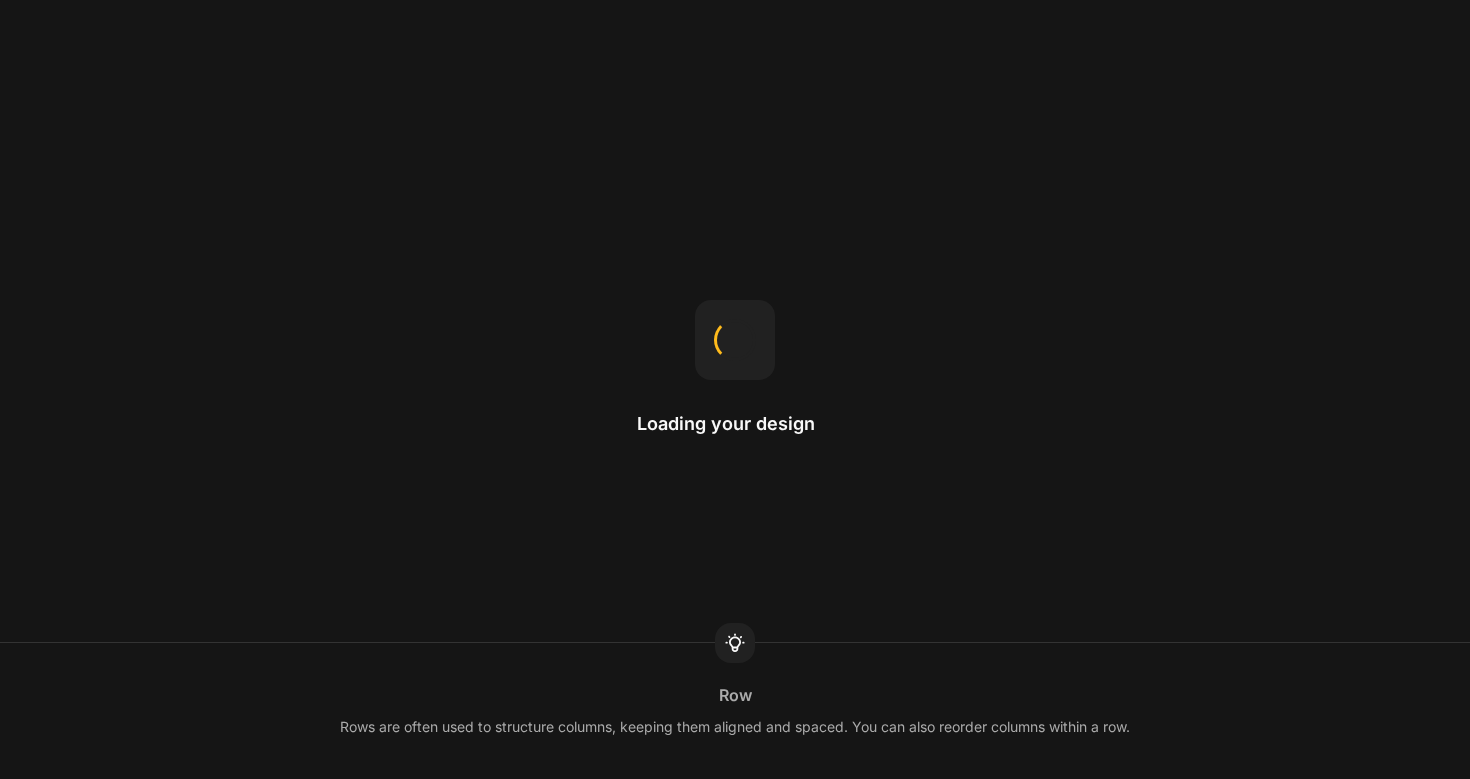 scroll, scrollTop: 0, scrollLeft: 0, axis: both 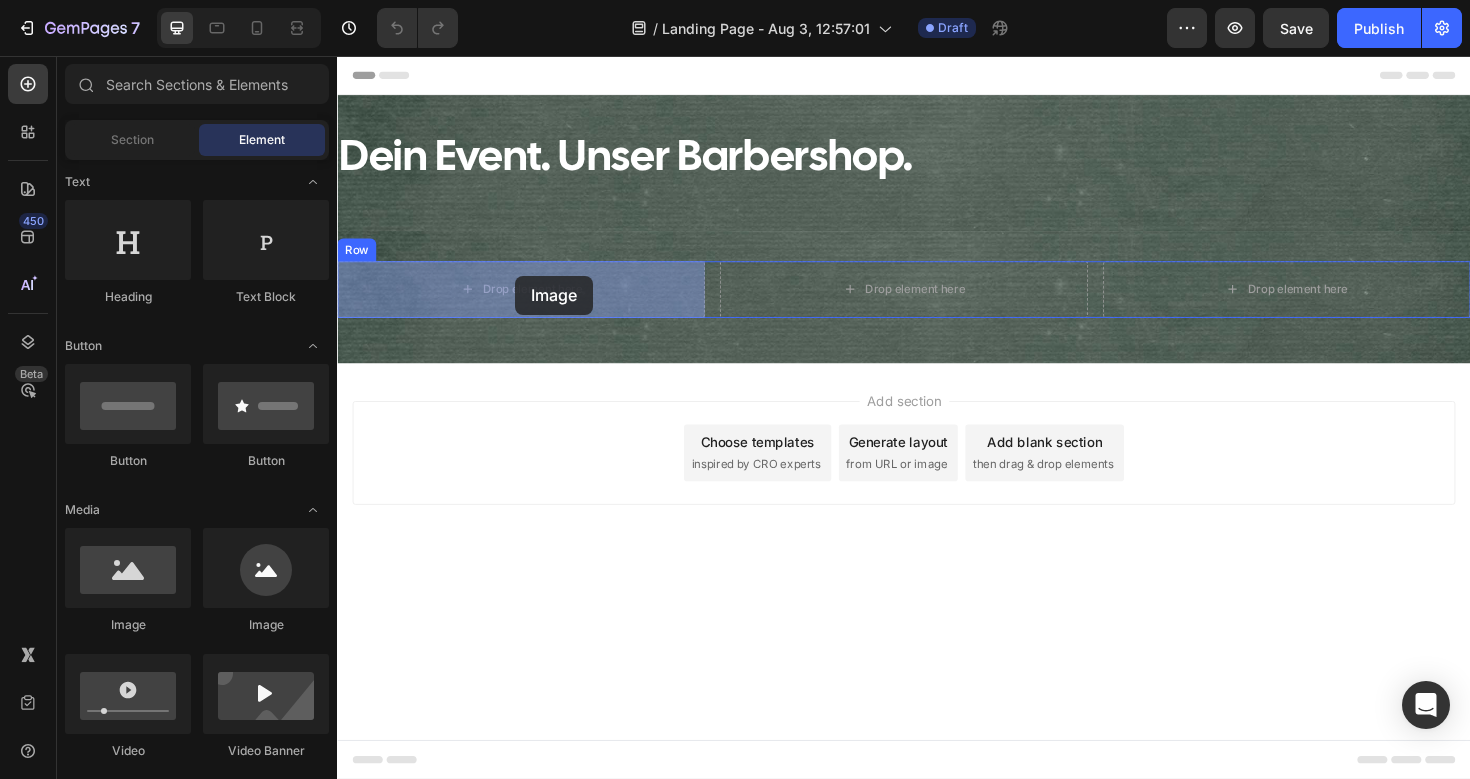 drag, startPoint x: 497, startPoint y: 626, endPoint x: 525, endPoint y: 287, distance: 340.1544 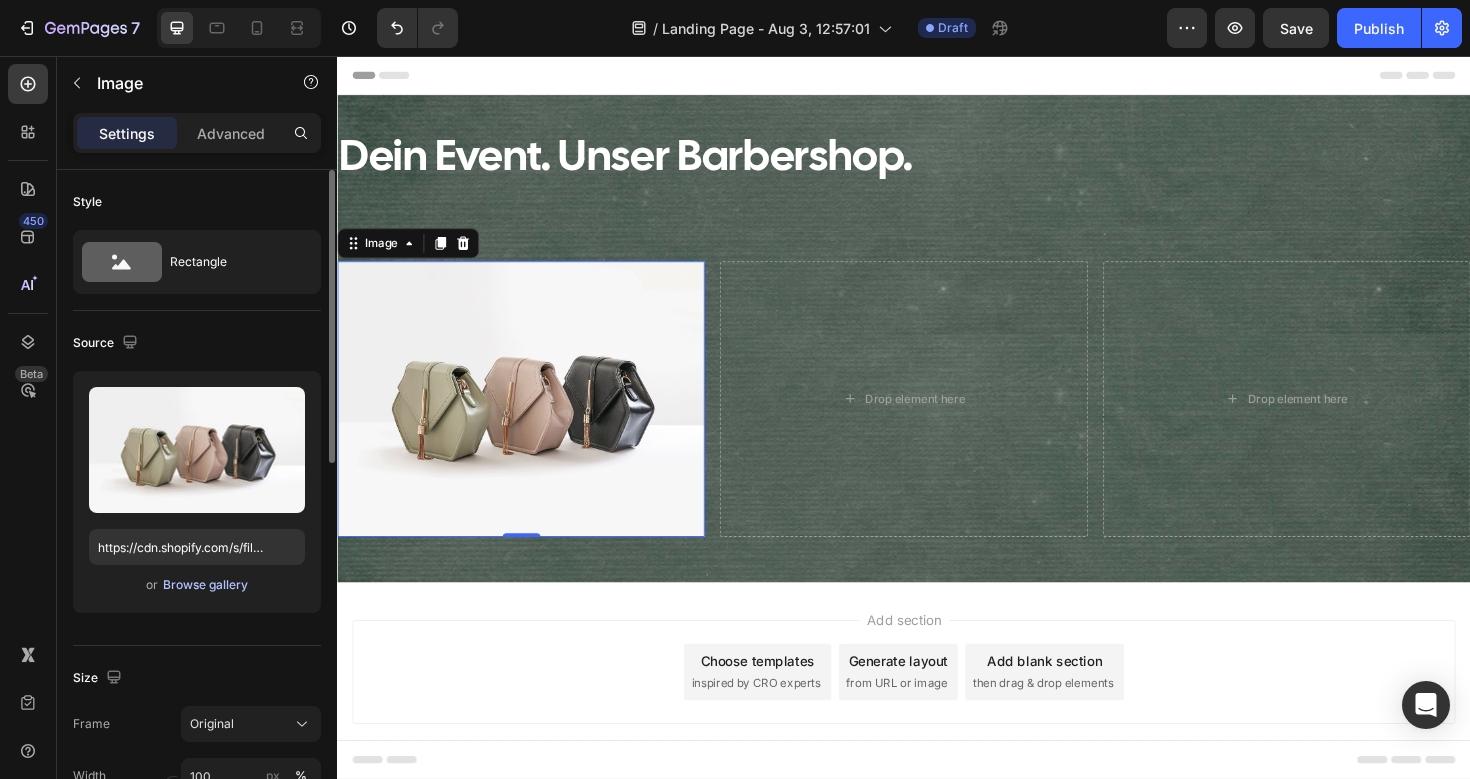 click on "Browse gallery" at bounding box center (205, 585) 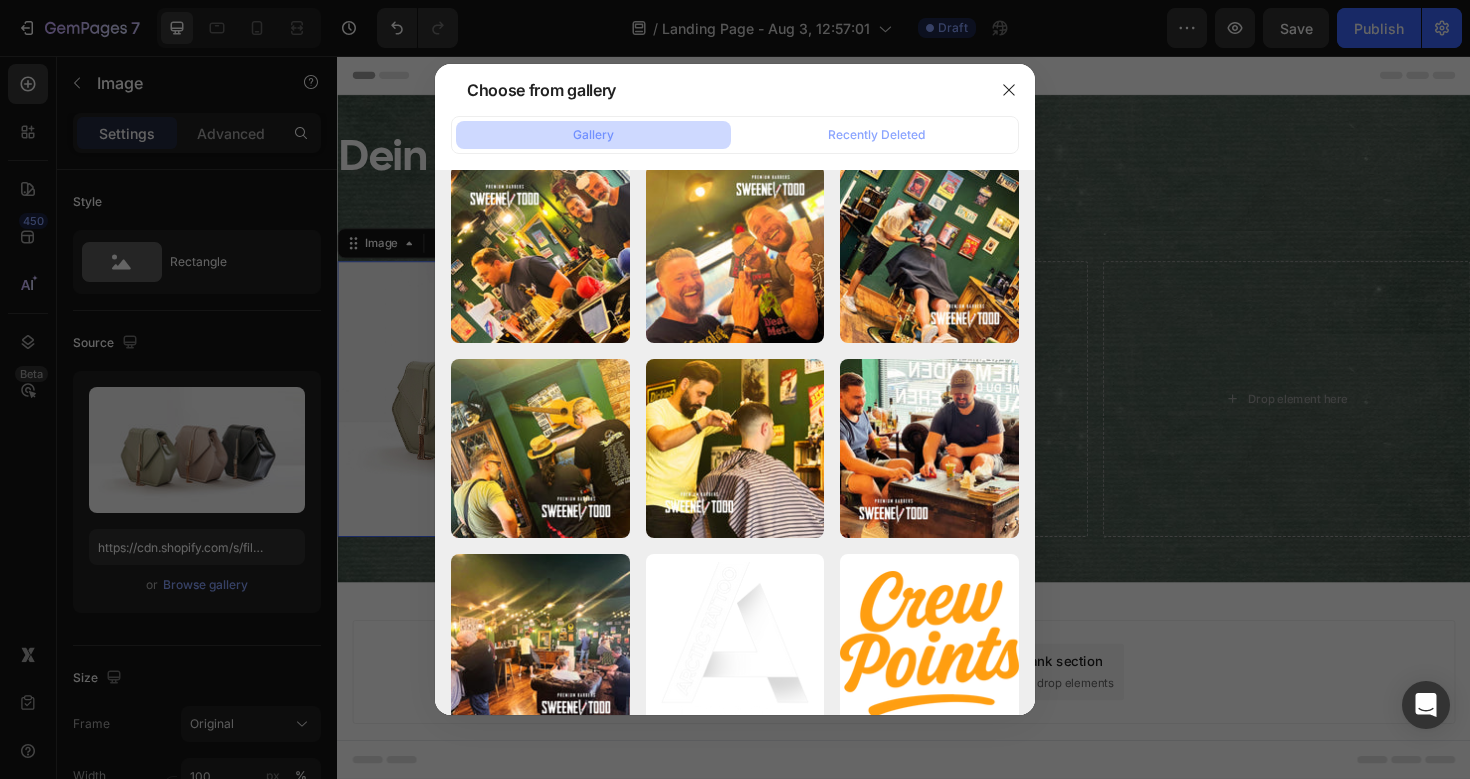 scroll, scrollTop: 0, scrollLeft: 0, axis: both 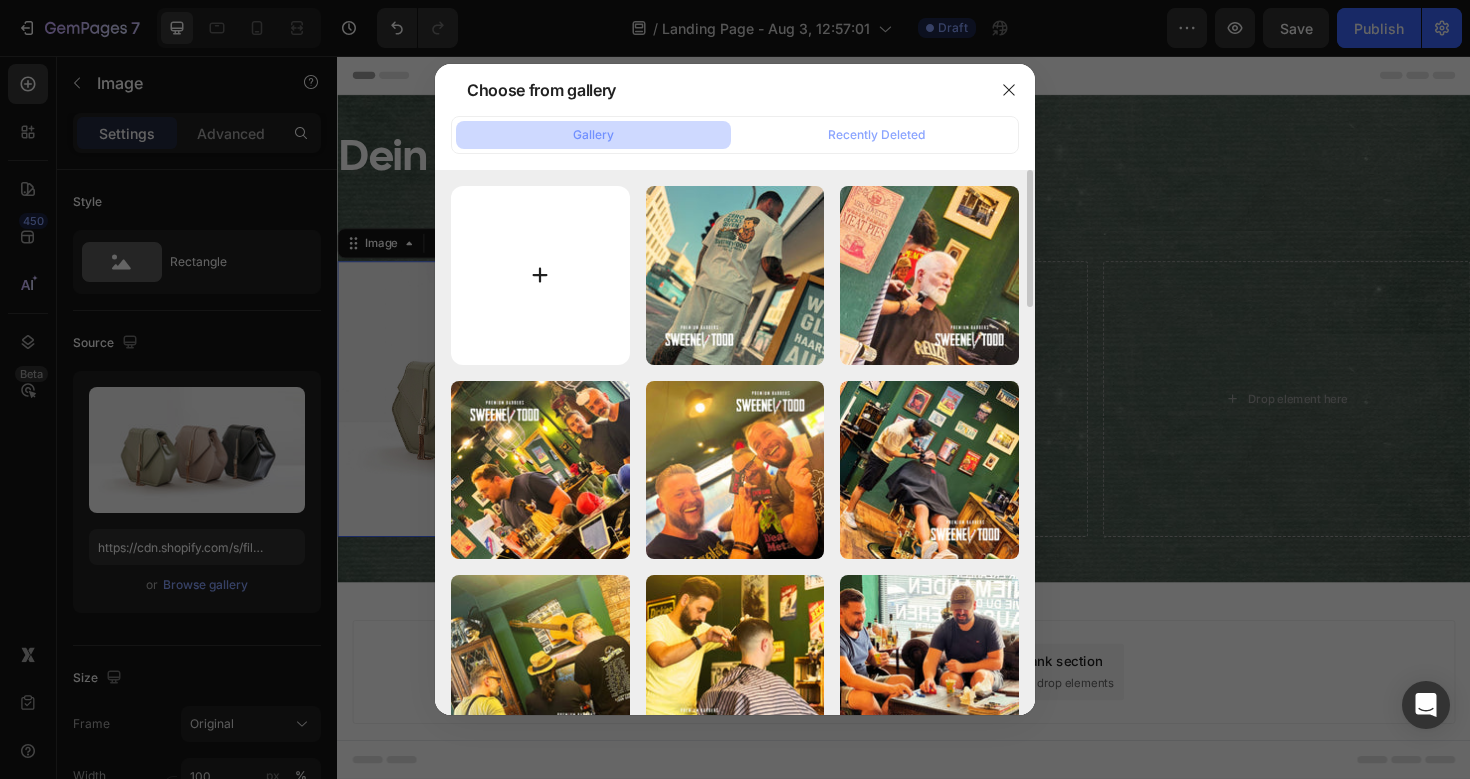 click at bounding box center (540, 275) 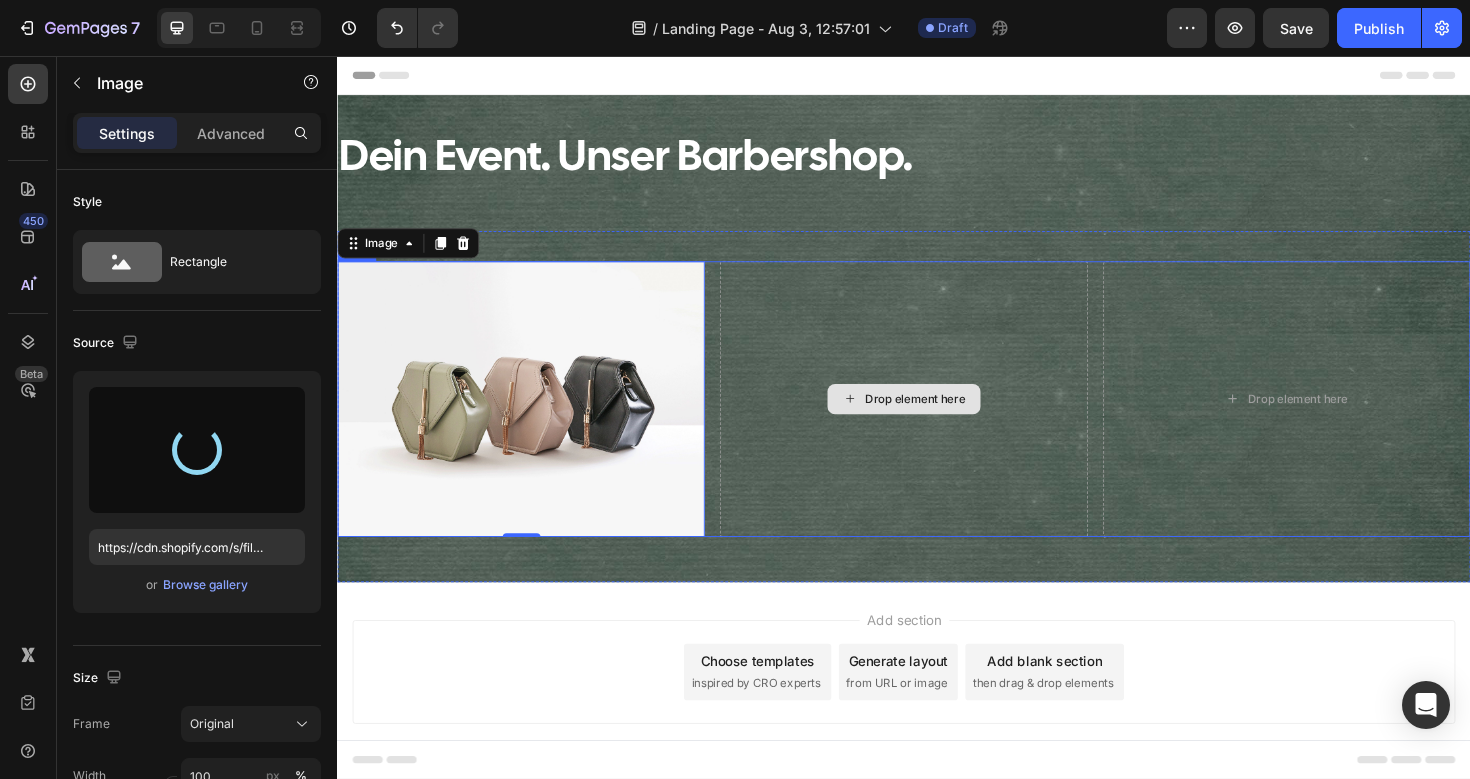 type on "https://cdn.shopify.com/s/files/1/0910/3386/2467/files/gempages_540342684171109508-d75c5852-434c-46f2-a61a-d711ef257203.png" 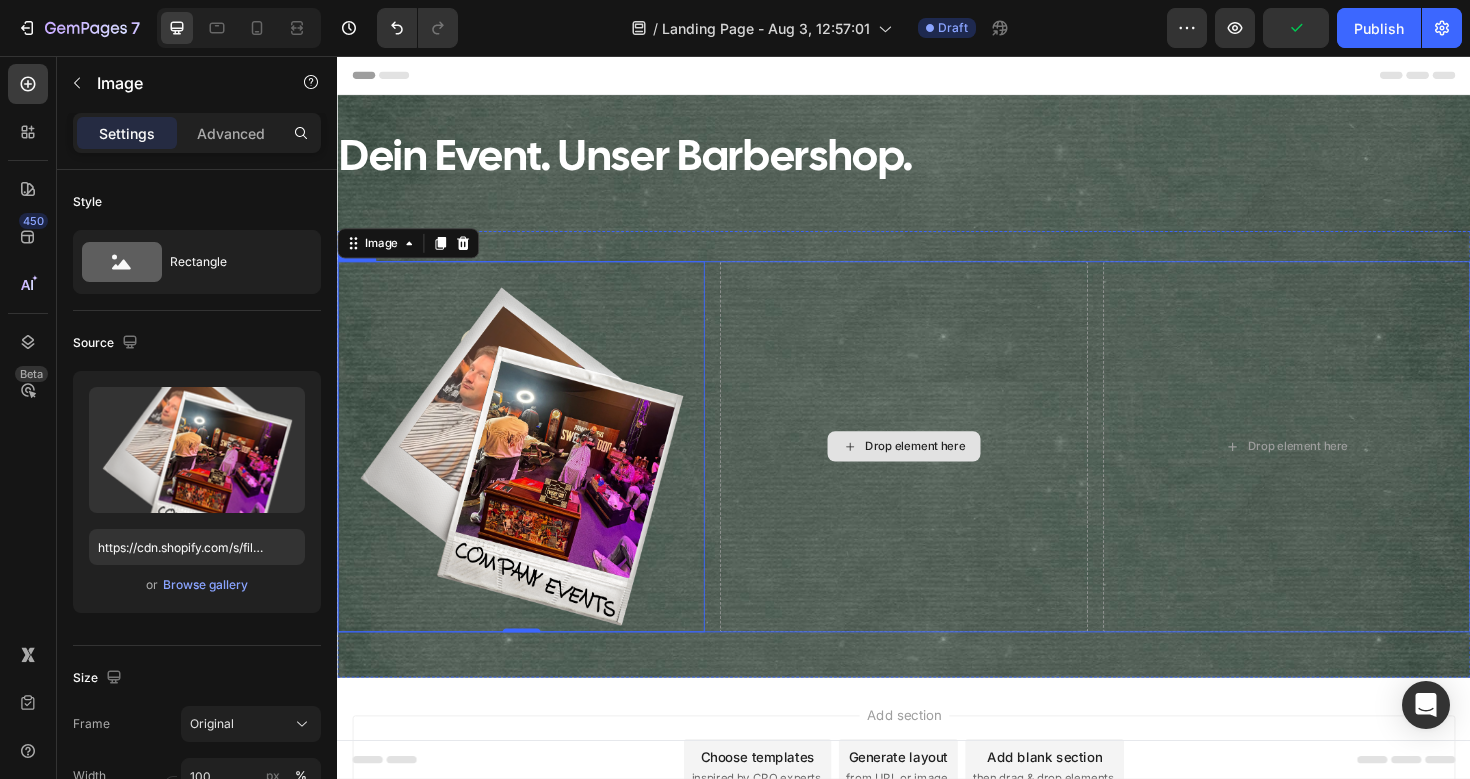 click on "Drop element here" at bounding box center [936, 469] 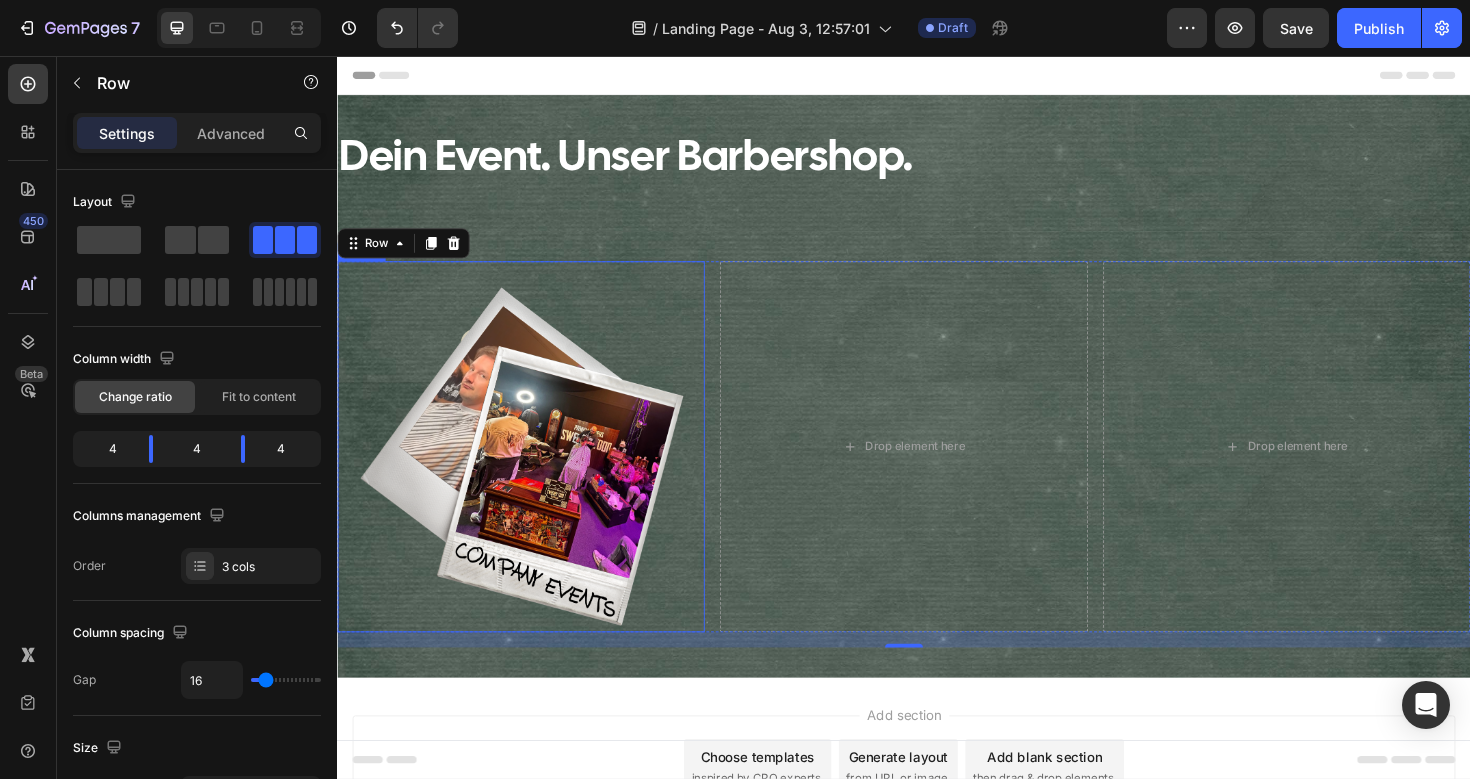 click at bounding box center (531, 469) 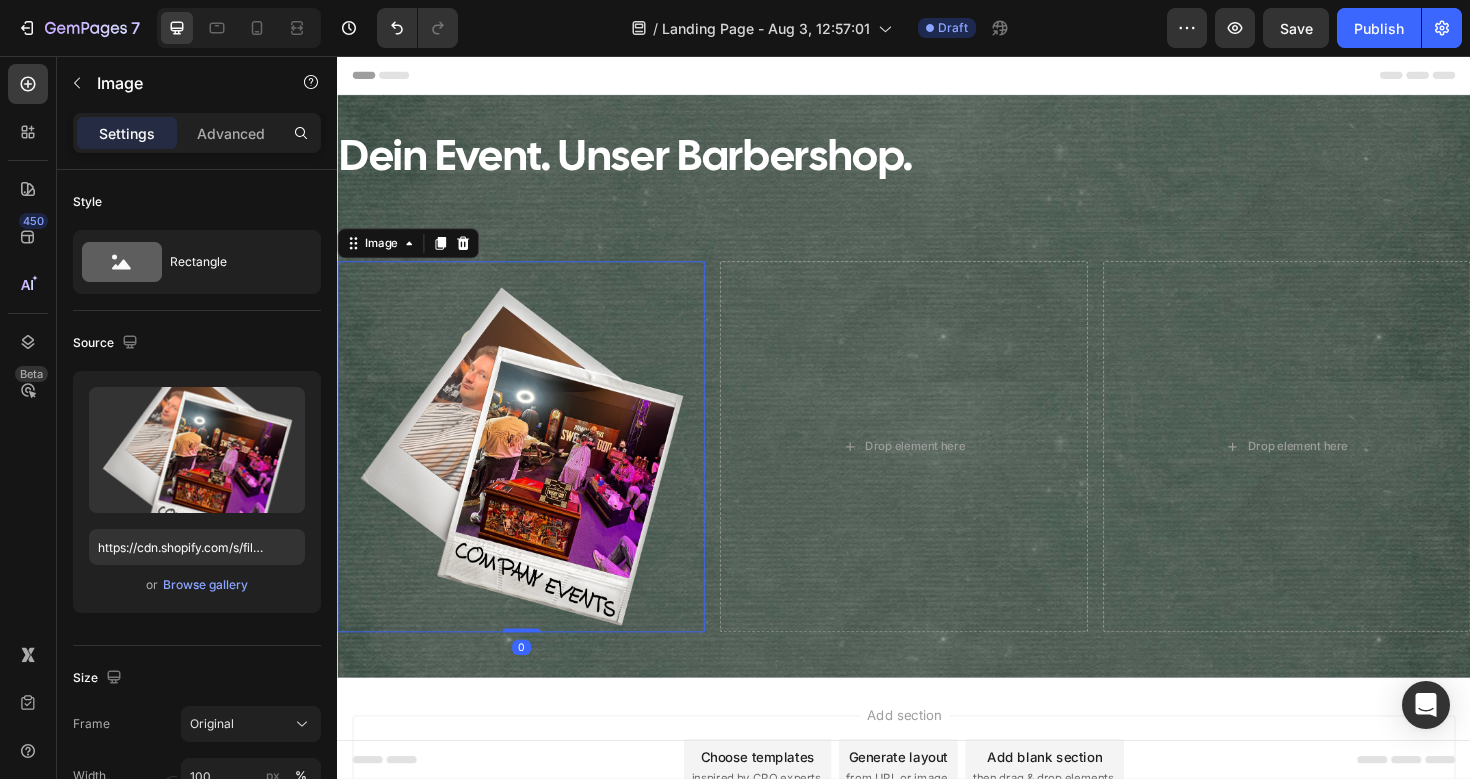 click at bounding box center (531, 469) 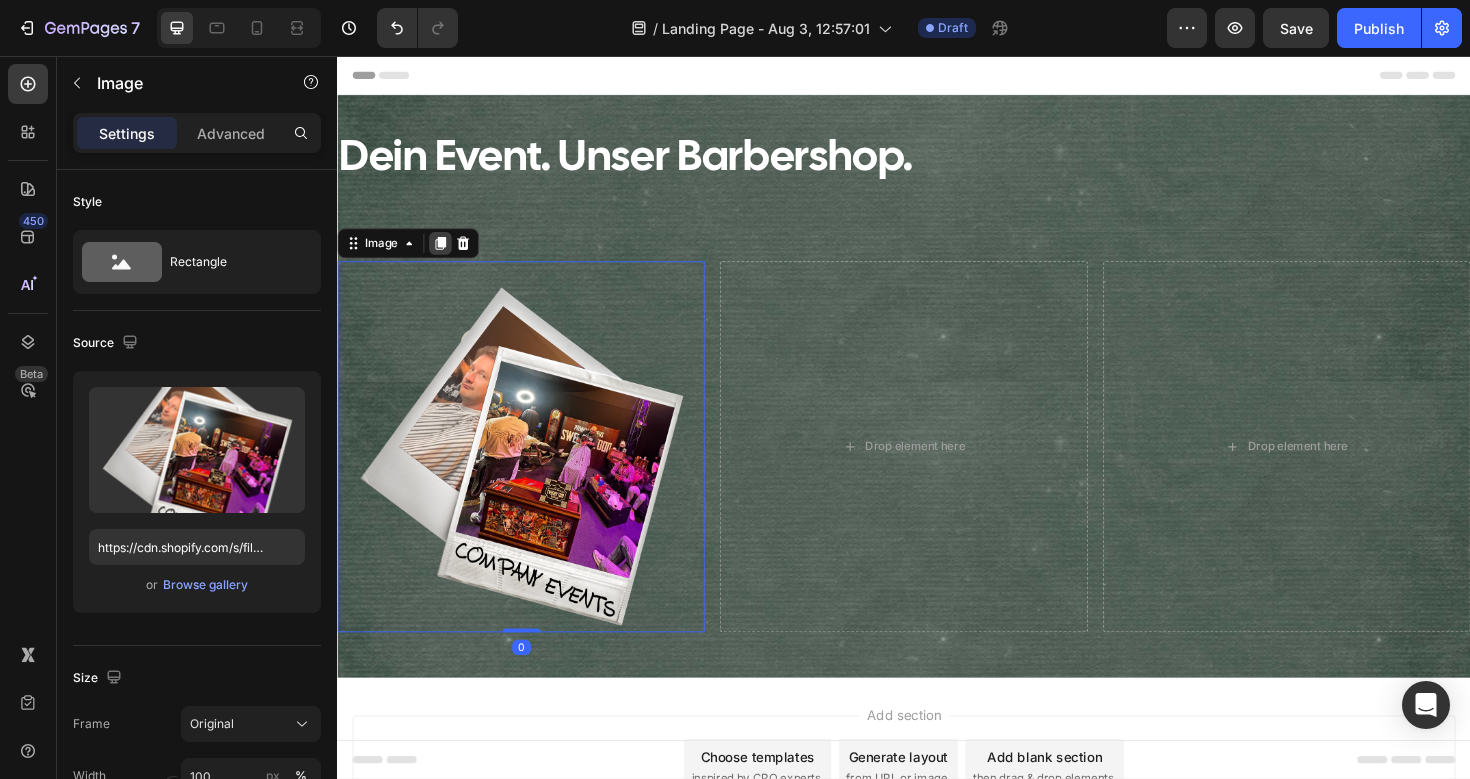 click 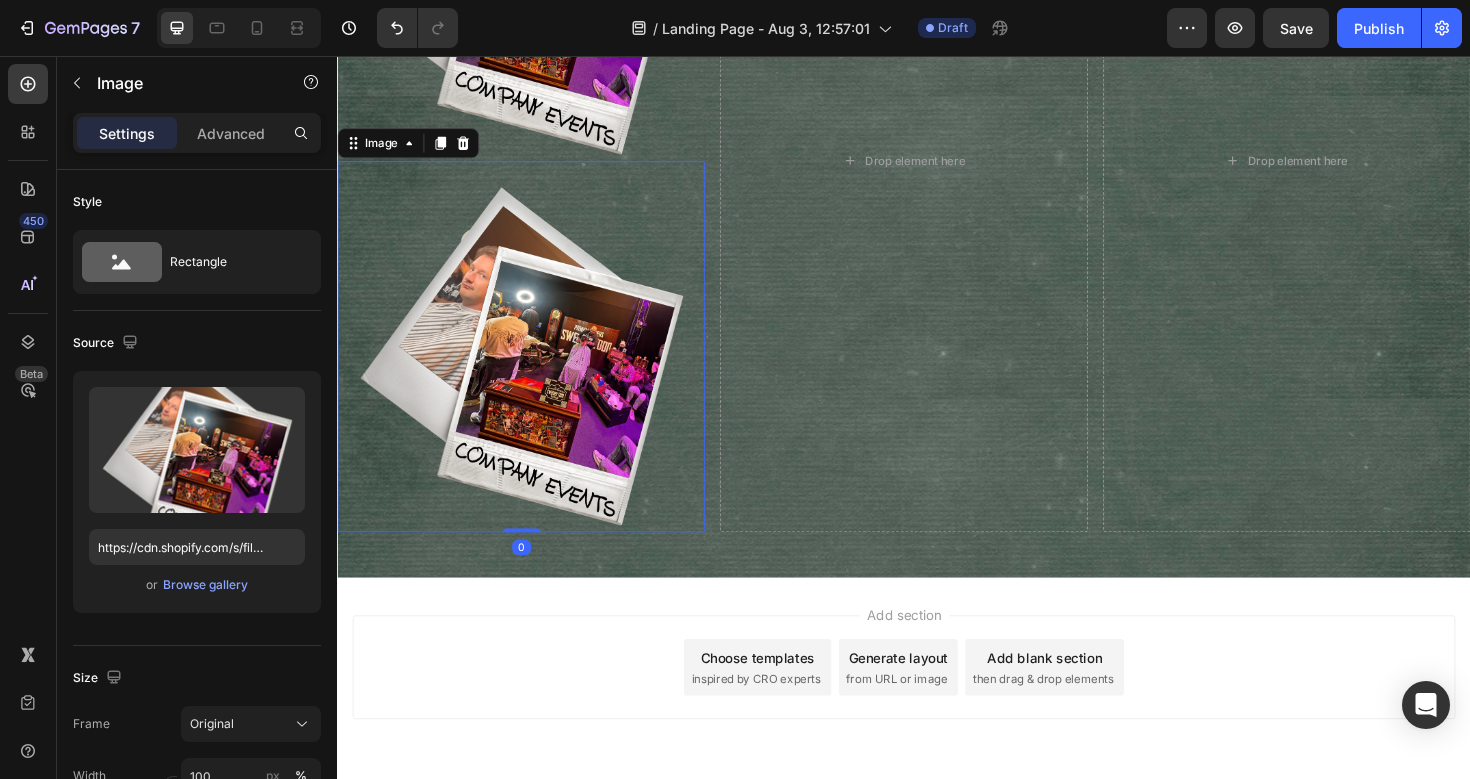 scroll, scrollTop: 531, scrollLeft: 0, axis: vertical 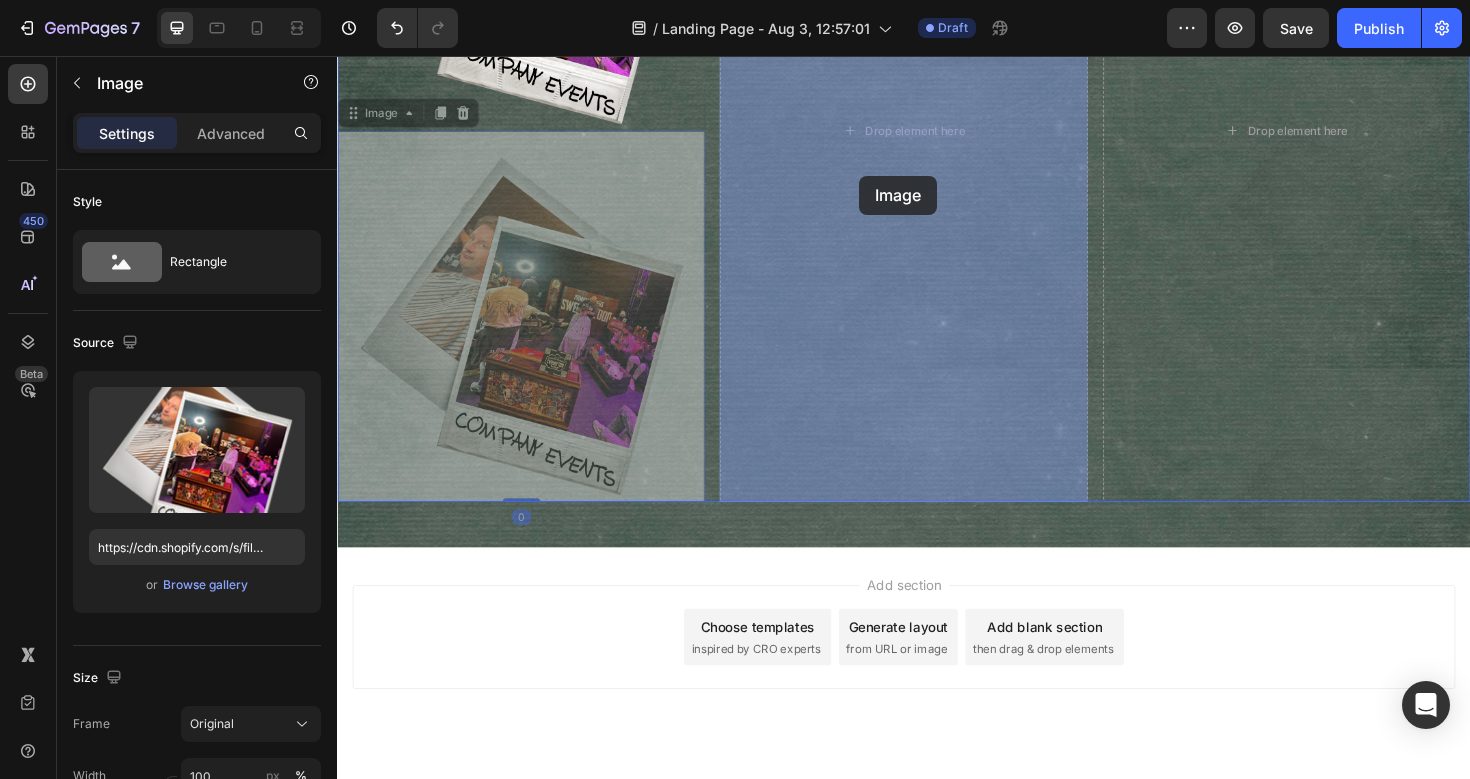 drag, startPoint x: 524, startPoint y: 386, endPoint x: 890, endPoint y: 183, distance: 418.5272 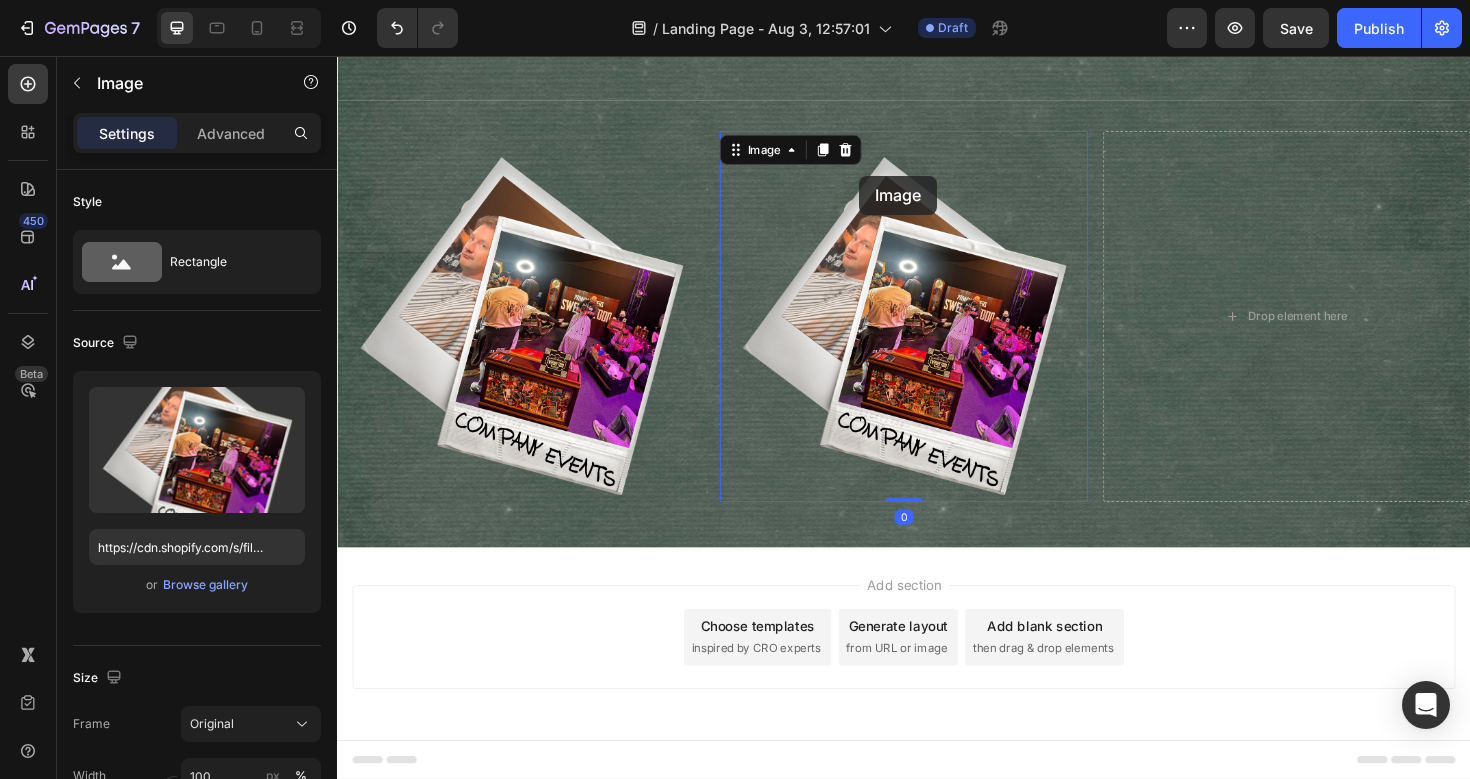 scroll, scrollTop: 138, scrollLeft: 0, axis: vertical 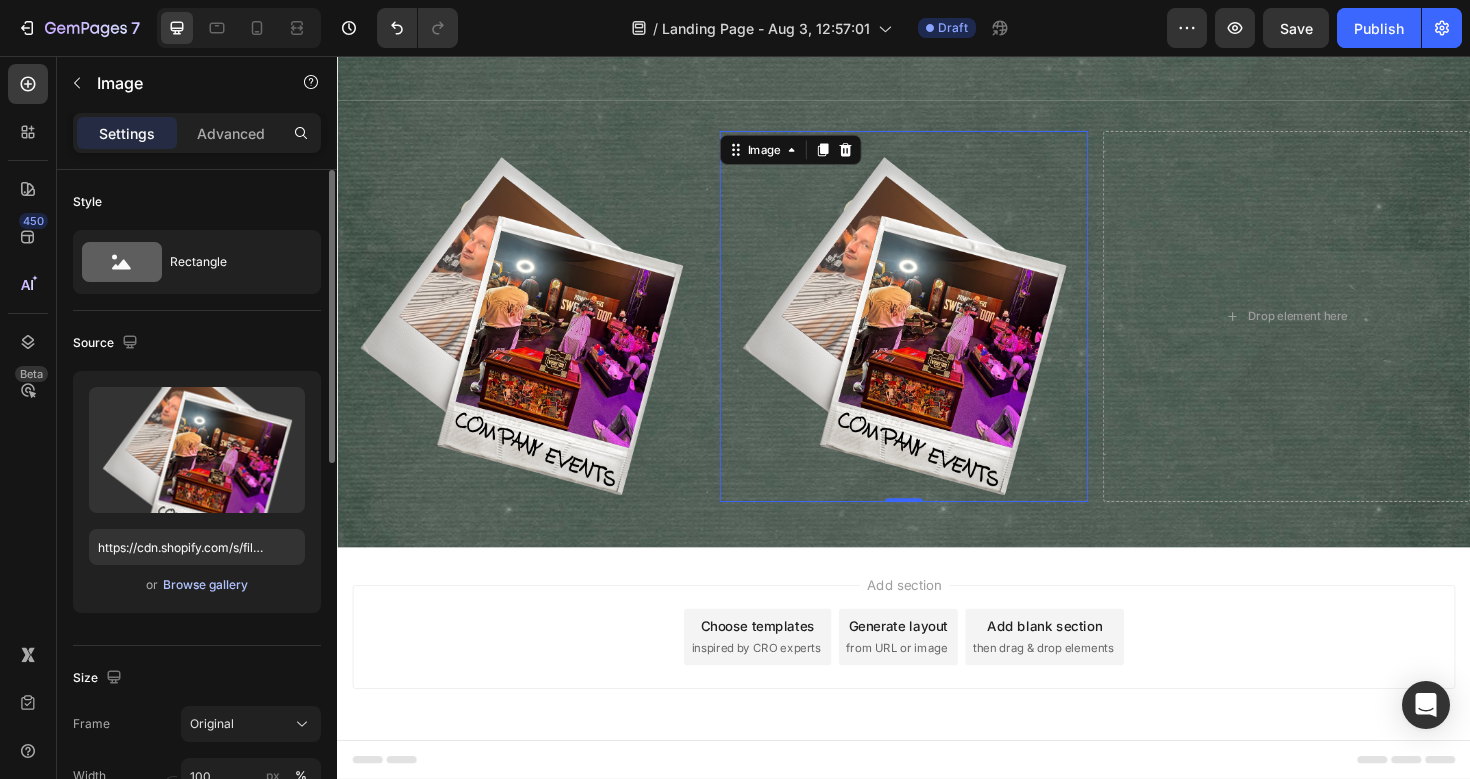 click on "Browse gallery" at bounding box center (205, 585) 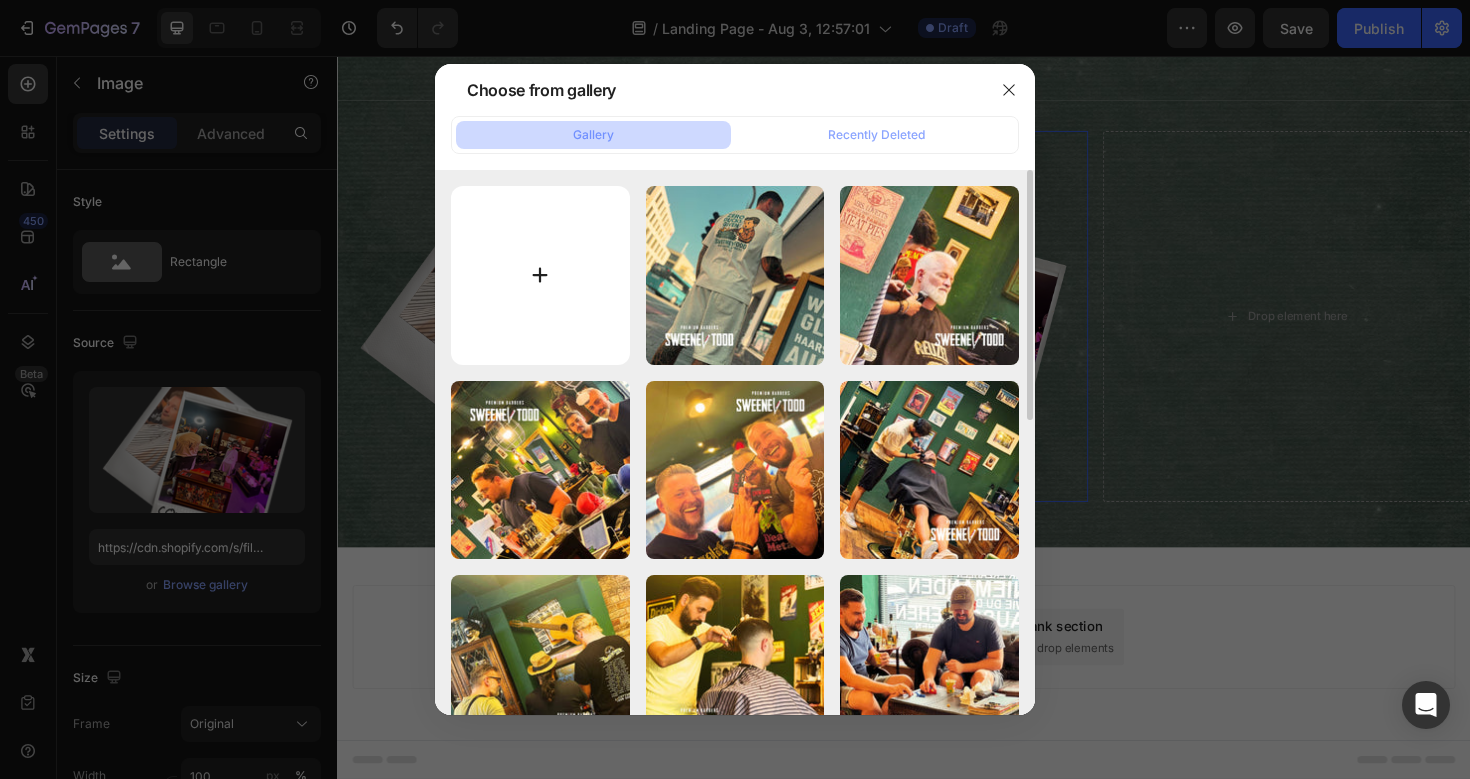 click at bounding box center (540, 275) 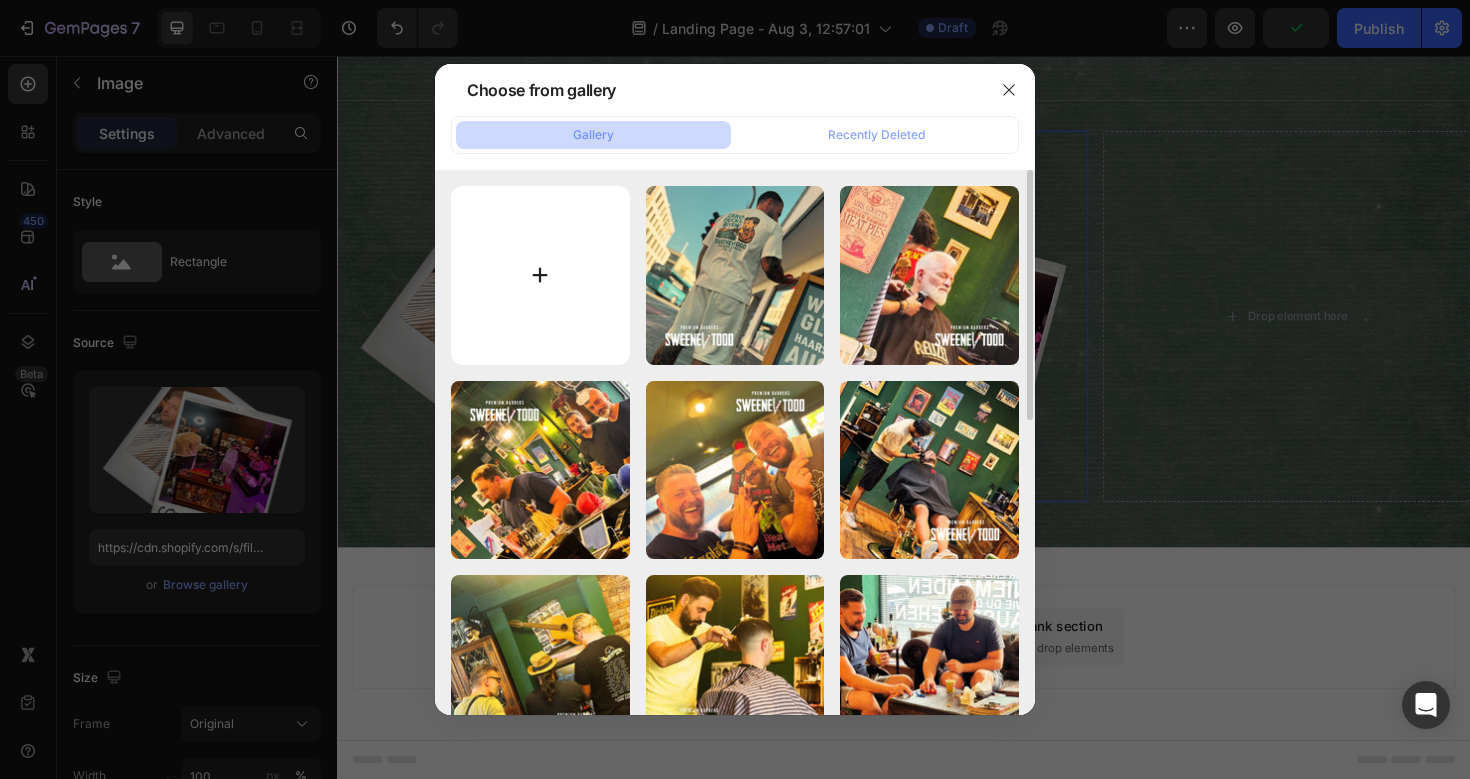 type on "C:\fakepath\popup_barber_img_slushD_wedding2_b743a3f3-d0f3-4b72-b488-fc8ddab79685.png" 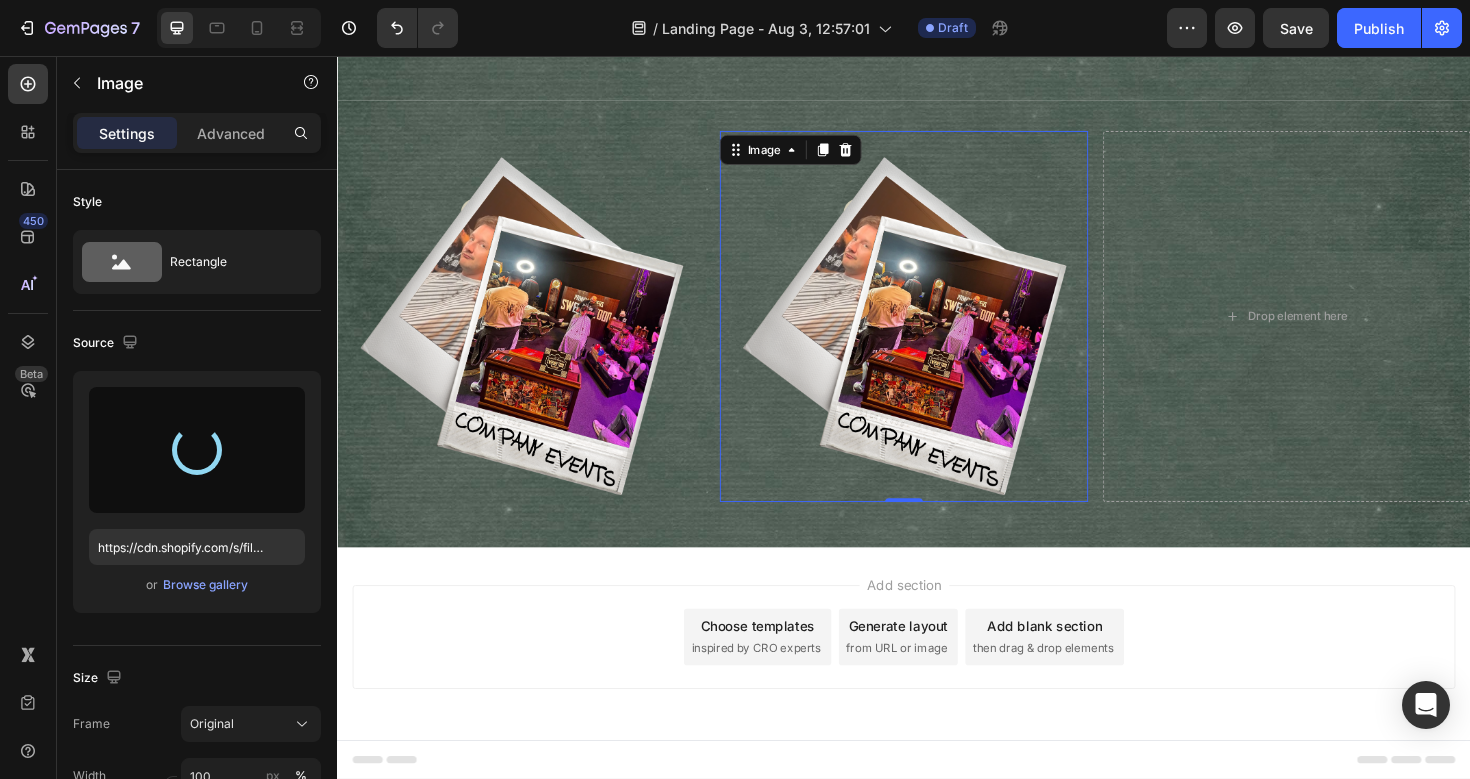 type on "https://cdn.shopify.com/s/files/1/0910/3386/2467/files/gempages_540342684171109508-9d4b47df-719c-4fcb-b044-4dba4acf9aaf.png" 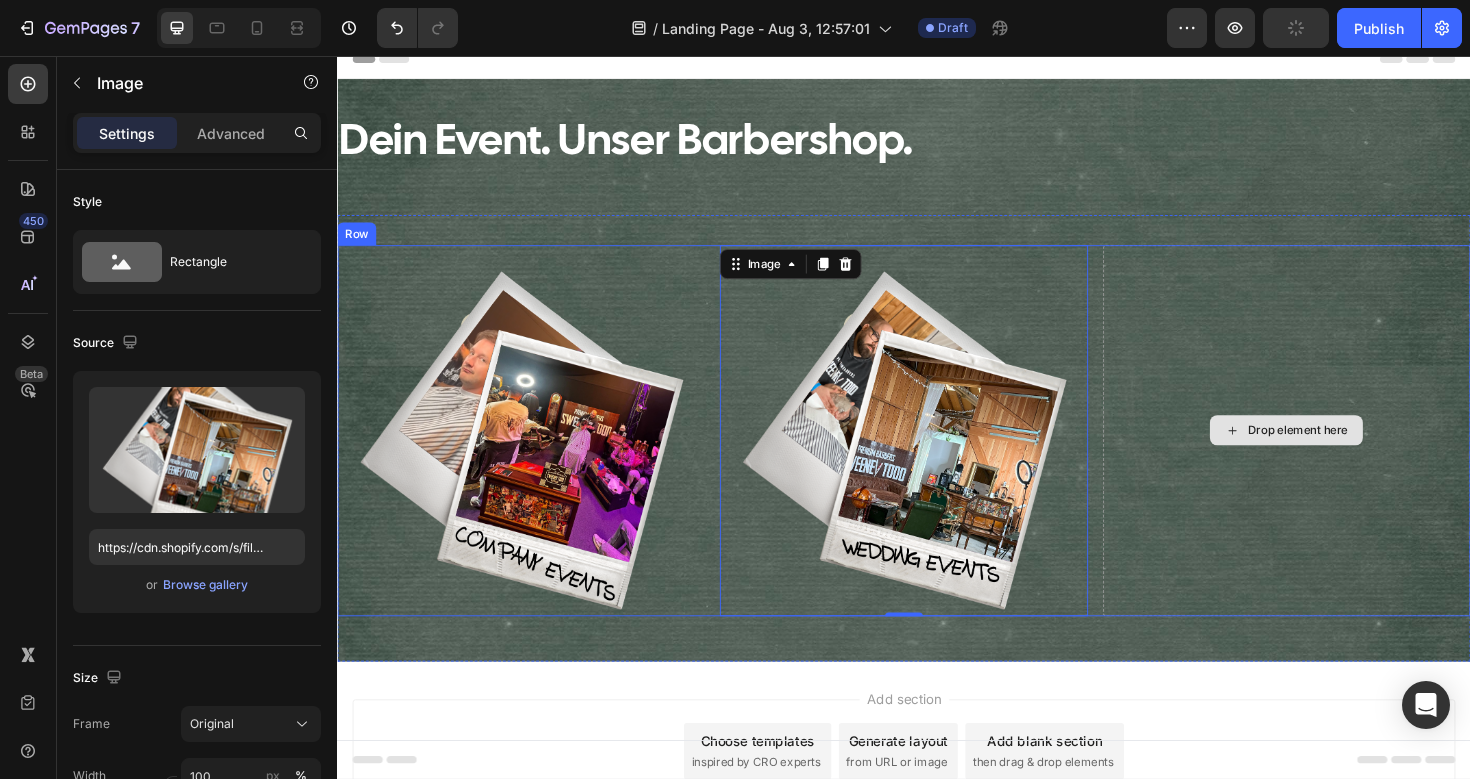 scroll, scrollTop: 0, scrollLeft: 0, axis: both 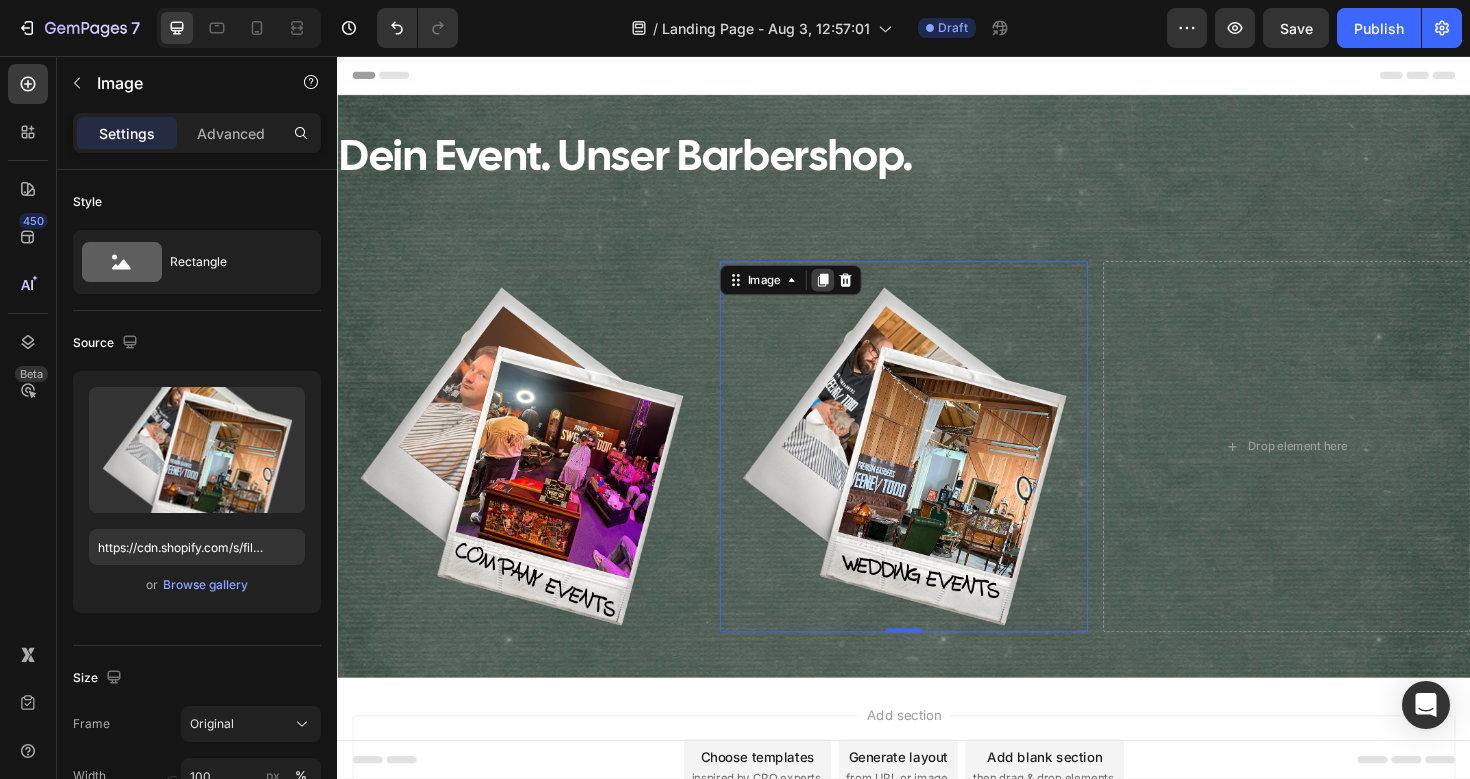 click 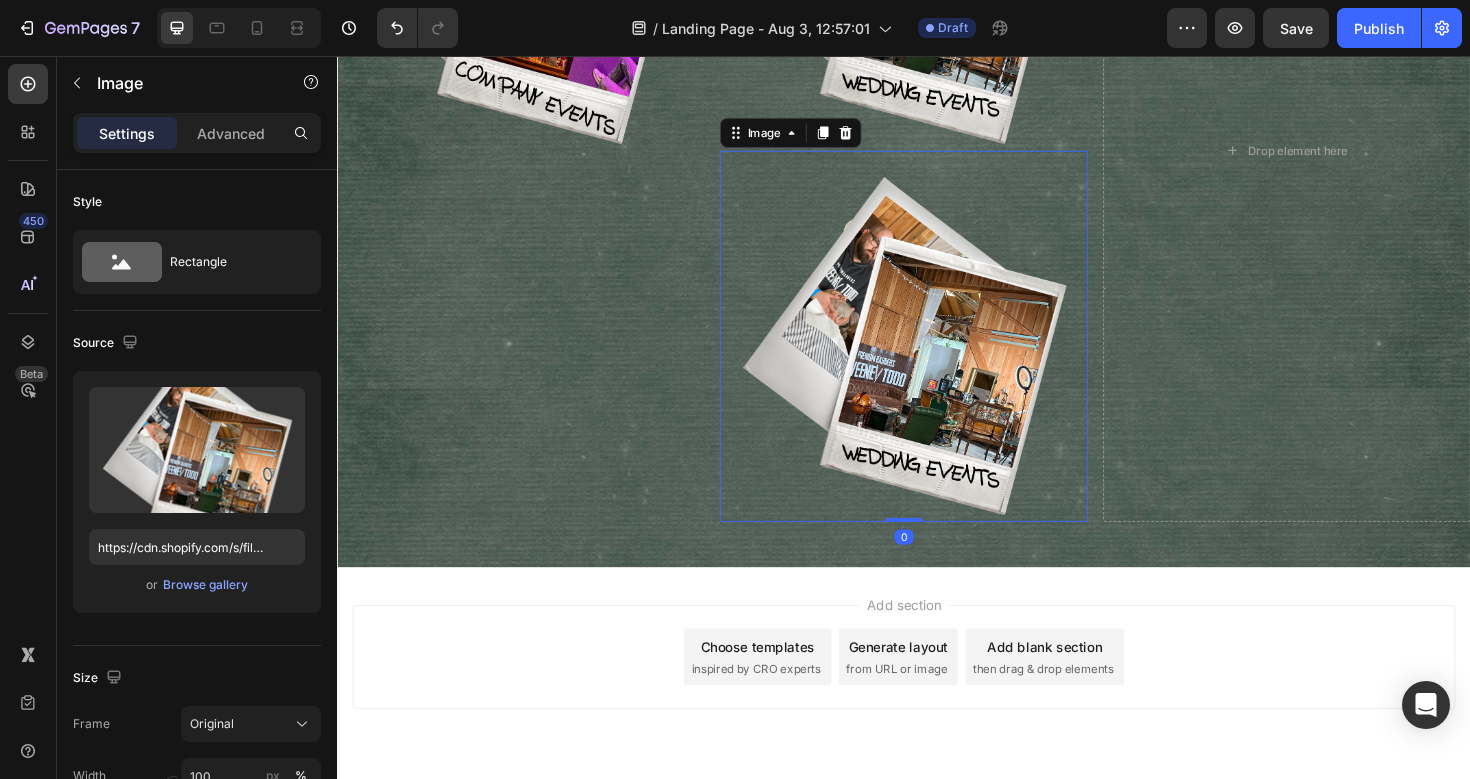 scroll, scrollTop: 531, scrollLeft: 0, axis: vertical 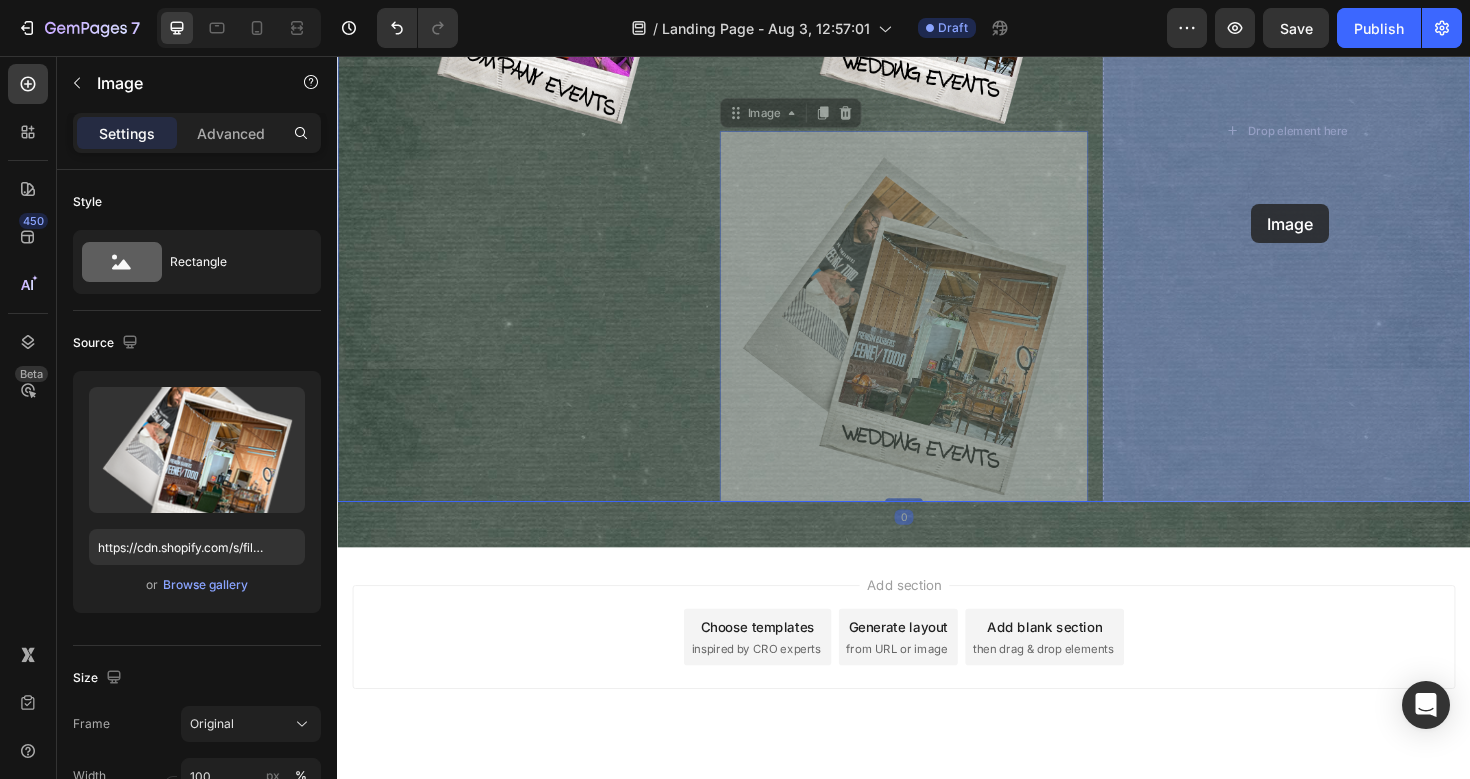 drag, startPoint x: 964, startPoint y: 377, endPoint x: 1305, endPoint y: 211, distance: 379.25848 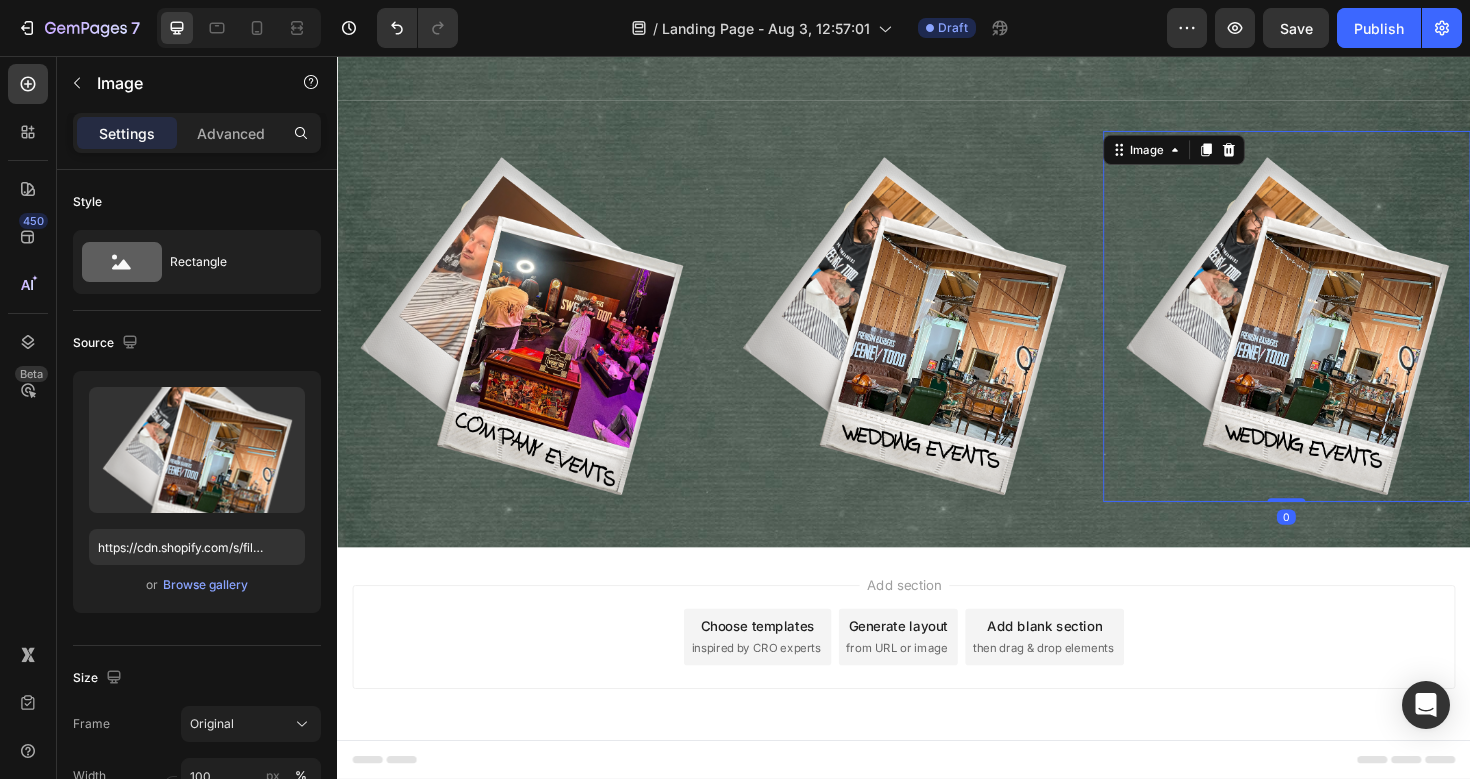click at bounding box center [1342, 331] 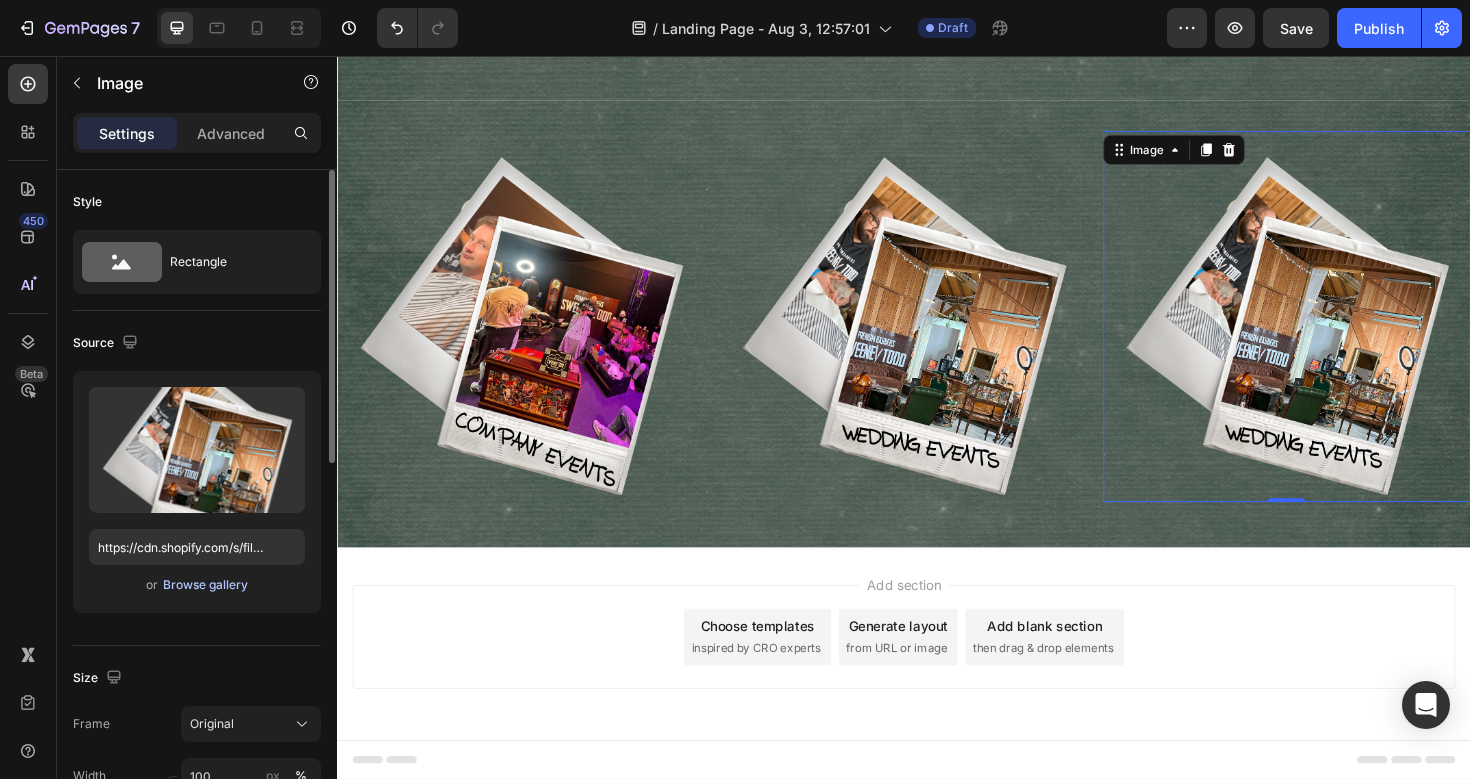 click on "Browse gallery" at bounding box center (205, 585) 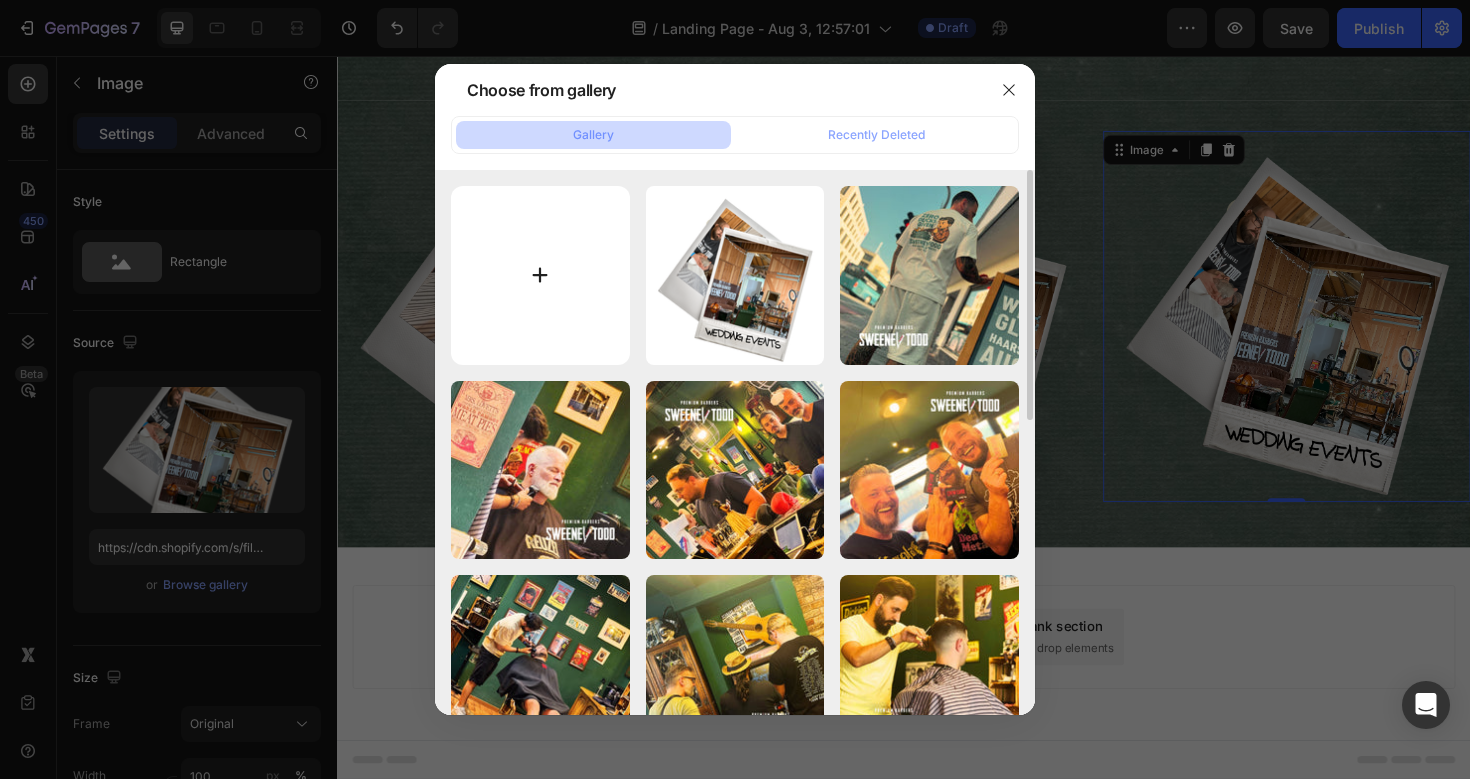 click at bounding box center [540, 275] 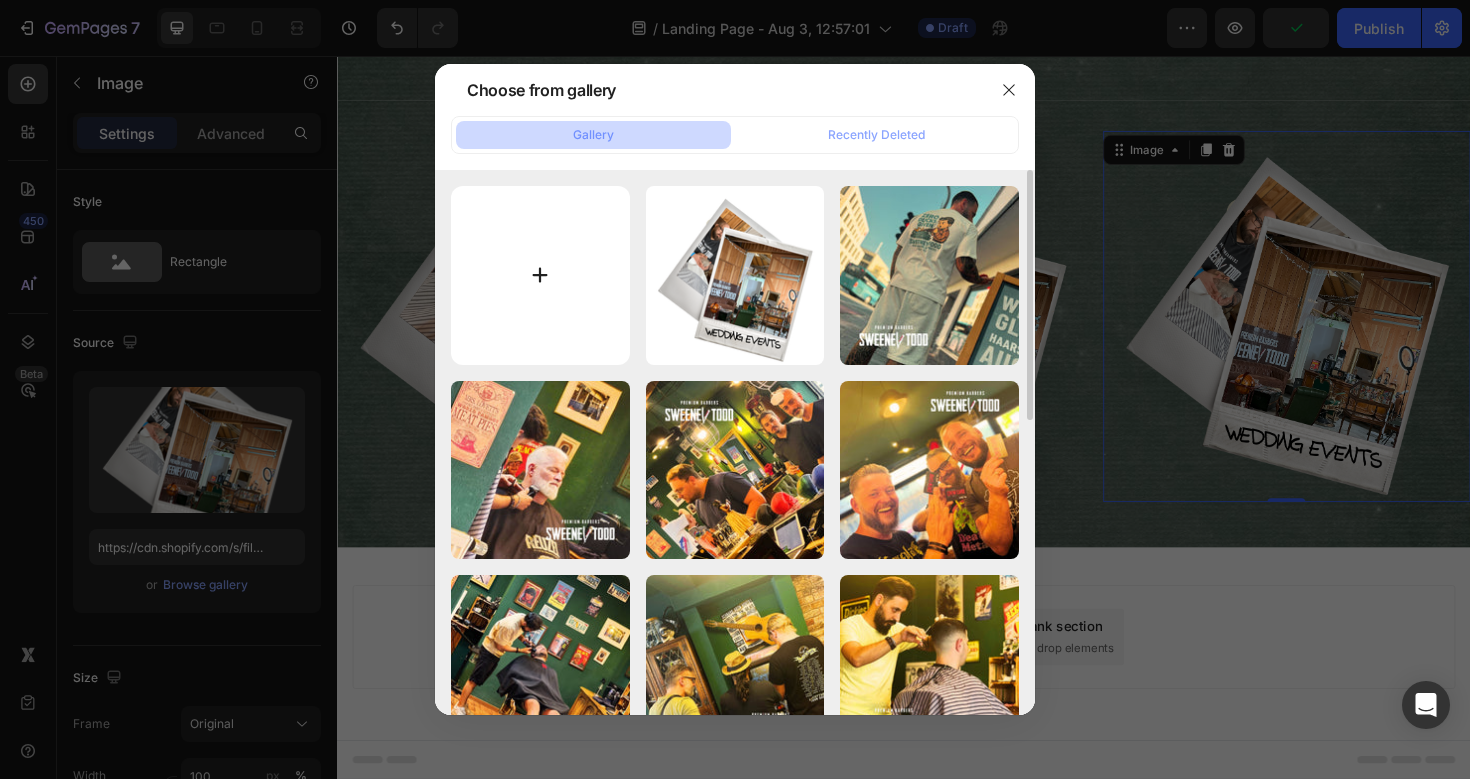 type on "C:\fakepath\popup_barber_img_slushD_sports_70178f59-6165-4427-898c-0178de459f98.png" 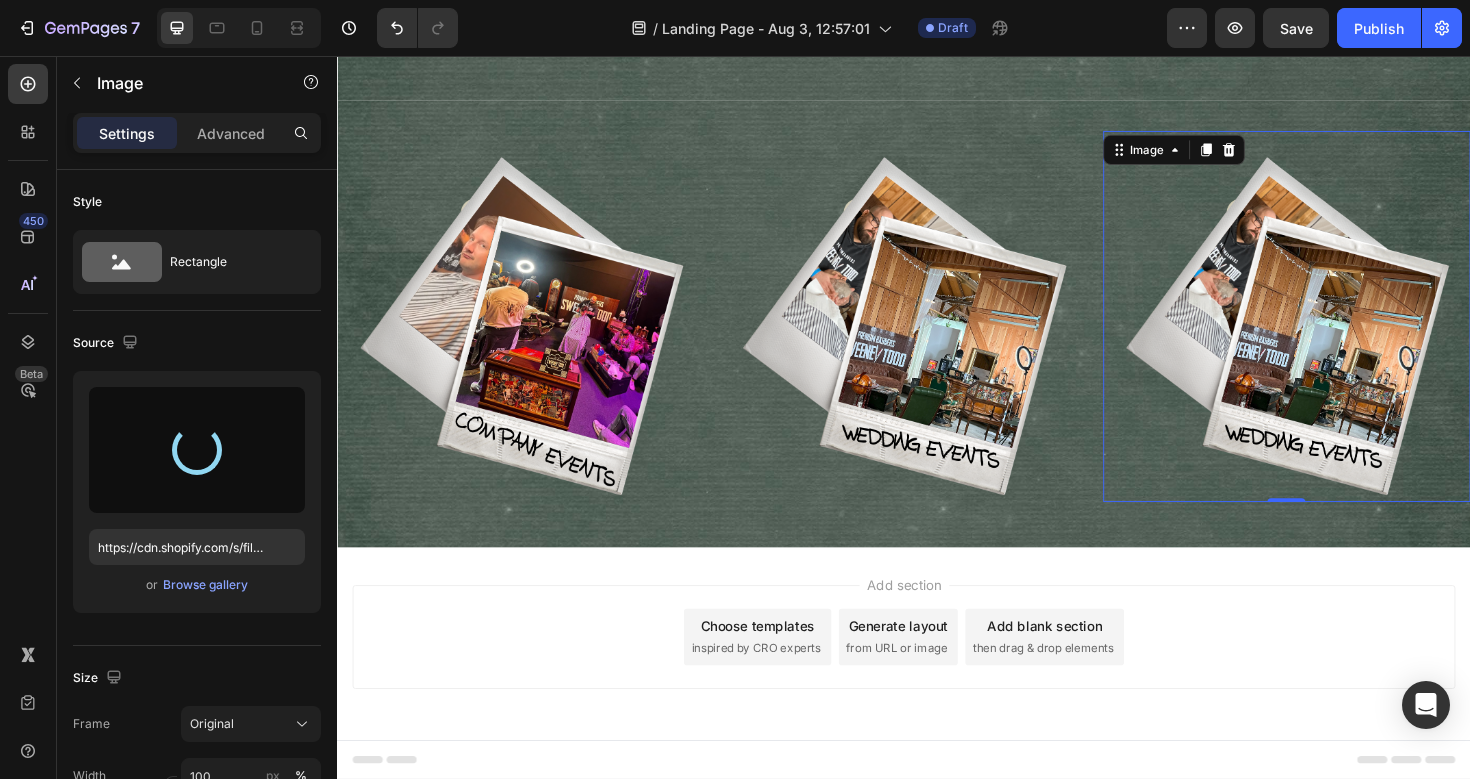 type on "https://cdn.shopify.com/s/files/1/0910/3386/2467/files/gempages_540342684171109508-04382638-90d7-430e-8559-633868ddb211.png" 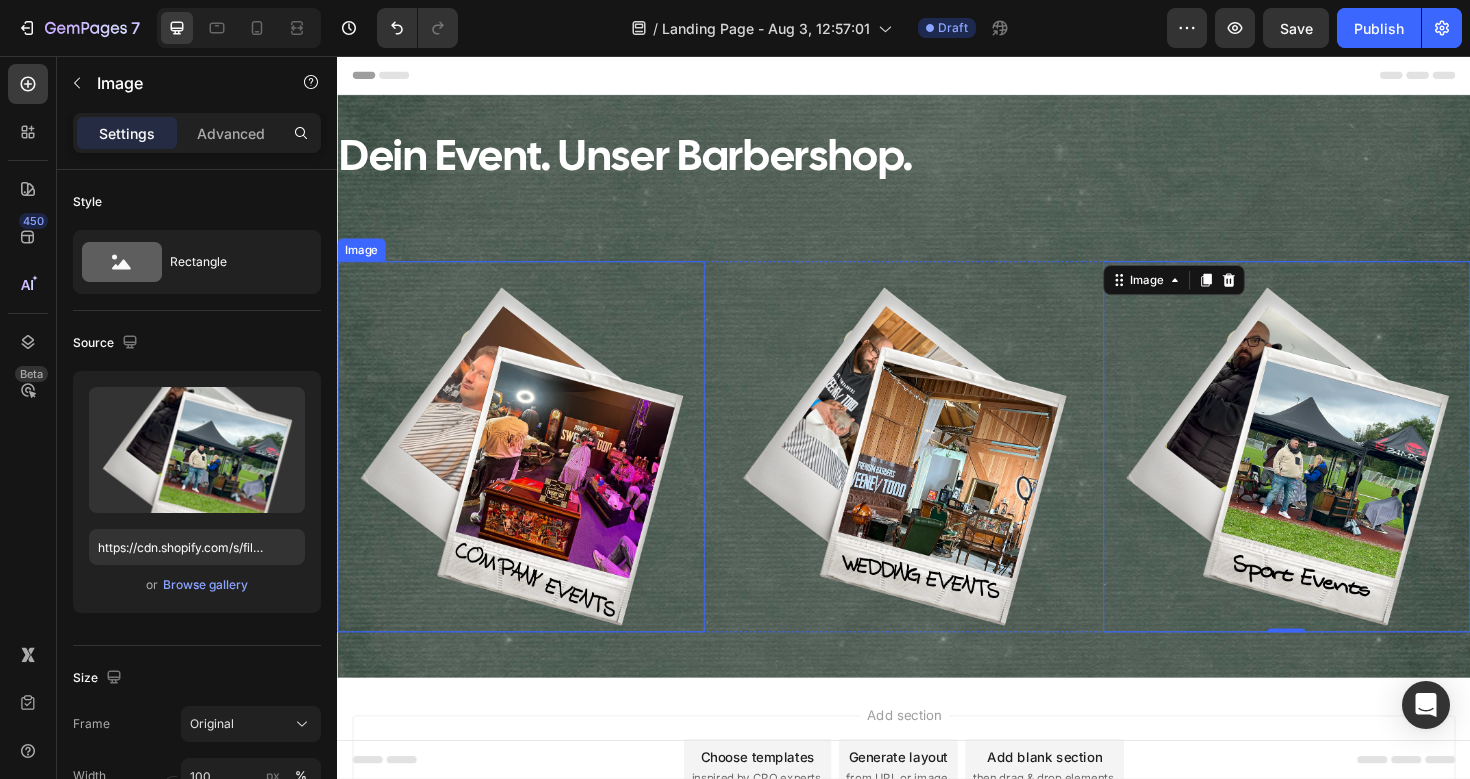 scroll, scrollTop: 138, scrollLeft: 0, axis: vertical 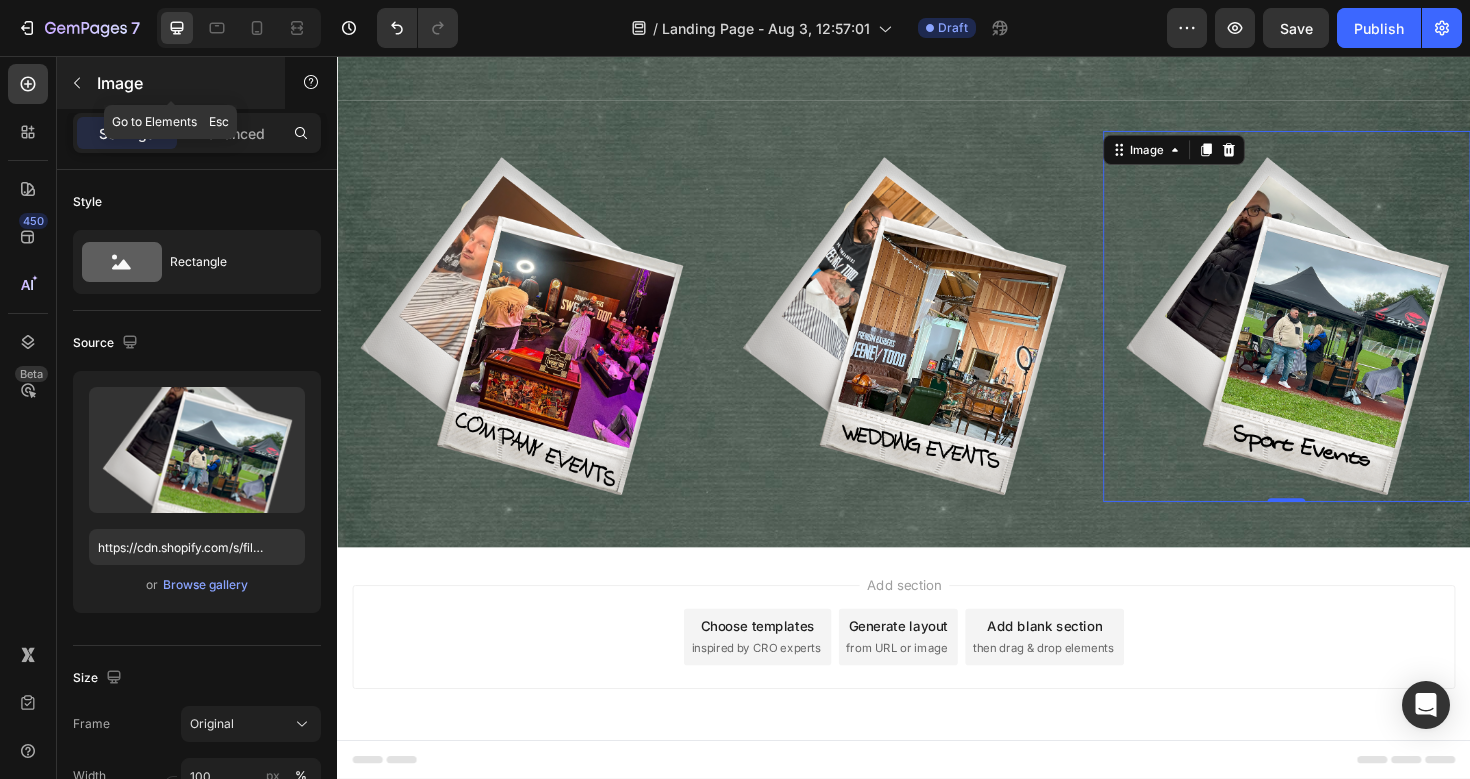 click 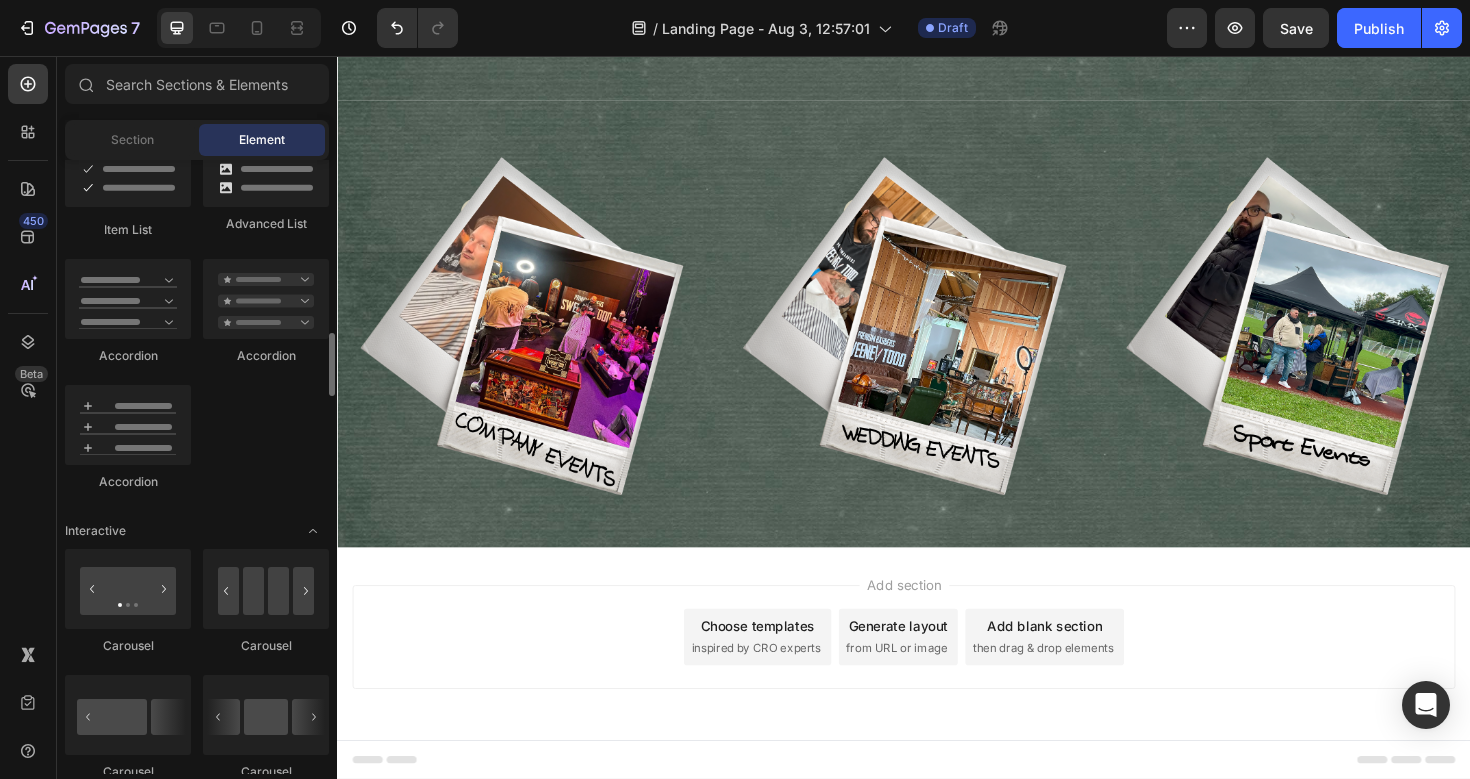 scroll, scrollTop: 1655, scrollLeft: 0, axis: vertical 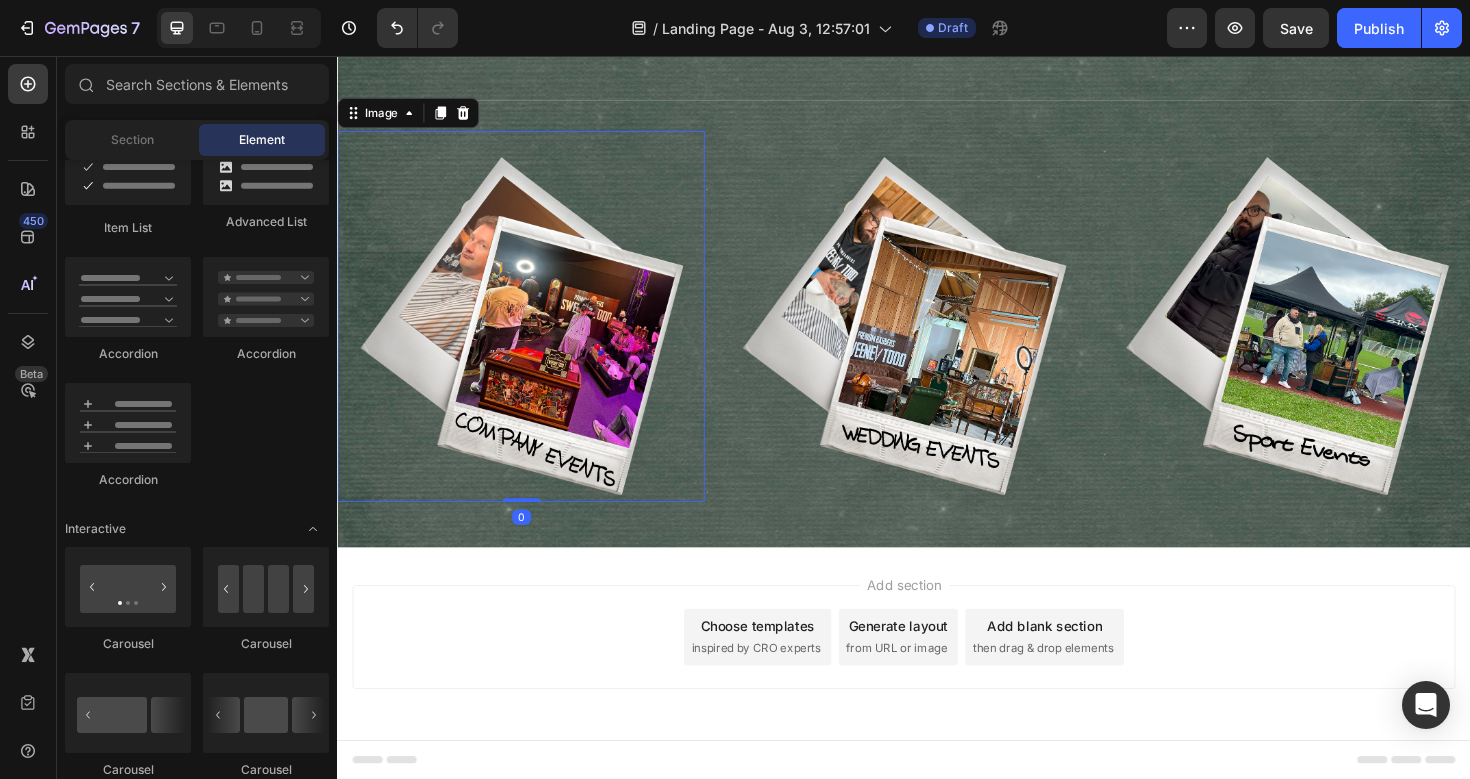 click at bounding box center [531, 331] 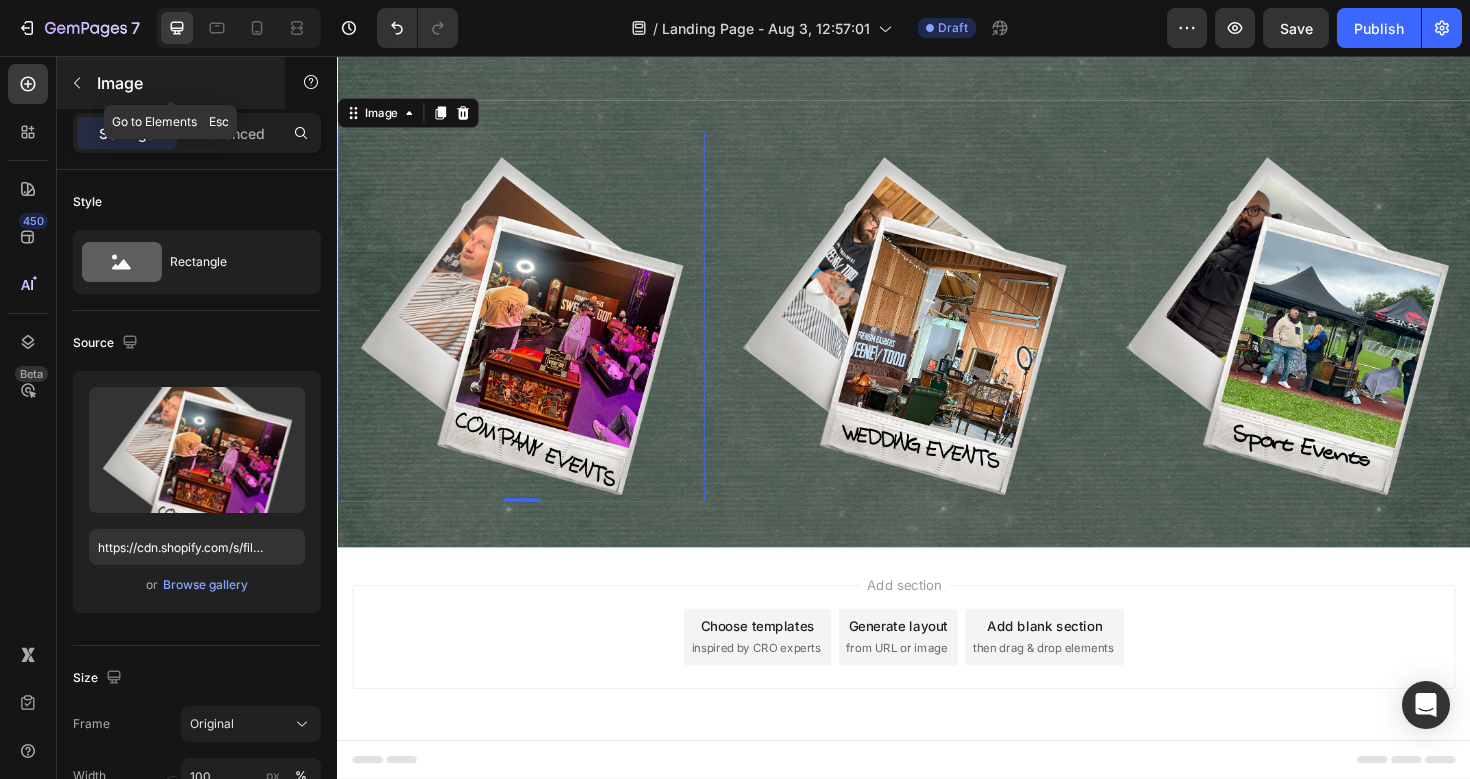 click 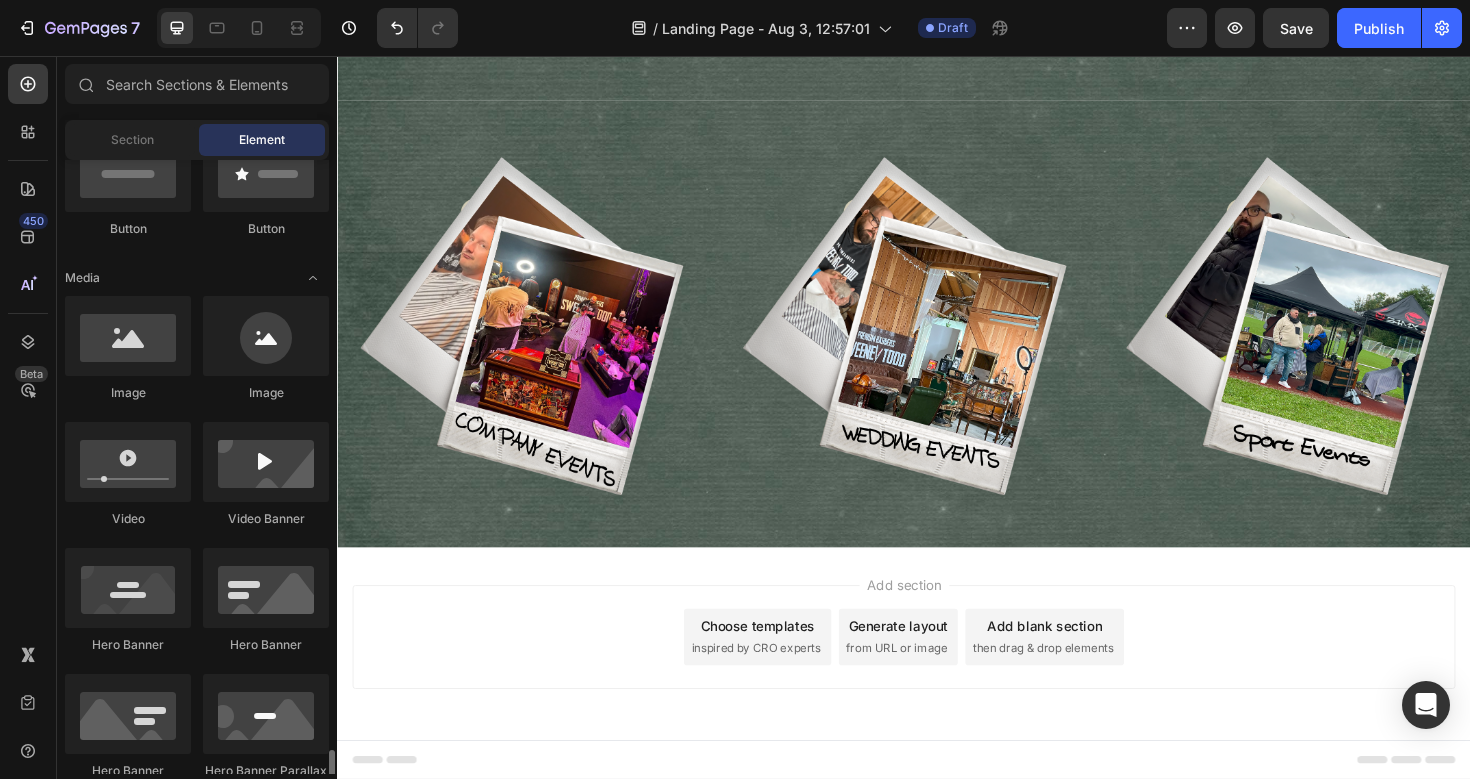 scroll, scrollTop: 0, scrollLeft: 0, axis: both 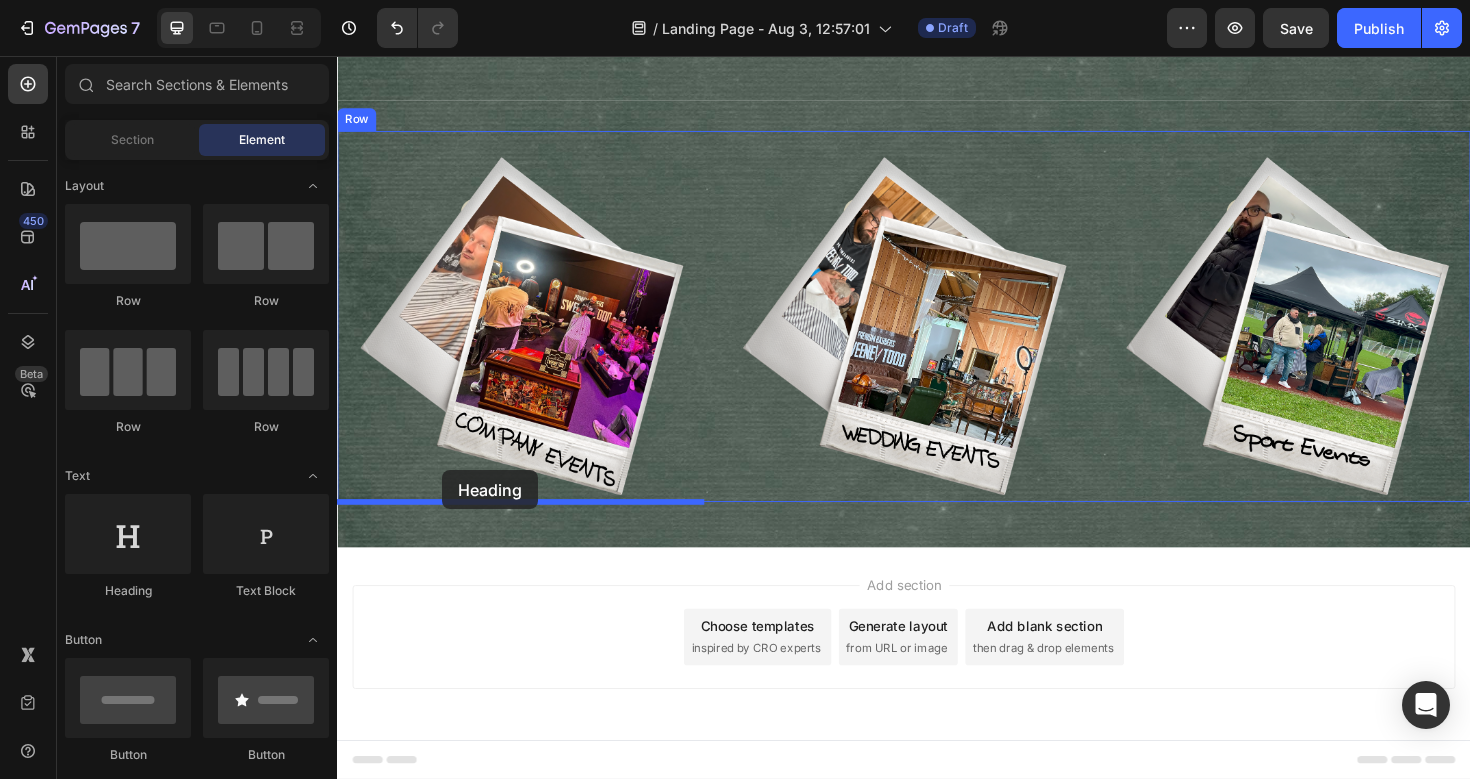 drag, startPoint x: 471, startPoint y: 575, endPoint x: 448, endPoint y: 493, distance: 85.16454 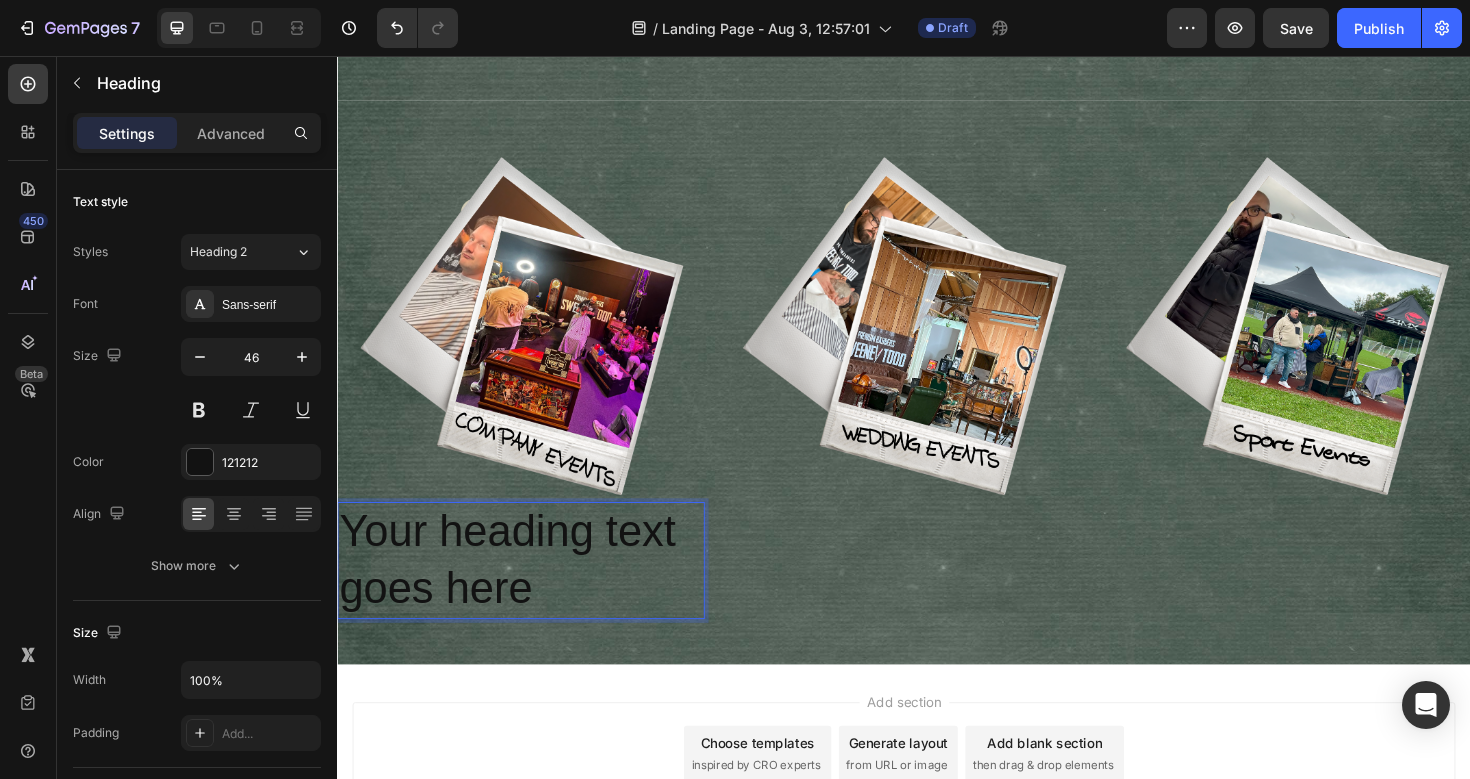 click on "Your heading text goes here" at bounding box center (531, 590) 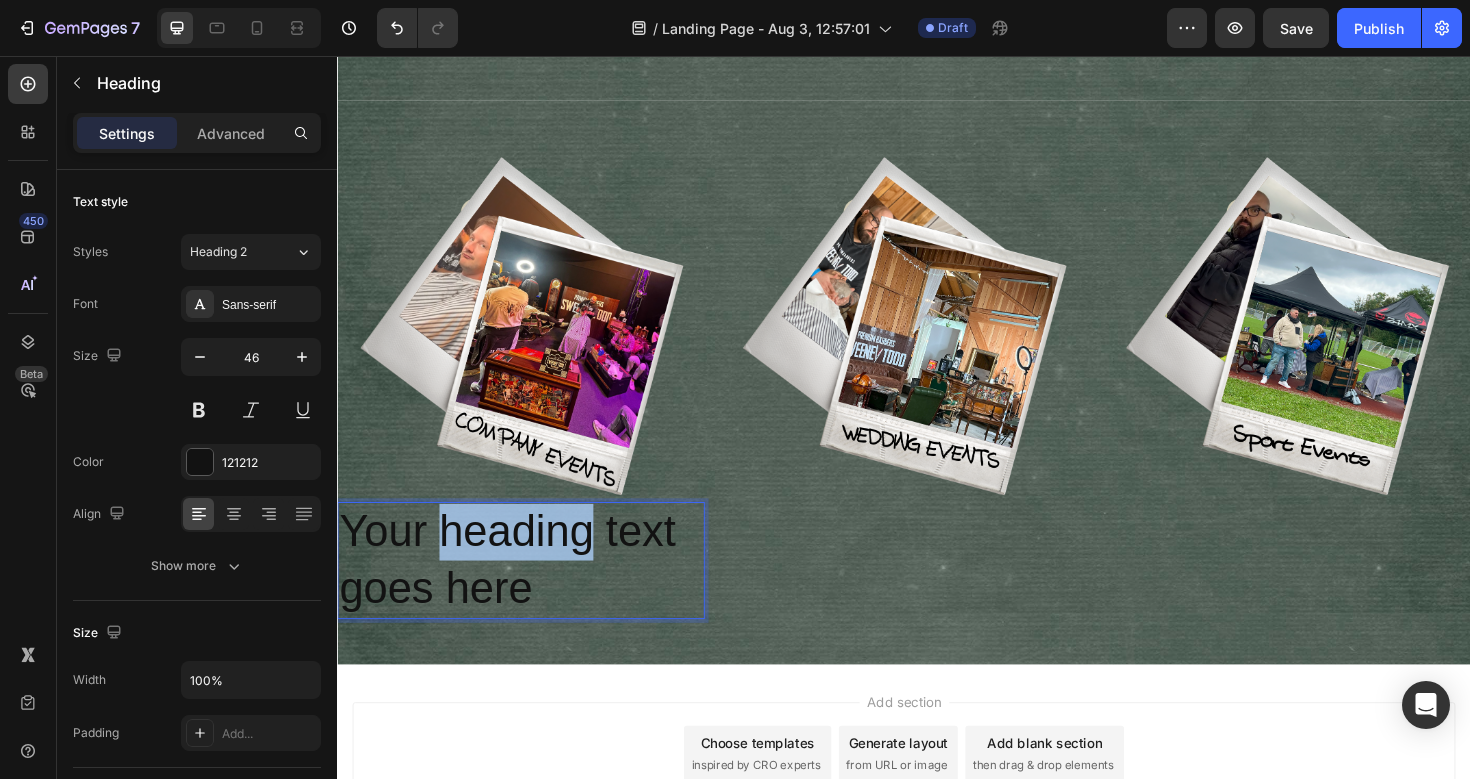 click on "Your heading text goes here" at bounding box center (531, 590) 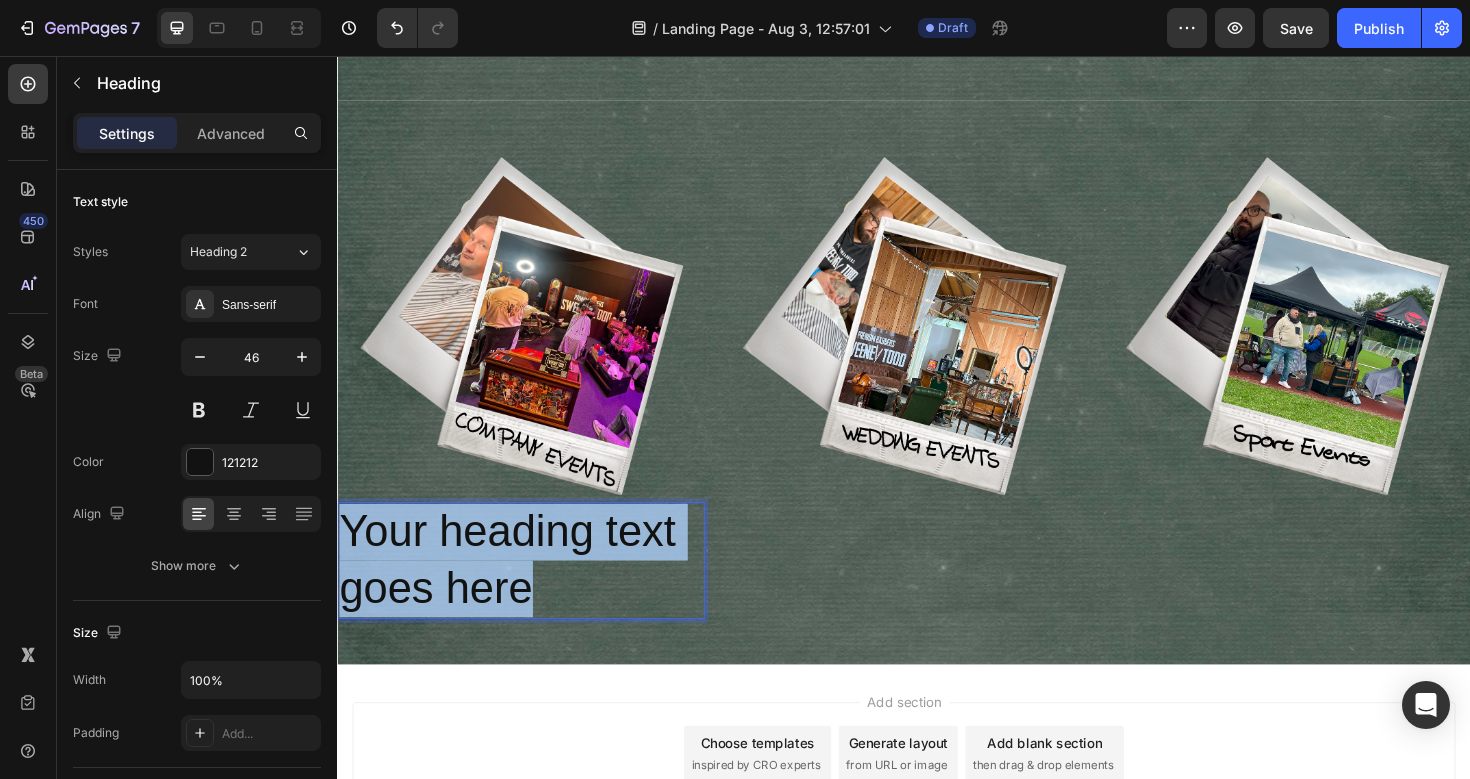 click on "Your heading text goes here" at bounding box center [531, 590] 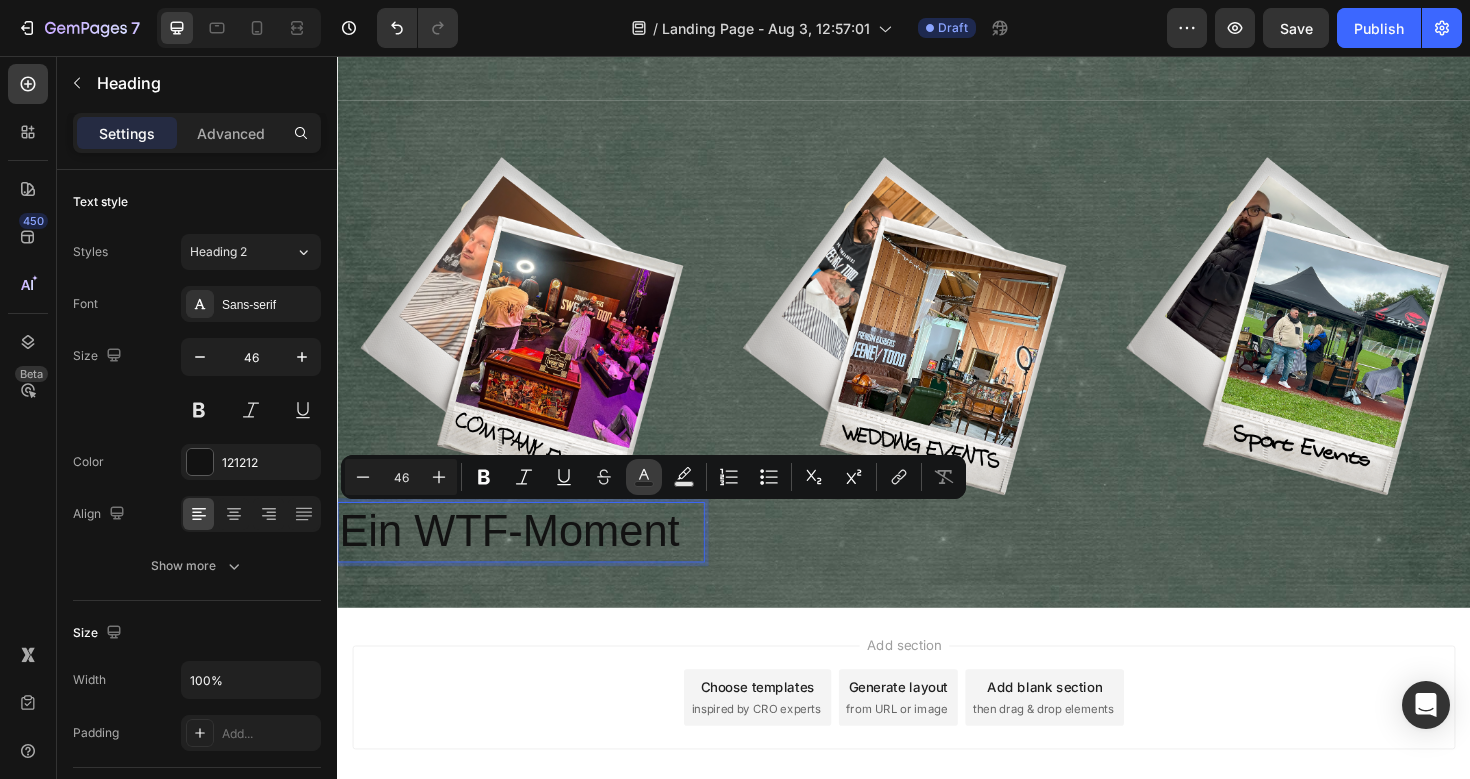 click 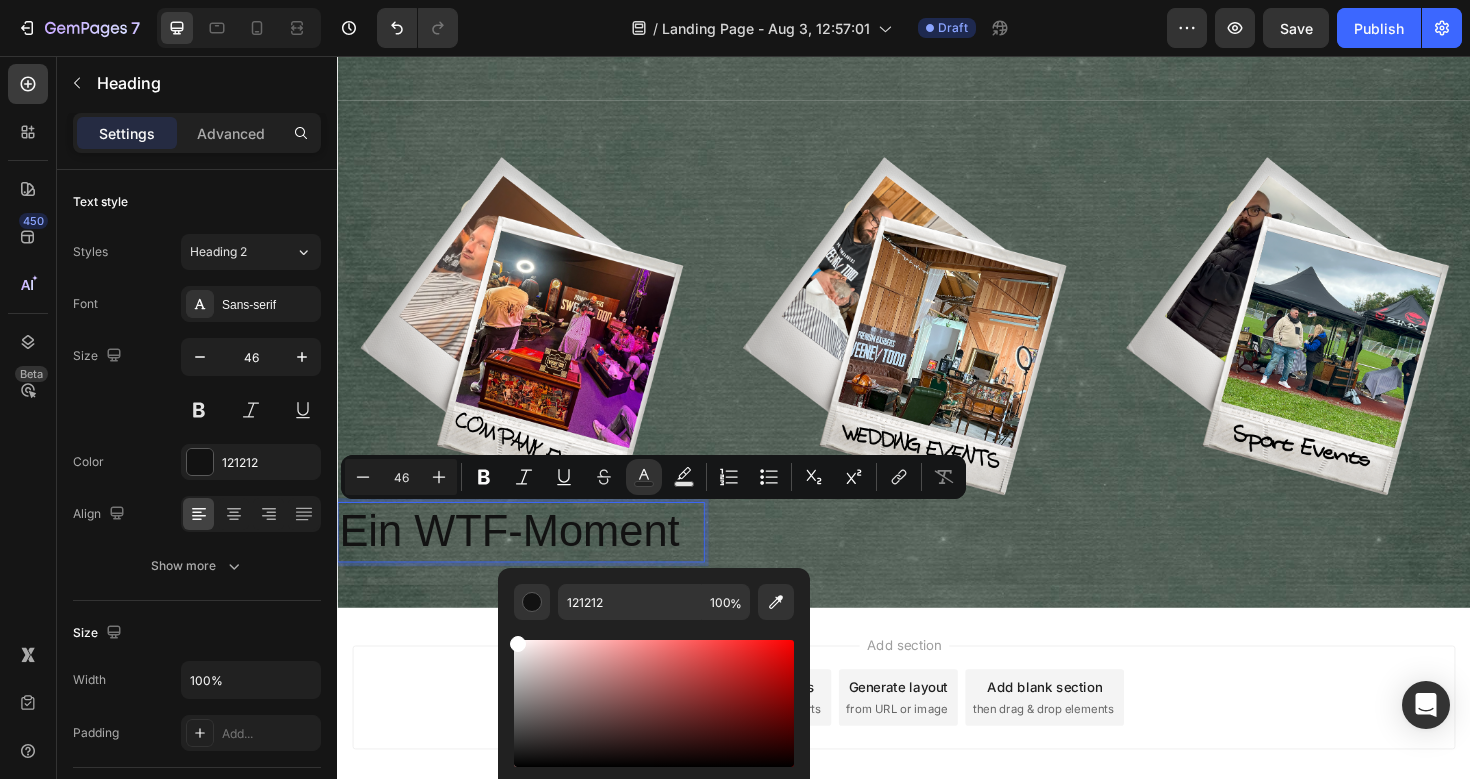 drag, startPoint x: 525, startPoint y: 662, endPoint x: 508, endPoint y: 606, distance: 58.5235 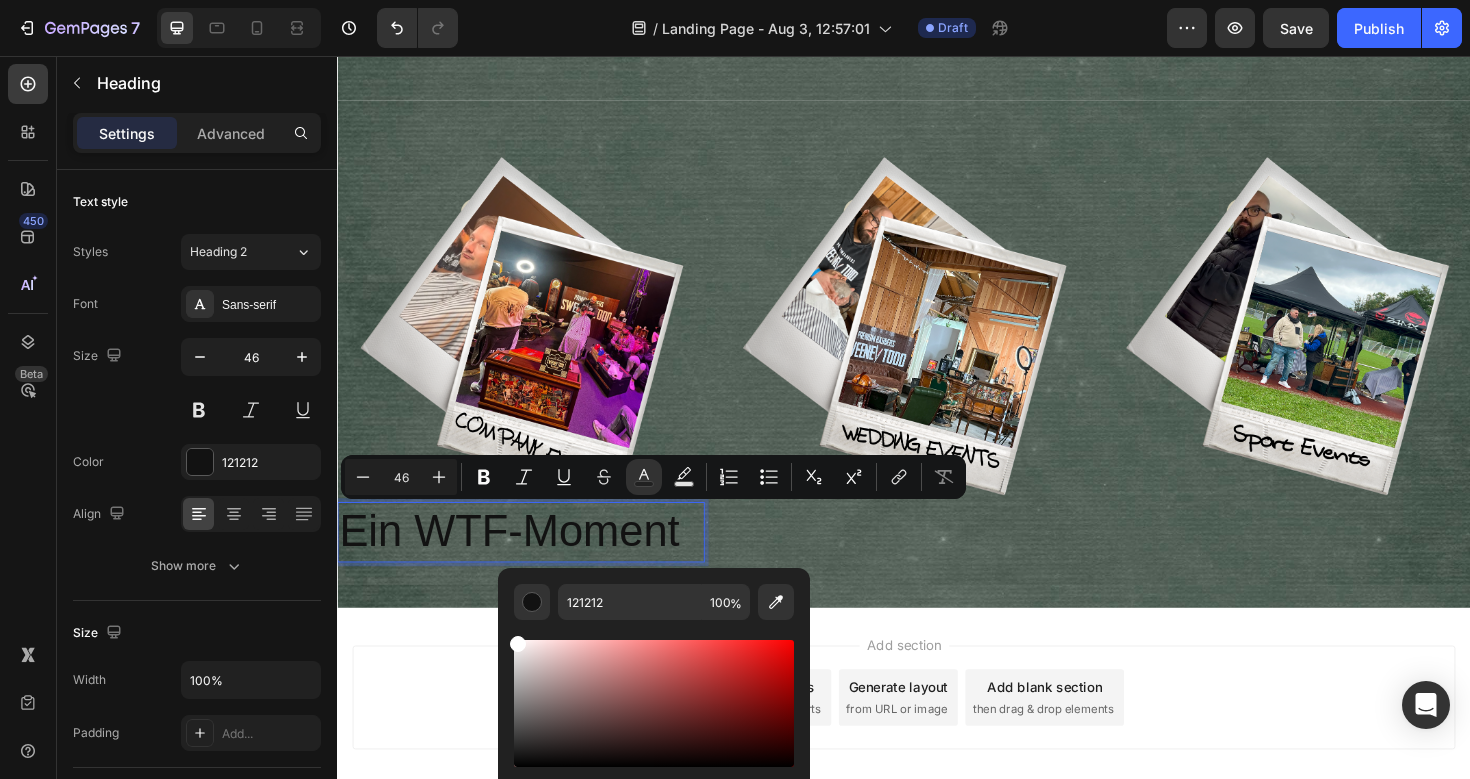 type on "FFFFFF" 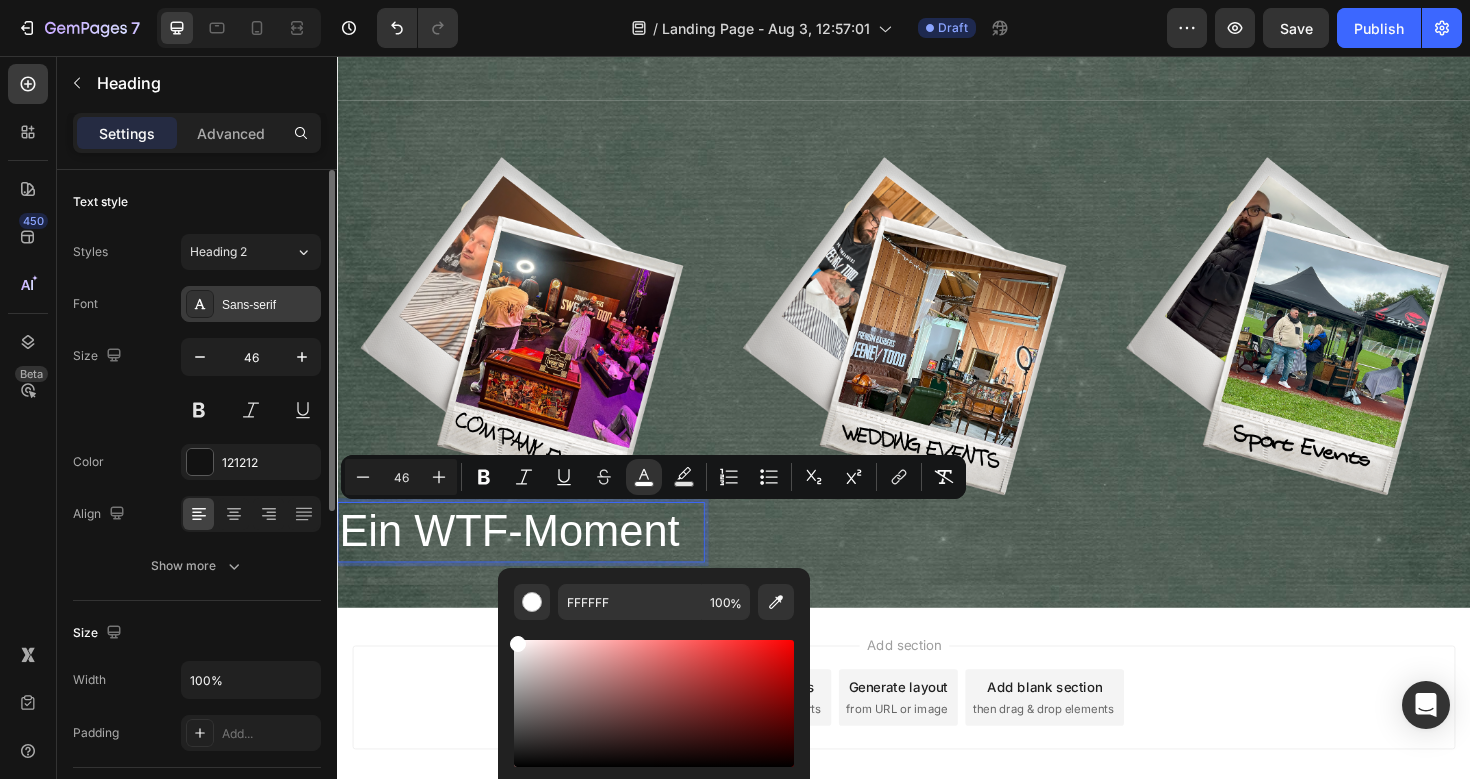 click on "Sans-serif" at bounding box center [251, 304] 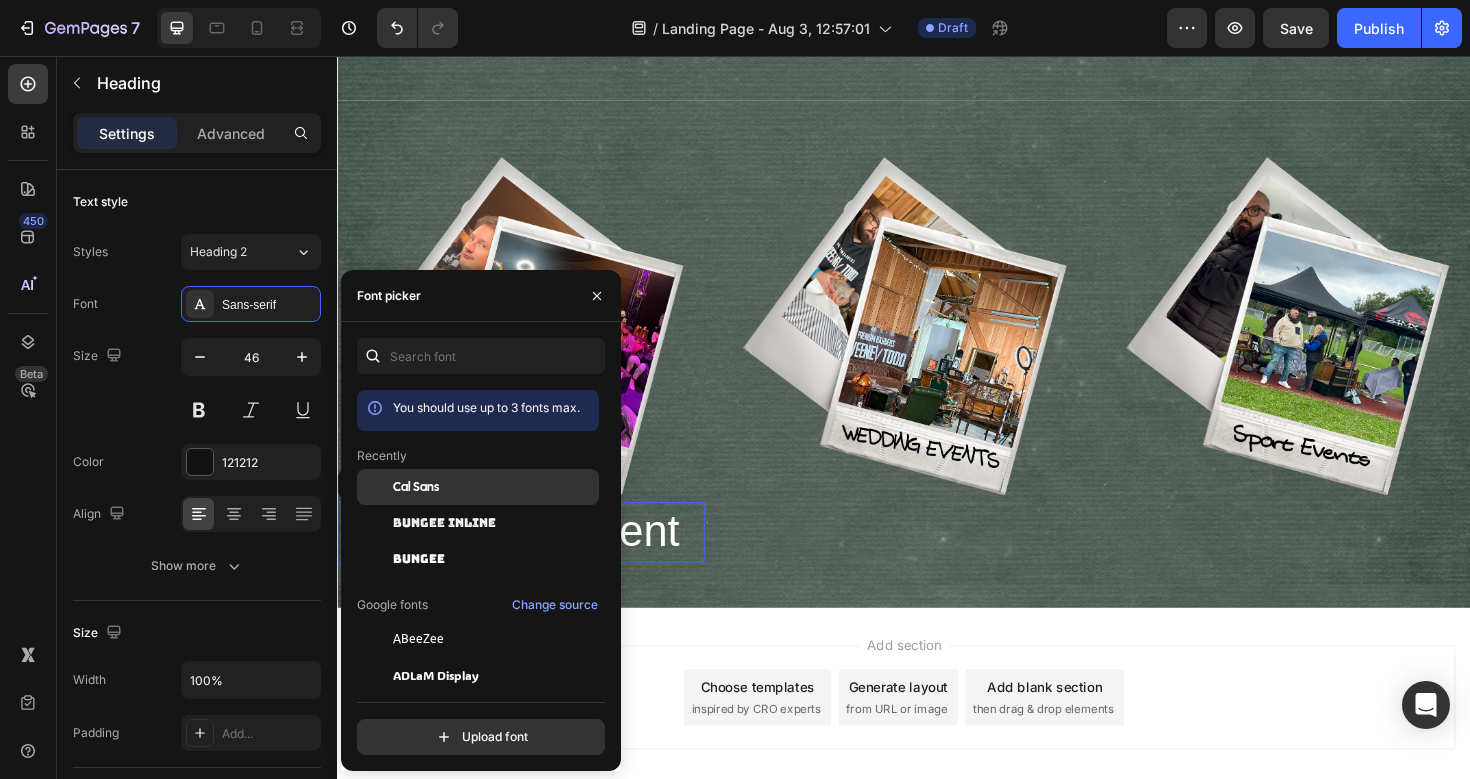 click on "Cal Sans" at bounding box center [416, 487] 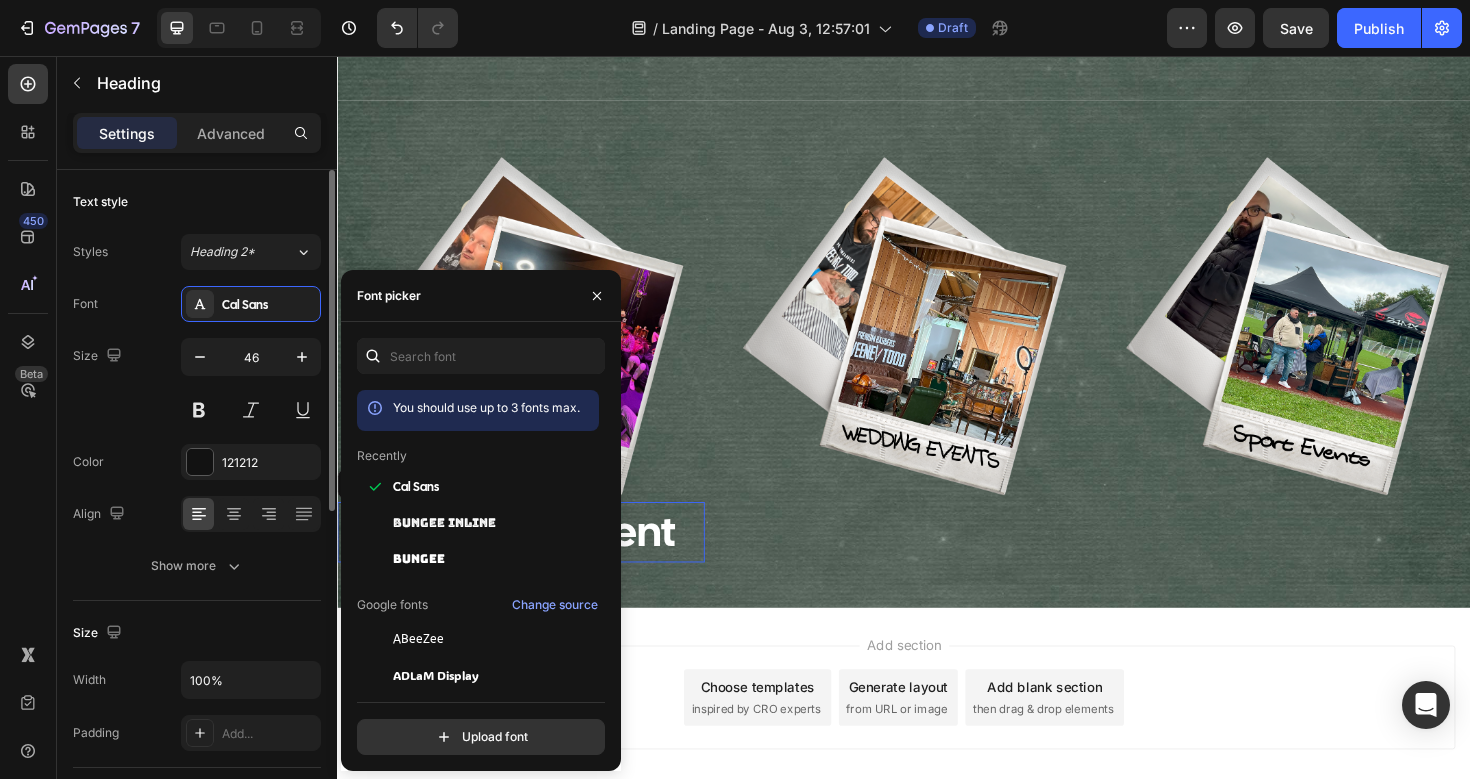 click on "Size 46" at bounding box center [197, 383] 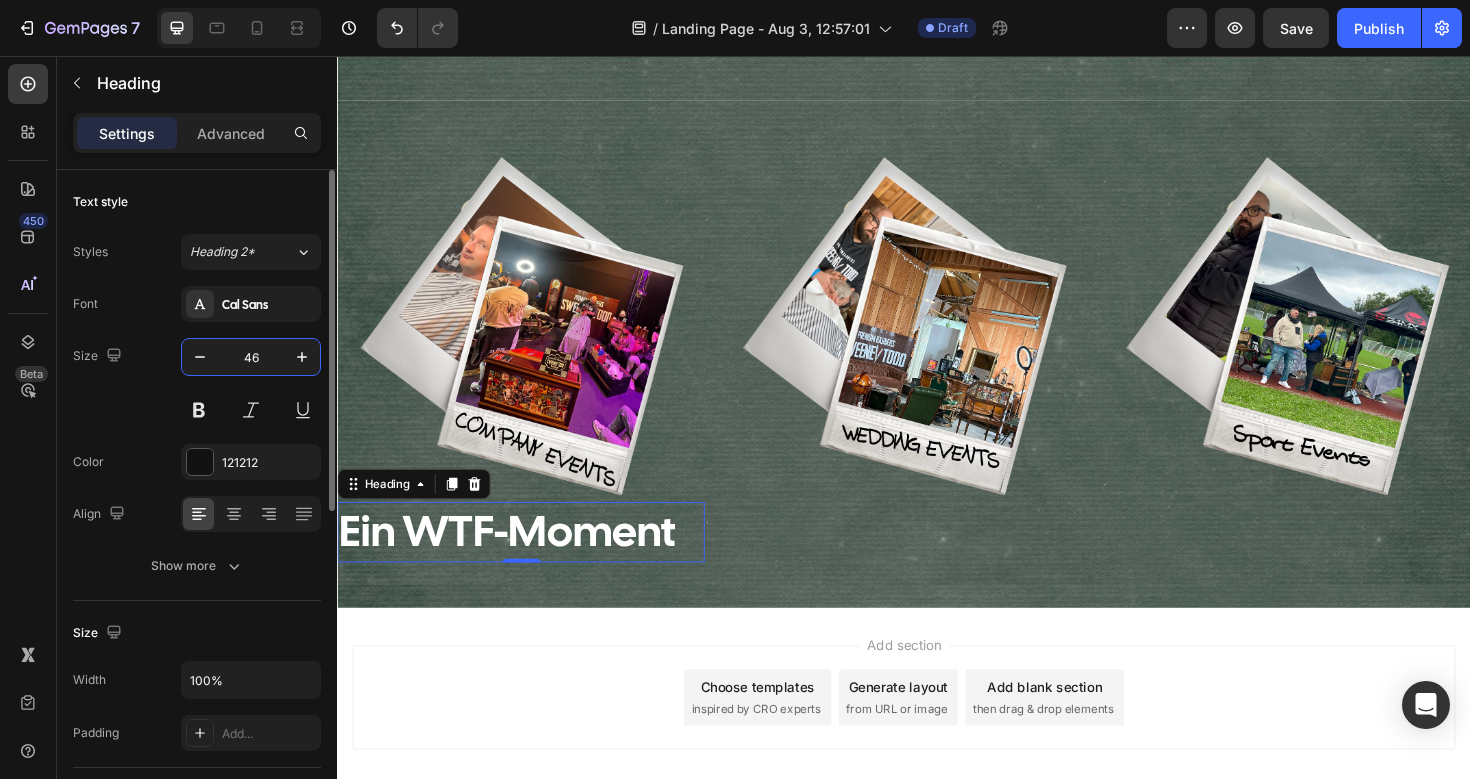 click on "46" at bounding box center [251, 357] 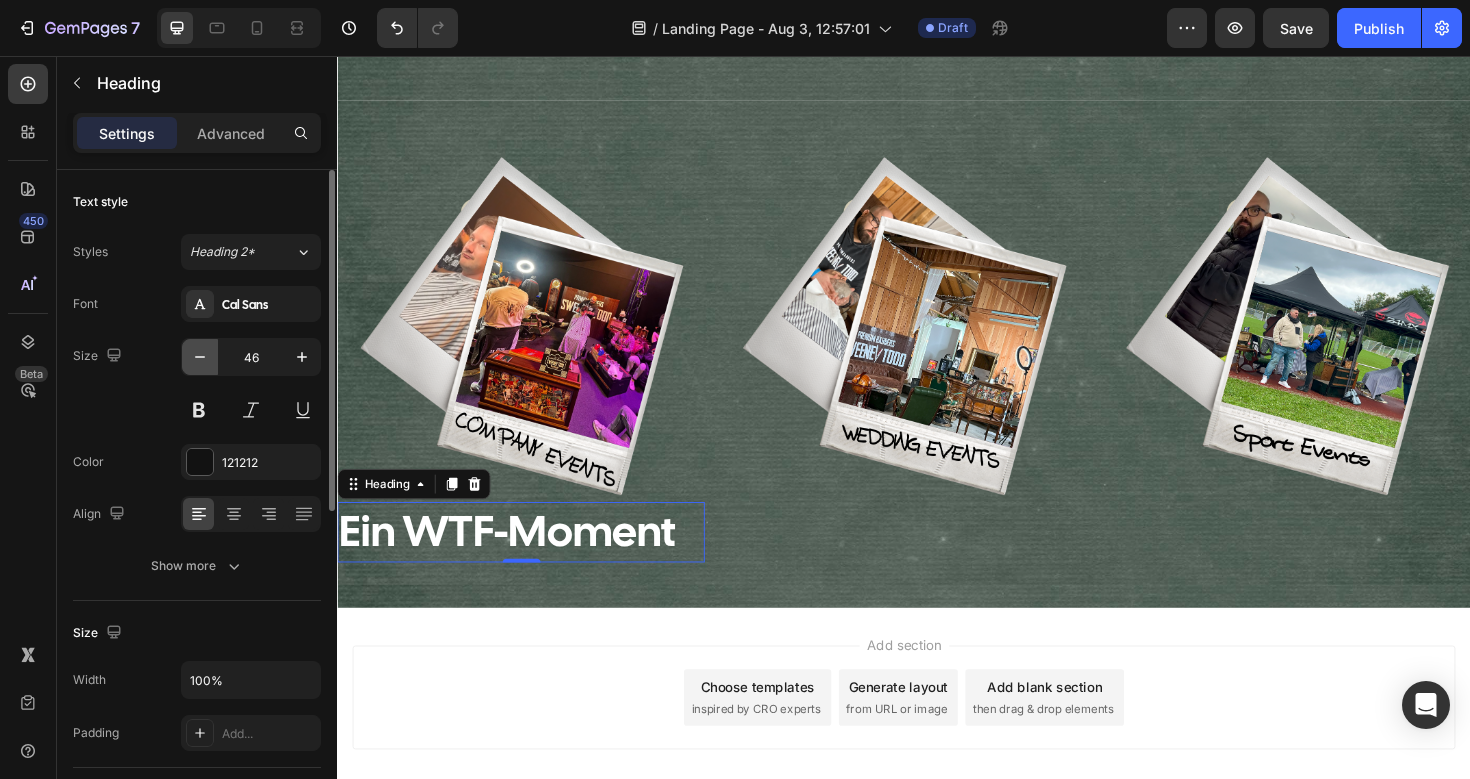 click 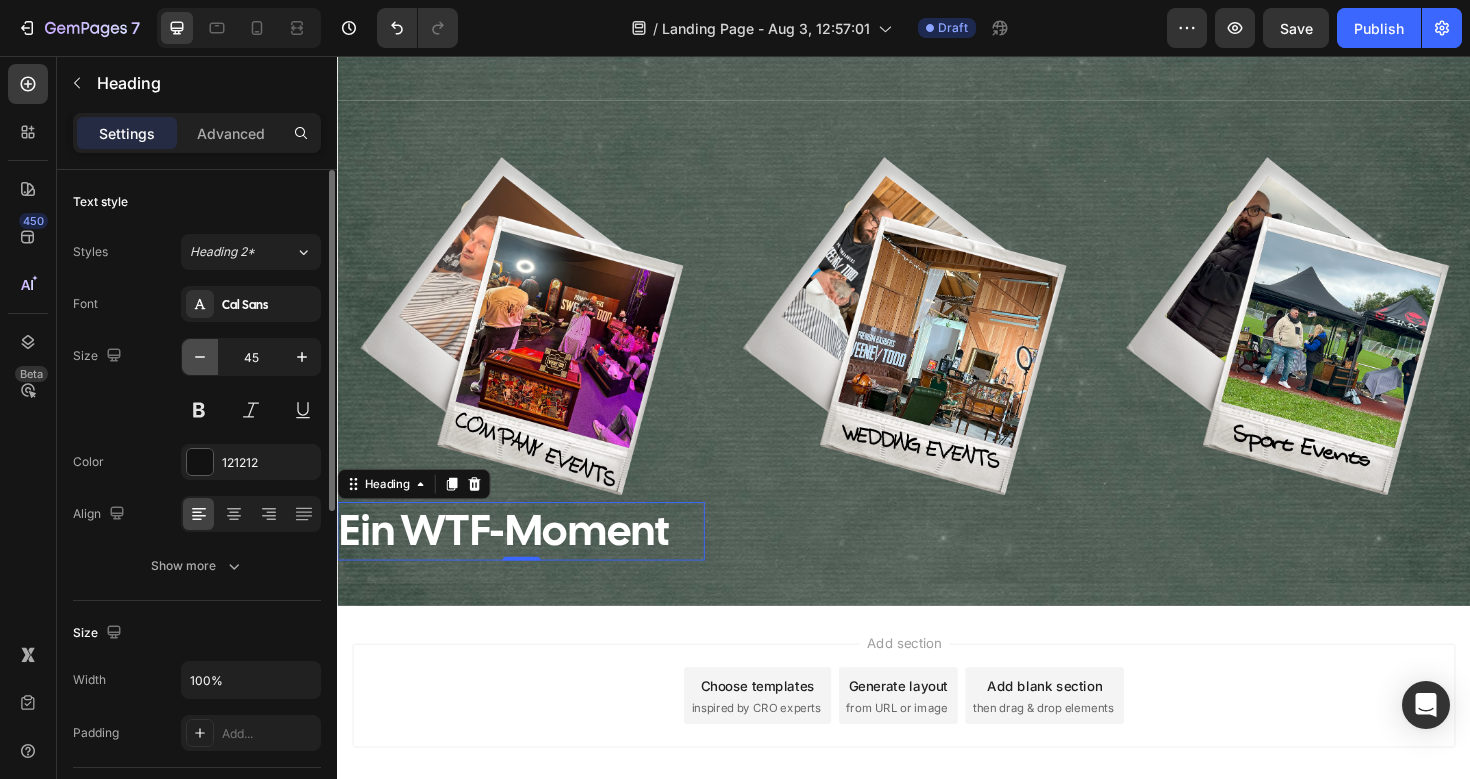 click 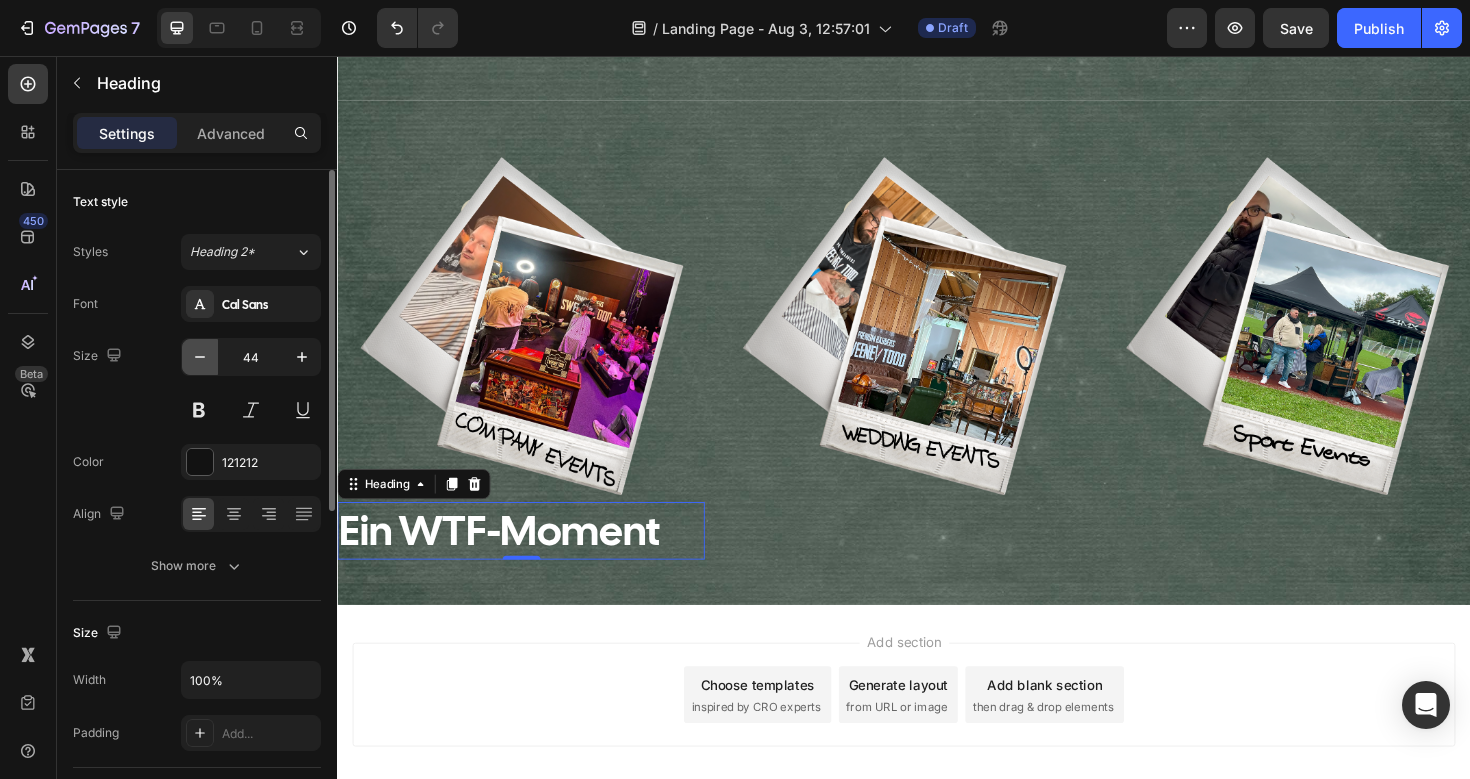 click 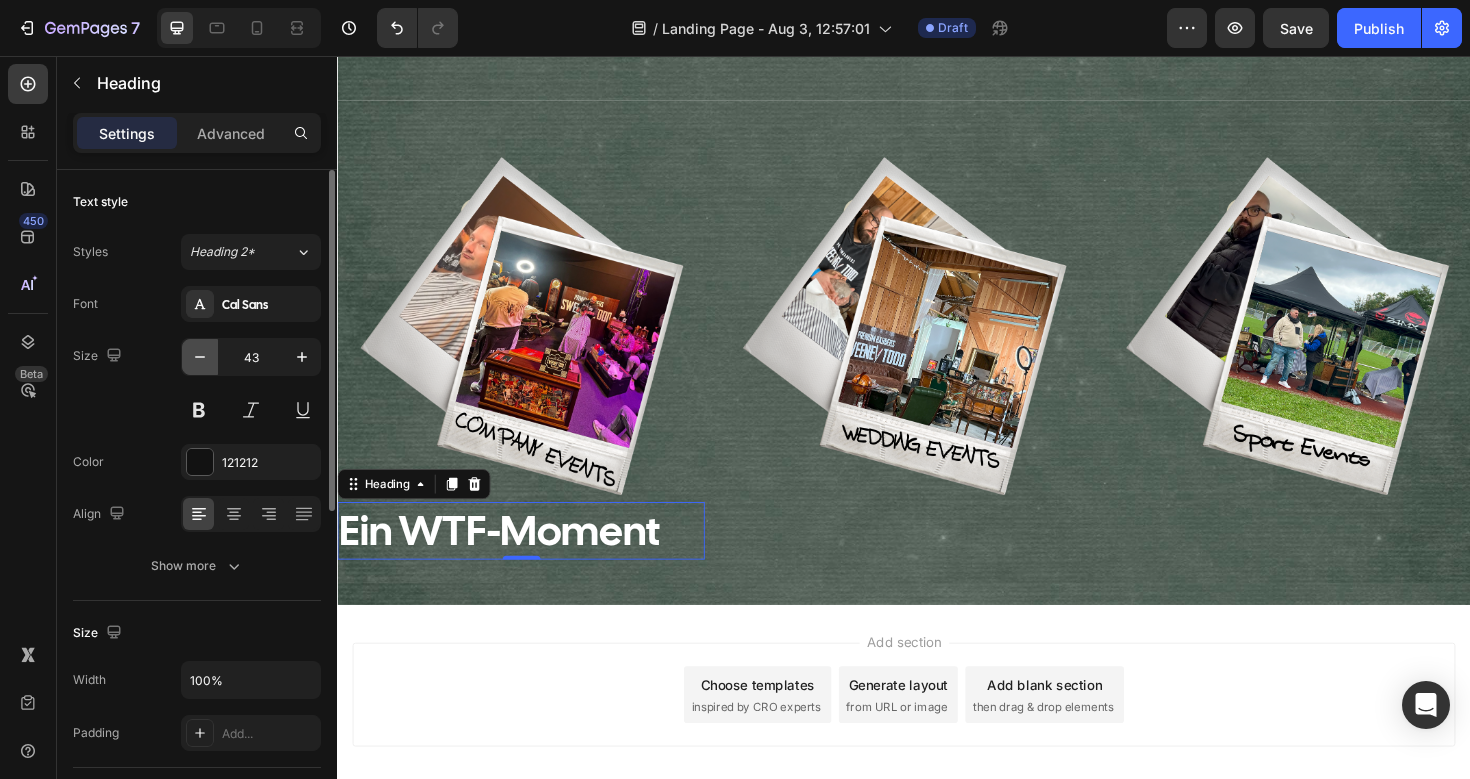 click 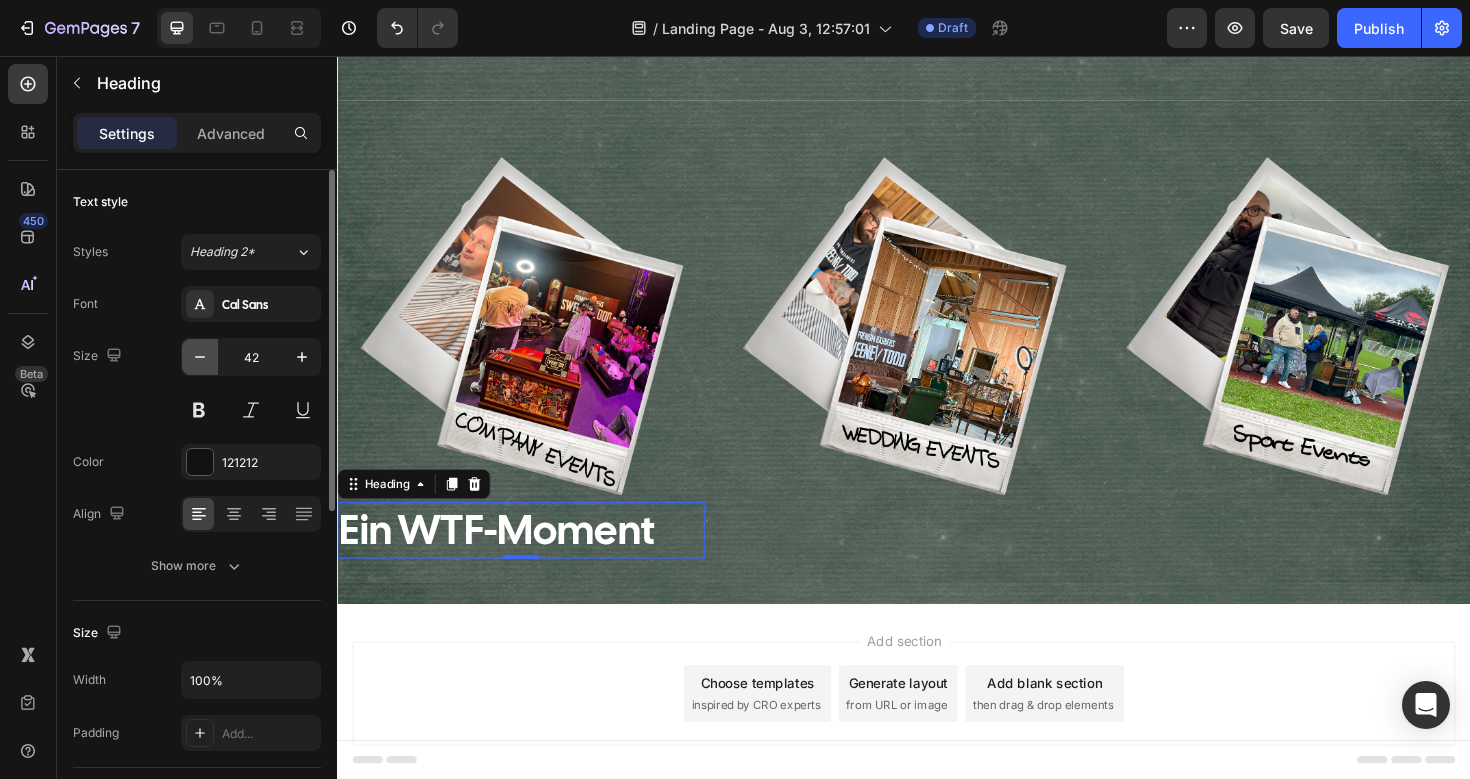 click 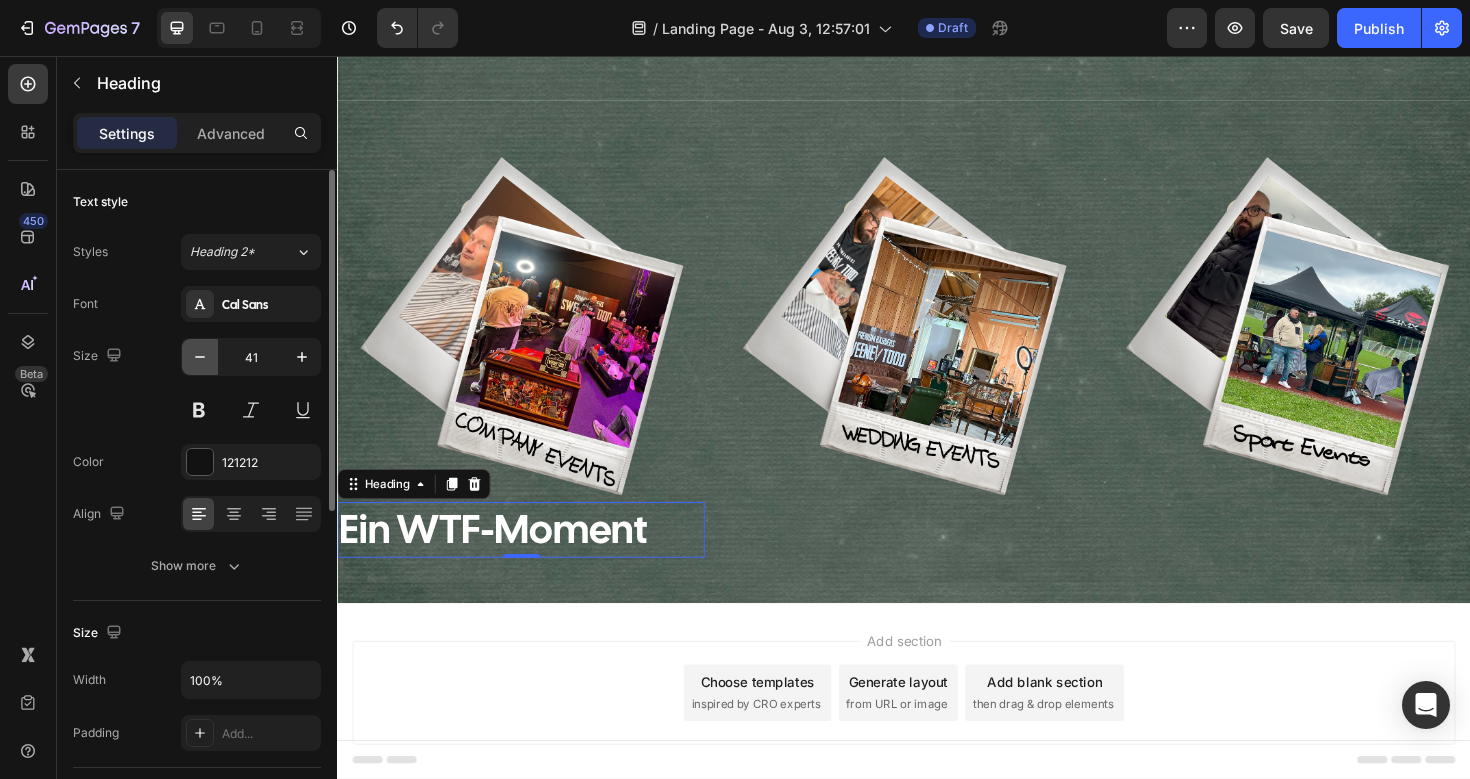 click 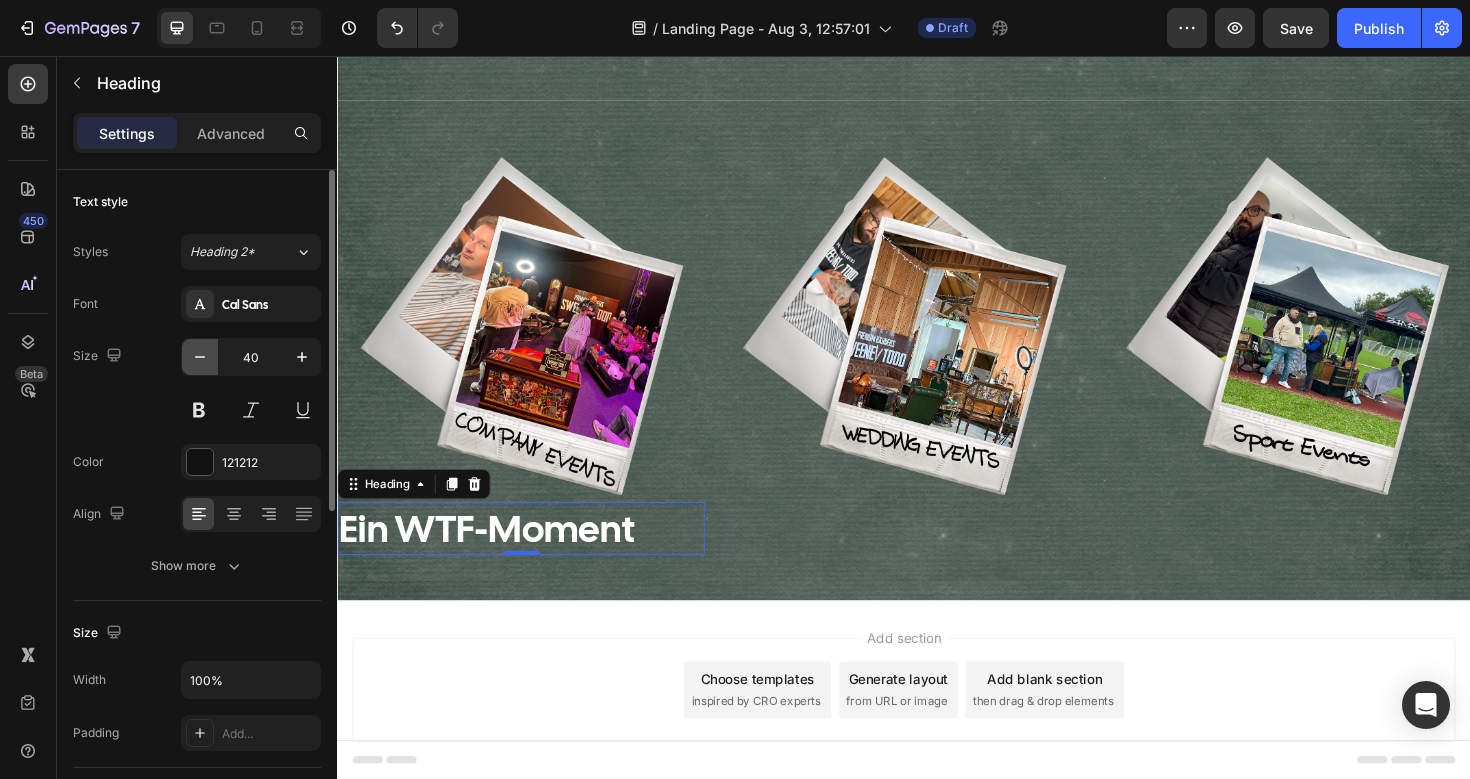 click 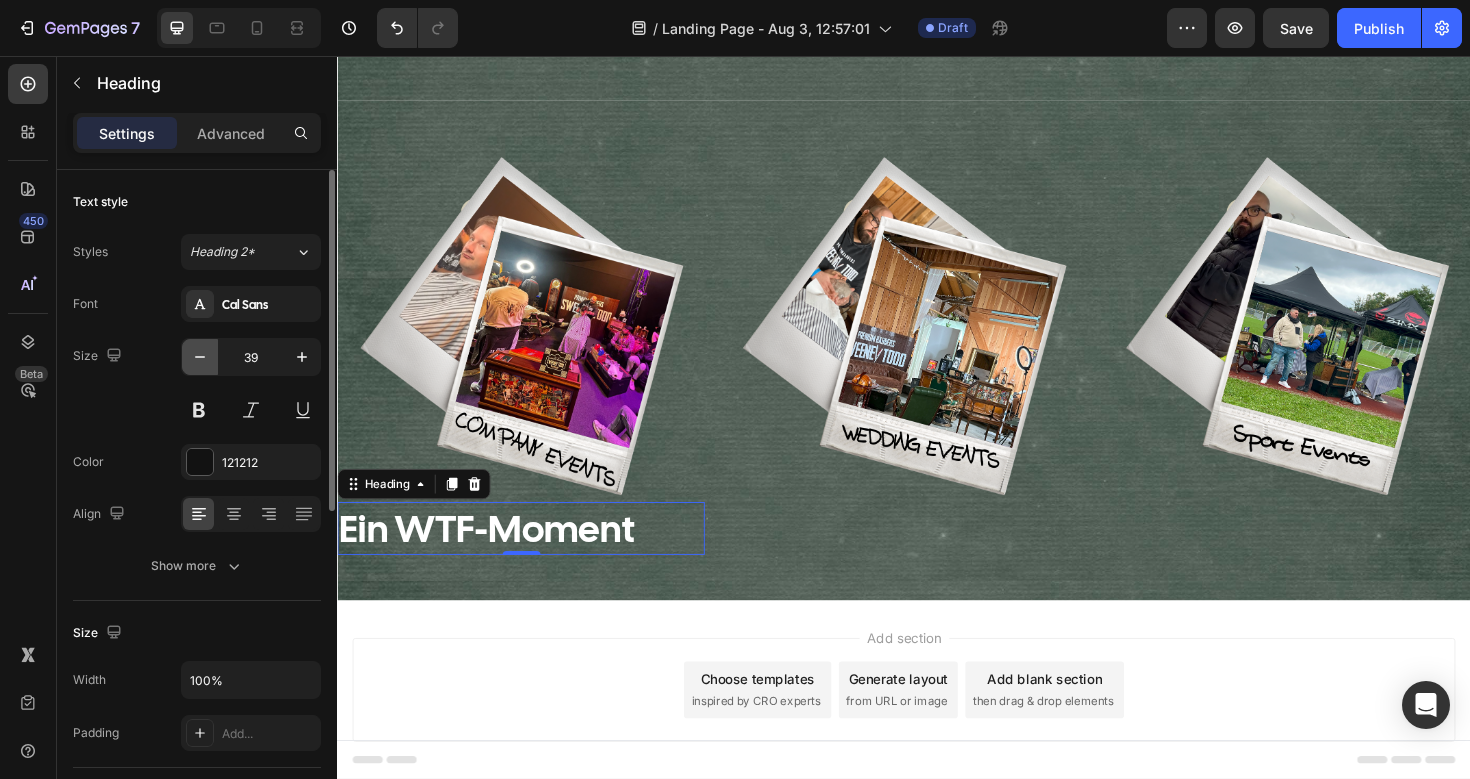 click 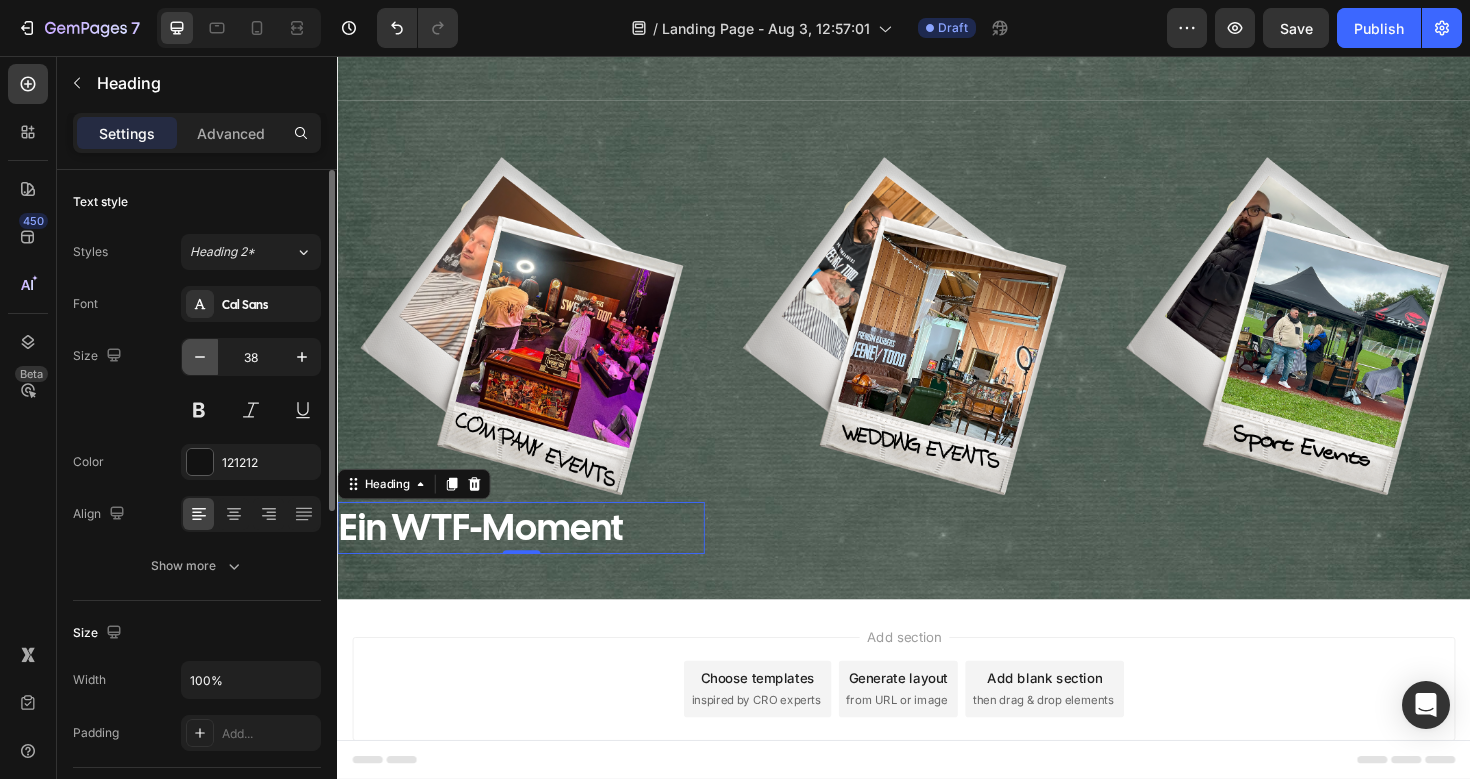 click 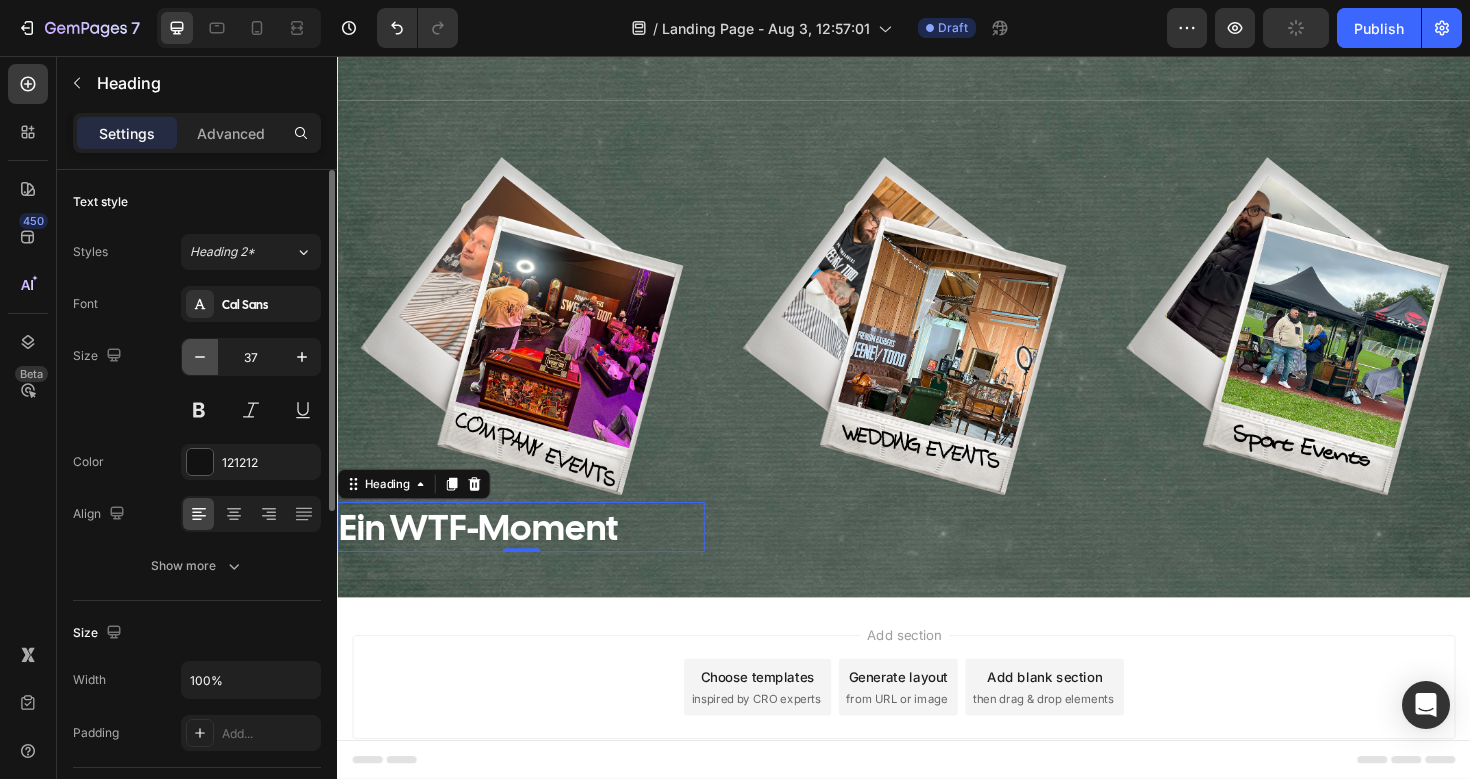 click 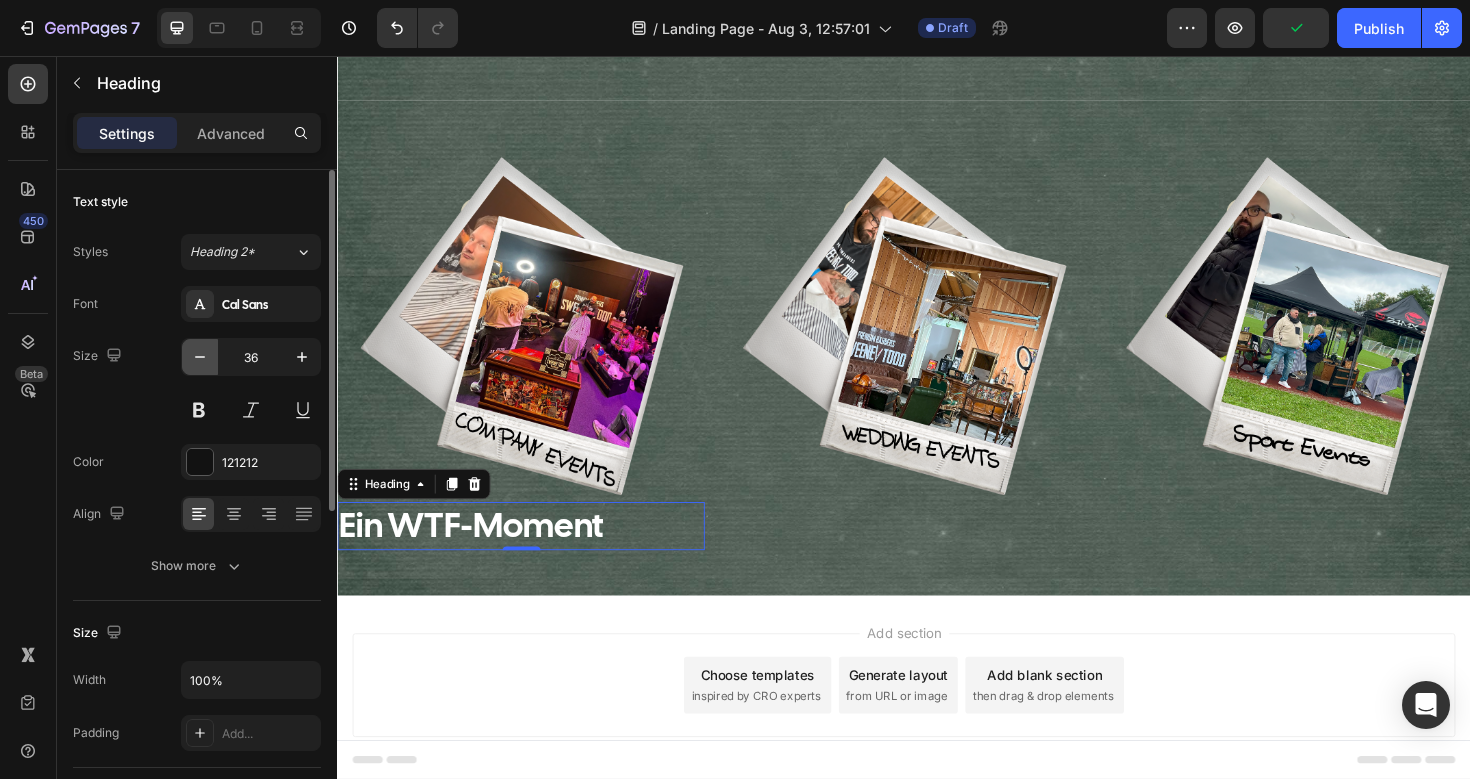 click 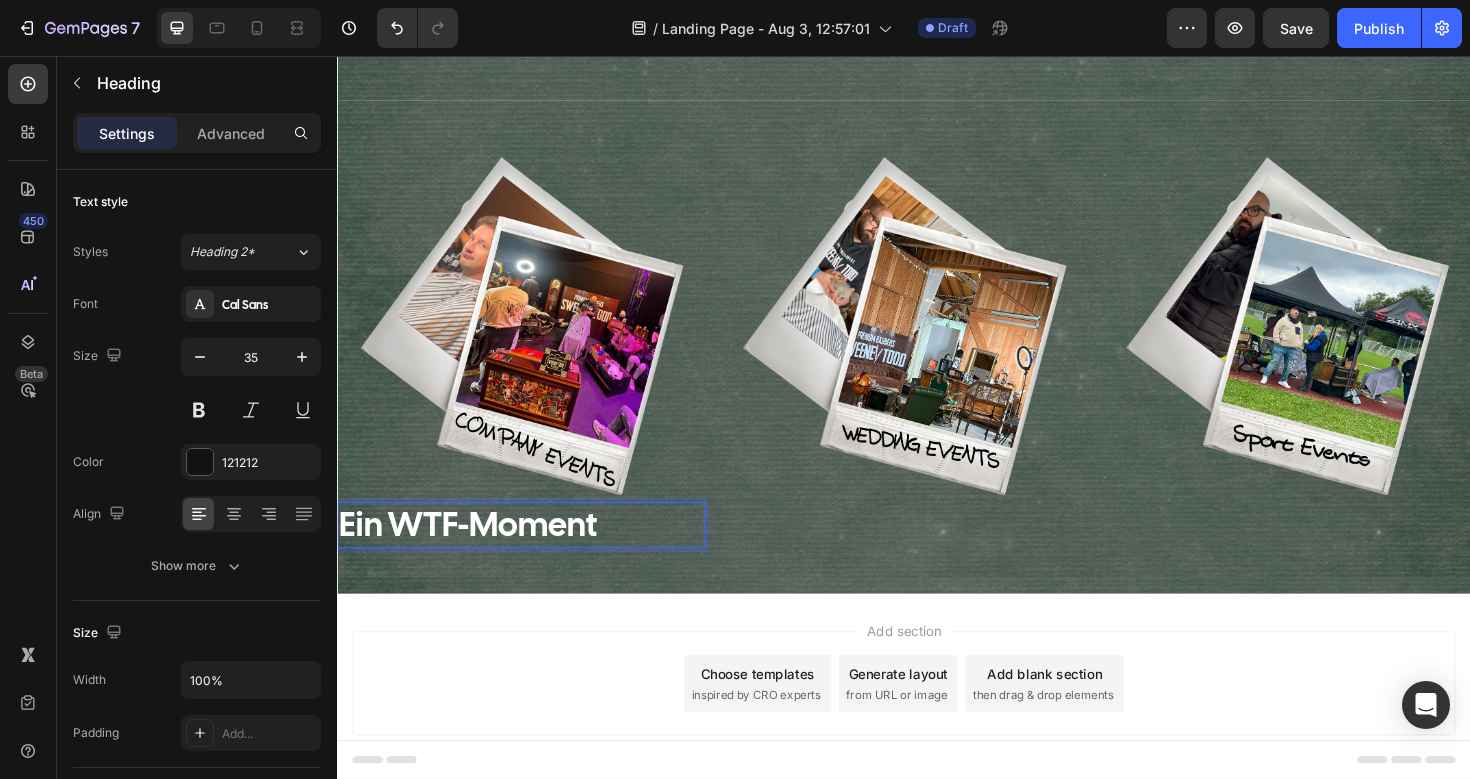click on "Ein WTF-Moment" at bounding box center (475, 552) 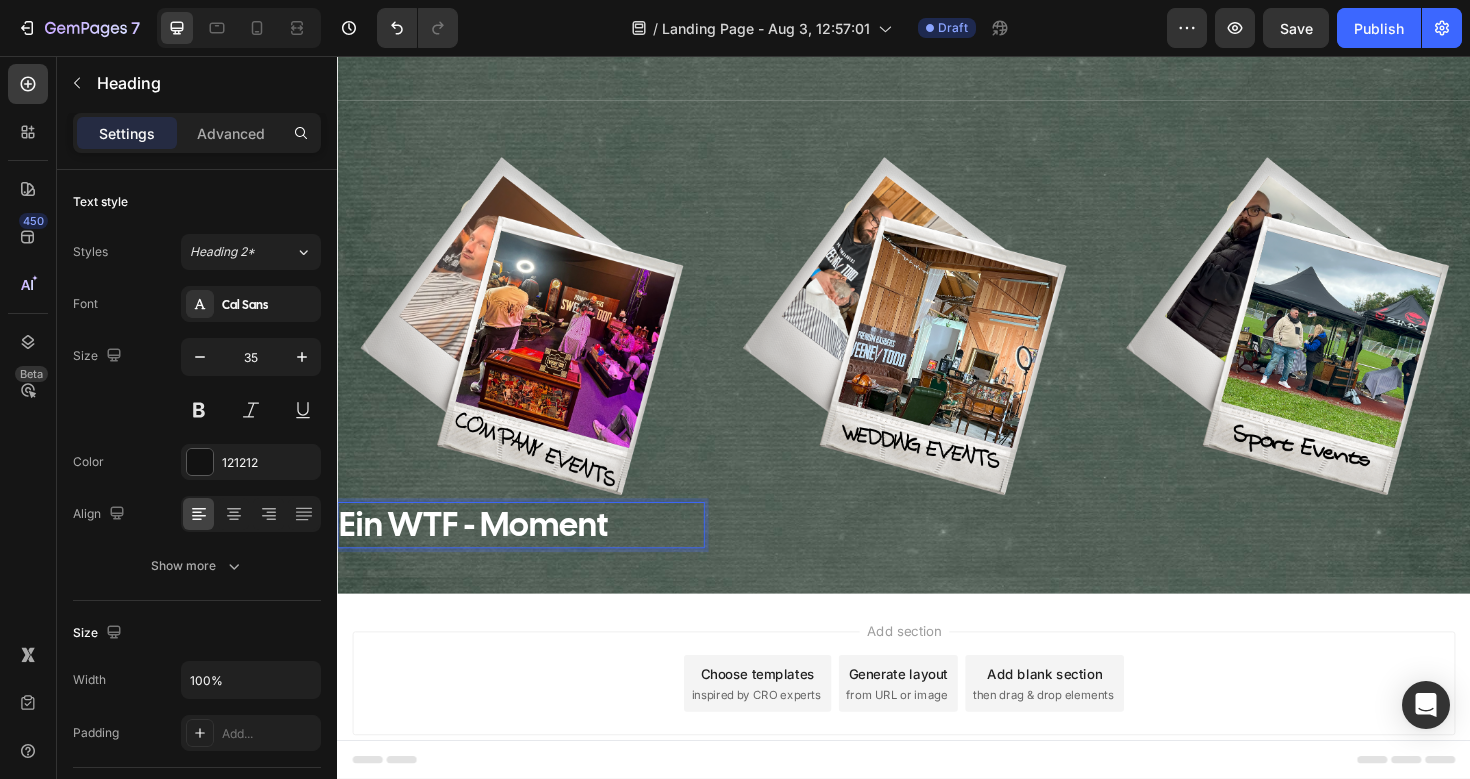 click on "Ein WTF - Moment" at bounding box center (531, 553) 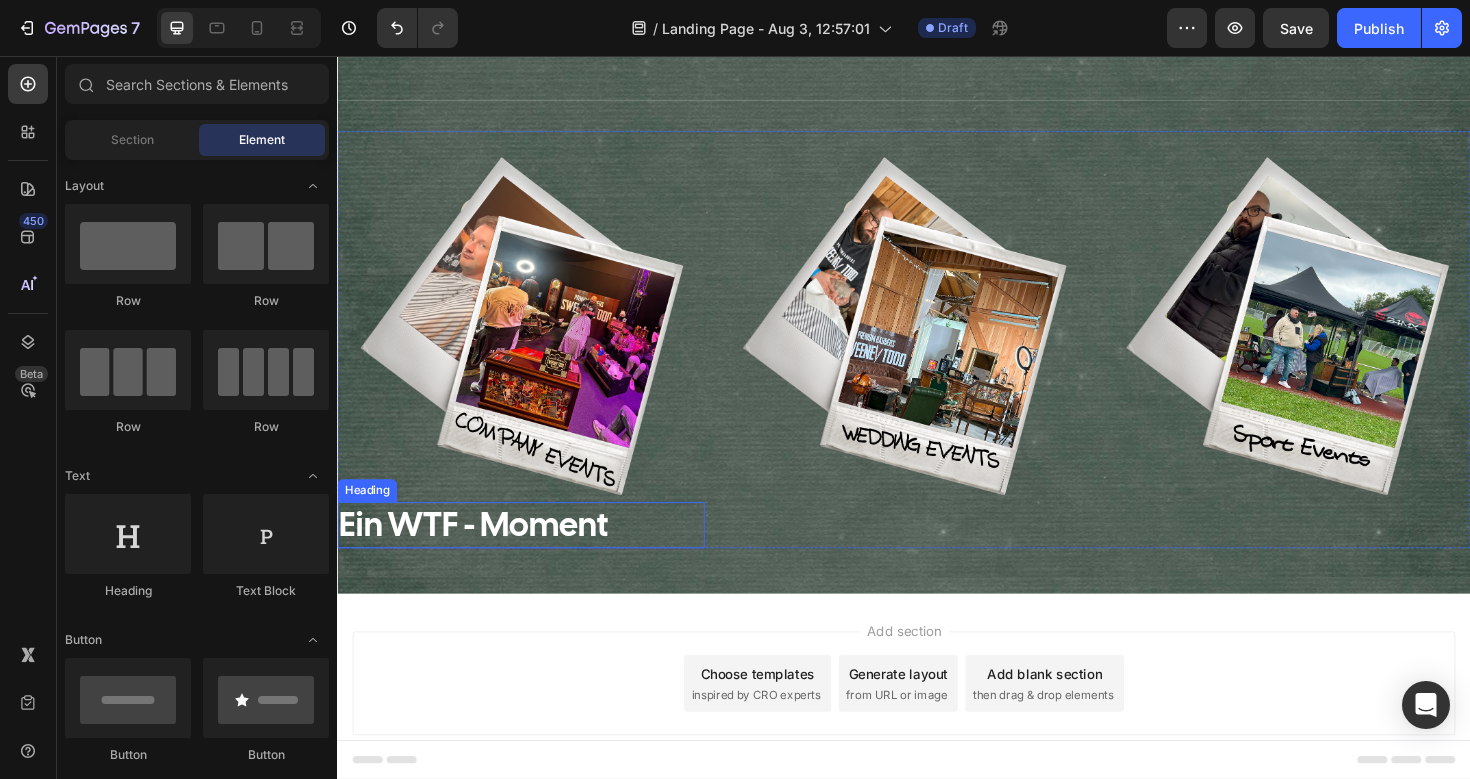 click on "Ein WTF - Moment" at bounding box center [481, 552] 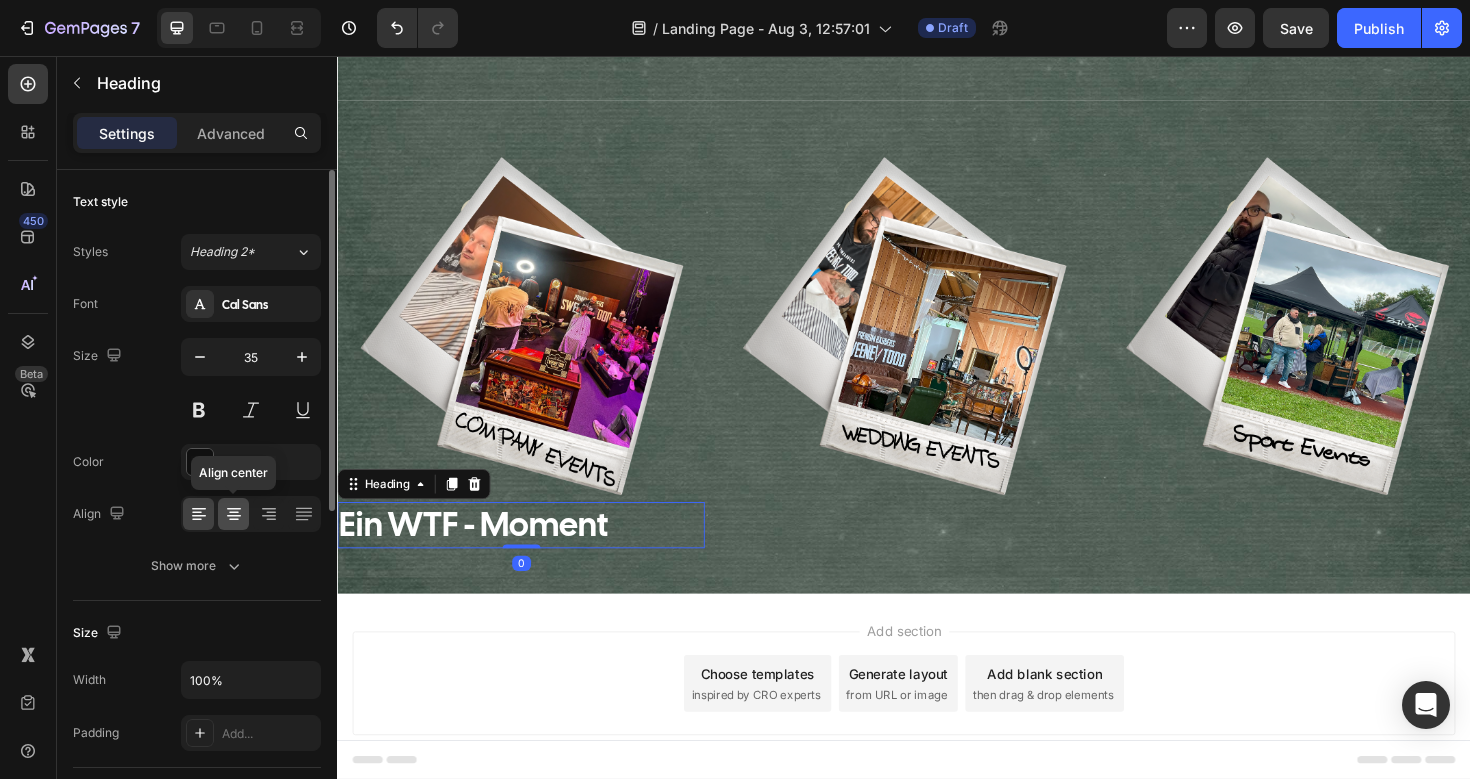 click 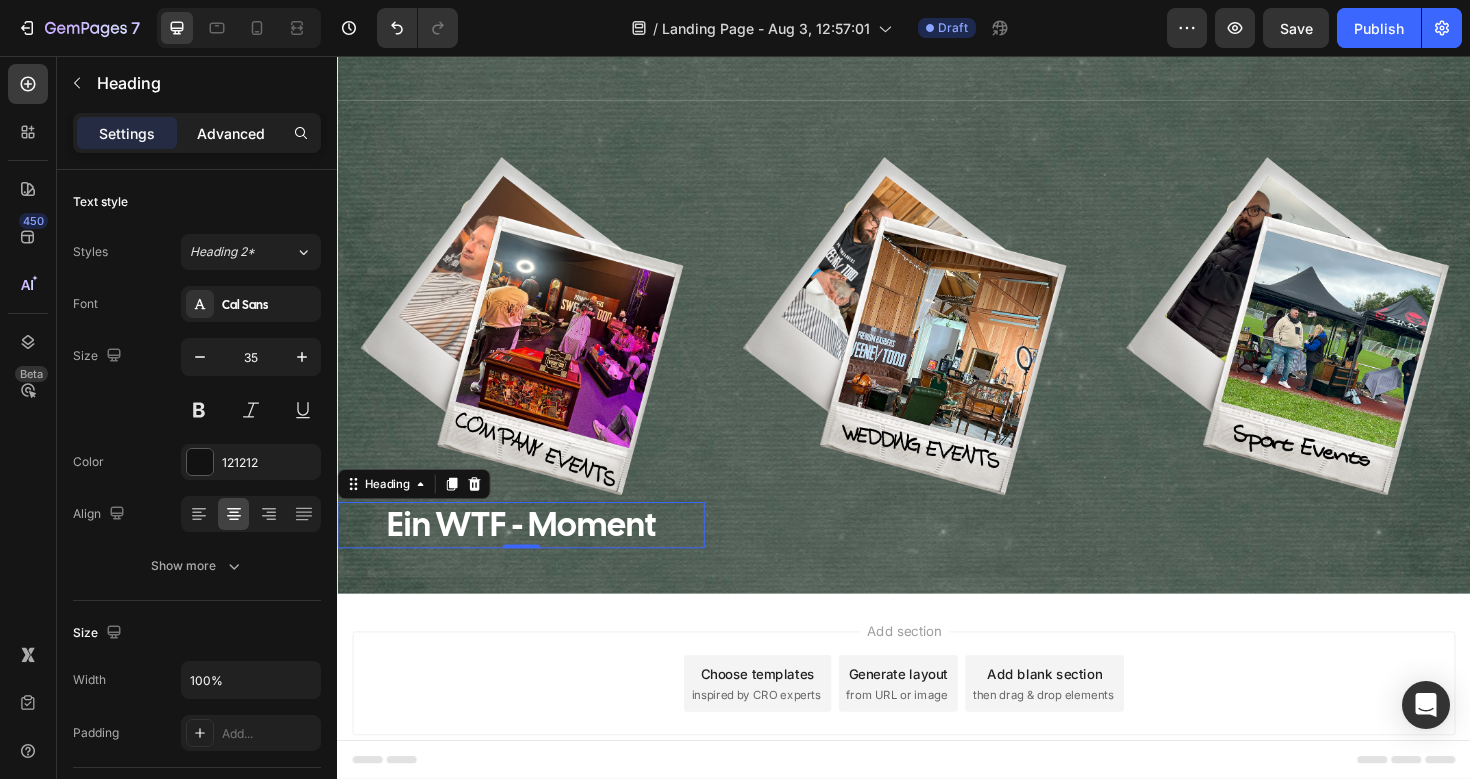 click on "Advanced" at bounding box center [231, 133] 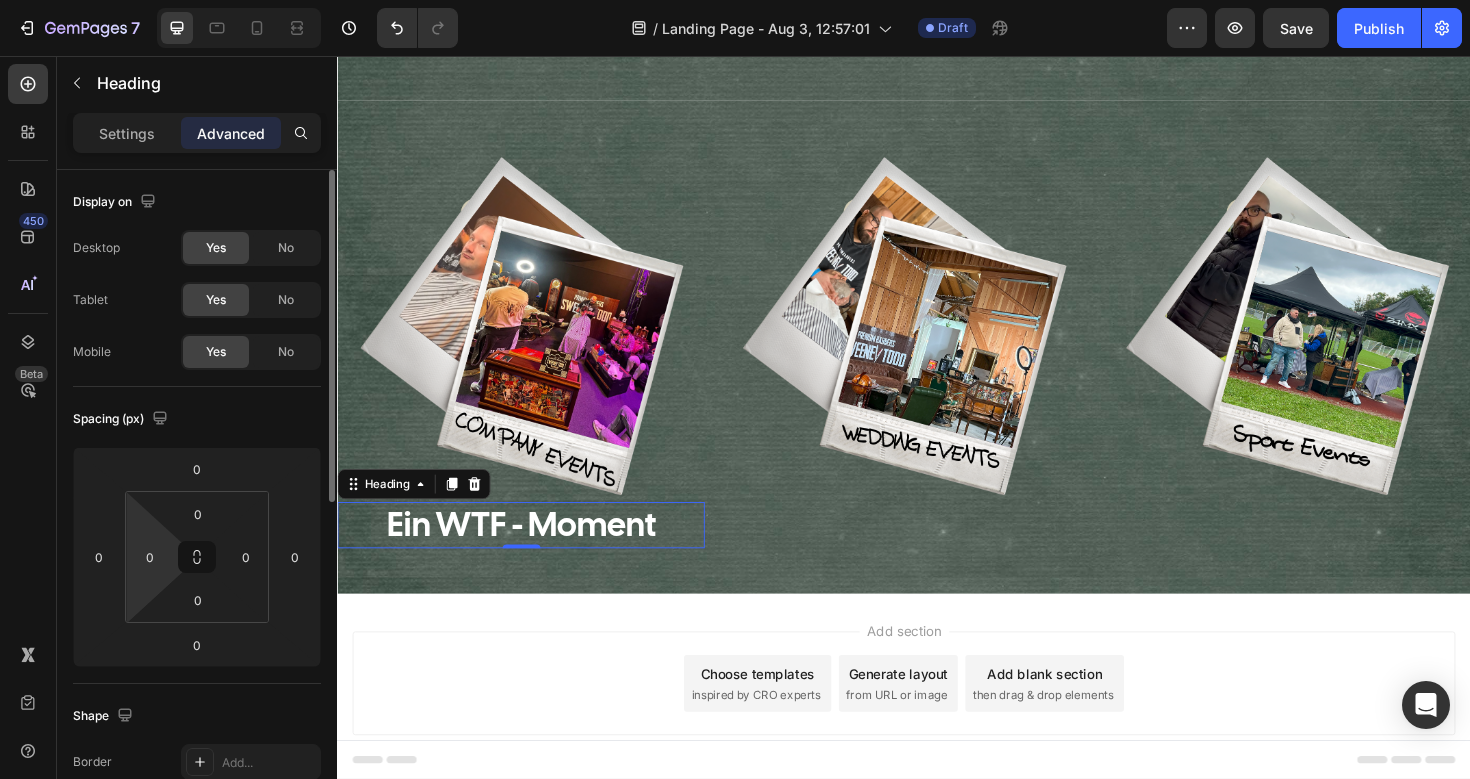 click on "7  Version history  /  Landing Page - Aug 3, 12:57:01 Draft Preview  Save   Publish  450 Beta Sections(18) Elements(83) Section Element Hero Section Product Detail Brands Trusted Badges Guarantee Product Breakdown How to use Testimonials Compare Bundle FAQs Social Proof Brand Story Product List Collection Blog List Contact Sticky Add to Cart Custom Footer Browse Library 450 Layout
Row
Row
Row
Row Text
Heading
Text Block Button
Button
Button Media
Image
Image" at bounding box center (735, 0) 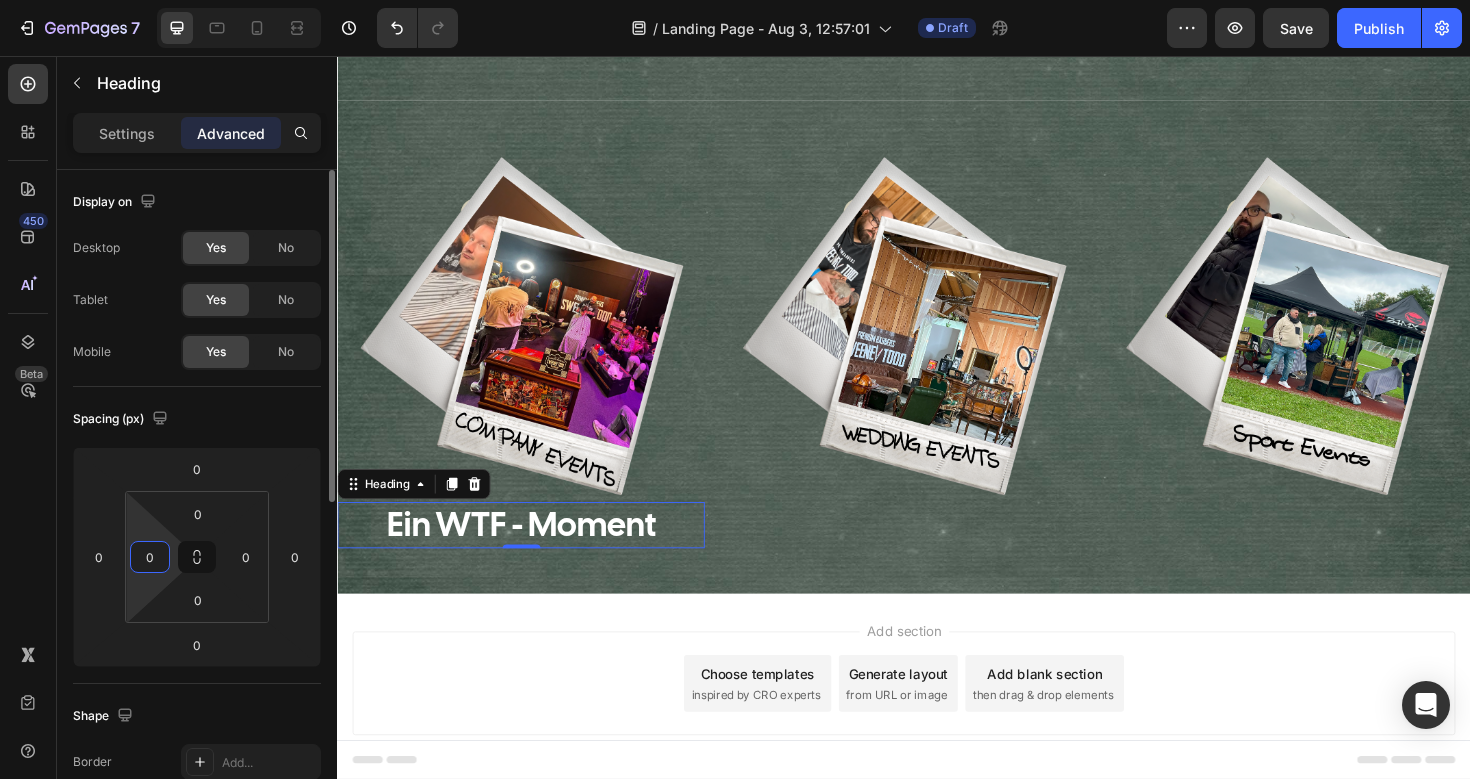 click on "0" at bounding box center [150, 557] 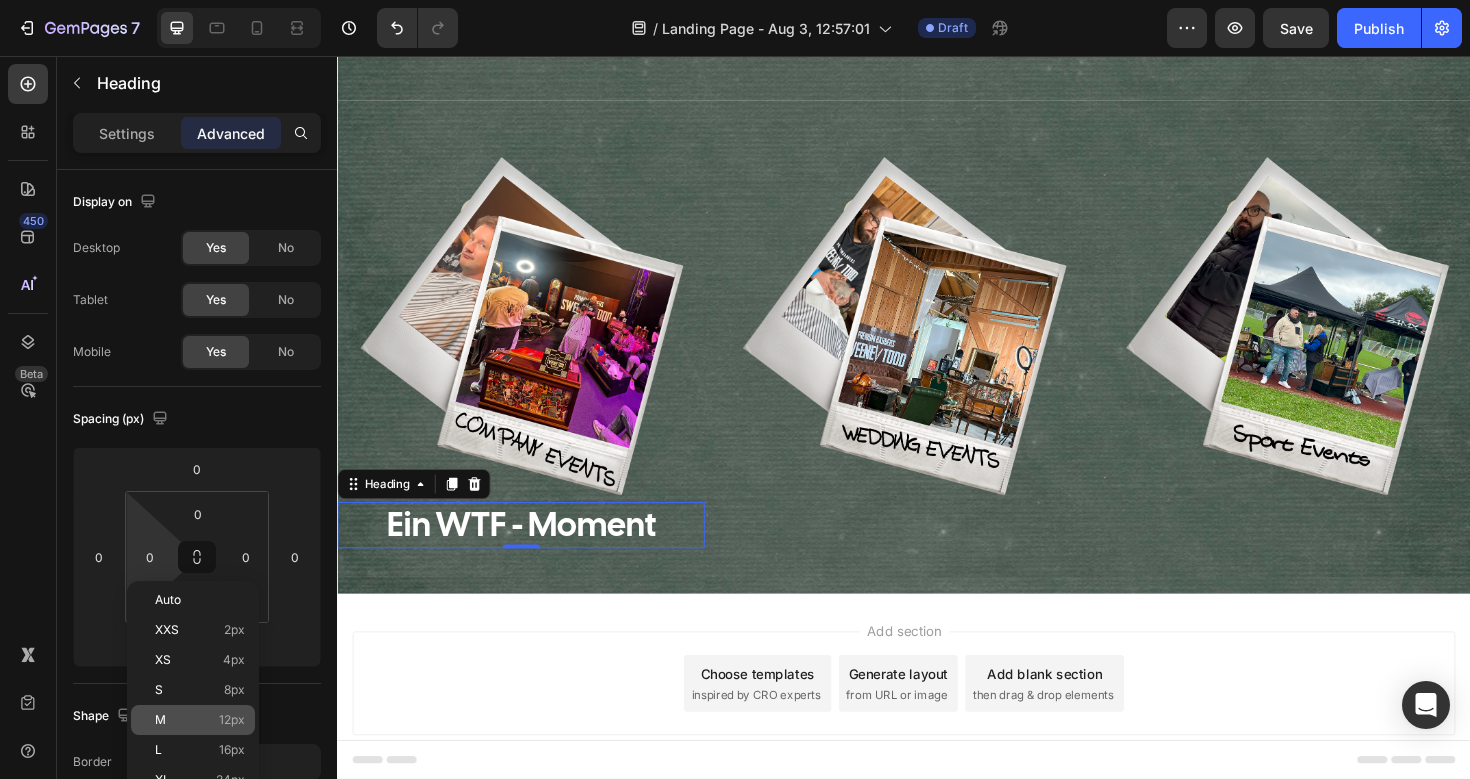 click on "M 12px" at bounding box center [200, 720] 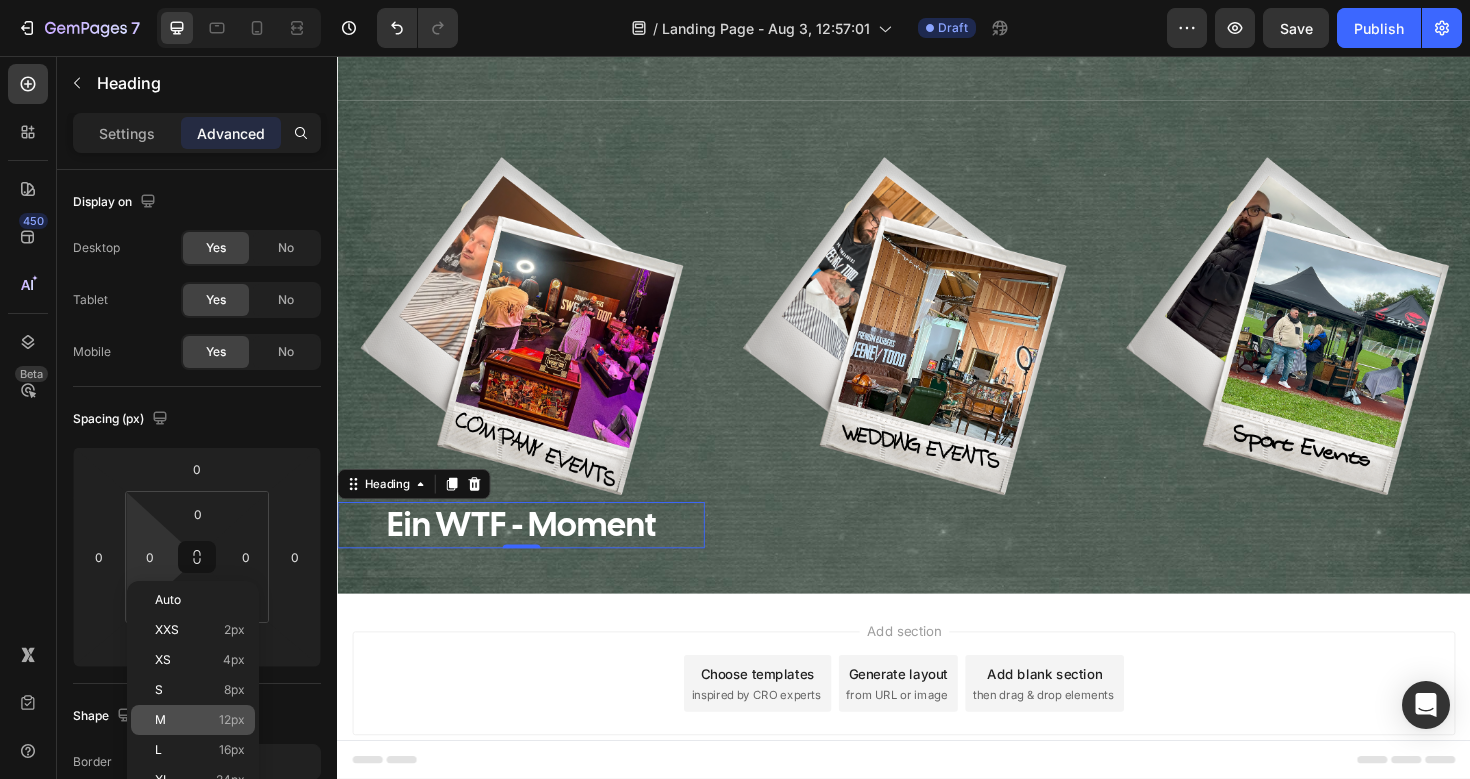 type on "12" 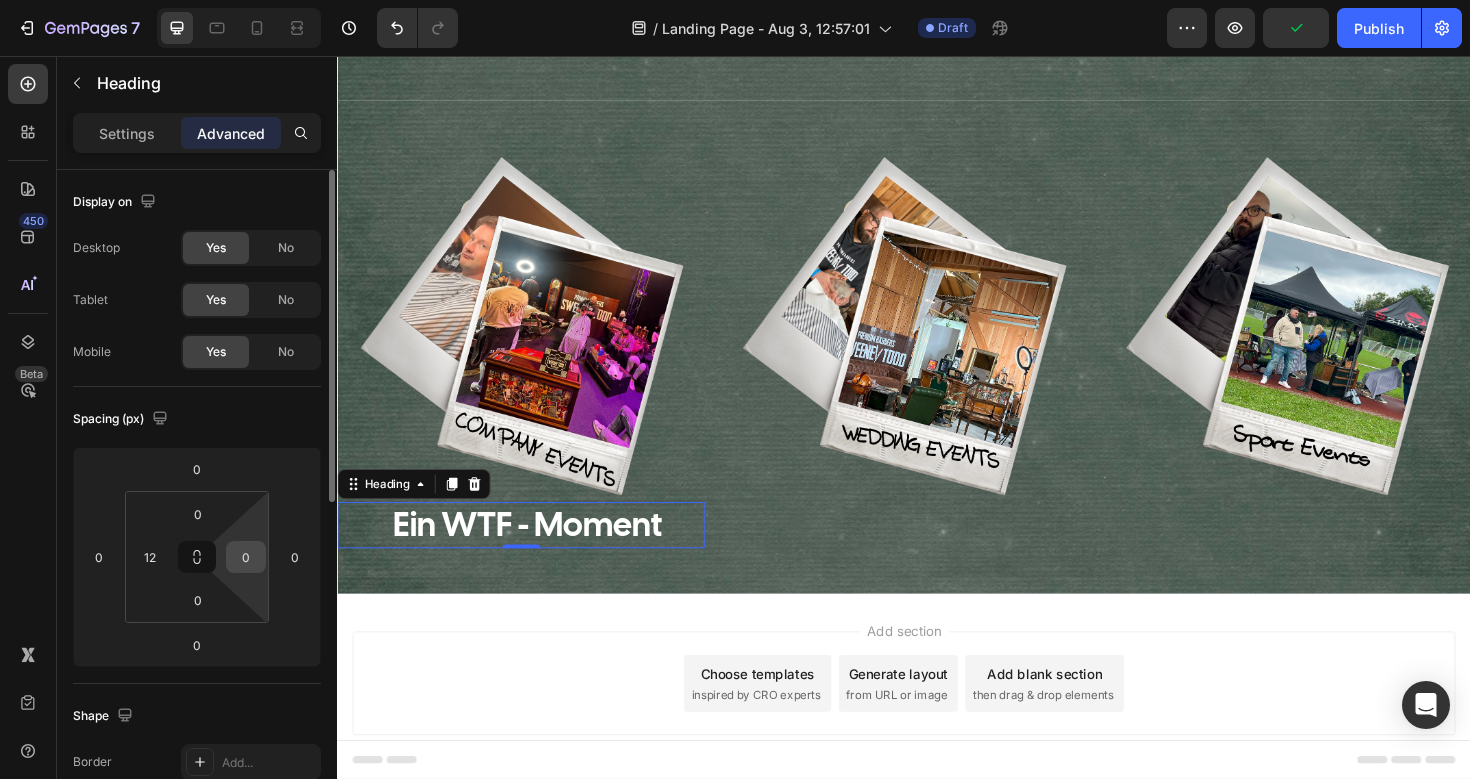 click on "0" at bounding box center (246, 557) 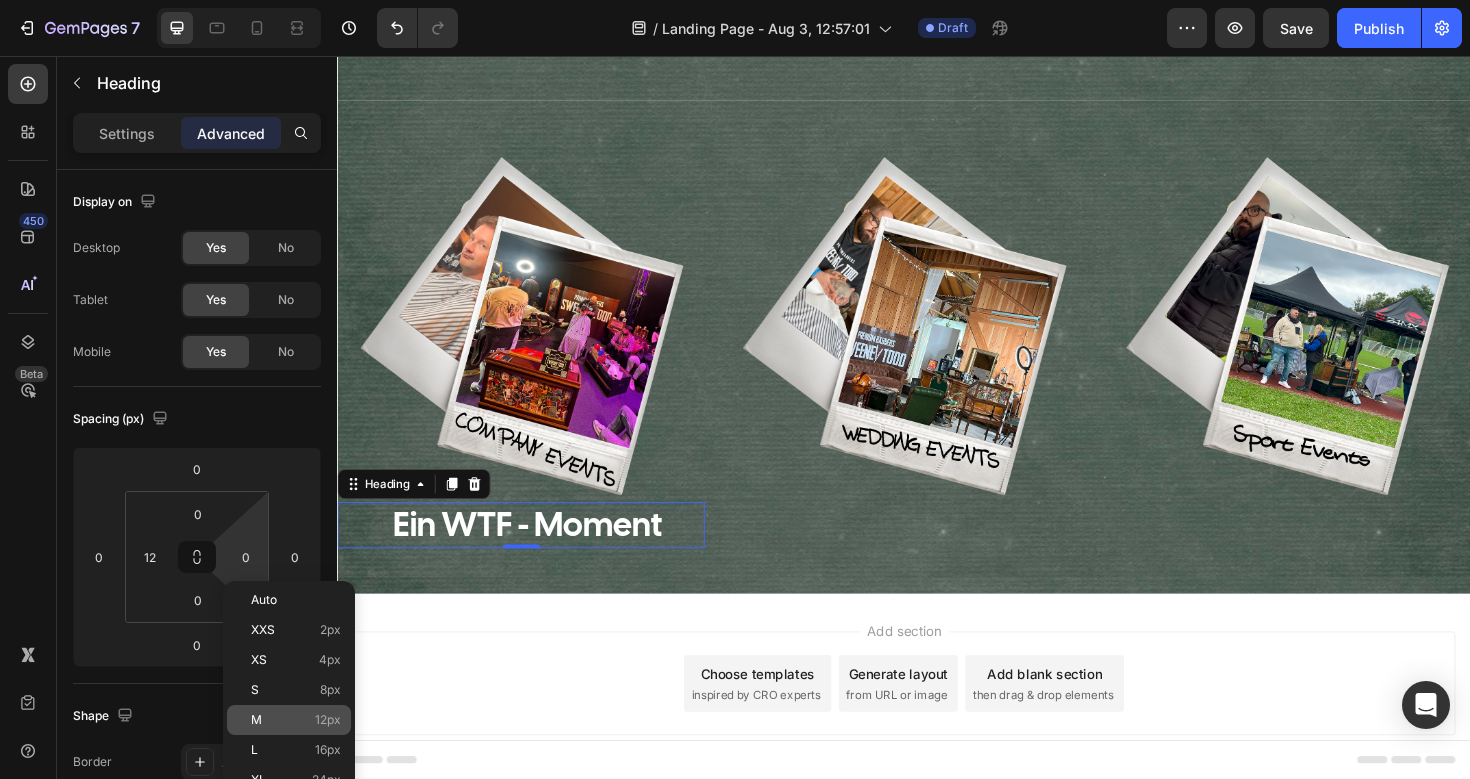 click on "M 12px" at bounding box center (296, 720) 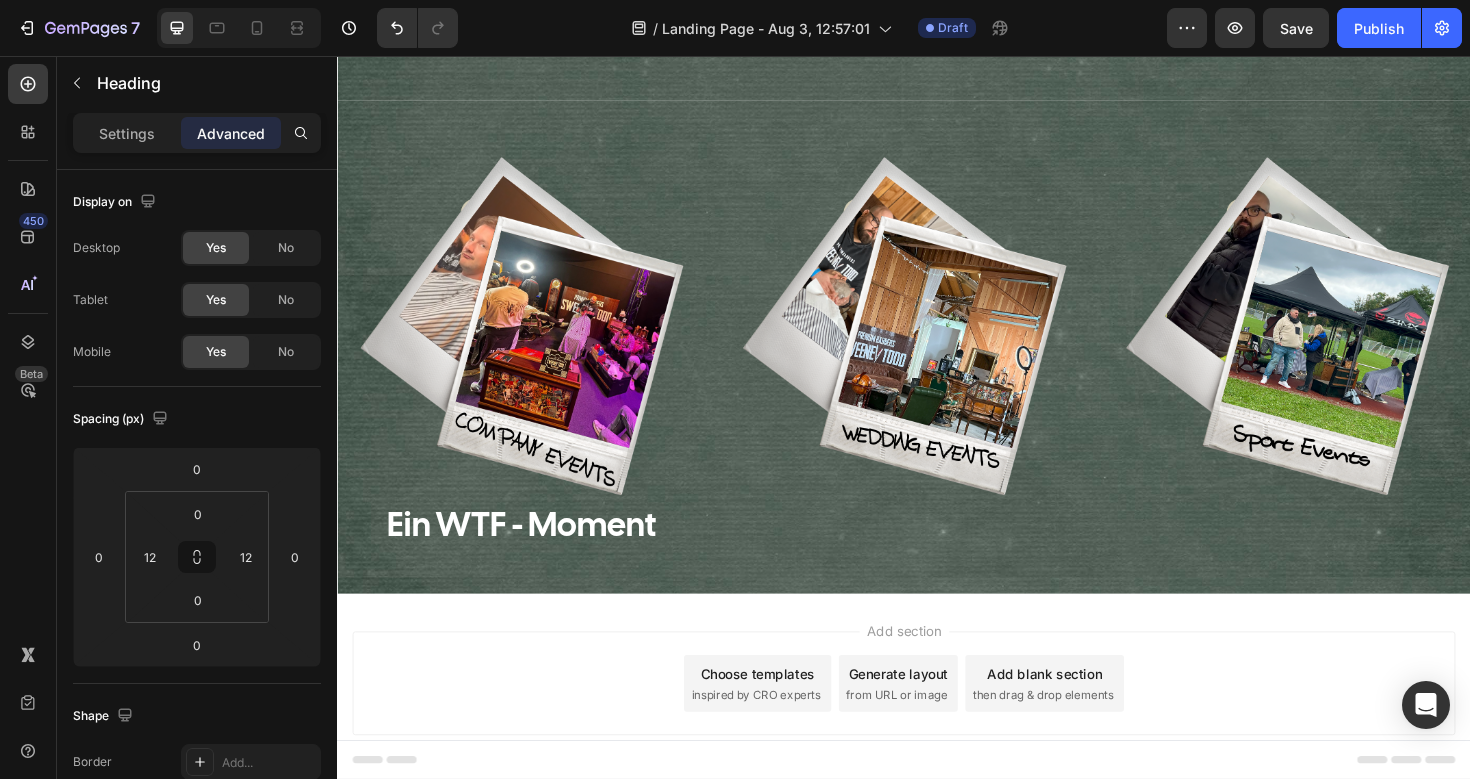 click on "Add section Choose templates inspired by CRO experts Generate layout from URL or image Add blank section then drag & drop elements" at bounding box center [937, 720] 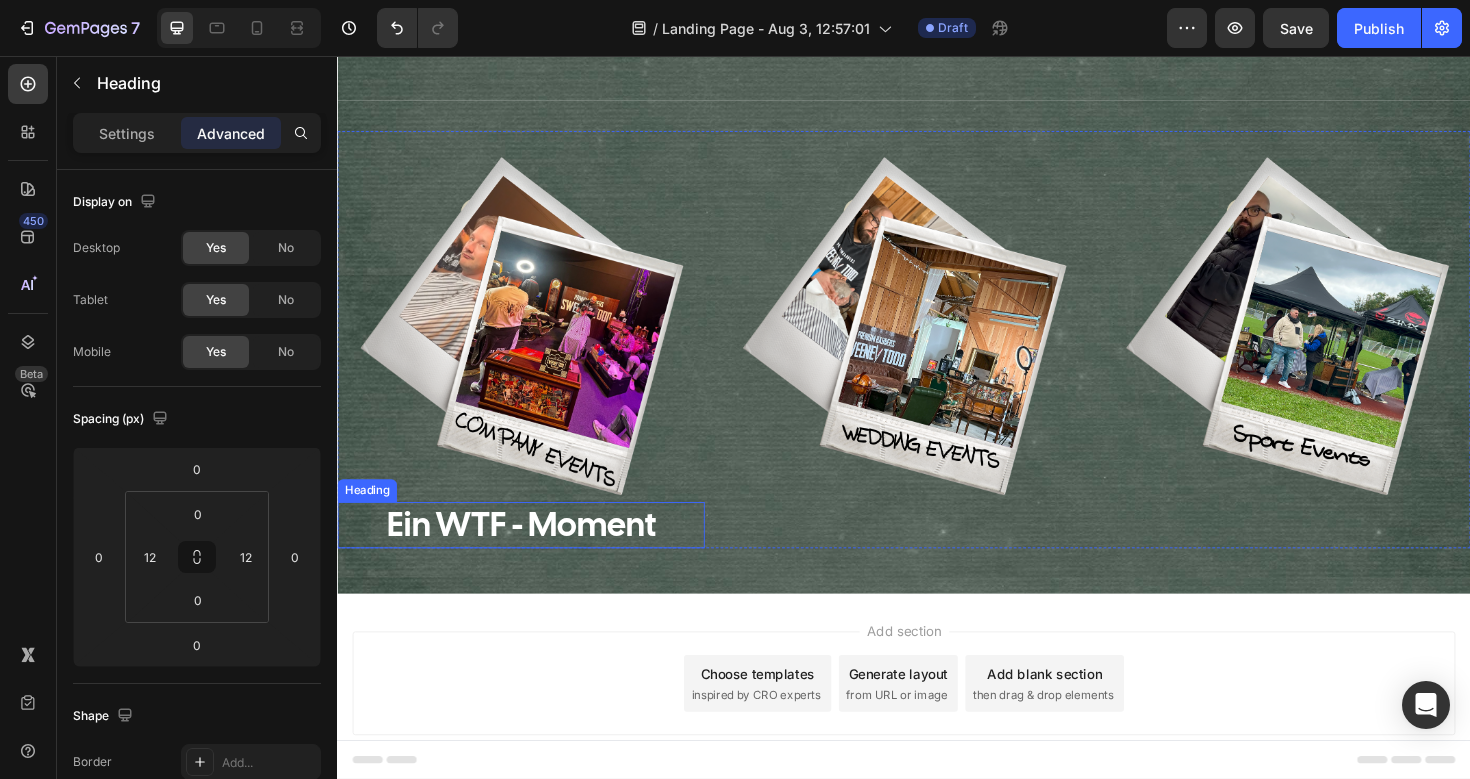click on "Ein WTF - Moment" at bounding box center (532, 552) 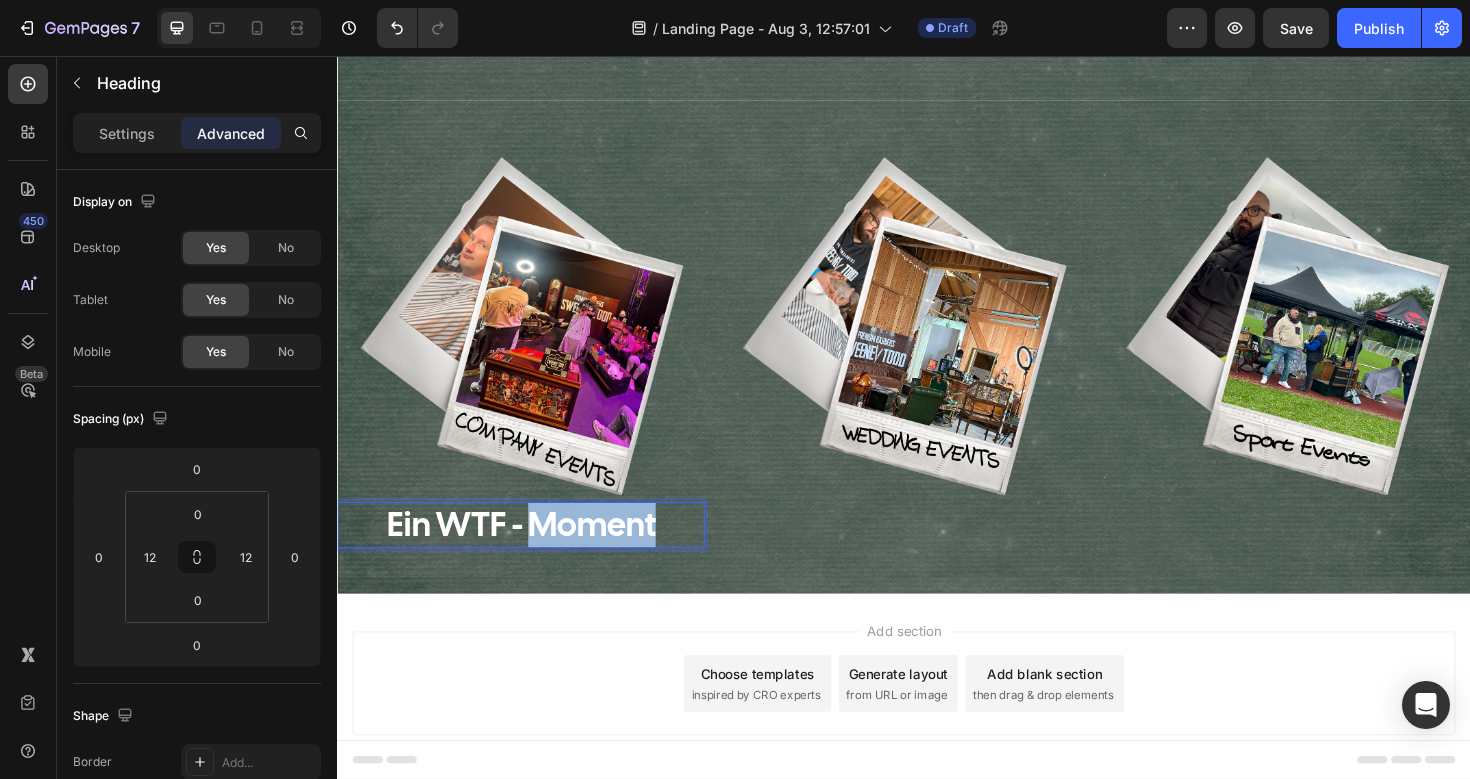 click on "Ein WTF - Moment" at bounding box center [532, 552] 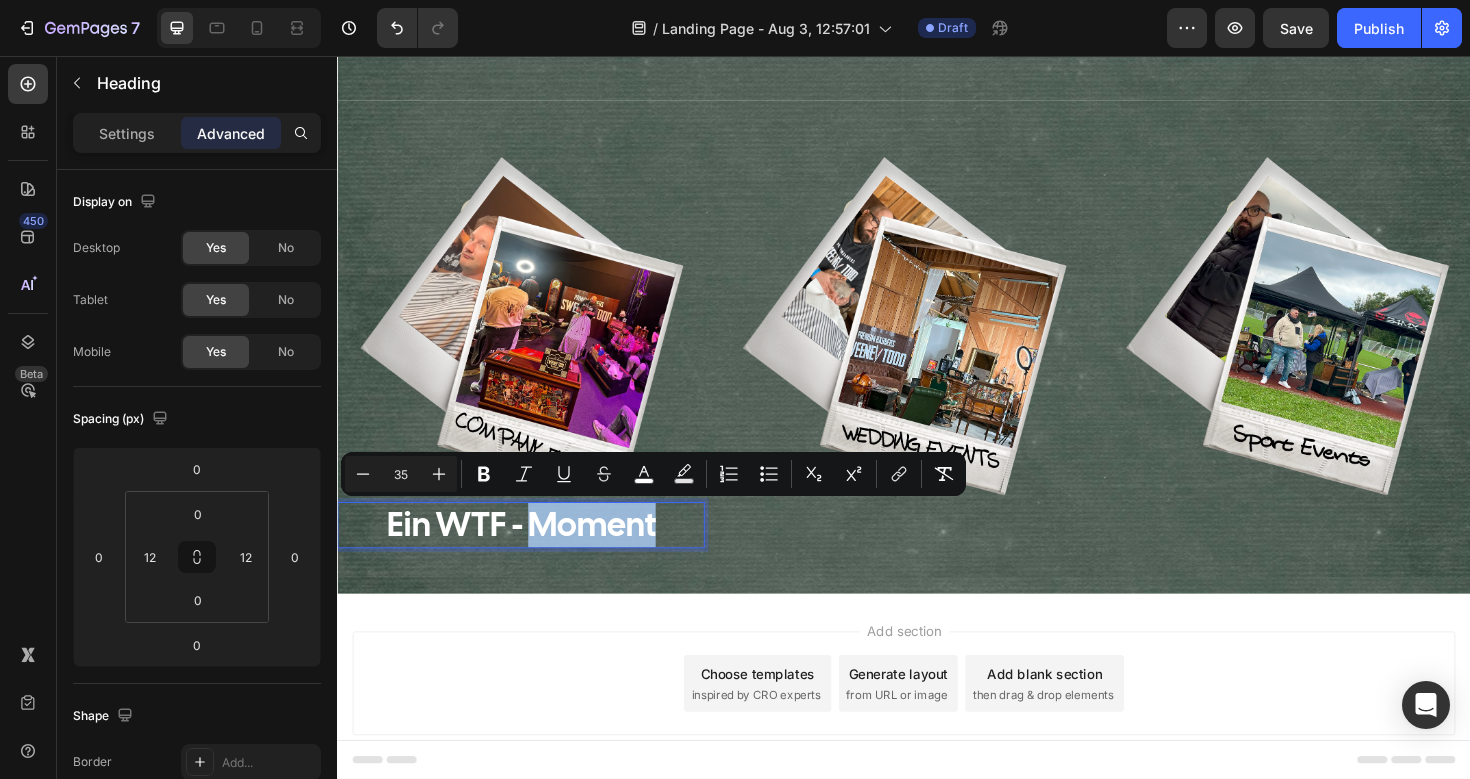 click on "Ein WTF - Moment" at bounding box center [532, 552] 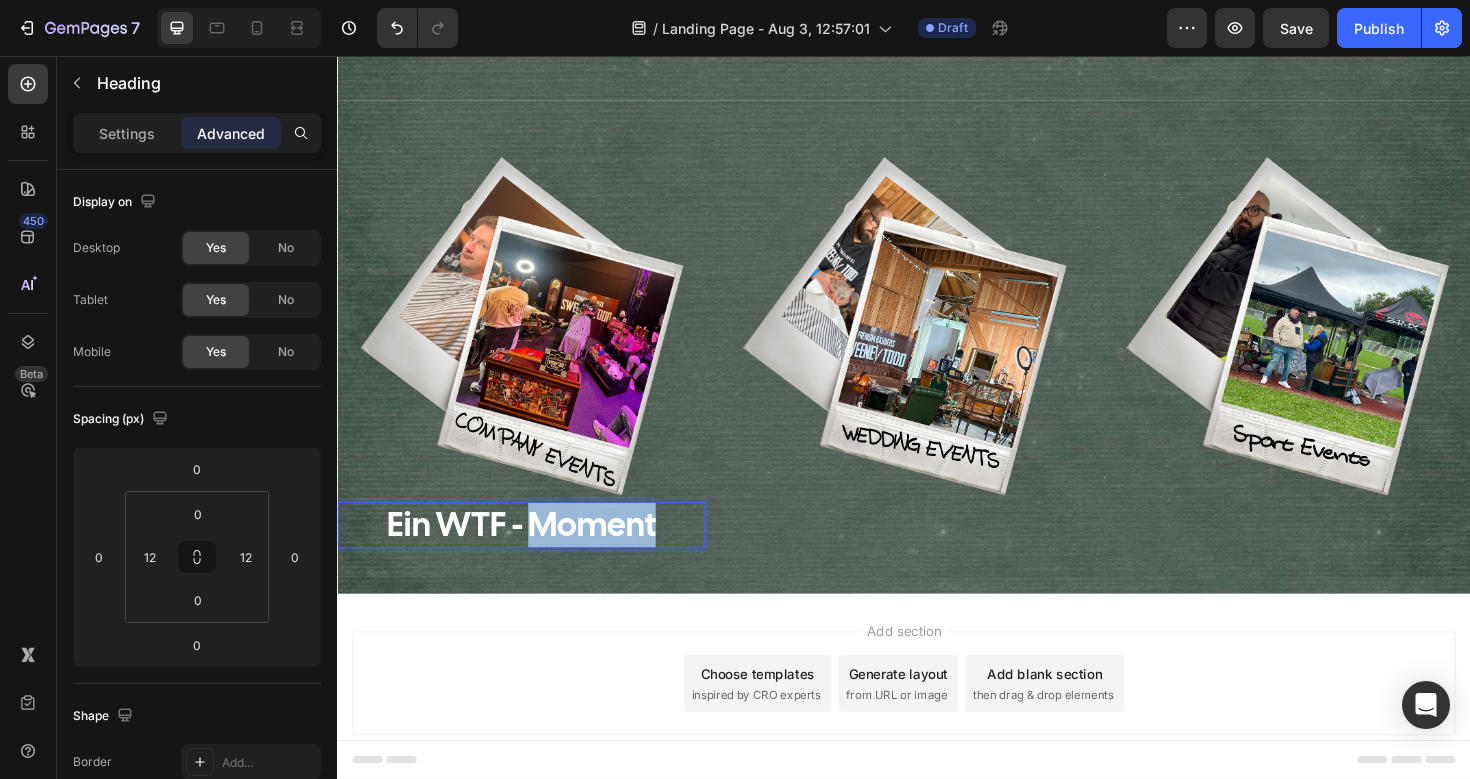 click on "Ein WTF - Moment" at bounding box center [532, 552] 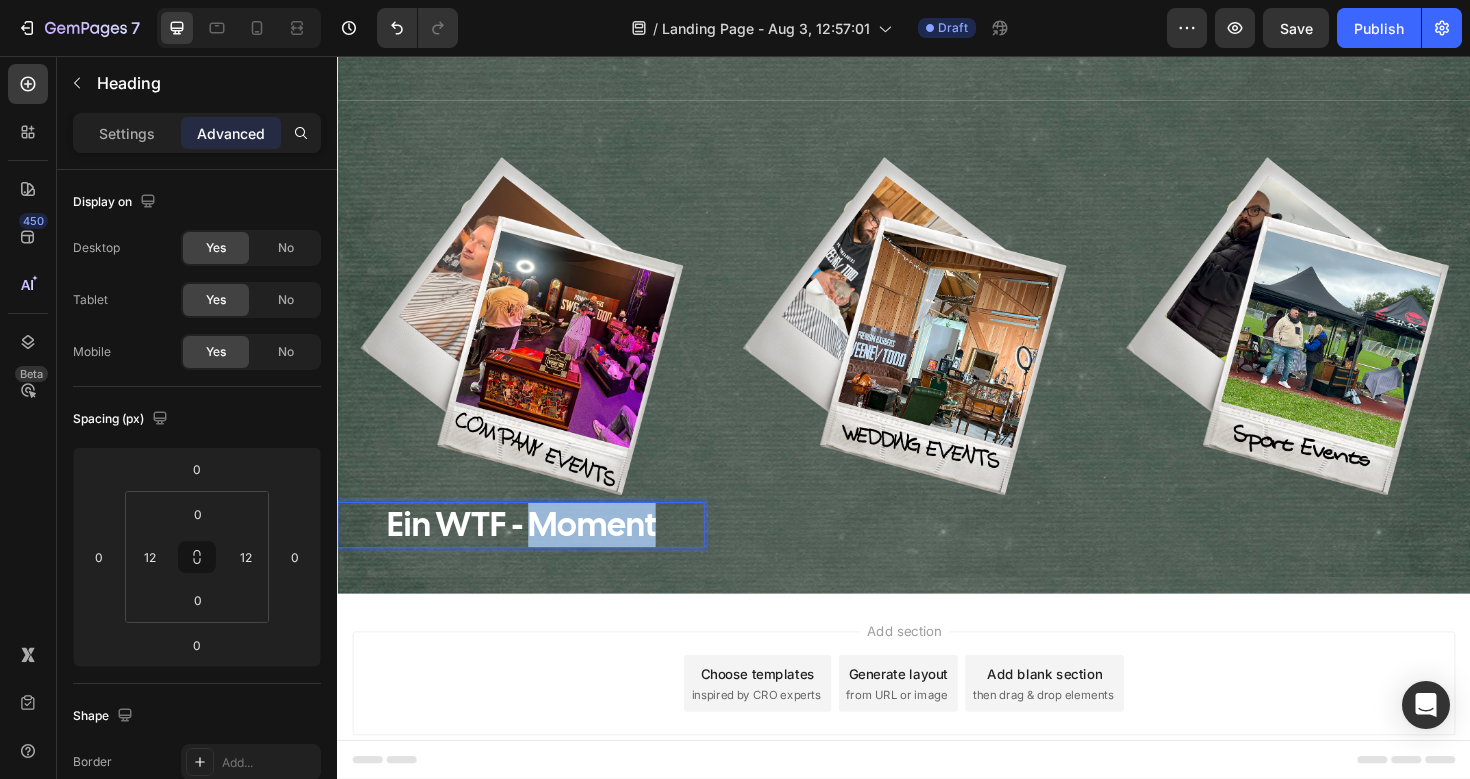 click on "Ein WTF - Moment" at bounding box center (532, 552) 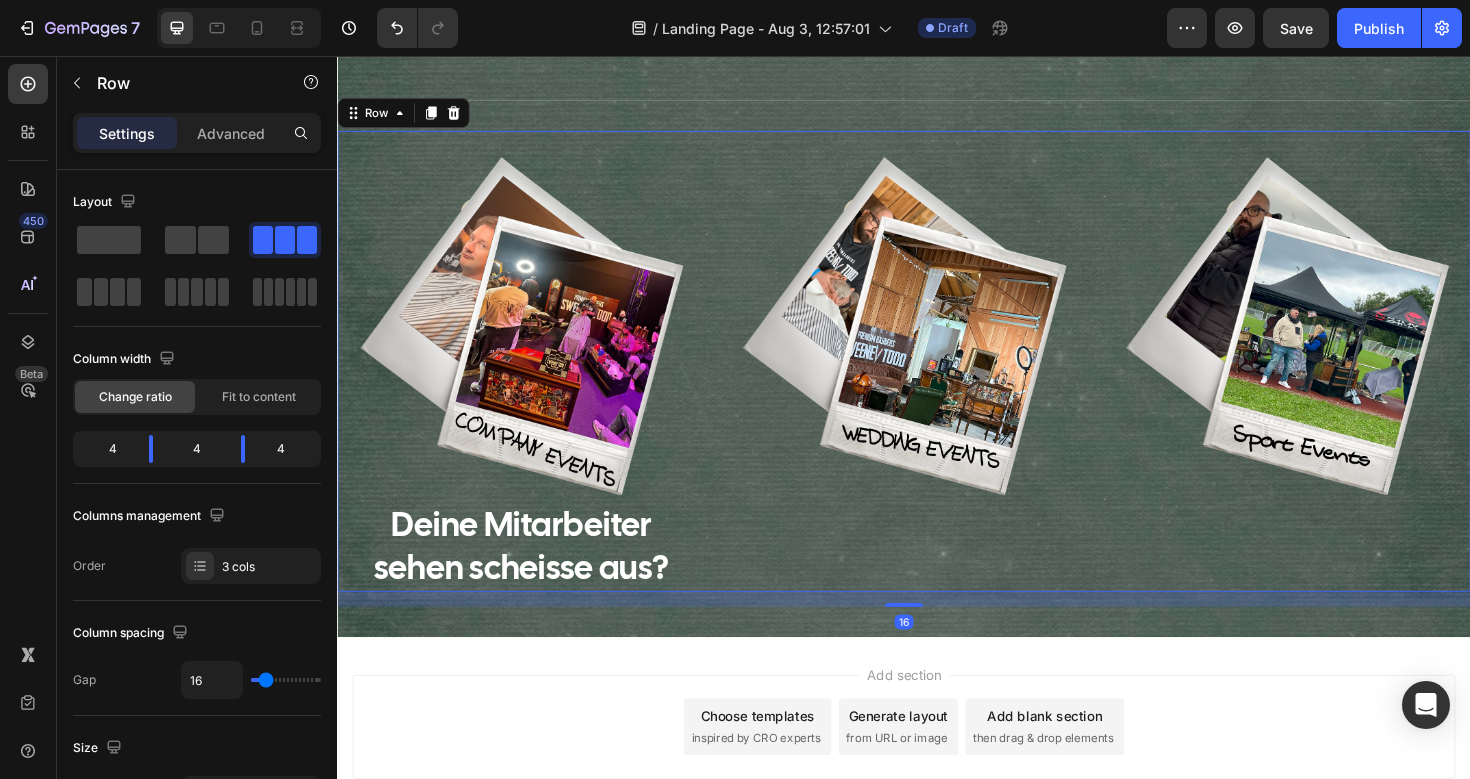 click on "Image" at bounding box center [936, 379] 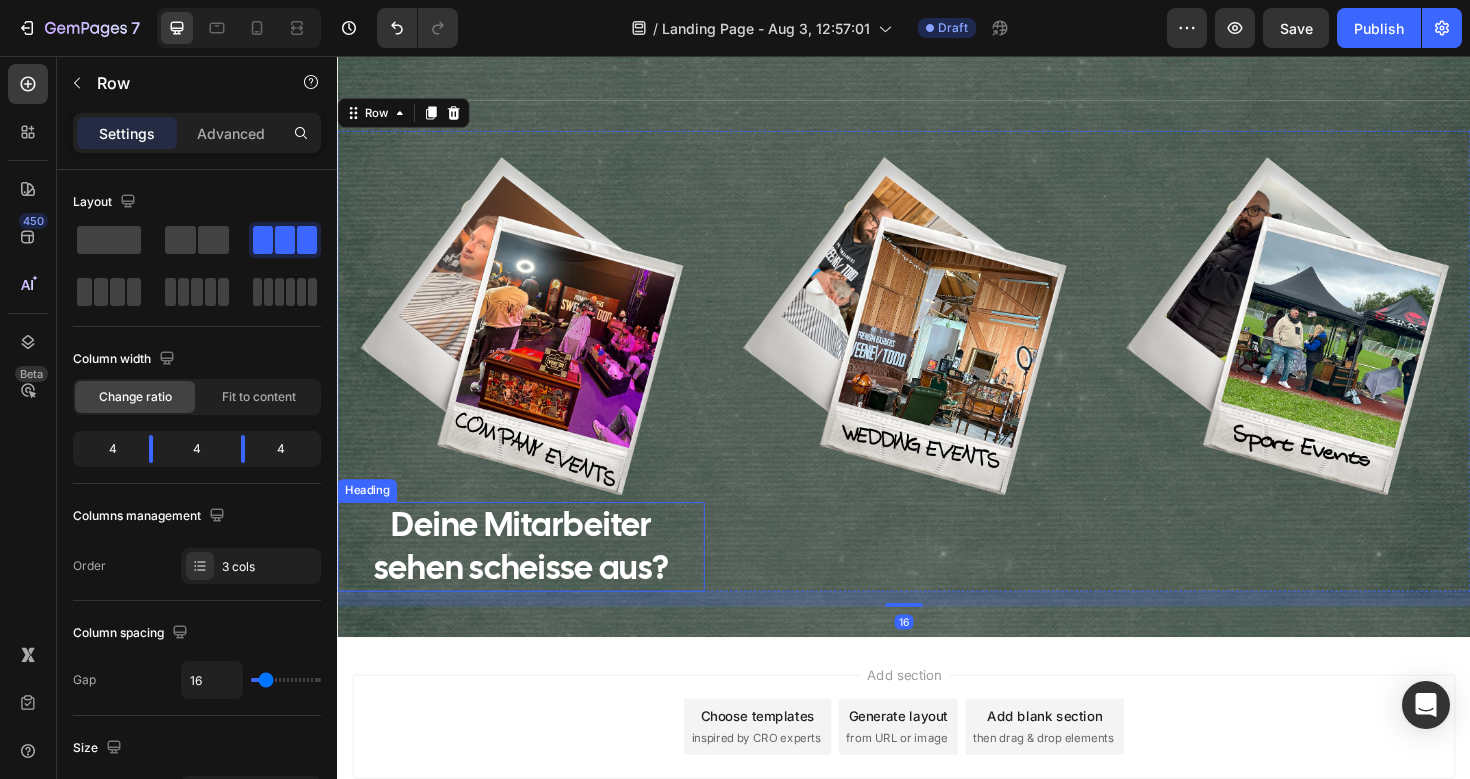 click on "Deine Mitarbeiter sehen scheisse aus?" at bounding box center (532, 575) 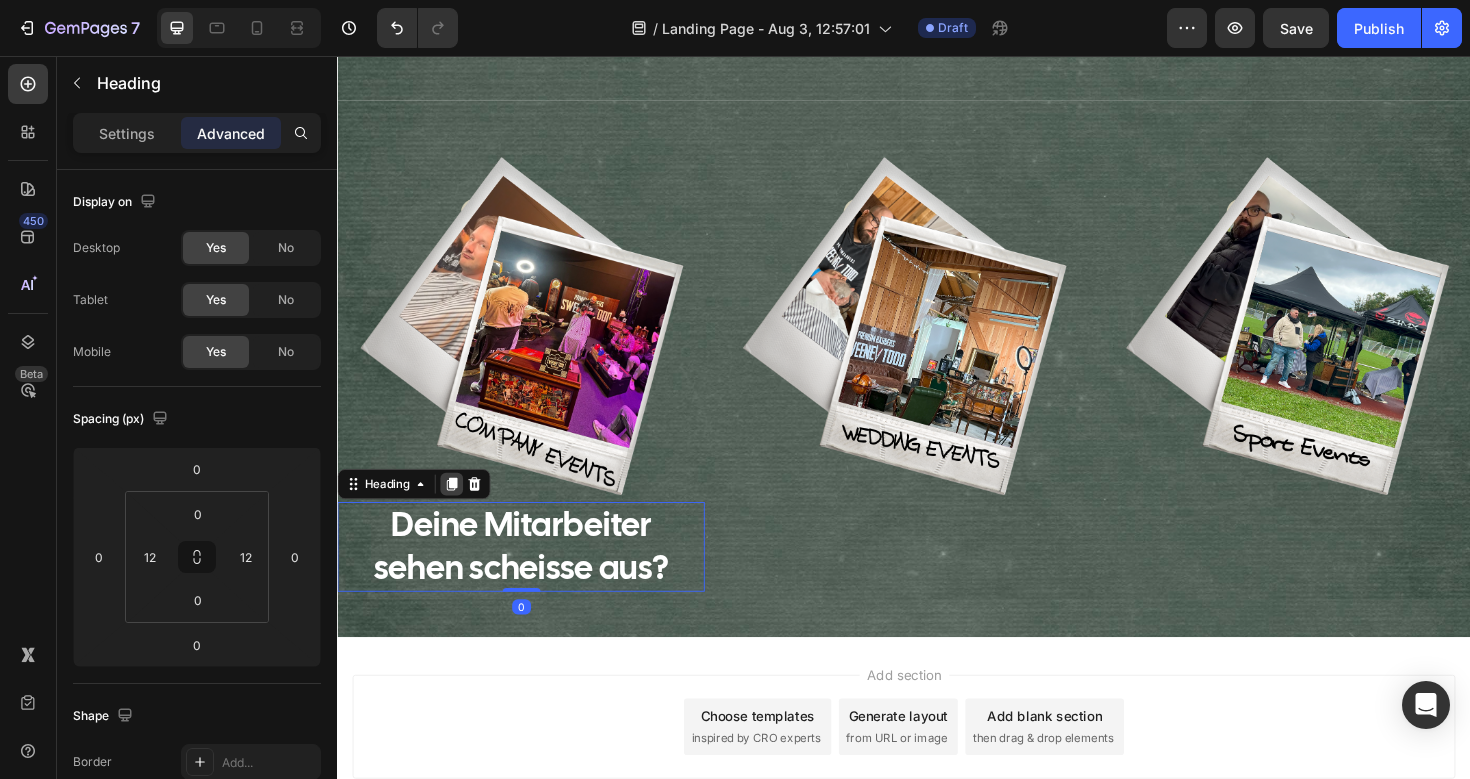 click 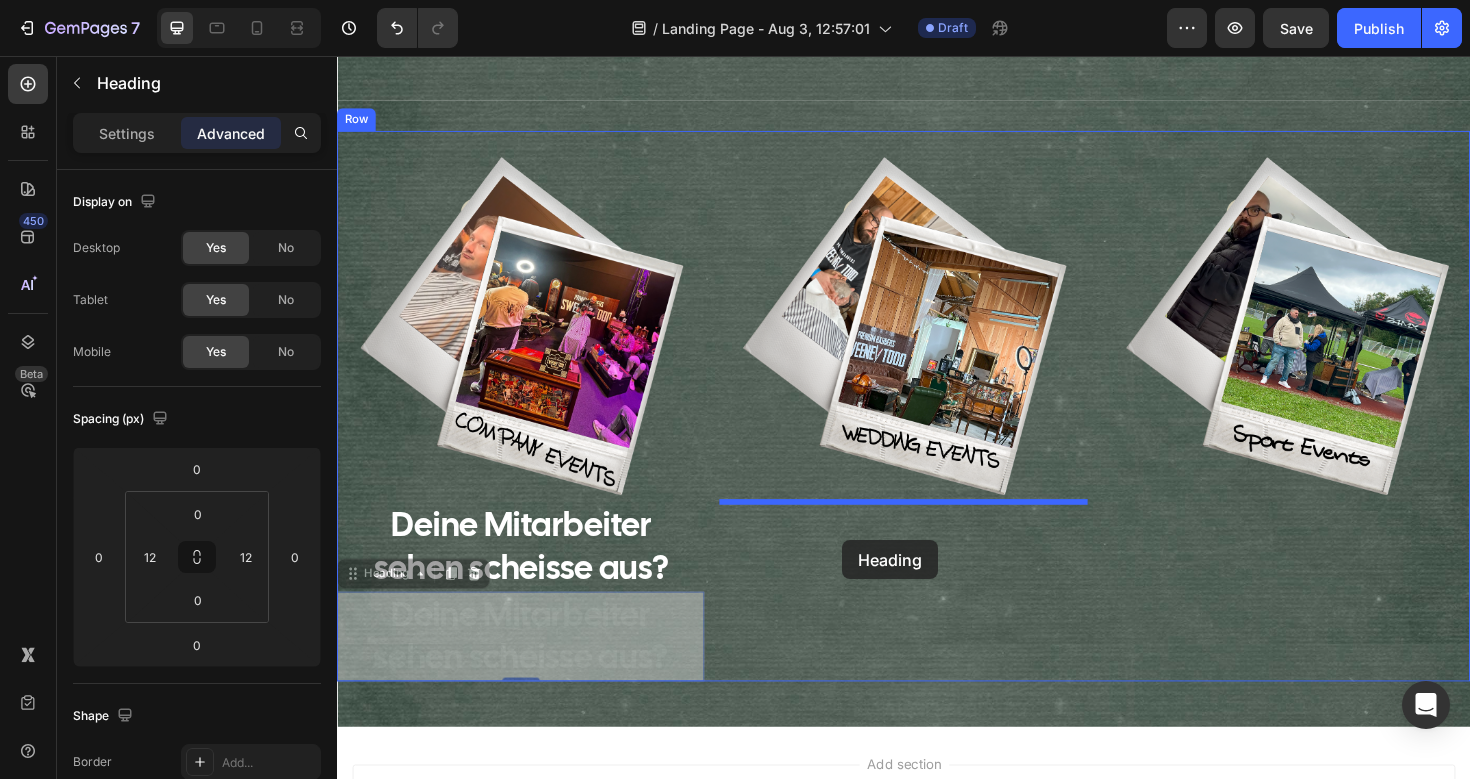 drag, startPoint x: 354, startPoint y: 603, endPoint x: 871, endPoint y: 568, distance: 518.18335 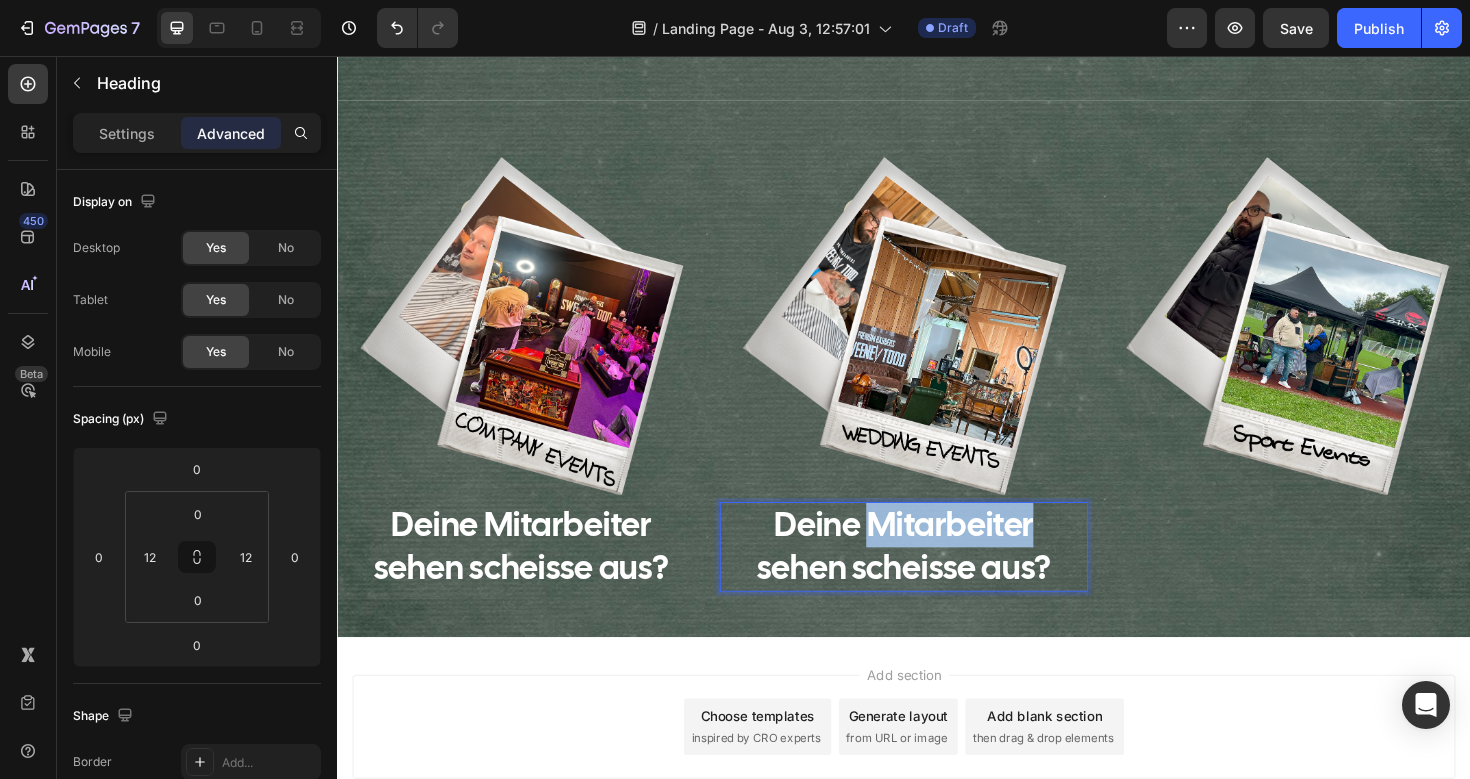 click on "Deine Mitarbeiter sehen scheisse aus?" at bounding box center [937, 575] 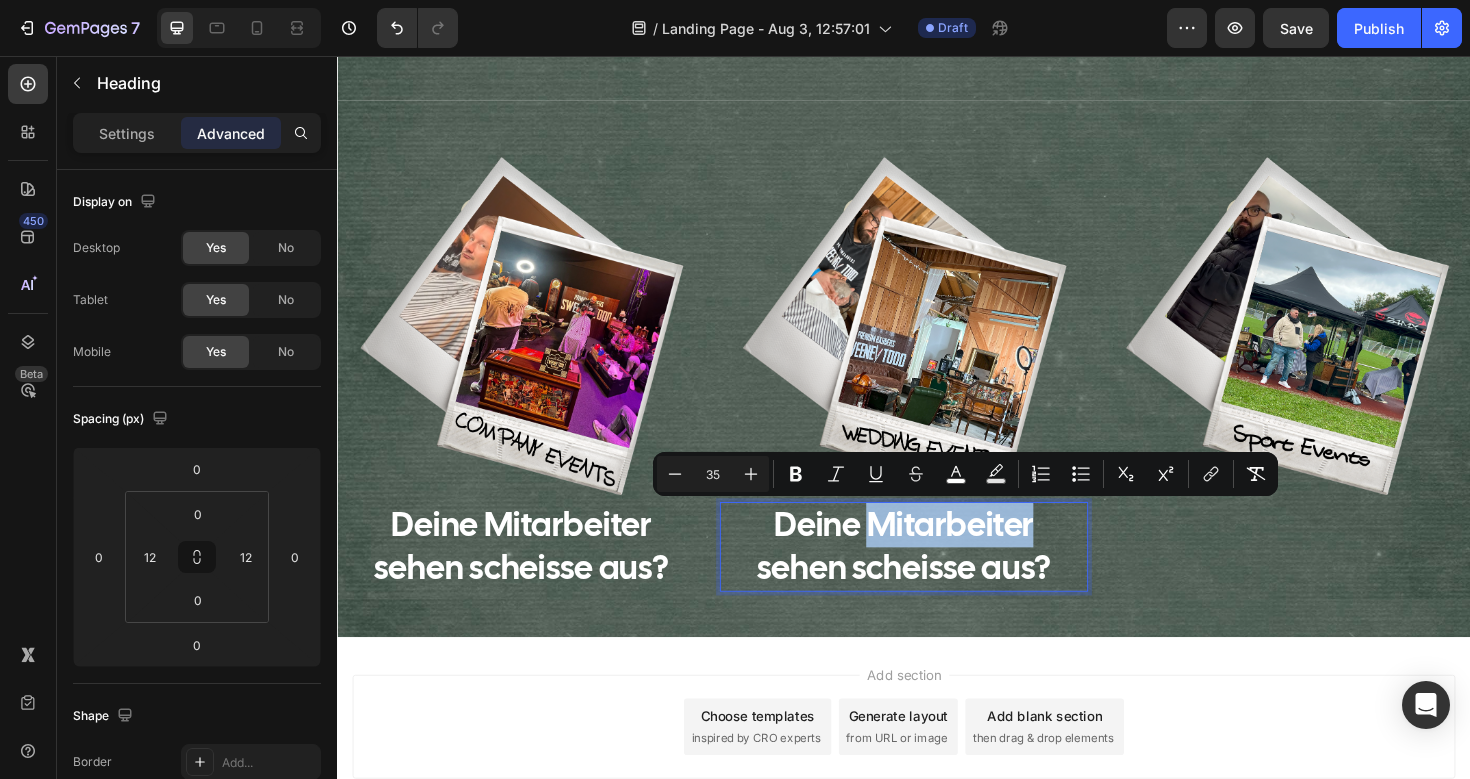 click on "Deine Mitarbeiter sehen scheisse aus?" at bounding box center (937, 575) 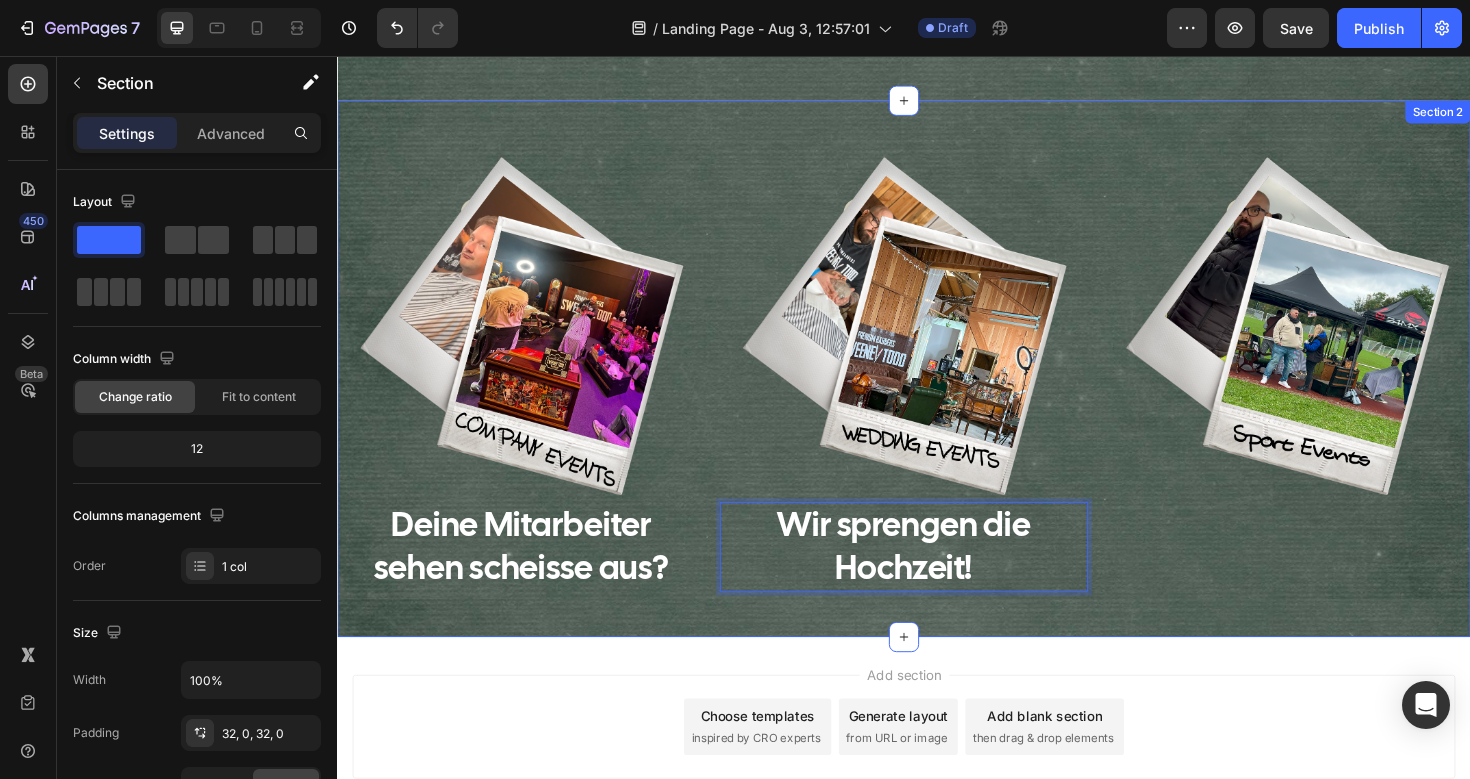 click on "Image ⁠⁠⁠⁠⁠⁠⁠ Deine Mitarbeiter sehen scheisse aus? Heading Image Wir sprengen die Hochzeit! Heading 0 Image Row Section 2" at bounding box center [937, 387] 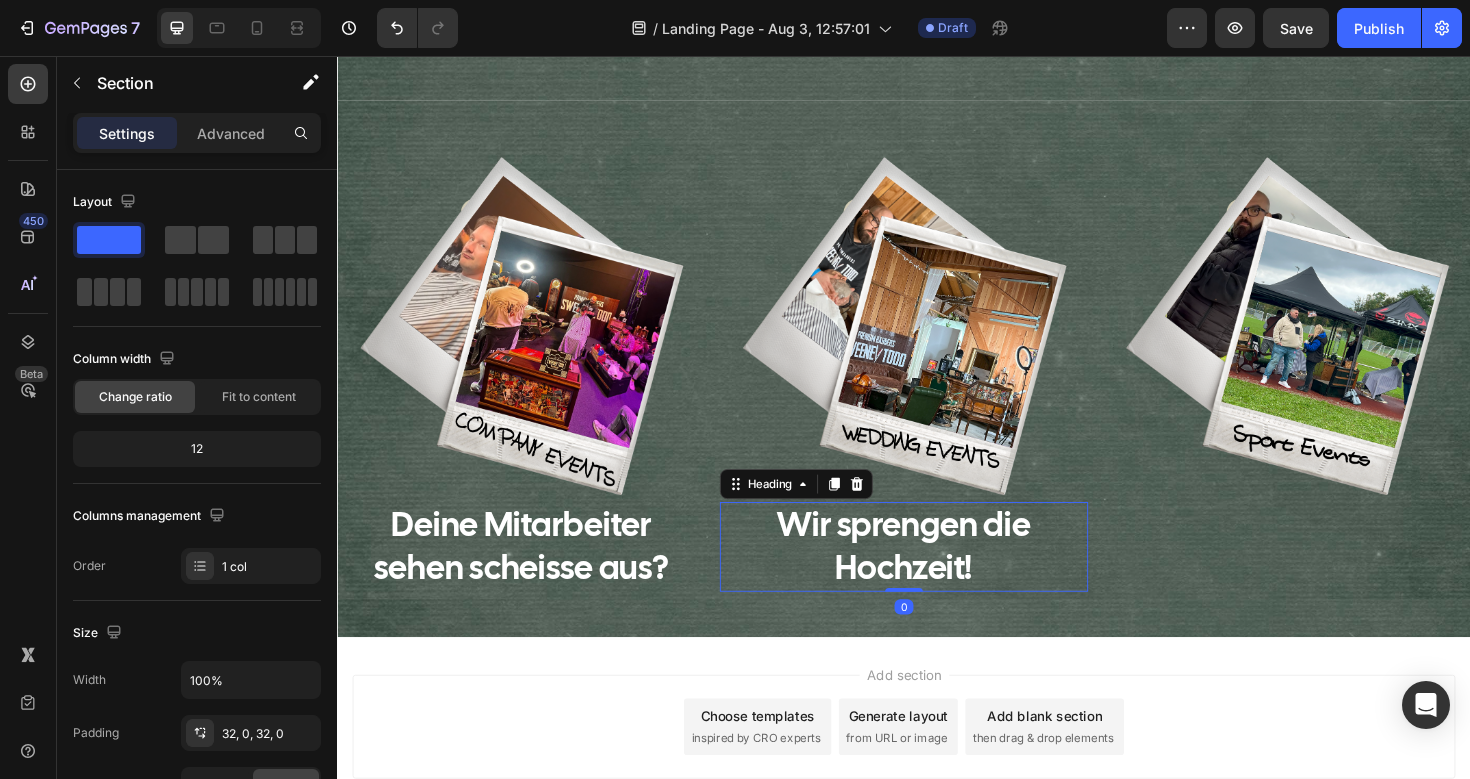 click on "Wir sprengen die Hochzeit!" at bounding box center [937, 575] 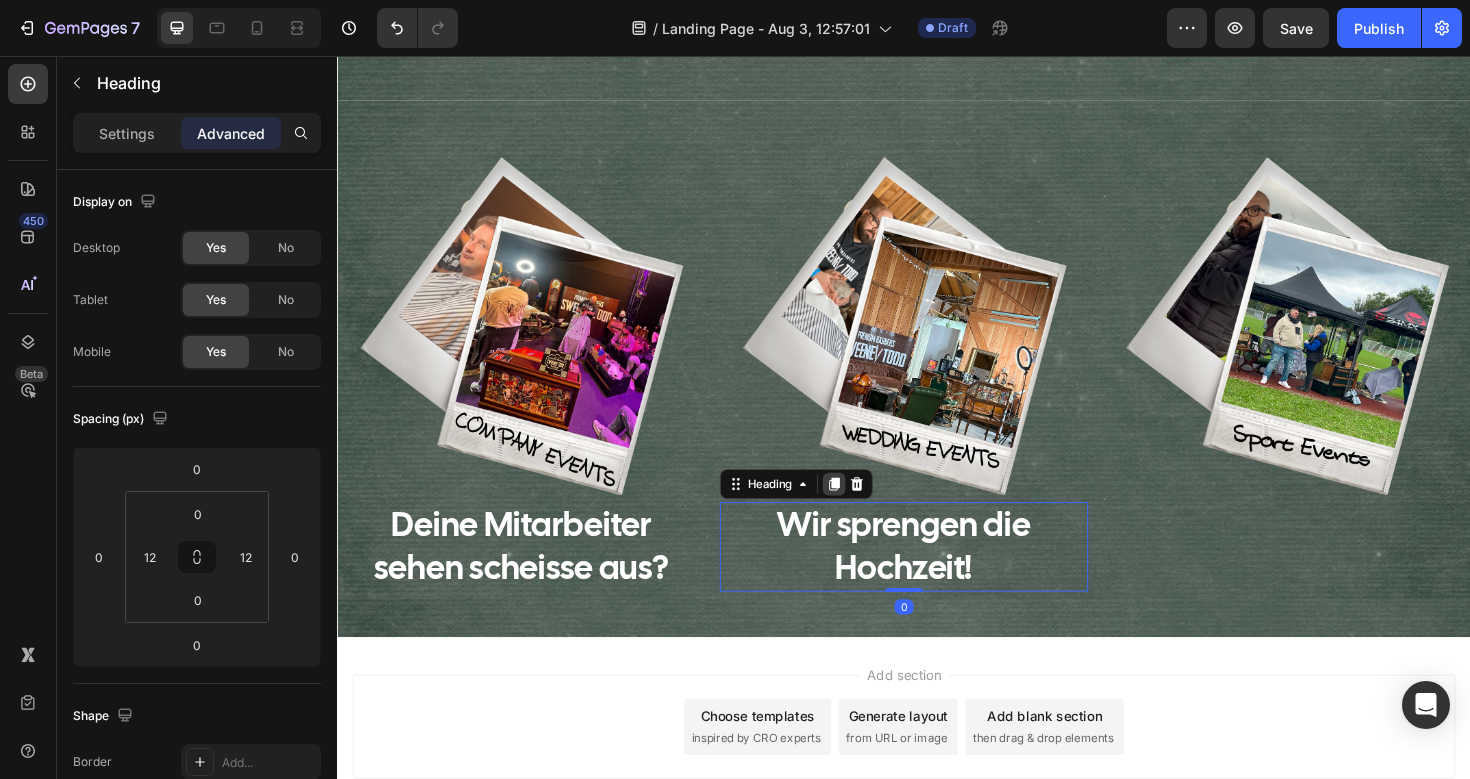 click at bounding box center (863, 509) 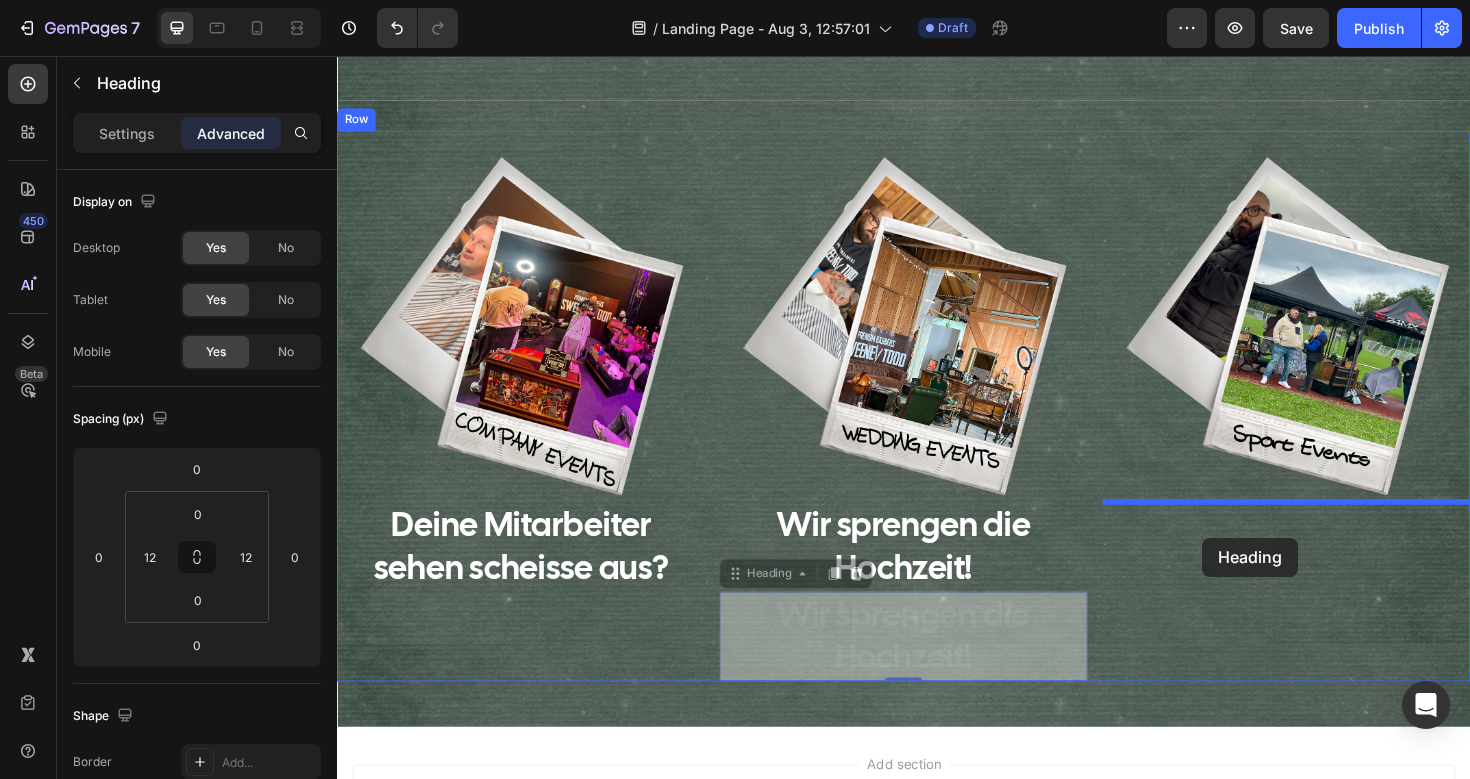 drag, startPoint x: 759, startPoint y: 605, endPoint x: 1253, endPoint y: 566, distance: 495.53708 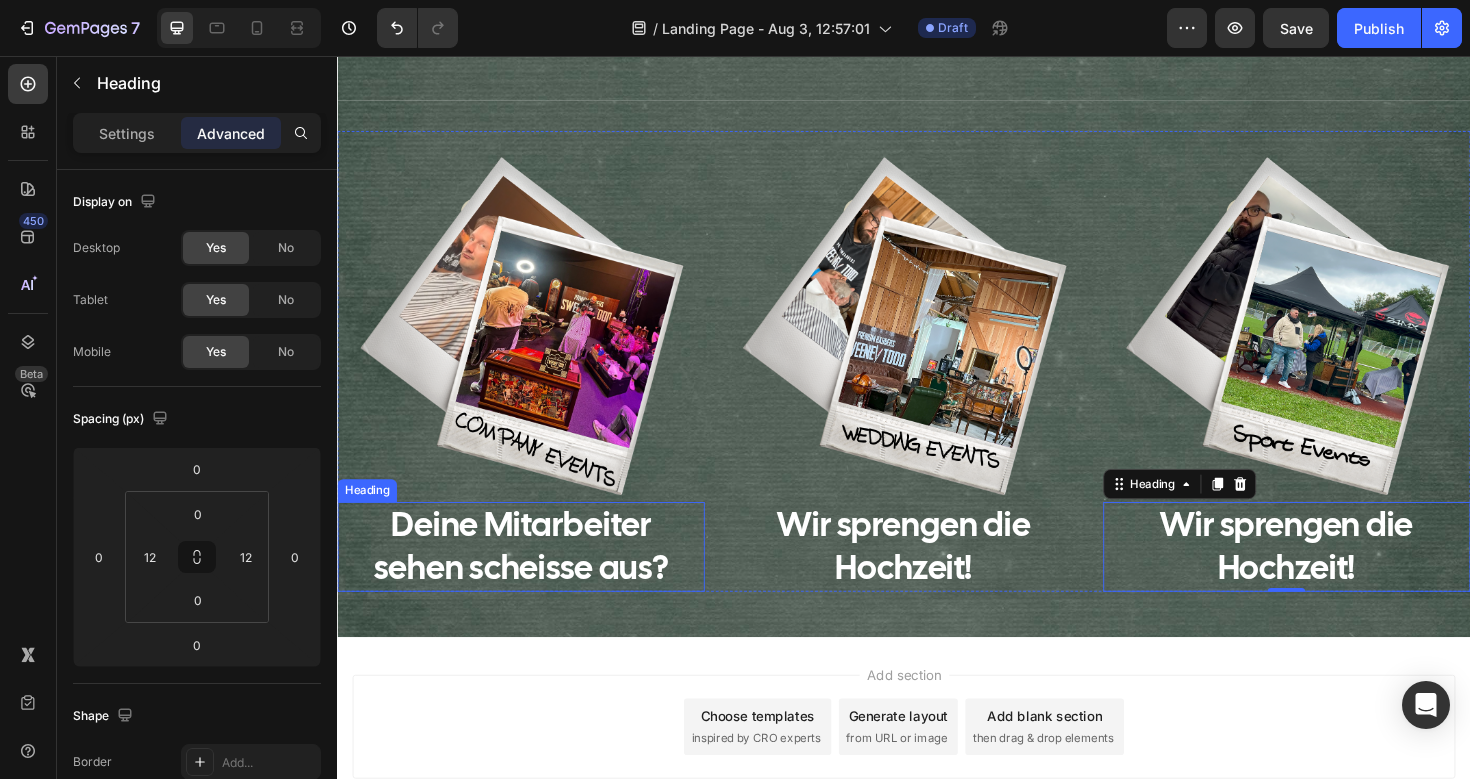 click on "Deine Mitarbeiter sehen scheisse aus?" at bounding box center (532, 575) 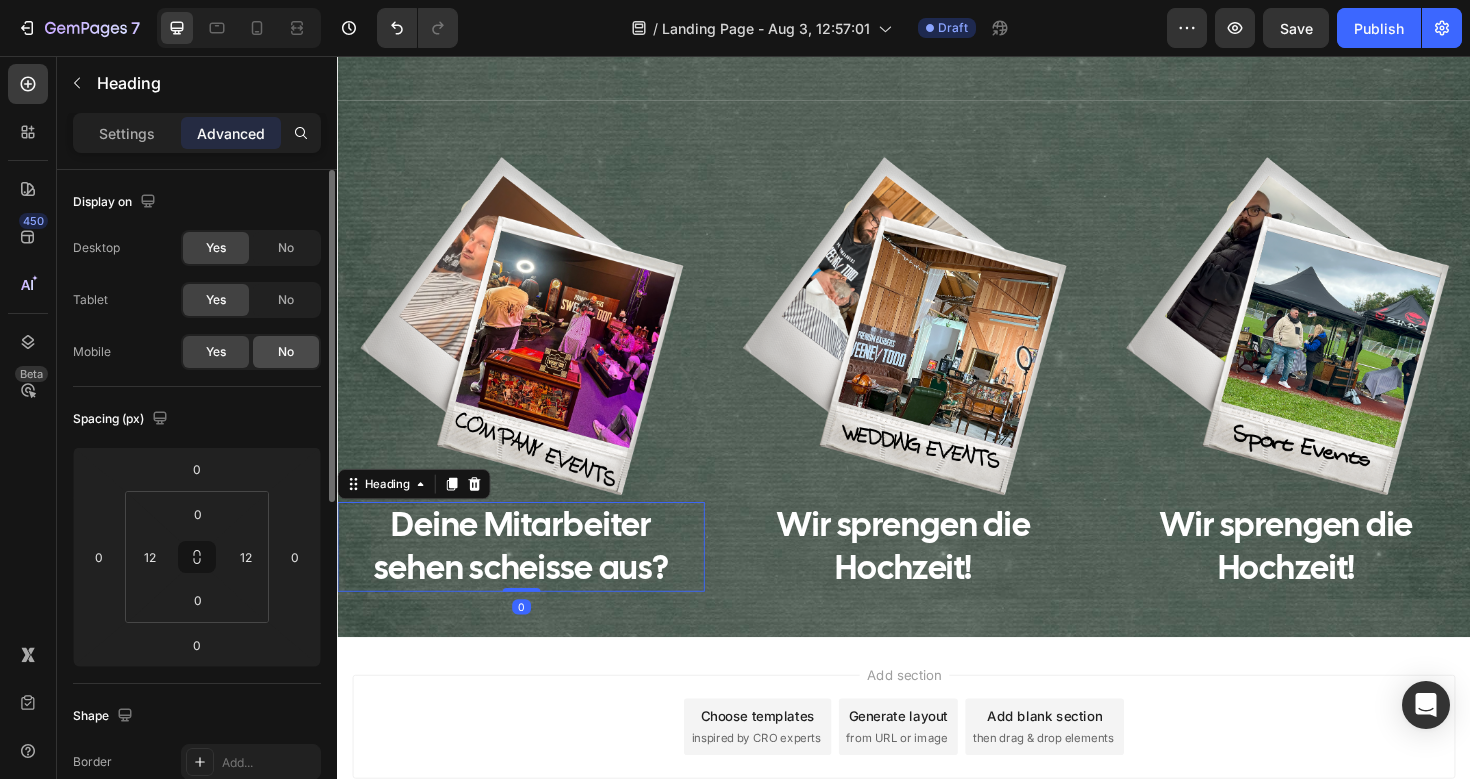 click on "No" 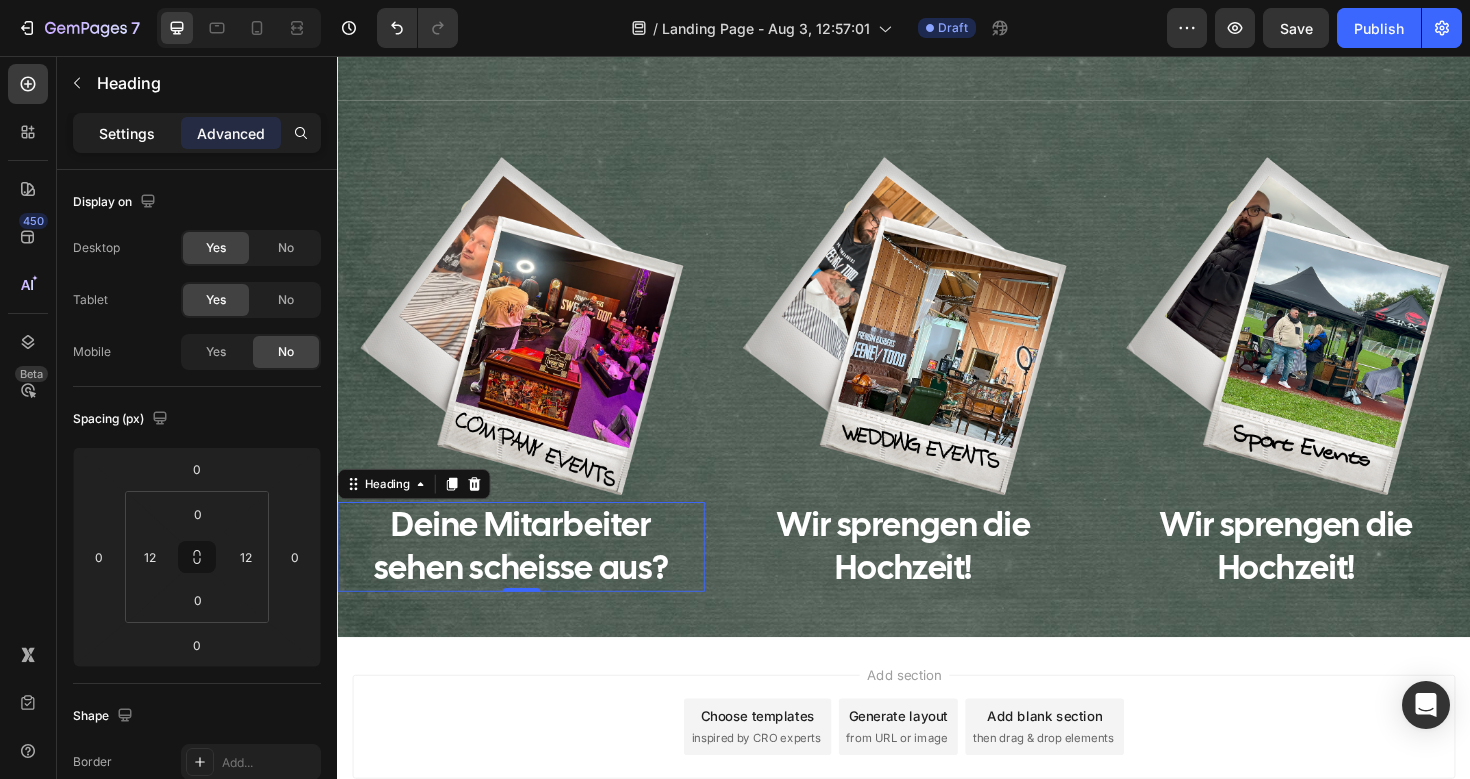 click on "Settings" at bounding box center [127, 133] 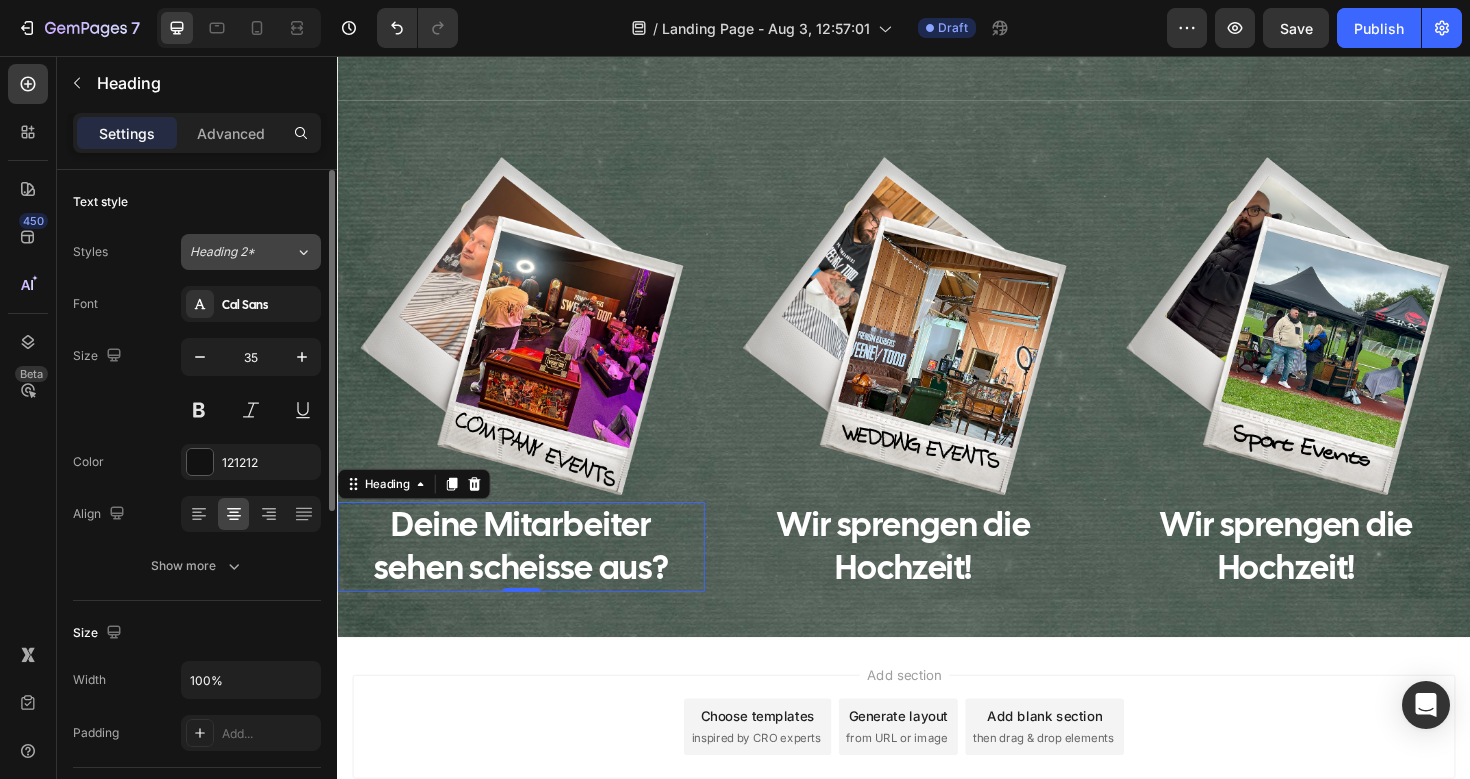 click on "Heading 2*" at bounding box center [230, 252] 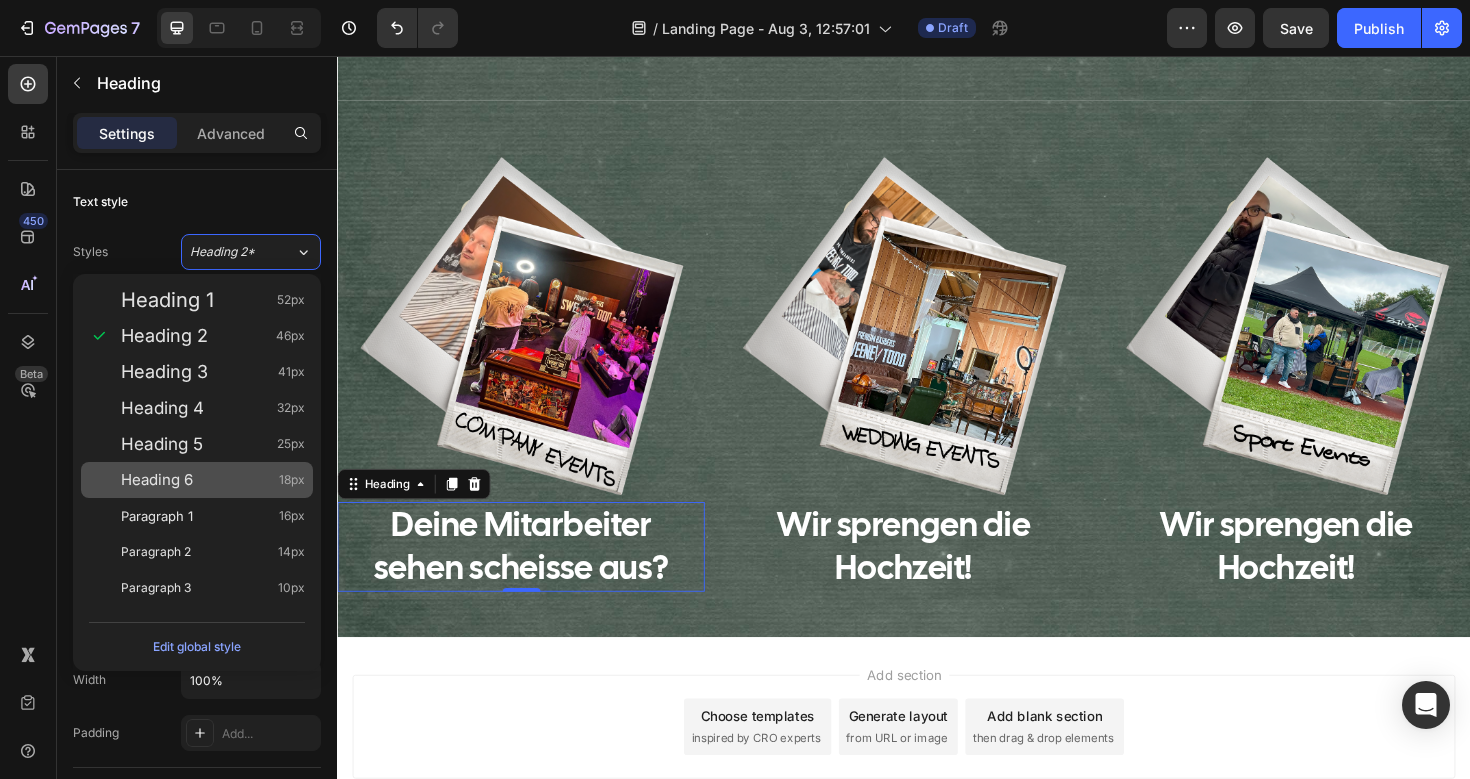click on "Heading 6 18px" at bounding box center [213, 480] 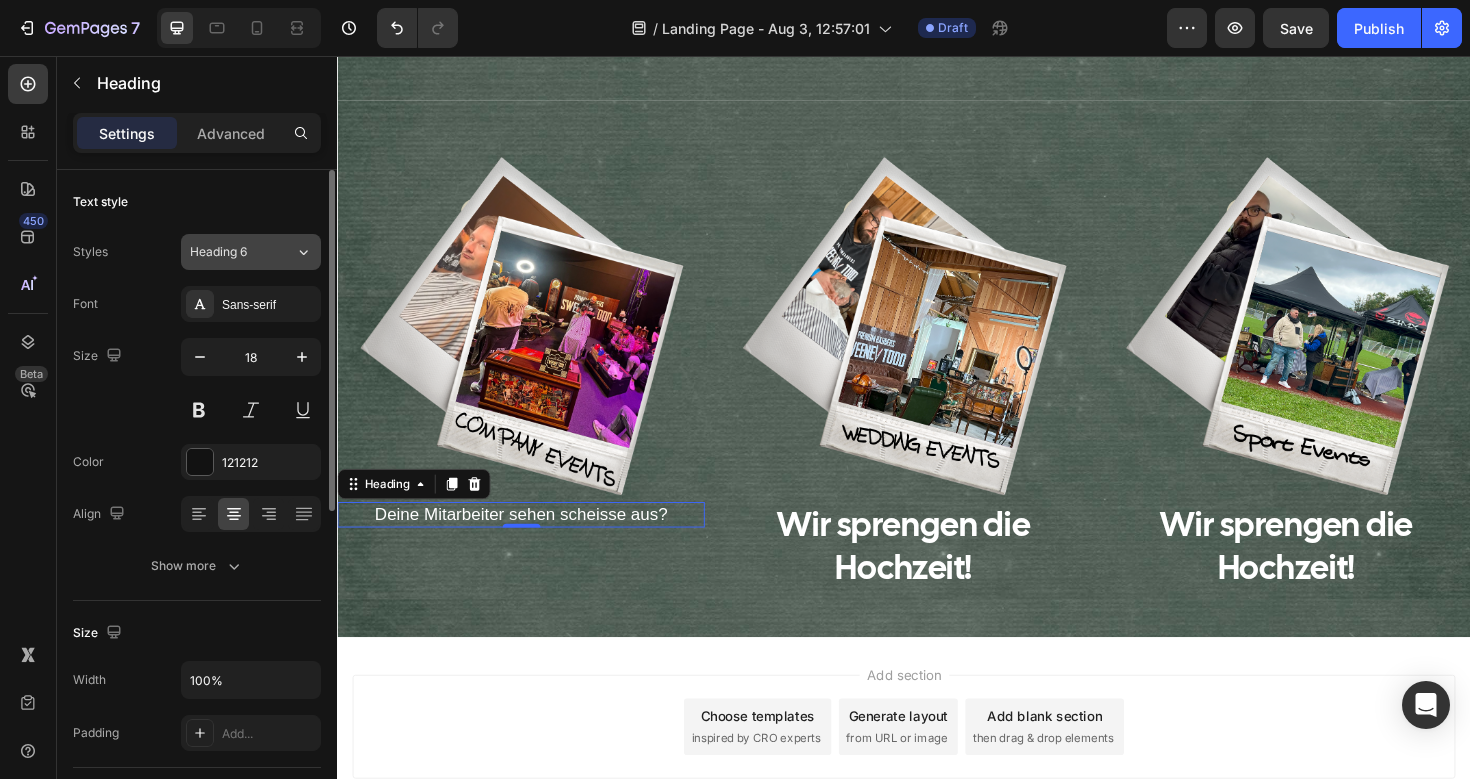 click on "Heading 6" at bounding box center [230, 252] 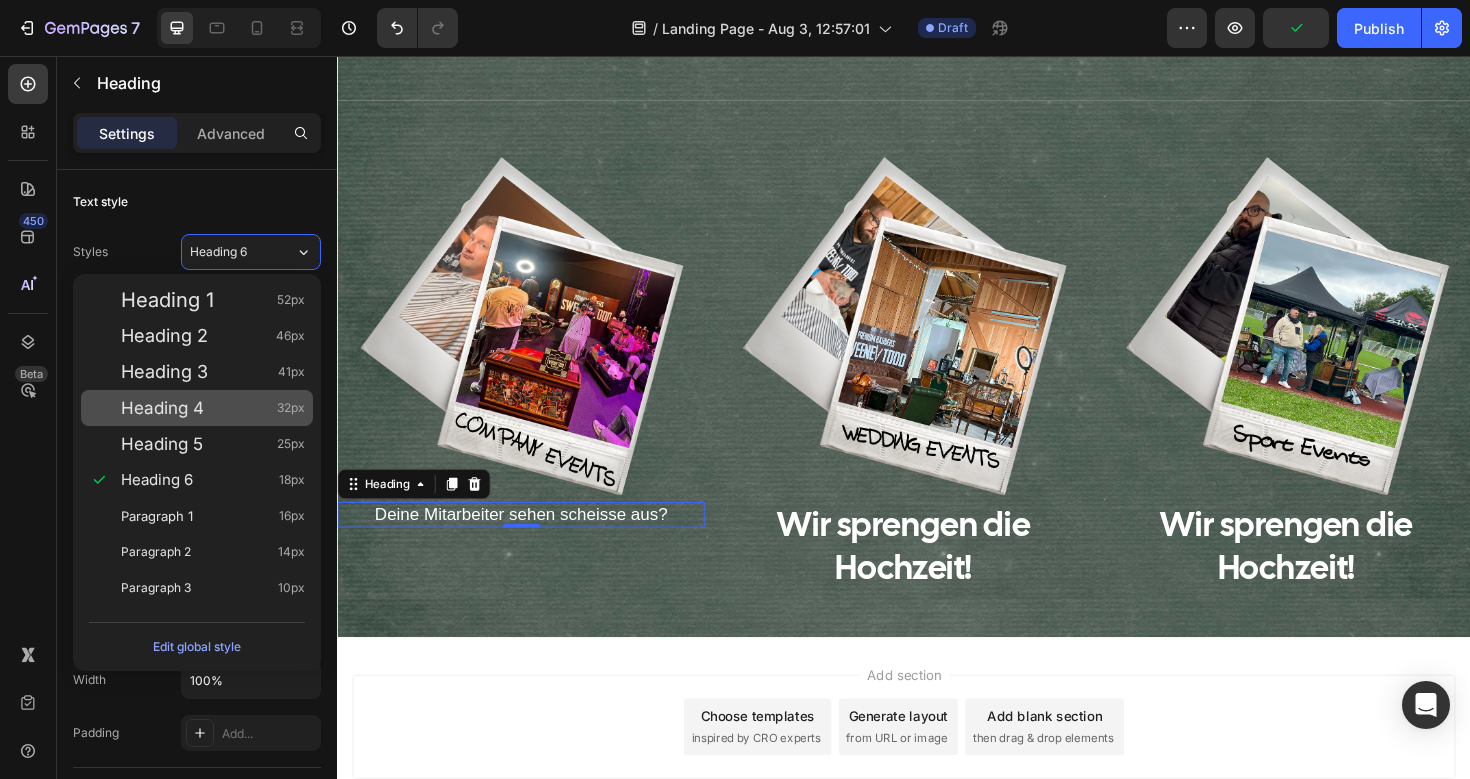 click on "Heading 4 32px" at bounding box center (213, 408) 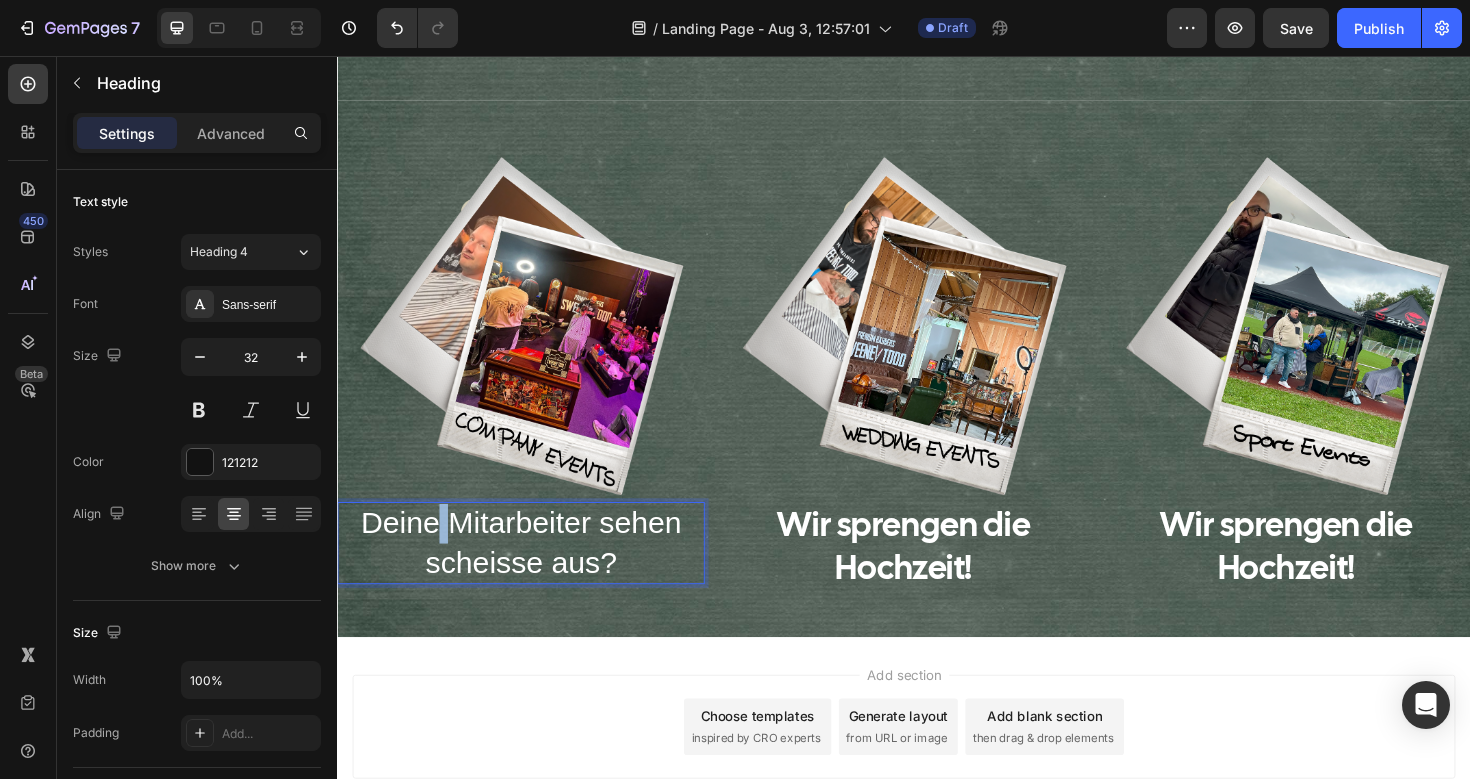 click on "Deine Mitarbeiter sehen scheisse aus?" at bounding box center [532, 571] 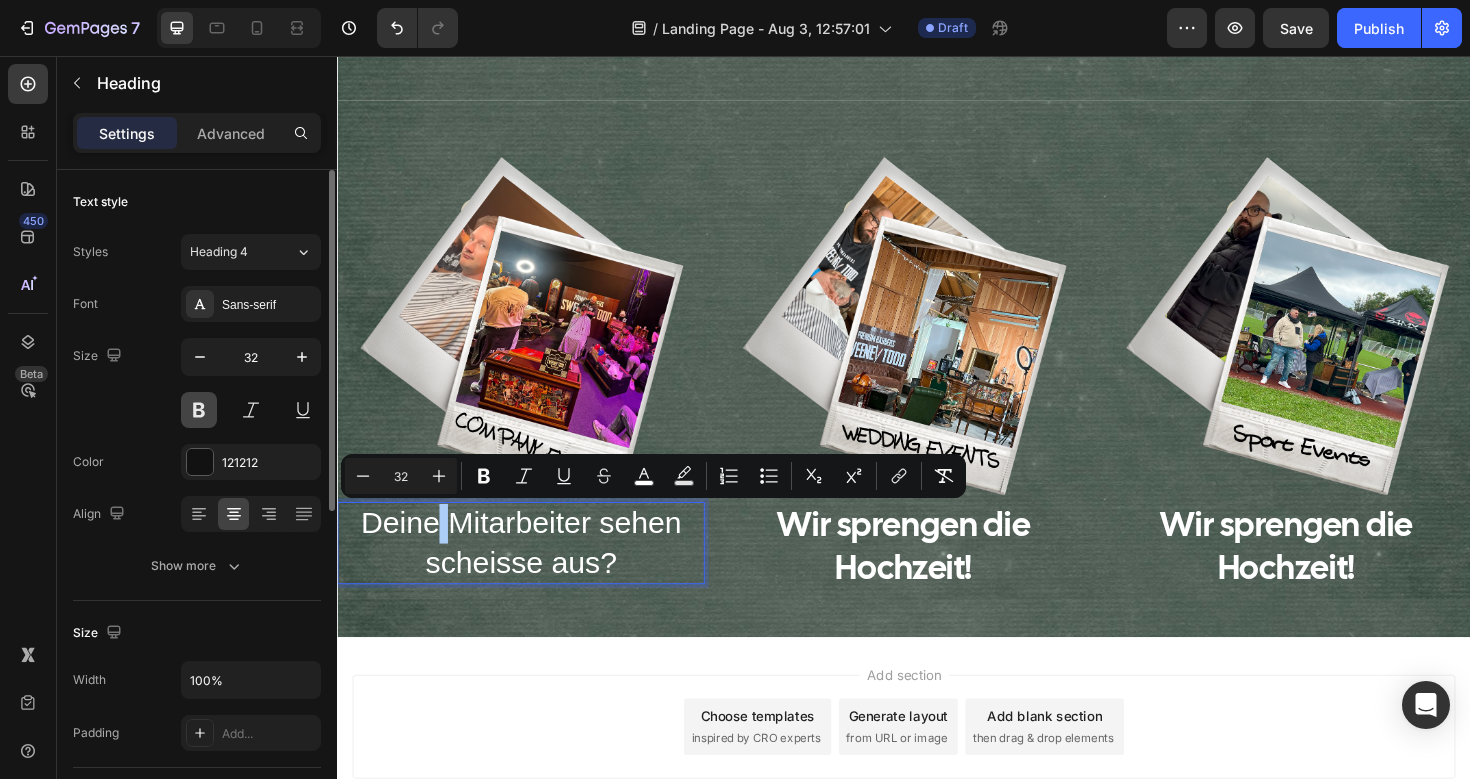 click at bounding box center (199, 410) 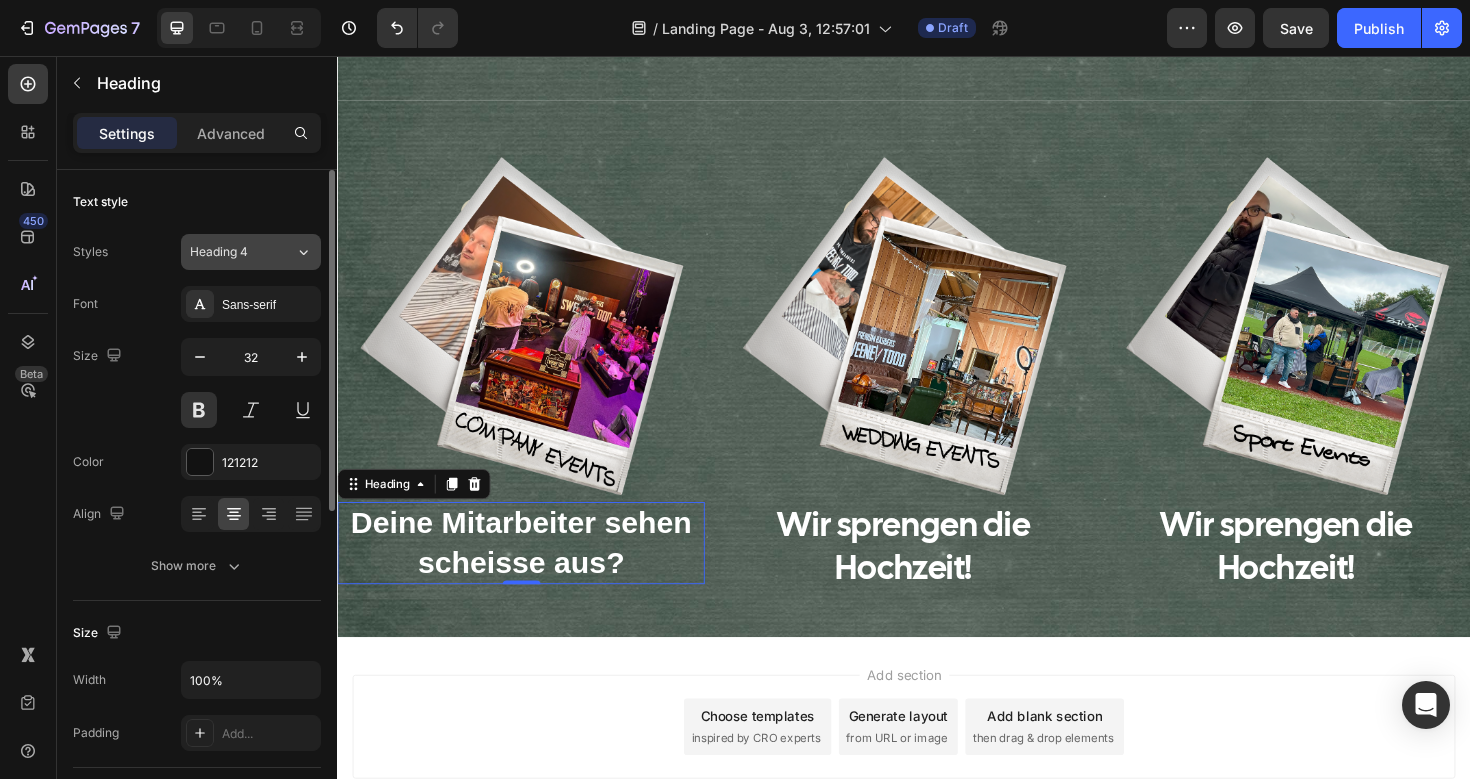 click on "Heading 4" 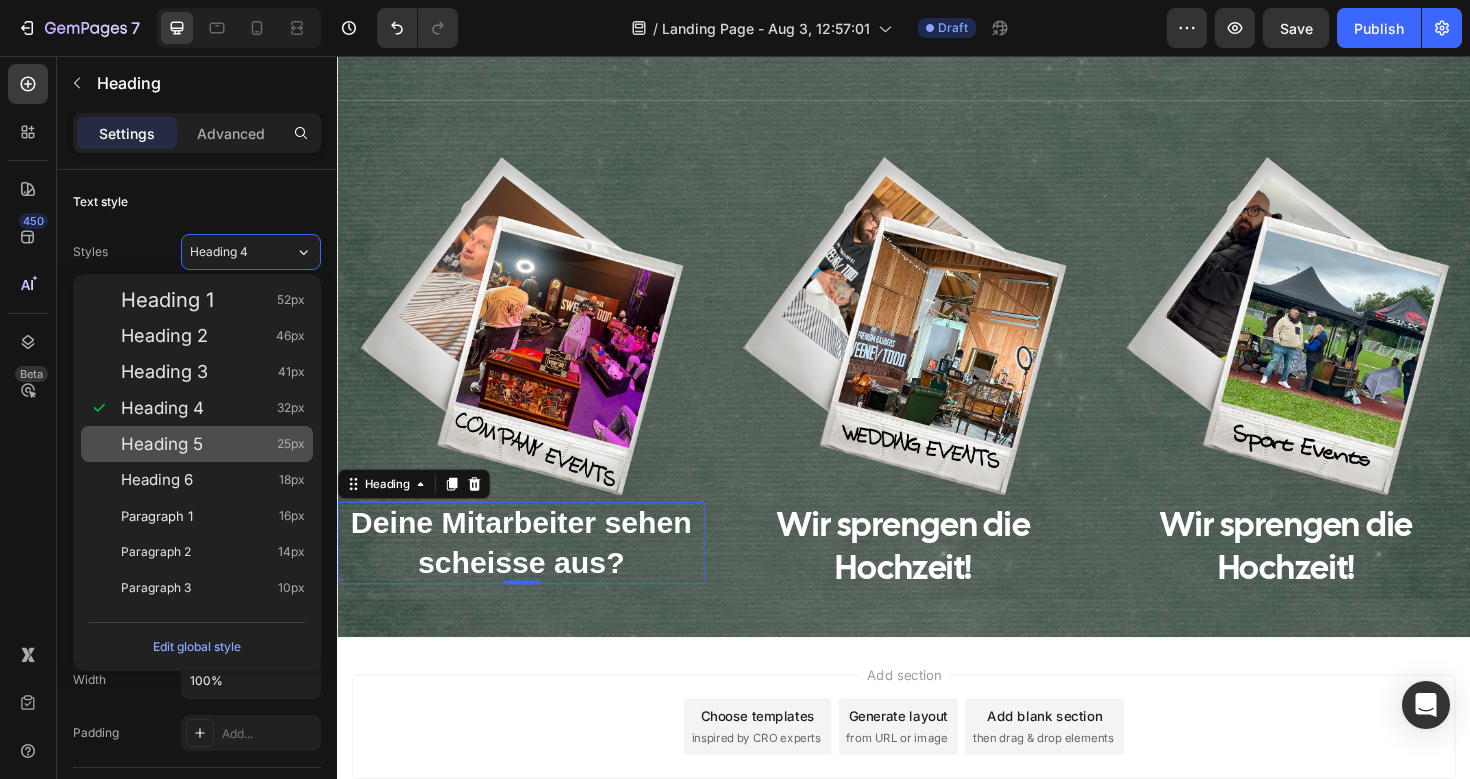 click on "Heading 5 25px" at bounding box center [197, 444] 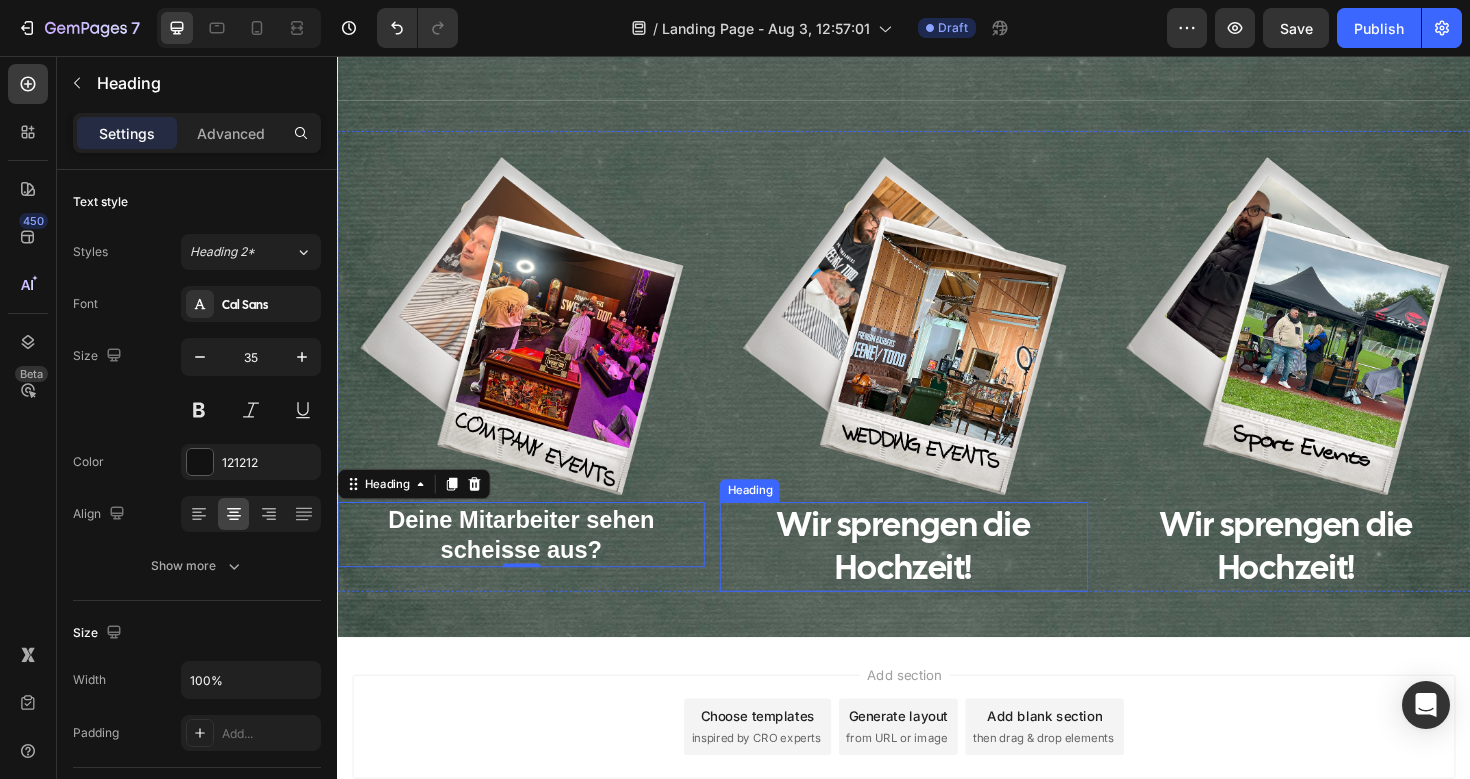 click on "Wir sprengen die Hochzeit!" at bounding box center (937, 575) 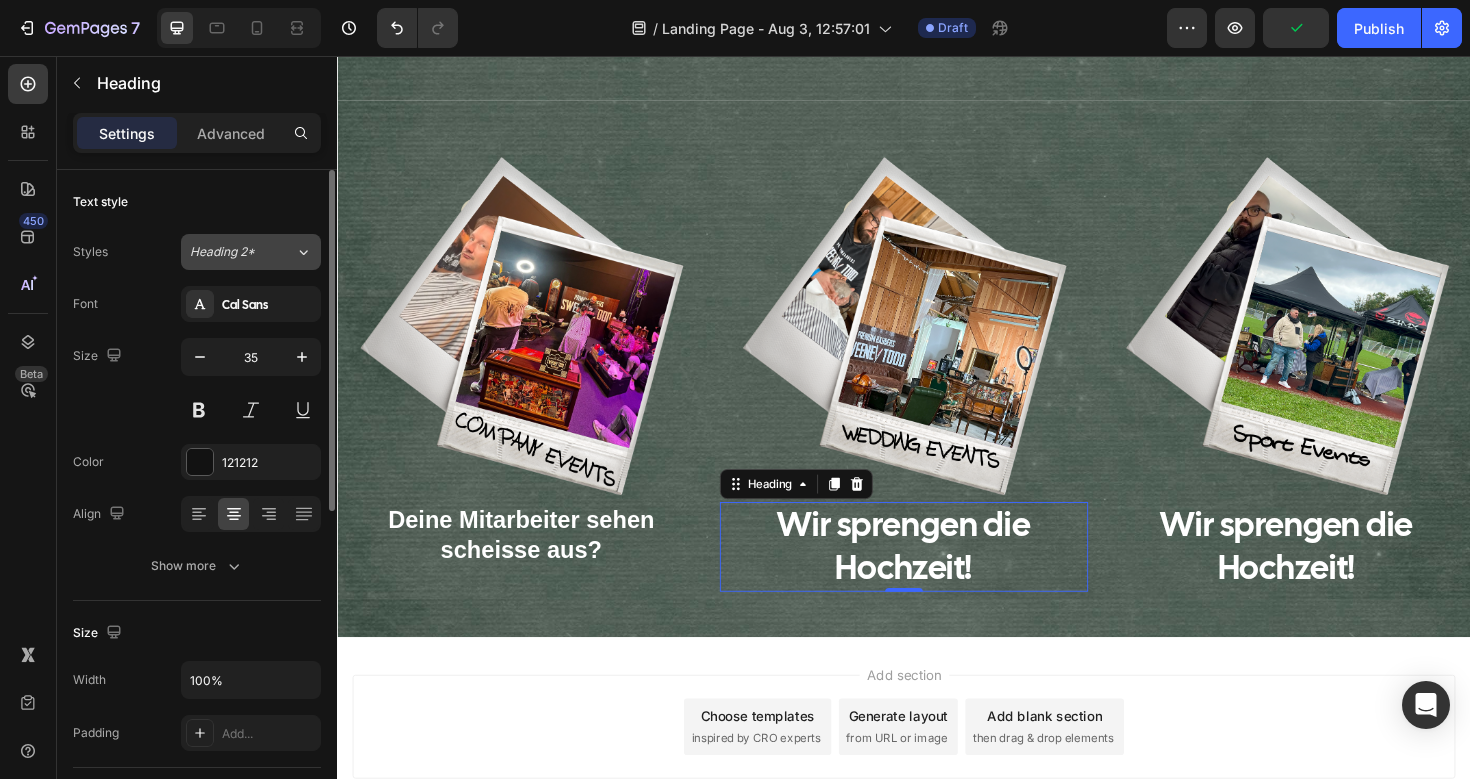 click on "Heading 2*" at bounding box center [242, 252] 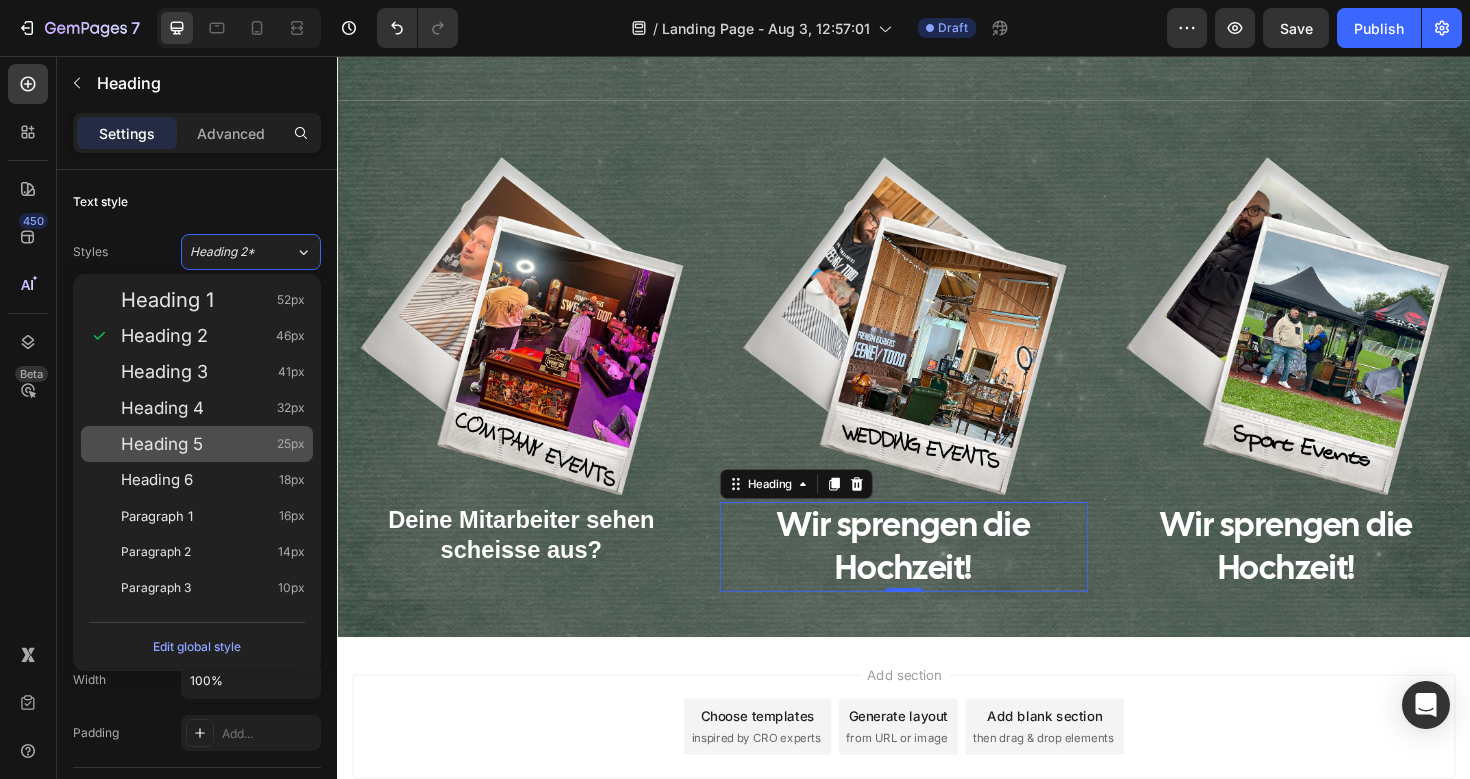 click on "Heading 5 25px" at bounding box center [213, 444] 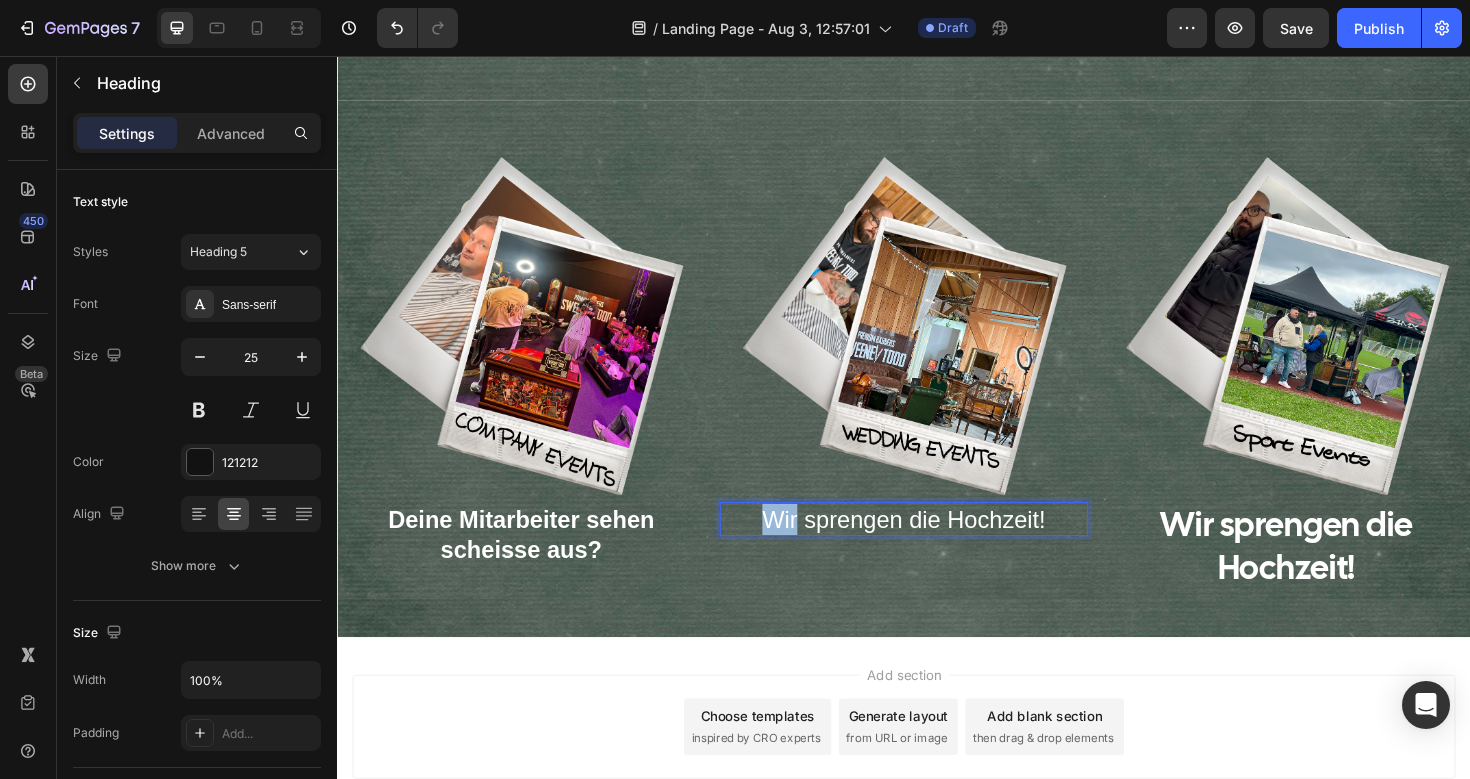 click on "Wir sprengen die Hochzeit!" at bounding box center (936, 546) 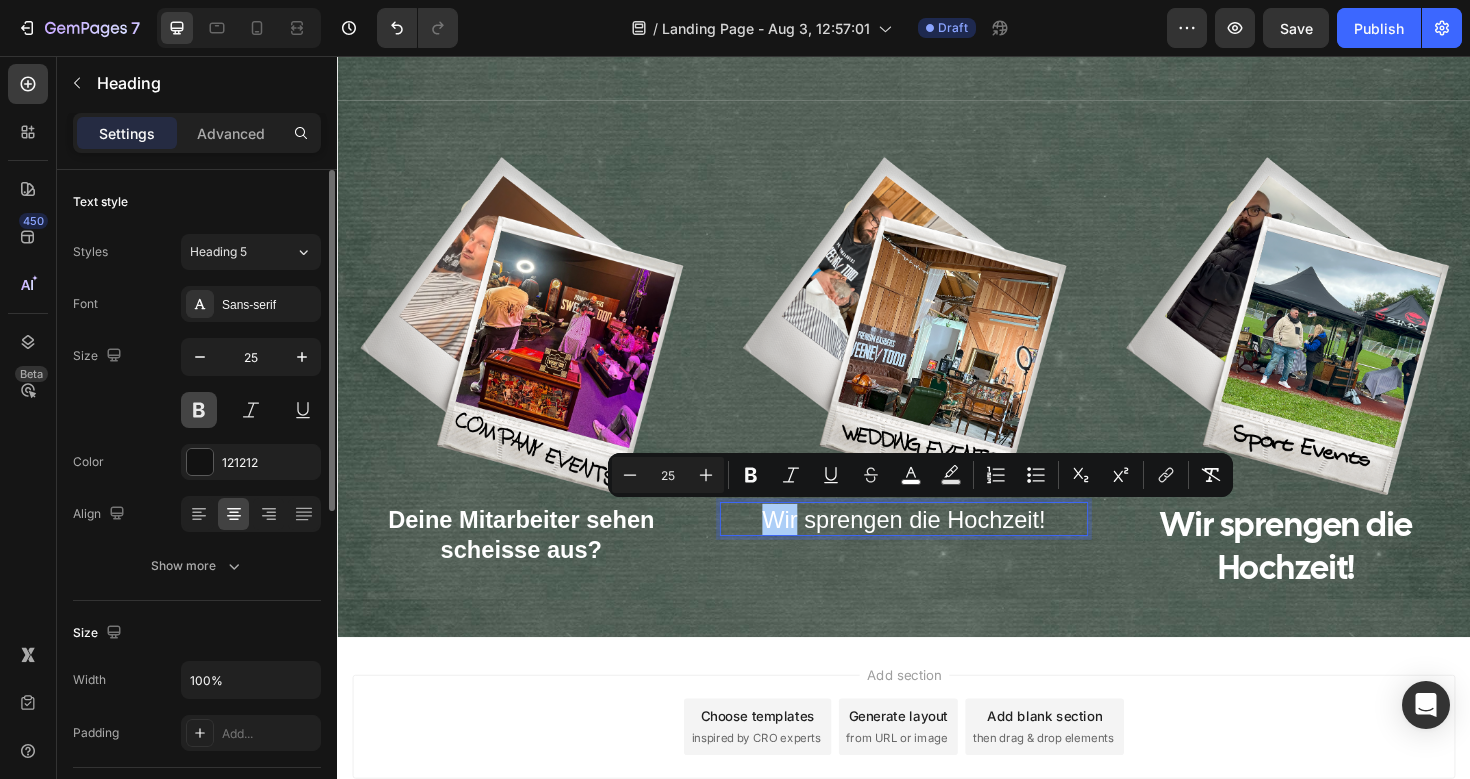 click at bounding box center (199, 410) 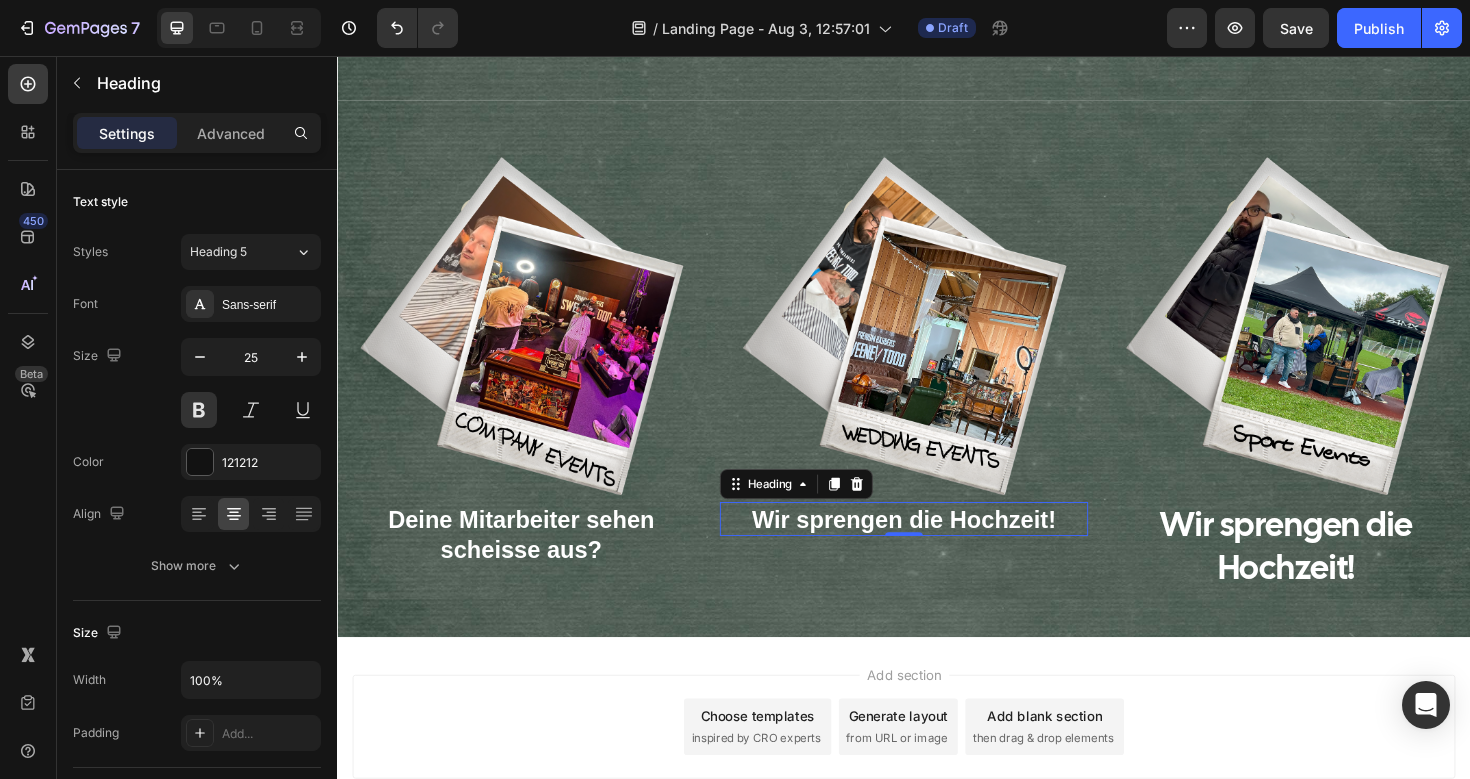 click on "Wir sprengen die Hochzeit!" at bounding box center [937, 546] 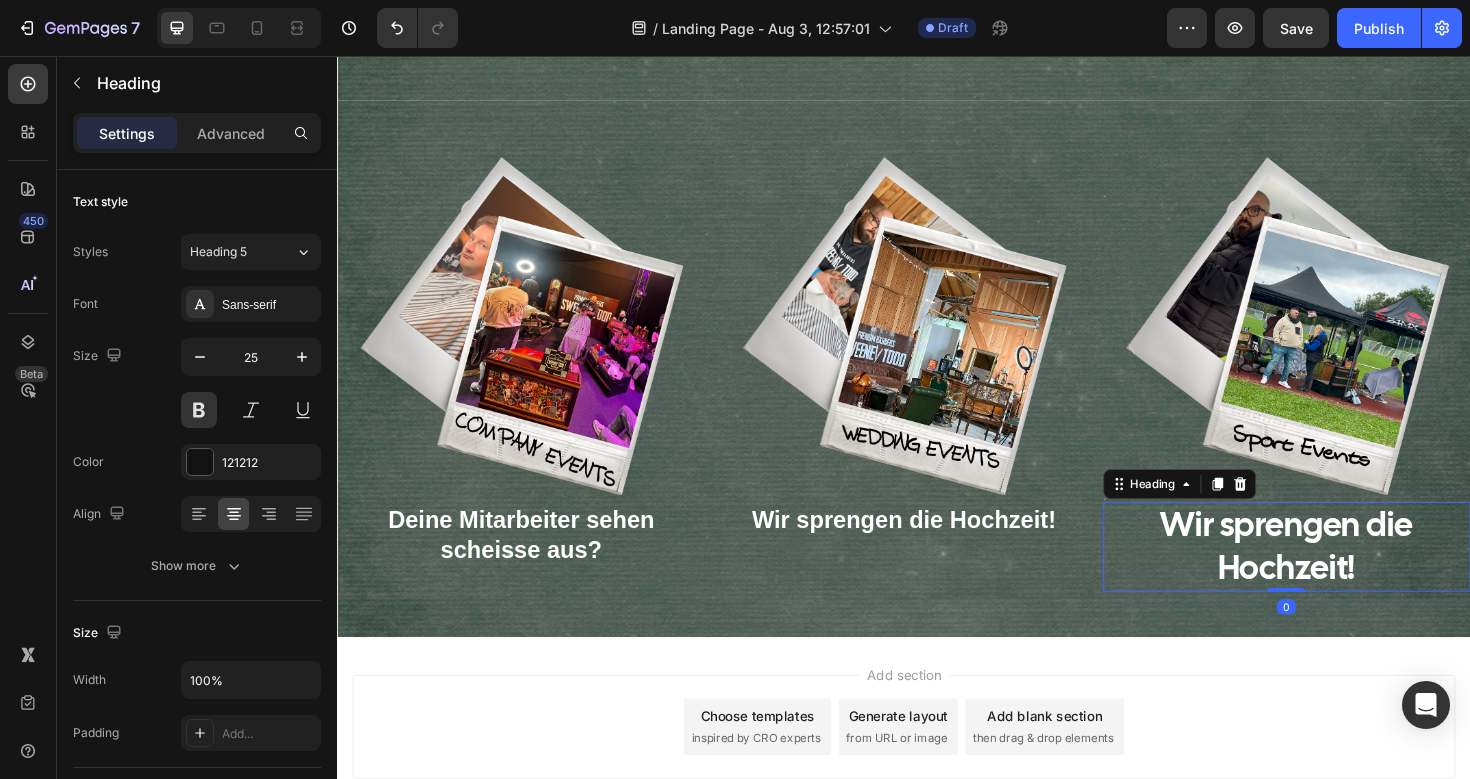 click on "Wir sprengen die Hochzeit!" at bounding box center (1342, 575) 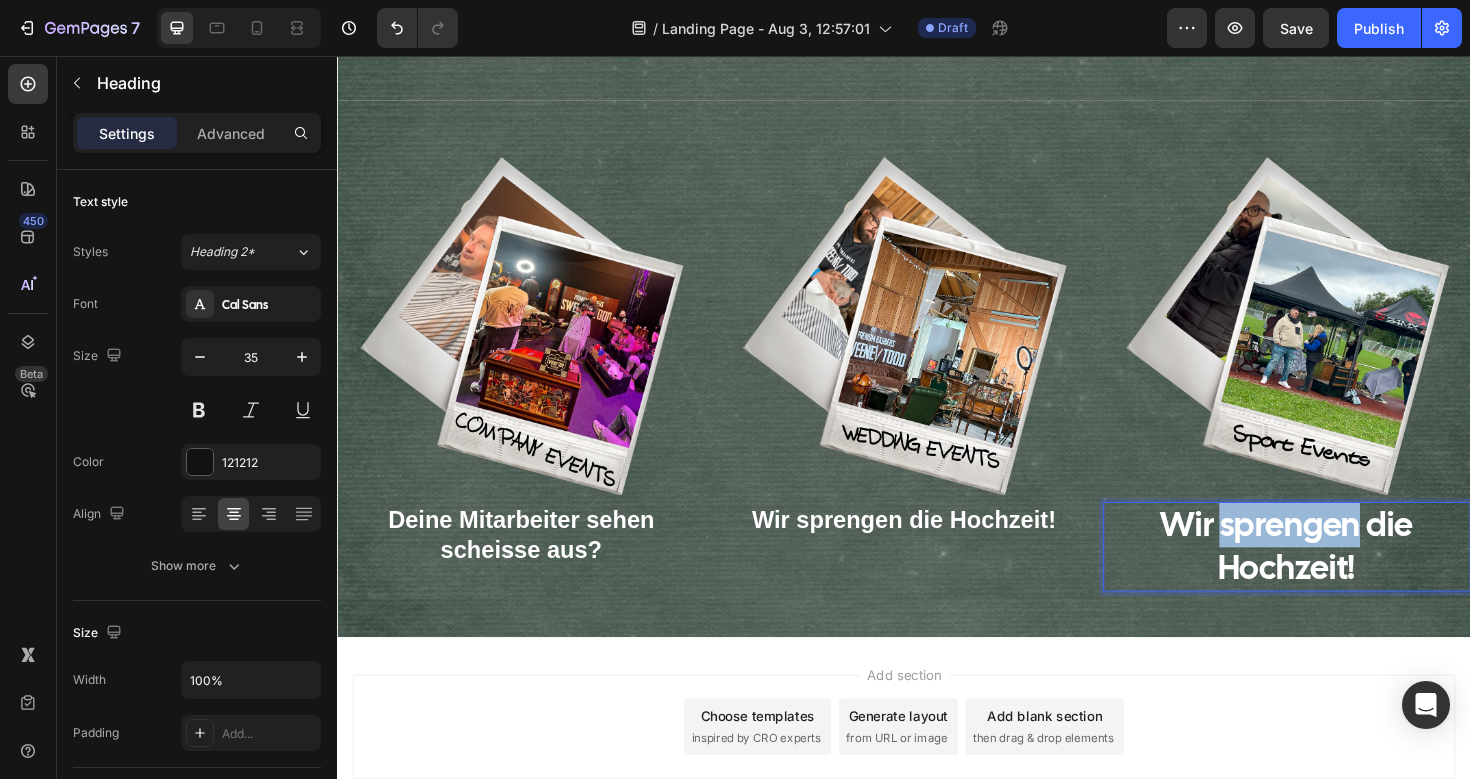 click on "Wir sprengen die Hochzeit!" at bounding box center (1342, 575) 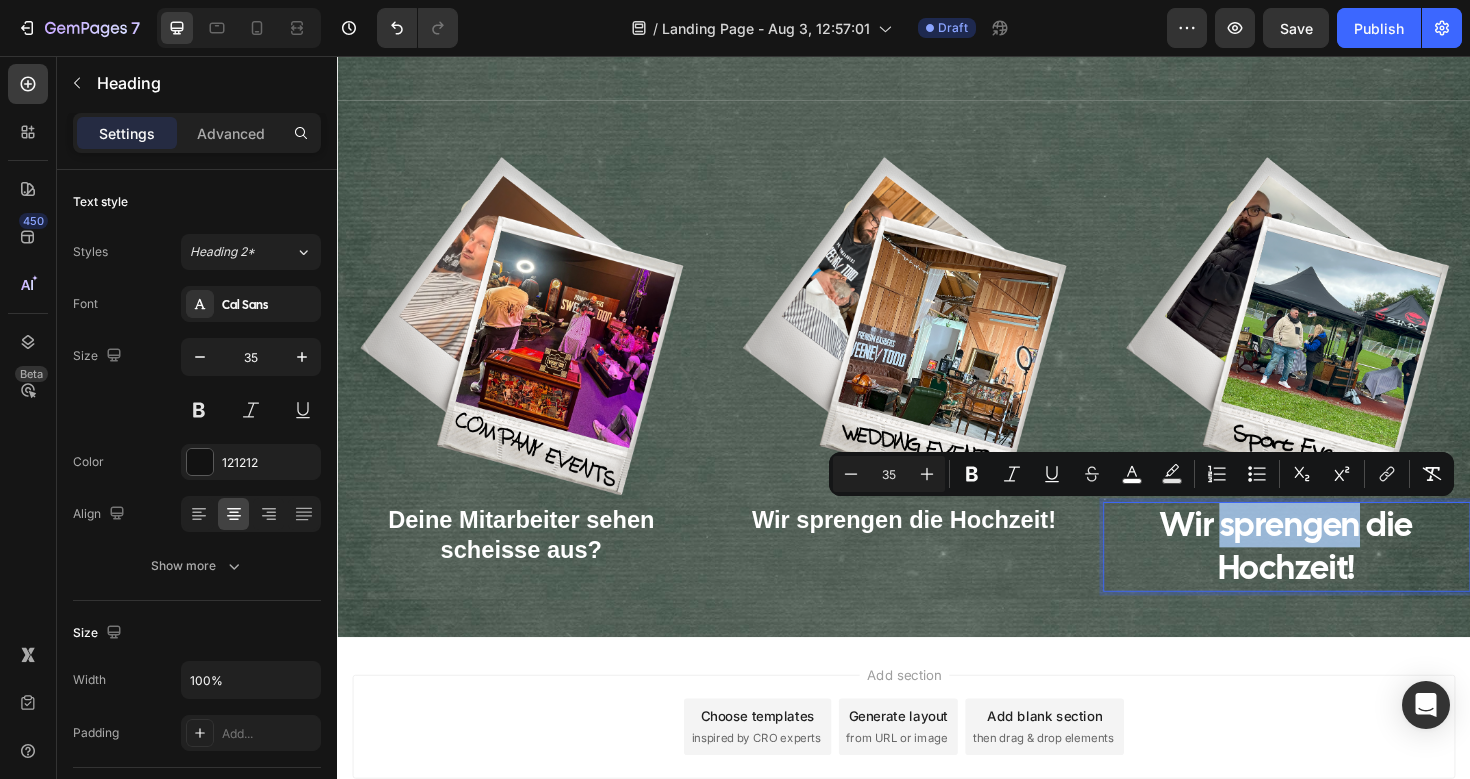 click on "Wir sprengen die Hochzeit!" at bounding box center (1342, 575) 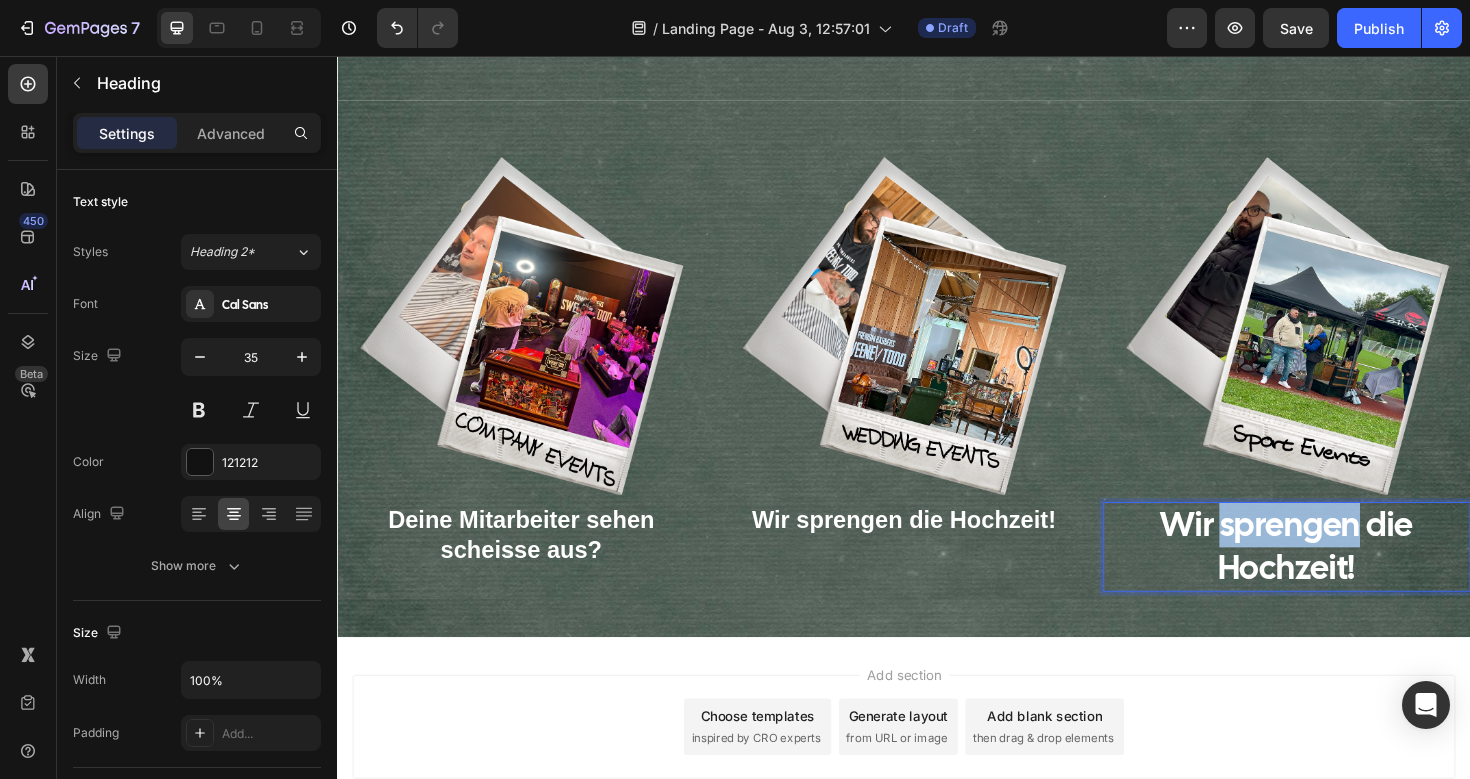 click on "Wir sprengen die Hochzeit!" at bounding box center (1342, 575) 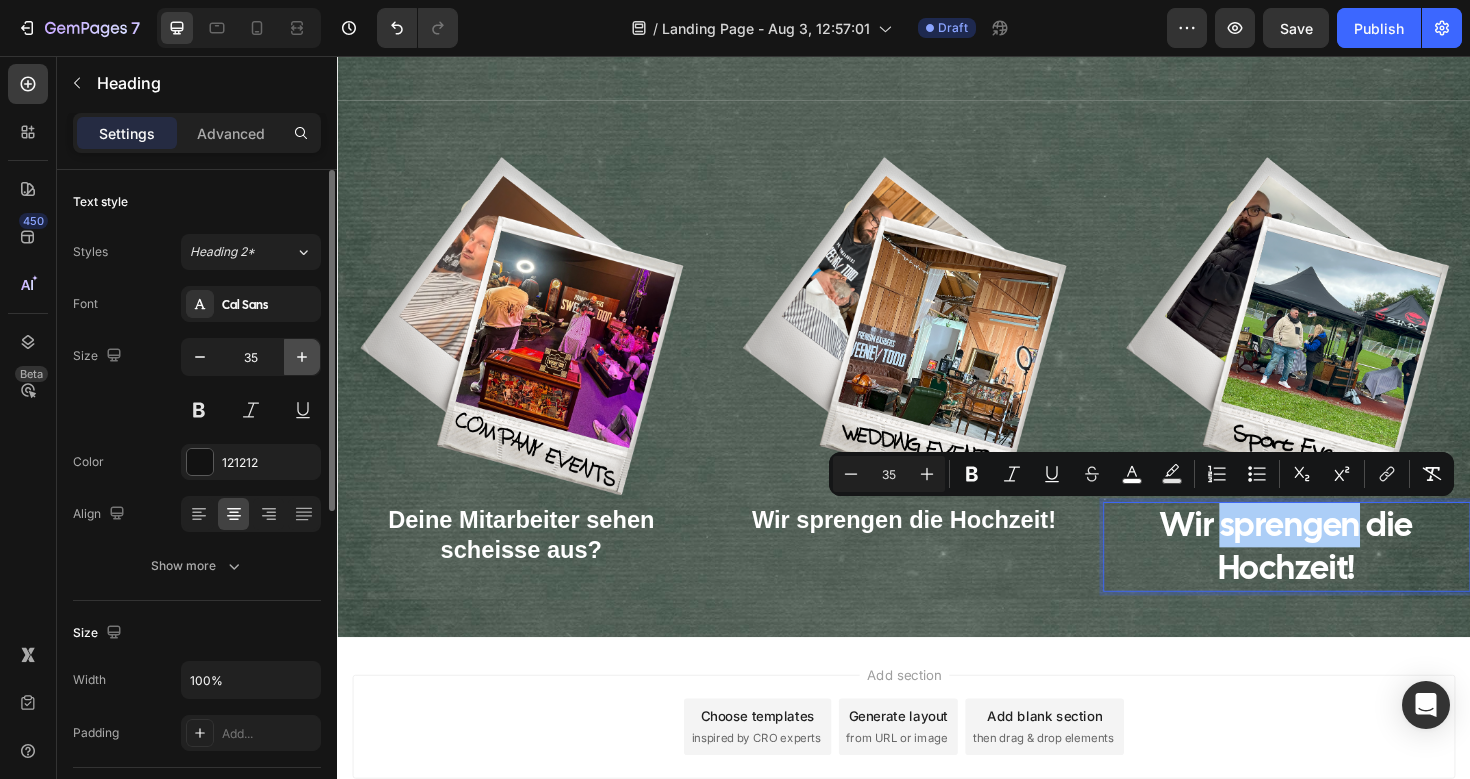 click 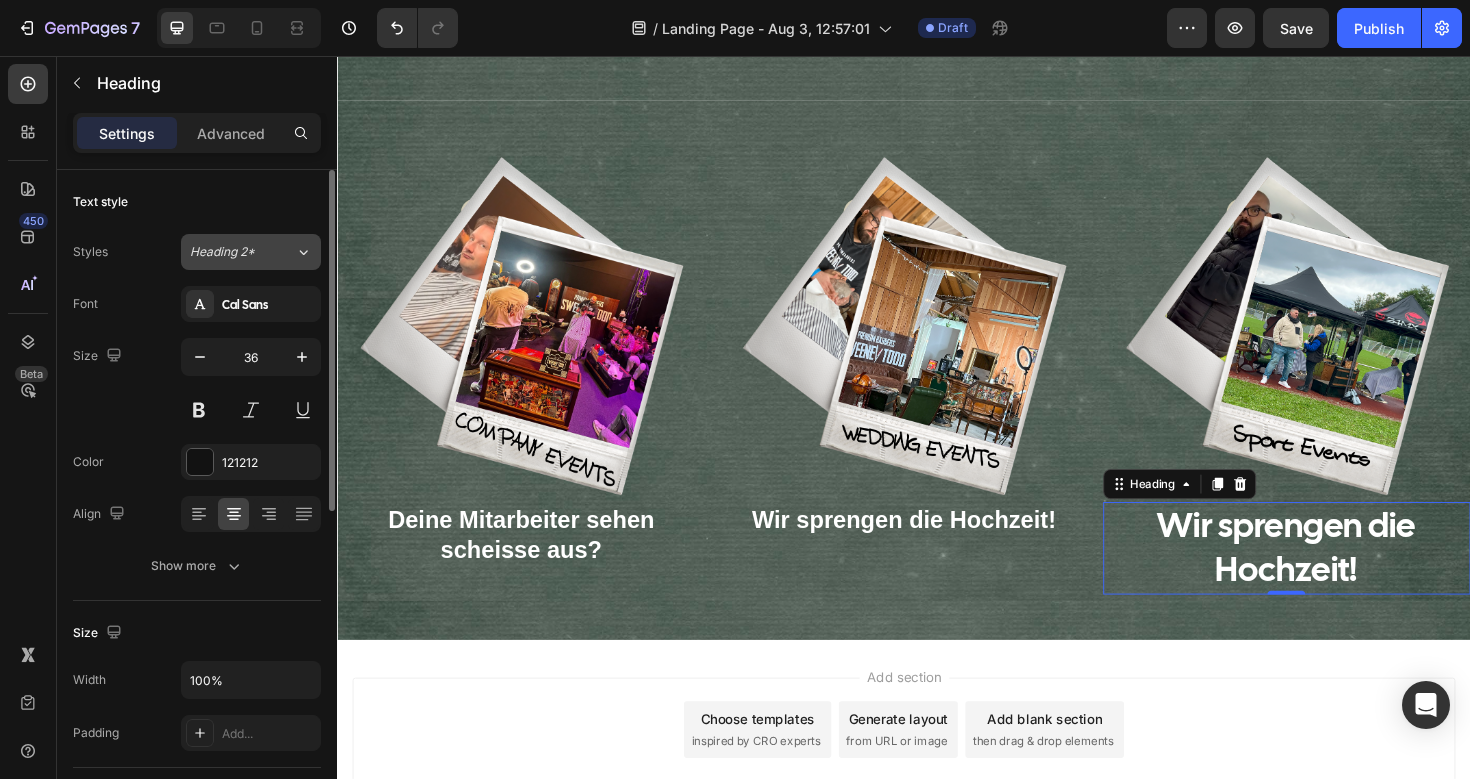click on "Heading 2*" at bounding box center [242, 252] 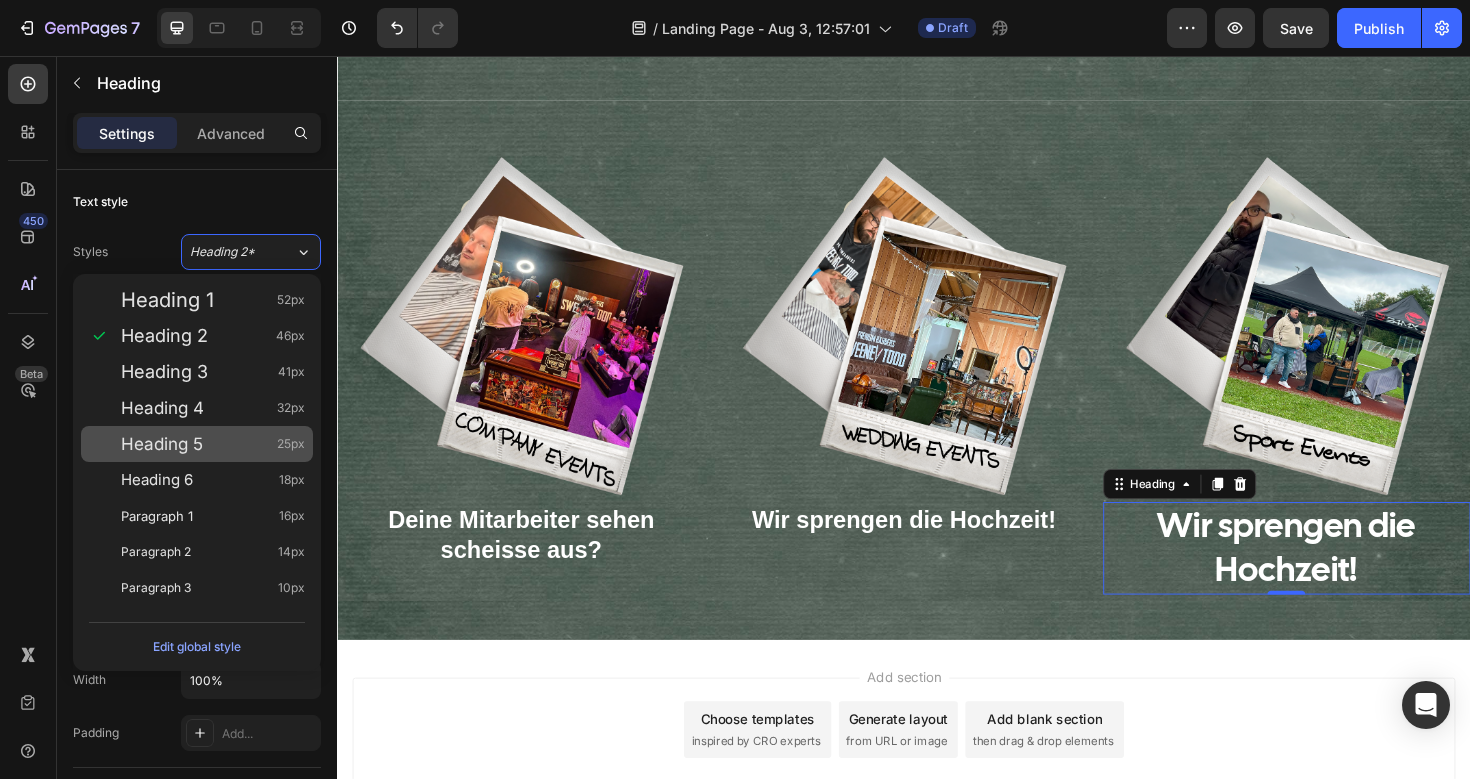 click on "Heading 5 25px" at bounding box center (213, 444) 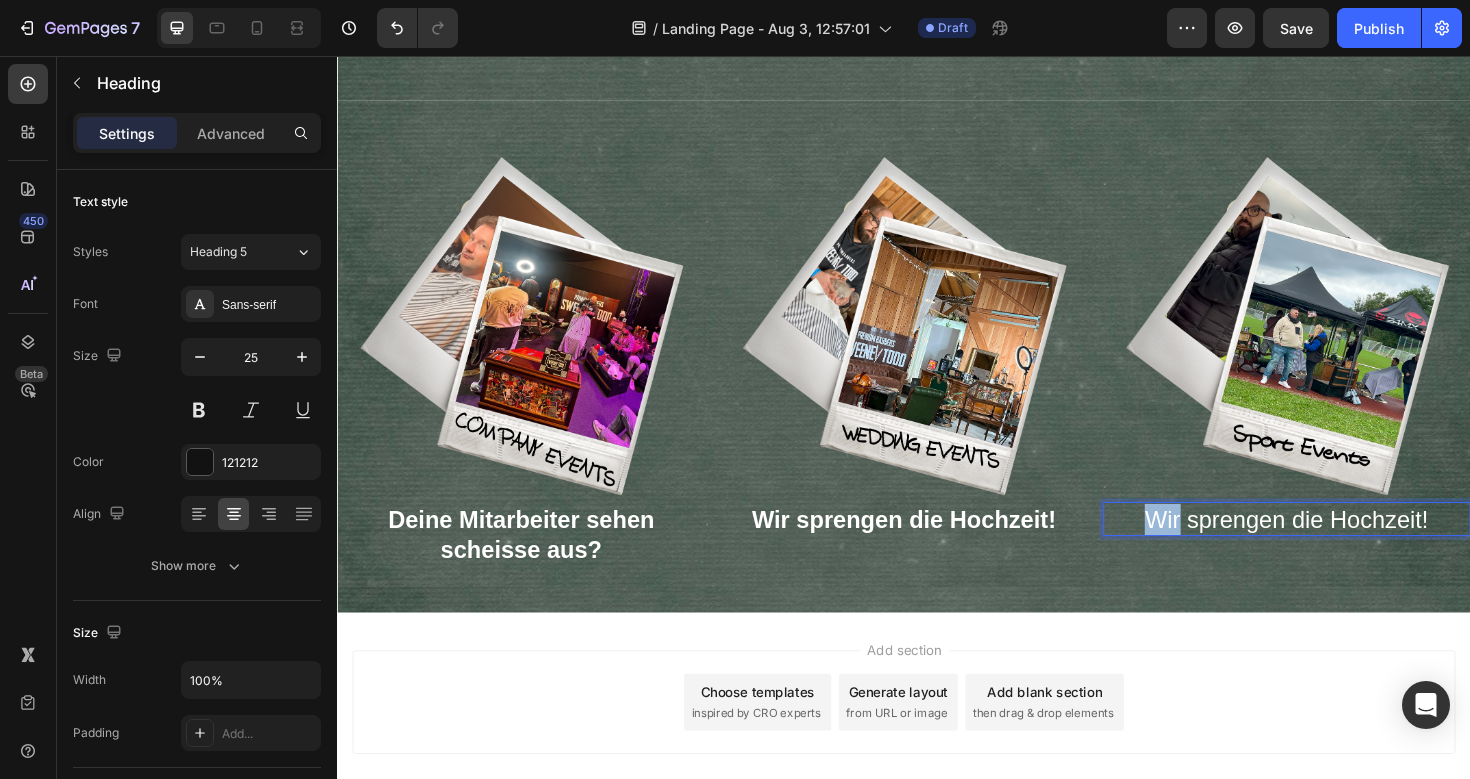 click on "Wir sprengen die Hochzeit!" at bounding box center (1342, 546) 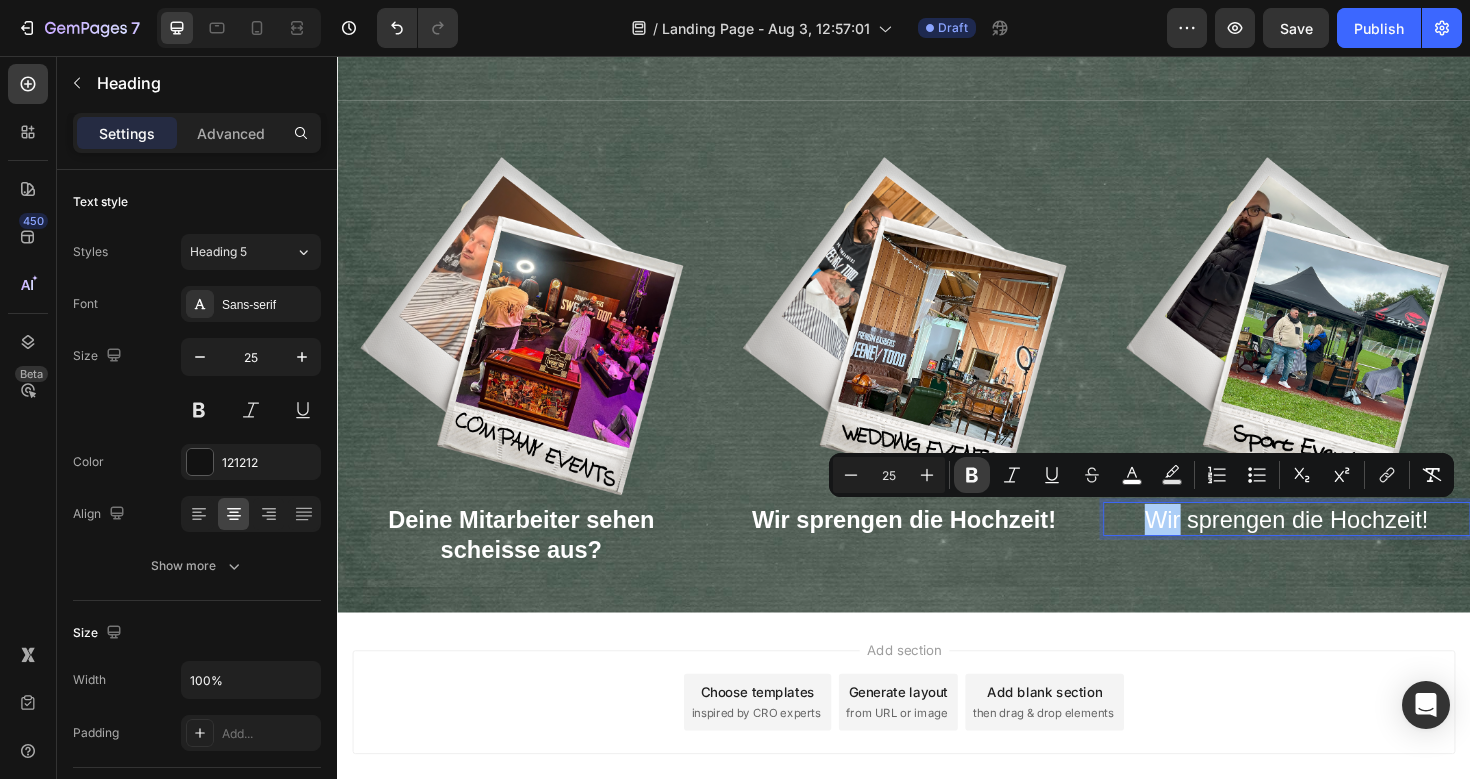 click 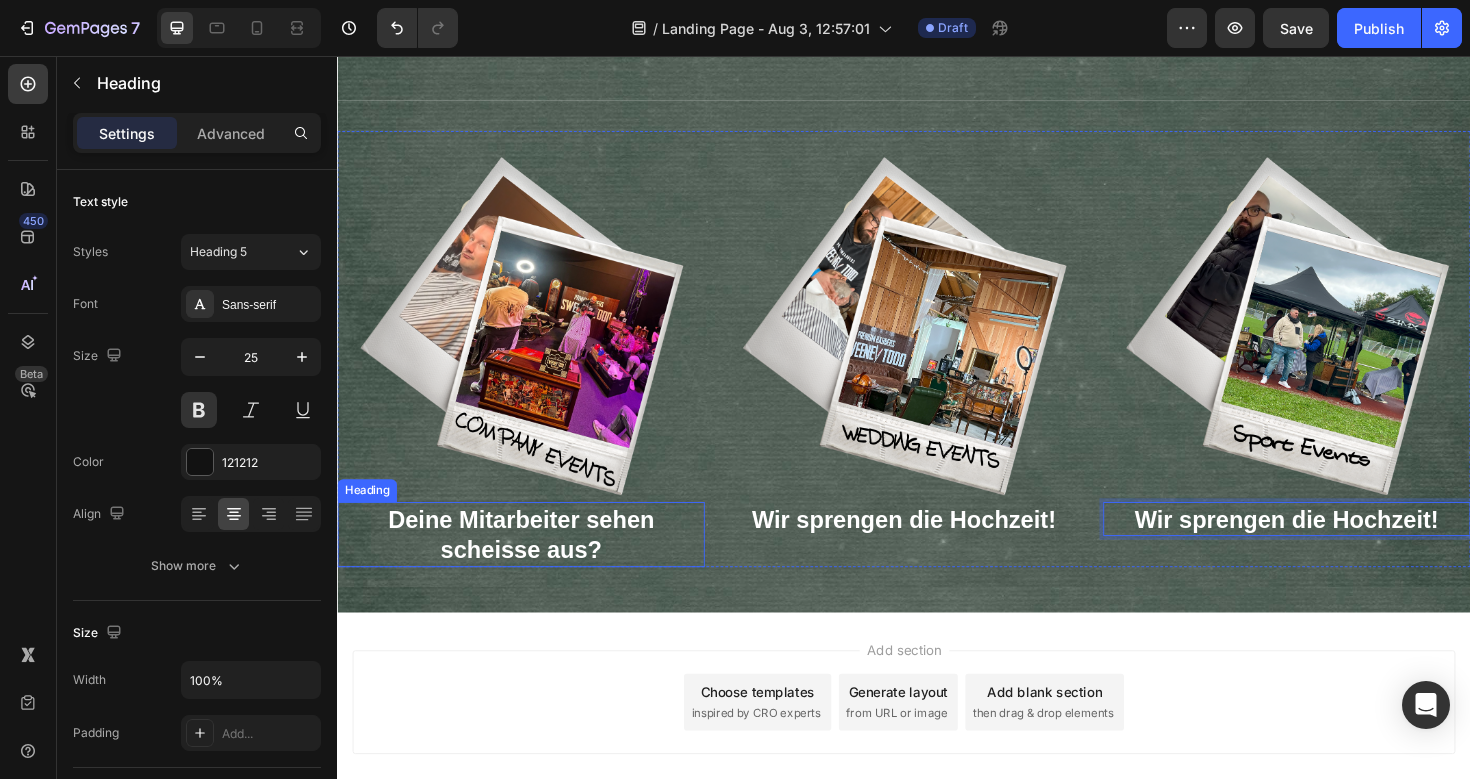 click on "Deine Mitarbeiter sehen scheisse aus?" at bounding box center [532, 562] 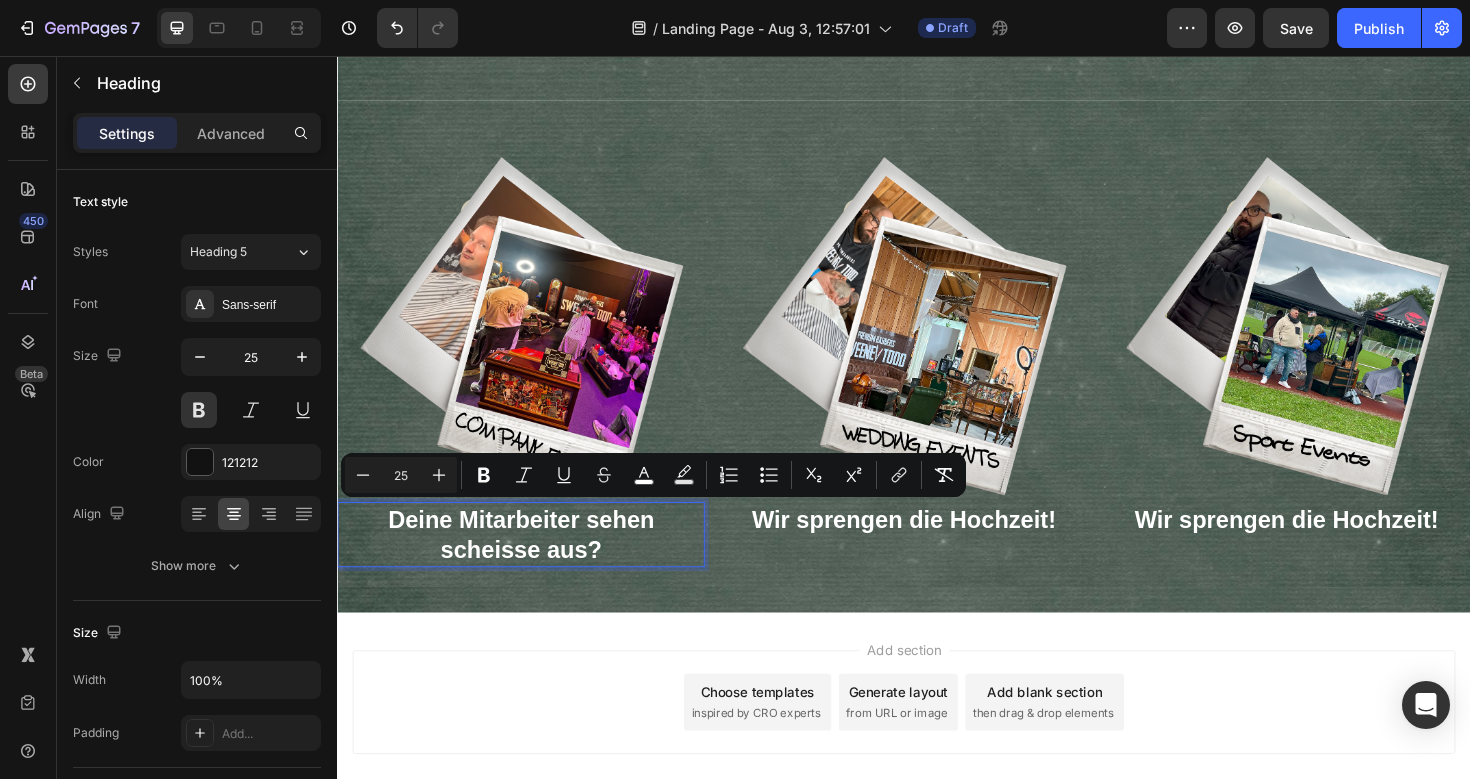 click on "Deine Mitarbeiter sehen scheisse aus?" at bounding box center [532, 562] 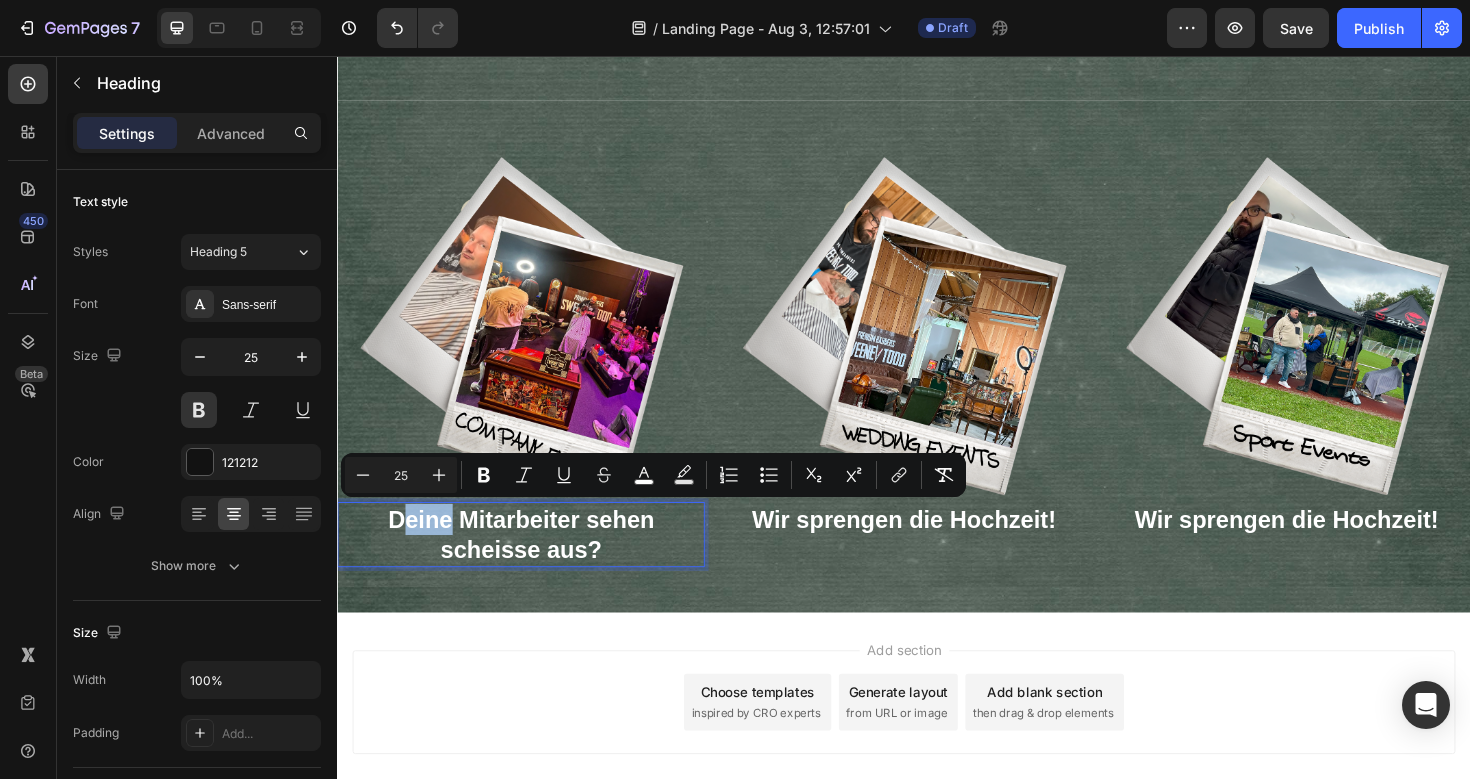 drag, startPoint x: 456, startPoint y: 557, endPoint x: 411, endPoint y: 557, distance: 45 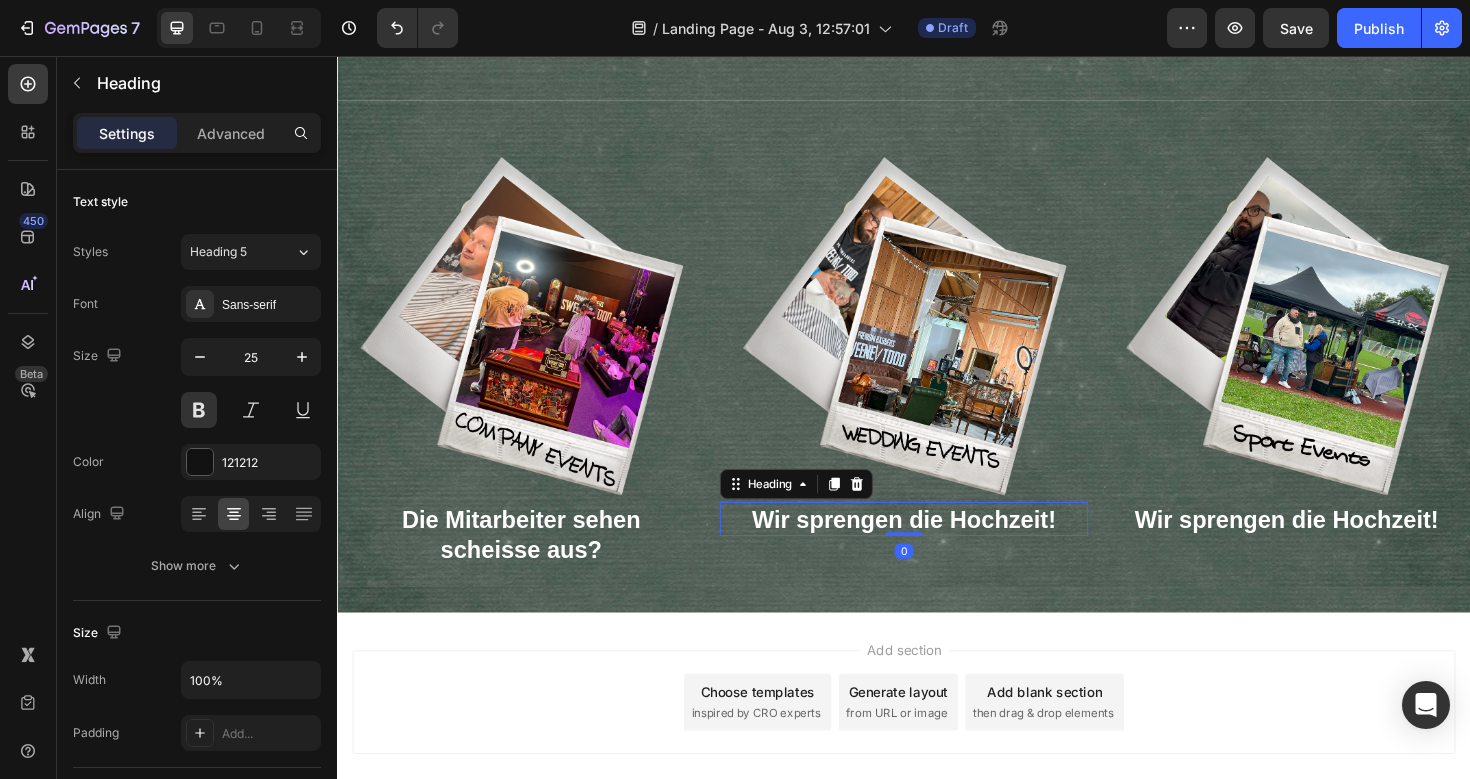 click on "Wir sprengen die Hochzeit!" at bounding box center (937, 546) 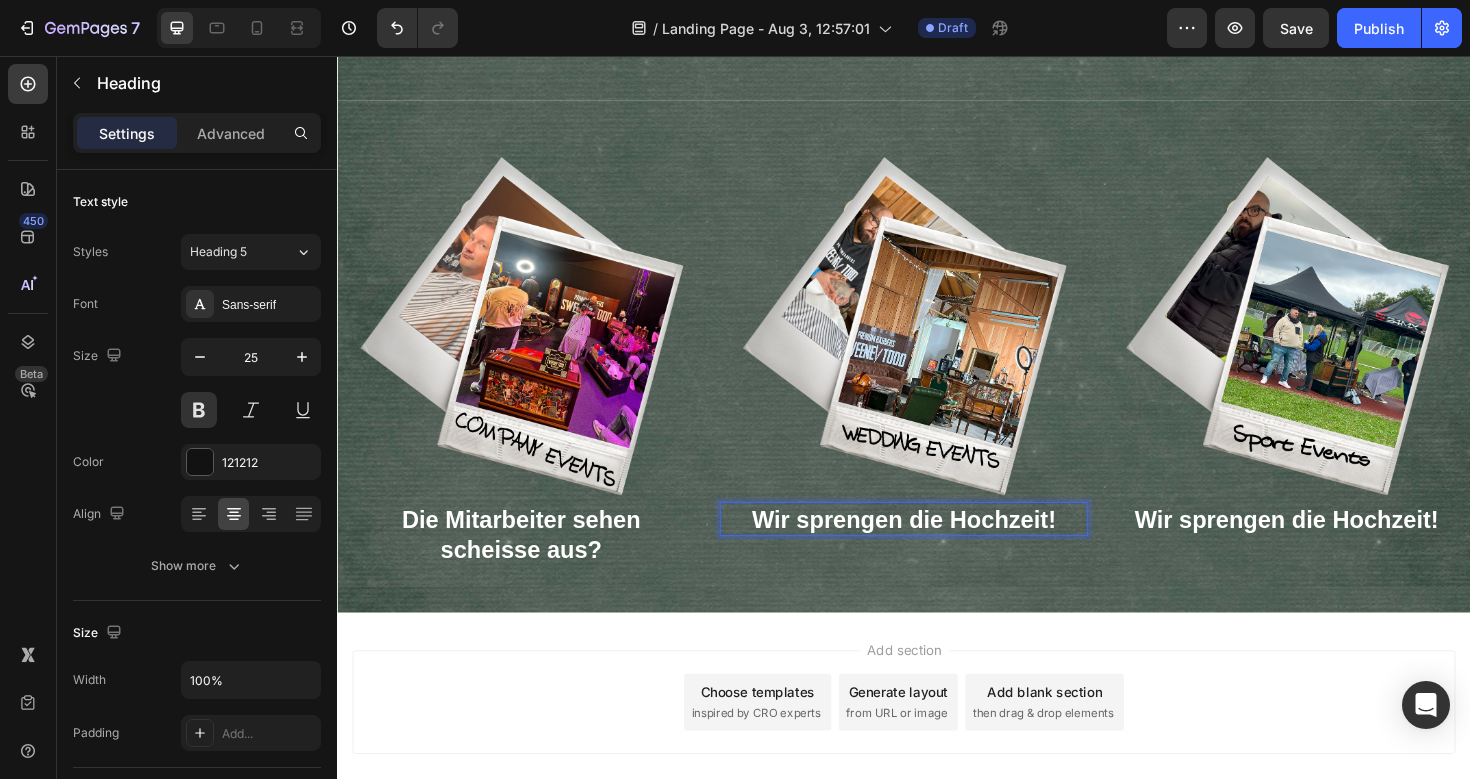 click on "Wir sprengen die Hochzeit!" at bounding box center [937, 546] 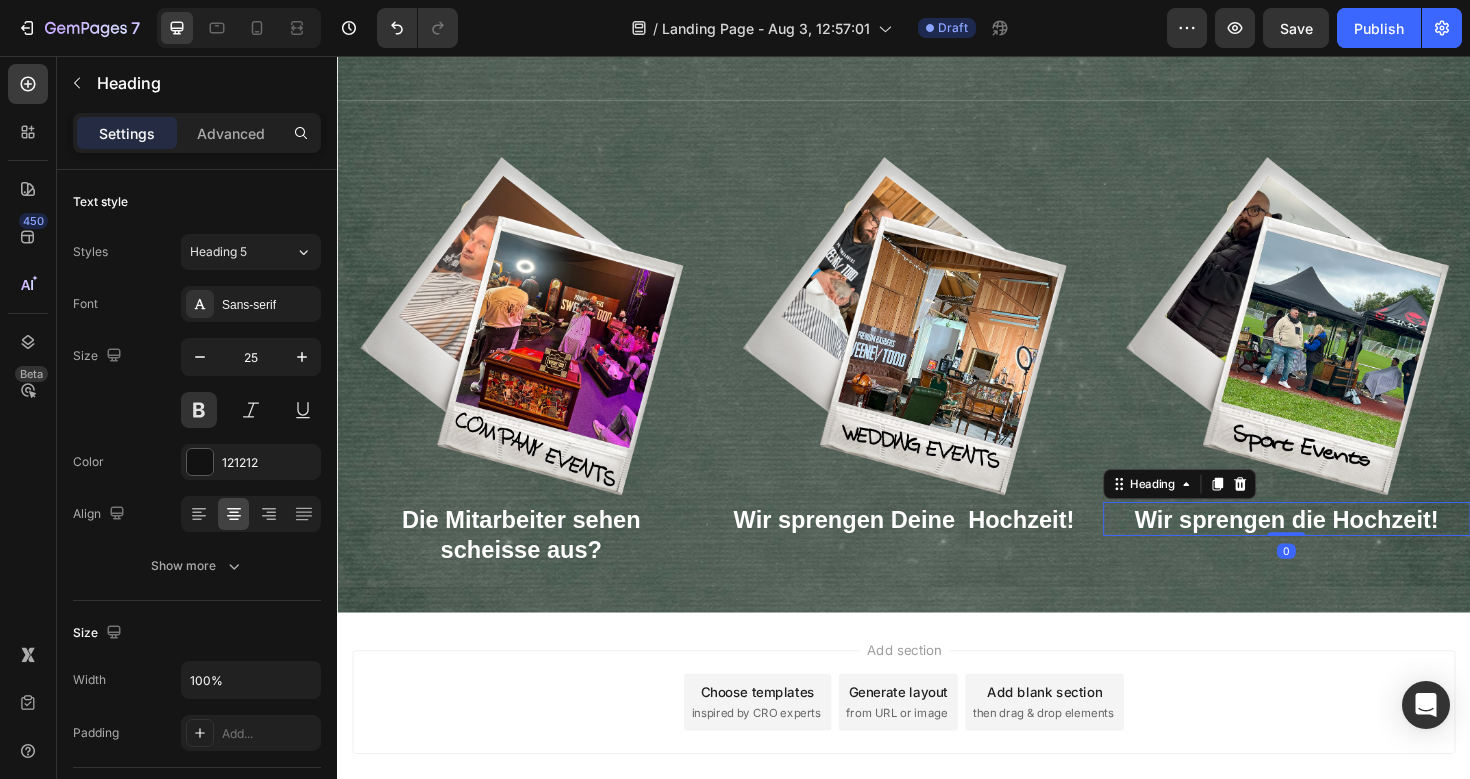 click on "Wir sprengen die Hochzeit!" at bounding box center [1342, 546] 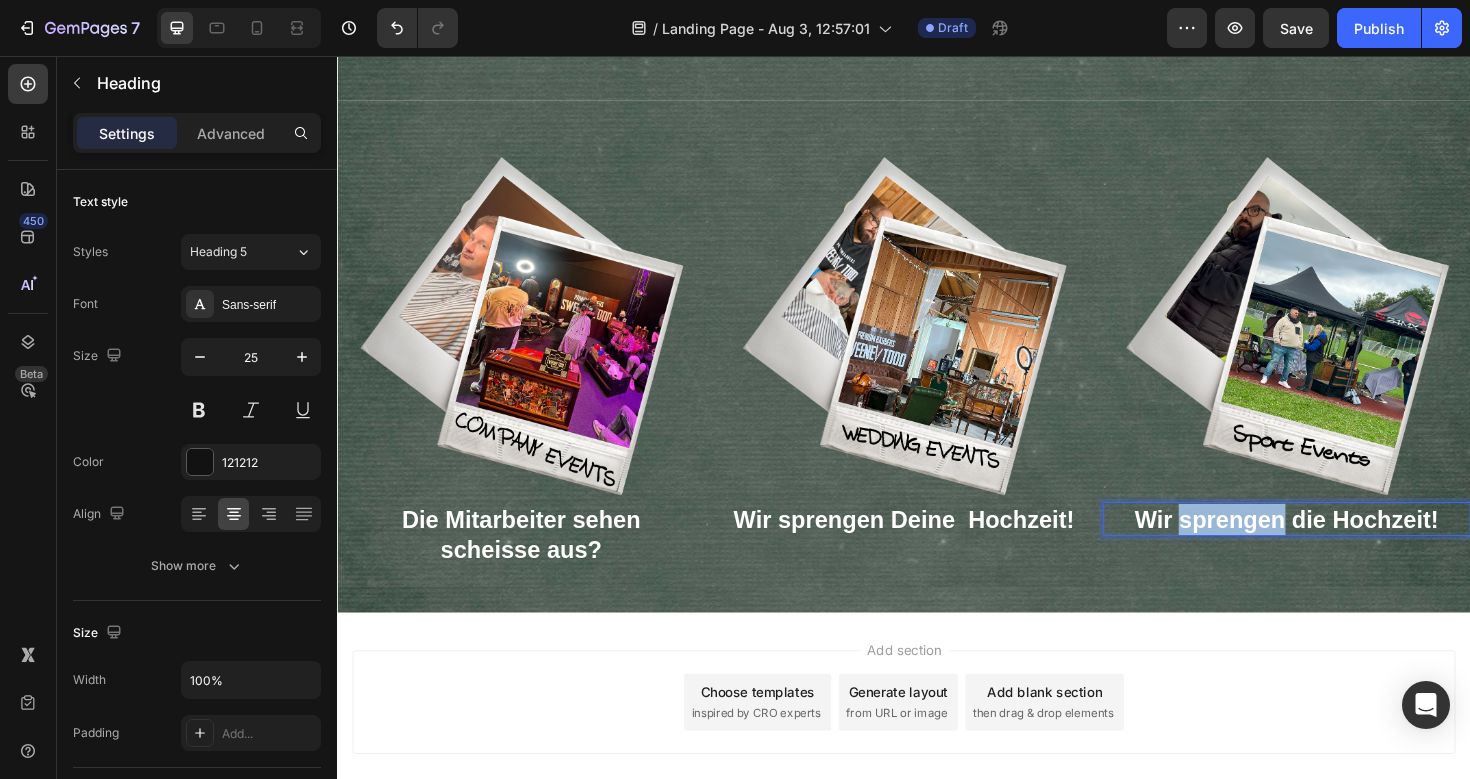 click on "Wir sprengen die Hochzeit!" at bounding box center (1342, 546) 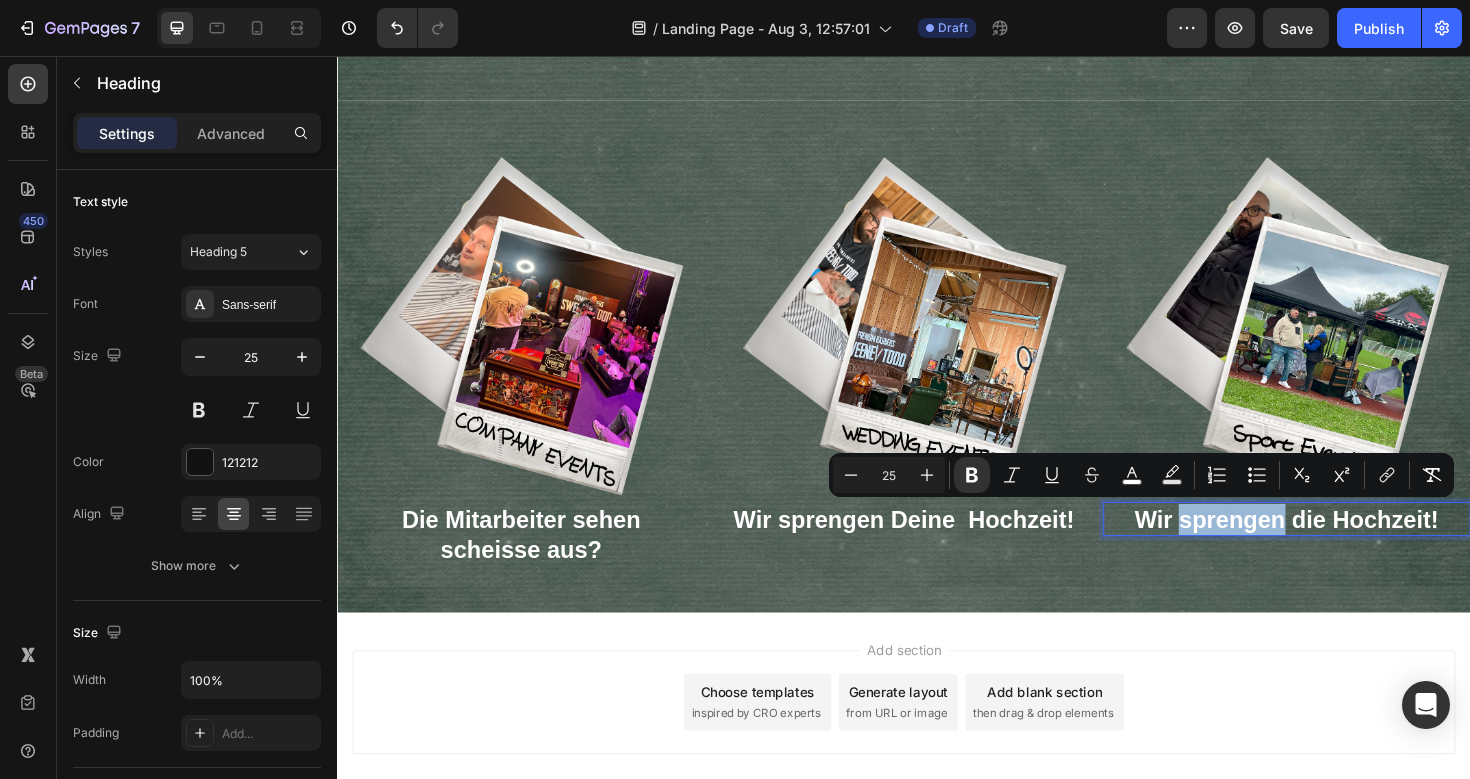 click on "Wir sprengen die Hochzeit!" at bounding box center (1342, 546) 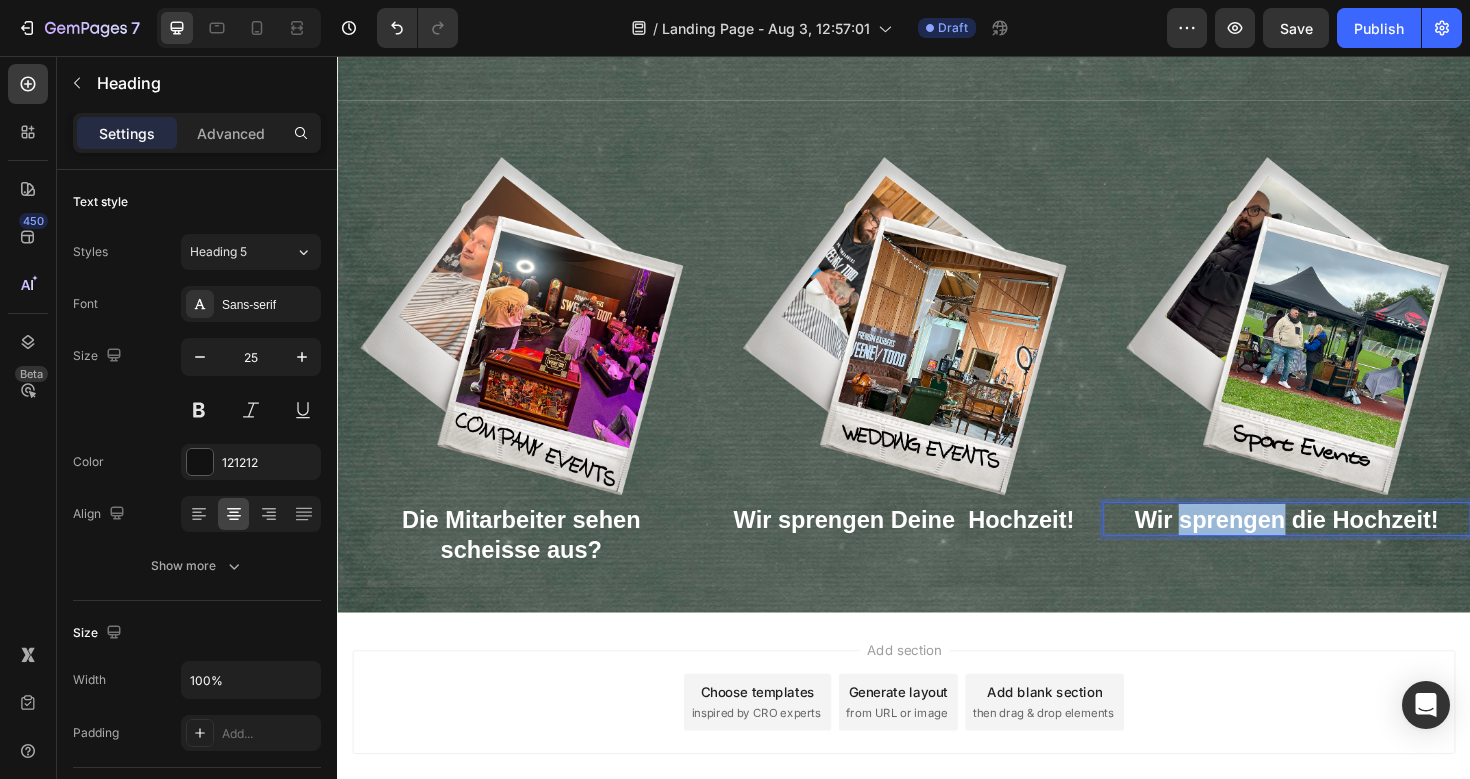 click on "Wir sprengen die Hochzeit!" at bounding box center [1342, 546] 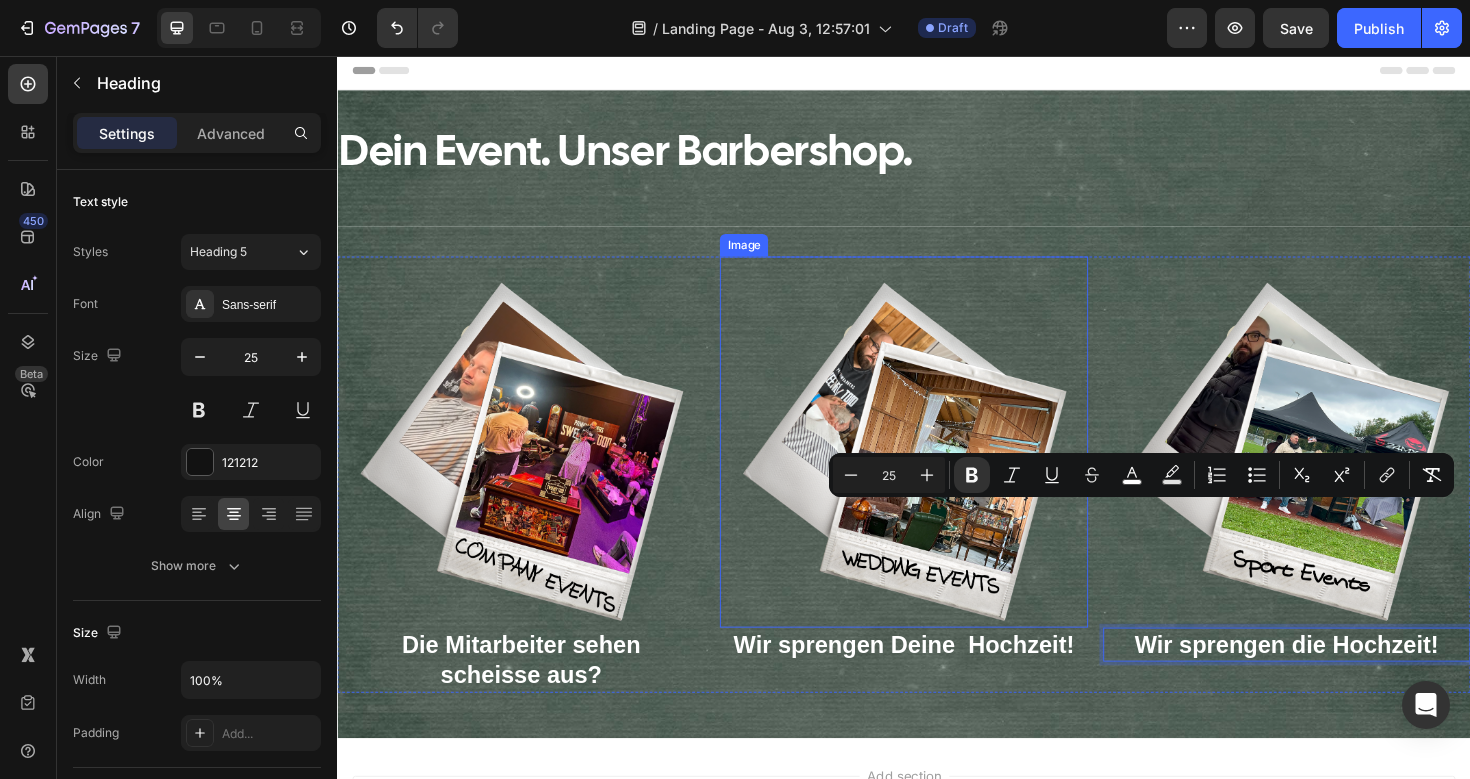 scroll, scrollTop: 0, scrollLeft: 0, axis: both 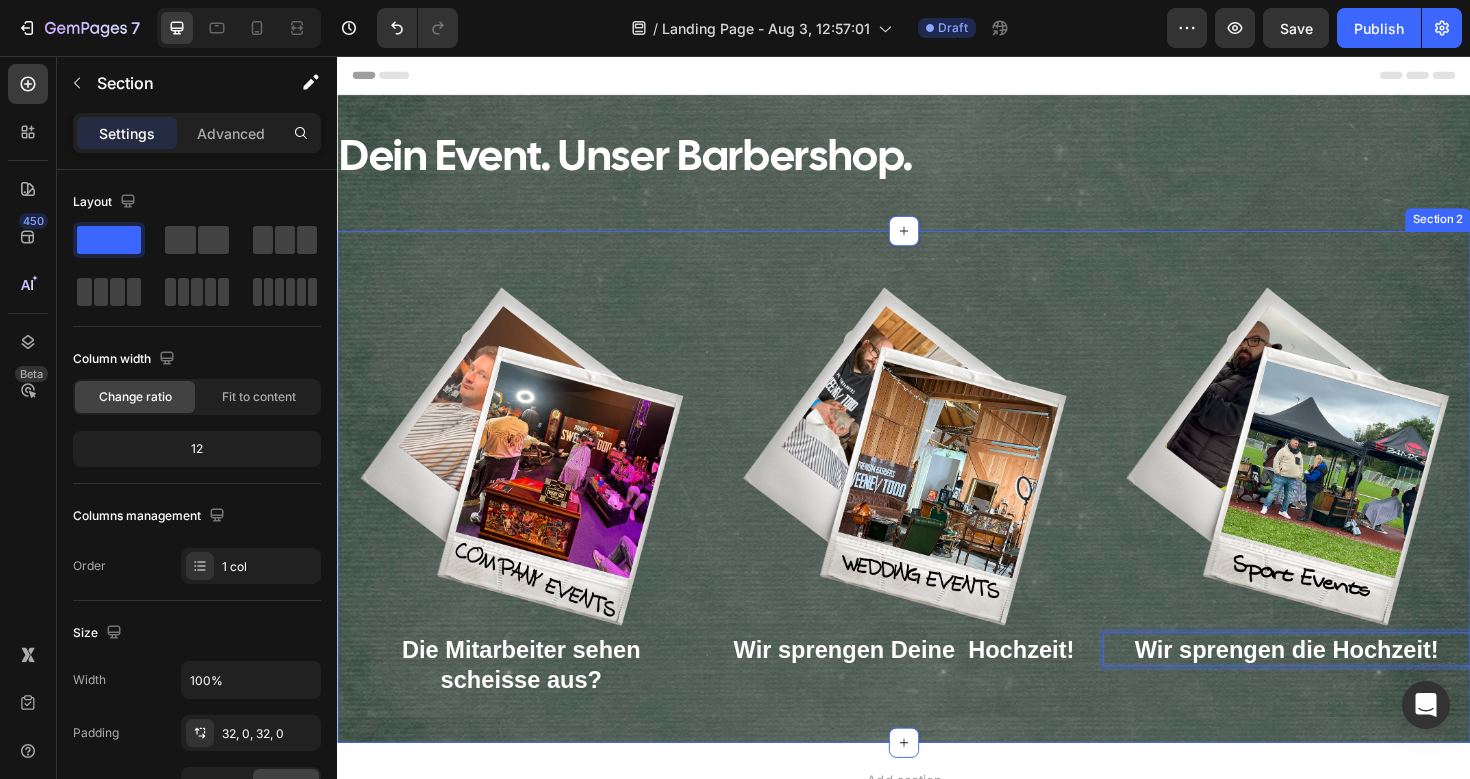 click on "Image ⁠⁠⁠⁠⁠⁠⁠ Die Mitarbeiter sehen scheisse aus?  Heading Image ⁠⁠⁠⁠⁠⁠⁠ Wir sprengen Deine  Hochzeit!  Heading Image Wir sprengen die Hochzeit!  Heading   0 Row Section 2" at bounding box center [937, 512] 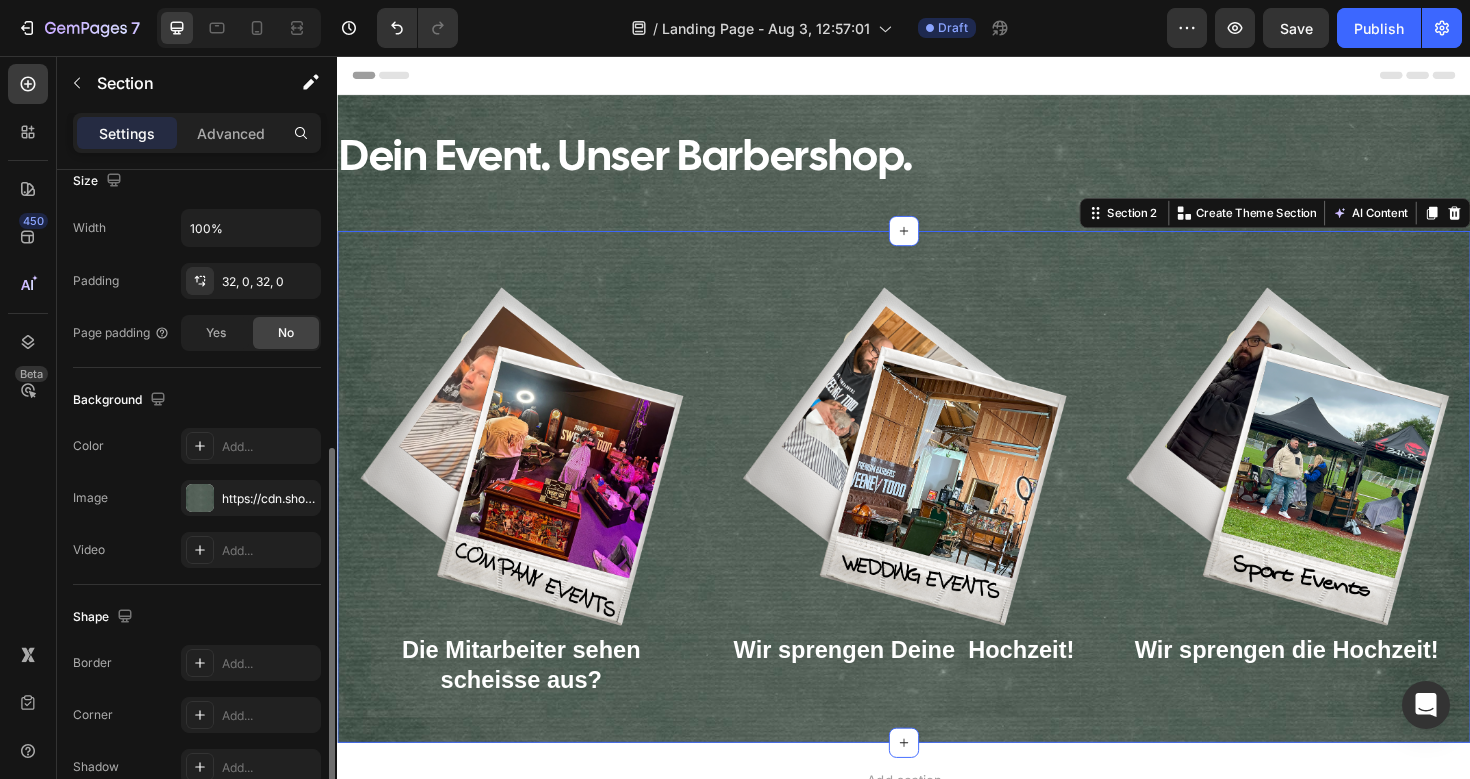 scroll, scrollTop: 491, scrollLeft: 0, axis: vertical 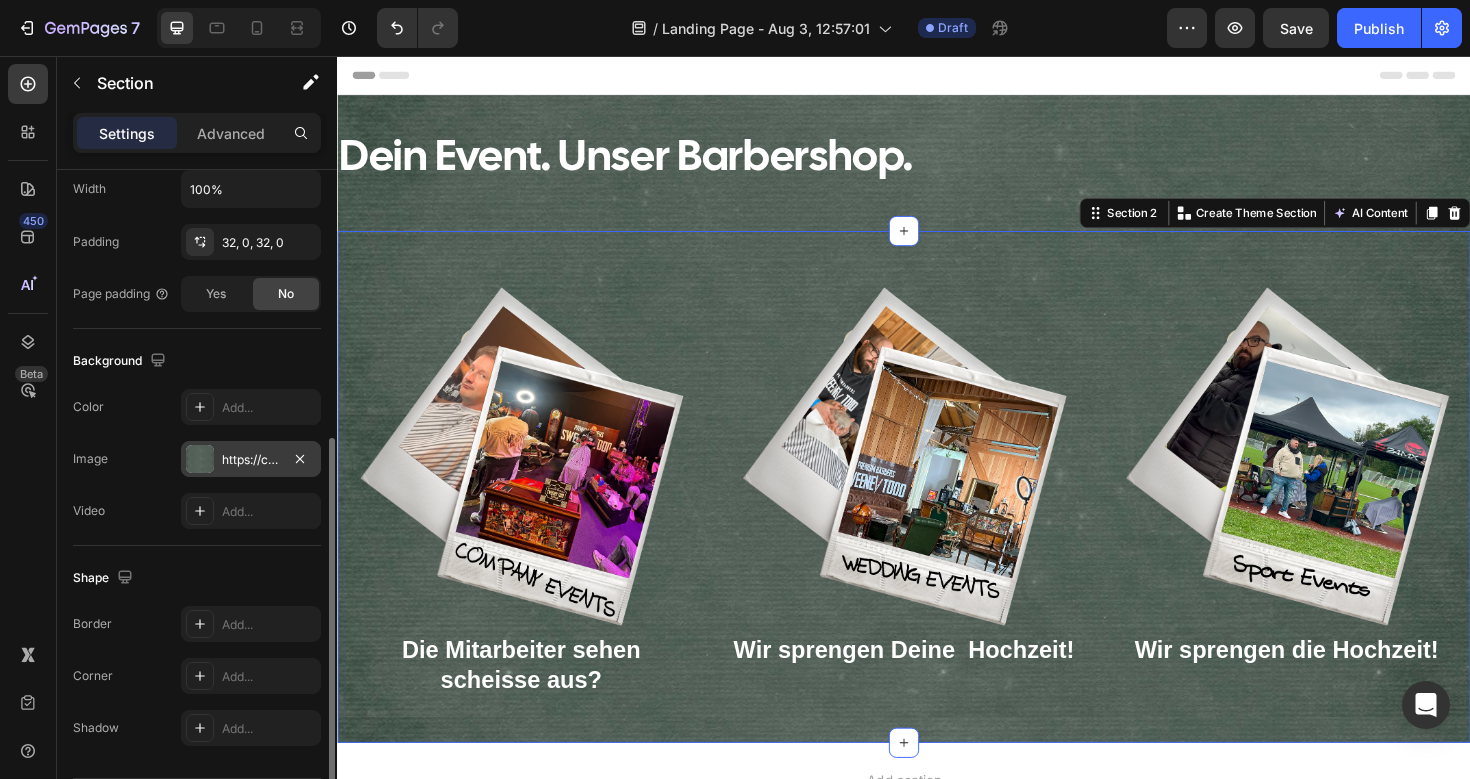 click on "https://cdn.shopify.com/s/files/1/0910/3386/2467/files/gempages_540342684171109508-fe8a7998-ae4d-4eb0-81df-d92af5bde5f8.jpg" at bounding box center (251, 460) 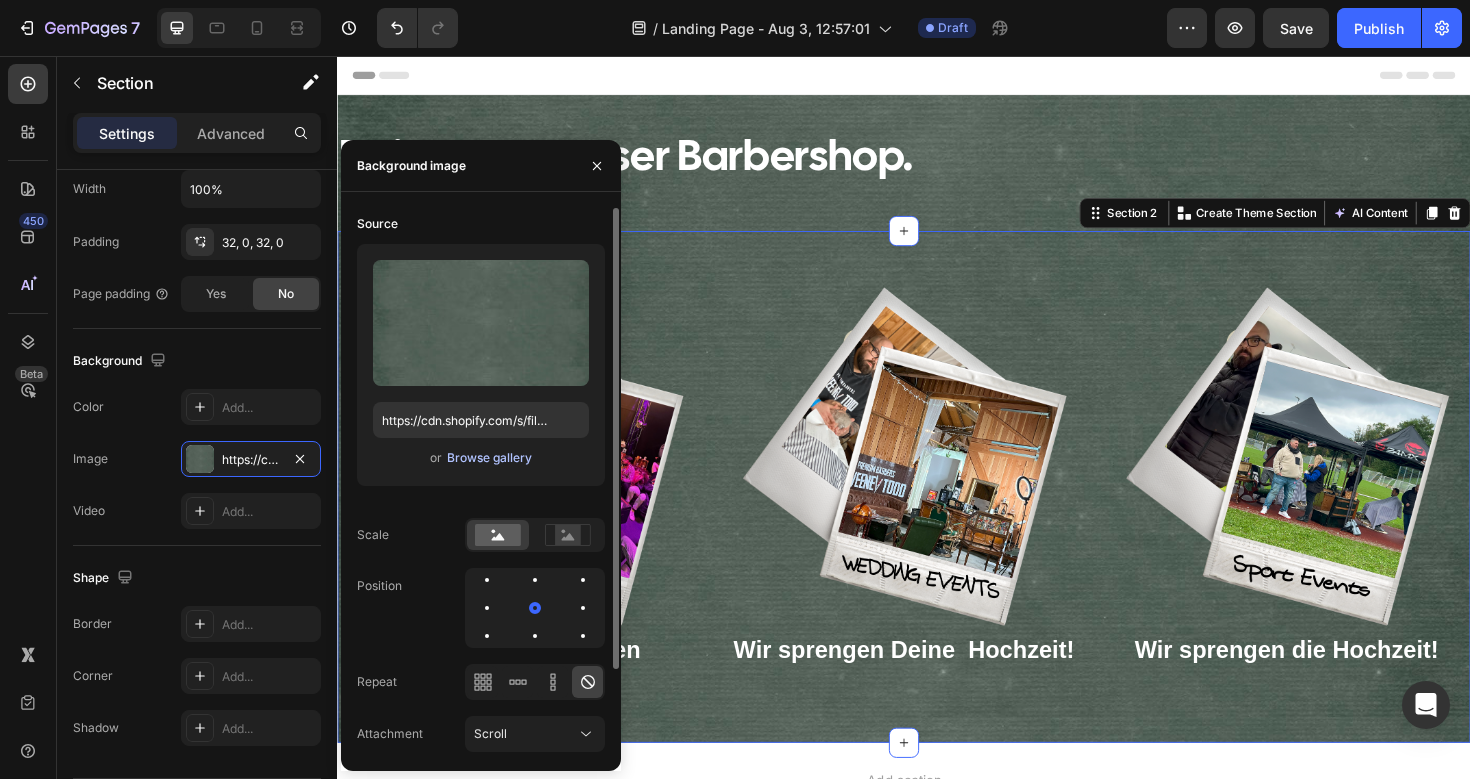 click on "Browse gallery" at bounding box center (489, 458) 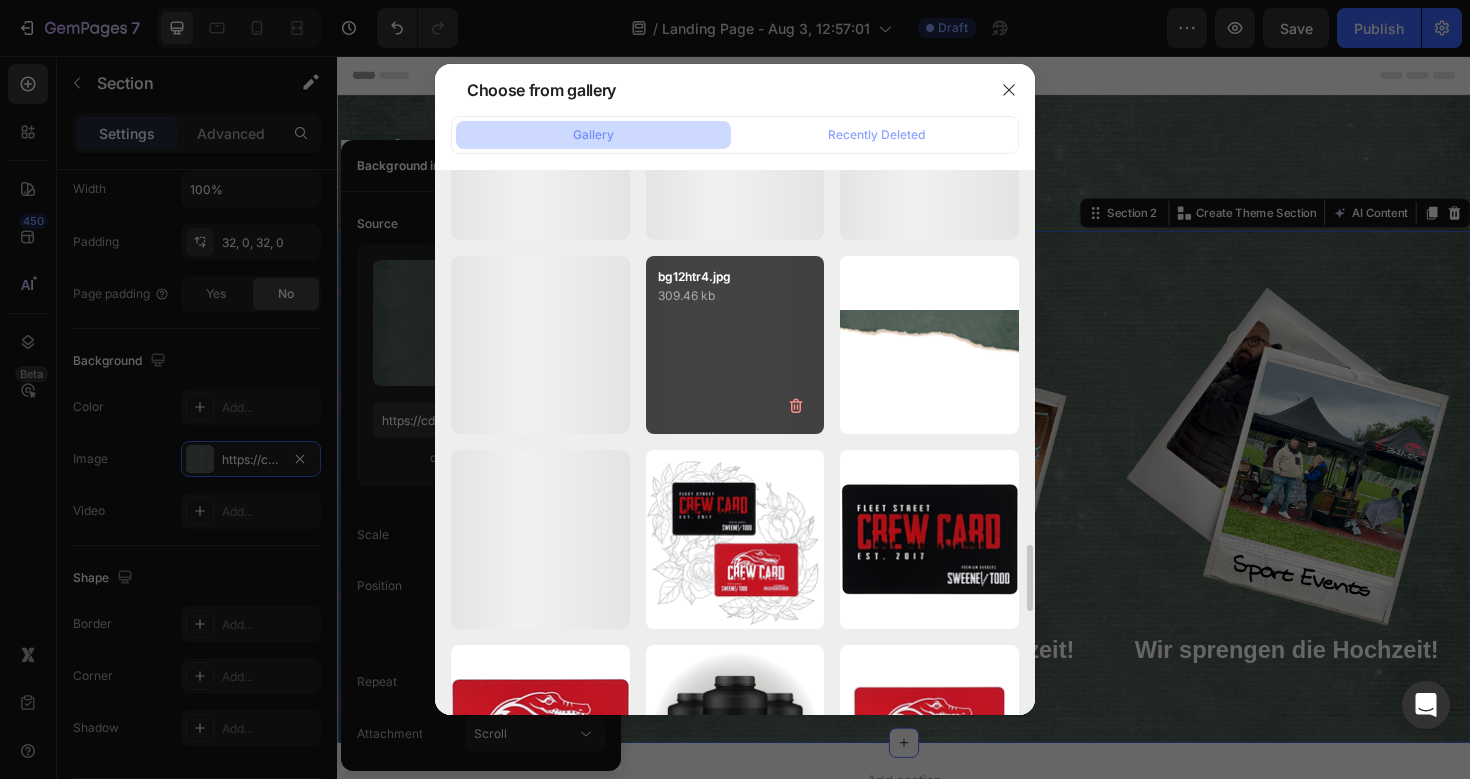 scroll, scrollTop: 3050, scrollLeft: 0, axis: vertical 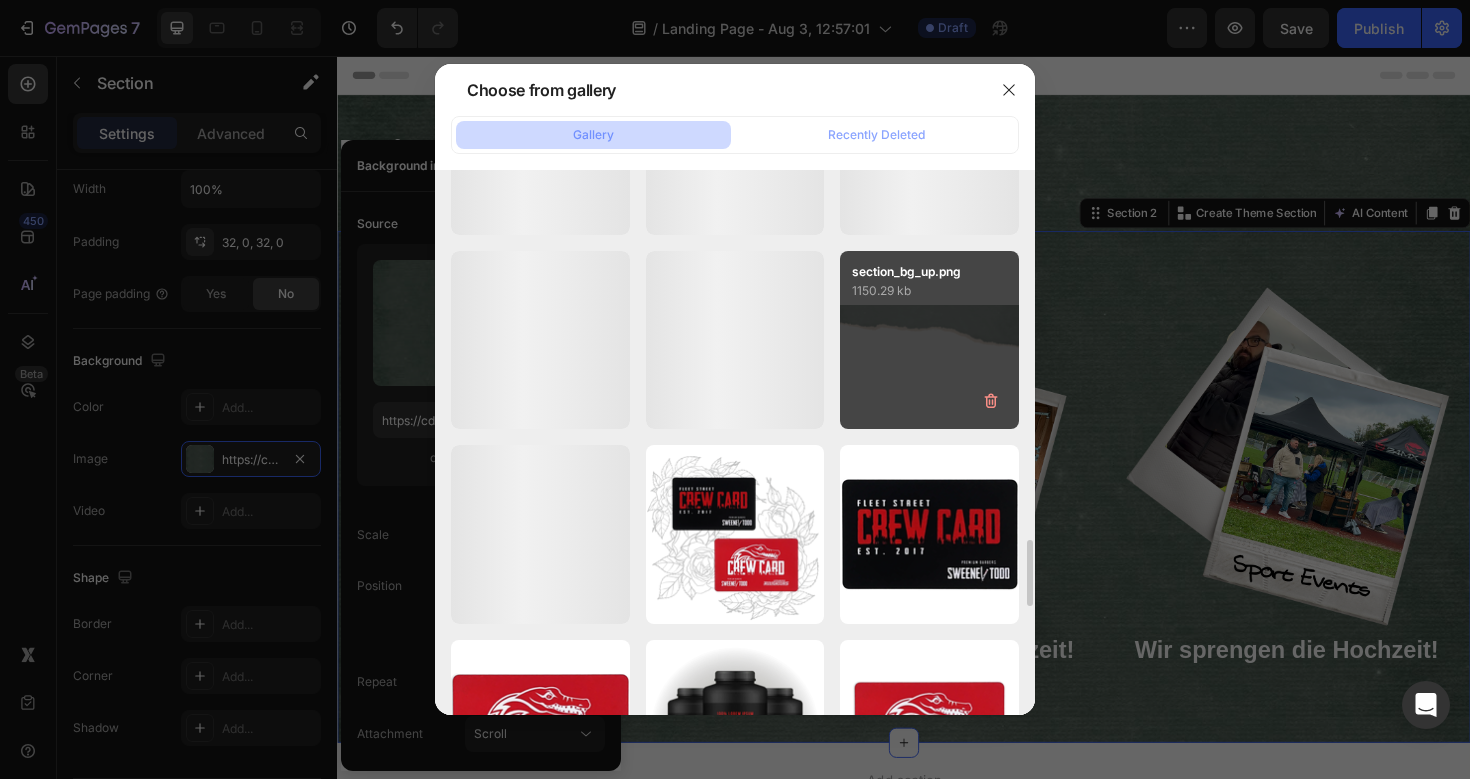 click on "section_bg_up.png 1150.29 kb" at bounding box center [929, 340] 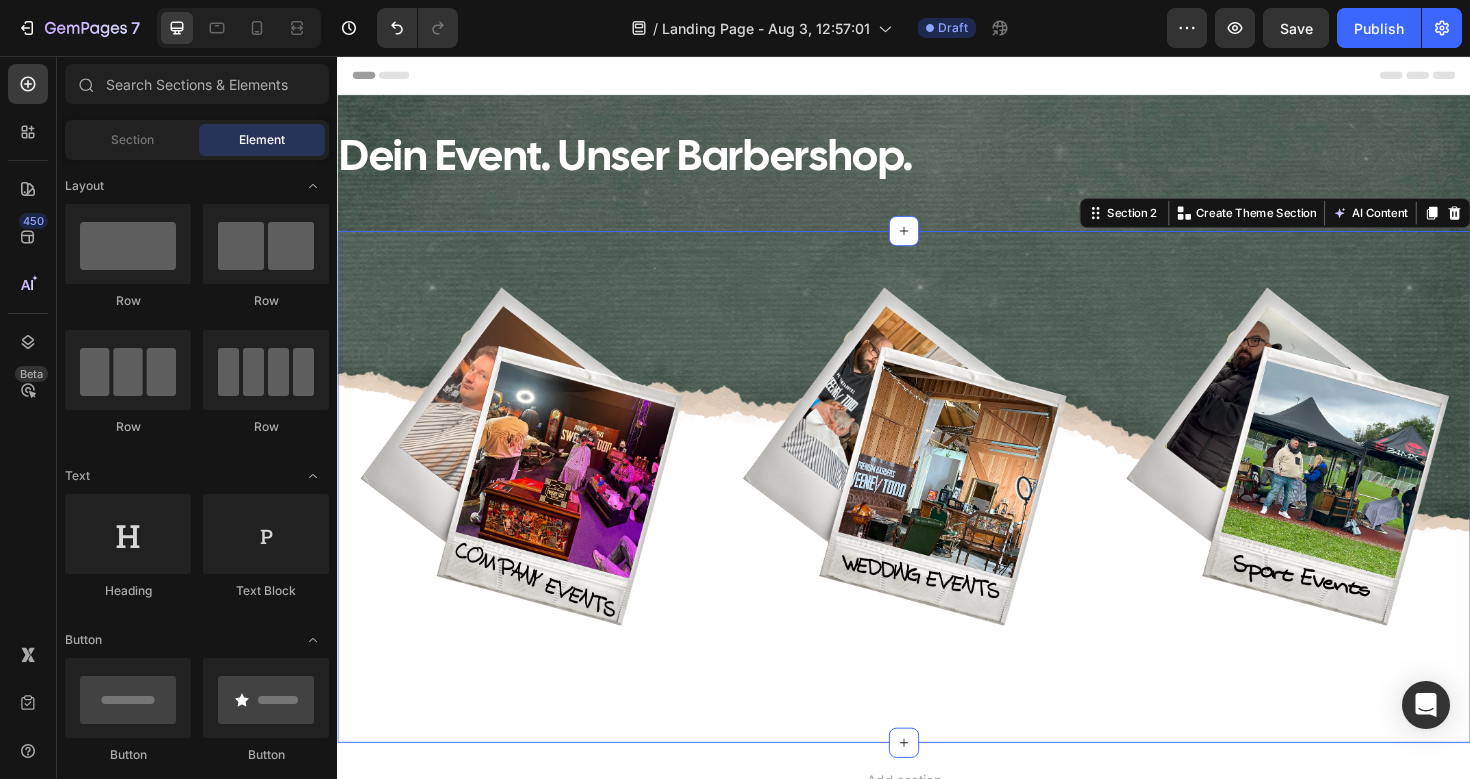 click on "Header" at bounding box center (937, 76) 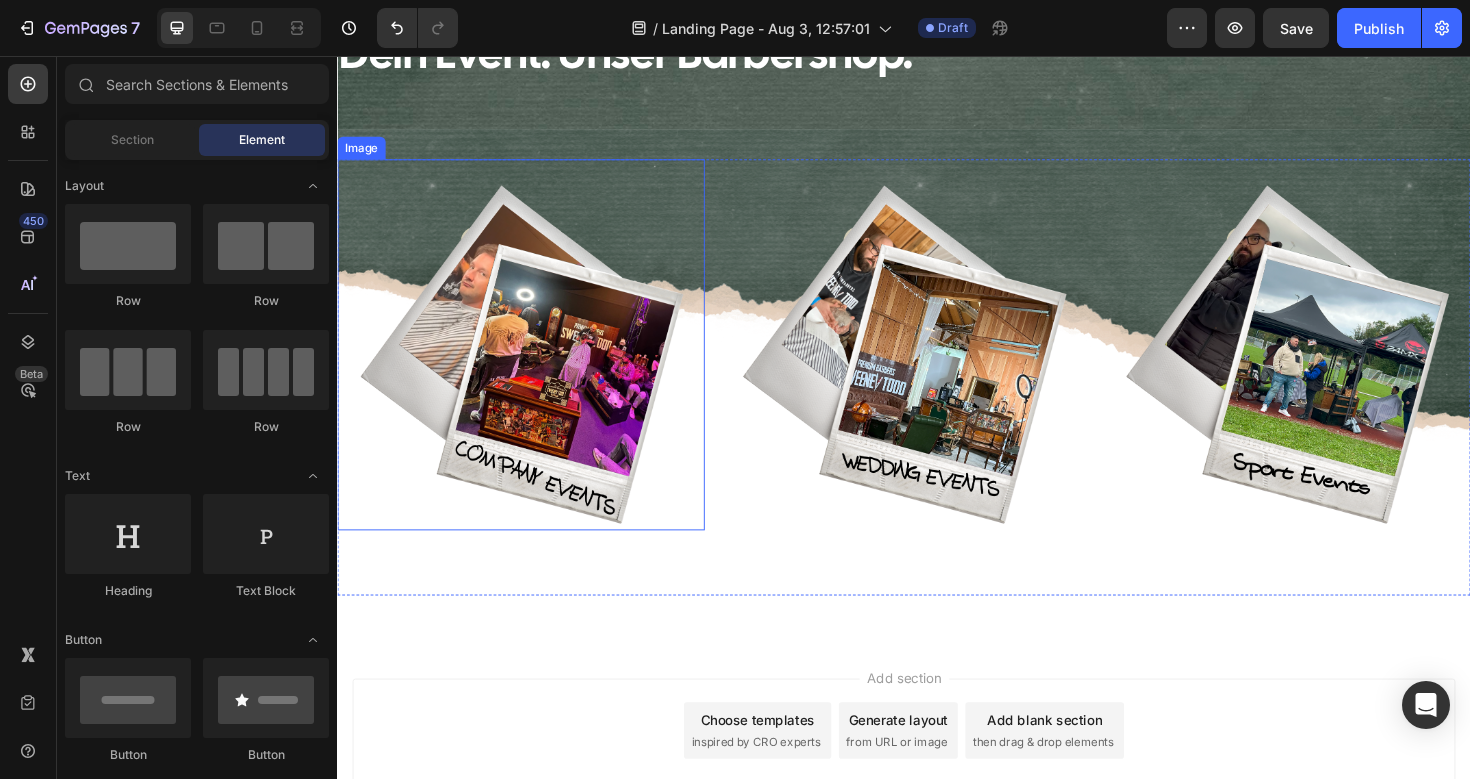scroll, scrollTop: 111, scrollLeft: 0, axis: vertical 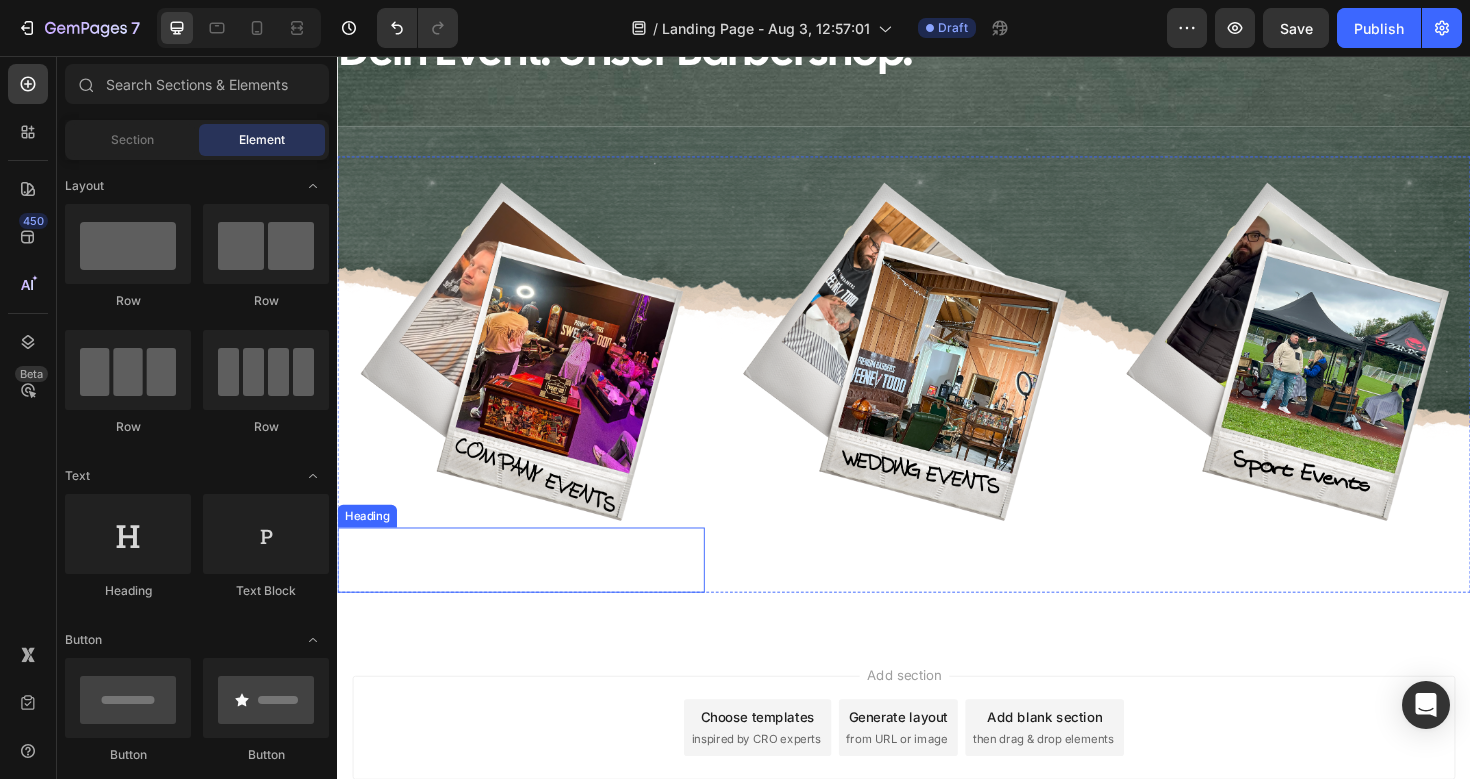click on "Die Mitarbeiter sehen scheisse aus?" at bounding box center [531, 589] 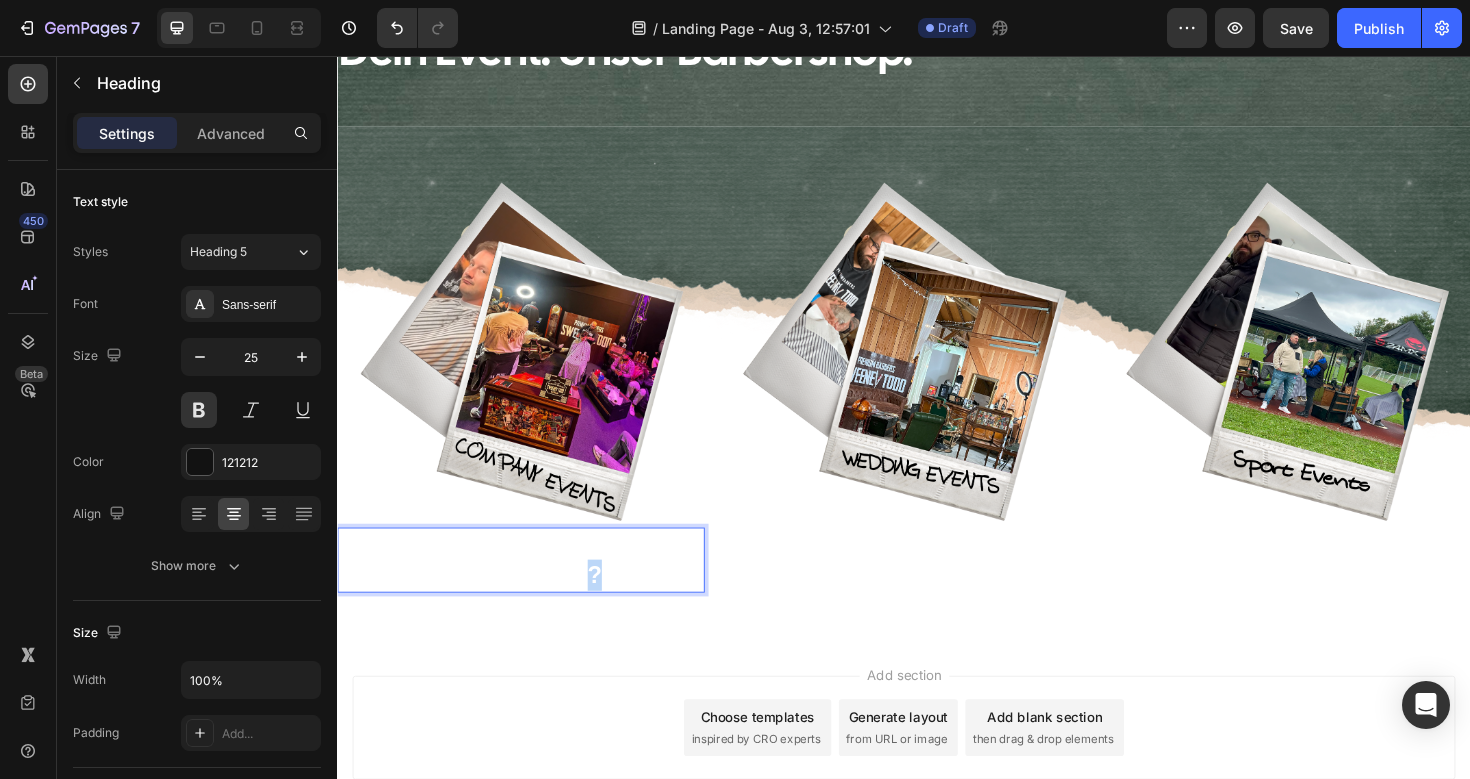 click on "Die Mitarbeiter sehen scheisse aus?" at bounding box center [531, 589] 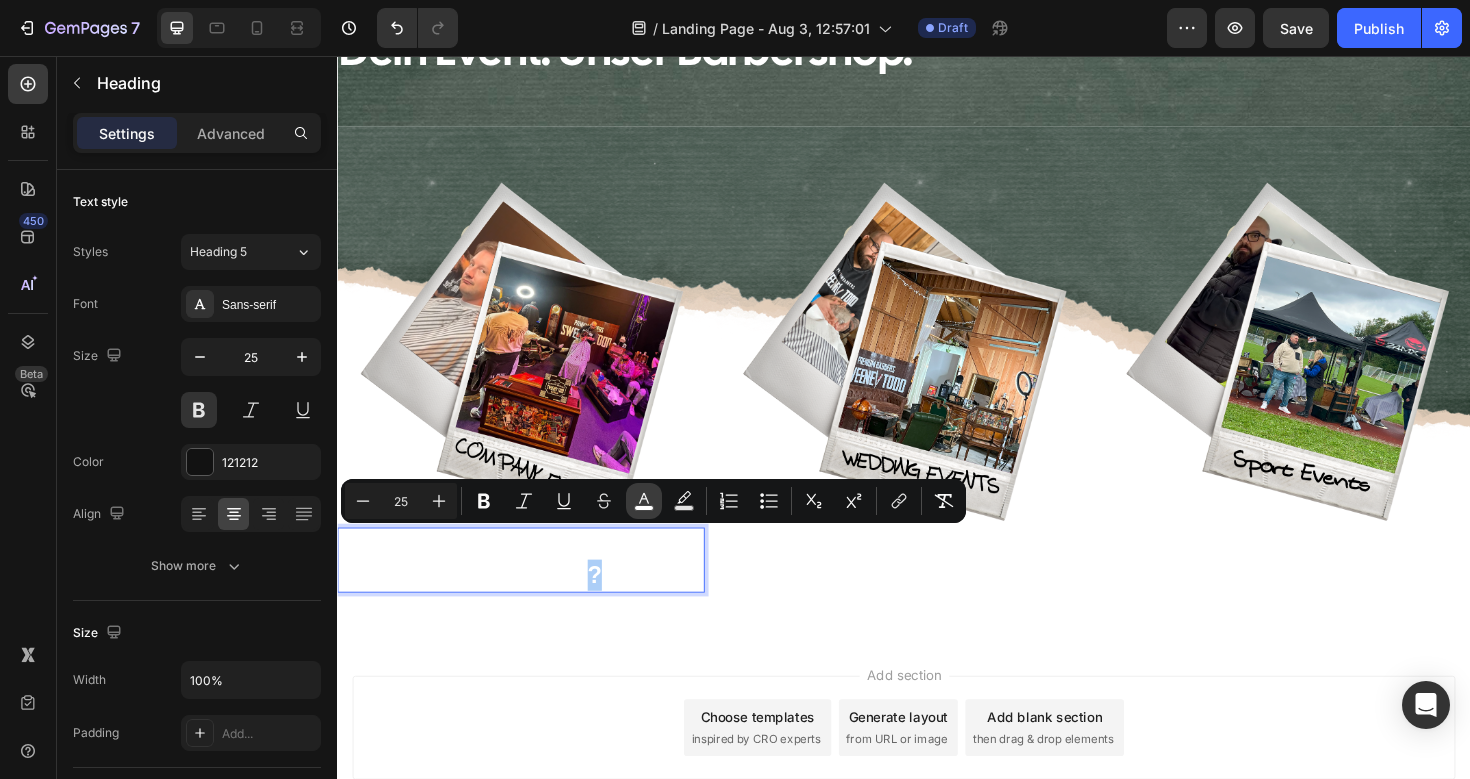 click 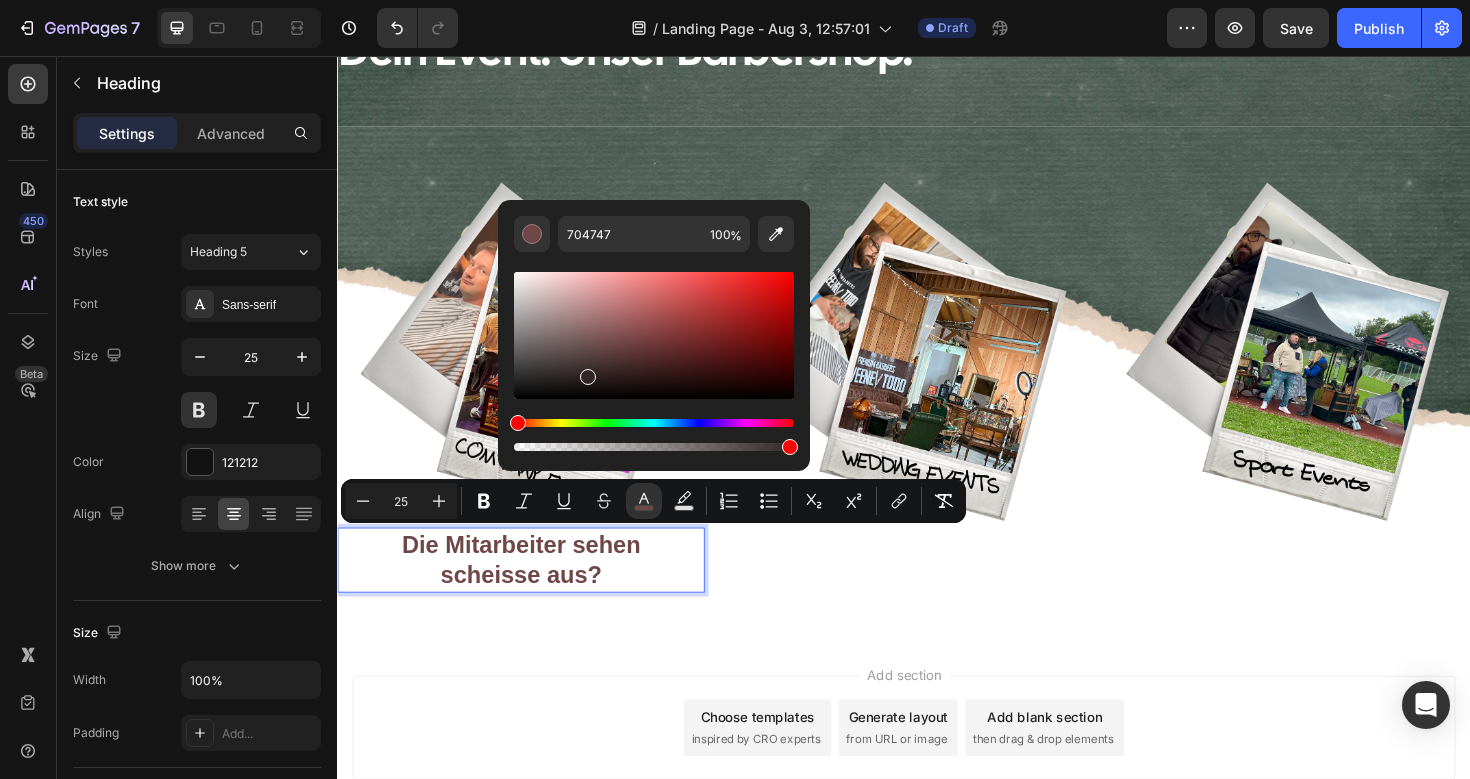 type on "332626" 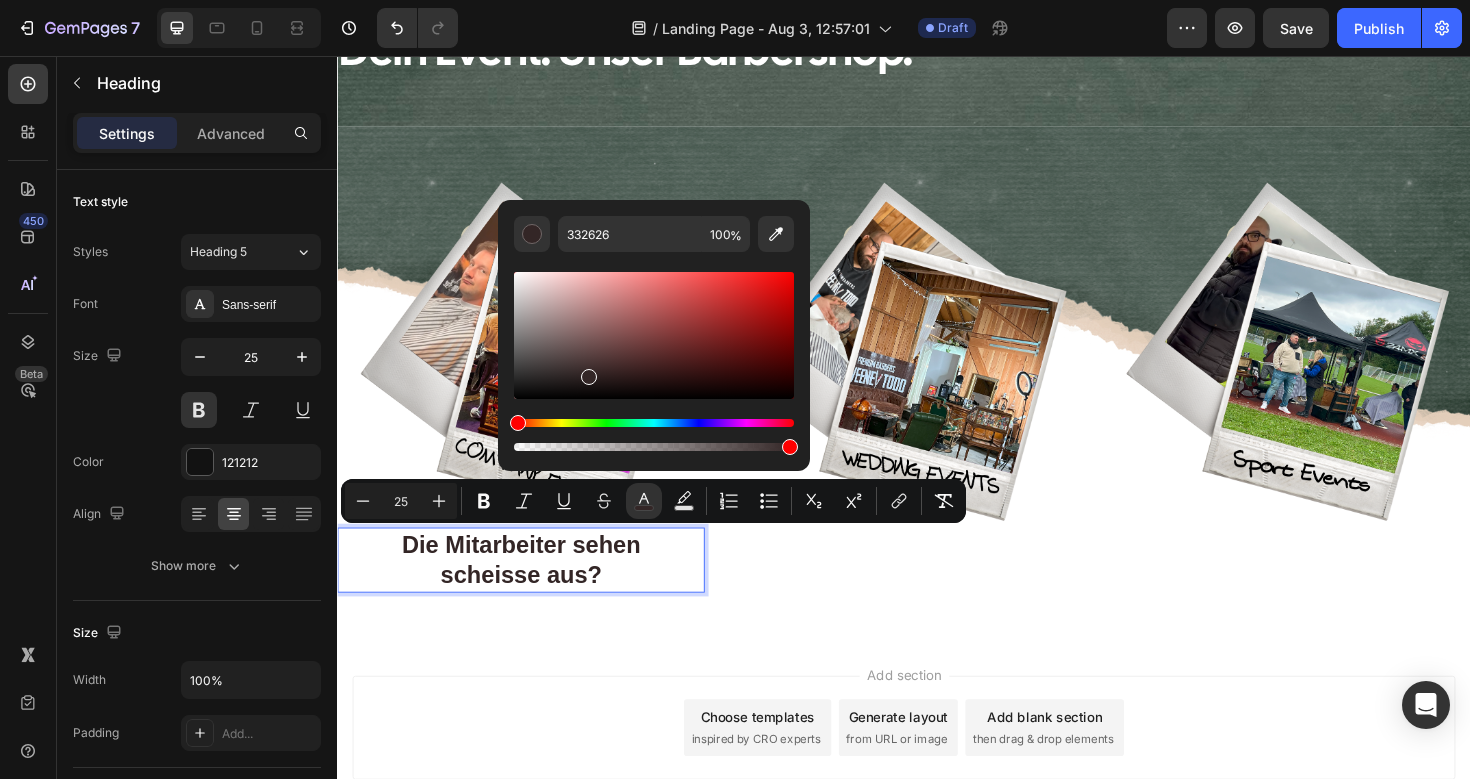 drag, startPoint x: 520, startPoint y: 338, endPoint x: 585, endPoint y: 373, distance: 73.82411 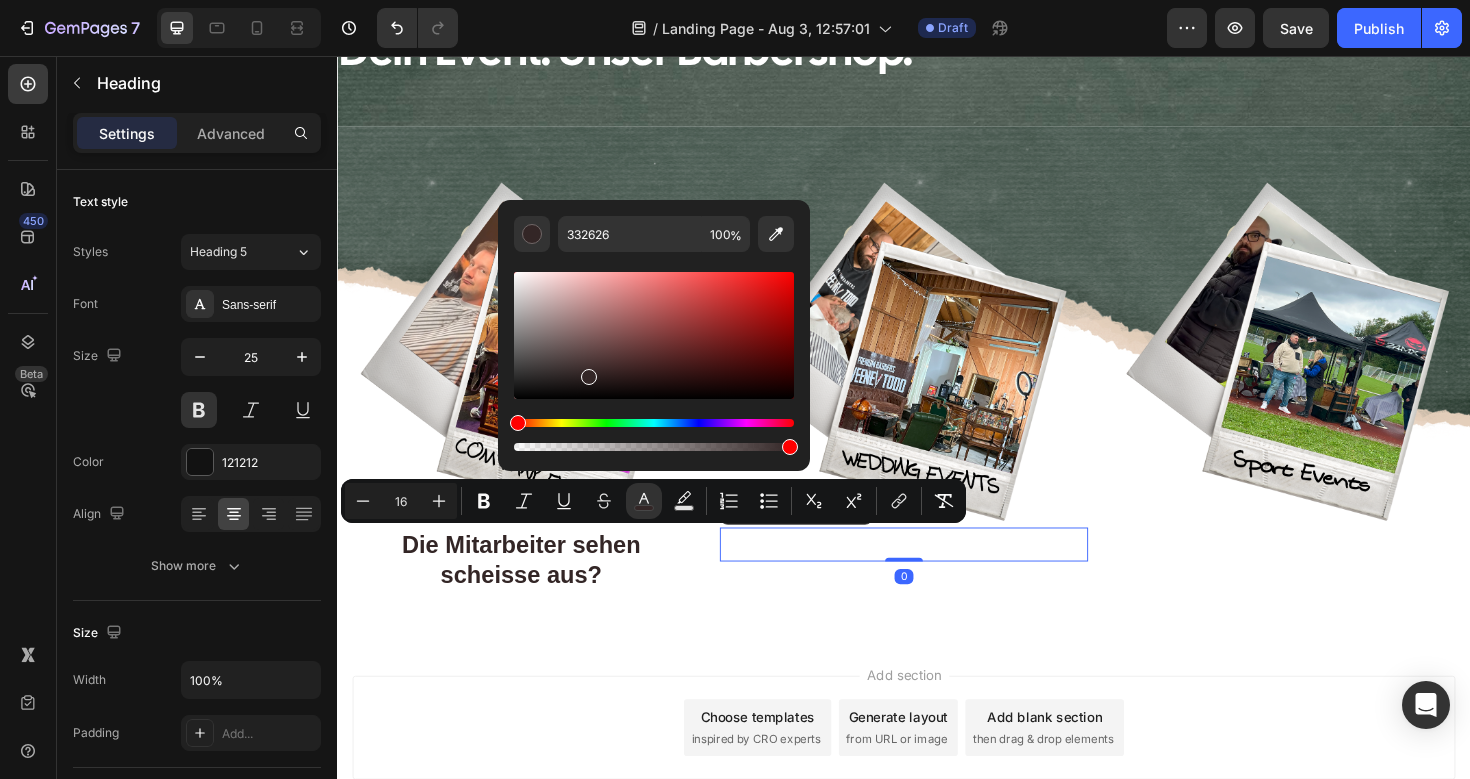 click on "⁠⁠⁠⁠⁠⁠⁠ Wir sprengen Deine  Hochzeit!" at bounding box center [936, 573] 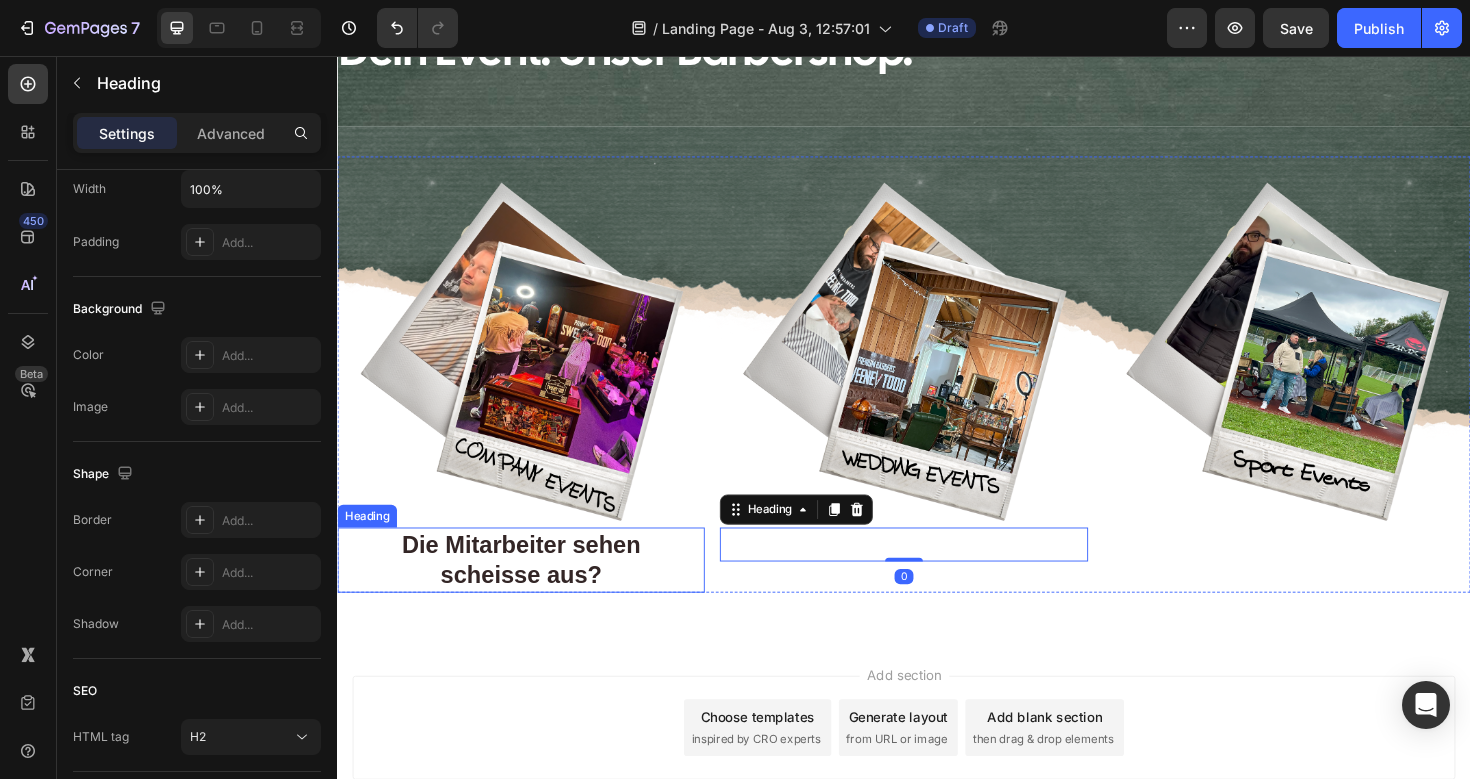 click on "⁠⁠⁠⁠⁠⁠⁠ Die Mitarbeiter sehen scheisse aus?" at bounding box center [531, 589] 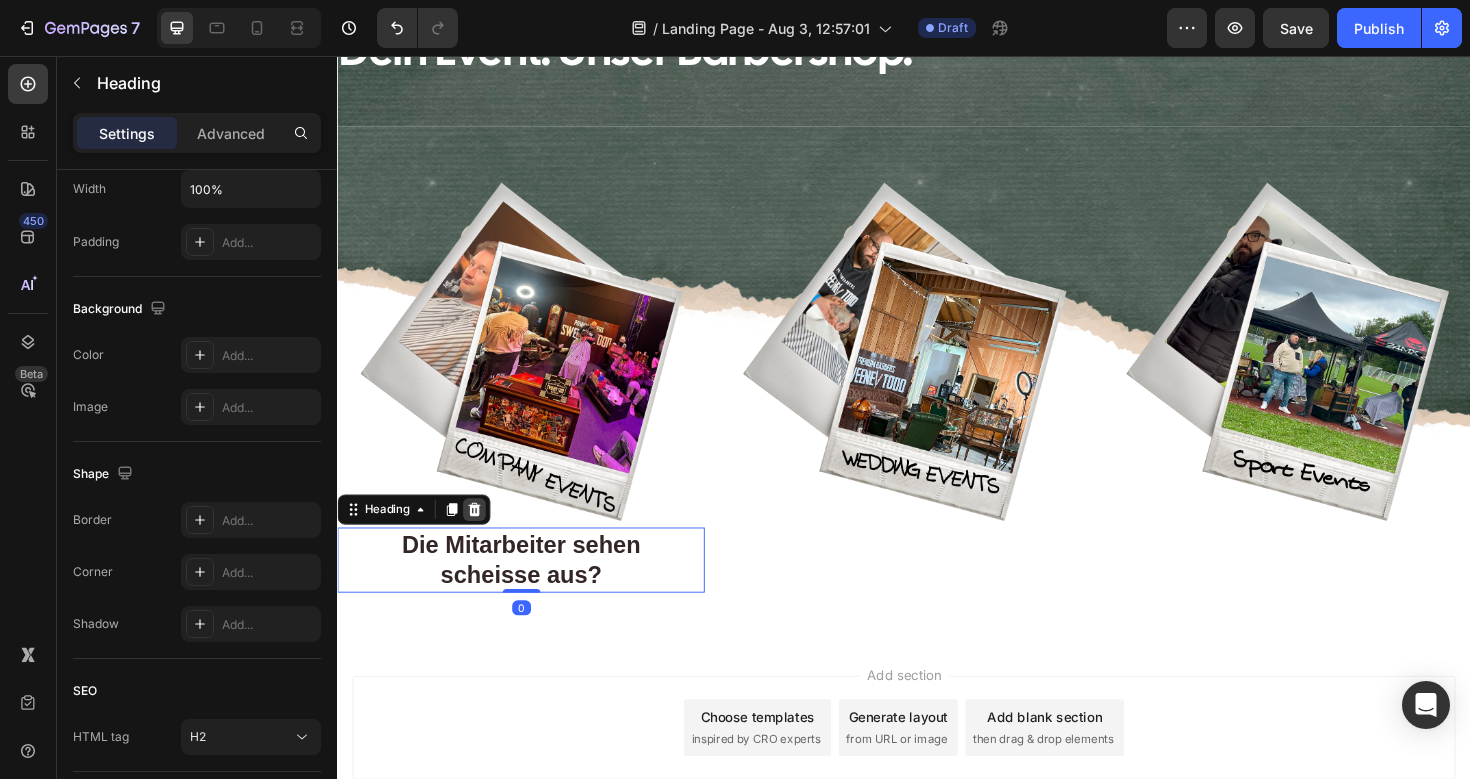 click 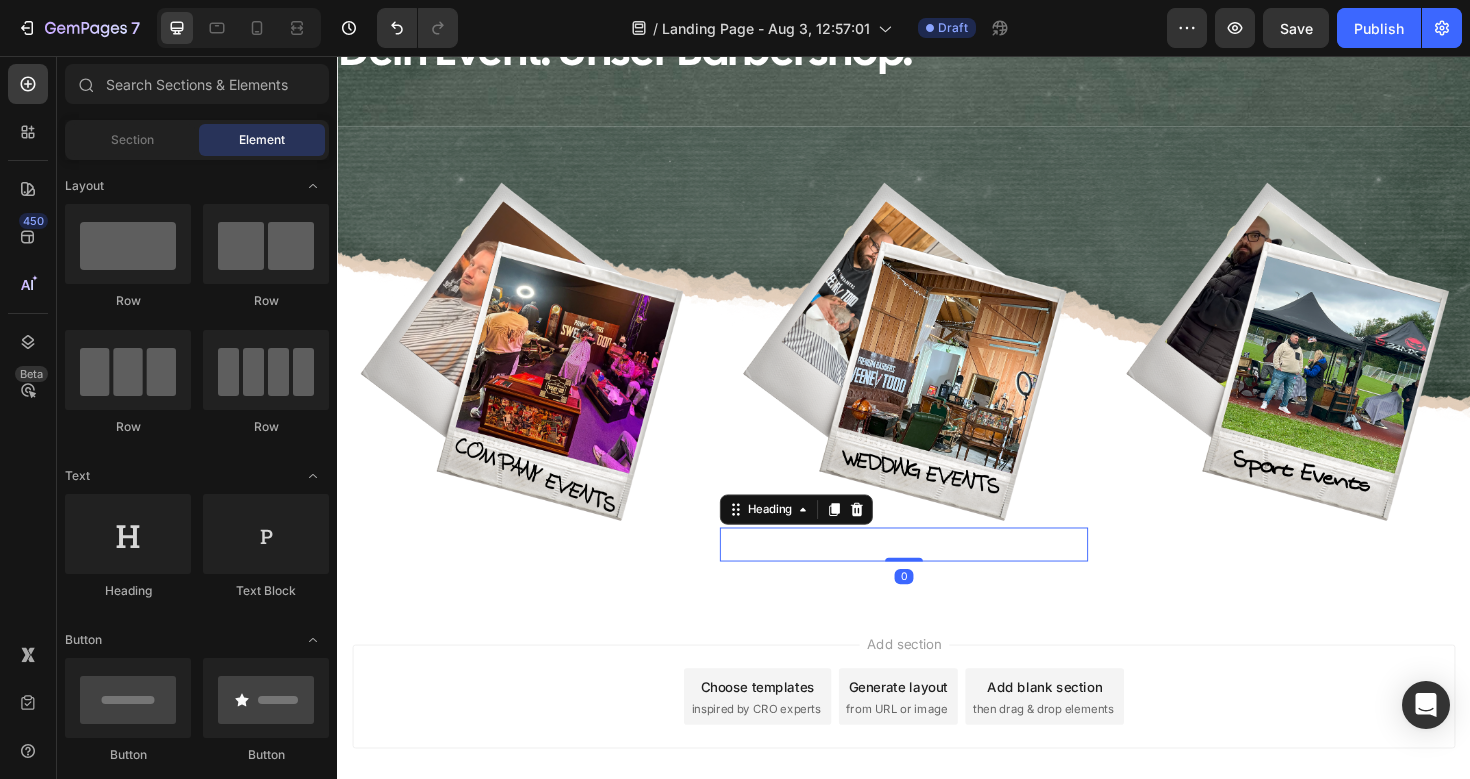 click on "Wir sprengen Deine  Hochzeit!" at bounding box center (937, 573) 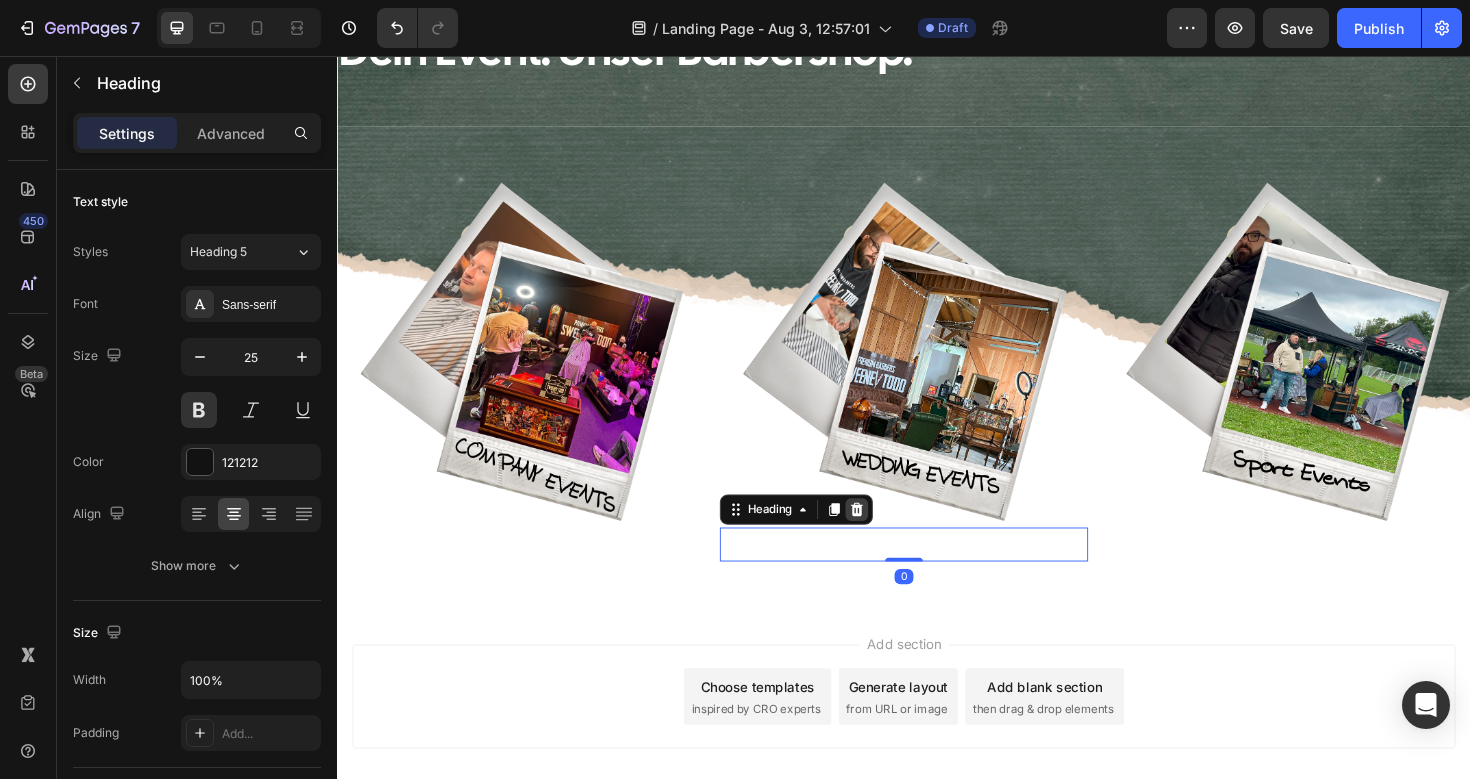 click 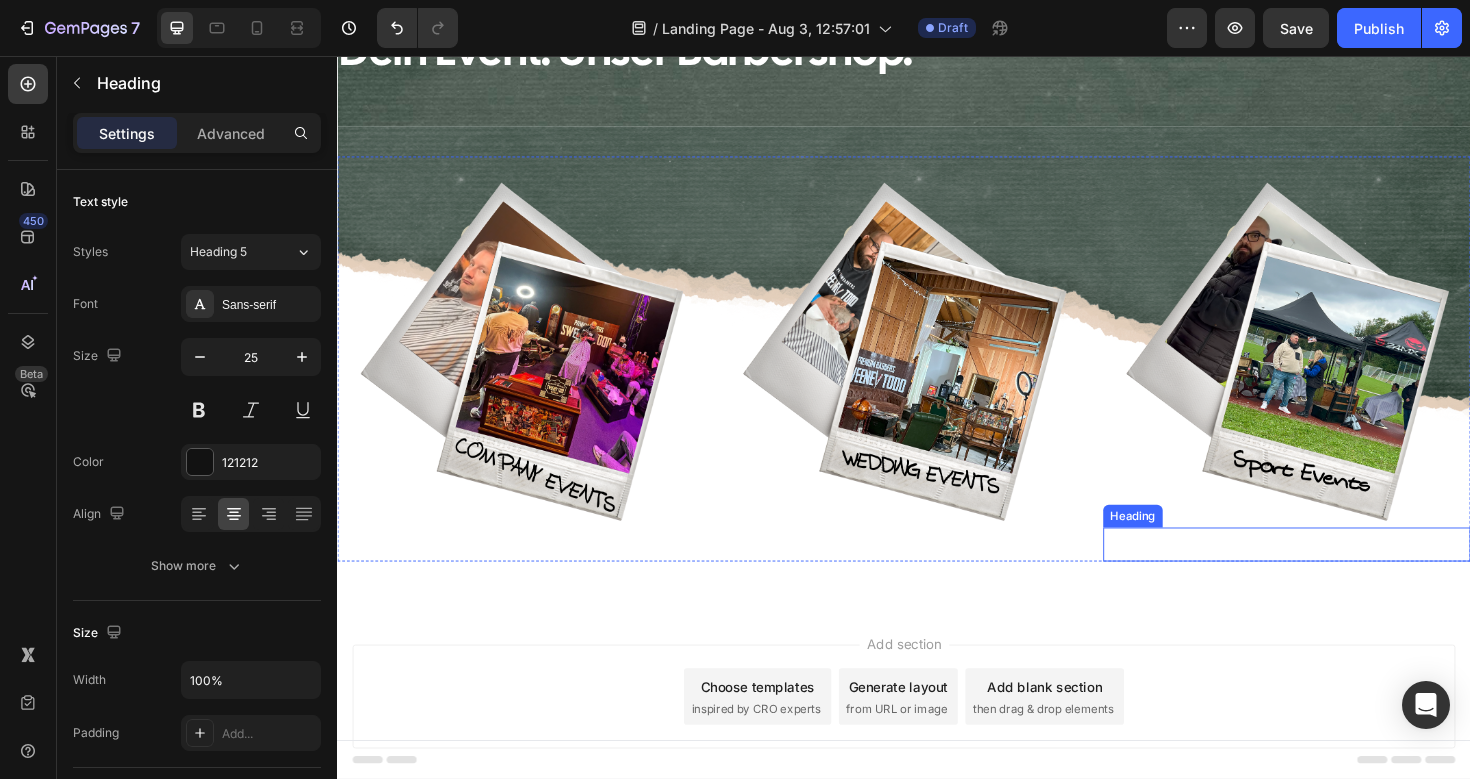 click on "Wir sprengen die Hochzeit!" at bounding box center [1342, 573] 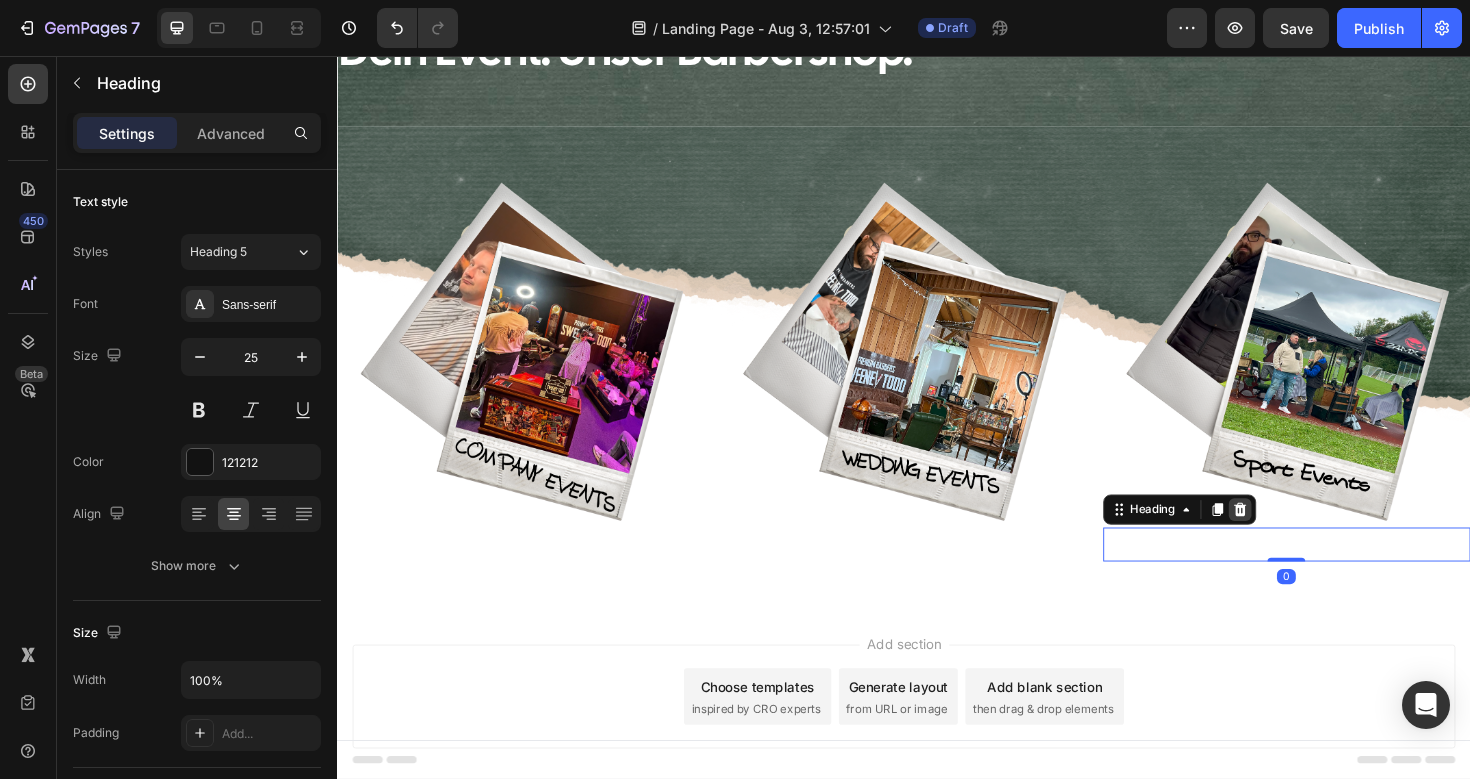 click 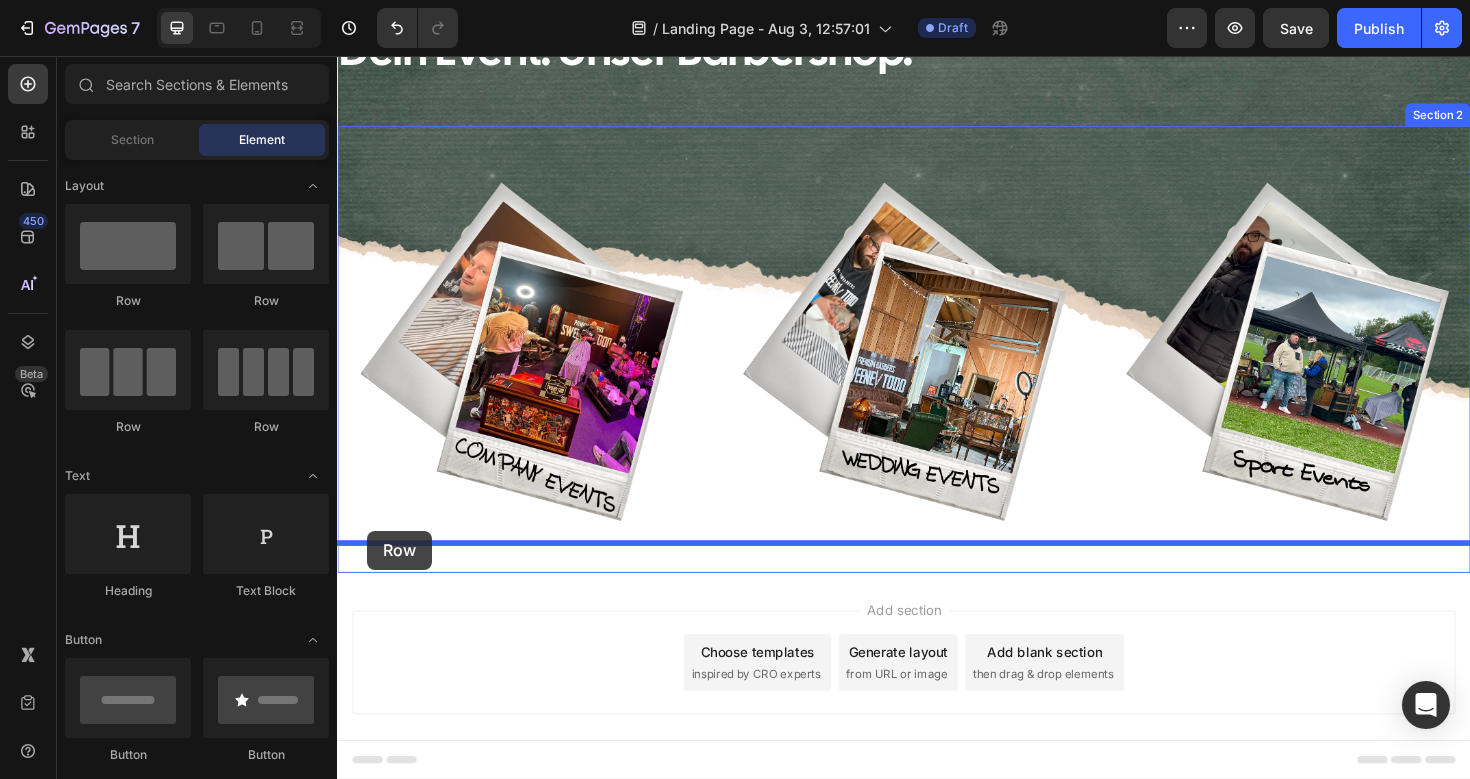 drag, startPoint x: 475, startPoint y: 304, endPoint x: 369, endPoint y: 559, distance: 276.15393 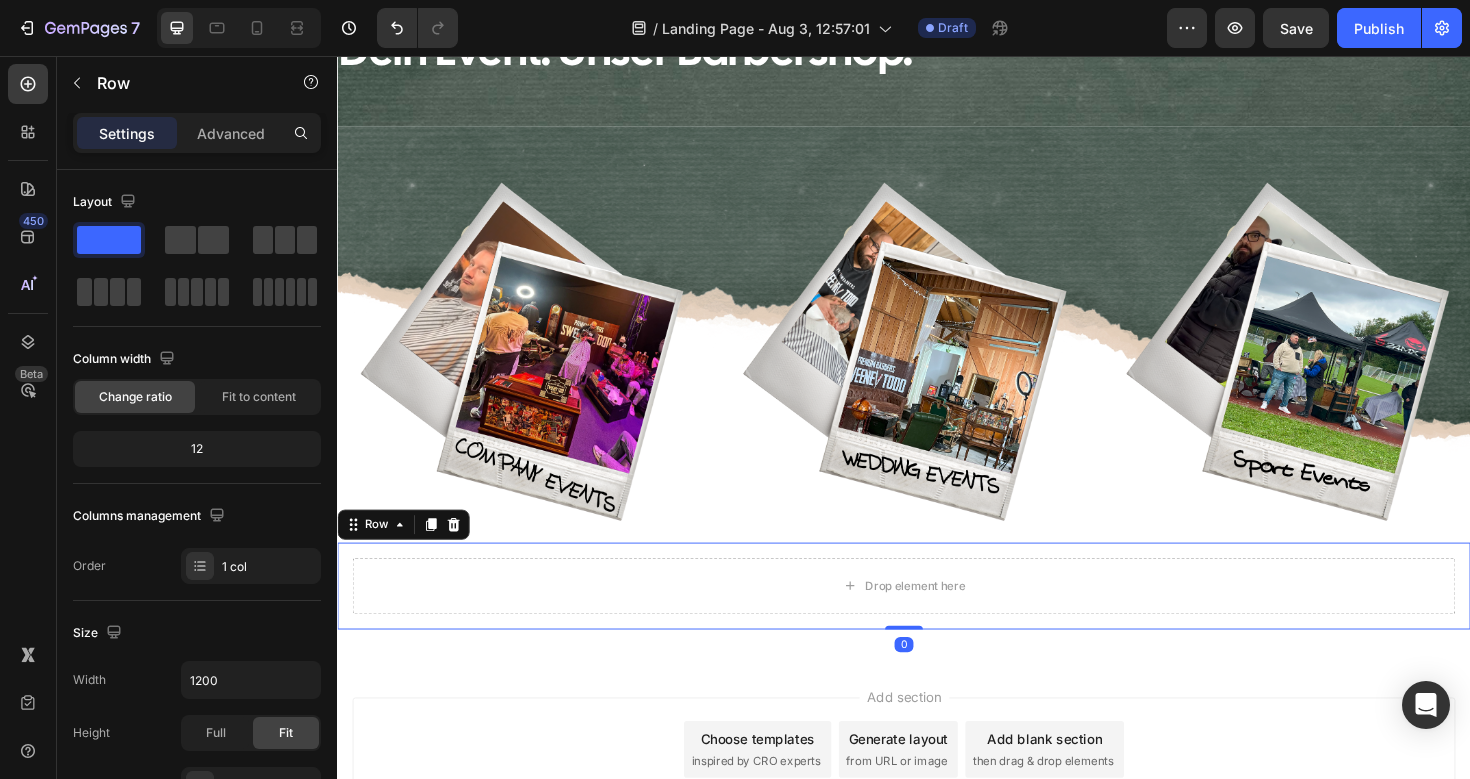 click on "Drop element here Row   0" at bounding box center (937, 617) 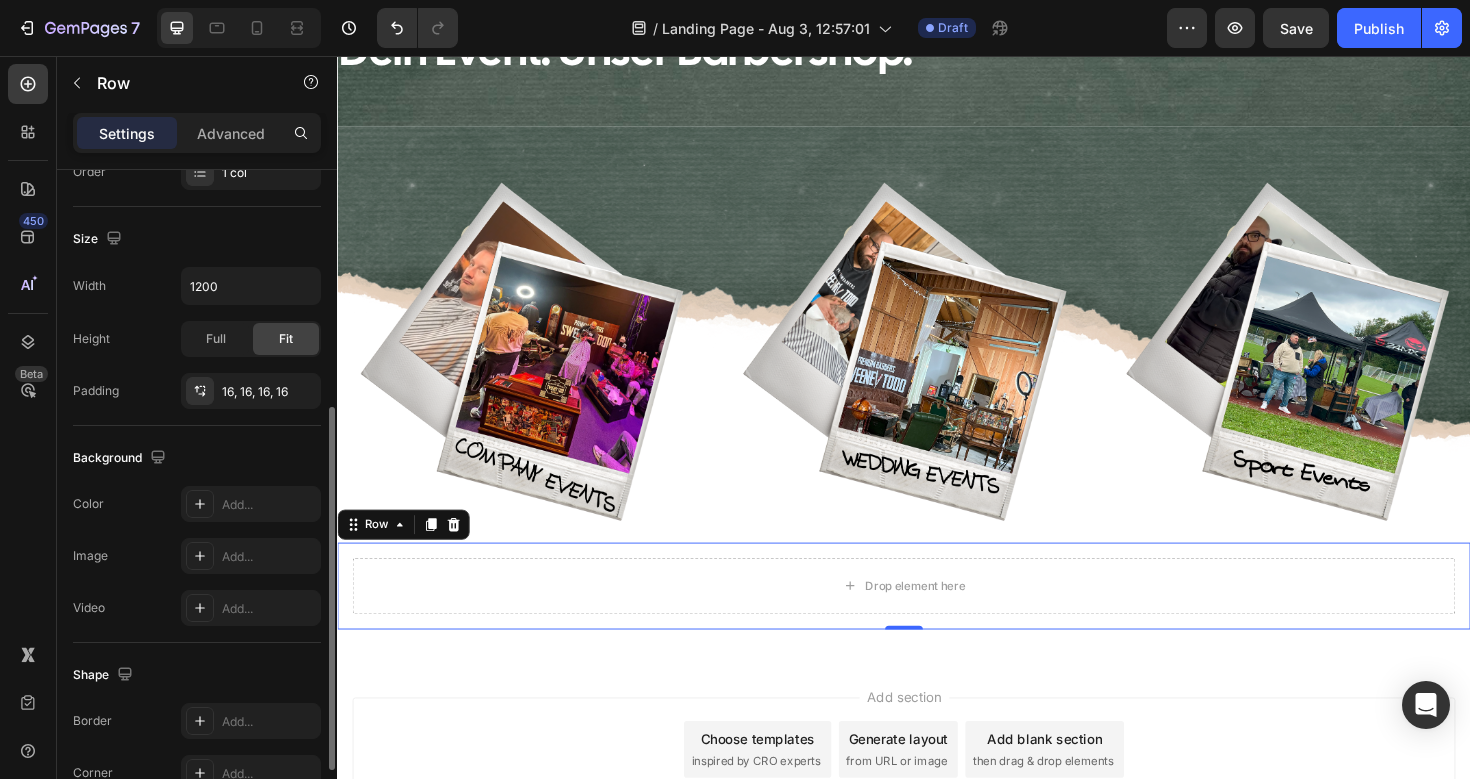 scroll, scrollTop: 454, scrollLeft: 0, axis: vertical 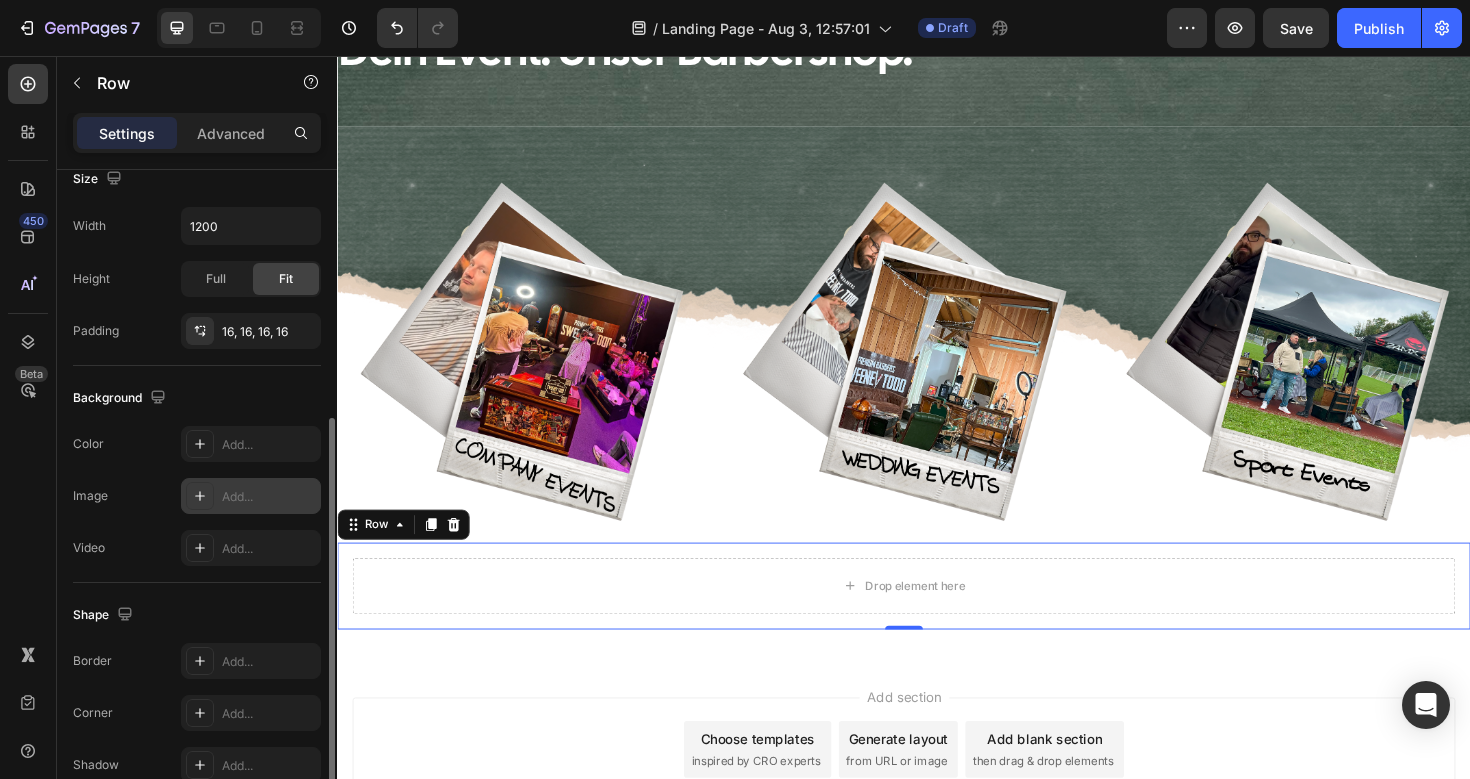 click on "Add..." at bounding box center [269, 497] 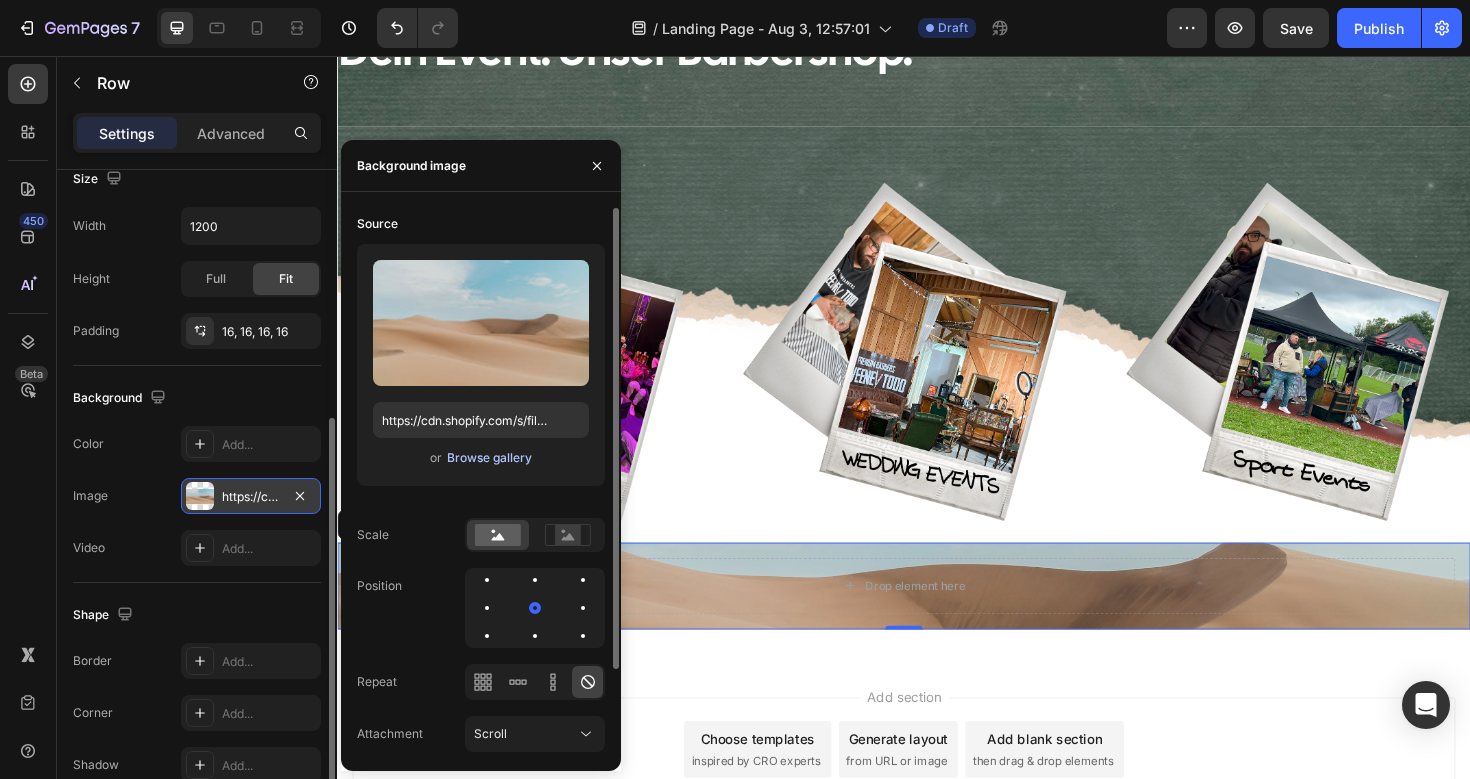 click on "Browse gallery" at bounding box center (489, 458) 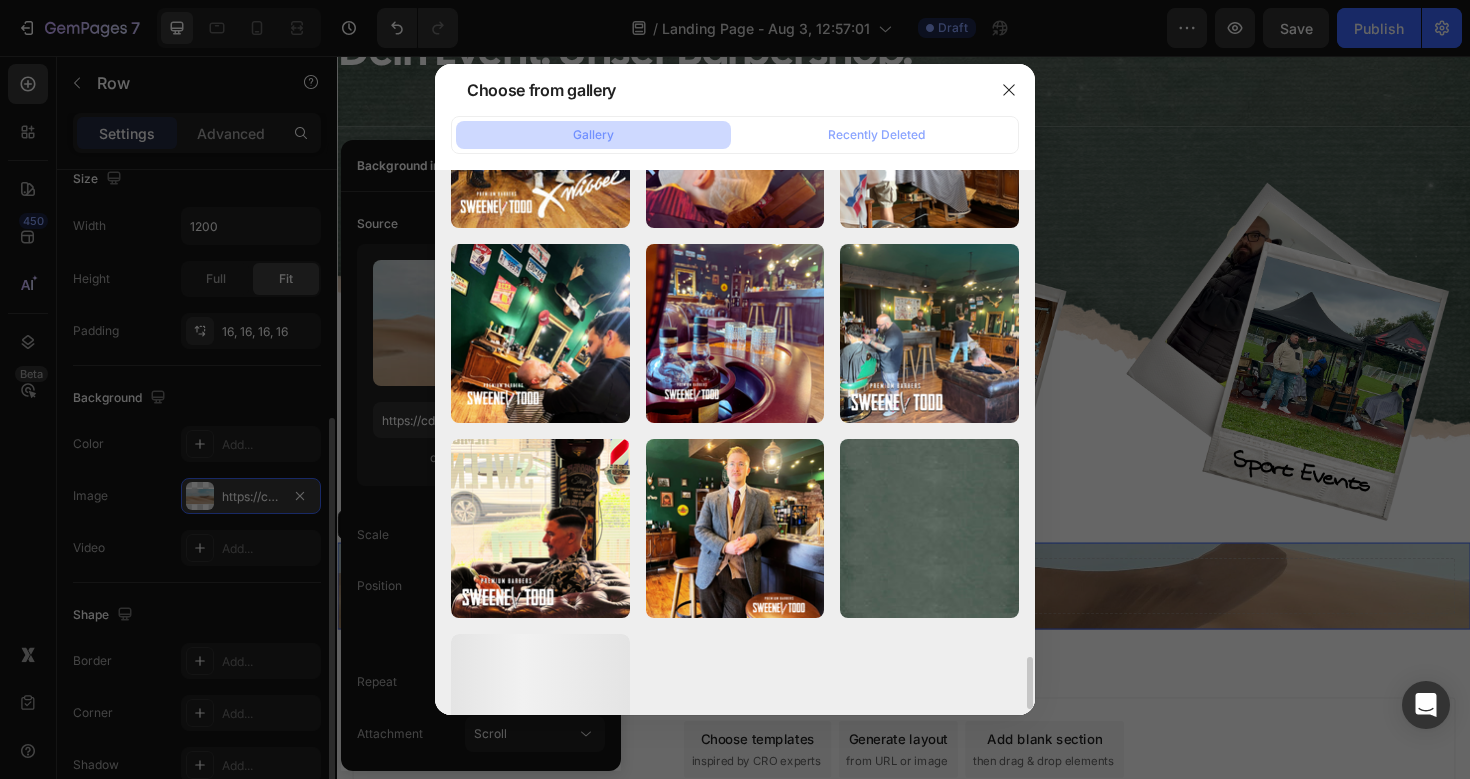 scroll, scrollTop: 5045, scrollLeft: 0, axis: vertical 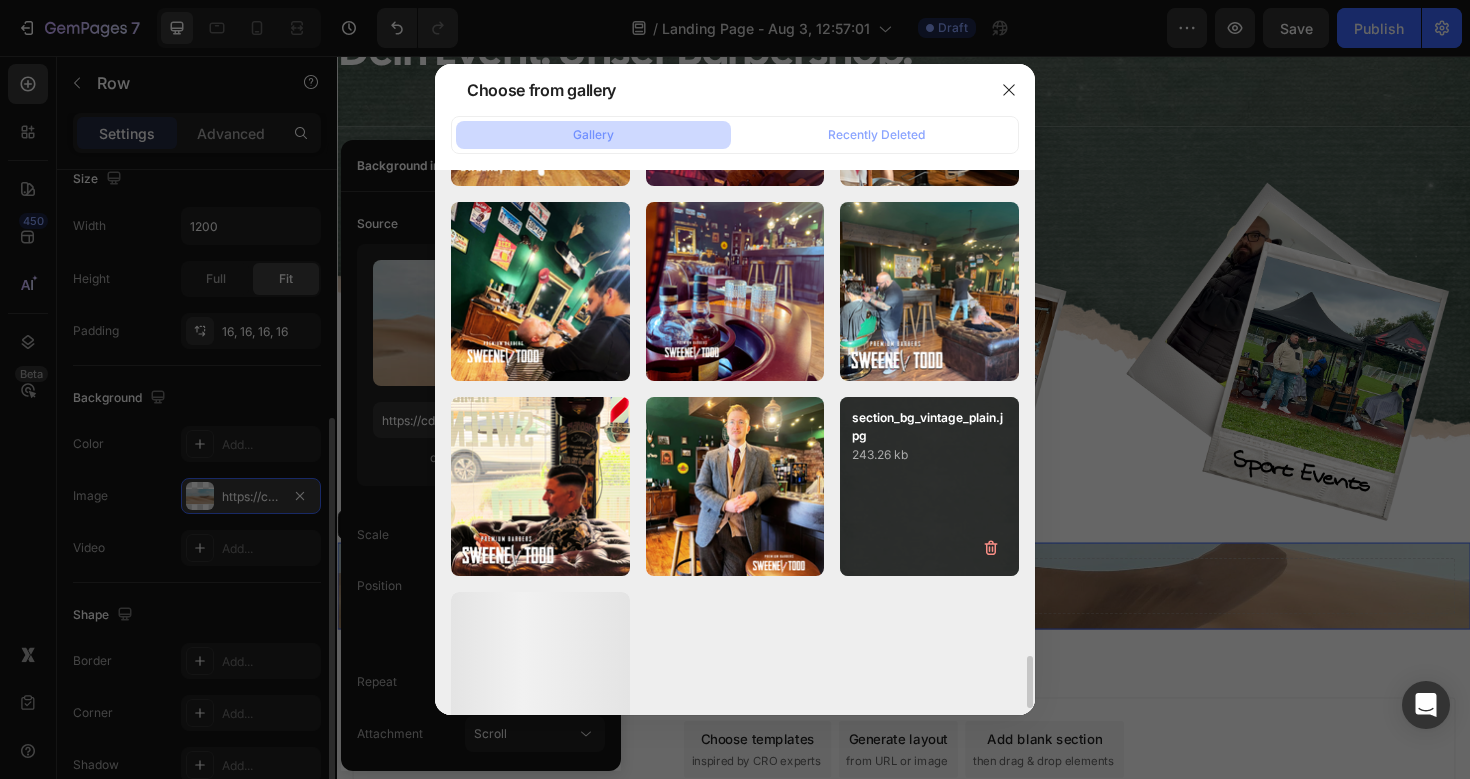 click on "243.26 kb" at bounding box center [929, 455] 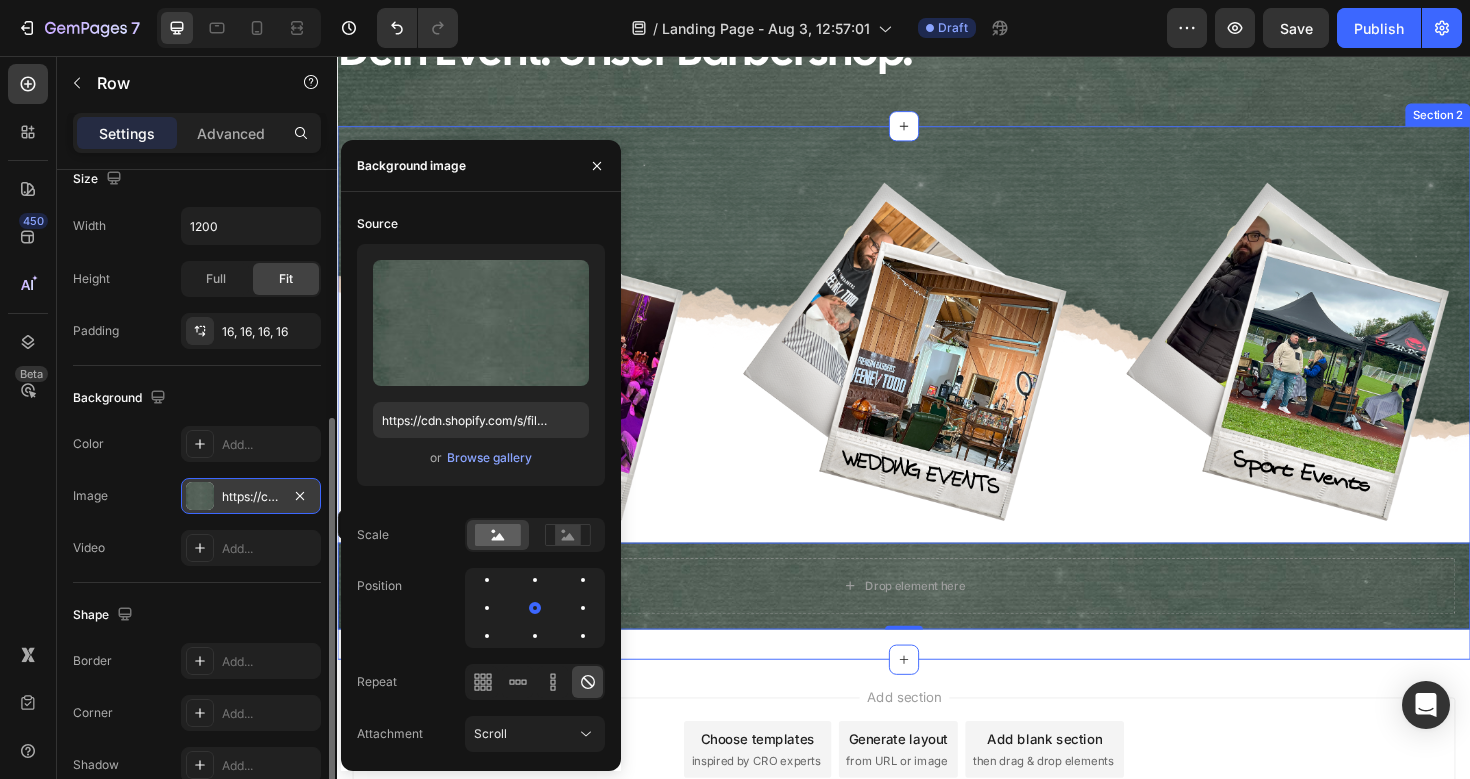 click on "Image Image Image Row
Drop element here Row   0 Section 2" at bounding box center (937, 412) 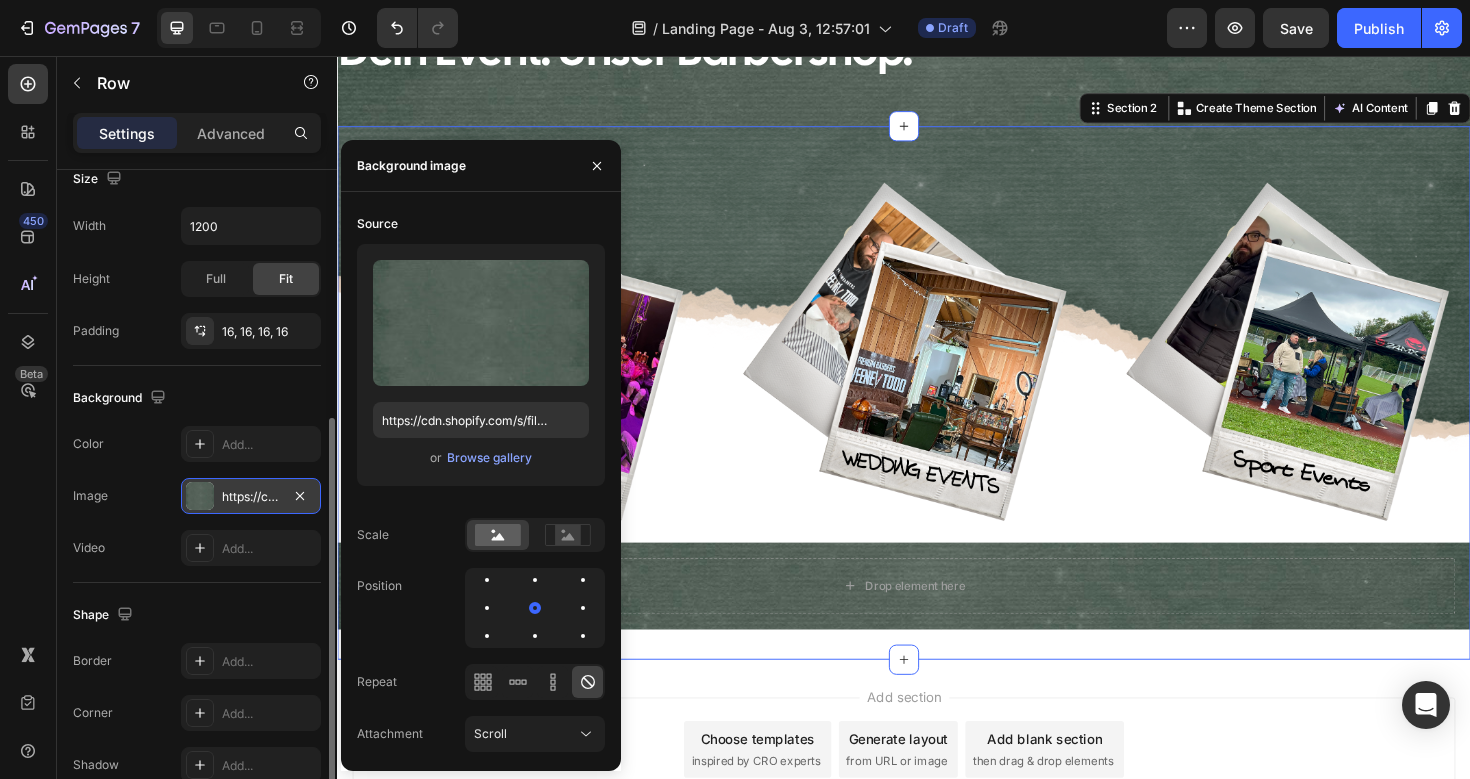scroll, scrollTop: 0, scrollLeft: 0, axis: both 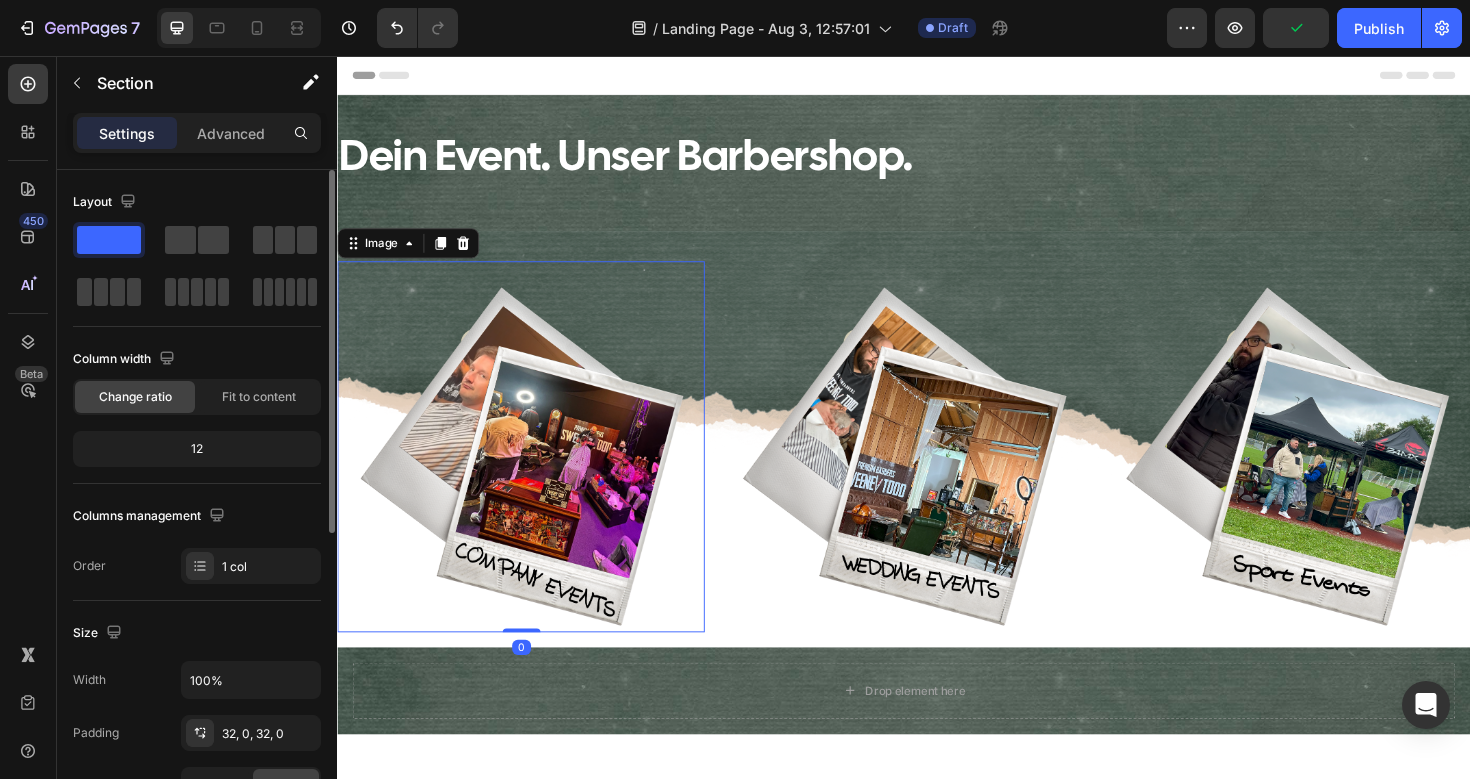 click at bounding box center (531, 469) 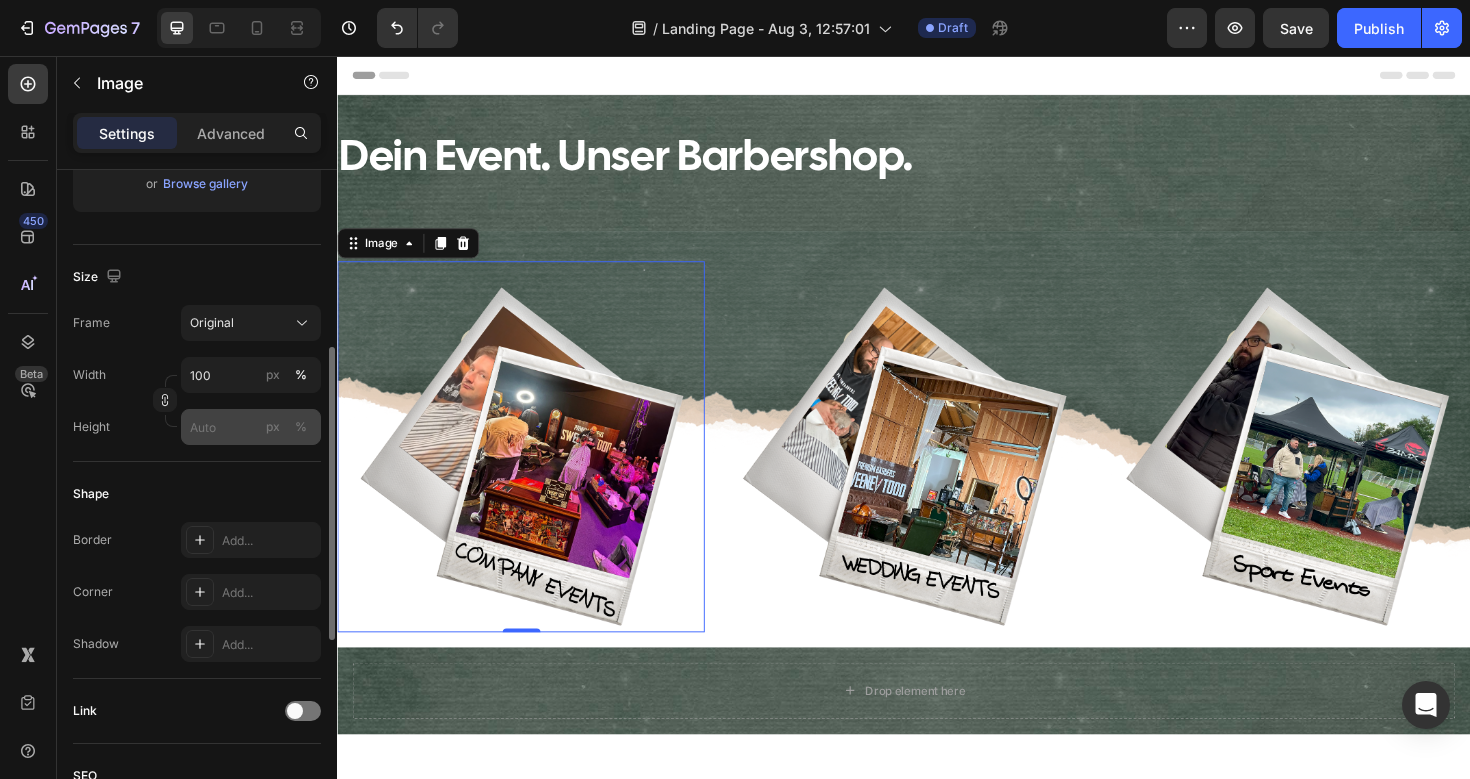 scroll, scrollTop: 453, scrollLeft: 0, axis: vertical 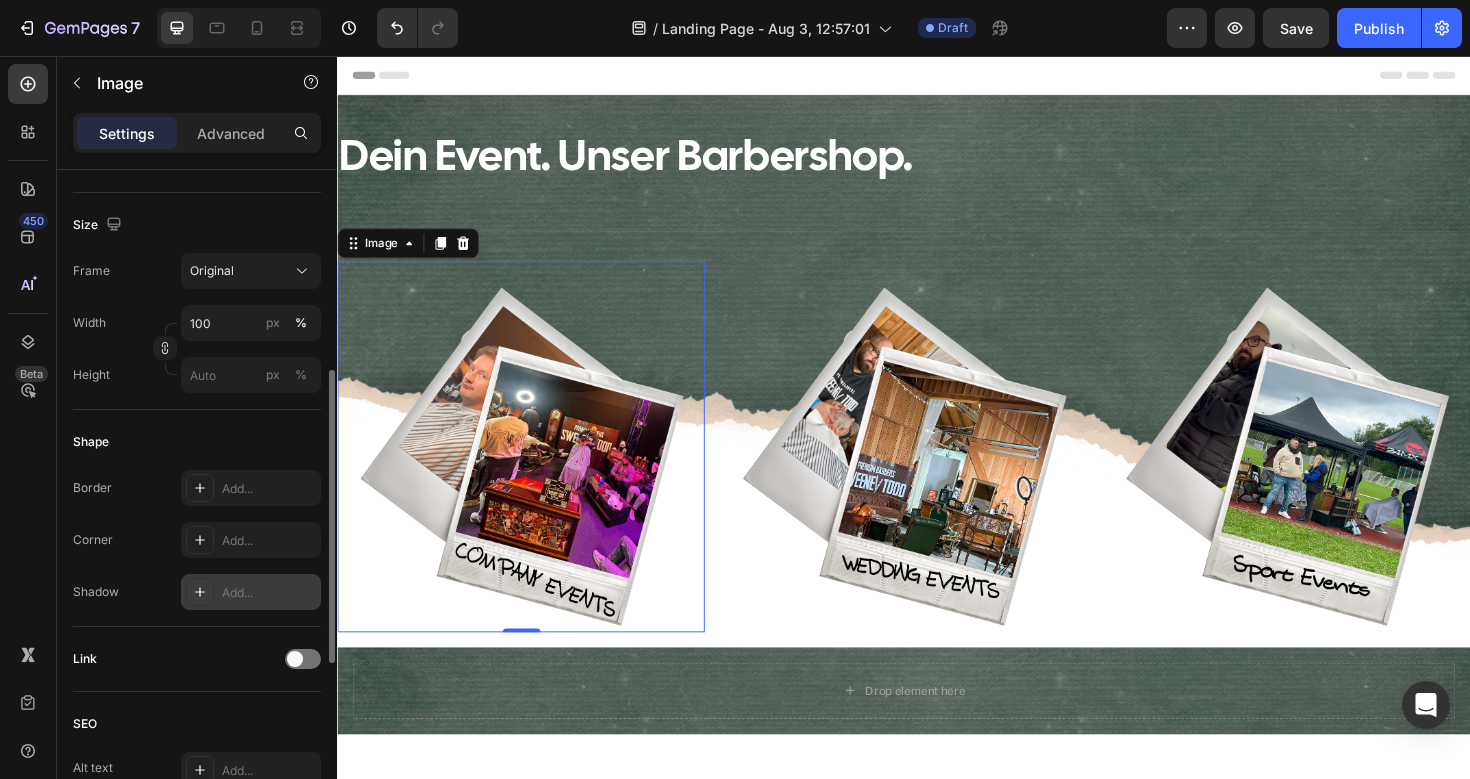 click on "Add..." at bounding box center [269, 593] 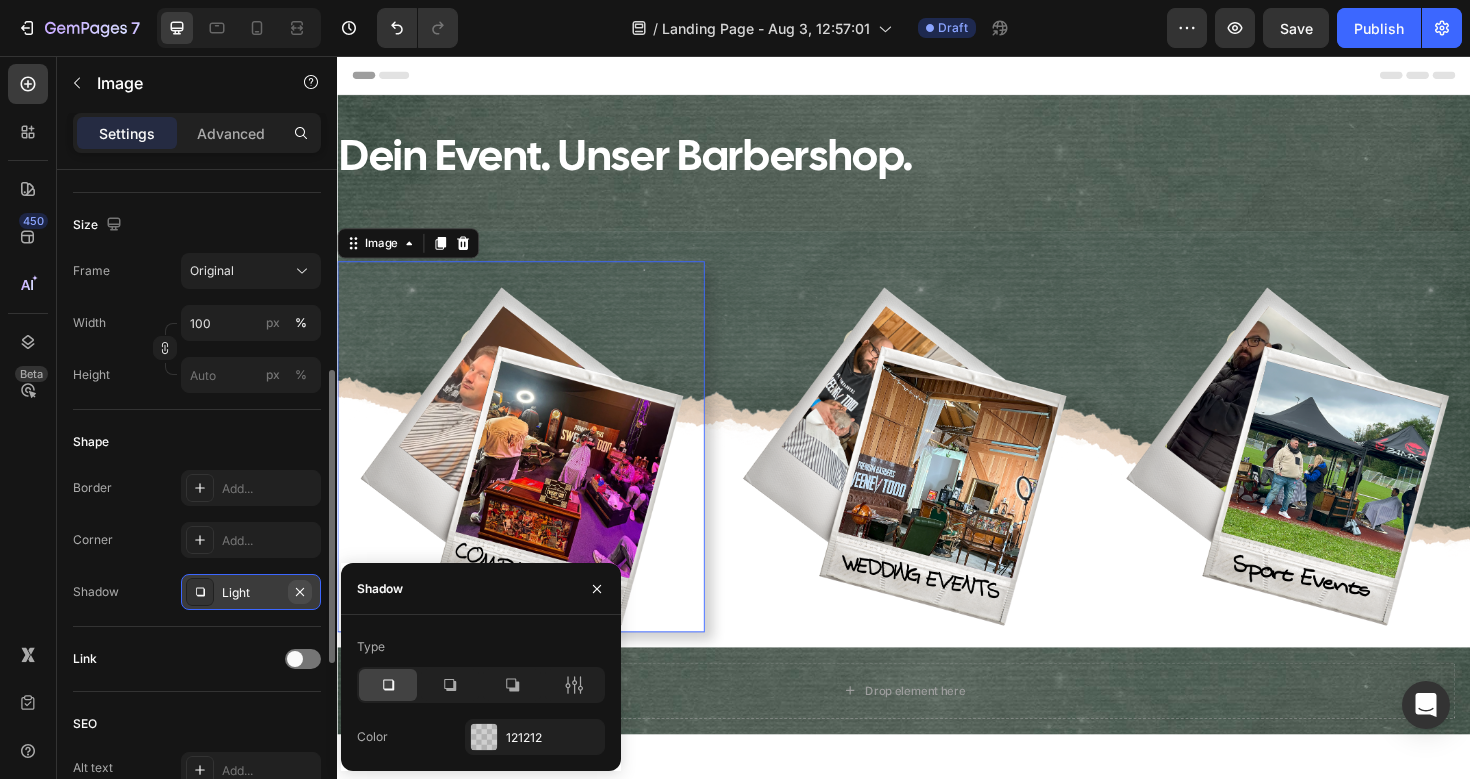click 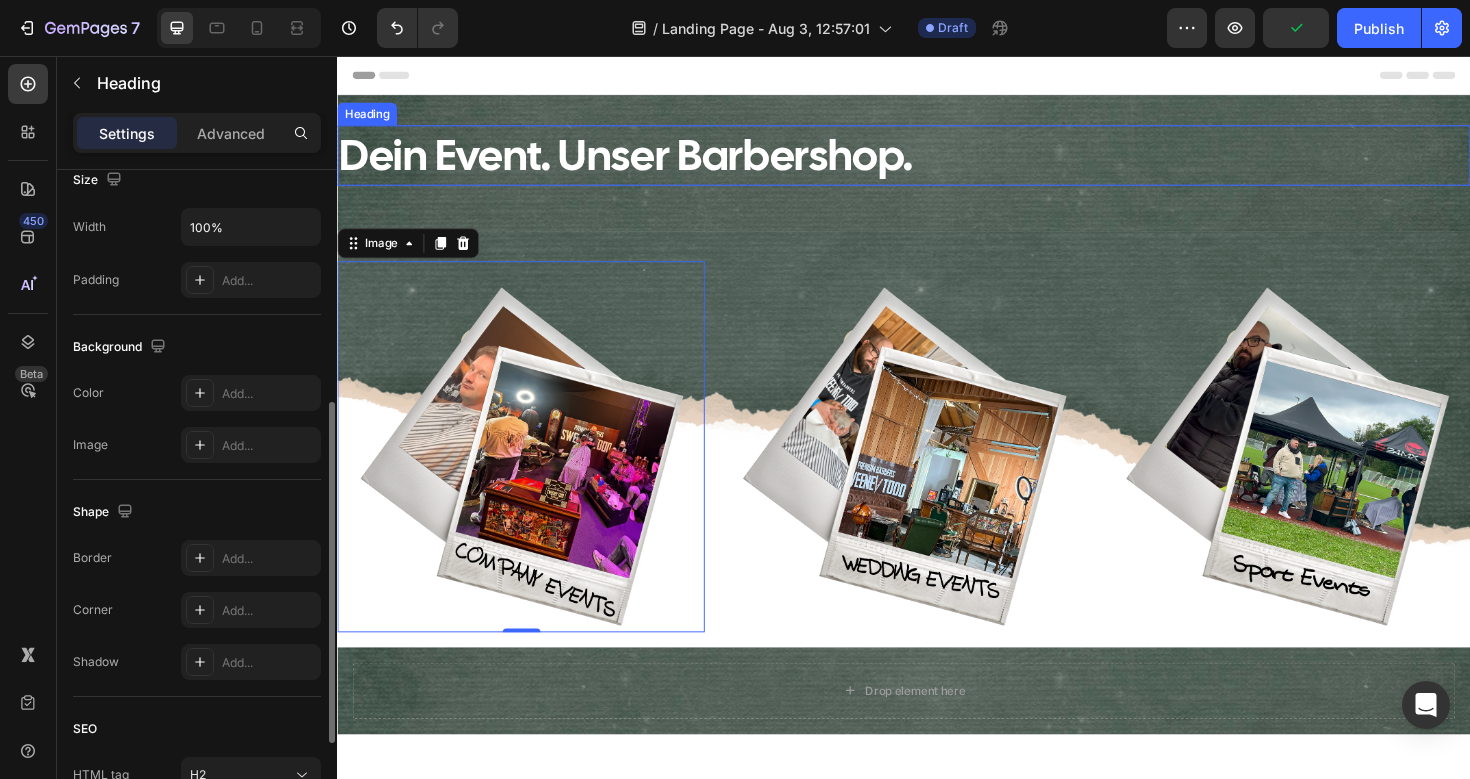 click on "Dein Event. Unser Barbershop." at bounding box center (937, 161) 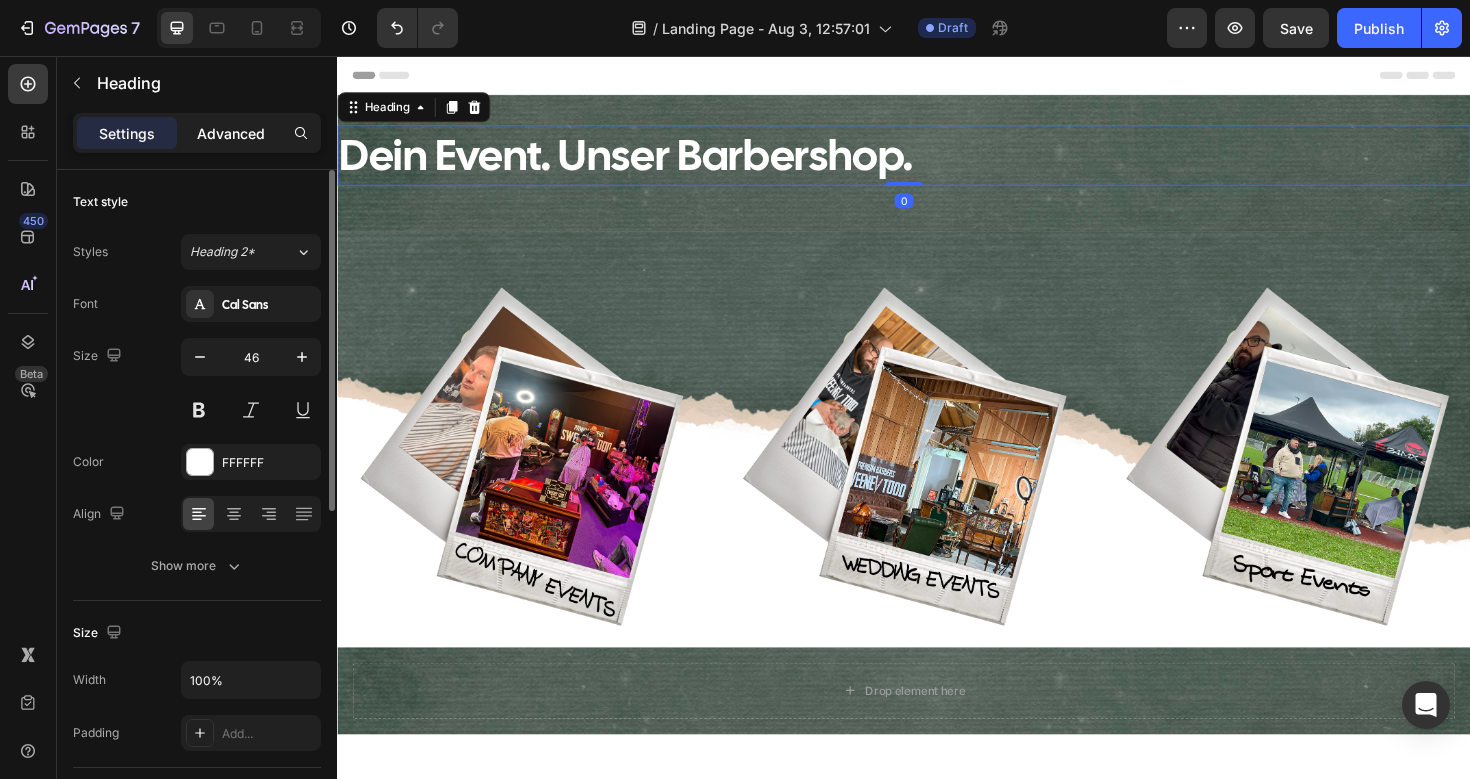 click on "Advanced" at bounding box center (231, 133) 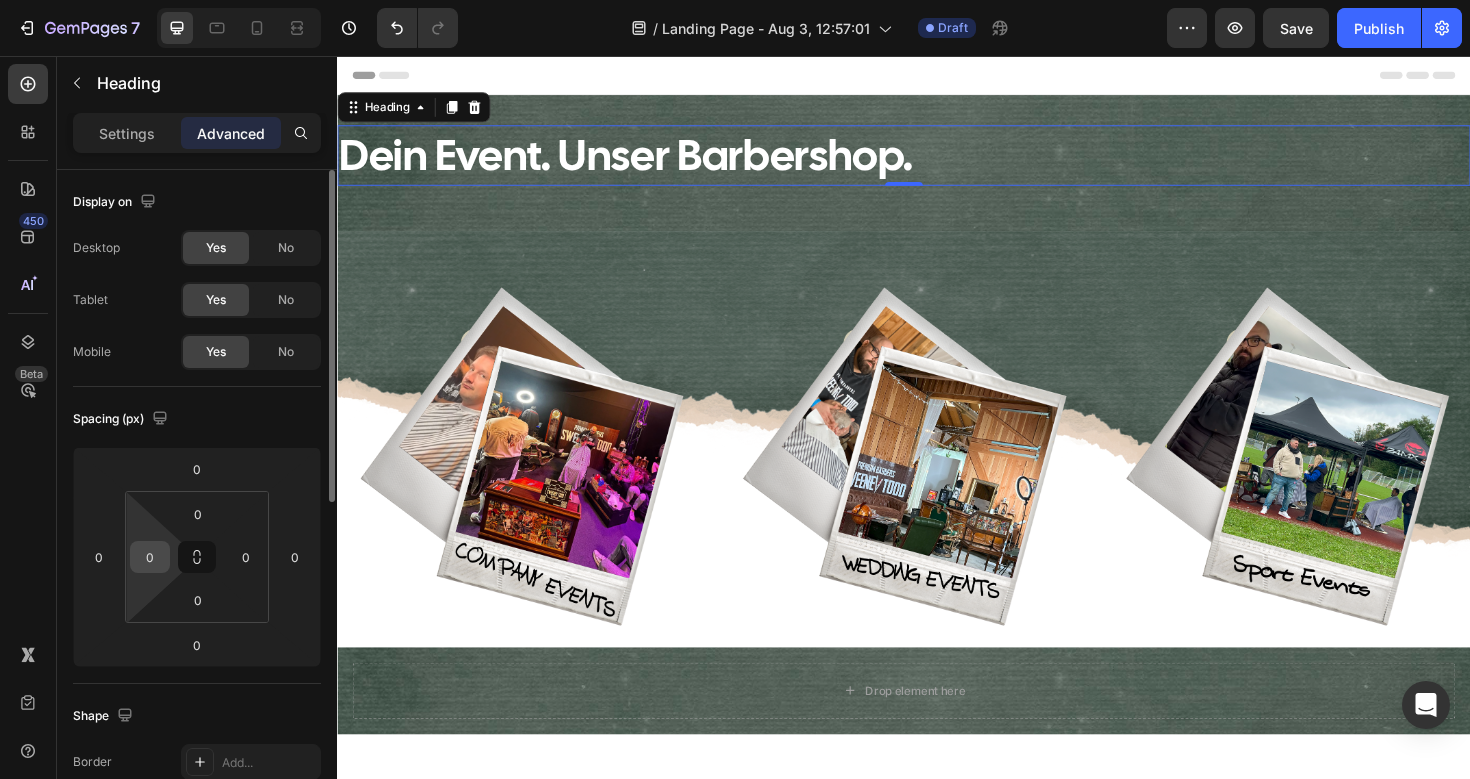 click on "0" at bounding box center (150, 557) 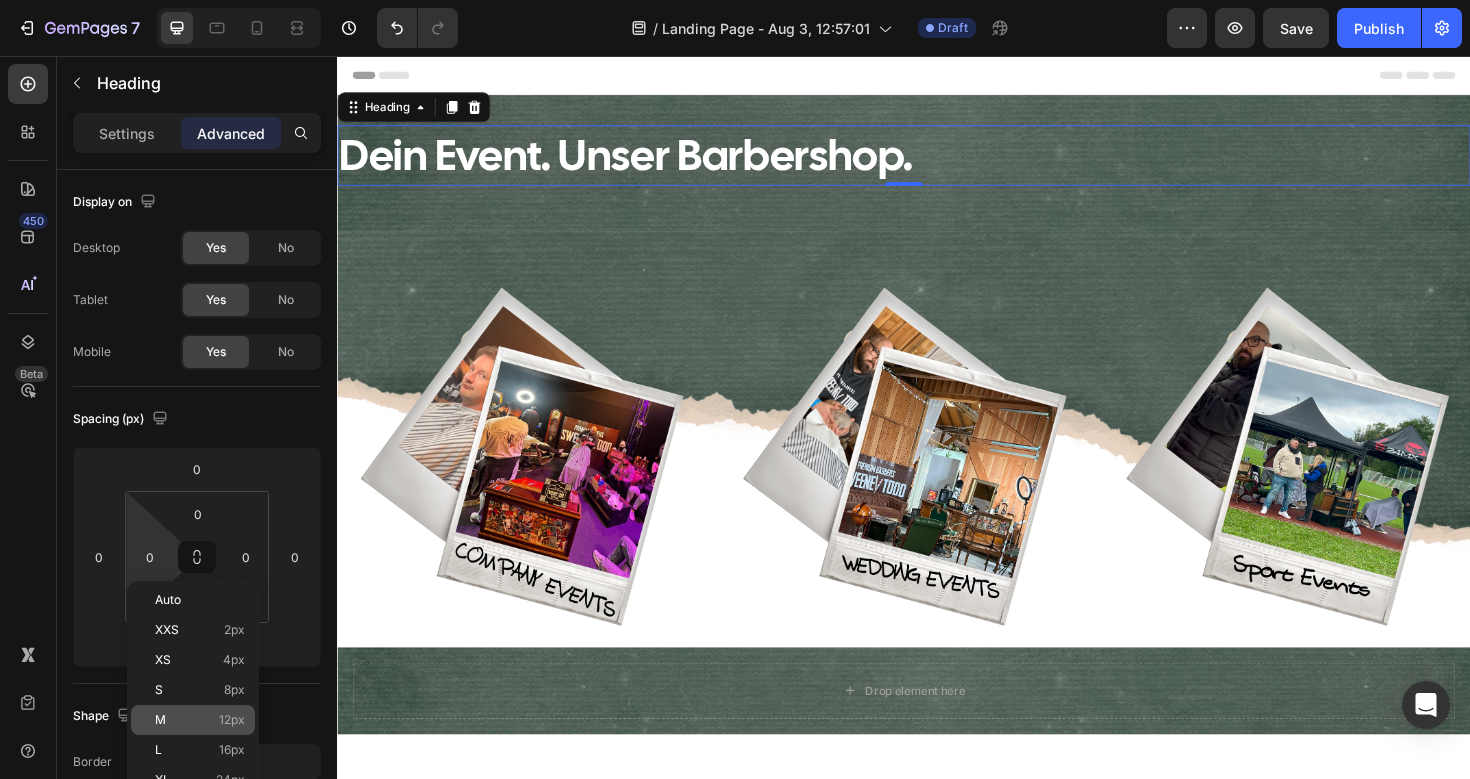 click on "M 12px" at bounding box center (200, 720) 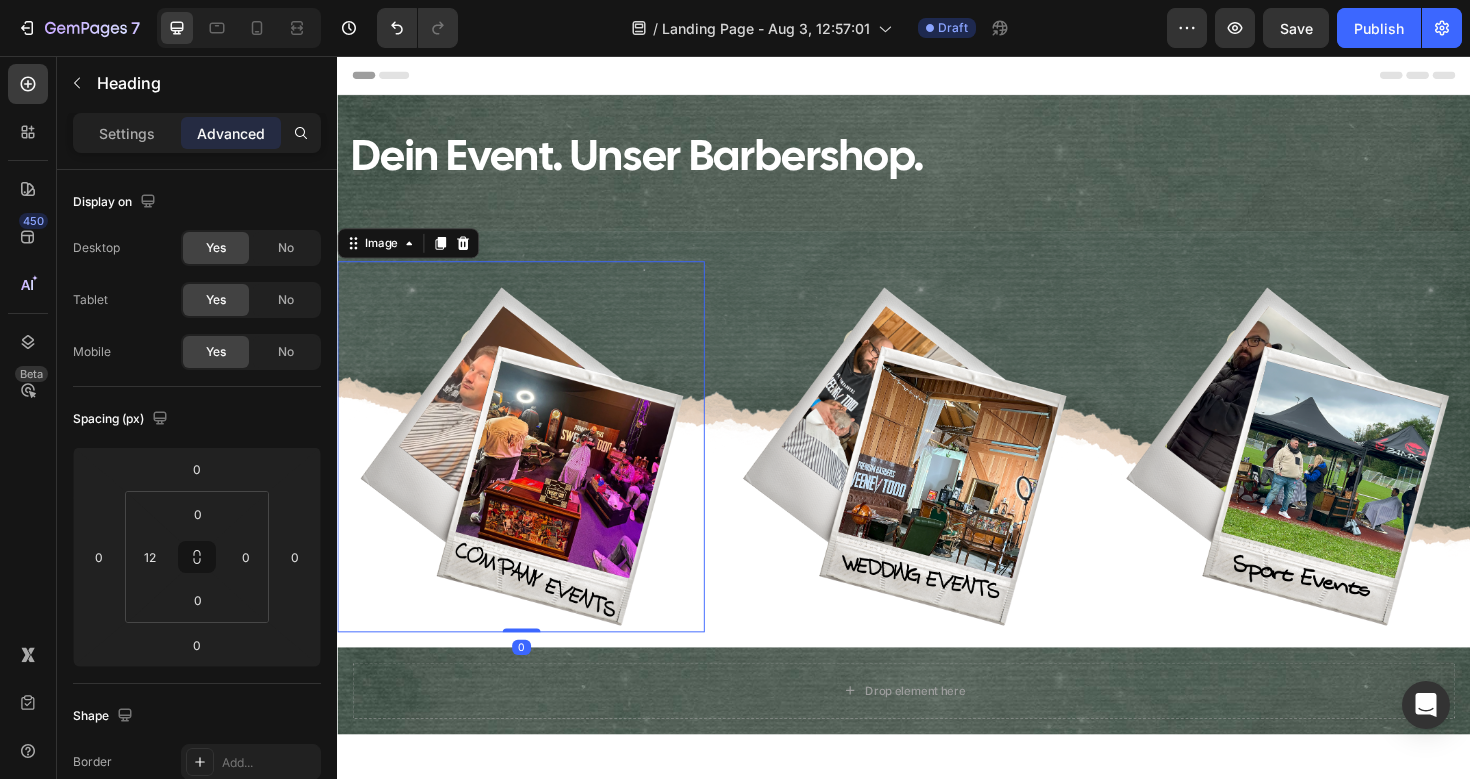 click at bounding box center [531, 469] 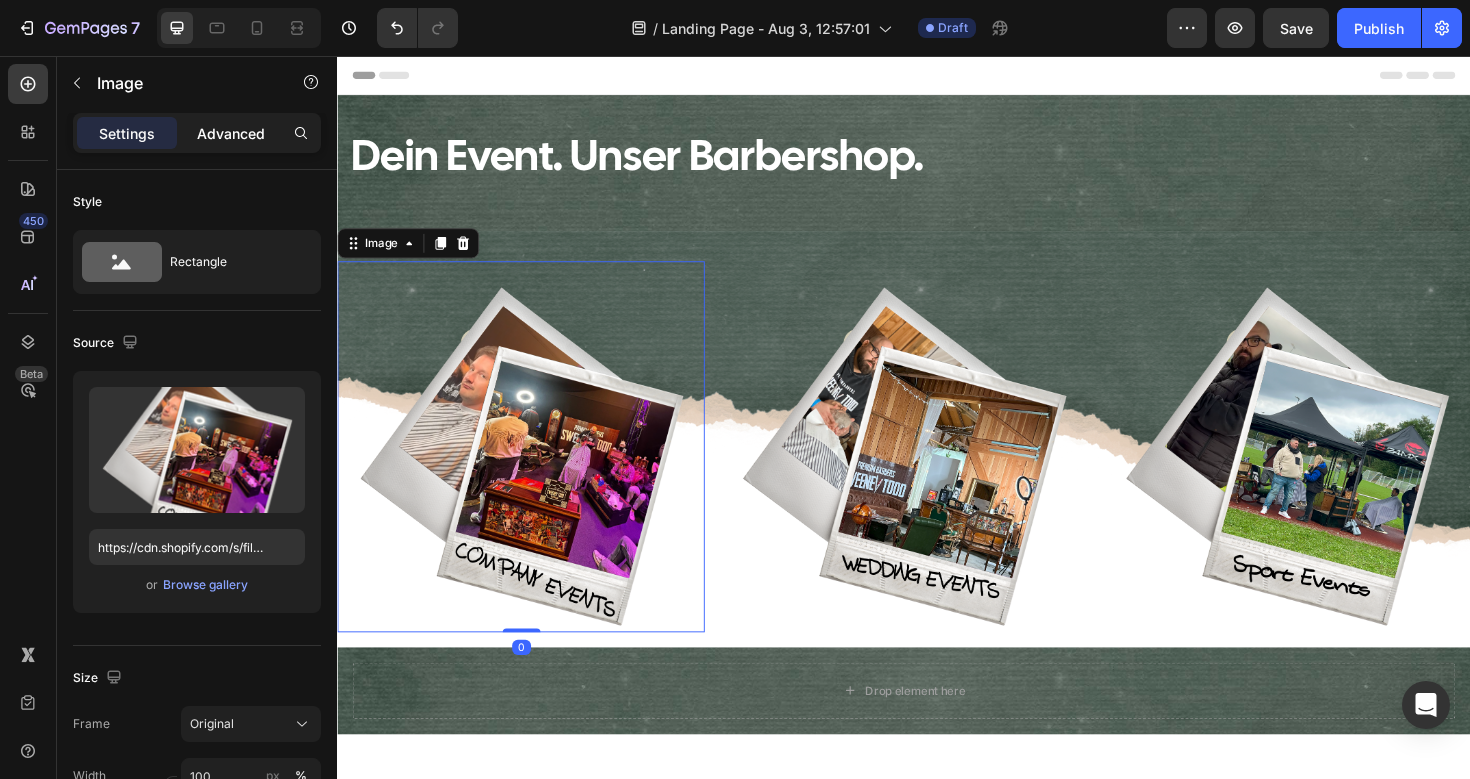 click on "Advanced" at bounding box center (231, 133) 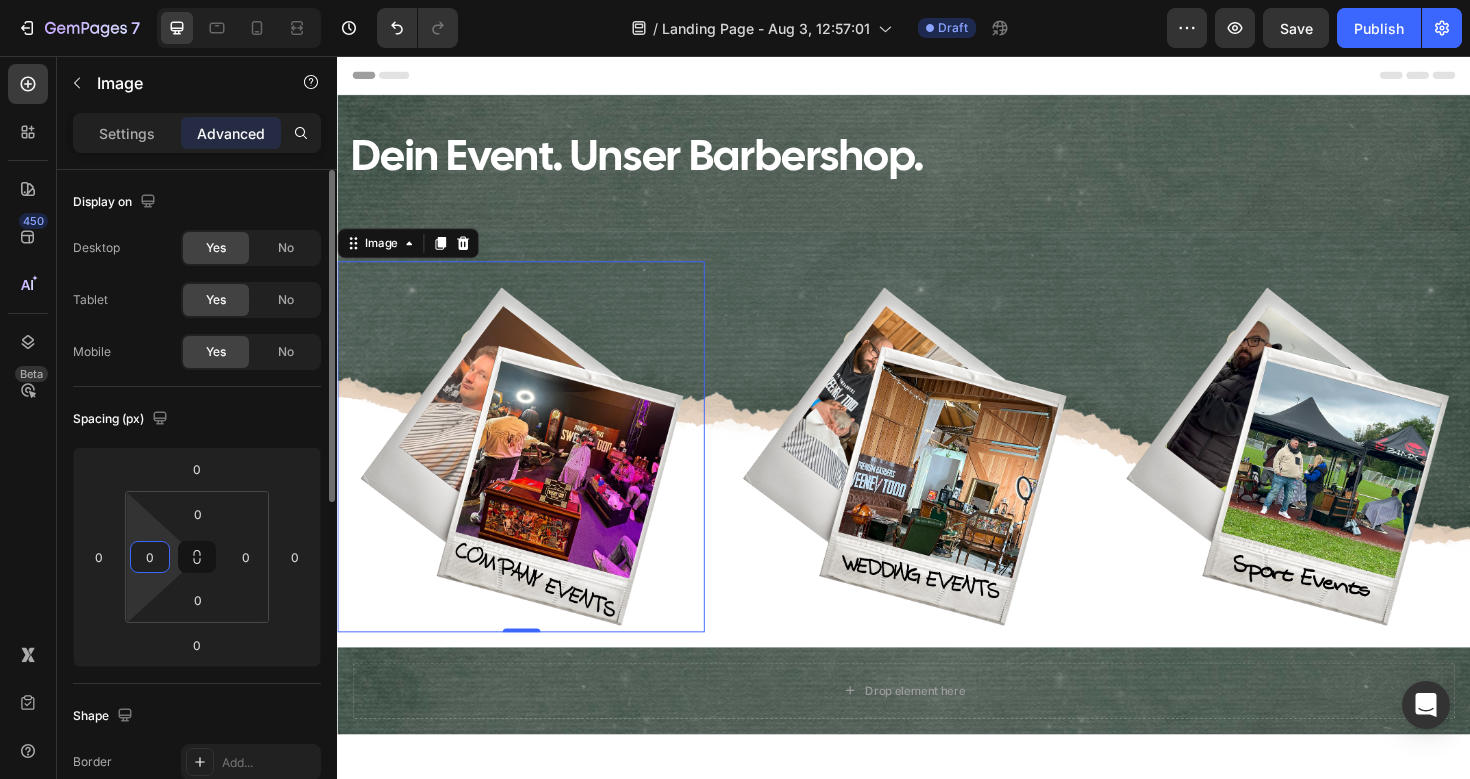 click on "0" at bounding box center [150, 557] 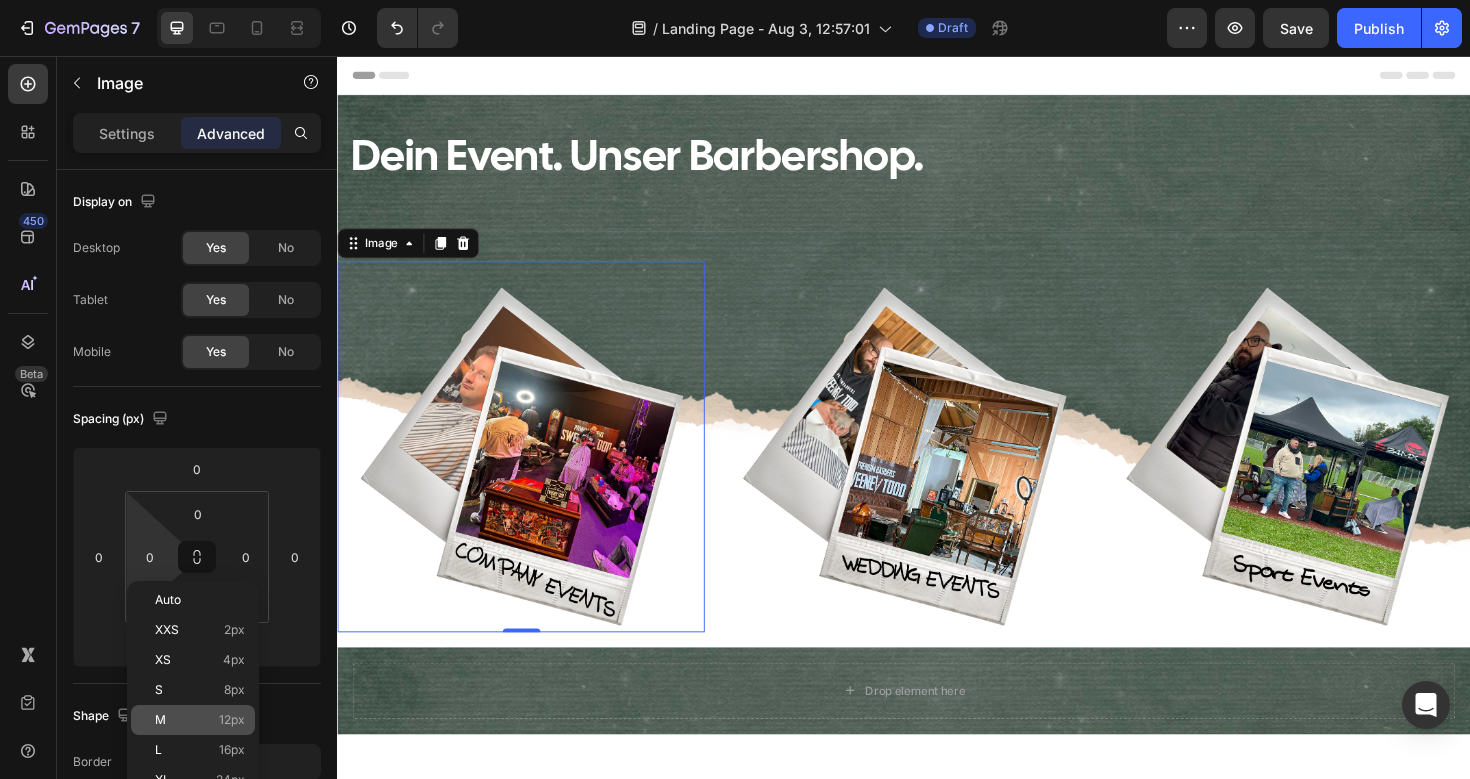 click on "M 12px" at bounding box center [200, 720] 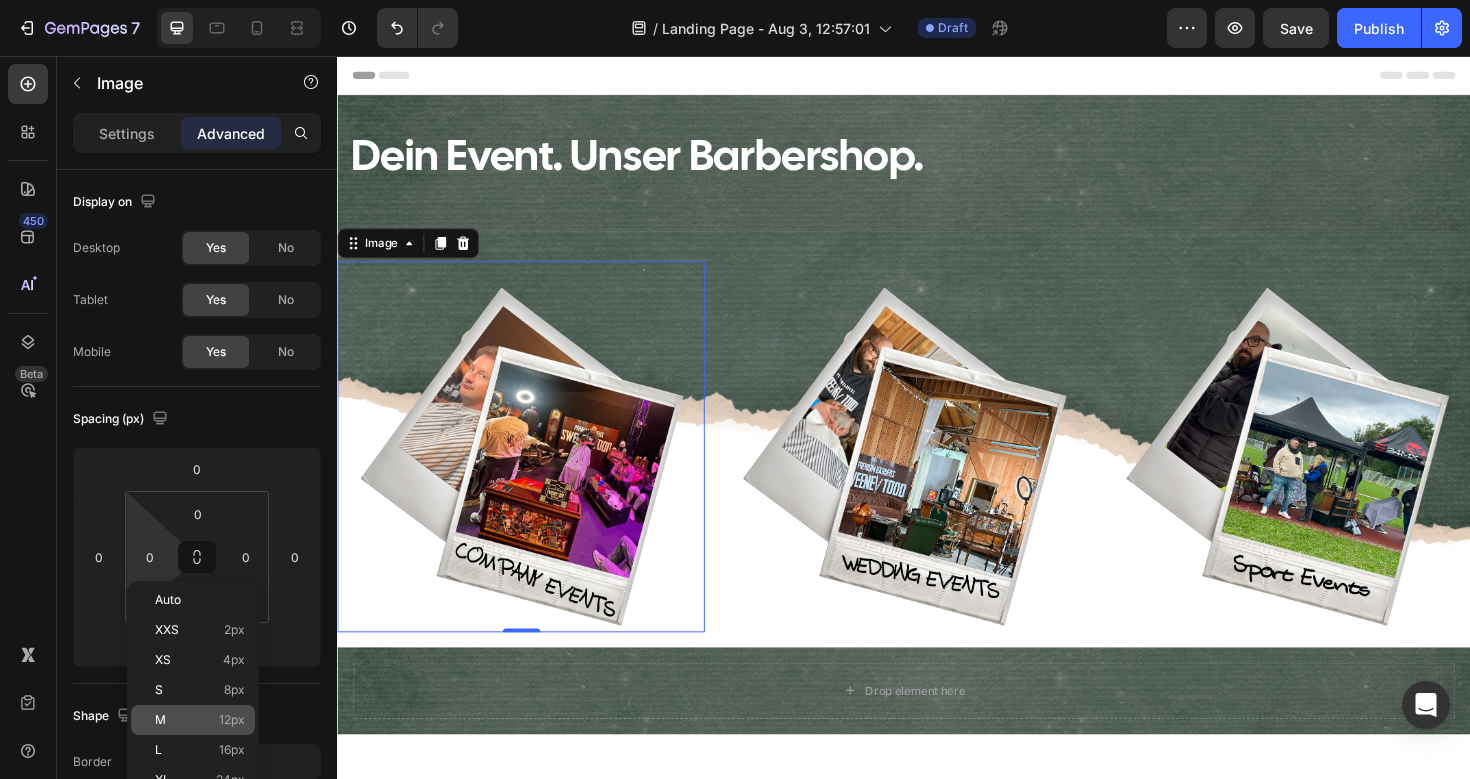 type on "12" 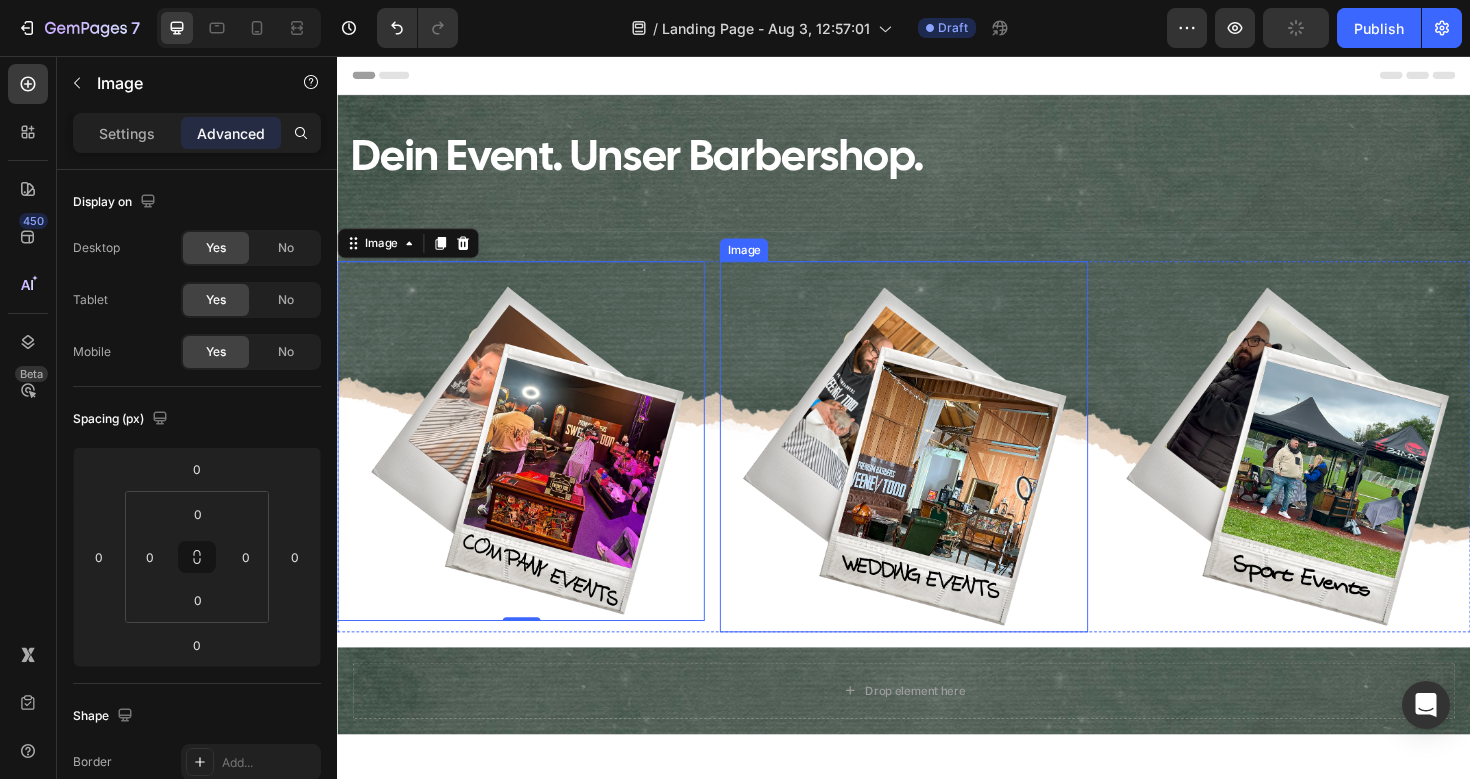 click at bounding box center [936, 469] 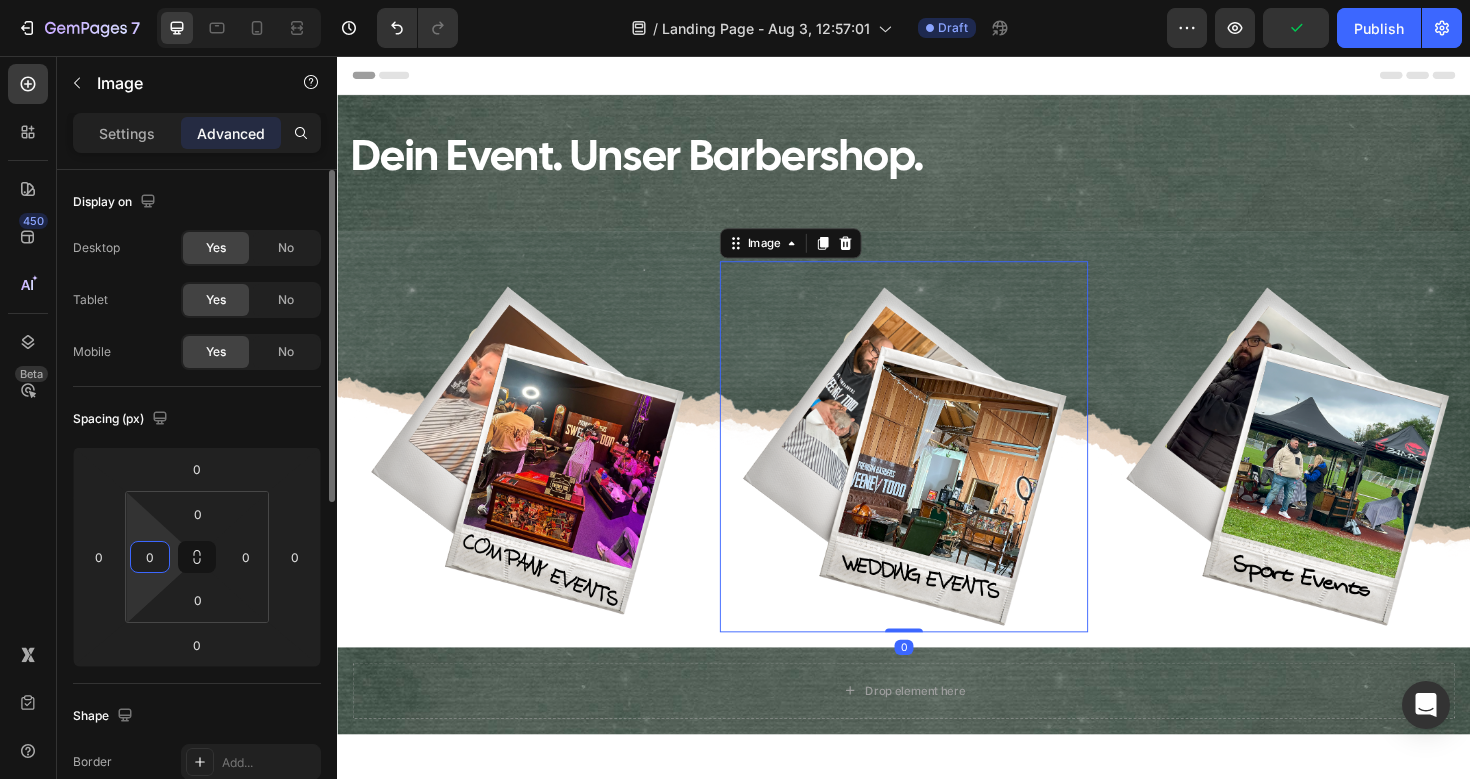 click on "0" at bounding box center [150, 557] 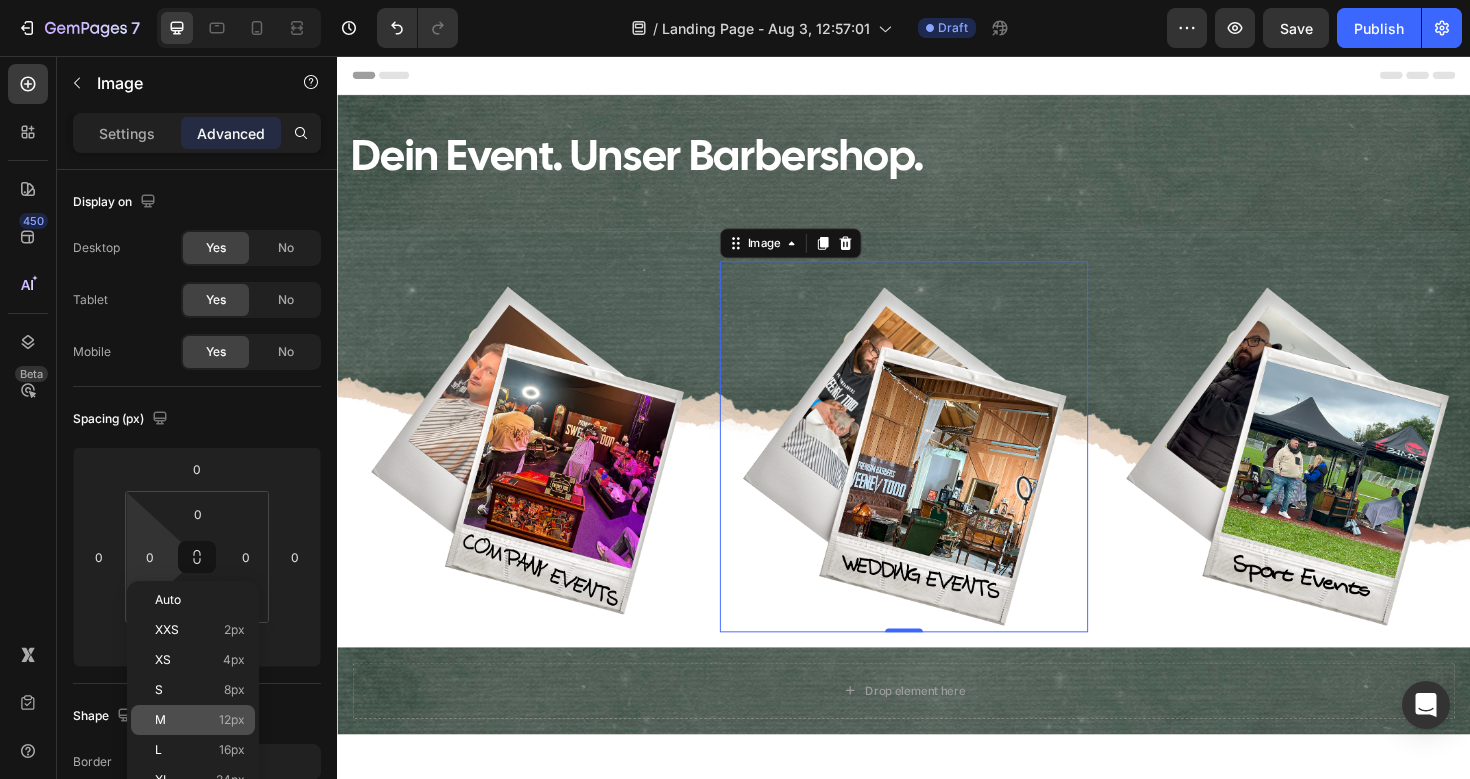 click on "M 12px" 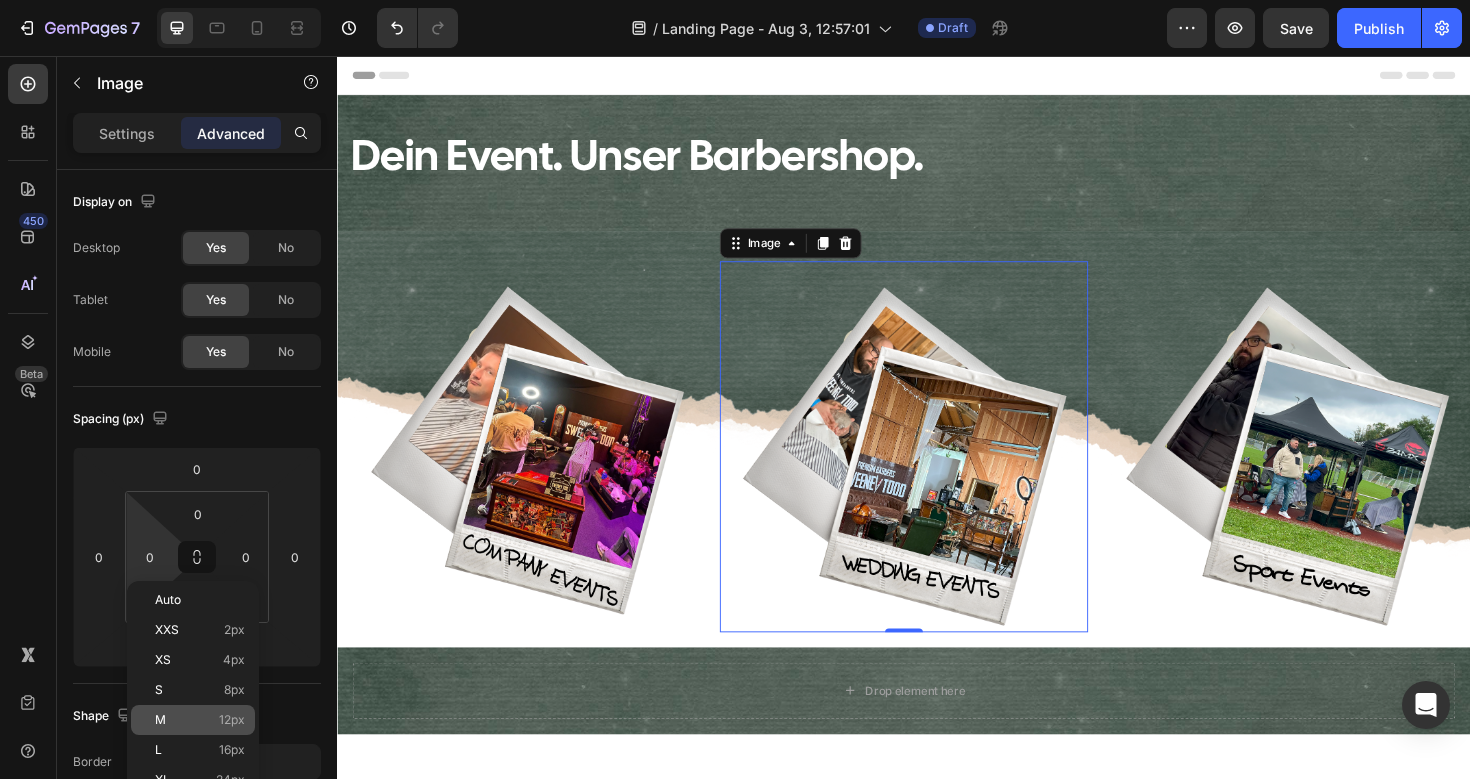 type on "12" 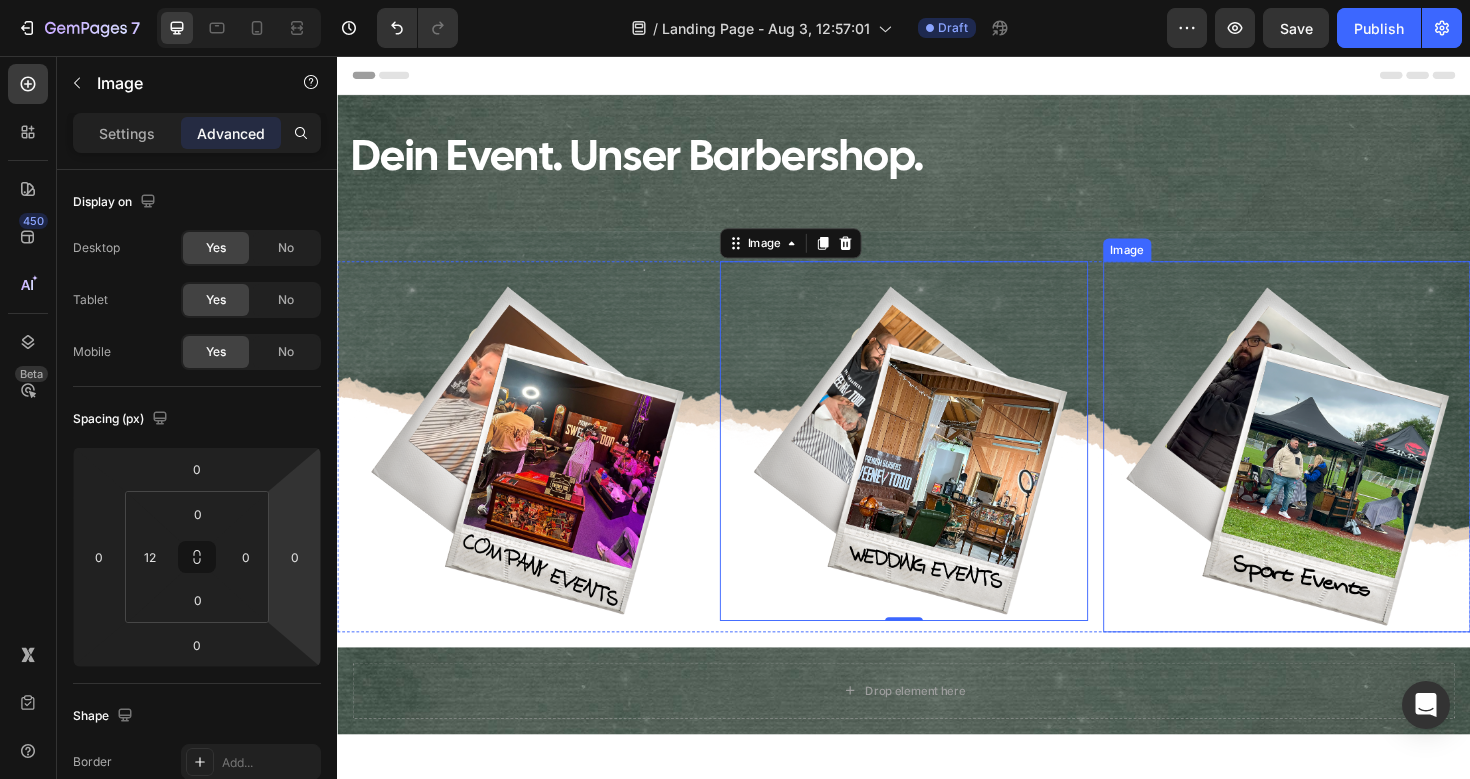 click at bounding box center (1342, 469) 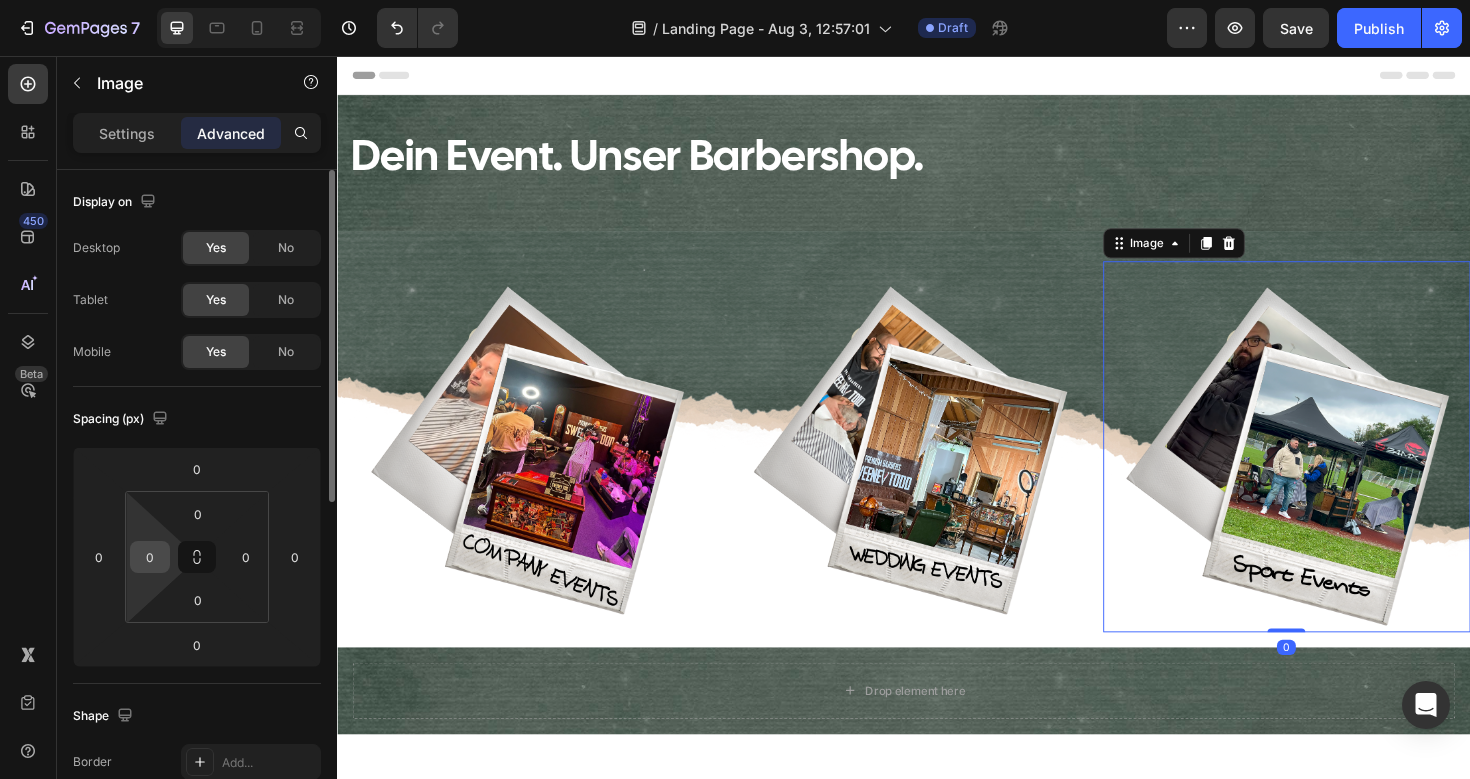 click on "0" at bounding box center [150, 557] 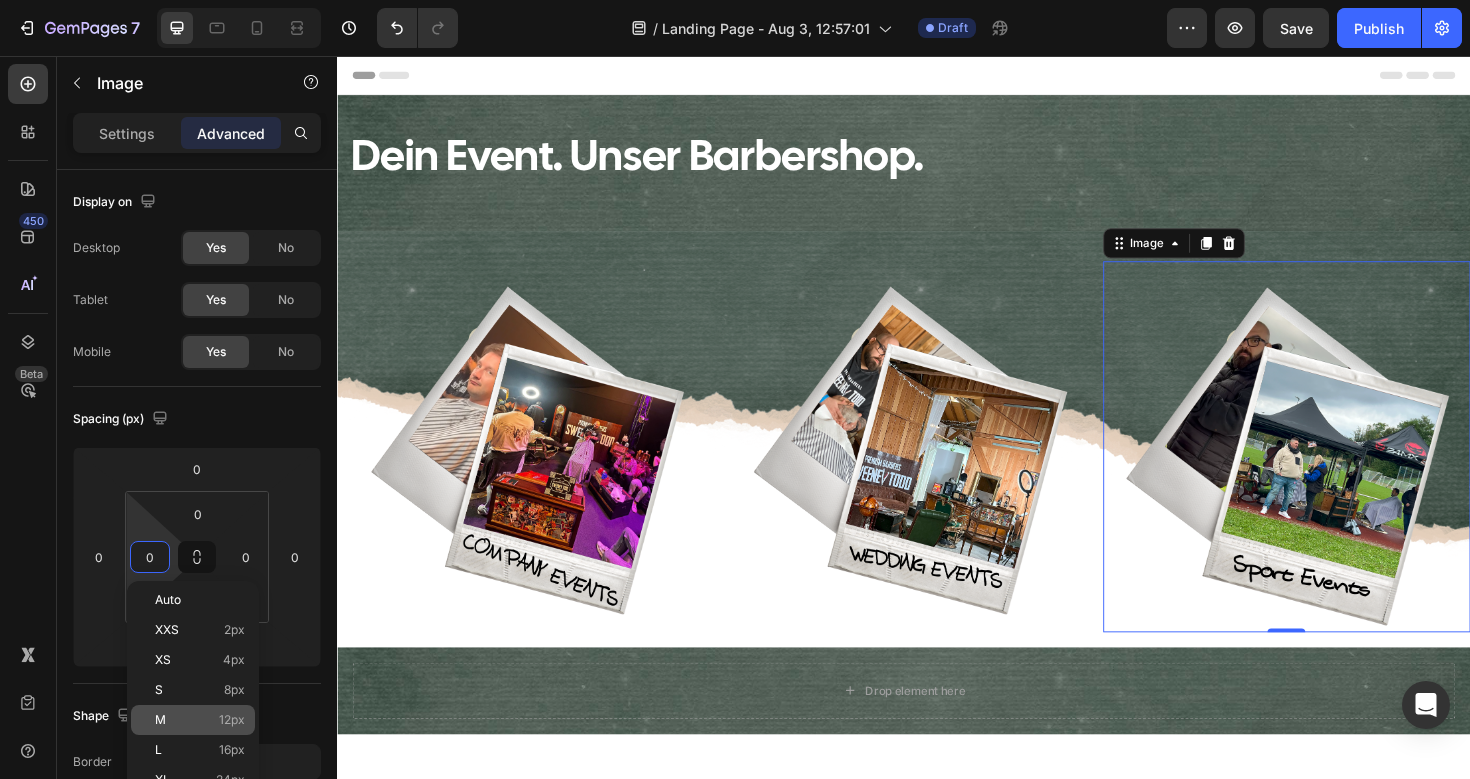 click on "M 12px" 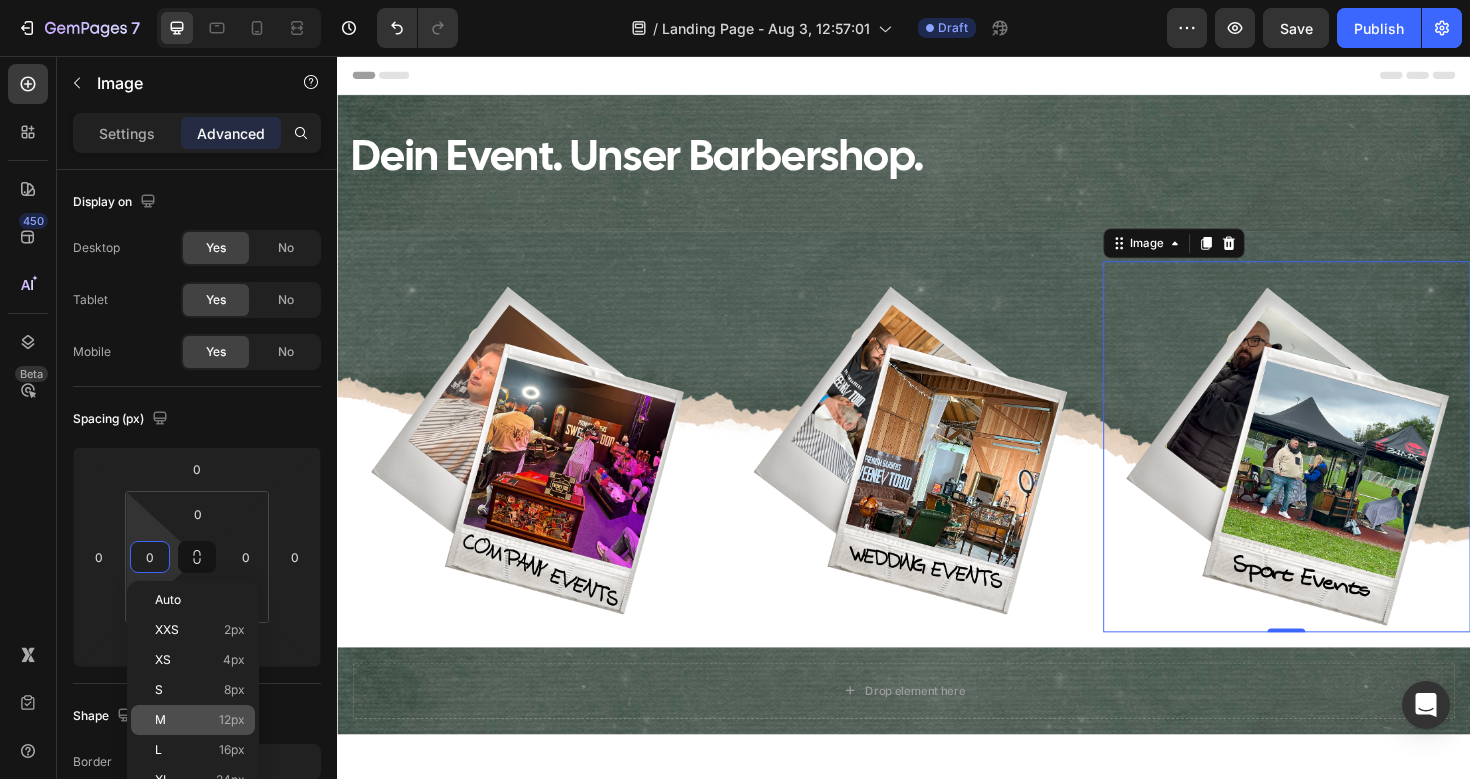 type on "12" 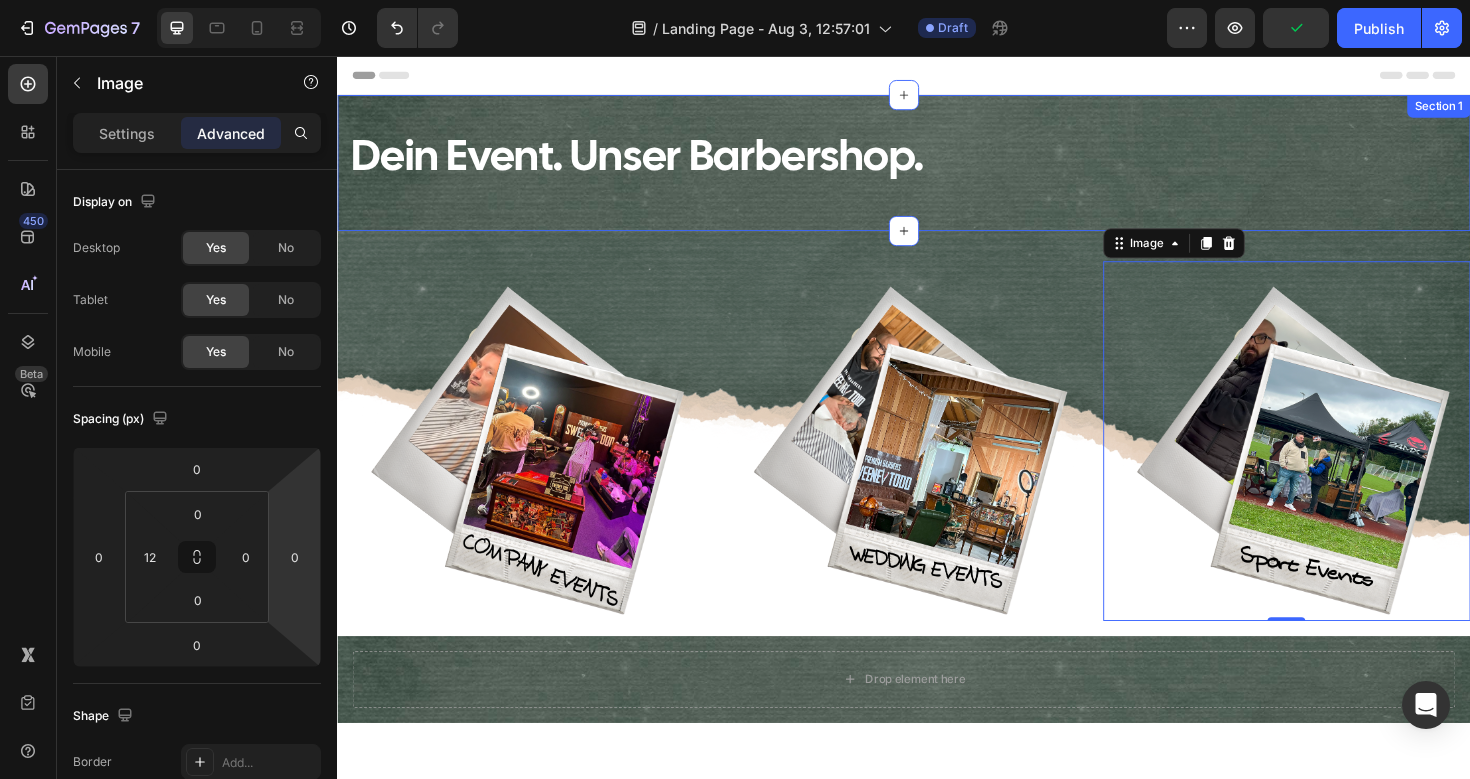 click on "Dein Event. Unser Barbershop. Heading Row Section 1" at bounding box center [937, 169] 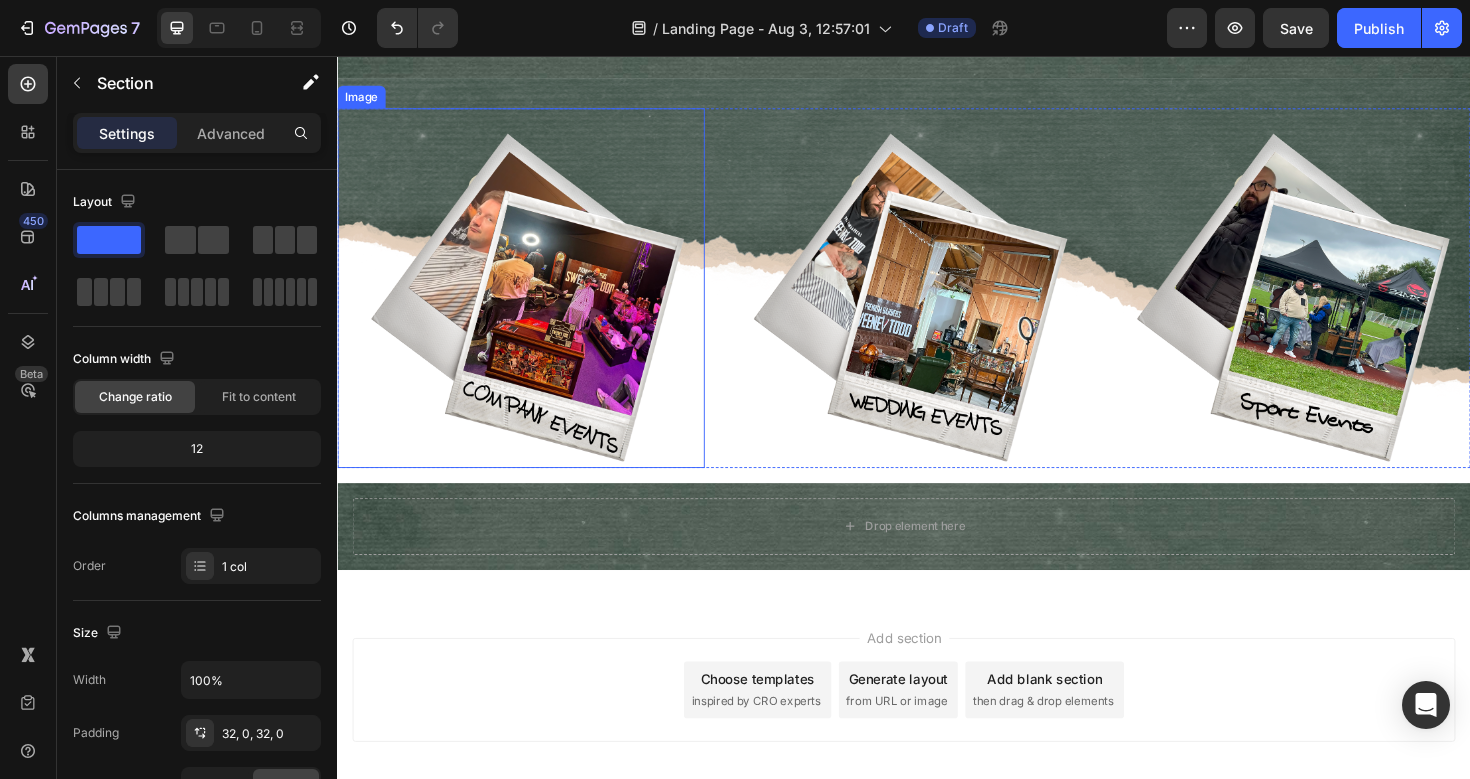 scroll, scrollTop: 164, scrollLeft: 0, axis: vertical 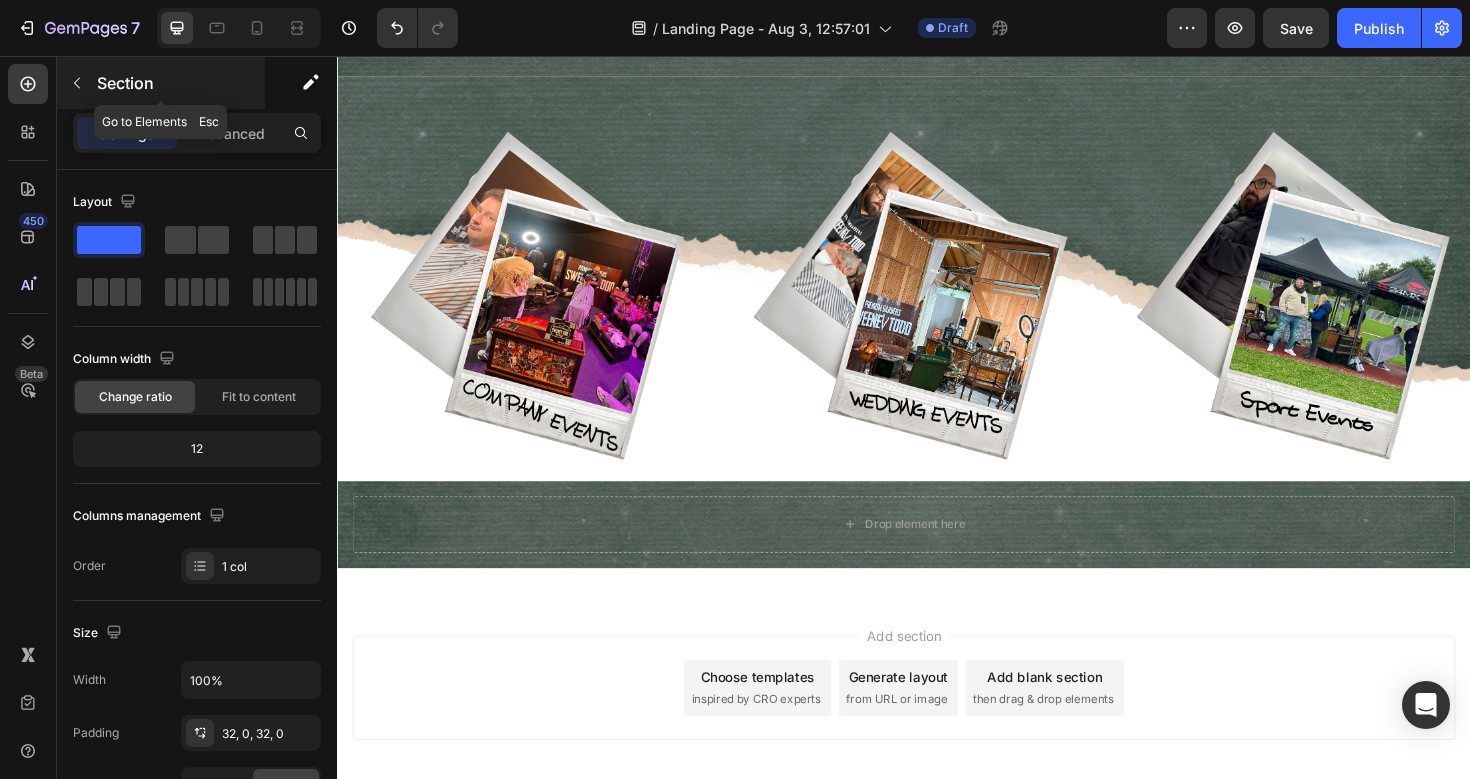 click 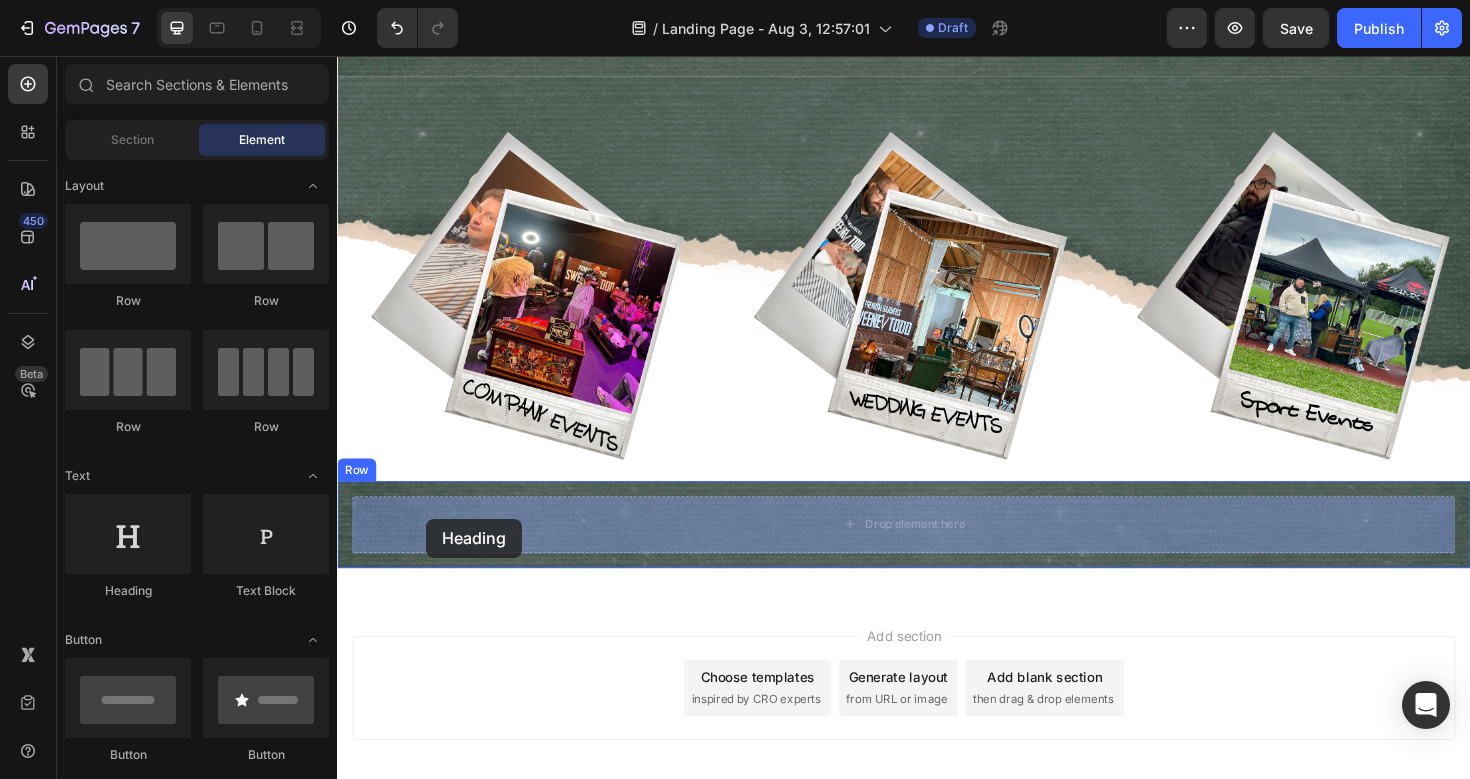 drag, startPoint x: 482, startPoint y: 597, endPoint x: 430, endPoint y: 545, distance: 73.53911 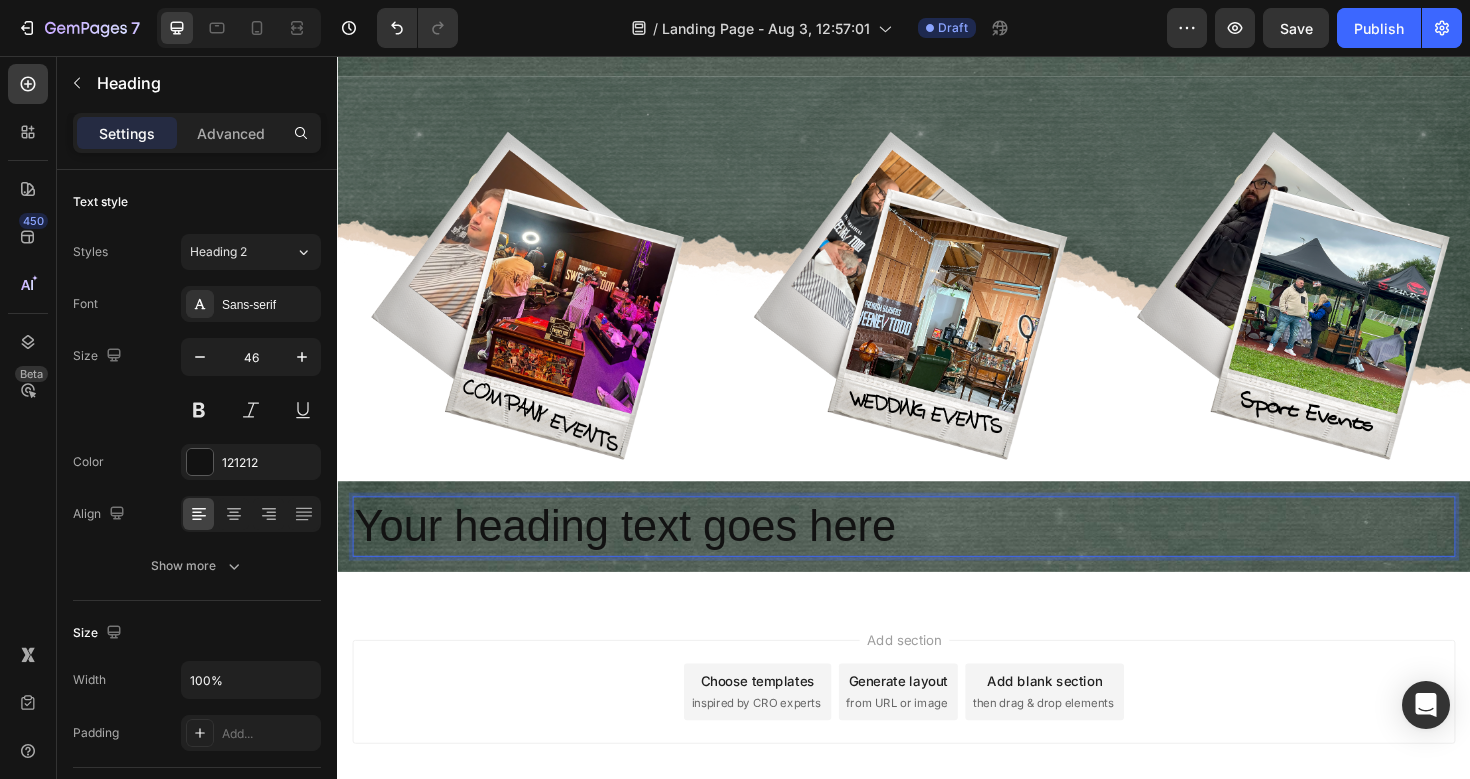 click on "Your heading text goes here" at bounding box center (937, 554) 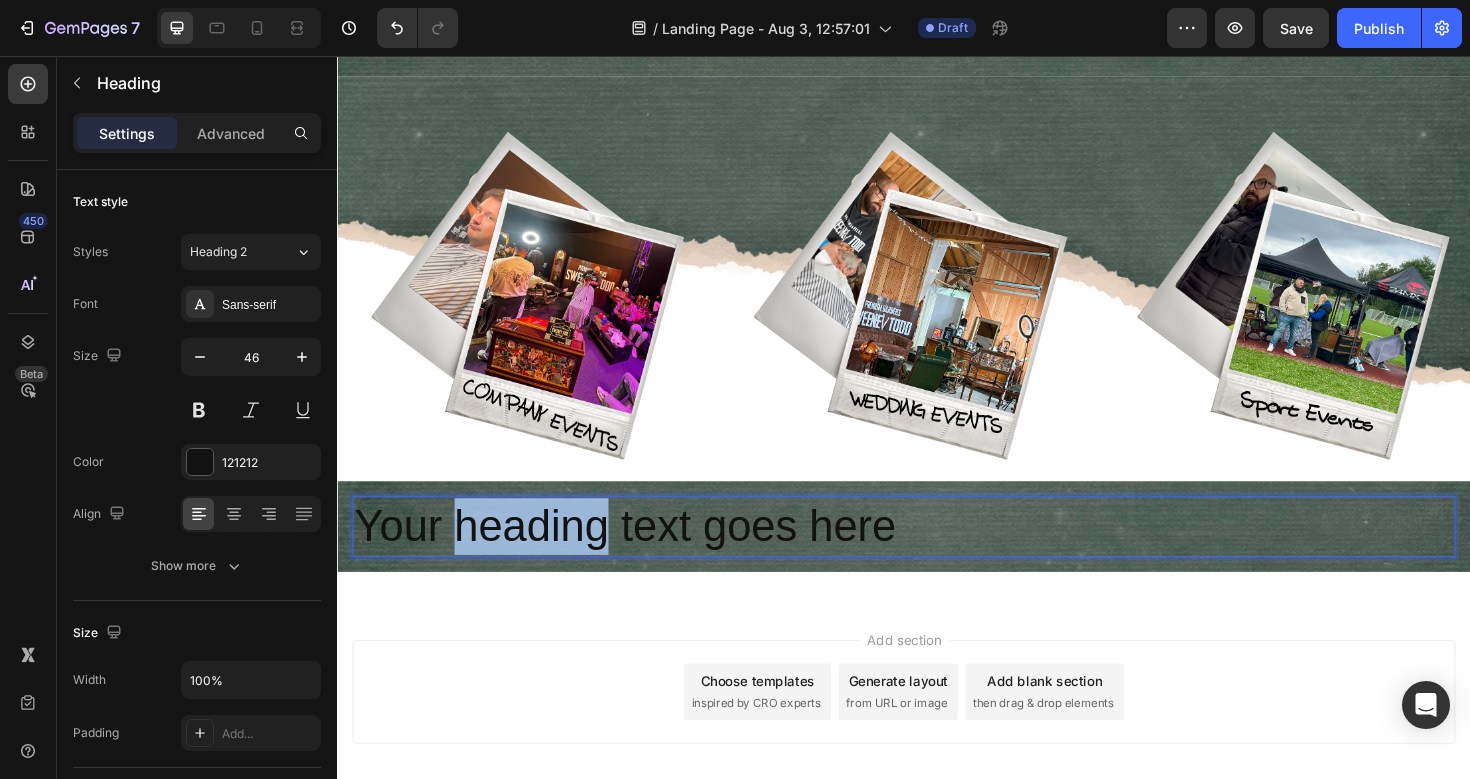 click on "Your heading text goes here" at bounding box center [937, 554] 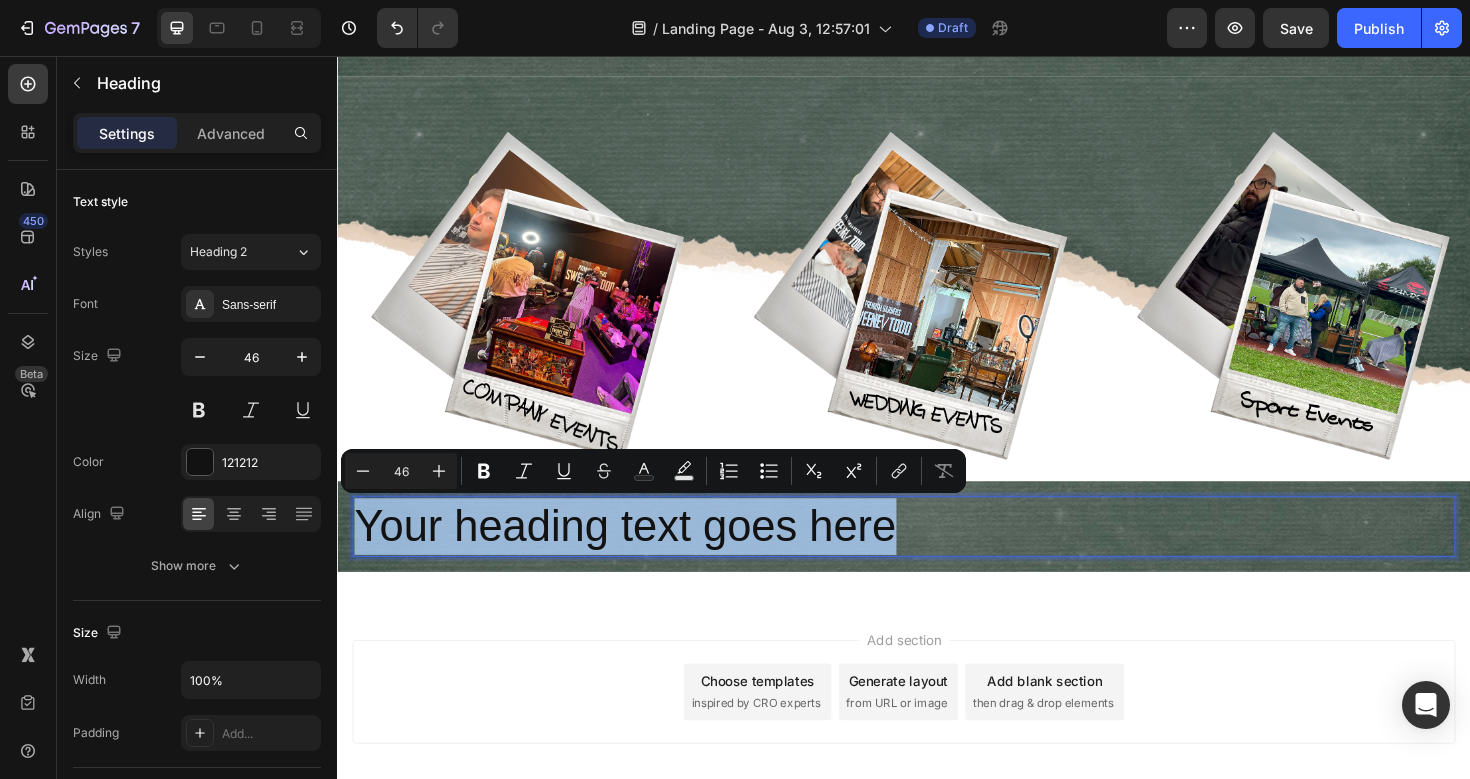 click on "Your heading text goes here" at bounding box center (937, 554) 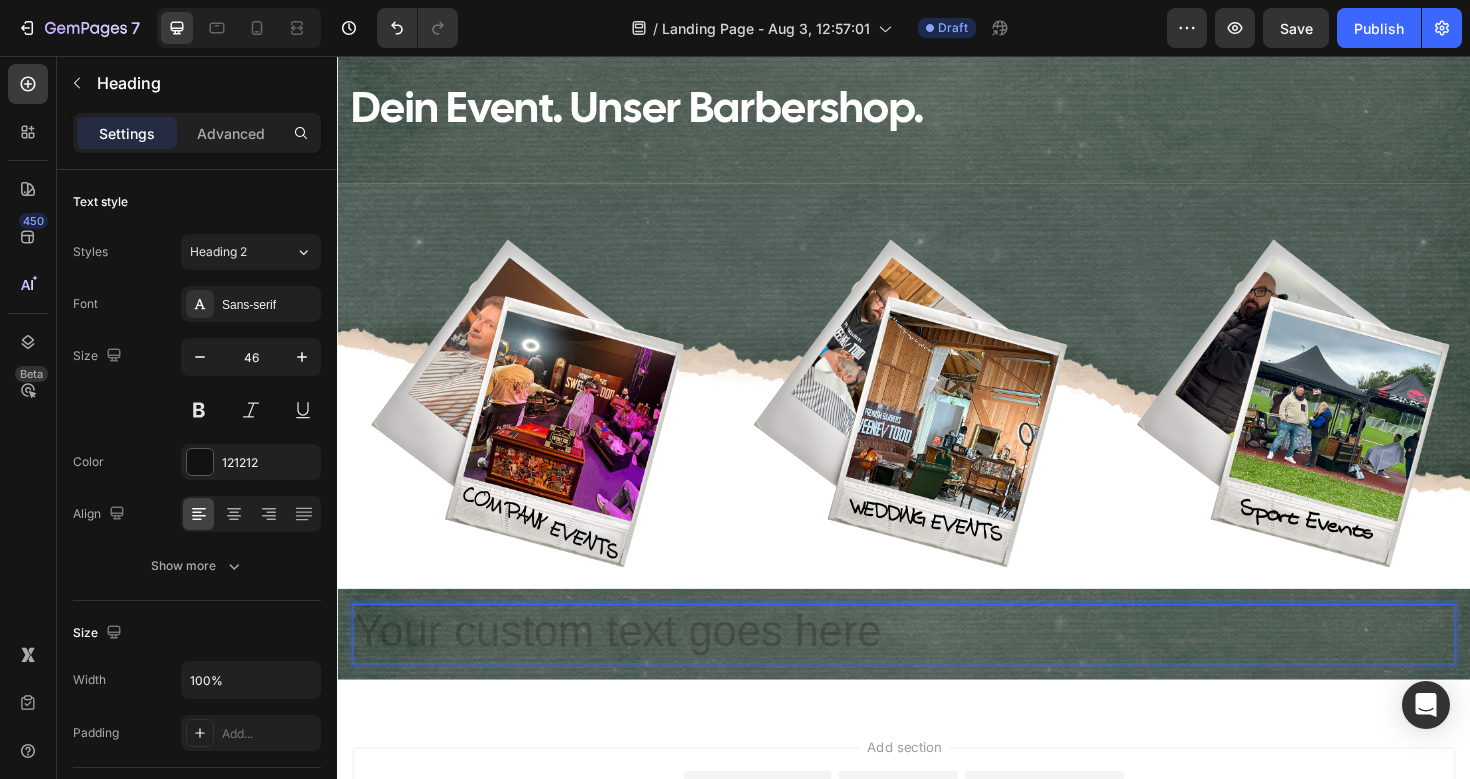scroll, scrollTop: 59, scrollLeft: 0, axis: vertical 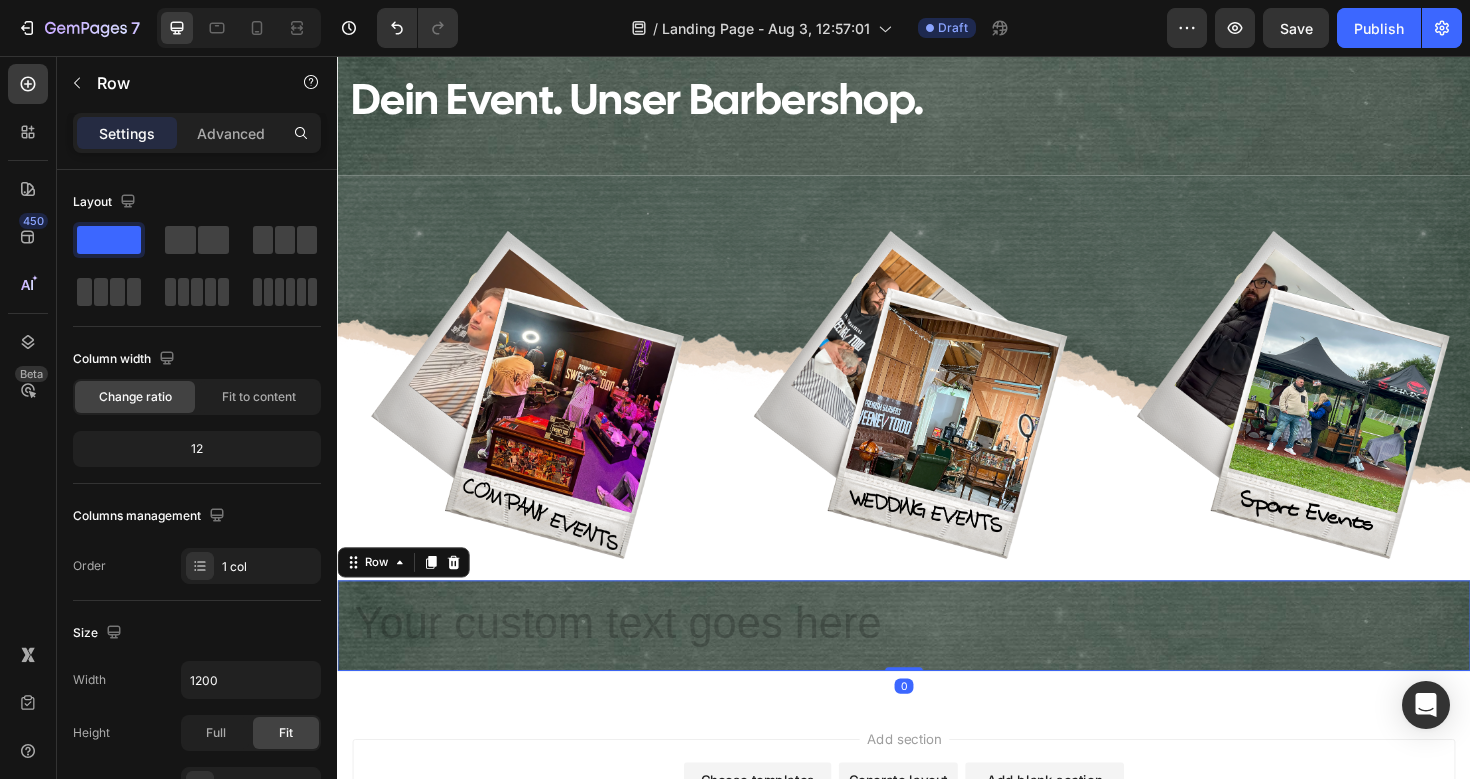 click on "Heading Row   0" at bounding box center [937, 659] 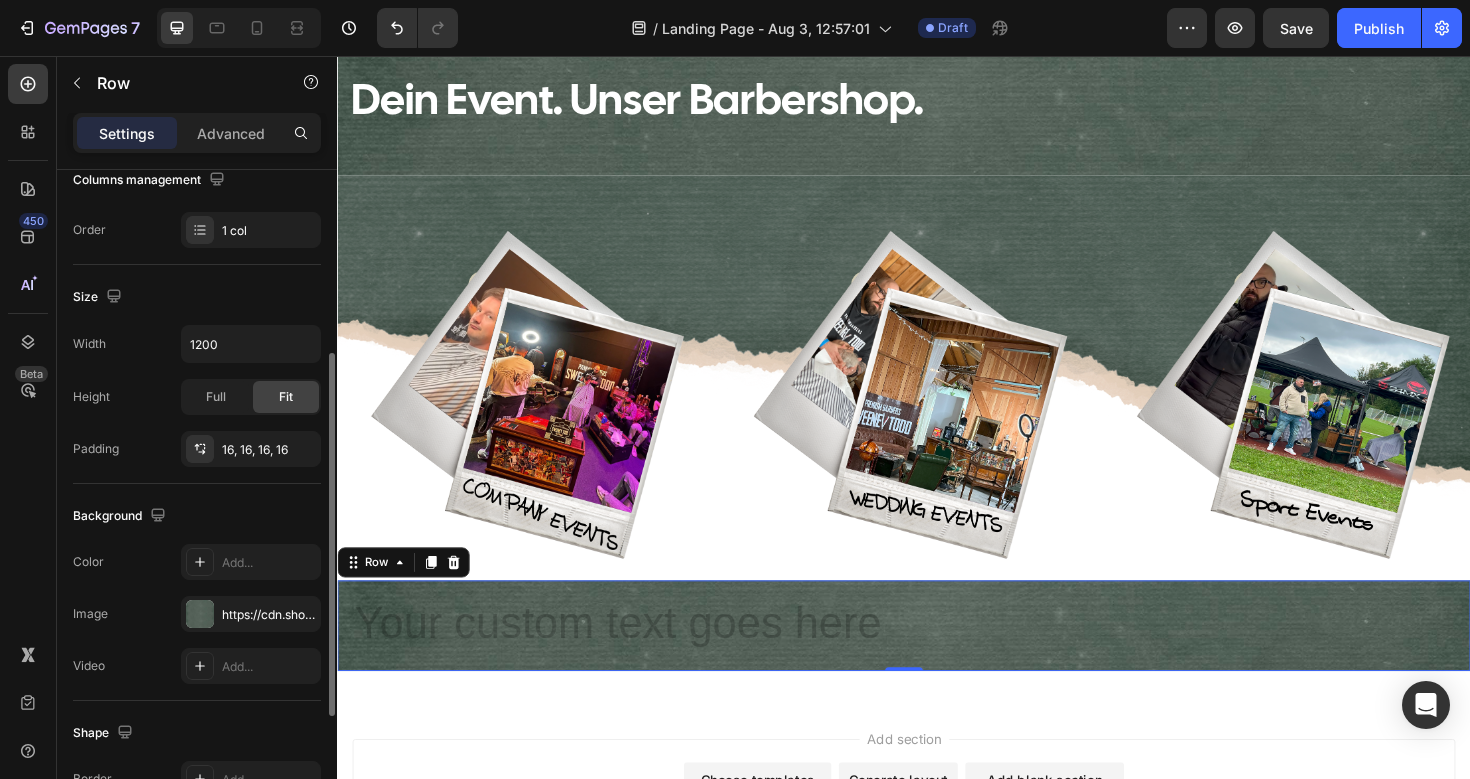 scroll, scrollTop: 378, scrollLeft: 0, axis: vertical 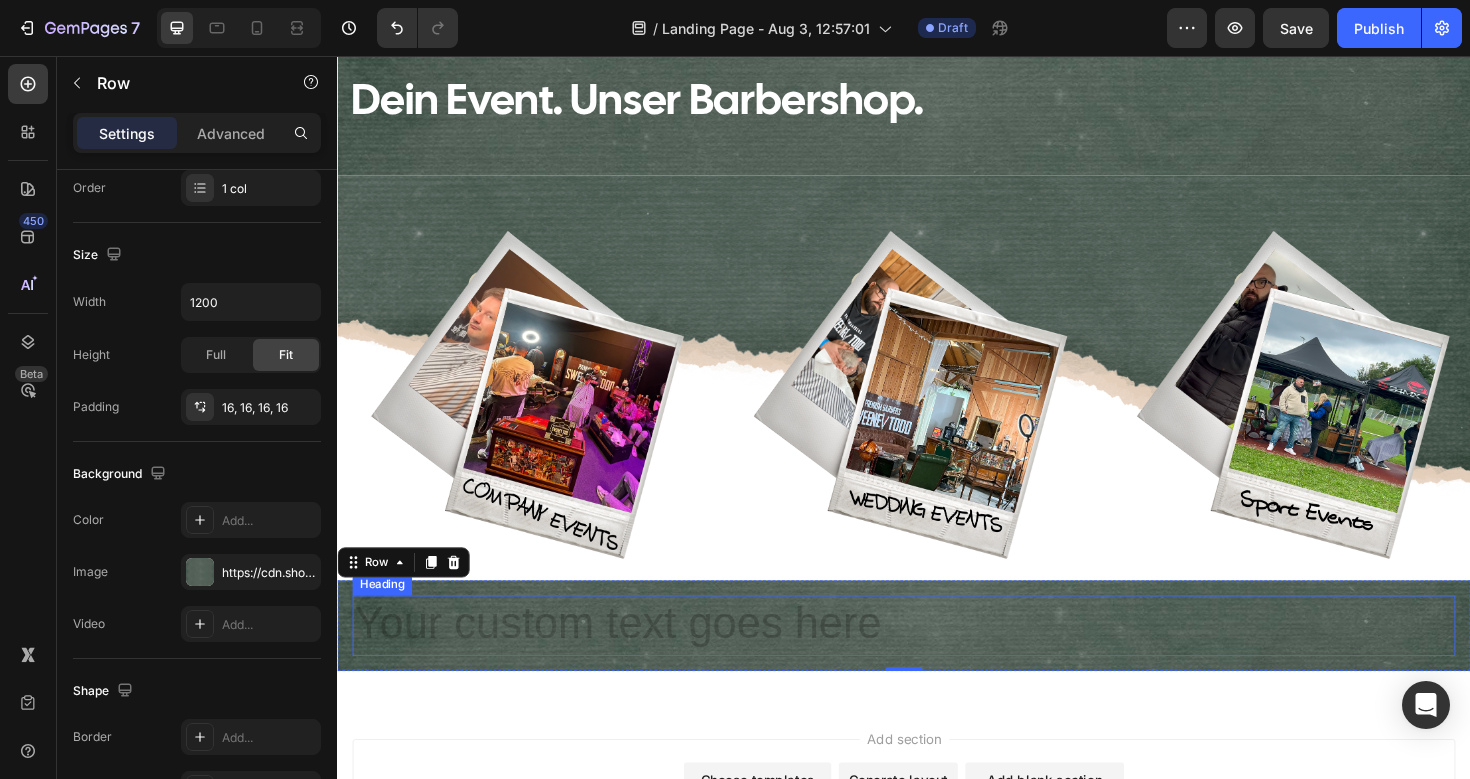 click at bounding box center (937, 659) 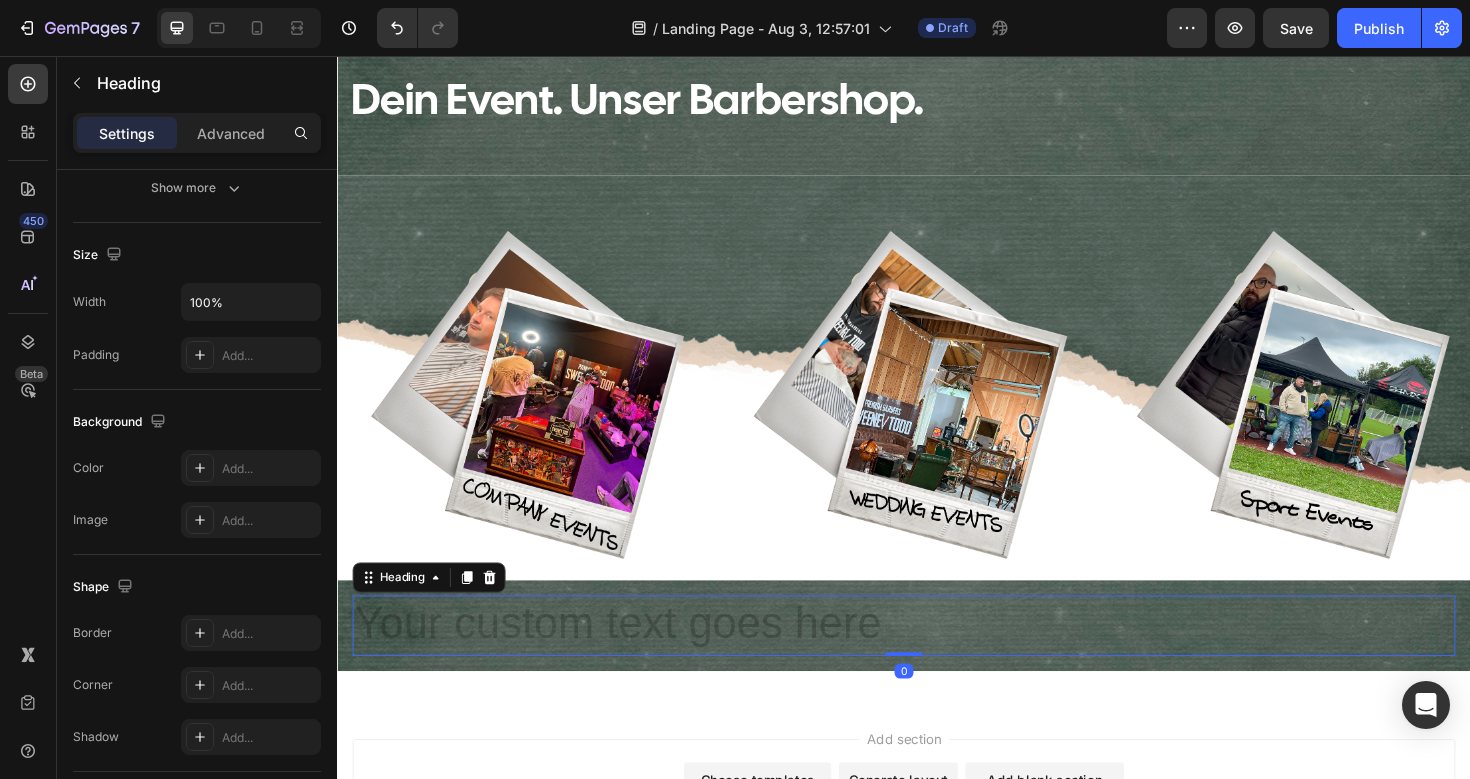 scroll, scrollTop: 0, scrollLeft: 0, axis: both 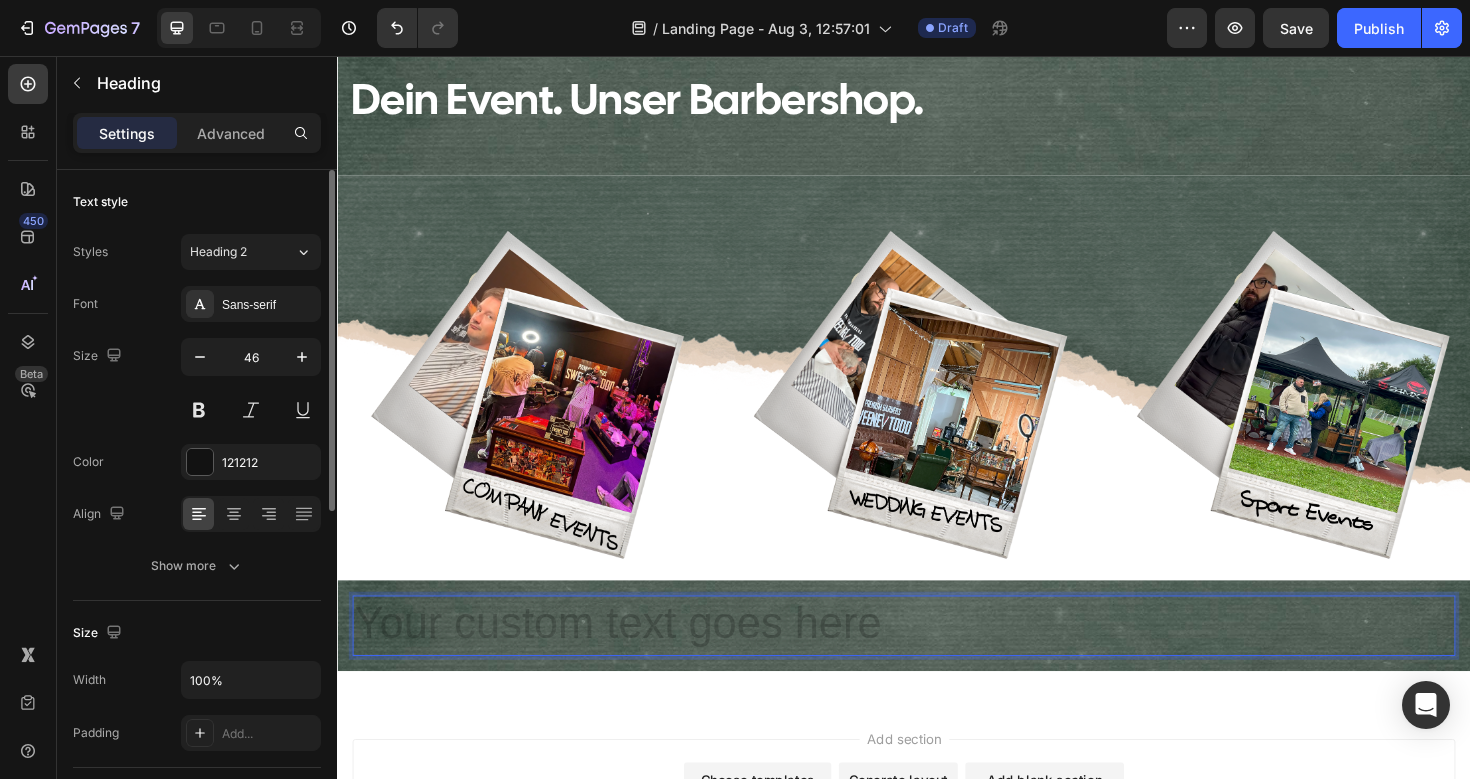 click at bounding box center [937, 659] 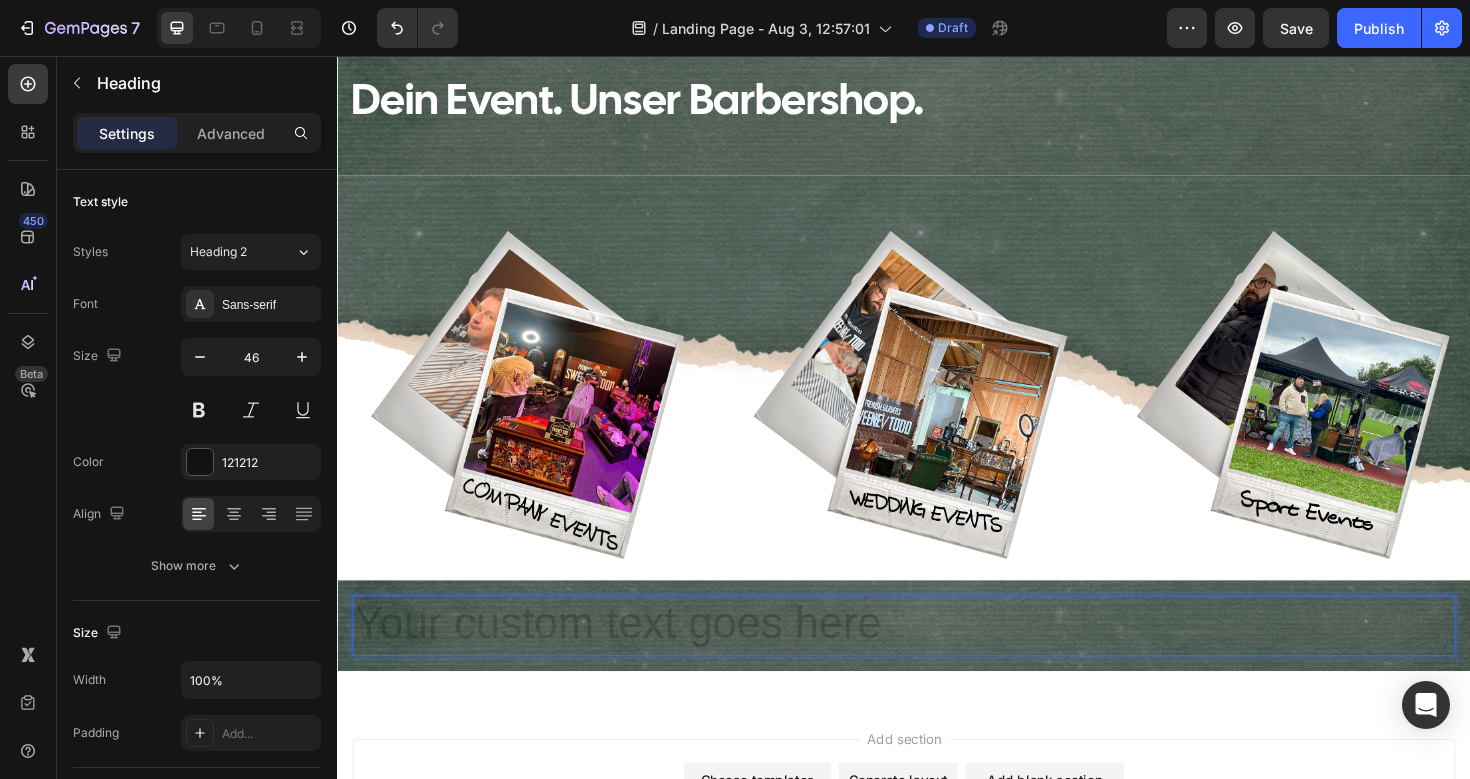 click at bounding box center [937, 659] 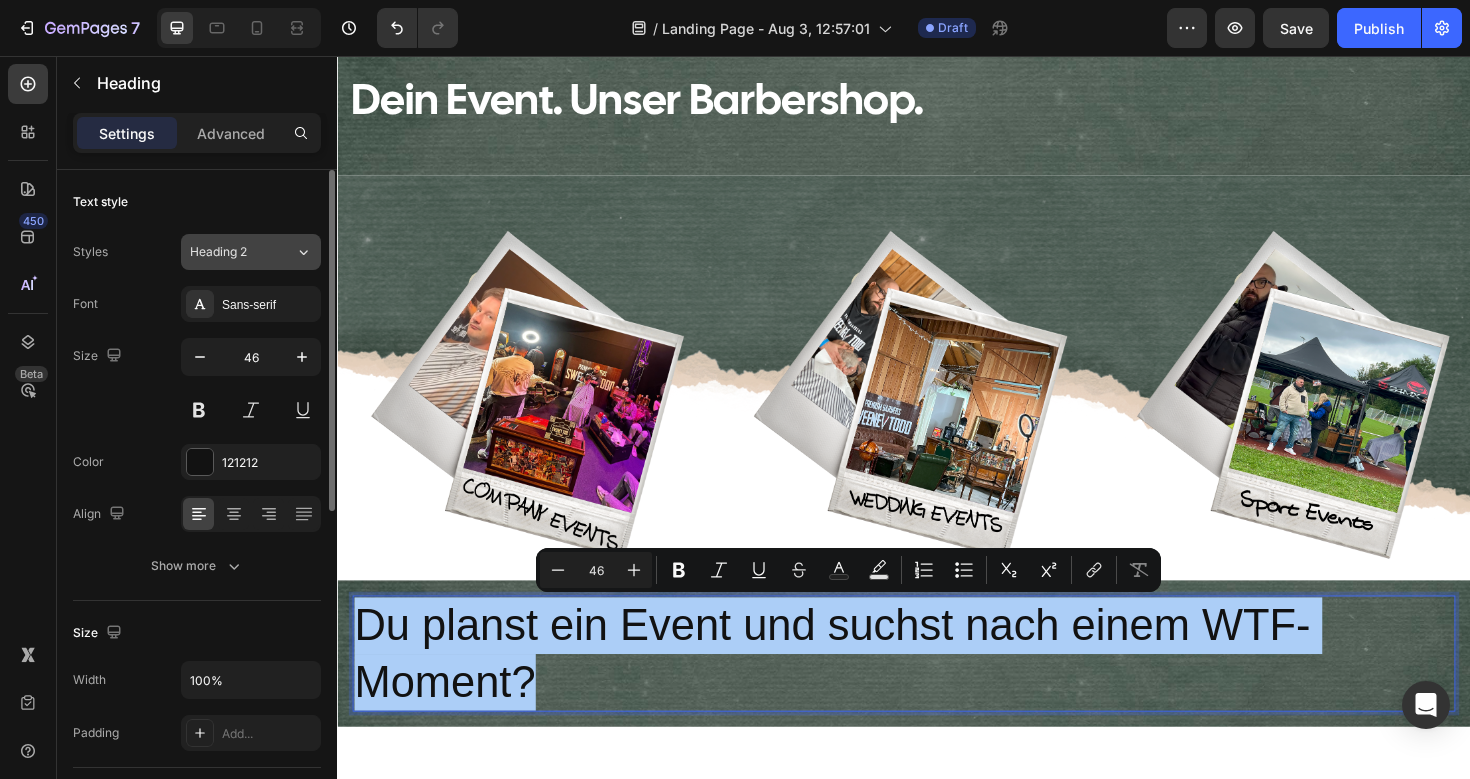 click on "Heading 2" 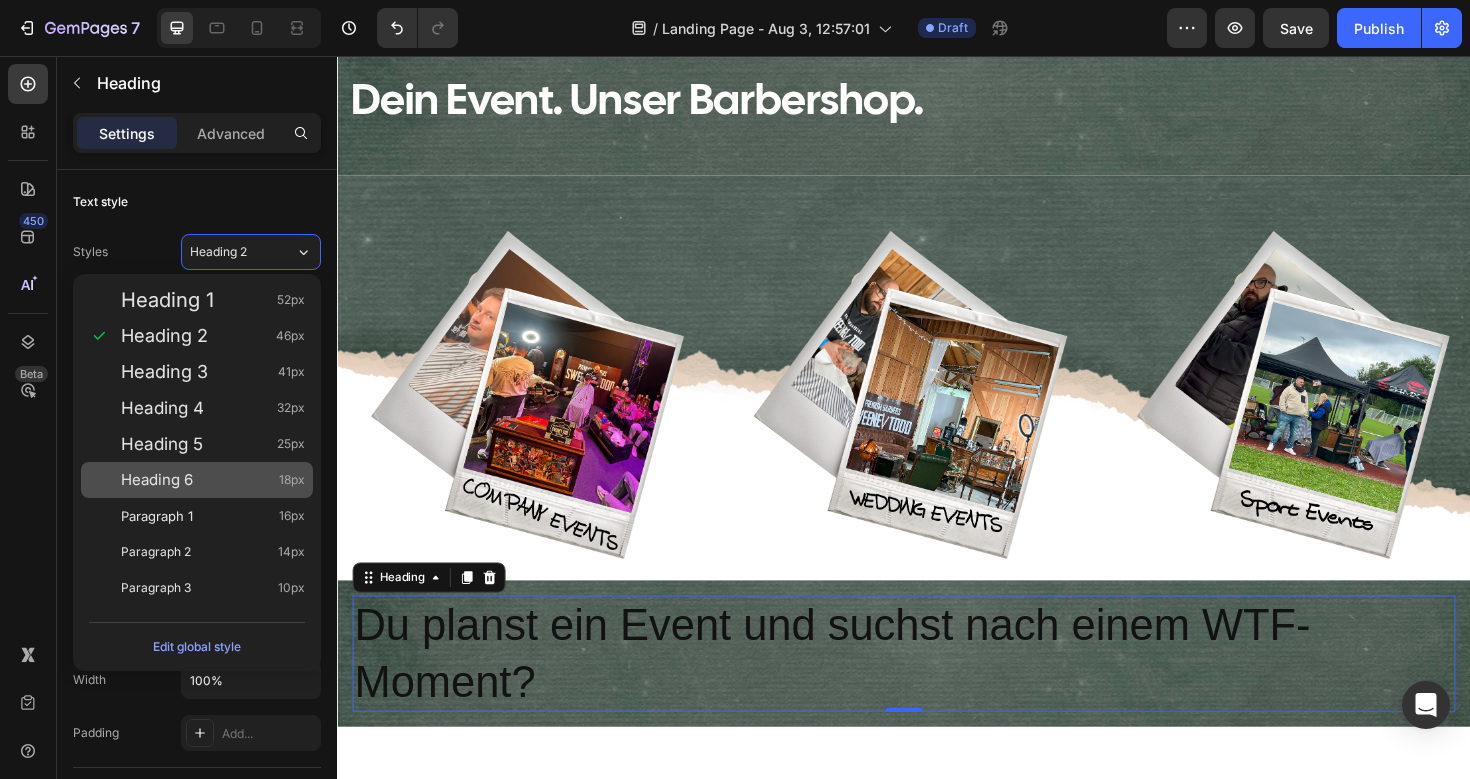click on "Heading 6 18px" at bounding box center (213, 480) 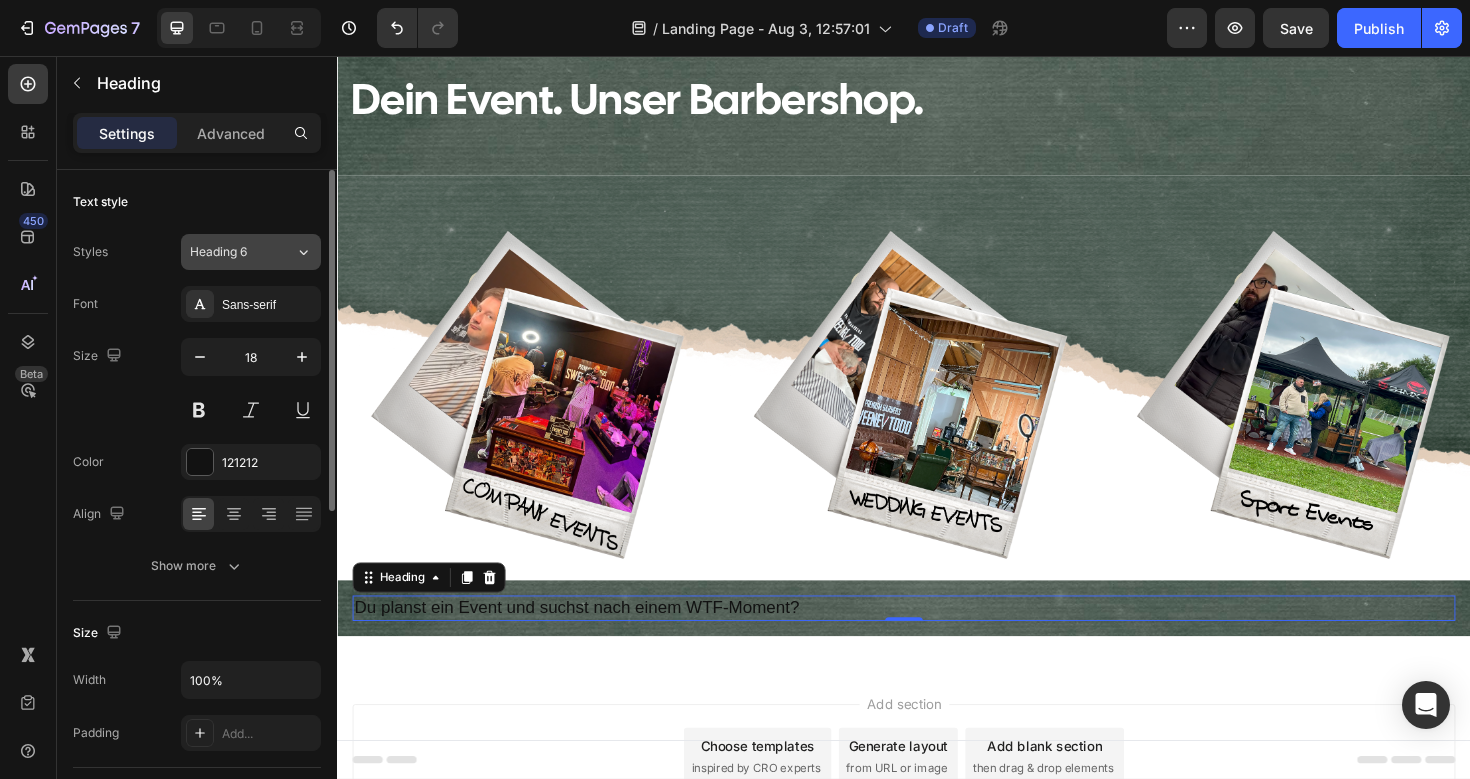 click on "Heading 6" at bounding box center (230, 252) 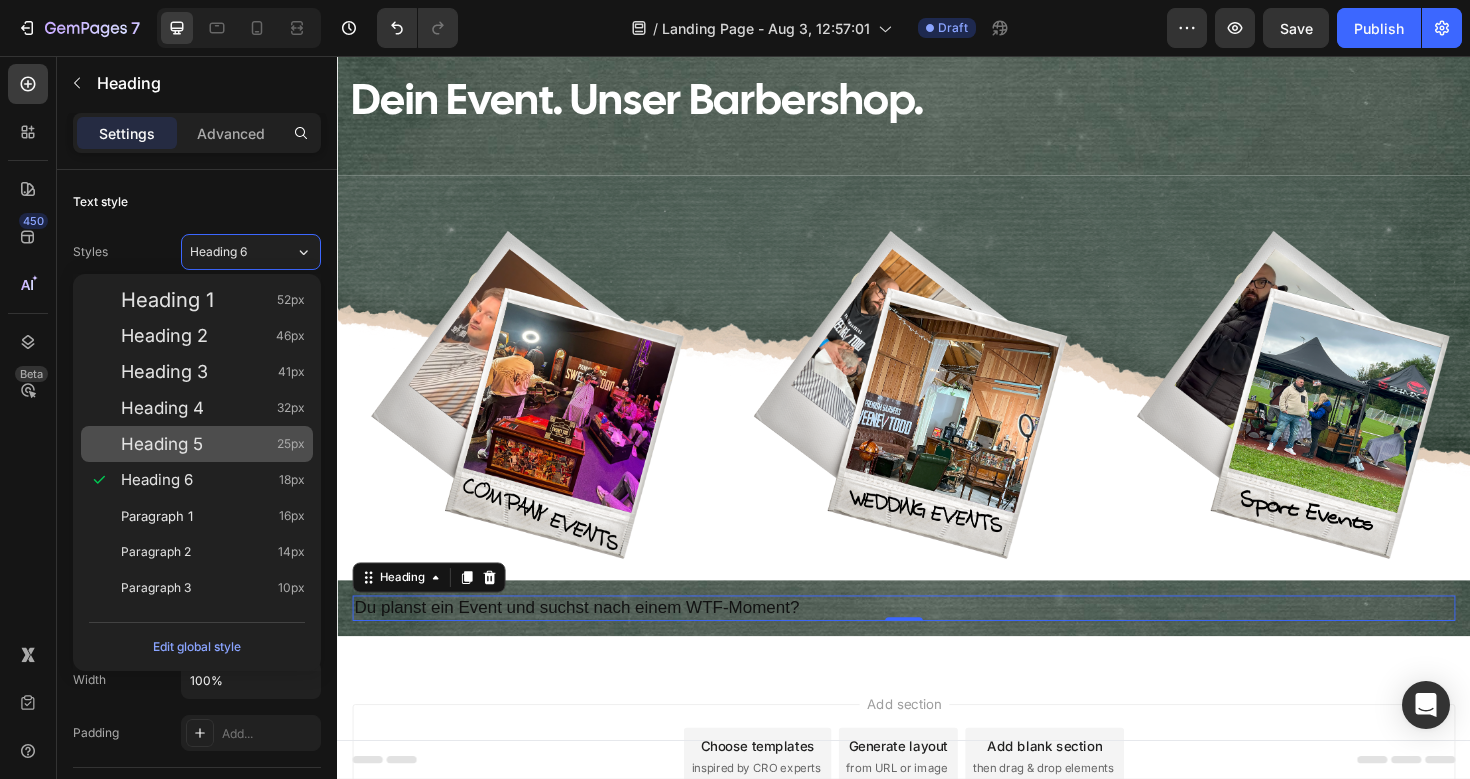 click on "Heading 5 25px" at bounding box center (213, 444) 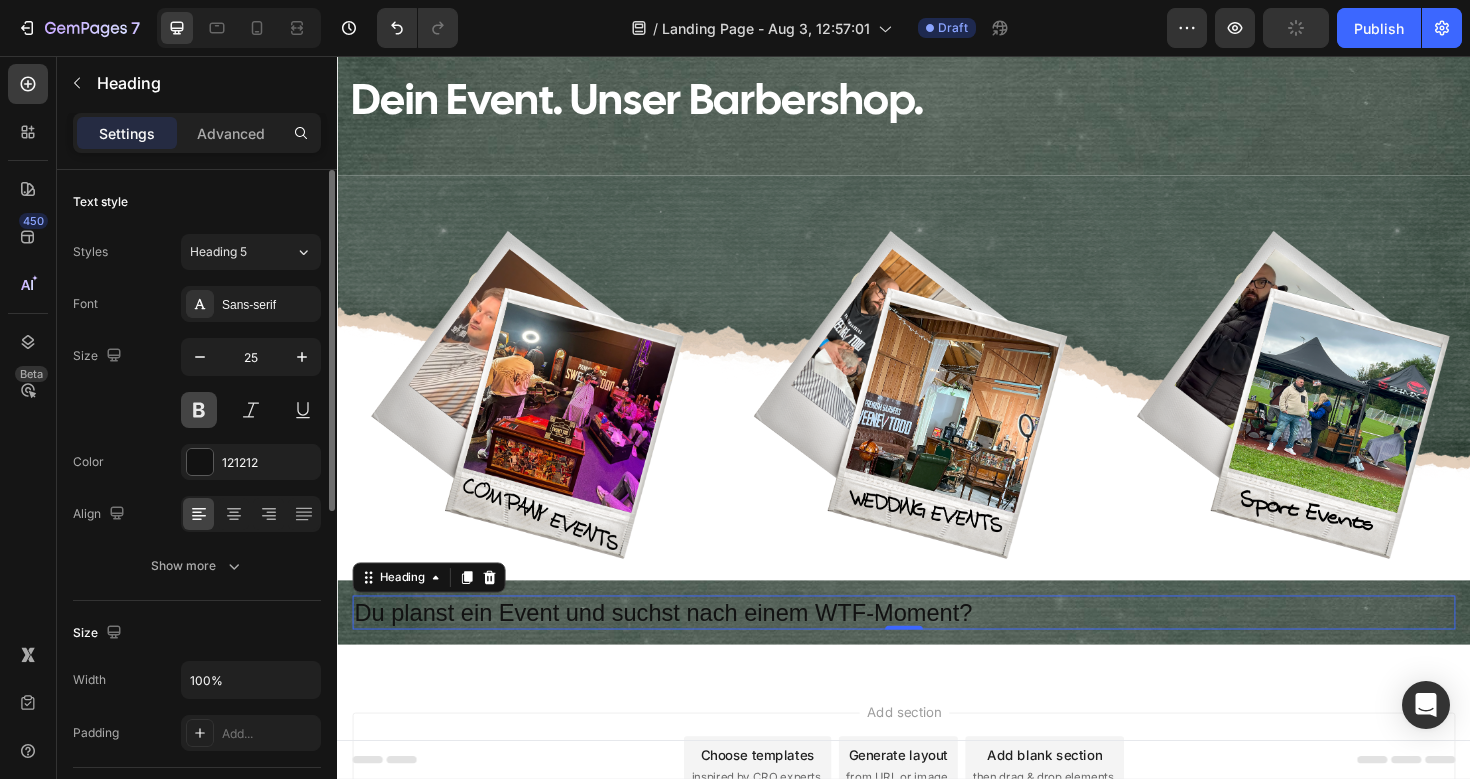 click at bounding box center [199, 410] 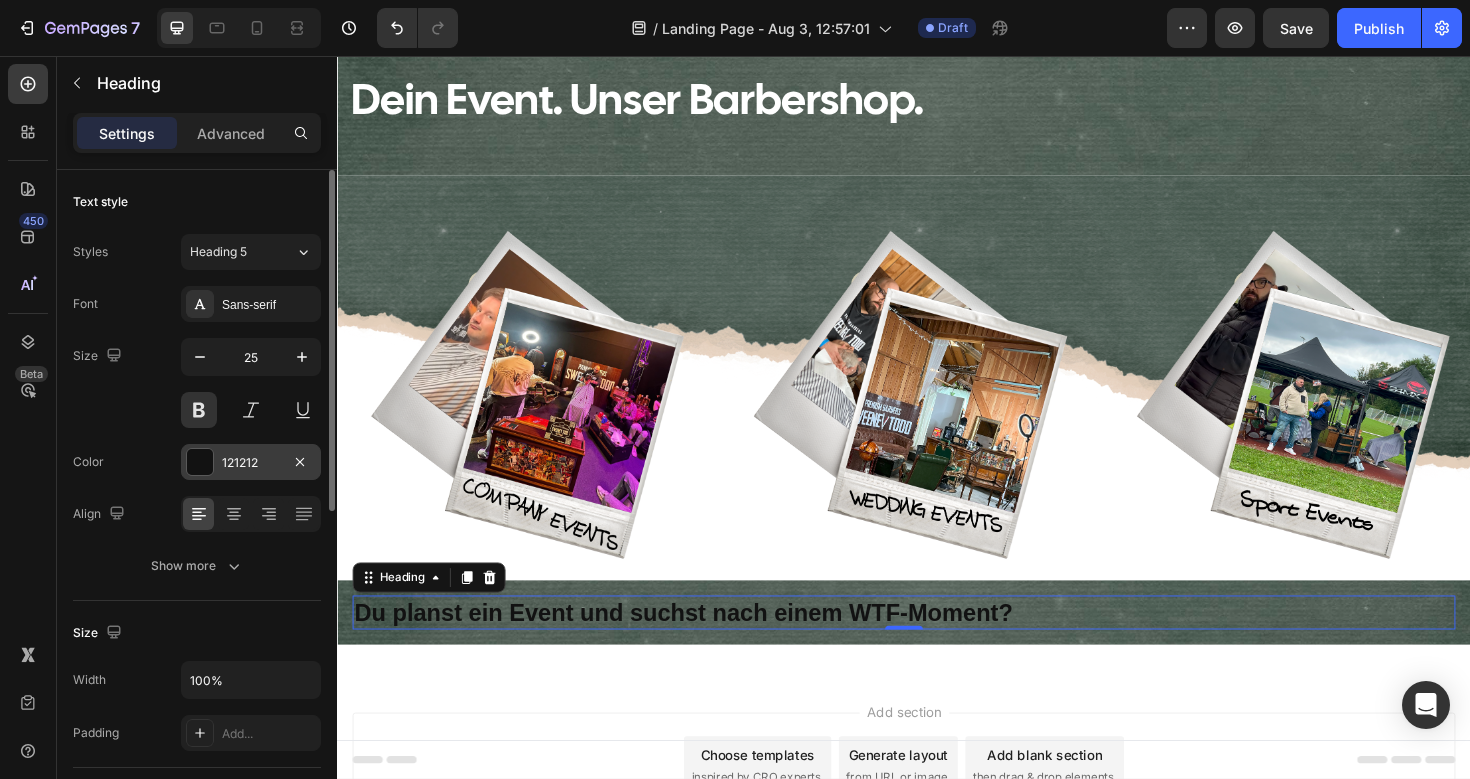 click at bounding box center (200, 462) 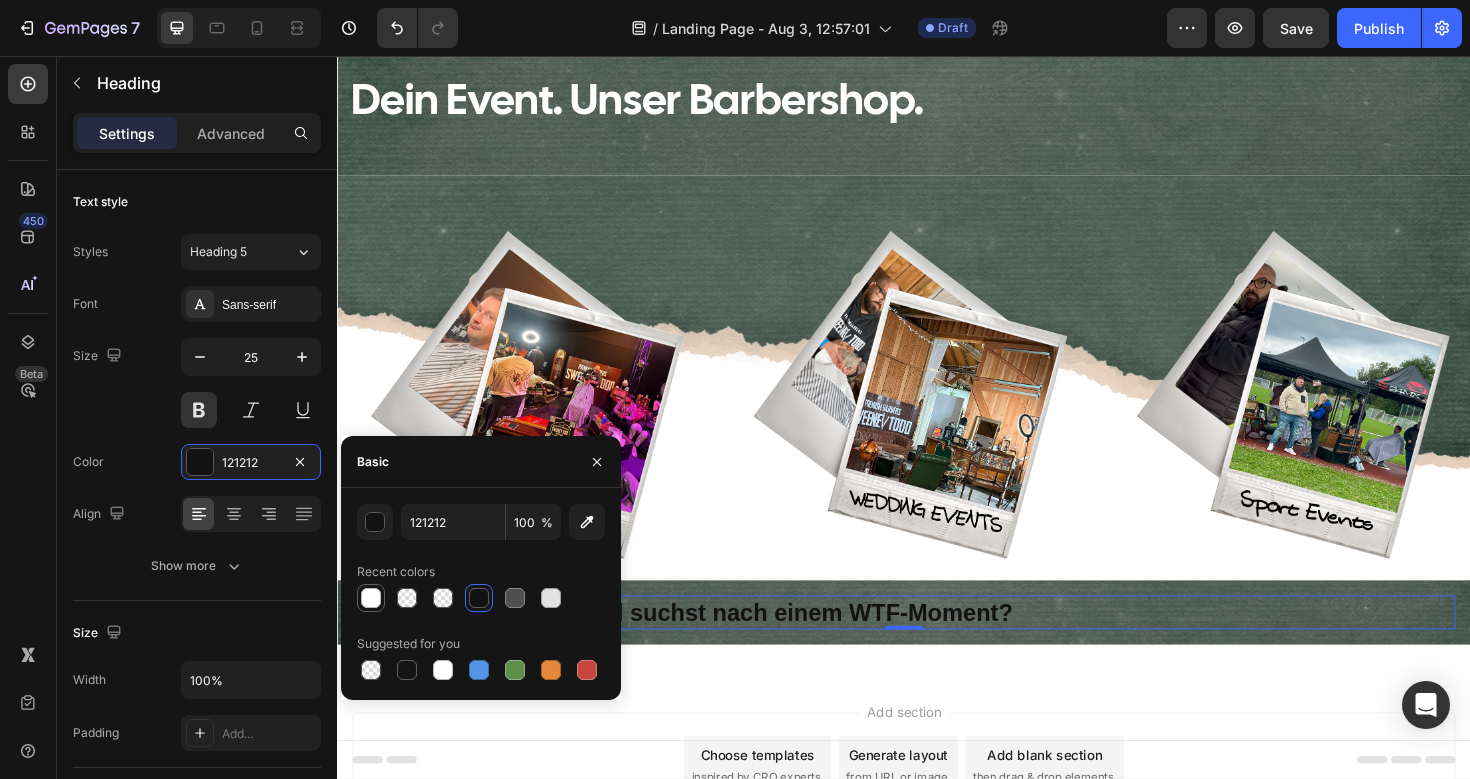 click at bounding box center (371, 598) 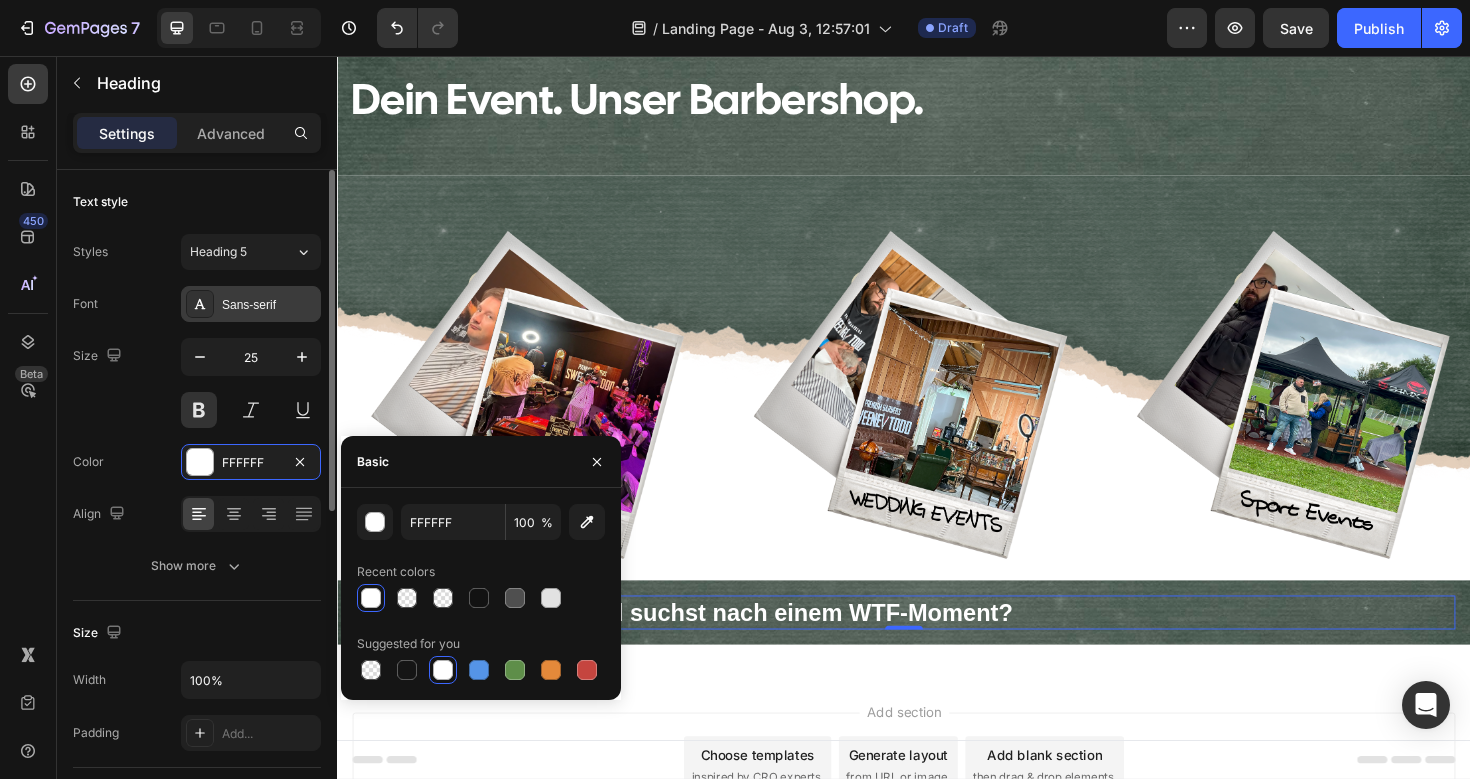 click on "Sans-serif" at bounding box center [269, 305] 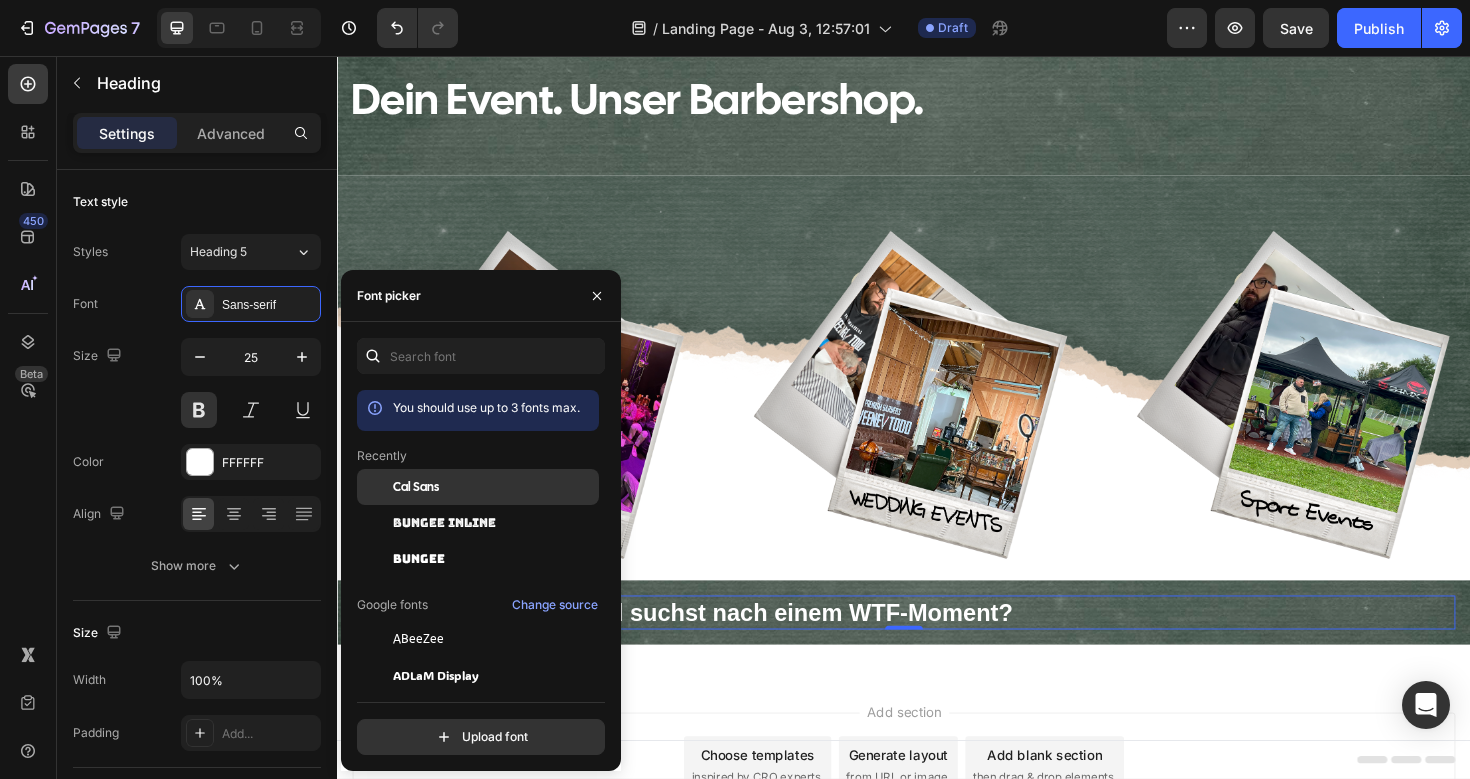 click at bounding box center (375, 487) 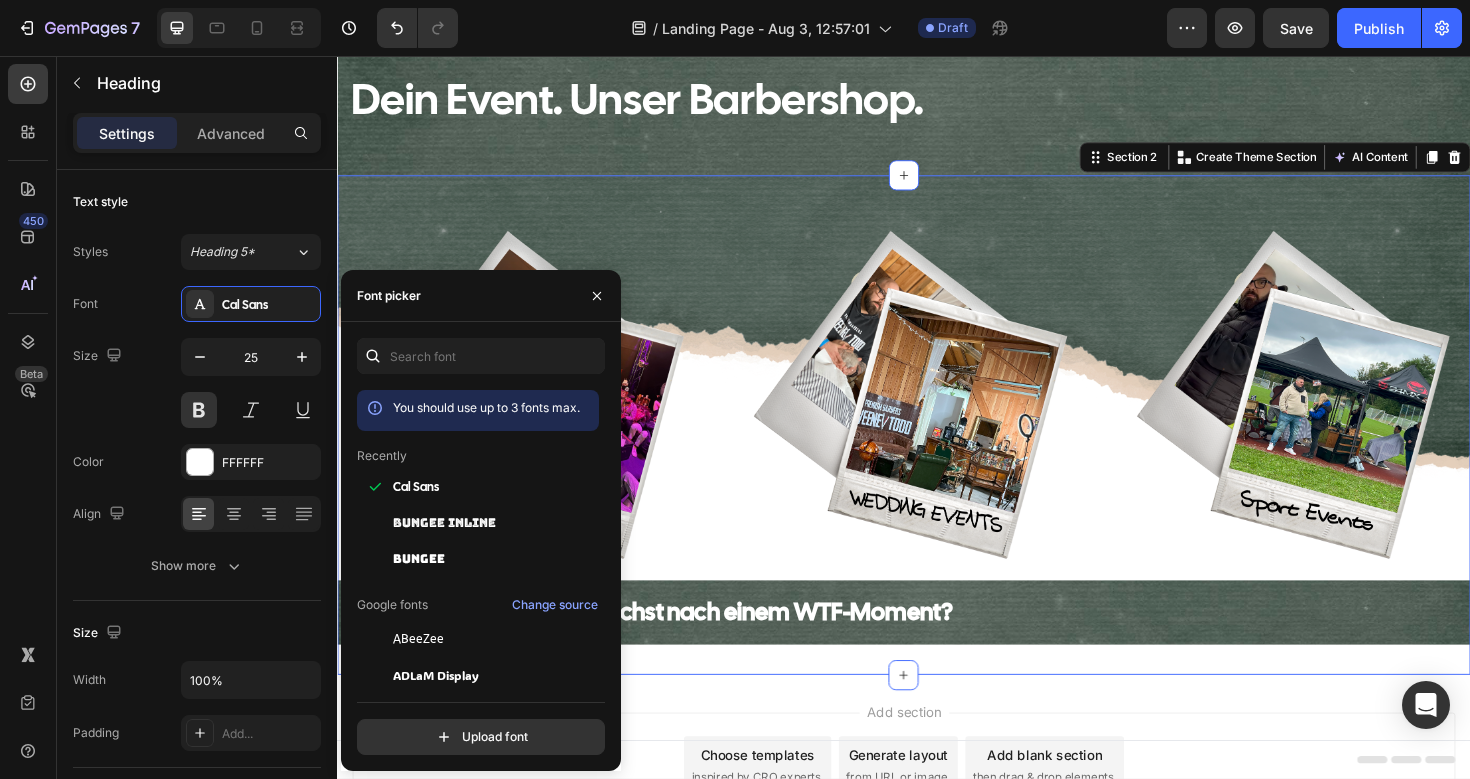 click on "Image Image Image Row Du planst ein Event und suchst nach einem WTF-Moment? Heading Row Section 2   You can create reusable sections Create Theme Section AI Content Write with GemAI What would you like to describe here? Tone and Voice Persuasive Product No Shows - May they burn in hell Show more Generate" at bounding box center [937, 447] 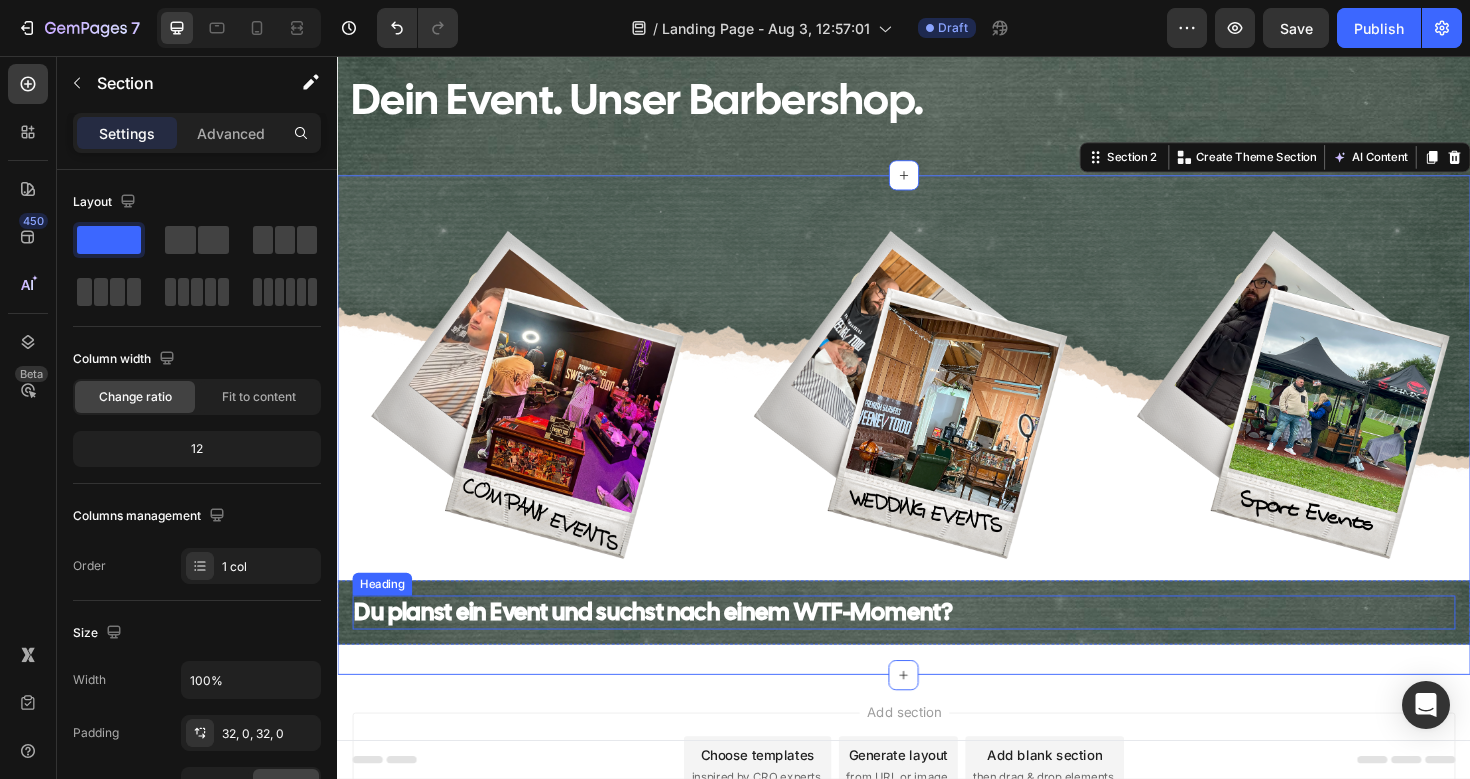 click on "Du planst ein Event und suchst nach einem WTF-Moment?" at bounding box center [937, 645] 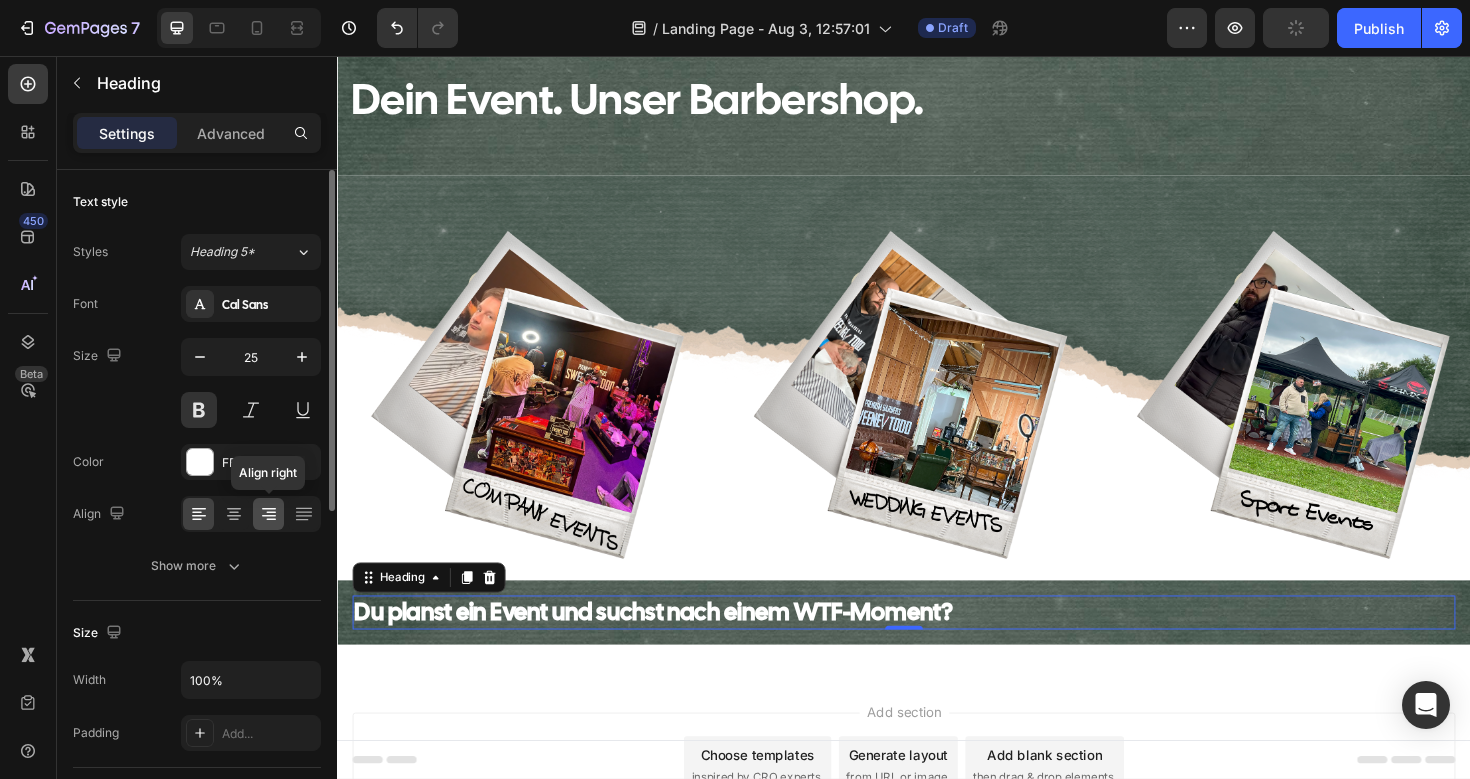 click 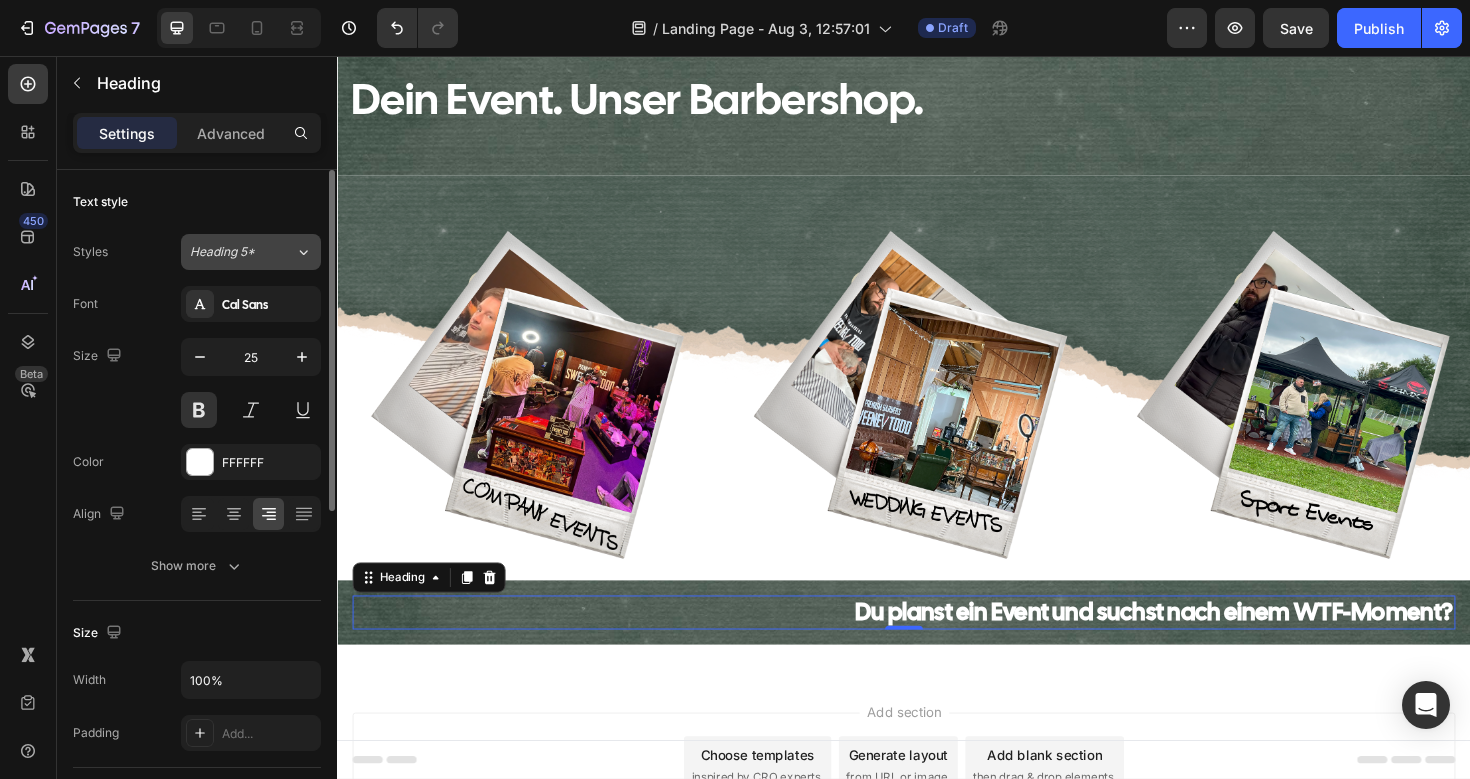 click on "Heading 5*" at bounding box center [230, 252] 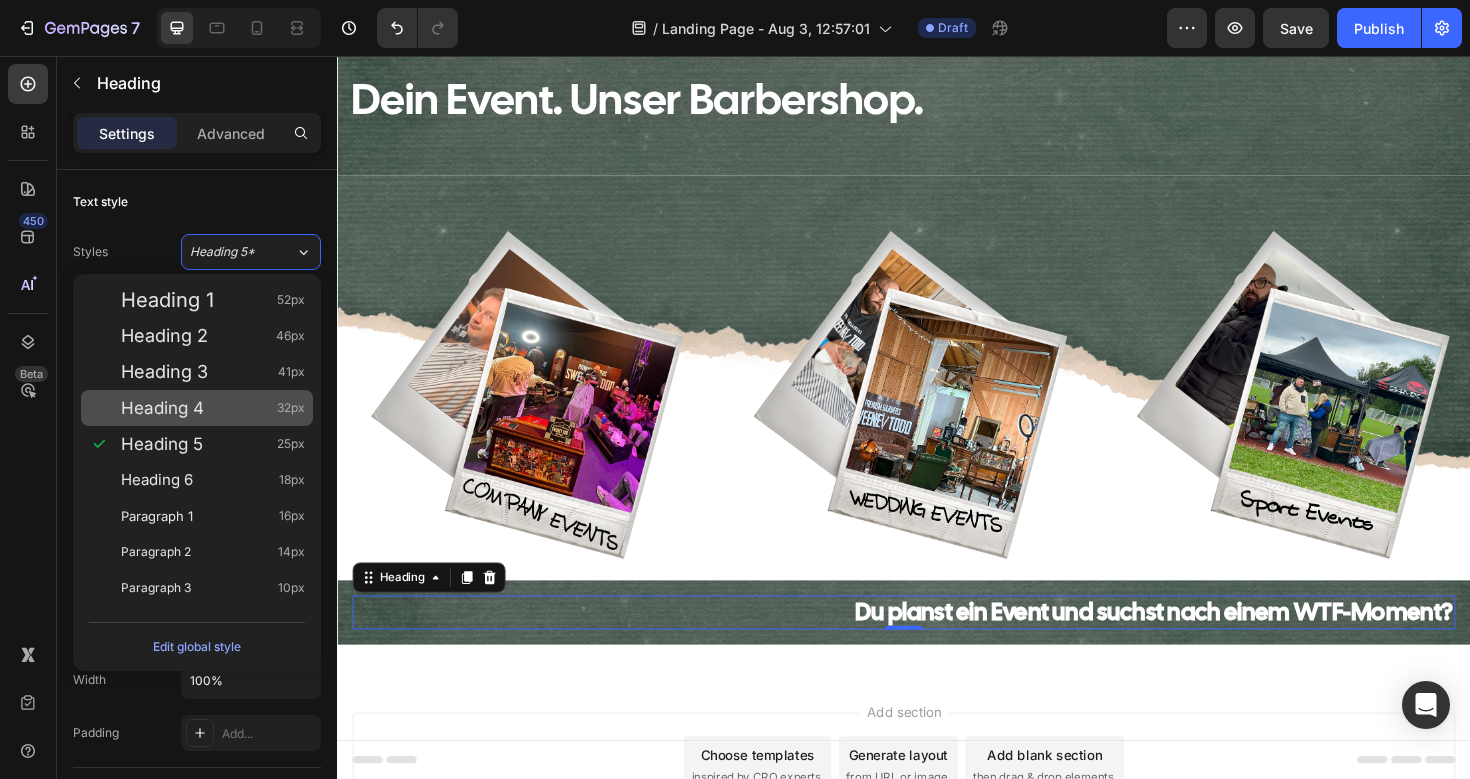 click on "Heading 4" at bounding box center (162, 408) 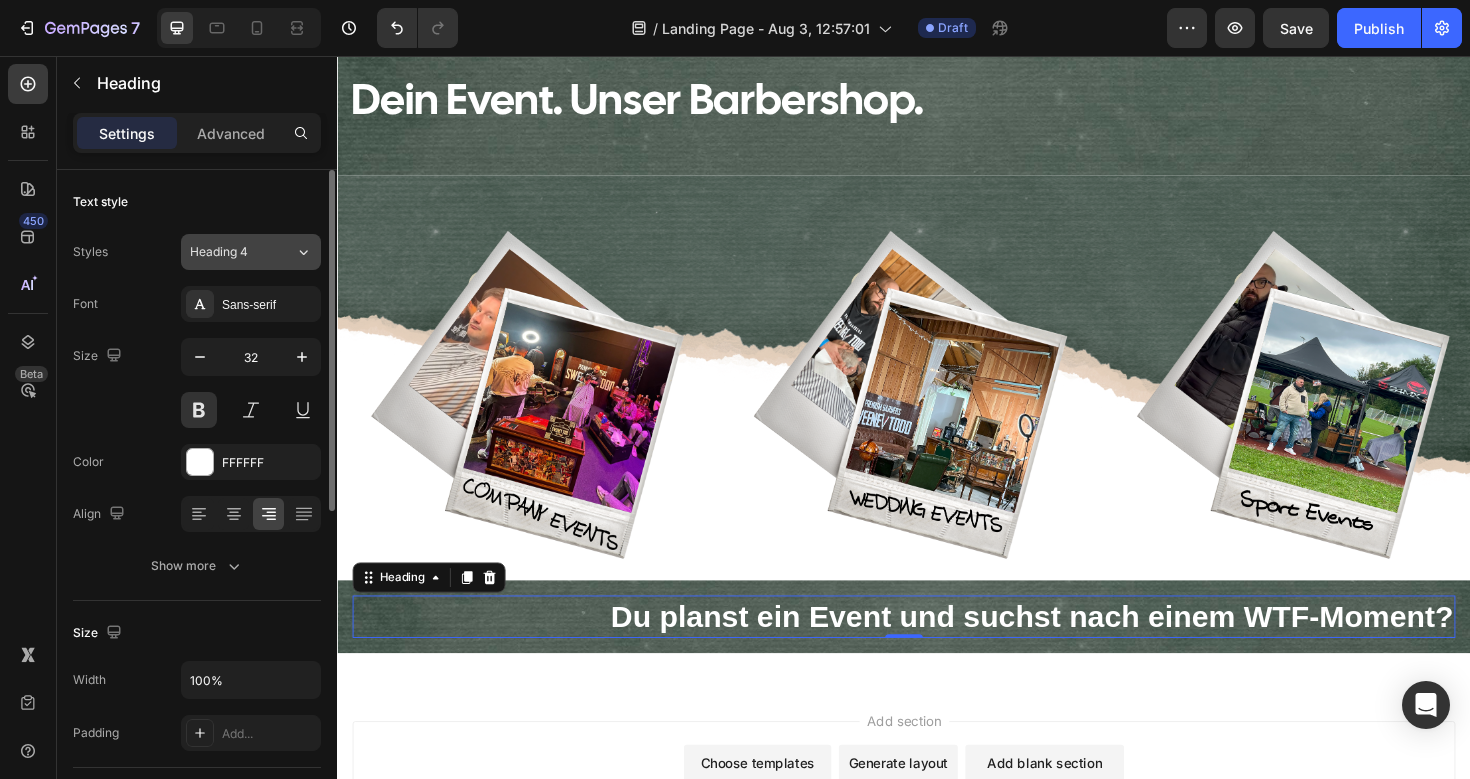 click on "Heading 4" at bounding box center [230, 252] 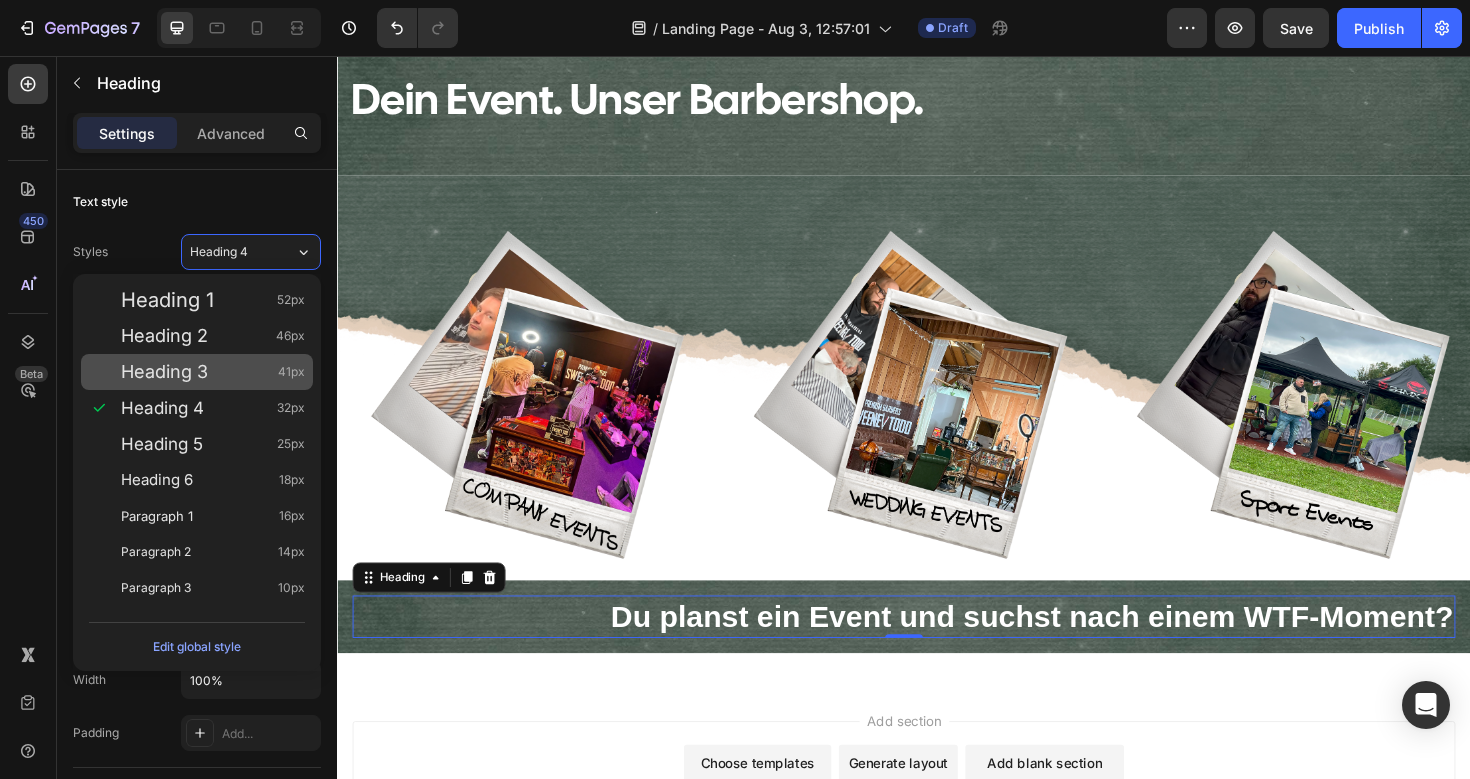 click on "Heading 3 41px" at bounding box center (213, 372) 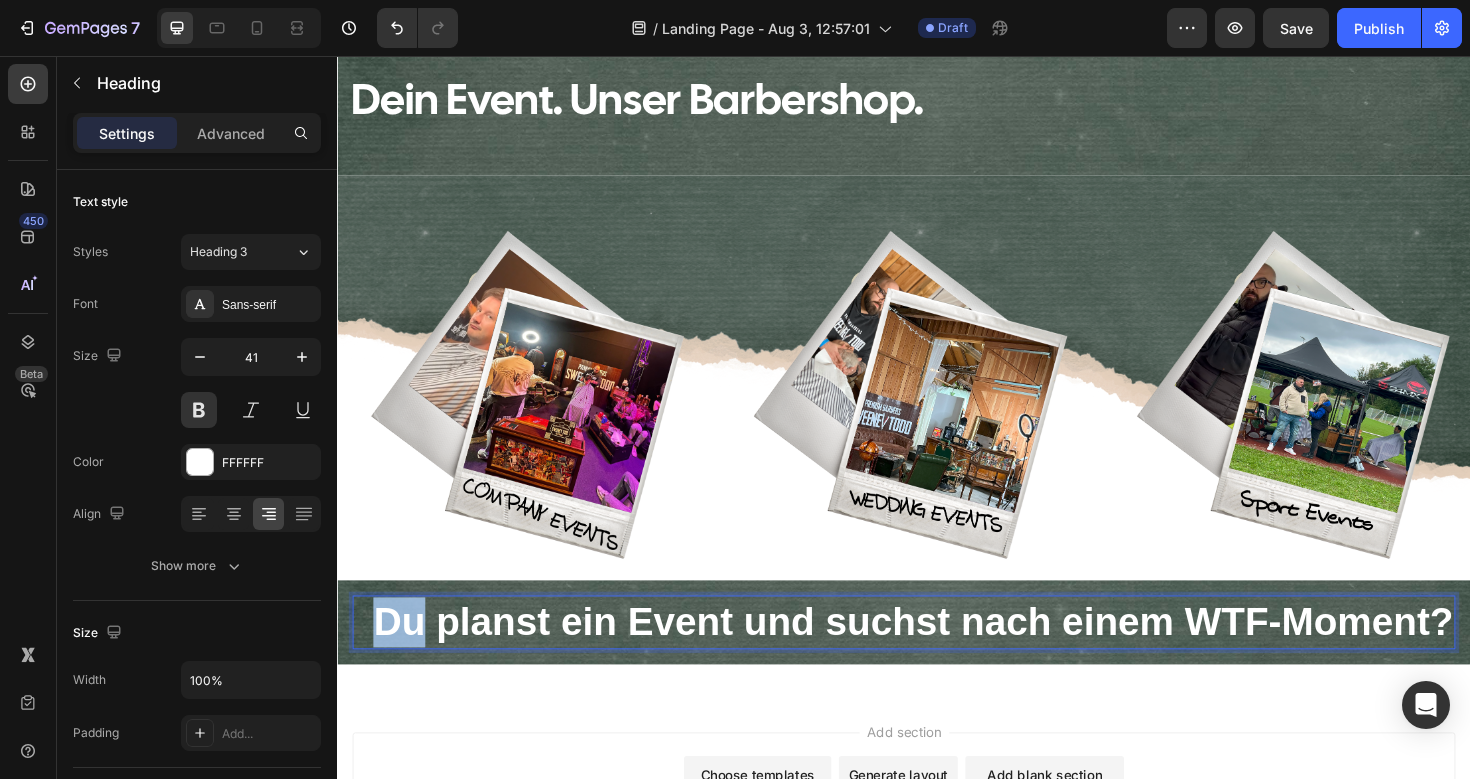 click on "Du planst ein Event und suchst nach einem WTF-Moment?" at bounding box center [937, 655] 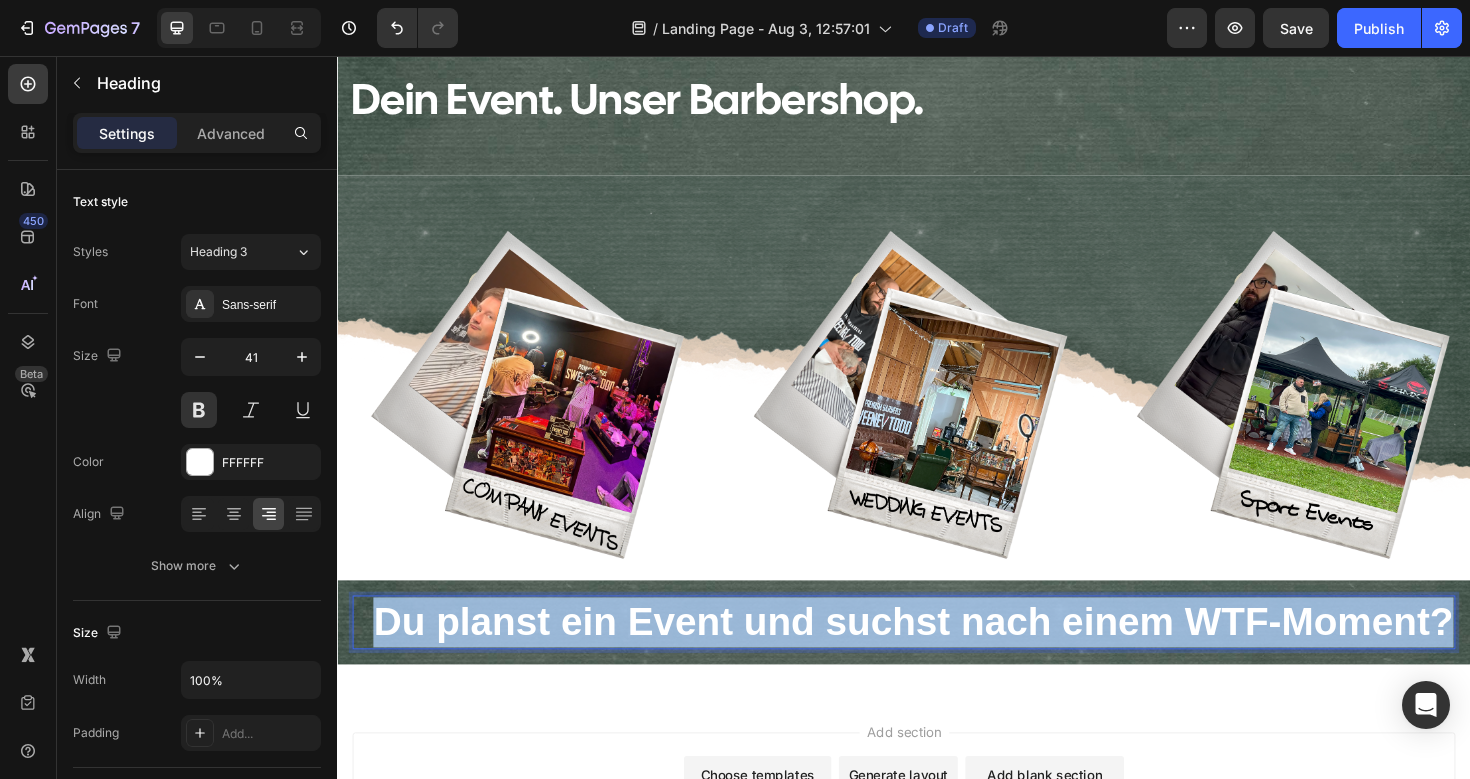 click on "Du planst ein Event und suchst nach einem WTF-Moment?" at bounding box center (937, 655) 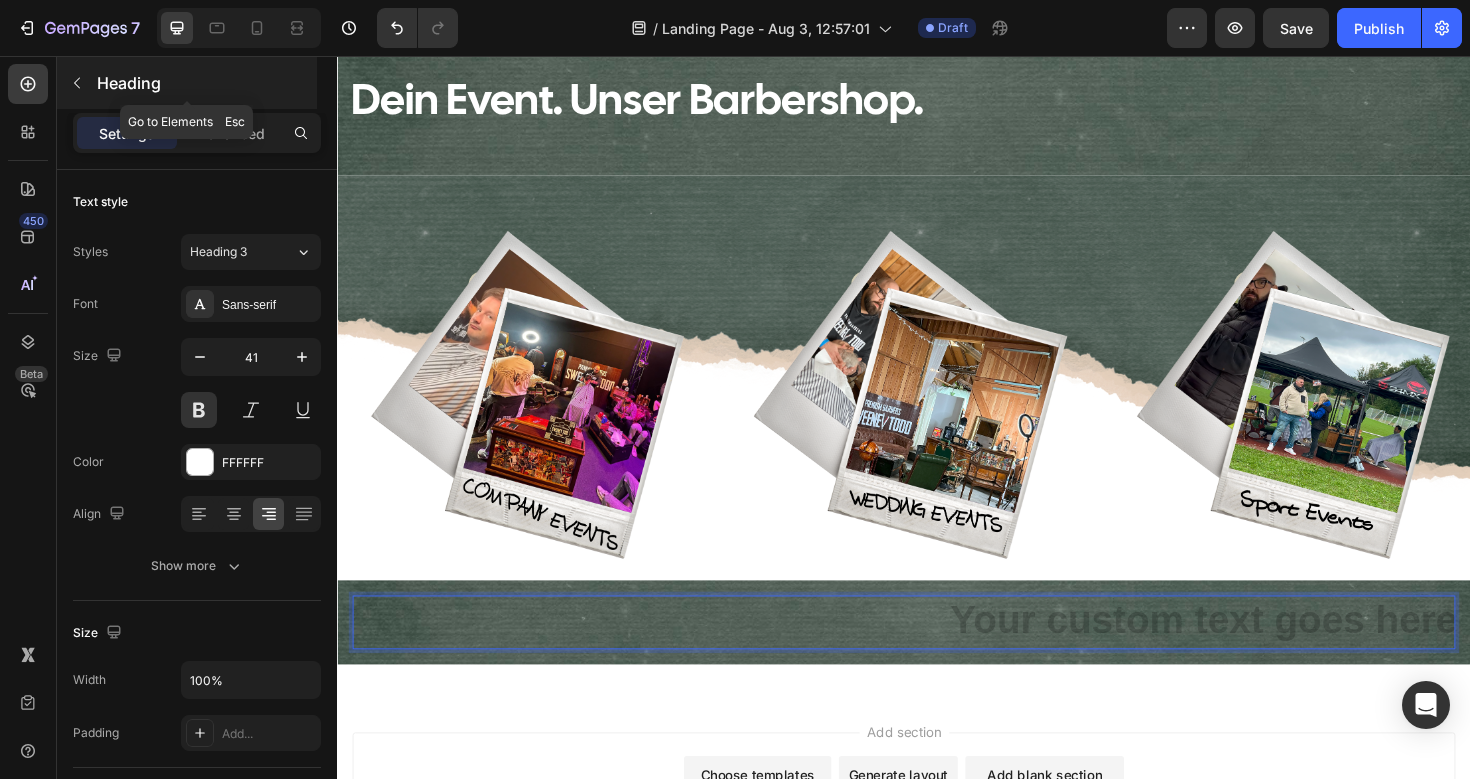 click 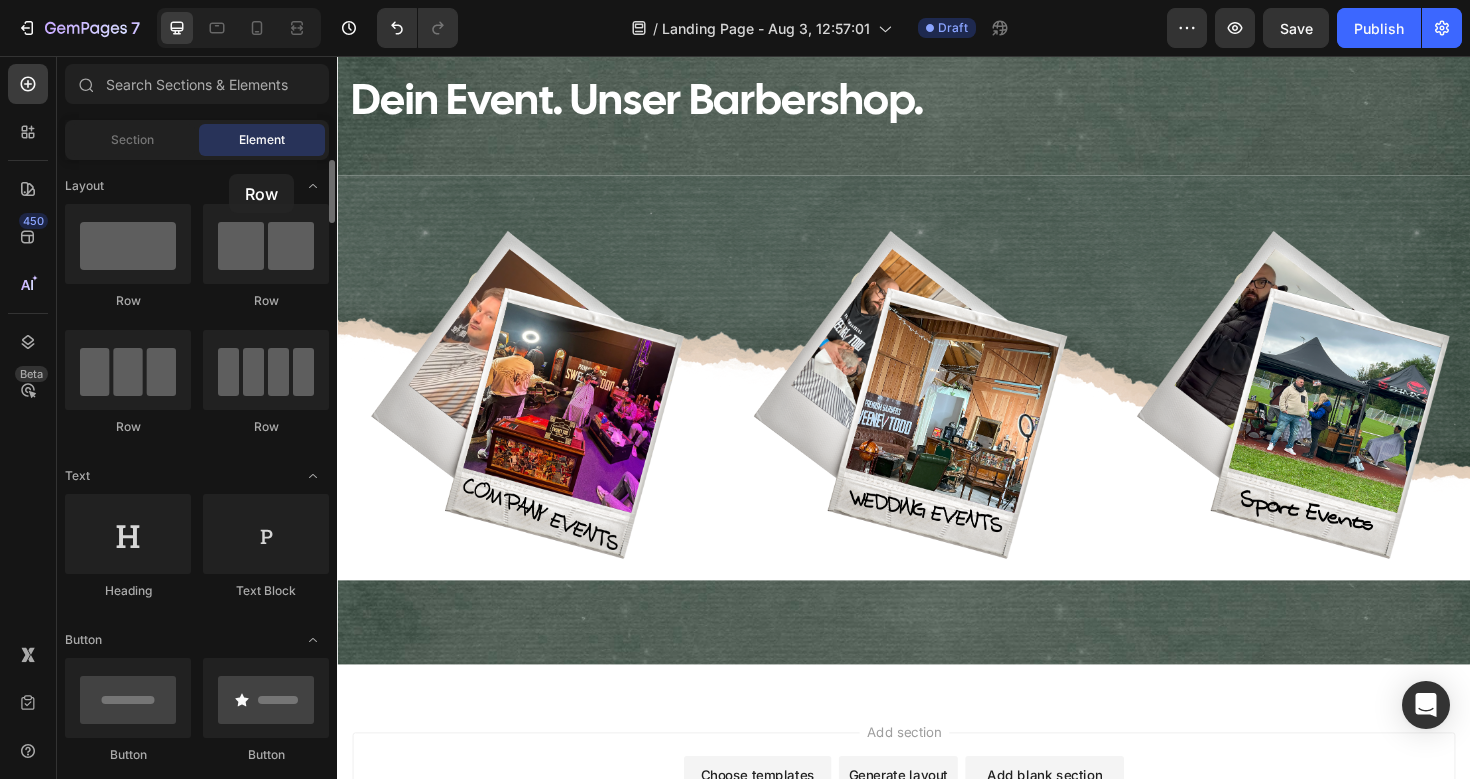 drag, startPoint x: 244, startPoint y: 274, endPoint x: 229, endPoint y: 174, distance: 101.118744 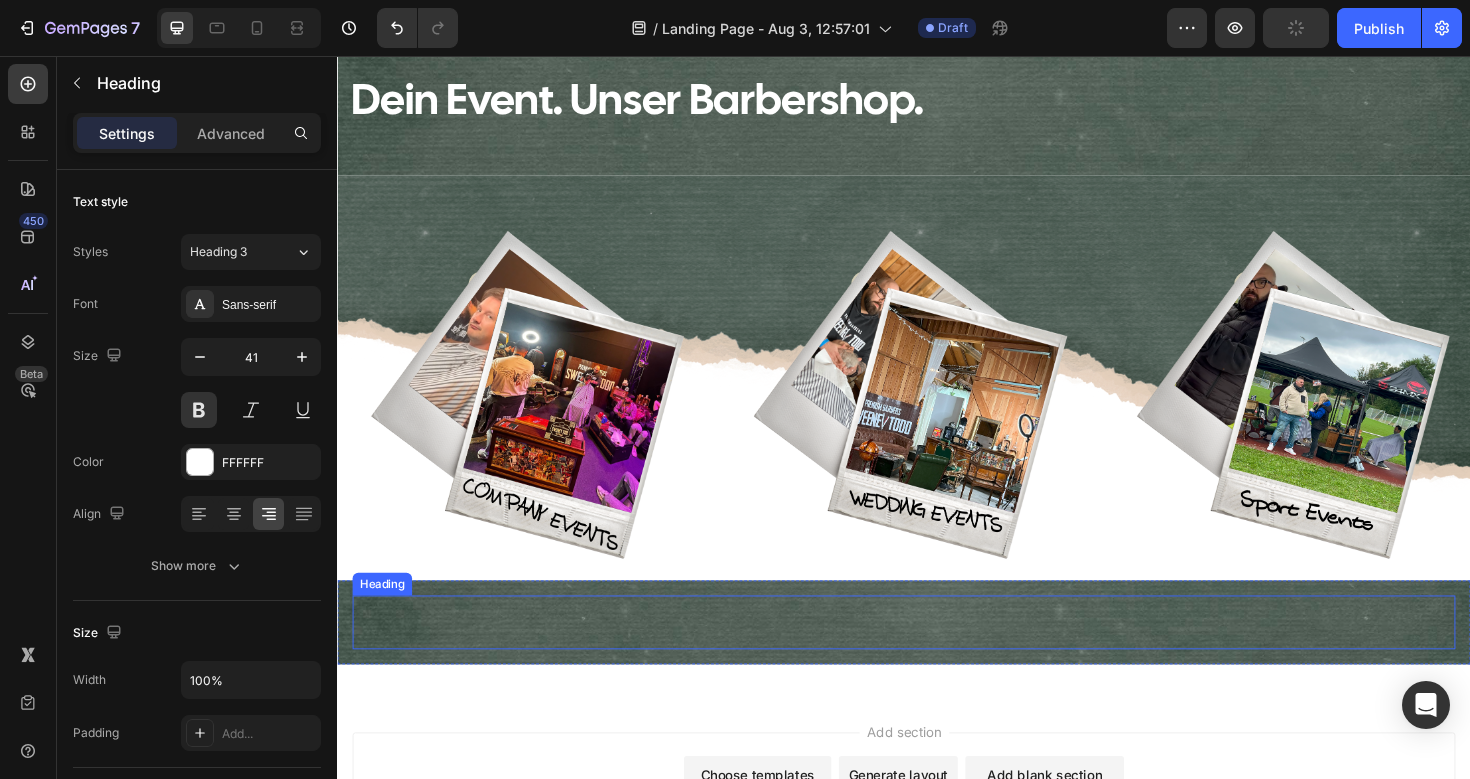 click at bounding box center (937, 655) 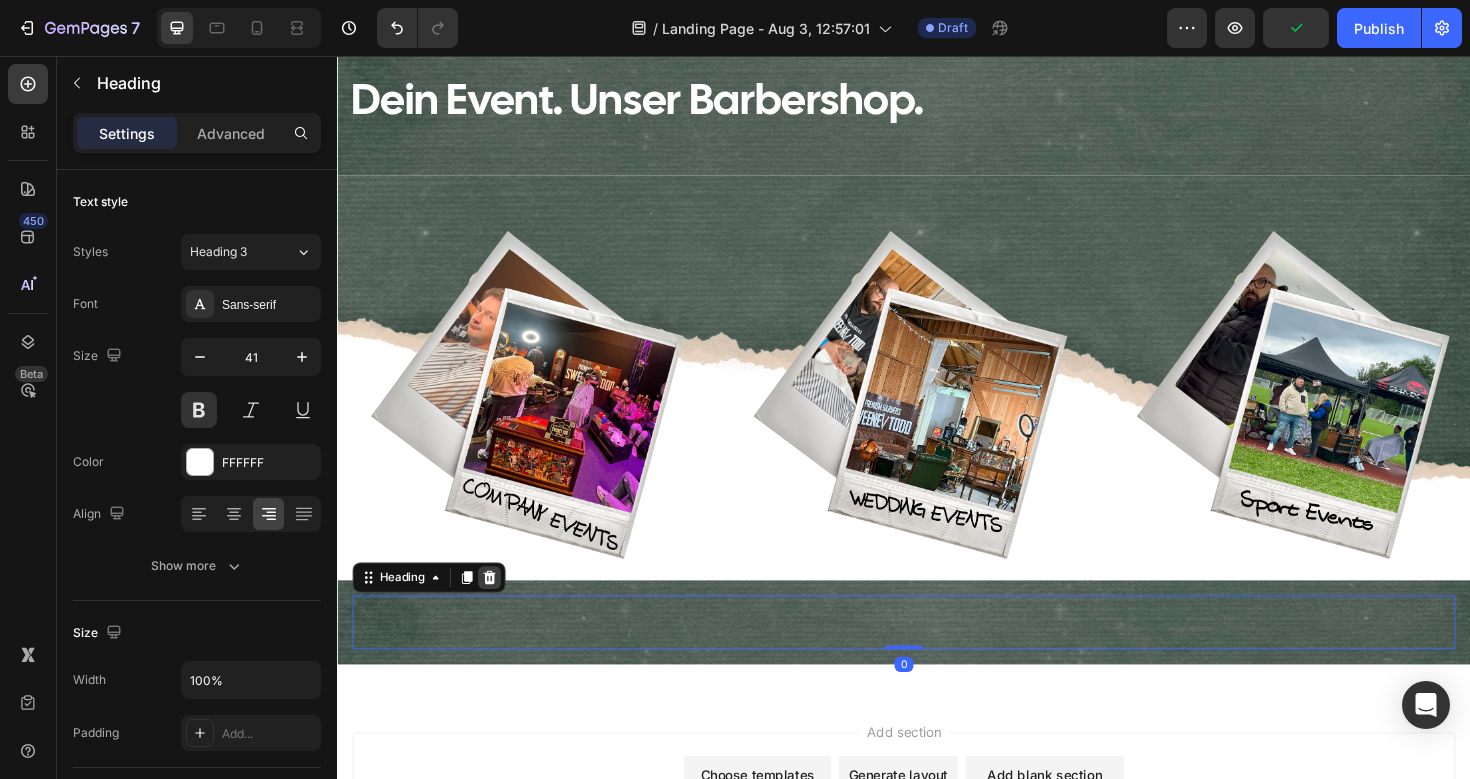 click at bounding box center (498, 608) 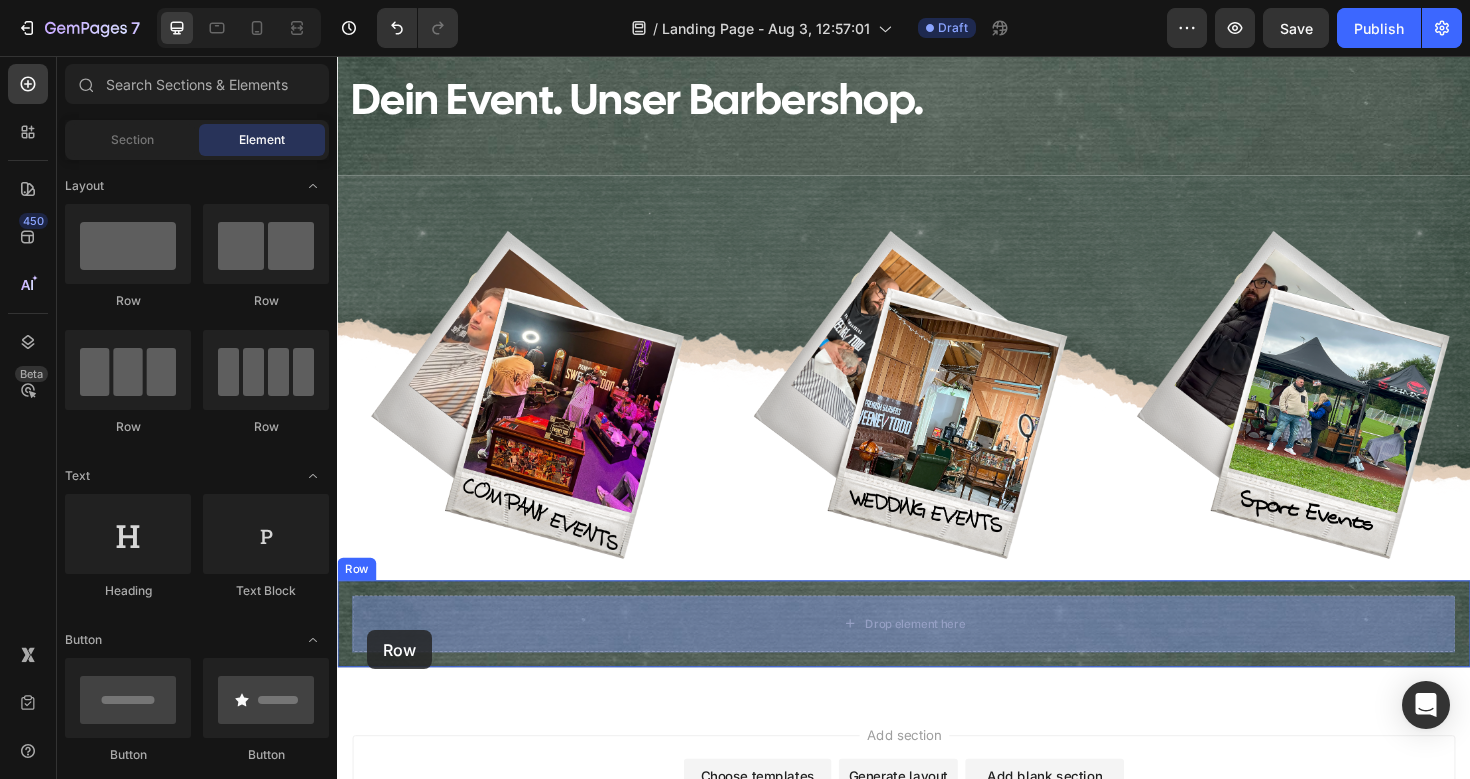 drag, startPoint x: 574, startPoint y: 303, endPoint x: 369, endPoint y: 664, distance: 415.14575 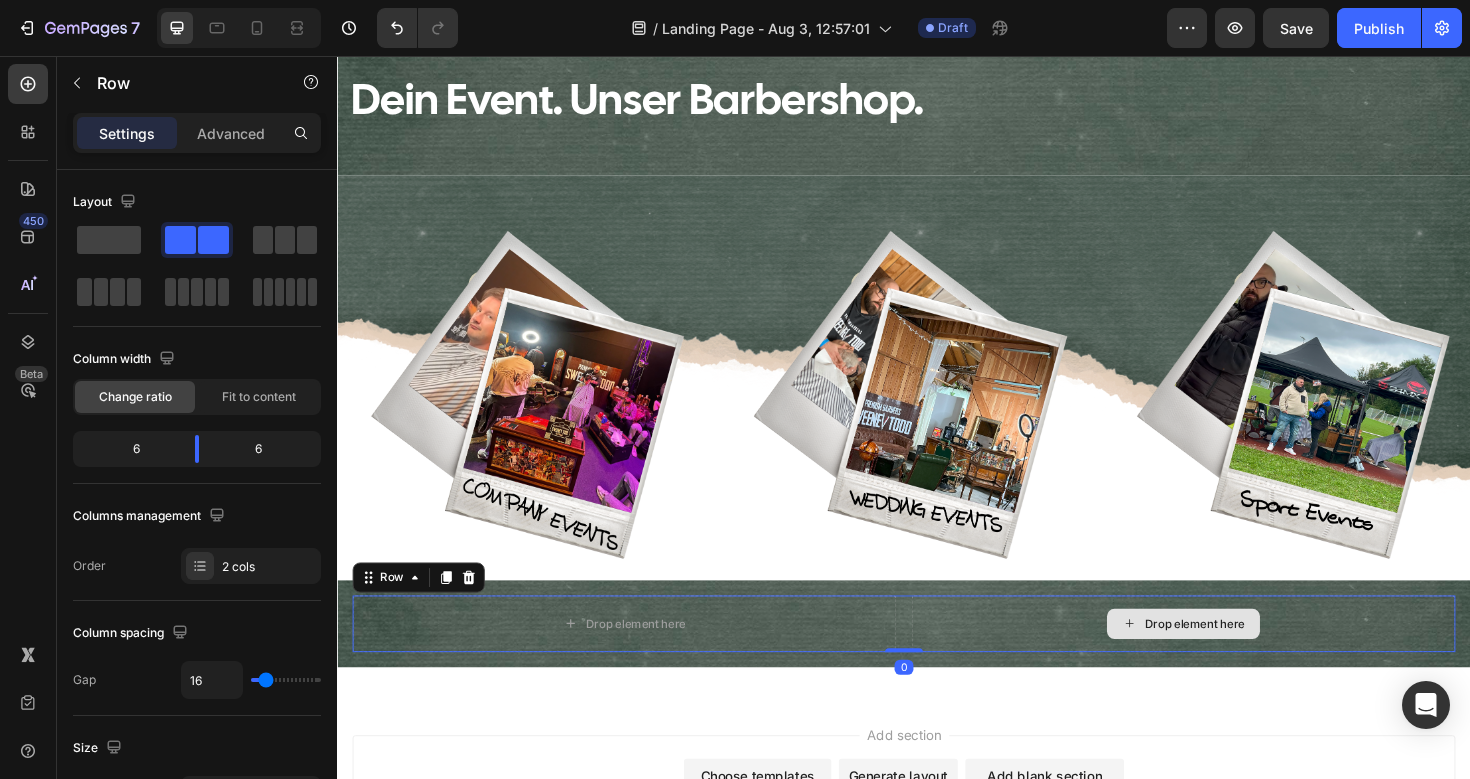 click on "Drop element here" at bounding box center [1233, 657] 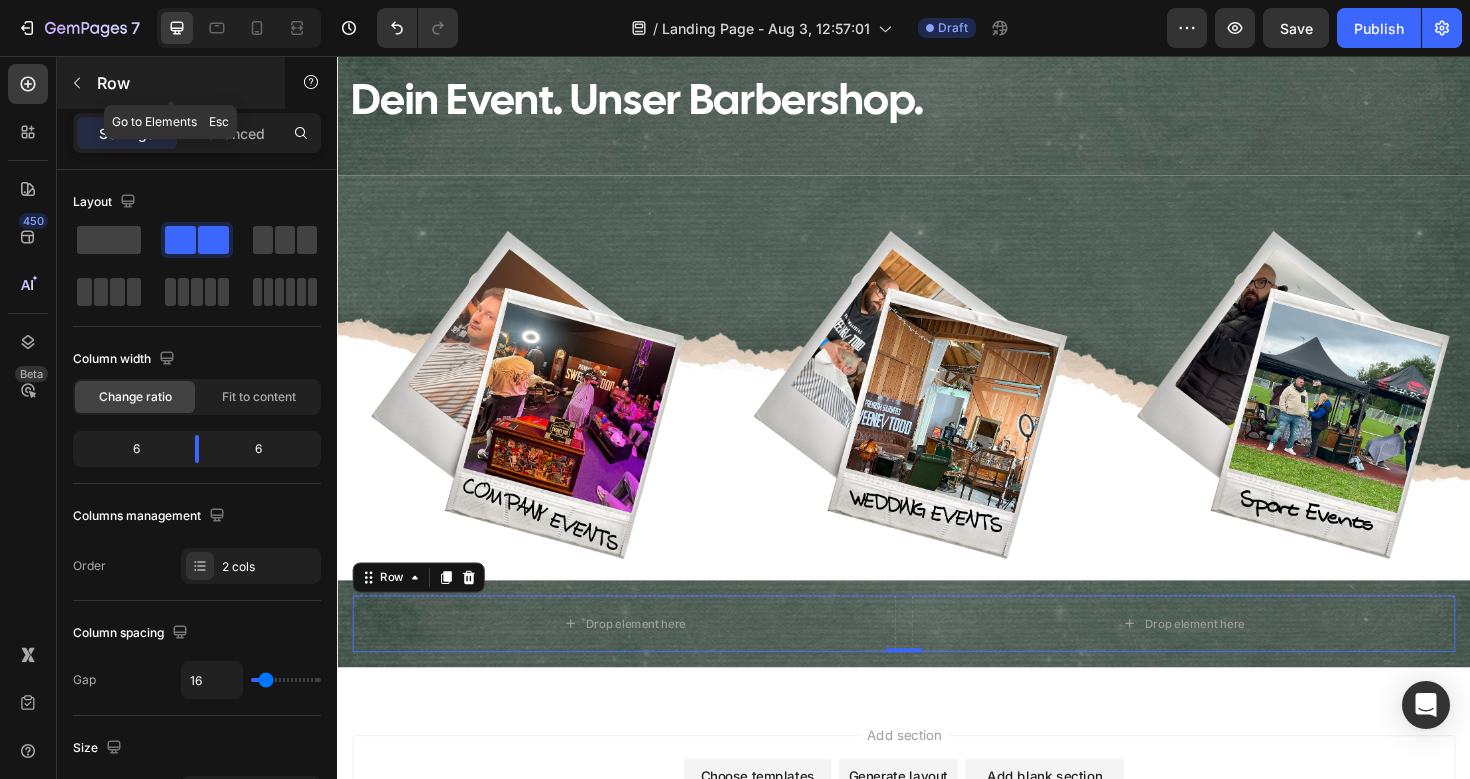 click 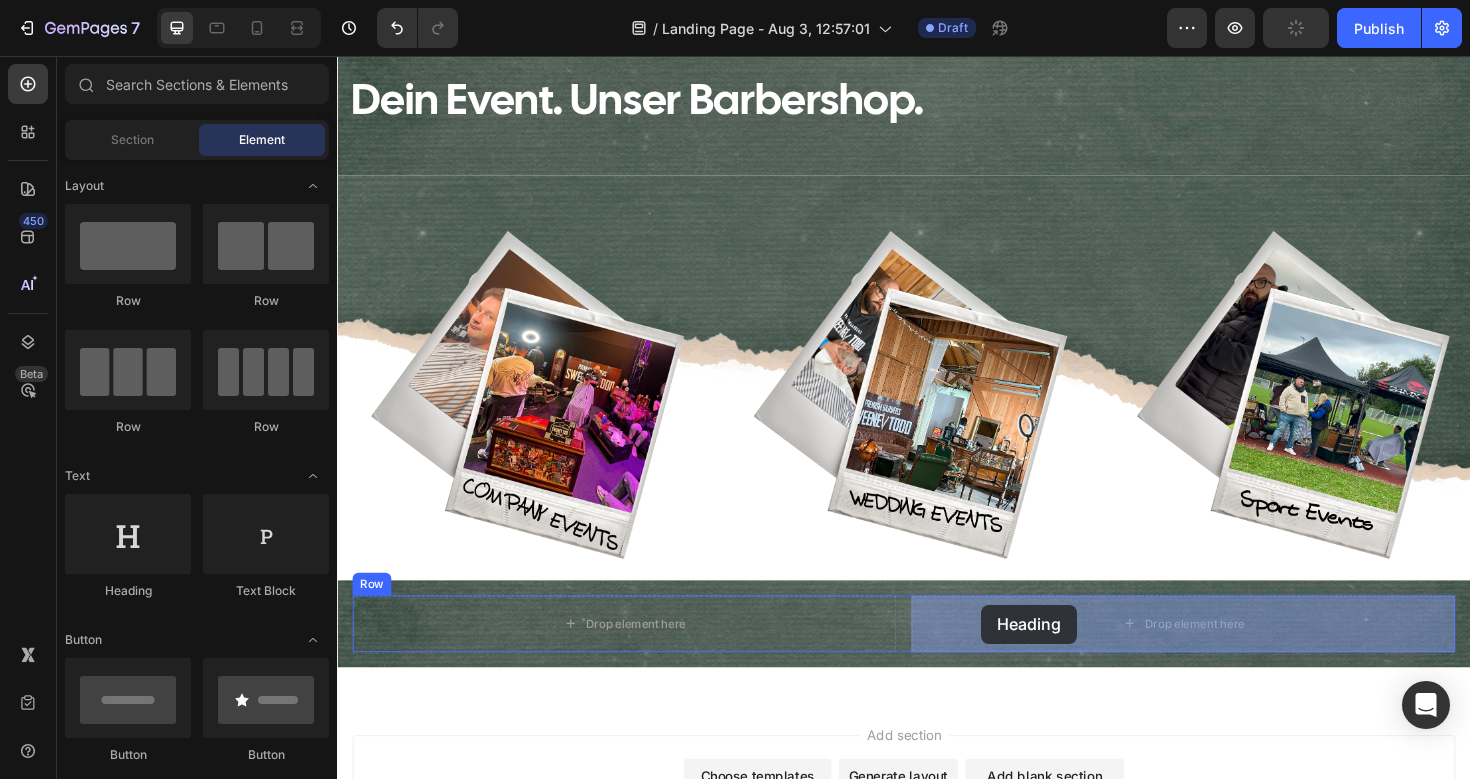 drag, startPoint x: 487, startPoint y: 617, endPoint x: 1019, endPoint y: 637, distance: 532.3758 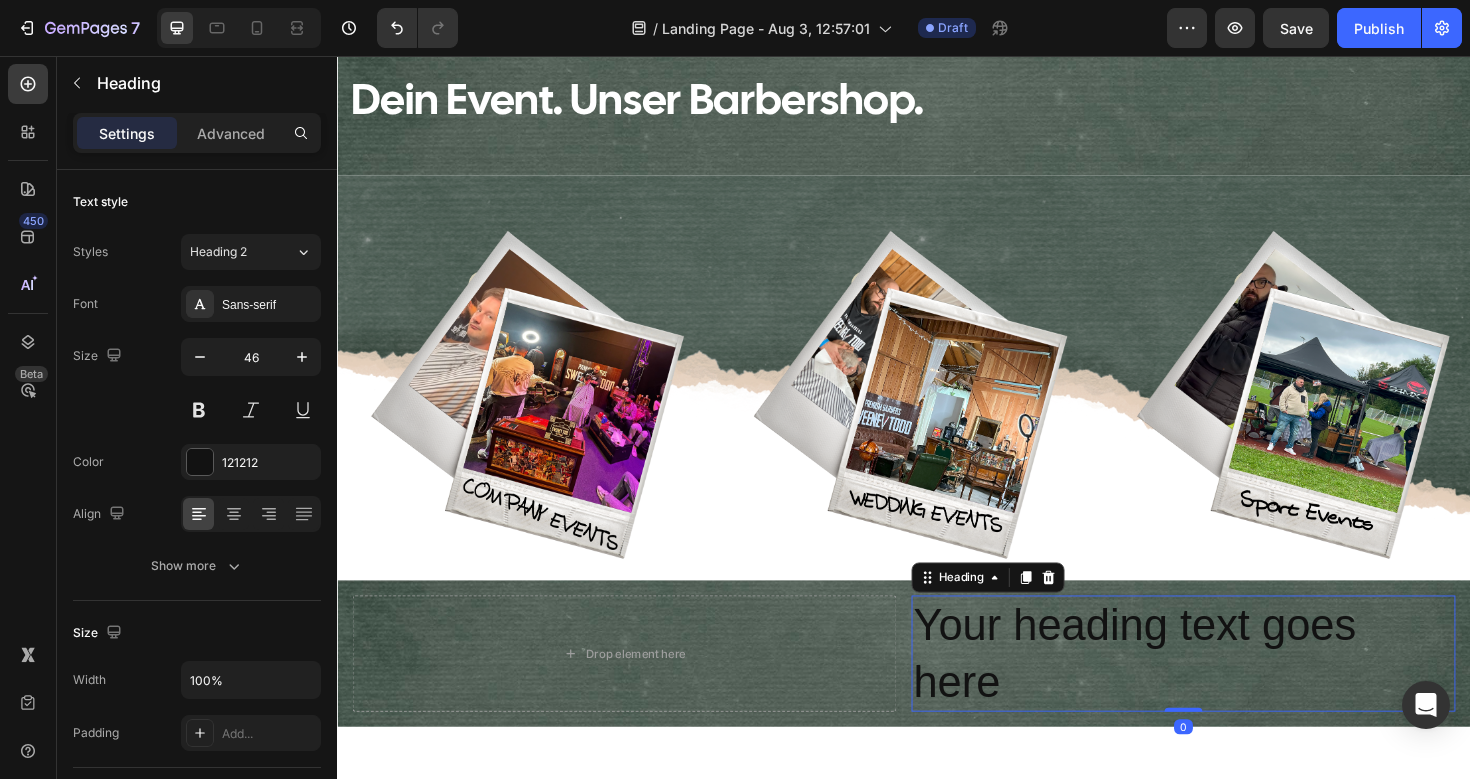 click on "Your heading text goes here" at bounding box center (1233, 689) 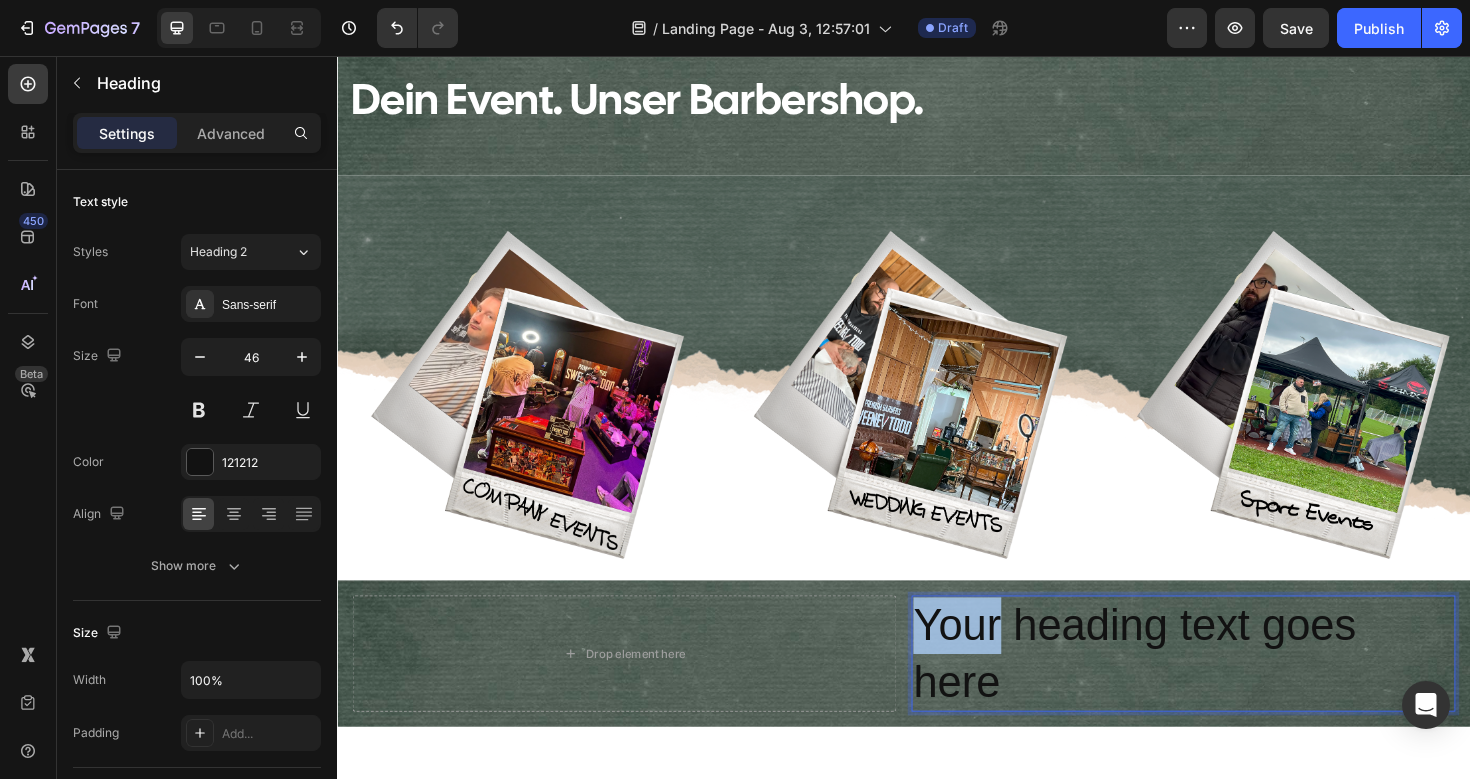 click on "Your heading text goes here" at bounding box center (1233, 689) 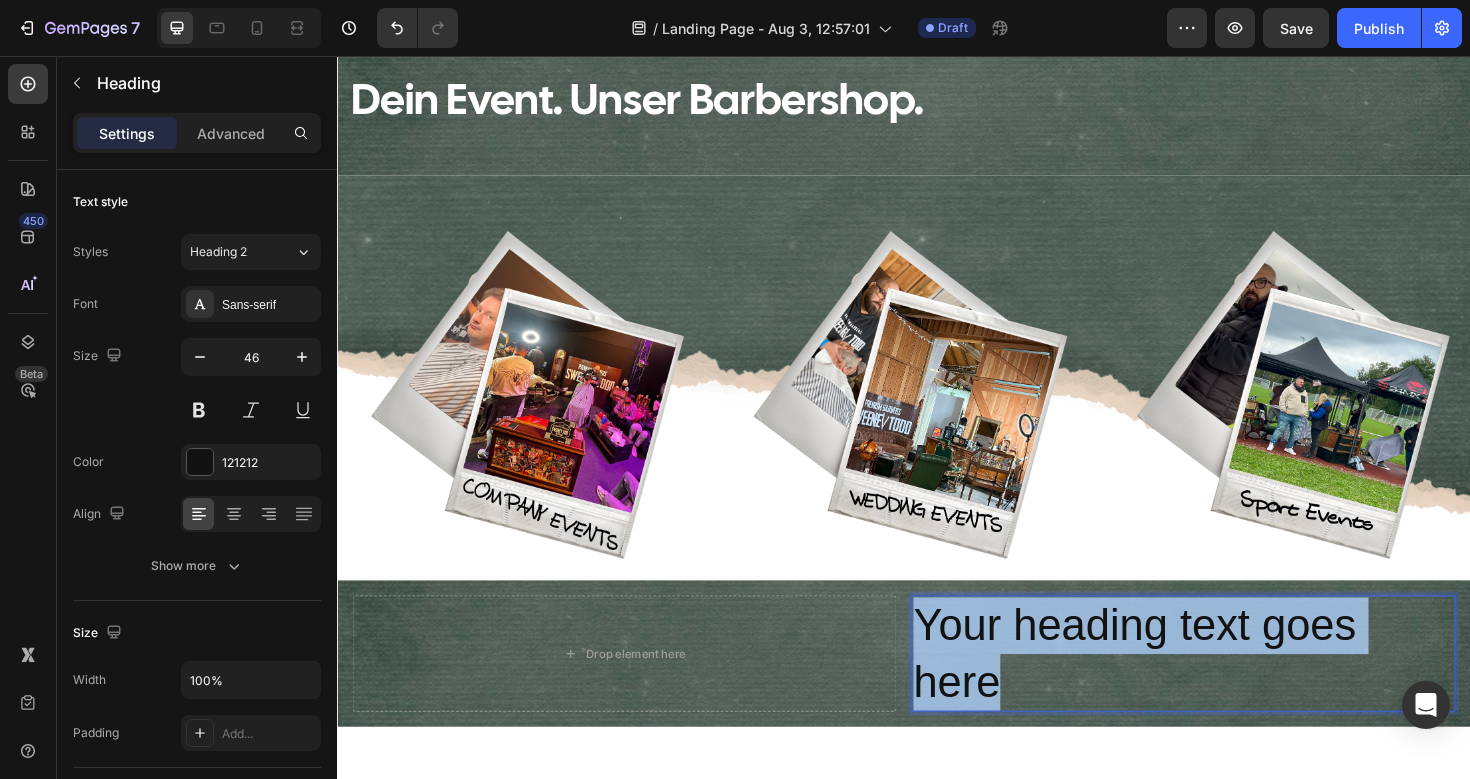 click on "Your heading text goes here" at bounding box center [1233, 689] 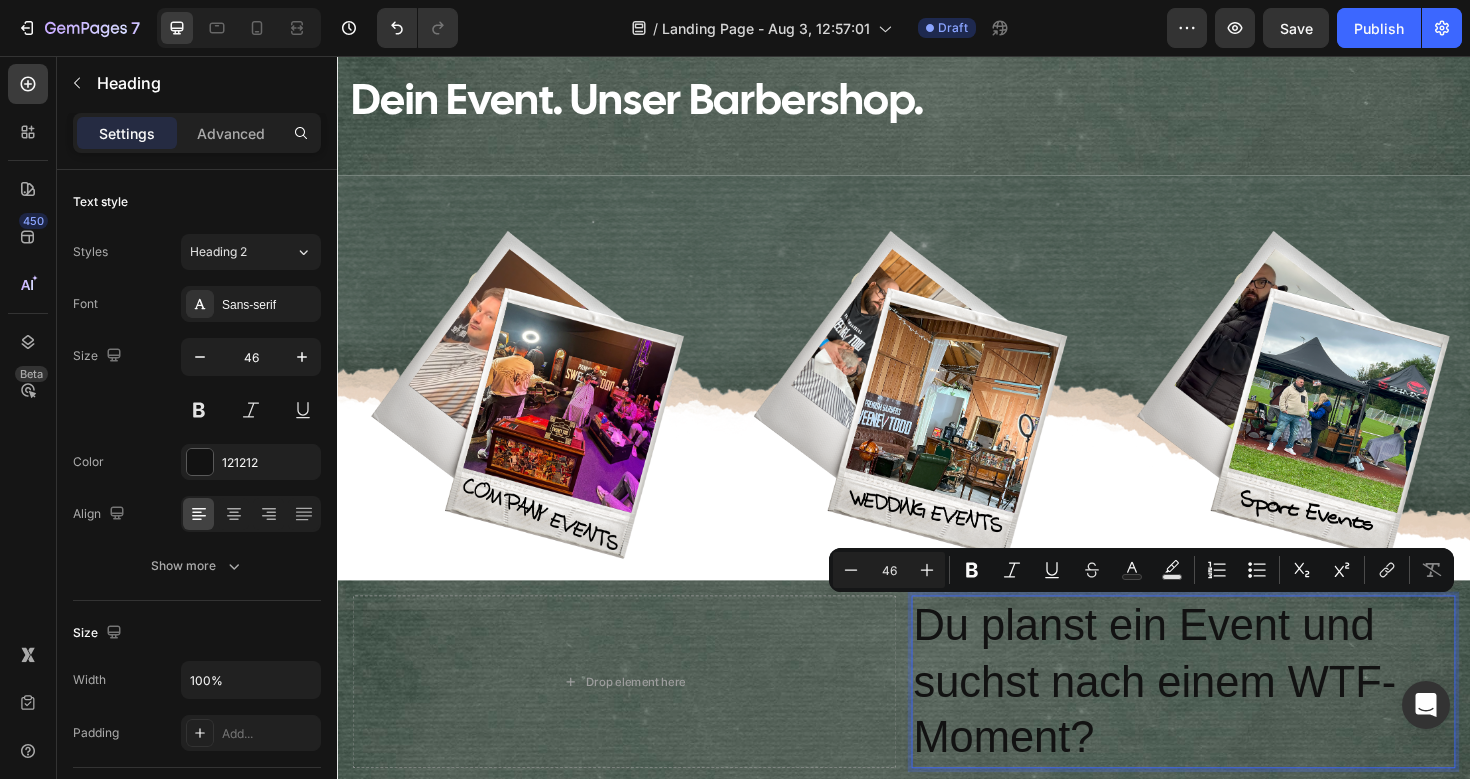 scroll, scrollTop: 61, scrollLeft: 0, axis: vertical 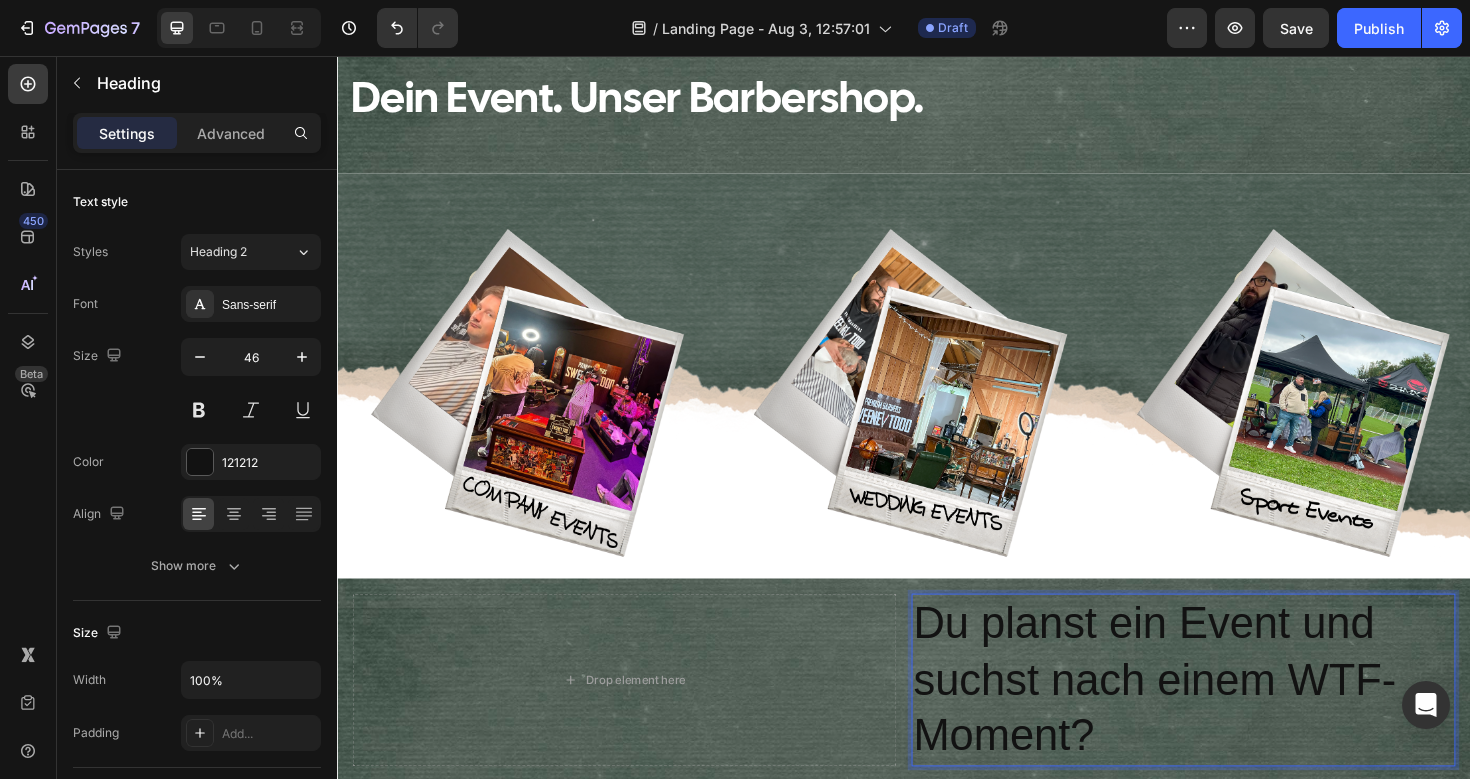 click on "Du planst ein Event und suchst nach einem WTF-Moment?" at bounding box center (1233, 716) 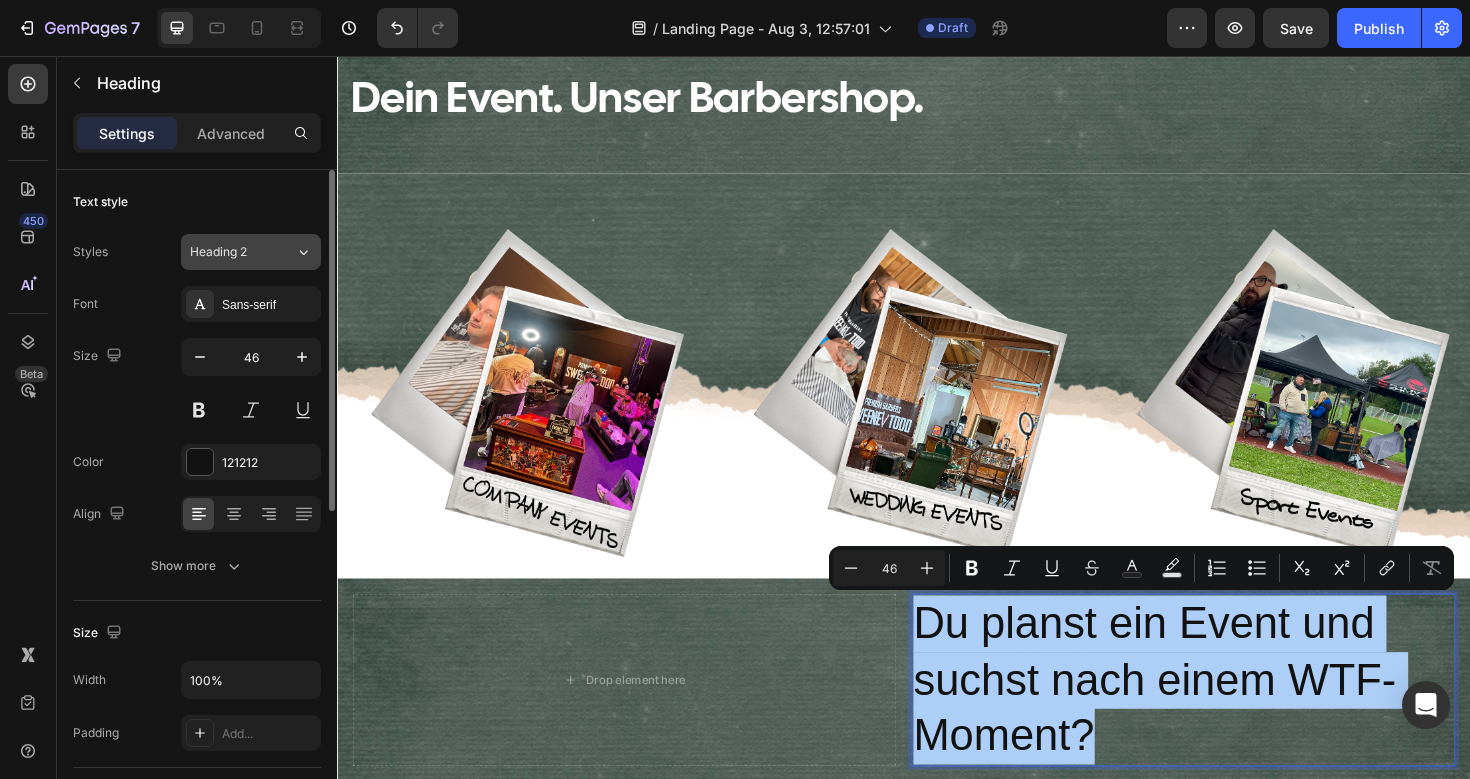 click on "Heading 2" at bounding box center (230, 252) 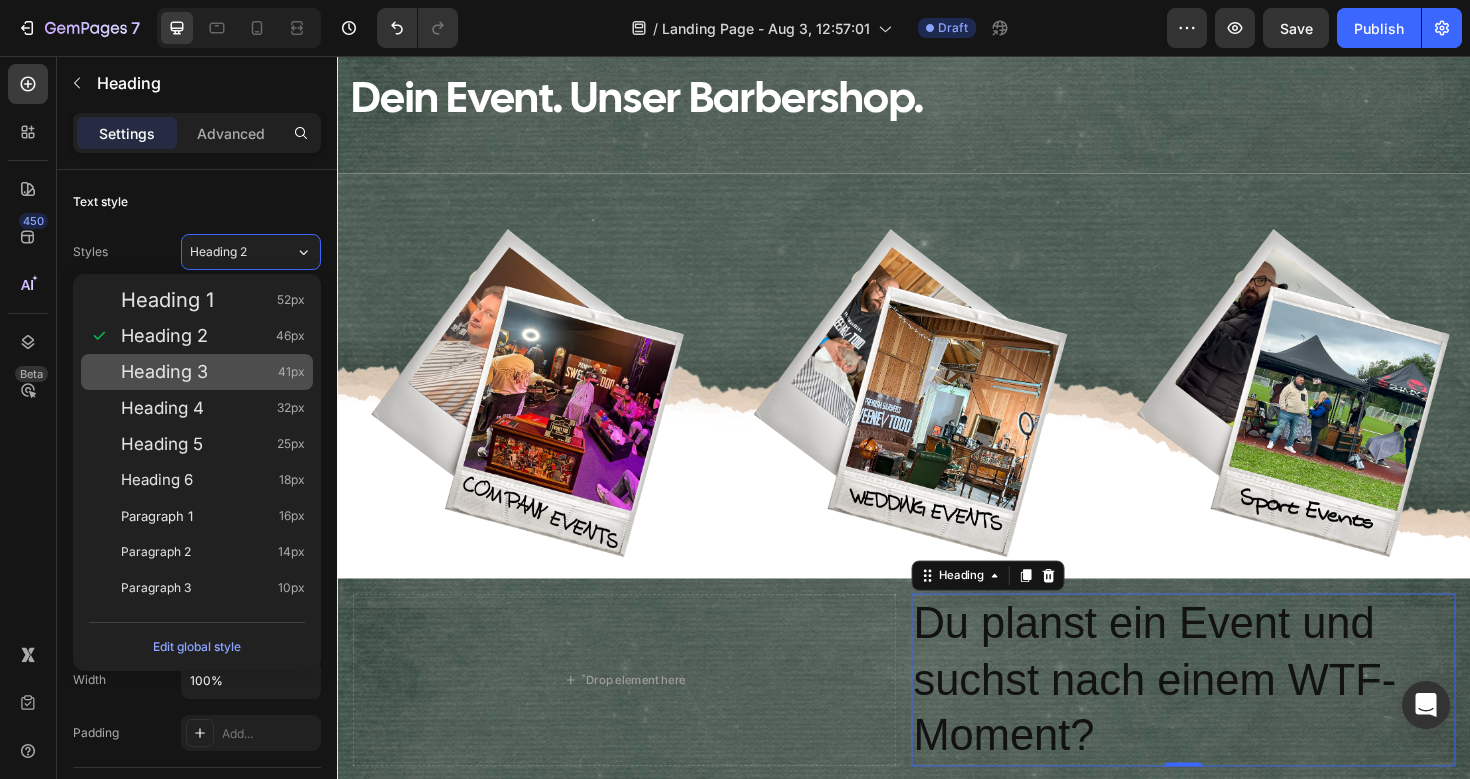 click on "Heading 3 41px" at bounding box center [213, 372] 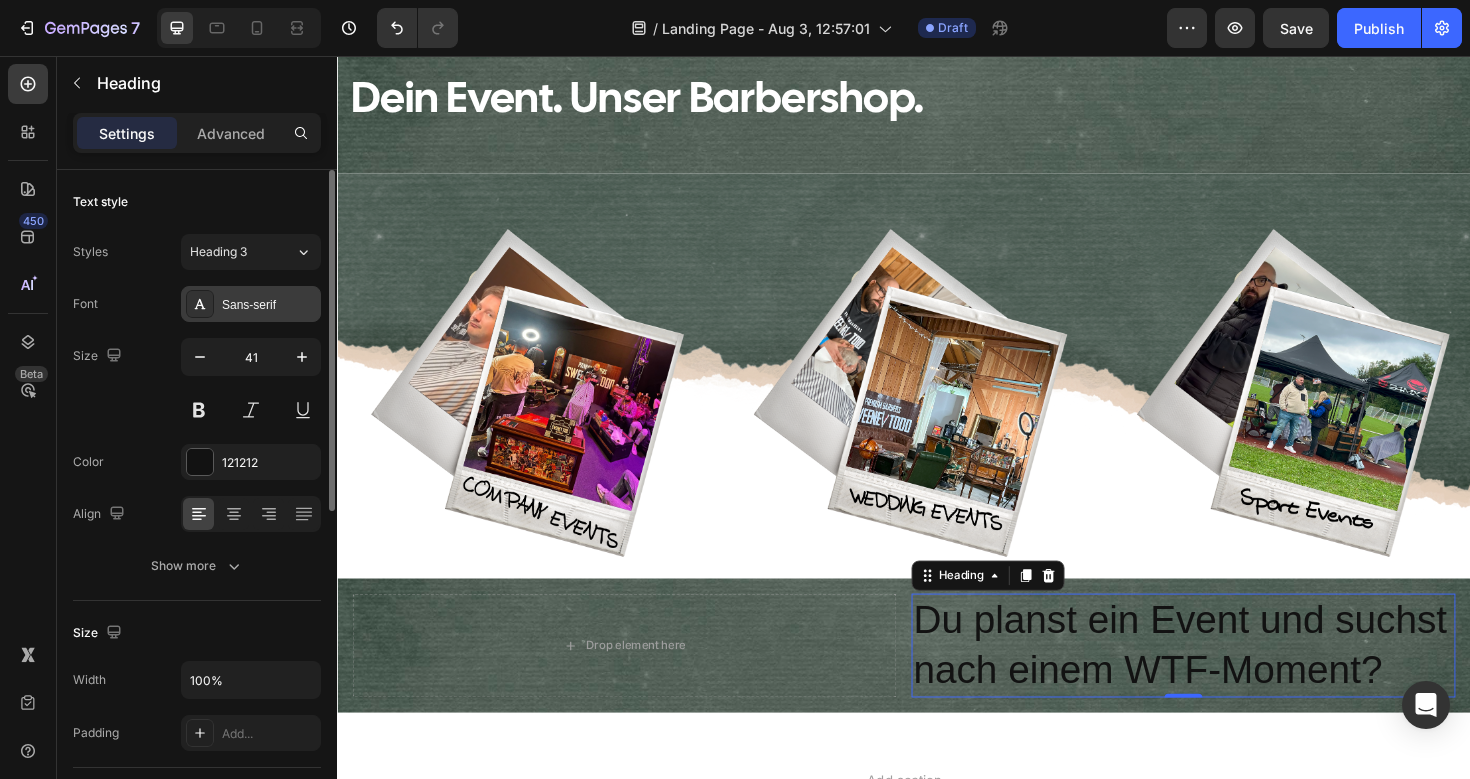 click on "Sans-serif" at bounding box center [269, 305] 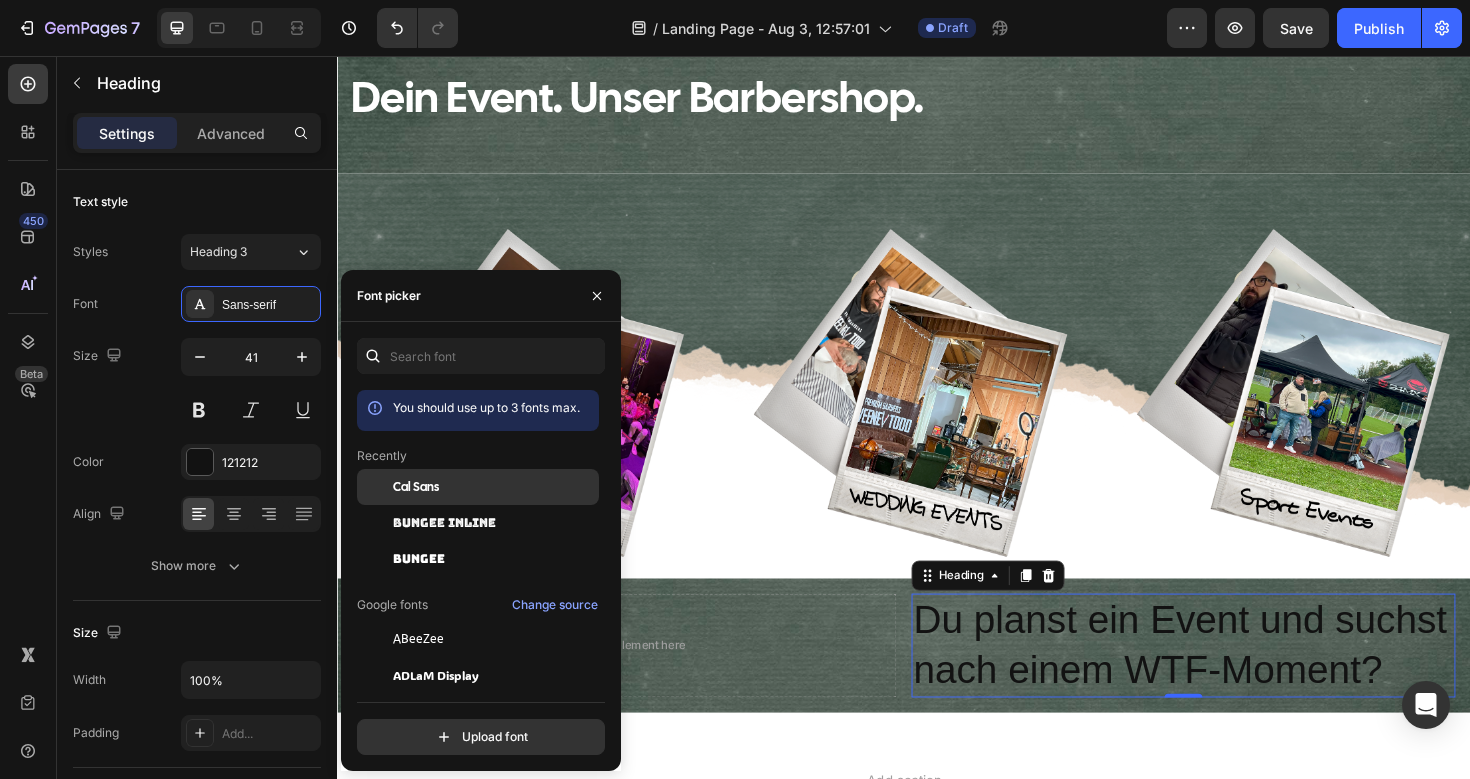 click on "Cal Sans" at bounding box center (416, 487) 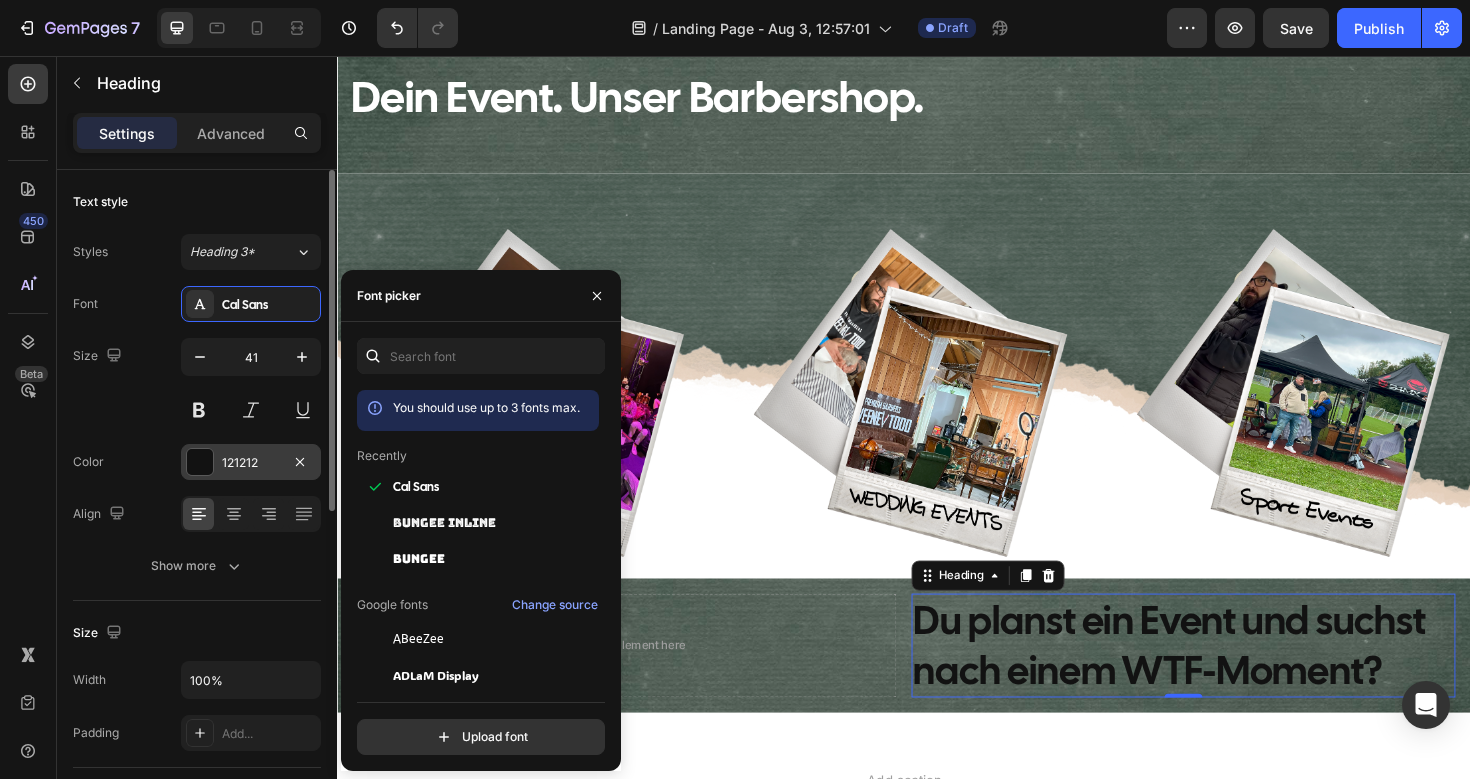 click at bounding box center (200, 462) 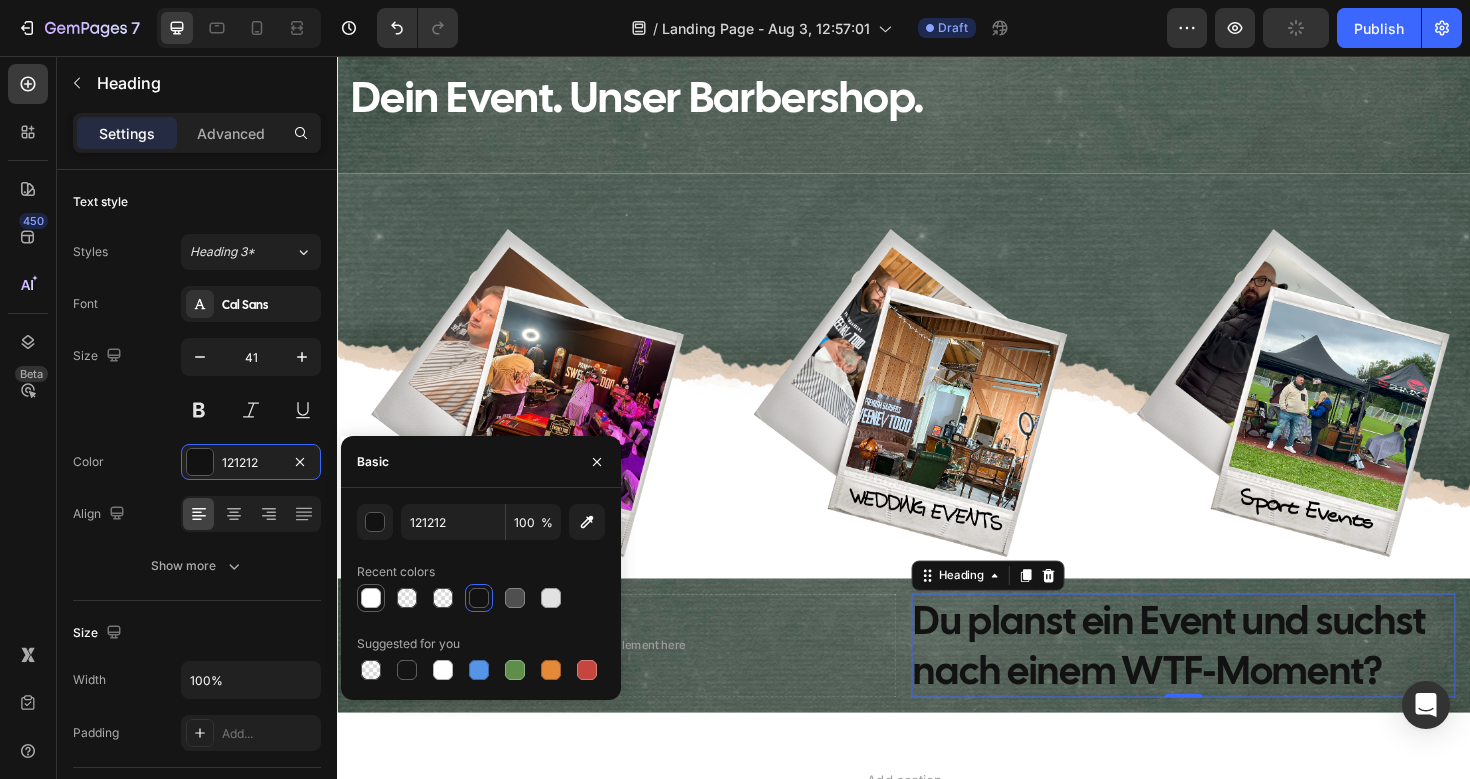 click at bounding box center [371, 598] 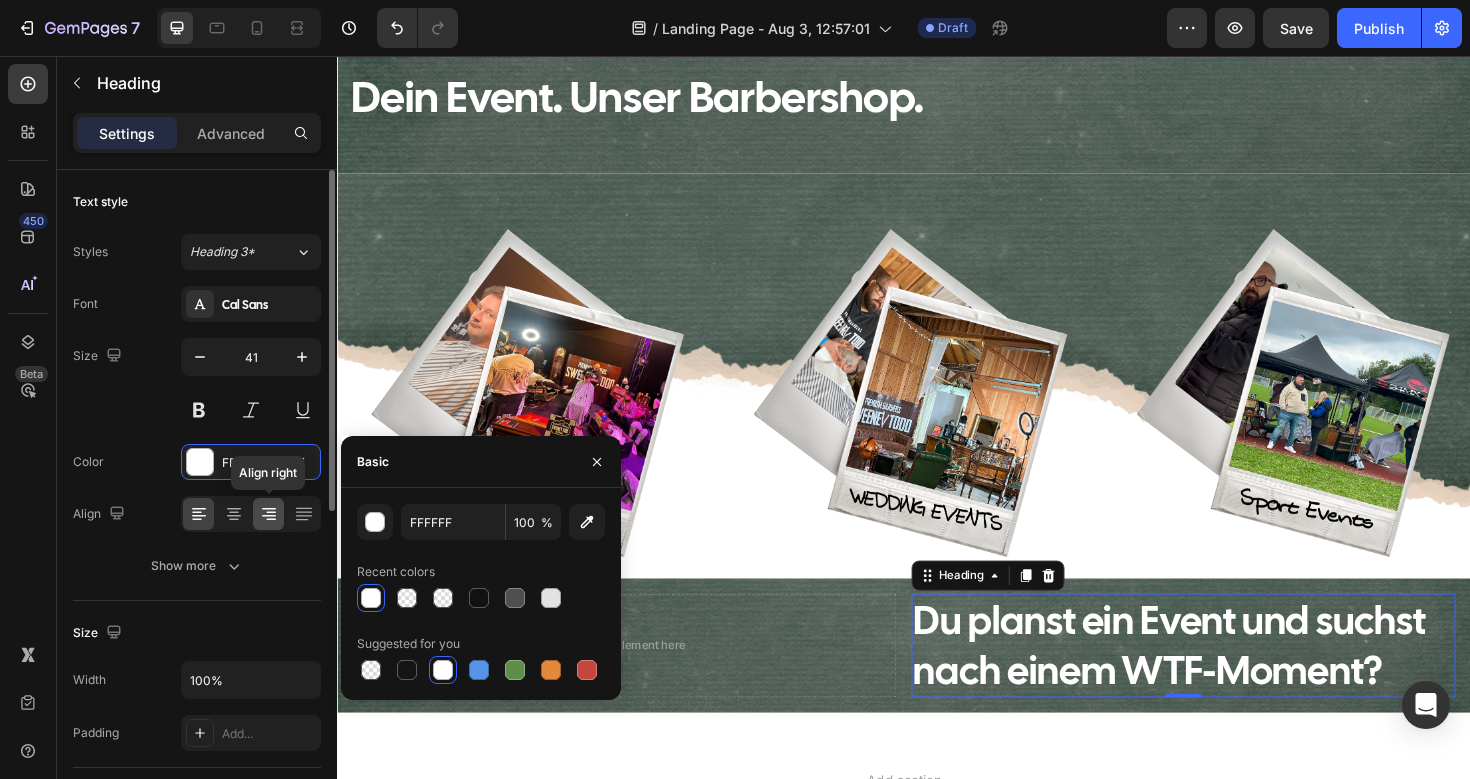 click 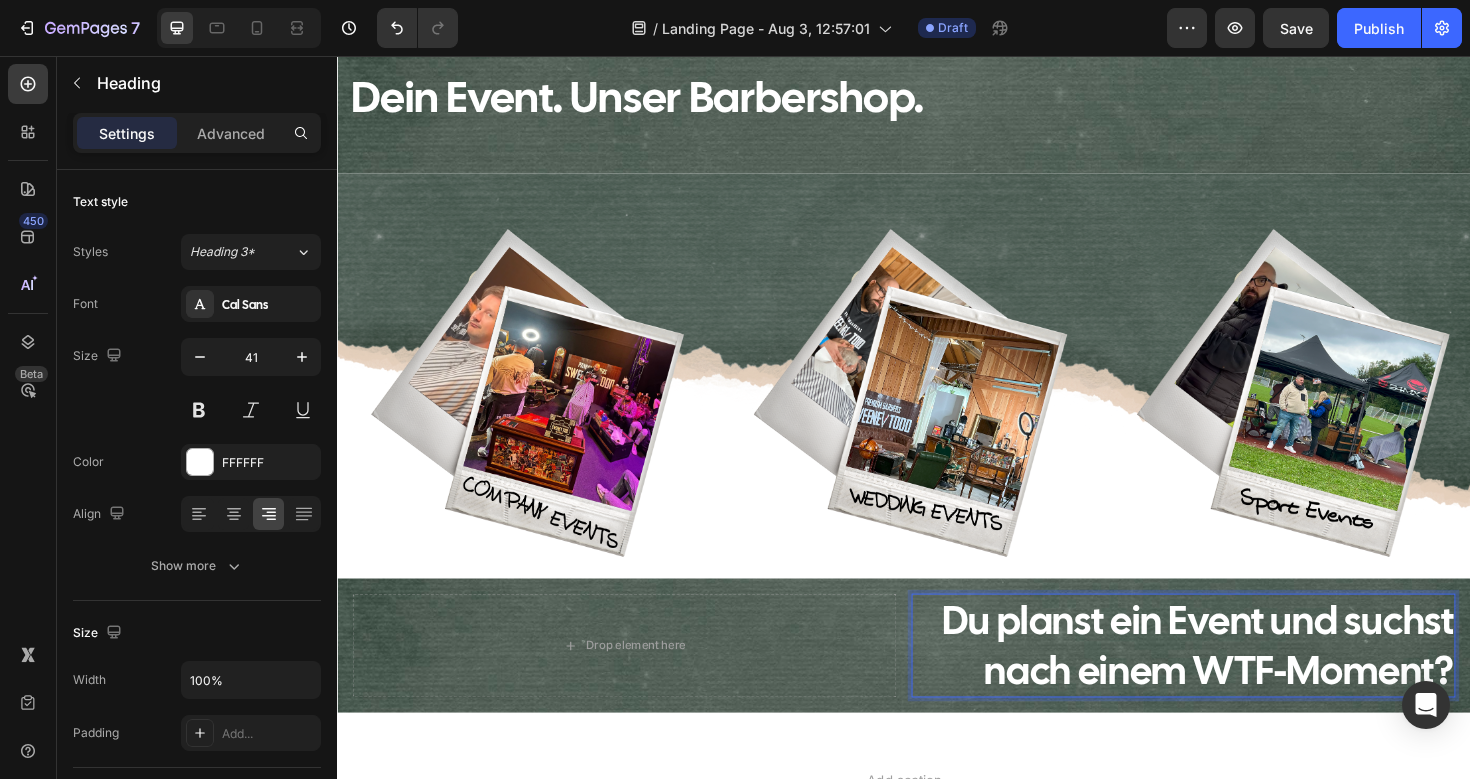 click on "Du planst ein Event und suchst nach einem WTF-Moment?" at bounding box center [1233, 680] 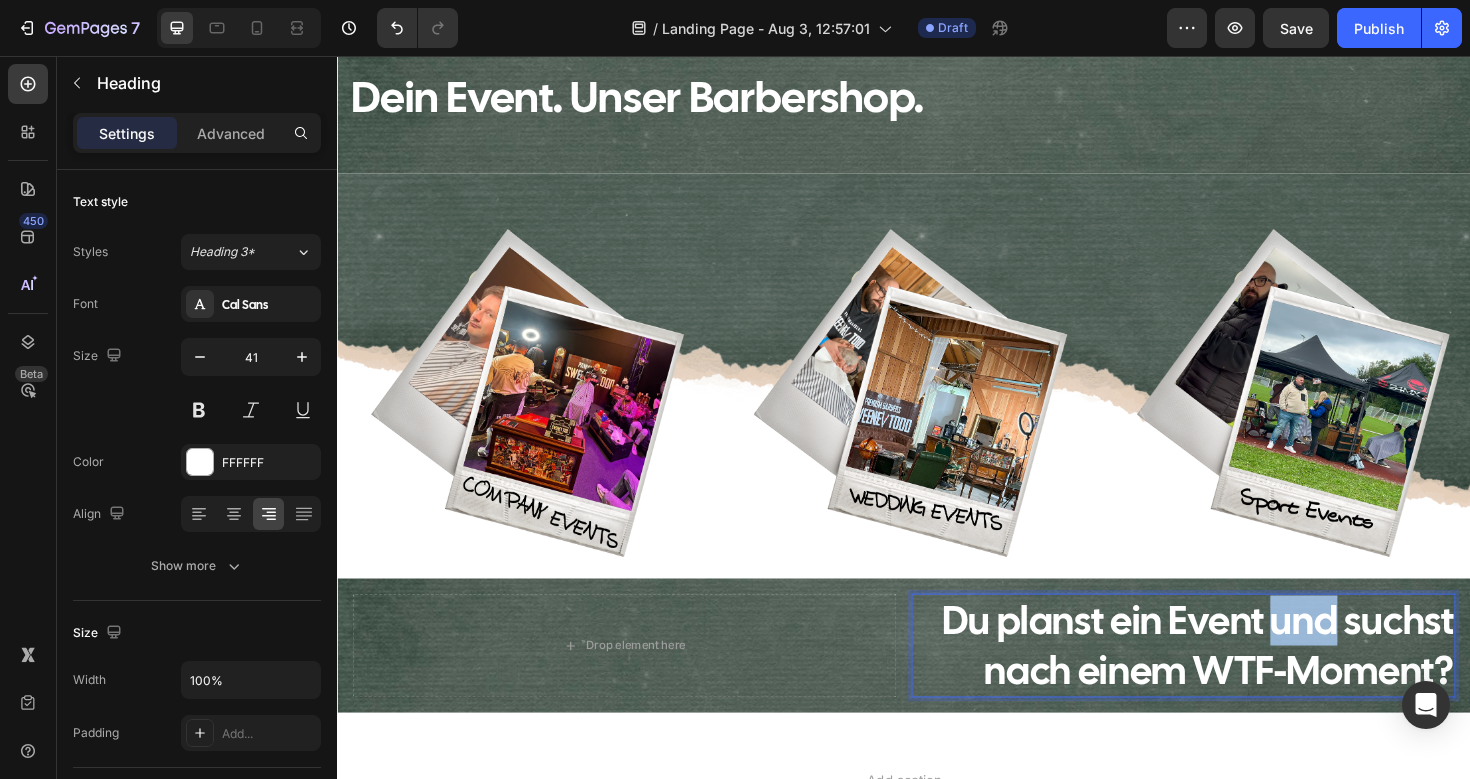 click on "Du planst ein Event und suchst nach einem WTF-Moment?" at bounding box center (1233, 680) 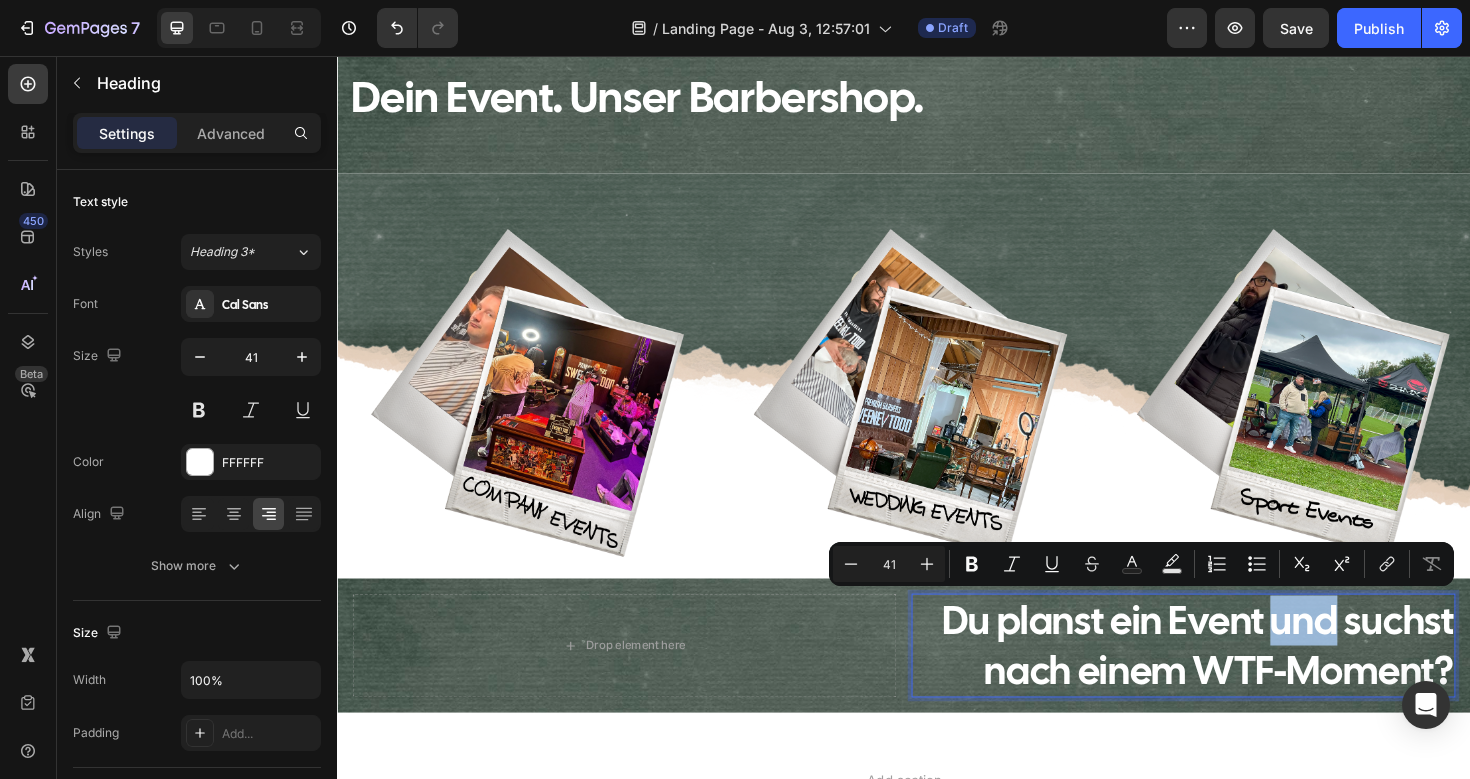 click on "Du planst ein Event und suchst nach einem WTF-Moment?" at bounding box center (1233, 680) 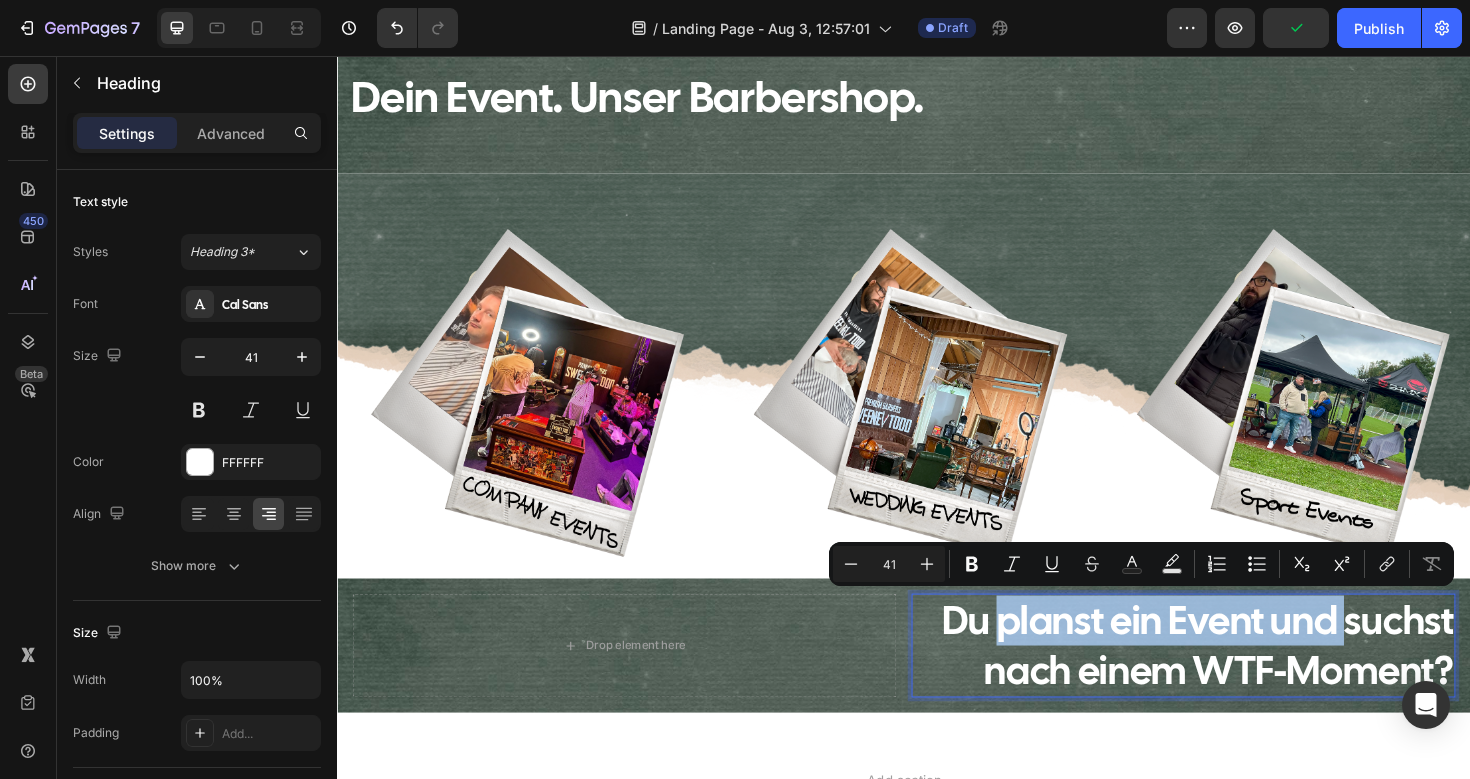 drag, startPoint x: 1404, startPoint y: 658, endPoint x: 1038, endPoint y: 666, distance: 366.08743 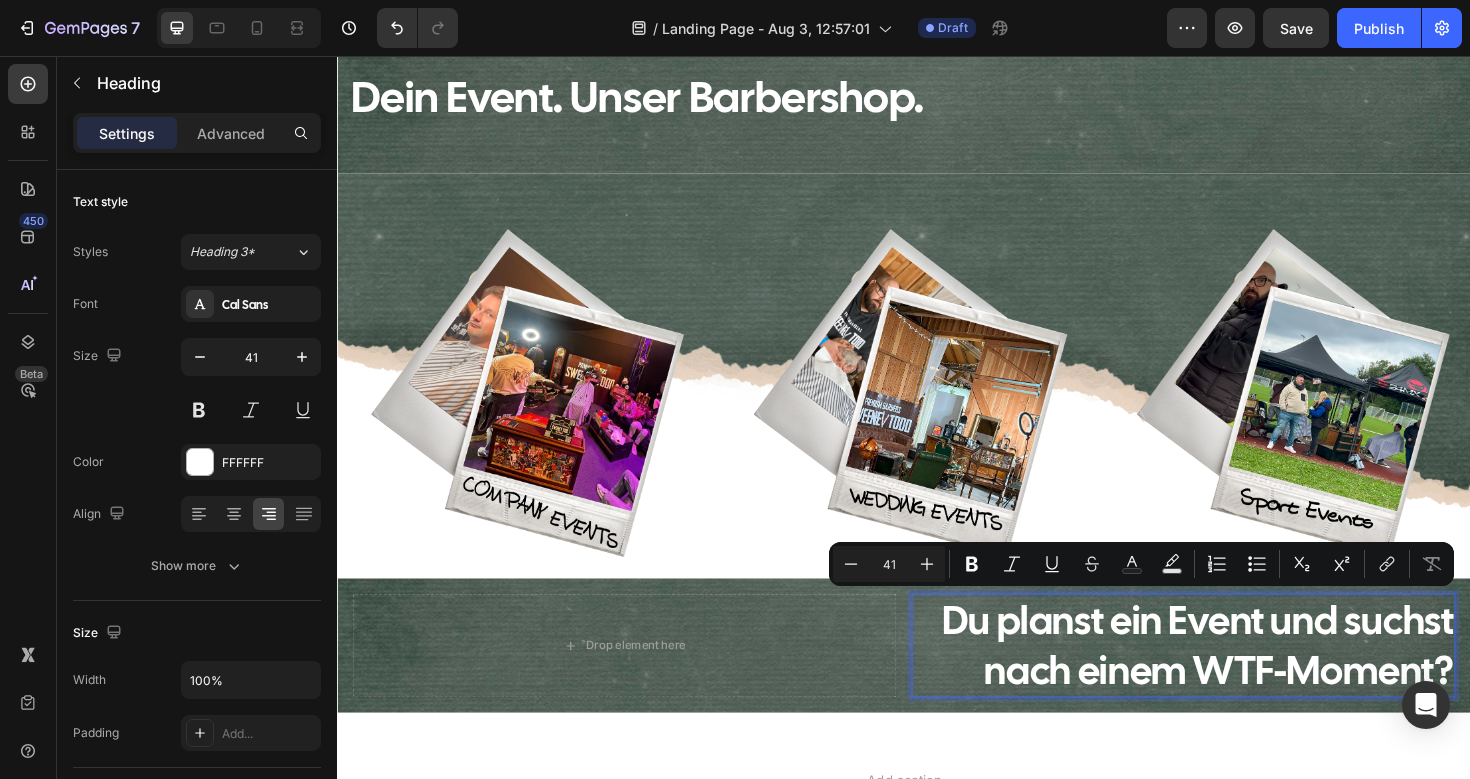 click on "Du planst ein Event und suchst nach einem WTF-Moment?" at bounding box center [1233, 680] 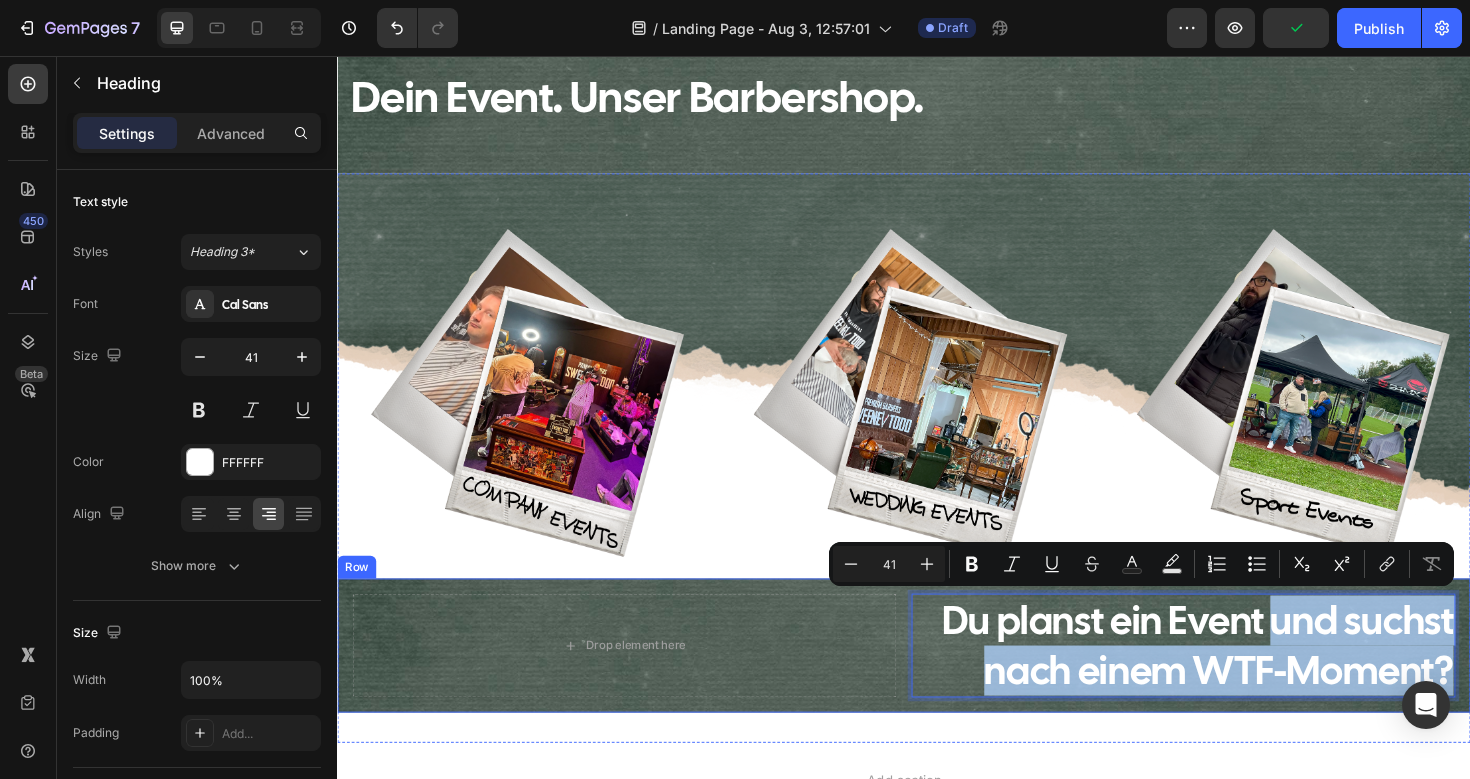 drag, startPoint x: 1324, startPoint y: 647, endPoint x: 1521, endPoint y: 703, distance: 204.80478 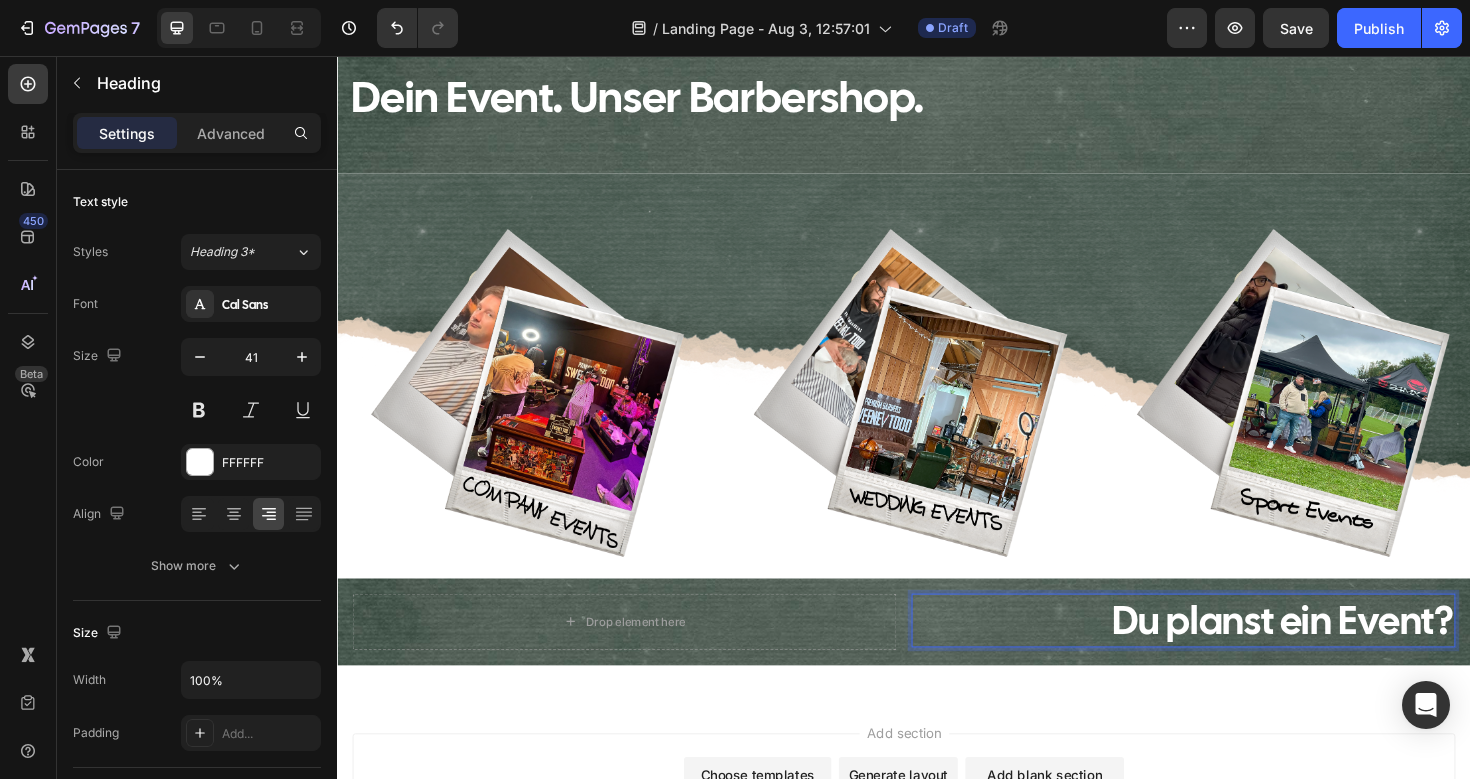 click on "Du planst ein Event?" at bounding box center [1233, 653] 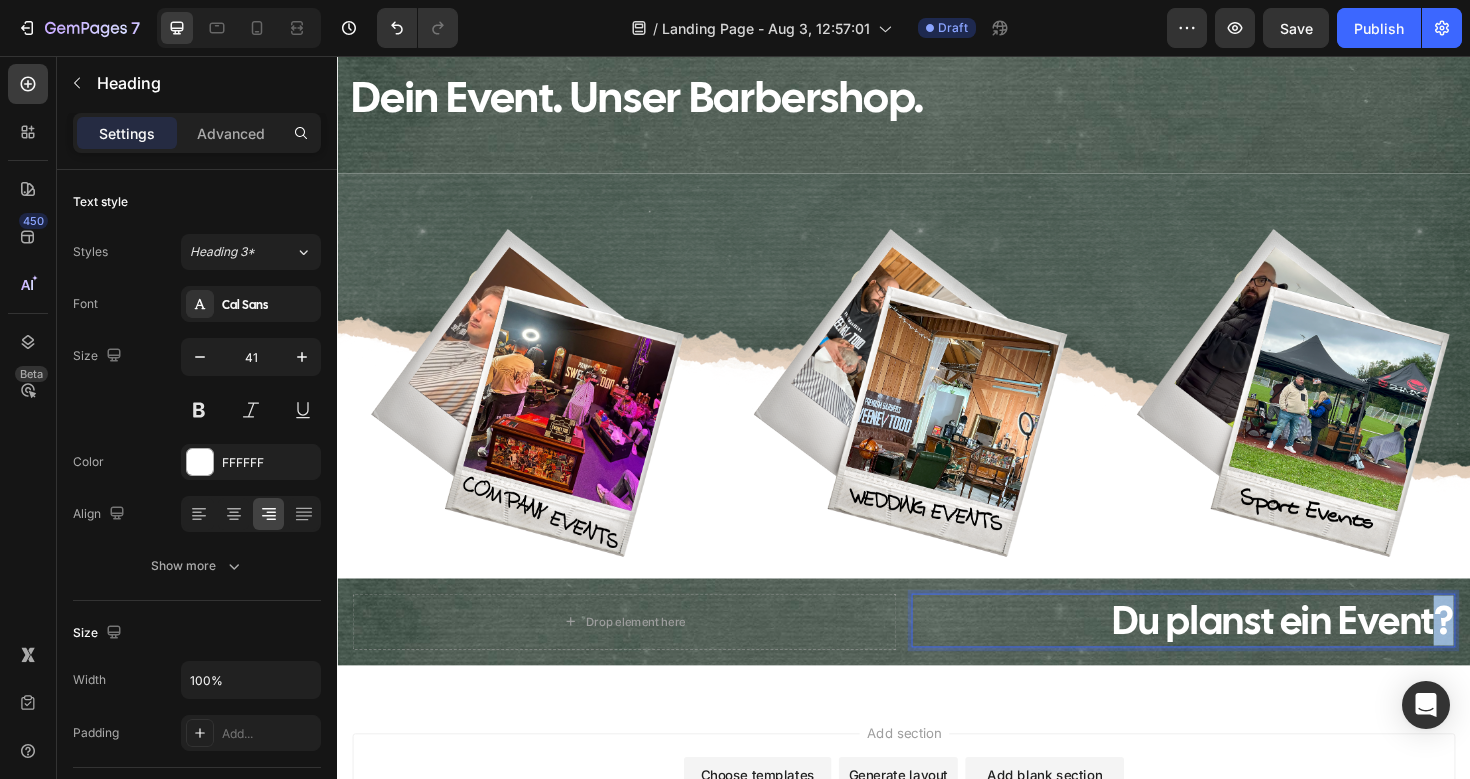 click on "Du planst ein Event?" at bounding box center (1233, 653) 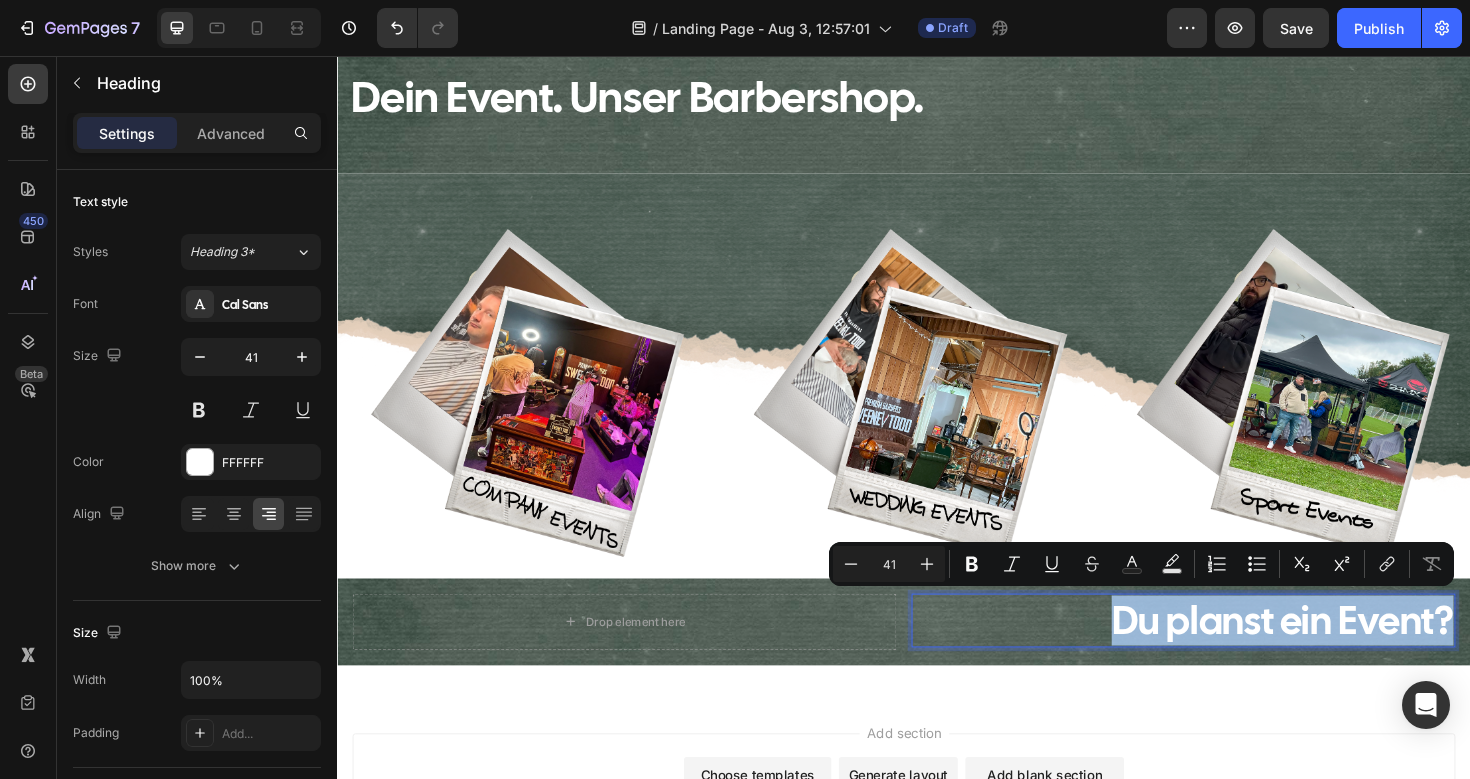 click on "Du planst ein Event?" at bounding box center [1233, 653] 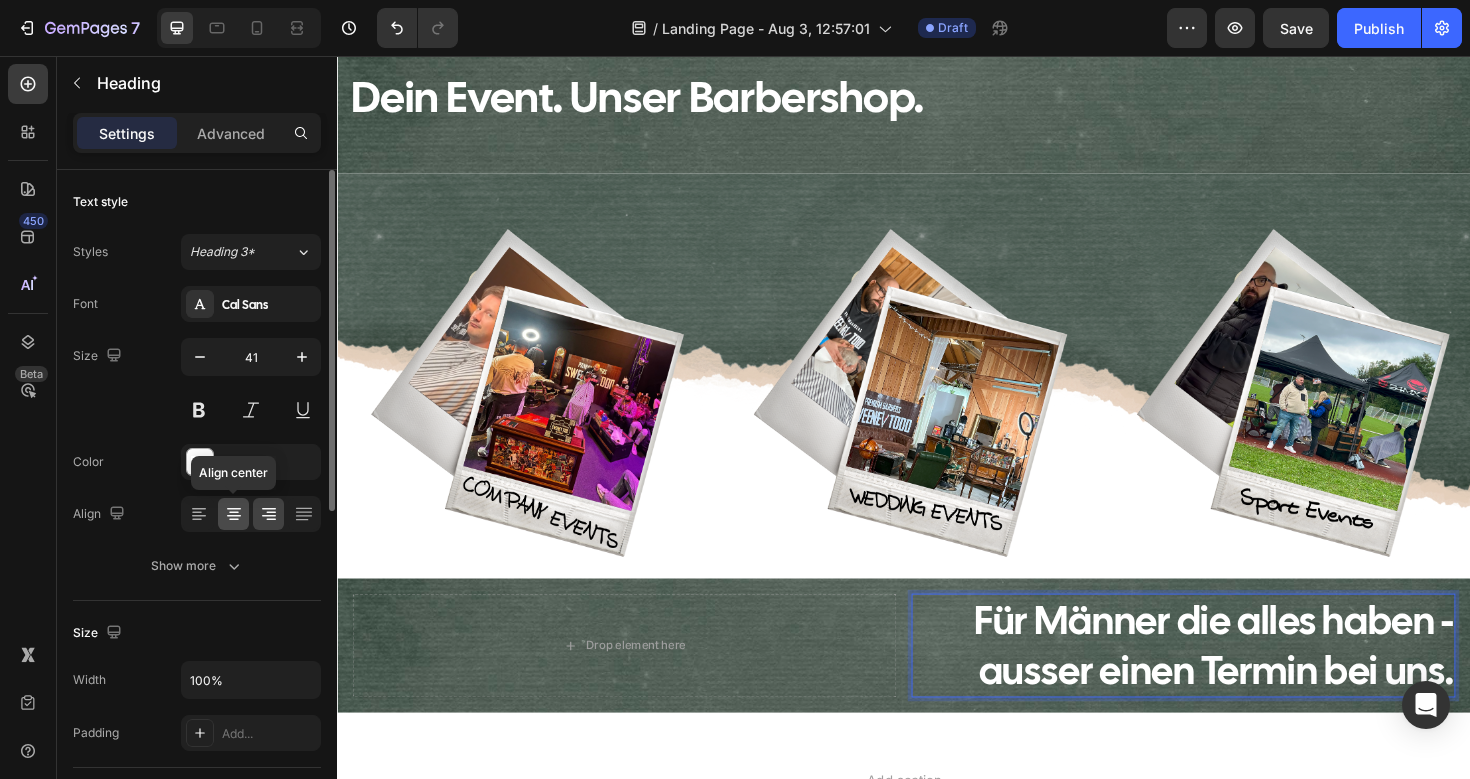 click 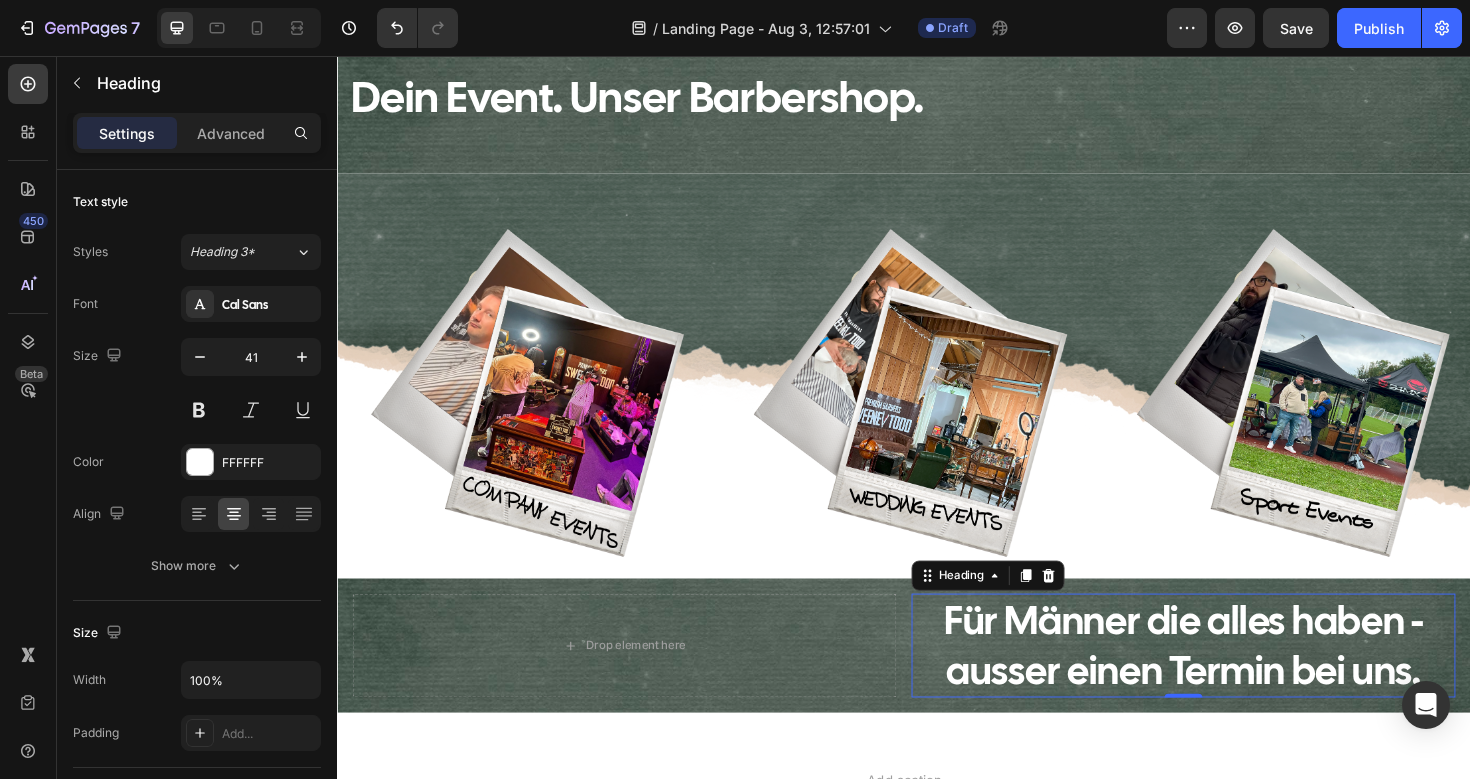 click on "Für Männer die alles haben - ausser einen Termin bei uns." at bounding box center [1233, 680] 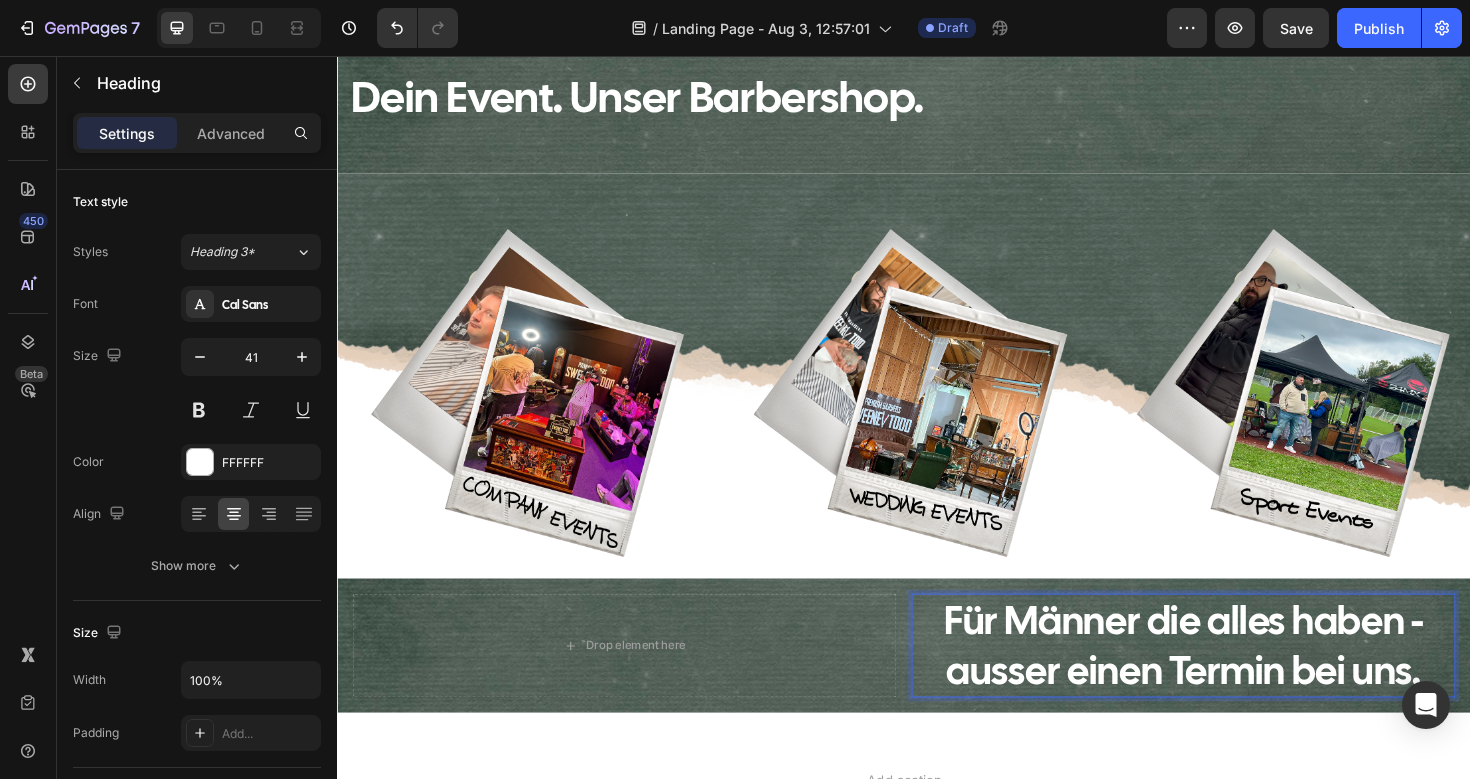 click on "Für Männer die alles haben - ausser einen Termin bei uns." at bounding box center (1233, 680) 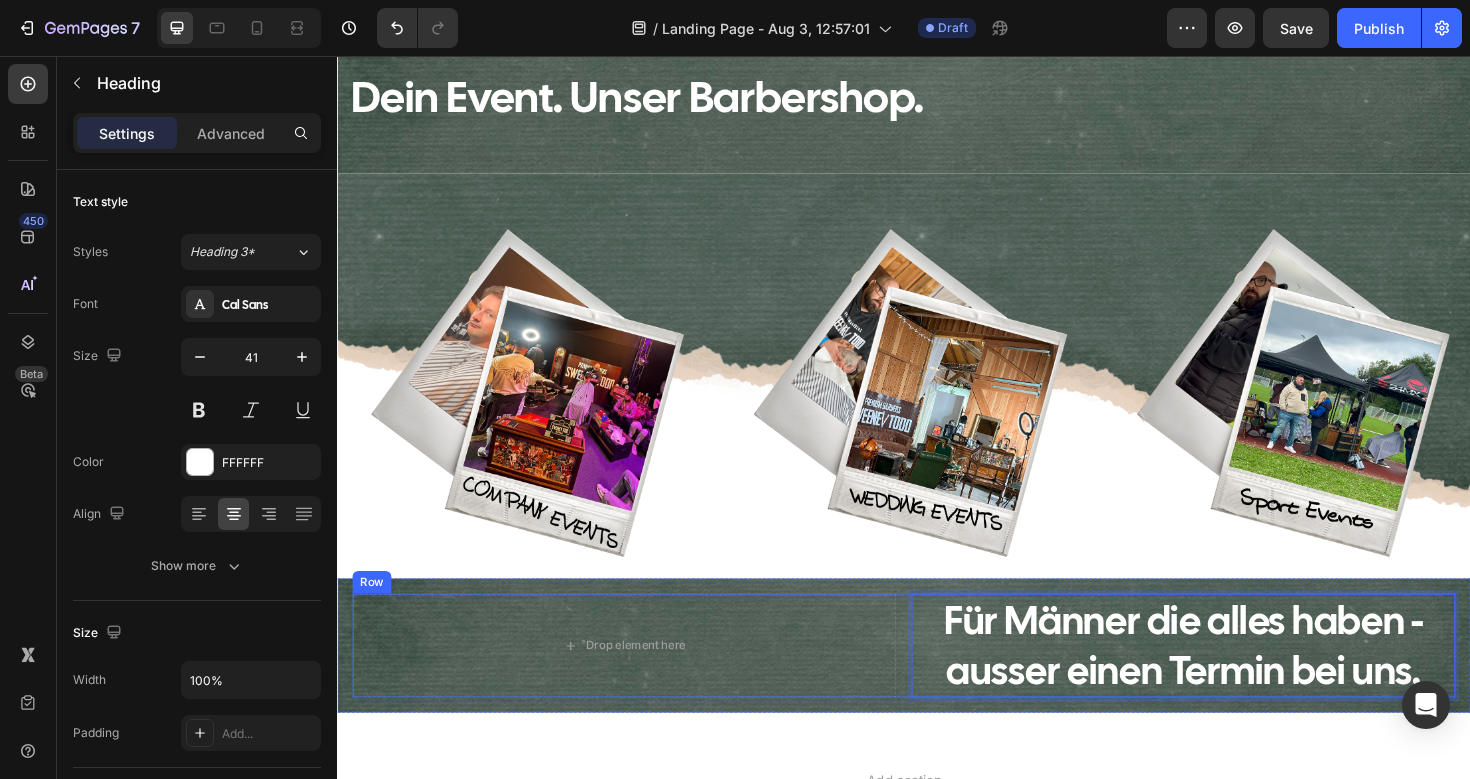 click on "Drop element here Für Männer die alles haben - ausser einen Termin bei uns. Heading   0 Row" at bounding box center [937, 680] 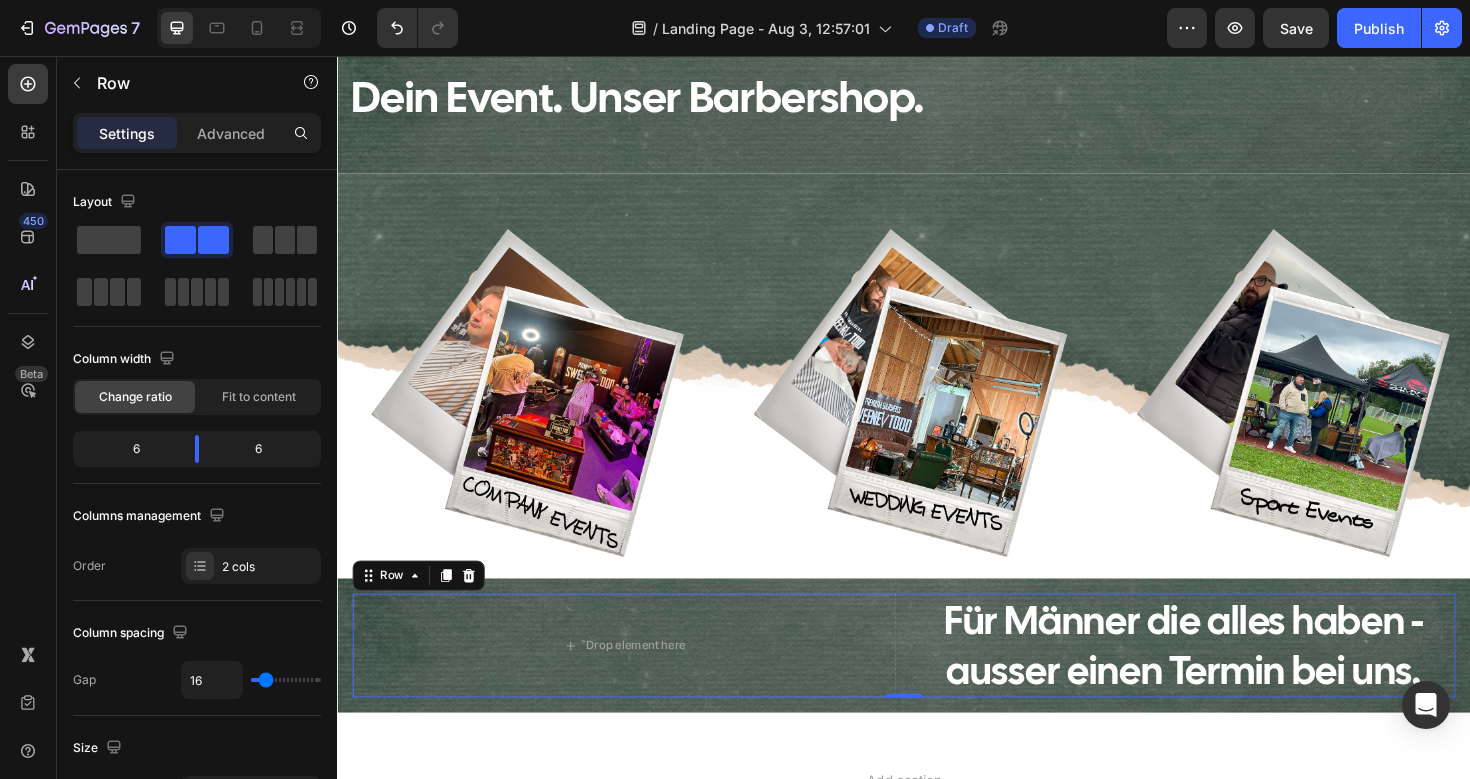 click on "Drop element here Für Männer die alles haben - ausser einen Termin bei uns. Heading Row   0" at bounding box center [937, 680] 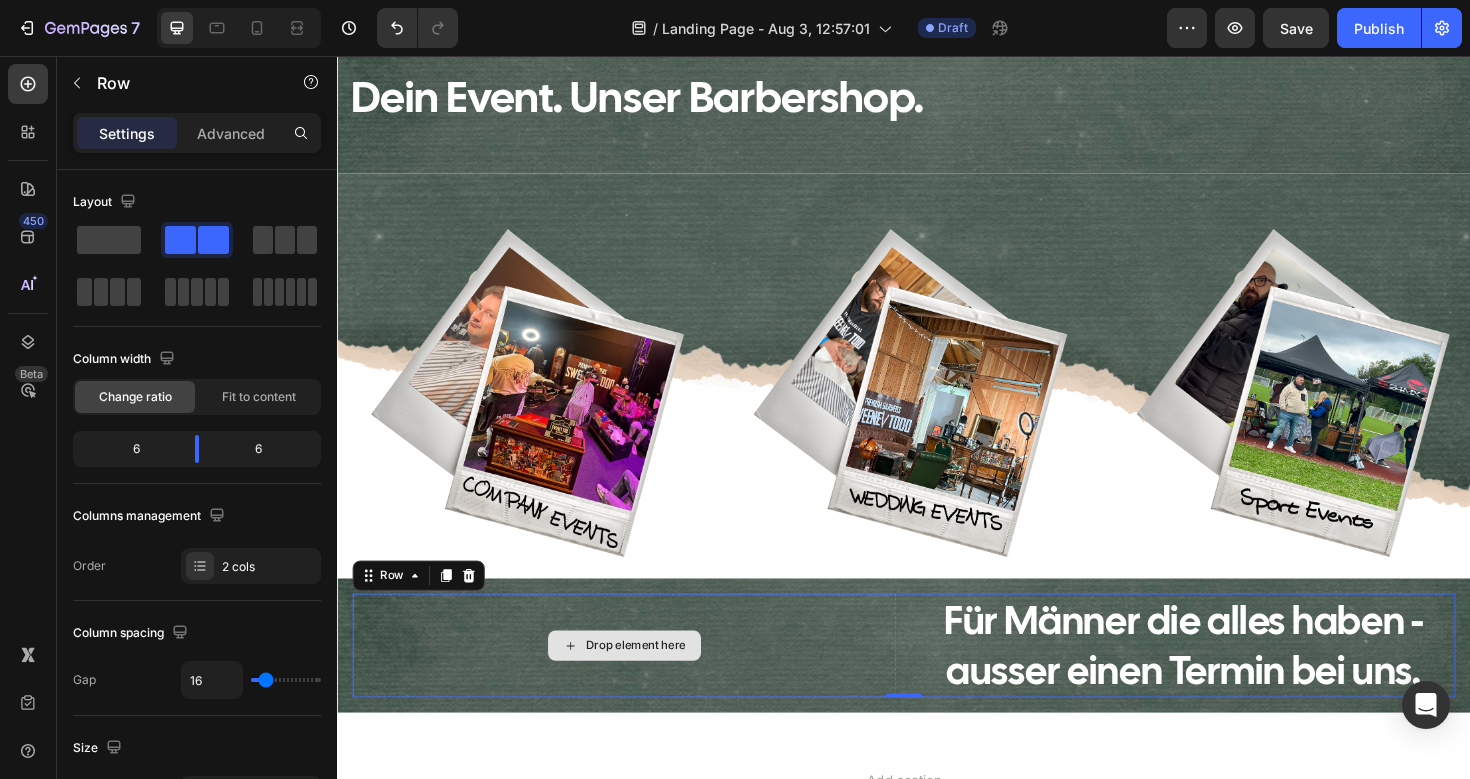 click on "Drop element here" at bounding box center [641, 680] 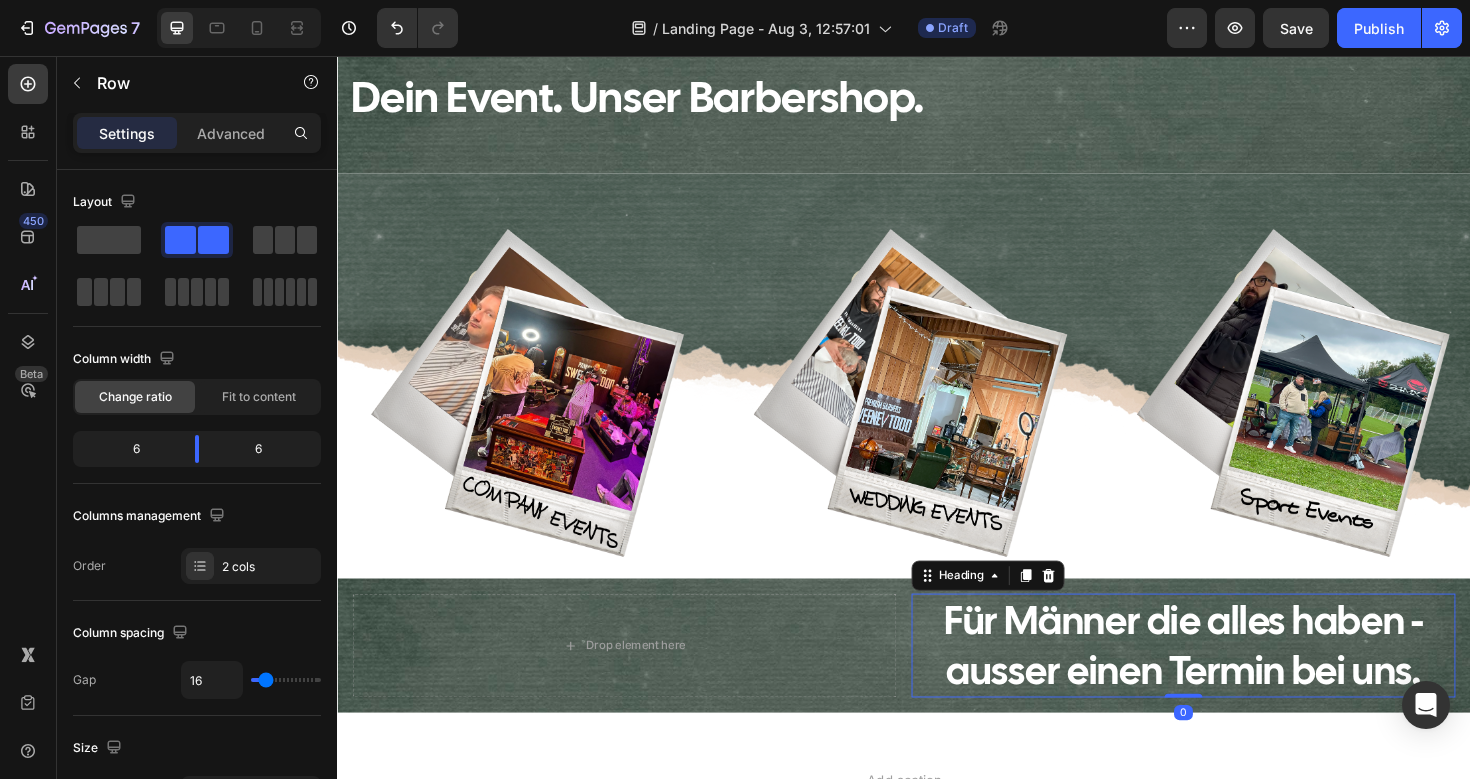 click on "Für Männer die alles haben - ausser einen Termin bei uns." at bounding box center (1233, 680) 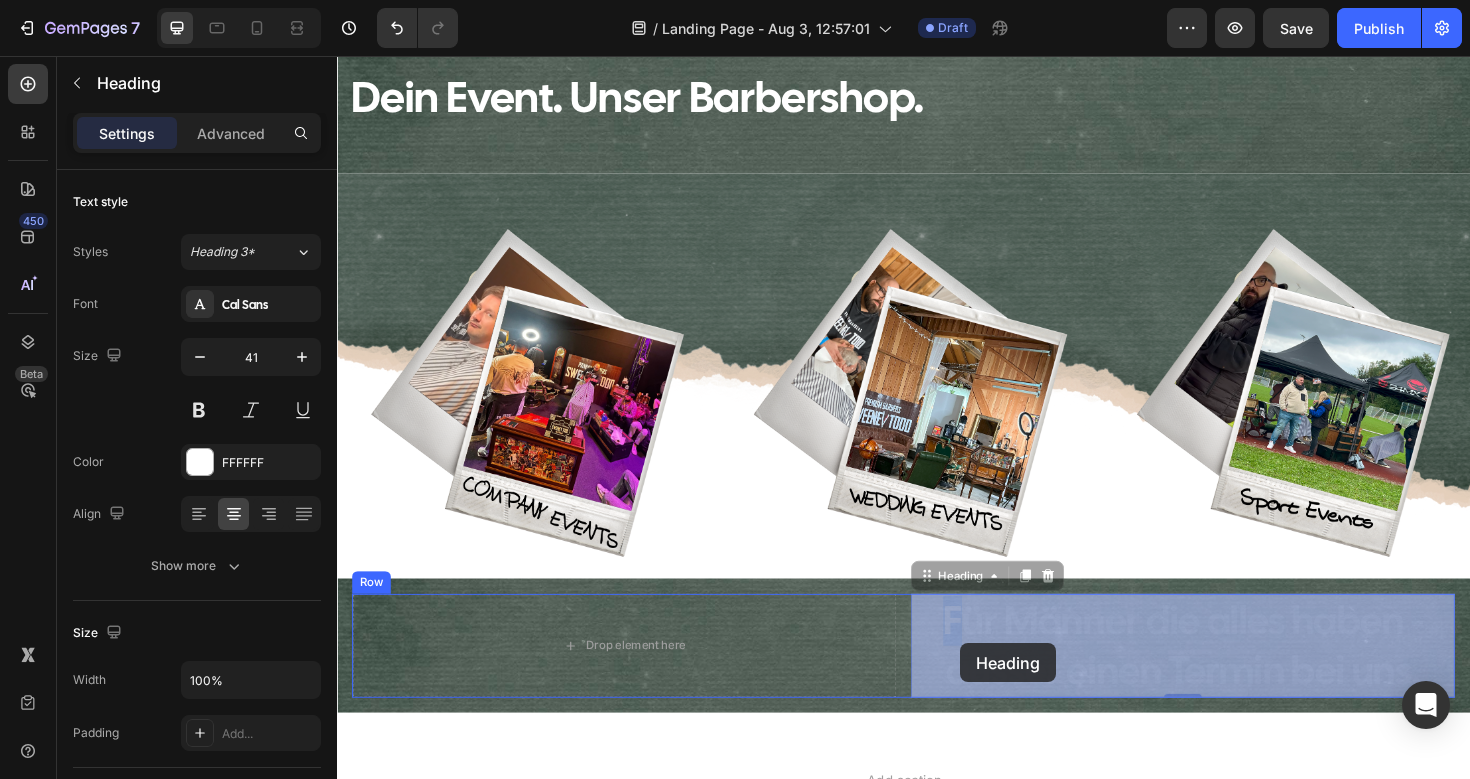 drag, startPoint x: 946, startPoint y: 678, endPoint x: 997, endPoint y: 678, distance: 51 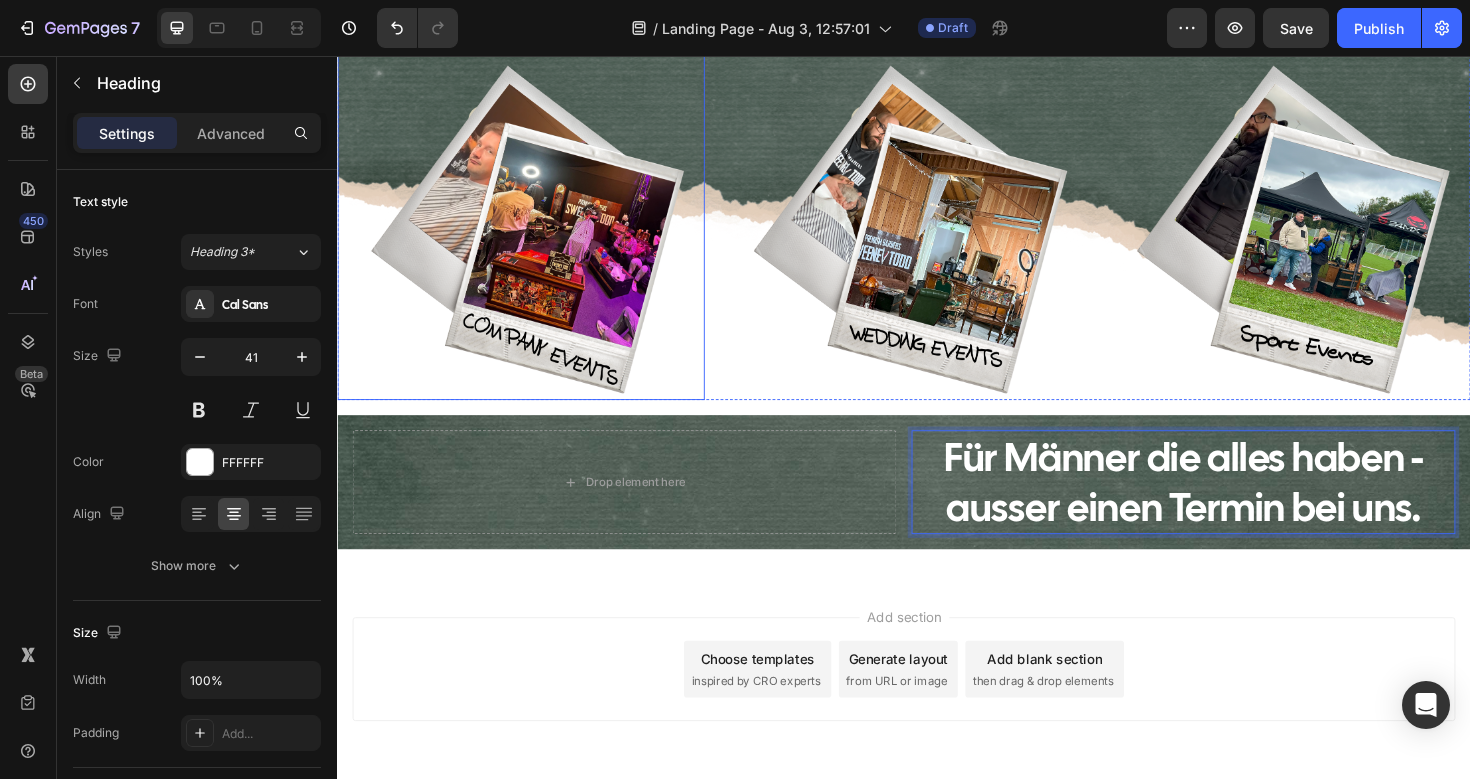 scroll, scrollTop: 236, scrollLeft: 0, axis: vertical 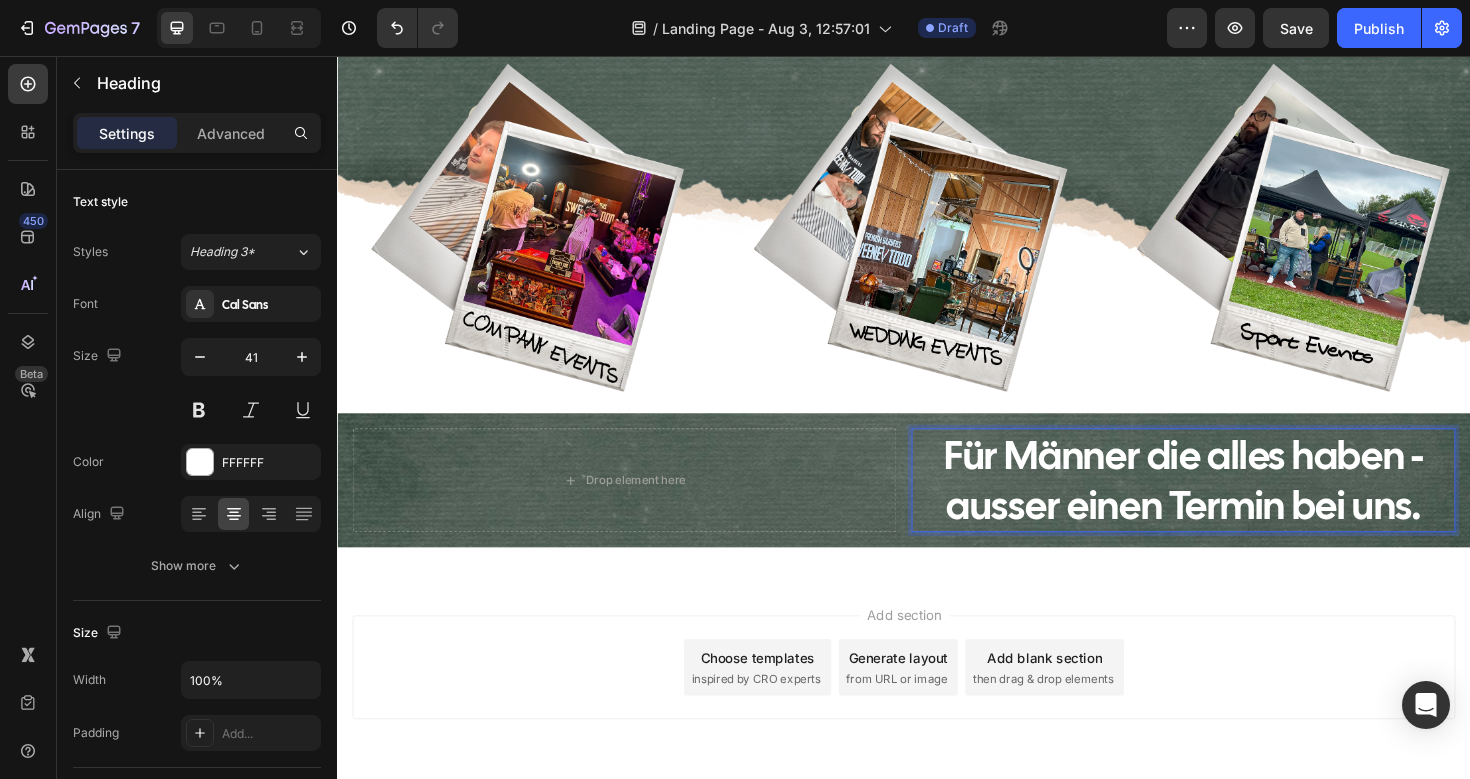 click on "Für Männer die alles haben - ausser einen Termin bei uns." at bounding box center [1233, 505] 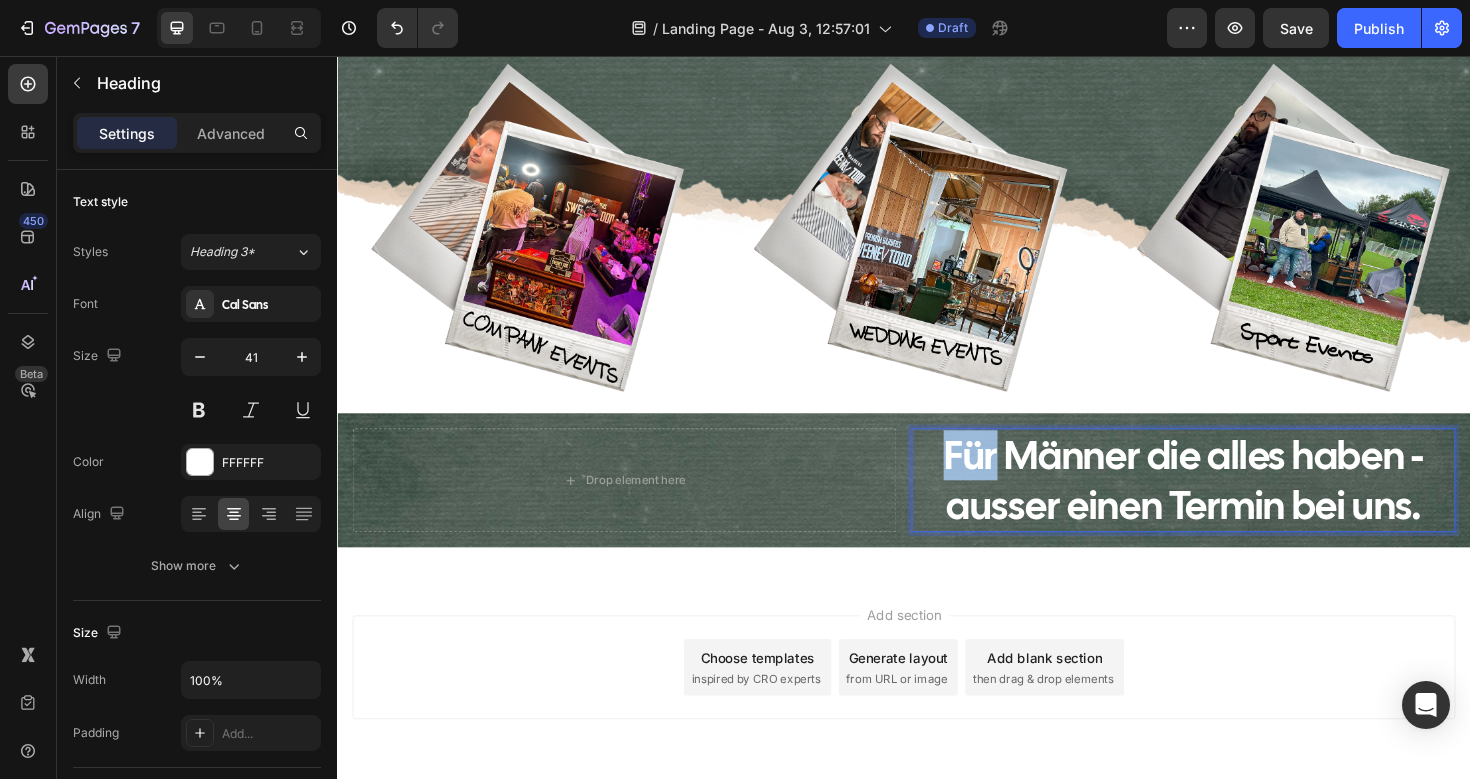 click on "Für Männer die alles haben - ausser einen Termin bei uns." at bounding box center [1233, 505] 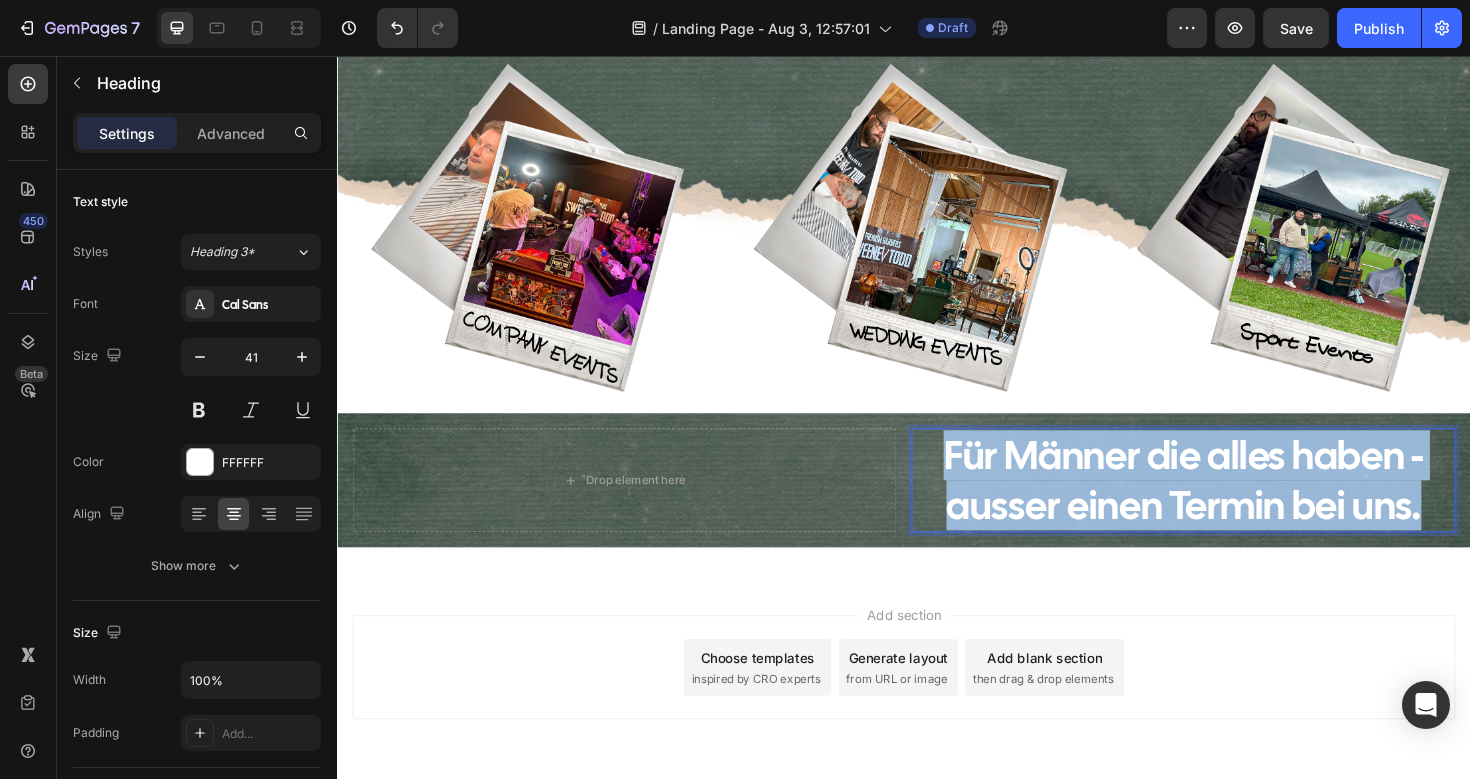 click on "Für Männer die alles haben - ausser einen Termin bei uns." at bounding box center (1233, 505) 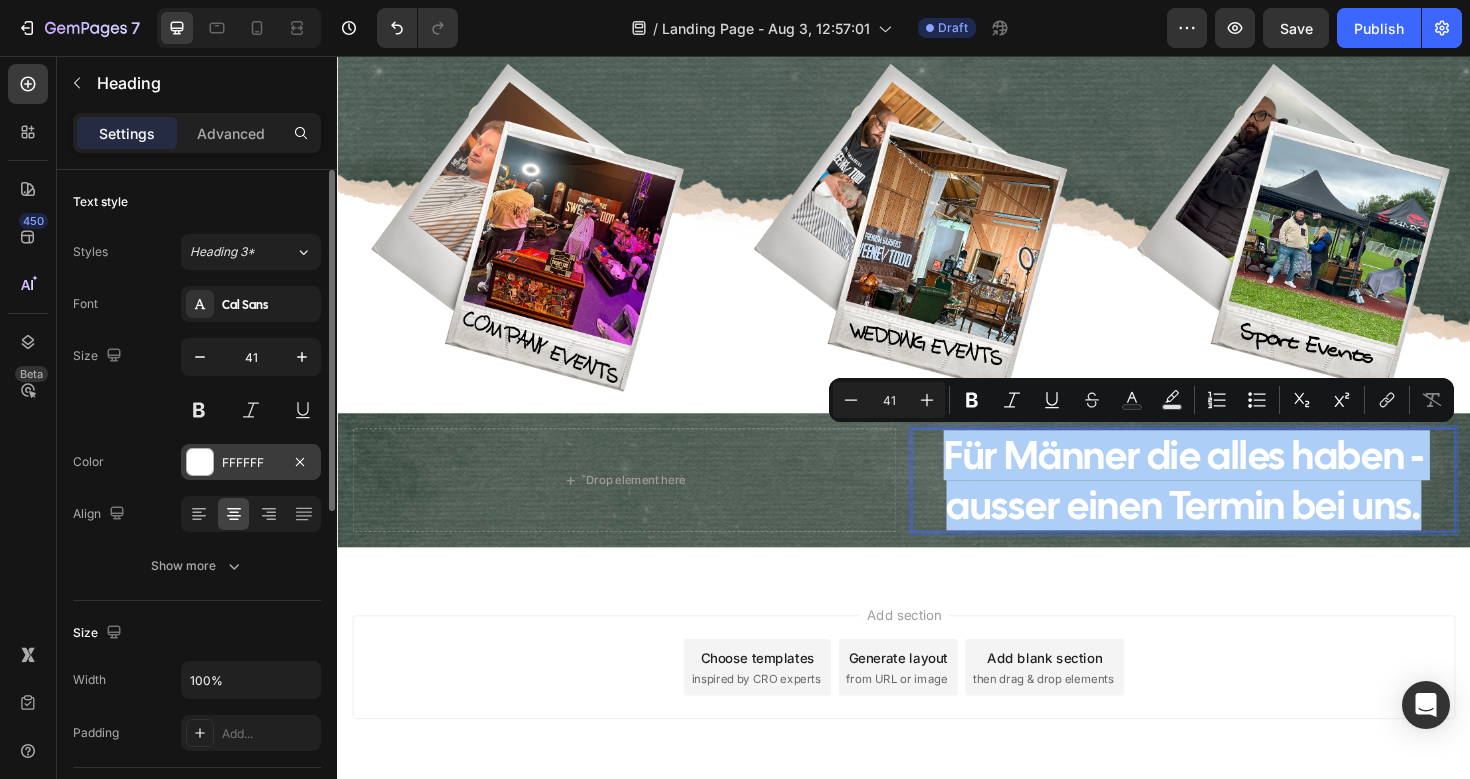 click at bounding box center [200, 462] 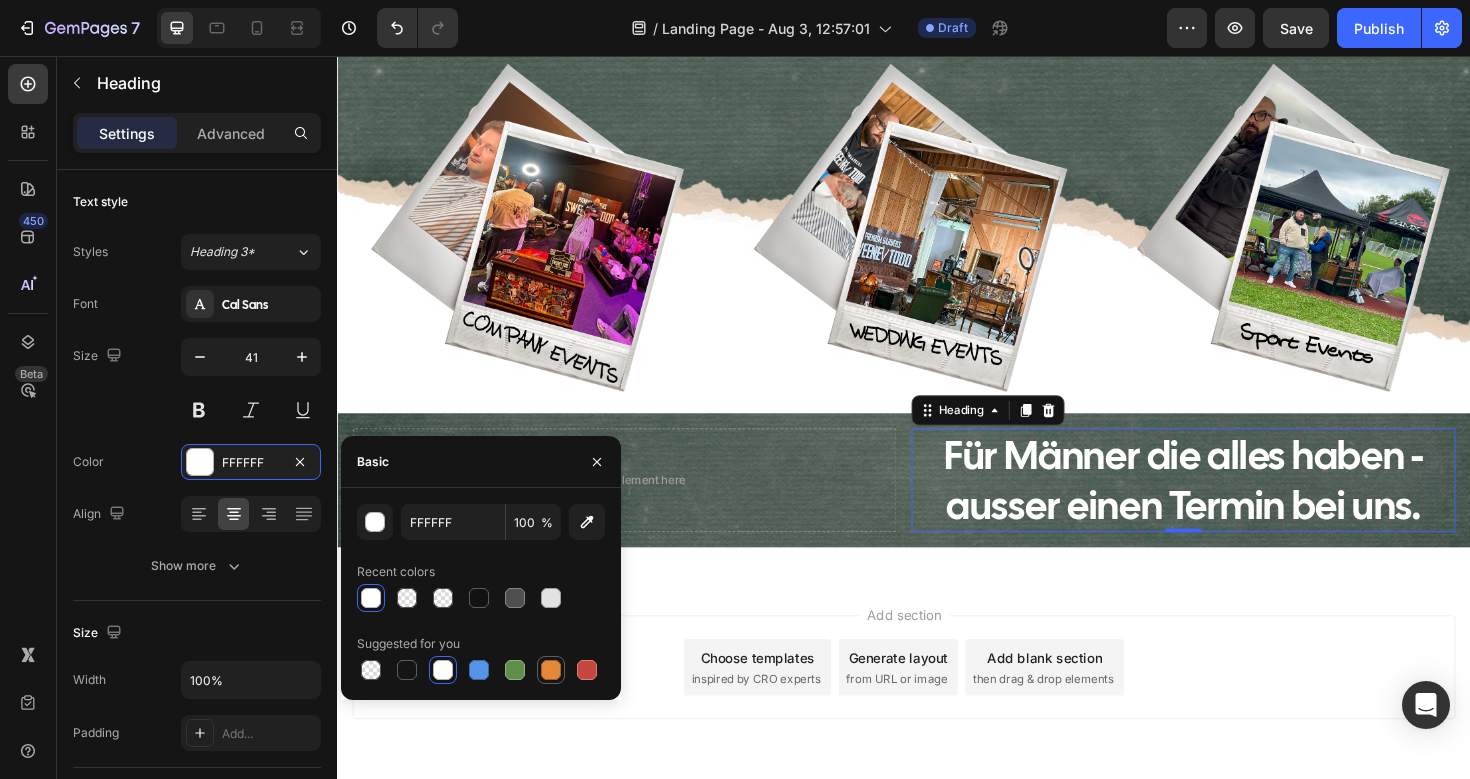 click at bounding box center (551, 670) 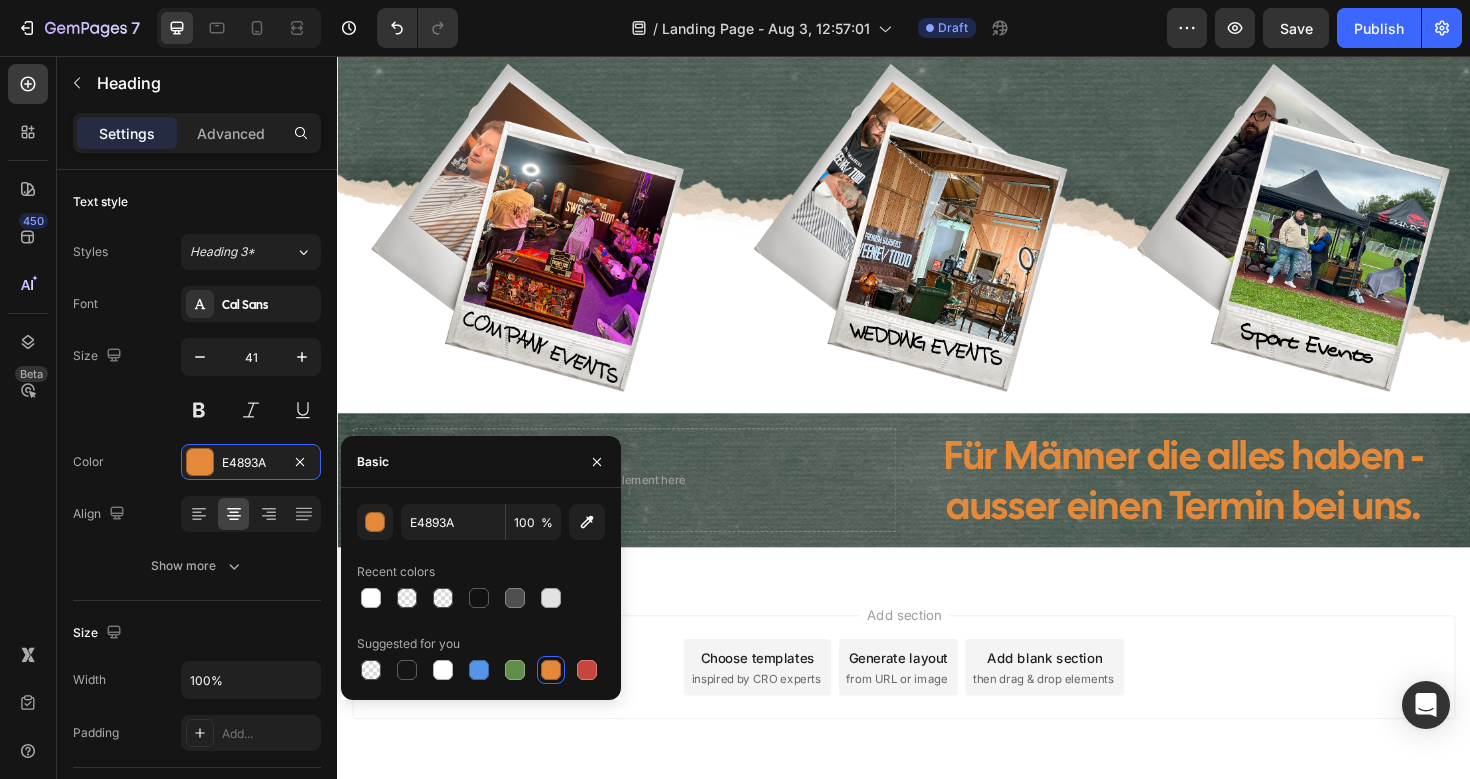 click on "Add section Choose templates inspired by CRO experts Generate layout from URL or image Add blank section then drag & drop elements" at bounding box center (937, 731) 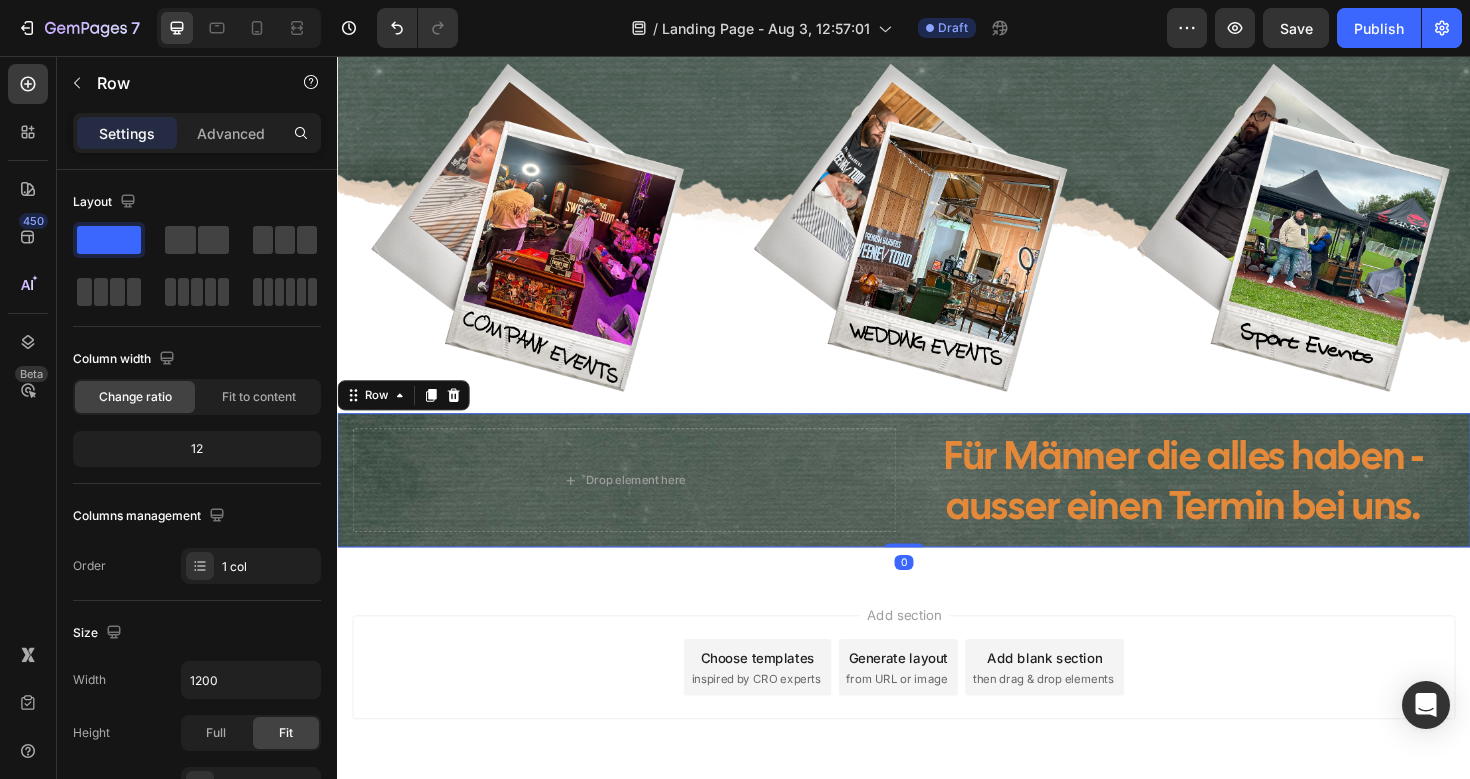 click on "Drop element here Für Männer die alles haben - ausser einen Termin bei uns. Heading Row Row   0" at bounding box center [937, 505] 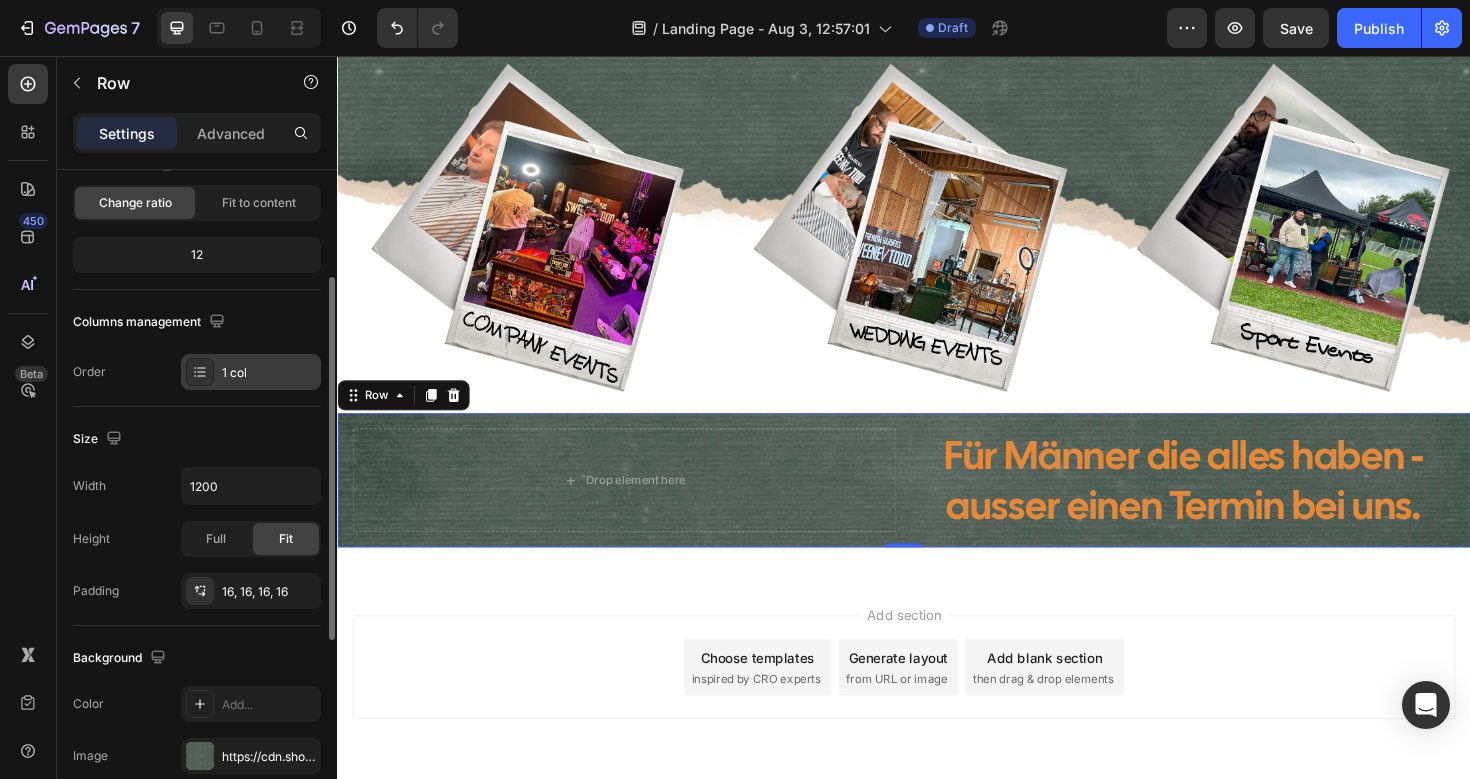 scroll, scrollTop: 364, scrollLeft: 0, axis: vertical 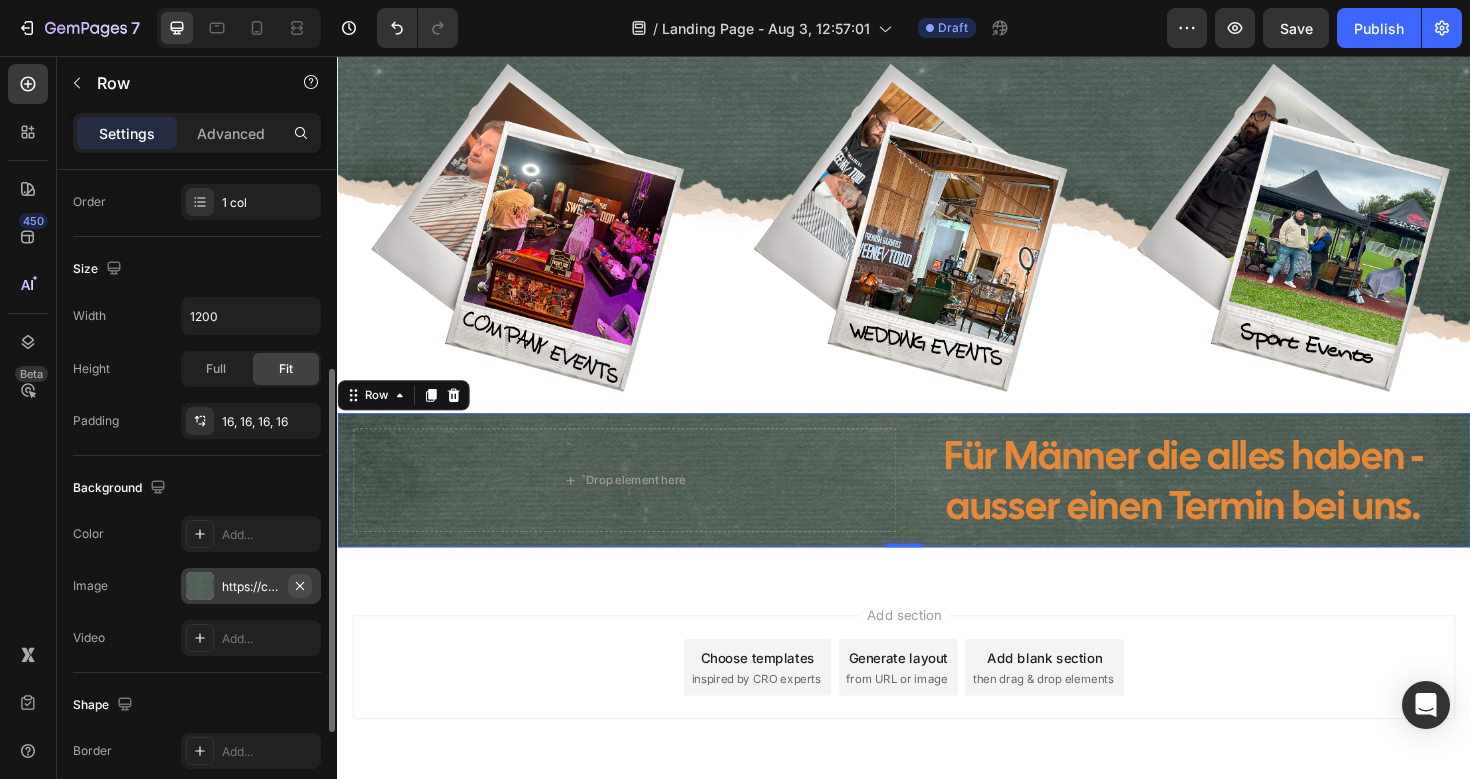 click 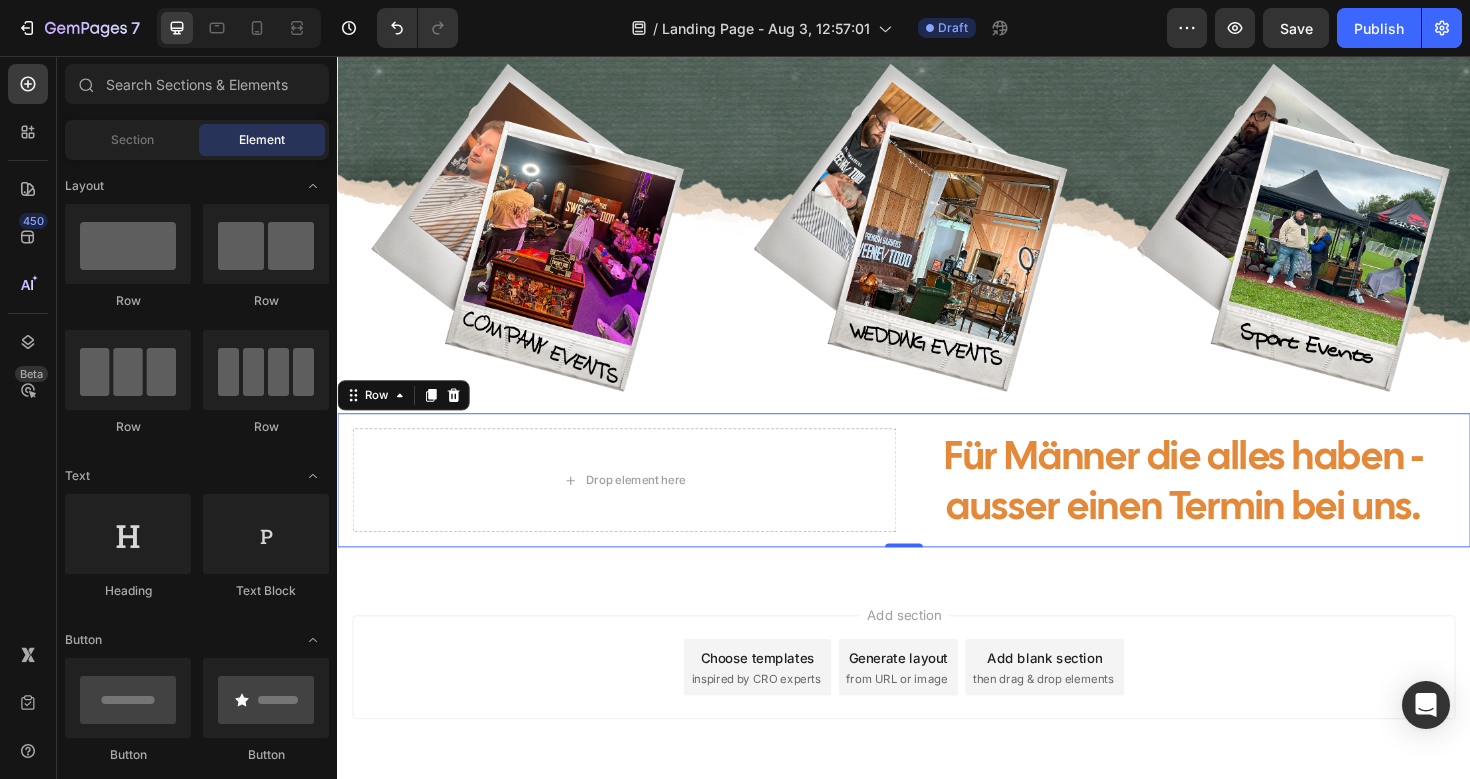 click on "Add section Choose templates inspired by CRO experts Generate layout from URL or image Add blank section then drag & drop elements" at bounding box center (937, 703) 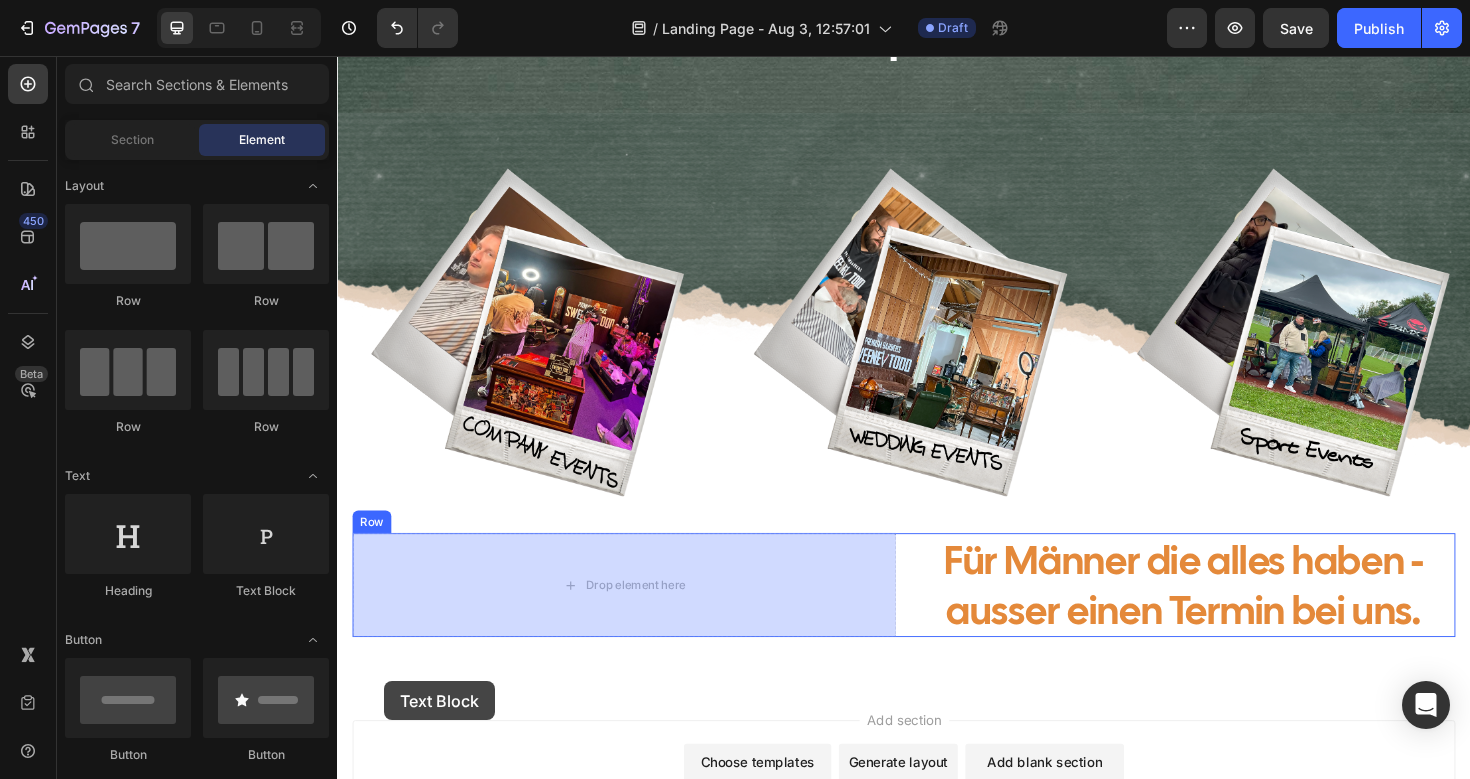 scroll, scrollTop: 158, scrollLeft: 0, axis: vertical 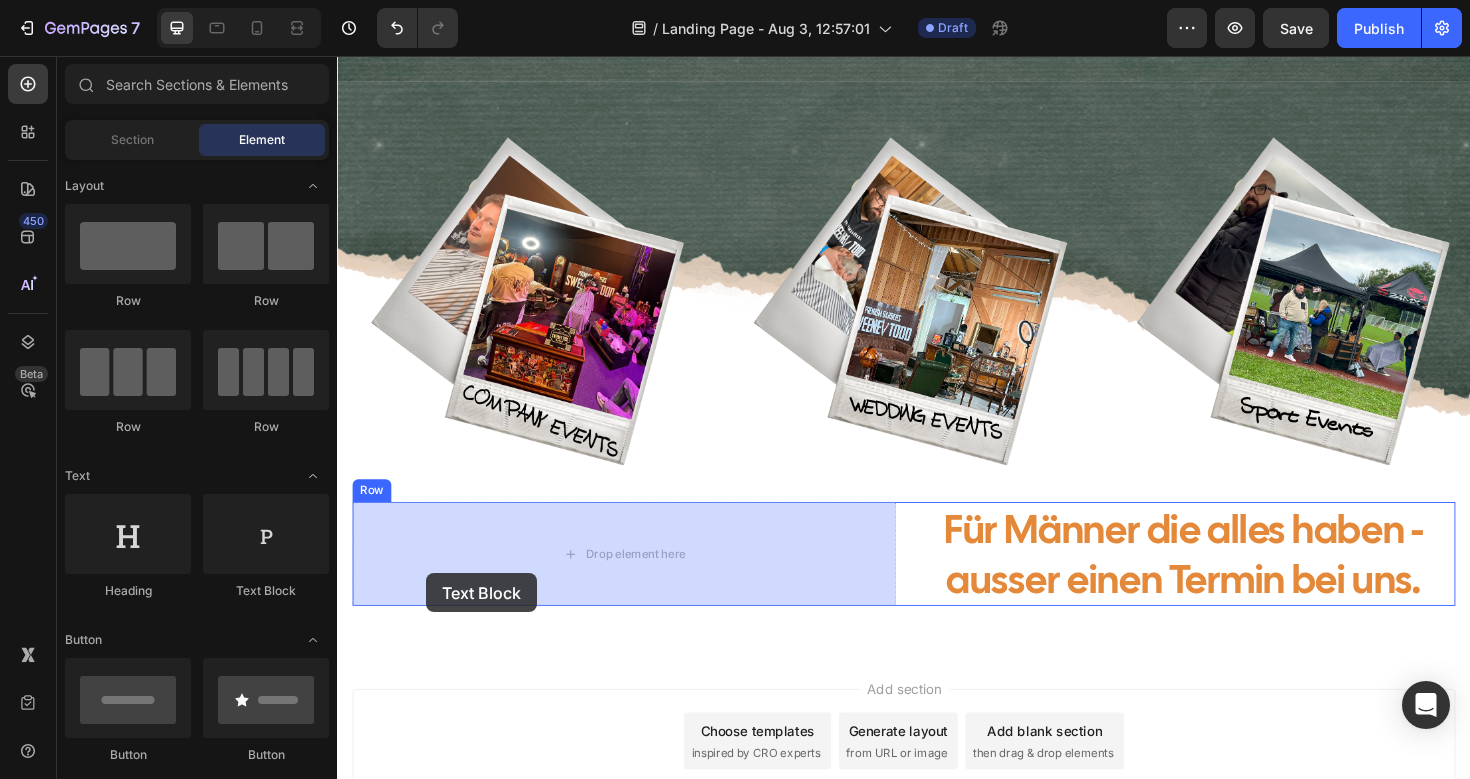 drag, startPoint x: 583, startPoint y: 597, endPoint x: 431, endPoint y: 604, distance: 152.1611 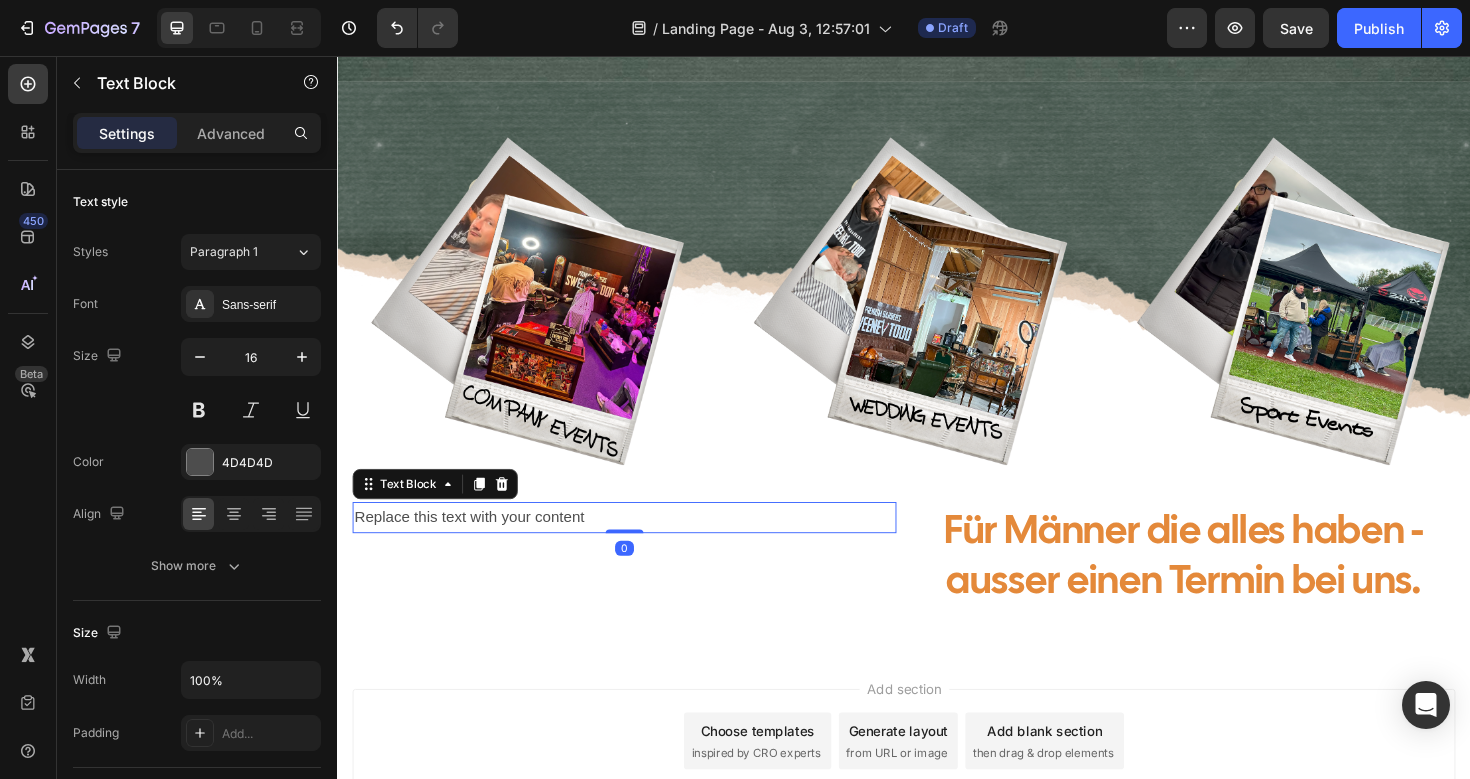 click on "Replace this text with your content" at bounding box center [641, 544] 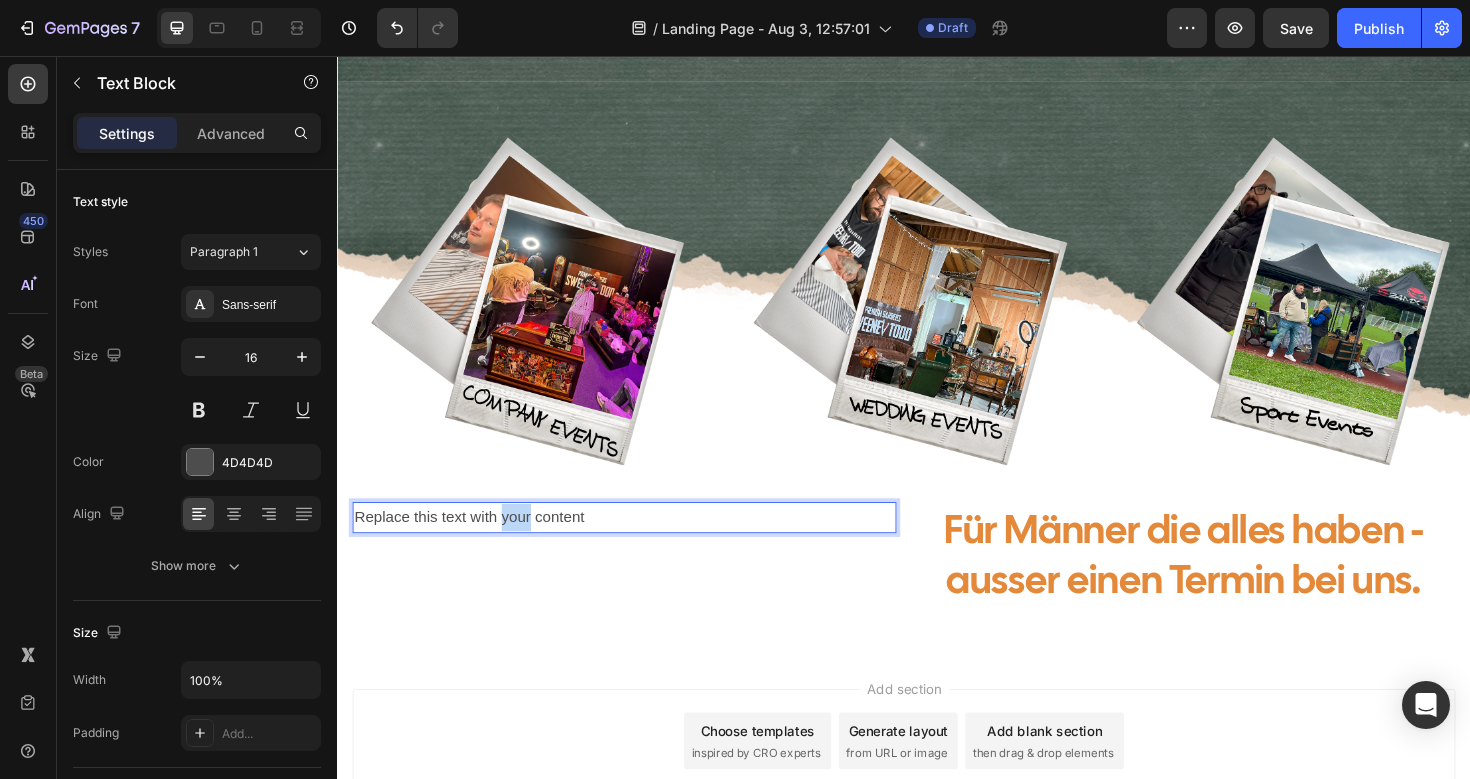 click on "Replace this text with your content" at bounding box center [641, 544] 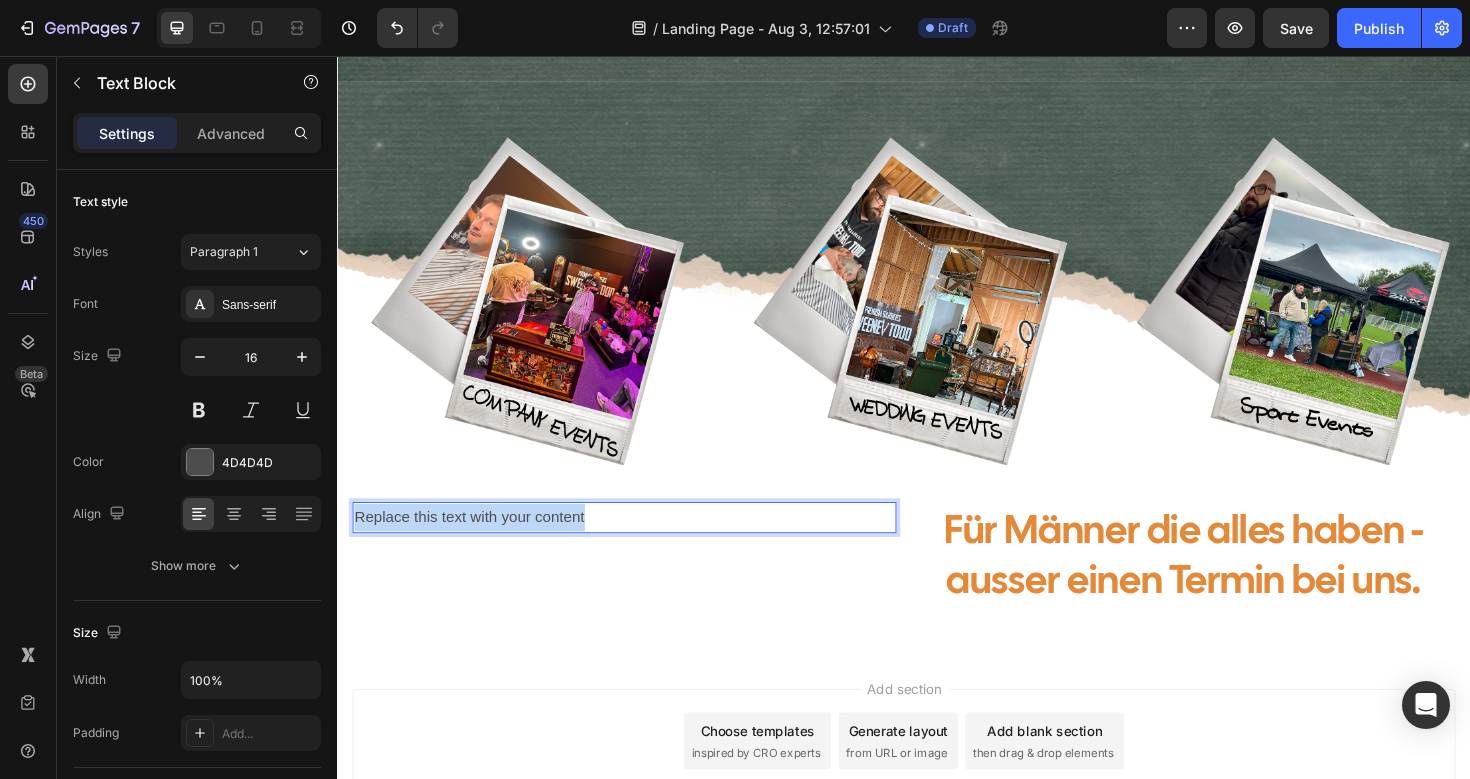 click on "Replace this text with your content" at bounding box center [641, 544] 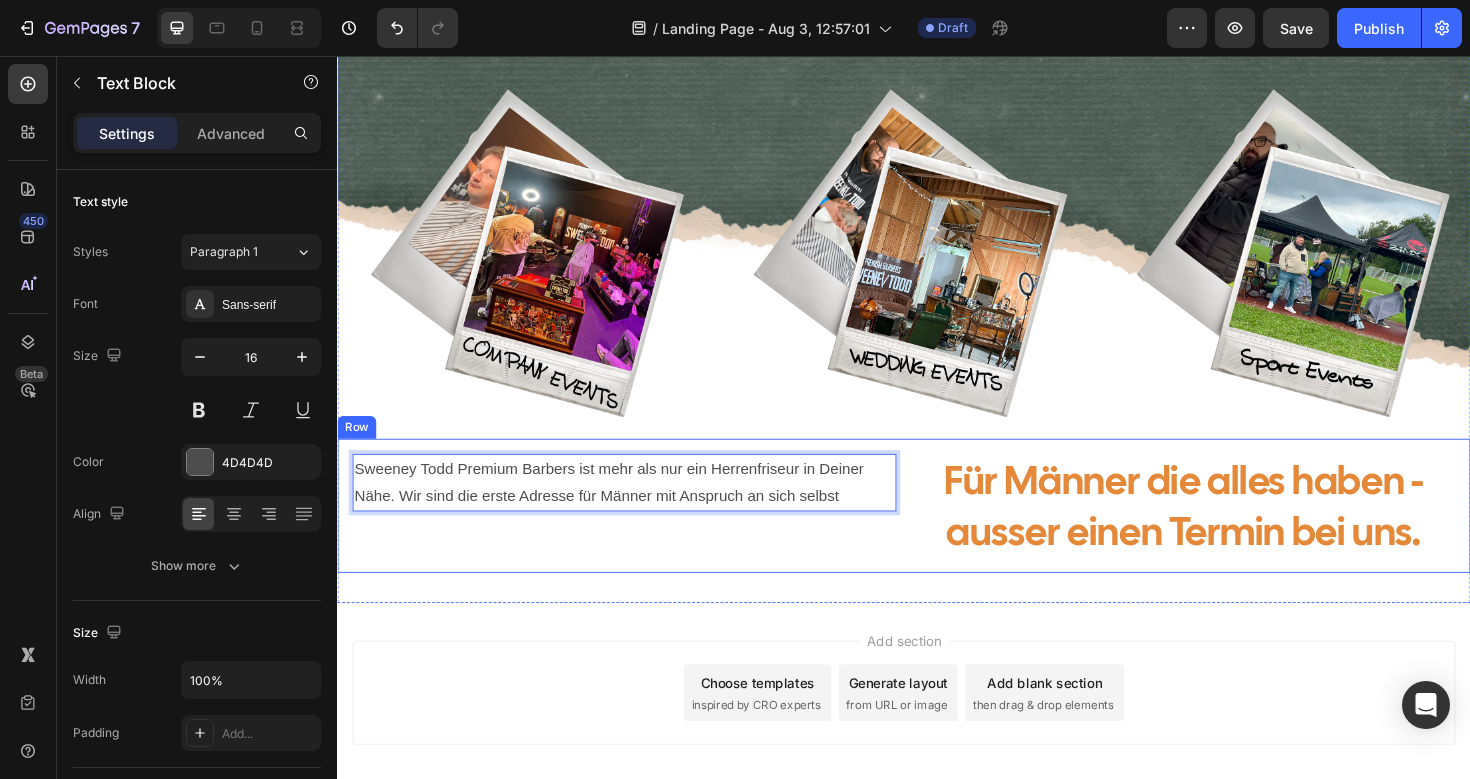 scroll, scrollTop: 226, scrollLeft: 0, axis: vertical 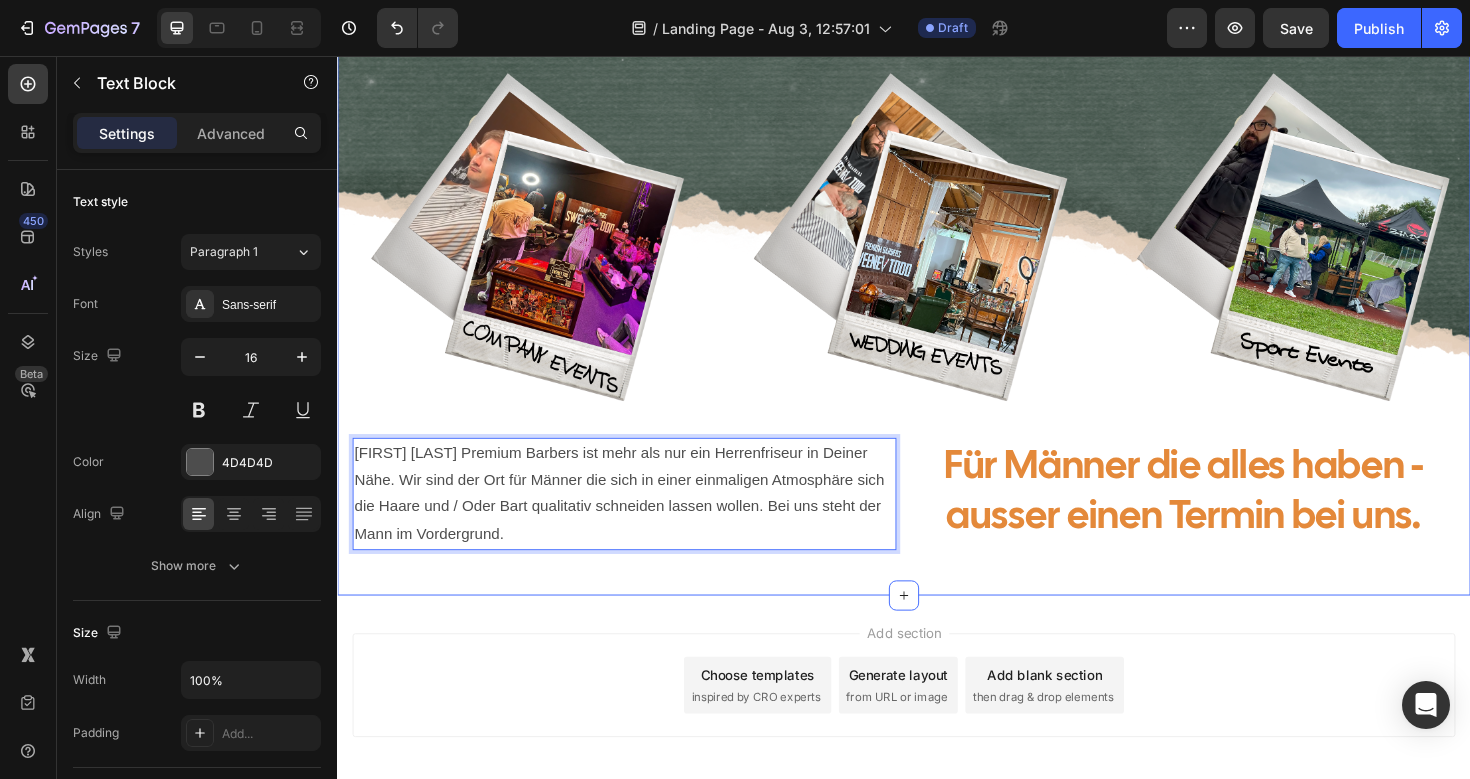 click on "Image Image Image Row Sweeney Todd Premium Barbers ist mehr als nur ein Herrenfriseur in Deiner Nähe. Wir sind der Ort für Männer die sich in einer einmaligen Atmosphäre sich die Haare und / Oder Bart qualitativ schneiden lassen wollen. Bei uns steht der Mann im Vordergrund. Text Block   0 Für Männer die alles haben - ausser einen Termin bei uns. Heading Row Row Section 2" at bounding box center (937, 321) 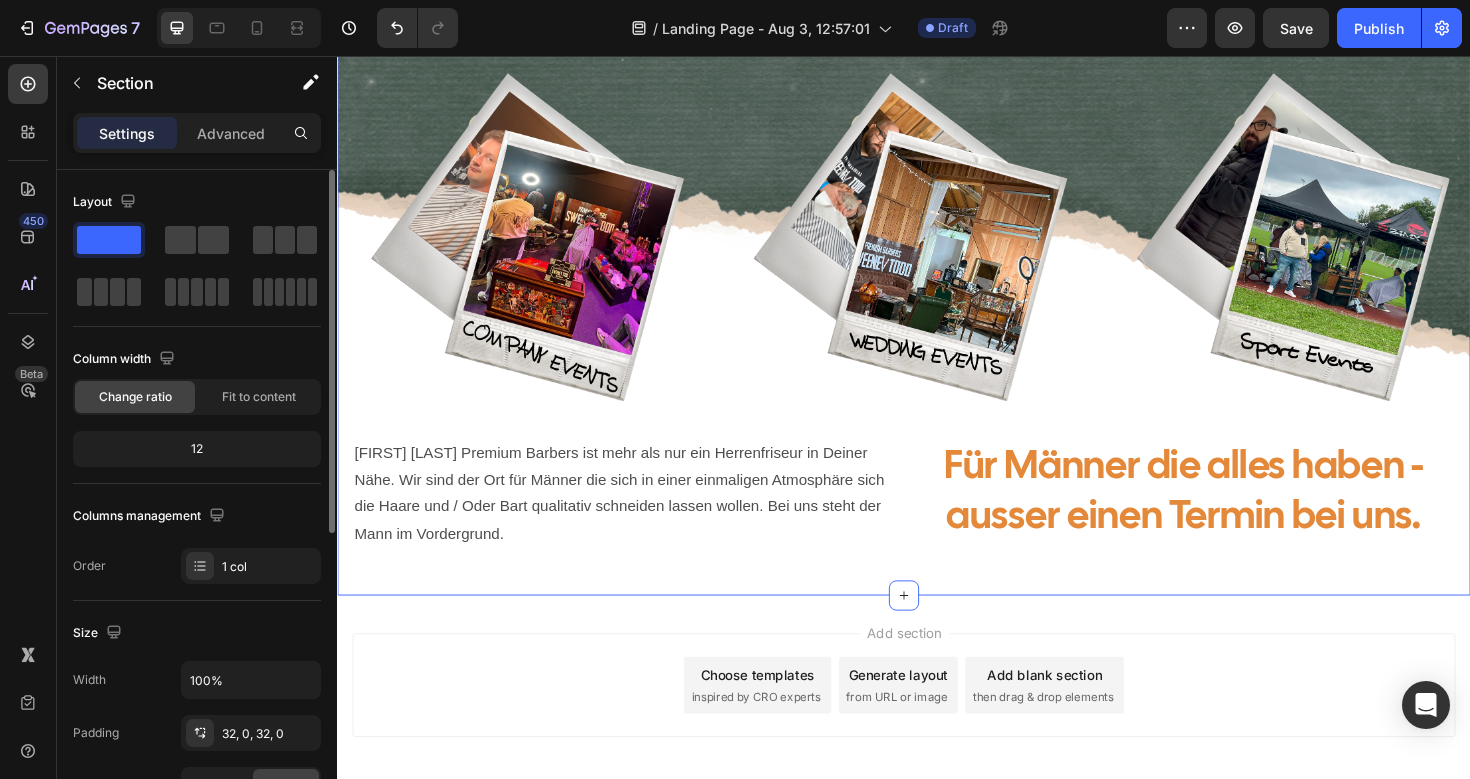 drag, startPoint x: 98, startPoint y: 250, endPoint x: 116, endPoint y: 251, distance: 18.027756 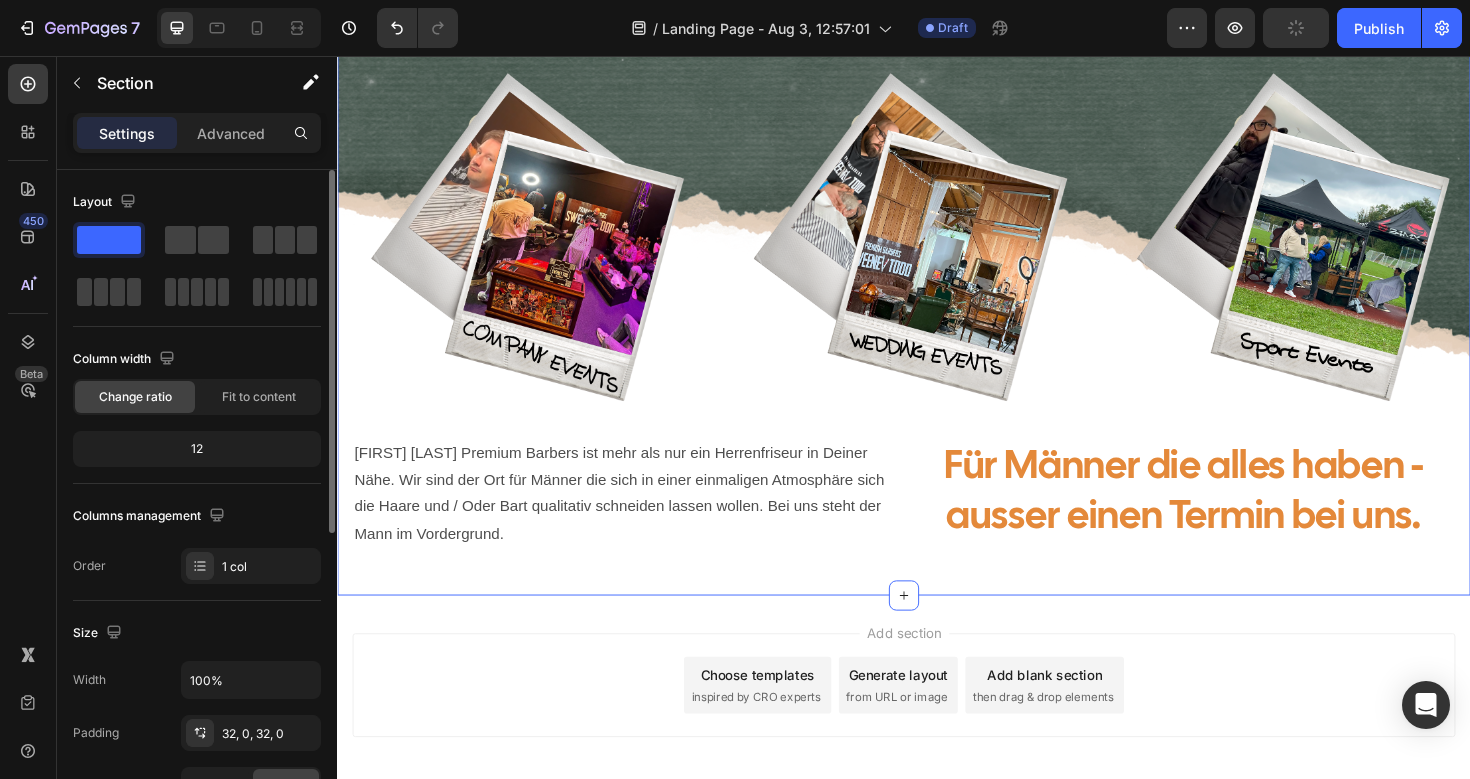 drag, startPoint x: 106, startPoint y: 228, endPoint x: 264, endPoint y: 263, distance: 161.83015 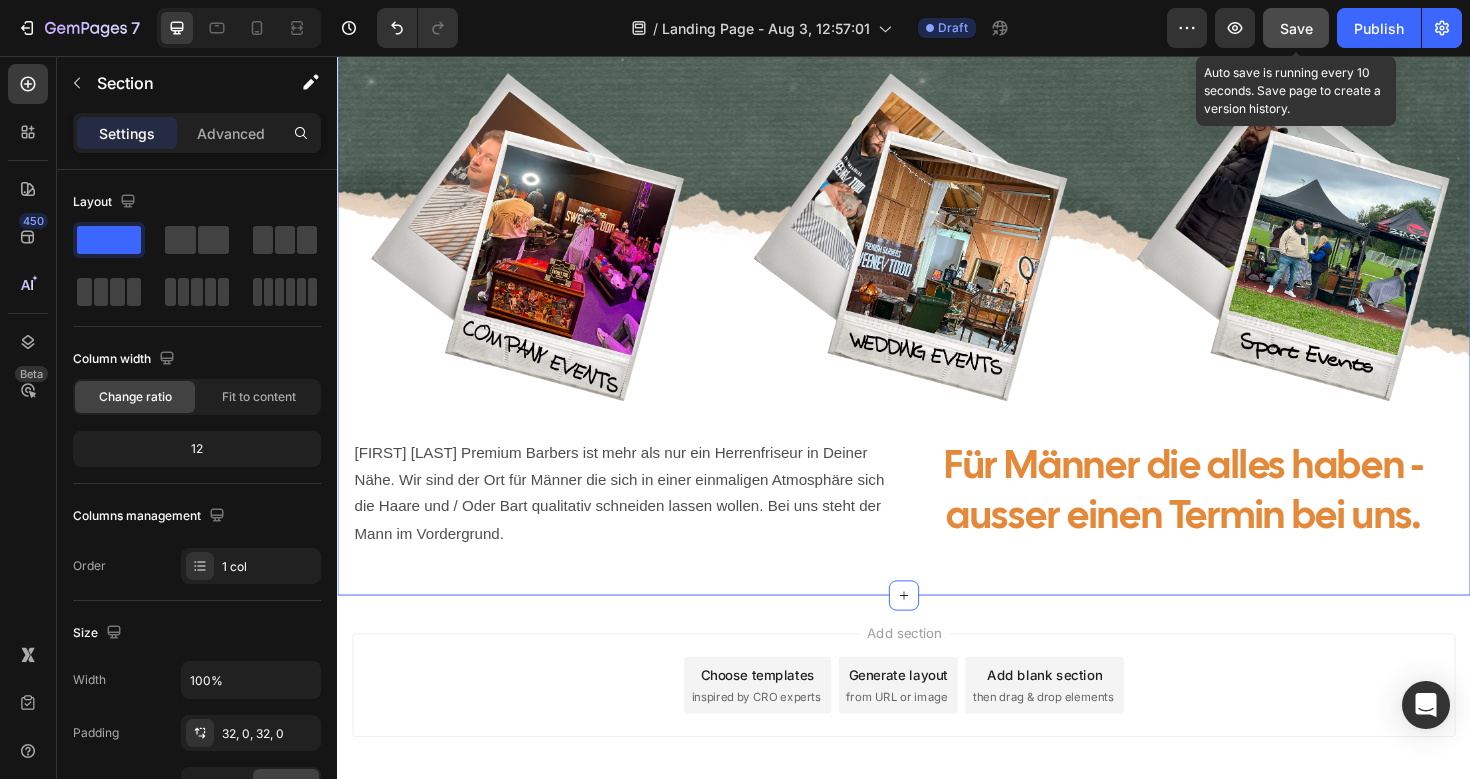 click on "Save" 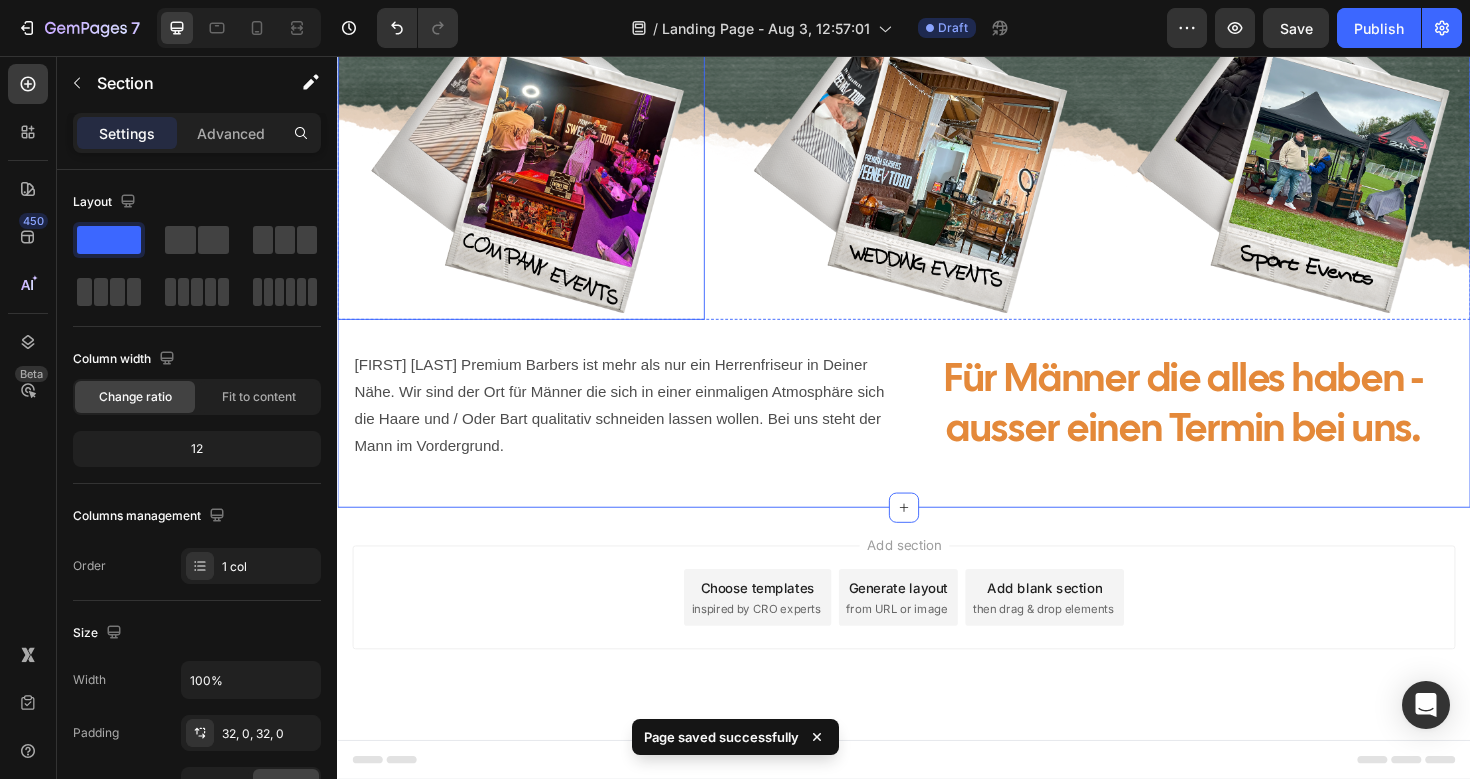 scroll, scrollTop: 316, scrollLeft: 0, axis: vertical 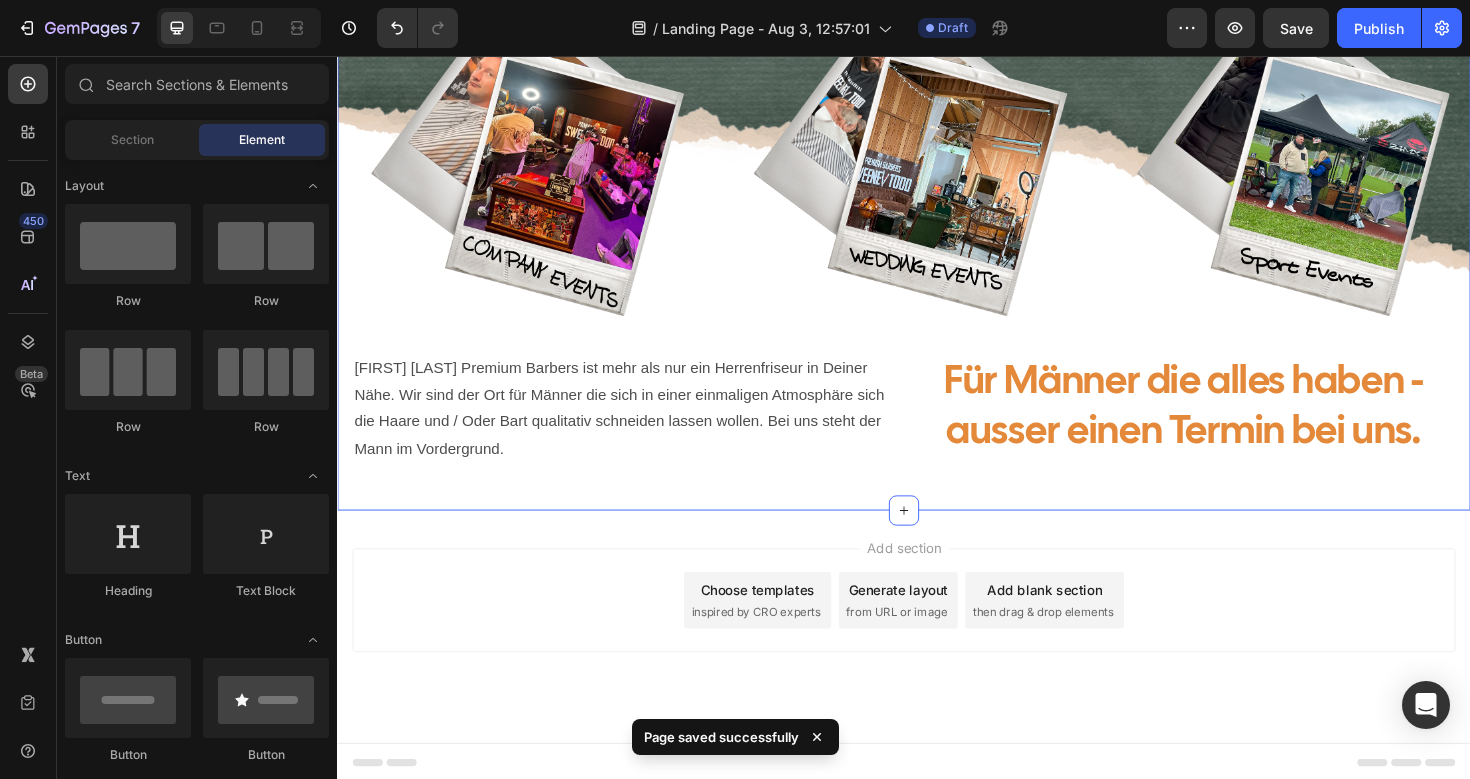 click on "Add section Choose templates inspired by CRO experts Generate layout from URL or image Add blank section then drag & drop elements" at bounding box center [937, 632] 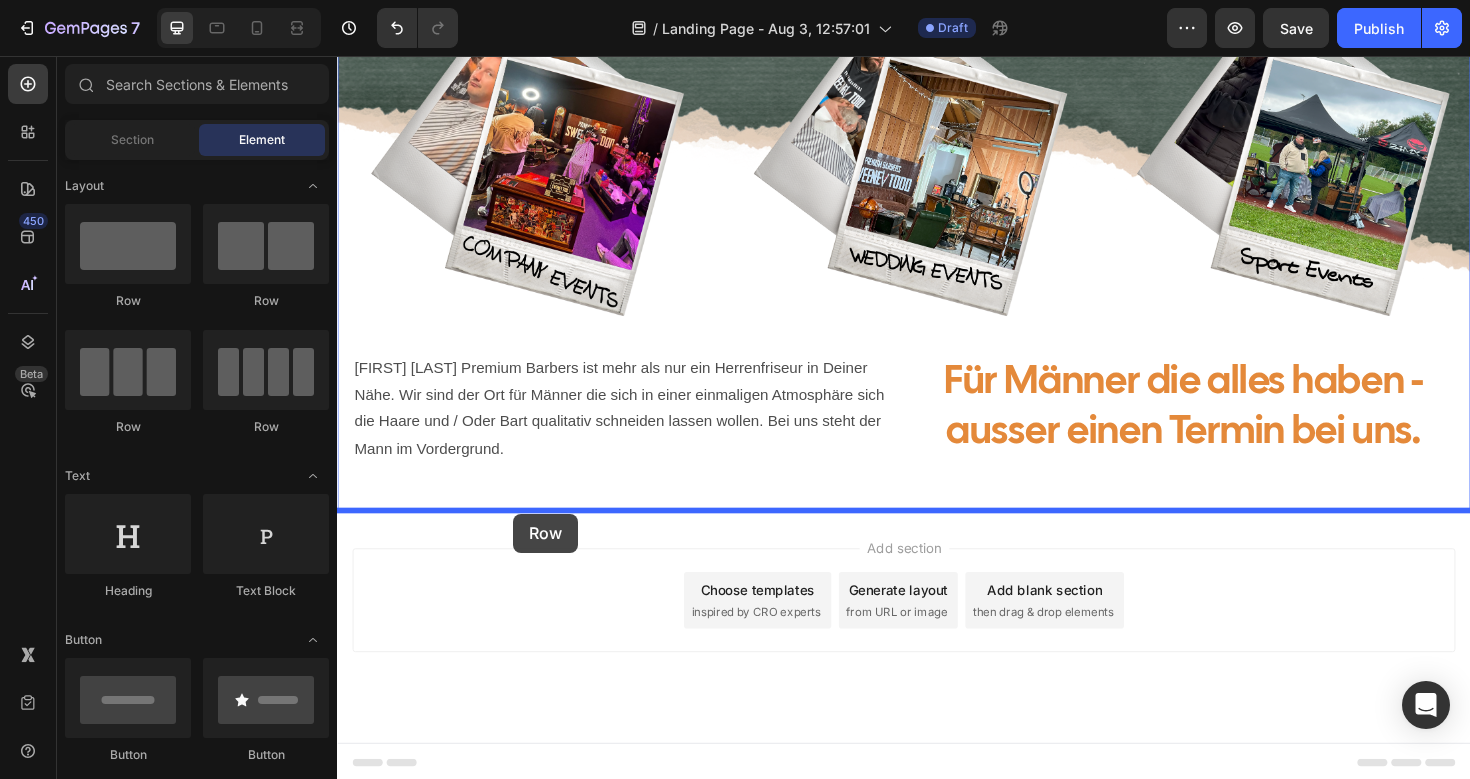 drag, startPoint x: 483, startPoint y: 315, endPoint x: 523, endPoint y: 540, distance: 228.5279 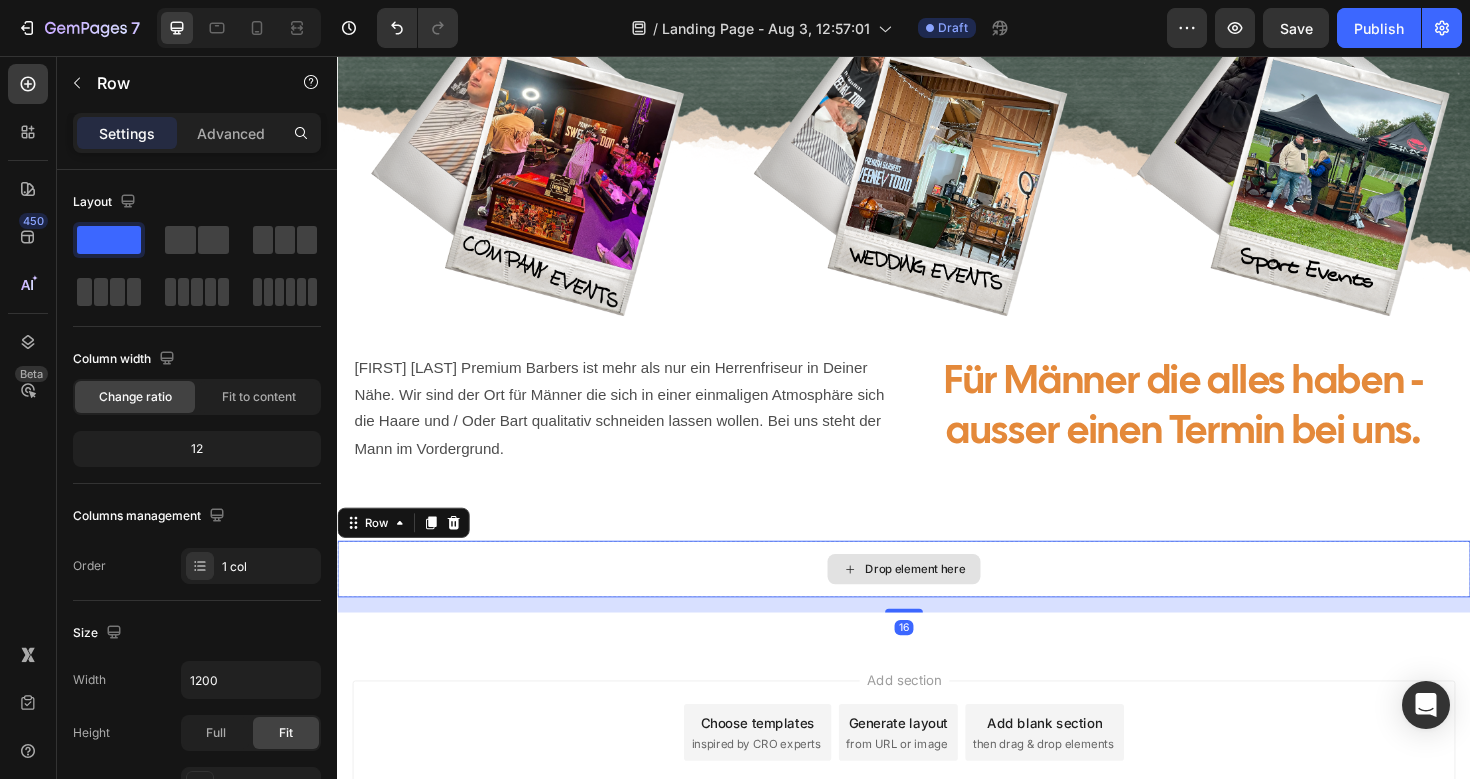 click on "Drop element here" at bounding box center (937, 599) 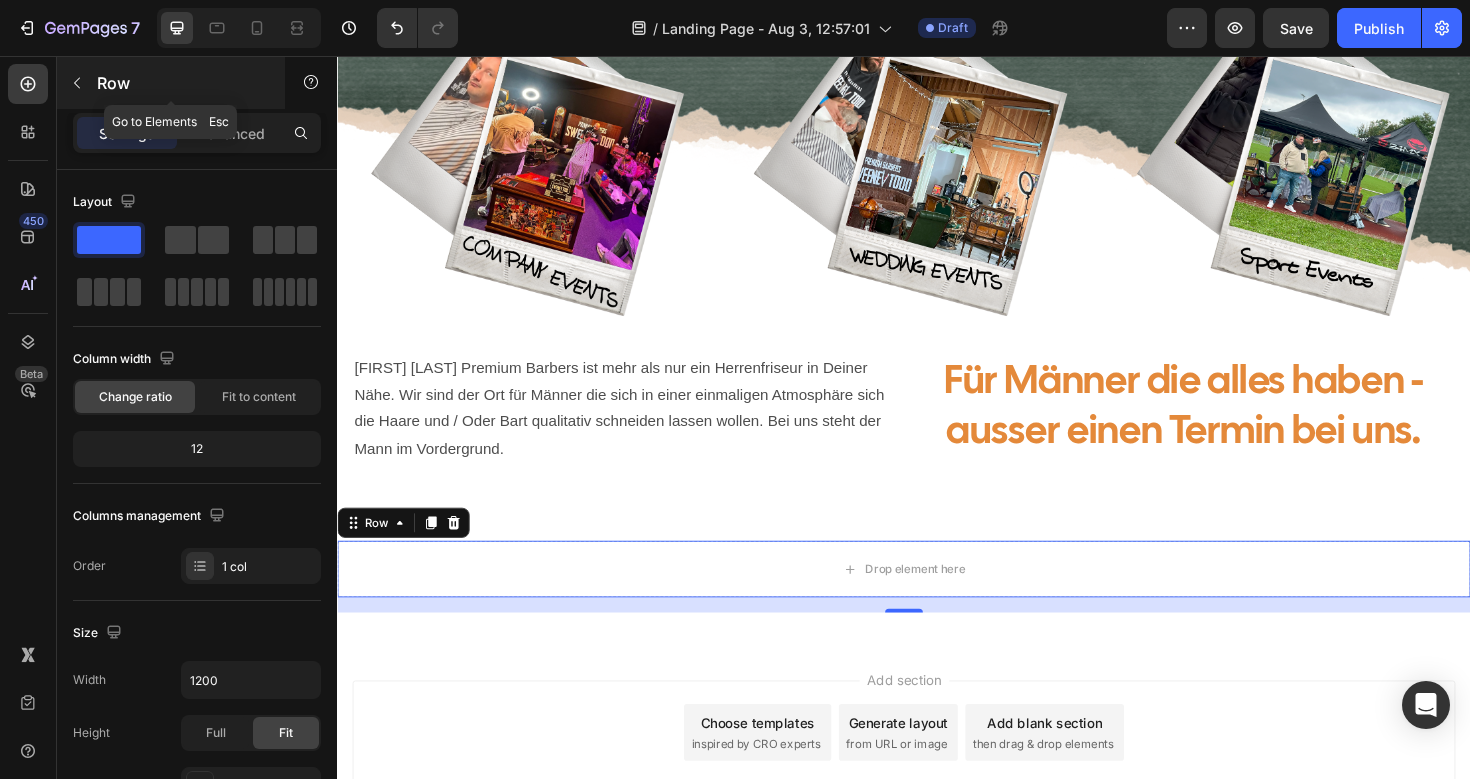 click 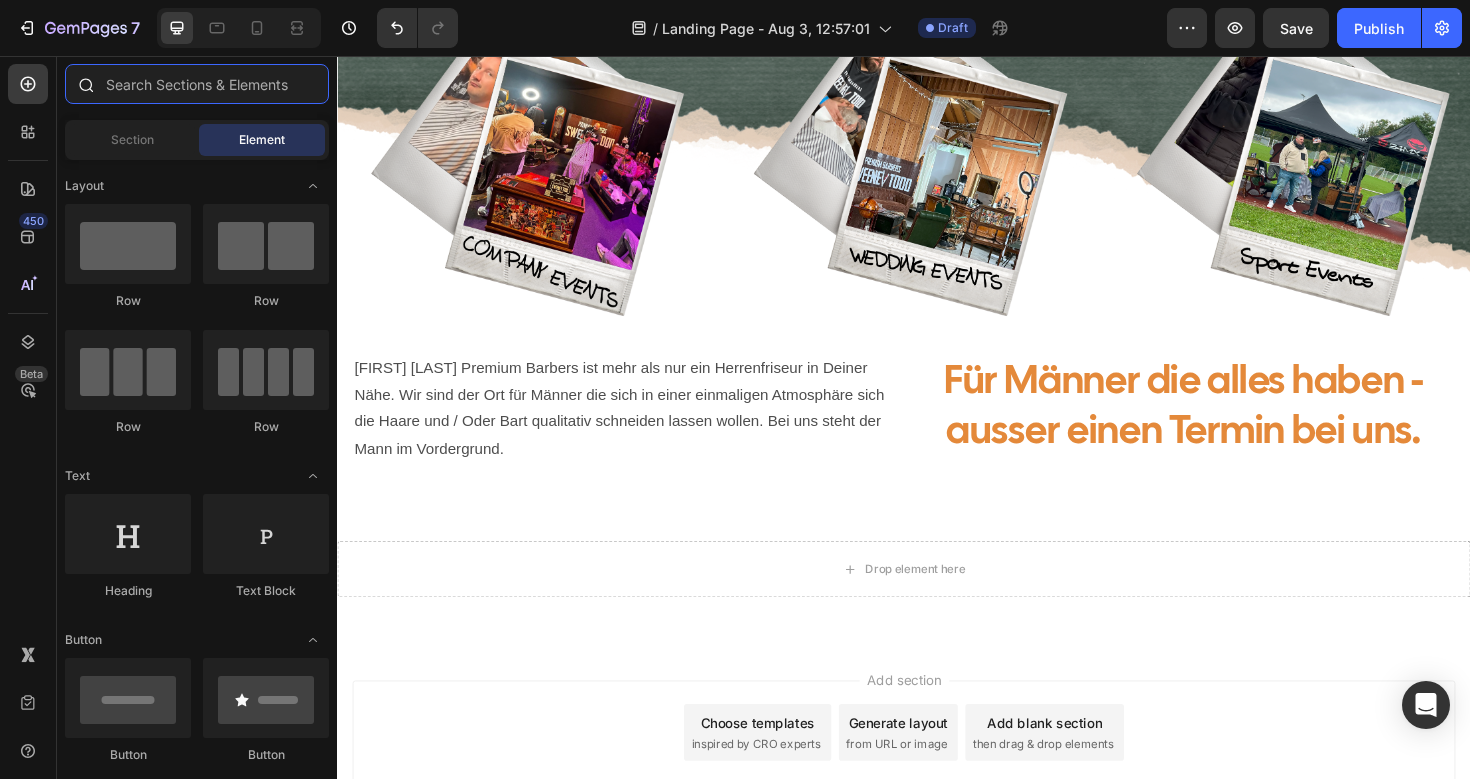 click at bounding box center (197, 84) 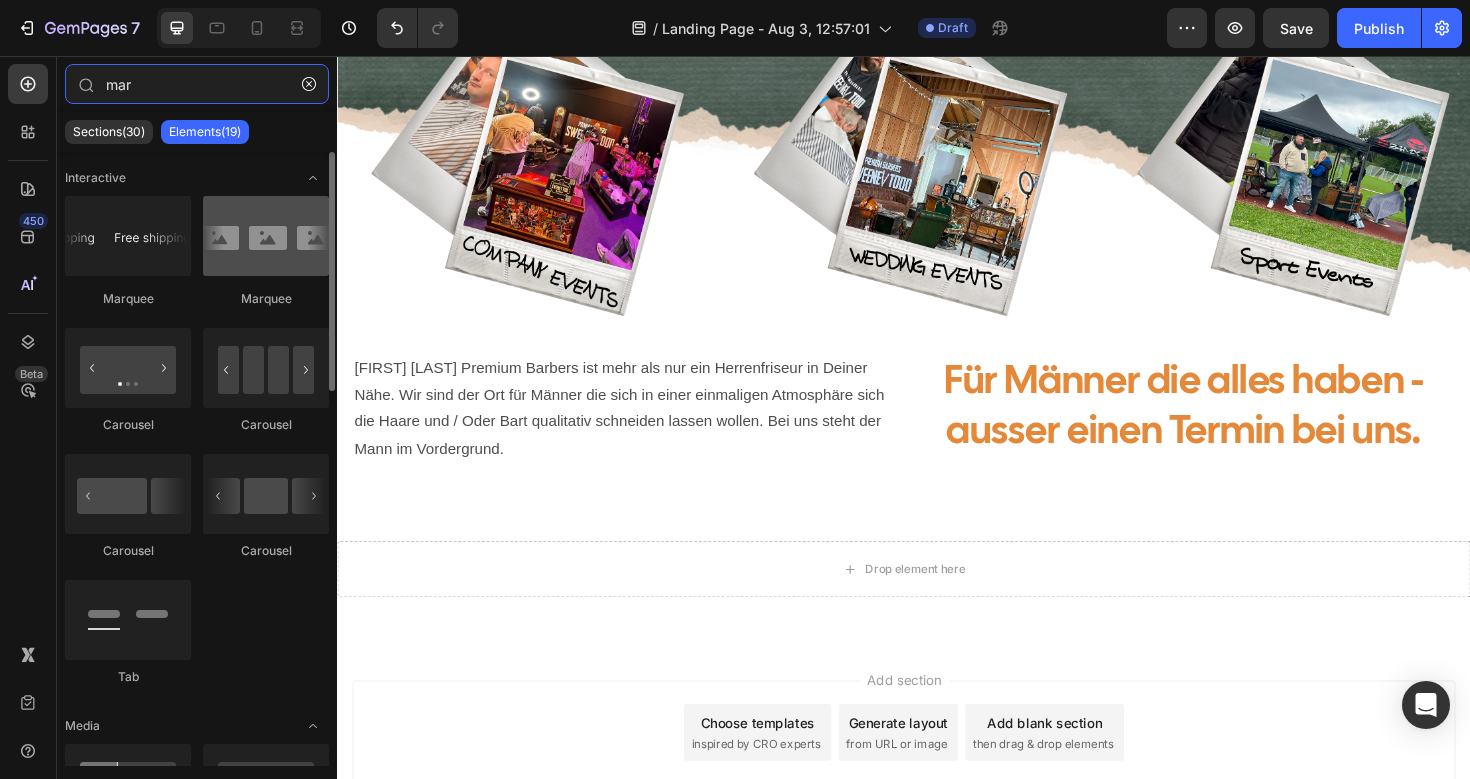 type on "mar" 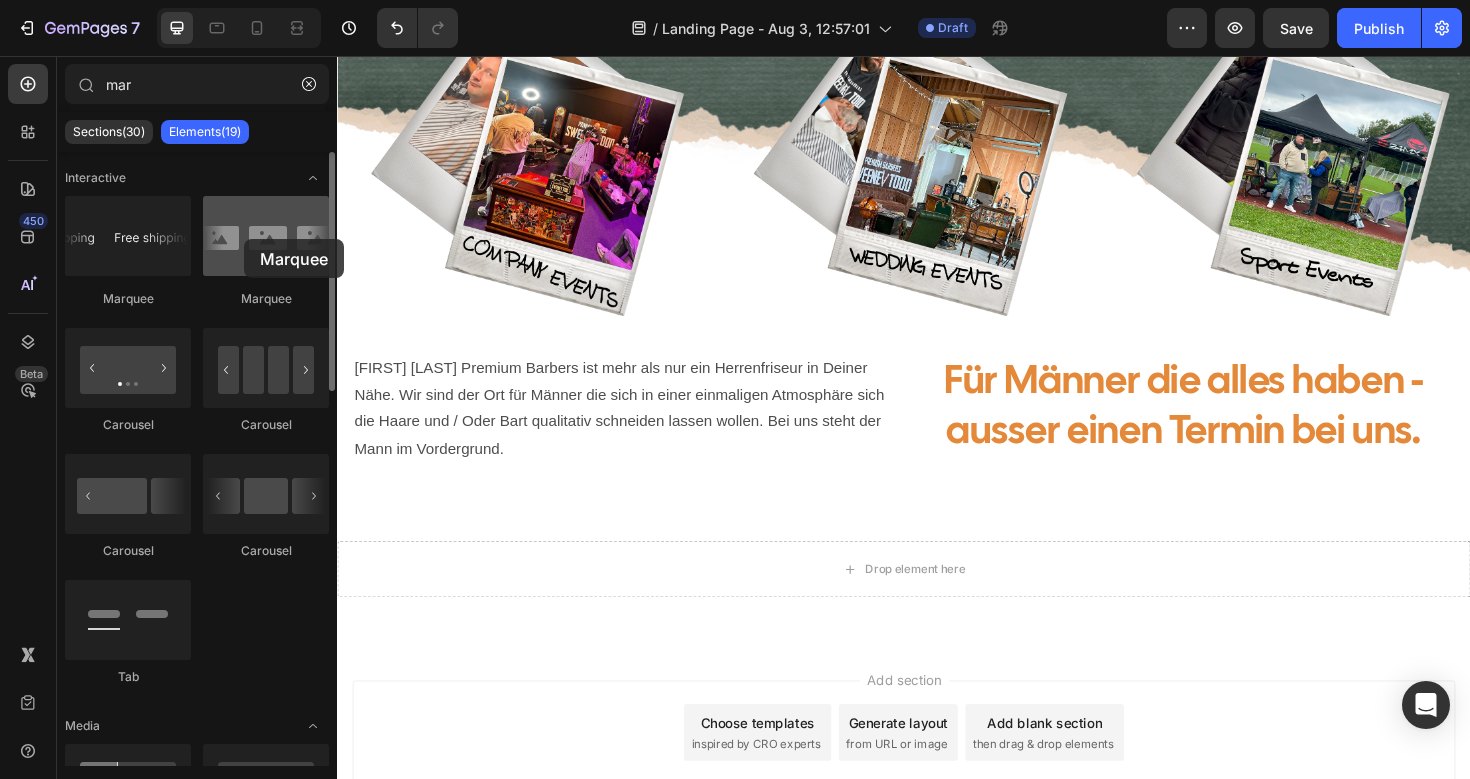 drag, startPoint x: 232, startPoint y: 246, endPoint x: 243, endPoint y: 238, distance: 13.601471 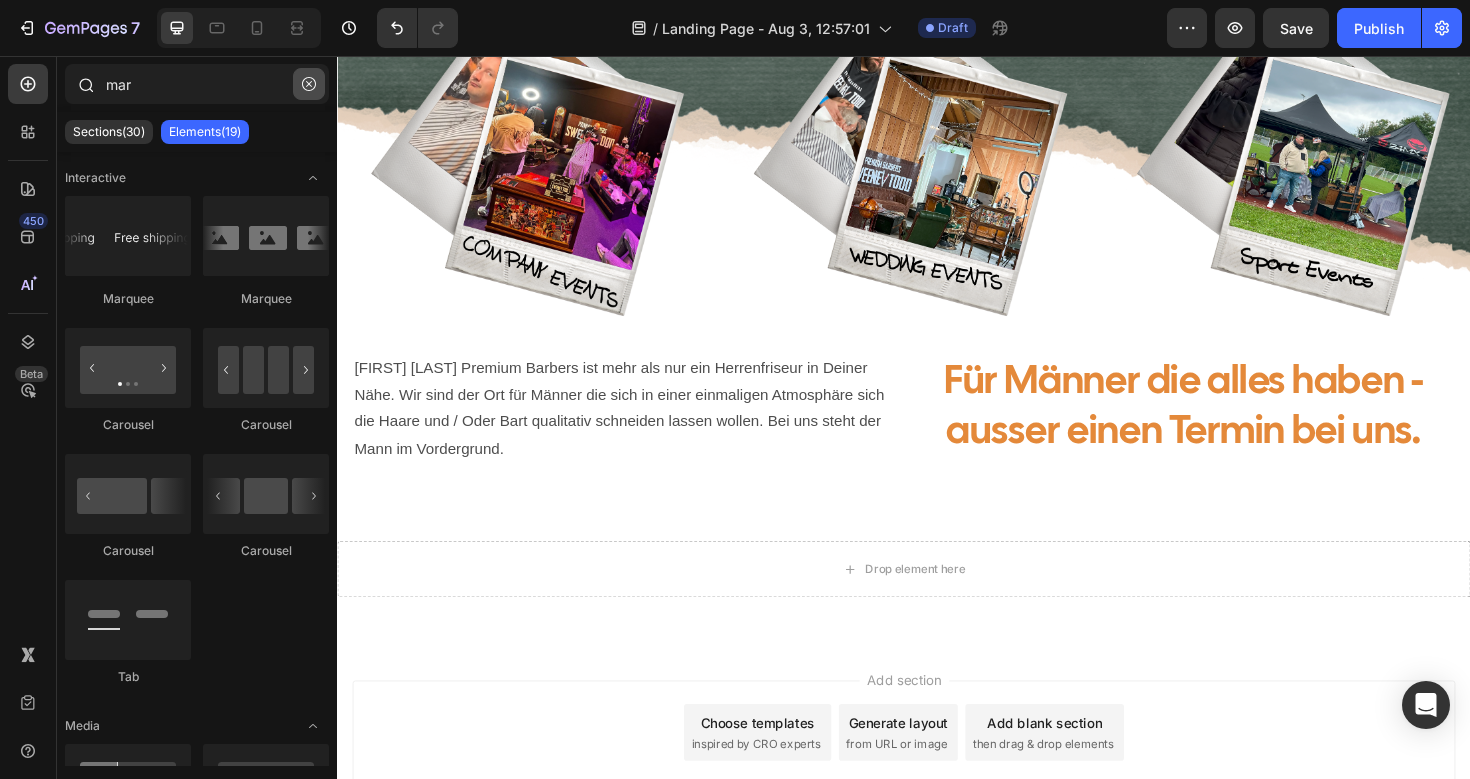 click 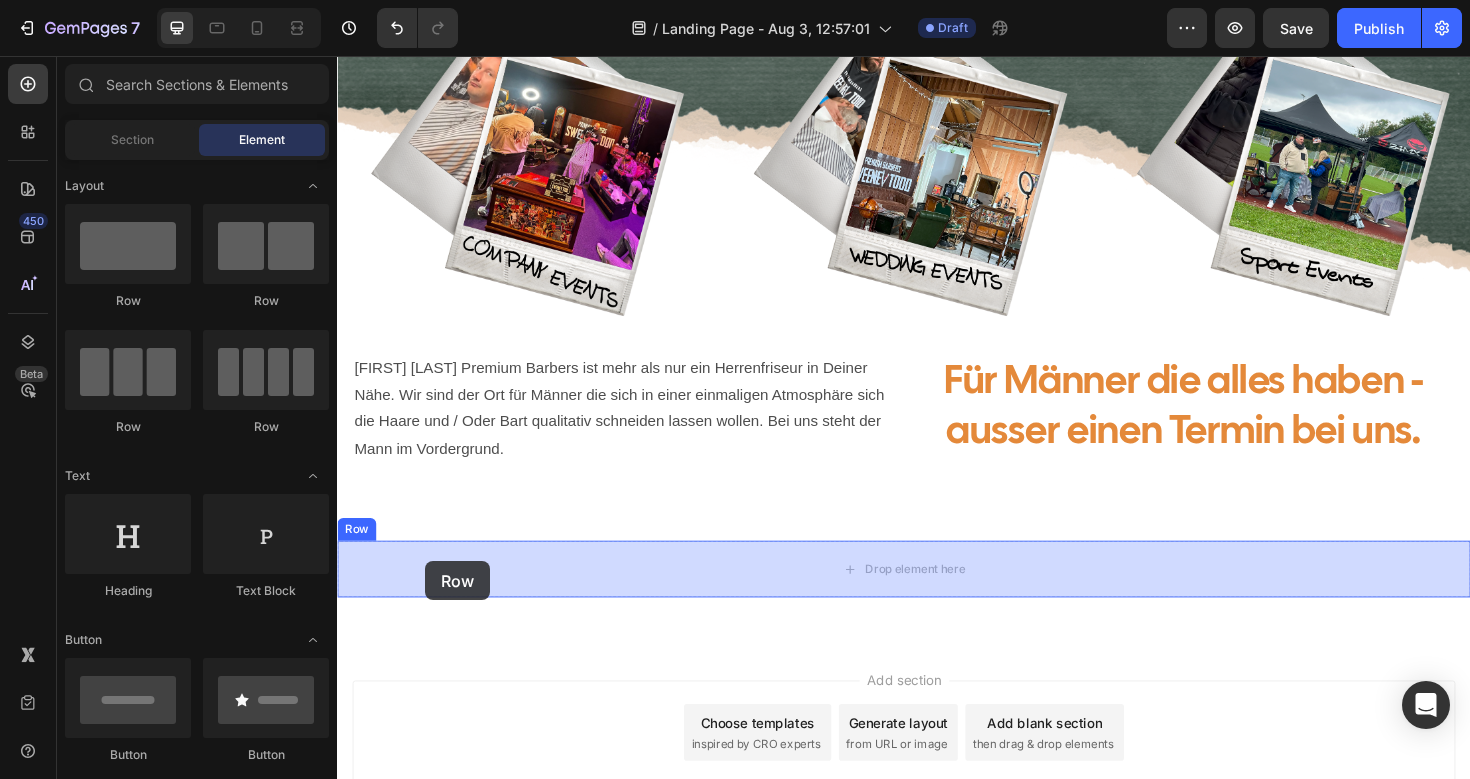 drag, startPoint x: 592, startPoint y: 310, endPoint x: 430, endPoint y: 591, distance: 324.3532 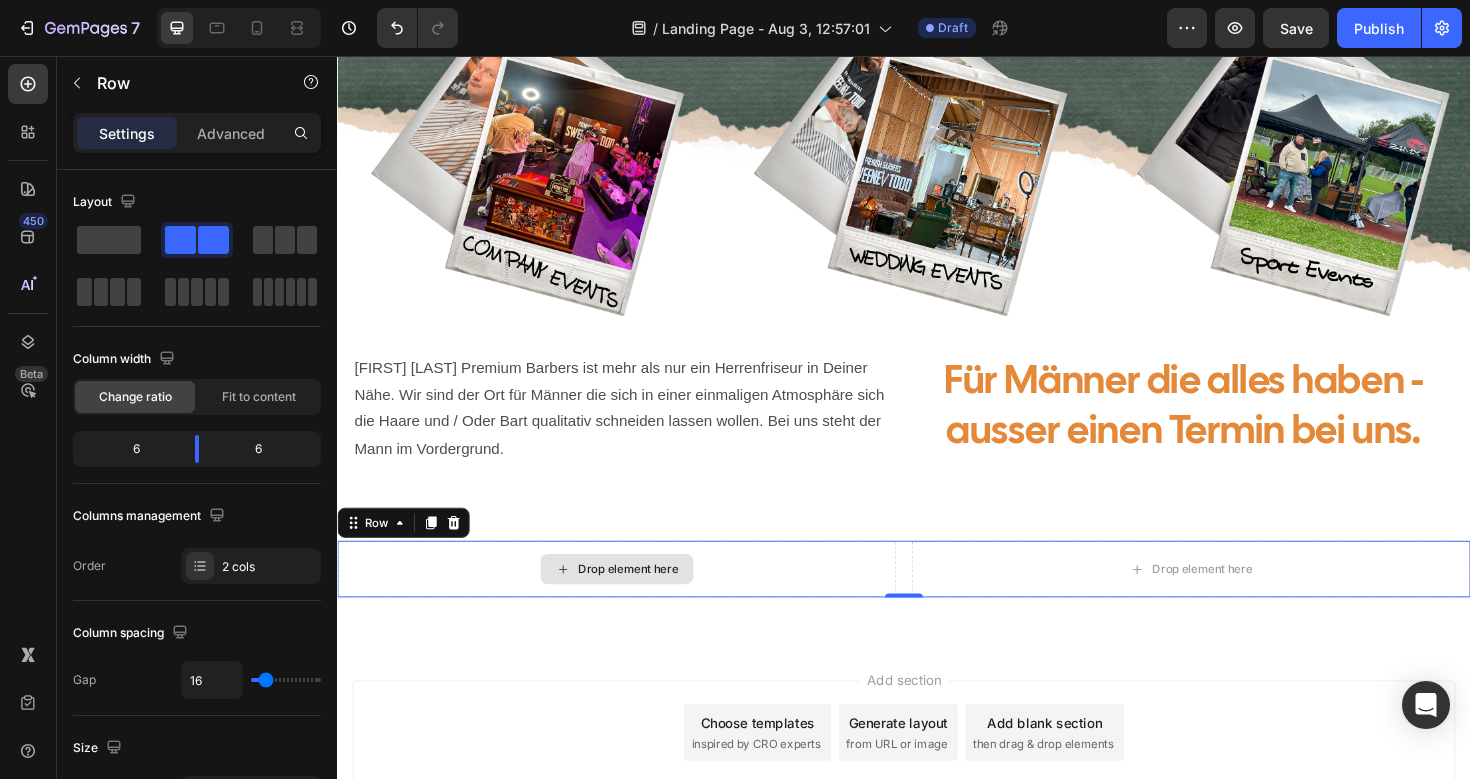 scroll, scrollTop: 0, scrollLeft: 0, axis: both 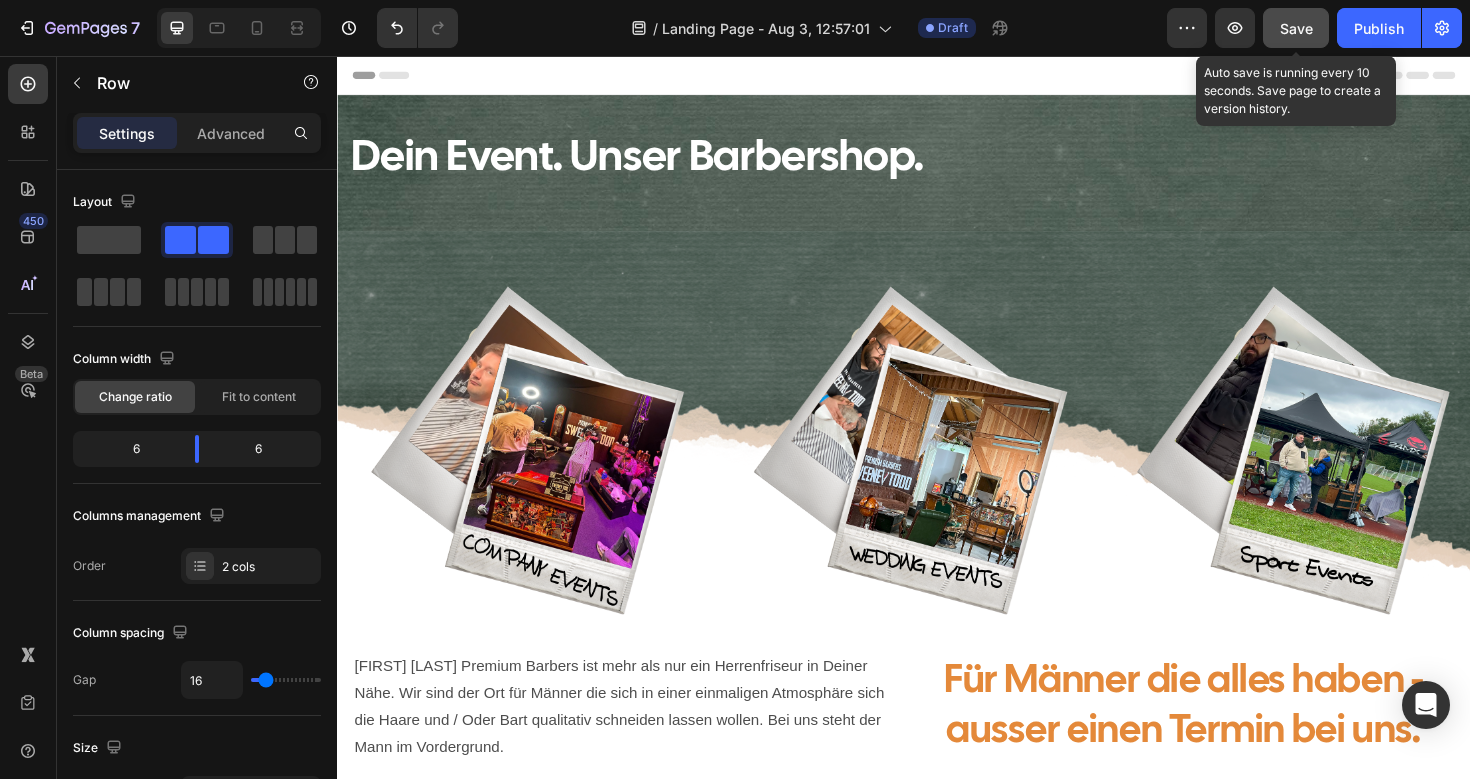 click on "Save" 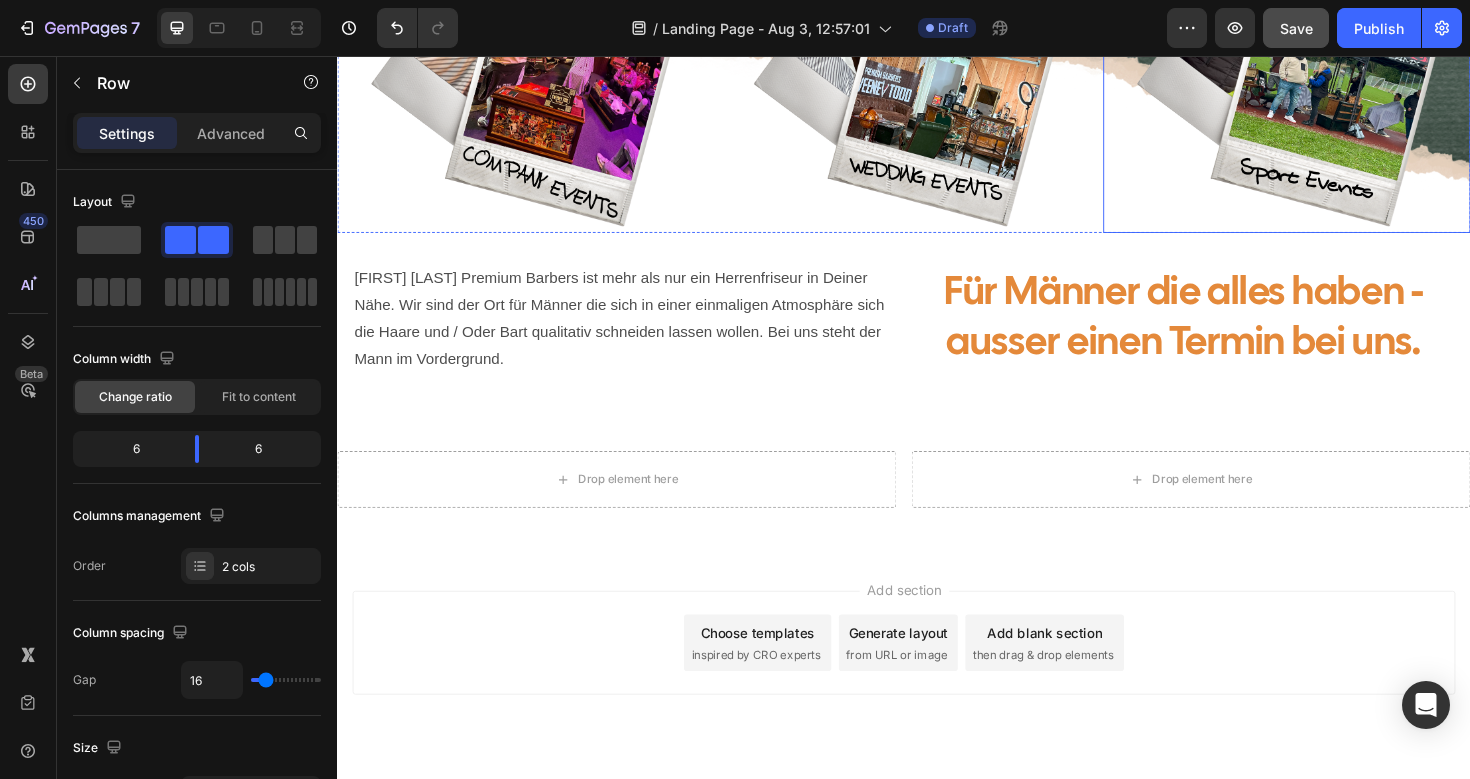 scroll, scrollTop: 418, scrollLeft: 0, axis: vertical 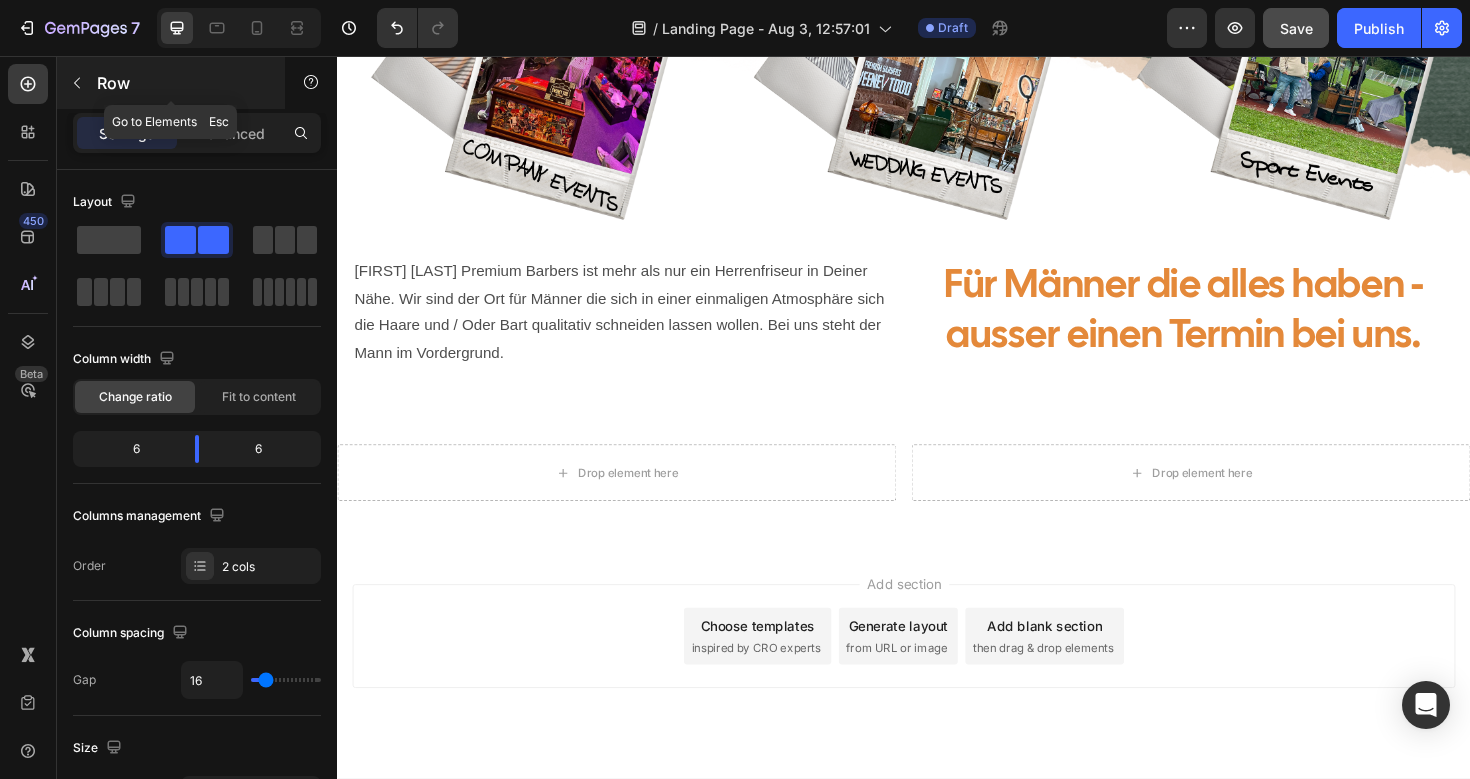 click 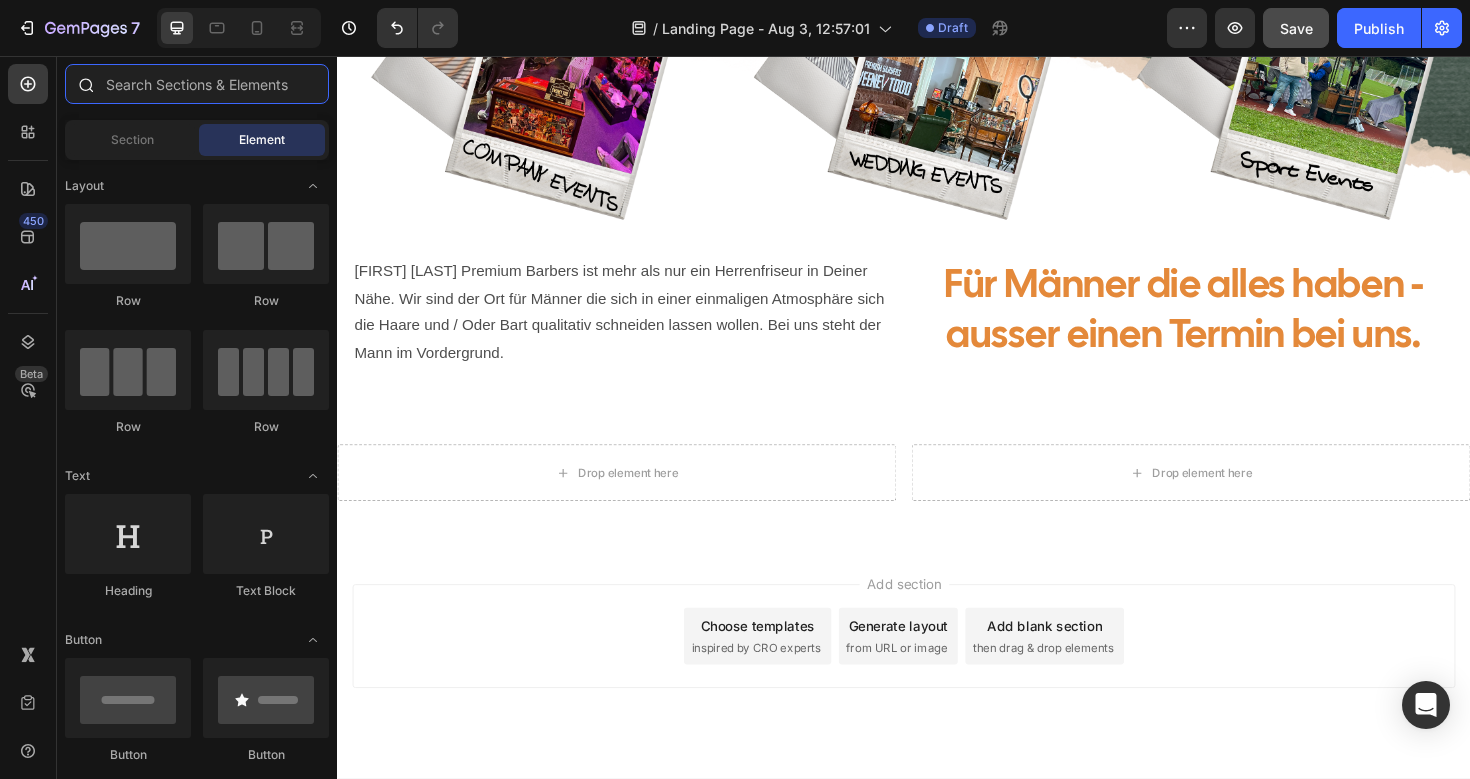 click at bounding box center (197, 84) 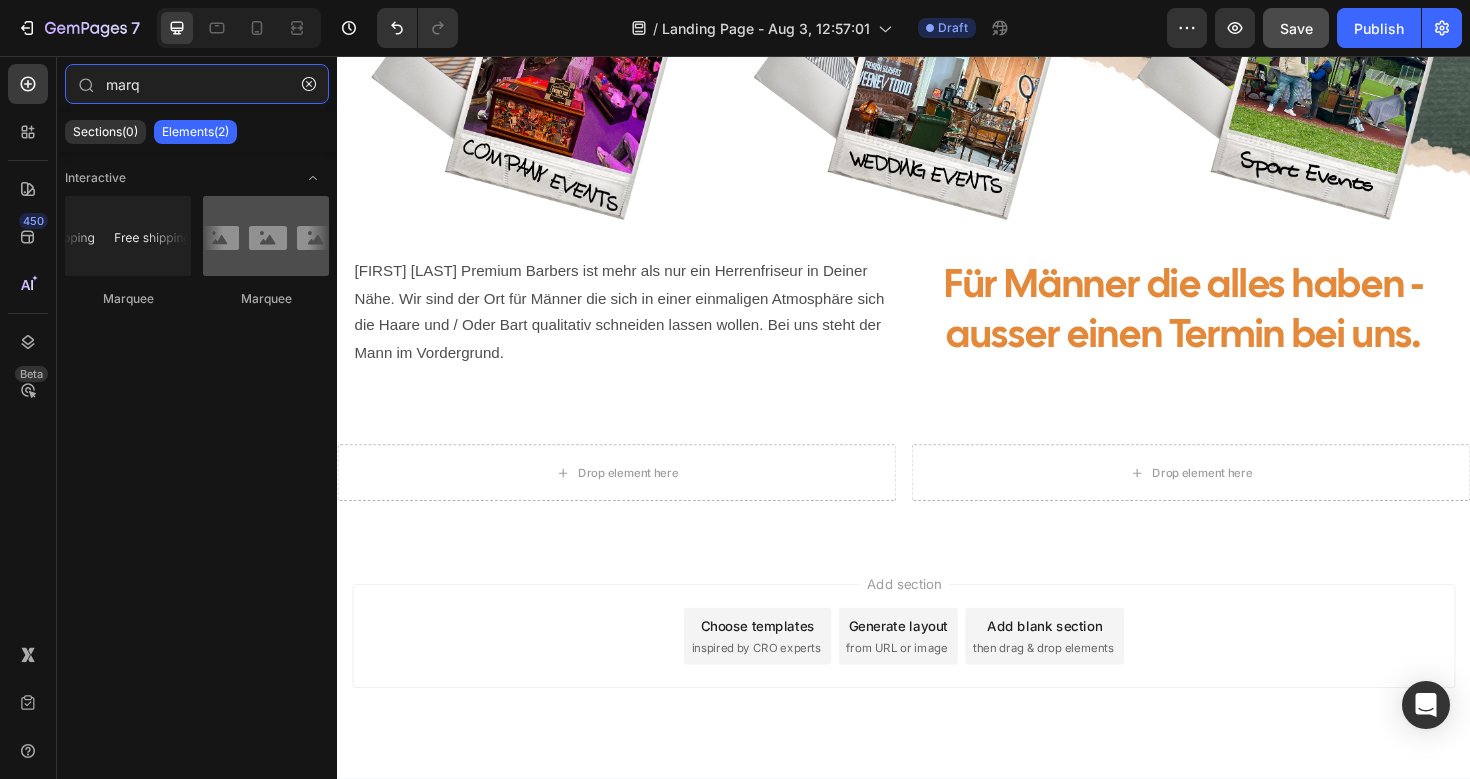 type on "marq" 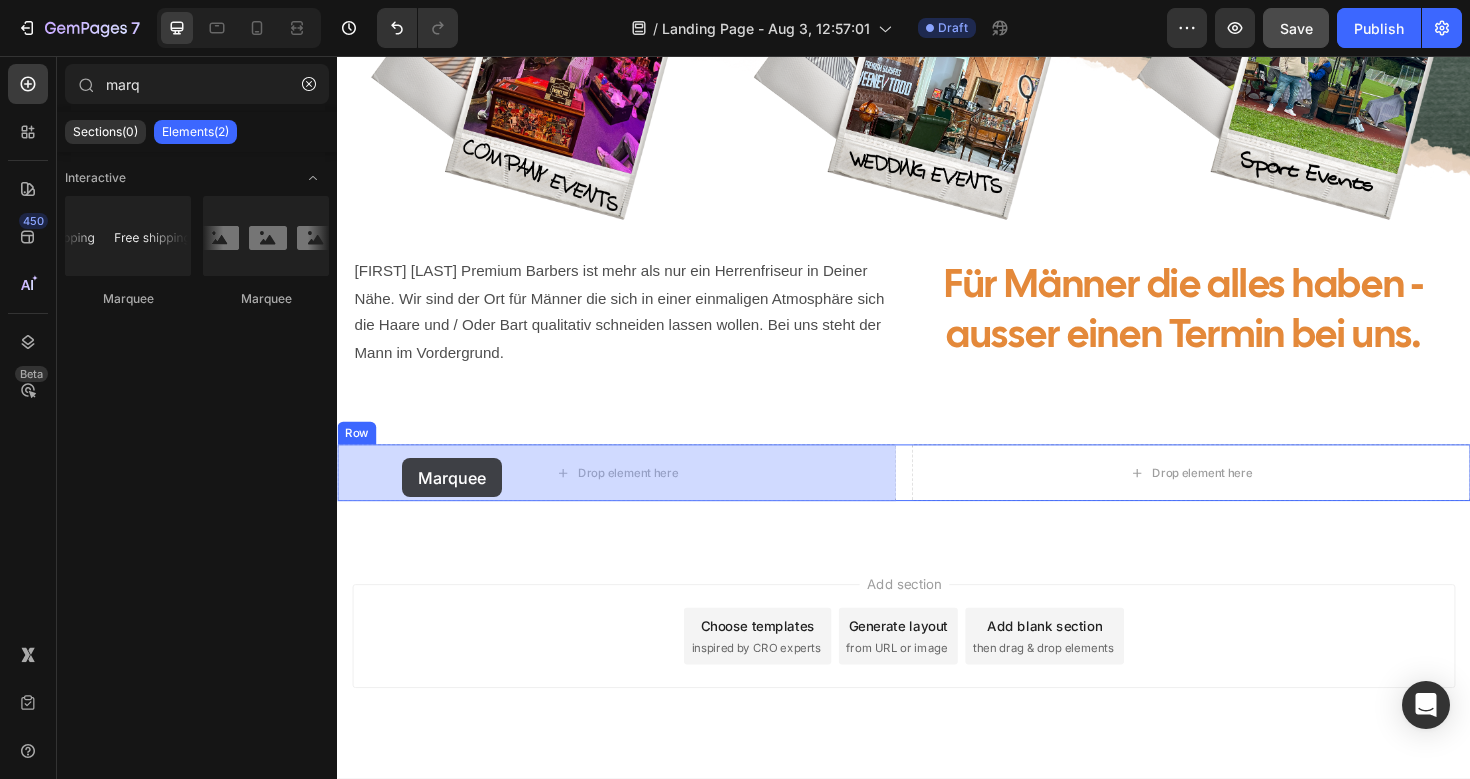 drag, startPoint x: 584, startPoint y: 316, endPoint x: 406, endPoint y: 481, distance: 242.71176 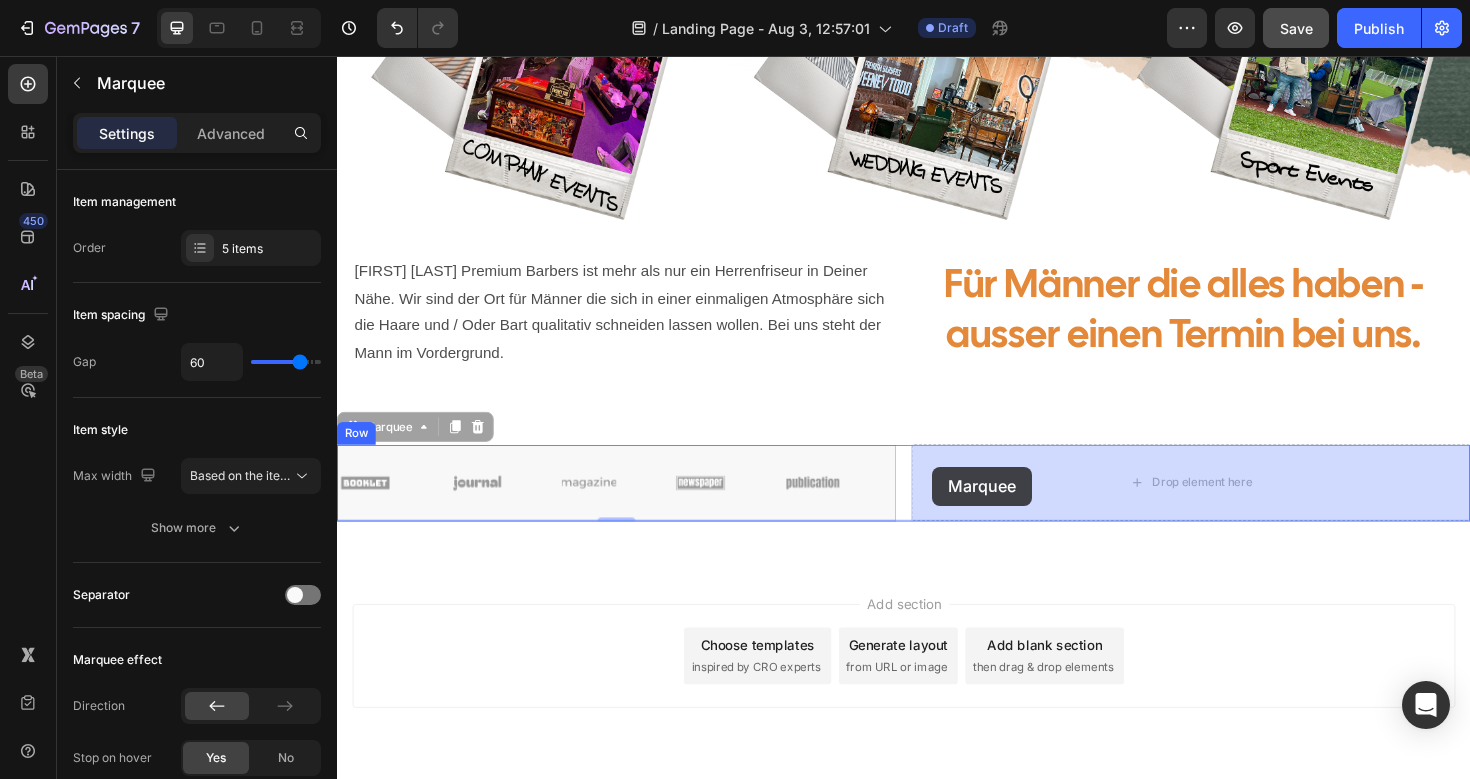 drag, startPoint x: 346, startPoint y: 444, endPoint x: 967, endPoint y: 491, distance: 622.77606 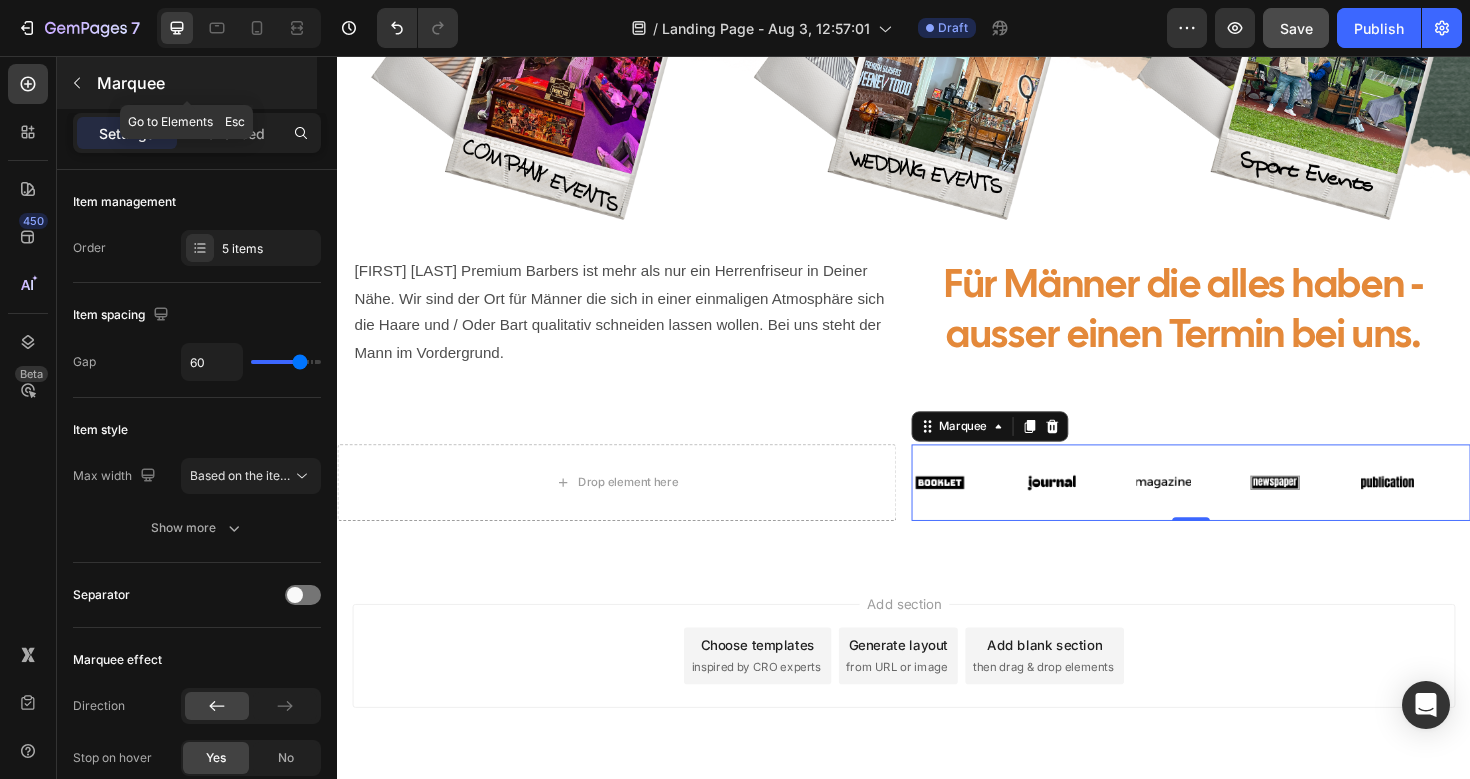 click 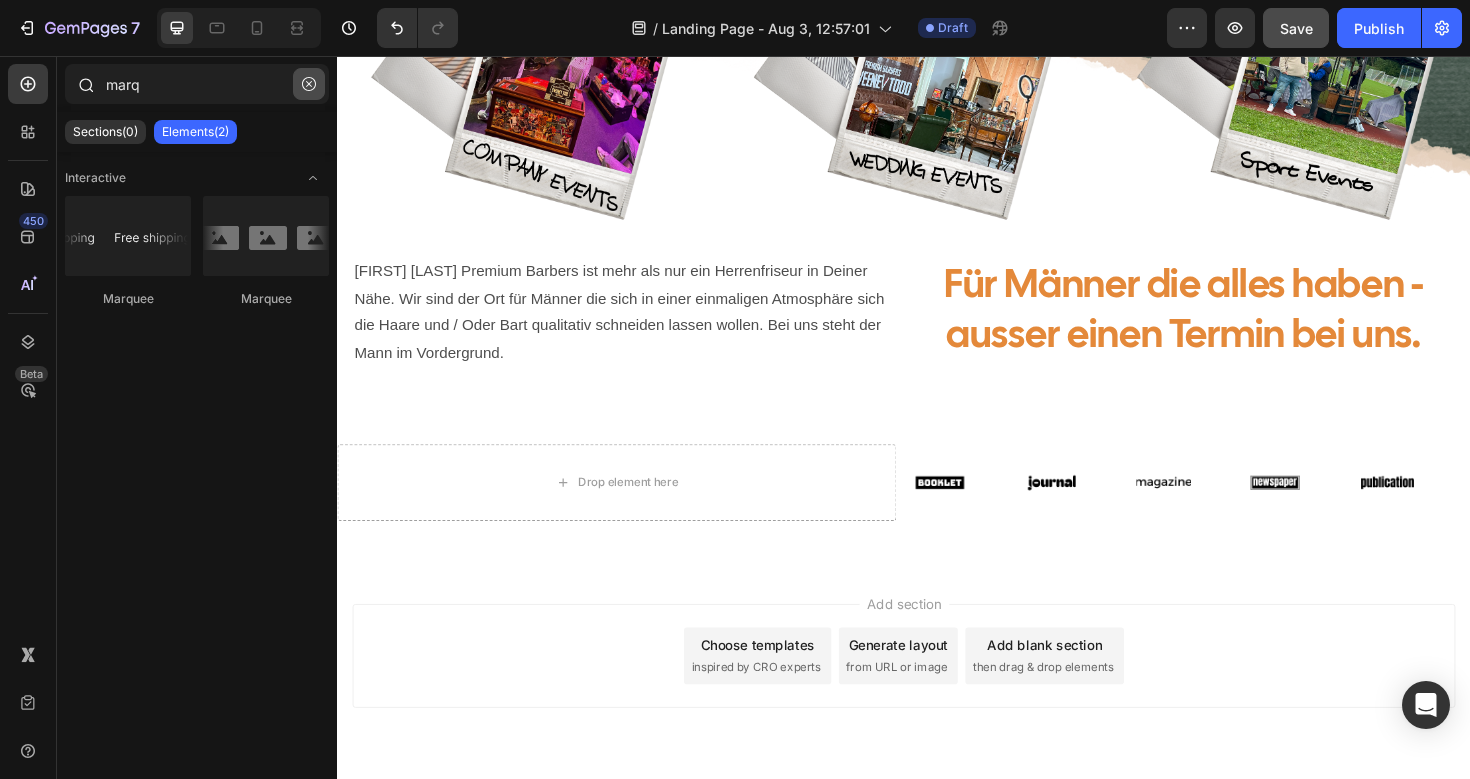 click 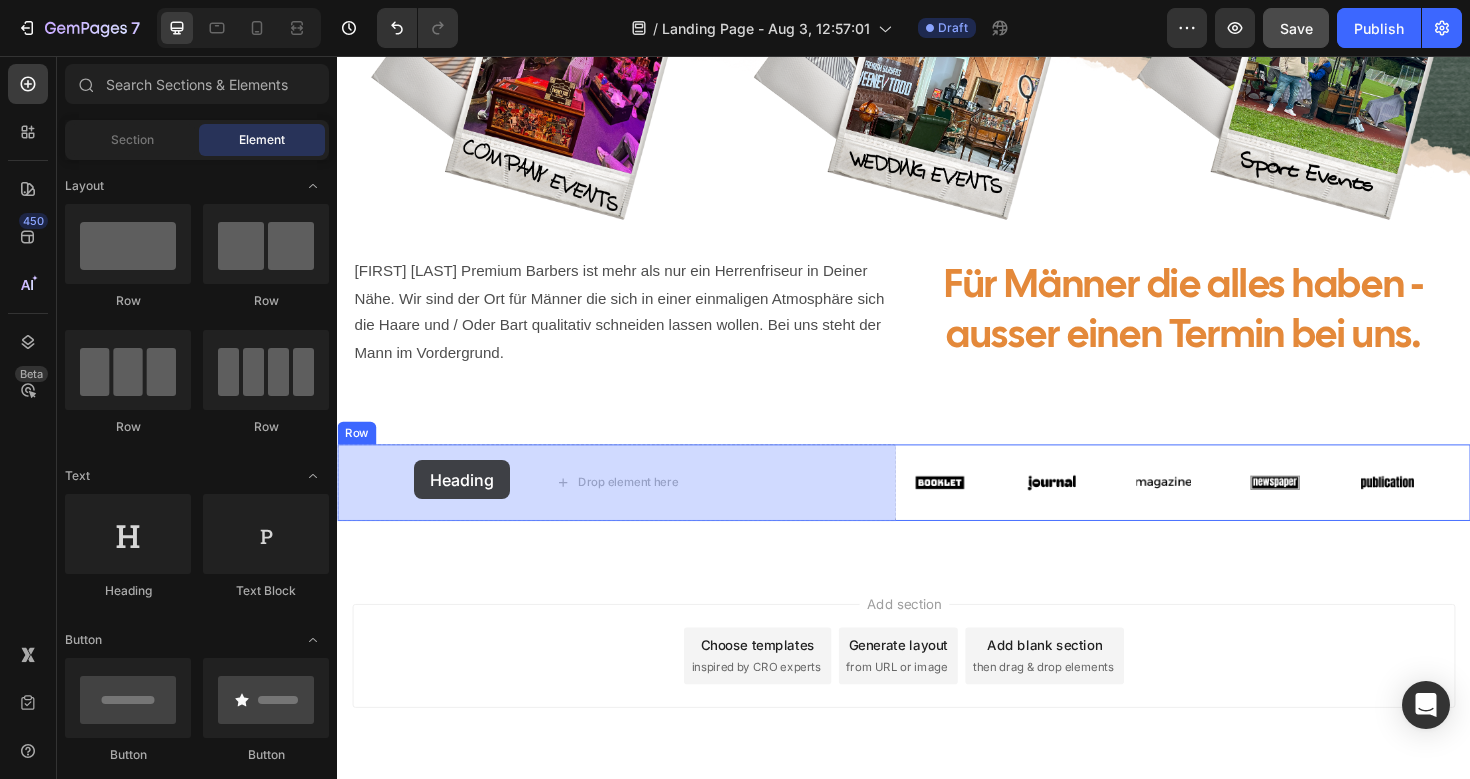 drag, startPoint x: 470, startPoint y: 593, endPoint x: 419, endPoint y: 484, distance: 120.34118 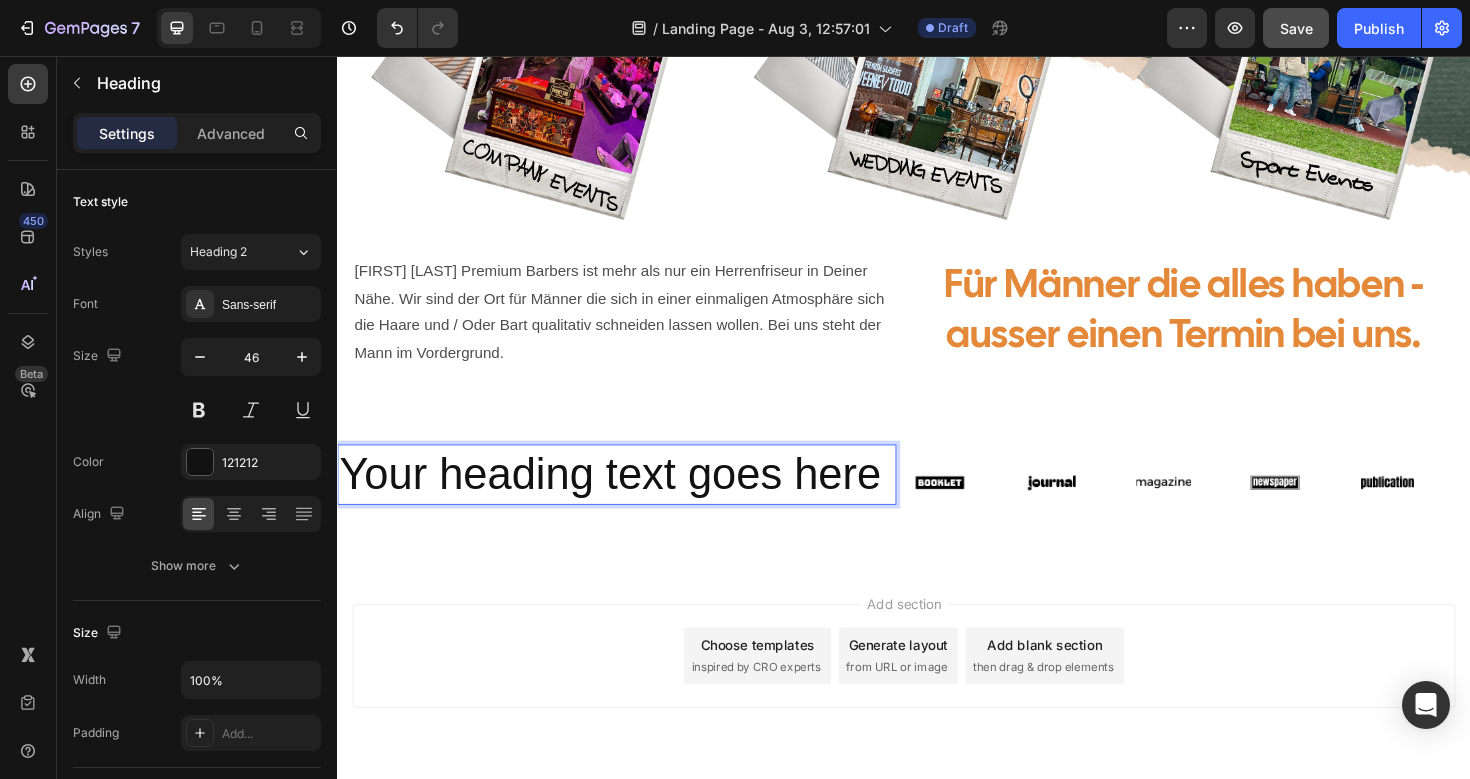 click on "Your heading text goes here" at bounding box center [633, 499] 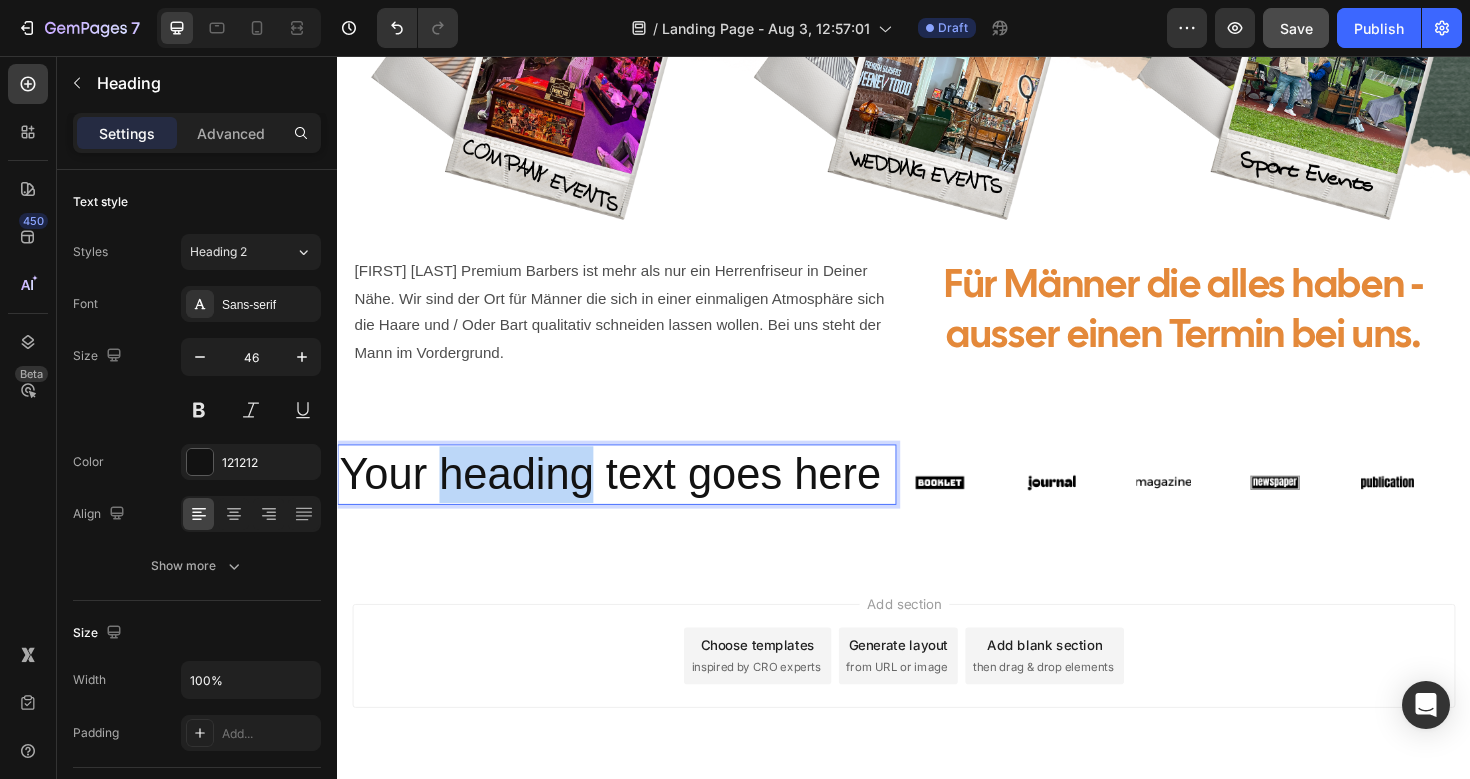 click on "Your heading text goes here" at bounding box center [633, 499] 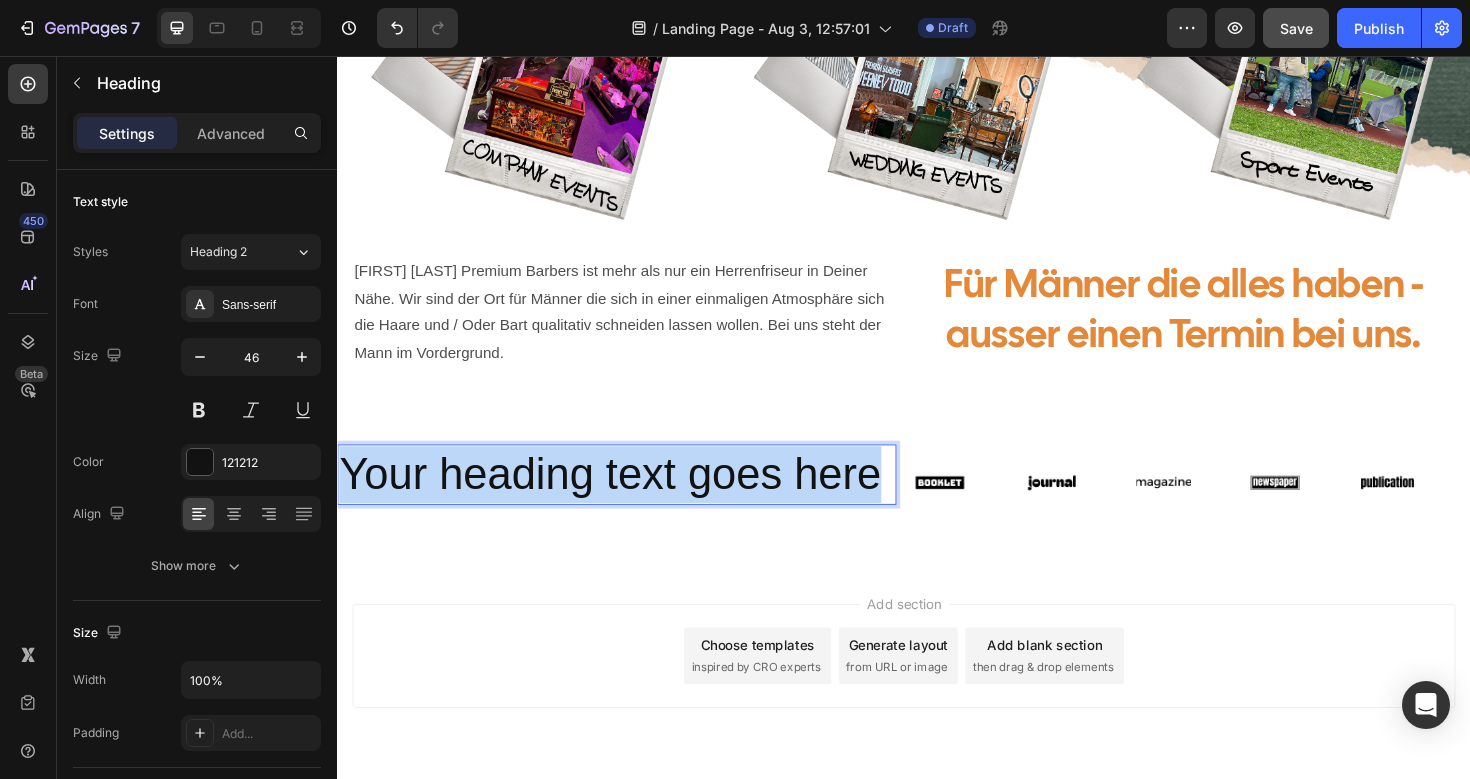 click on "Your heading text goes here" at bounding box center (633, 499) 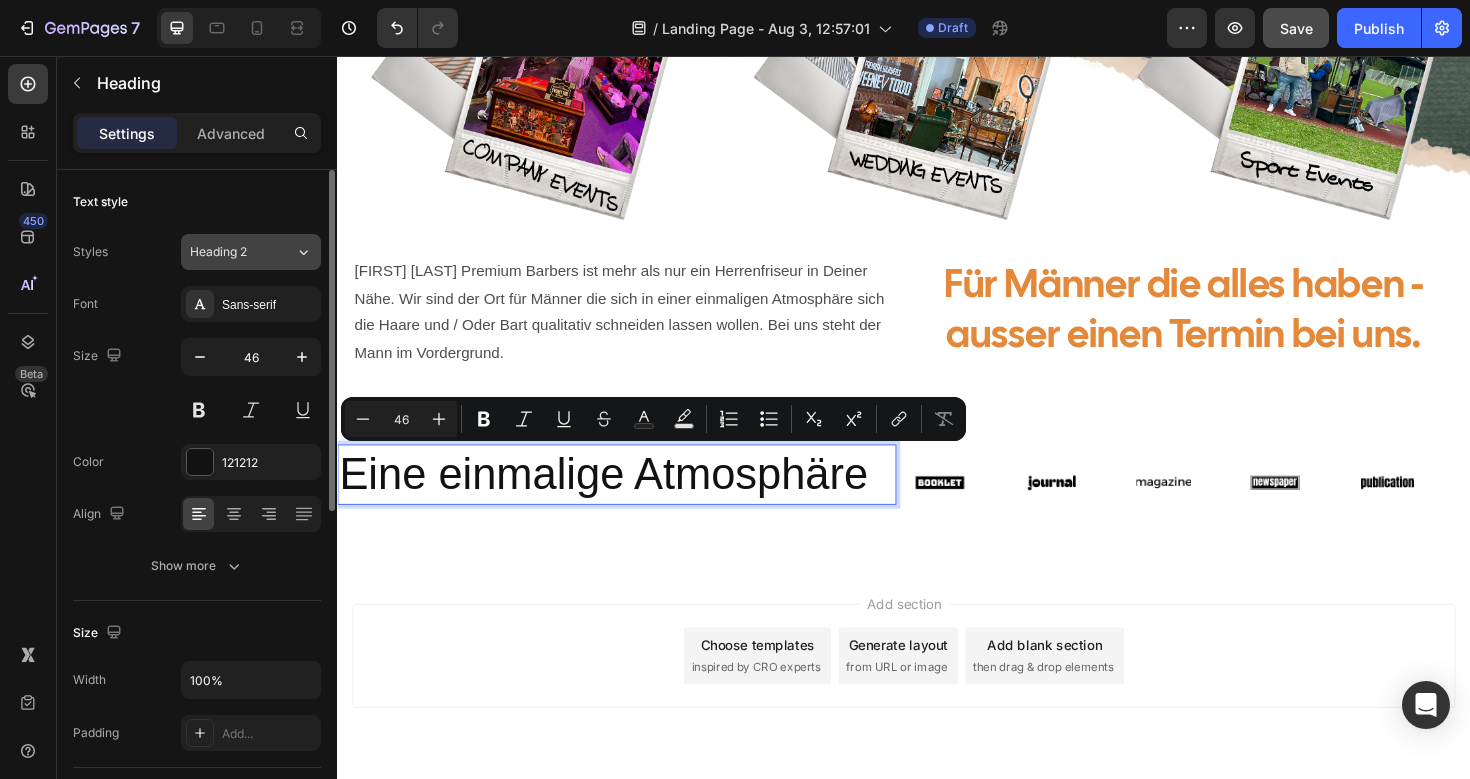 click on "Heading 2" at bounding box center (230, 252) 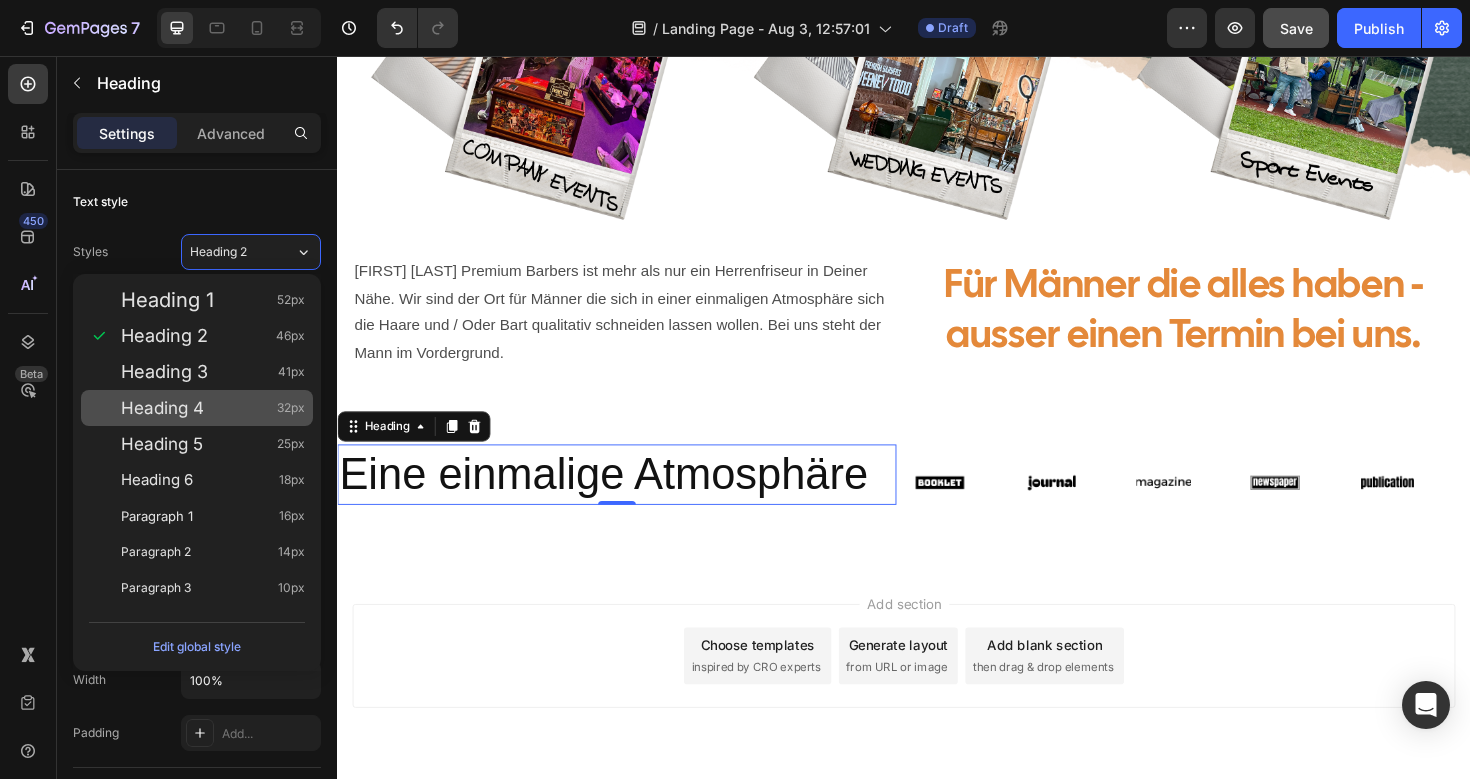 click on "Heading 4 32px" at bounding box center (213, 408) 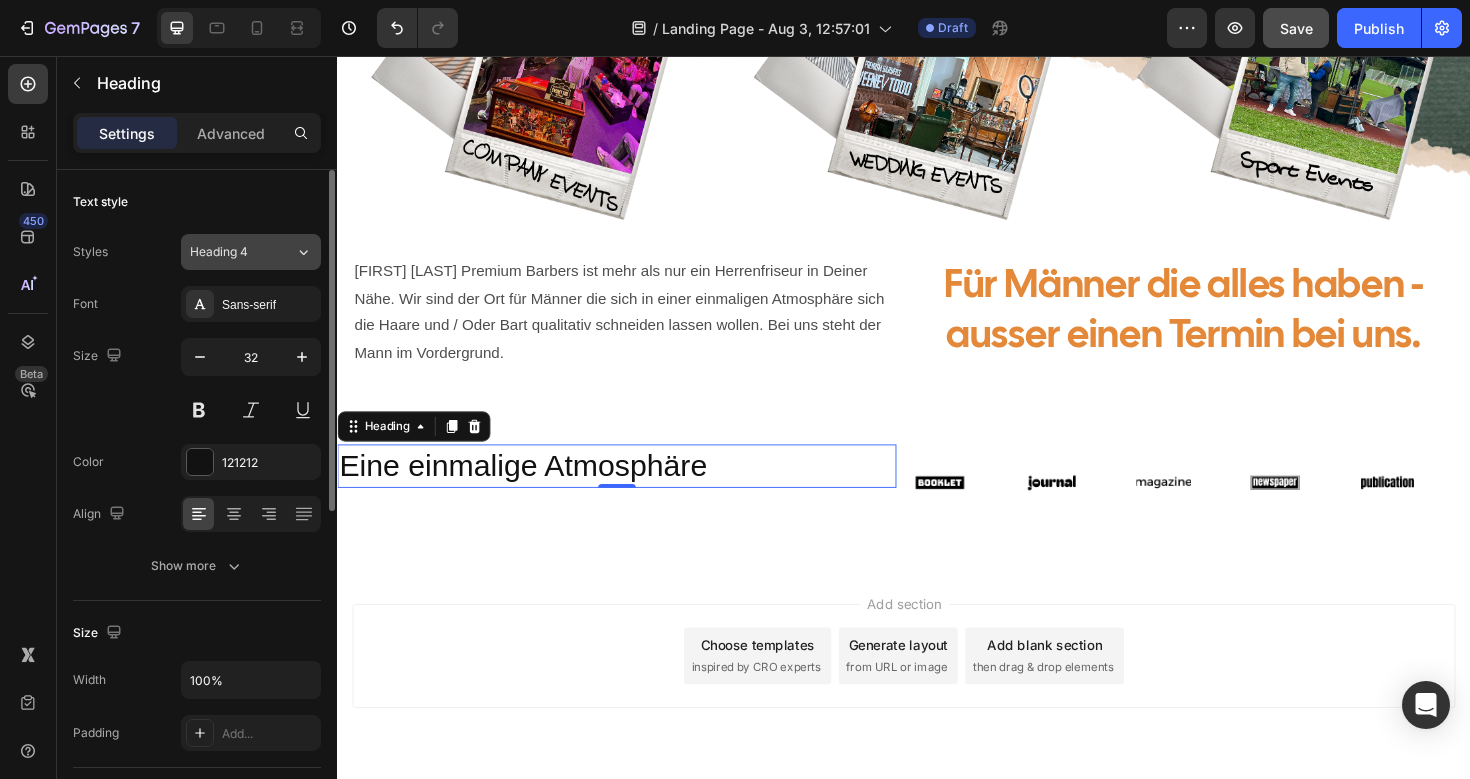 click on "Heading 4" at bounding box center [230, 252] 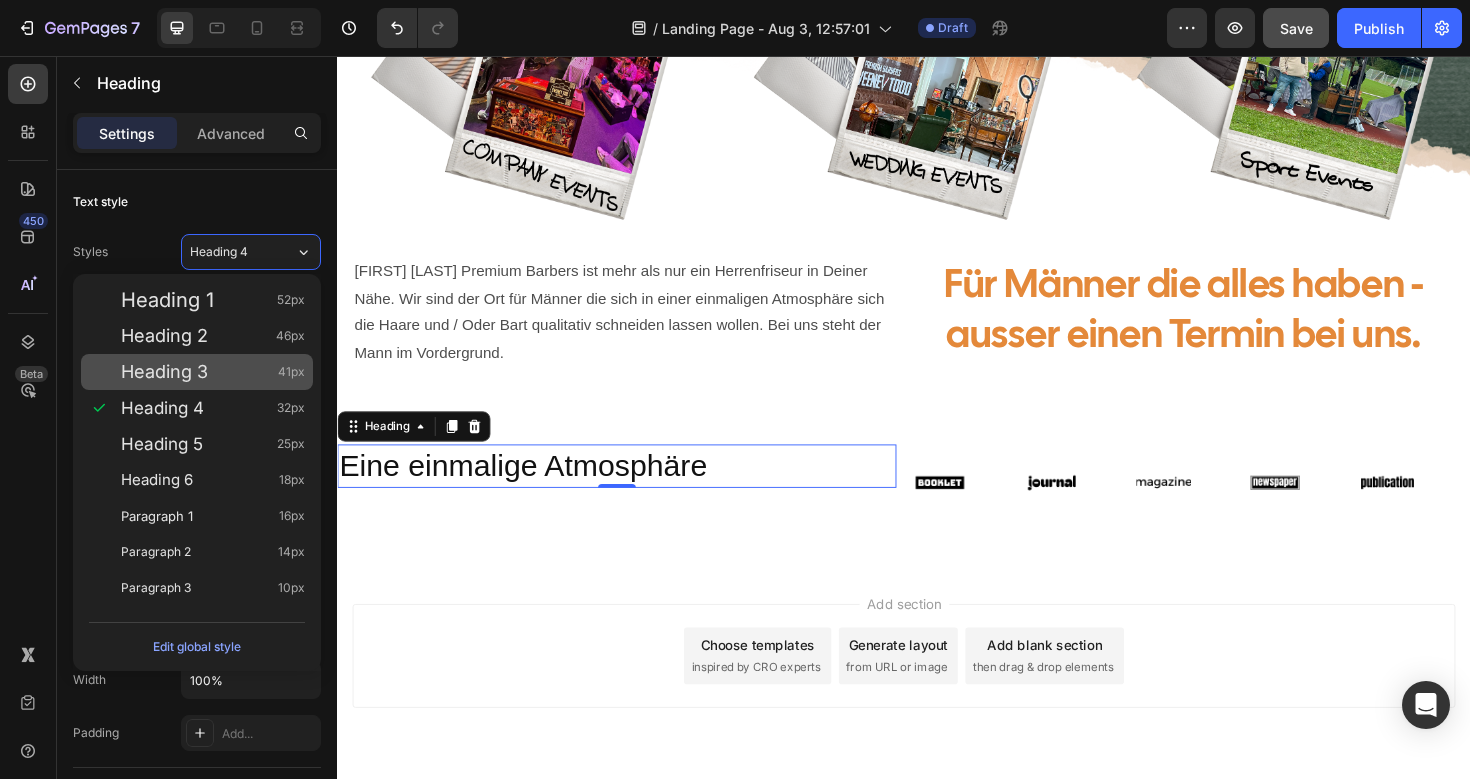click on "Heading 3 41px" at bounding box center (213, 372) 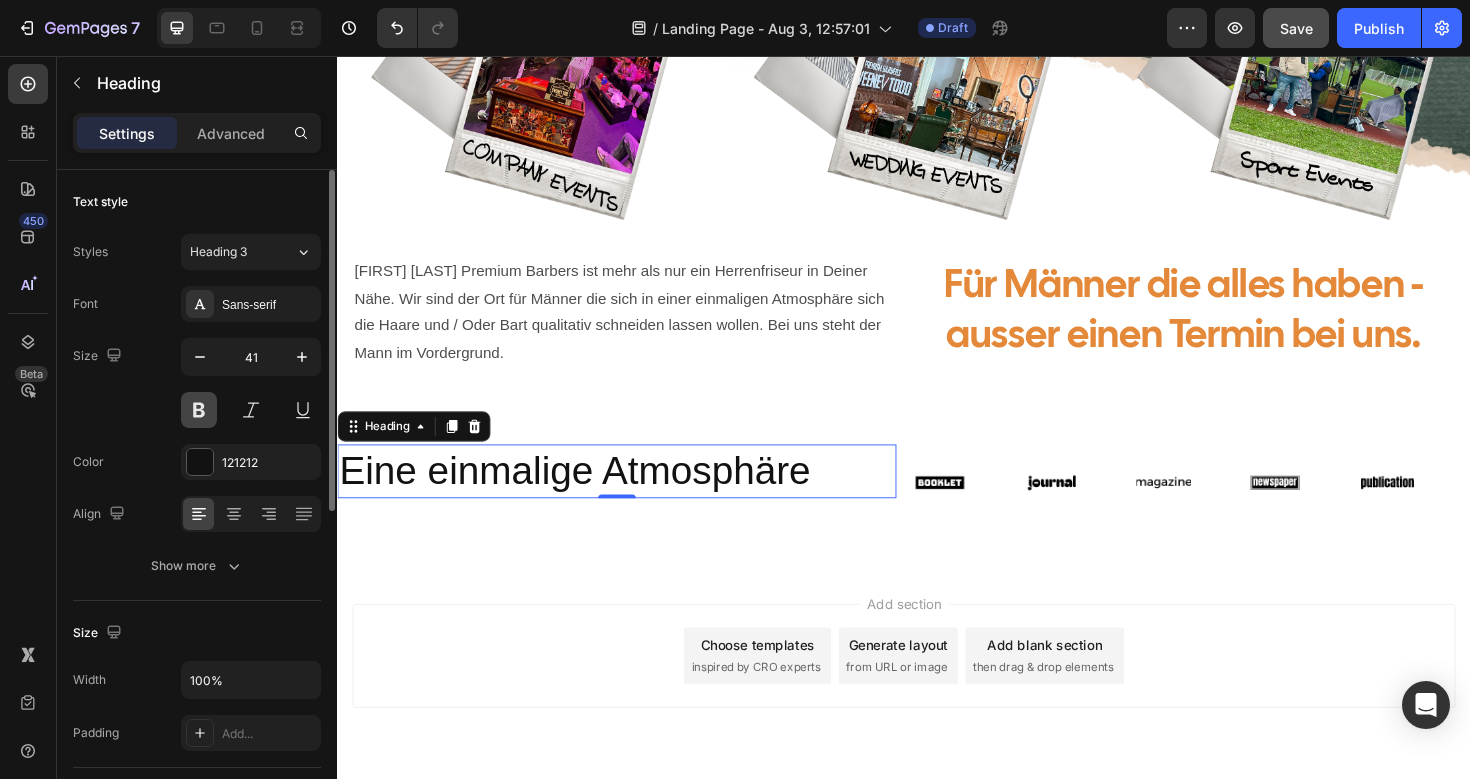 click at bounding box center [199, 410] 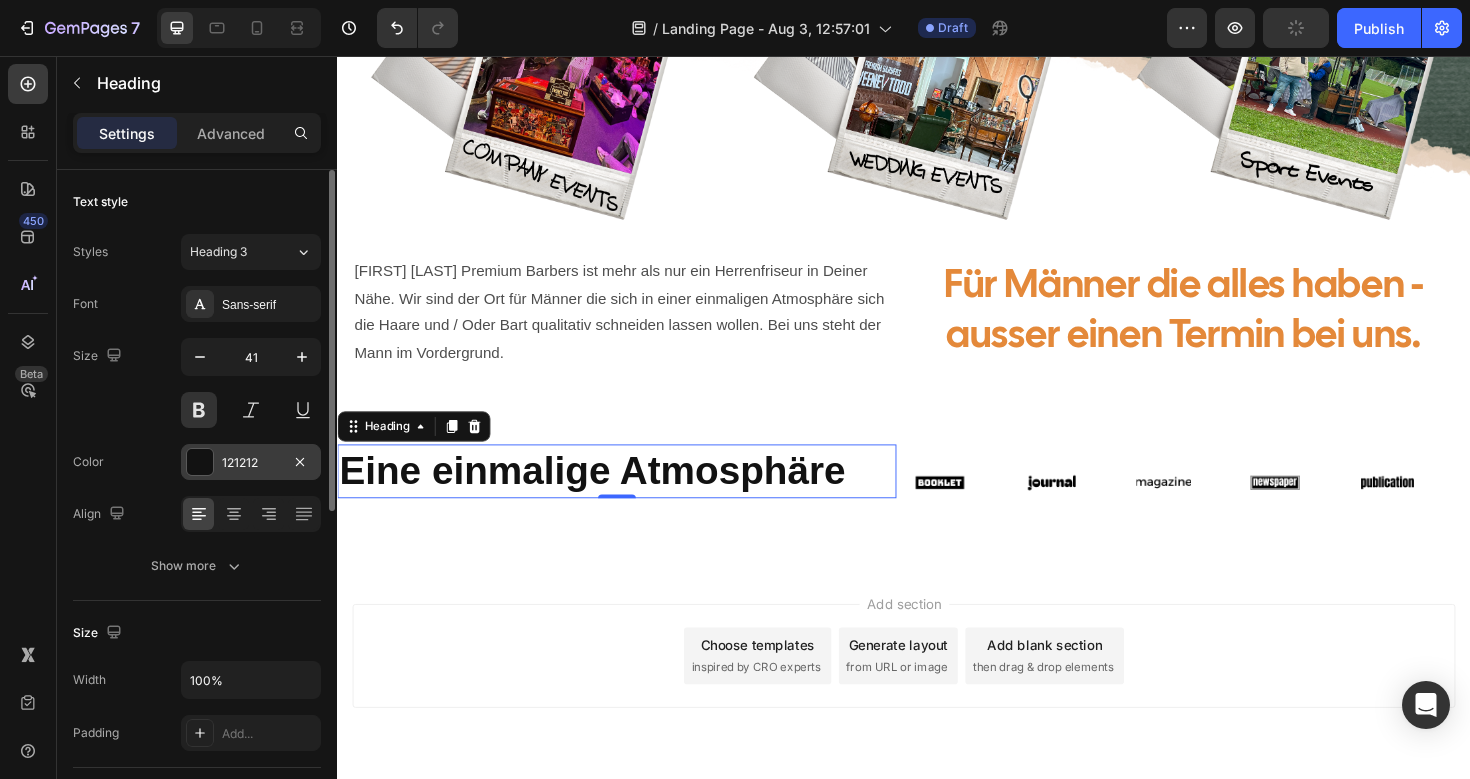 click at bounding box center [200, 462] 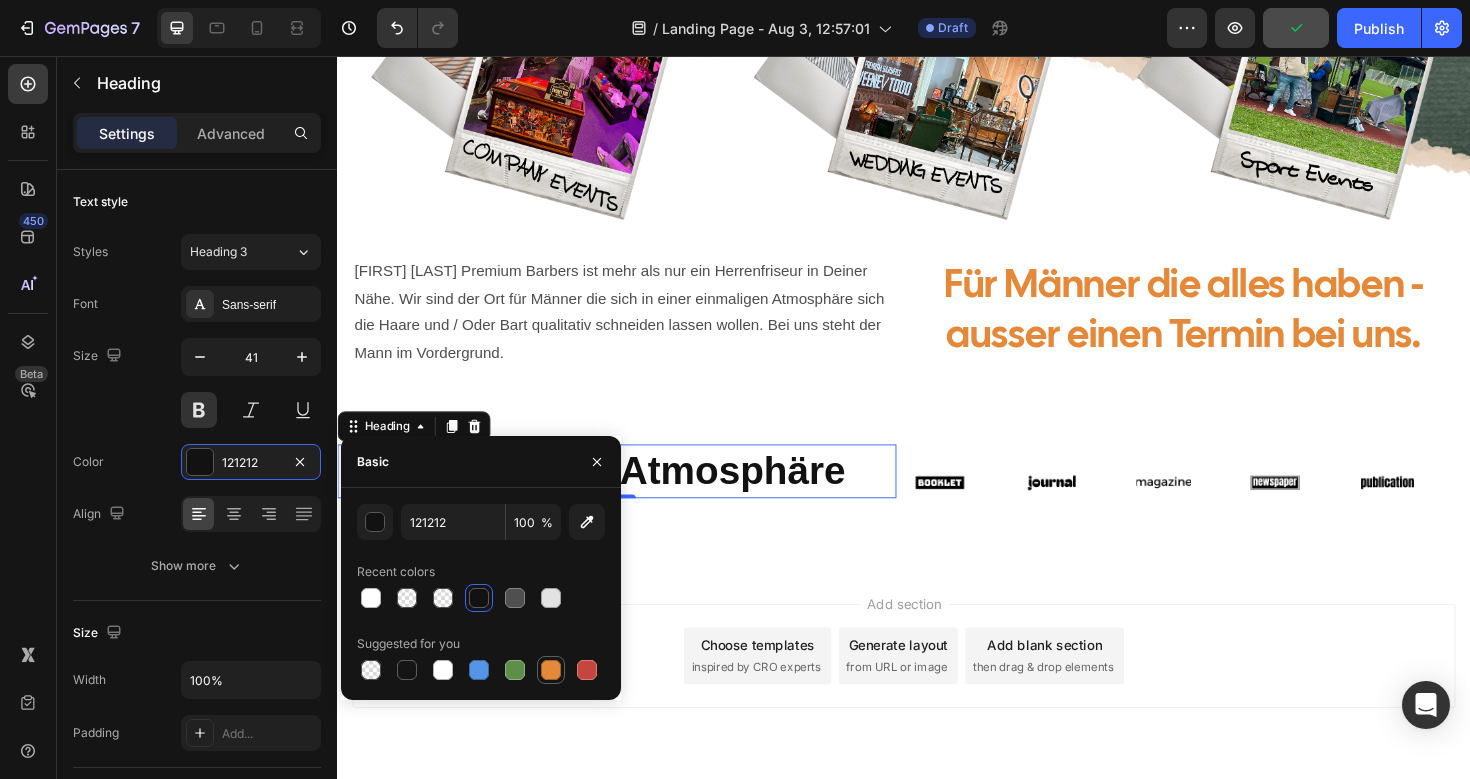 click at bounding box center [551, 670] 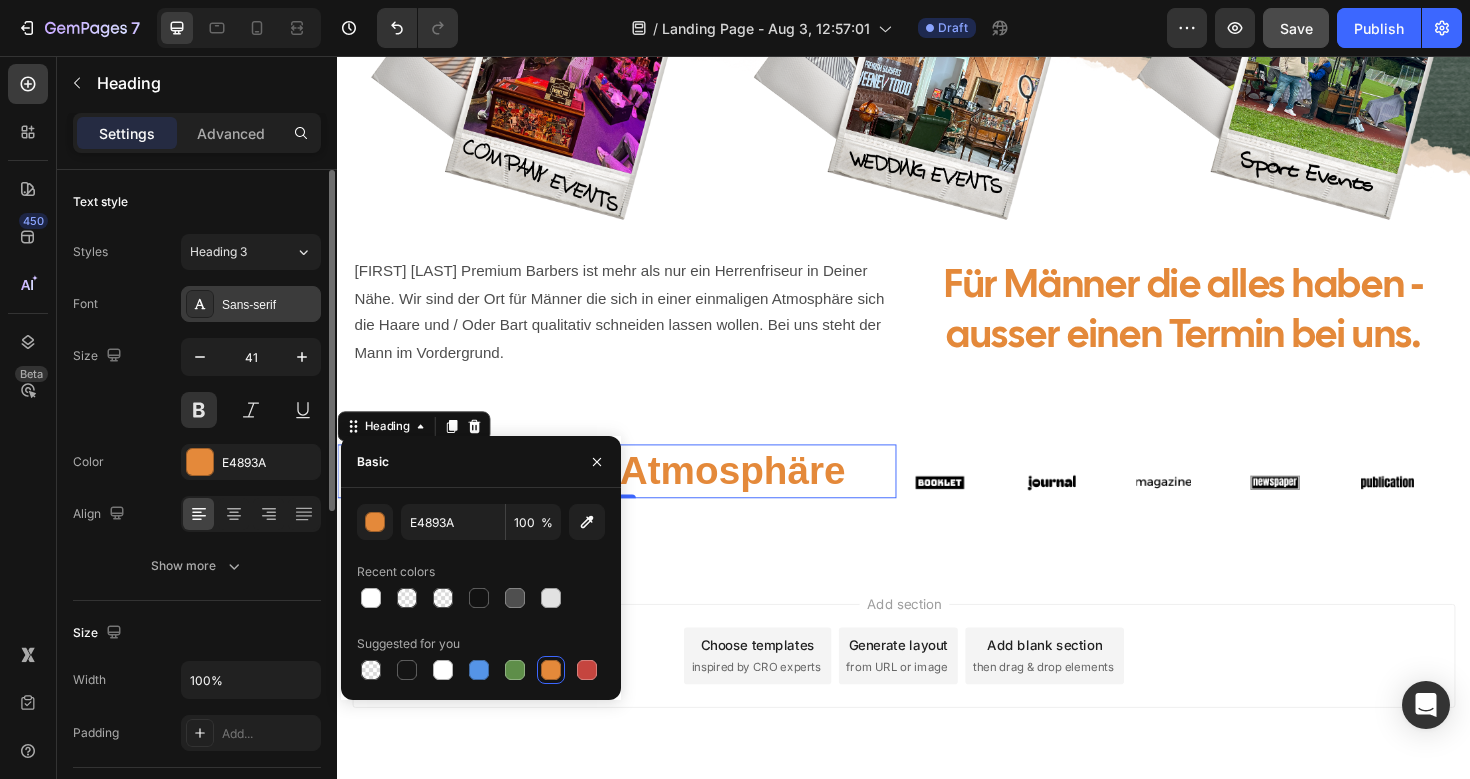 click on "Sans-serif" at bounding box center (251, 304) 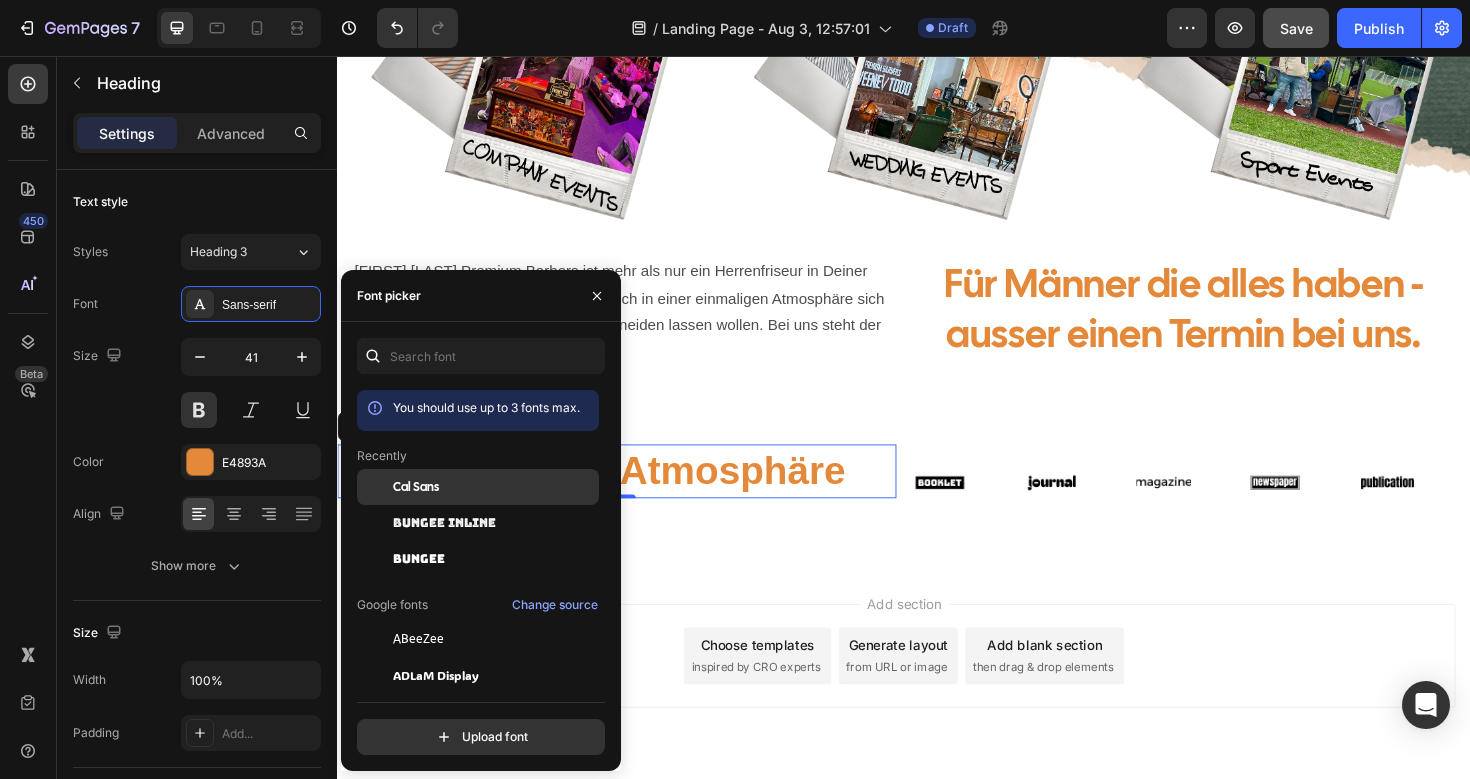 click on "Cal Sans" 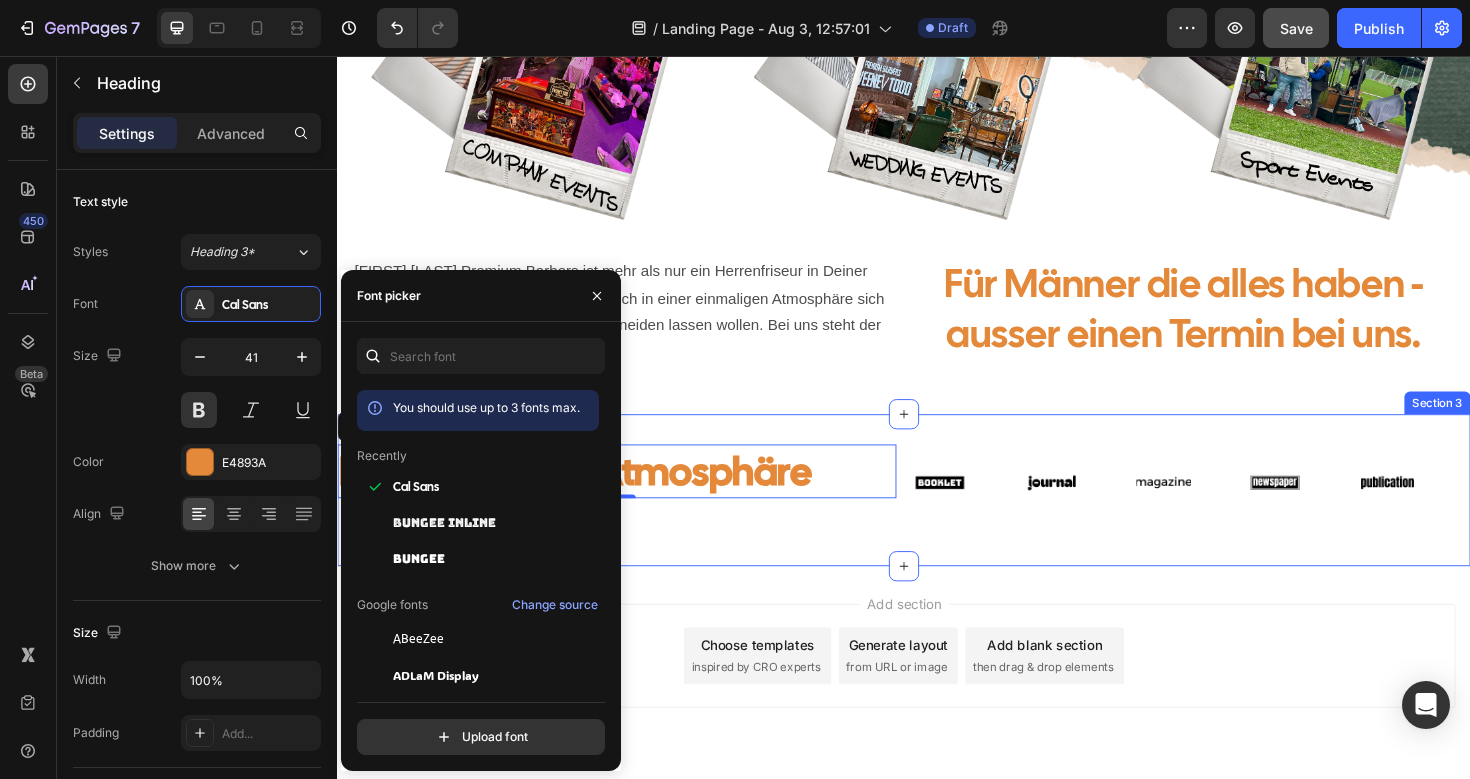 click on "Eine einmalige Atmosphäre  Heading   0 Image Image Image Image Image Image Image Image Image Image Marquee Row Row Section 3" at bounding box center (937, 515) 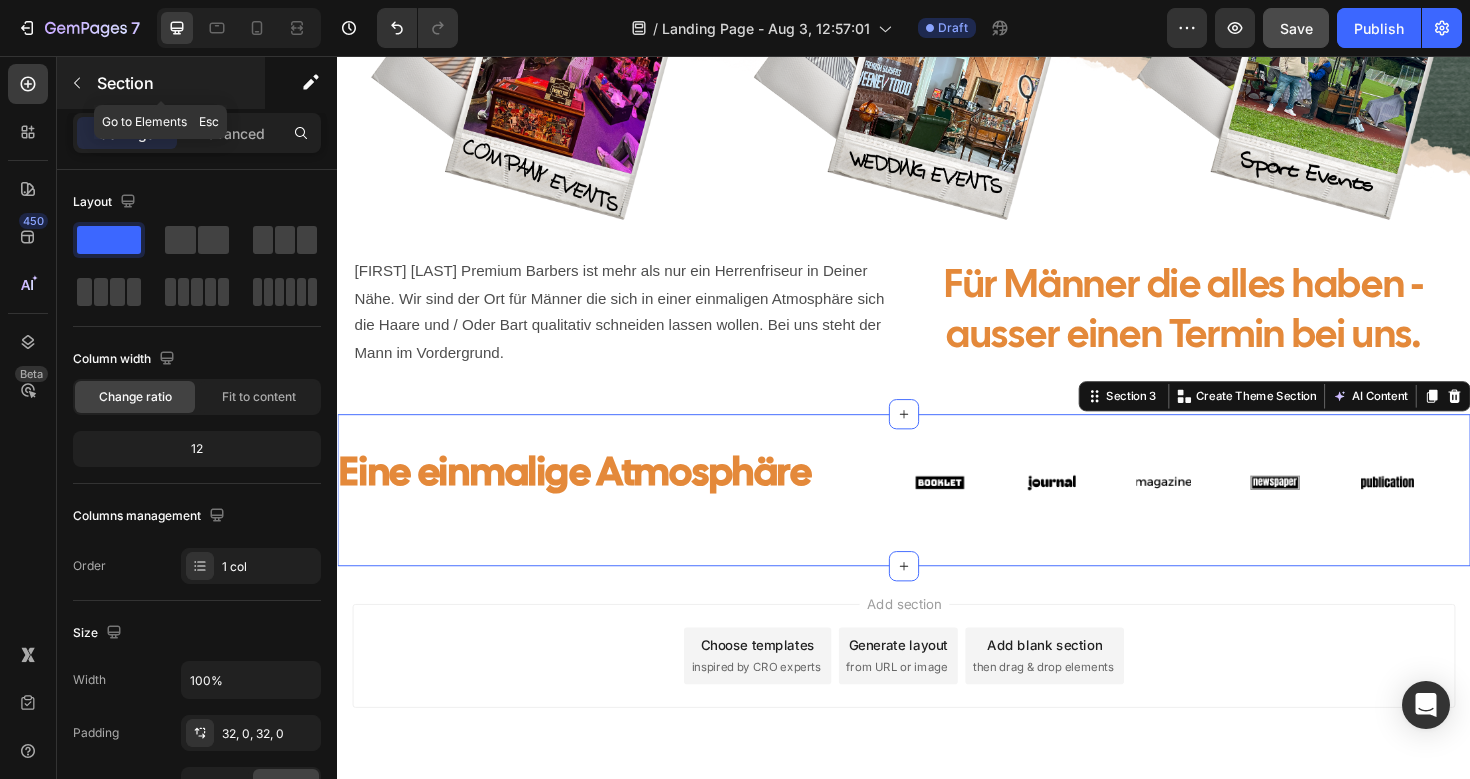 click 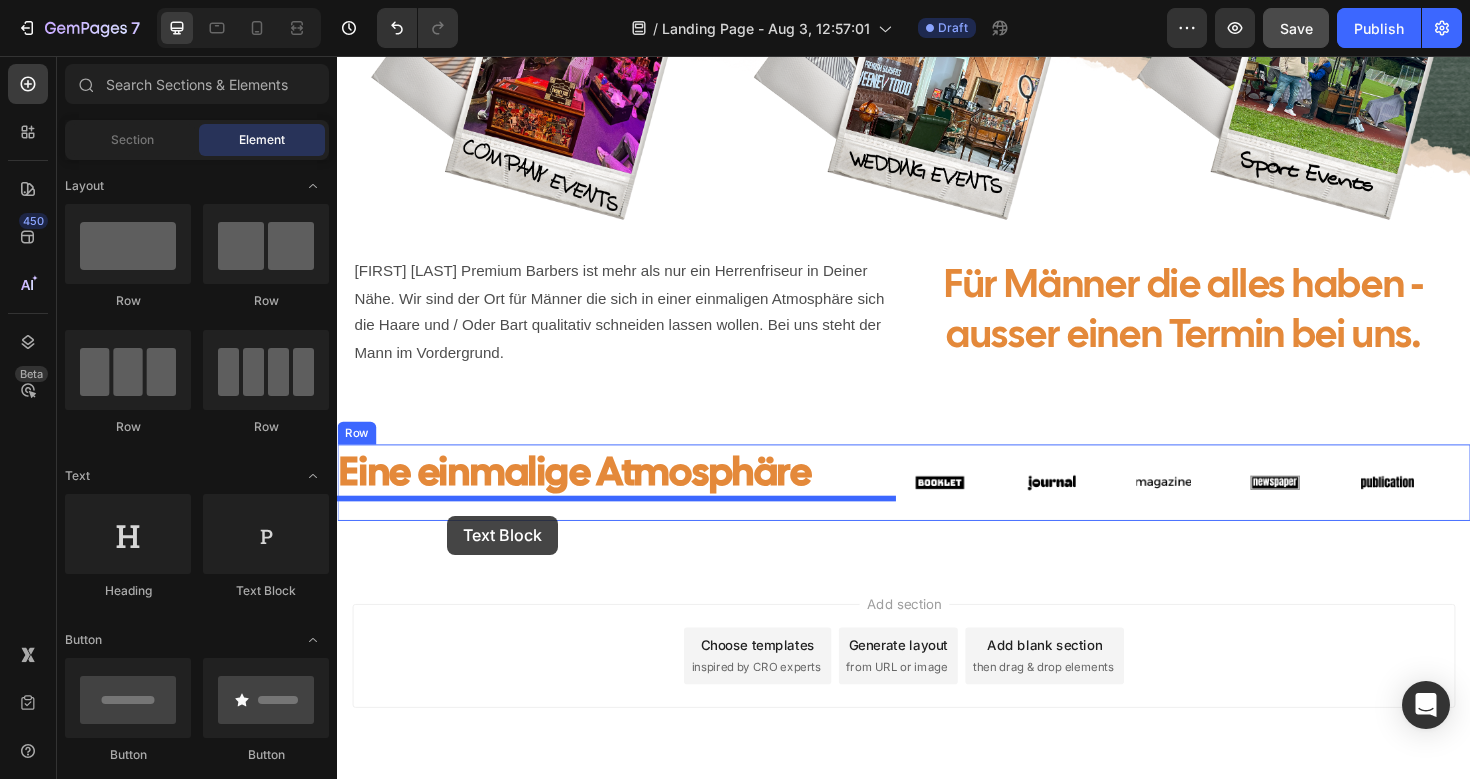 drag, startPoint x: 606, startPoint y: 600, endPoint x: 454, endPoint y: 543, distance: 162.33607 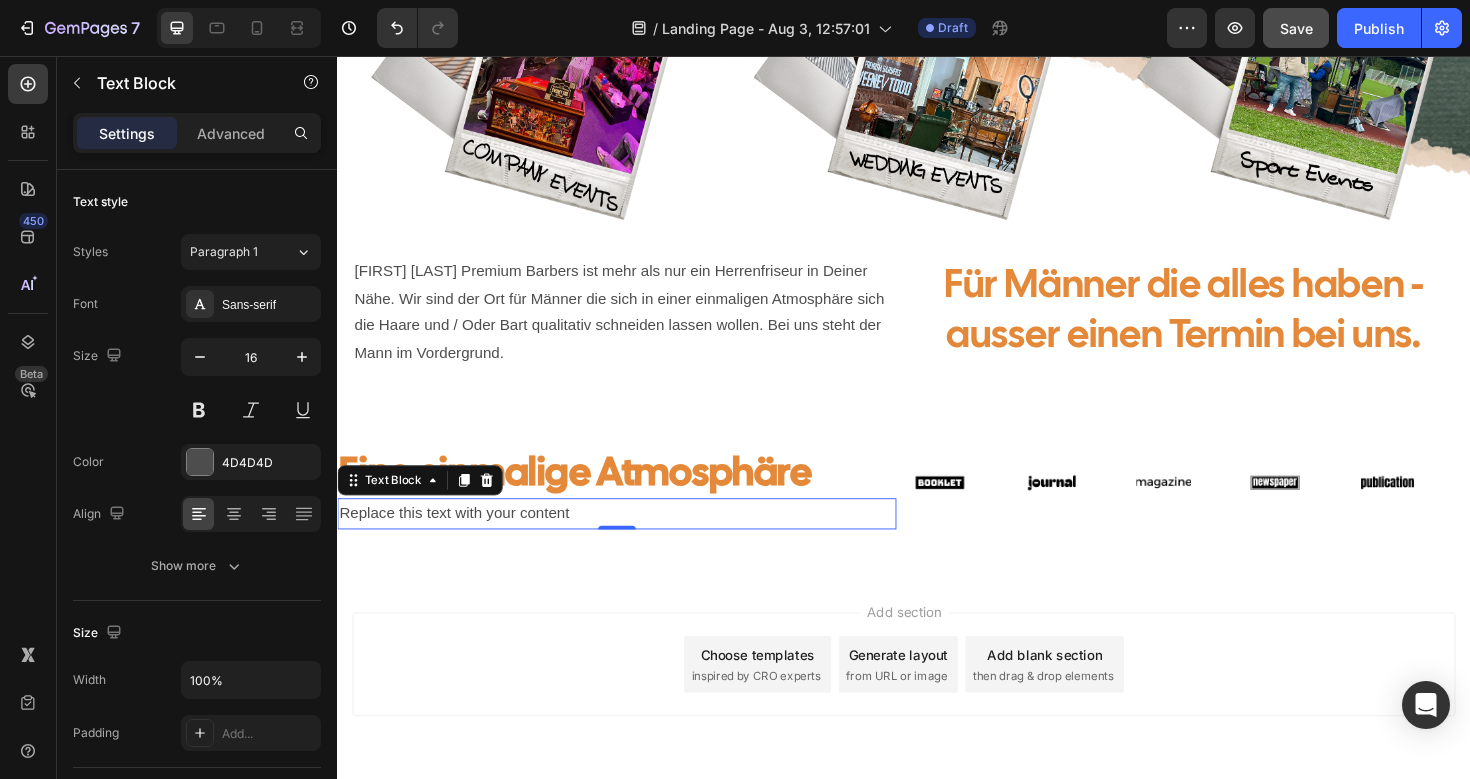 click on "Replace this text with your content" at bounding box center [633, 540] 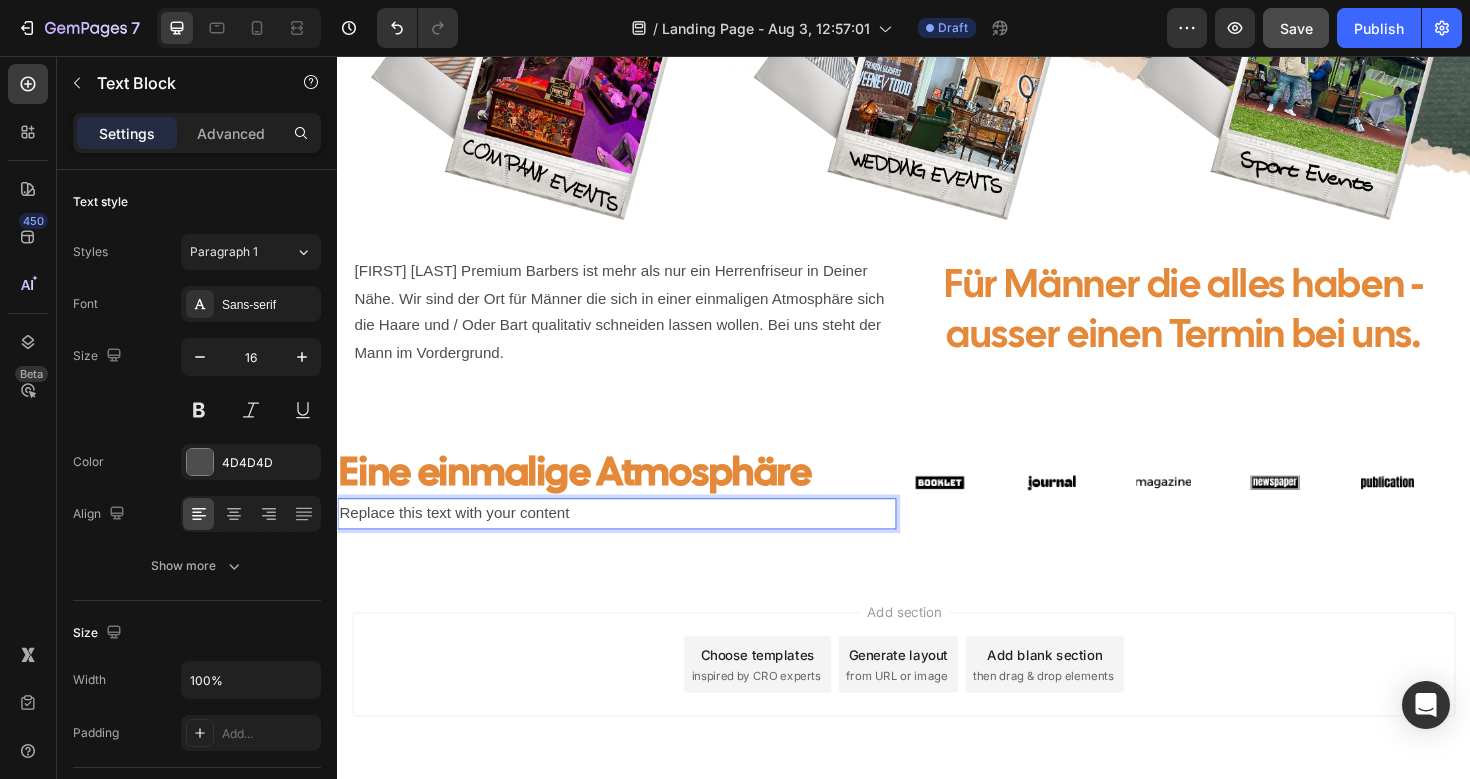click on "Replace this text with your content" at bounding box center (633, 540) 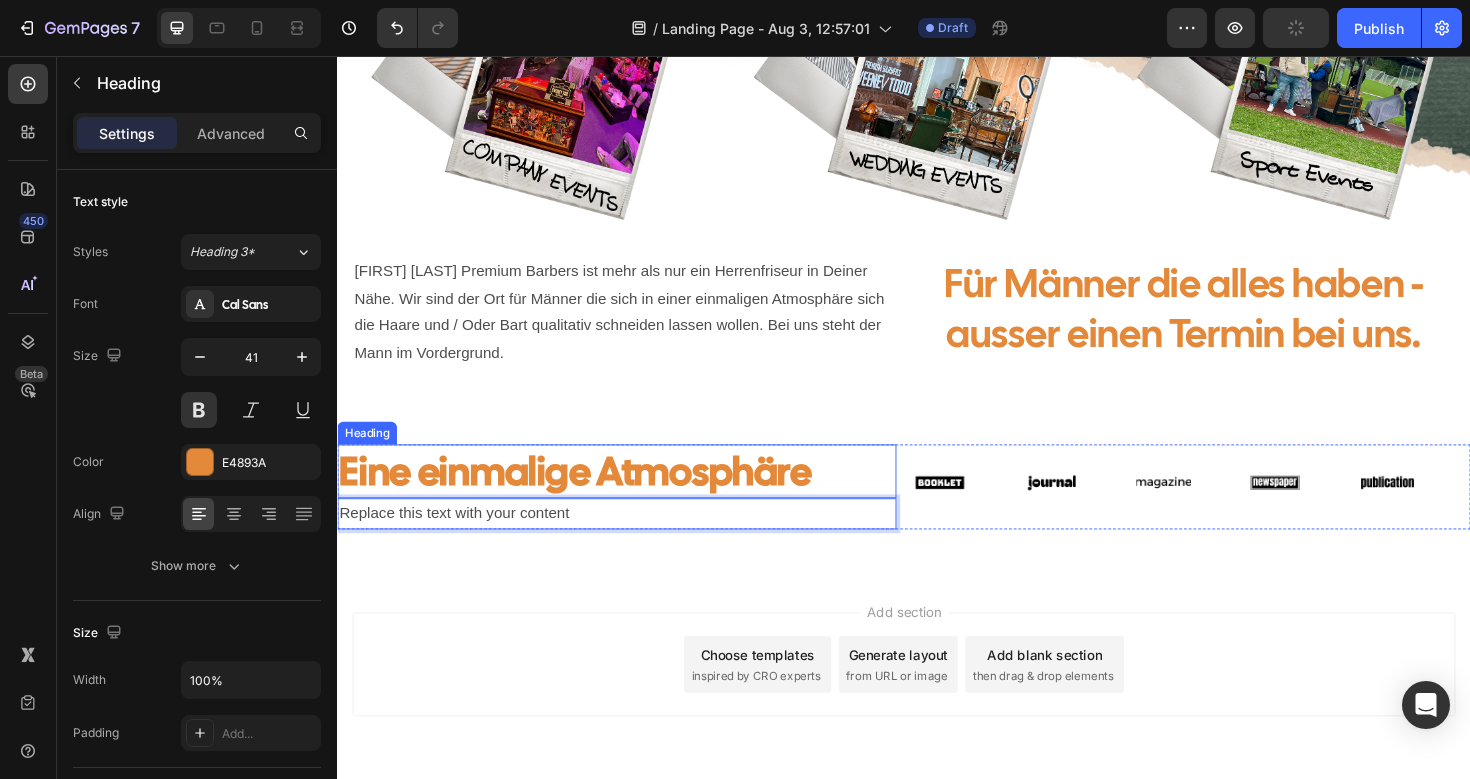 click on "Eine einmalige Atmosphäre" at bounding box center (633, 495) 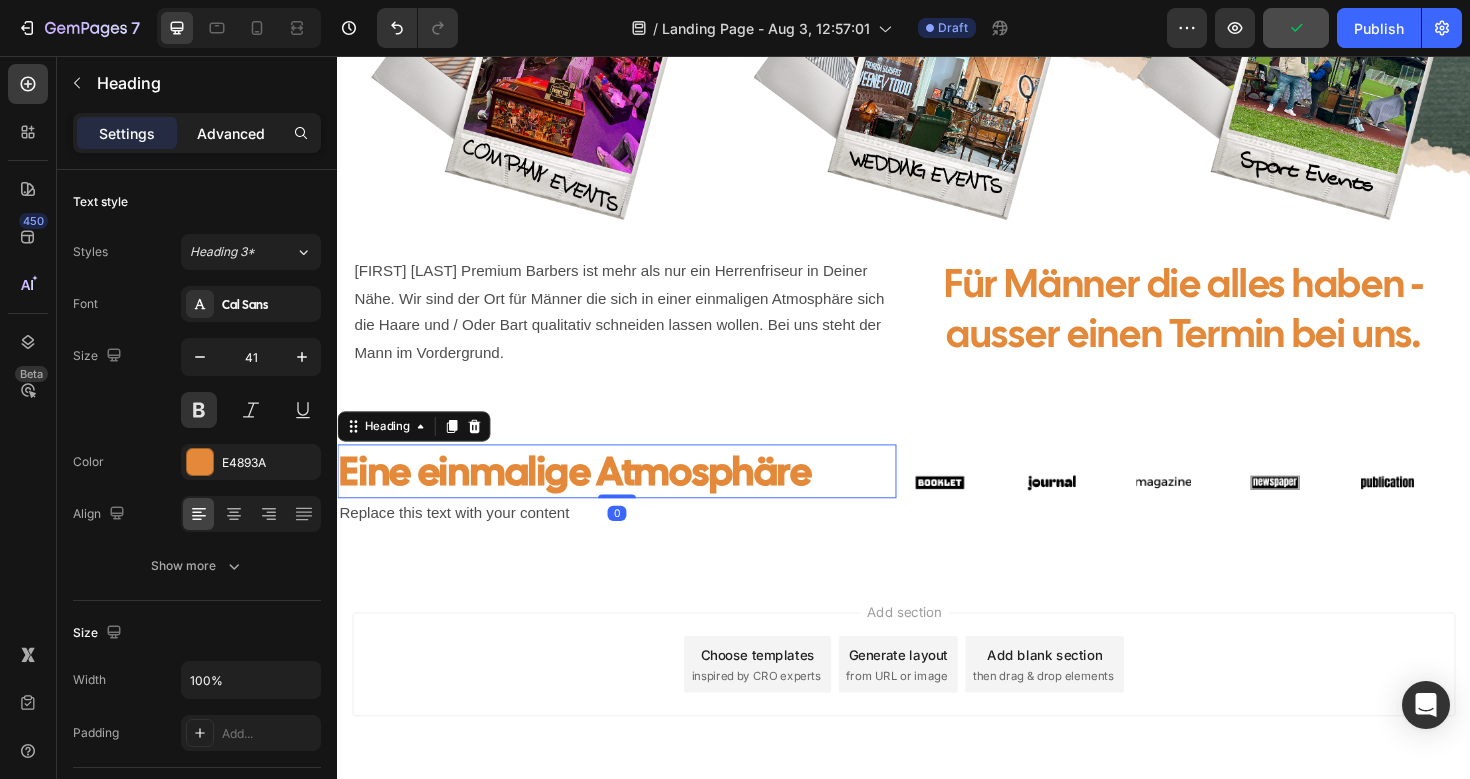 click on "Advanced" at bounding box center [231, 133] 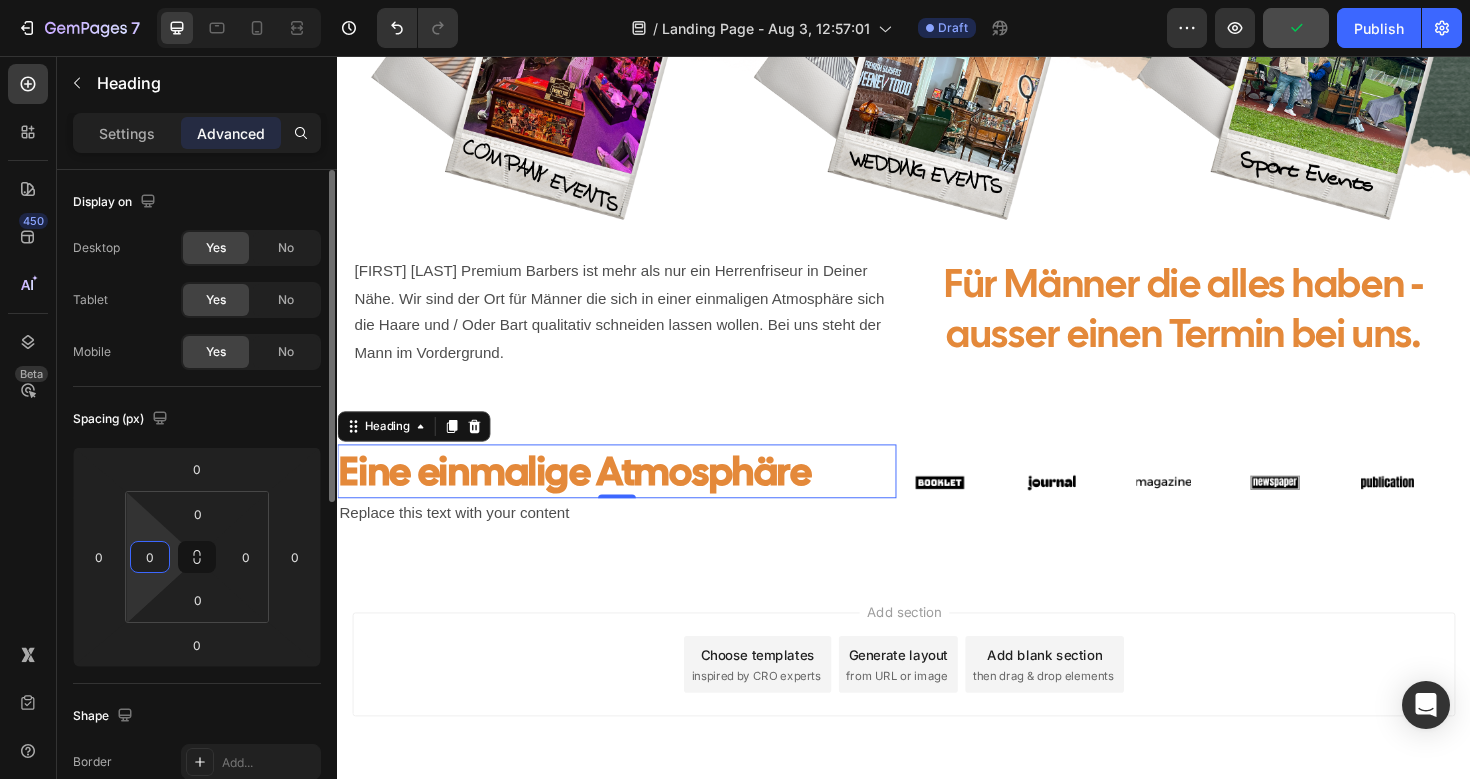 click on "0" at bounding box center (150, 557) 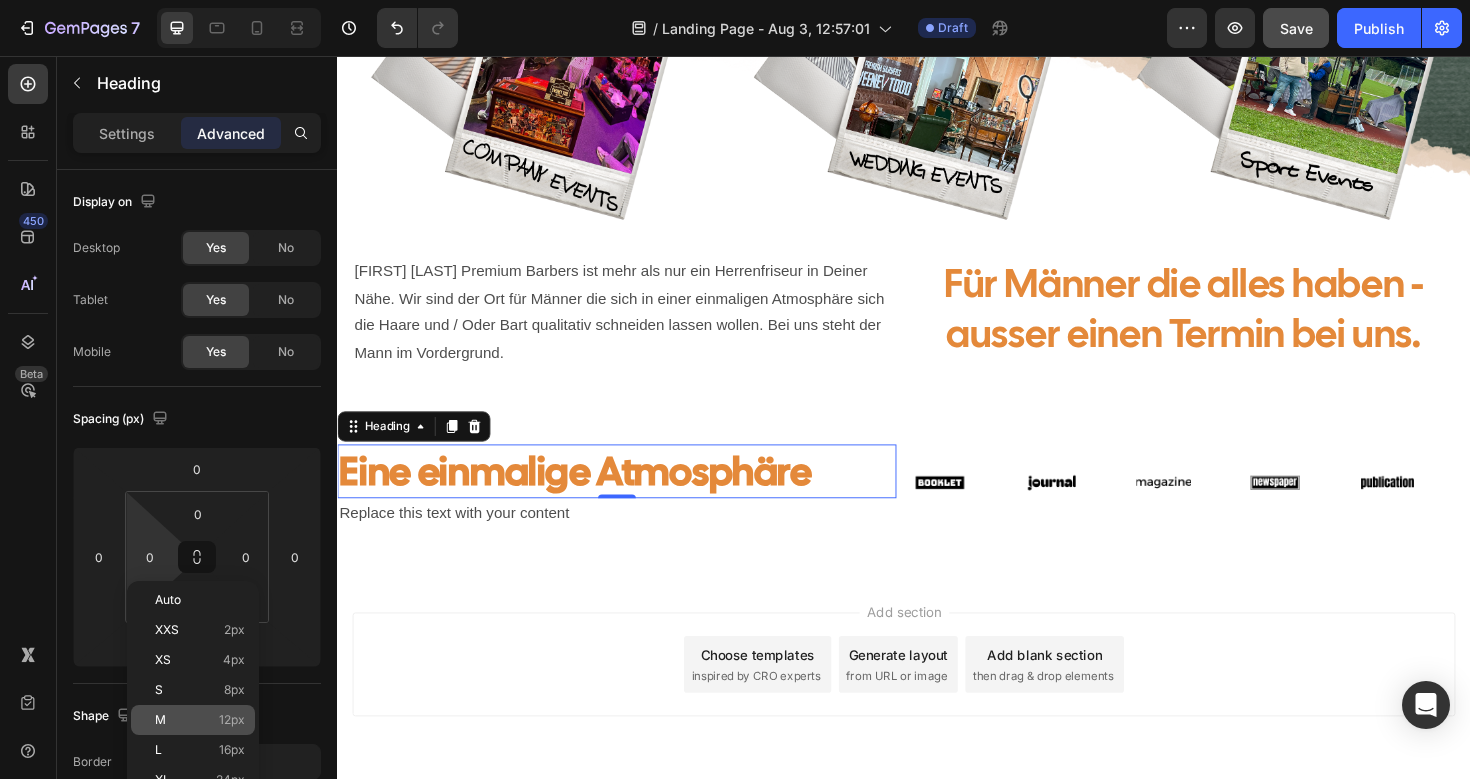 click on "M 12px" at bounding box center (200, 720) 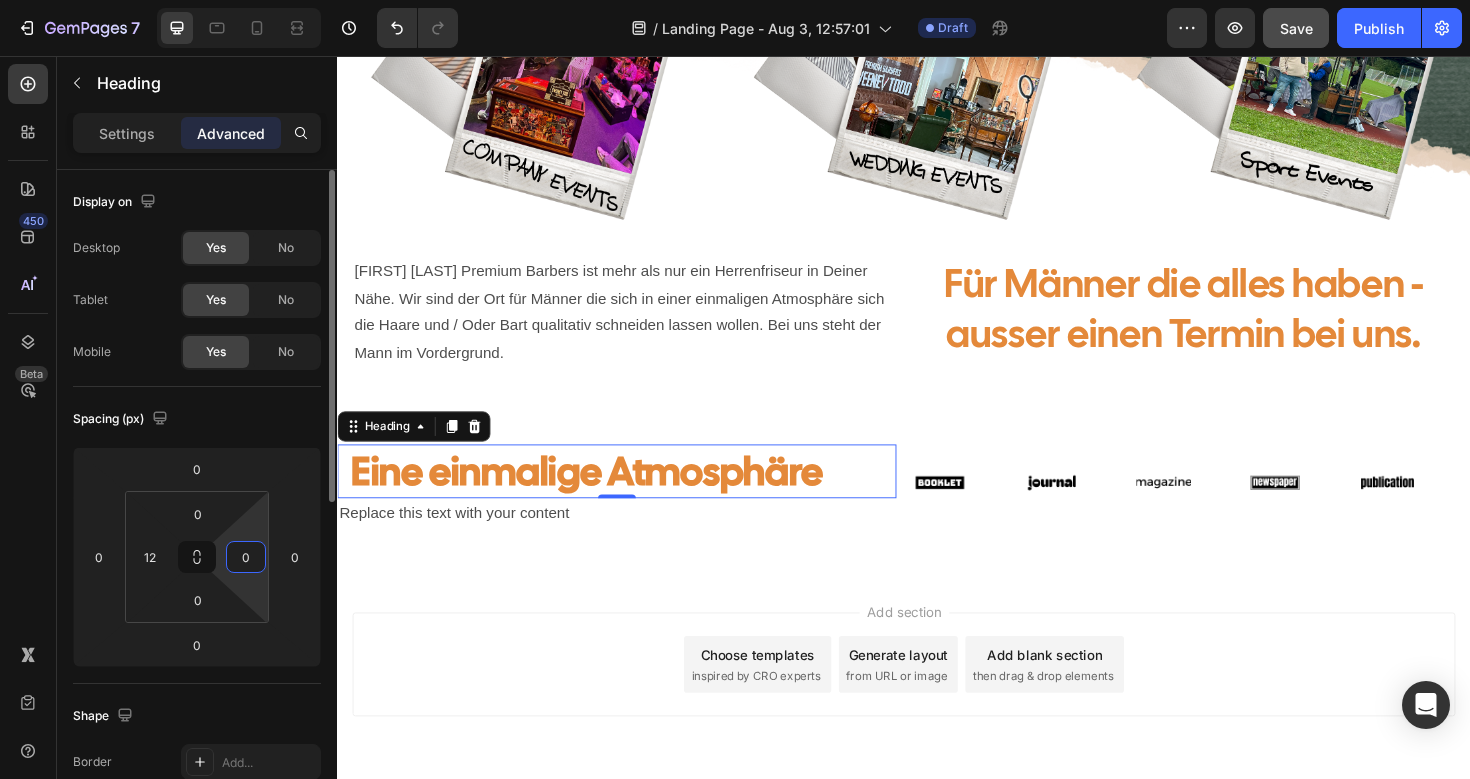 click on "0" at bounding box center [246, 557] 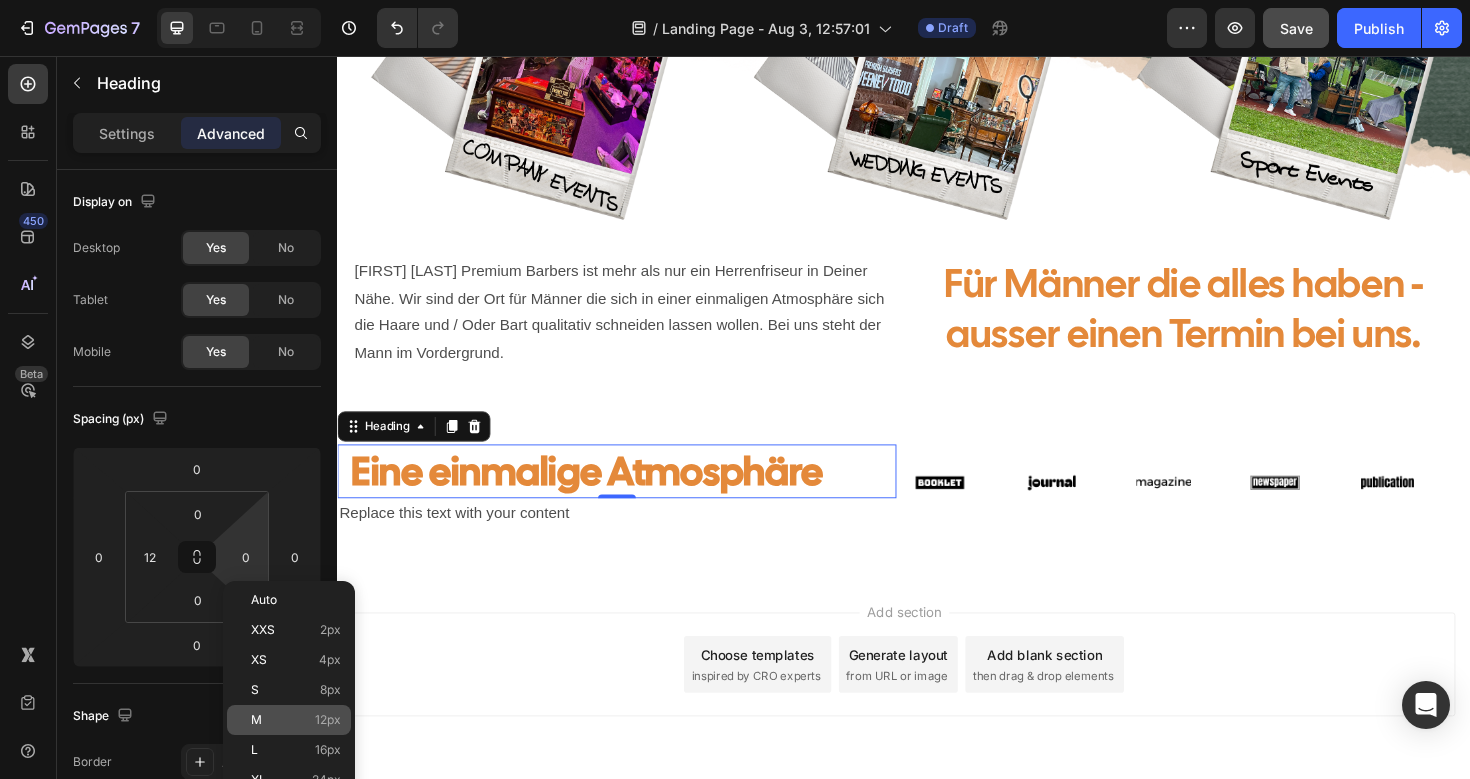 click on "12px" at bounding box center (328, 720) 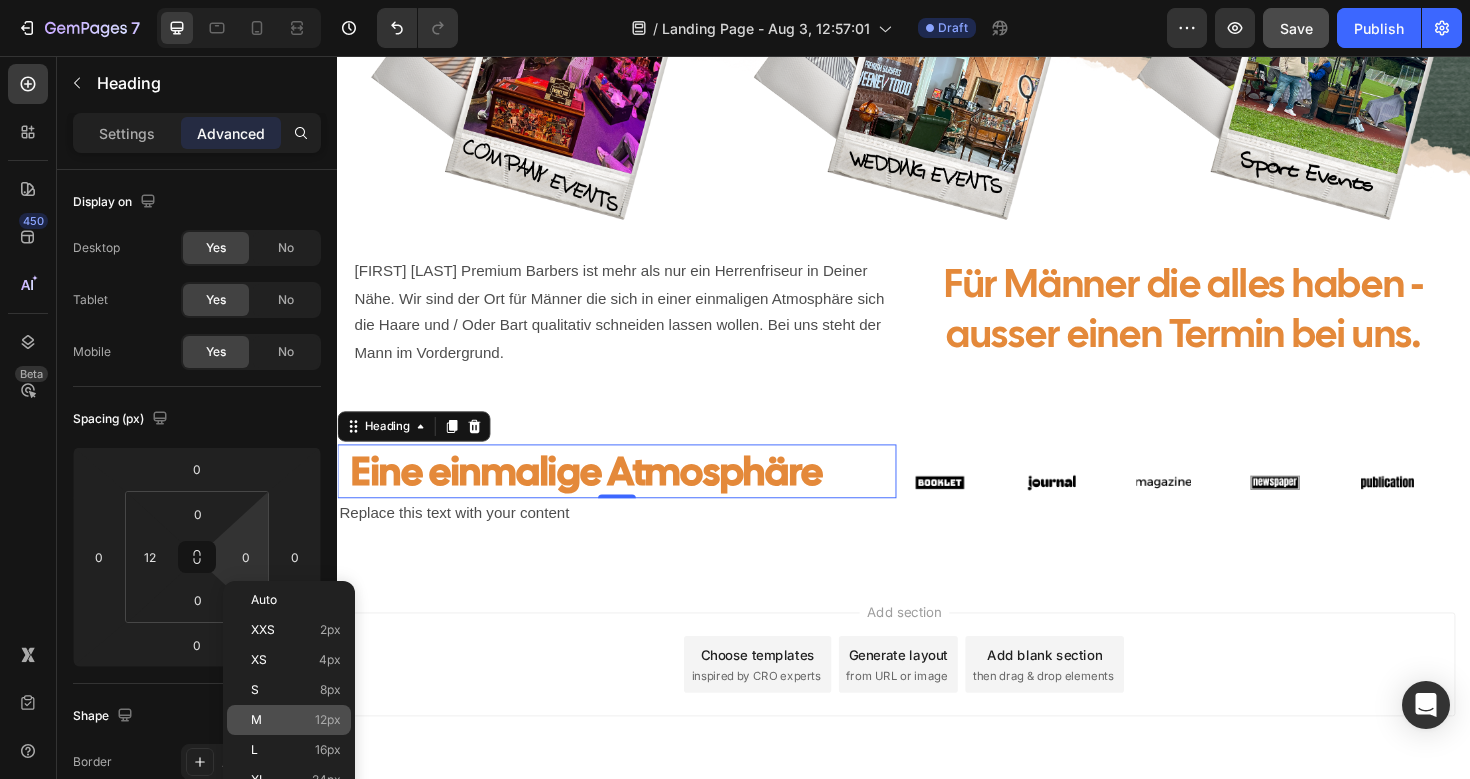 type on "12" 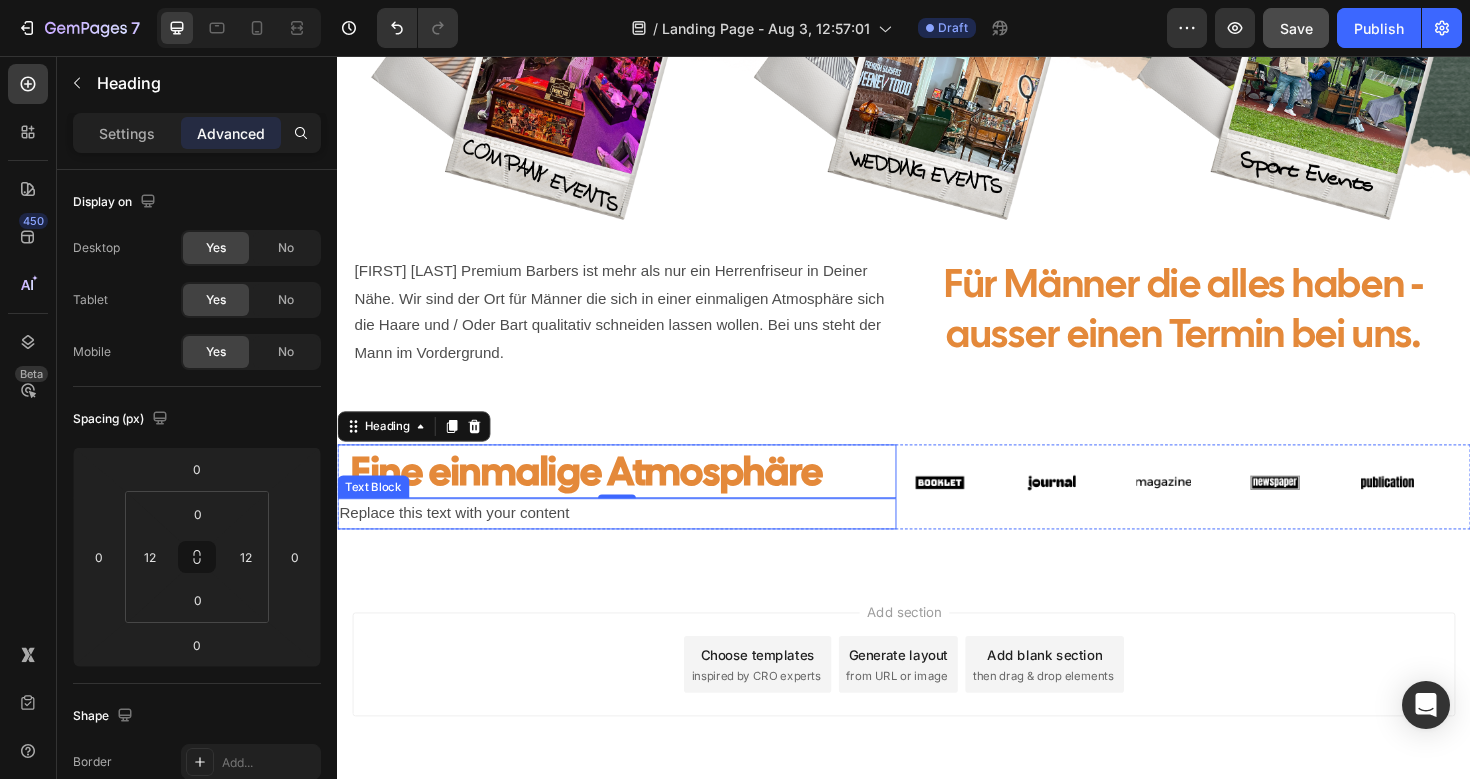 click on "Replace this text with your content" at bounding box center (633, 540) 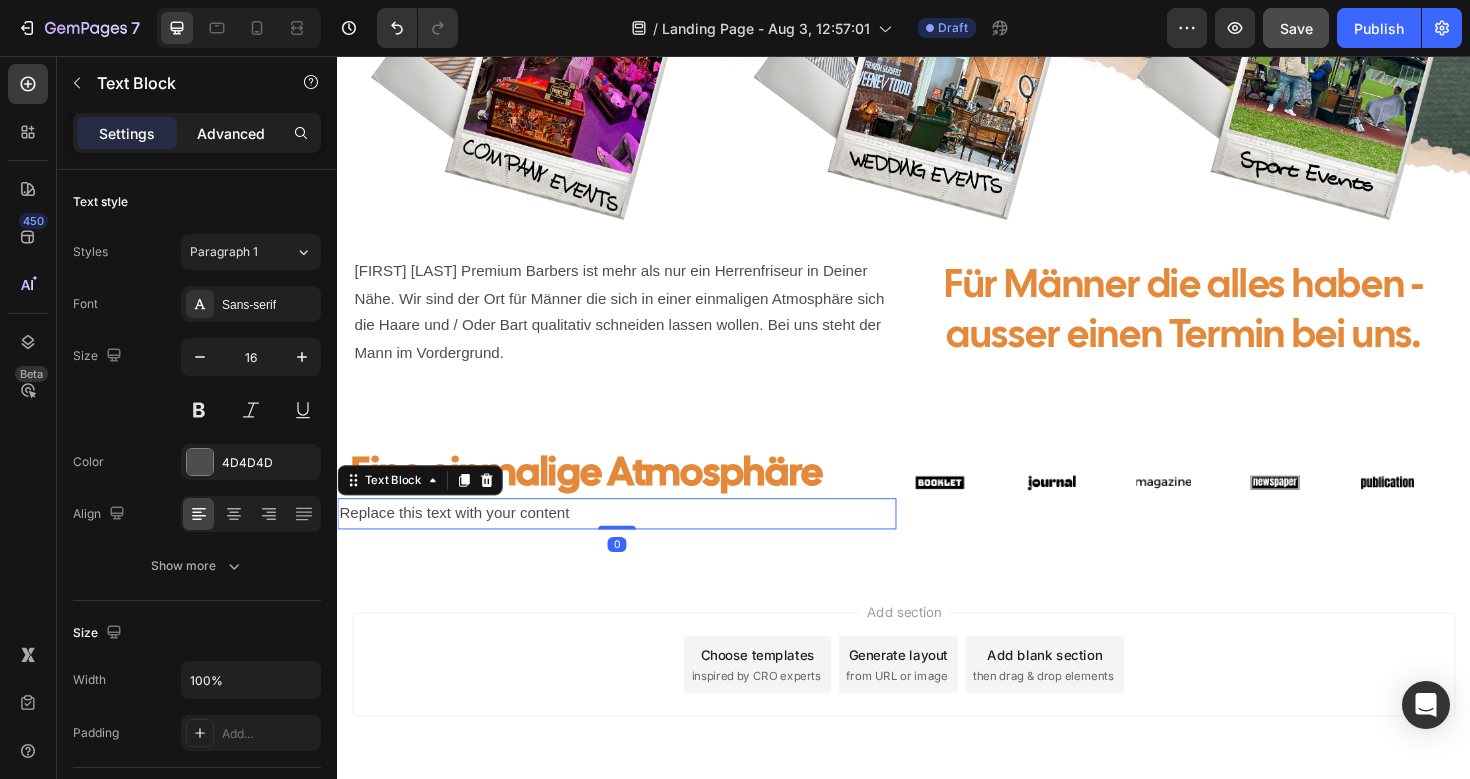 click on "Advanced" at bounding box center (231, 133) 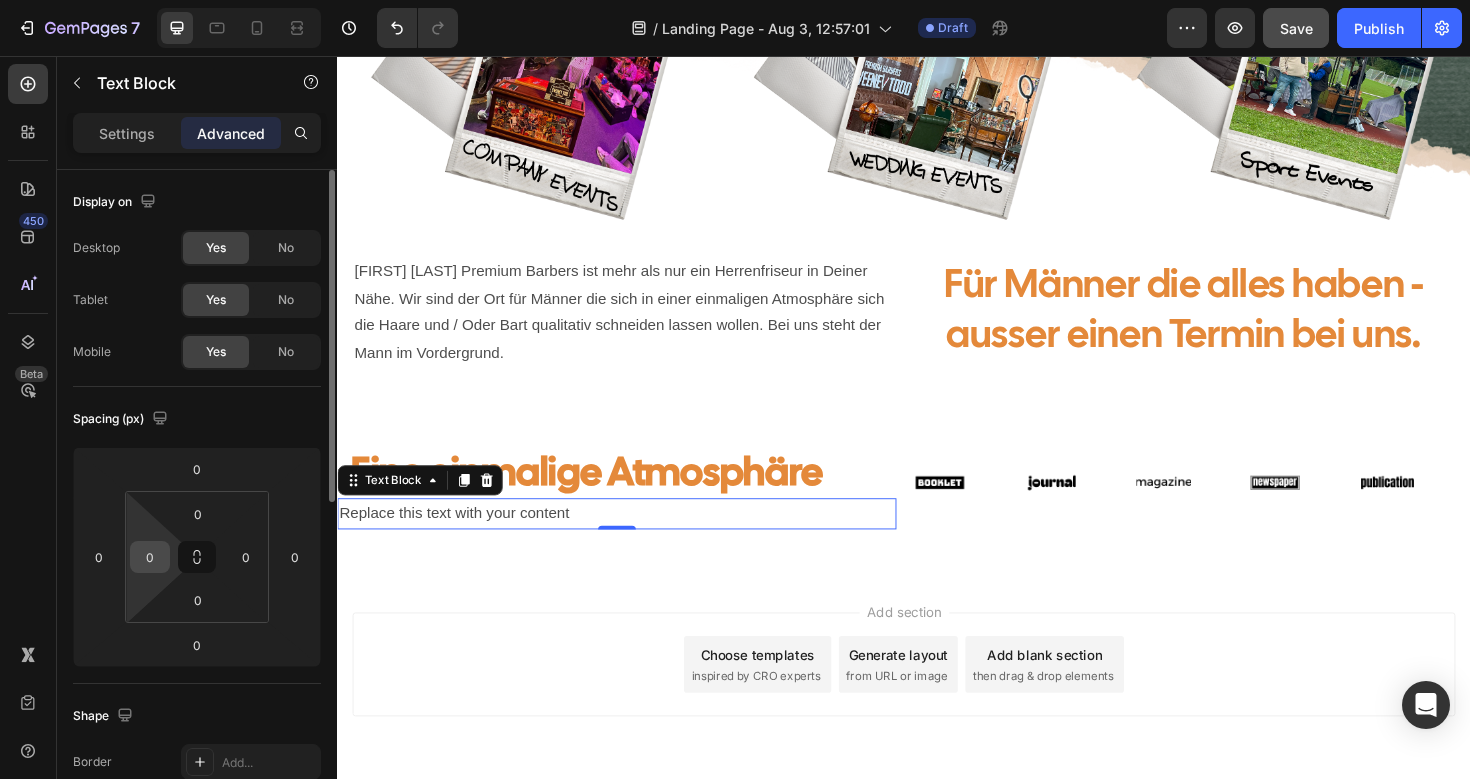 click on "0" at bounding box center (150, 557) 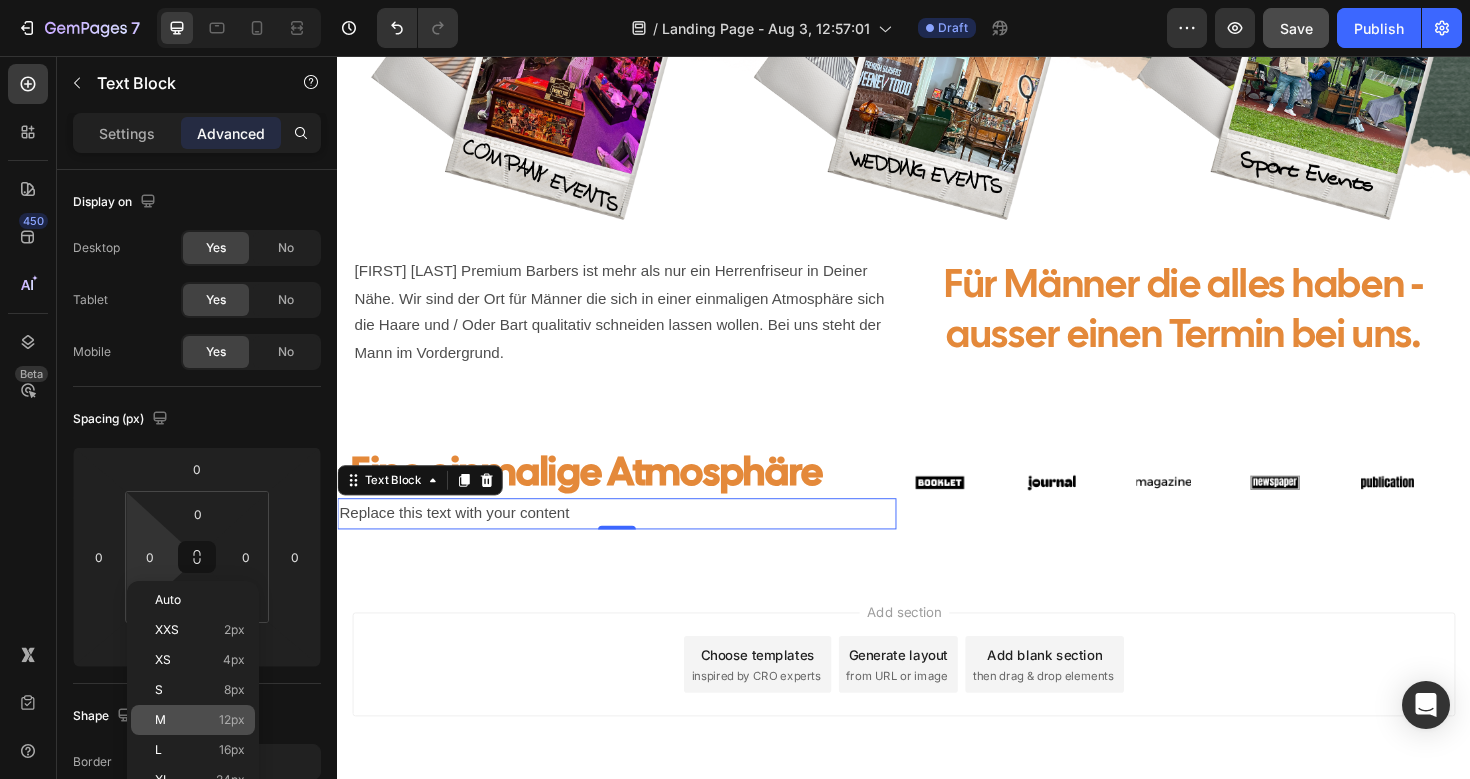 click on "M 12px" at bounding box center [200, 720] 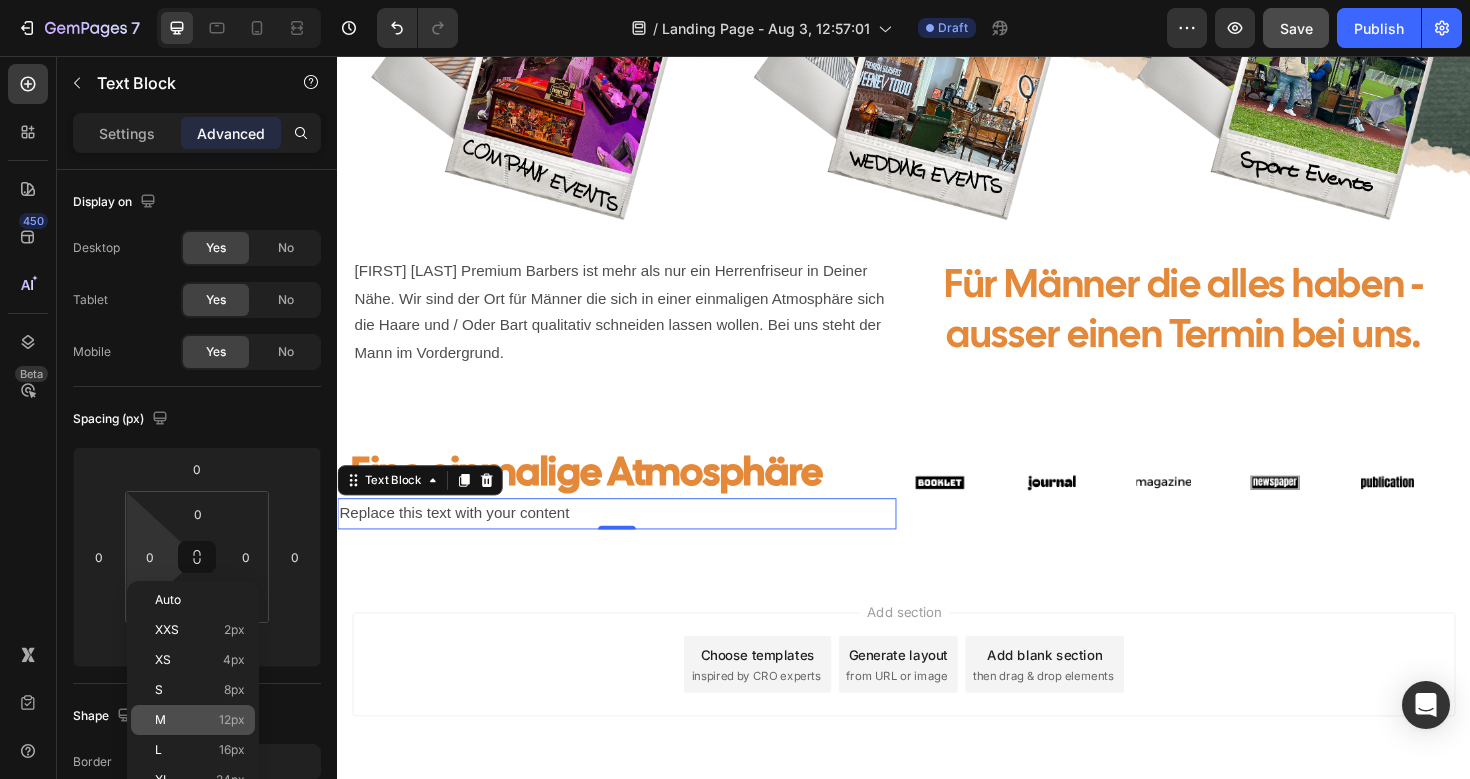 type on "12" 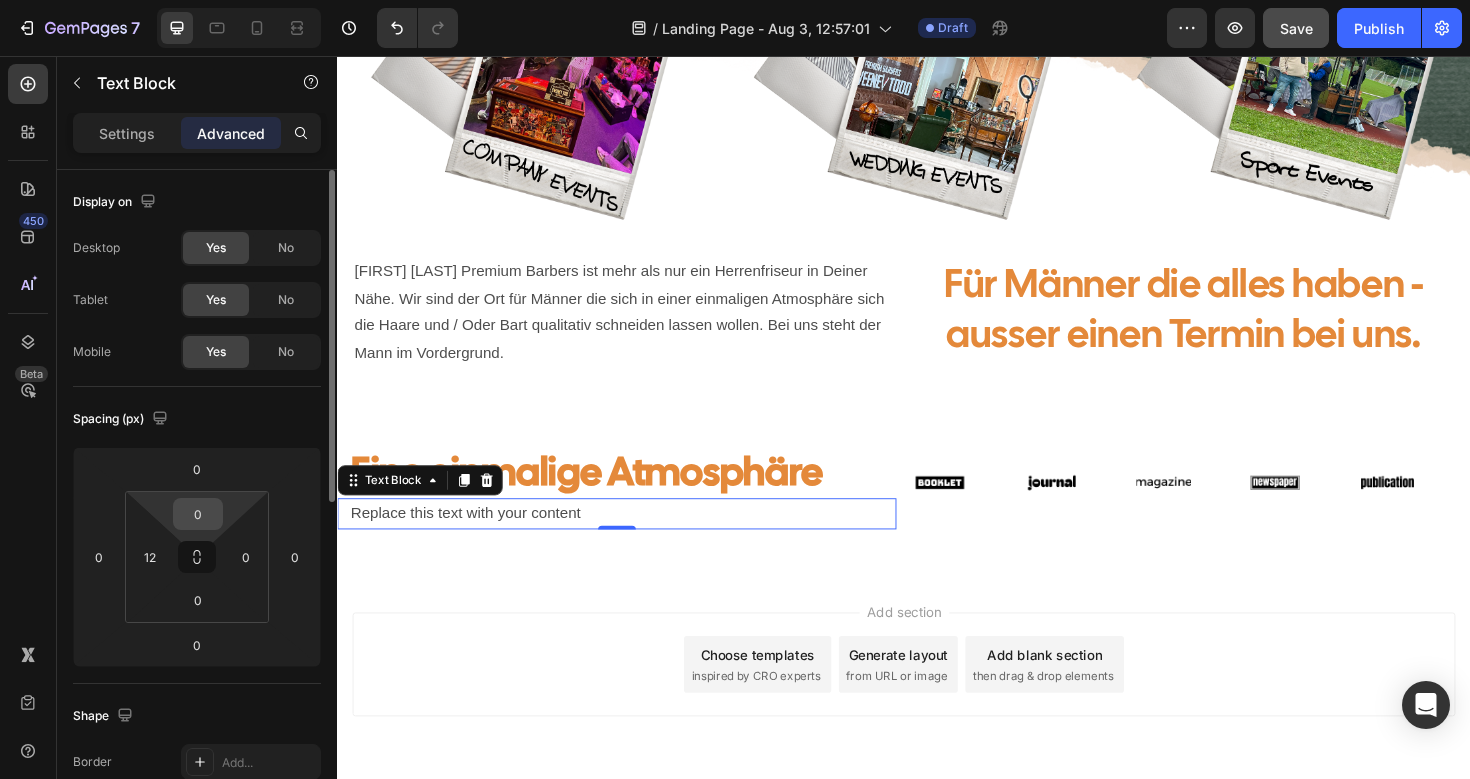 click on "0" at bounding box center (198, 514) 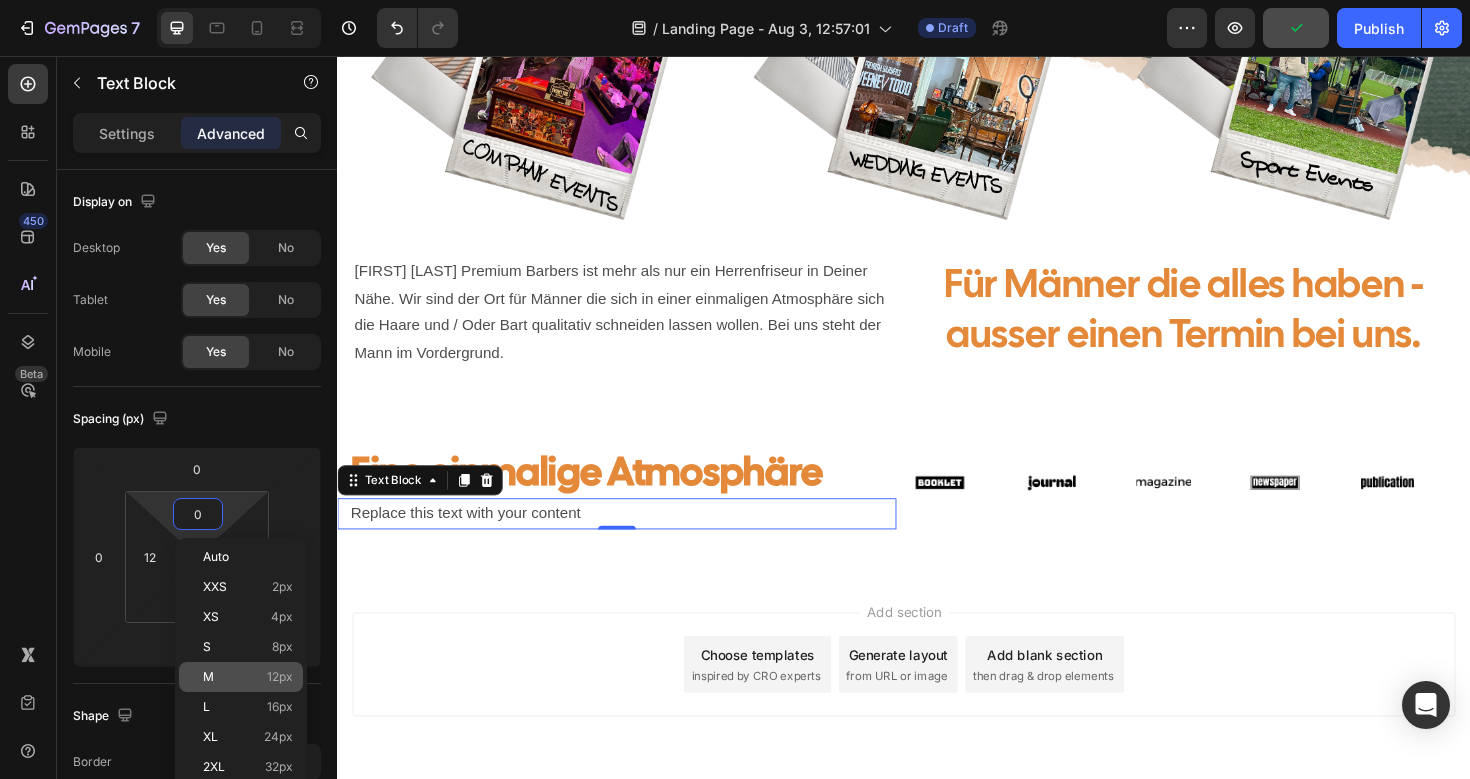 click on "M 12px" at bounding box center [248, 677] 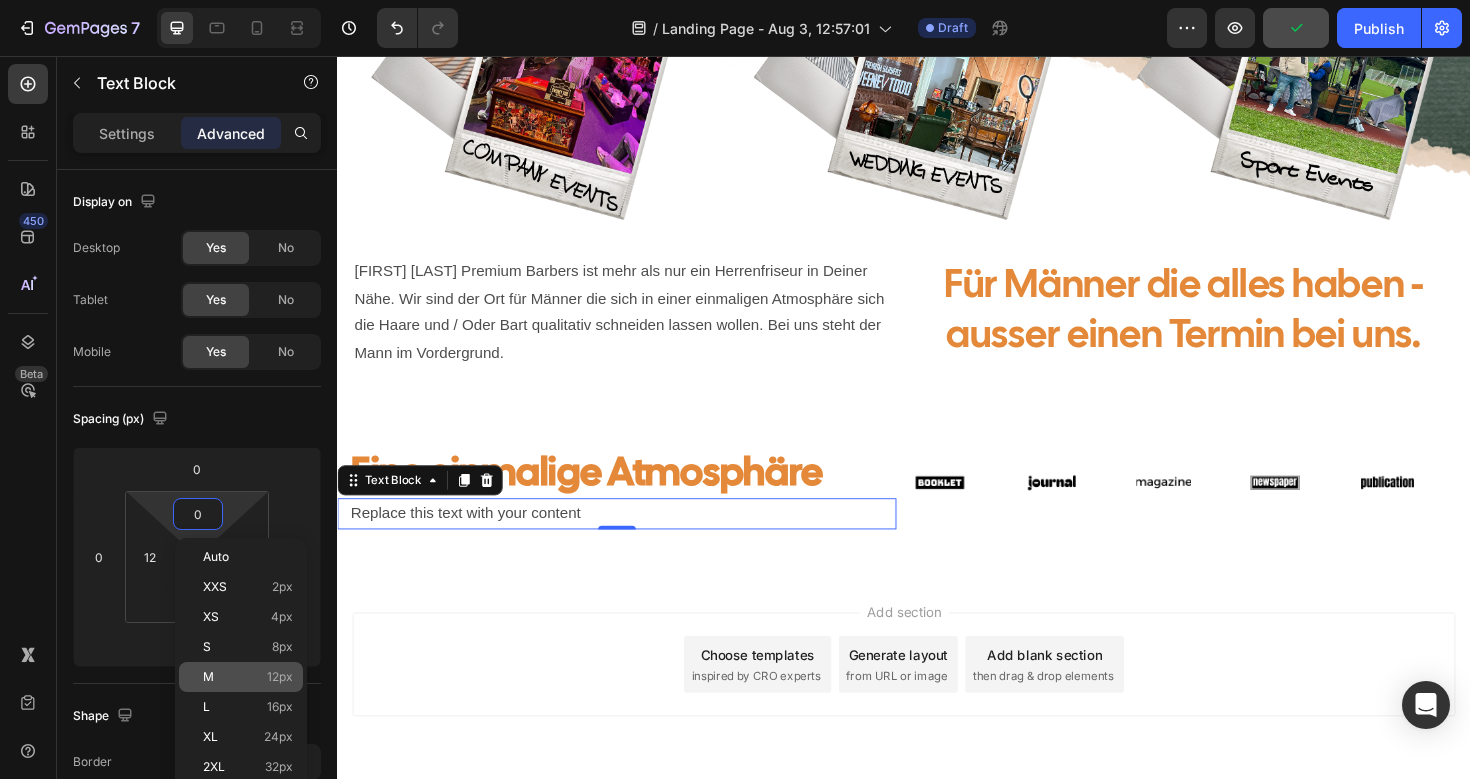 type on "12" 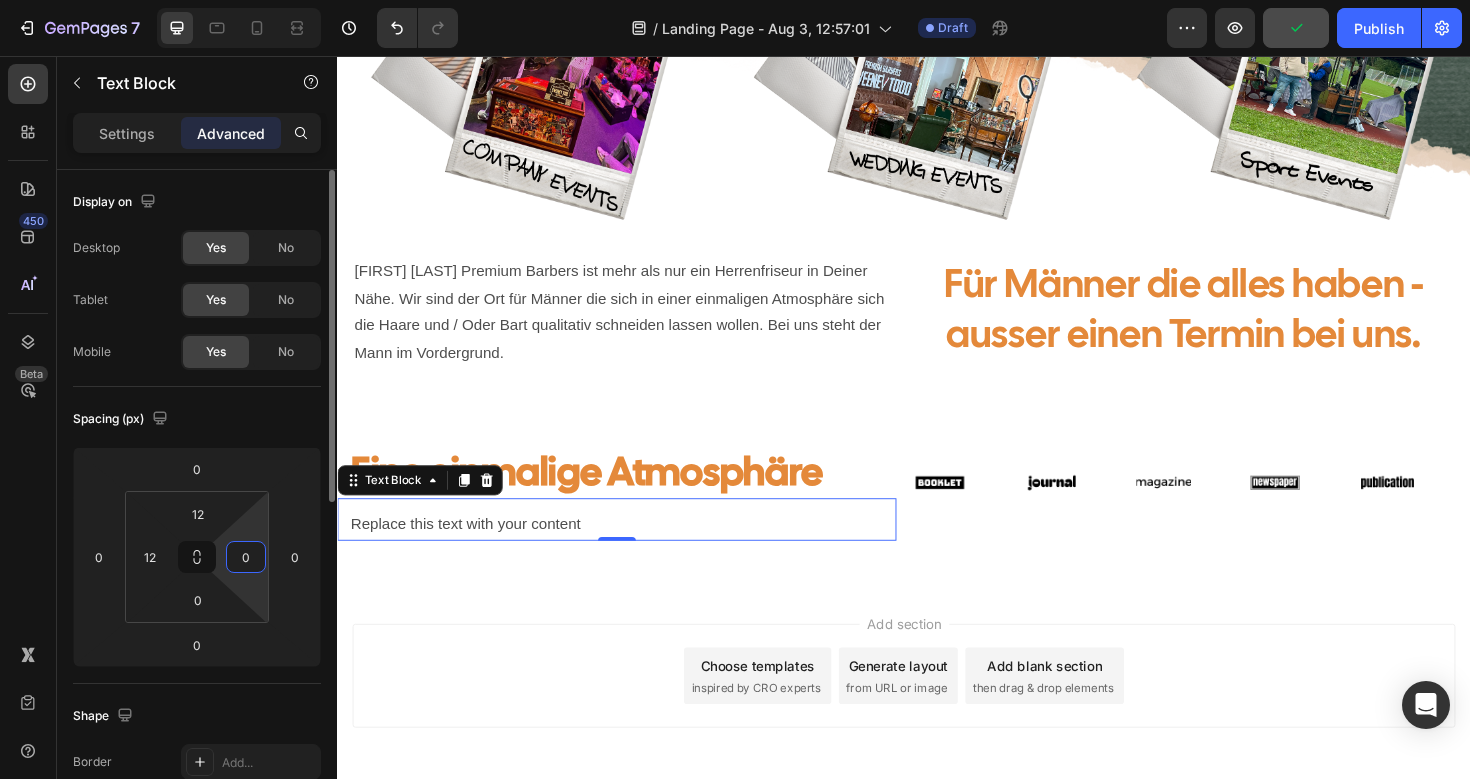 click on "0" at bounding box center [246, 557] 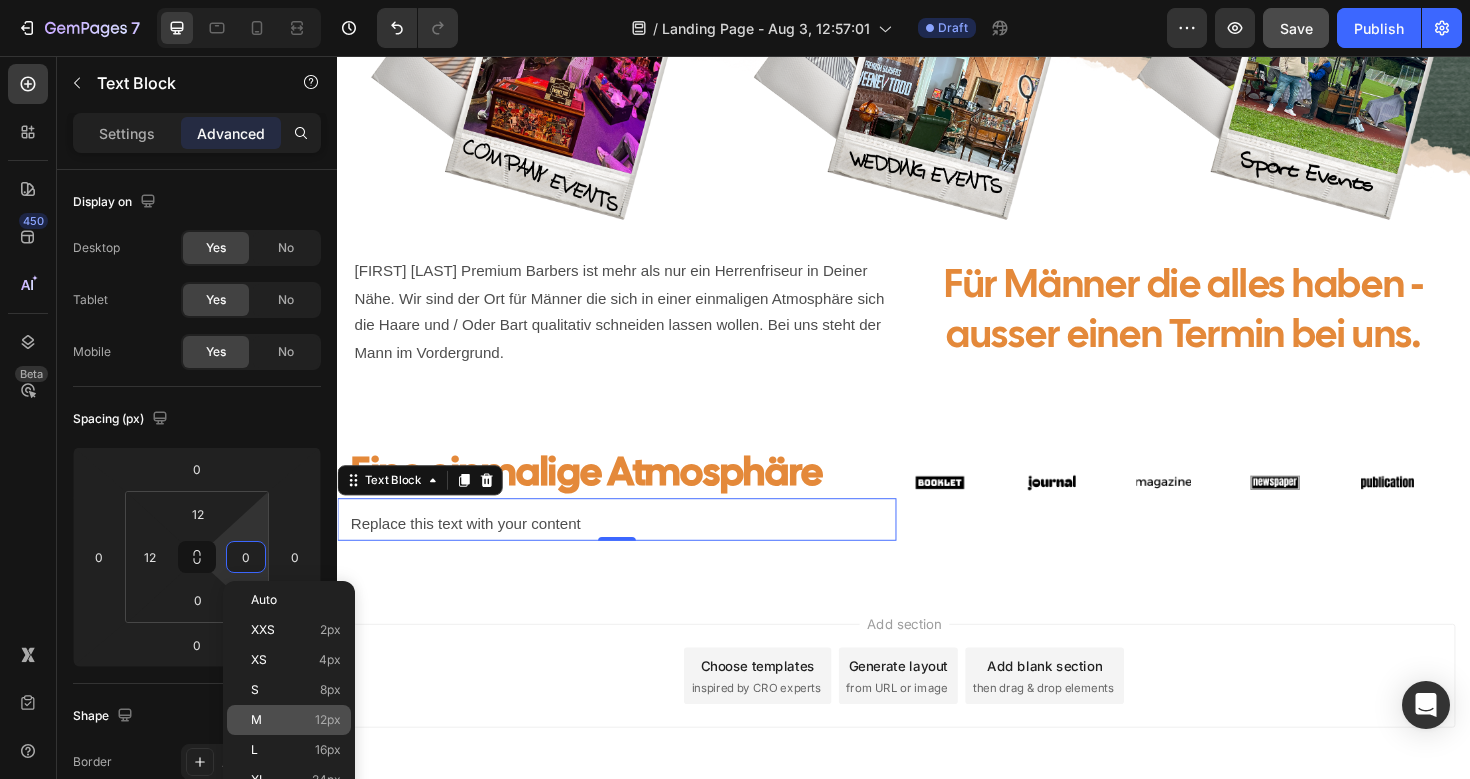 click on "M 12px" 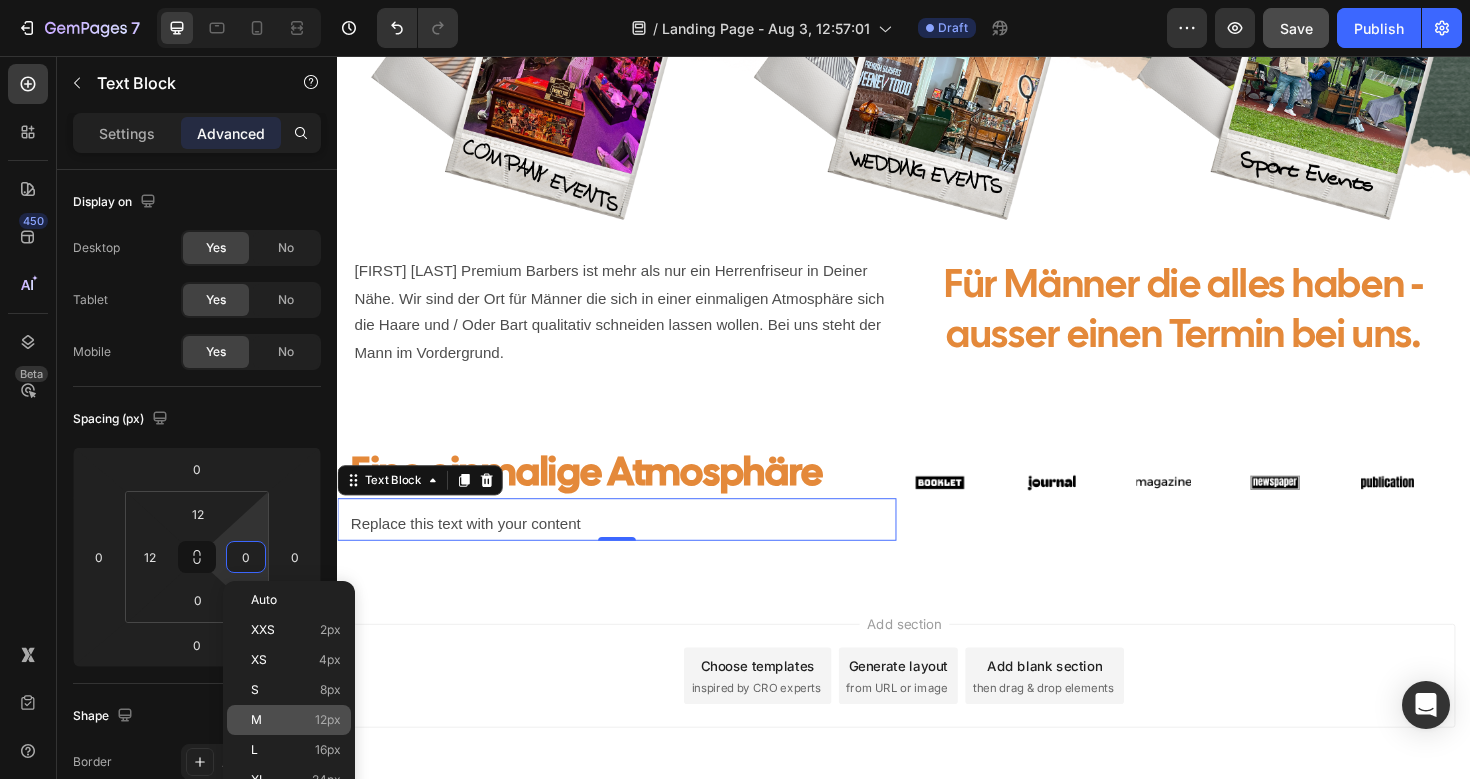 type on "12" 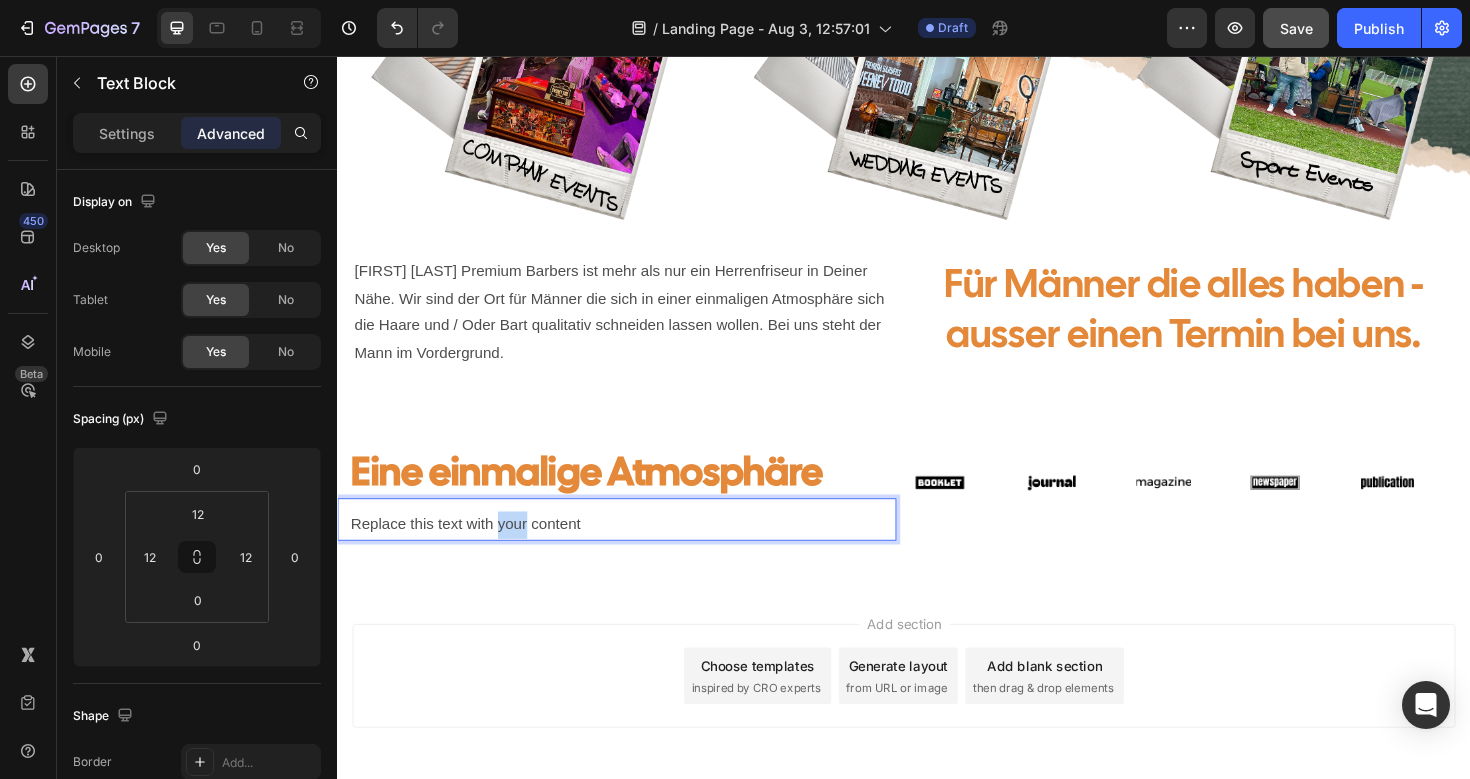 click on "Replace this text with your content" at bounding box center [633, 552] 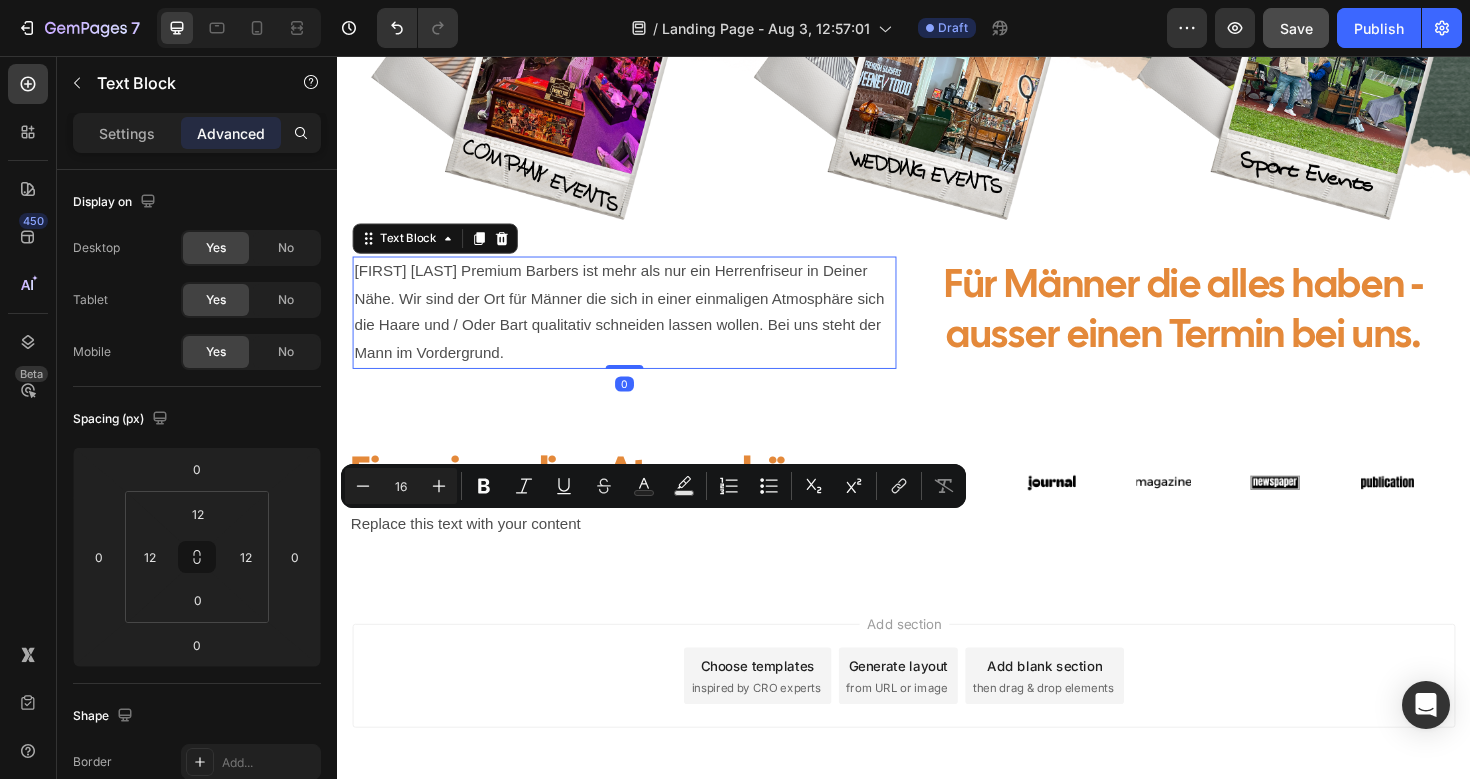 click on "[FIRST] [LAST] Premium Barbers ist mehr als nur ein Herrenfriseur in Deiner Nähe. Wir sind der Ort für Männer die sich in einer einmaligen Atmosphäre sich die Haare und / Oder Bart qualitativ schneiden lassen wollen. Bei uns steht der Mann im Vordergrund." at bounding box center (641, 327) 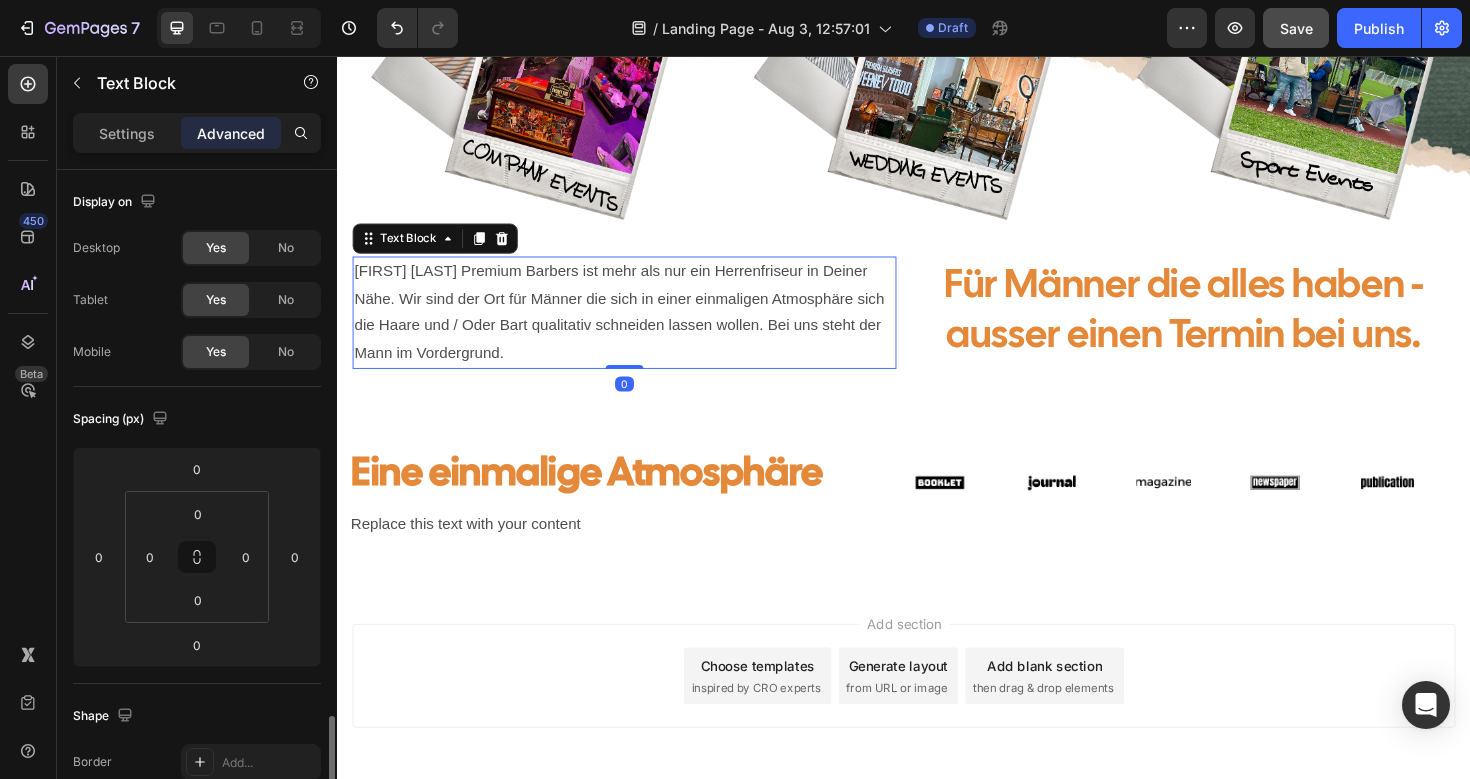 scroll, scrollTop: 364, scrollLeft: 0, axis: vertical 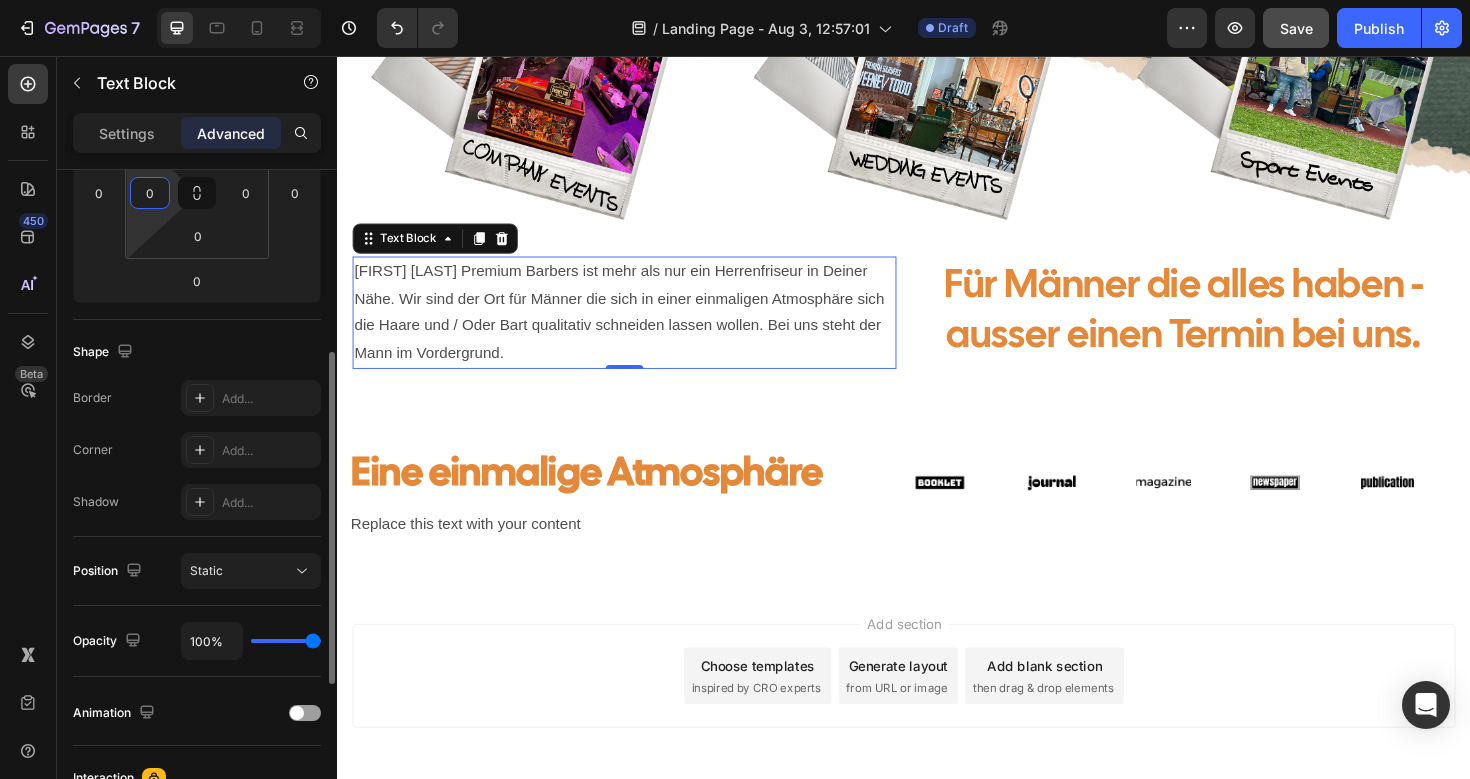 click on "0" at bounding box center [150, 193] 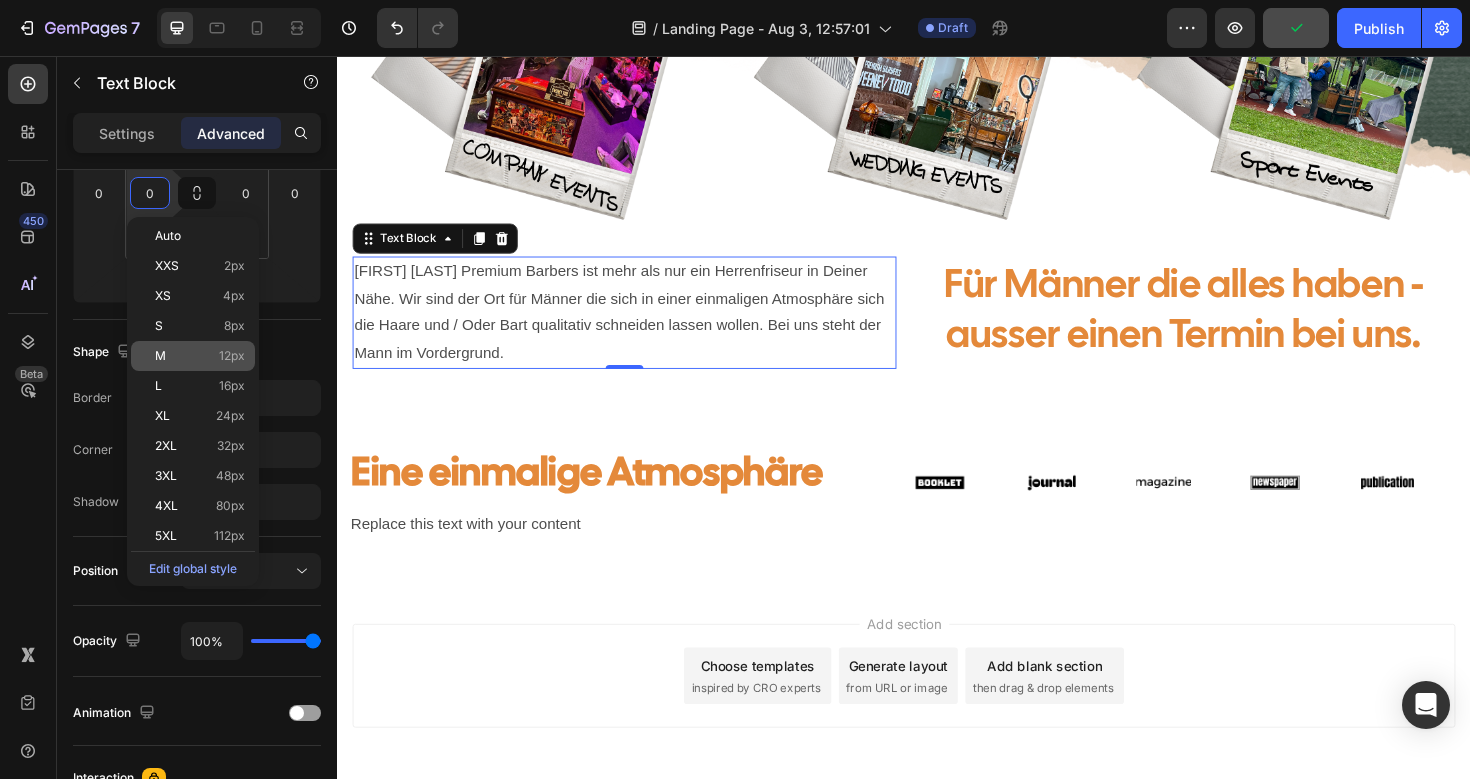 click on "M 12px" 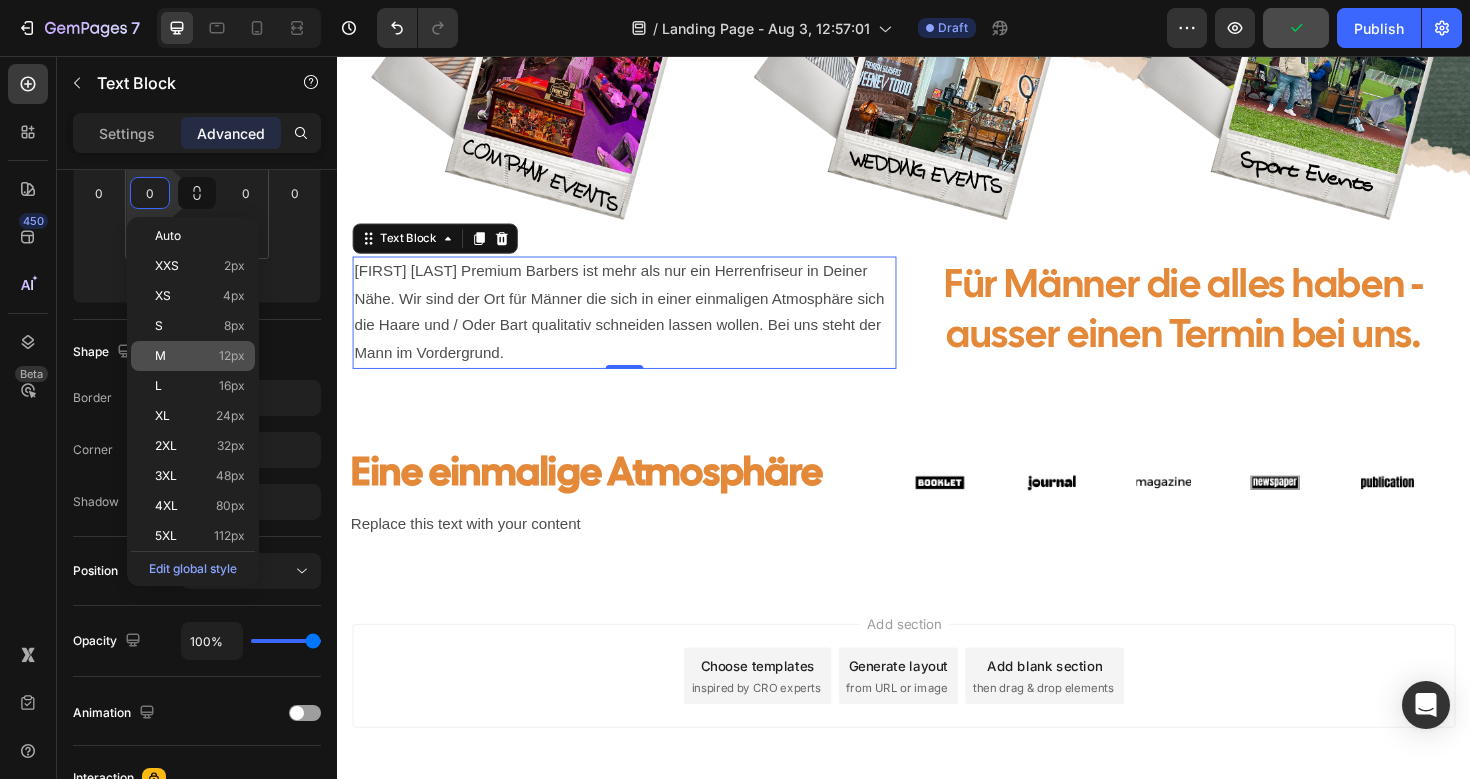 type on "12" 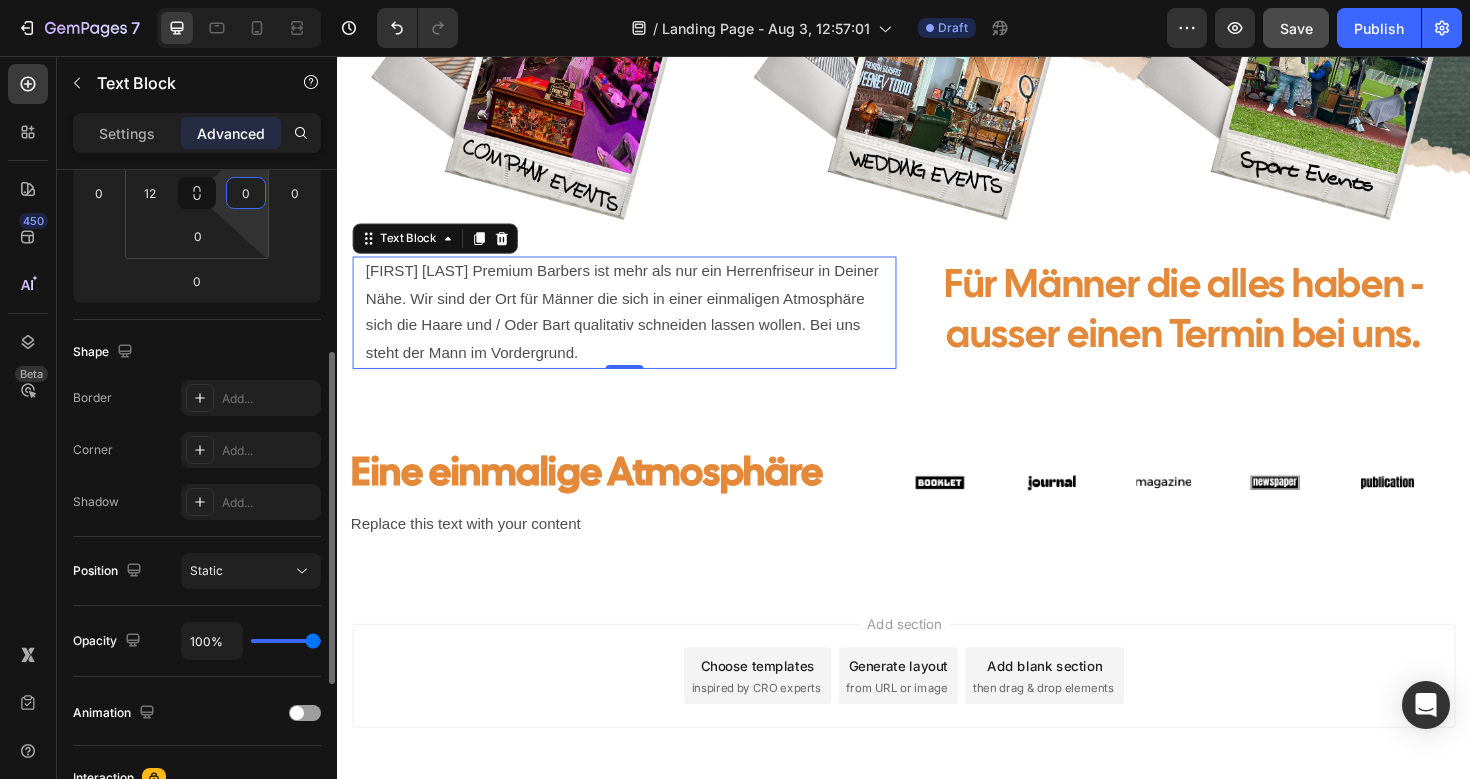 click on "0" at bounding box center [246, 193] 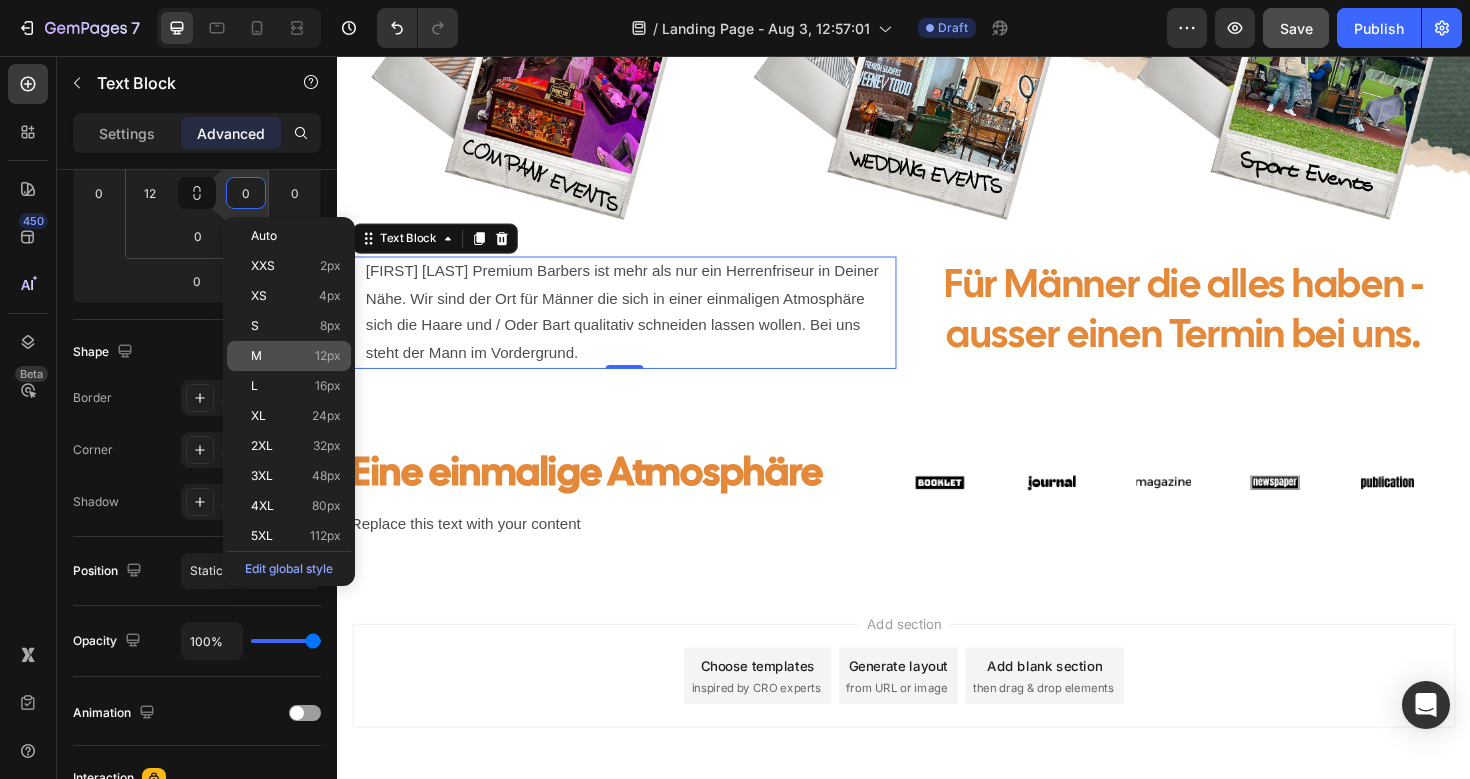 click on "M 12px" at bounding box center (296, 356) 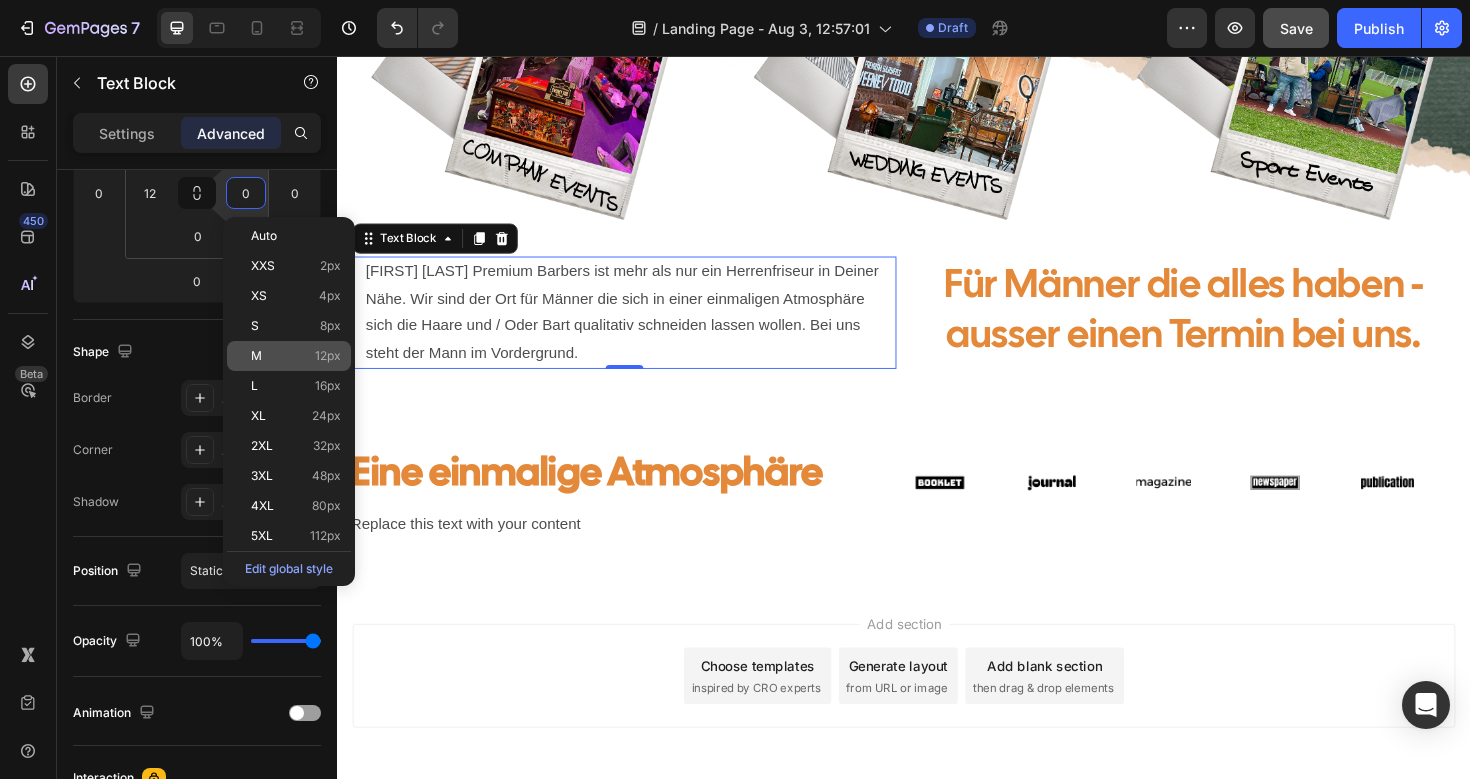 type on "12" 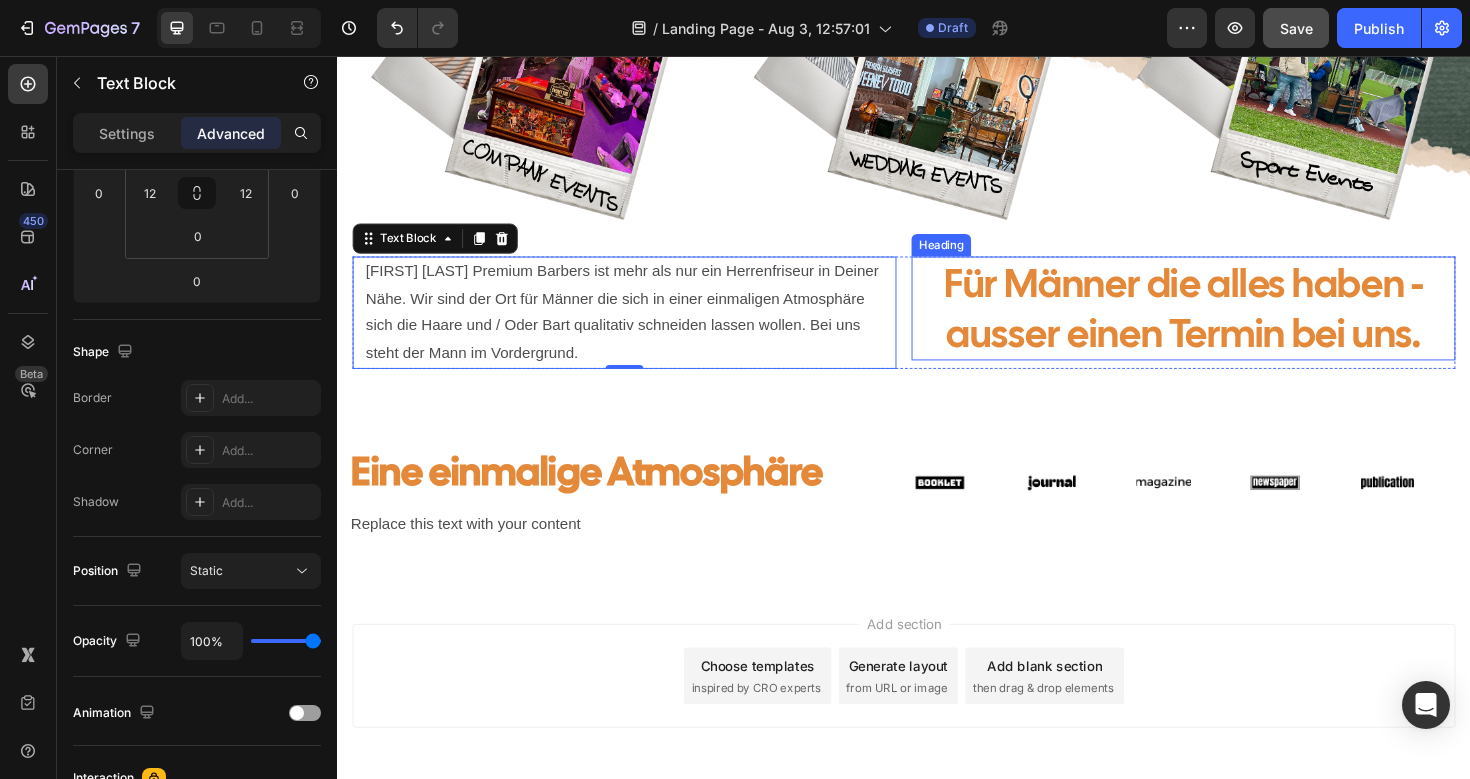 click on "Für Männer die alles haben - ausser einen Termin bei uns." at bounding box center [1233, 323] 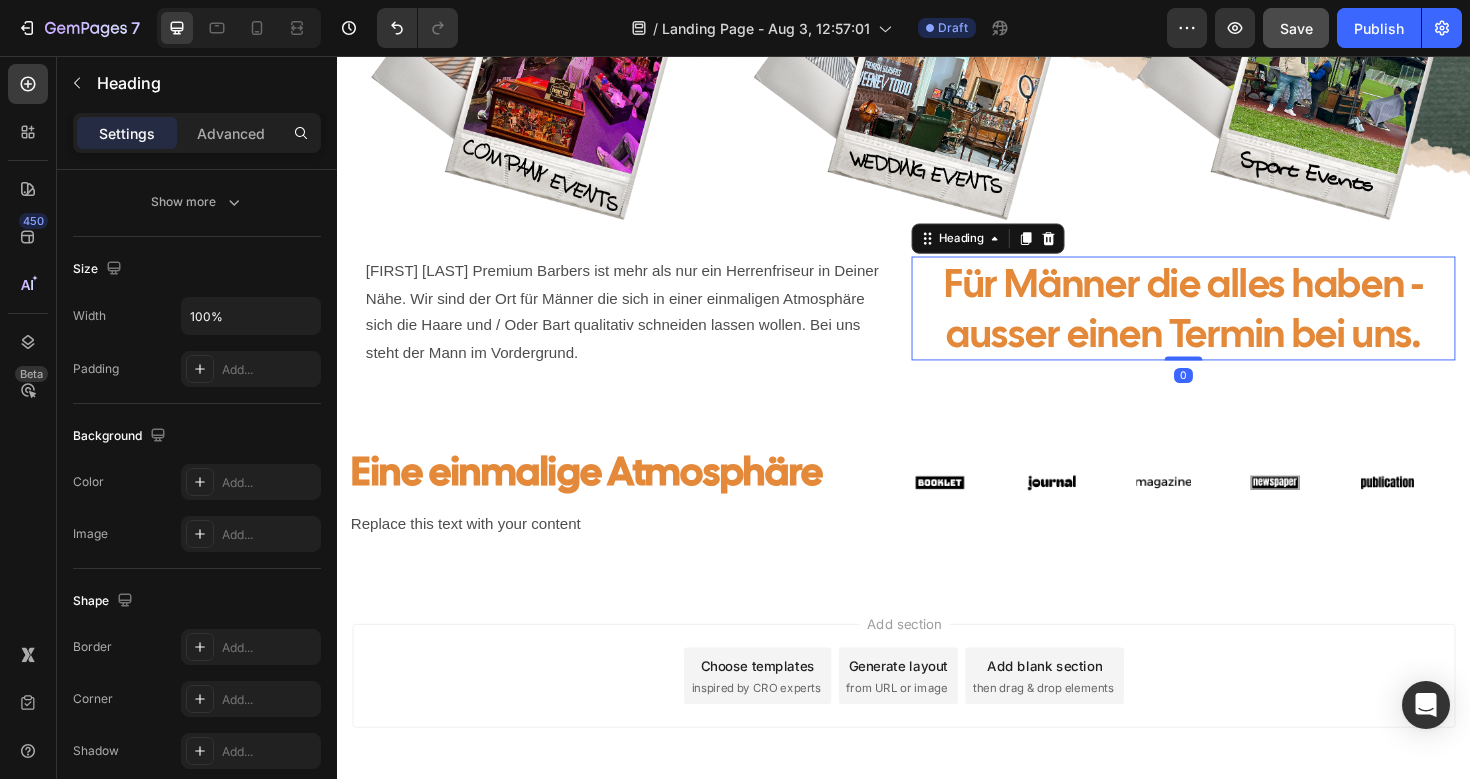 scroll, scrollTop: 0, scrollLeft: 0, axis: both 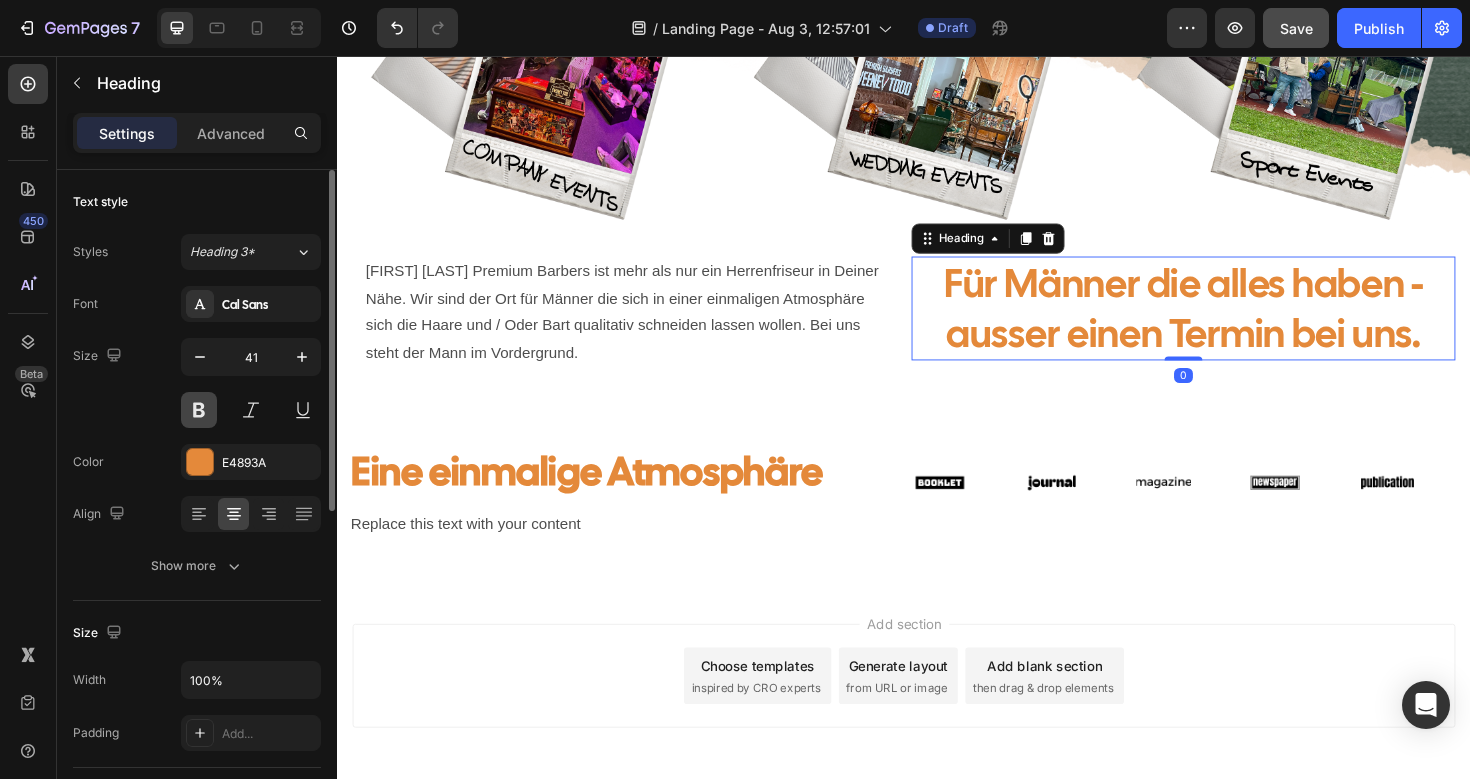 click at bounding box center [199, 410] 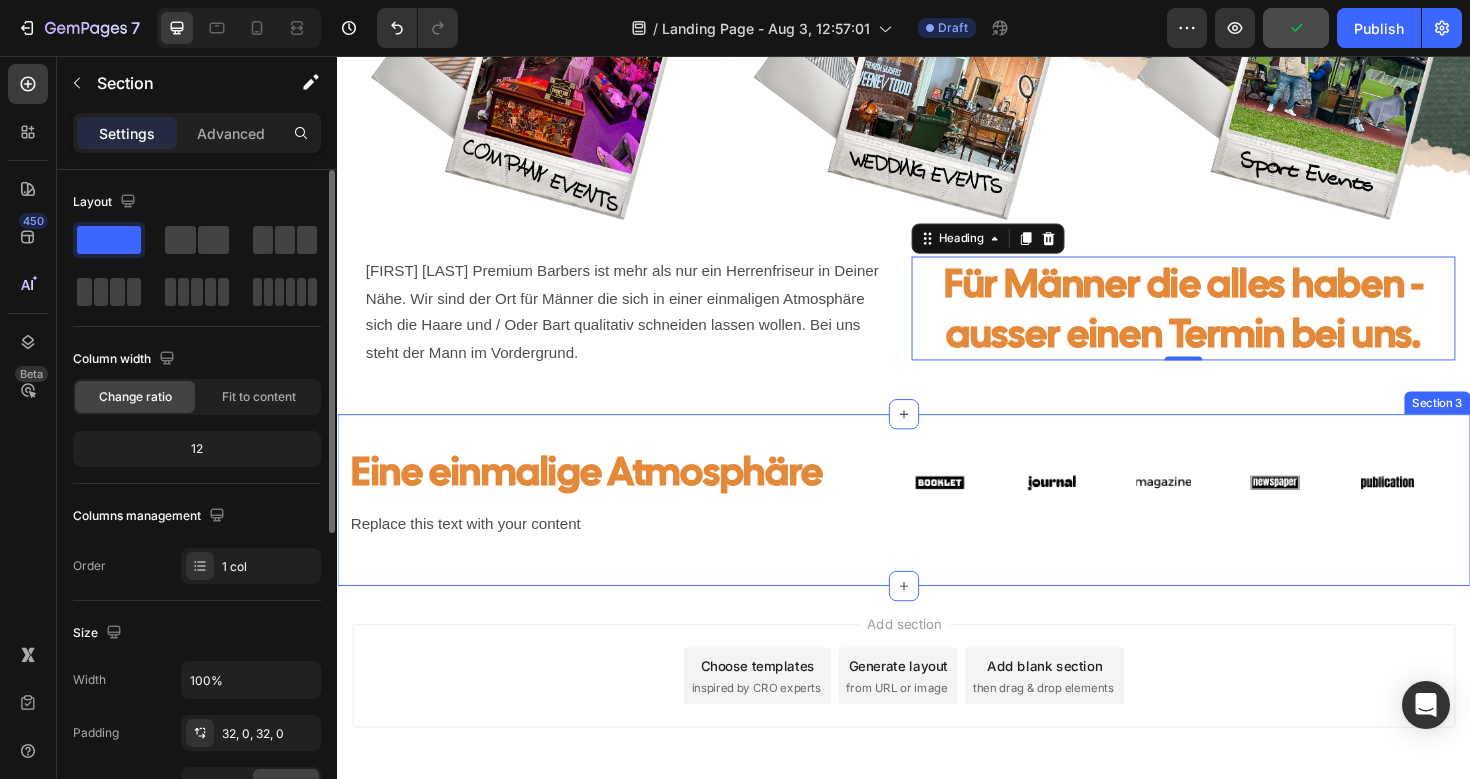click on "Eine einmalige Atmosphäre  Heading Replace this text with your content Text Block Image Image Image Image Image Image Image Image Image Image Marquee Row Row Section 3" at bounding box center (937, 526) 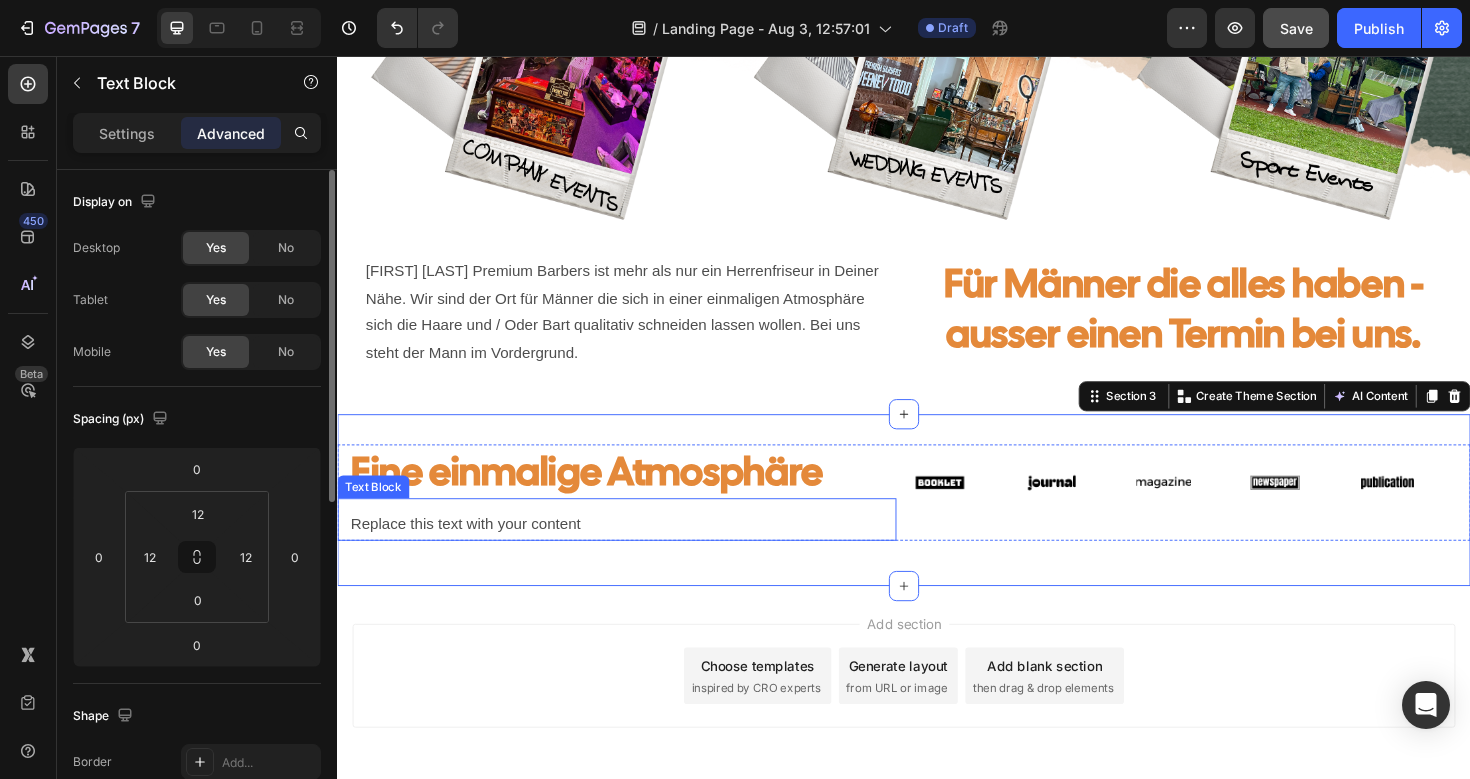 click on "Replace this text with your content" at bounding box center (633, 552) 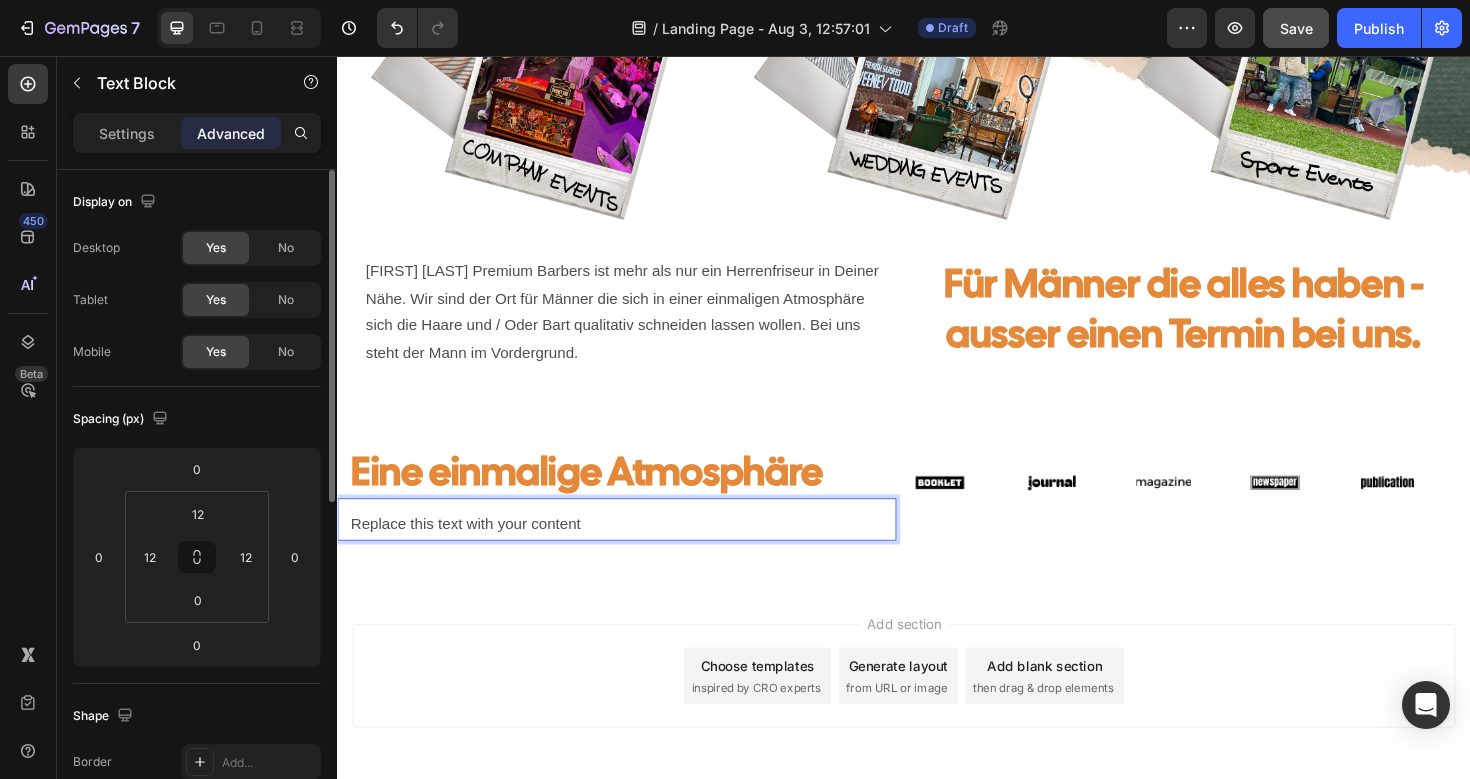 click on "Replace this text with your content" at bounding box center (633, 552) 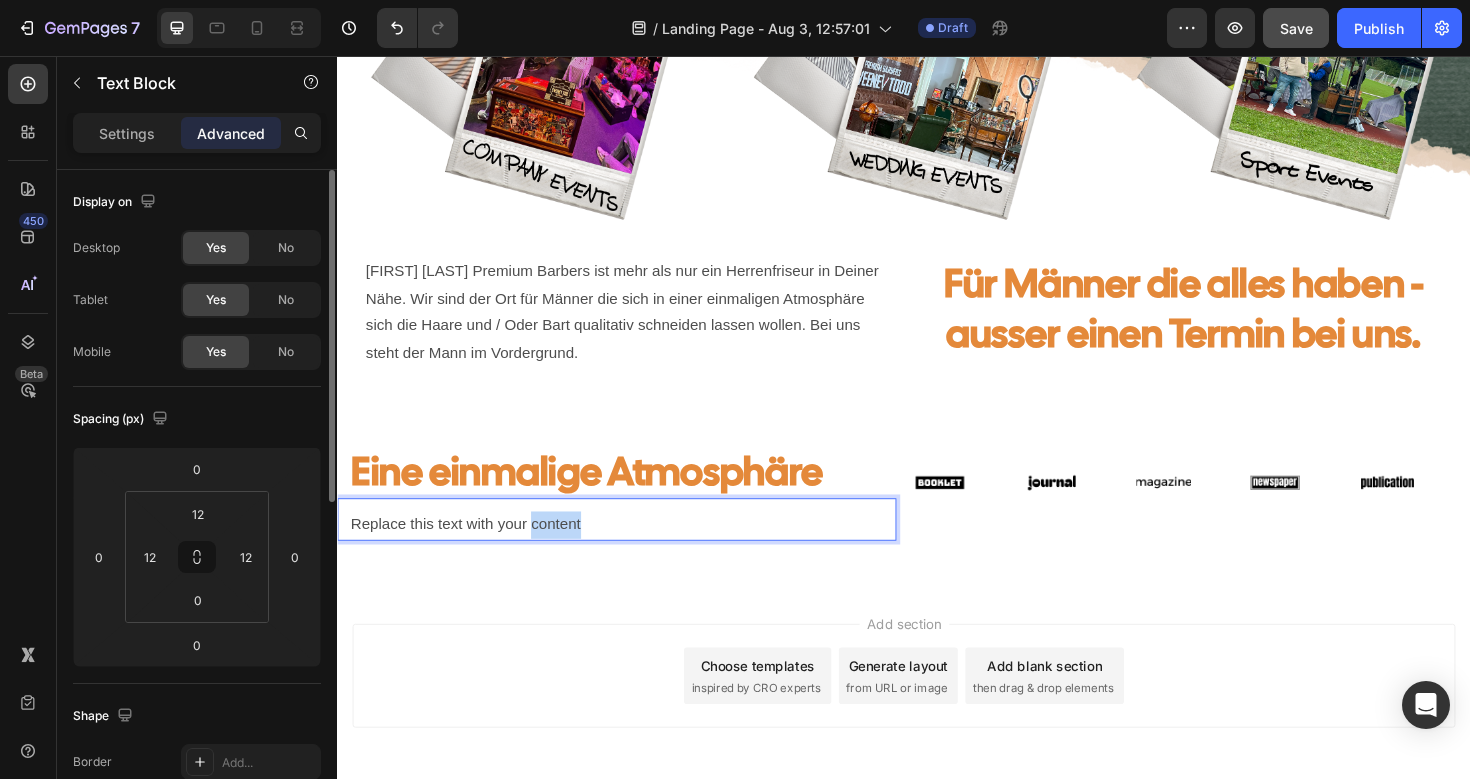 click on "Replace this text with your content" at bounding box center (633, 552) 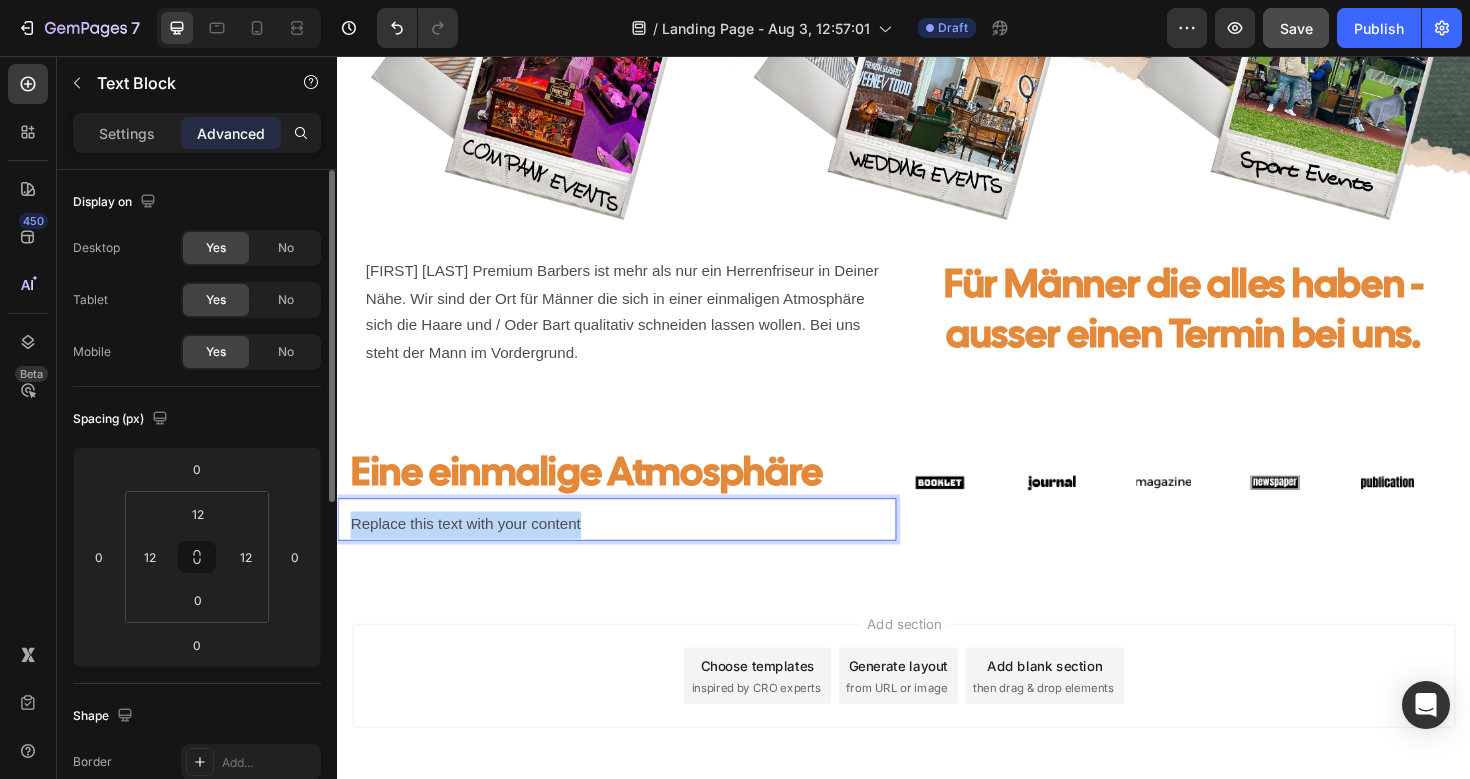 click on "Replace this text with your content" at bounding box center (633, 552) 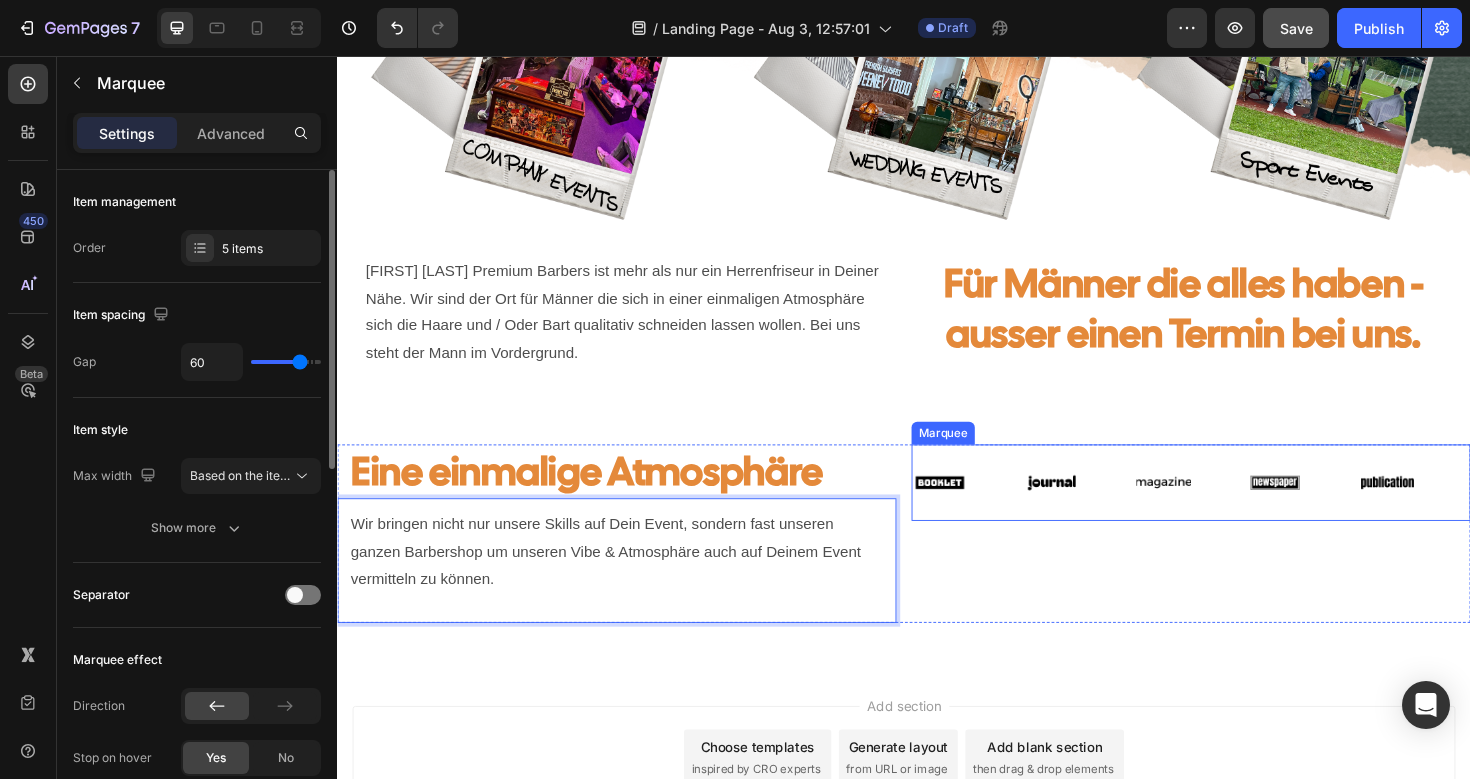 click on "Image" at bounding box center [1005, 507] 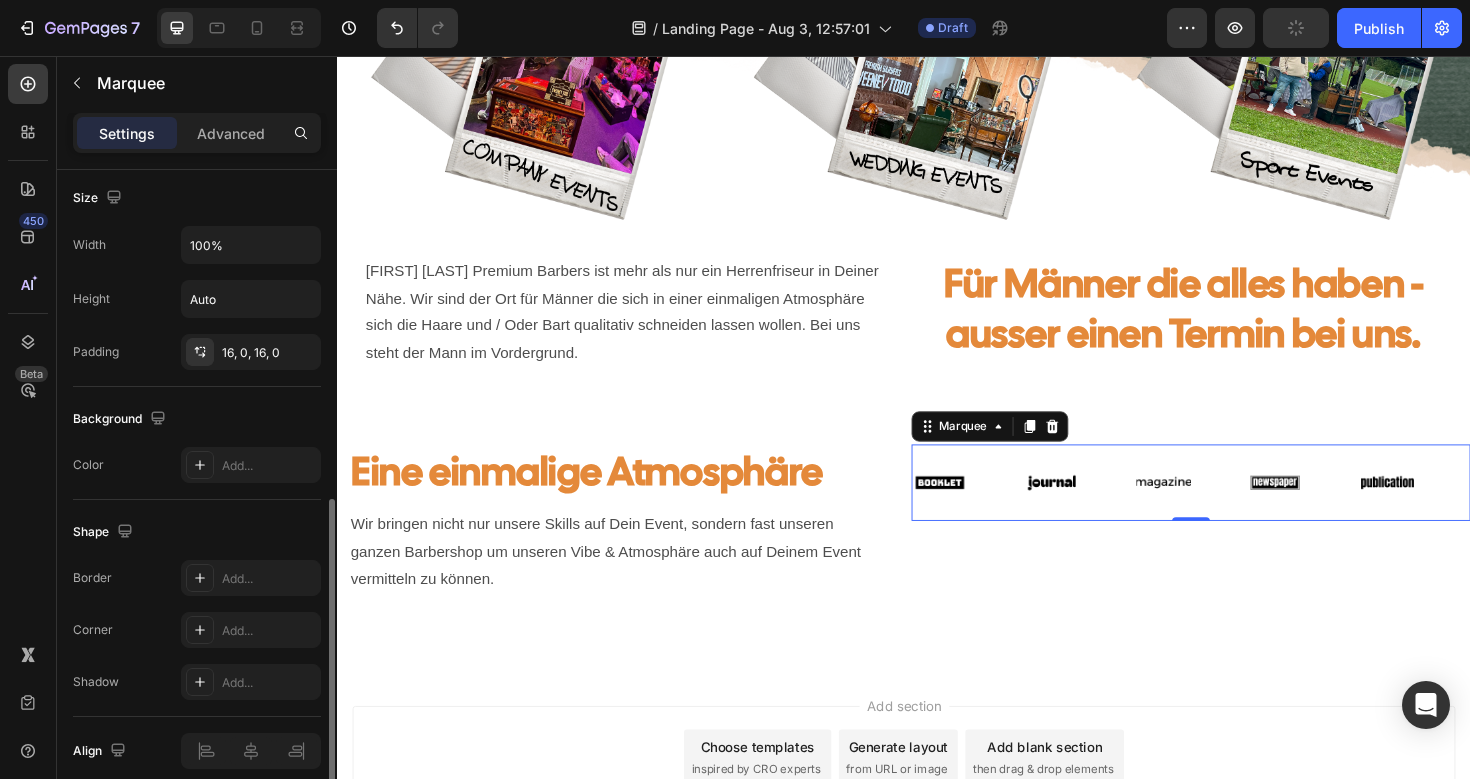scroll, scrollTop: 813, scrollLeft: 0, axis: vertical 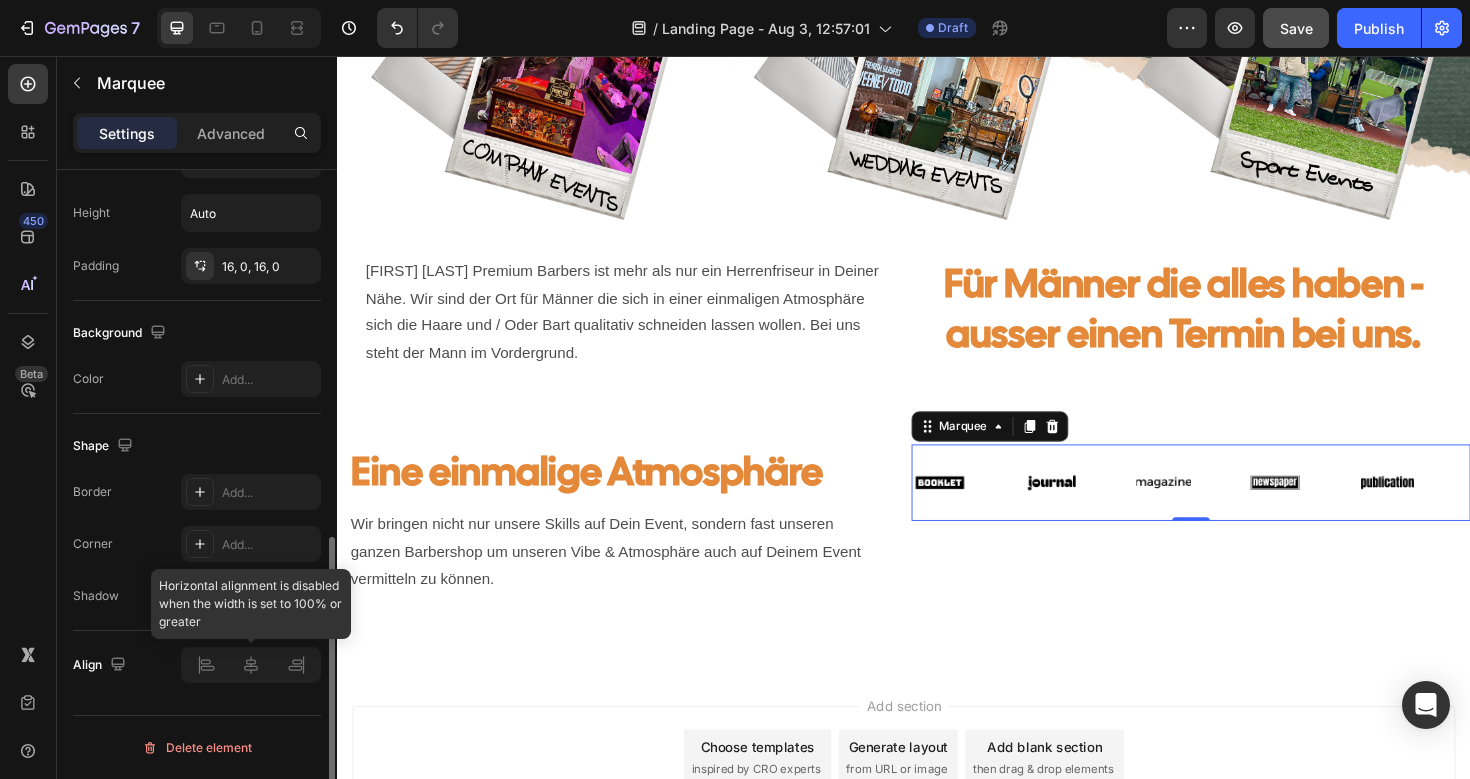 click 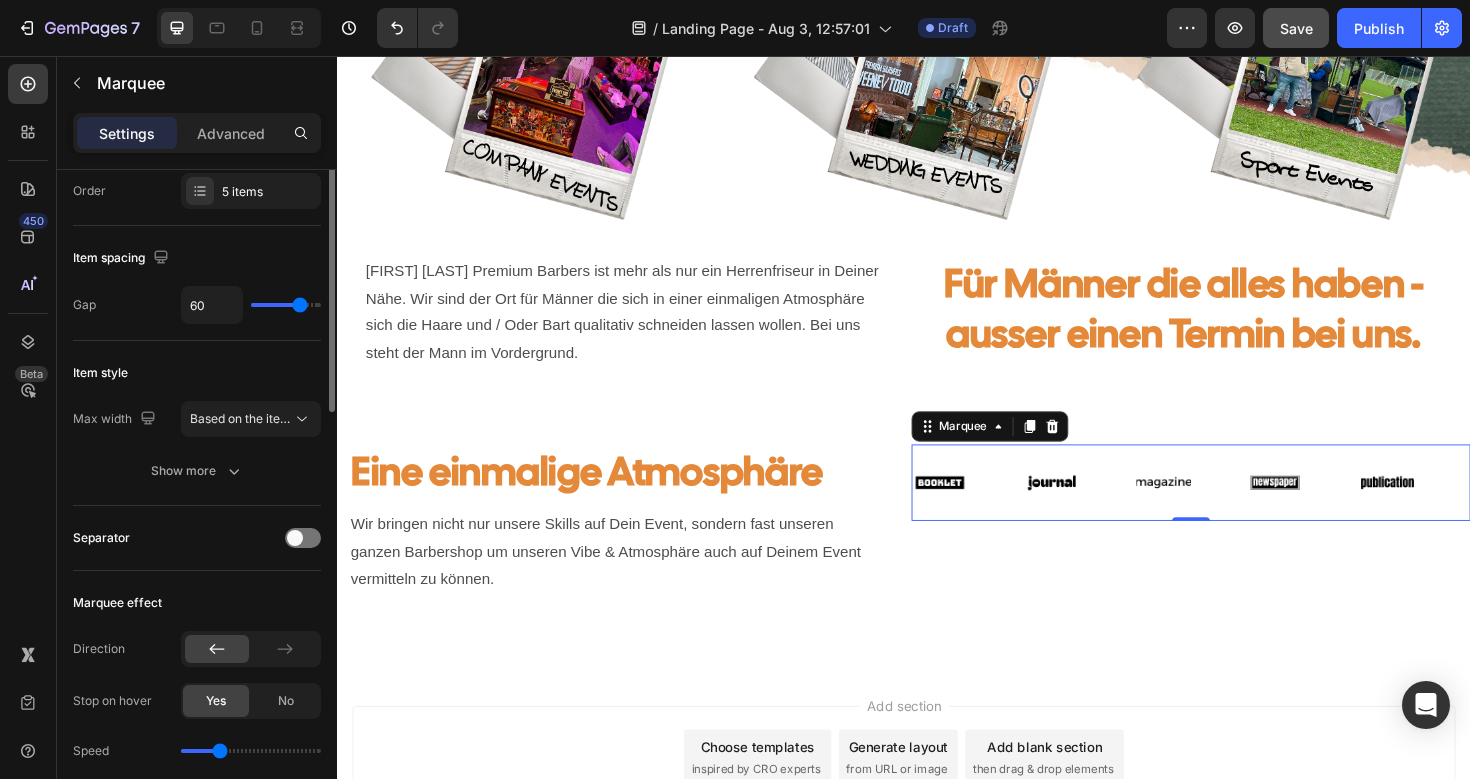 scroll, scrollTop: 0, scrollLeft: 0, axis: both 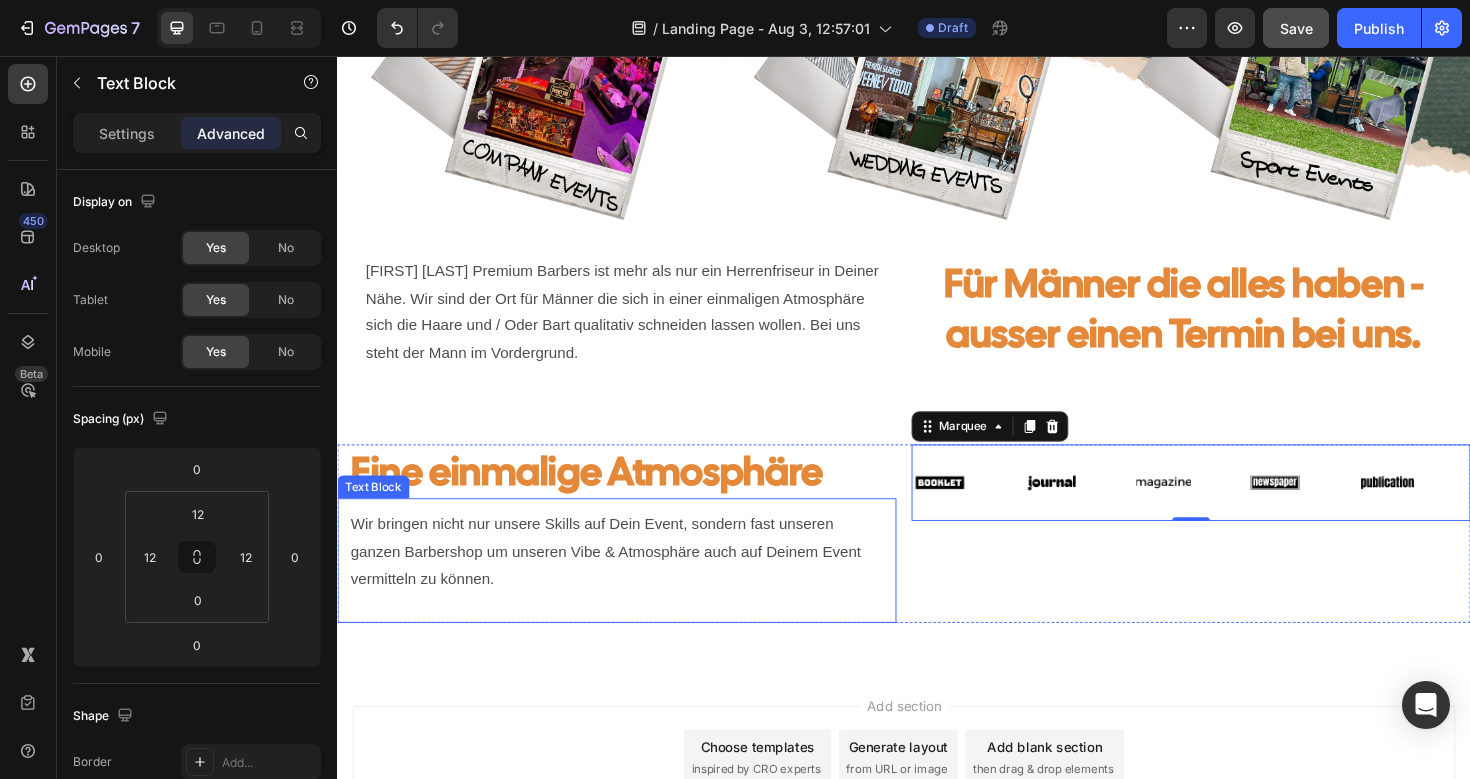 click on "Wir bringen nicht nur unsere Skills auf Dein Event, sondern fast unseren ganzen Barbershop um unseren Vibe & Atmosphäre auch auf Deinem Event vermitteln zu können." at bounding box center [633, 581] 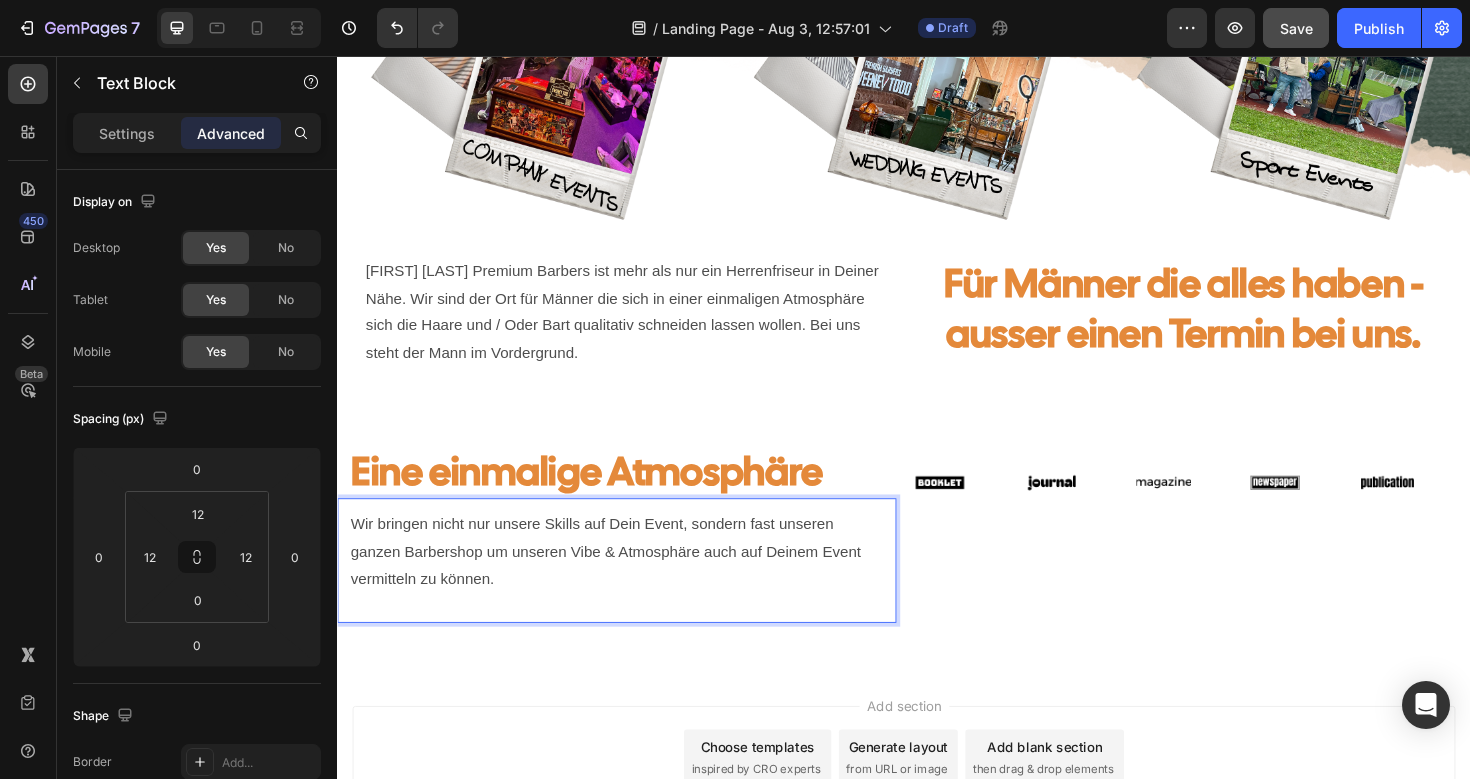 click on "Wir bringen nicht nur unsere Skills auf Dein Event, sondern fast unseren ganzen Barbershop um unseren Vibe & Atmosphäre auch auf Deinem Event vermitteln zu können." at bounding box center [633, 581] 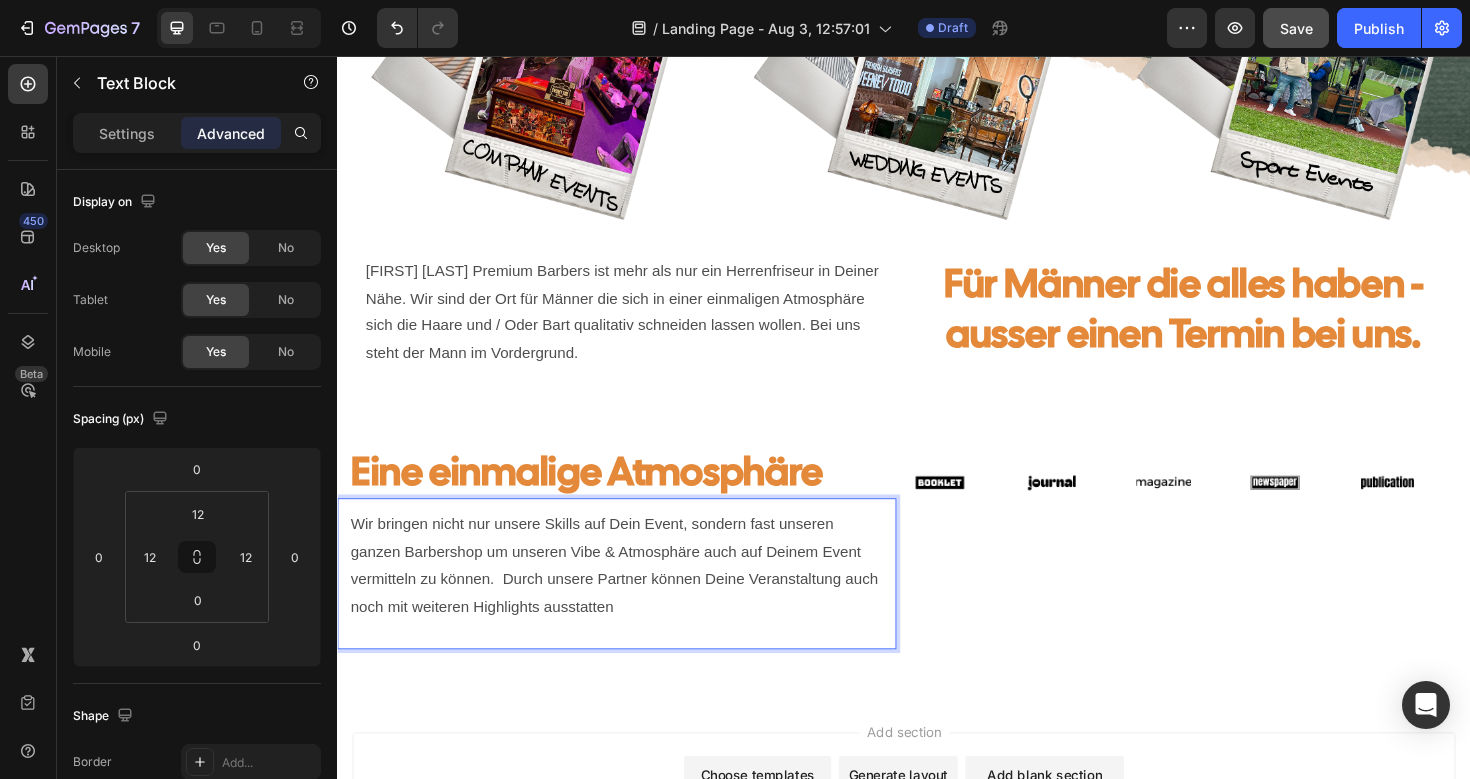 click on "Wir bringen nicht nur unsere Skills auf Dein Event, sondern fast unseren ganzen Barbershop um unseren Vibe & Atmosphäre auch auf Deinem Event vermitteln zu können.  Durch unsere Partner können Deine Veranstaltung auch noch mit weiteren Highlights ausstatten" at bounding box center (633, 595) 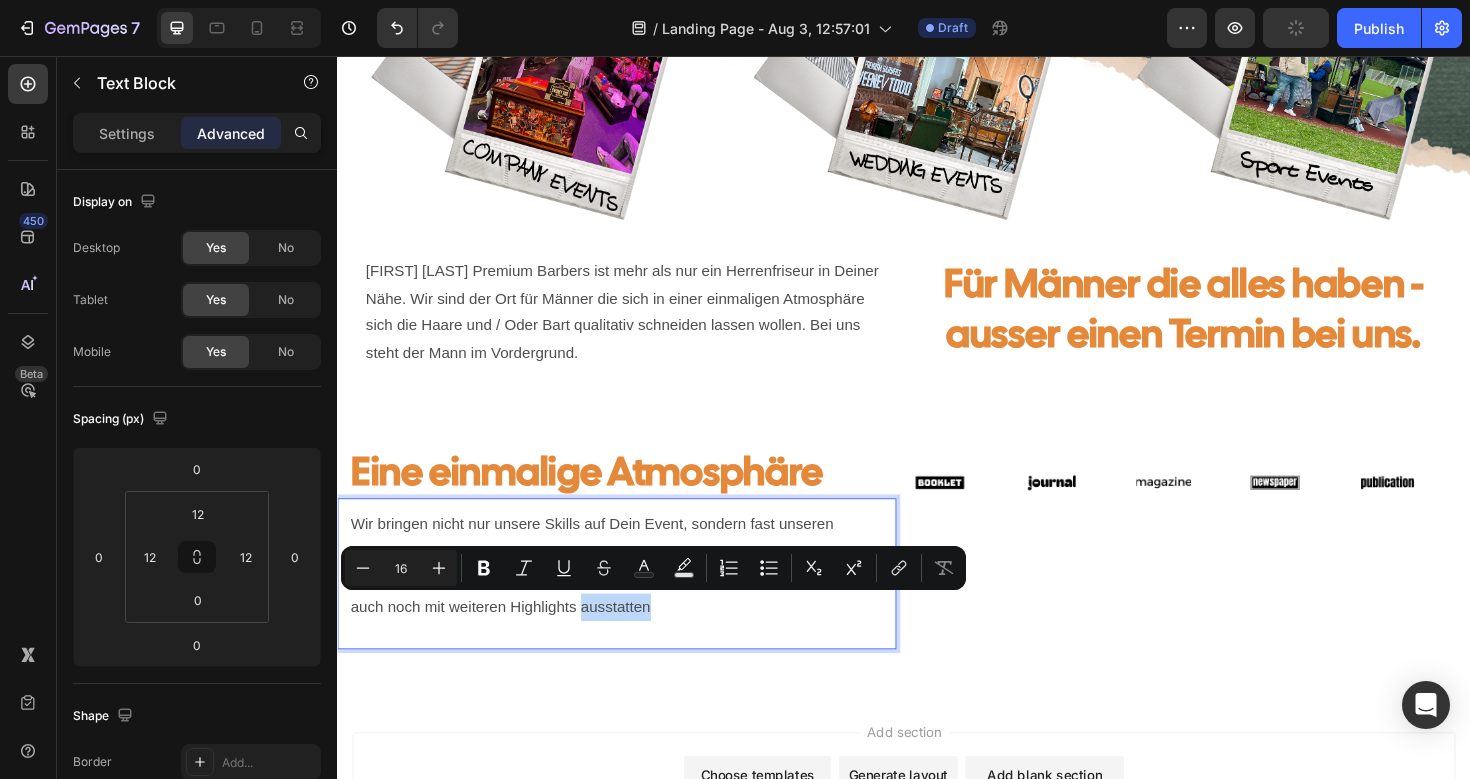 drag, startPoint x: 593, startPoint y: 636, endPoint x: 679, endPoint y: 647, distance: 86.70064 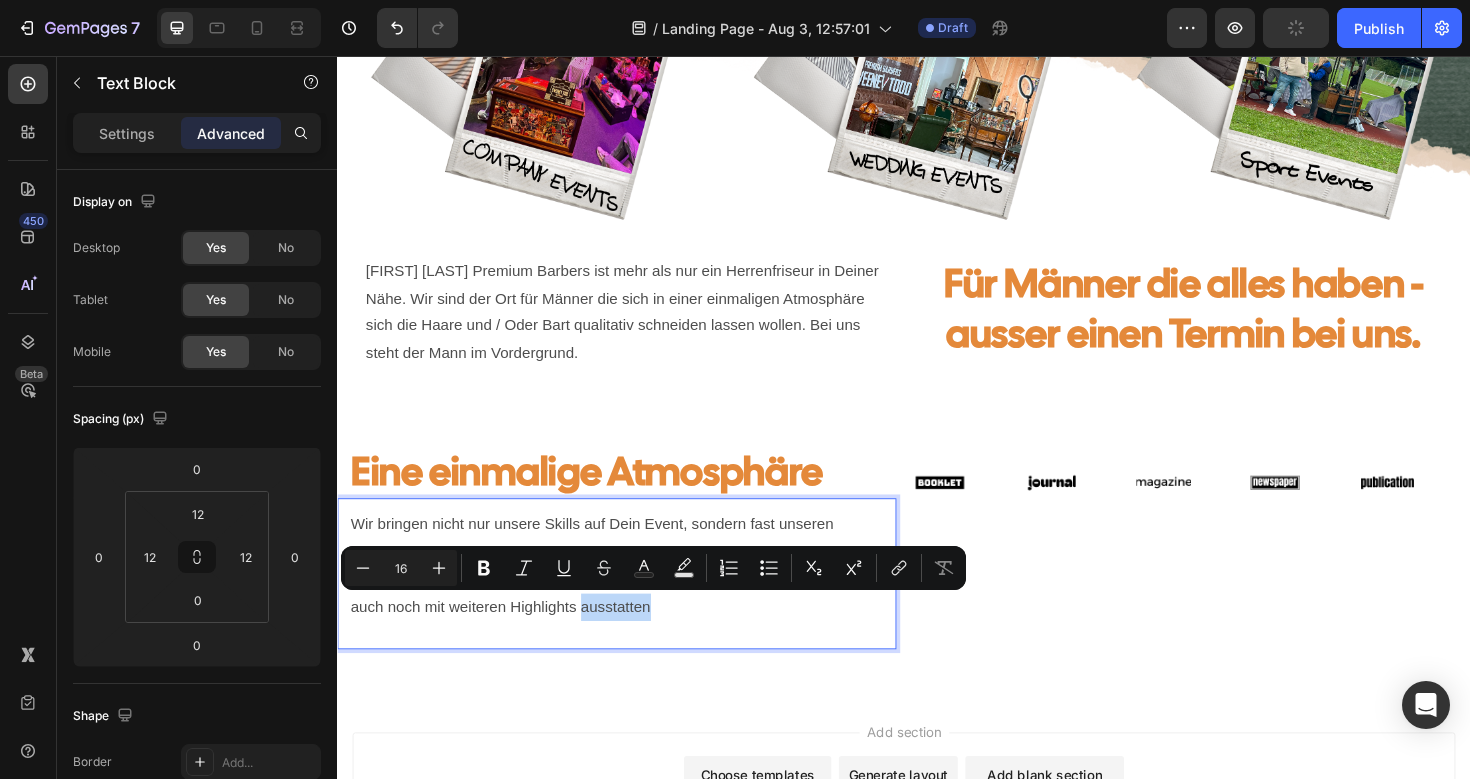 click on "Wir bringen nicht nur unsere Skills auf Dein Event, sondern fast unseren ganzen Barbershop um unseren Vibe & Atmosphäre auch auf Deinem Event vermitteln zu können.  Durch unsere Partner können wir Deine Veranstaltung auch noch mit weiteren Highlights ausstatten" at bounding box center [633, 595] 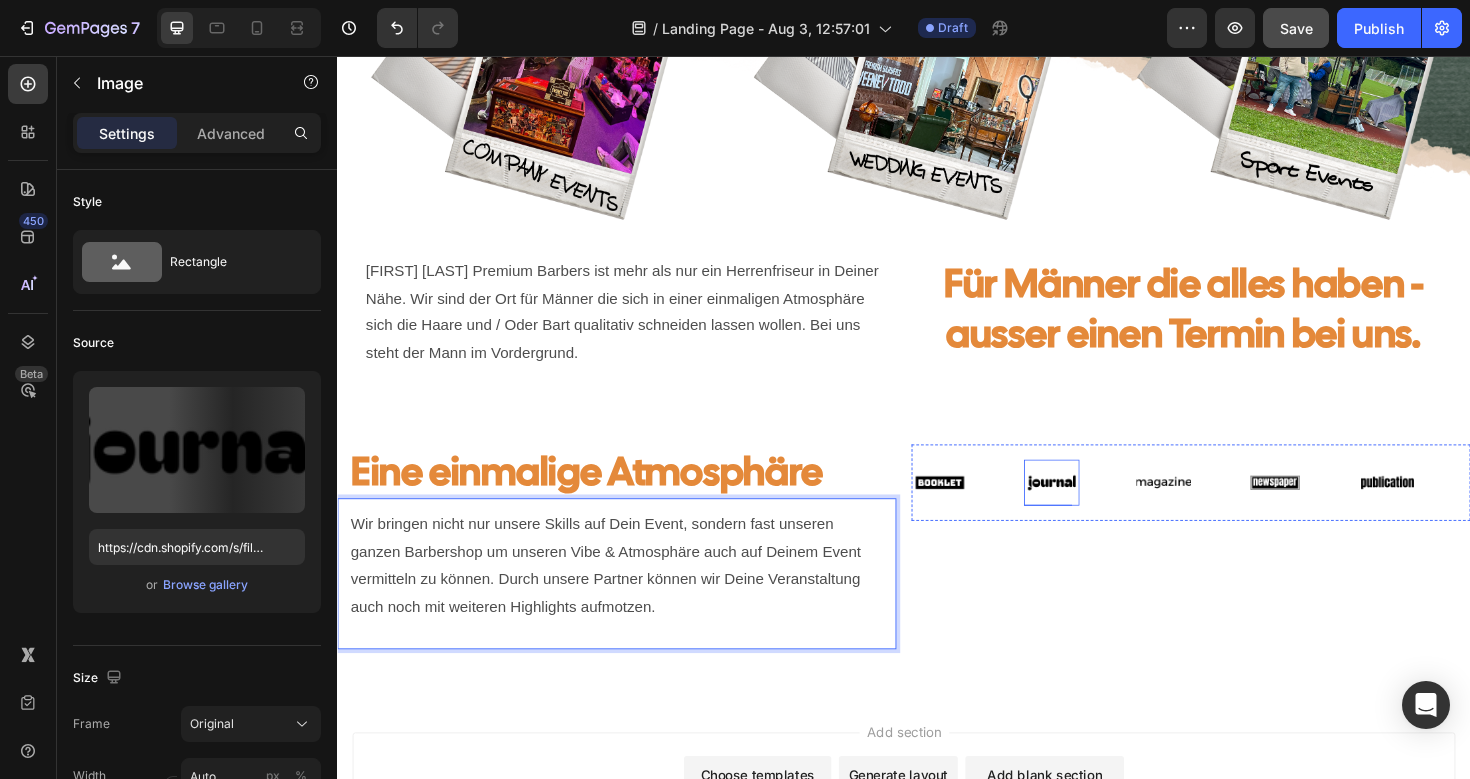 click on "Image" at bounding box center [1093, 507] 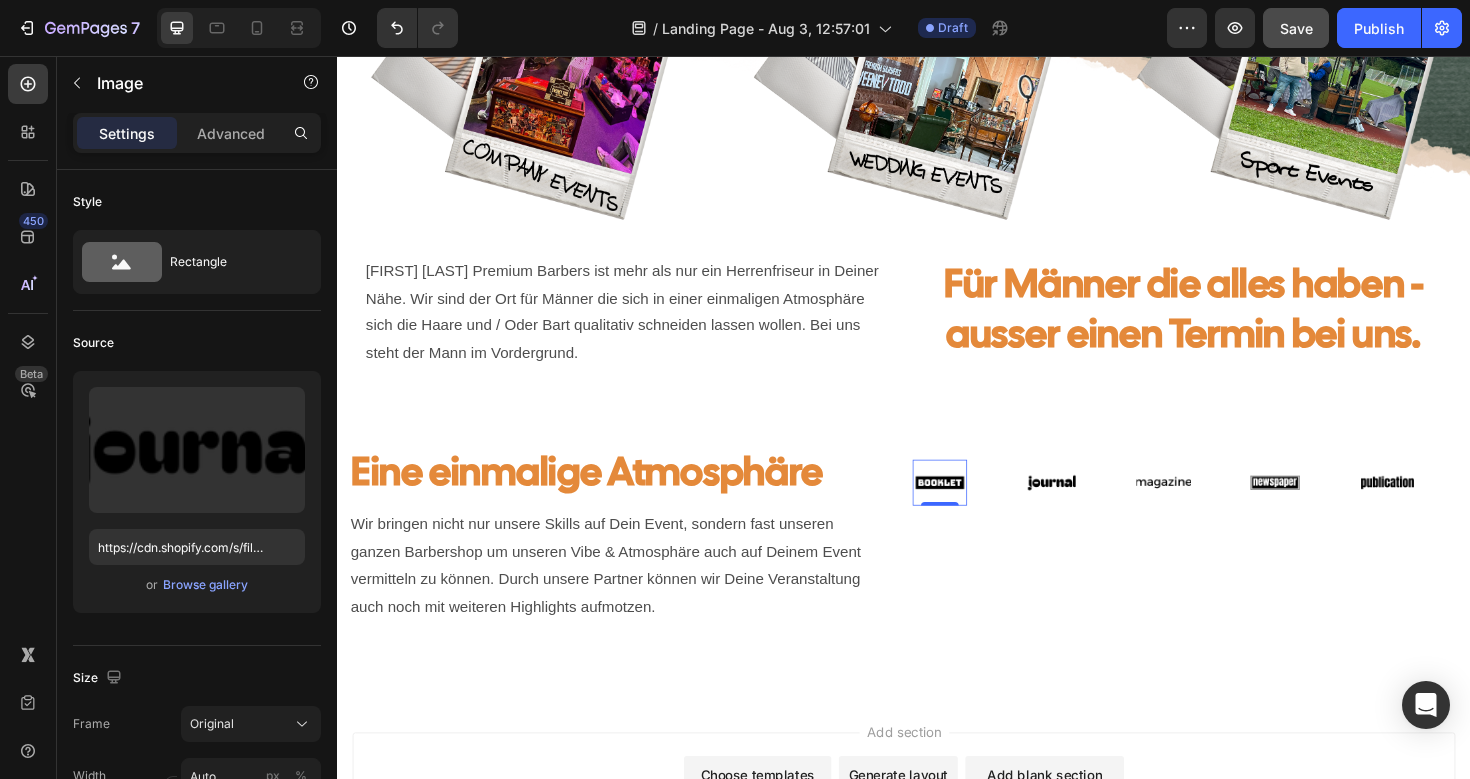 click on "Image   0" at bounding box center [975, 507] 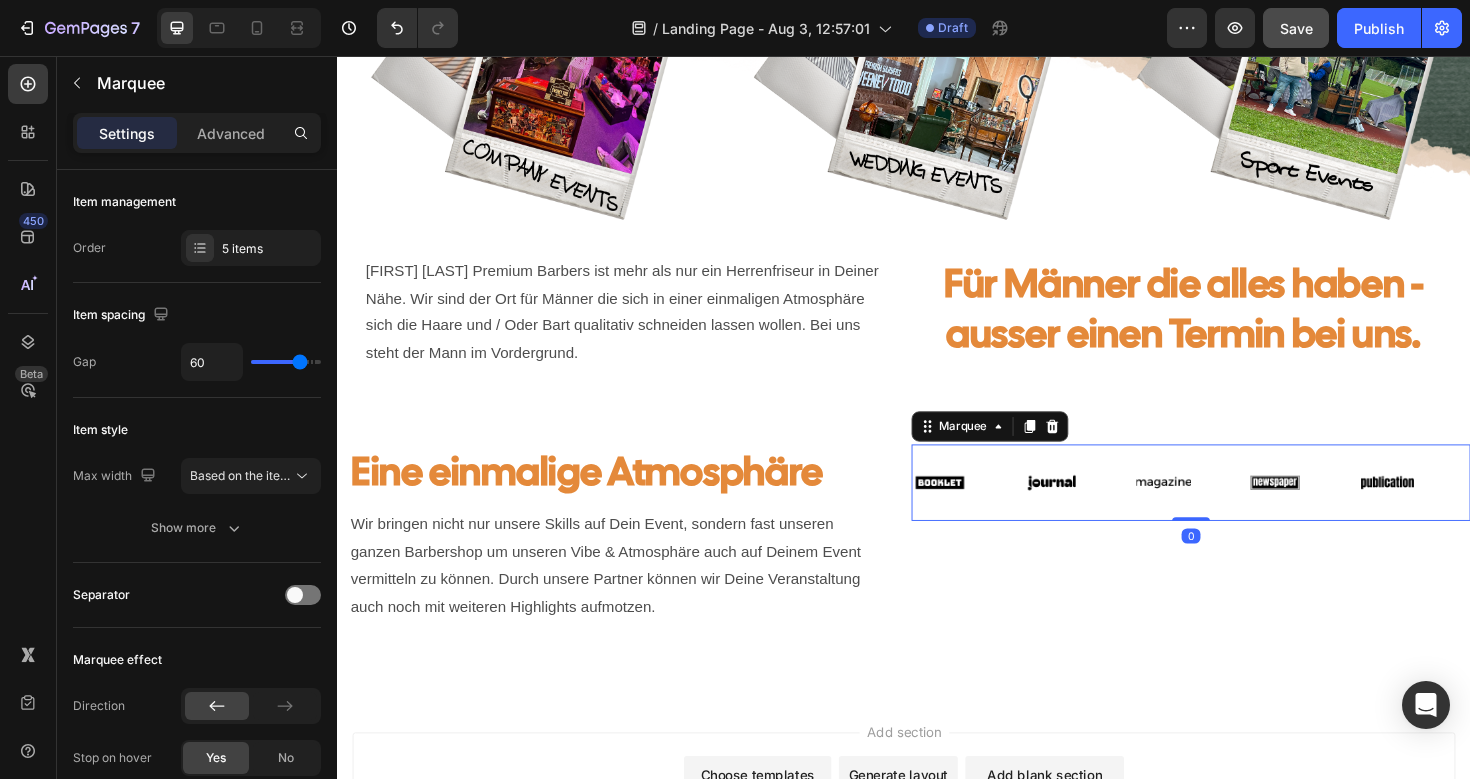 click on "Image" at bounding box center [1005, 507] 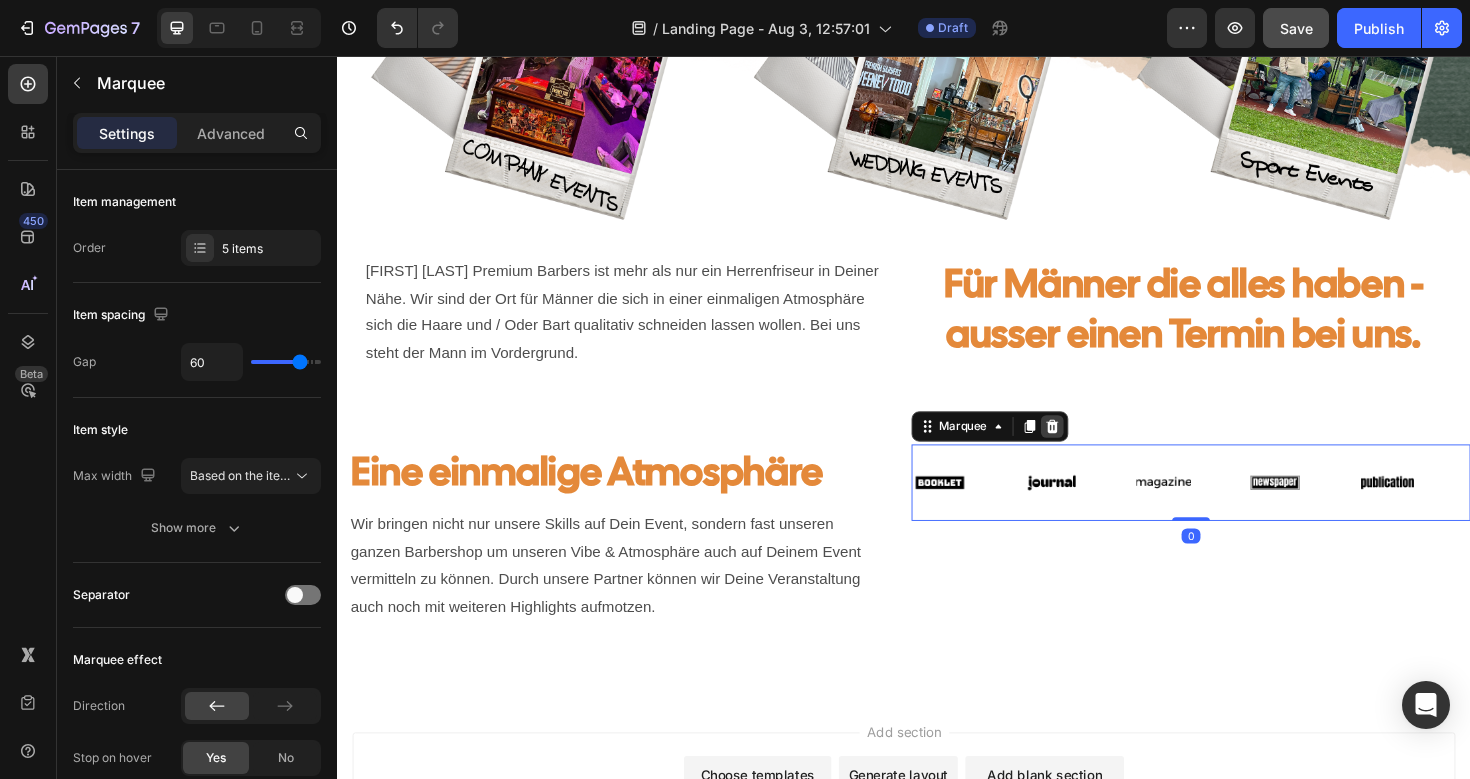 click 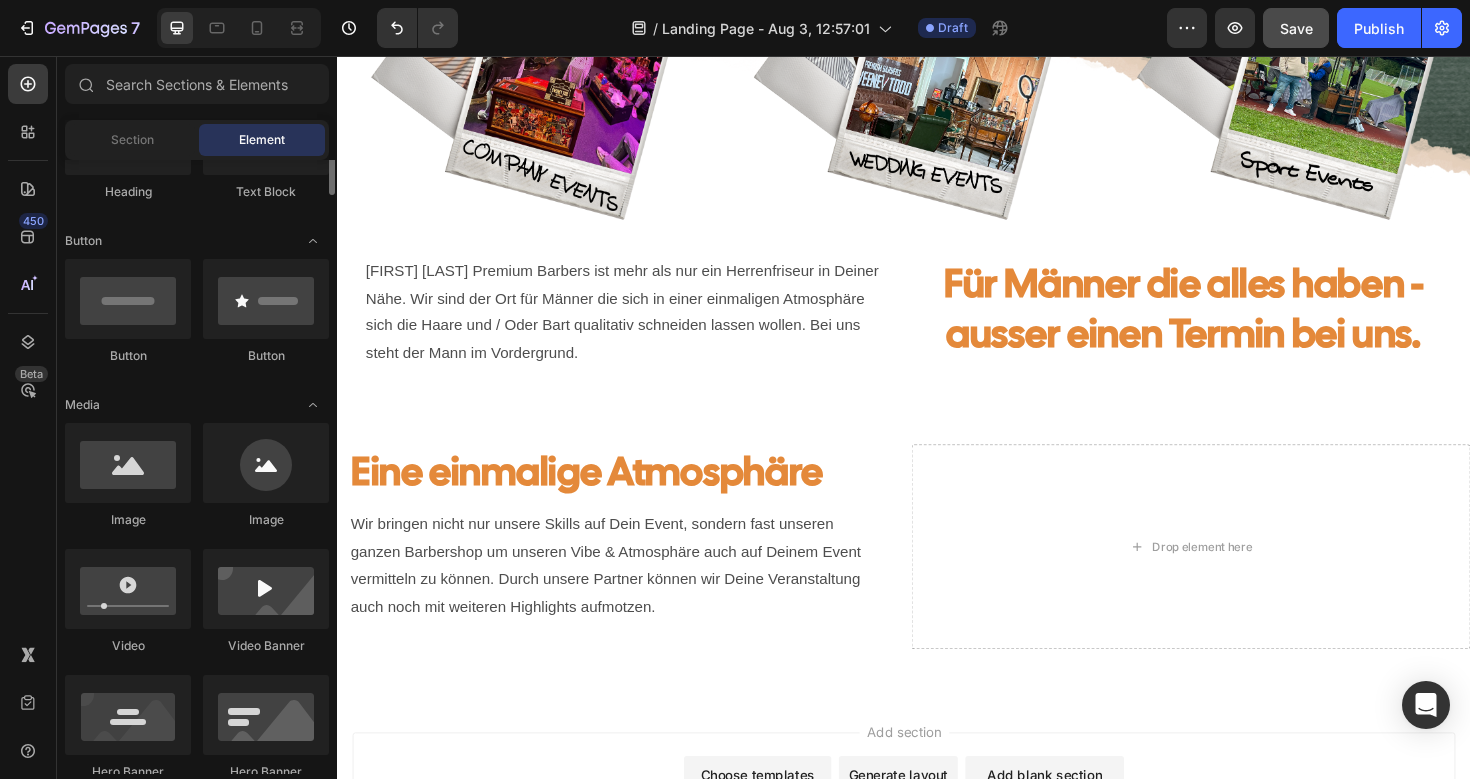 scroll, scrollTop: 250, scrollLeft: 0, axis: vertical 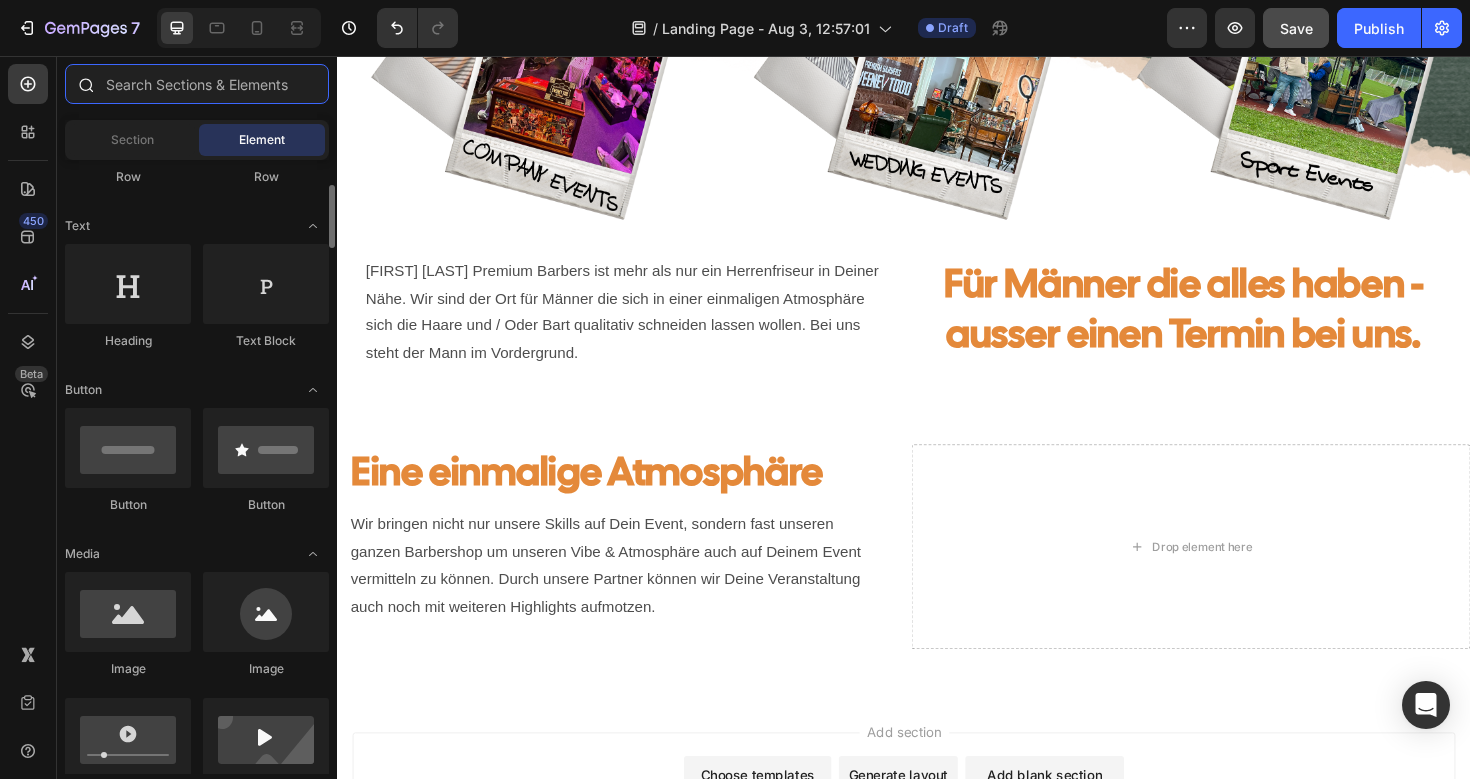 click at bounding box center (197, 84) 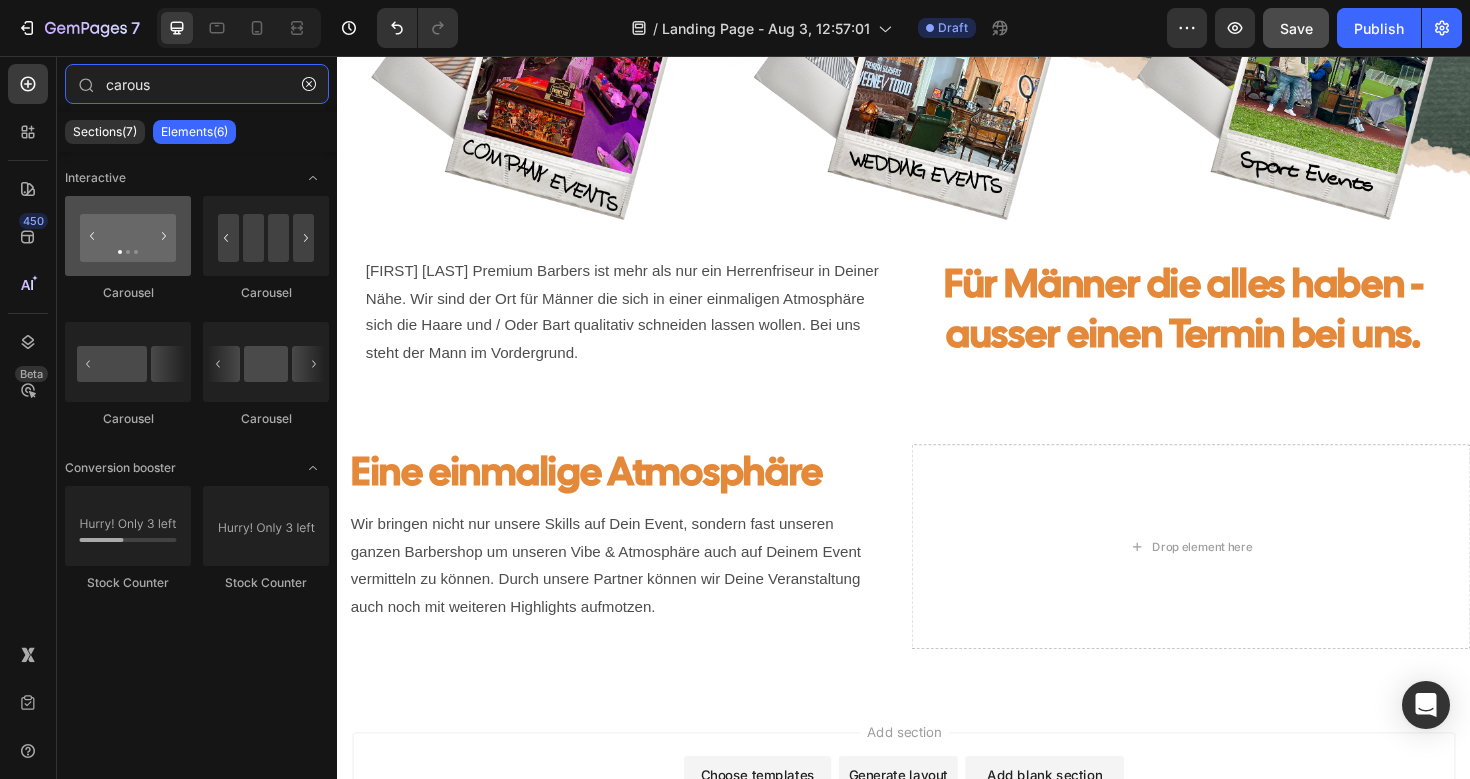 type on "carous" 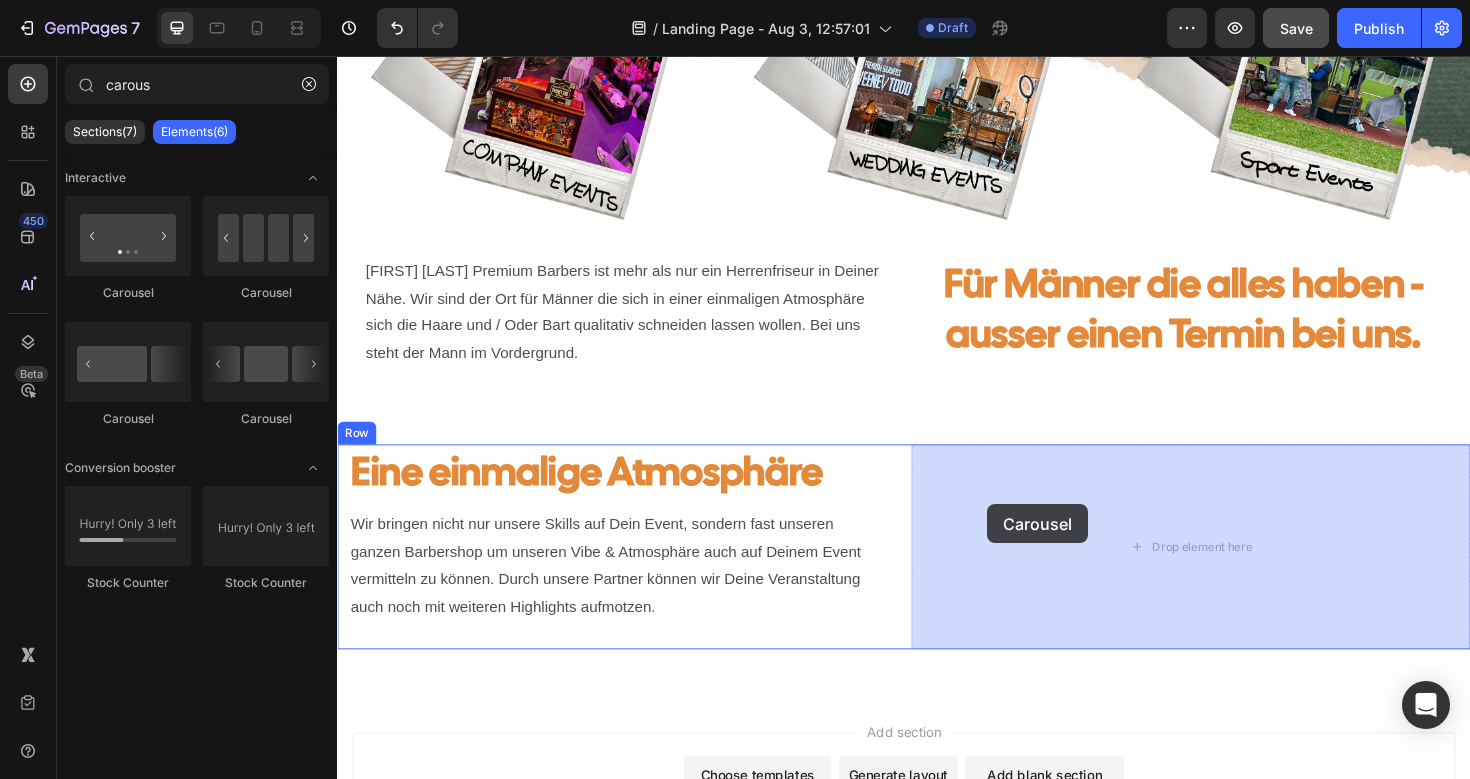 drag, startPoint x: 457, startPoint y: 290, endPoint x: 1024, endPoint y: 530, distance: 615.702 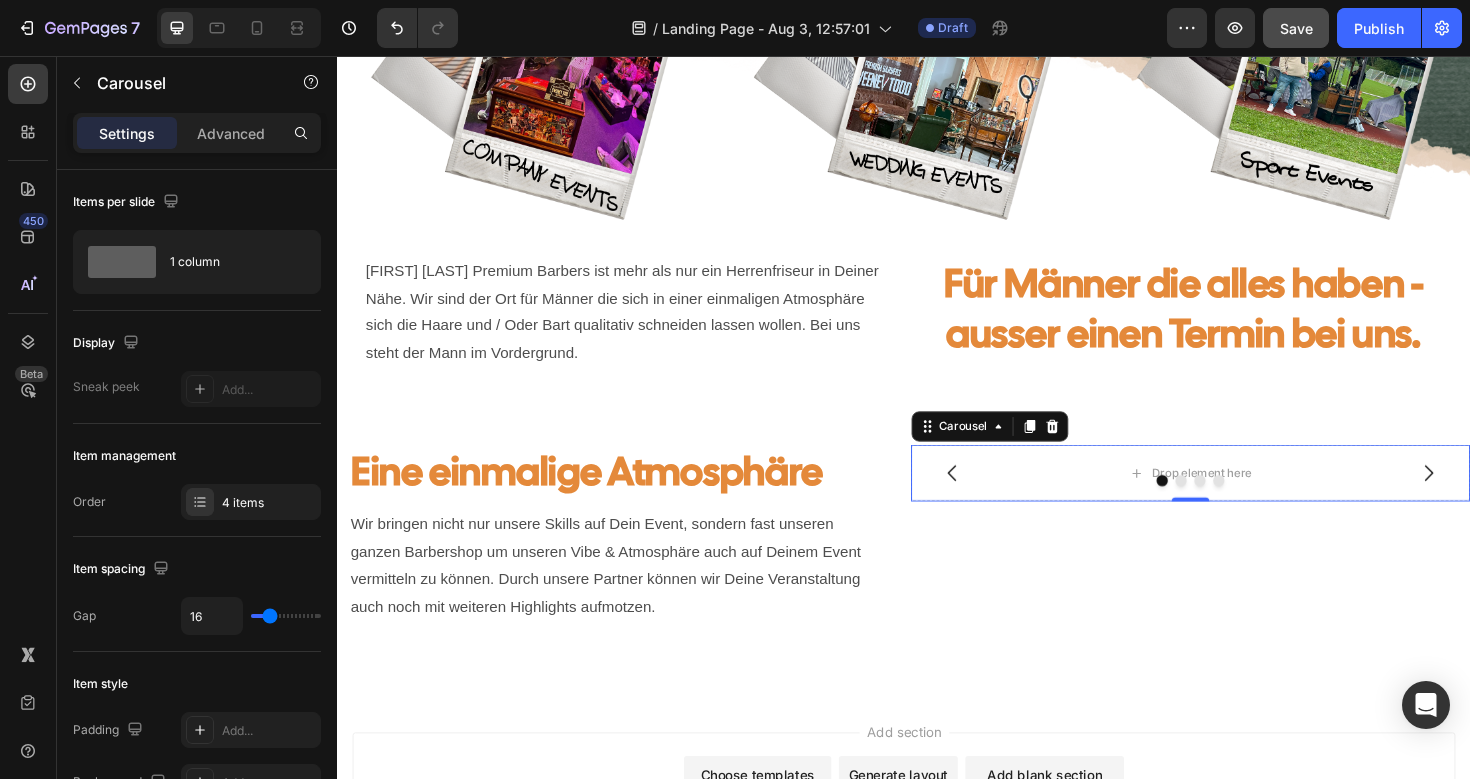 click at bounding box center [1241, 505] 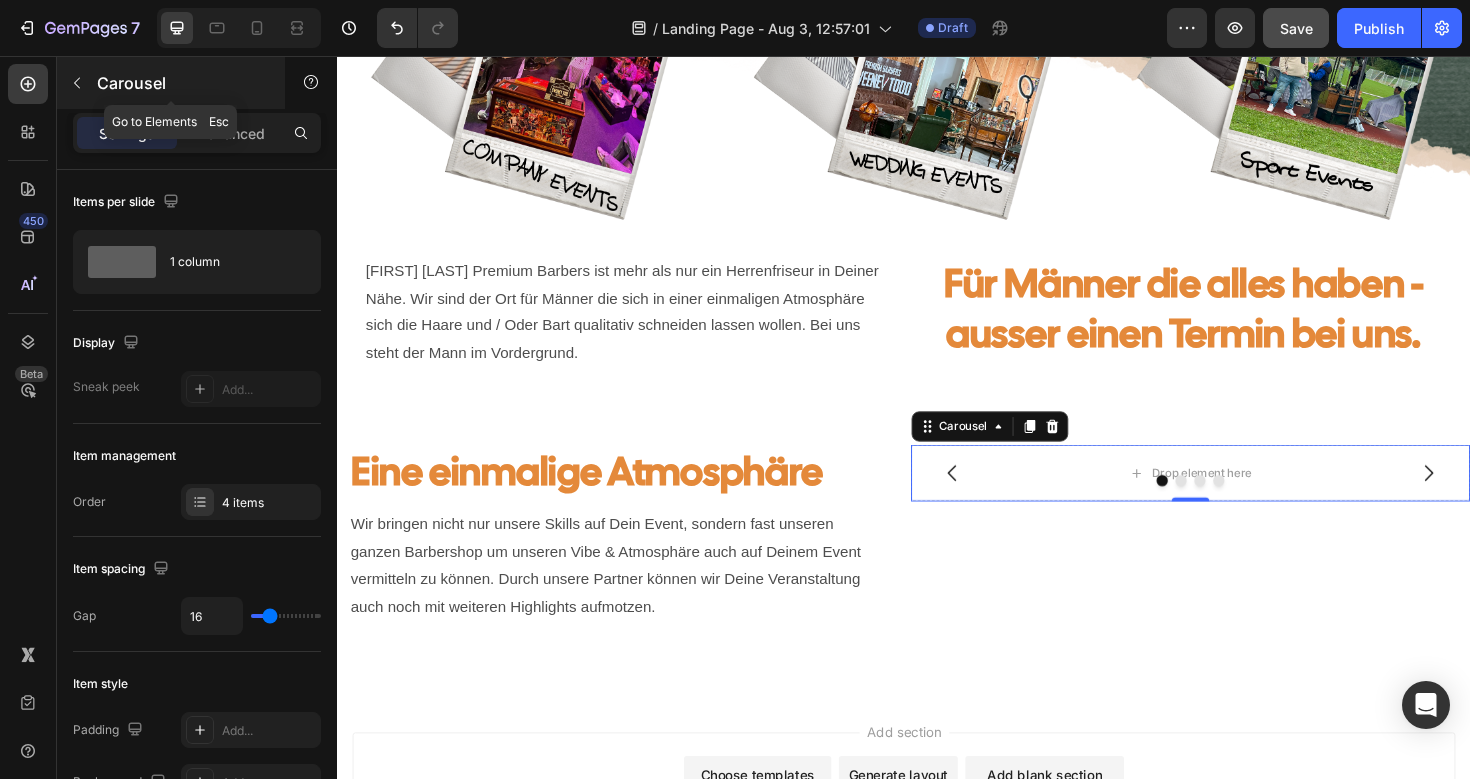 click 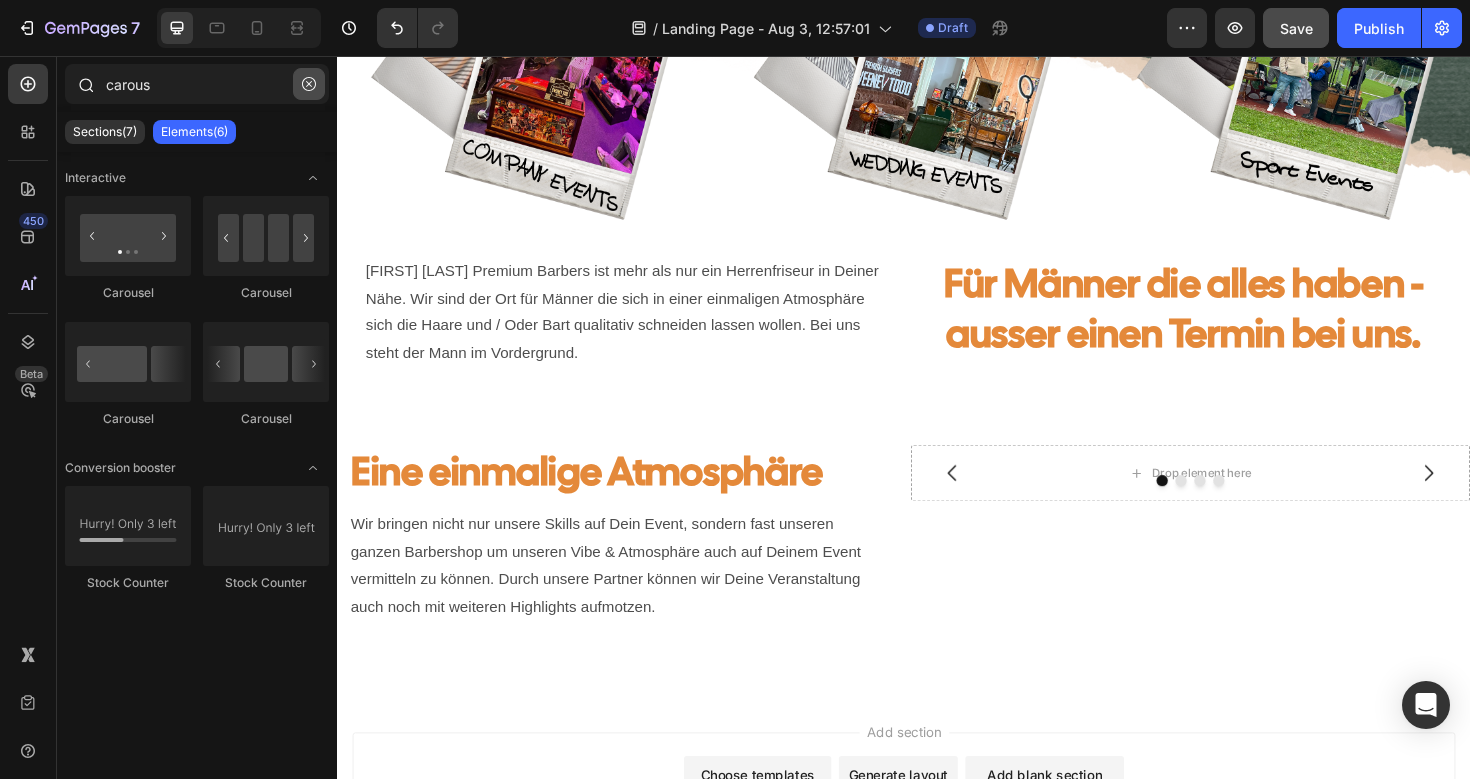click 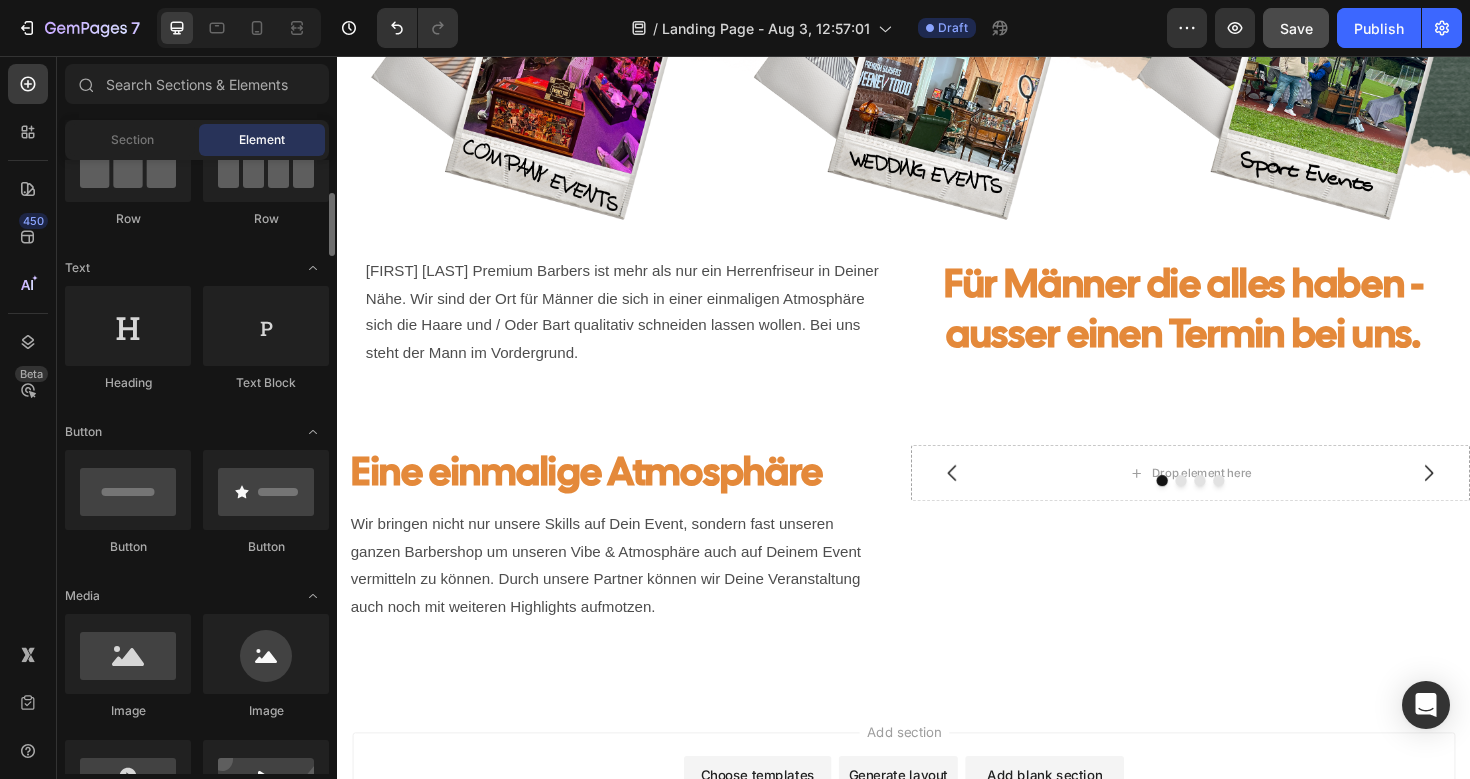 scroll, scrollTop: 219, scrollLeft: 0, axis: vertical 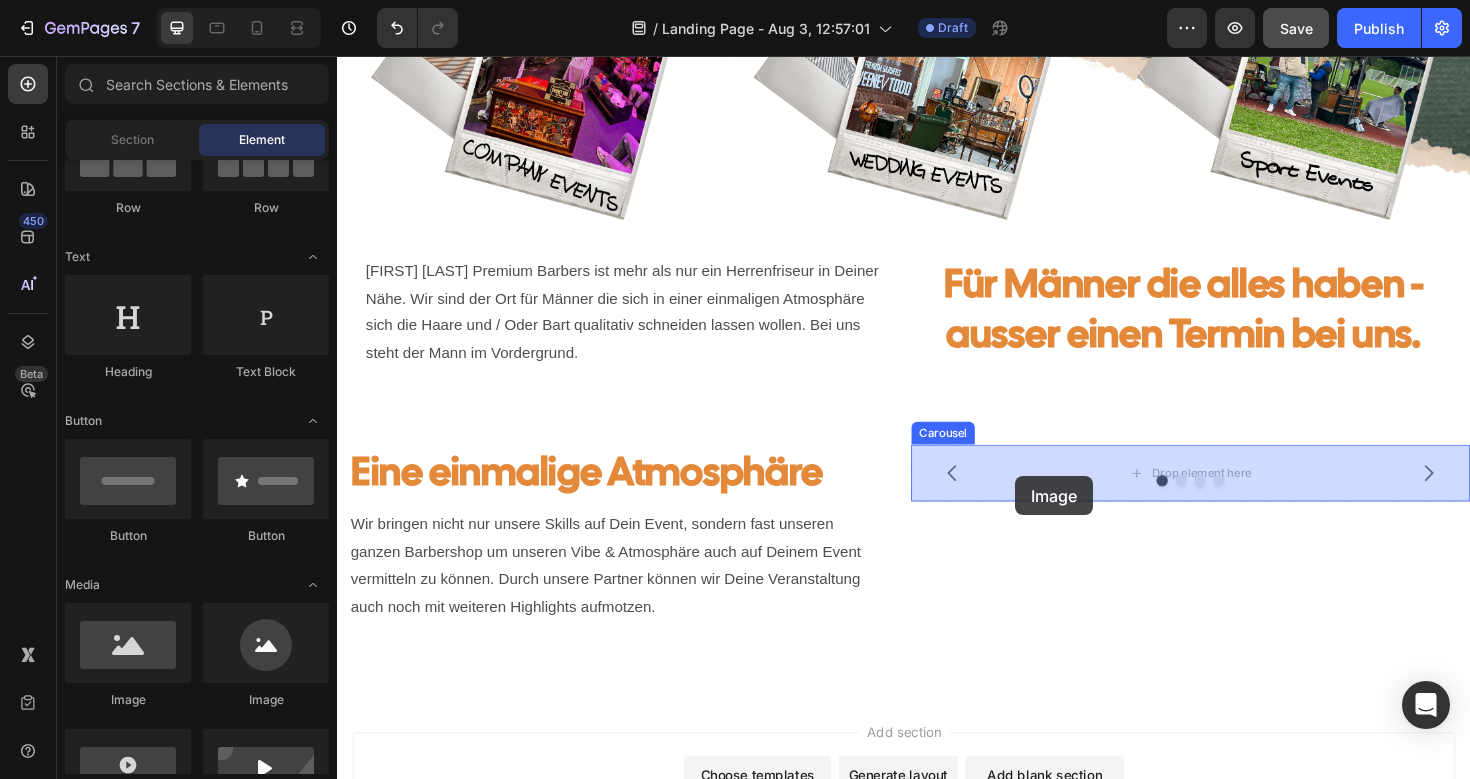 drag, startPoint x: 489, startPoint y: 698, endPoint x: 1056, endPoint y: 498, distance: 601.23956 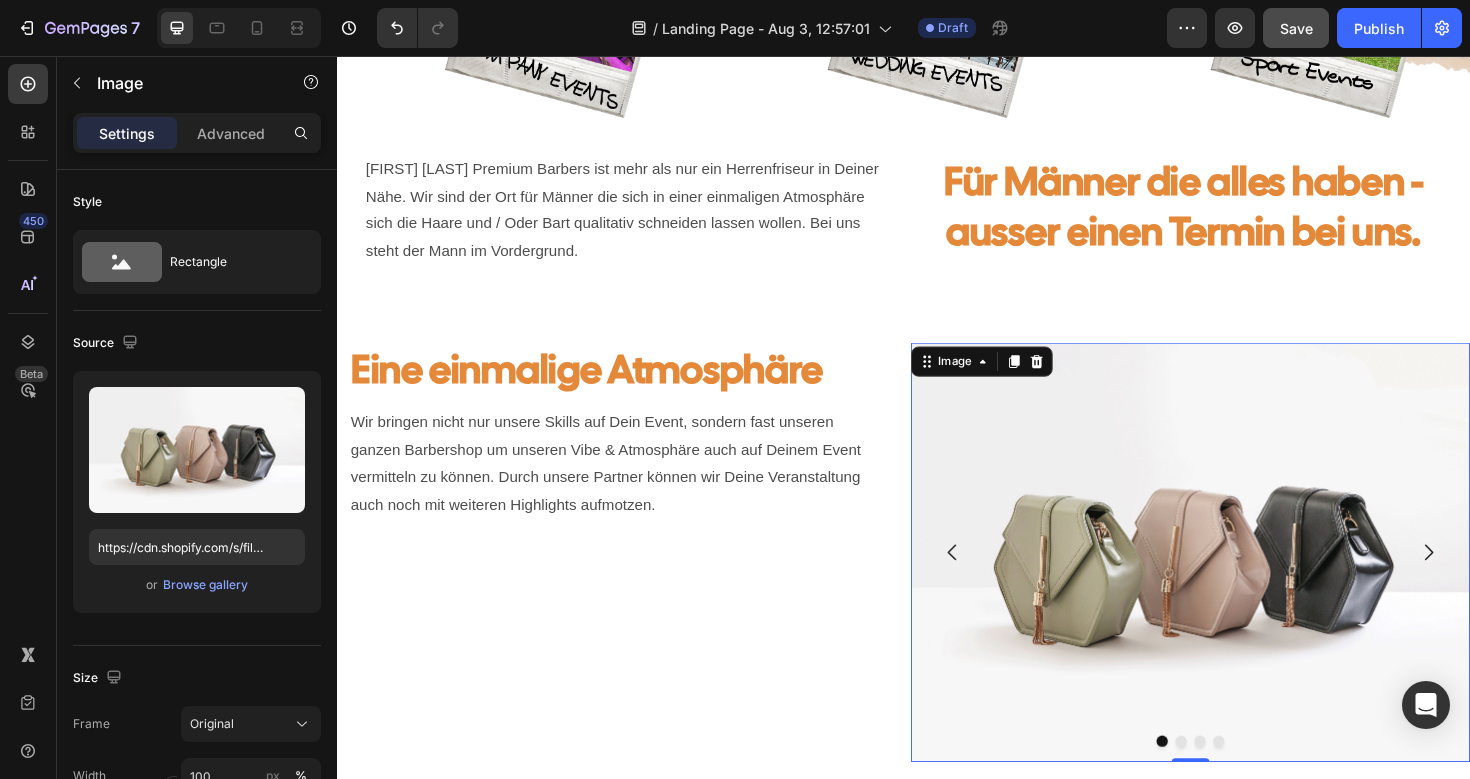 scroll, scrollTop: 581, scrollLeft: 0, axis: vertical 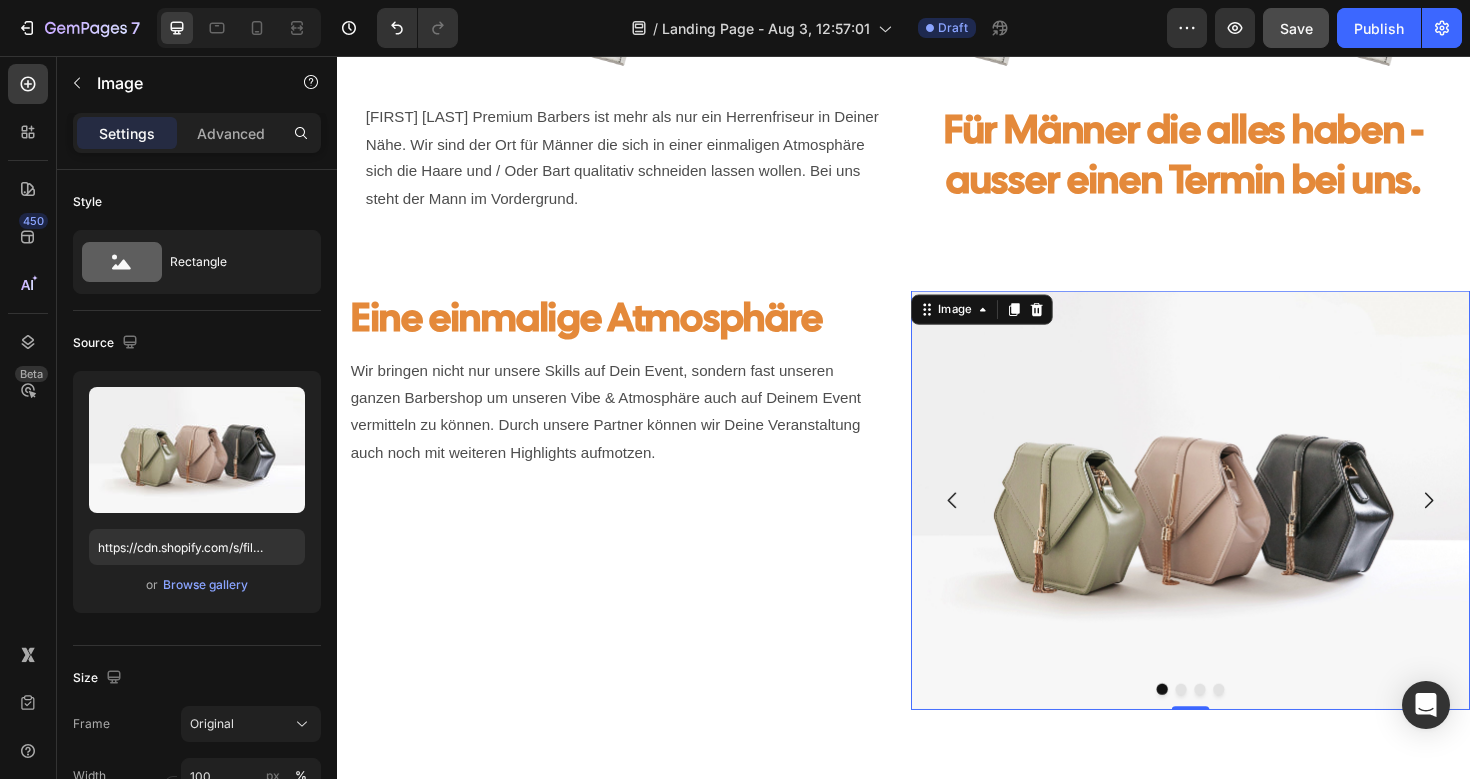 click at bounding box center (1241, 526) 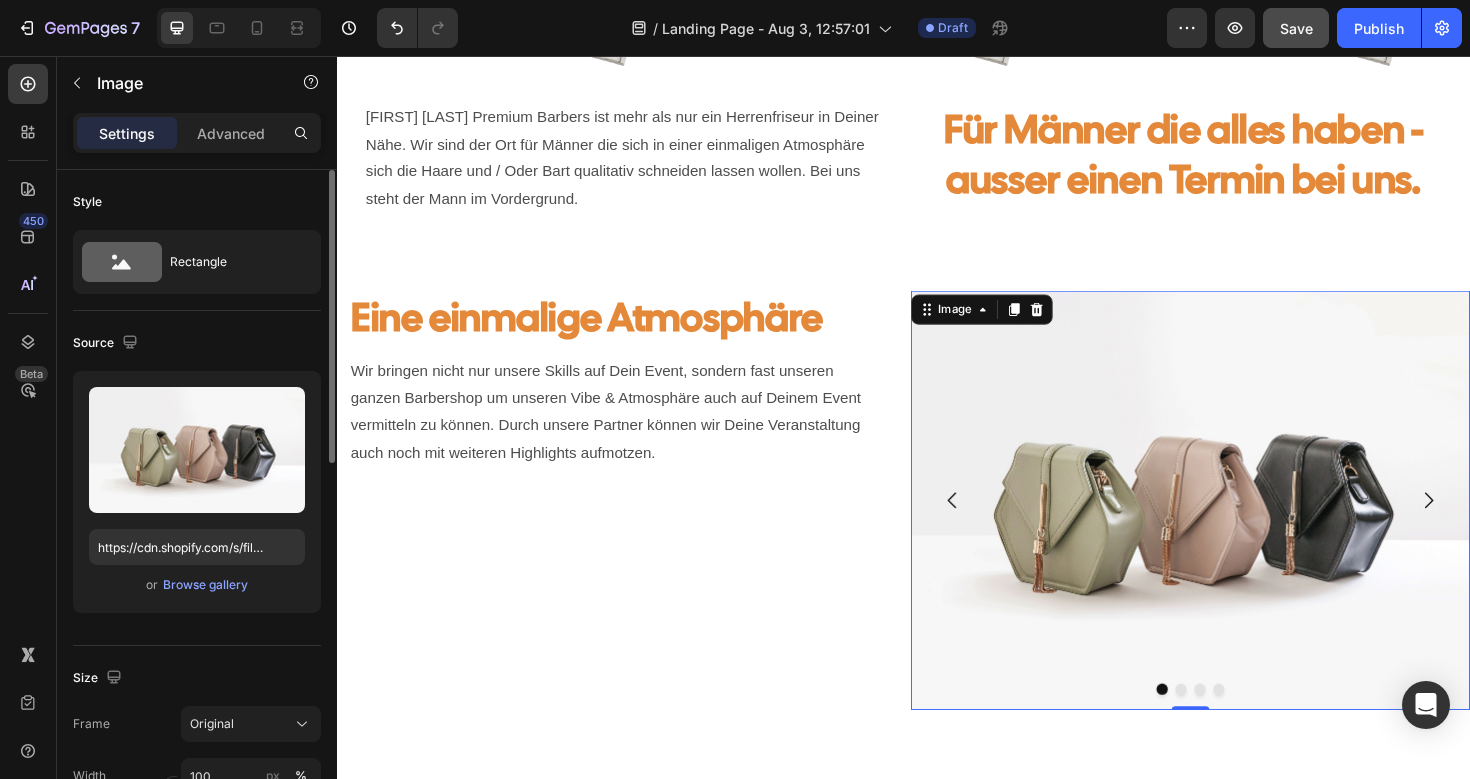click on "or  Browse gallery" at bounding box center (197, 585) 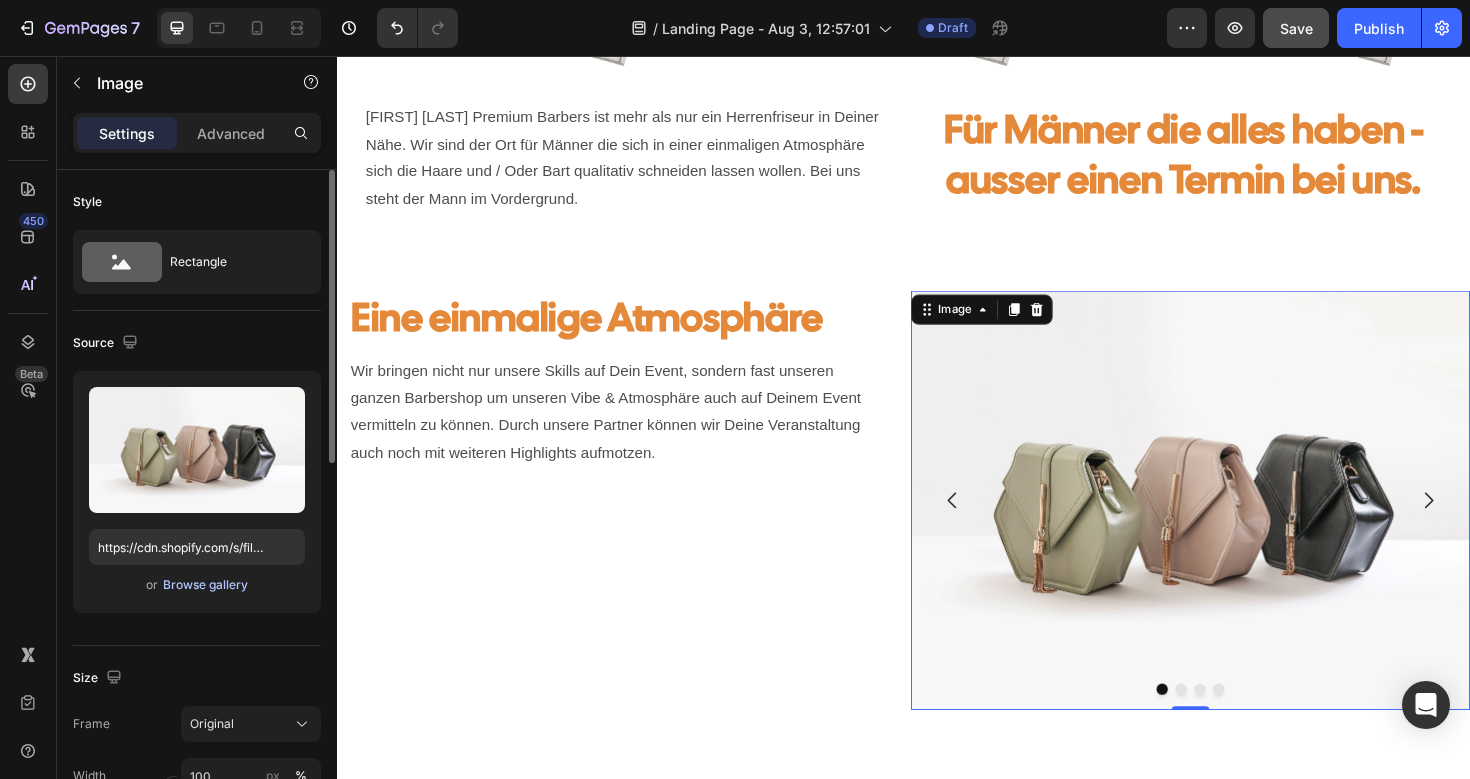 click on "Browse gallery" at bounding box center (205, 585) 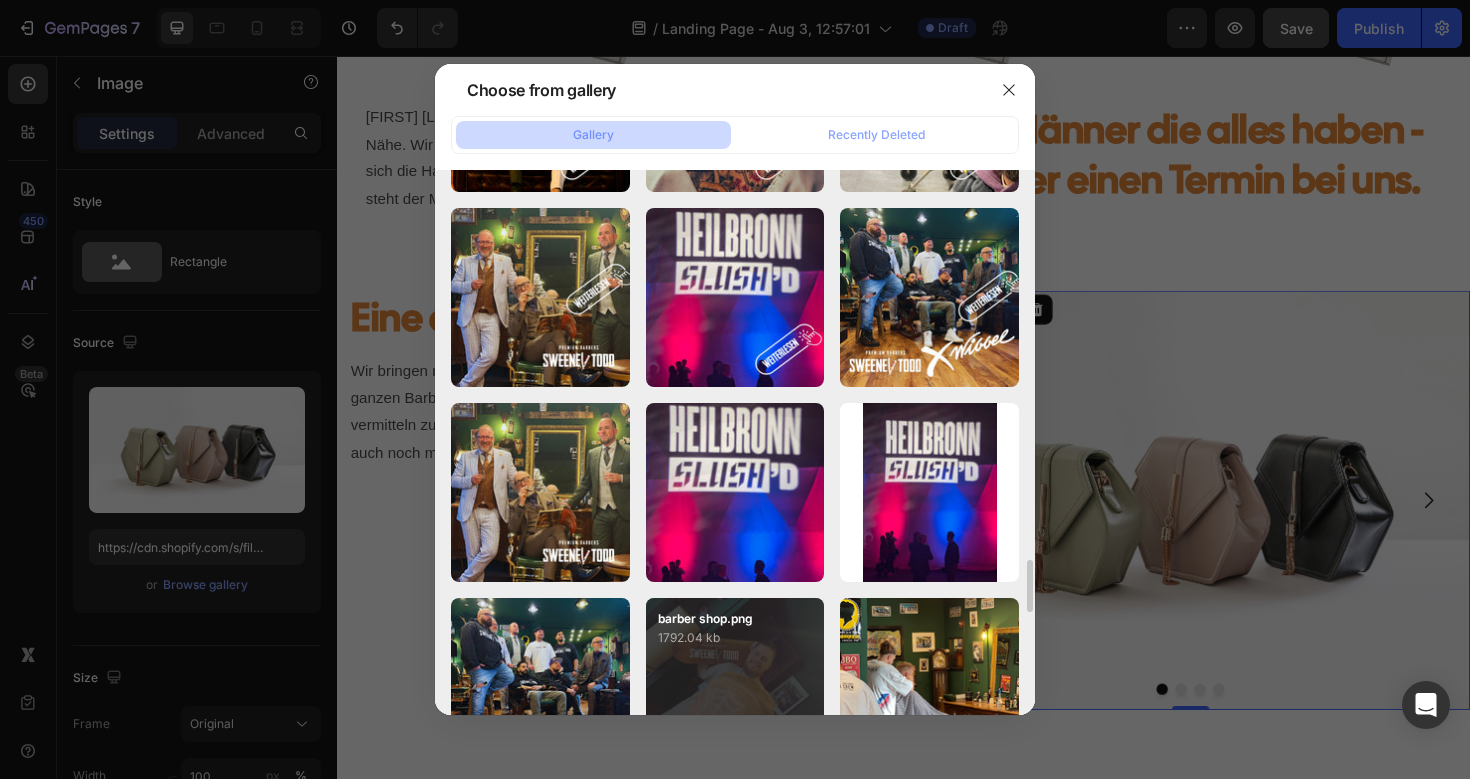 scroll, scrollTop: 4460, scrollLeft: 0, axis: vertical 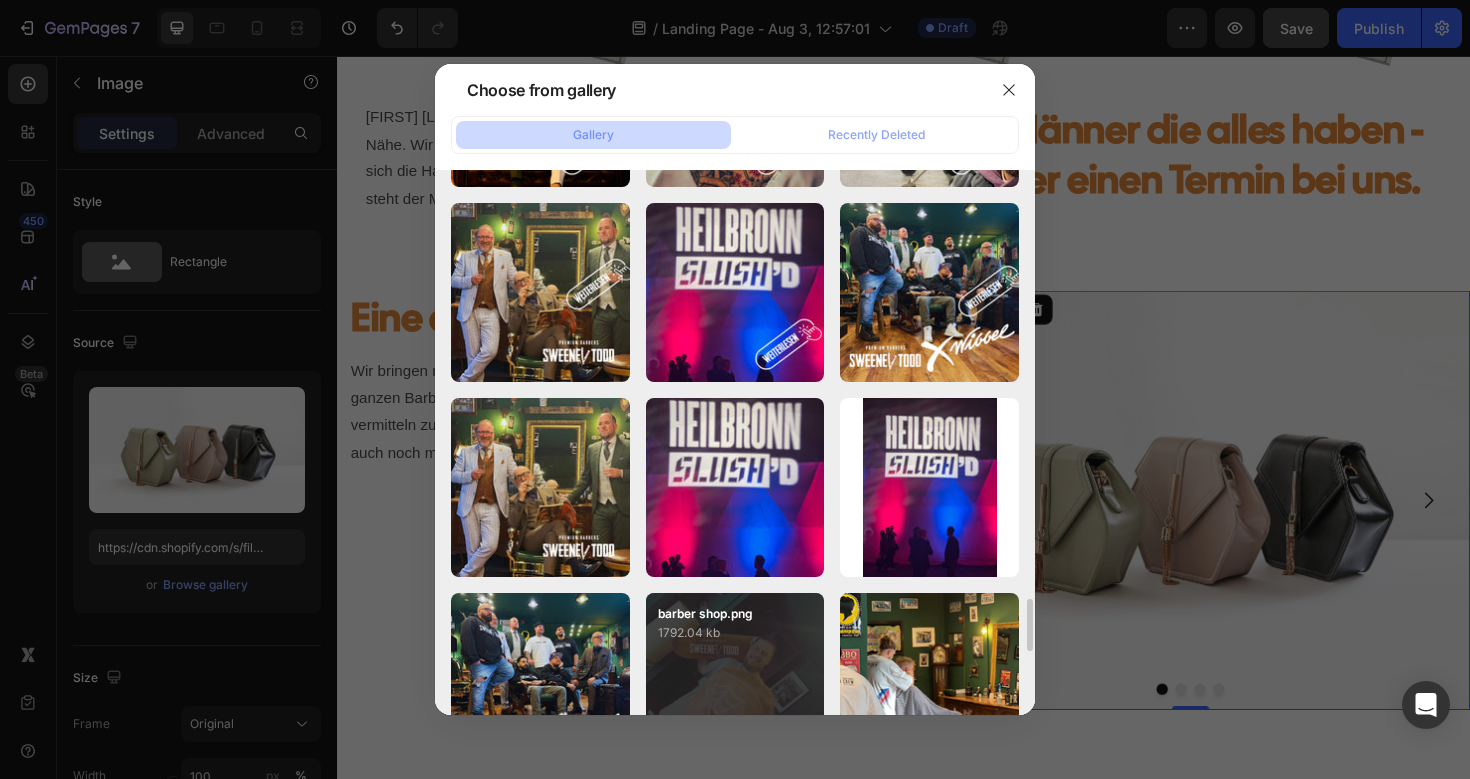 click on "heilbronn-barbershop.jpg 48.07 kb" at bounding box center [0, 0] 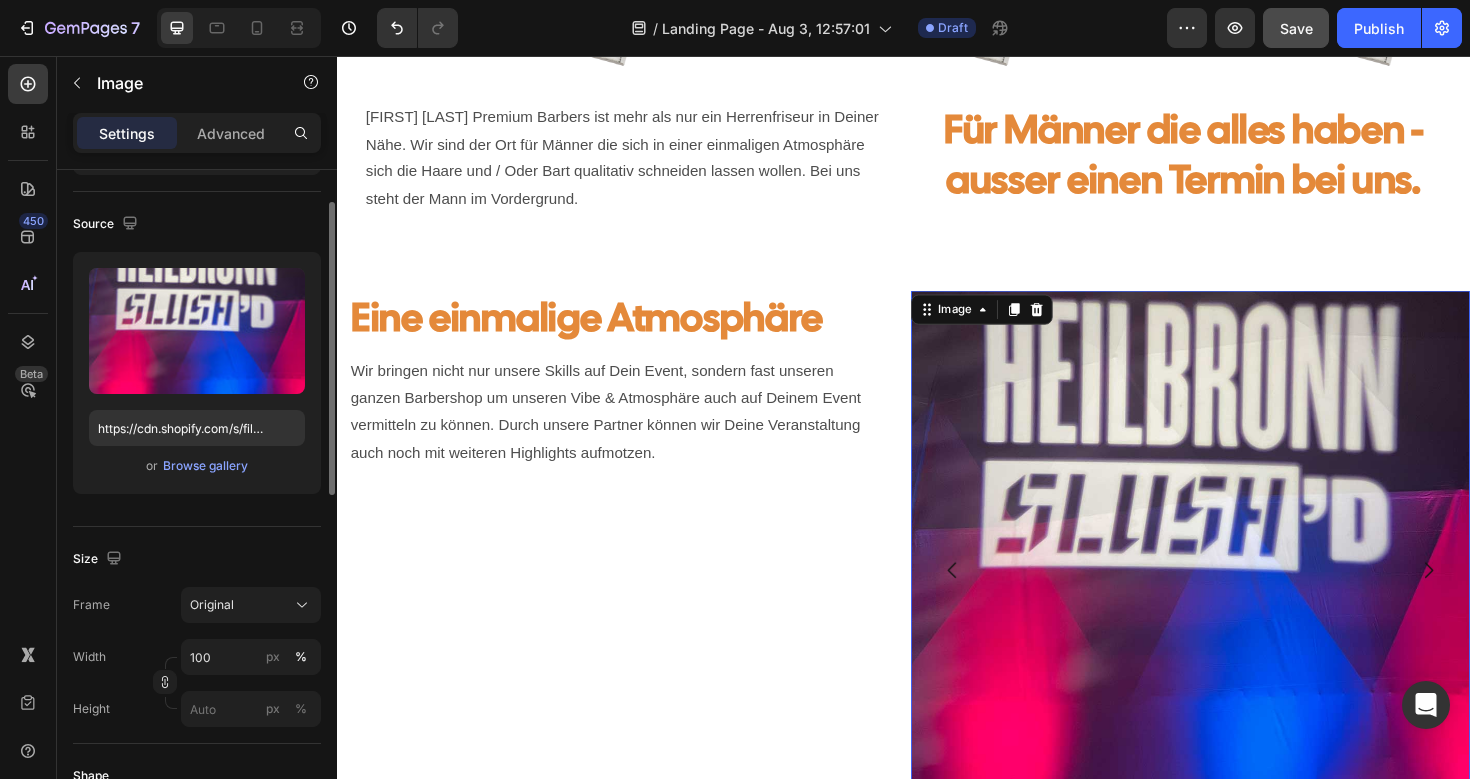 scroll, scrollTop: 123, scrollLeft: 0, axis: vertical 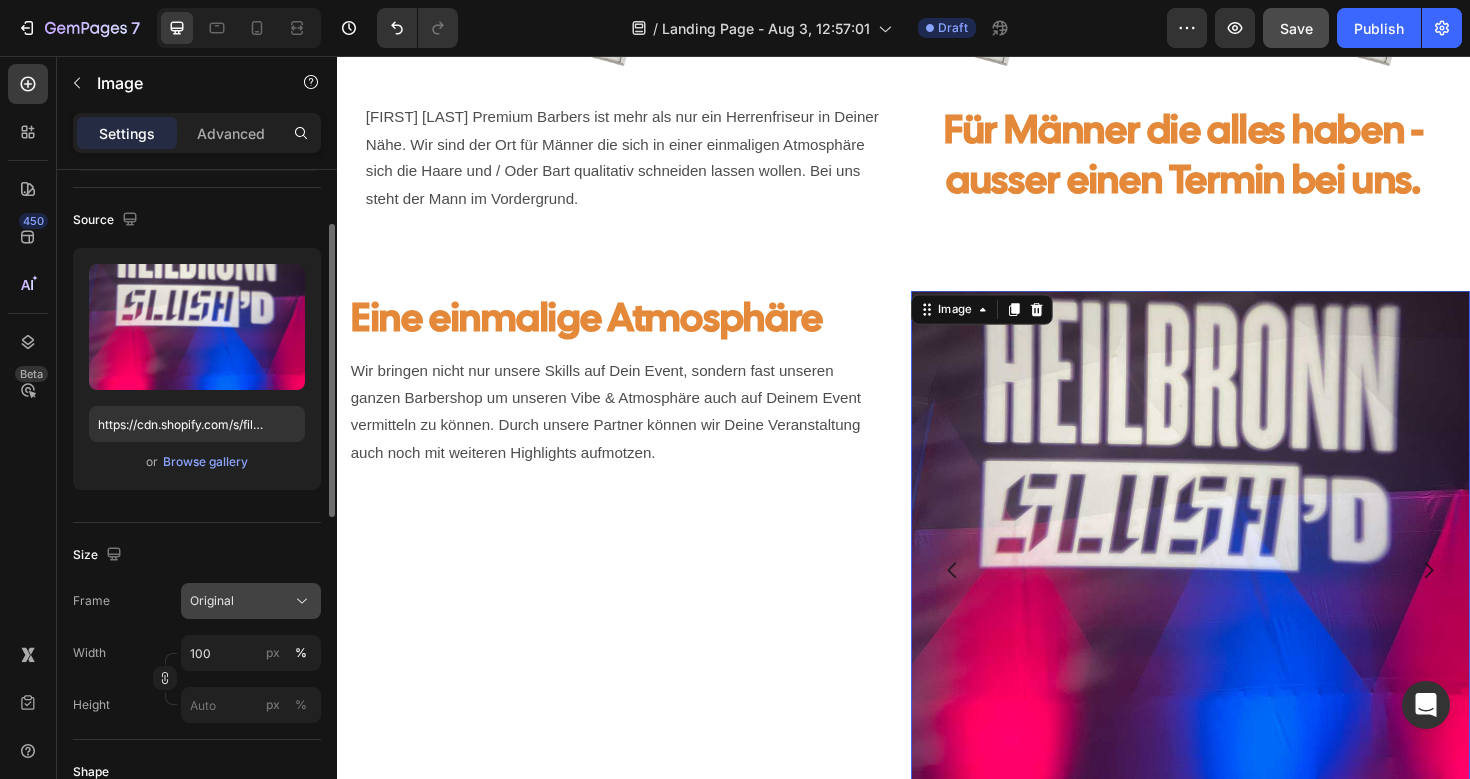 click on "Original" 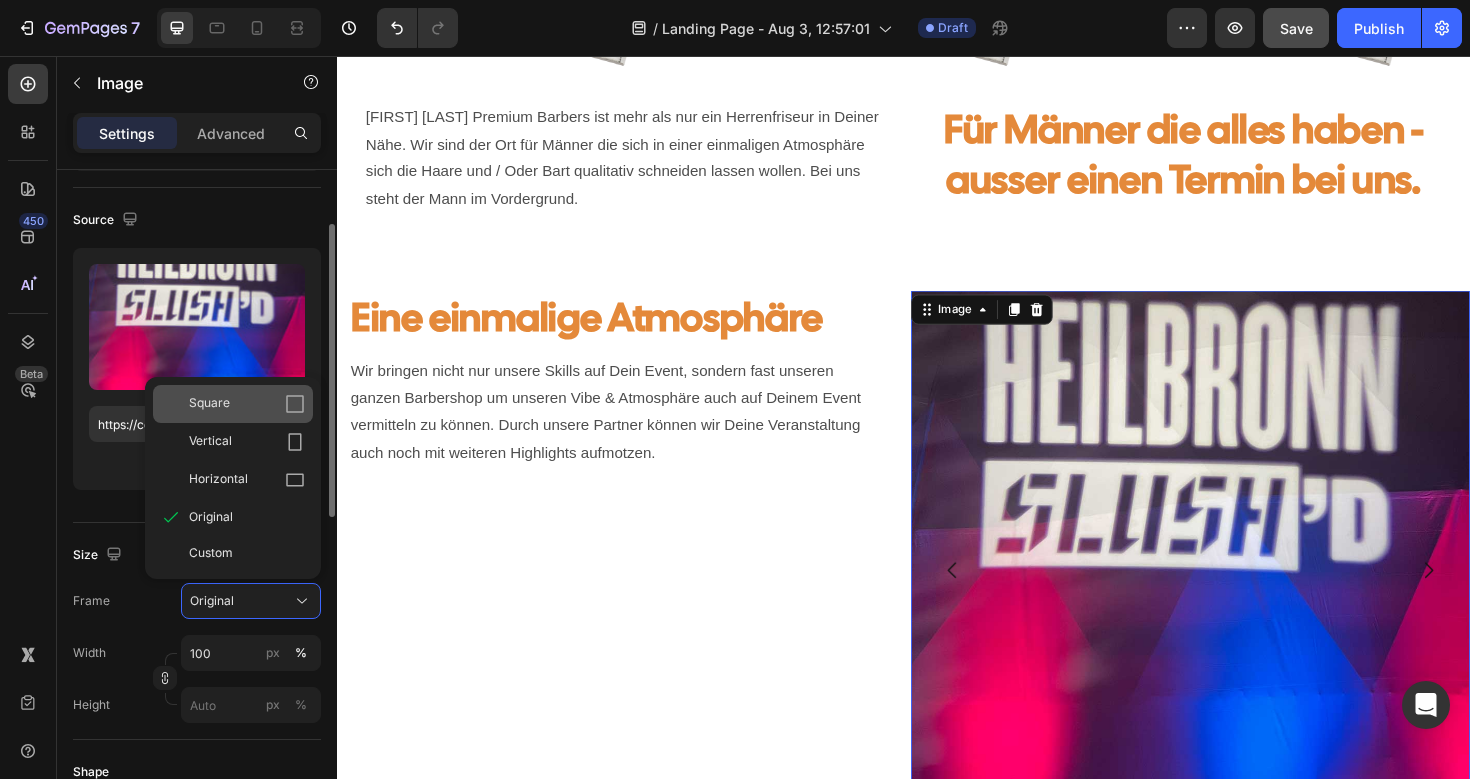 click on "Square" at bounding box center [247, 404] 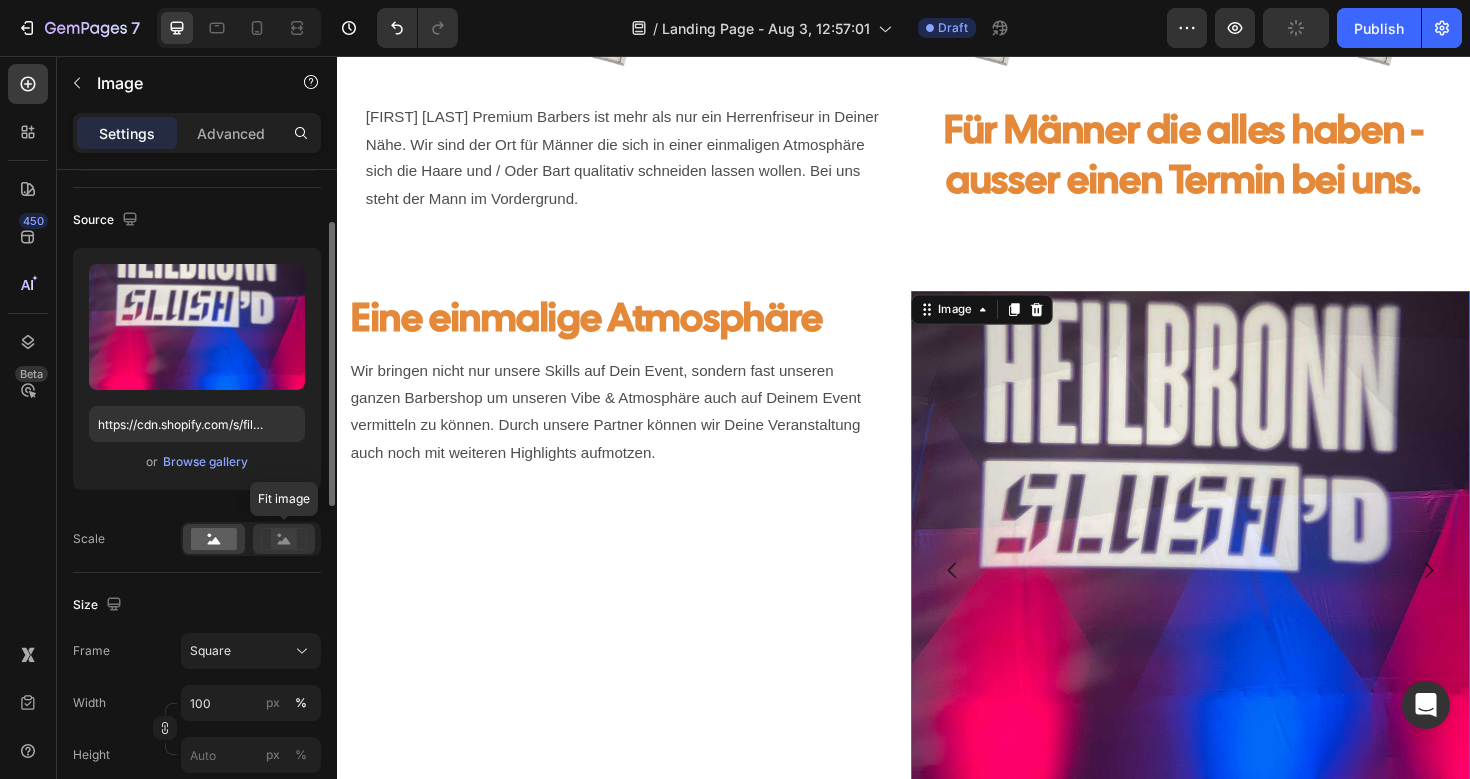 click 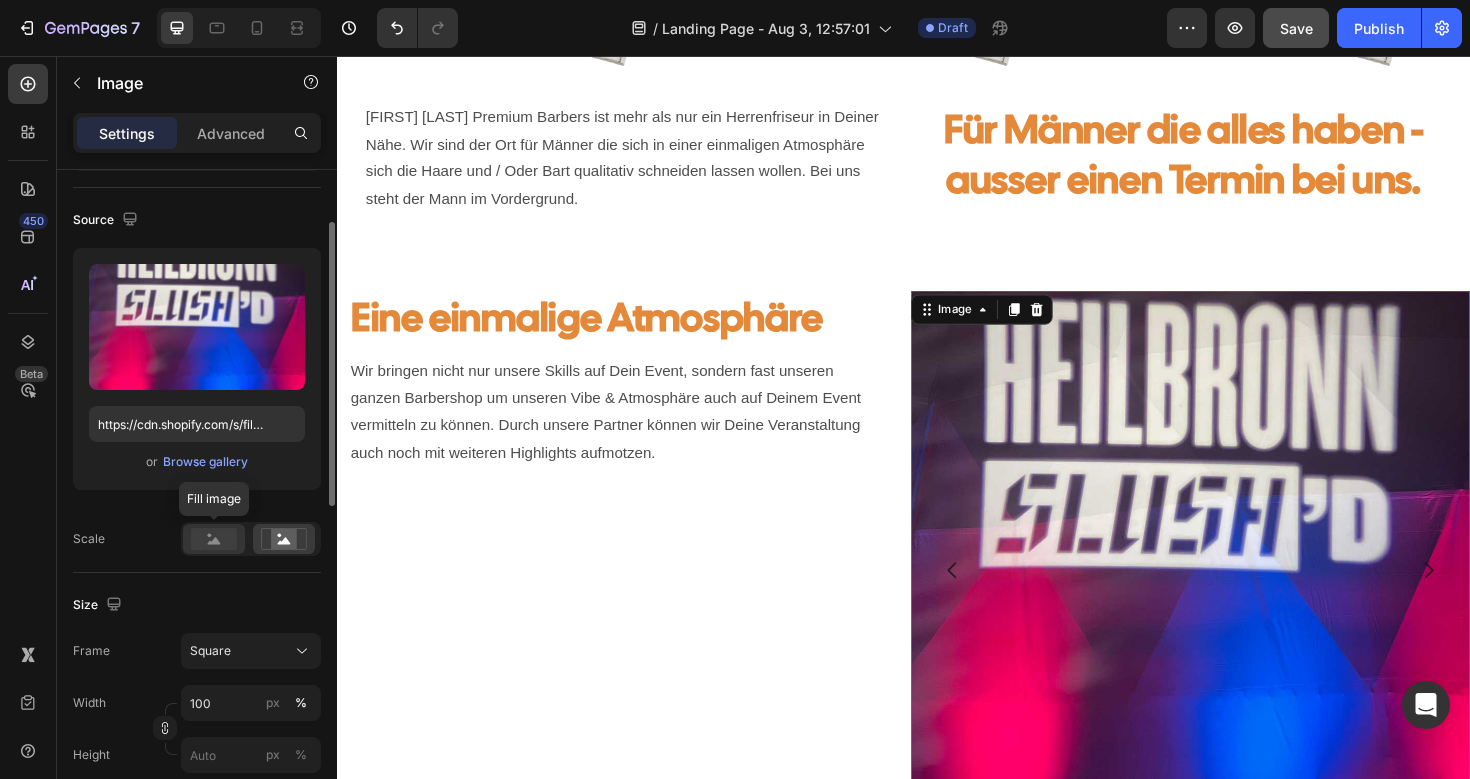click 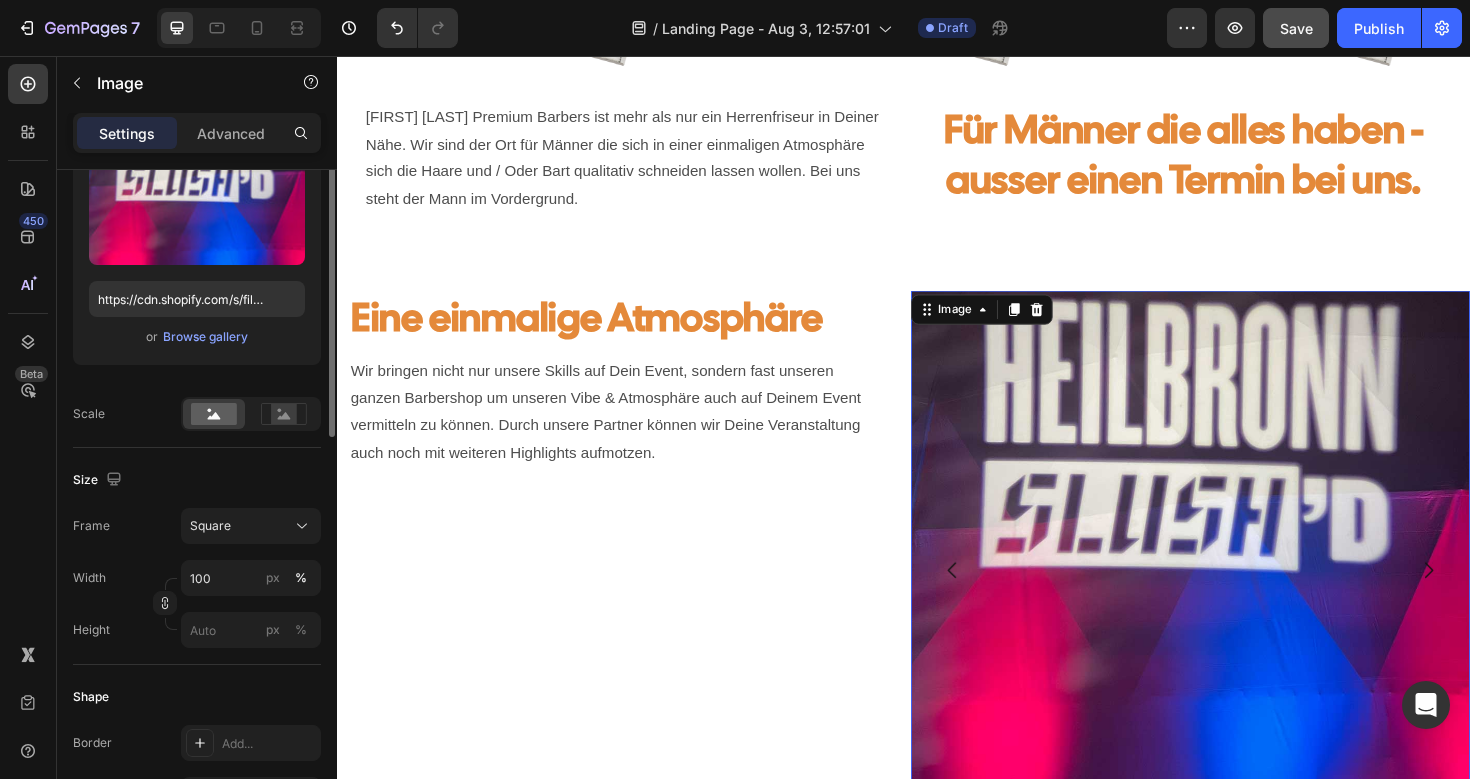 scroll, scrollTop: 250, scrollLeft: 0, axis: vertical 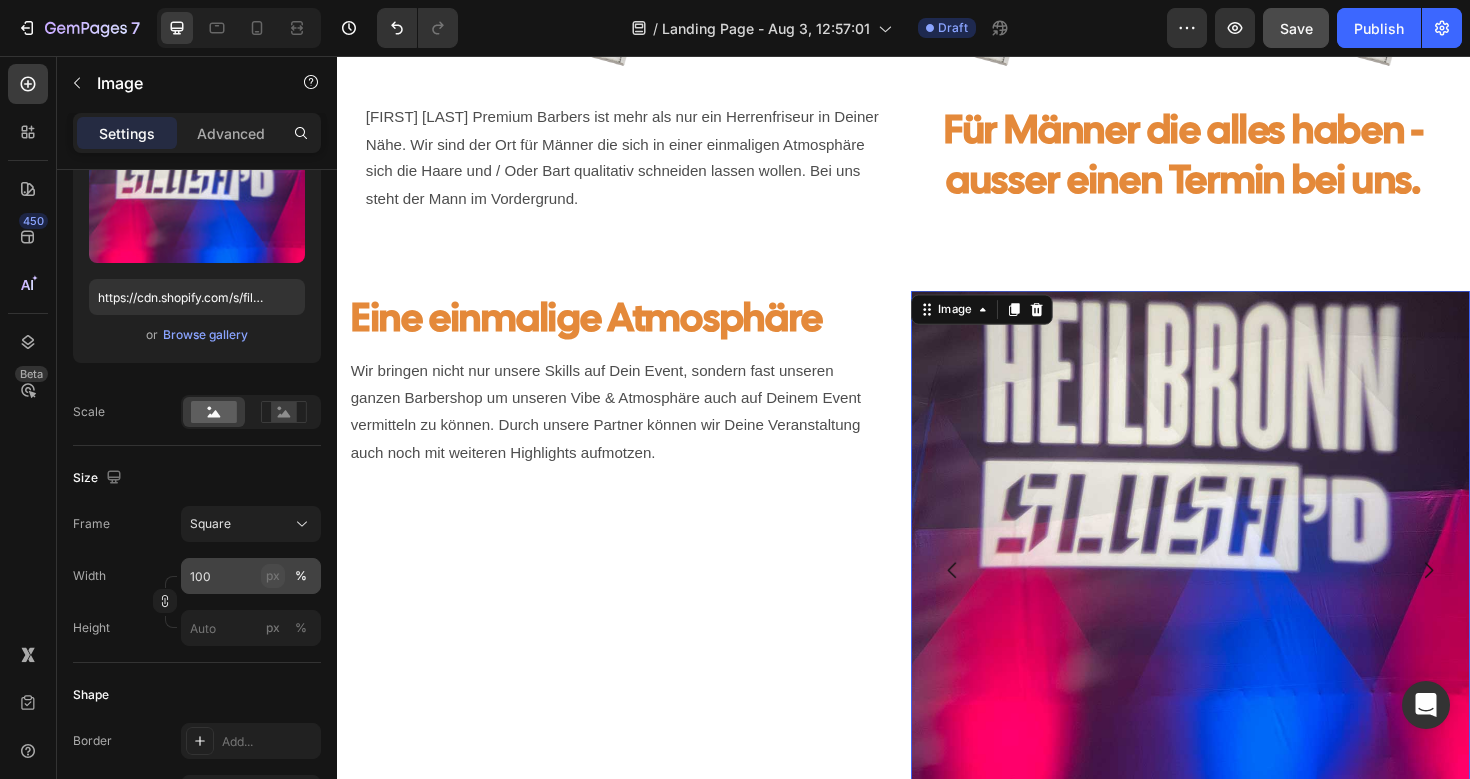 click on "px" at bounding box center (273, 576) 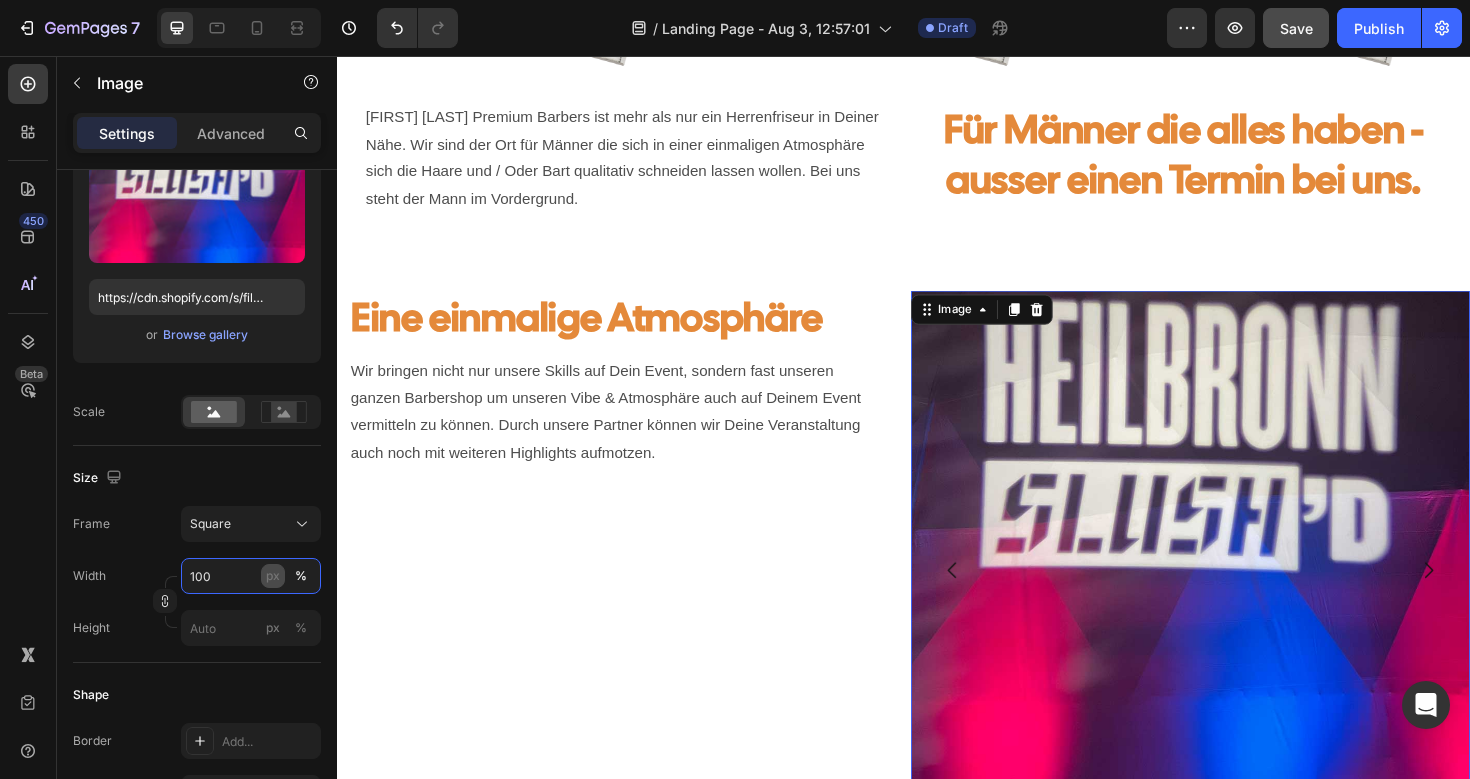 type on "100" 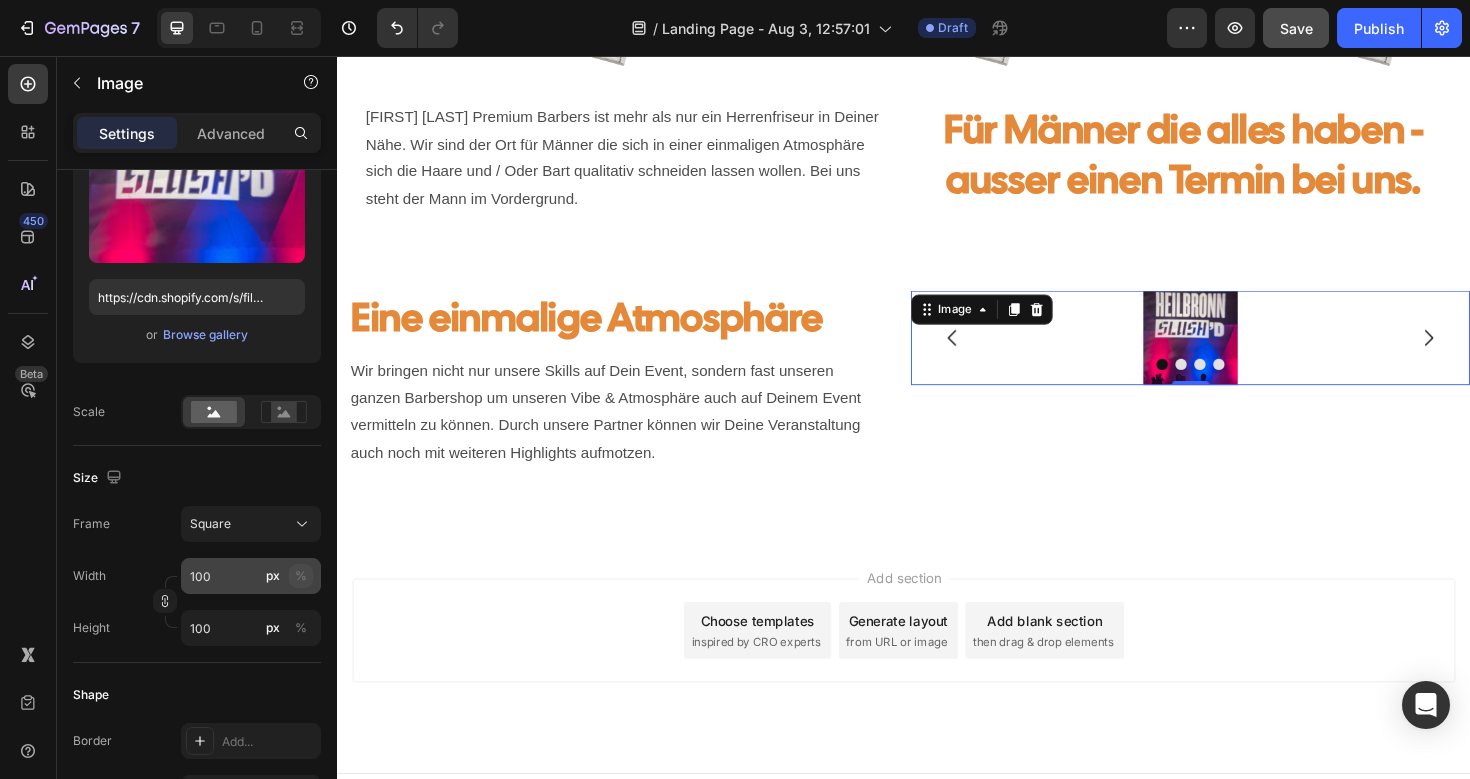 click on "%" at bounding box center [301, 576] 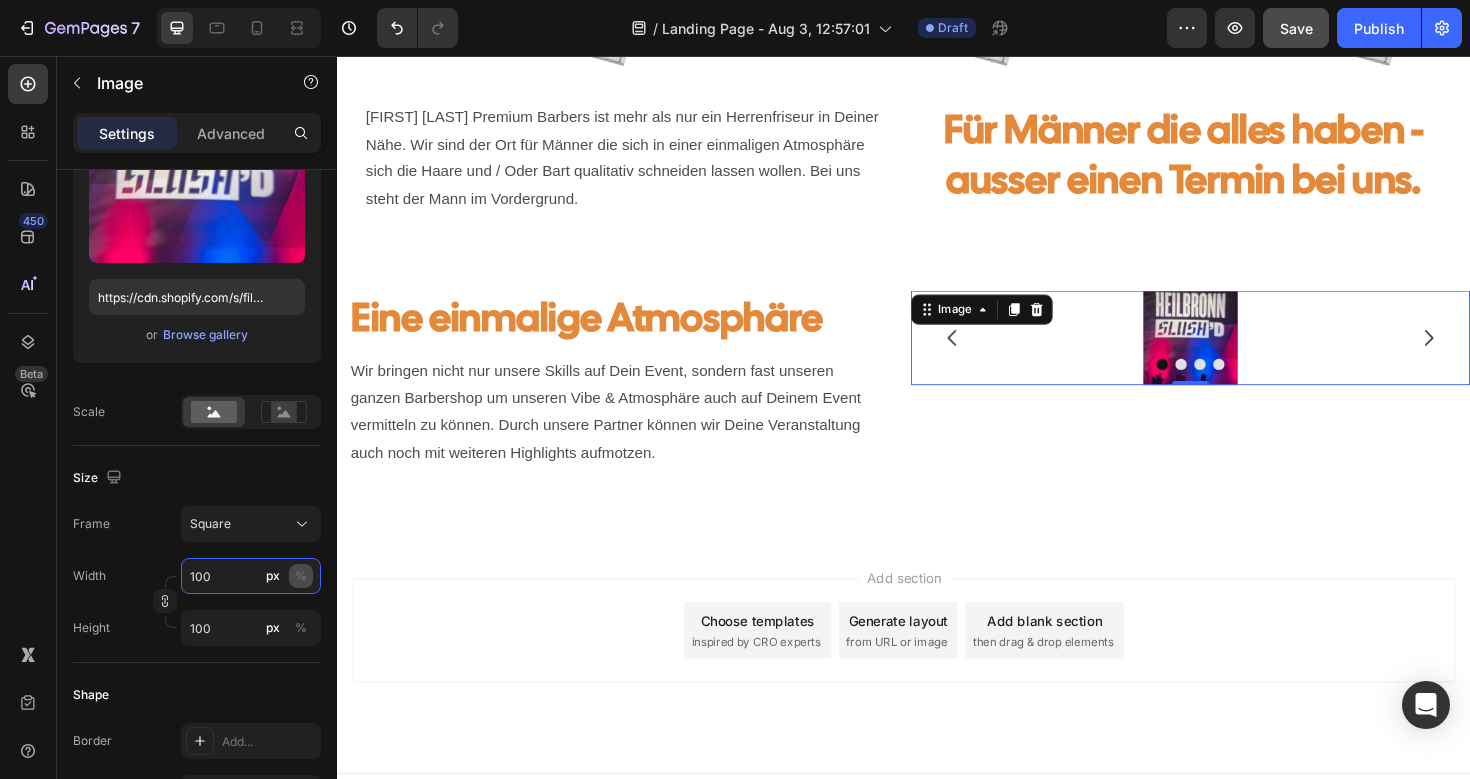 type 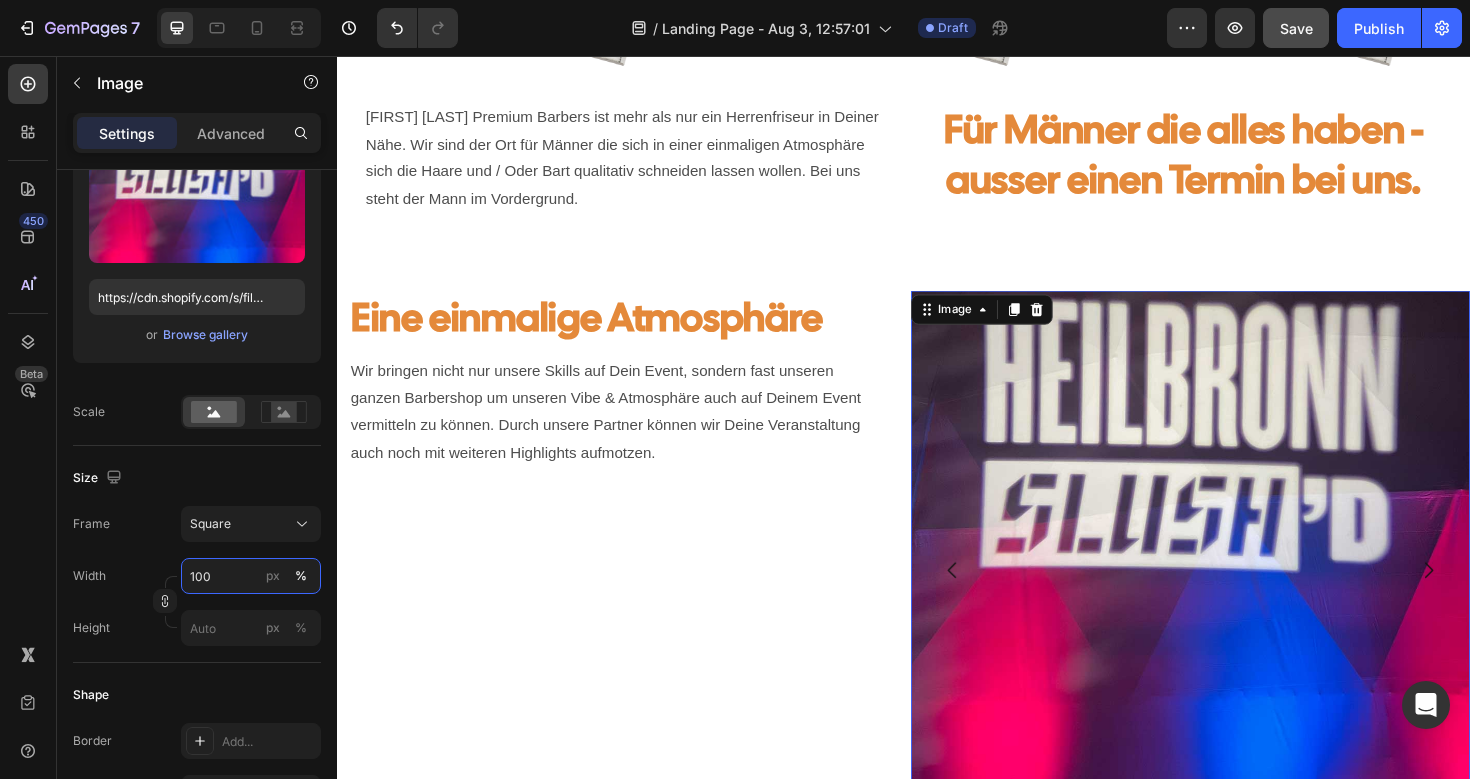 click on "100" at bounding box center [251, 576] 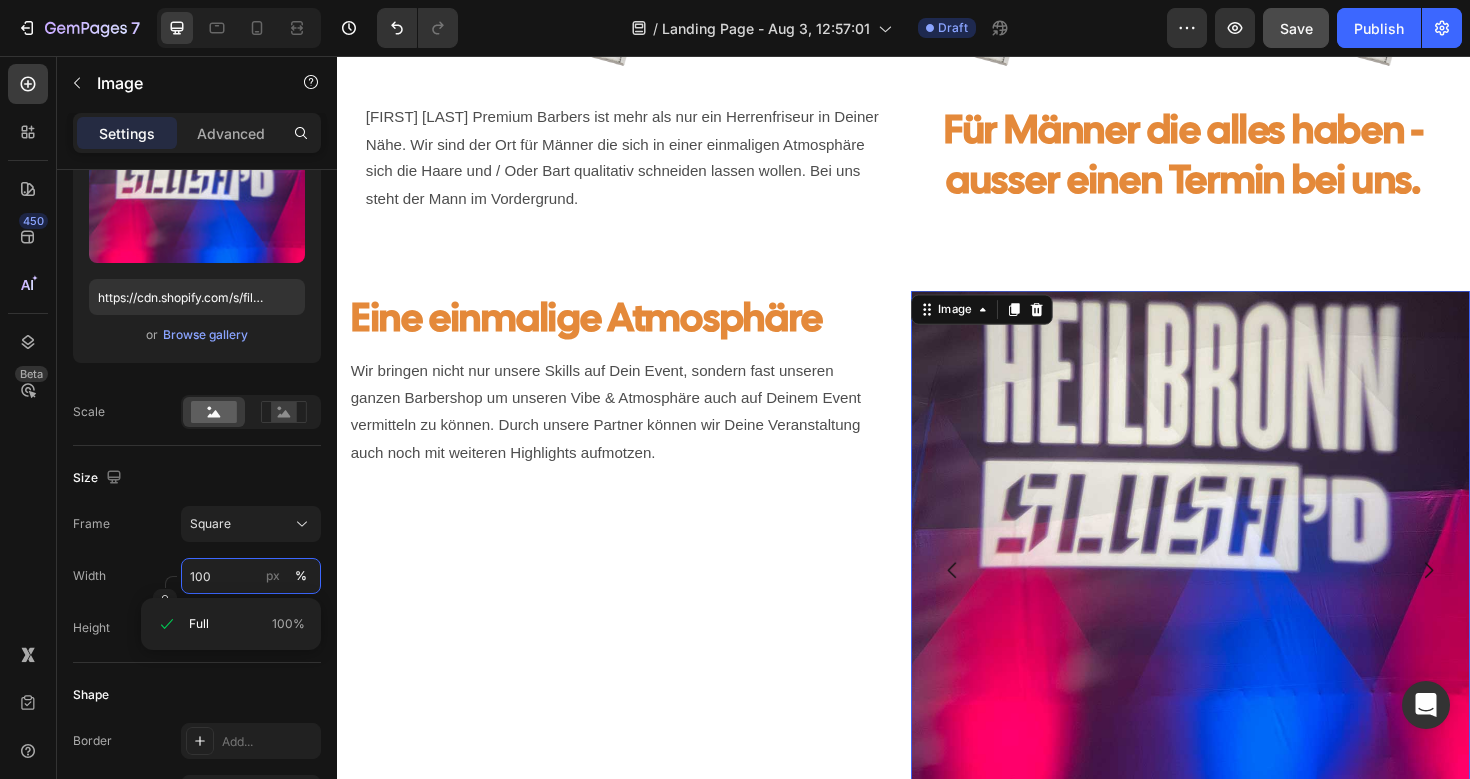 click on "100" at bounding box center [251, 576] 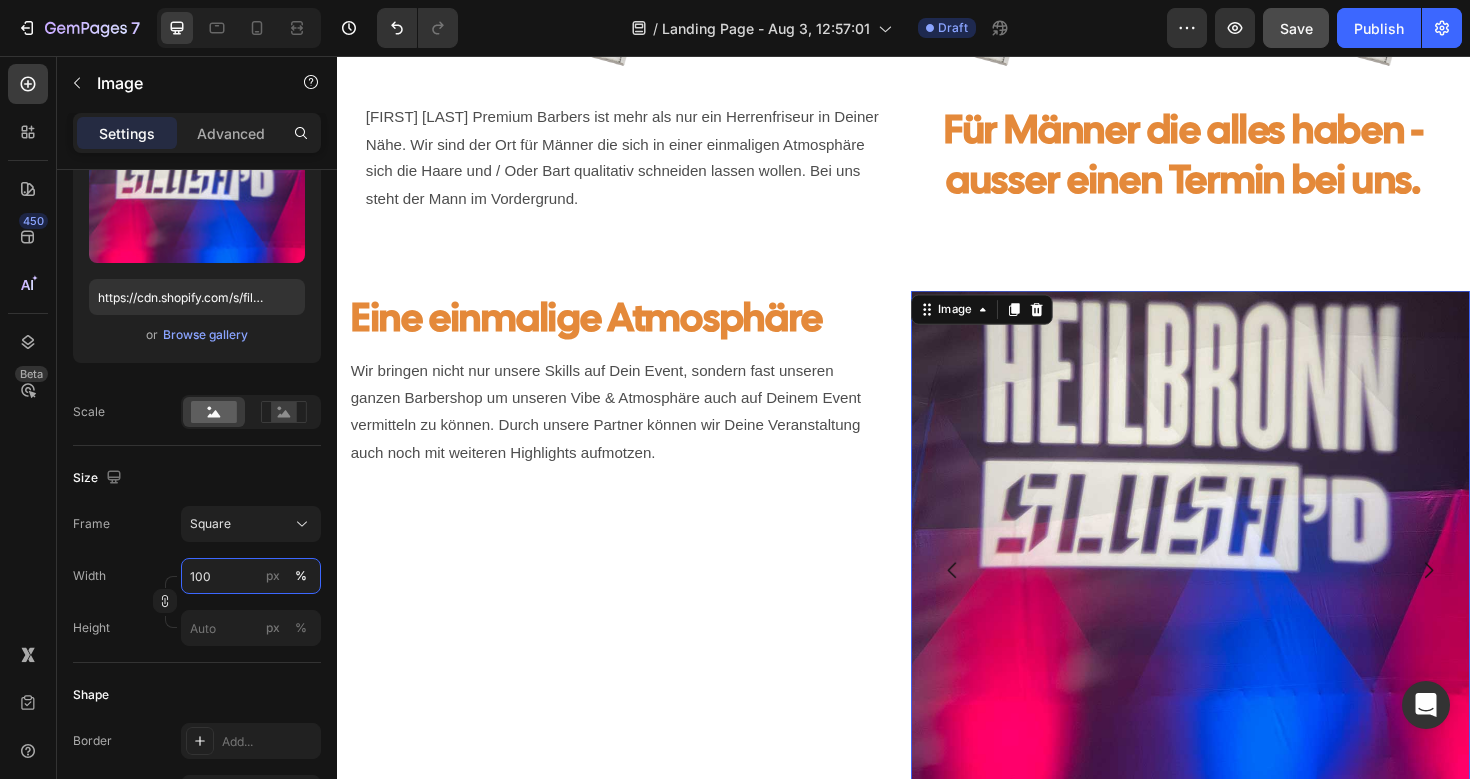 click on "100" at bounding box center (251, 576) 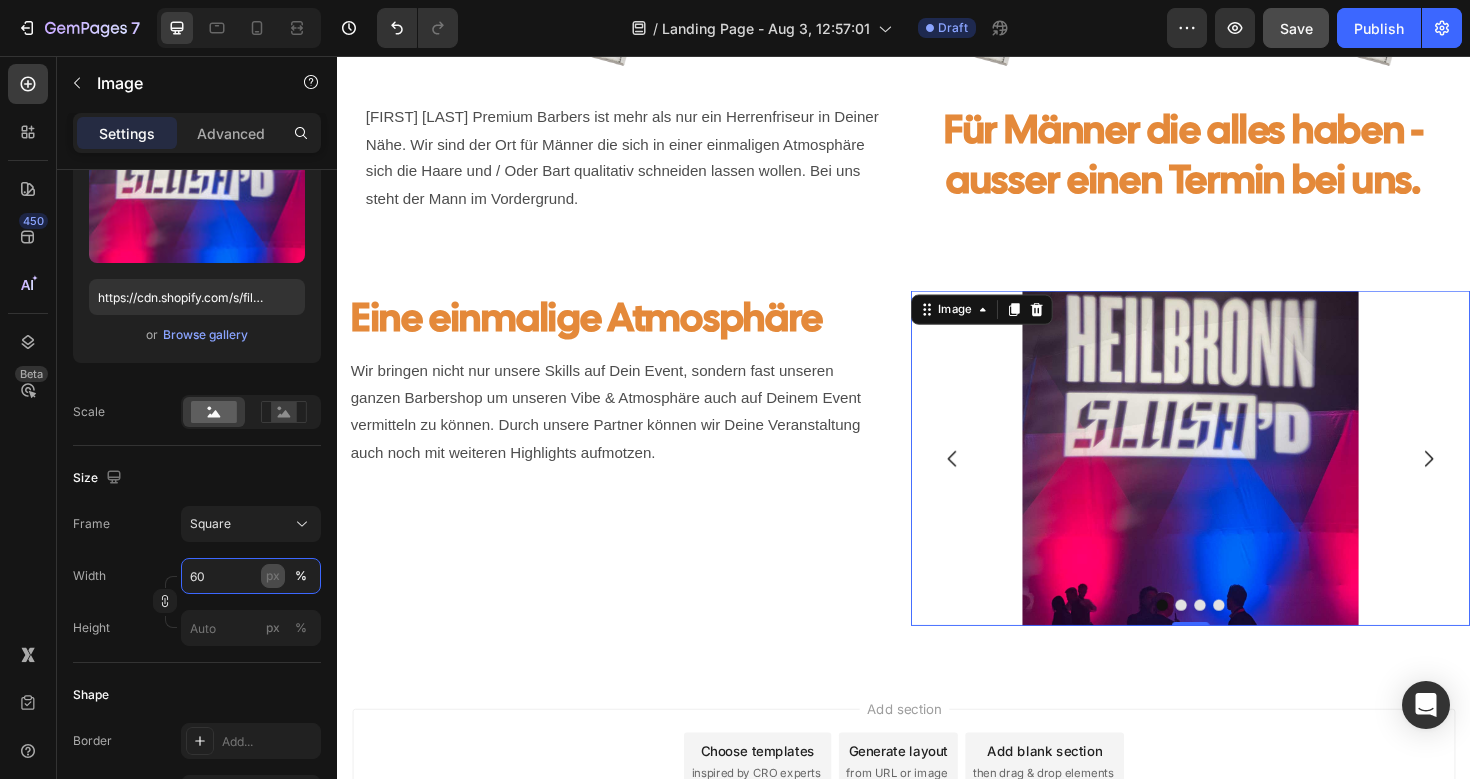type on "60" 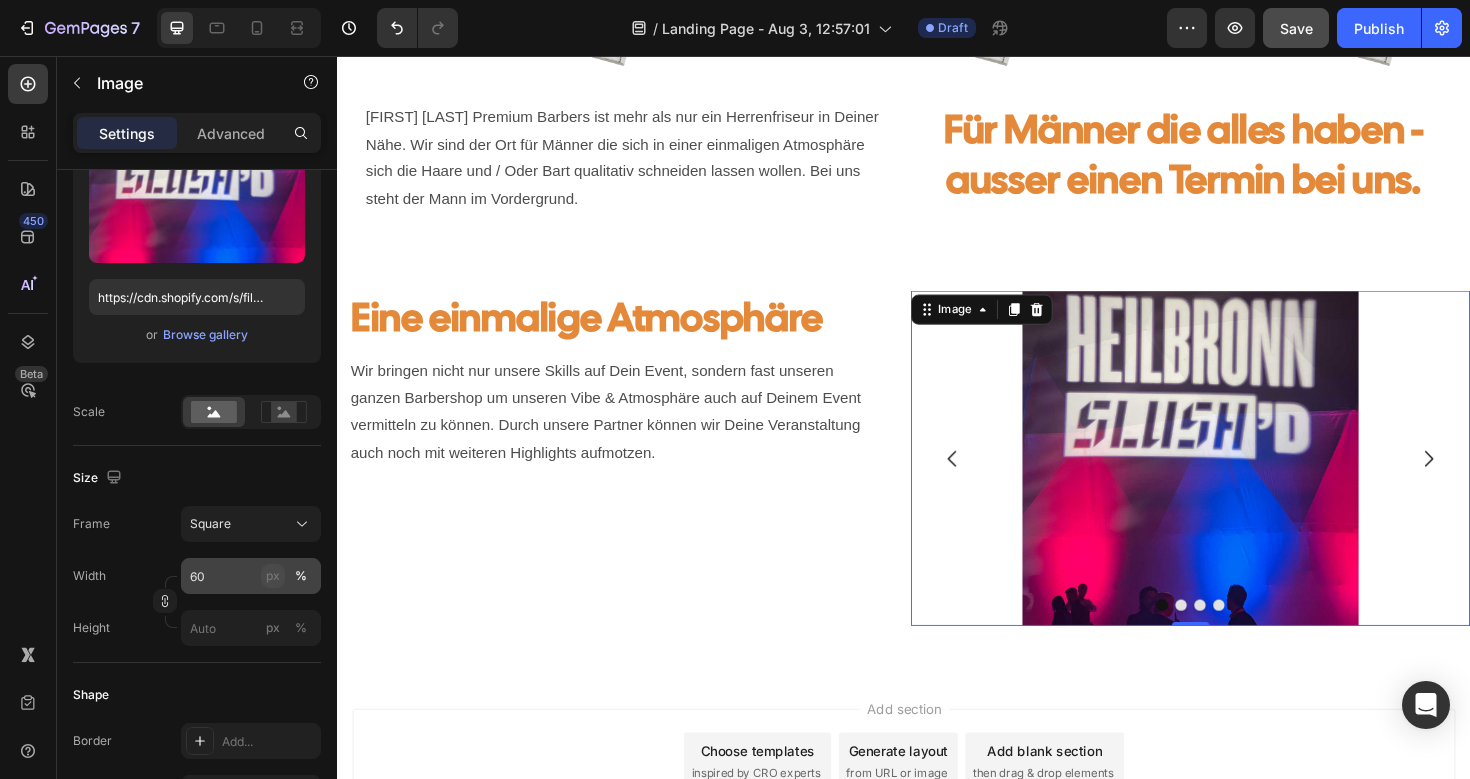 click on "px" at bounding box center [273, 576] 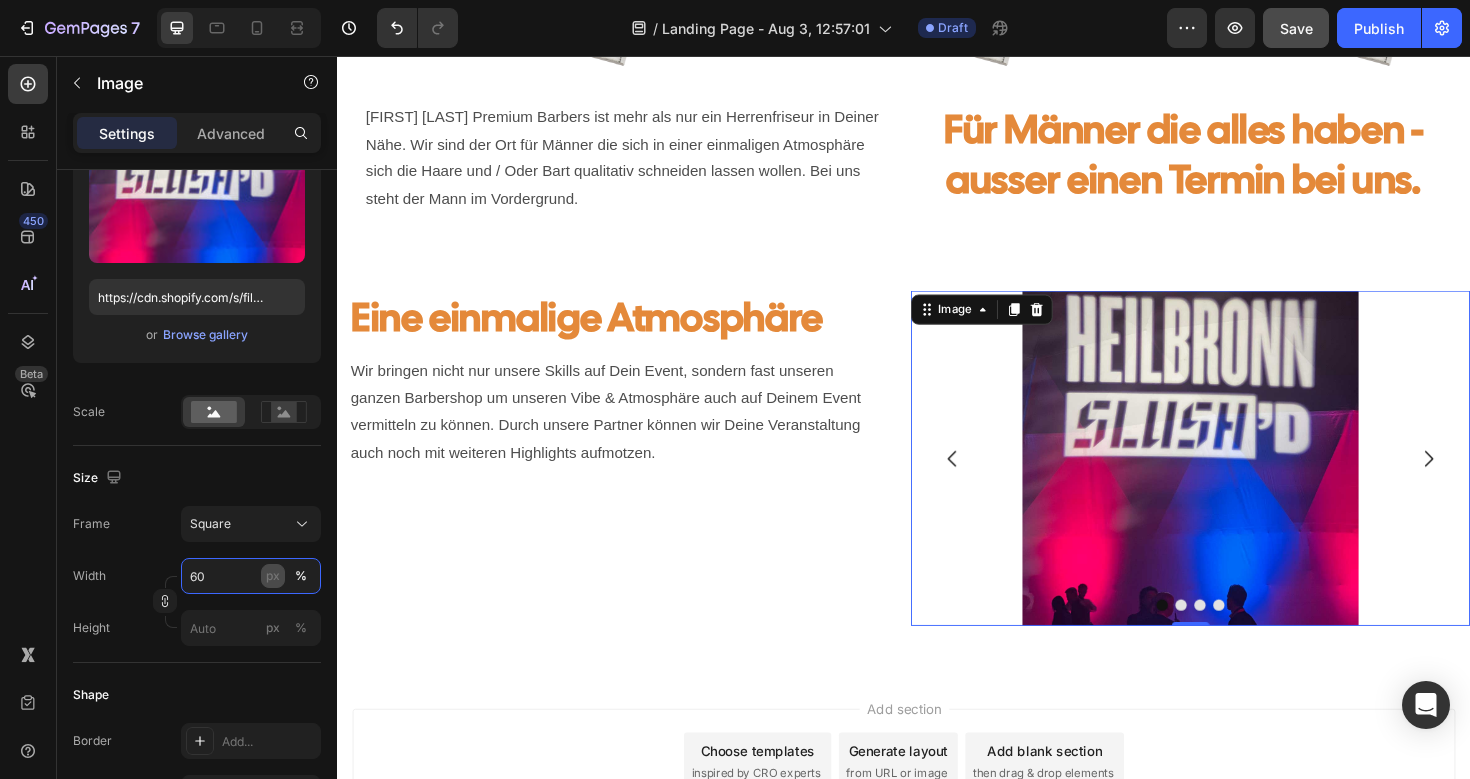 type on "60" 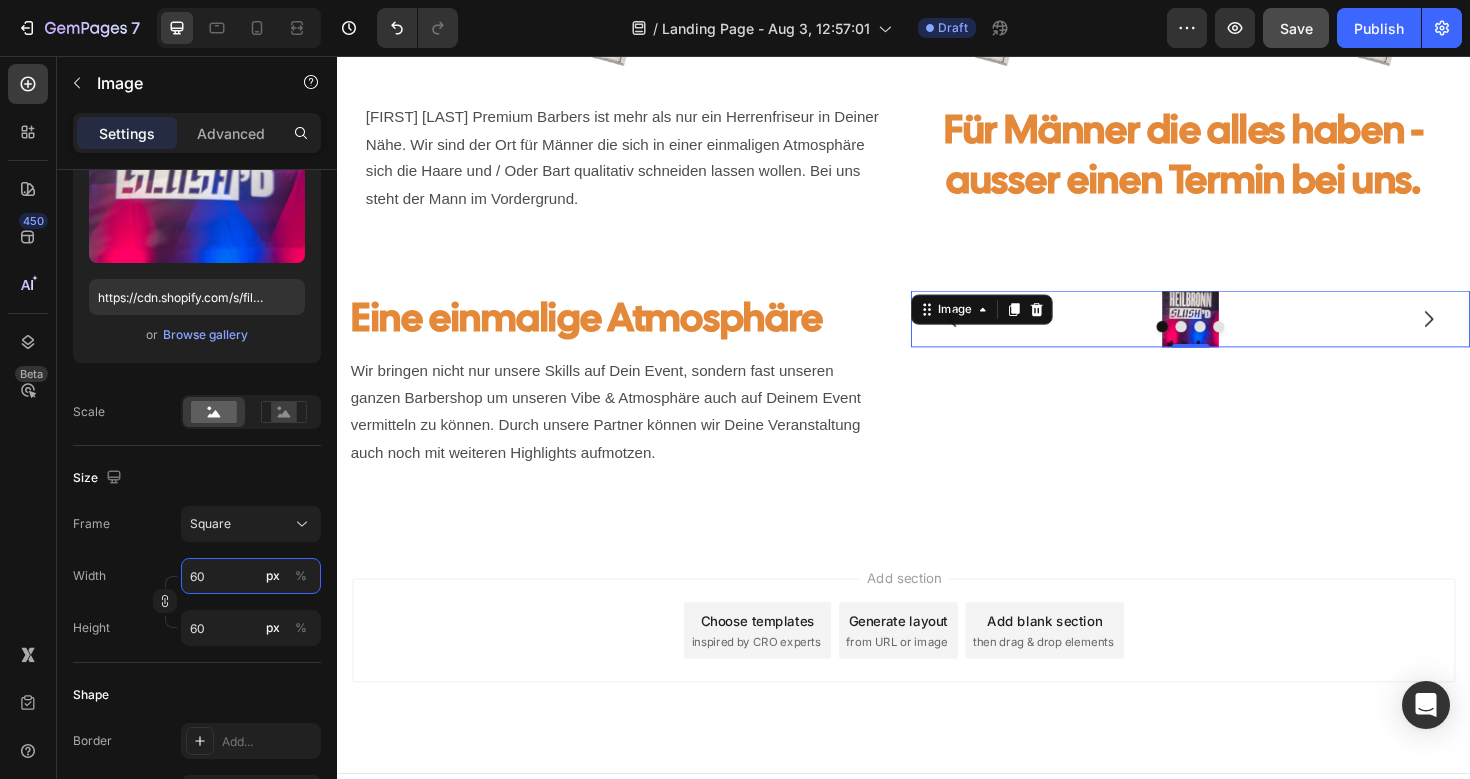 type on "2" 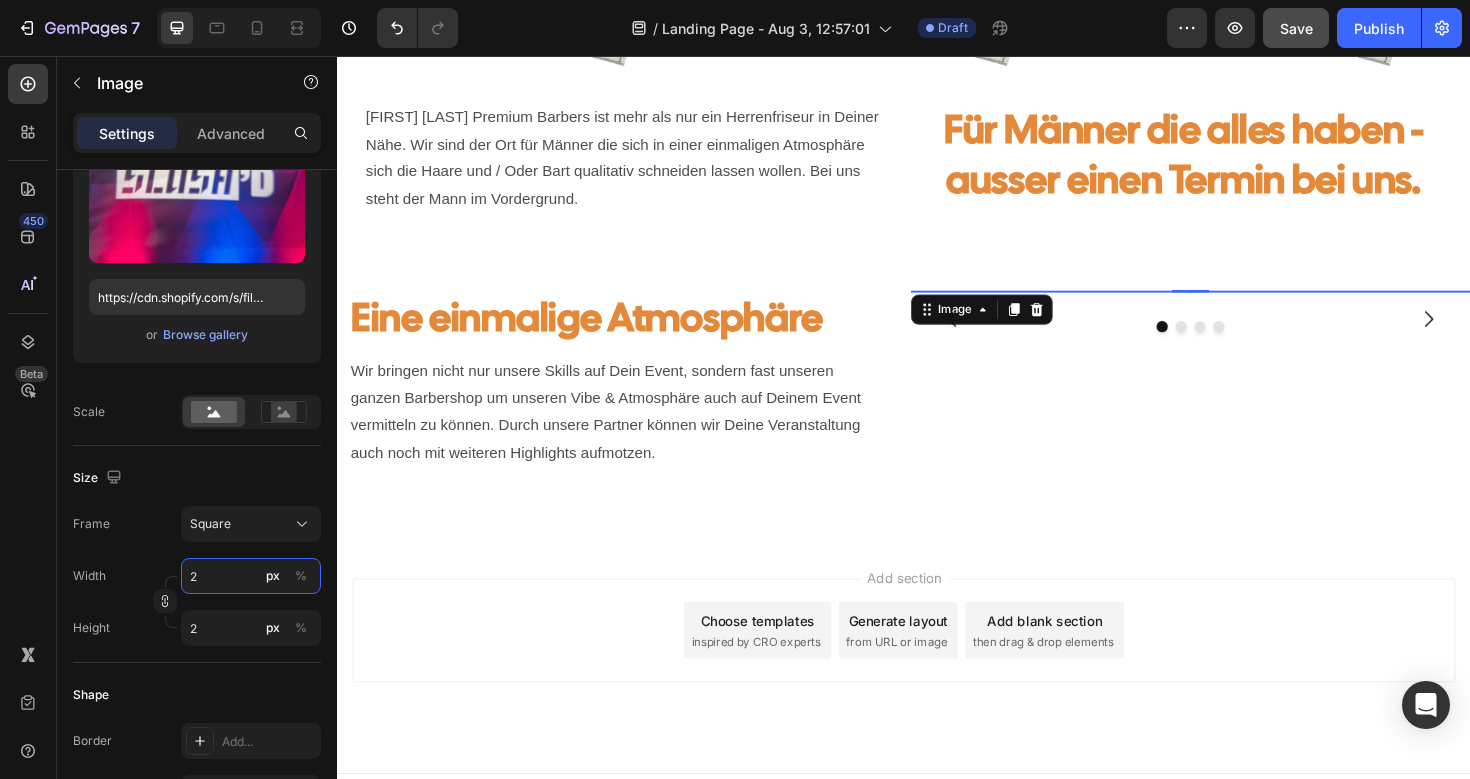 type on "24" 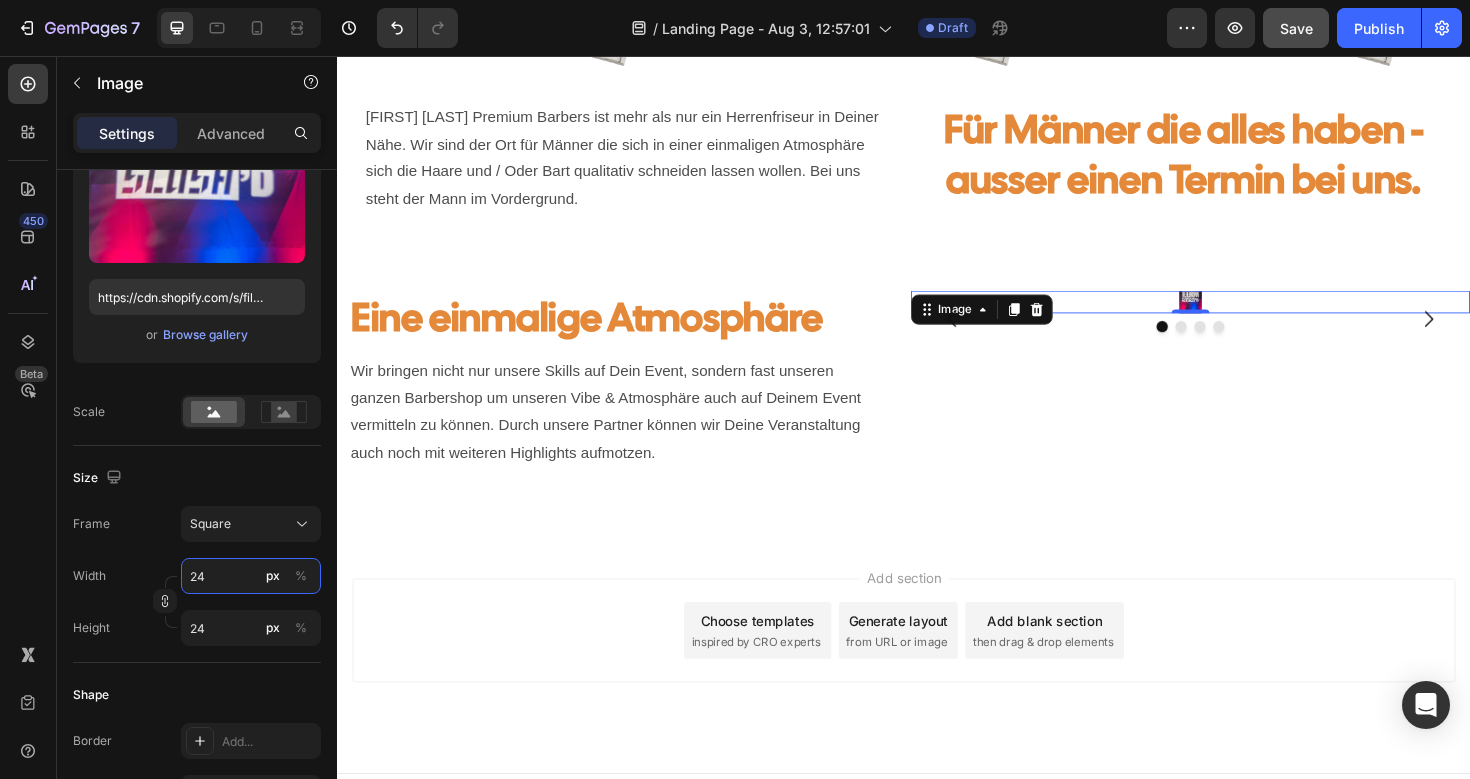 type on "240" 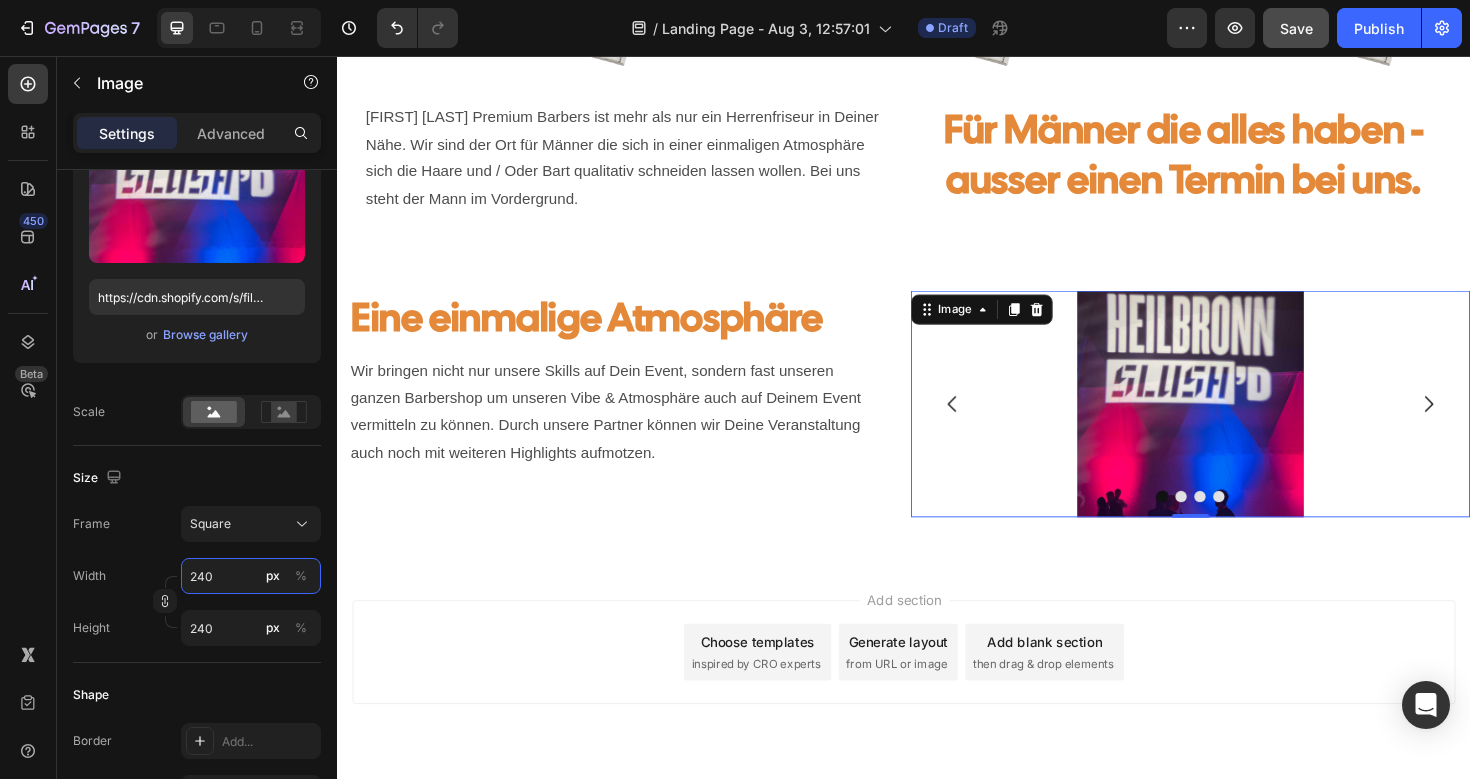 drag, startPoint x: 226, startPoint y: 583, endPoint x: 183, endPoint y: 584, distance: 43.011627 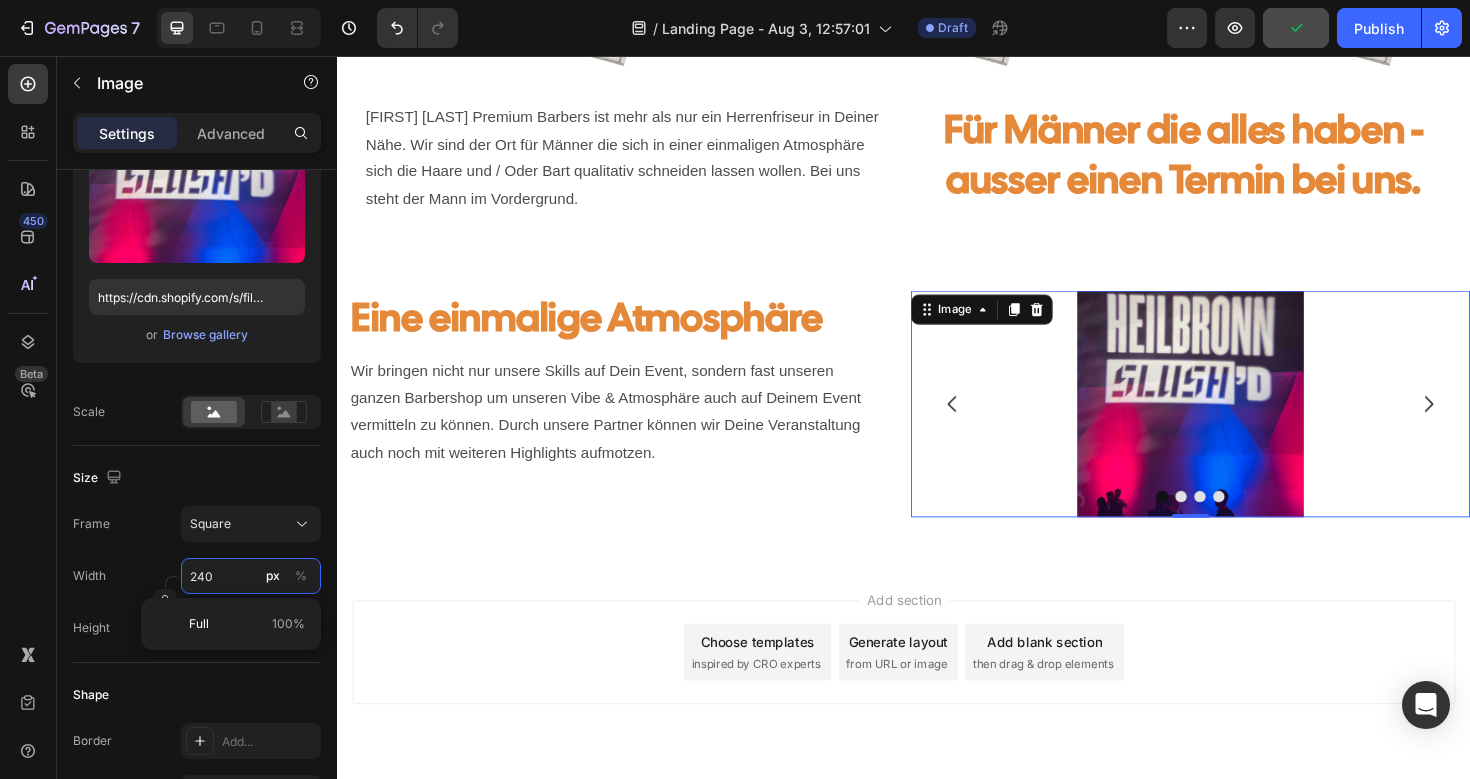 type on "2404" 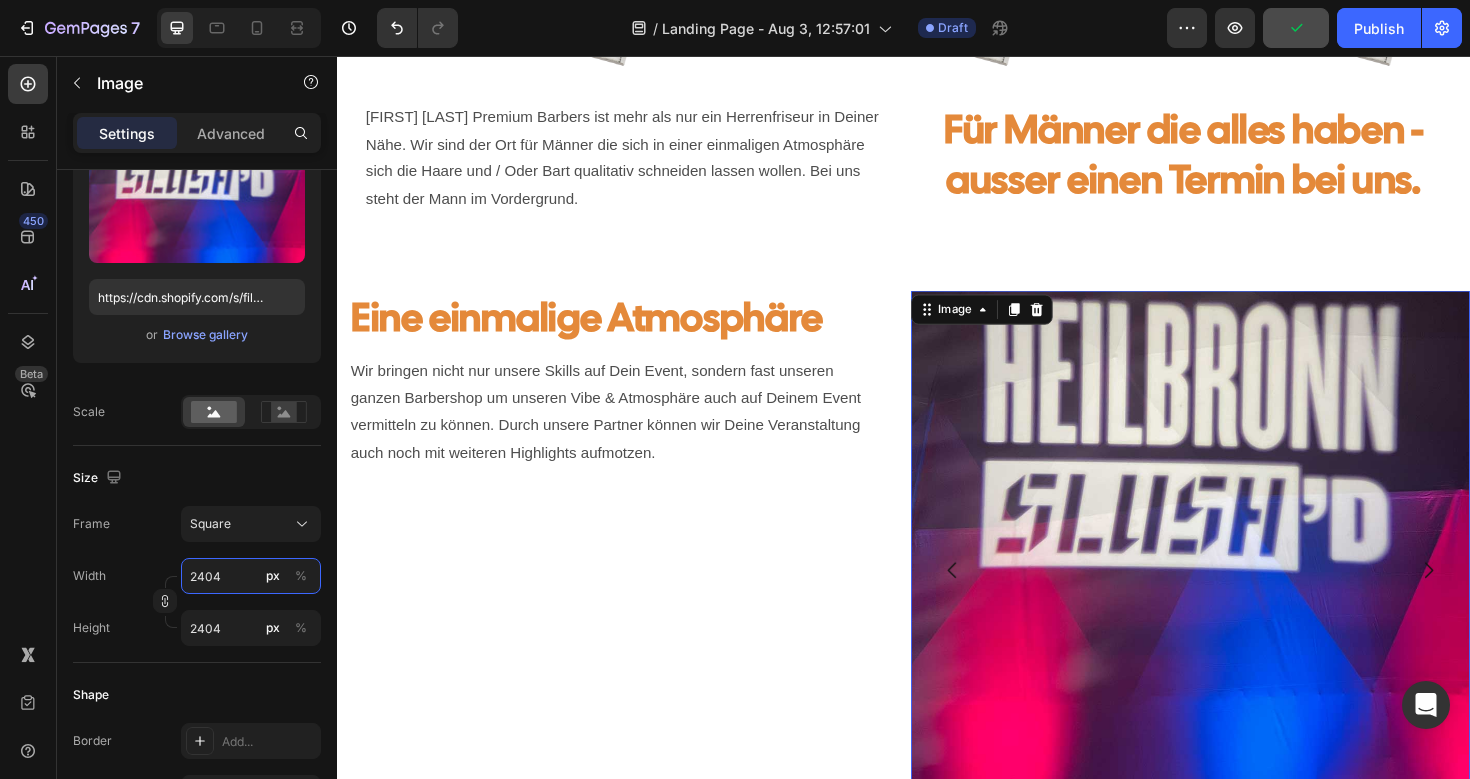 type on "24048" 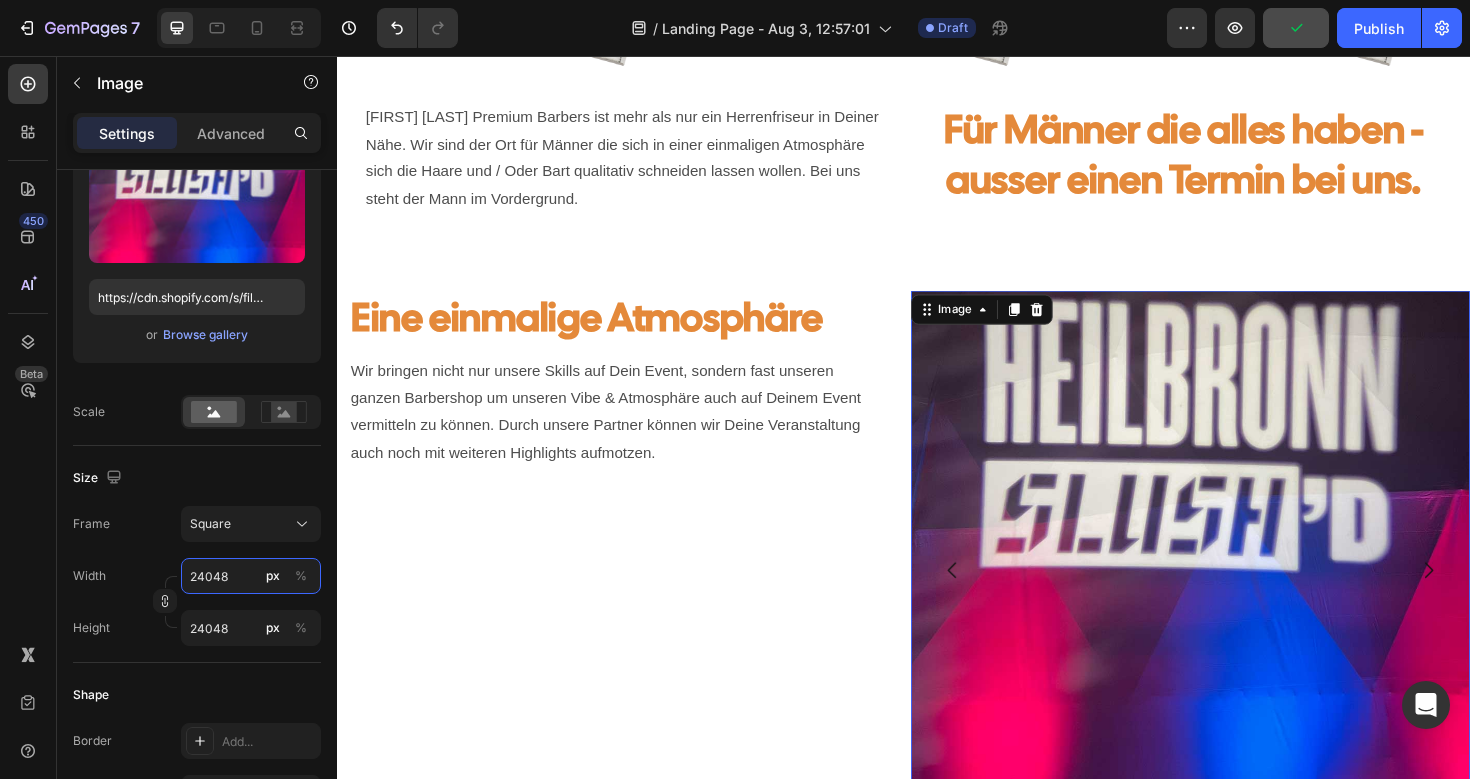 type on "240480" 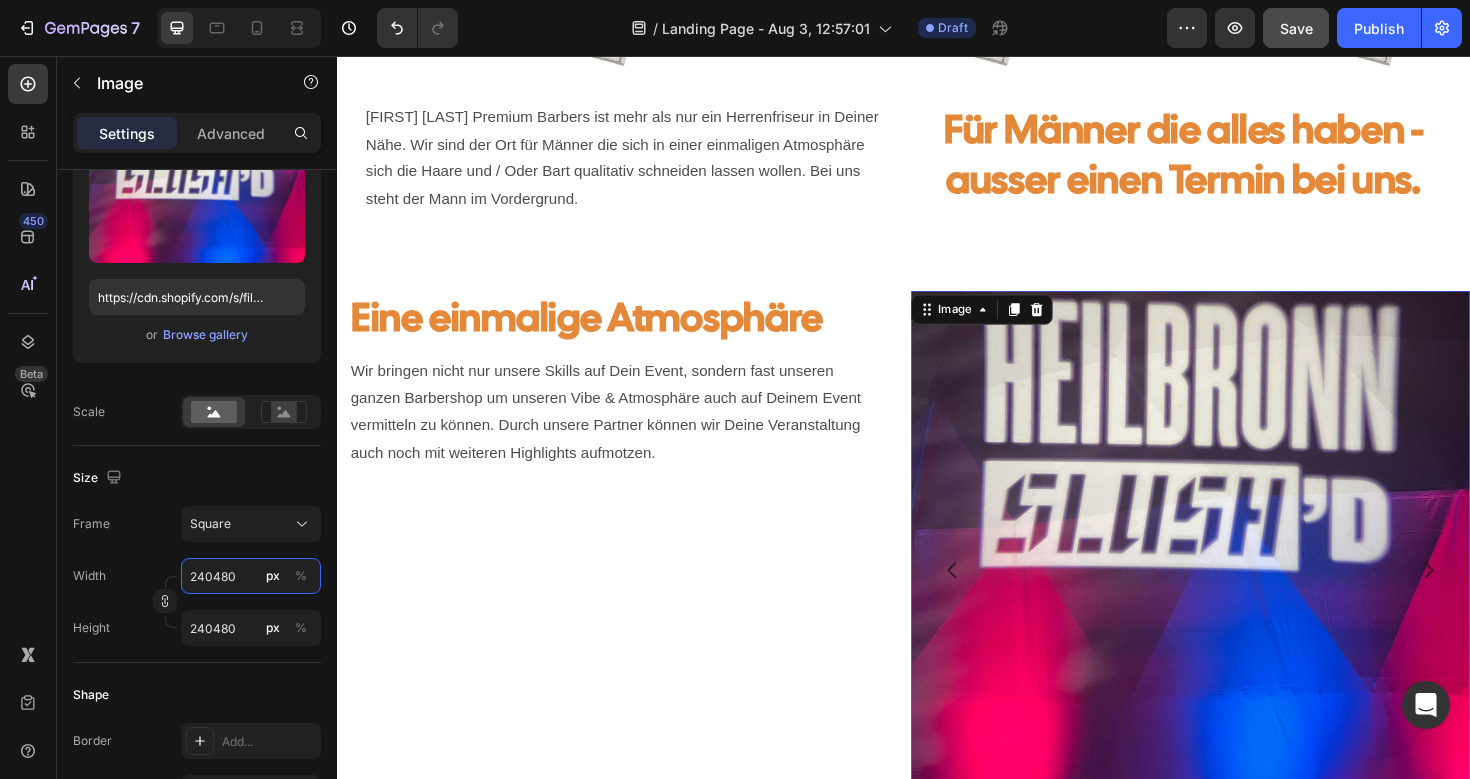 type on "24048" 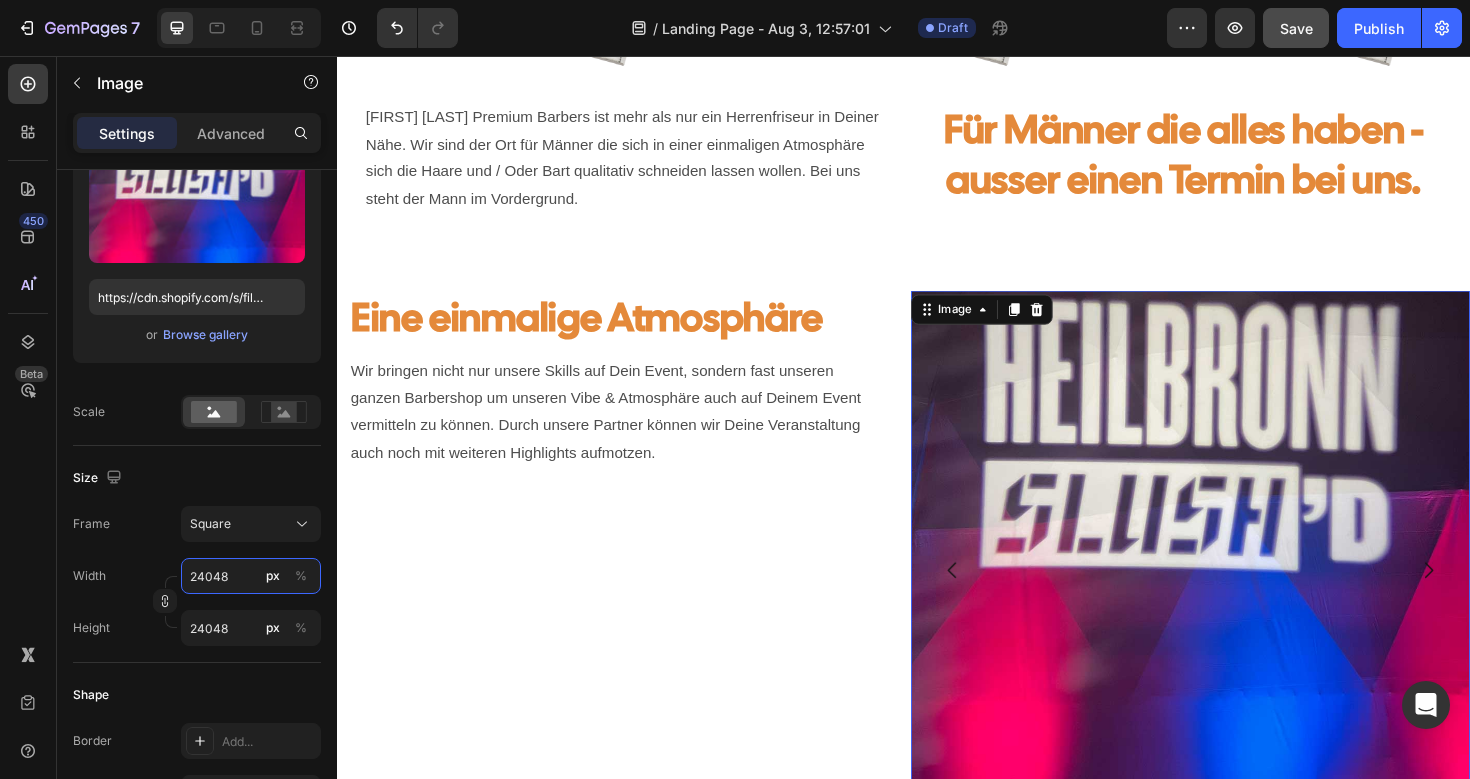type on "2404" 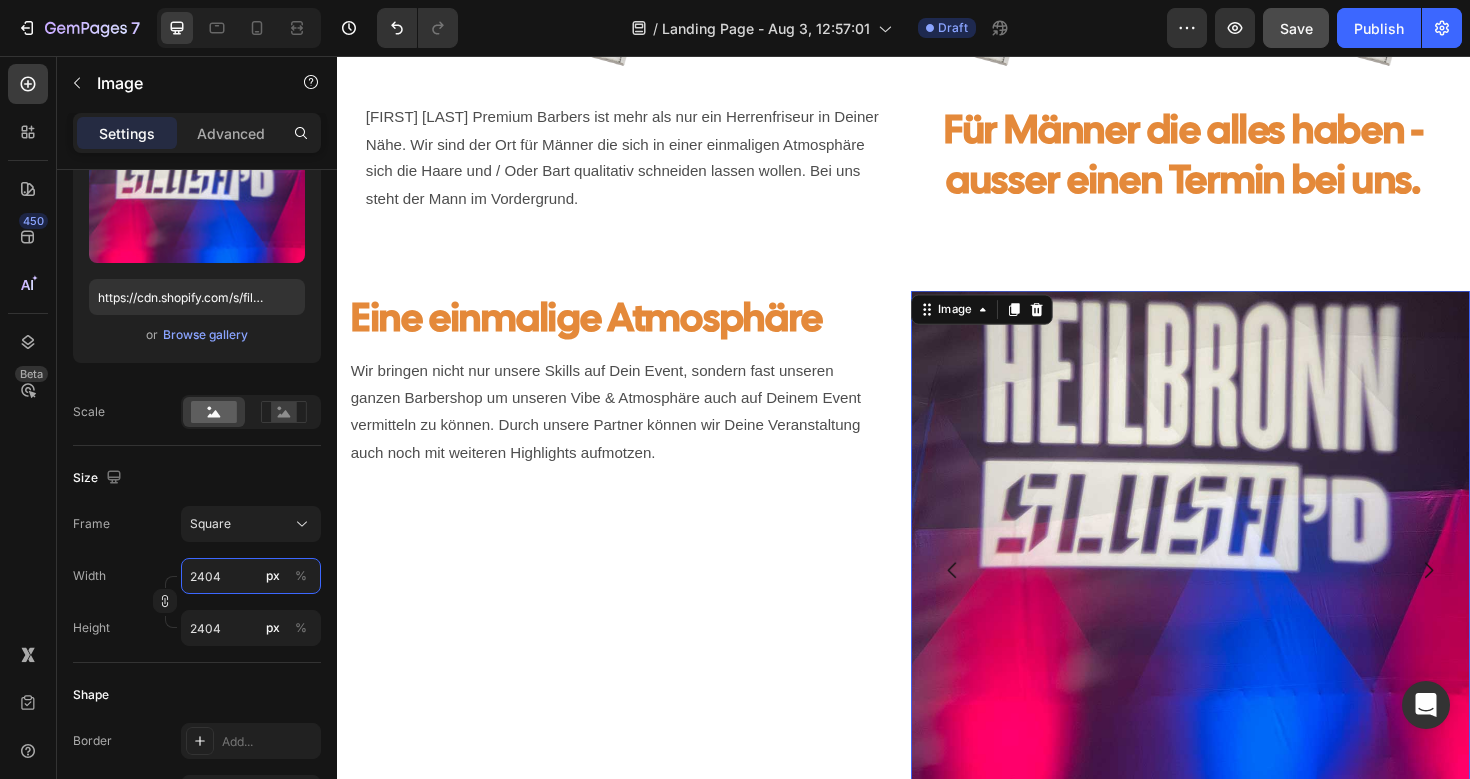 type on "240" 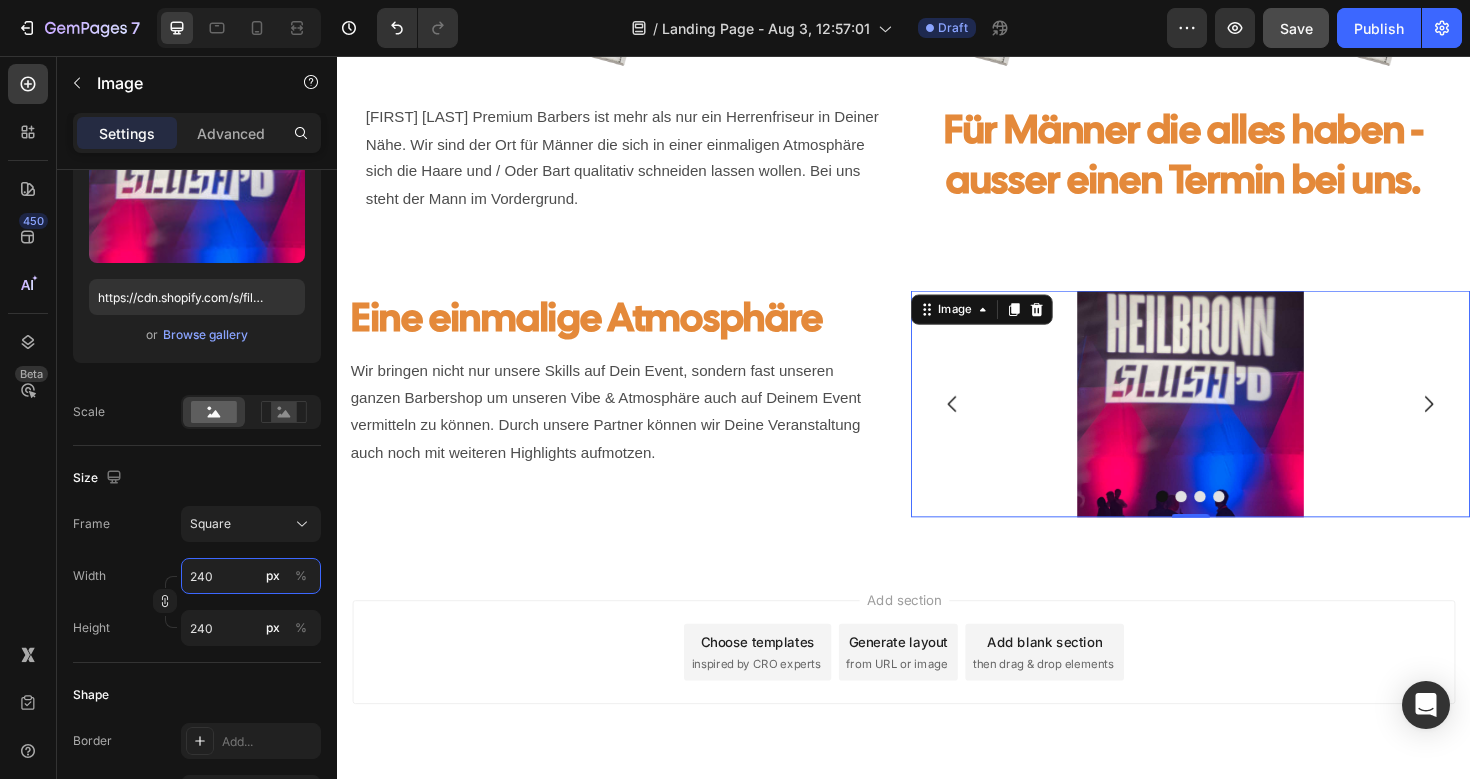 type on "24" 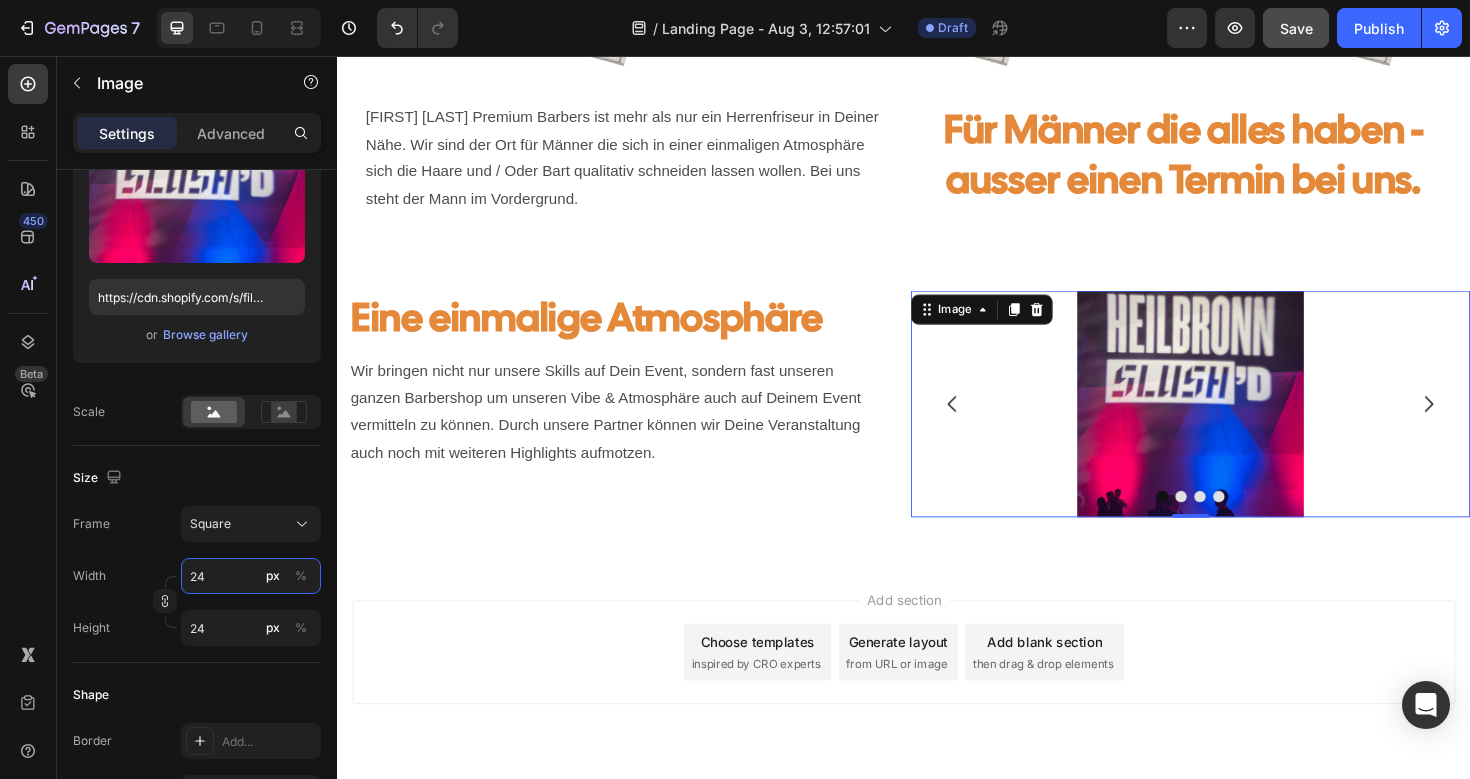 type on "2" 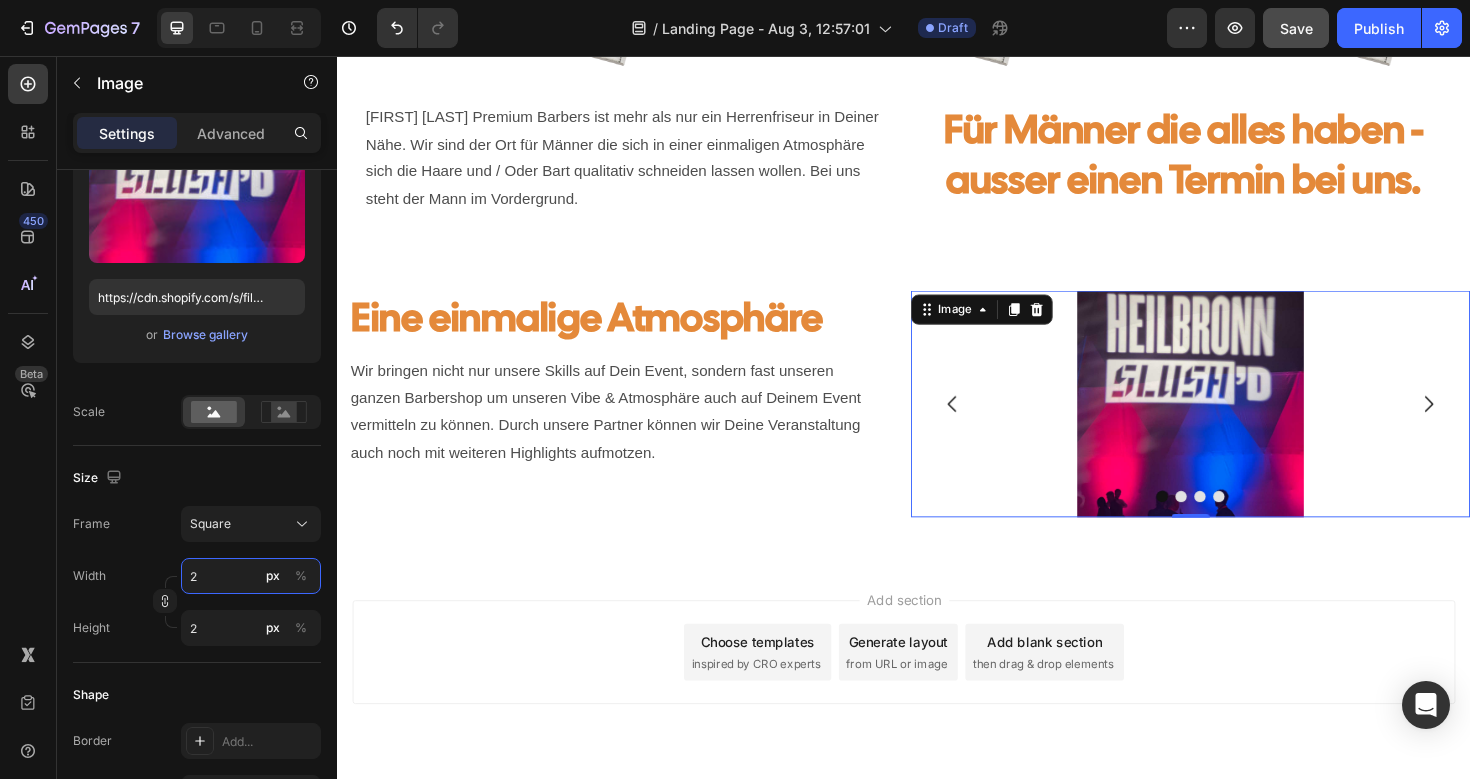 type 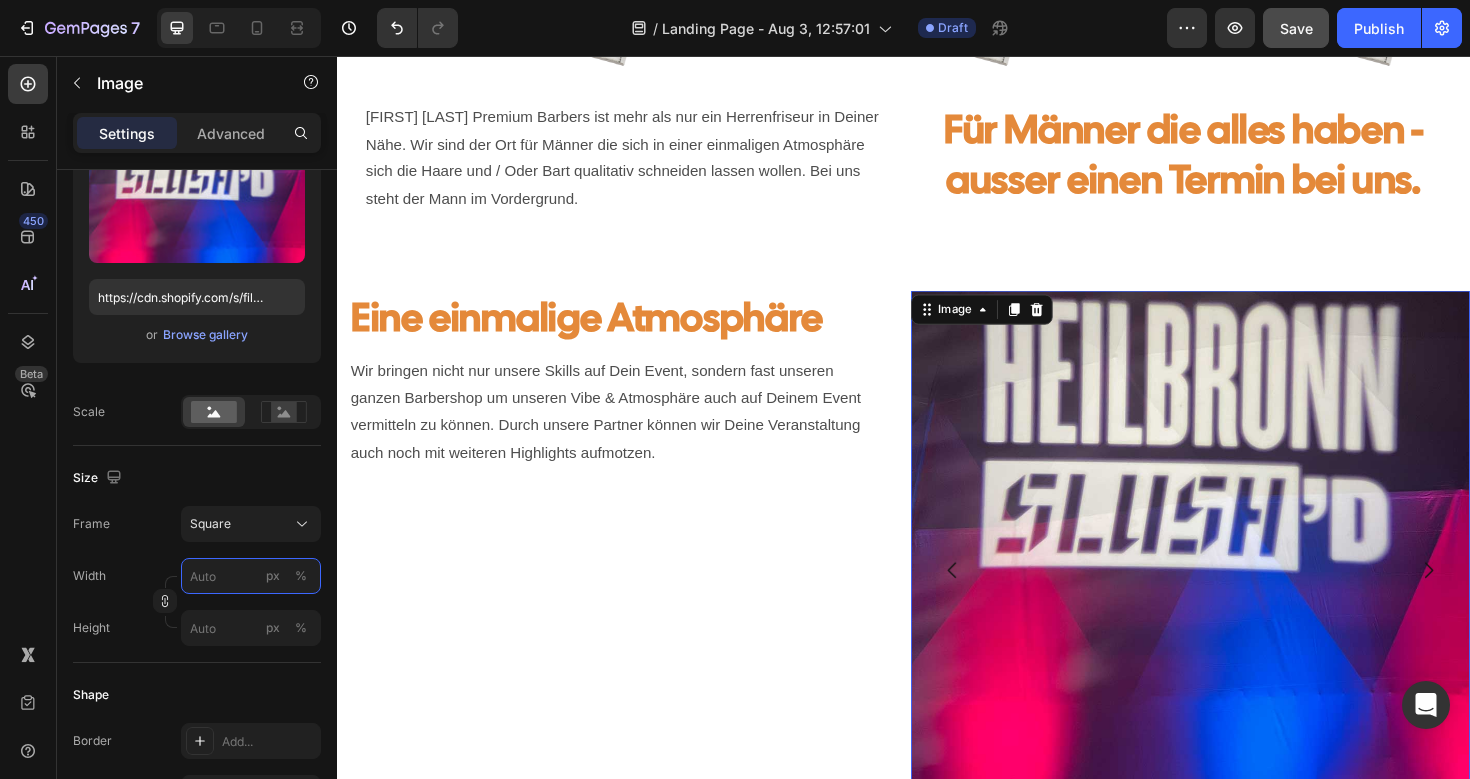 type on "4" 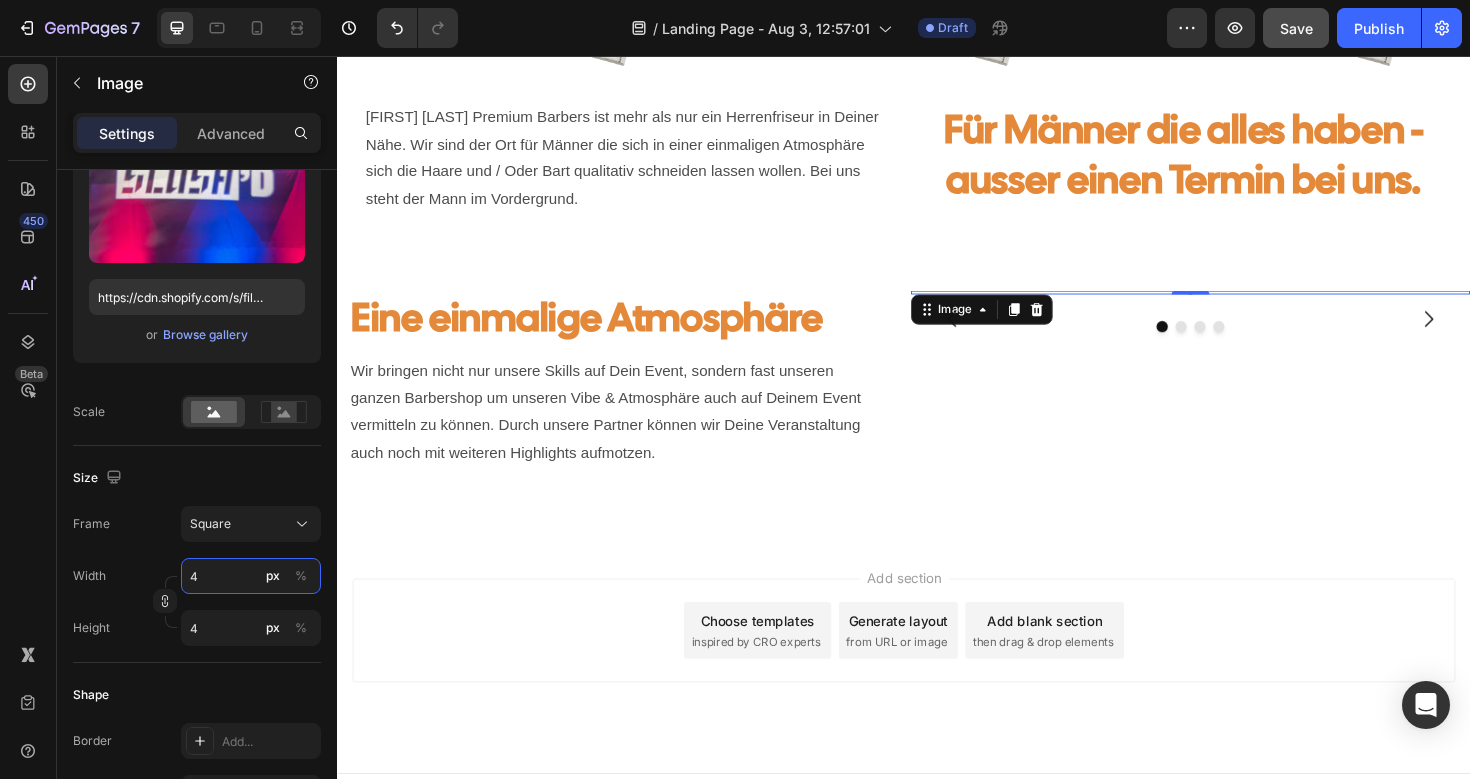 type on "48" 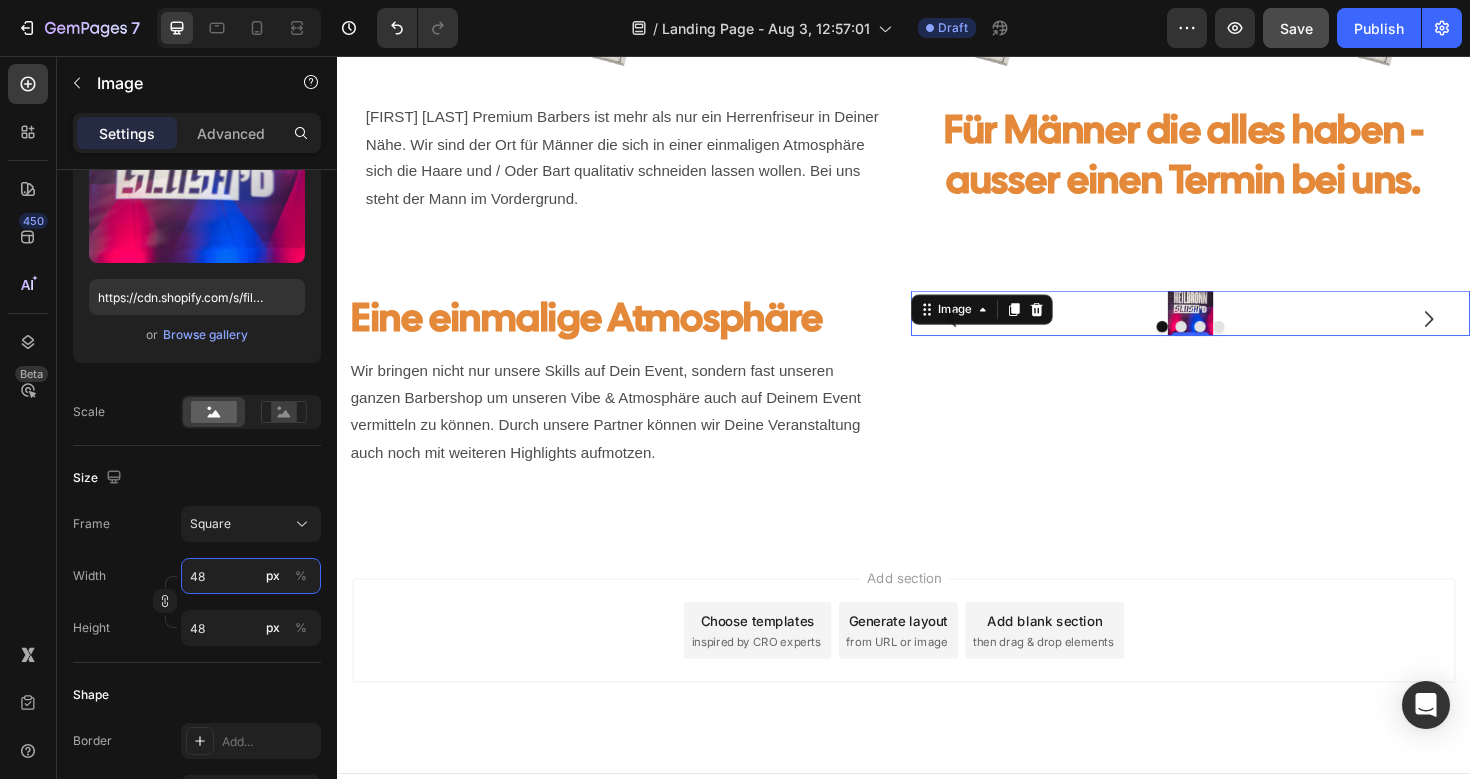type on "480" 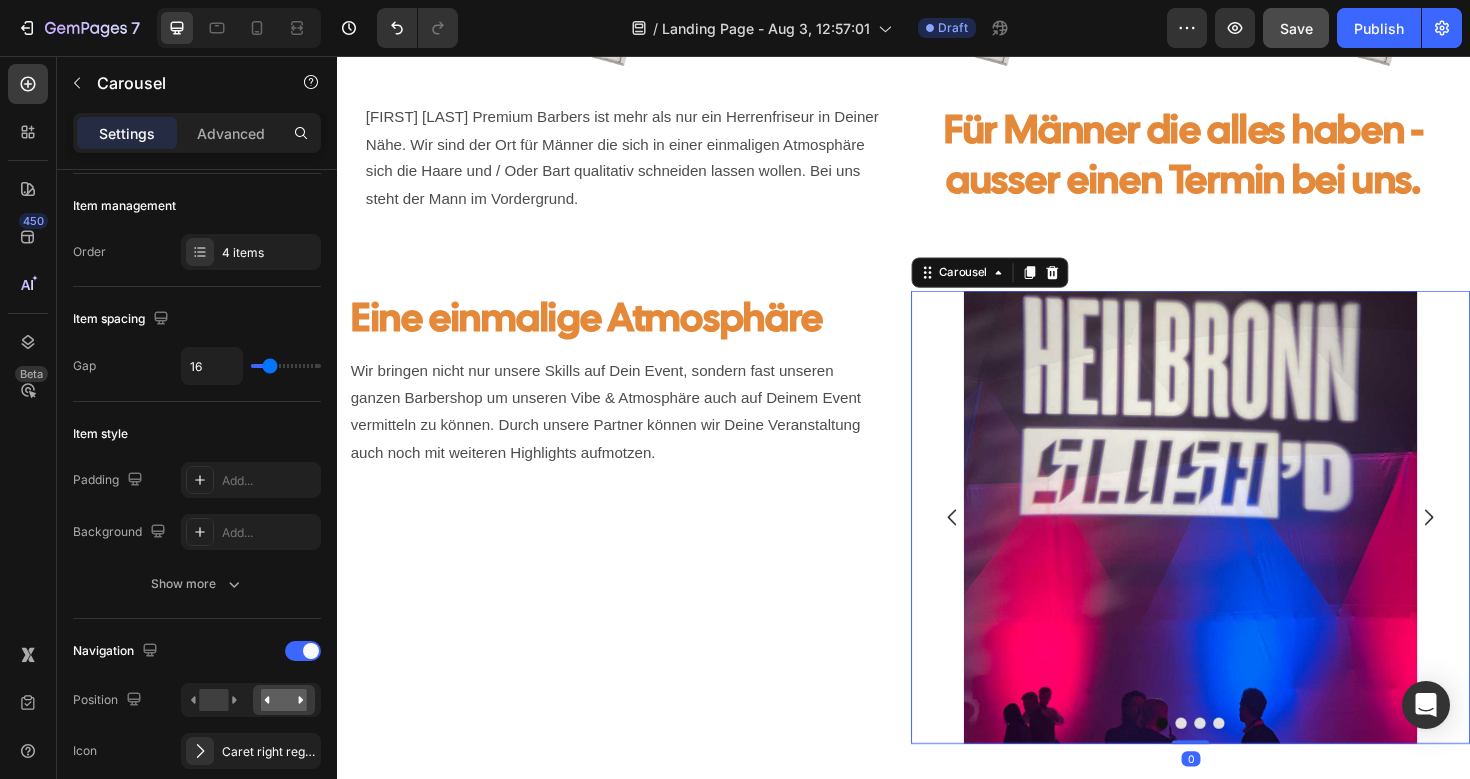click 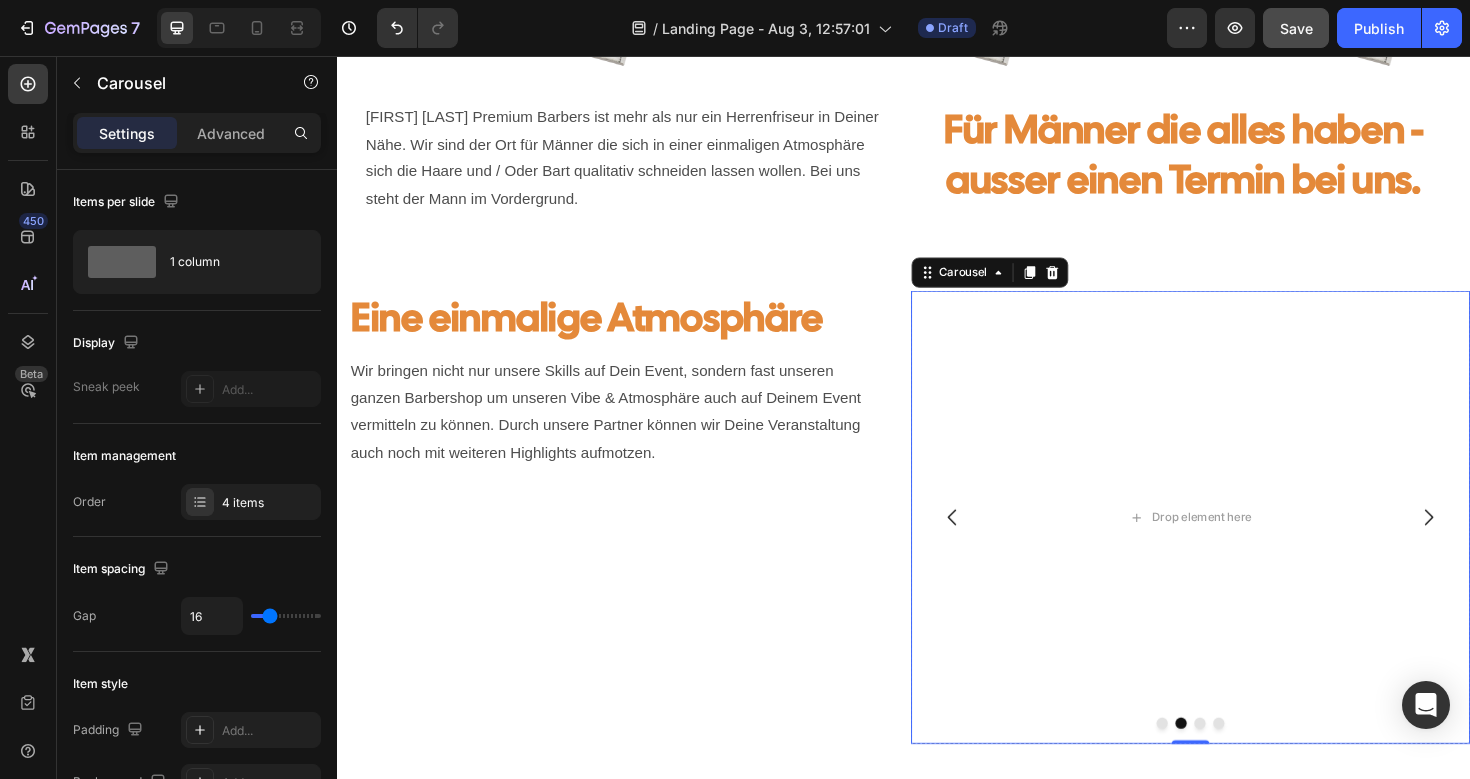 click 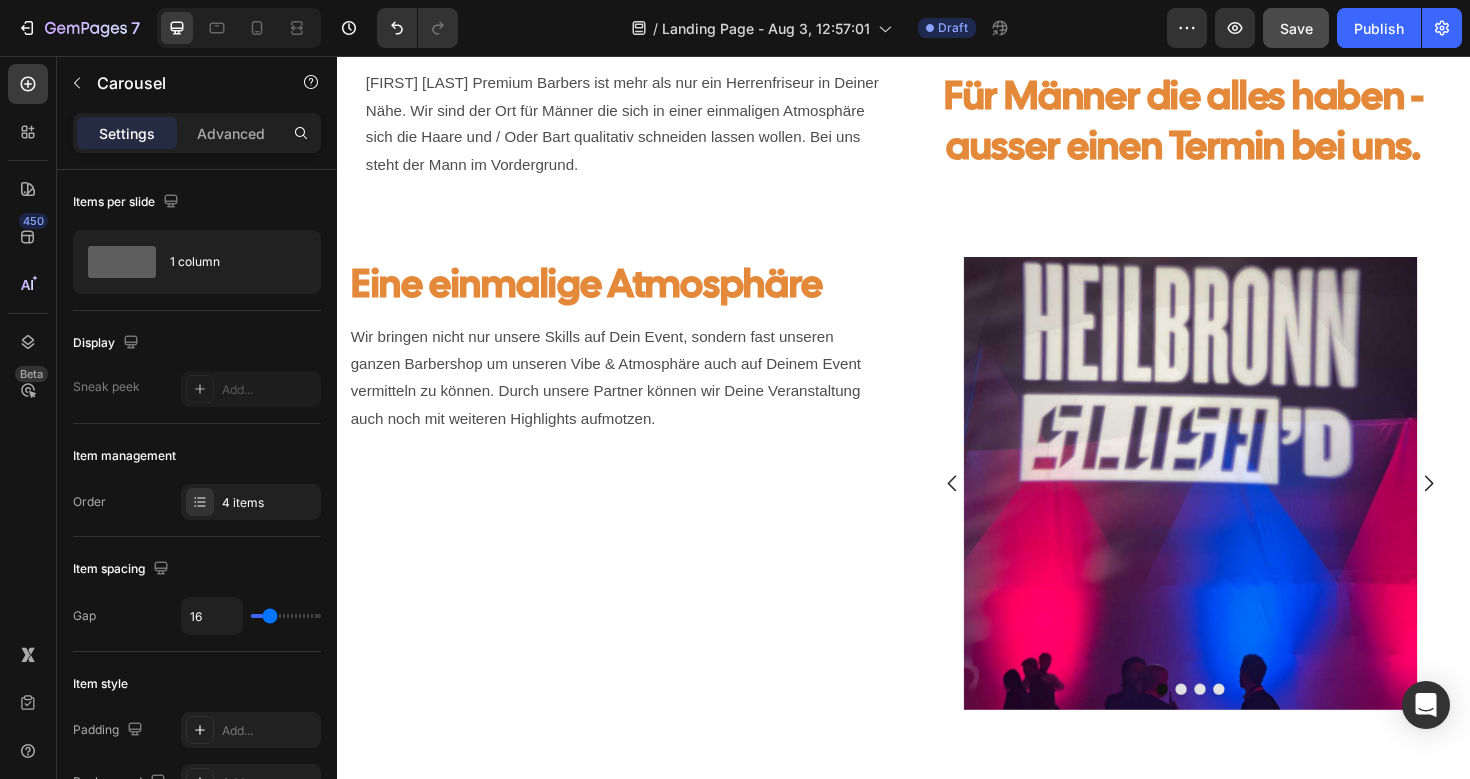 scroll, scrollTop: 631, scrollLeft: 0, axis: vertical 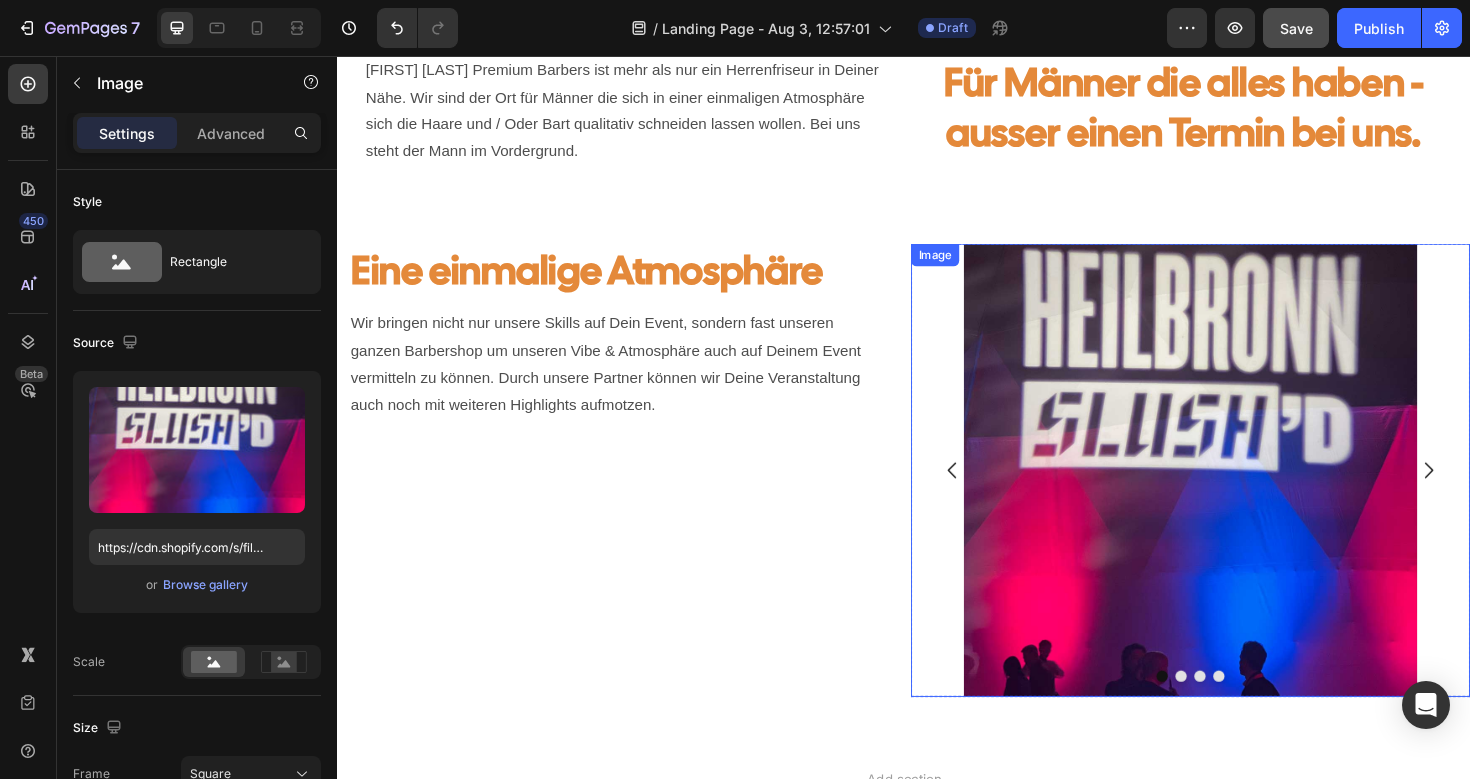 click at bounding box center (1241, 494) 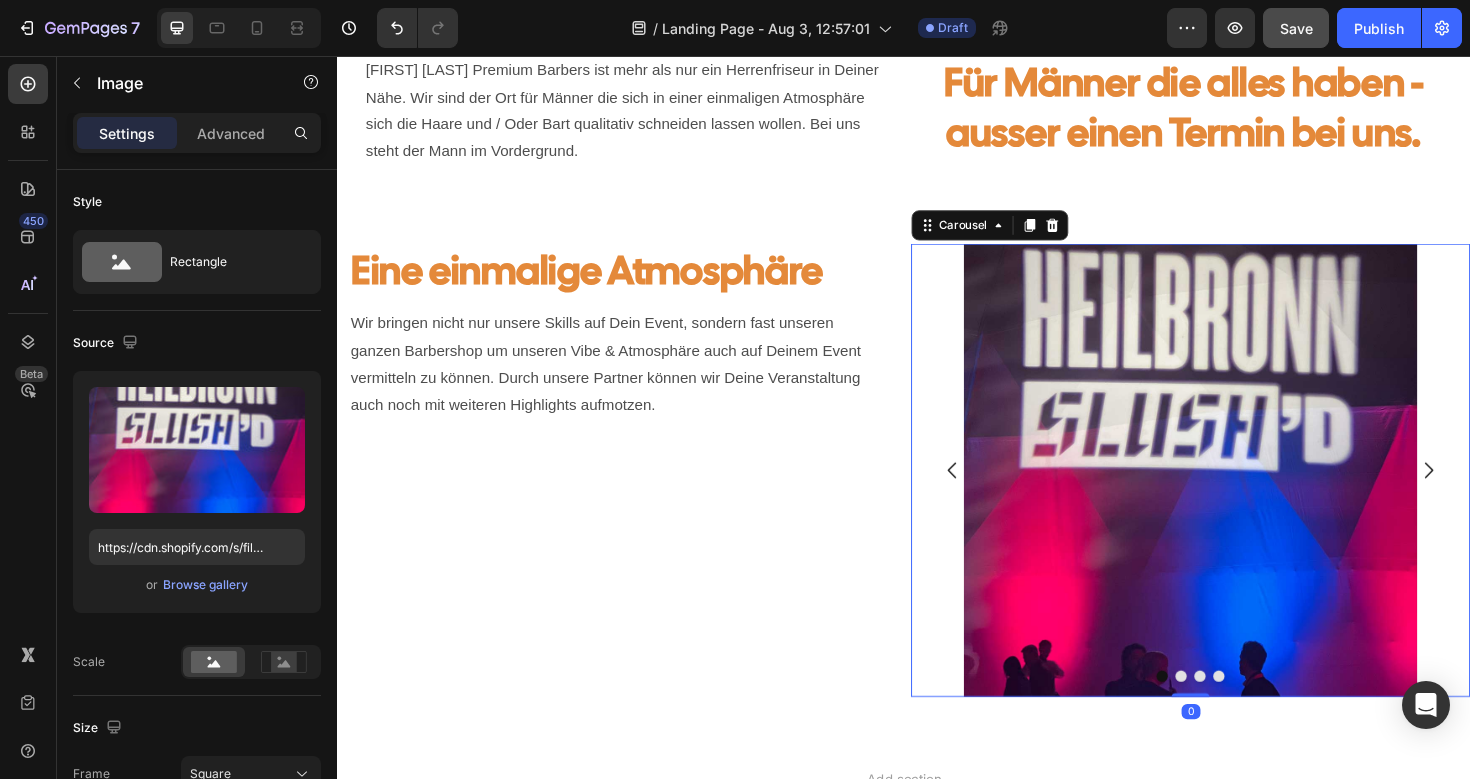 click 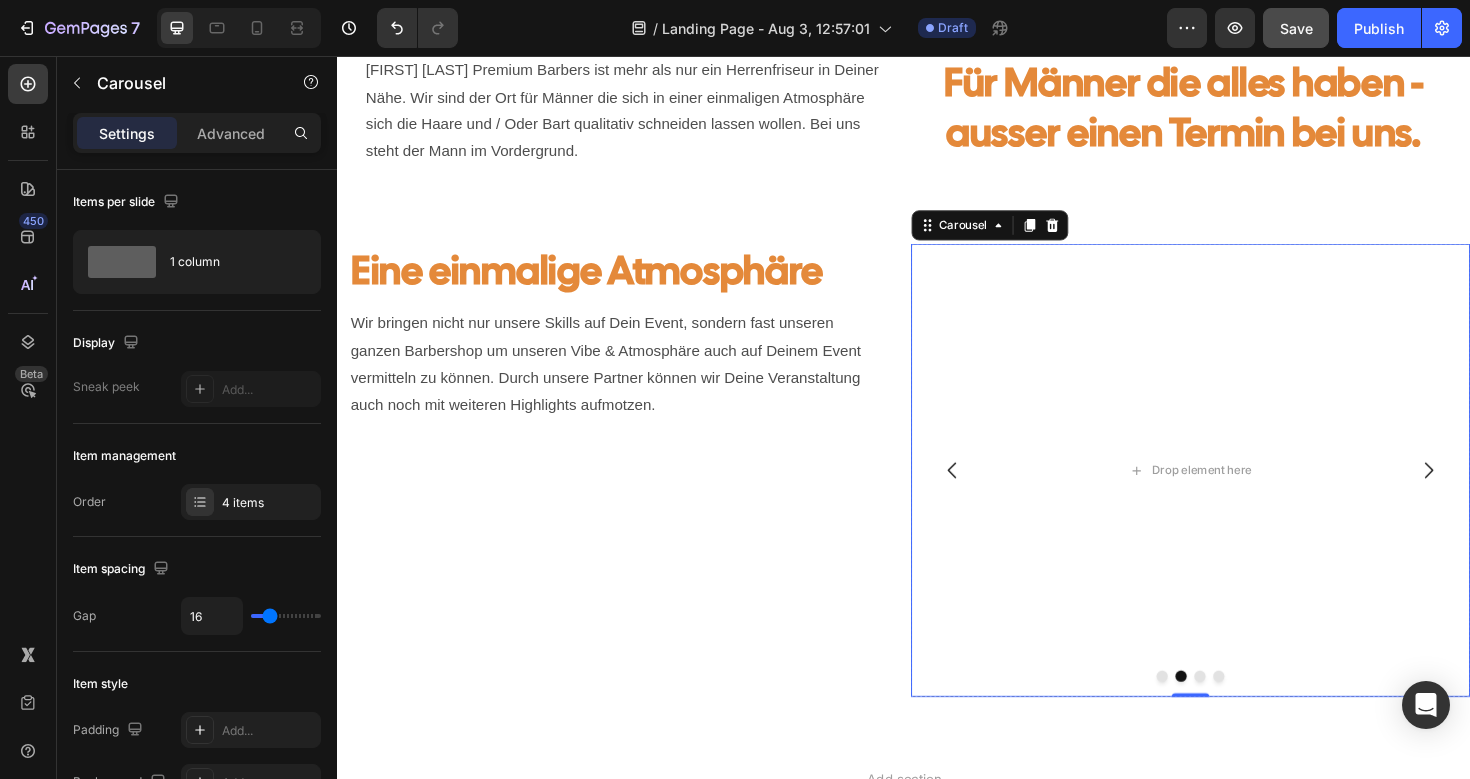 click 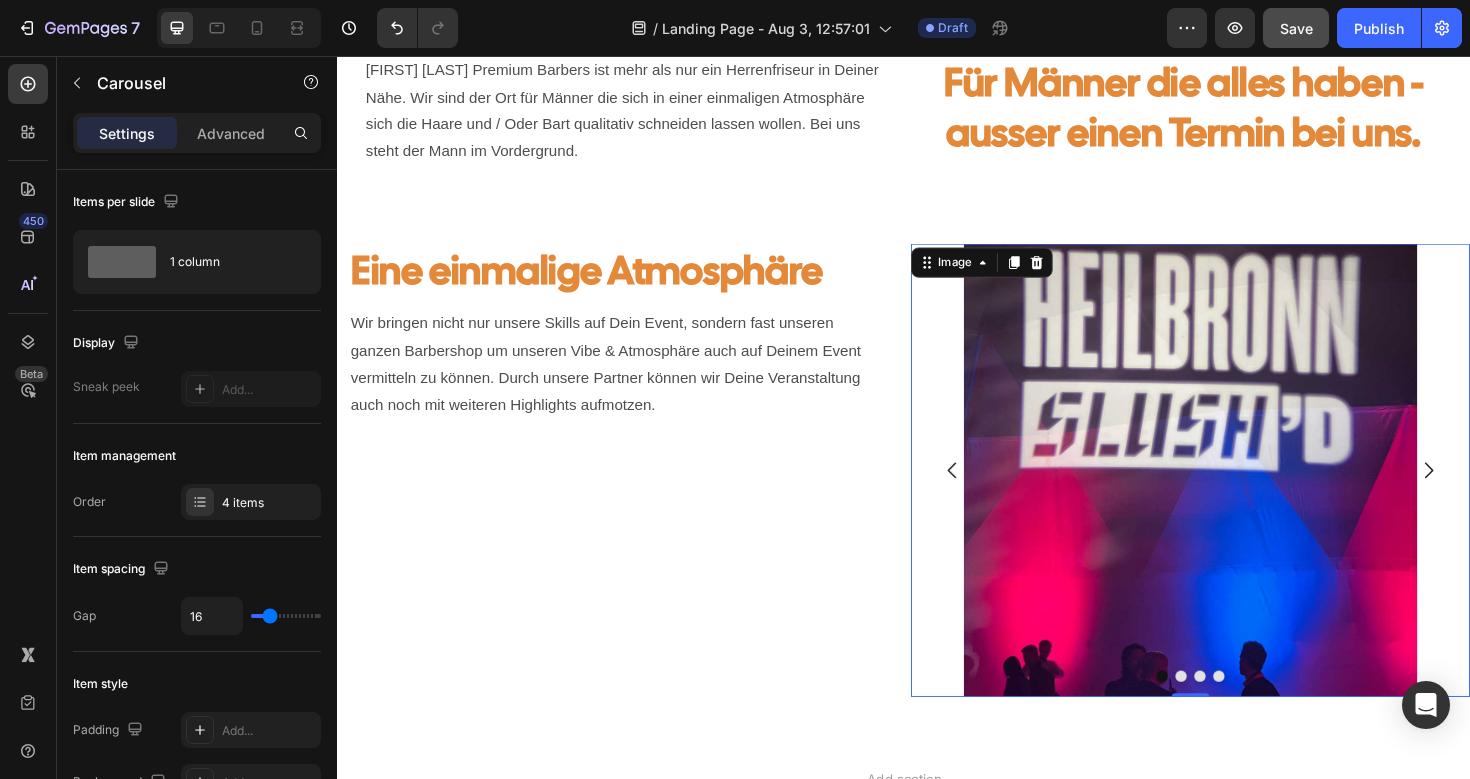 click at bounding box center [1241, 494] 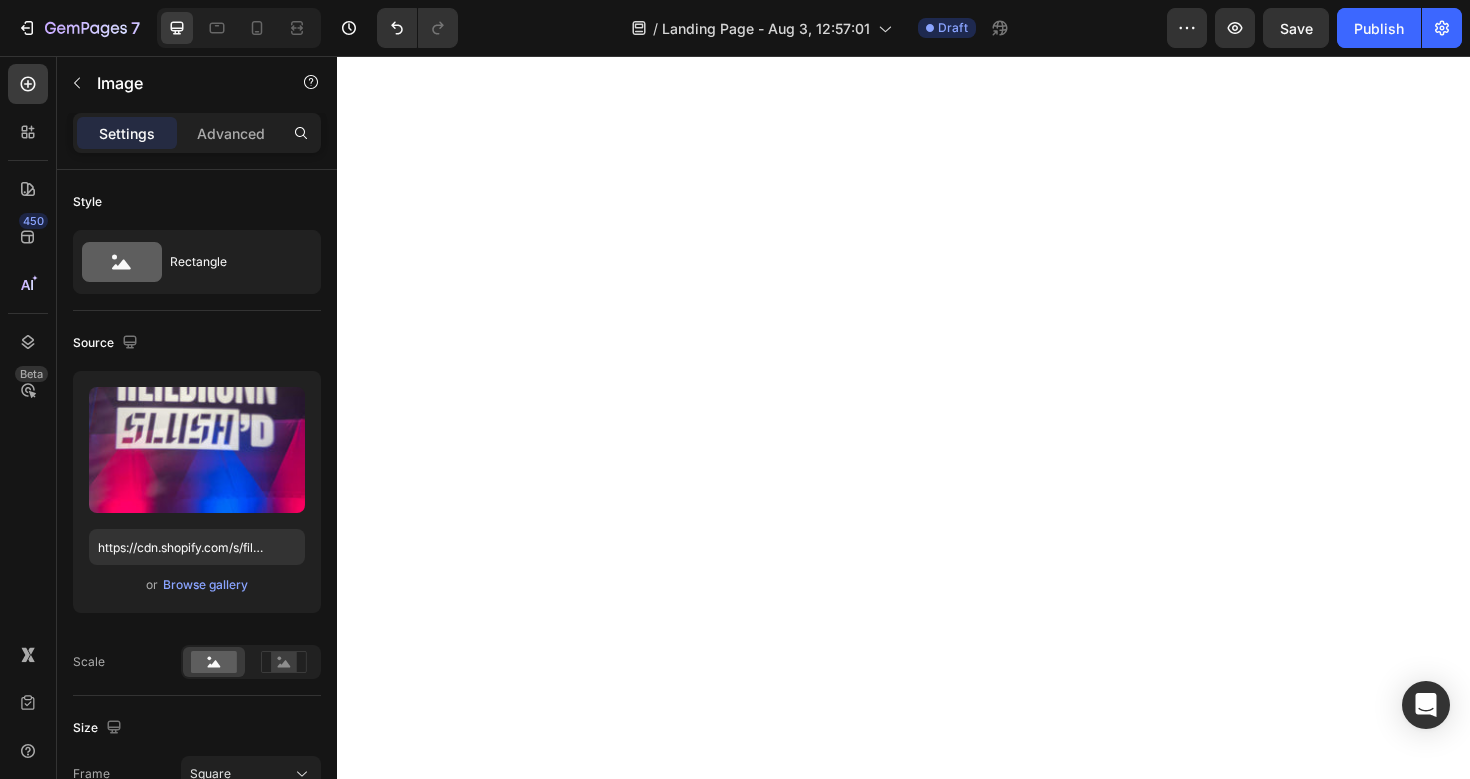 scroll, scrollTop: 0, scrollLeft: 0, axis: both 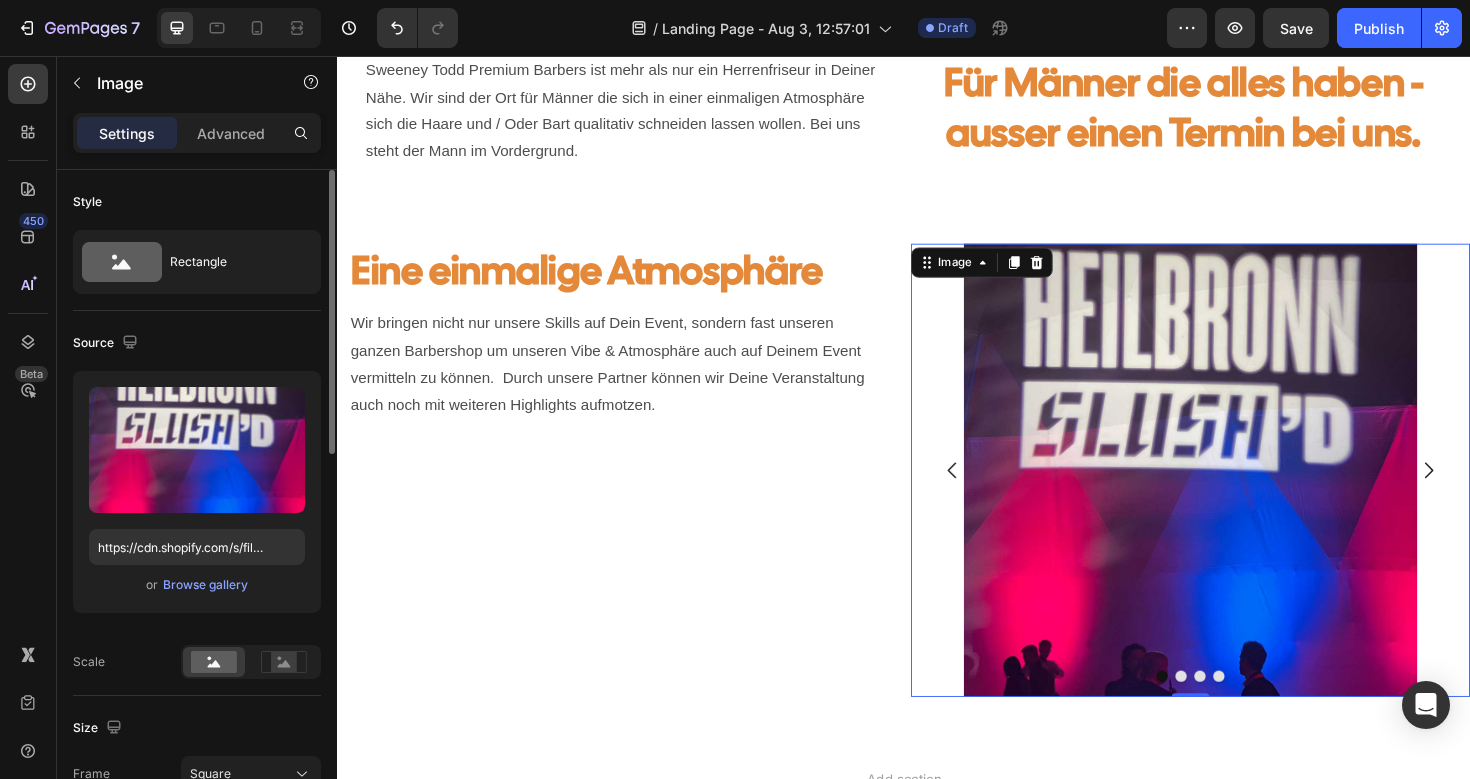 click on "or  Browse gallery" at bounding box center (197, 585) 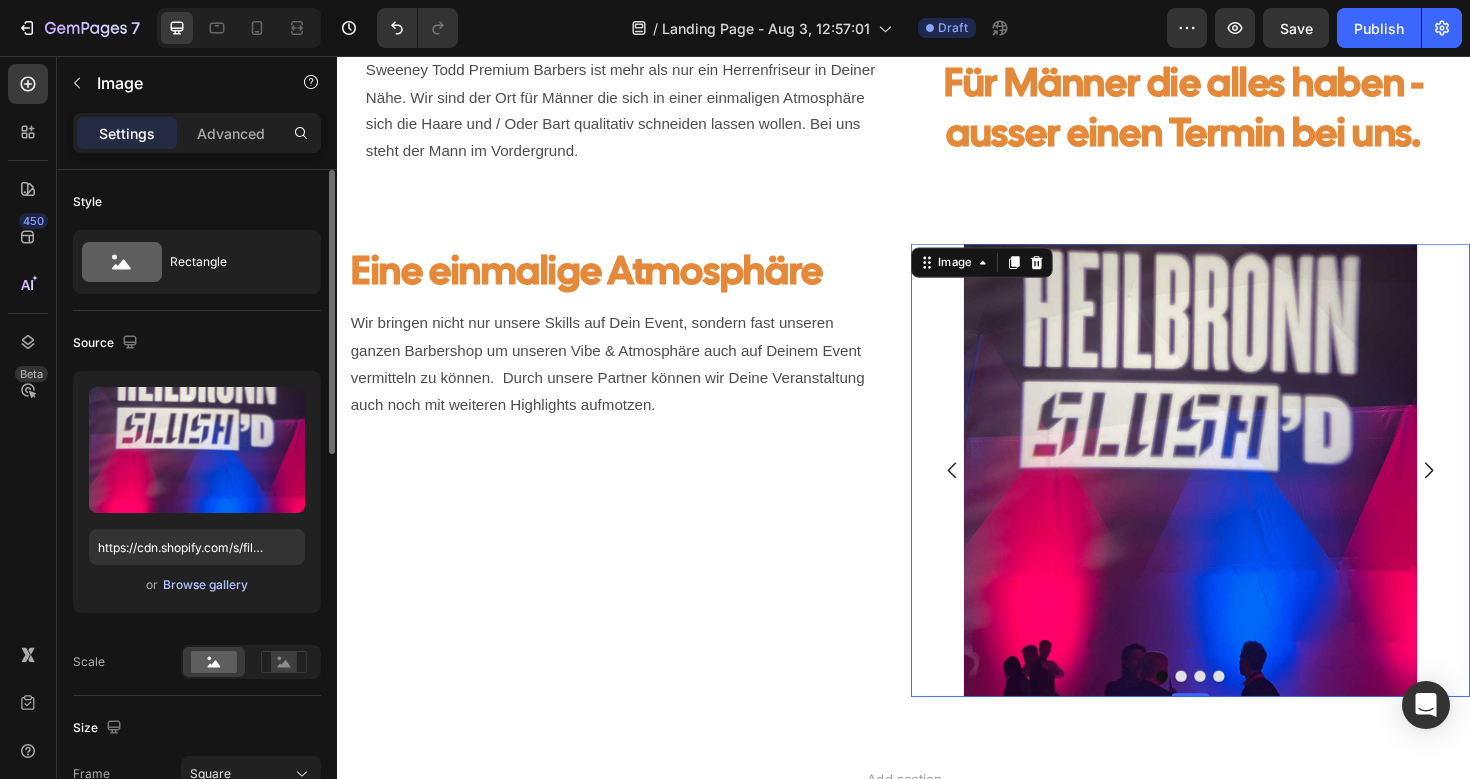 click on "Browse gallery" at bounding box center (205, 585) 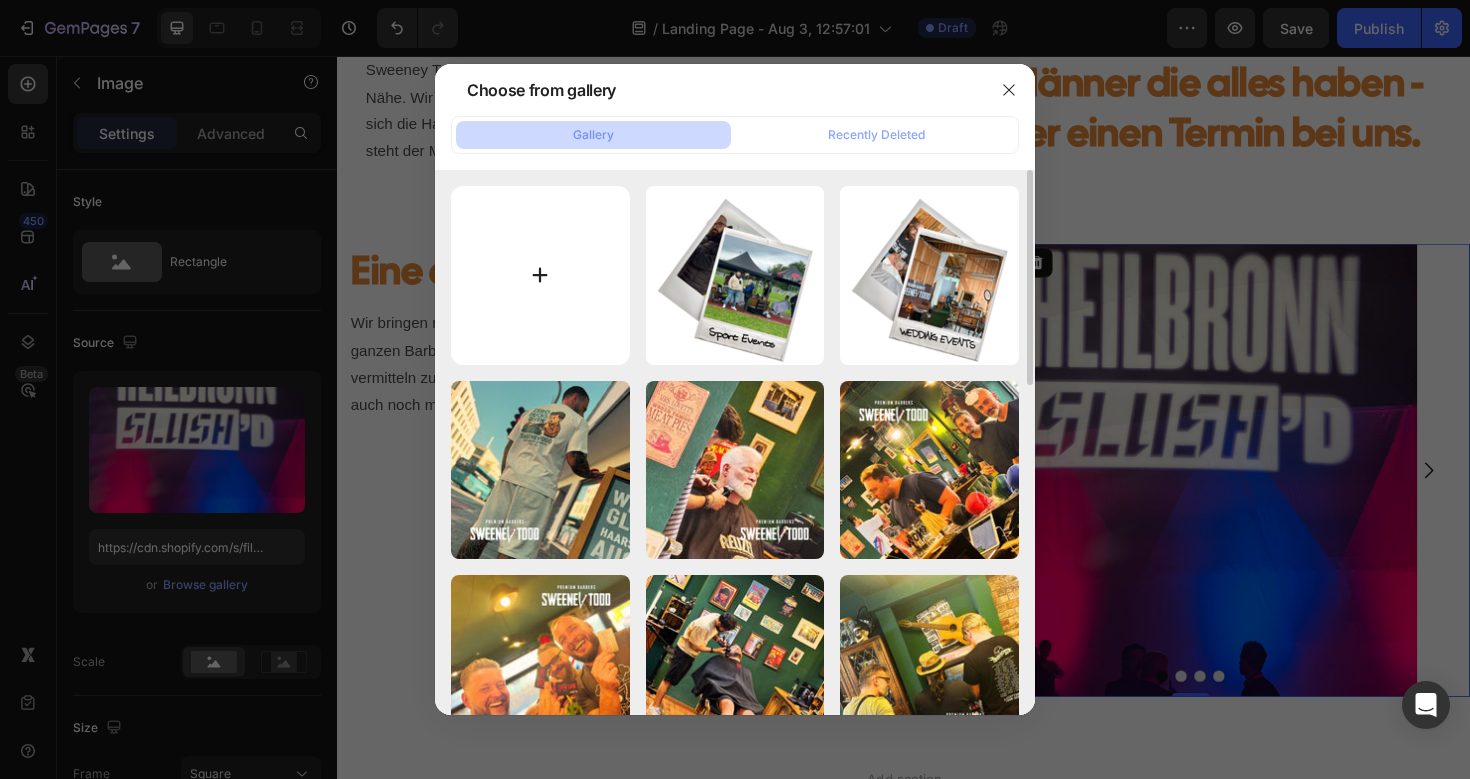 click at bounding box center [540, 275] 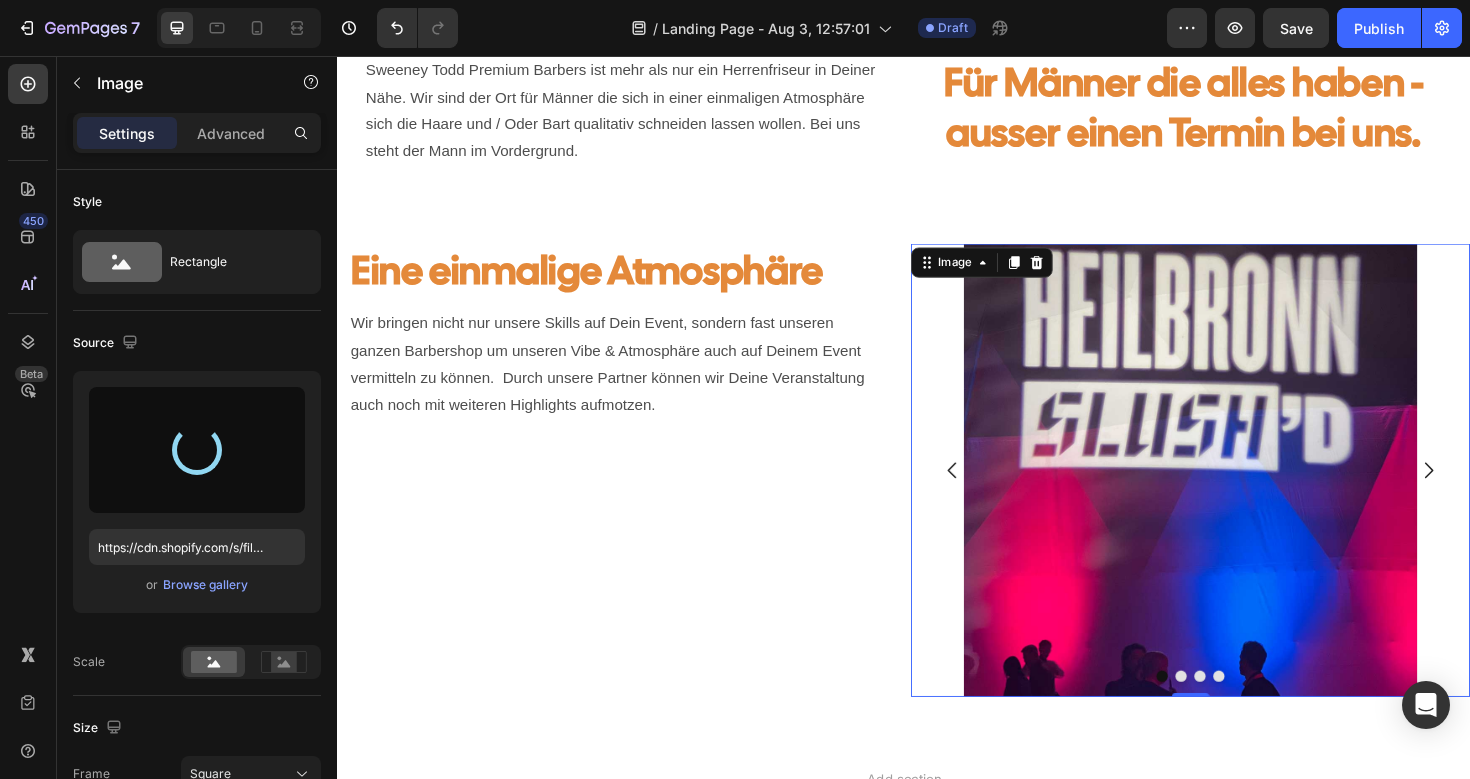 type on "https://cdn.shopify.com/s/files/1/0910/3386/2467/files/gempages_540342684171109508-e4895c01-5e83-41c2-b169-357d523fa47a.png" 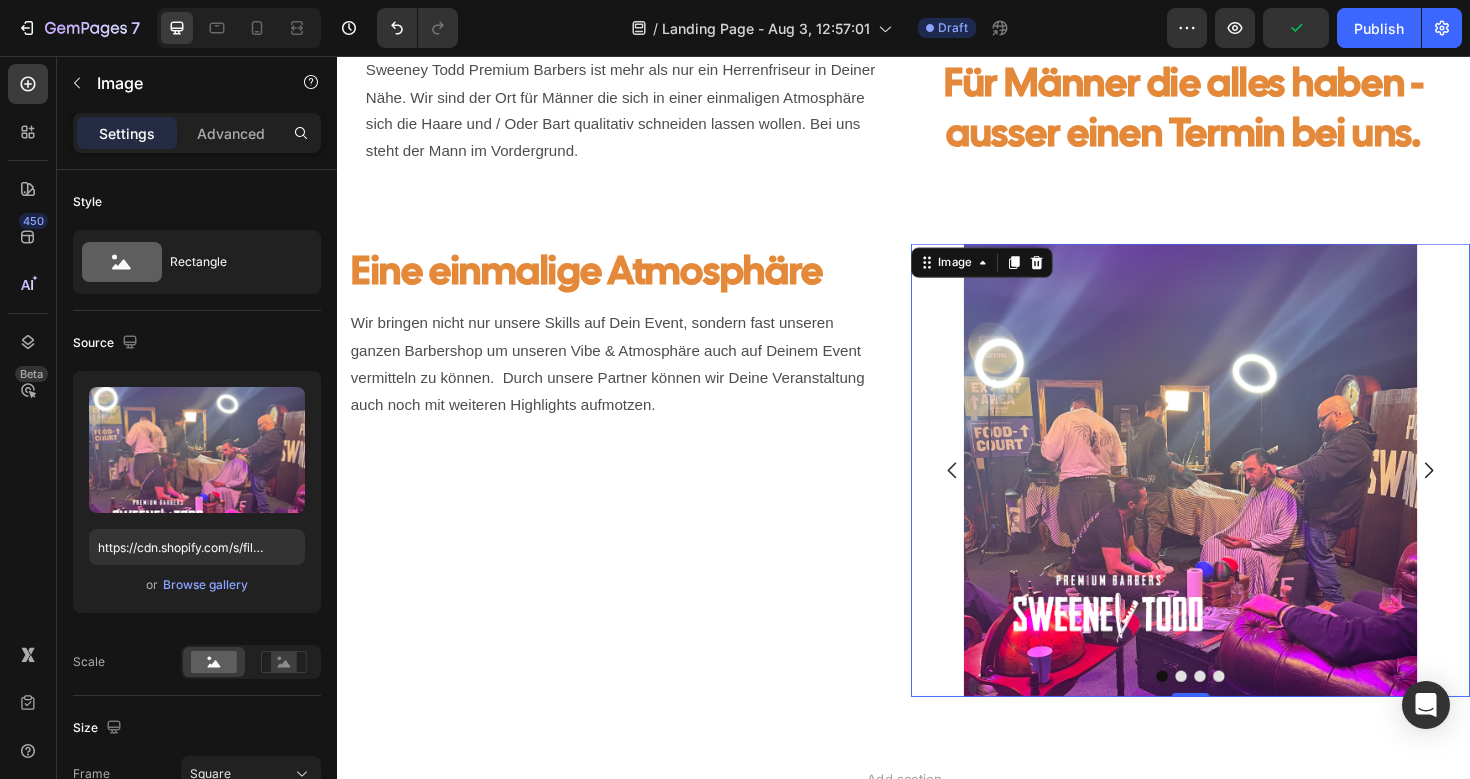 click at bounding box center (1241, 494) 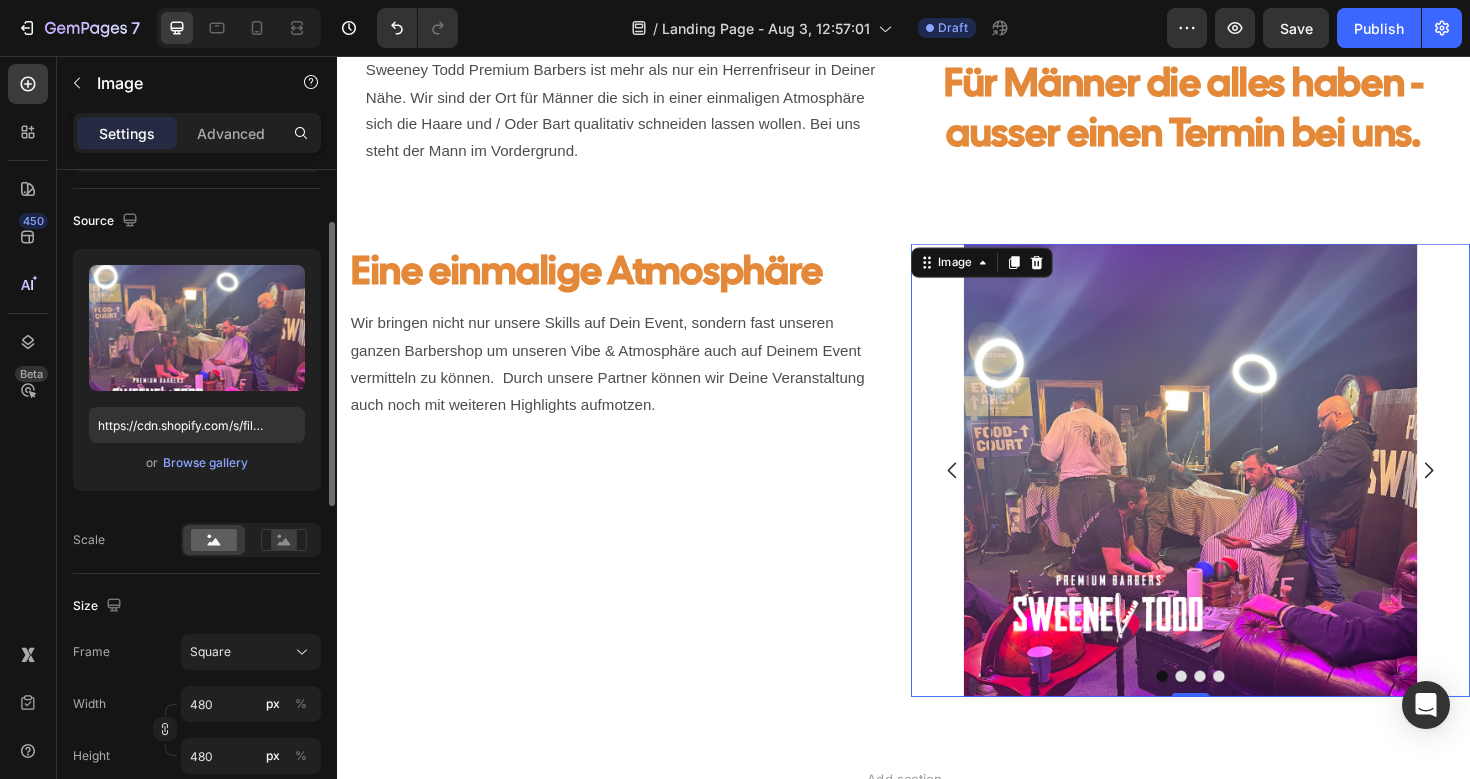 scroll, scrollTop: 124, scrollLeft: 0, axis: vertical 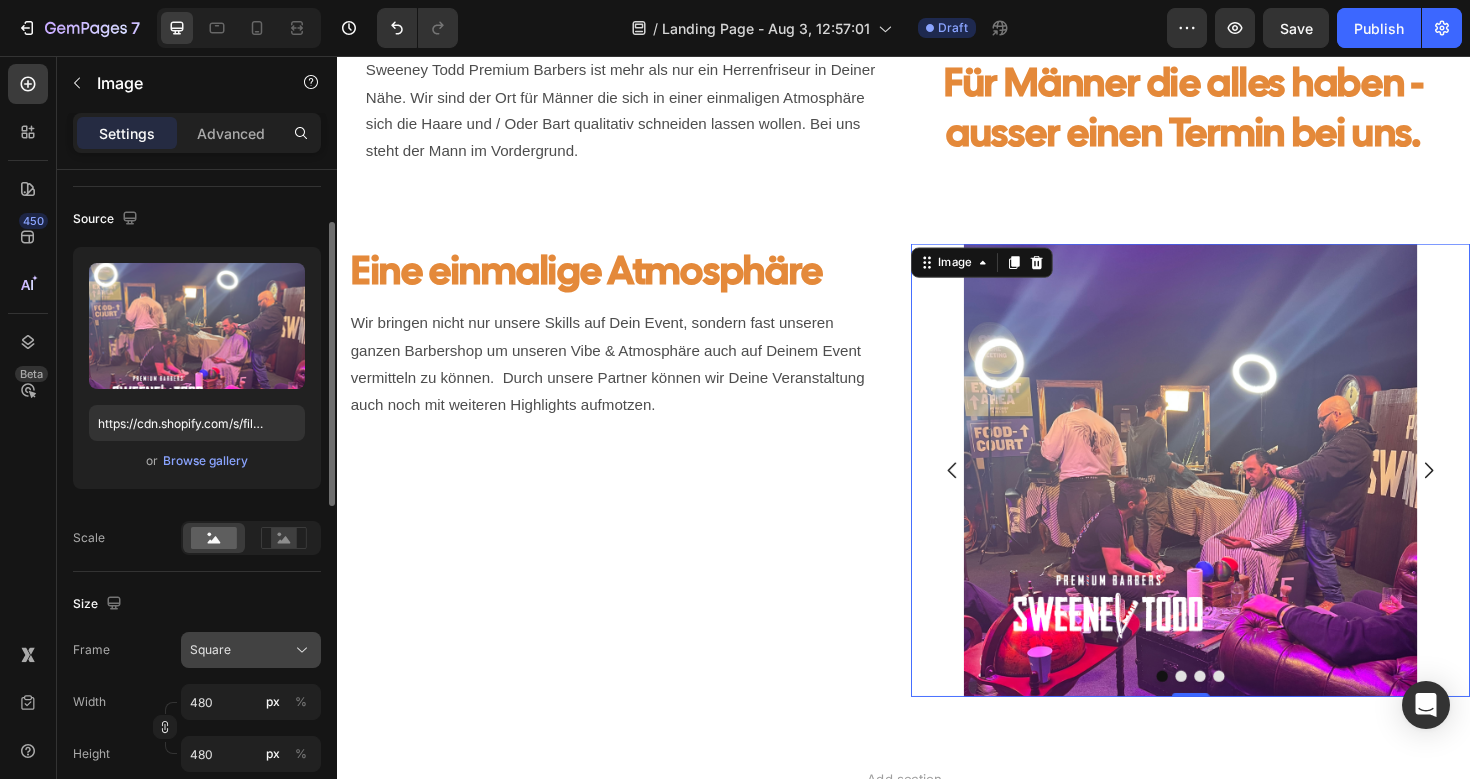 click on "Square" 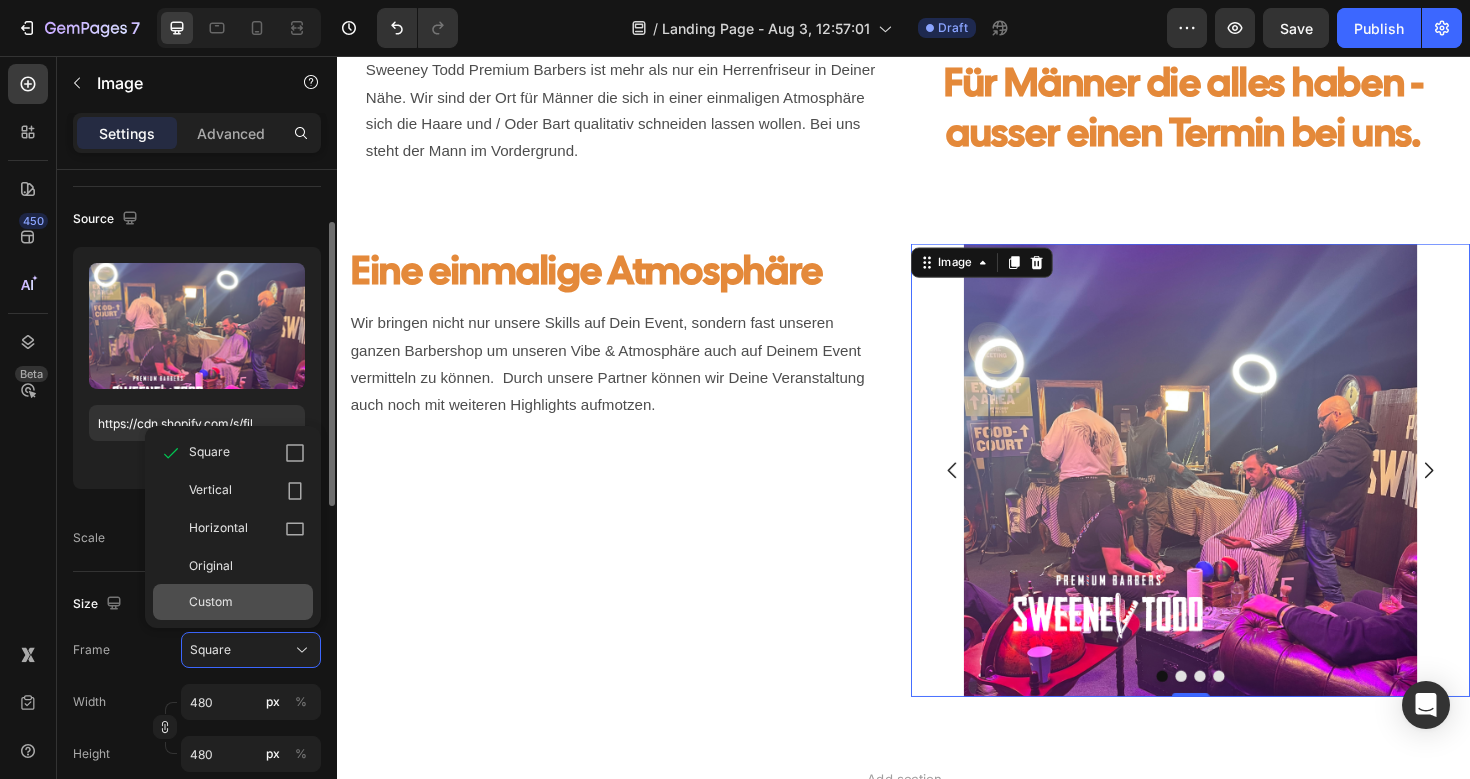 click on "Custom" 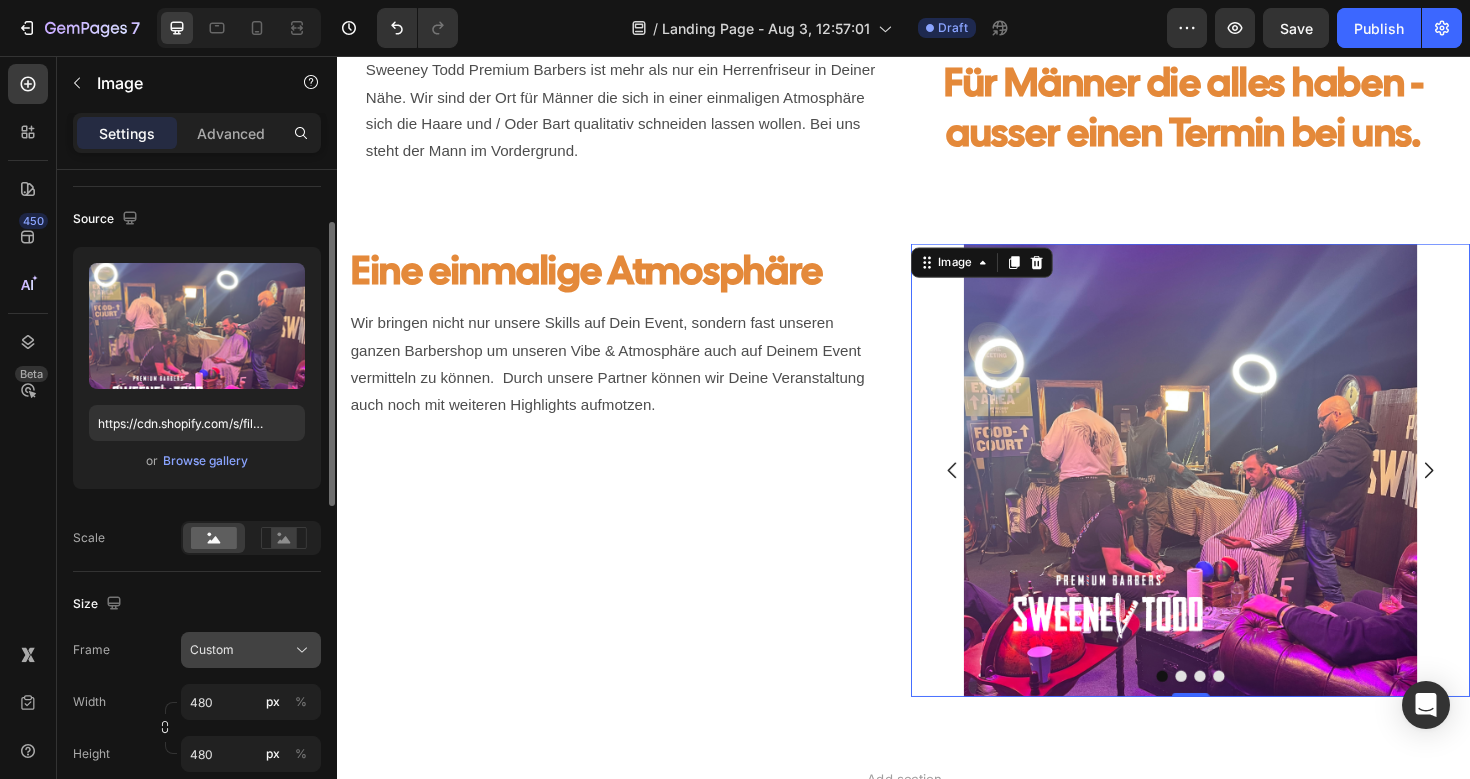 click on "Custom" at bounding box center [251, 650] 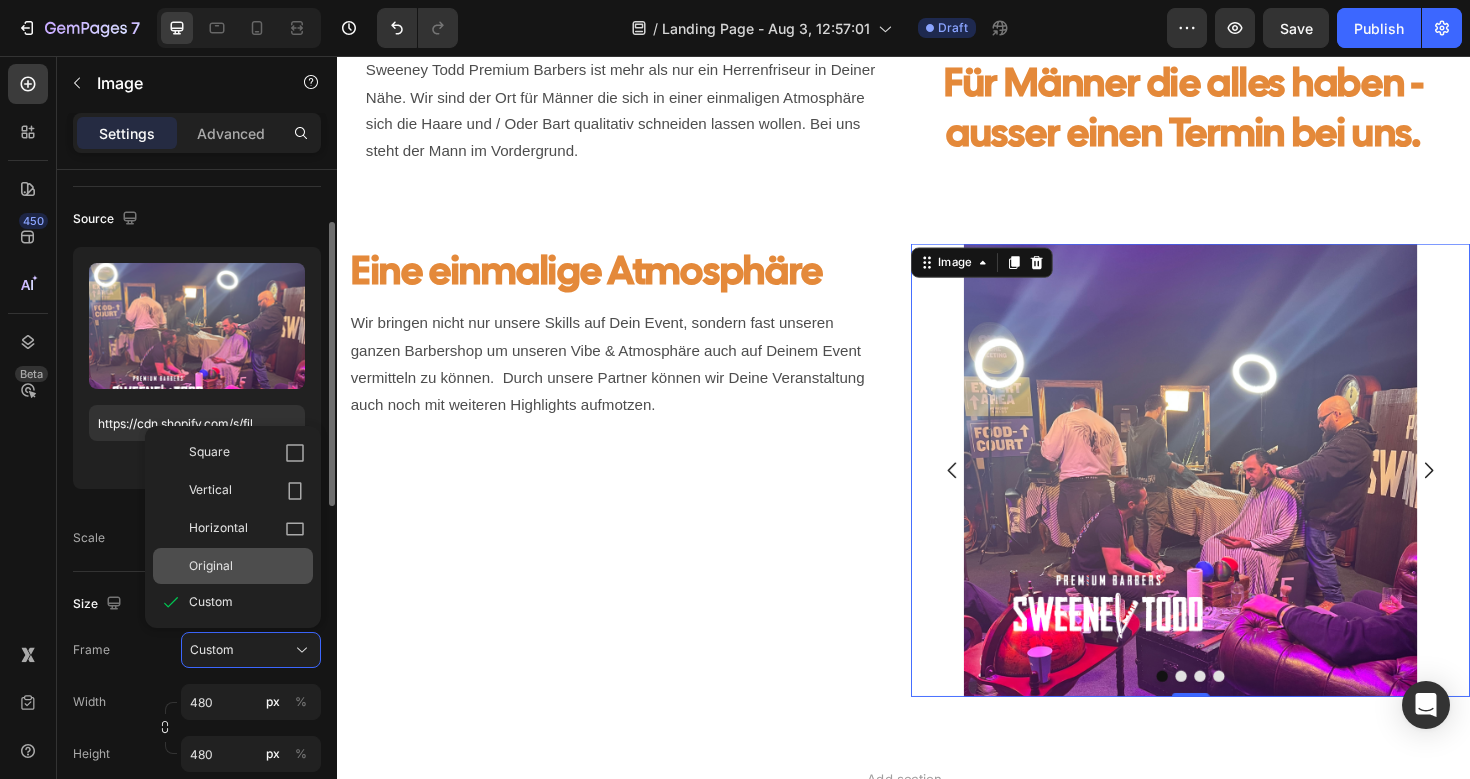 click on "Original" at bounding box center [247, 566] 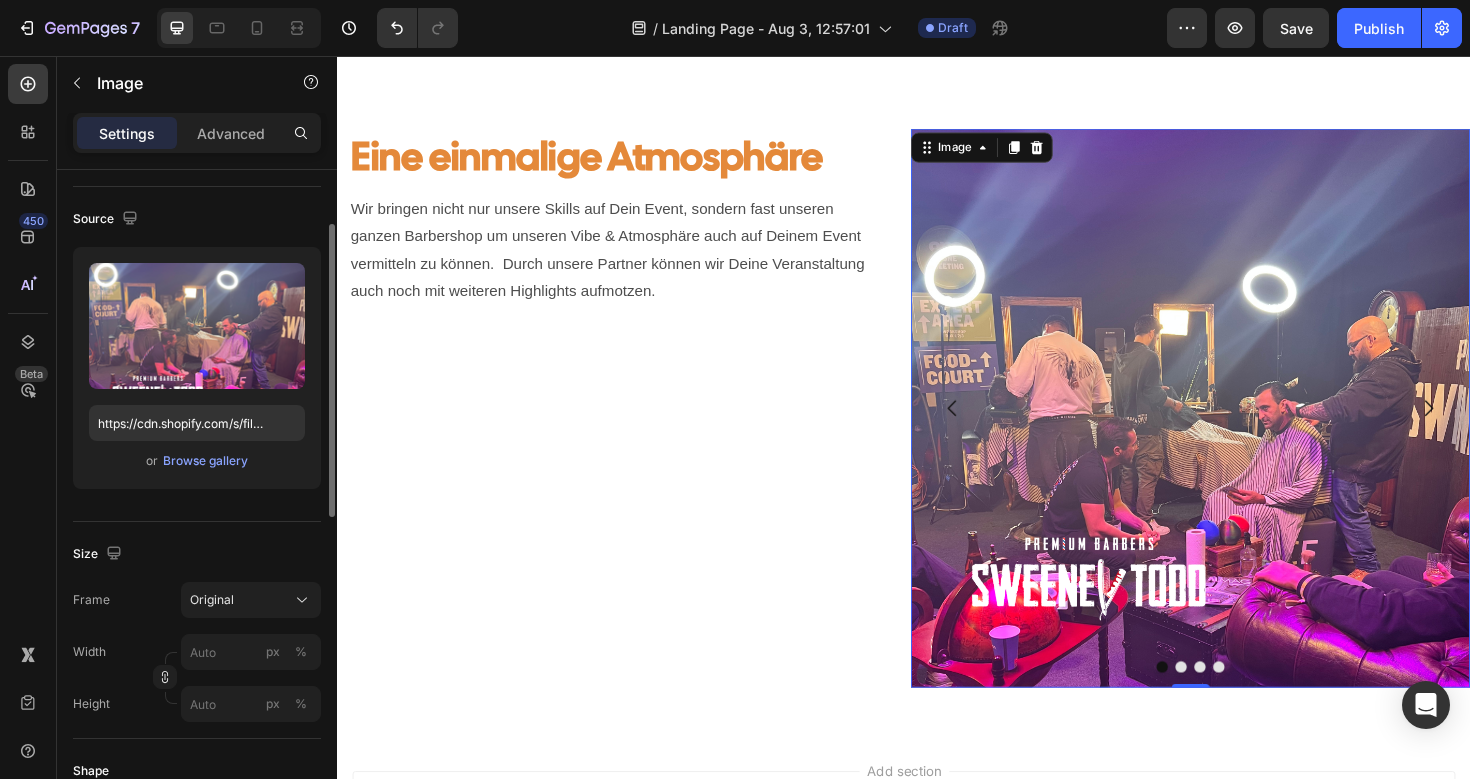 scroll, scrollTop: 757, scrollLeft: 0, axis: vertical 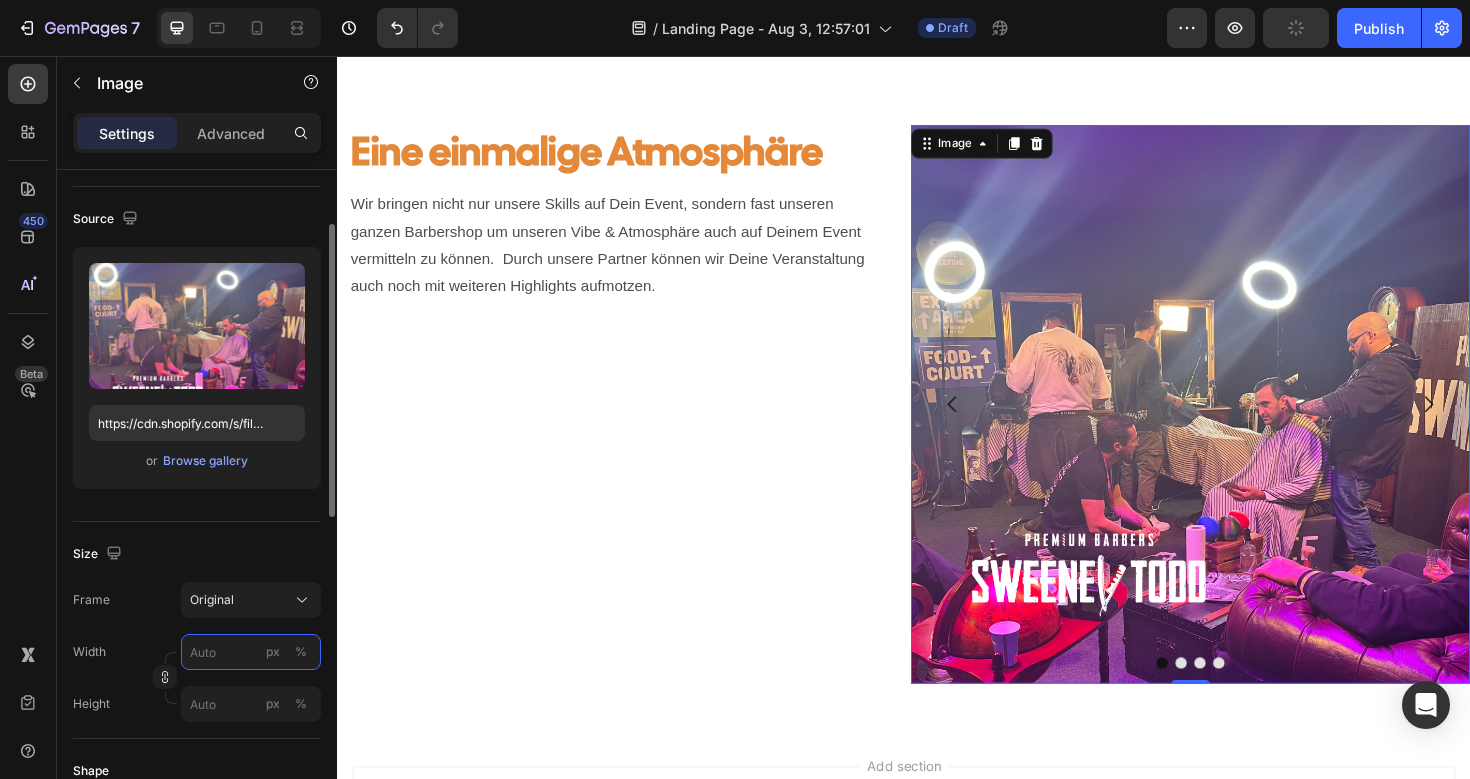 click on "px %" at bounding box center (251, 652) 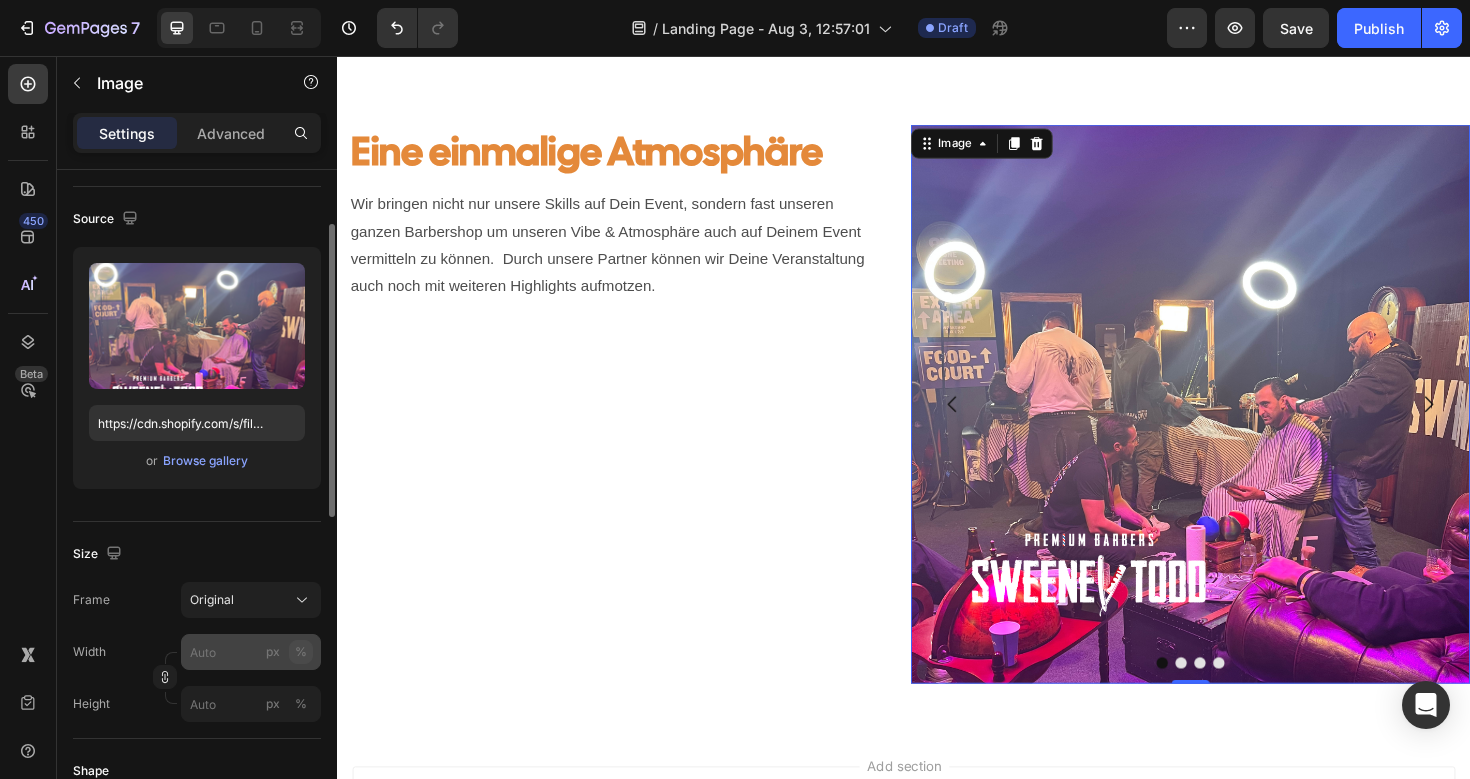 click on "%" at bounding box center (301, 652) 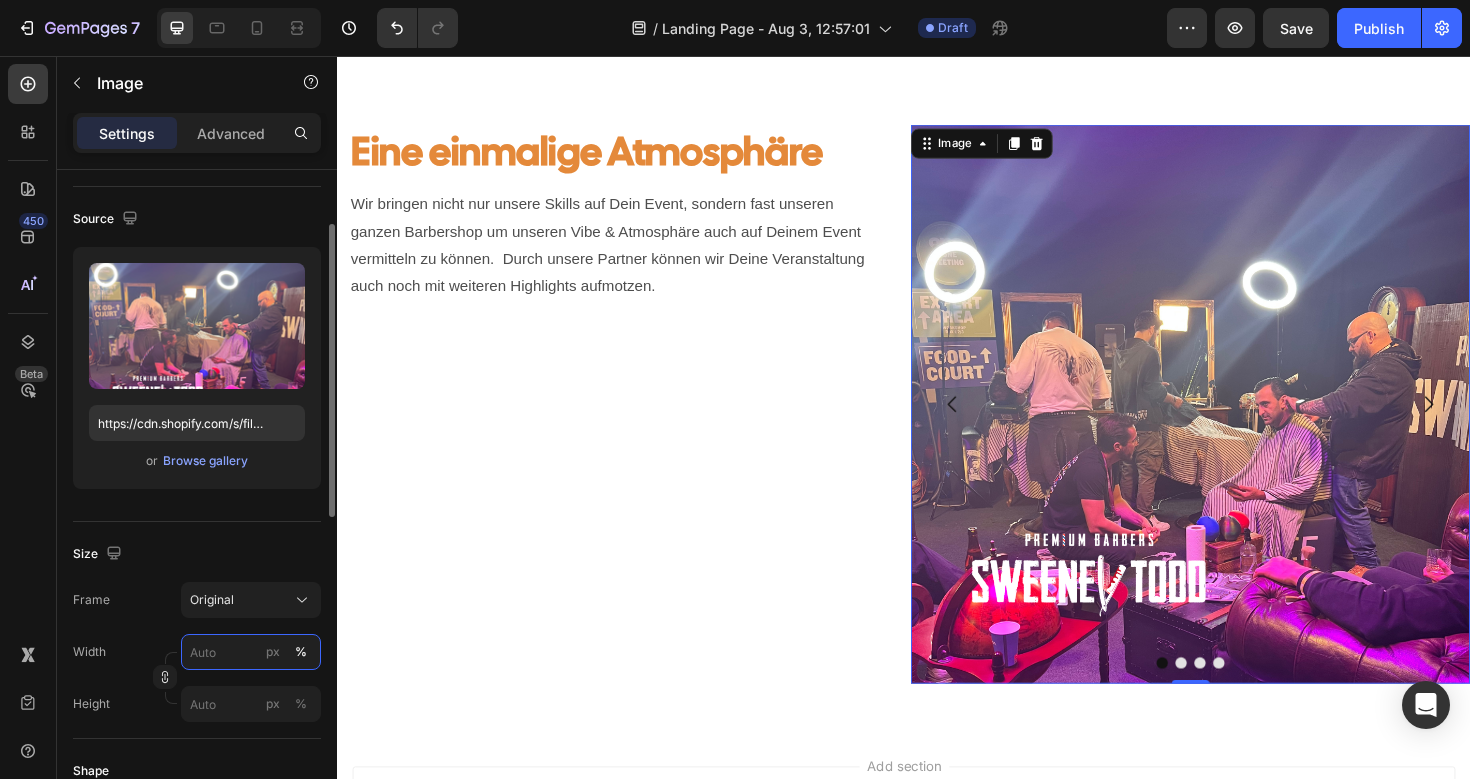 click on "px %" at bounding box center [251, 652] 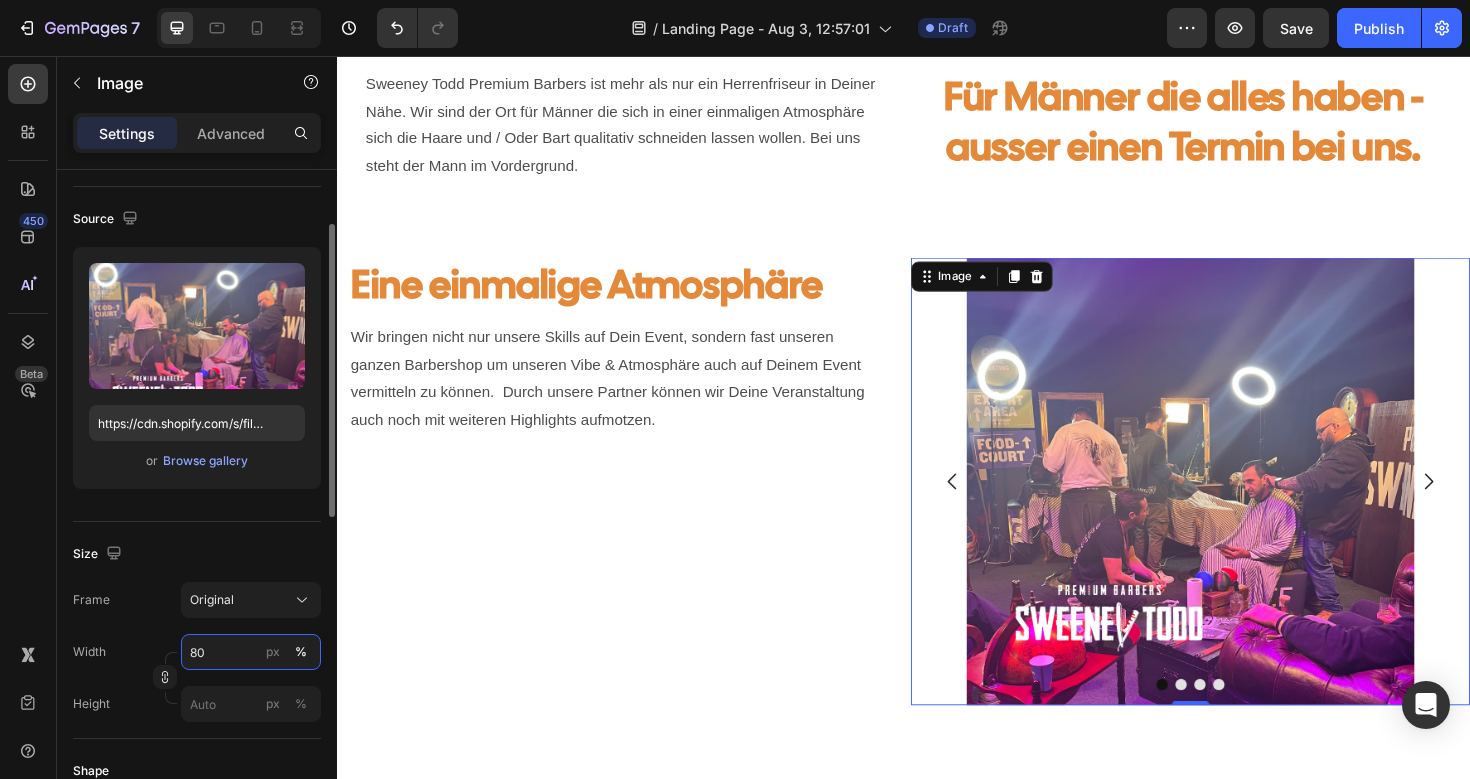 scroll, scrollTop: 757, scrollLeft: 0, axis: vertical 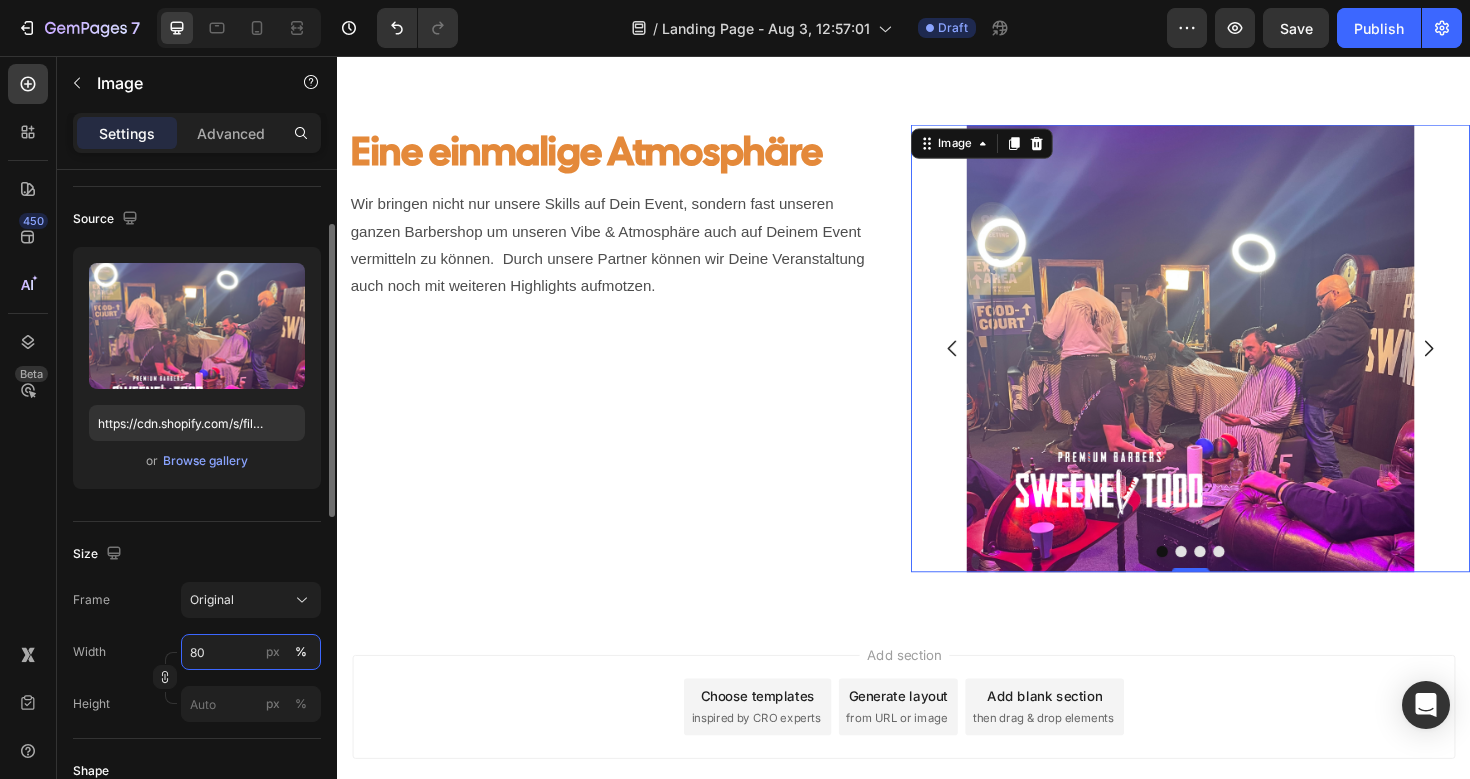 drag, startPoint x: 218, startPoint y: 652, endPoint x: 176, endPoint y: 652, distance: 42 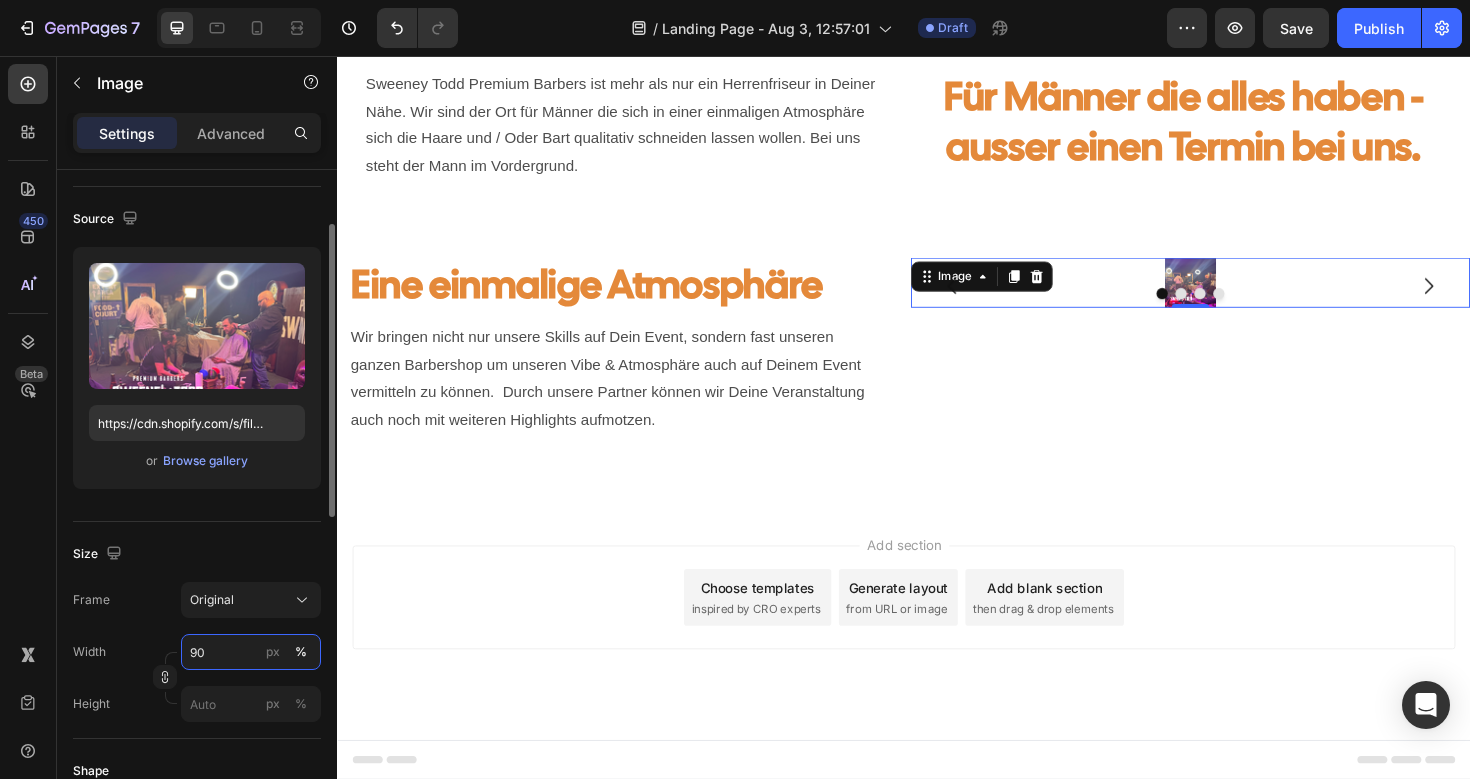 scroll, scrollTop: 757, scrollLeft: 0, axis: vertical 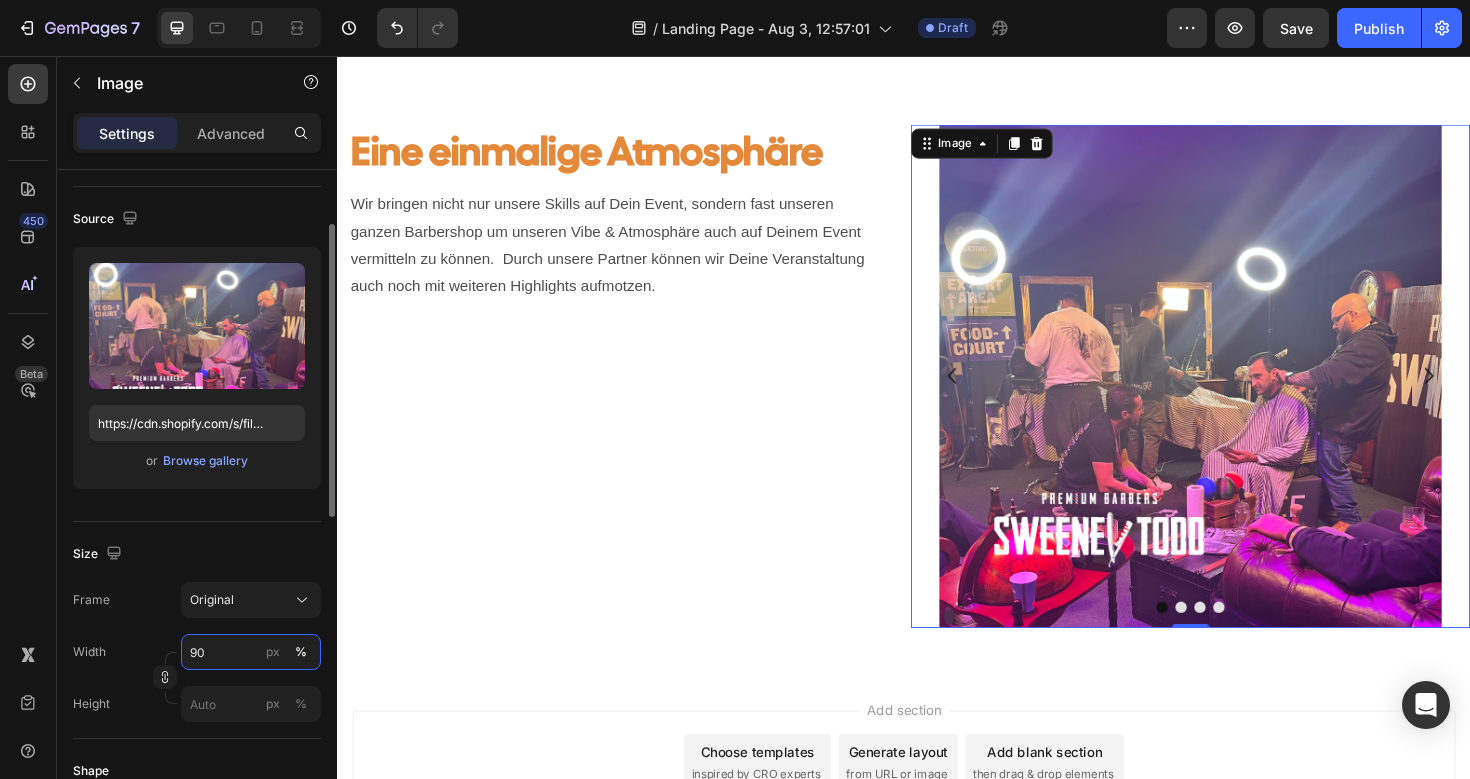 drag, startPoint x: 221, startPoint y: 659, endPoint x: 179, endPoint y: 658, distance: 42.0119 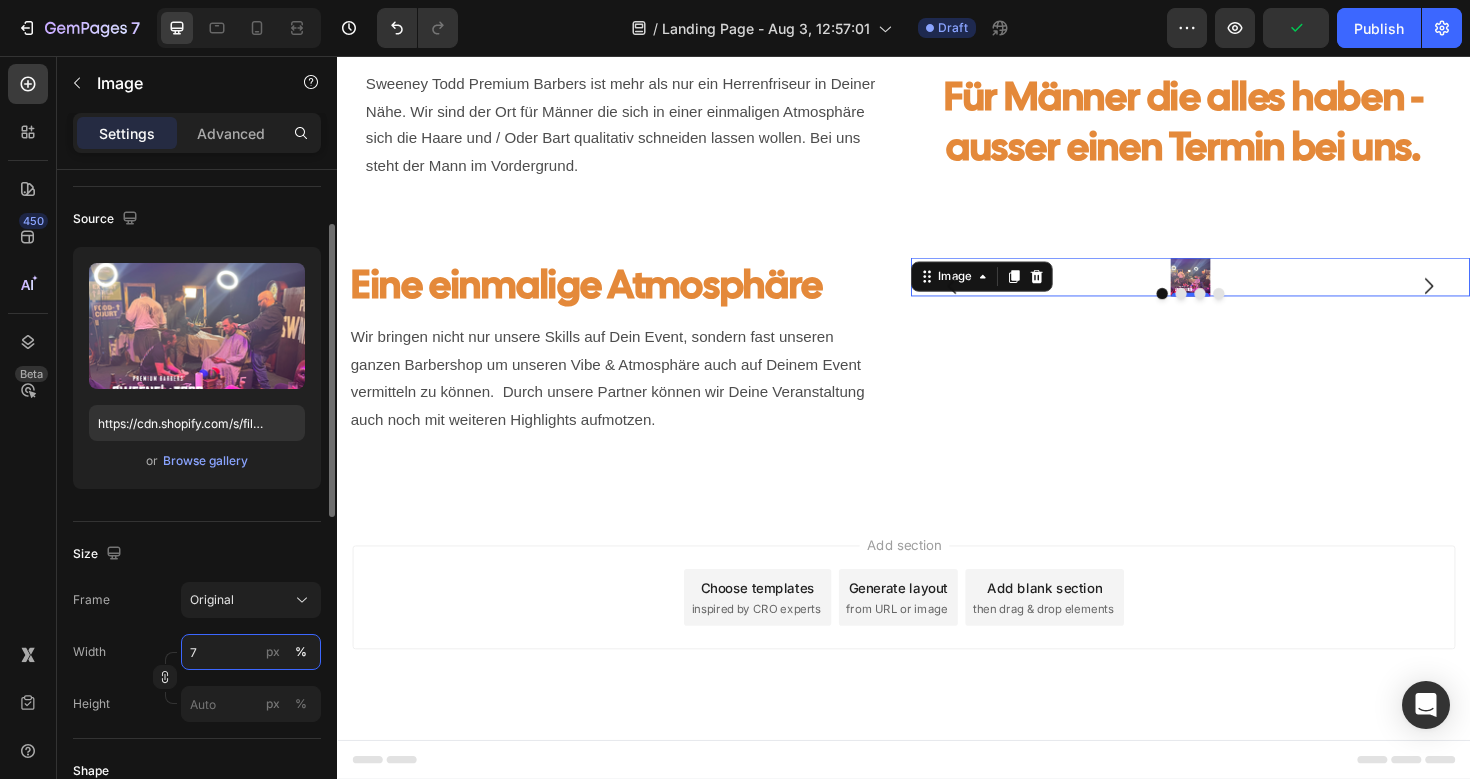 type on "70" 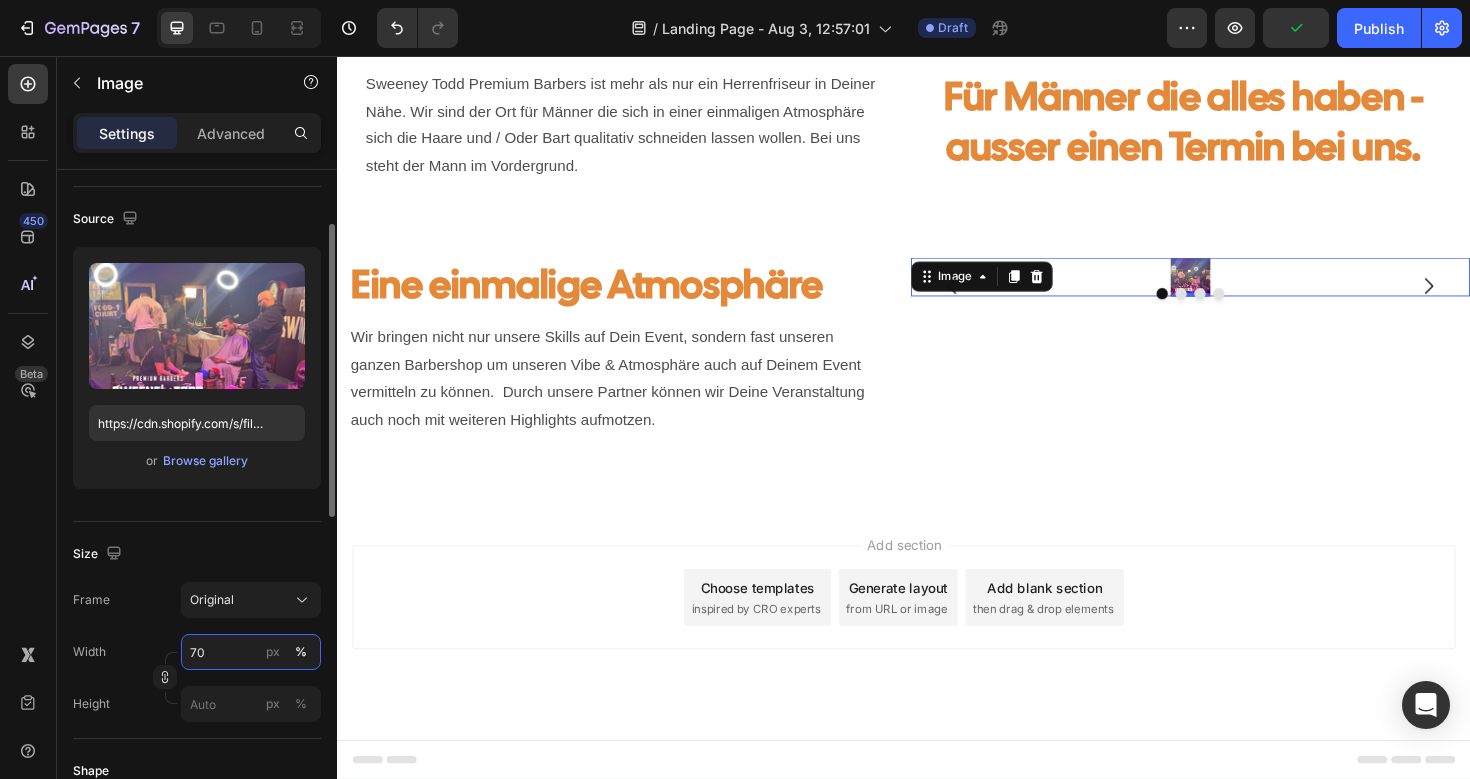 scroll, scrollTop: 757, scrollLeft: 0, axis: vertical 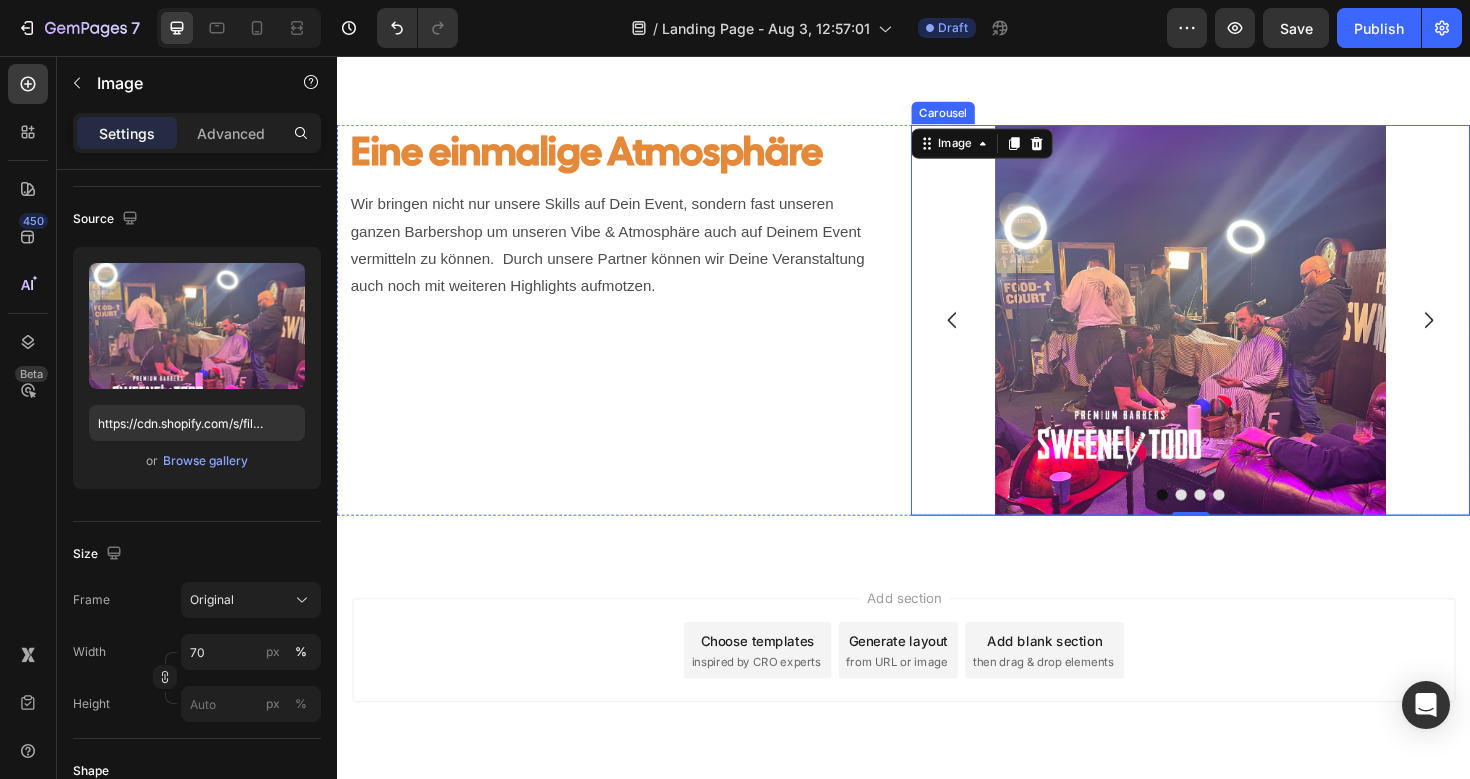 click at bounding box center [989, 335] 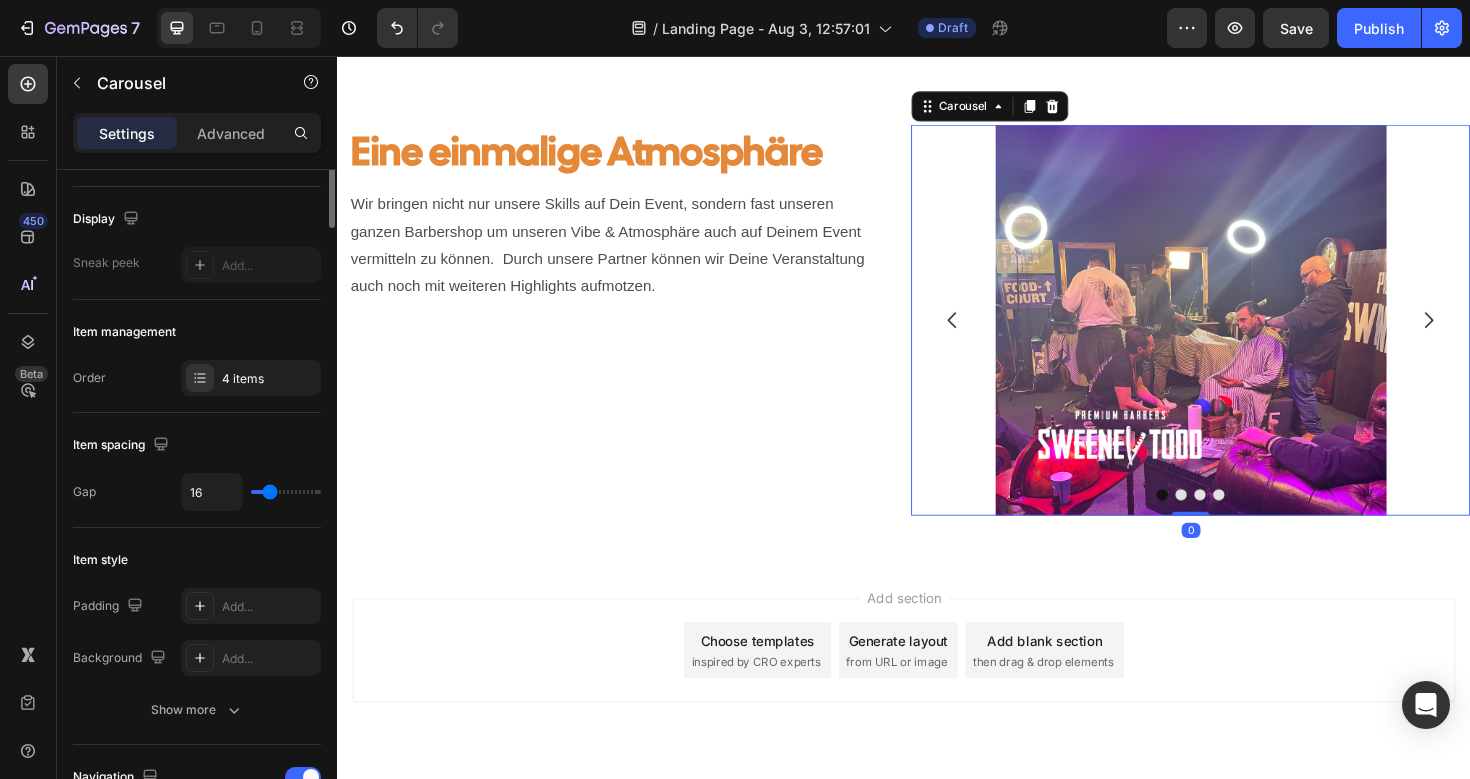 scroll, scrollTop: 0, scrollLeft: 0, axis: both 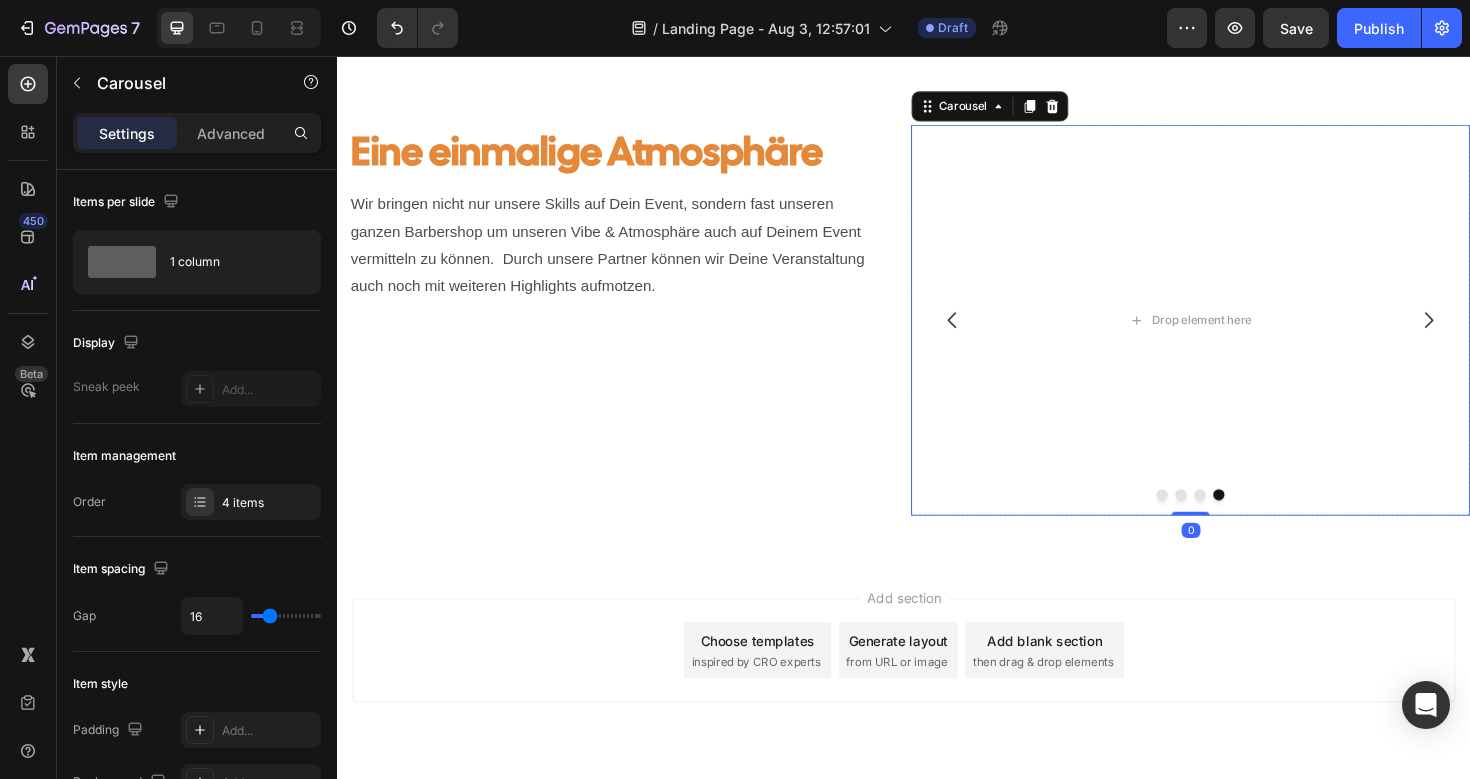 click 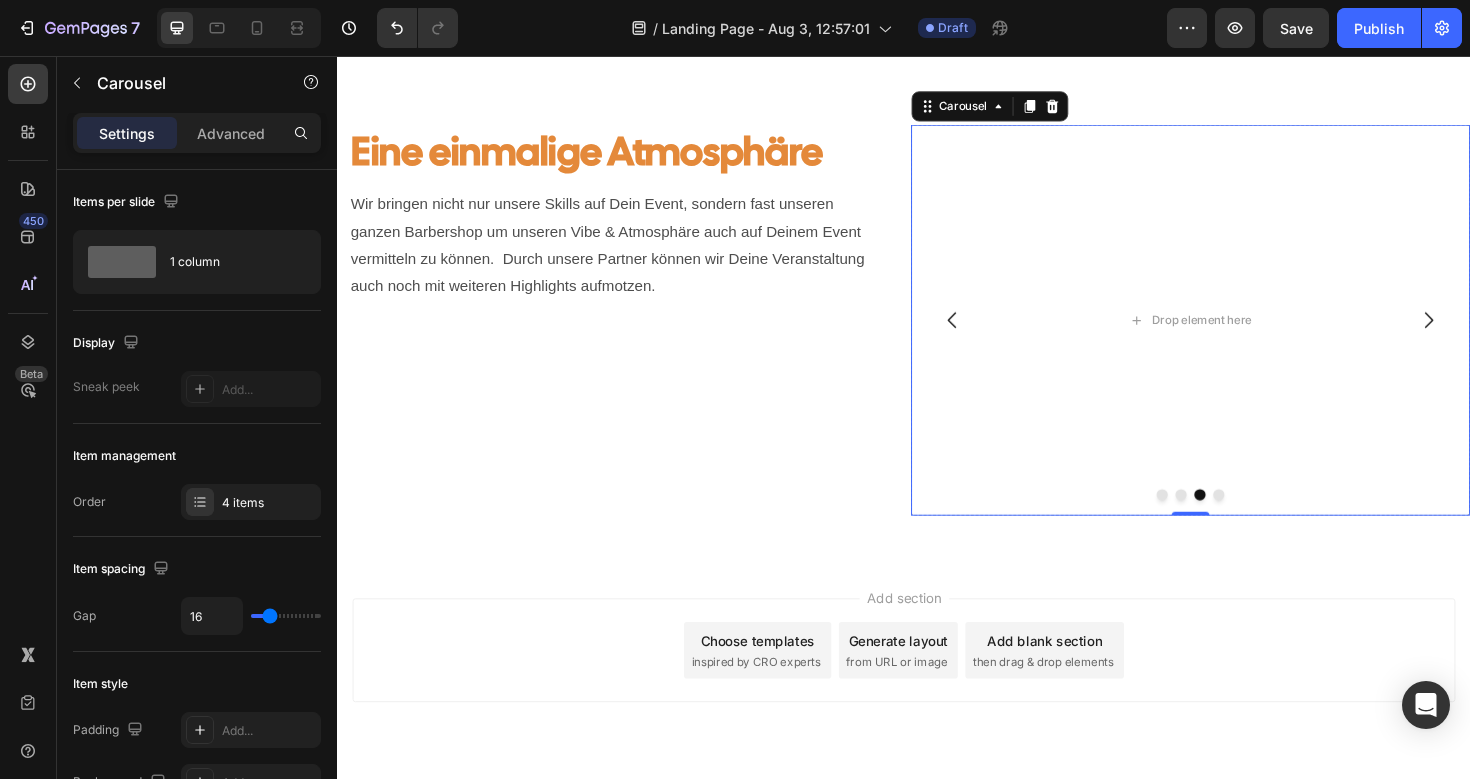 click 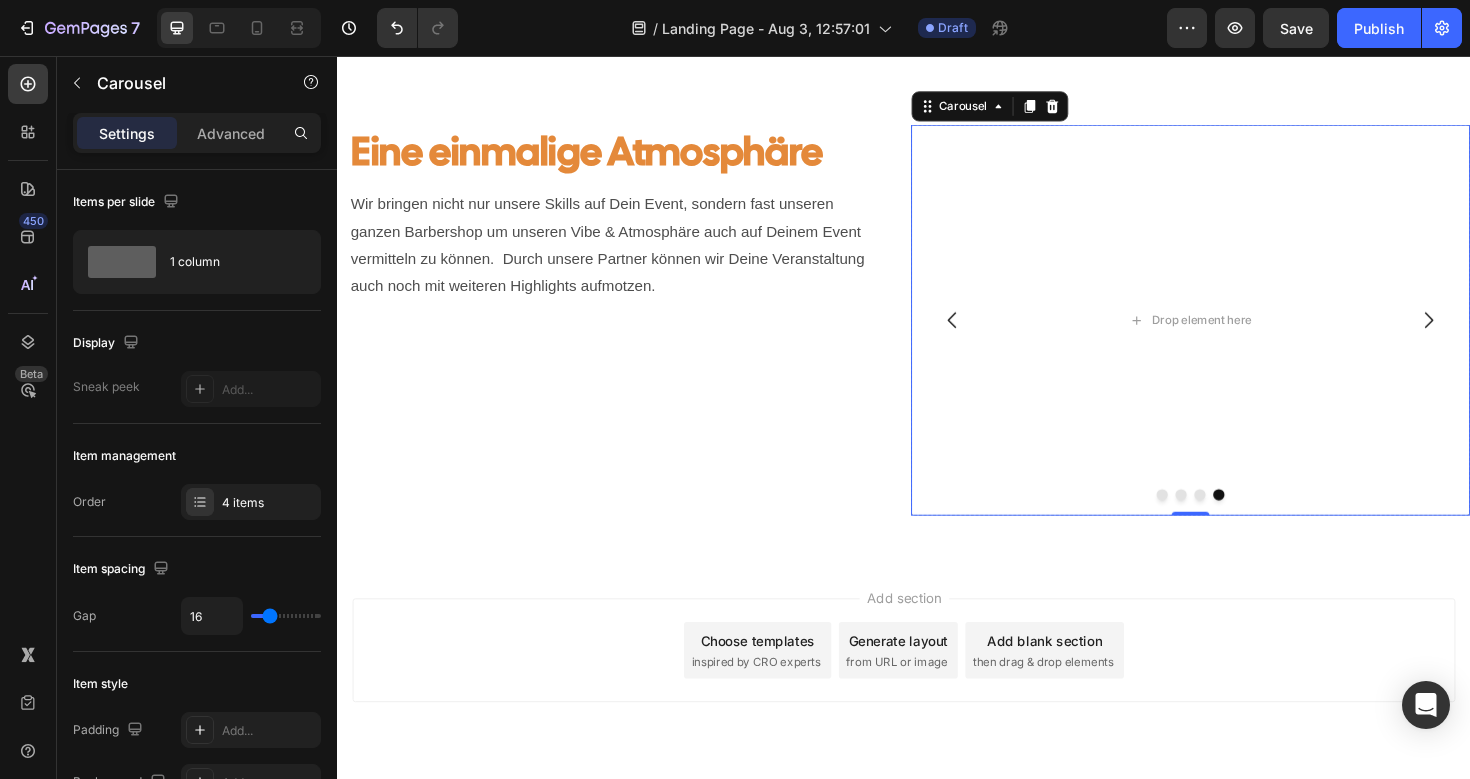click 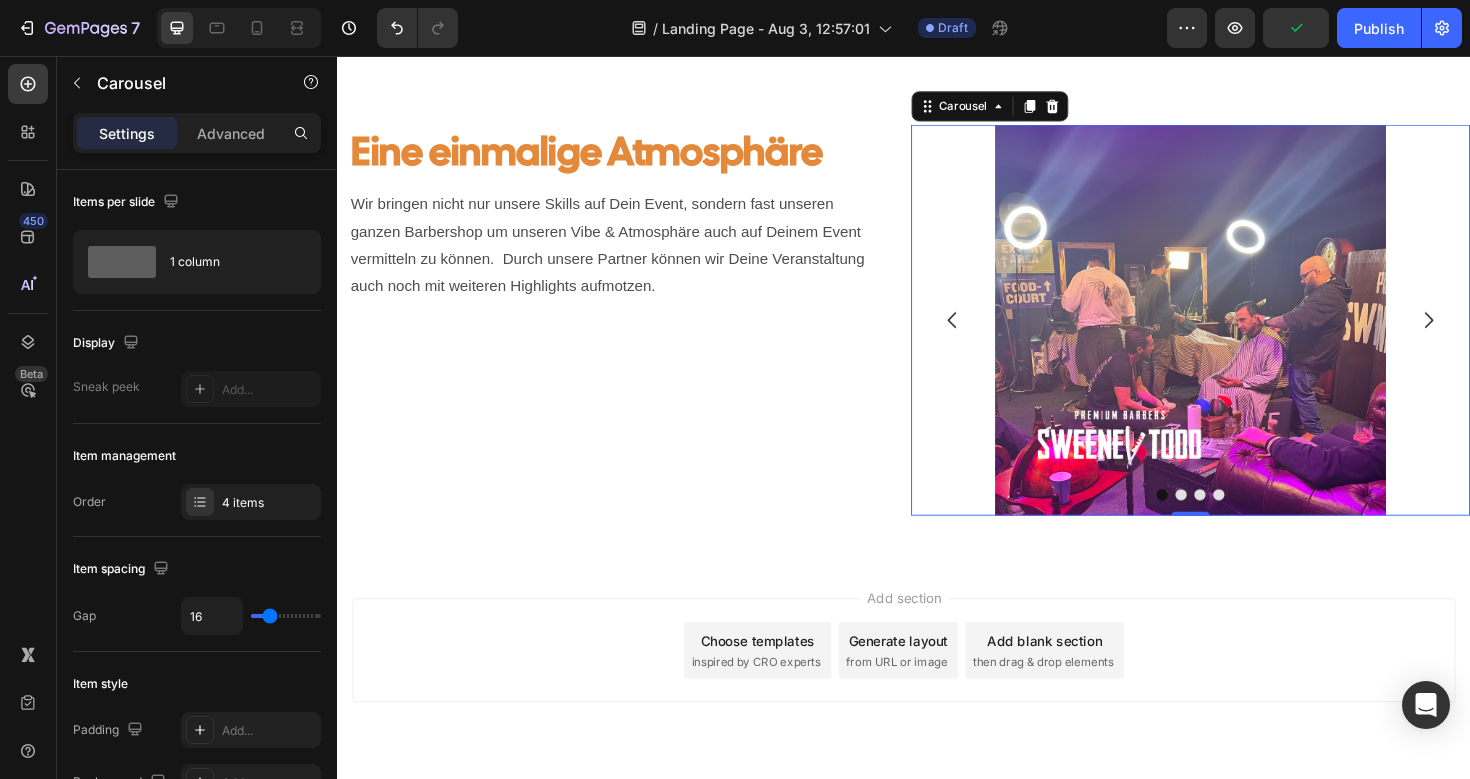 click 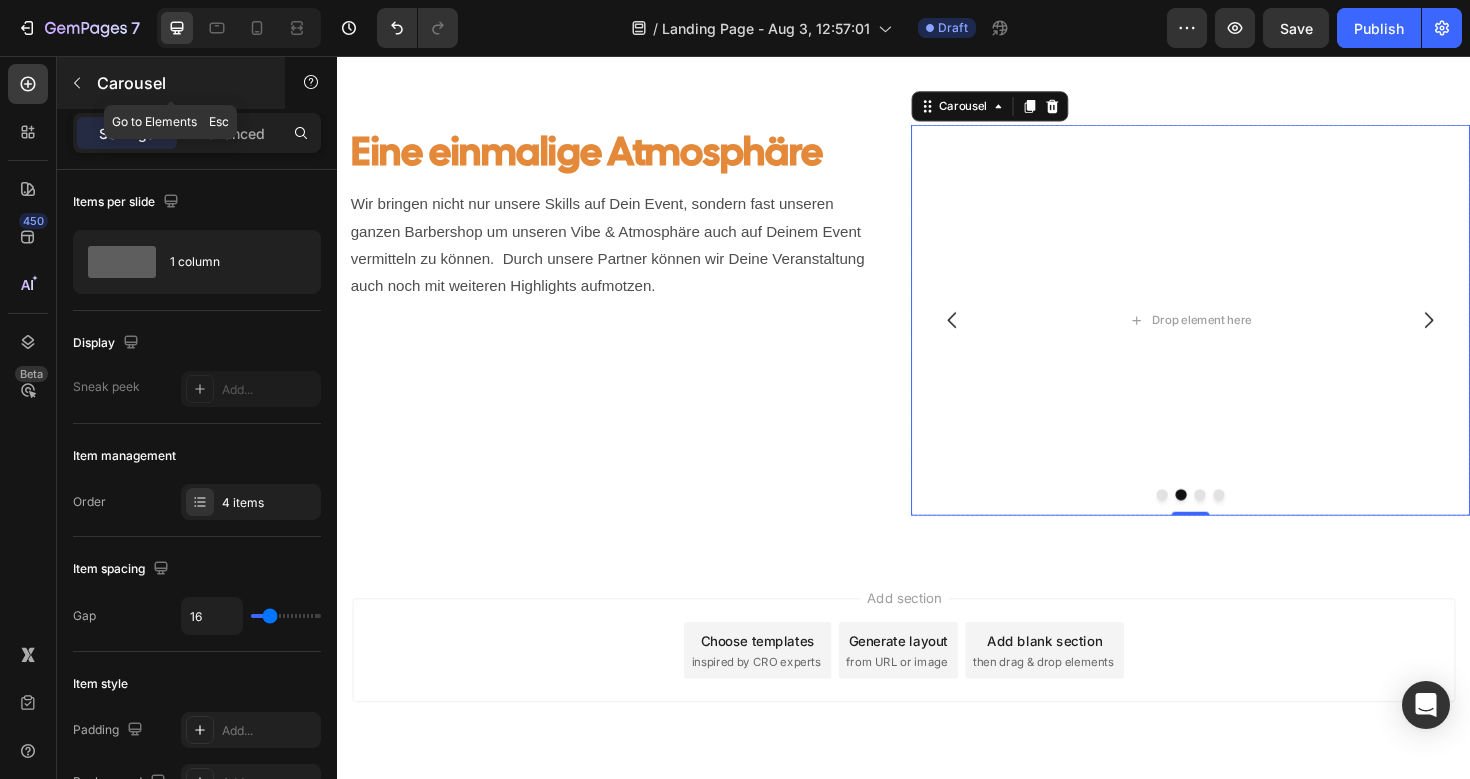 click 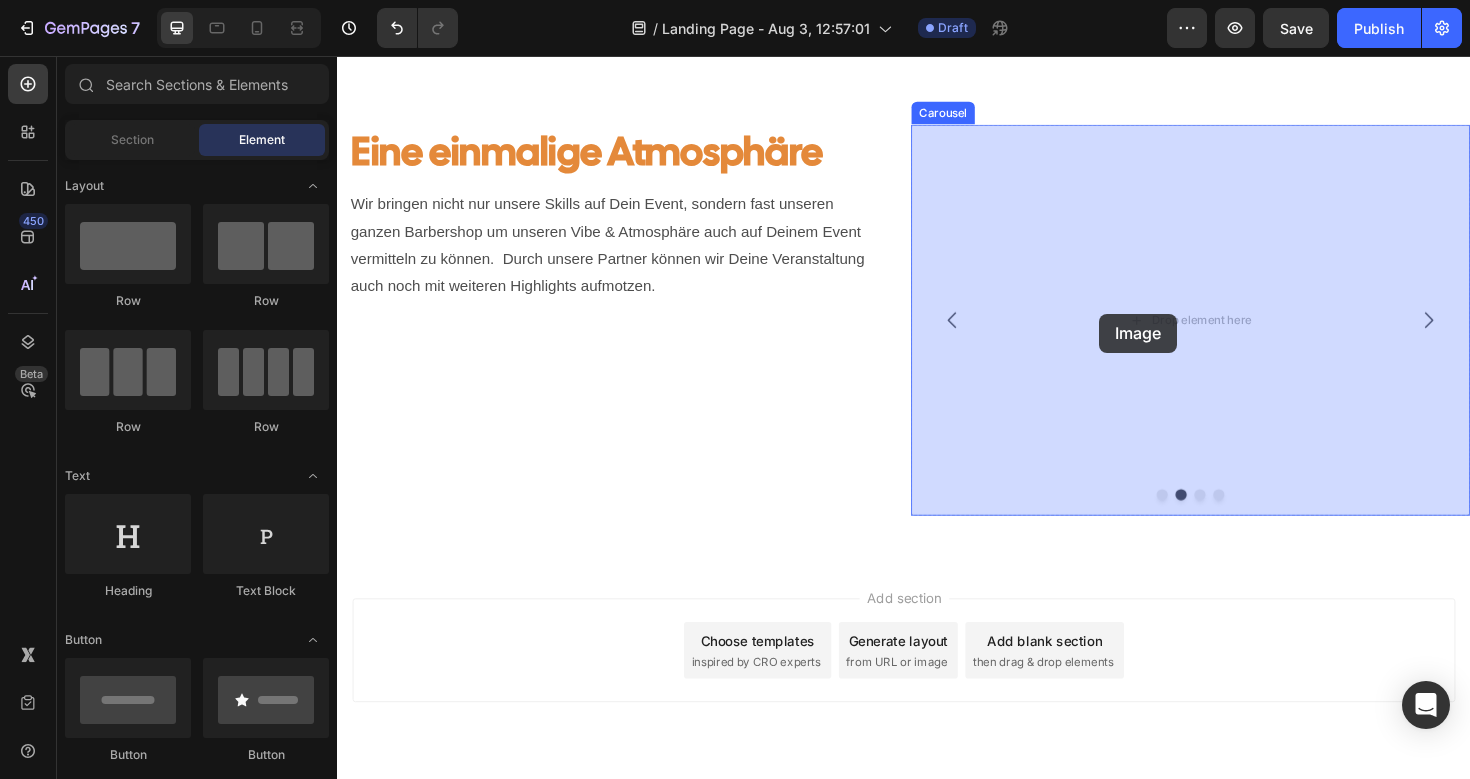drag, startPoint x: 463, startPoint y: 686, endPoint x: 1144, endPoint y: 328, distance: 769.36664 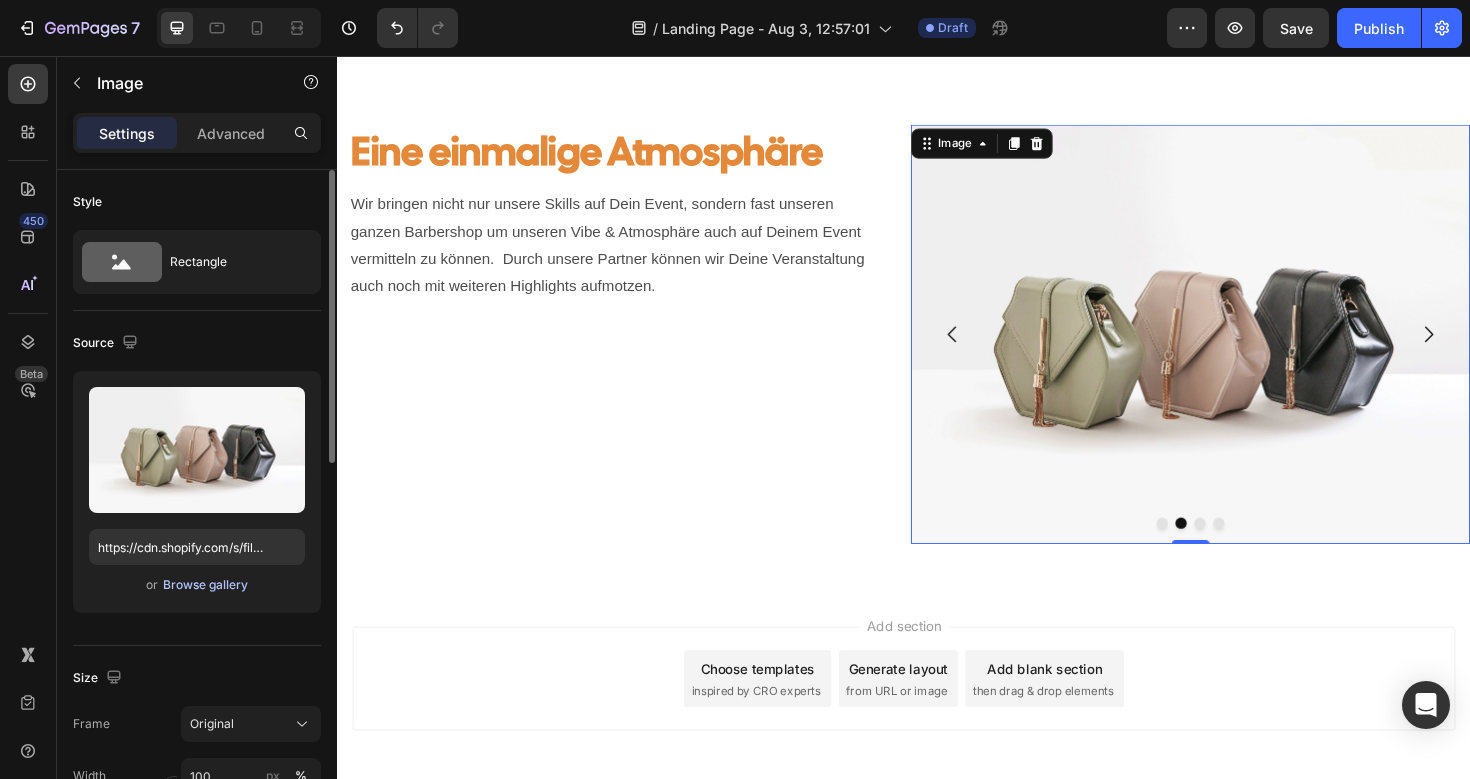 click on "Browse gallery" at bounding box center (205, 585) 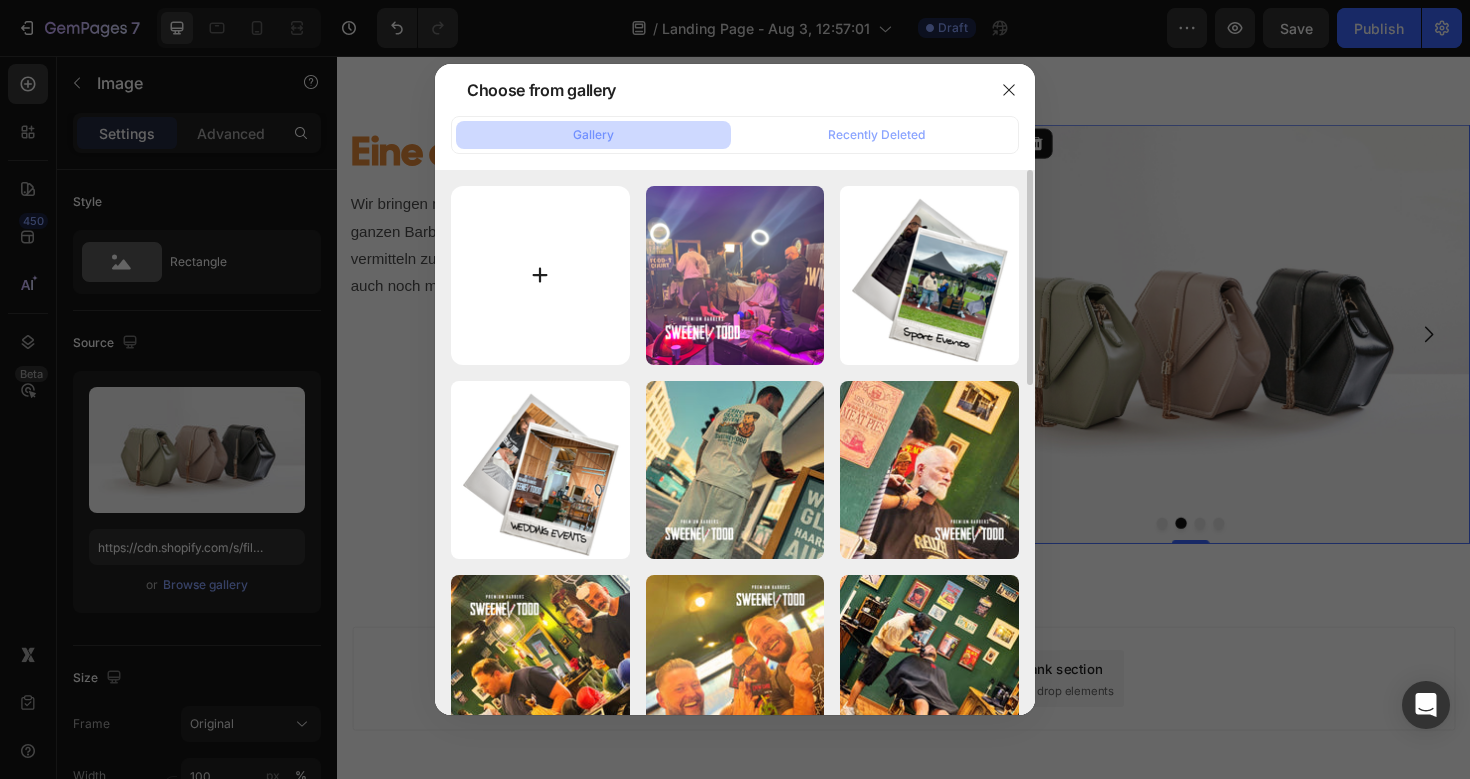 click at bounding box center [540, 275] 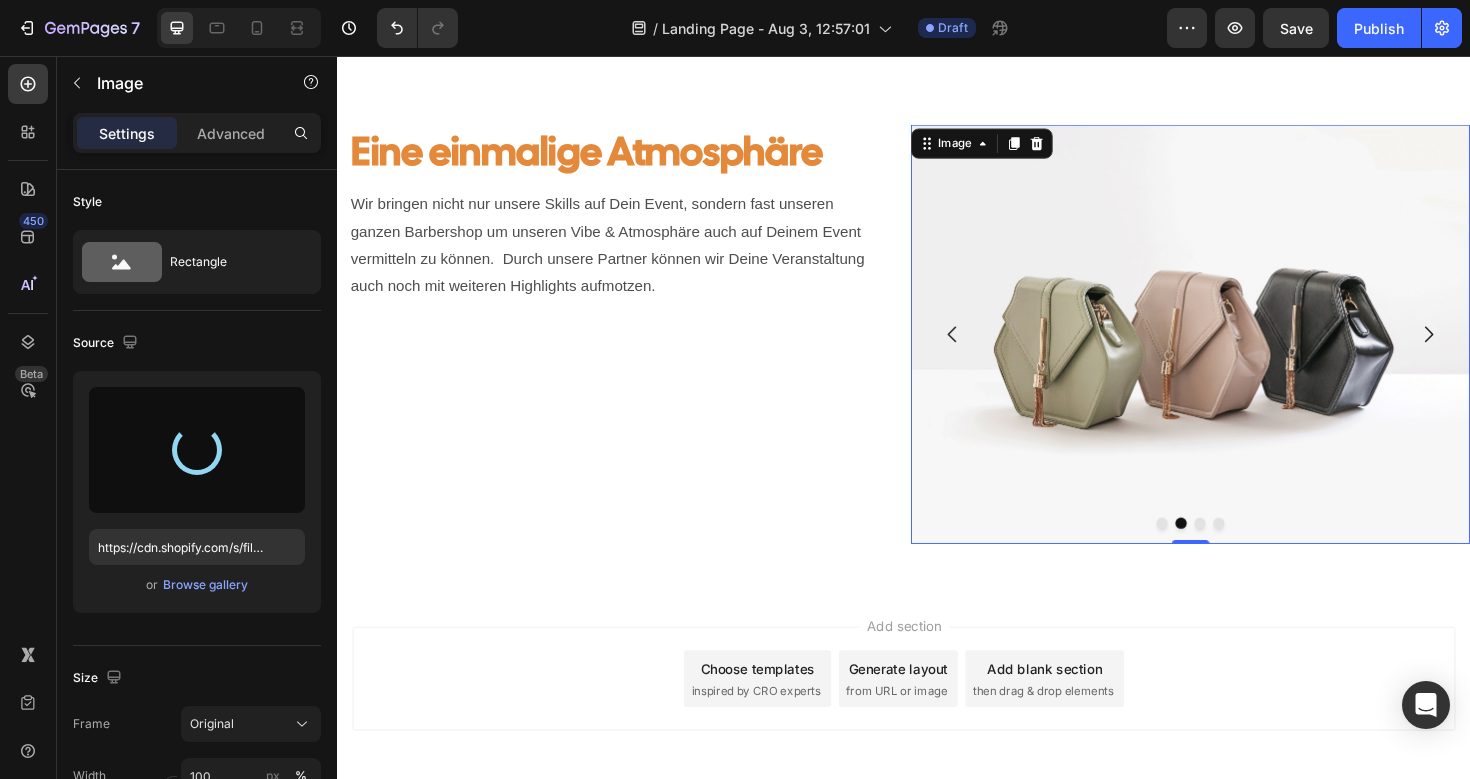 type on "https://cdn.shopify.com/s/files/1/0910/3386/2467/files/gempages_540342684171109508-6d45e9ec-615b-4e31-9f4a-cd7631fb3761.jpg" 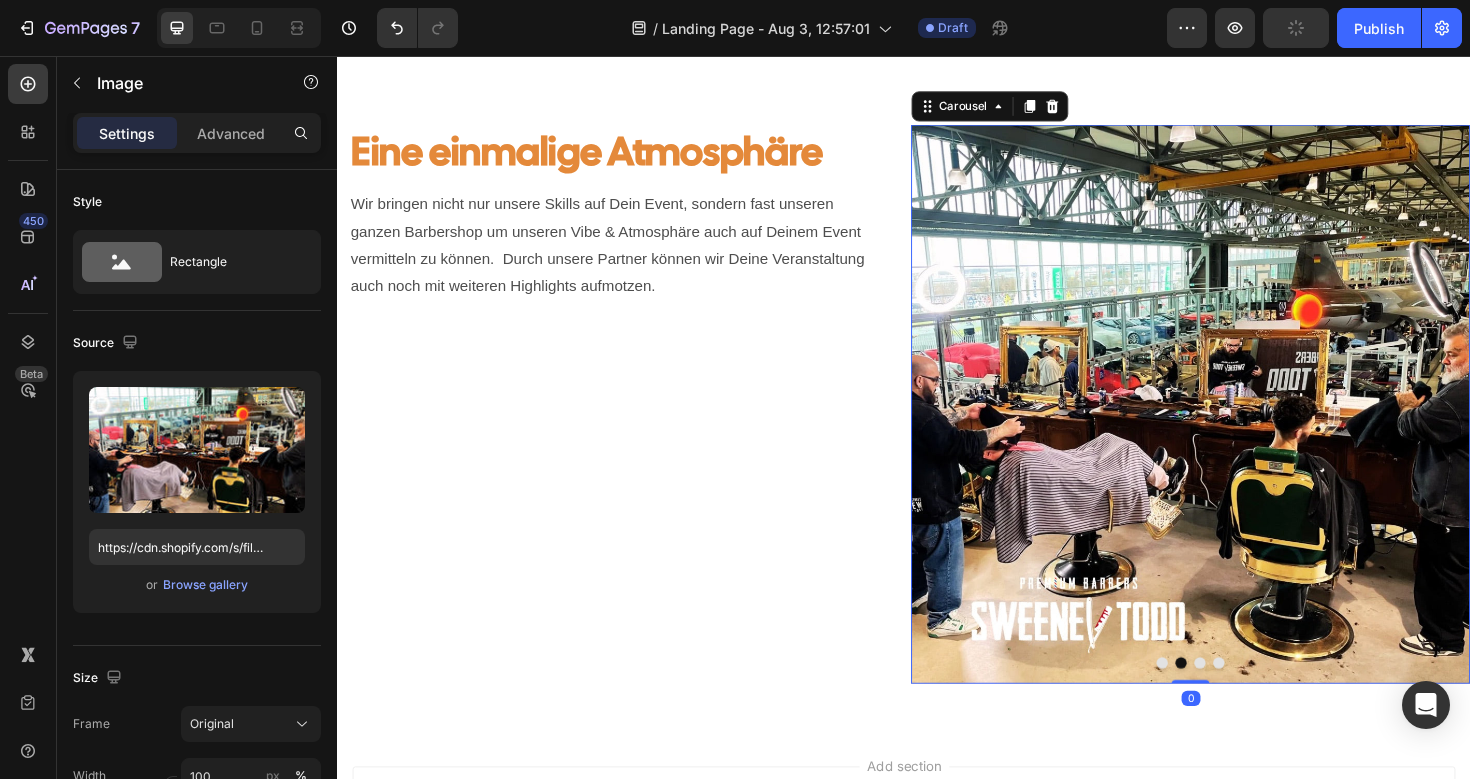 click at bounding box center (1493, 424) 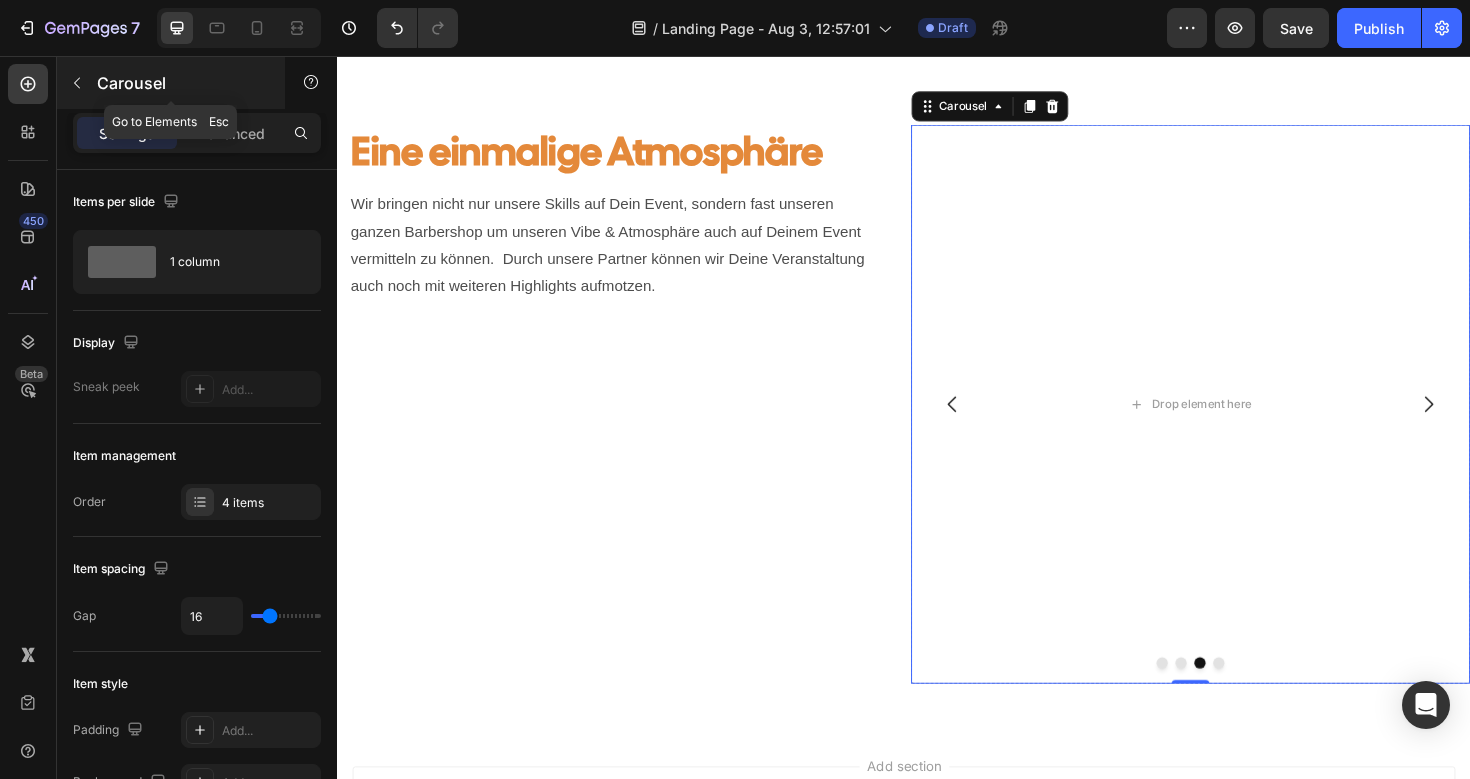 click 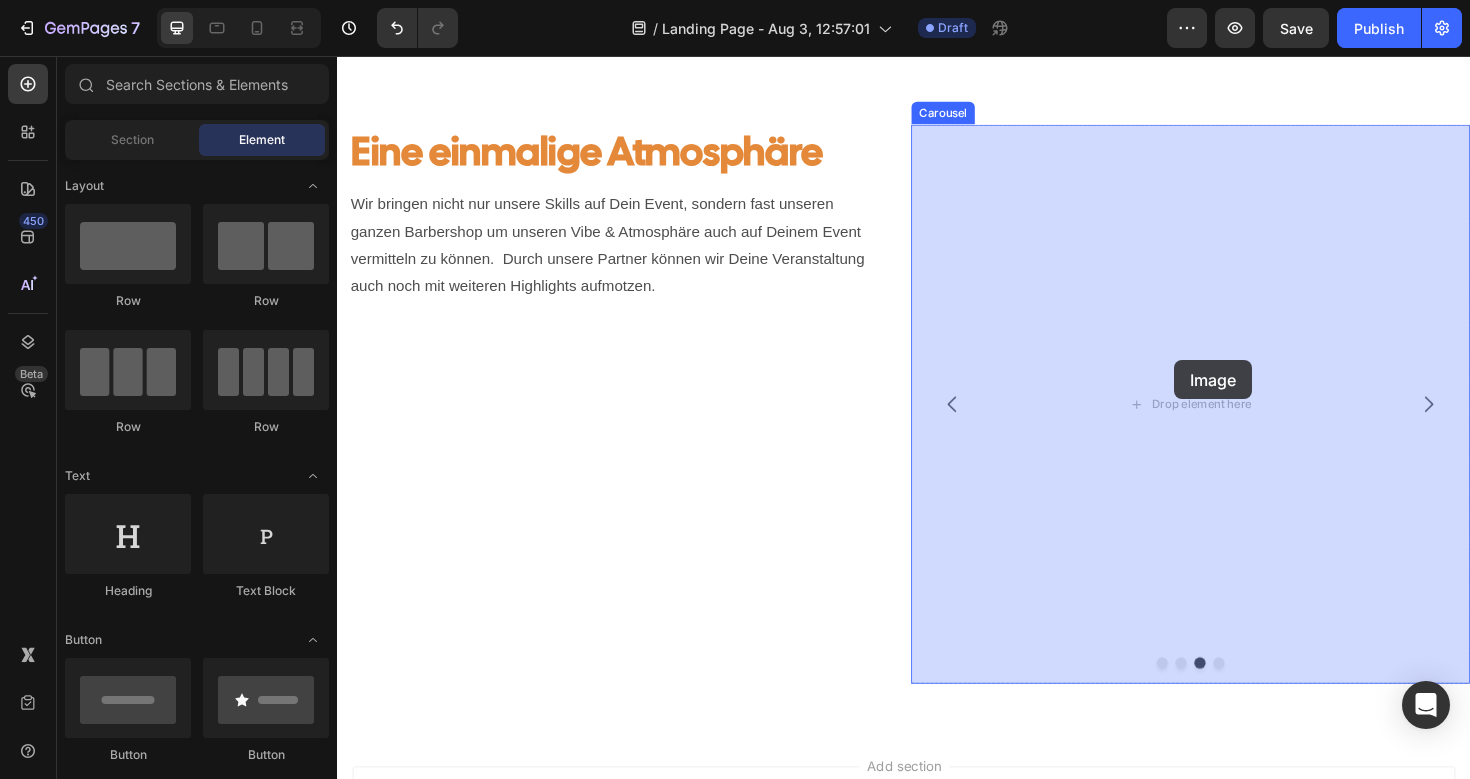 drag, startPoint x: 460, startPoint y: 719, endPoint x: 1223, endPoint y: 378, distance: 835.7332 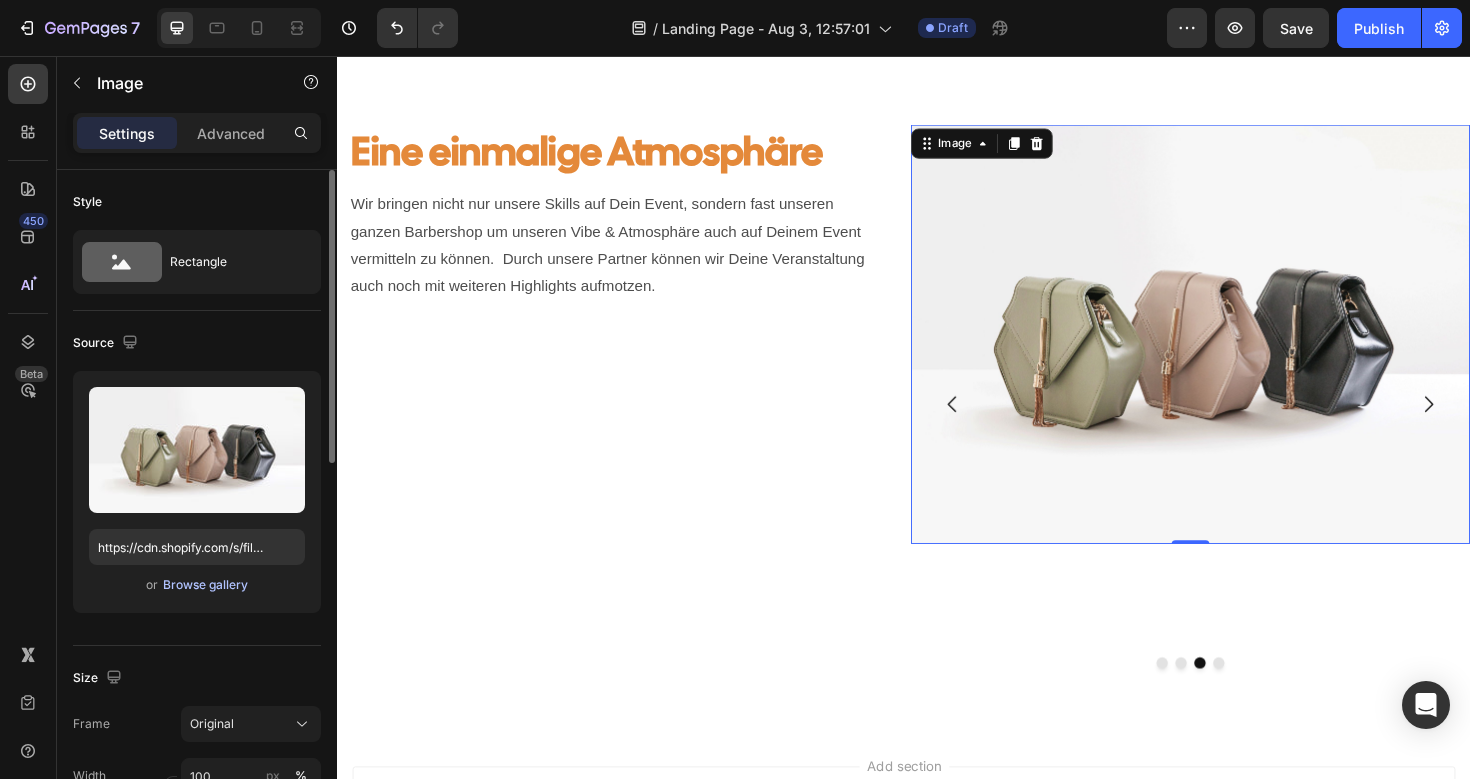 click on "Browse gallery" at bounding box center [205, 585] 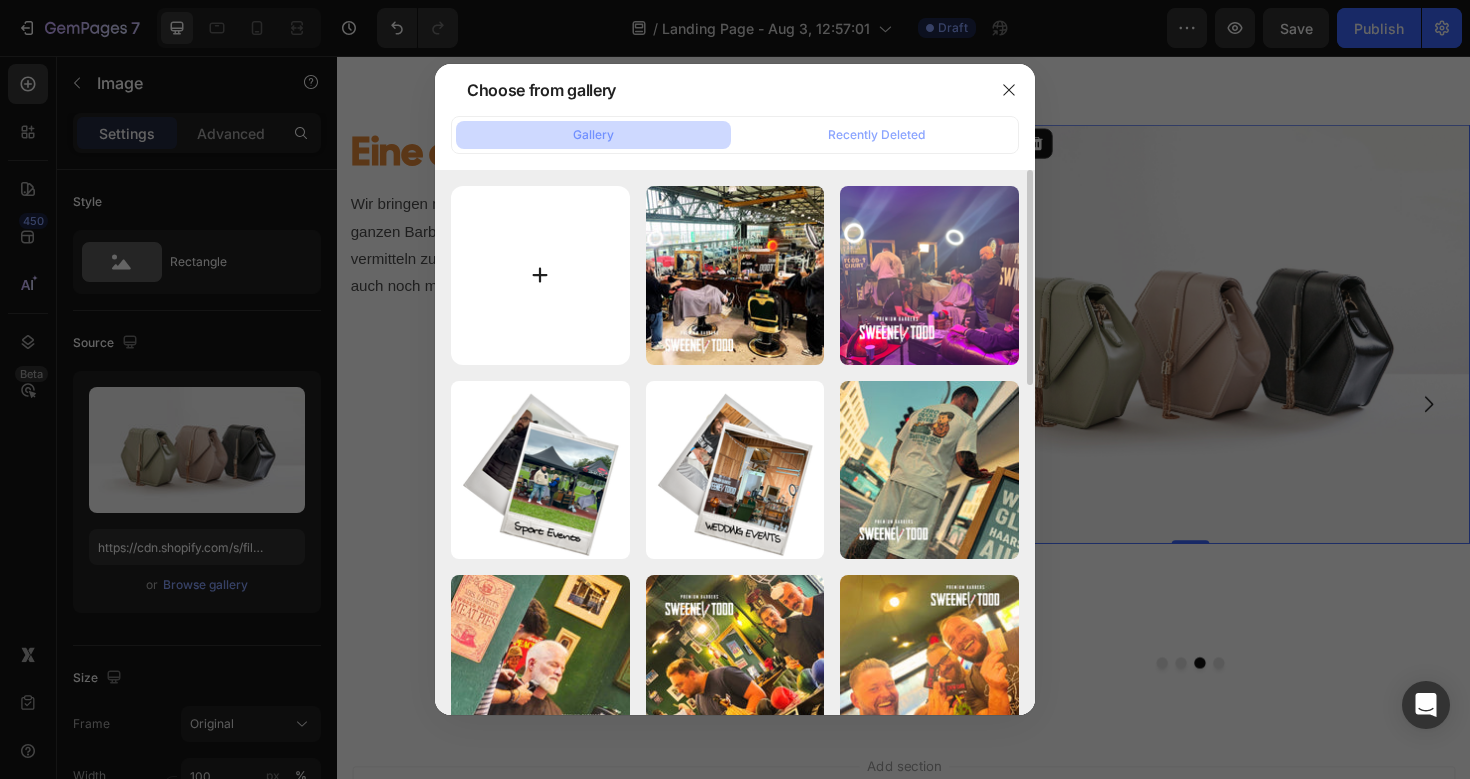 click at bounding box center [540, 275] 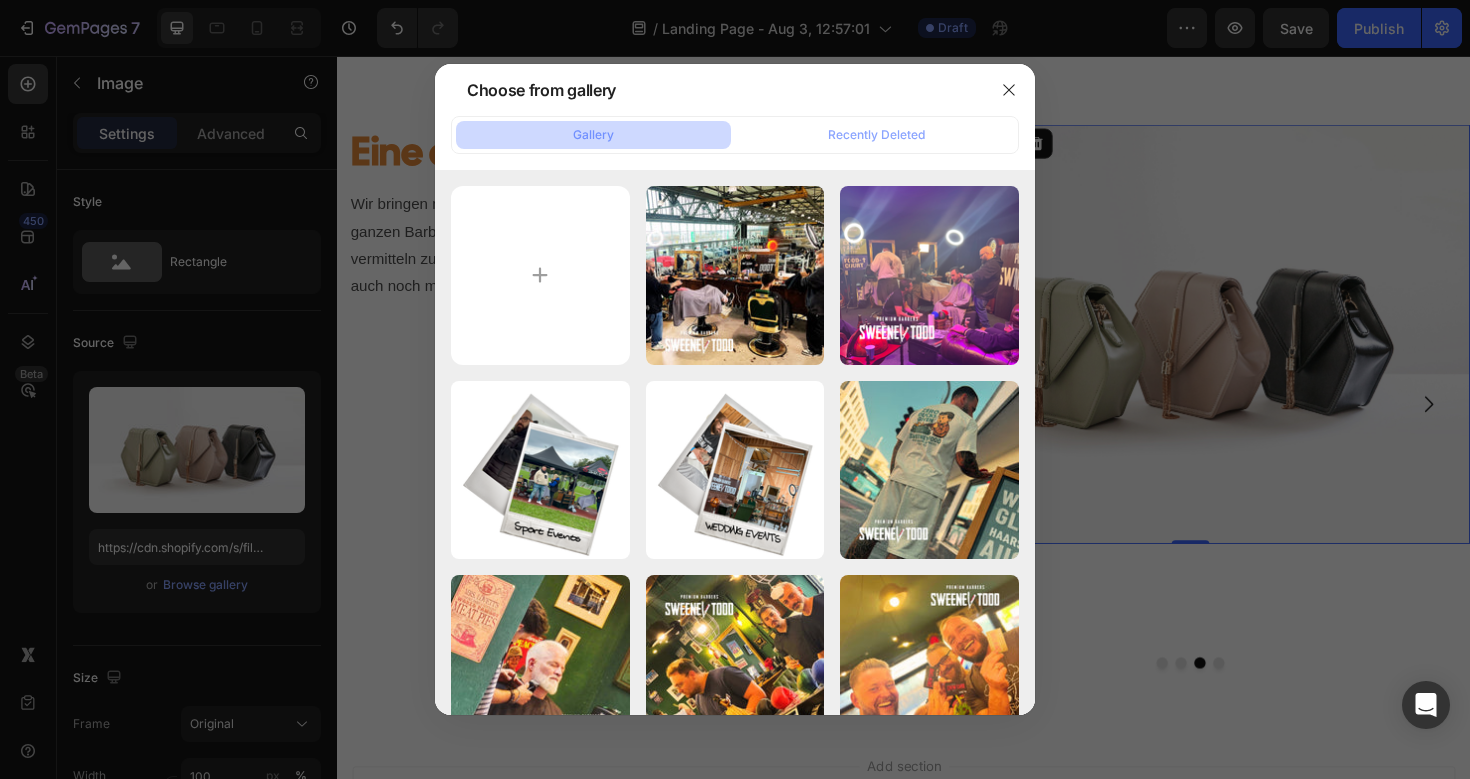 type on "C:\fakepath\Six Hands Chalk - 133.PNG" 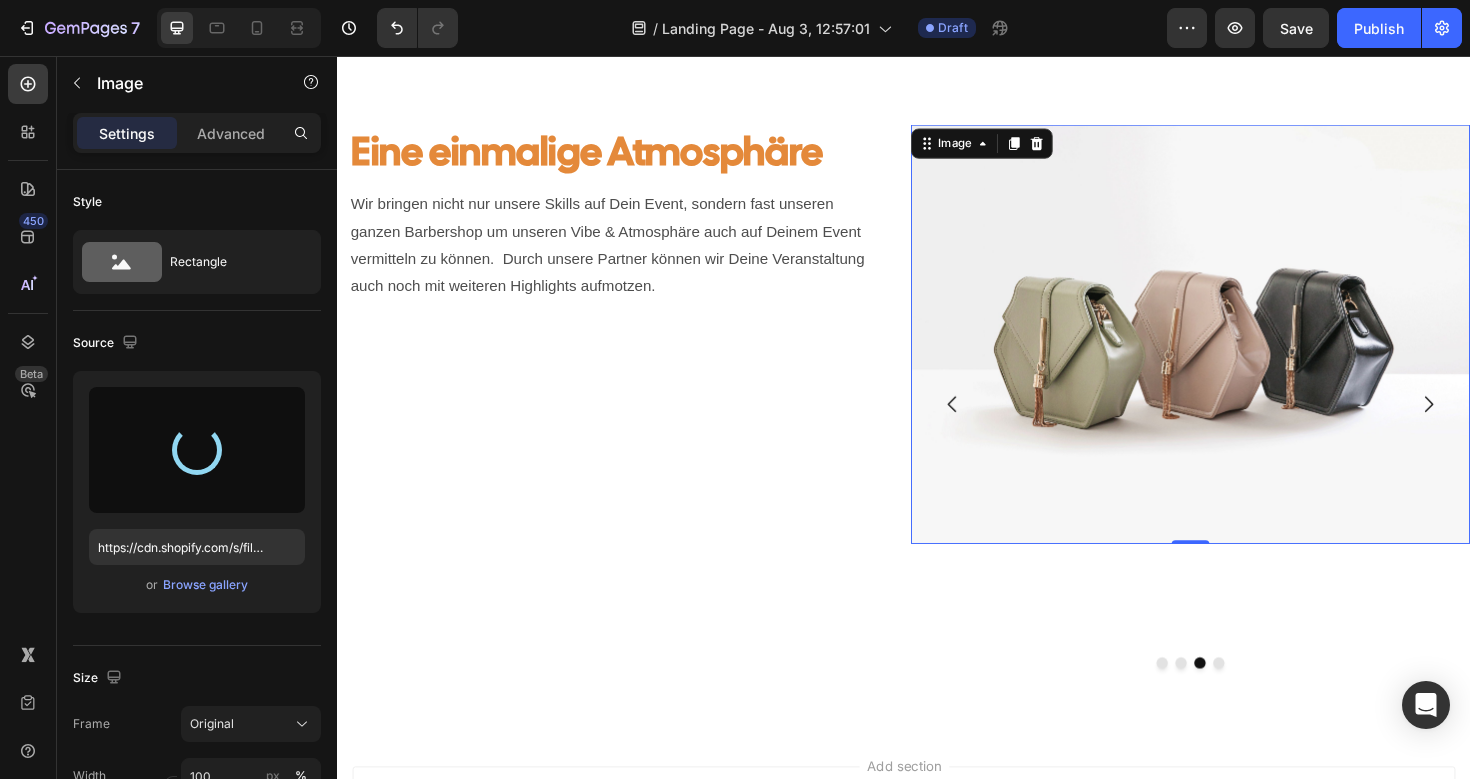 type on "https://cdn.shopify.com/s/files/1/0910/3386/2467/files/gempages_540342684171109508-61cf6f12-3d5f-4fc3-9368-f773e8e7c237.png" 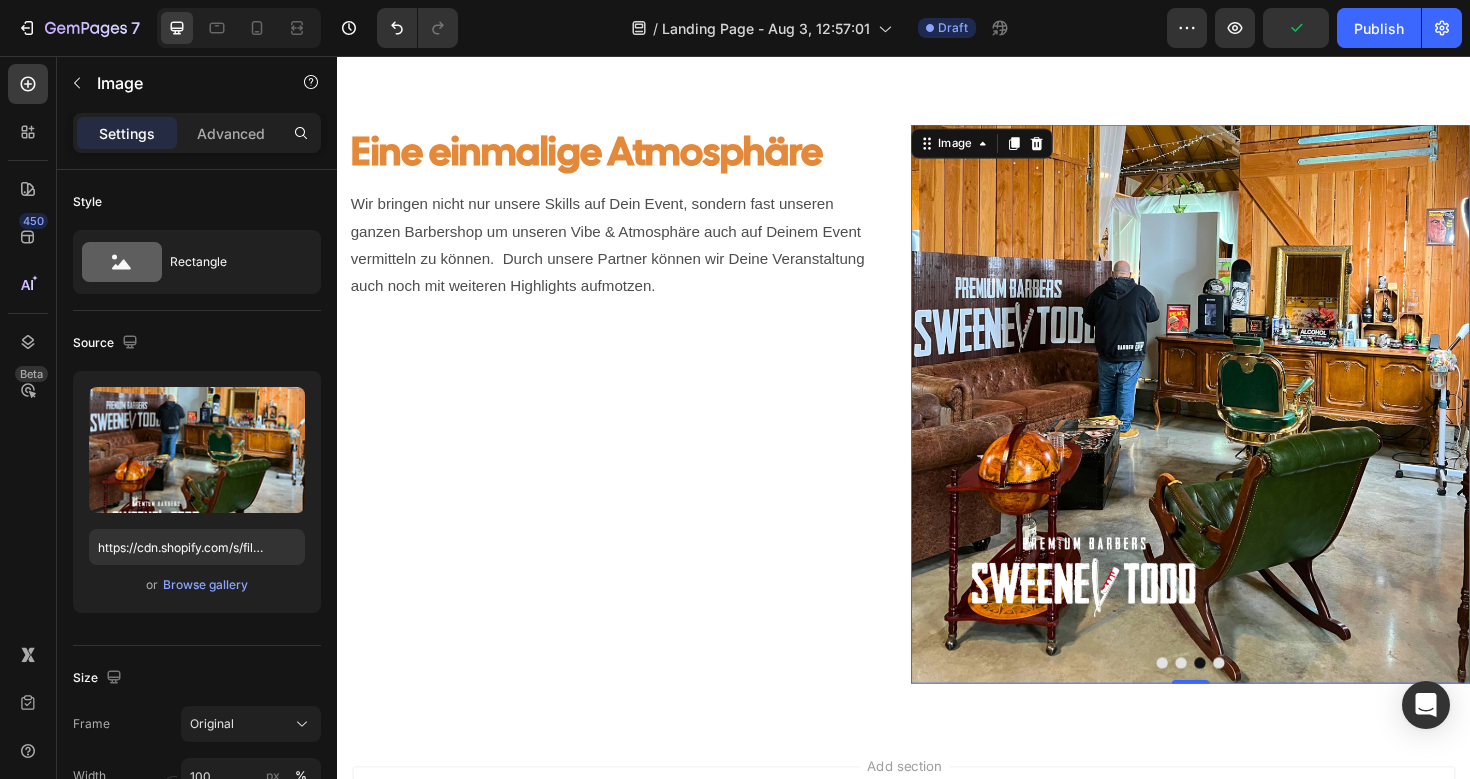 click at bounding box center (1241, 424) 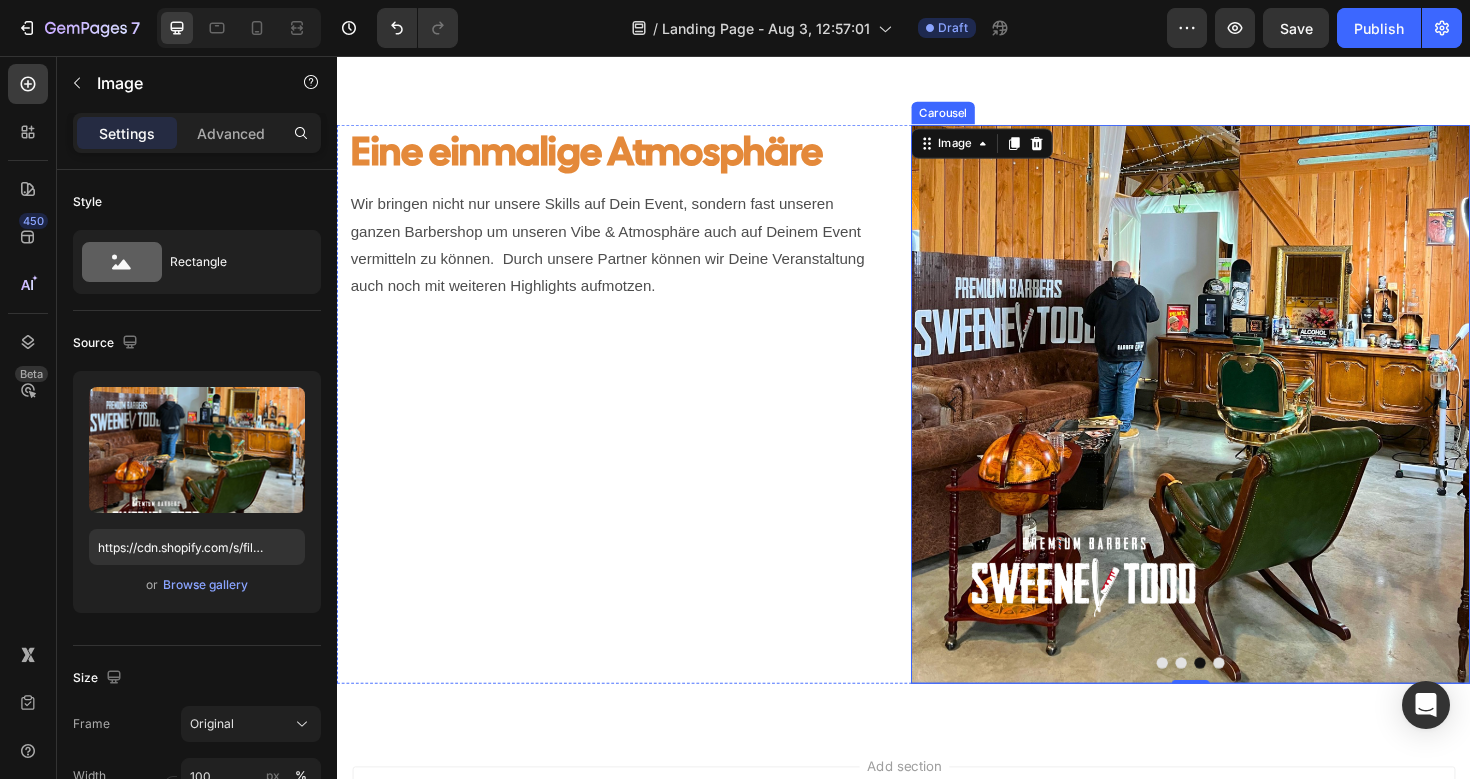 click at bounding box center (1493, 424) 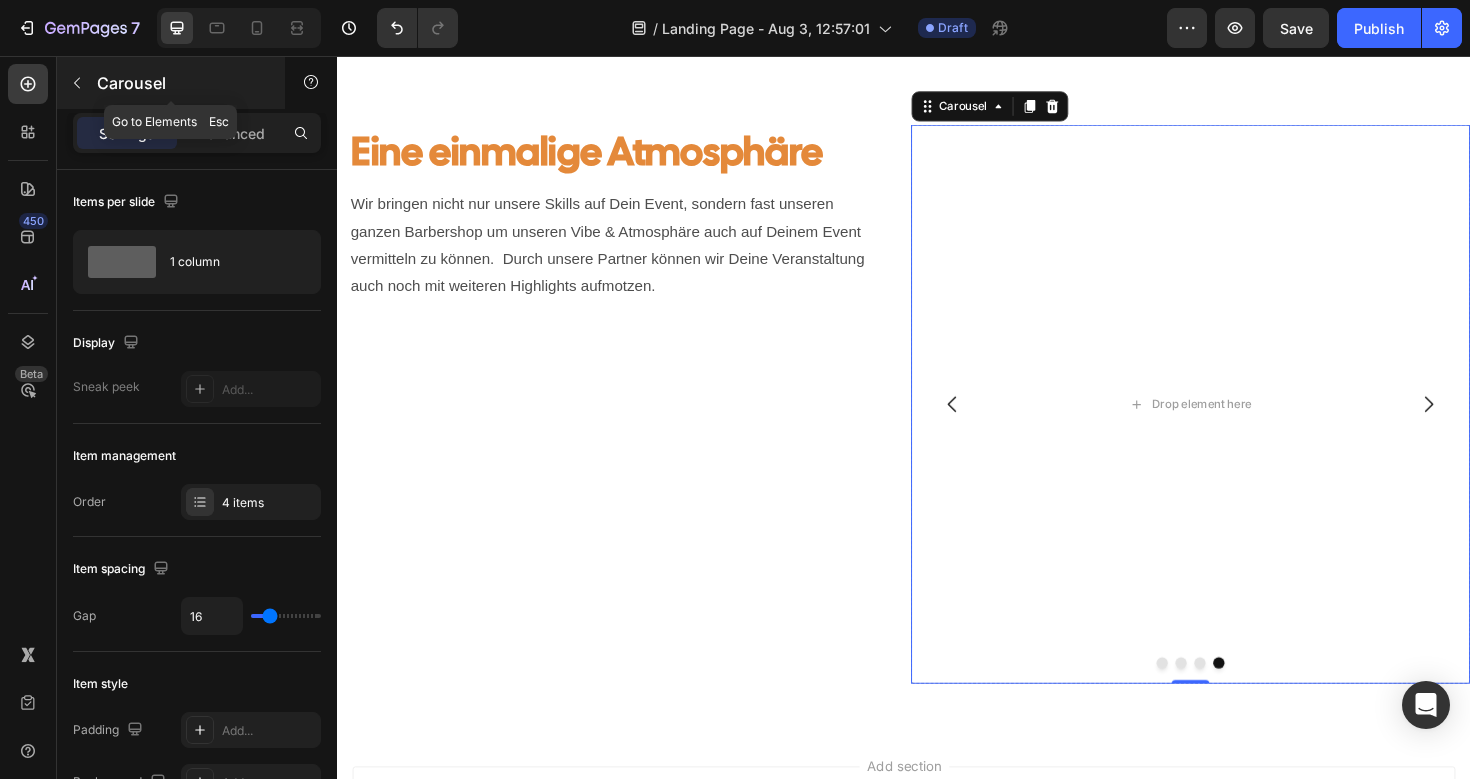 click 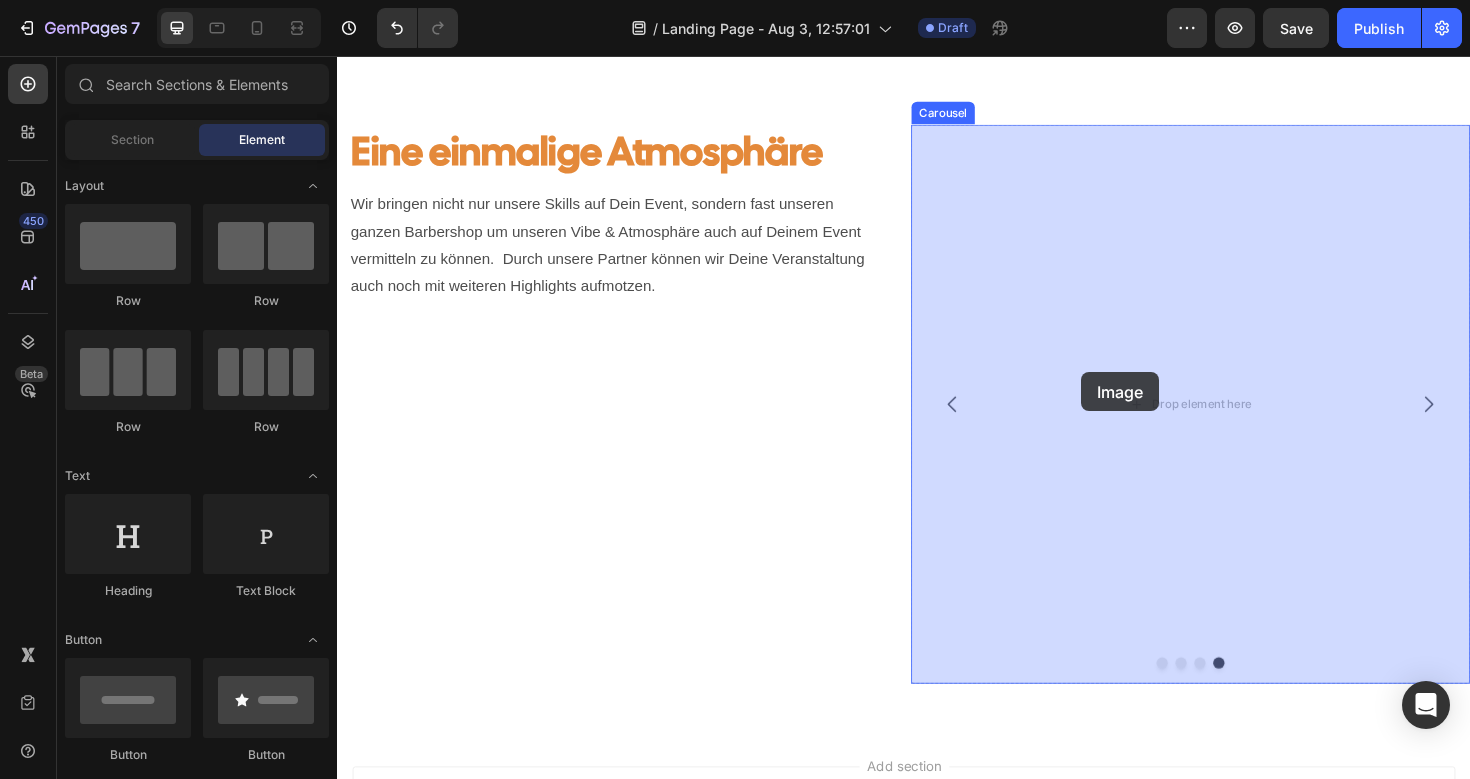 drag, startPoint x: 473, startPoint y: 734, endPoint x: 1124, endPoint y: 389, distance: 736.7673 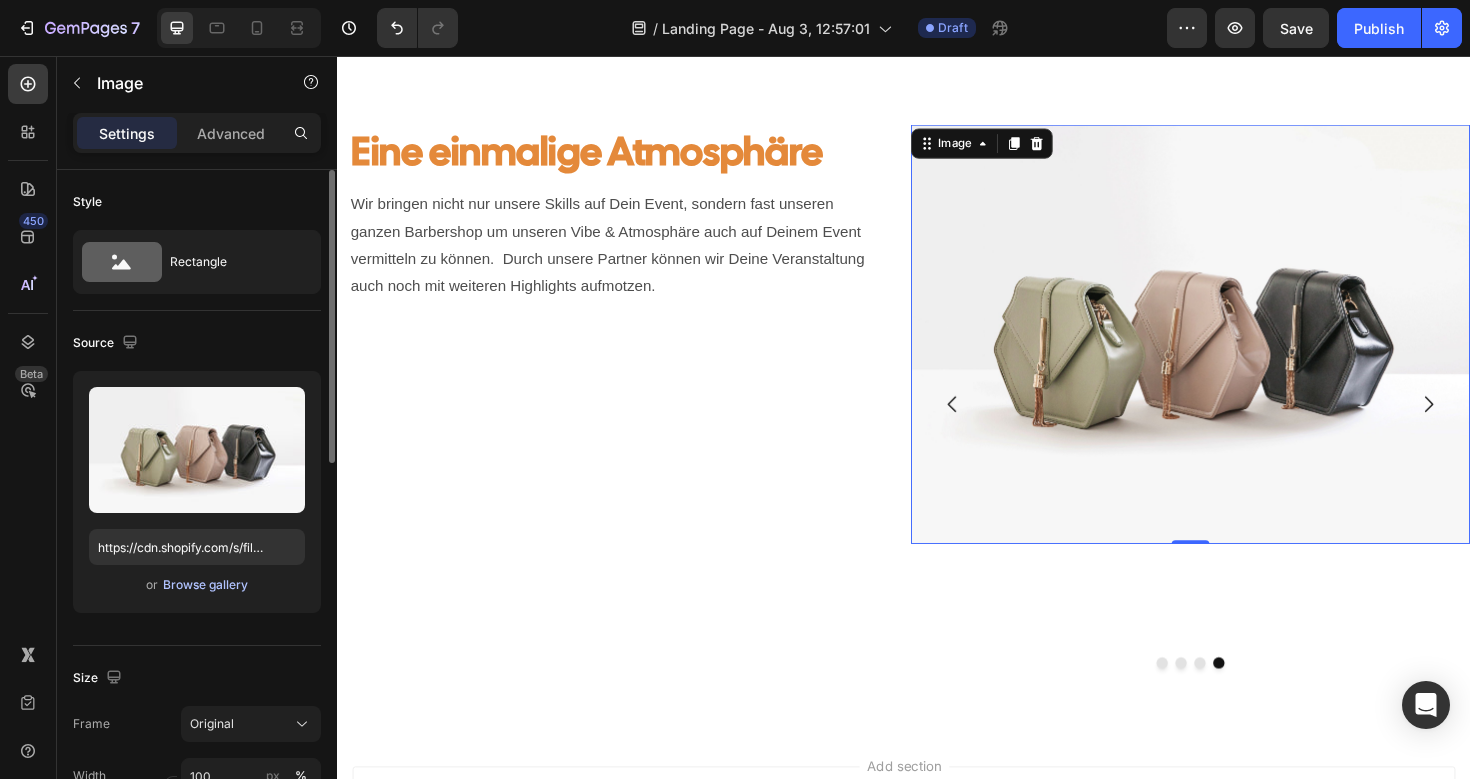 click on "Browse gallery" at bounding box center [205, 585] 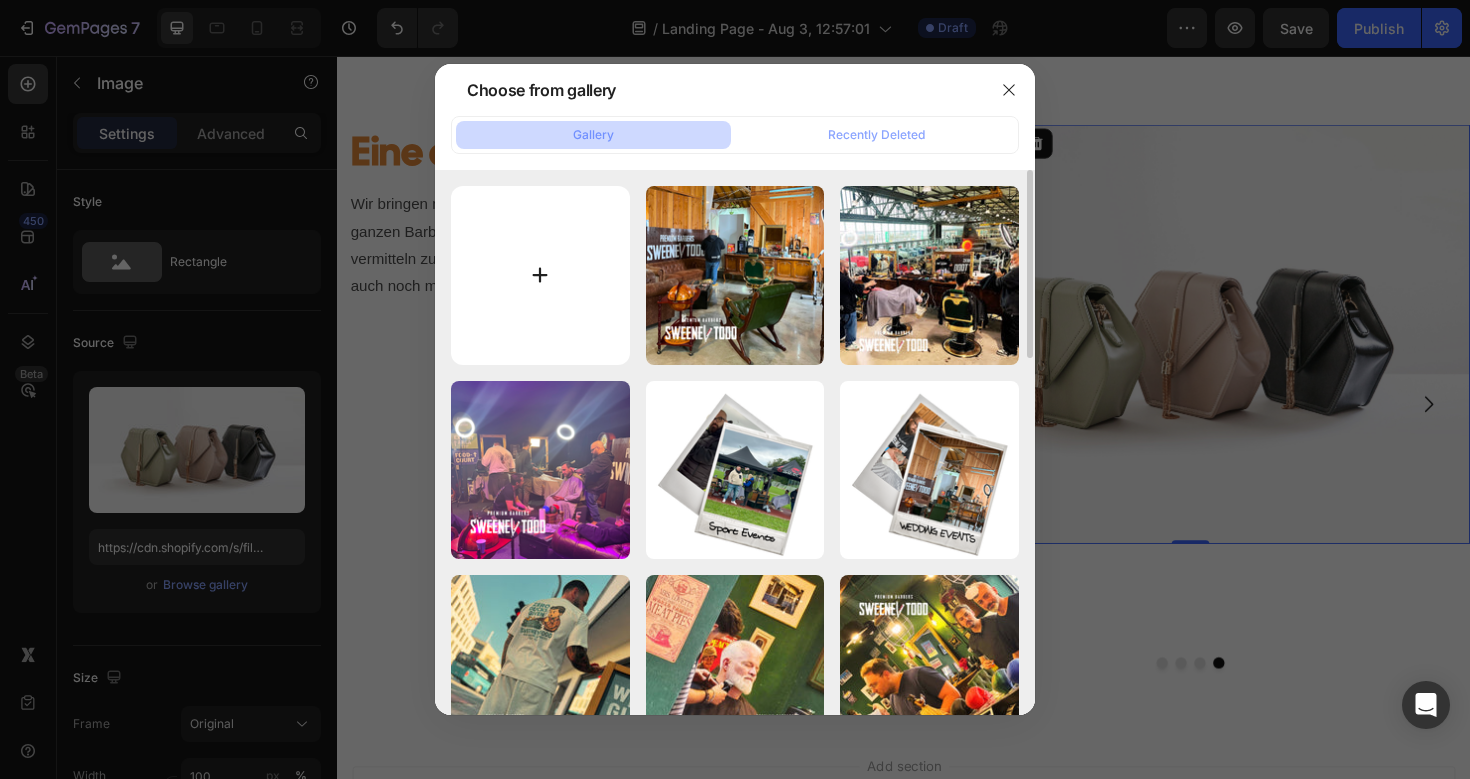 click at bounding box center [540, 275] 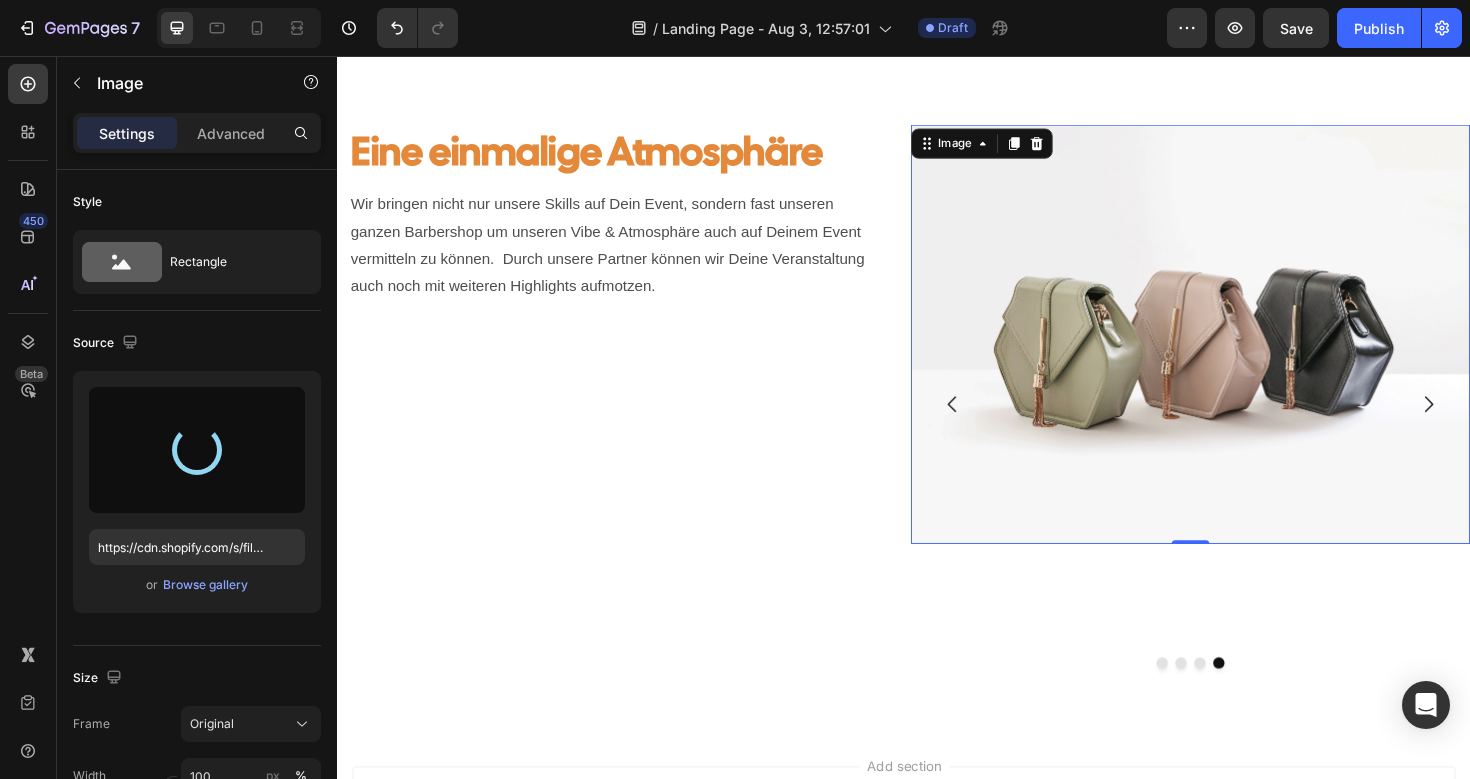 type on "https://cdn.shopify.com/s/files/1/0910/3386/2467/files/gempages_540342684171109508-227fb364-3062-47ad-a694-e57271d16c60.jpg" 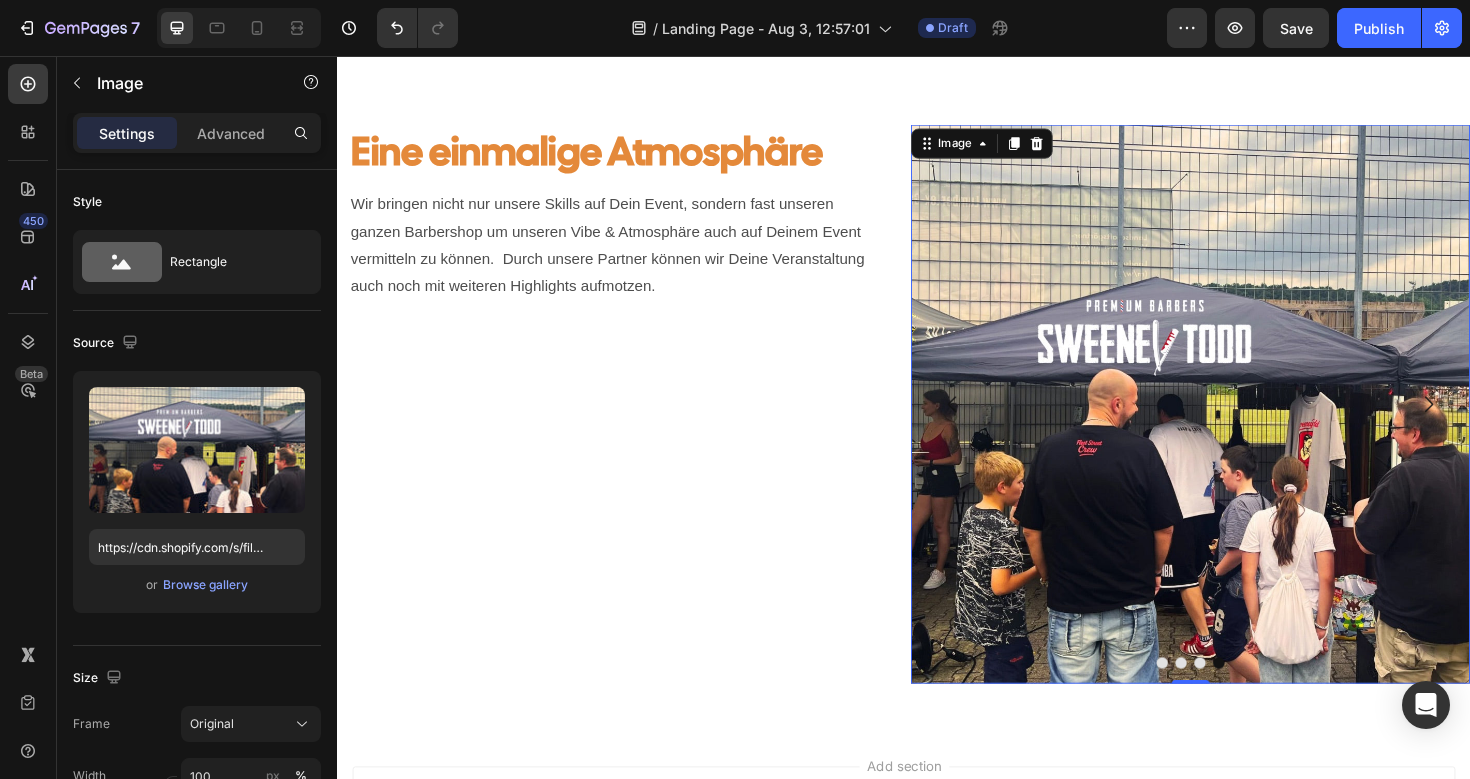 click at bounding box center (1241, 424) 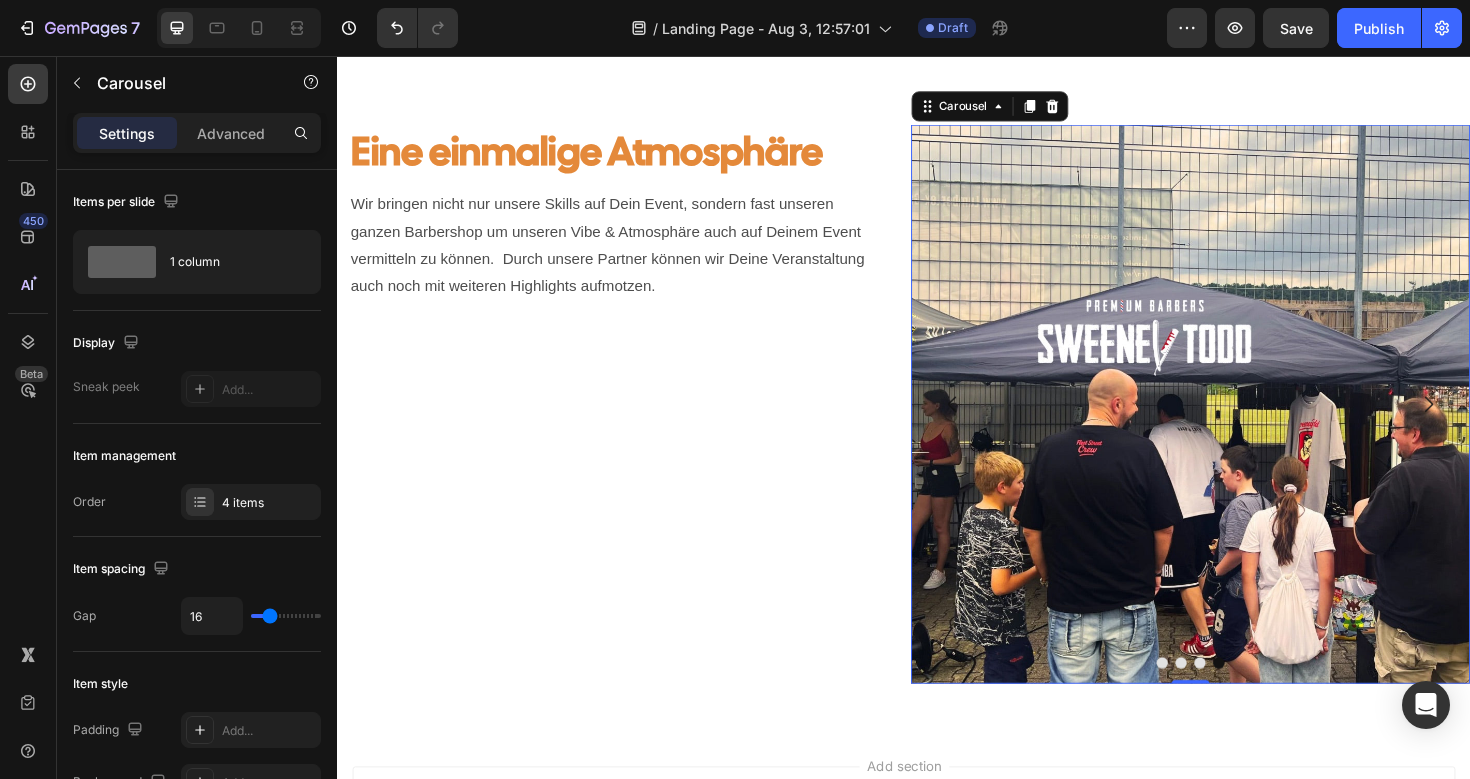 click at bounding box center [989, 424] 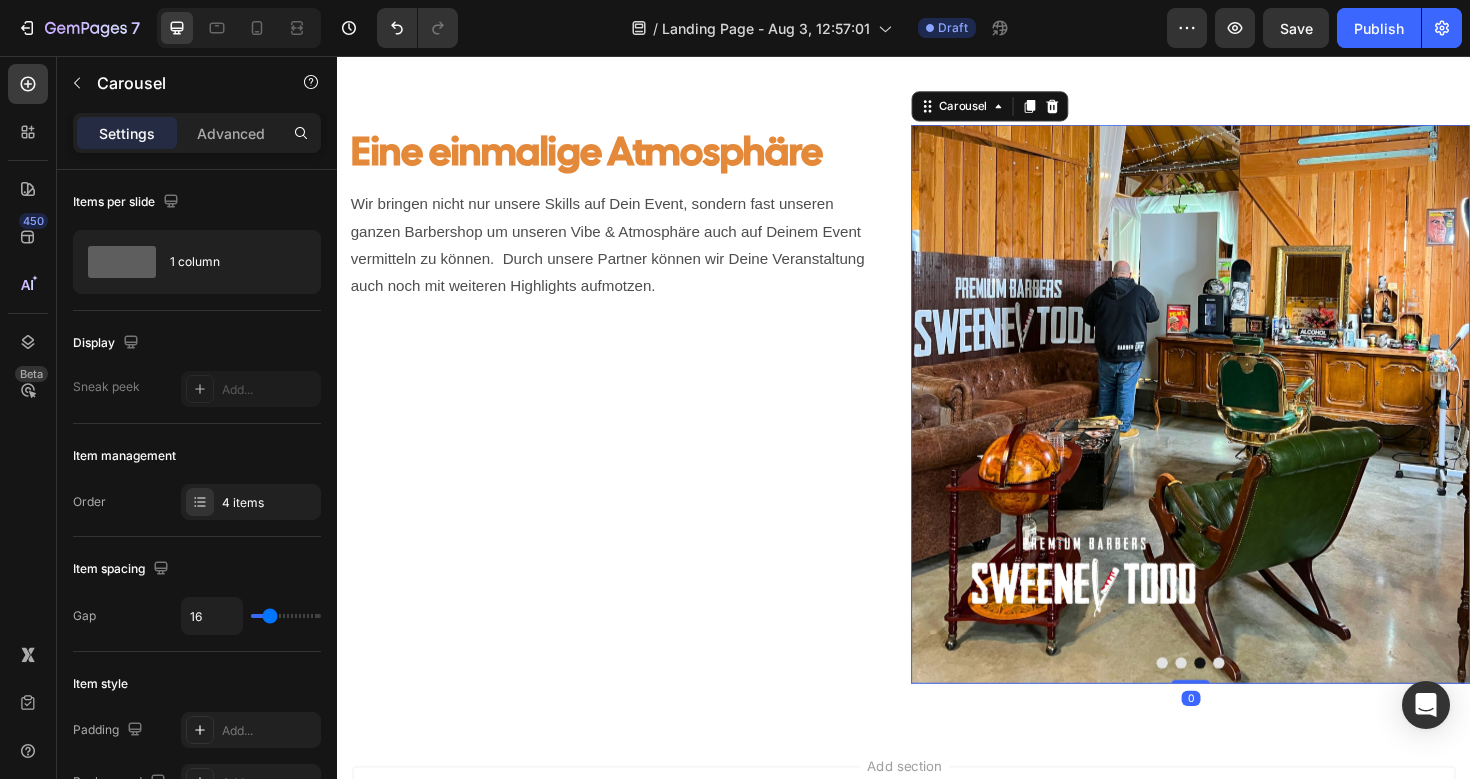 click at bounding box center (989, 424) 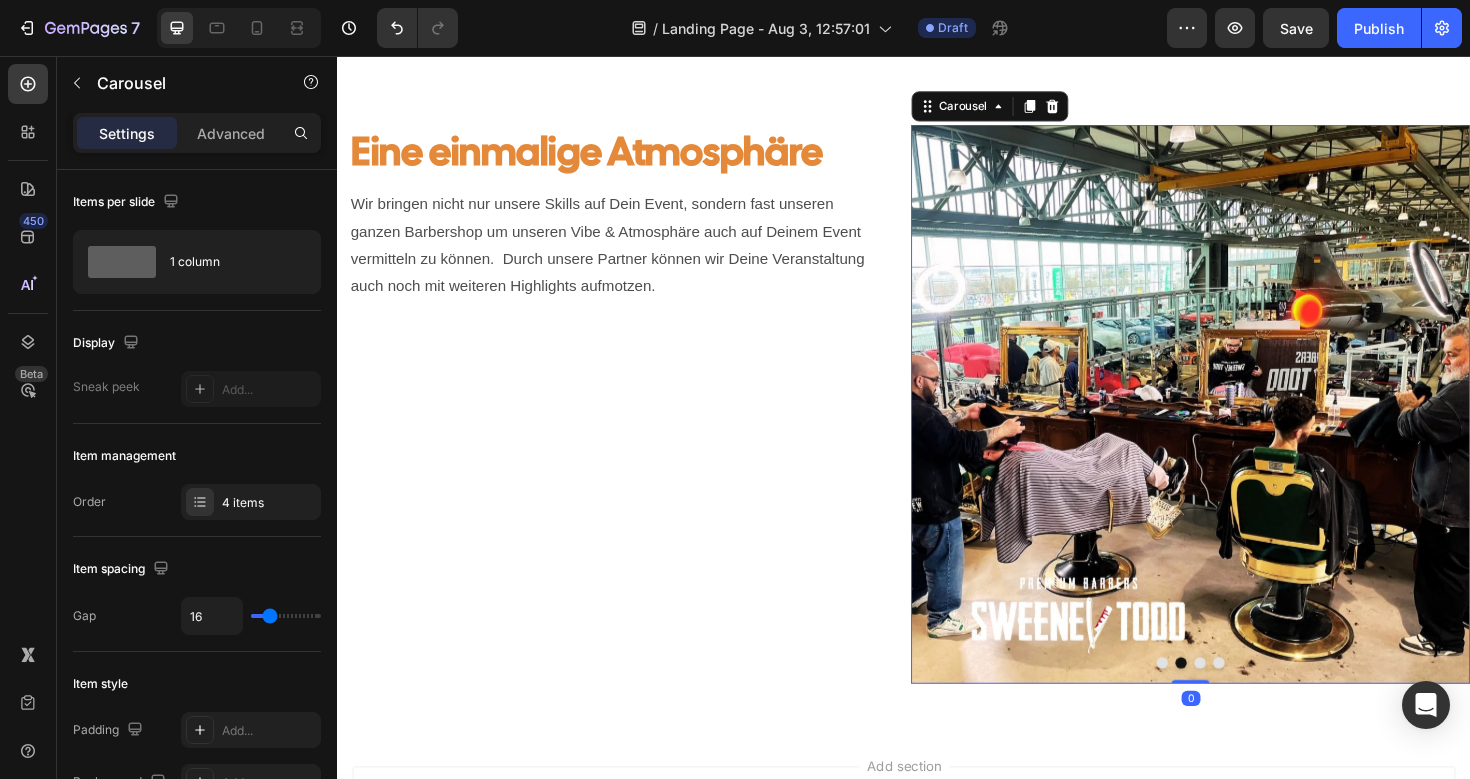 click at bounding box center (989, 424) 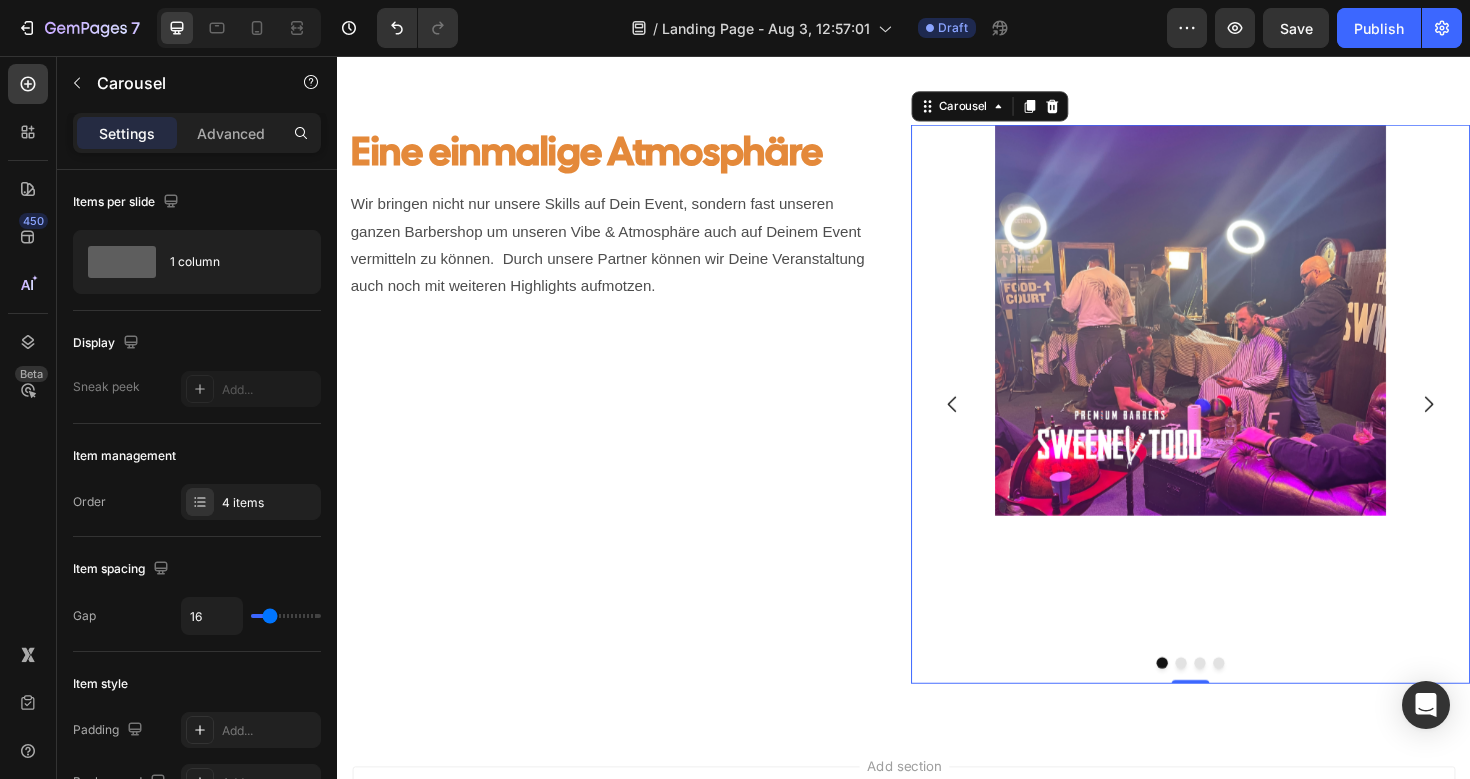 click 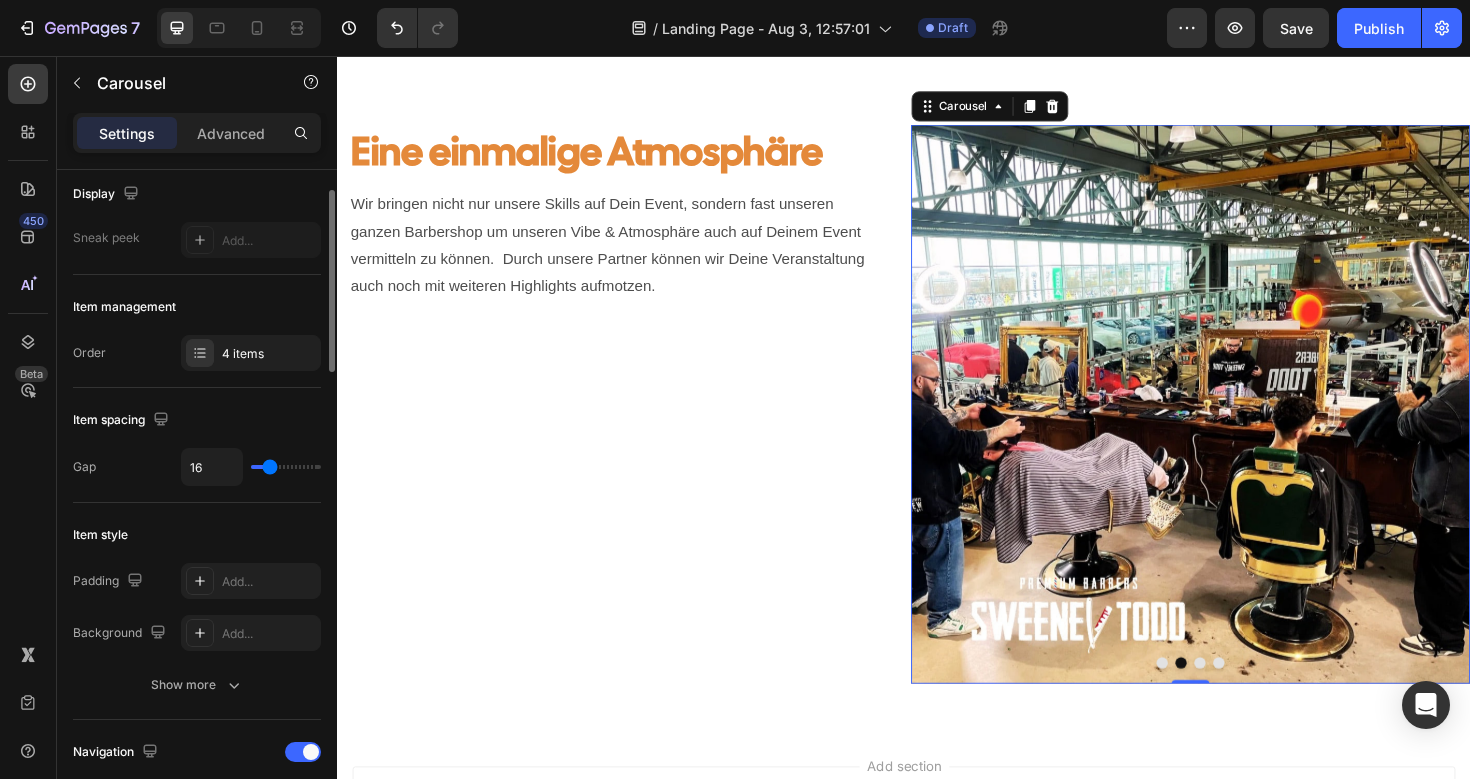 scroll, scrollTop: 152, scrollLeft: 0, axis: vertical 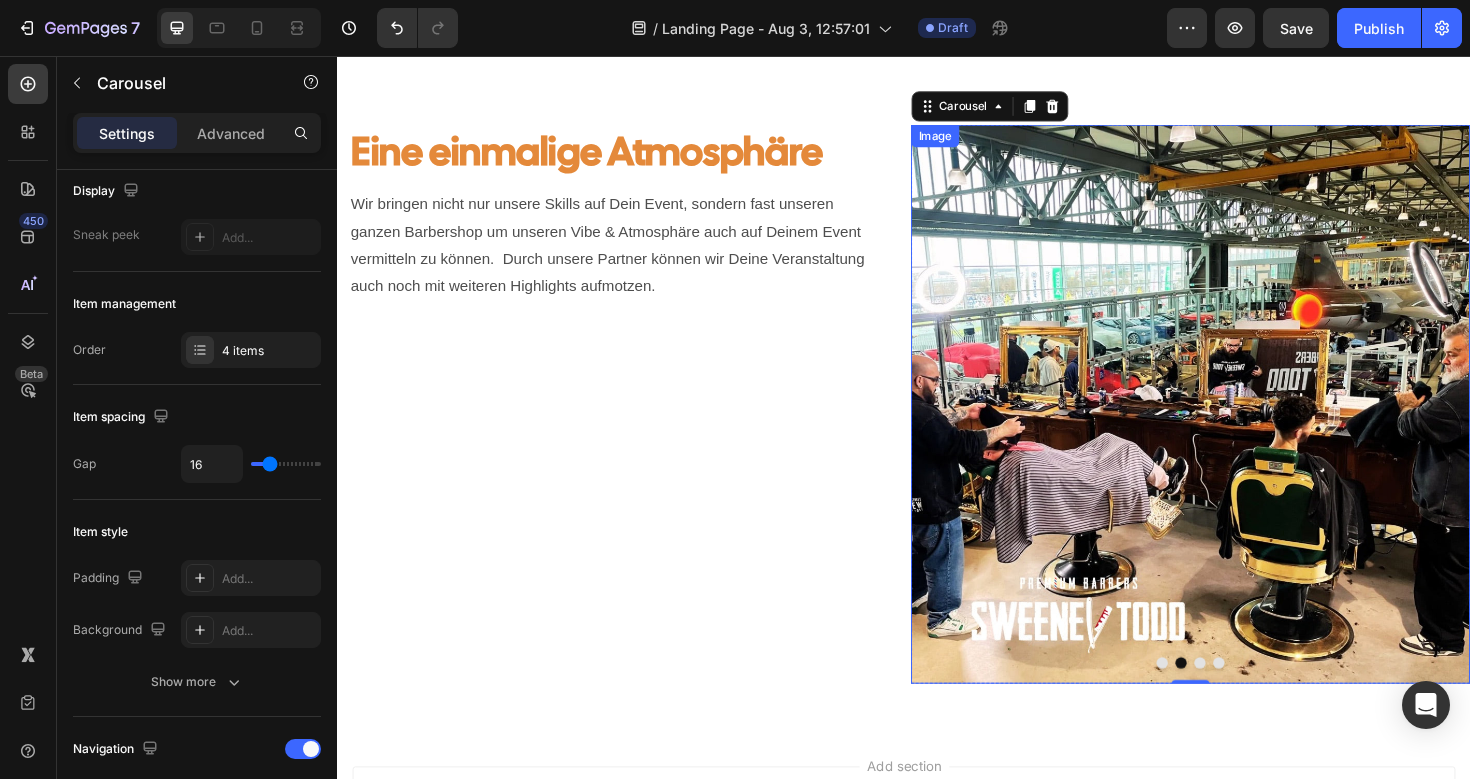 click at bounding box center [1241, 424] 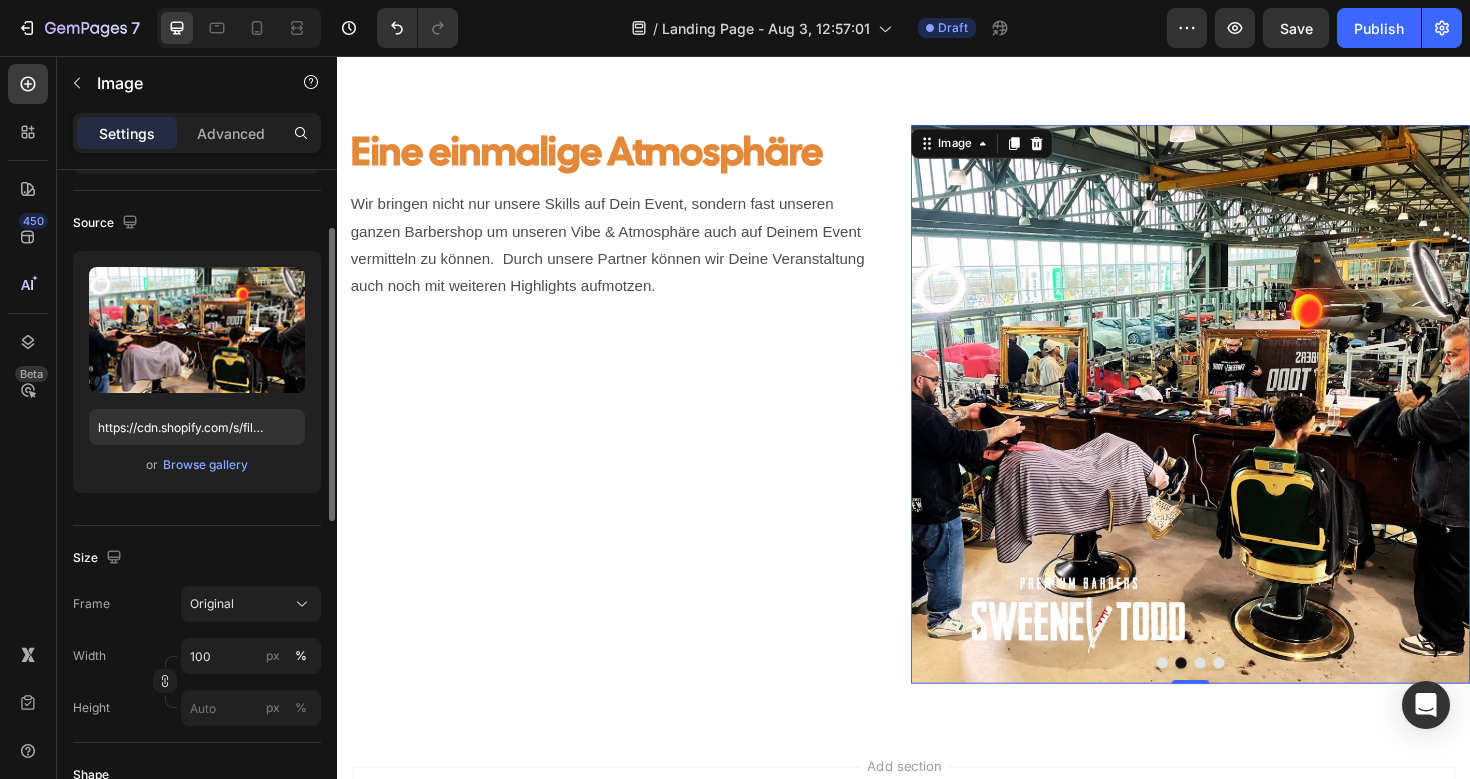 scroll, scrollTop: 124, scrollLeft: 0, axis: vertical 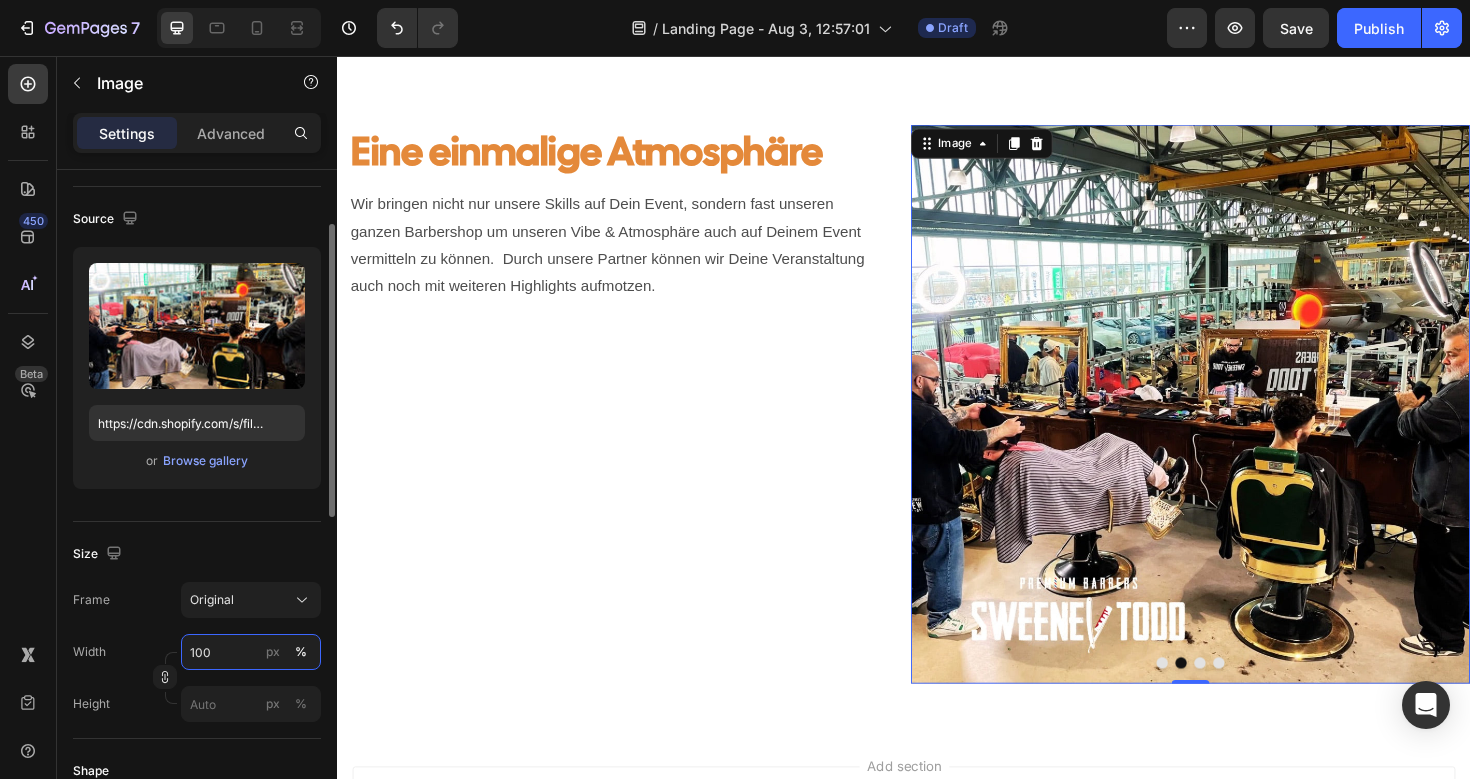 click on "100" at bounding box center [251, 652] 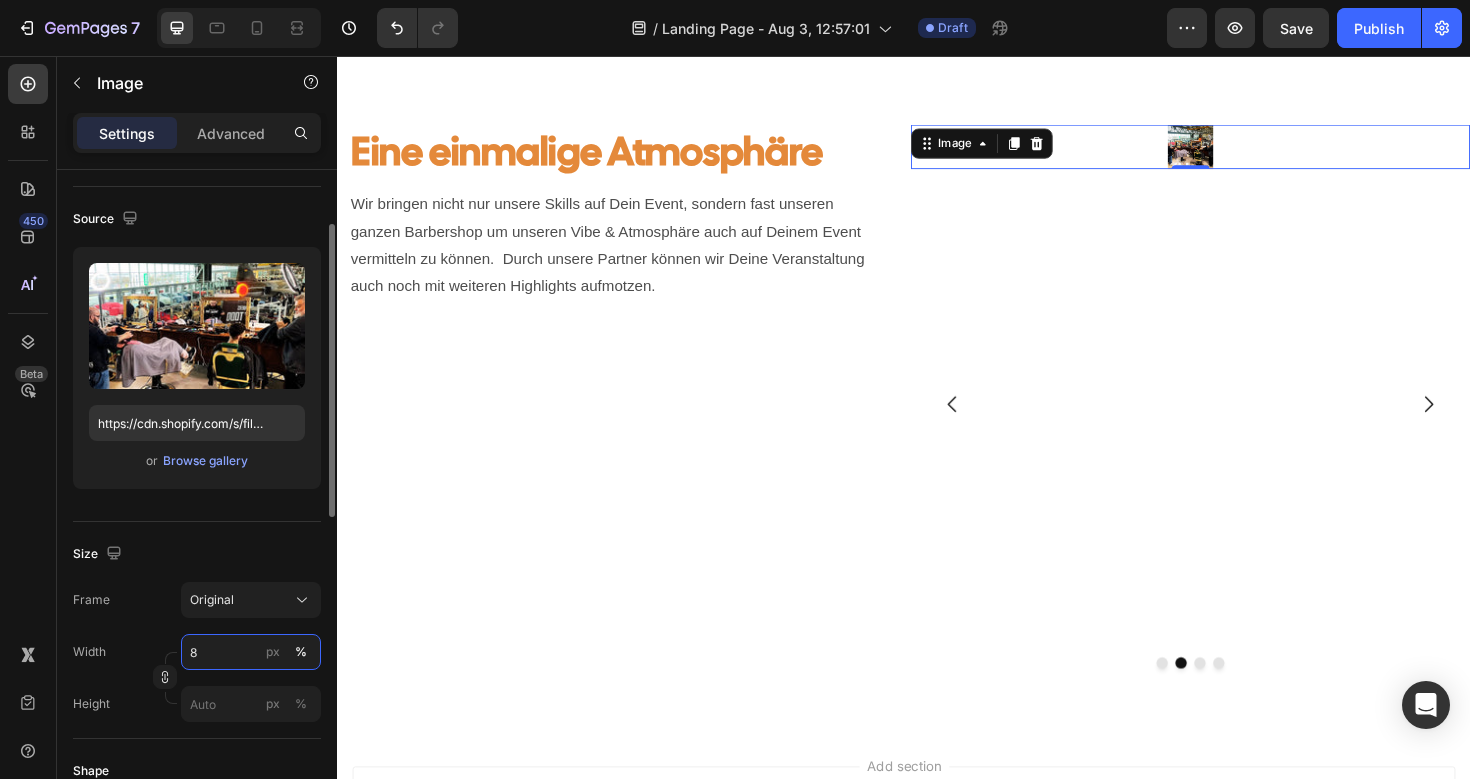 type on "80" 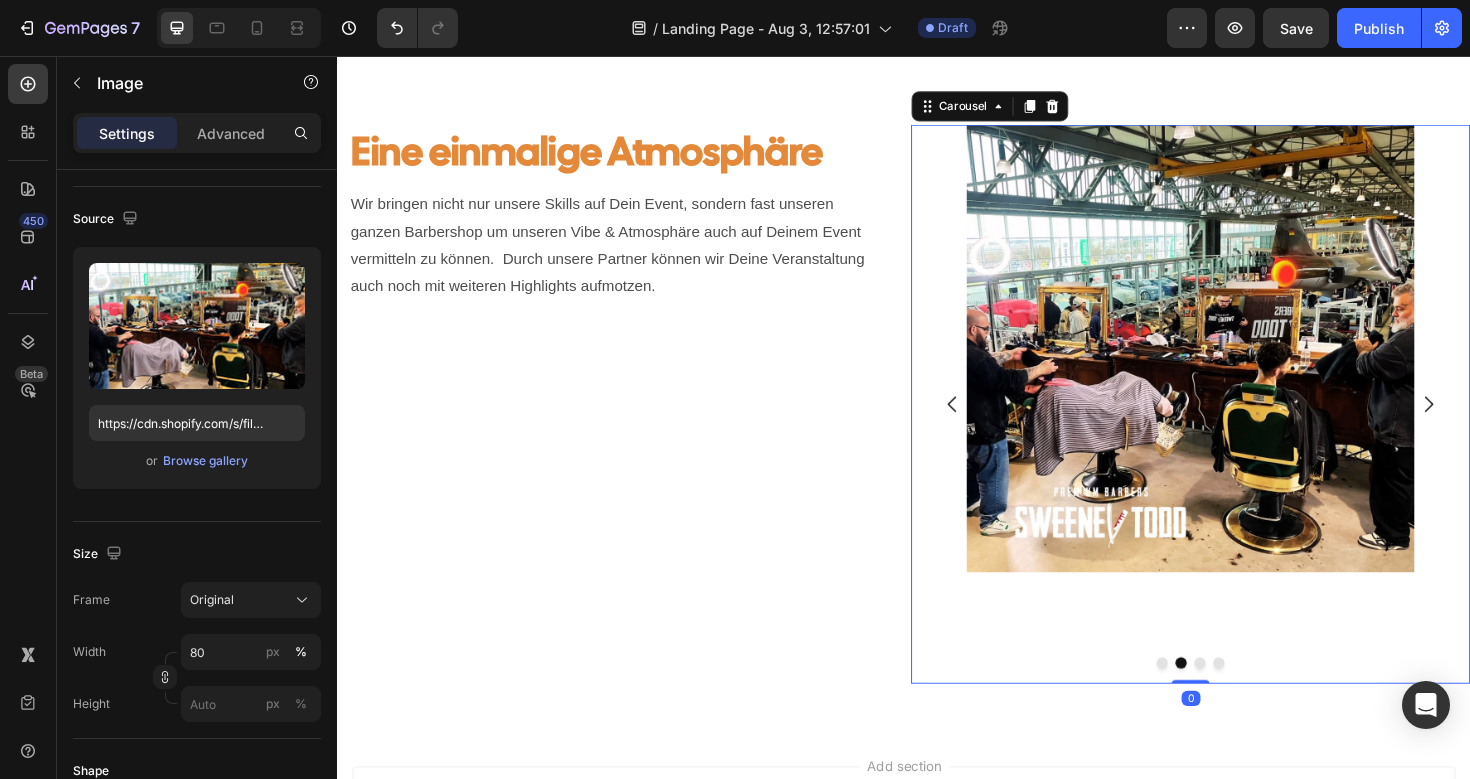 click 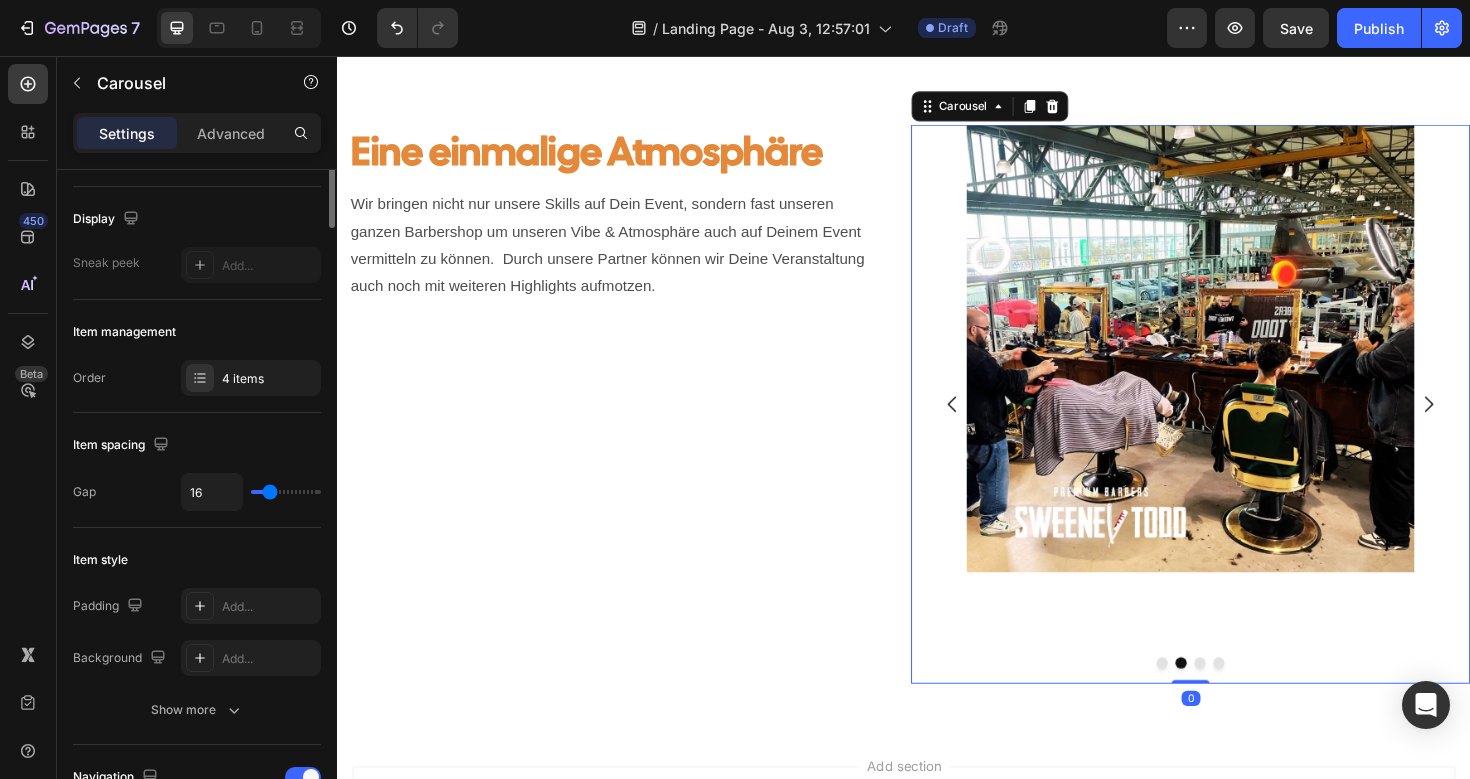 scroll, scrollTop: 0, scrollLeft: 0, axis: both 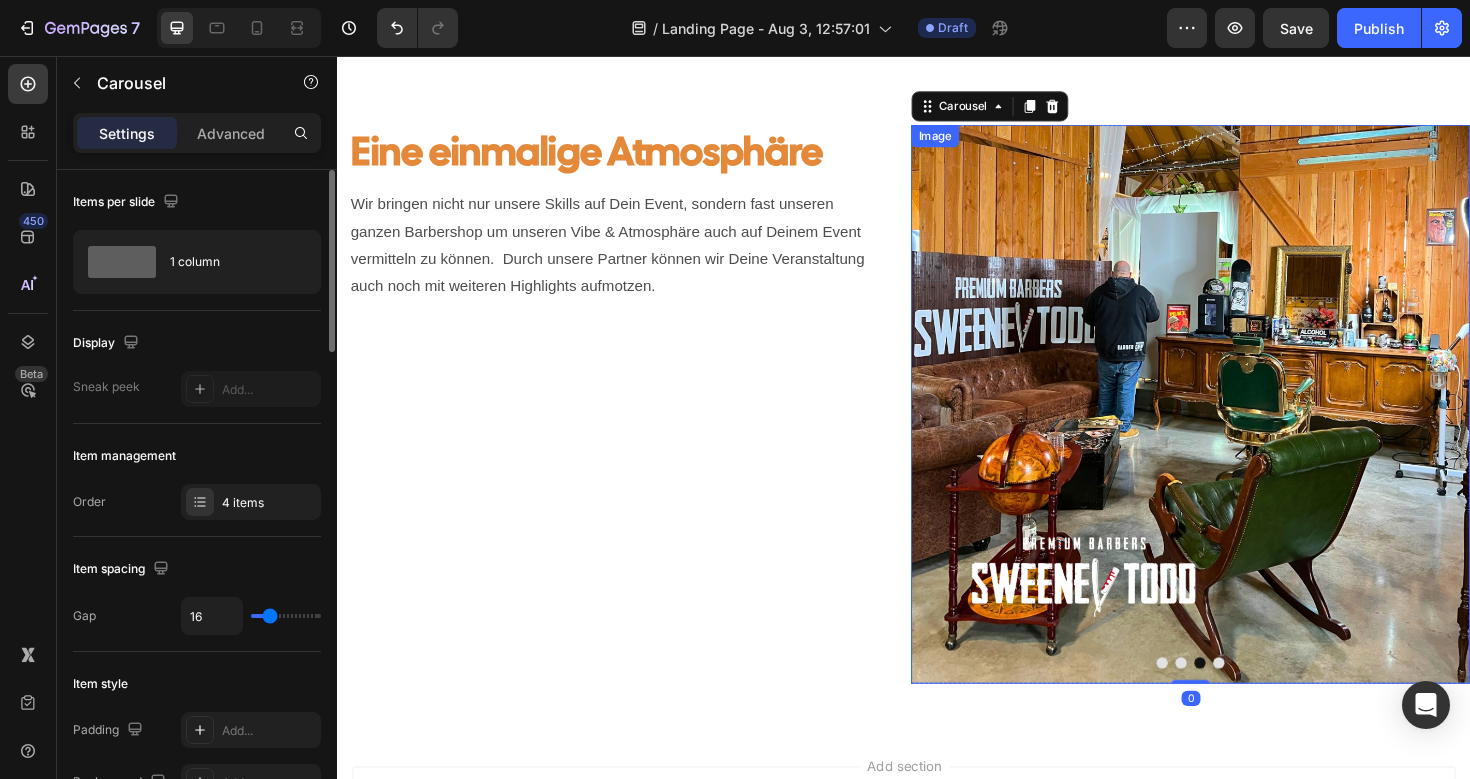 click at bounding box center (1241, 424) 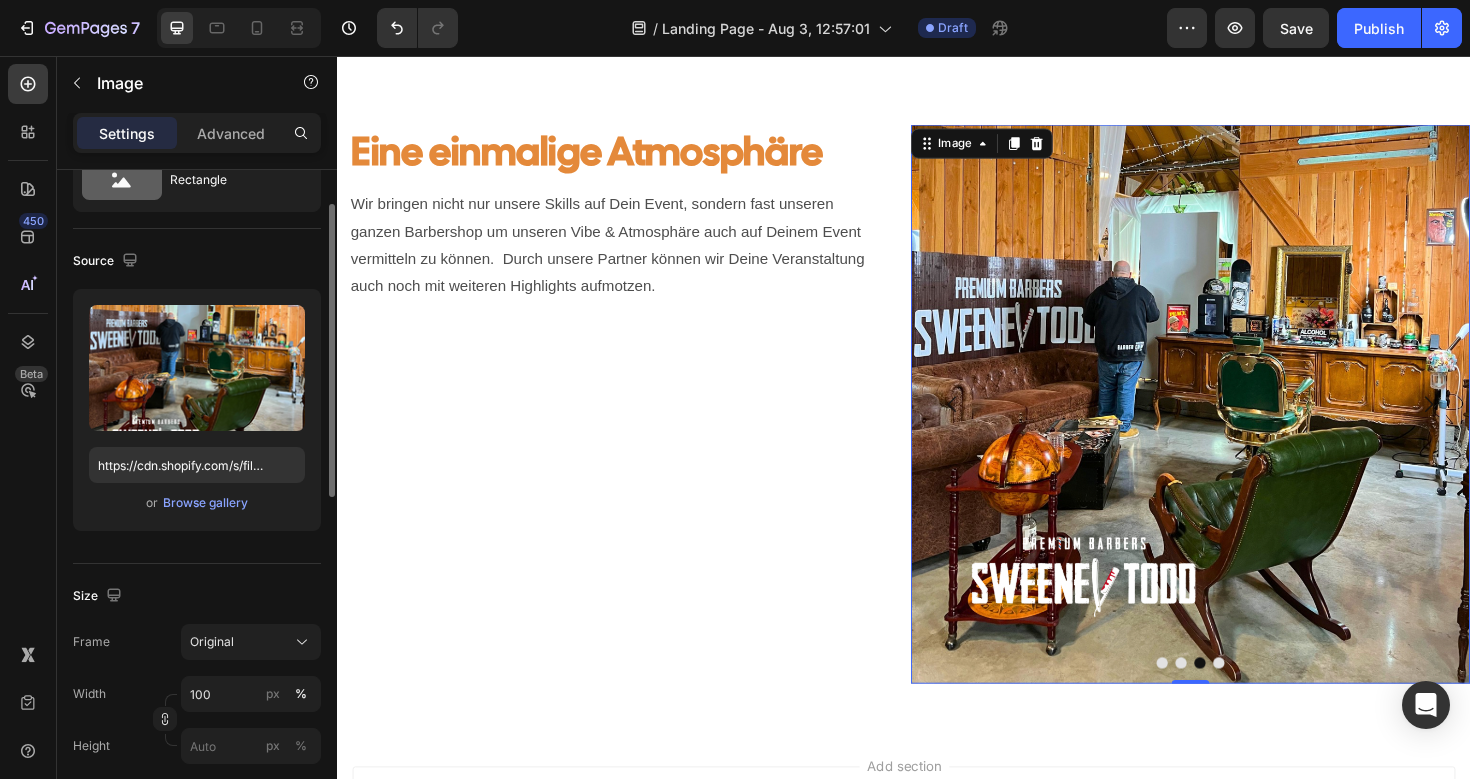 scroll, scrollTop: 83, scrollLeft: 0, axis: vertical 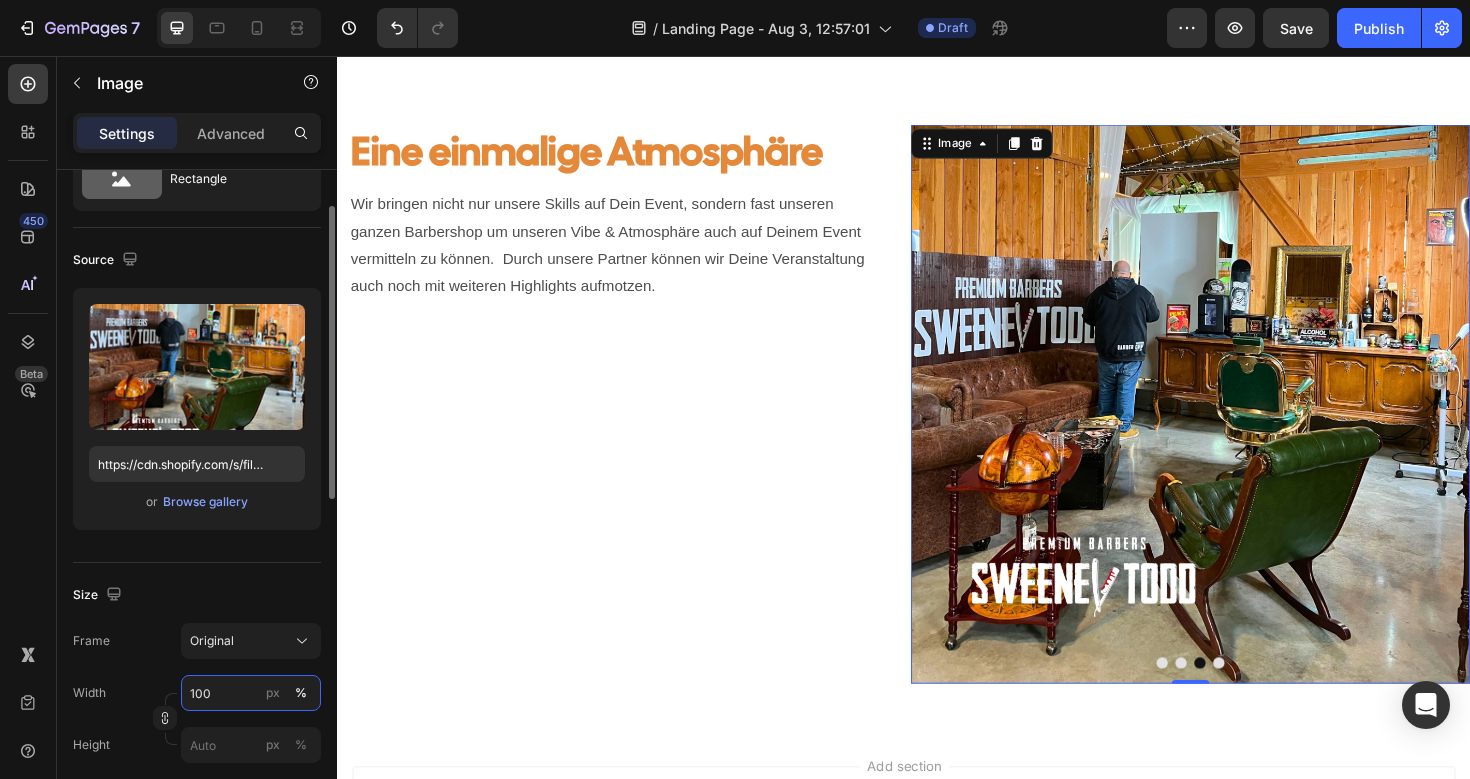 click on "100" at bounding box center (251, 693) 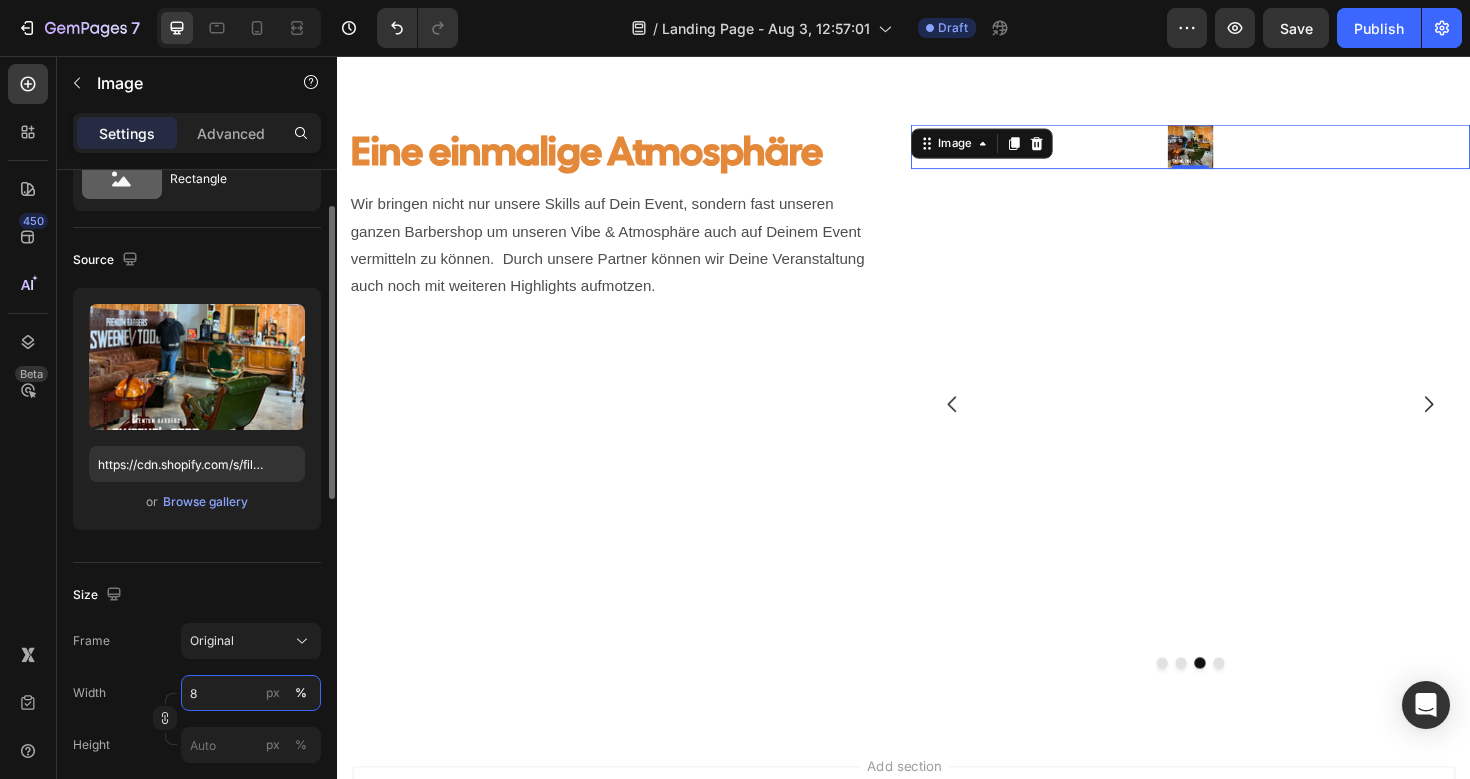 type on "80" 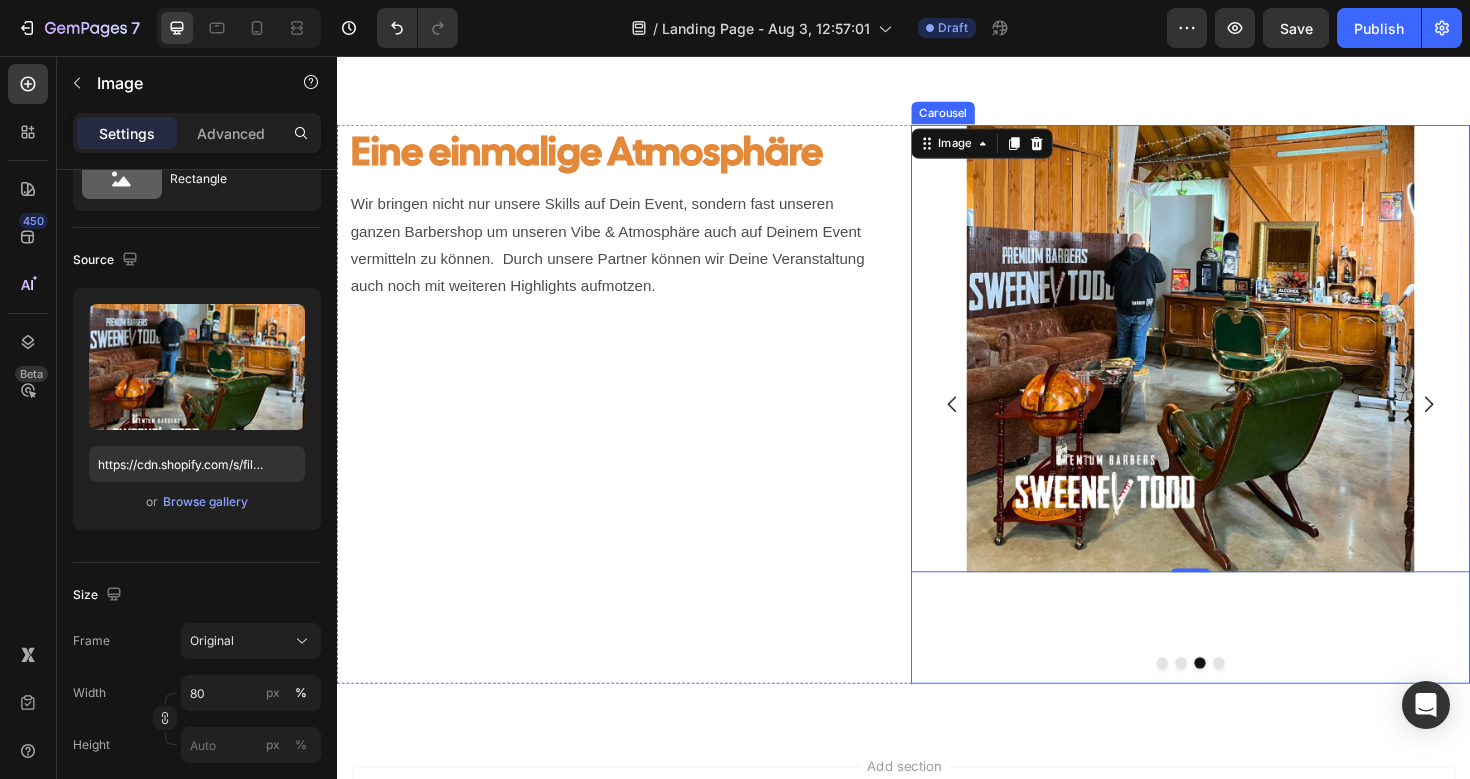 click 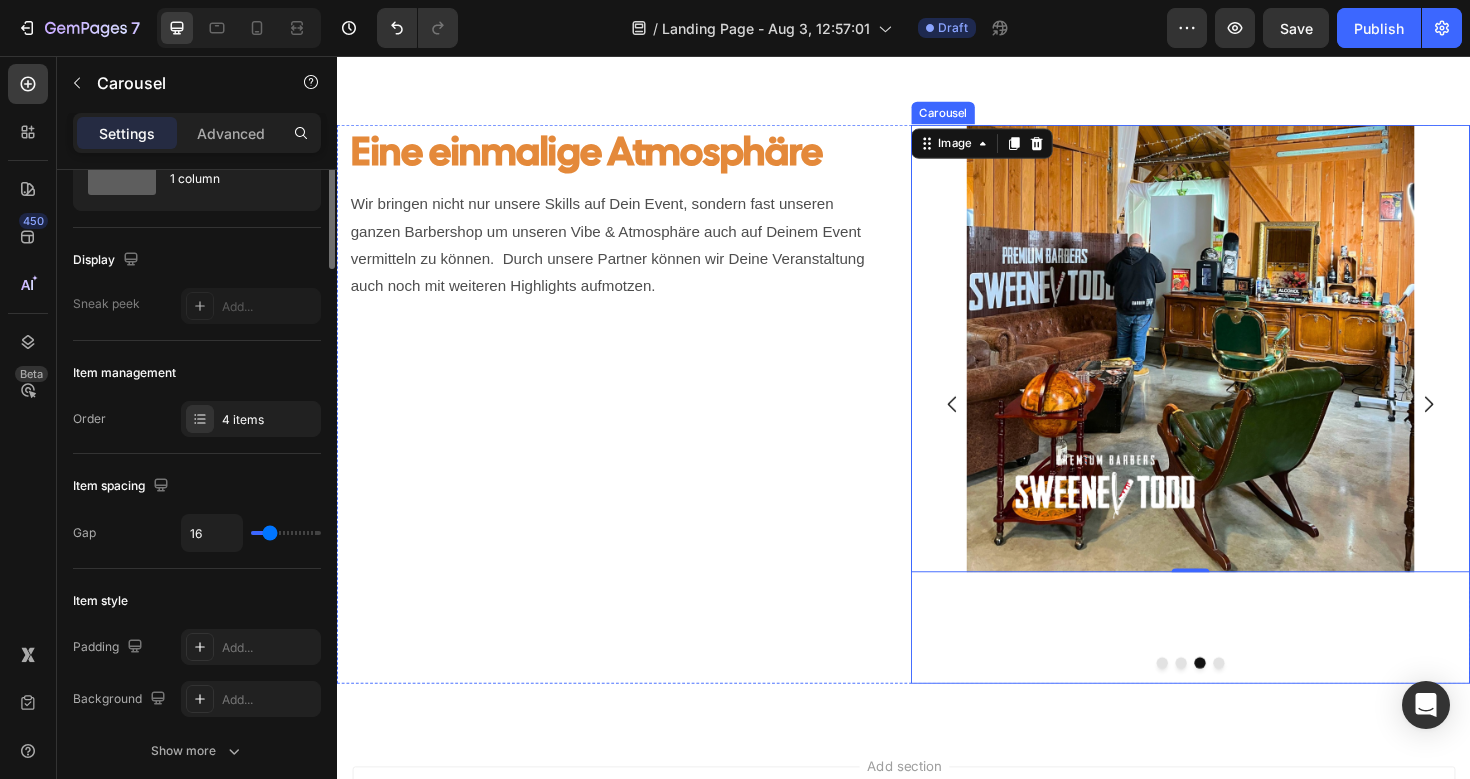 scroll, scrollTop: 0, scrollLeft: 0, axis: both 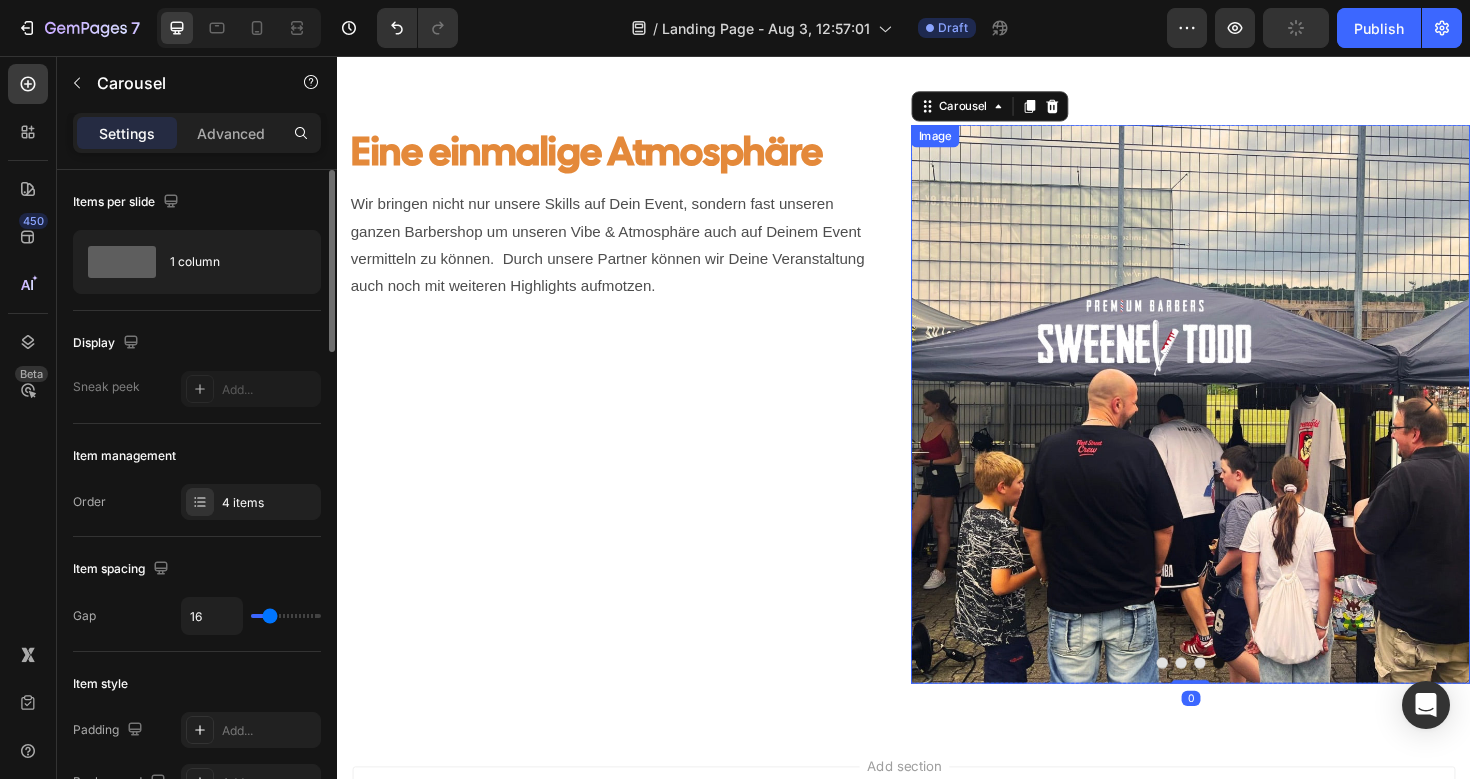 click at bounding box center (1241, 424) 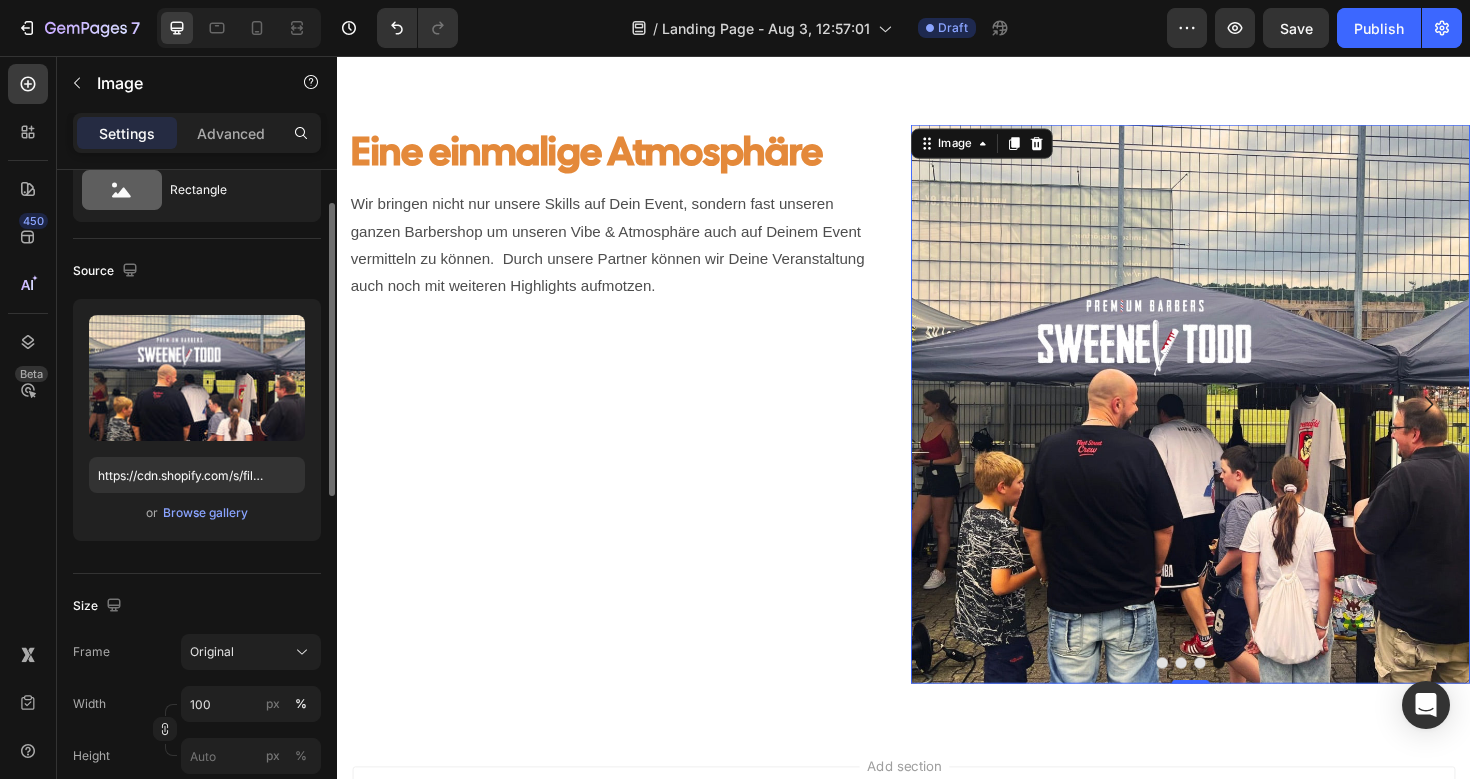 scroll, scrollTop: 73, scrollLeft: 0, axis: vertical 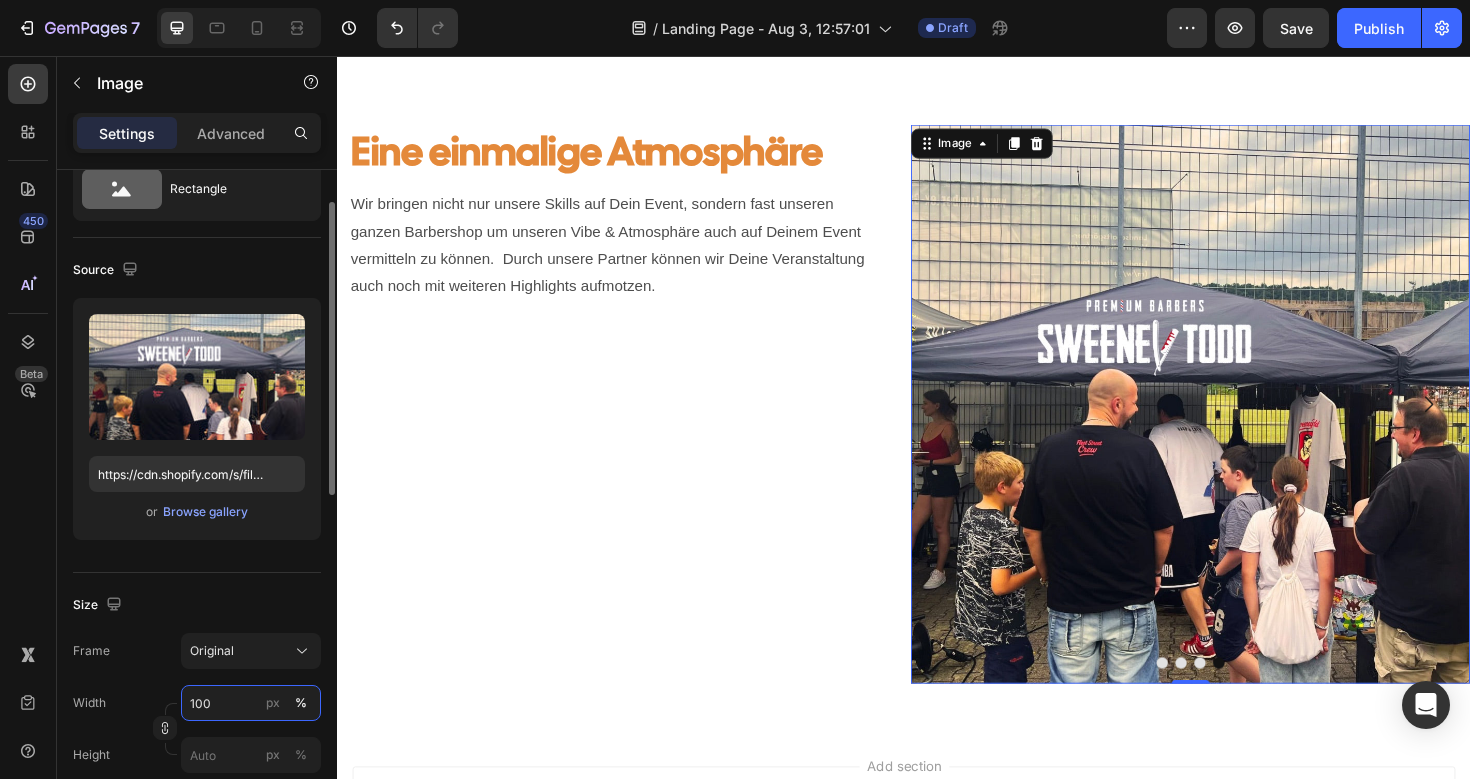 click on "100" at bounding box center (251, 703) 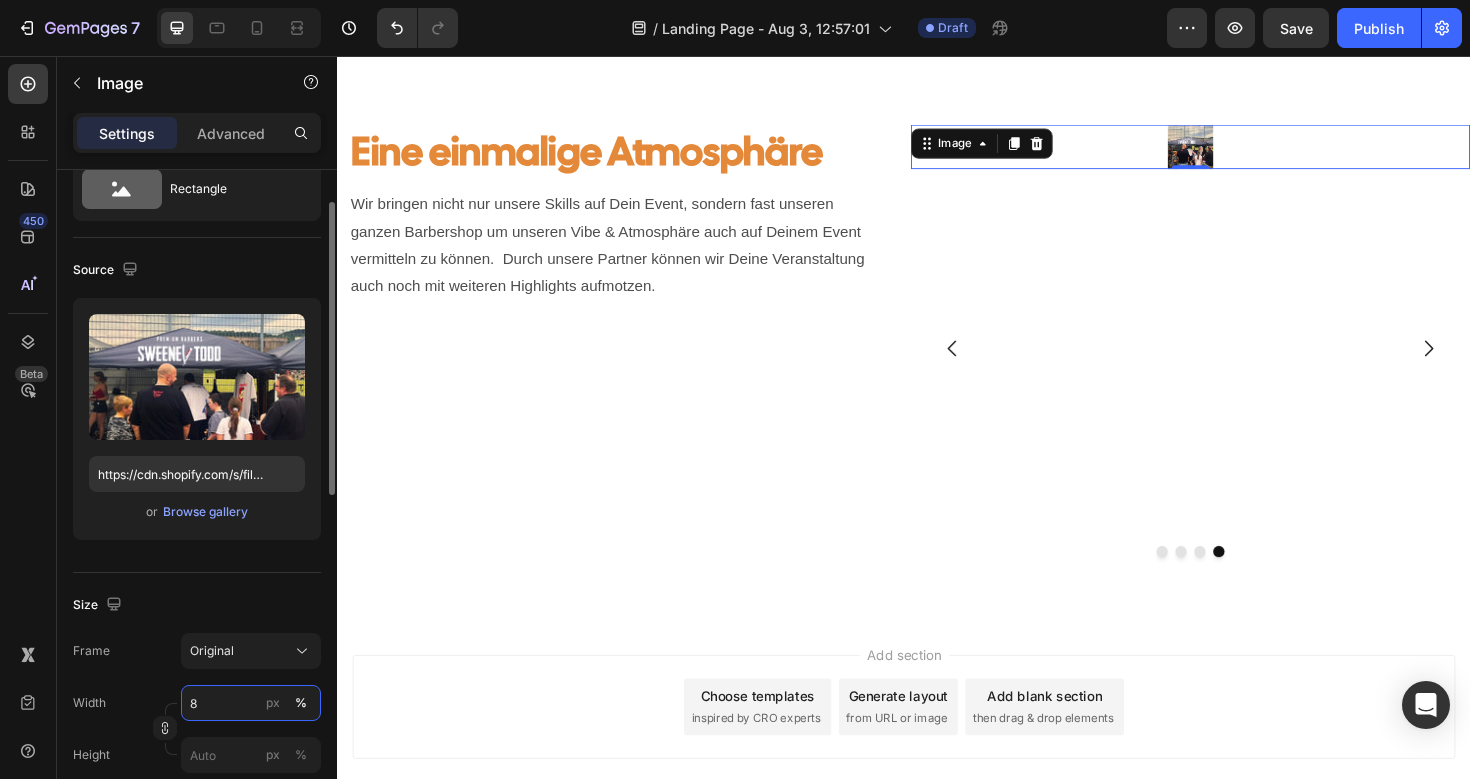 type on "80" 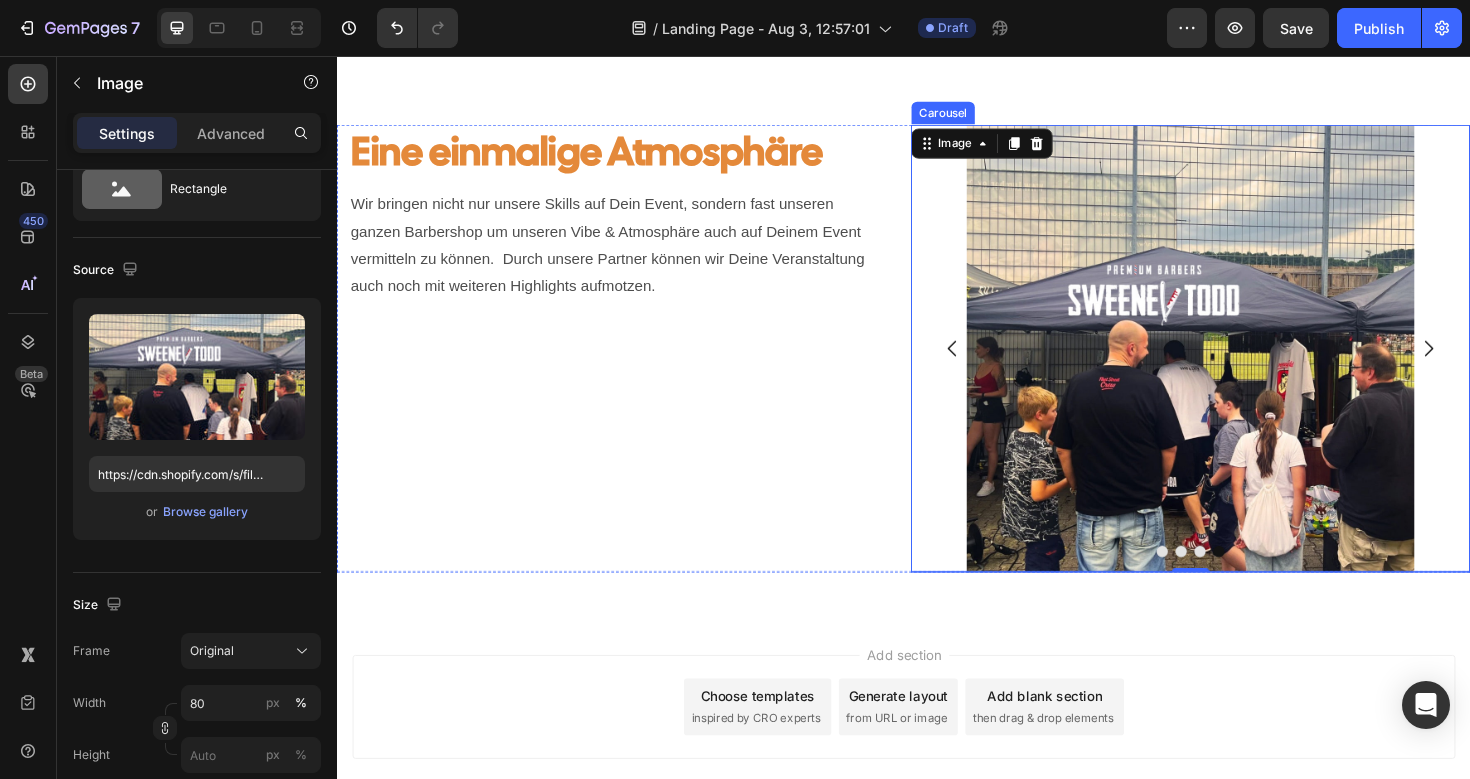 click 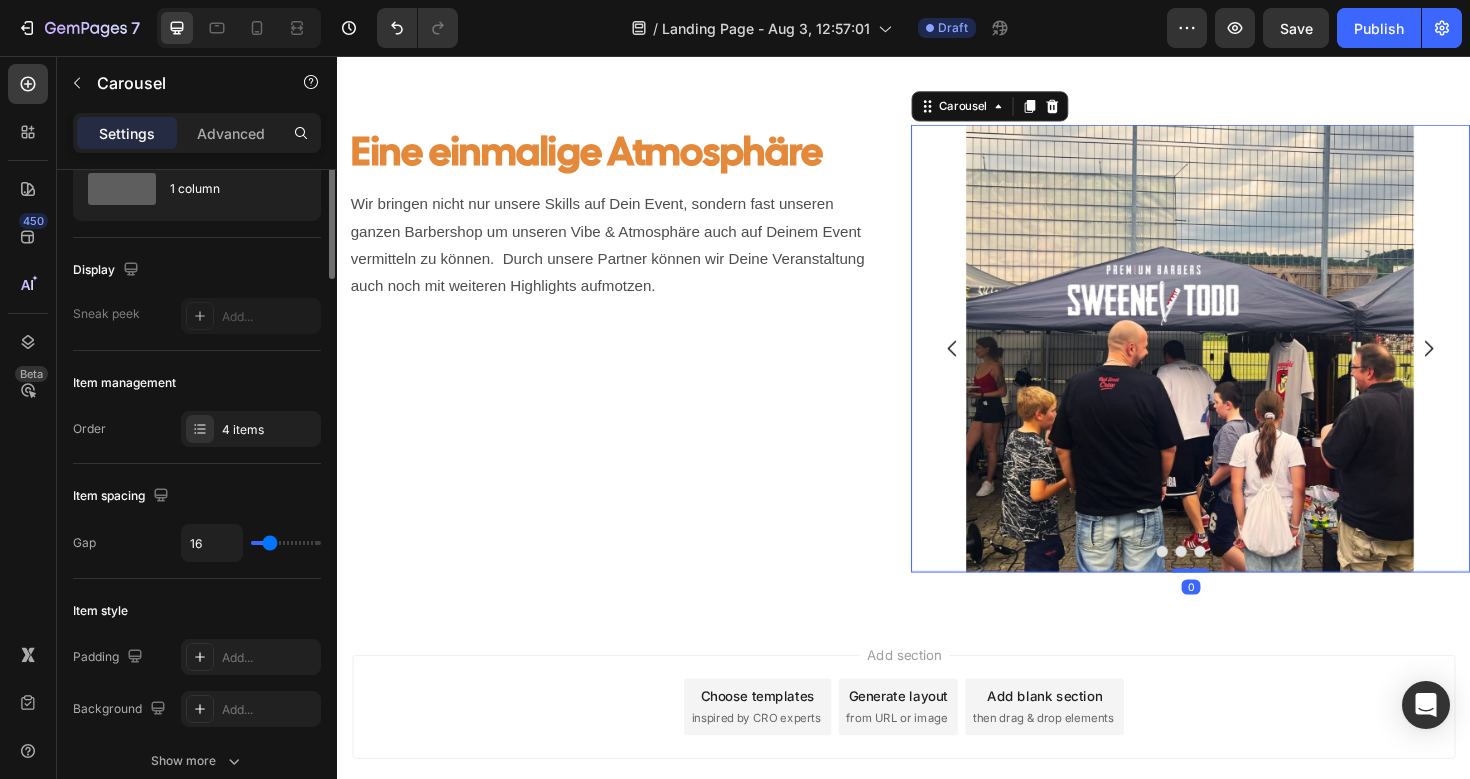 scroll, scrollTop: 0, scrollLeft: 0, axis: both 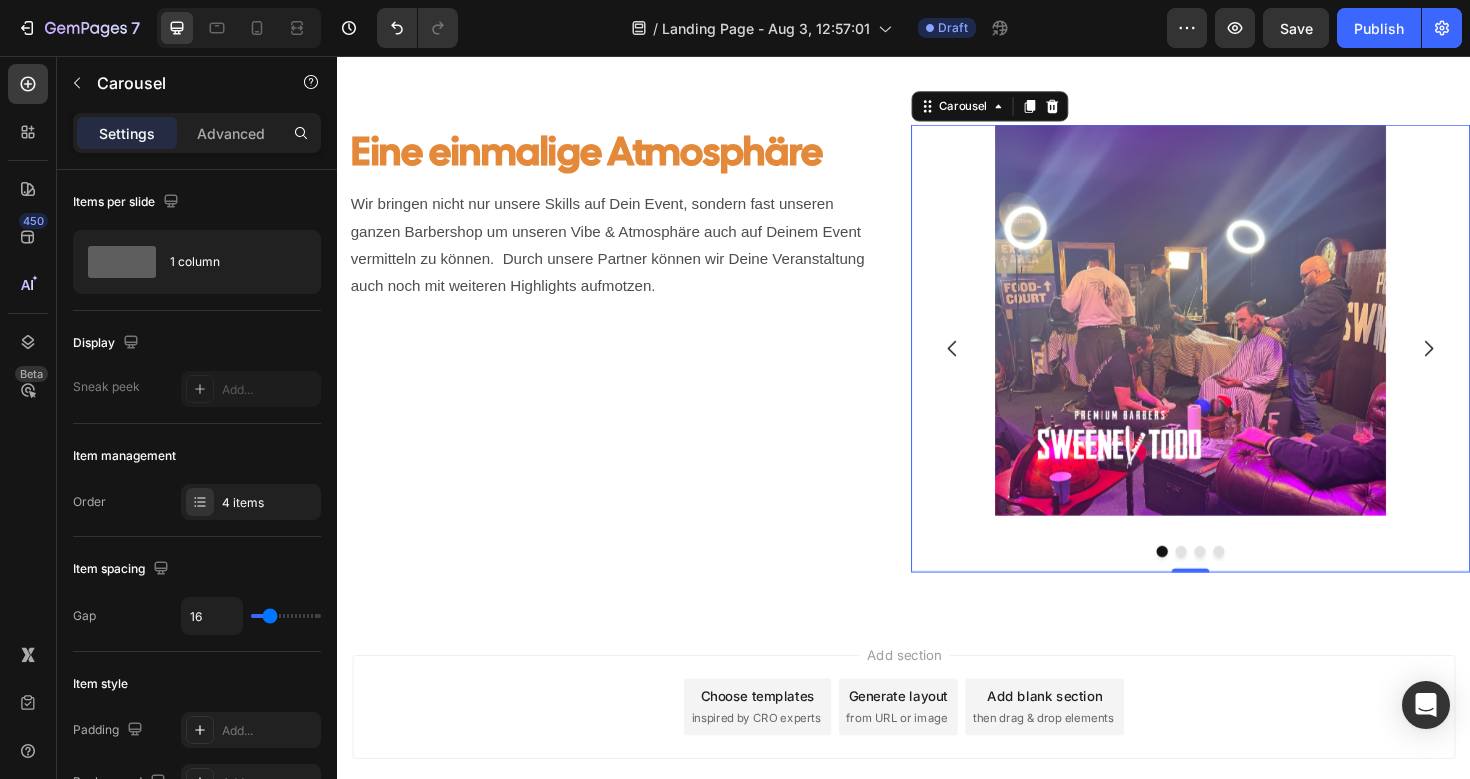 click 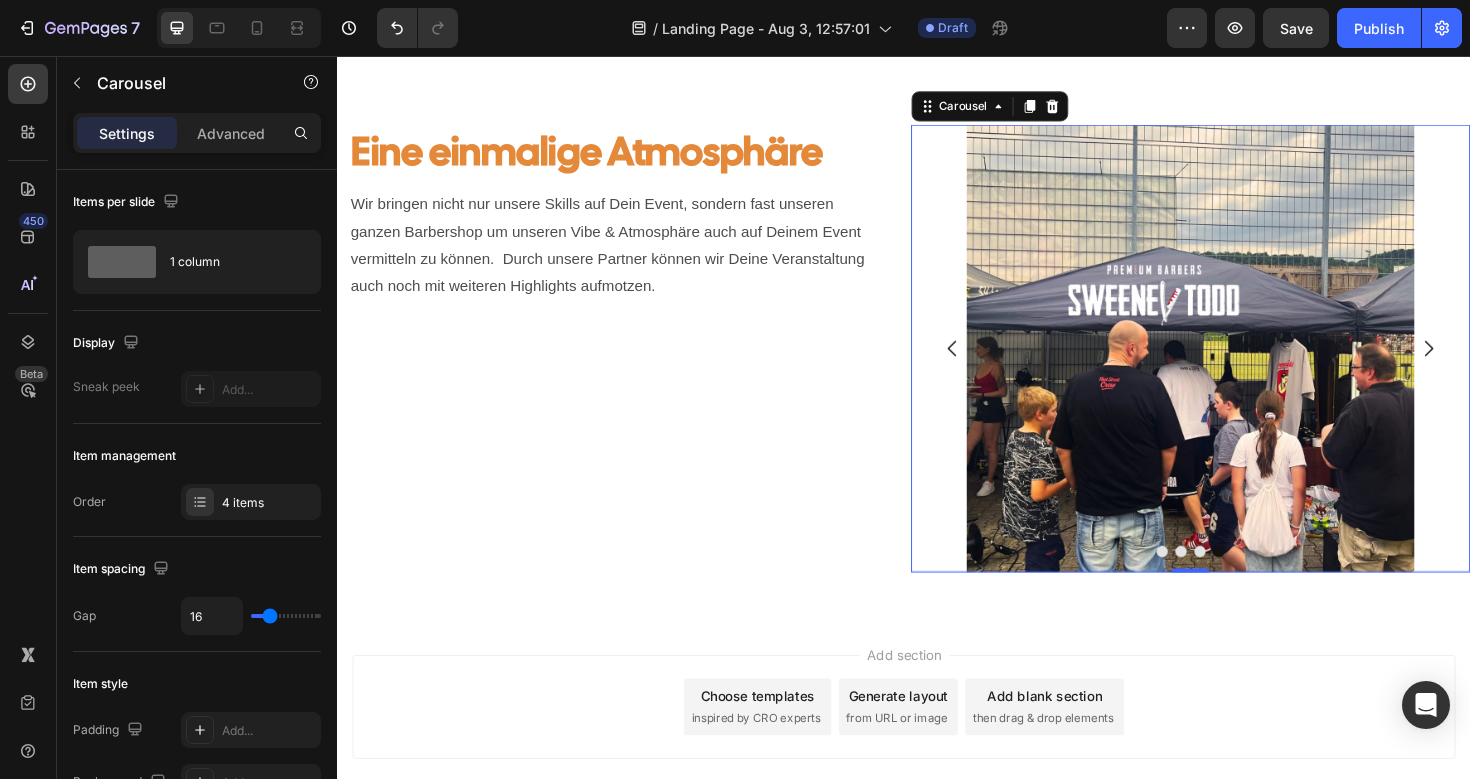 click 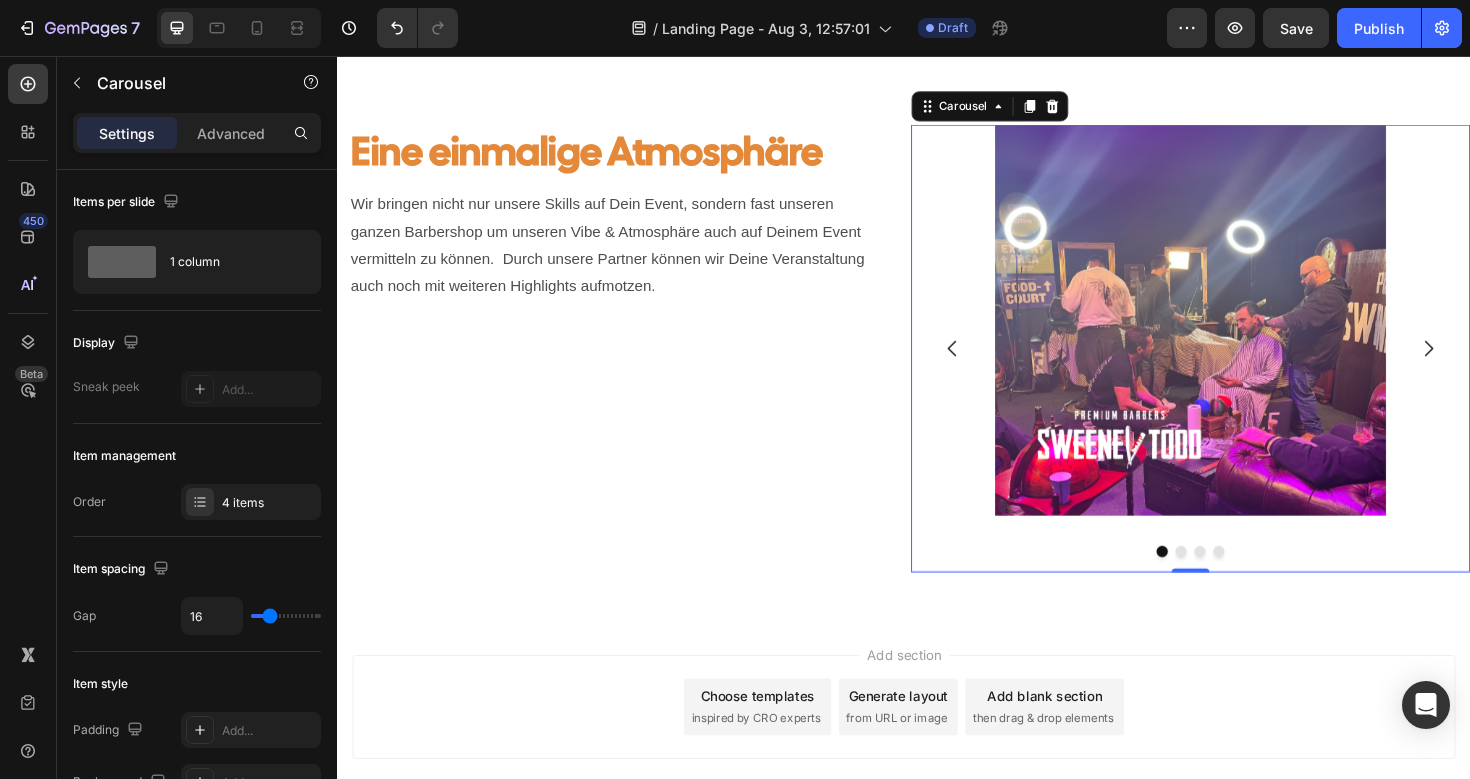 click 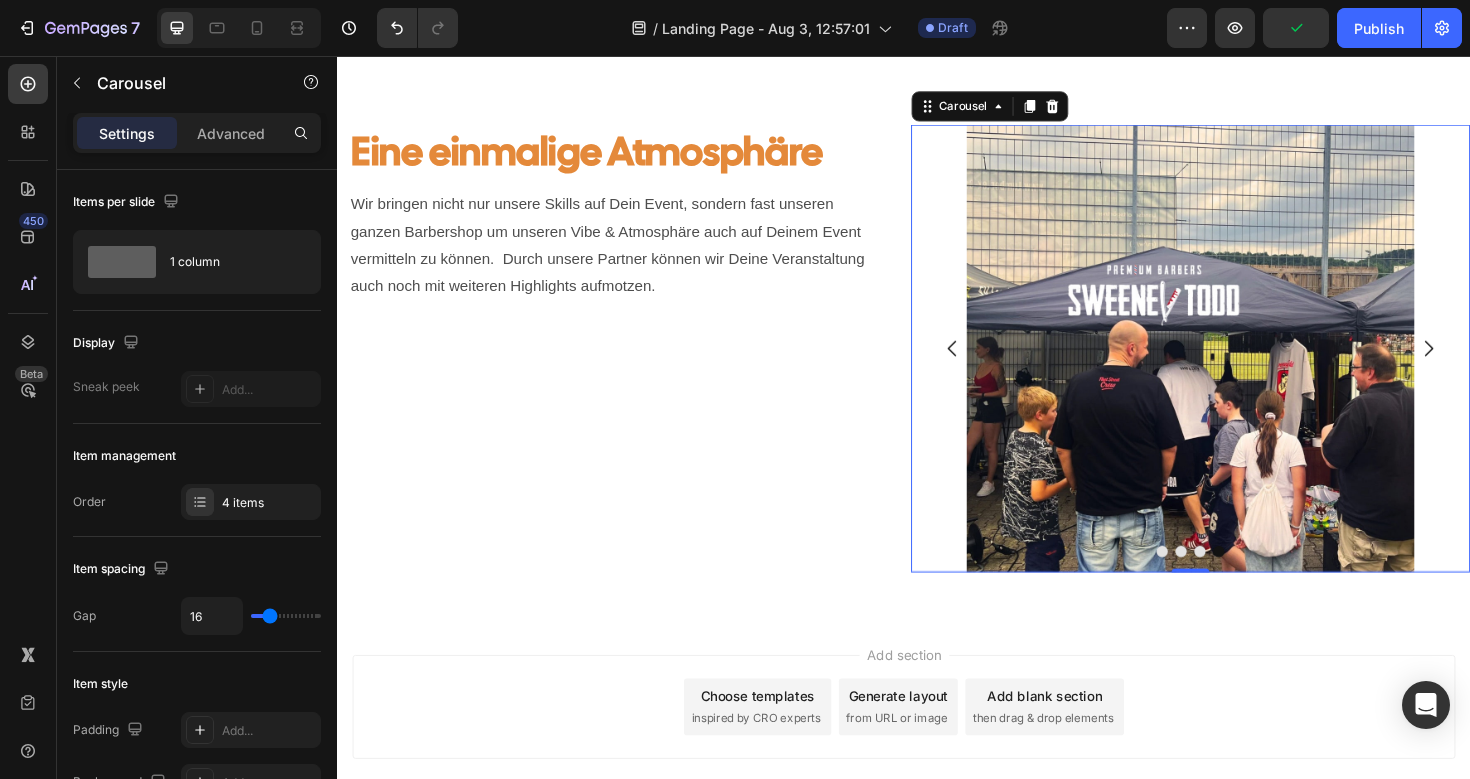 click 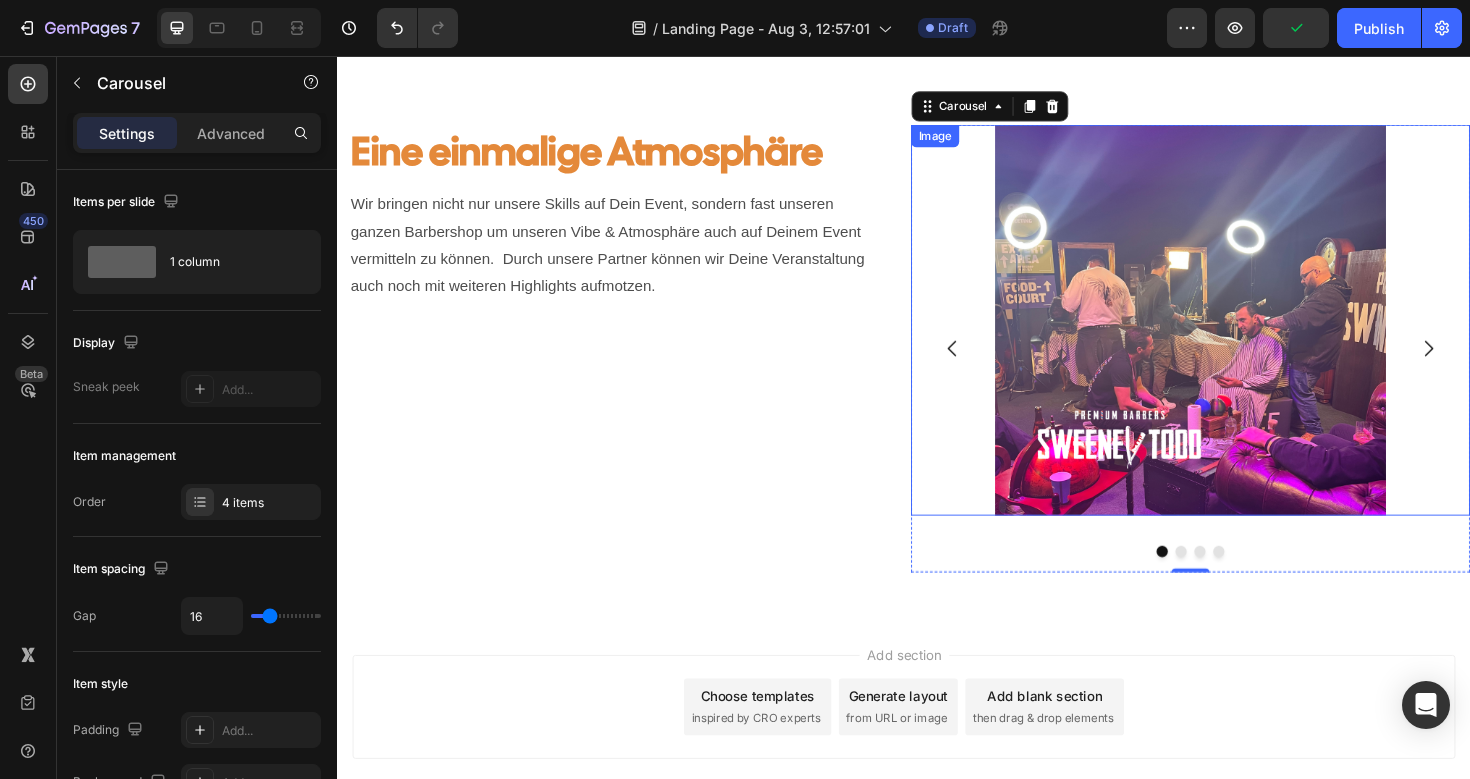 click at bounding box center [1241, 335] 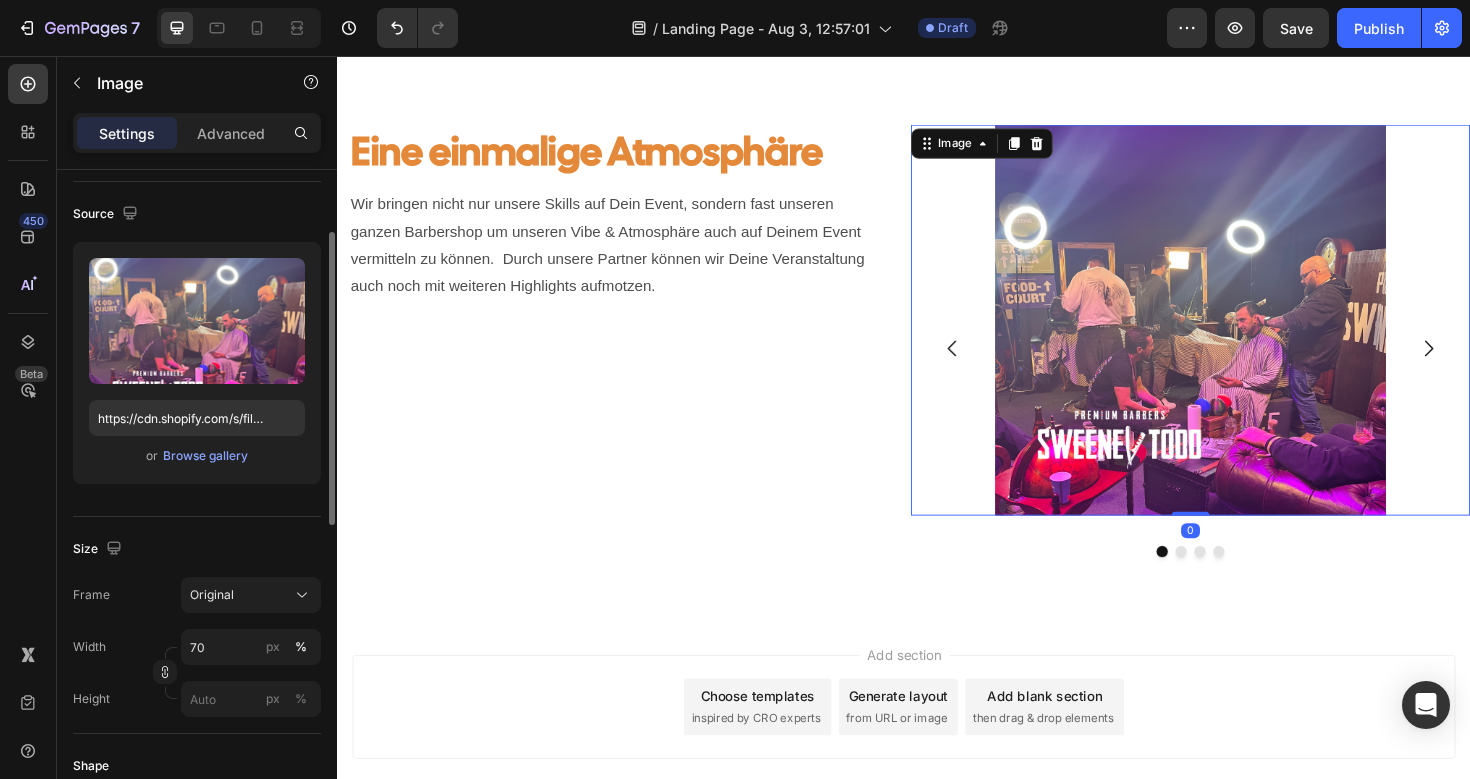 scroll, scrollTop: 133, scrollLeft: 0, axis: vertical 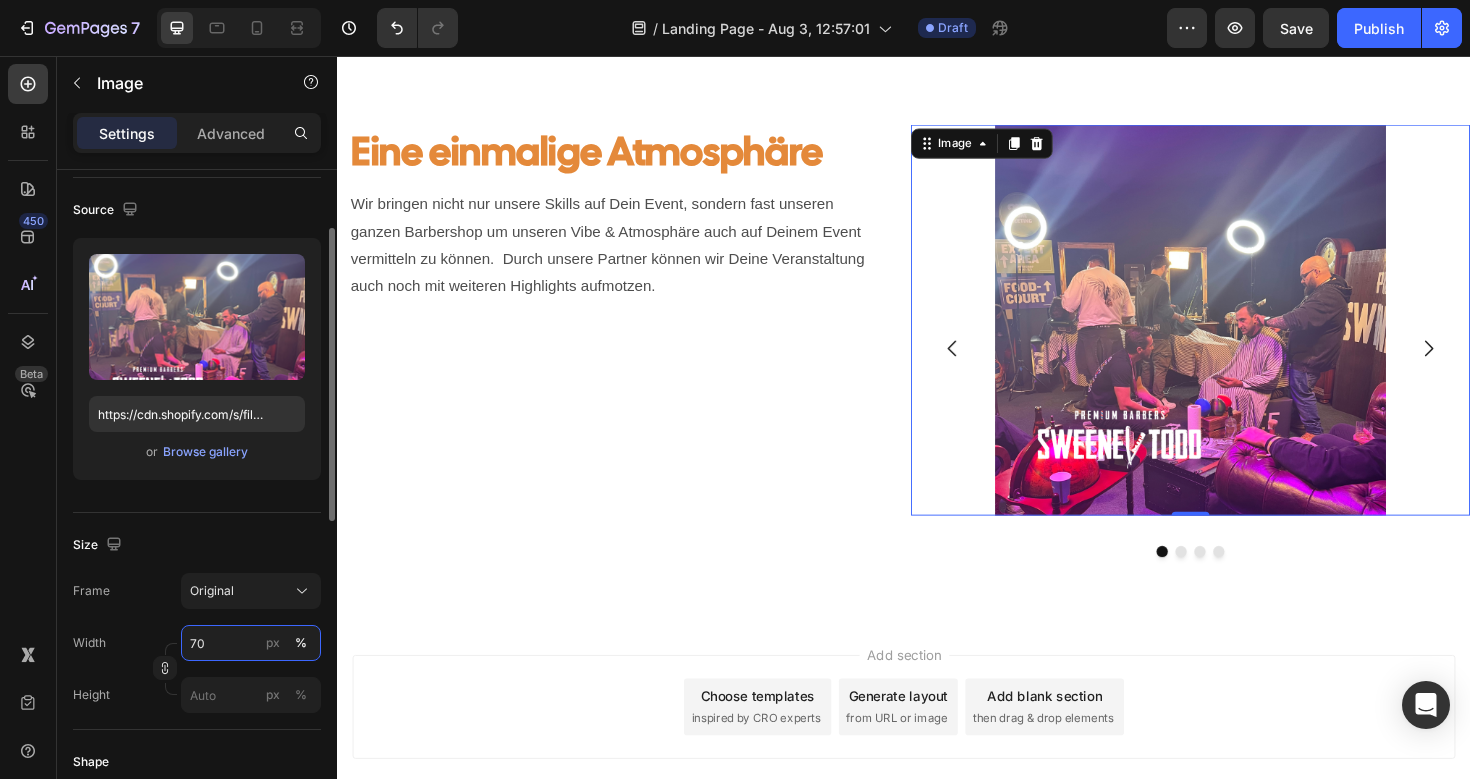click on "70" at bounding box center (251, 643) 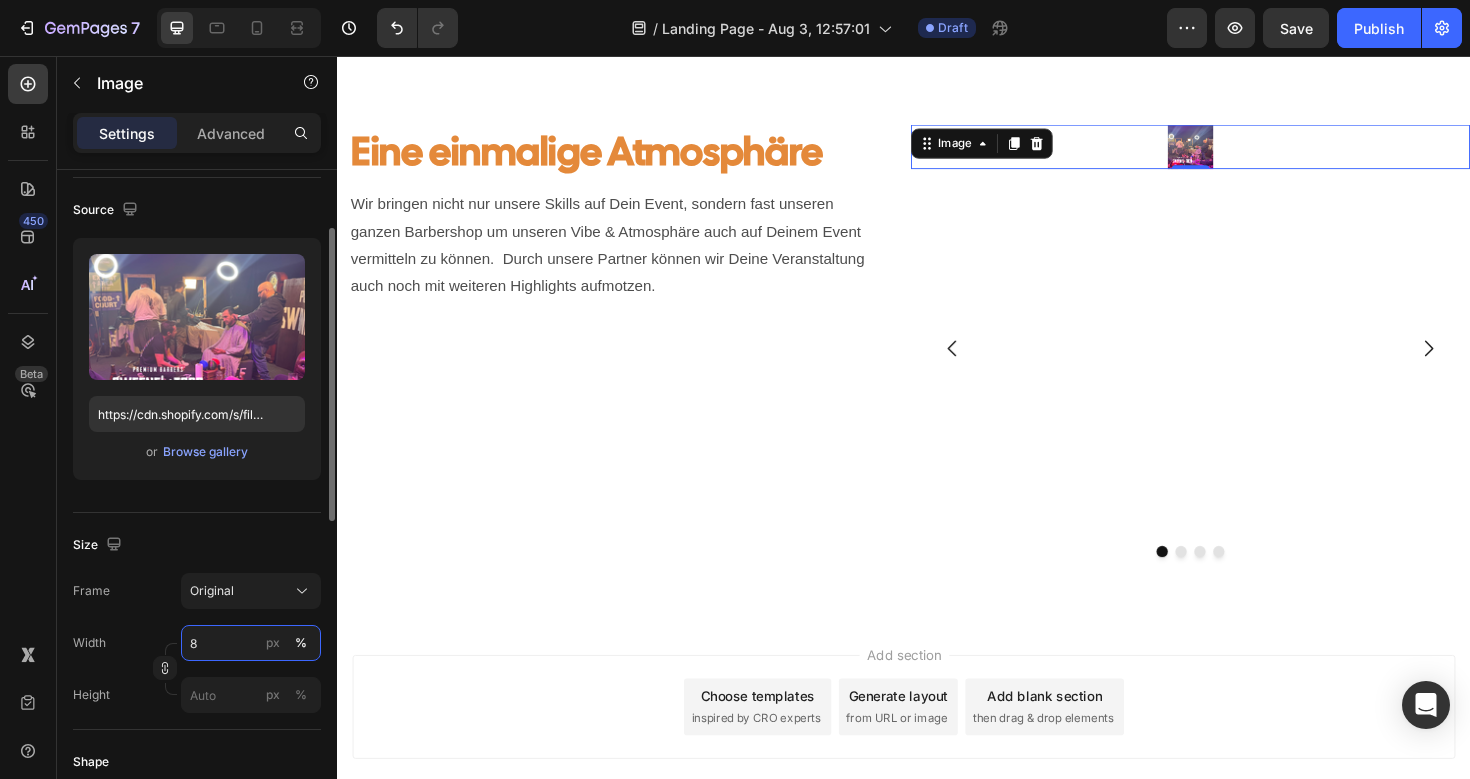 type on "80" 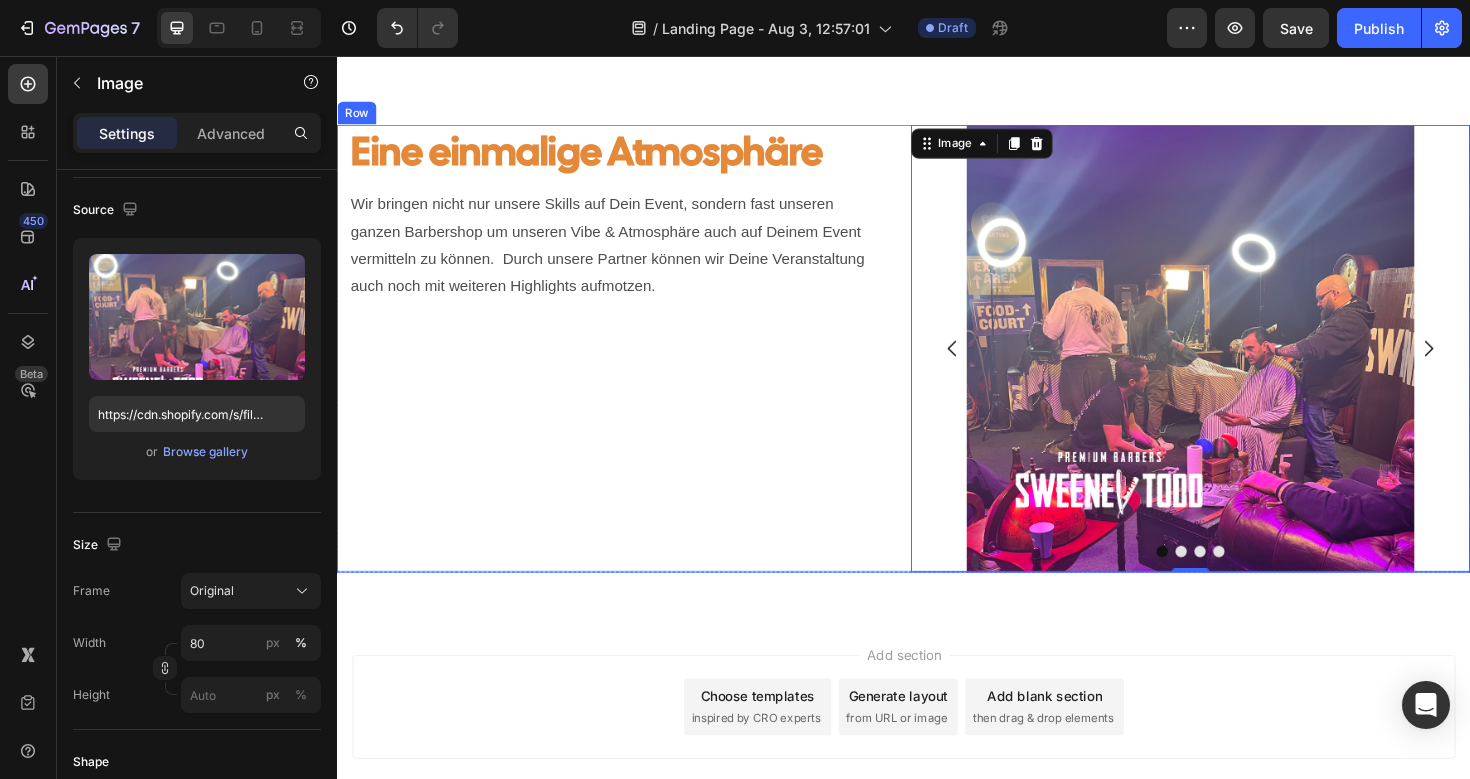 click on "Eine einmalige Atmosphäre  Heading Wir bringen nicht nur unsere Skills auf Dein Event, sondern fast unseren ganzen Barbershop um unseren Vibe & Atmosphäre auch auf Deinem Event vermitteln zu können.  Durch unsere Partner können wir Deine Veranstaltung auch noch mit weiteren Highlights aufmotzen.   Text Block" at bounding box center (633, 365) 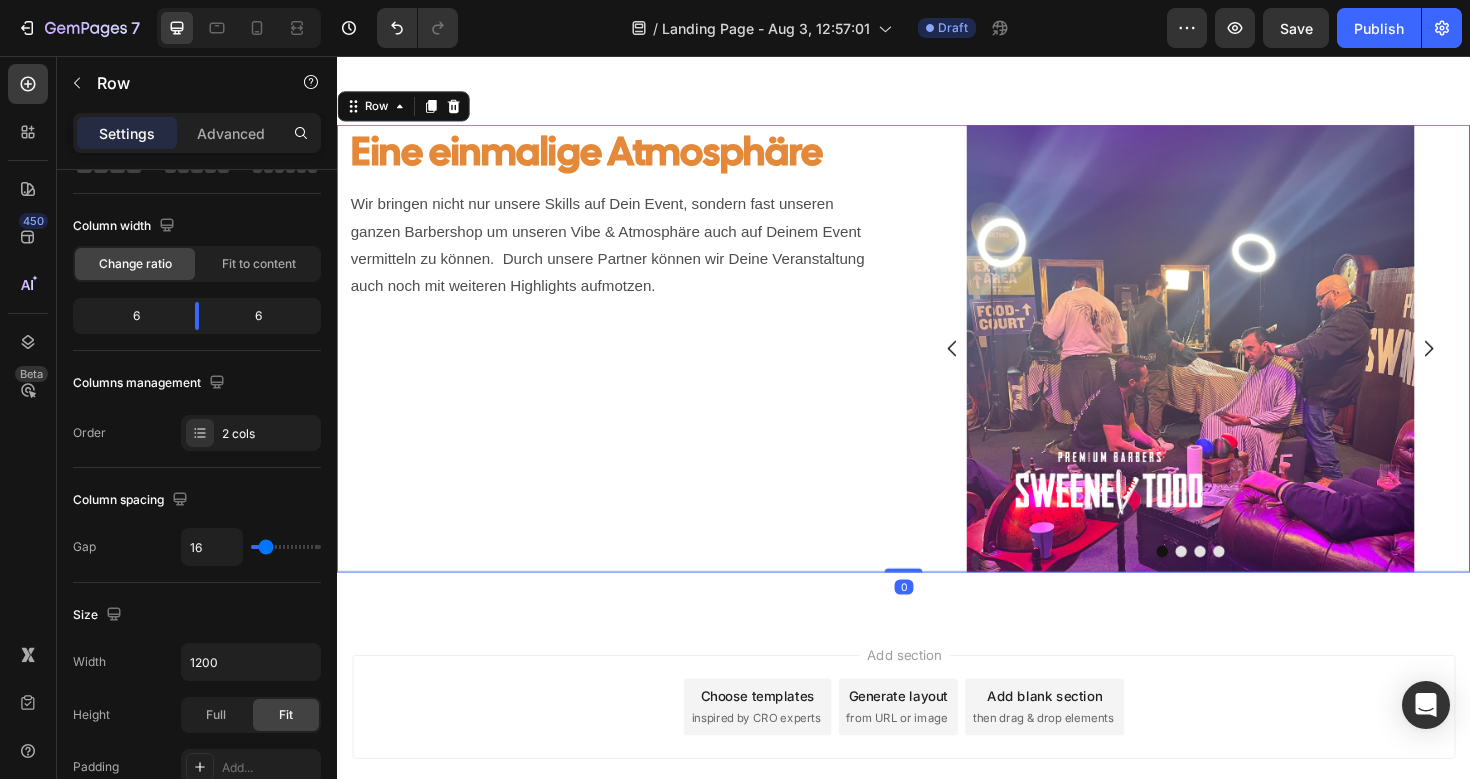scroll, scrollTop: 0, scrollLeft: 0, axis: both 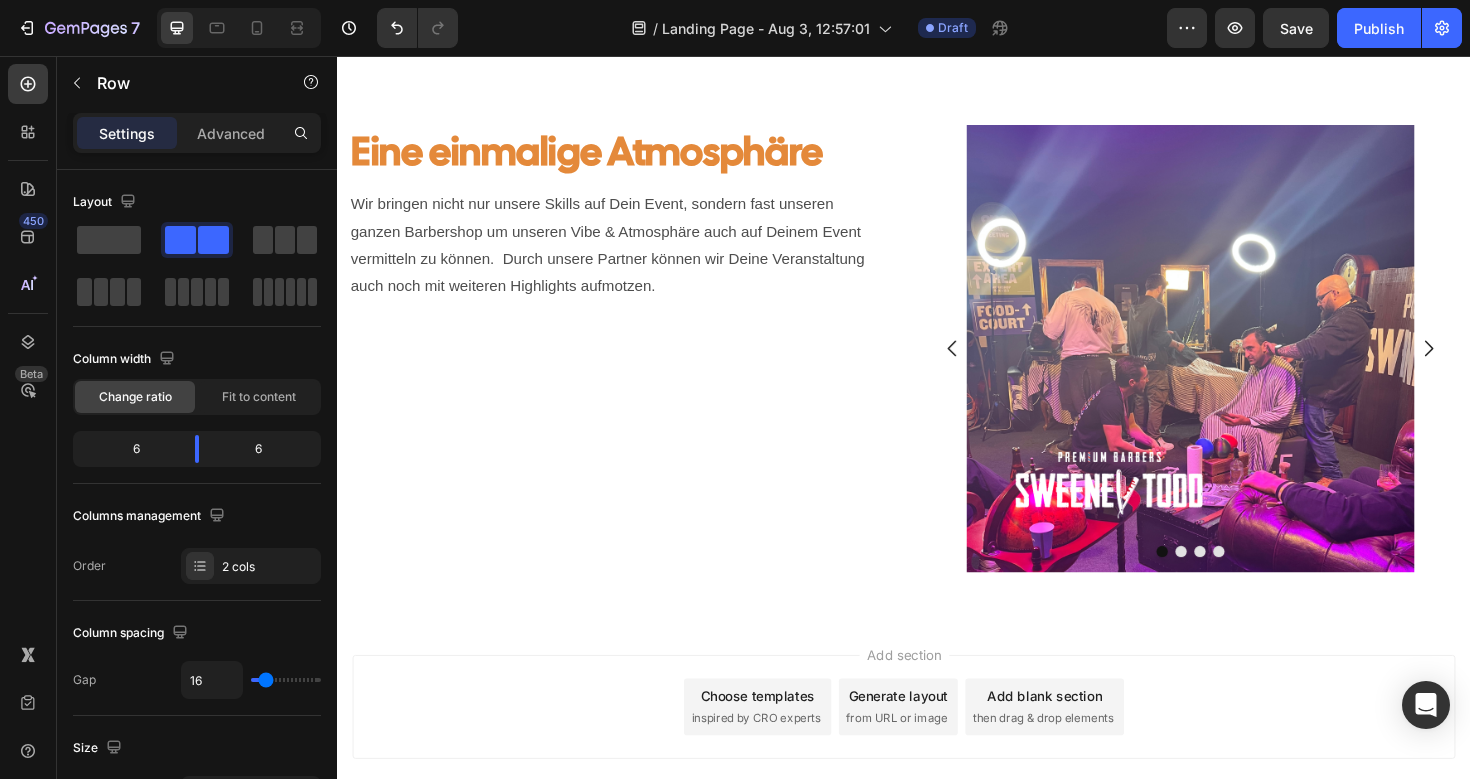 click on "Add section Choose templates inspired by CRO experts Generate layout from URL or image Add blank section then drag & drop elements" at bounding box center [937, 773] 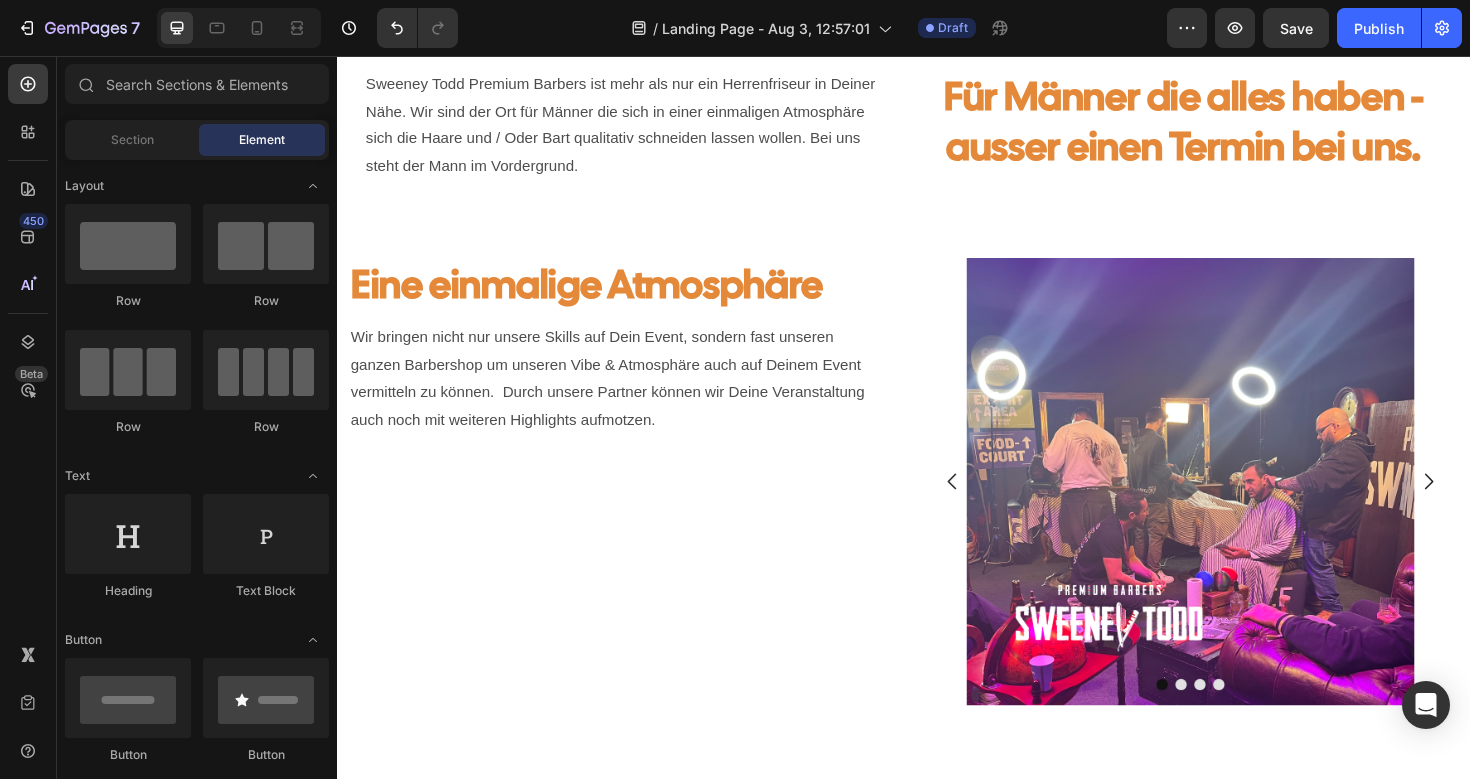 scroll, scrollTop: 617, scrollLeft: 0, axis: vertical 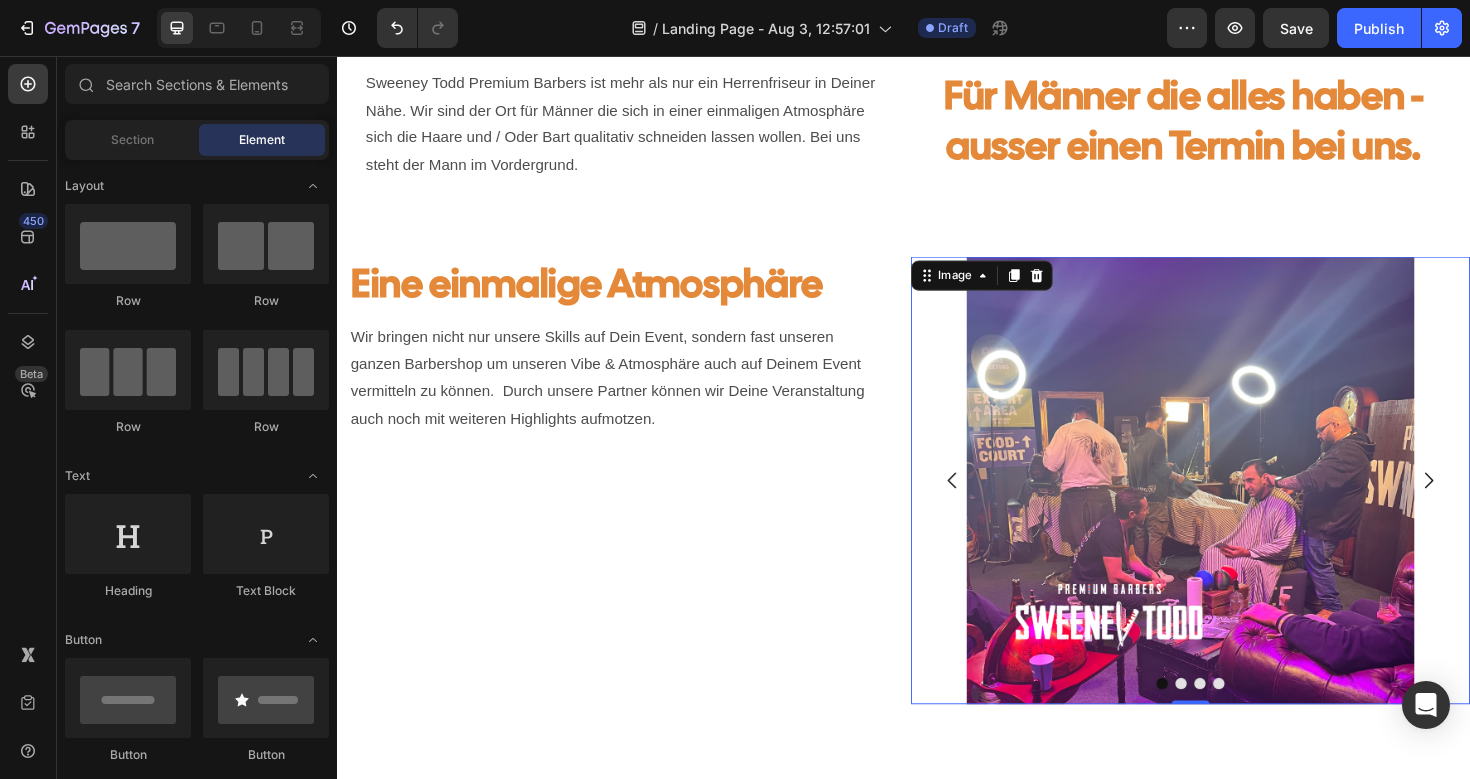 click at bounding box center [1241, 505] 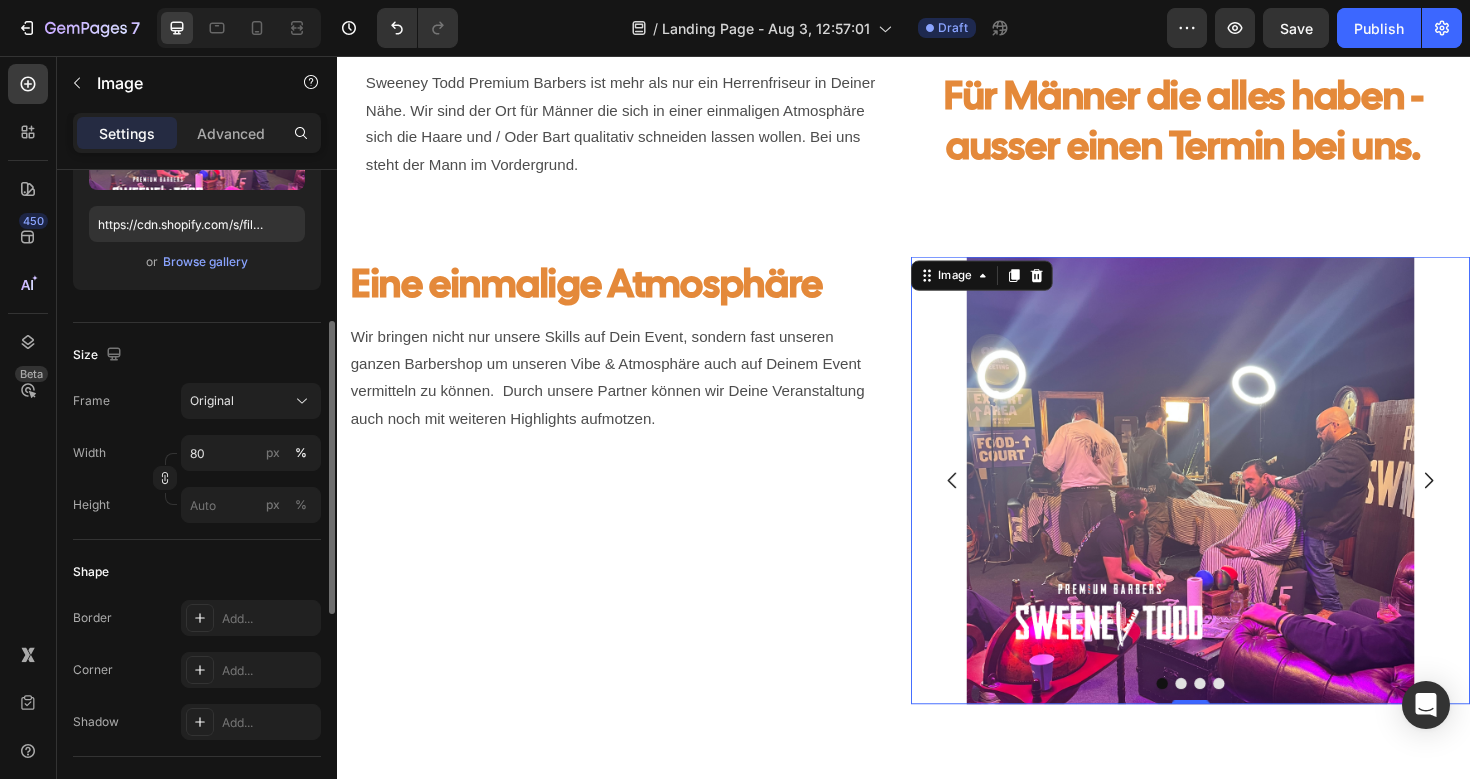 scroll, scrollTop: 329, scrollLeft: 0, axis: vertical 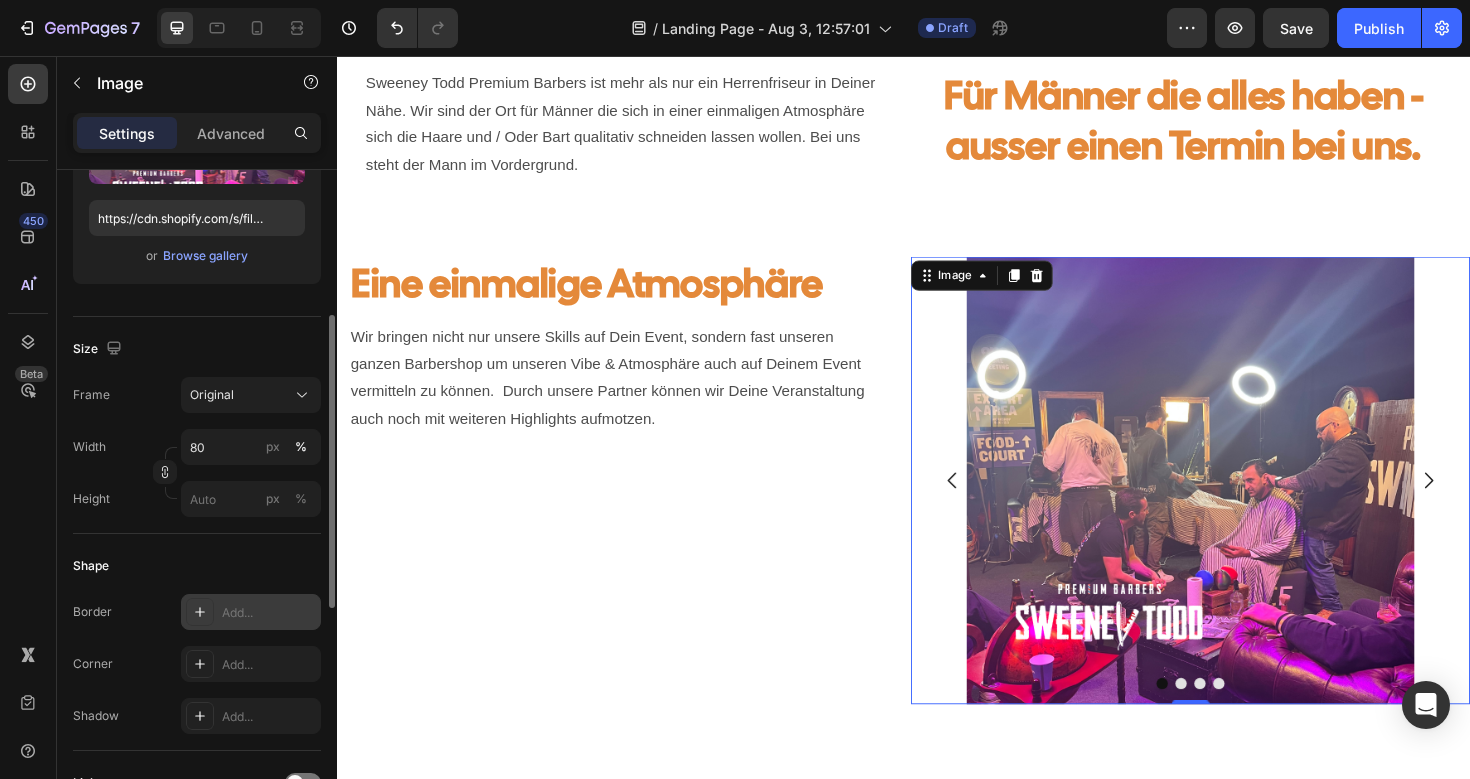 click on "Add..." at bounding box center (251, 612) 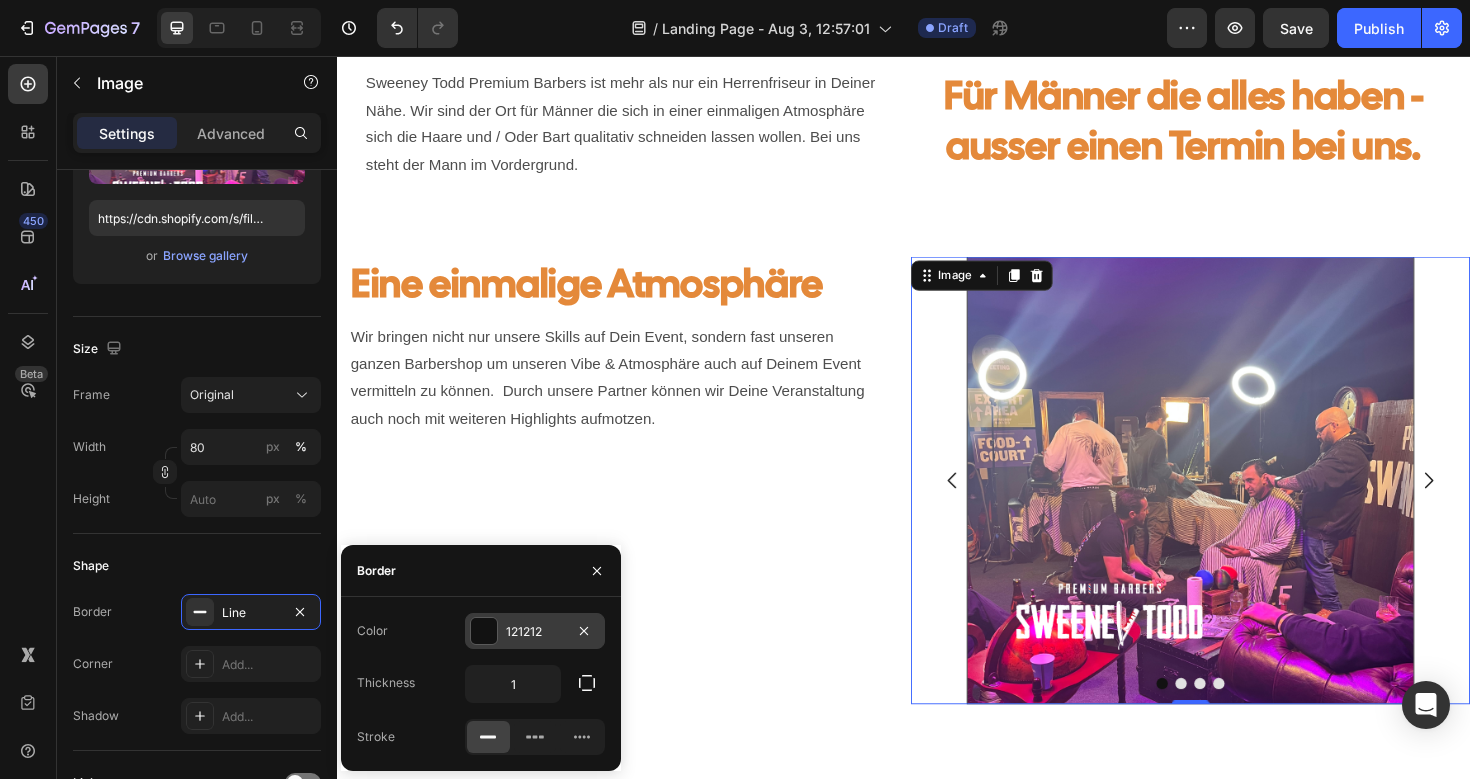 click at bounding box center (484, 631) 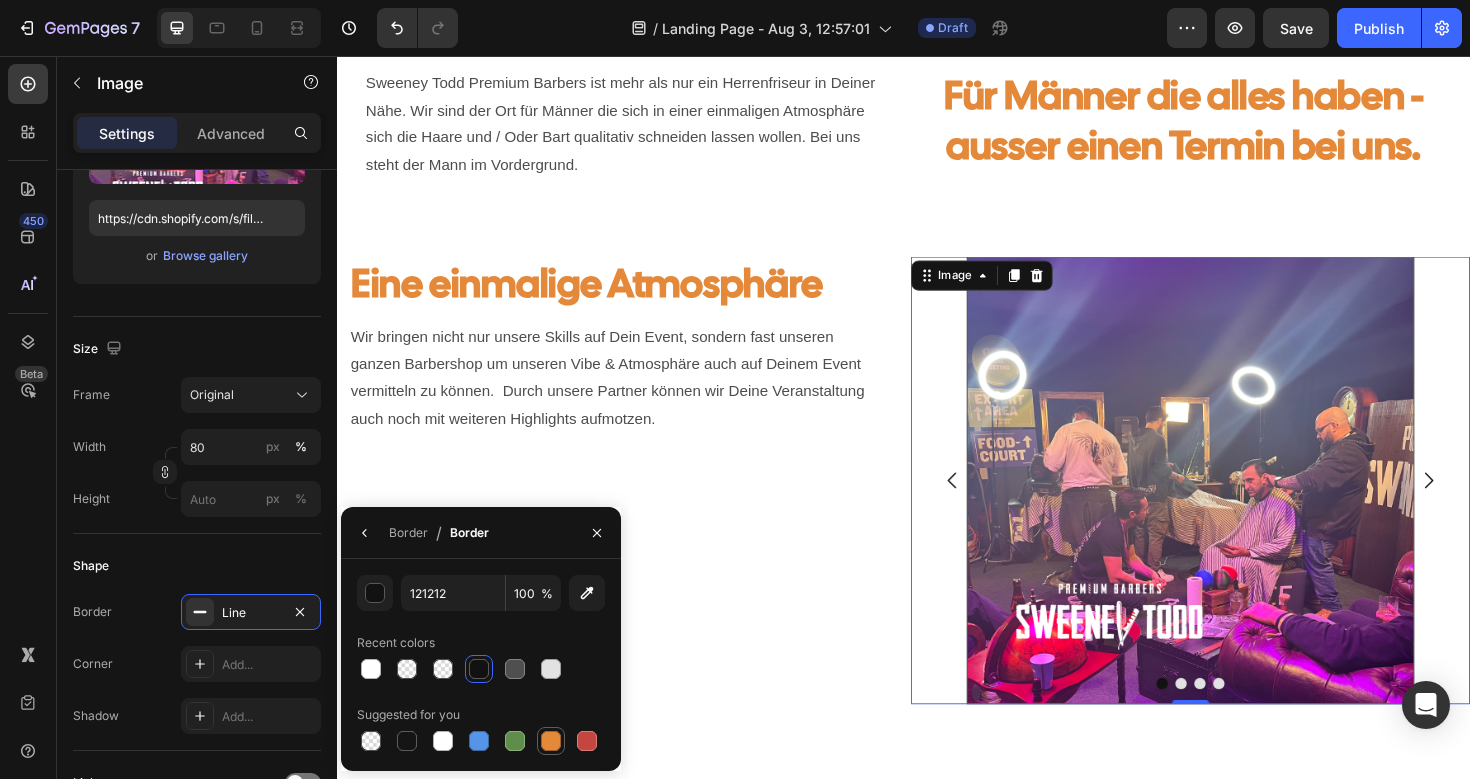 click at bounding box center (551, 741) 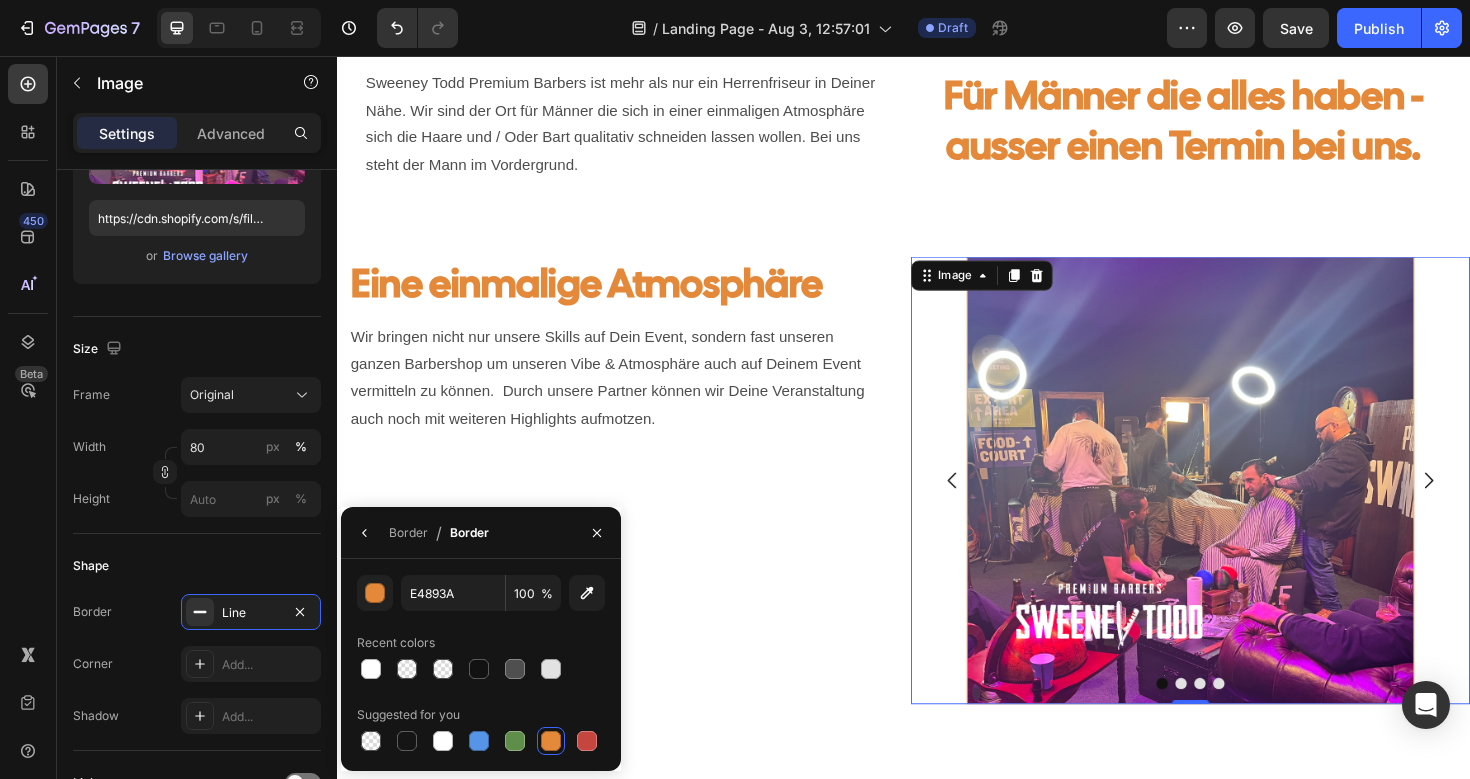 click on "Border / Border" at bounding box center [419, 532] 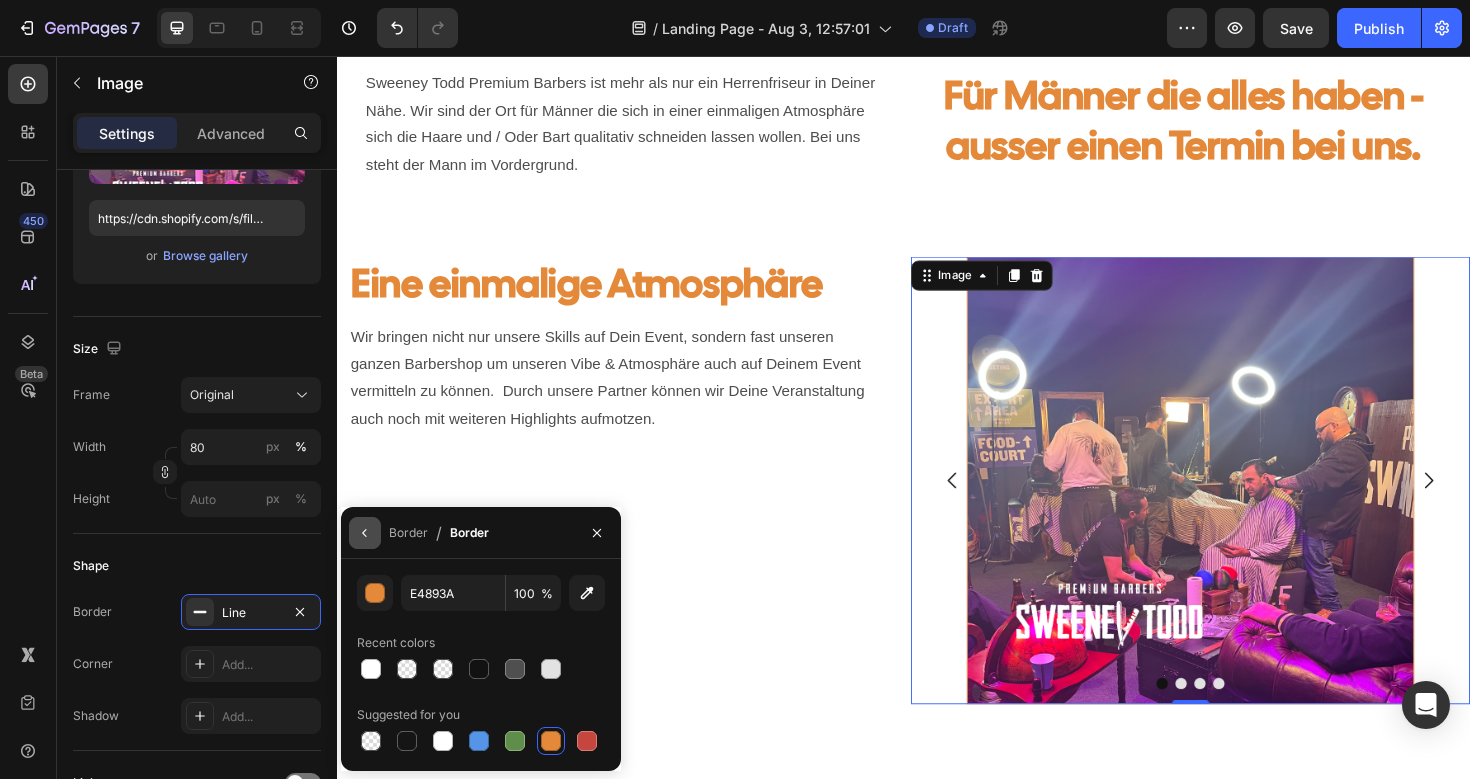 click 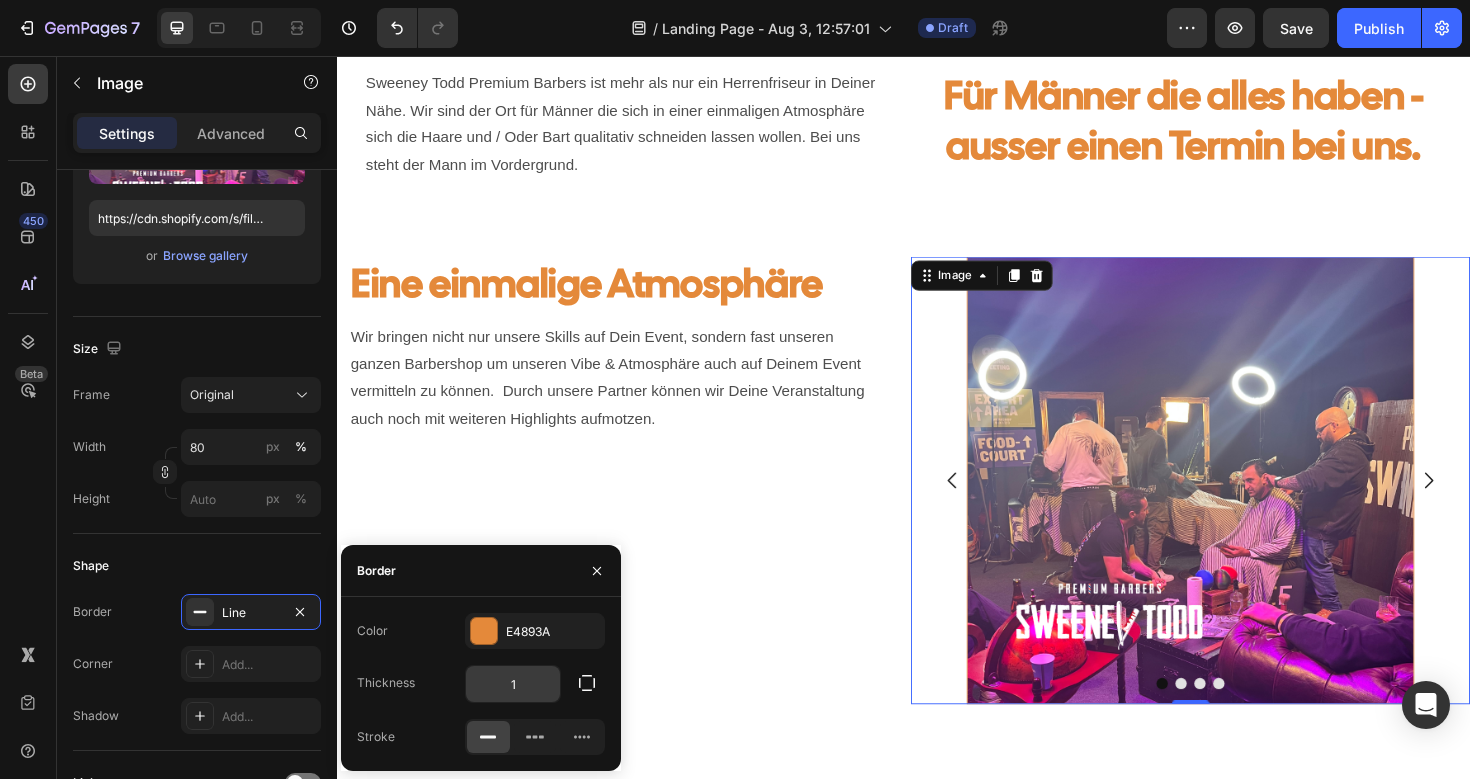 click on "1" at bounding box center [513, 684] 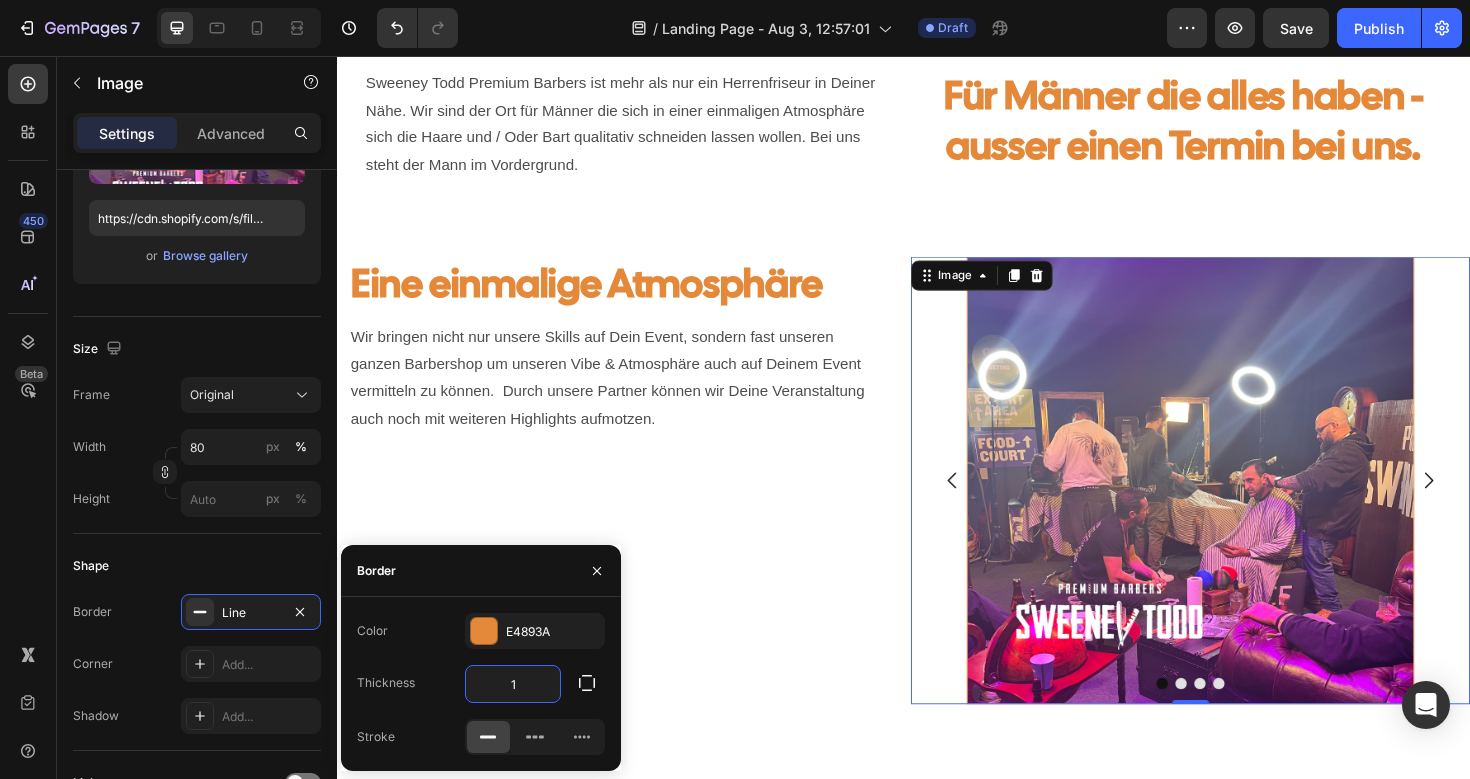 type on "4" 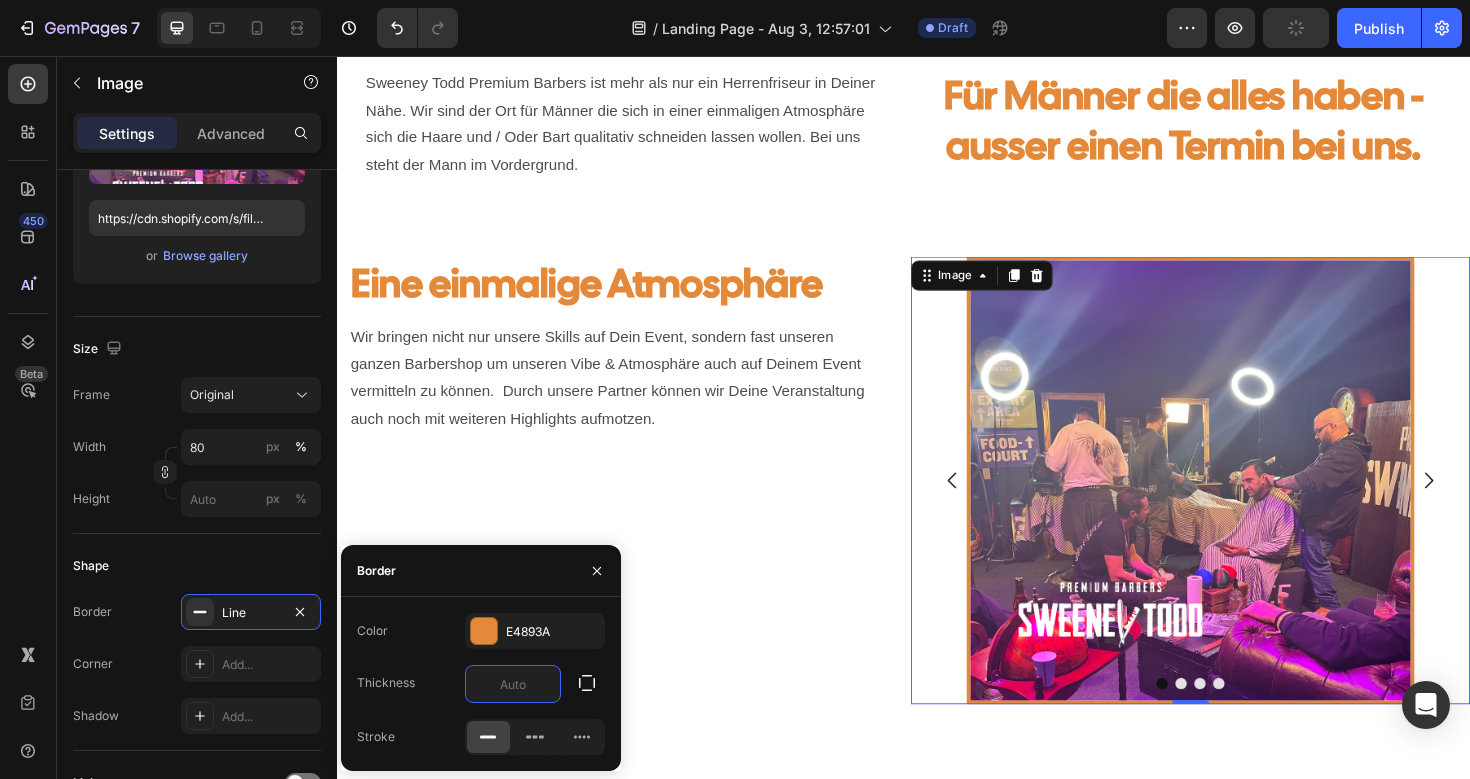 type on "2" 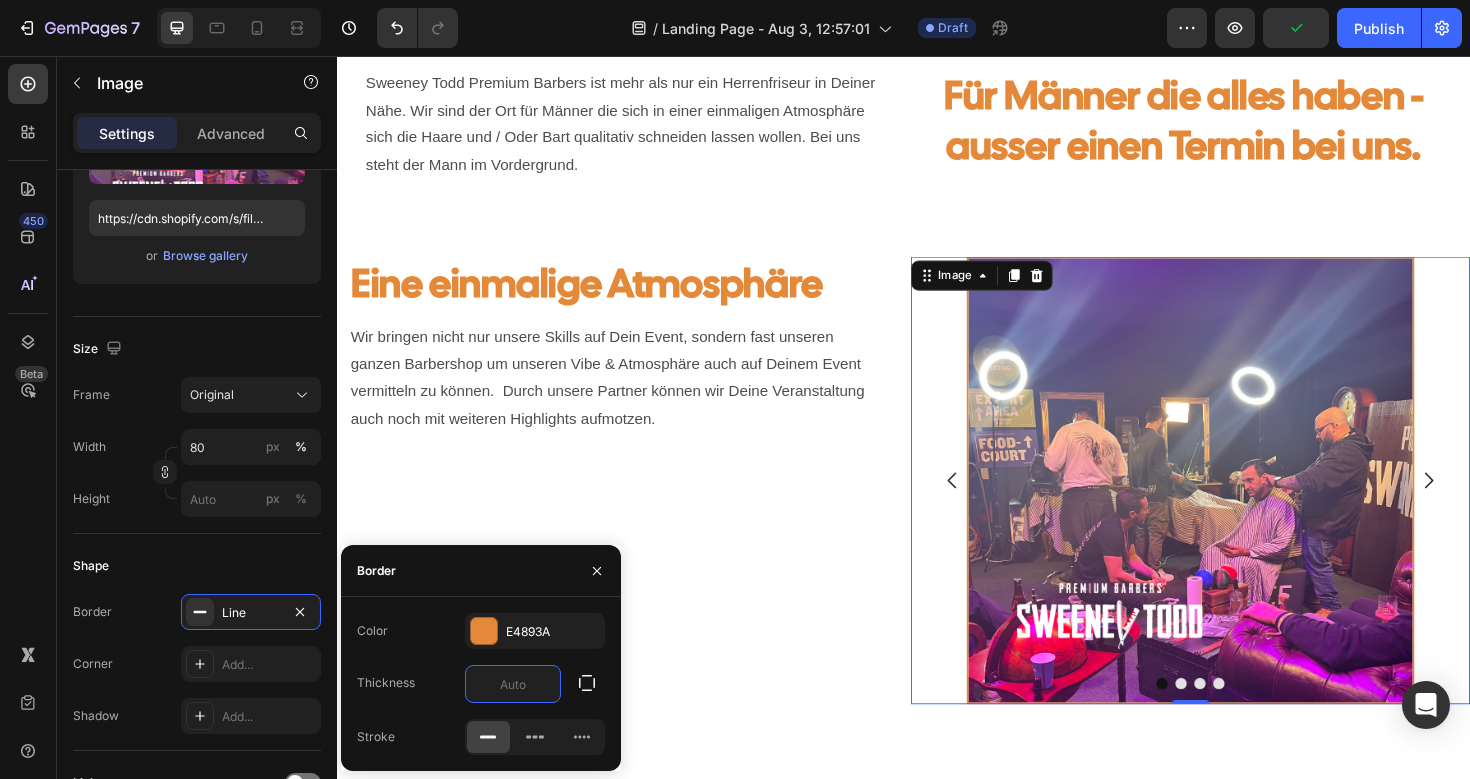 type on "3" 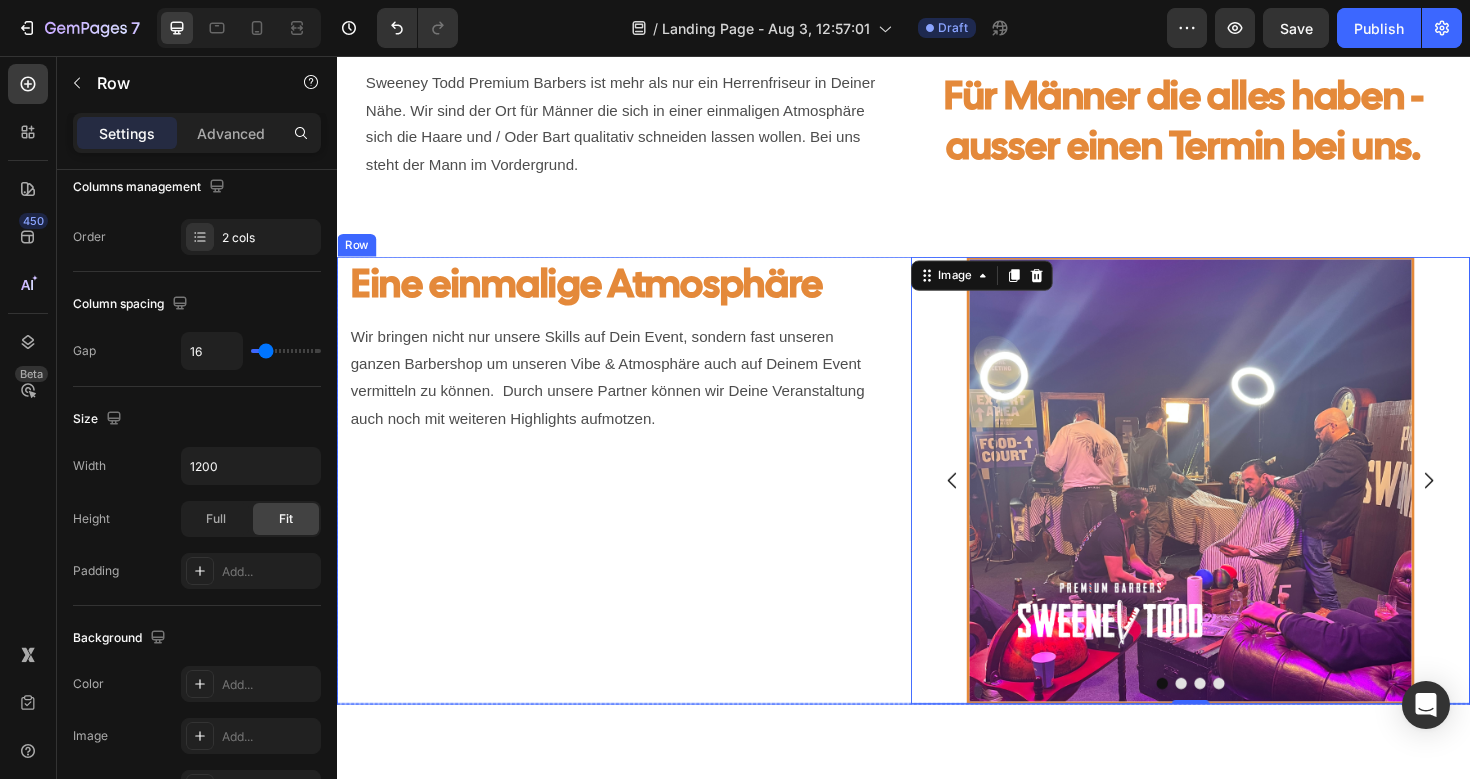 click on "Eine einmalige Atmosphäre  Heading Wir bringen nicht nur unsere Skills auf Dein Event, sondern fast unseren ganzen Barbershop um unseren Vibe & Atmosphäre auch auf Deinem Event vermitteln zu können.  Durch unsere Partner können wir Deine Veranstaltung auch noch mit weiteren Highlights aufmotzen.   Text Block" at bounding box center (633, 505) 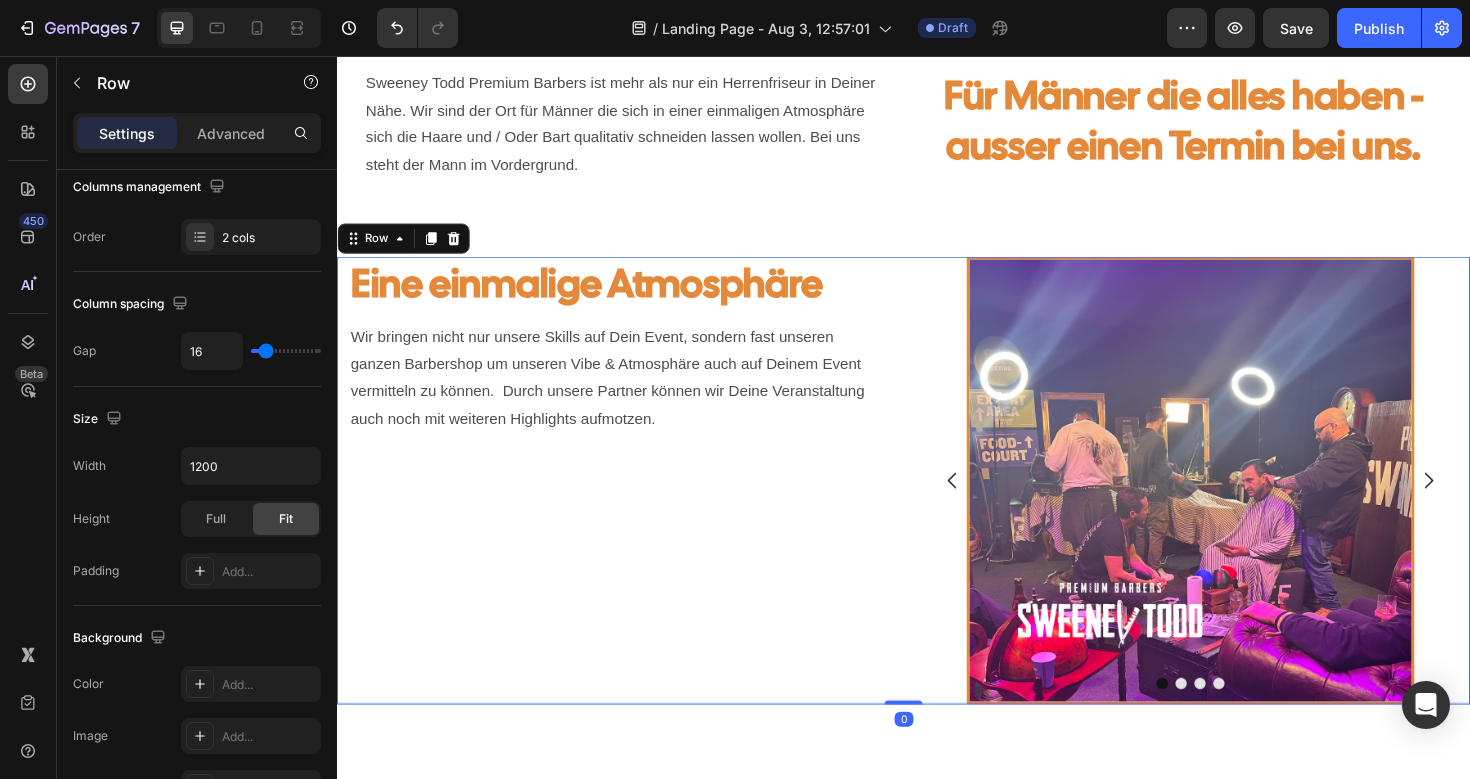 scroll, scrollTop: 0, scrollLeft: 0, axis: both 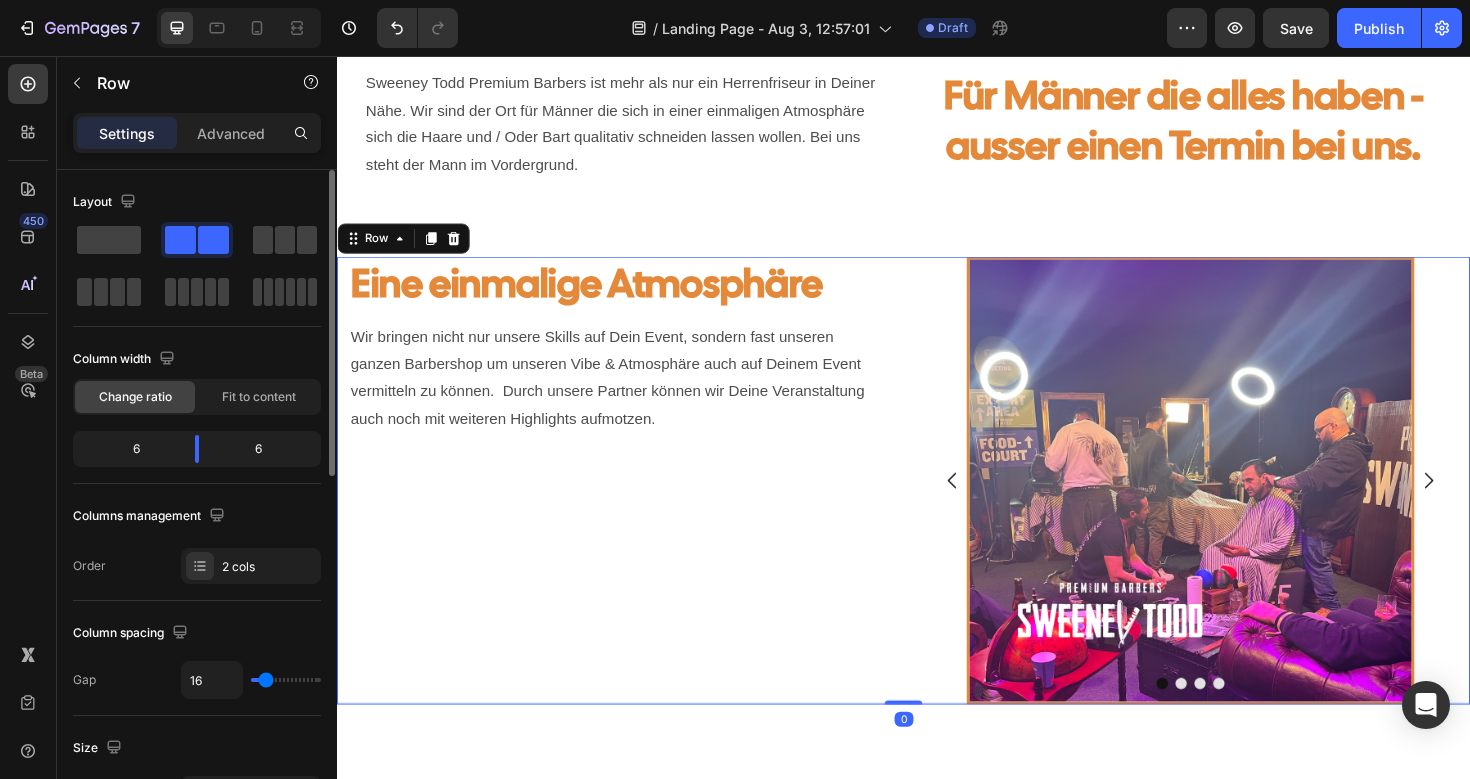 click on "Eine einmalige Atmosphäre  Heading Wir bringen nicht nur unsere Skills auf Dein Event, sondern fast unseren ganzen Barbershop um unseren Vibe & Atmosphäre auch auf Deinem Event vermitteln zu können.  Durch unsere Partner können wir Deine Veranstaltung auch noch mit weiteren Highlights aufmotzen.   Text Block" at bounding box center [633, 505] 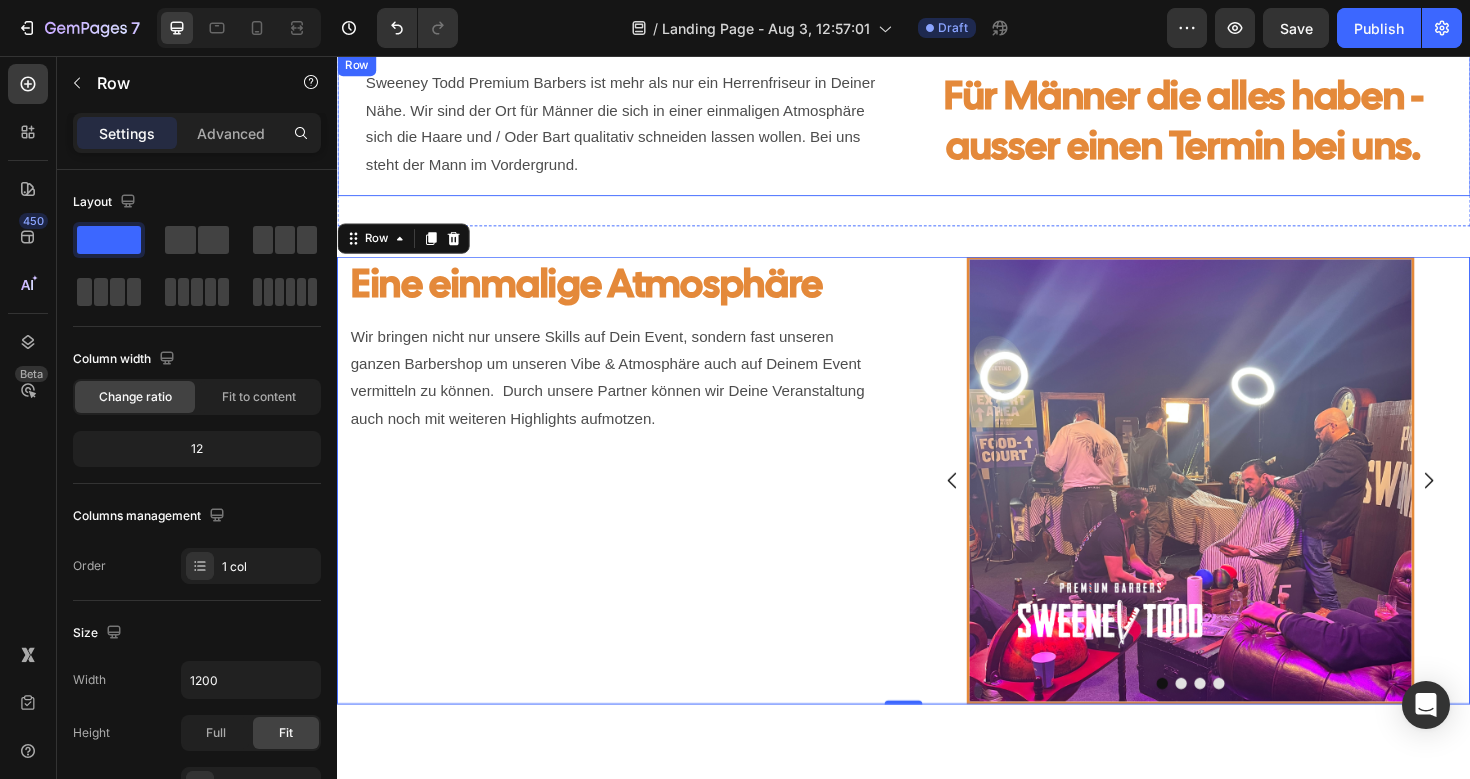 click on "Sweeney Todd Premium Barbers ist mehr als nur ein Herrenfriseur in Deiner Nähe. Wir sind der Ort für Männer die sich in einer einmaligen Atmosphäre sich die Haare und / Oder Bart qualitativ schneiden lassen wollen. Bei uns steht der Mann im Vordergrund. Text Block Für Männer die alles haben - ausser einen Termin bei uns. Heading Row Row" at bounding box center (937, 128) 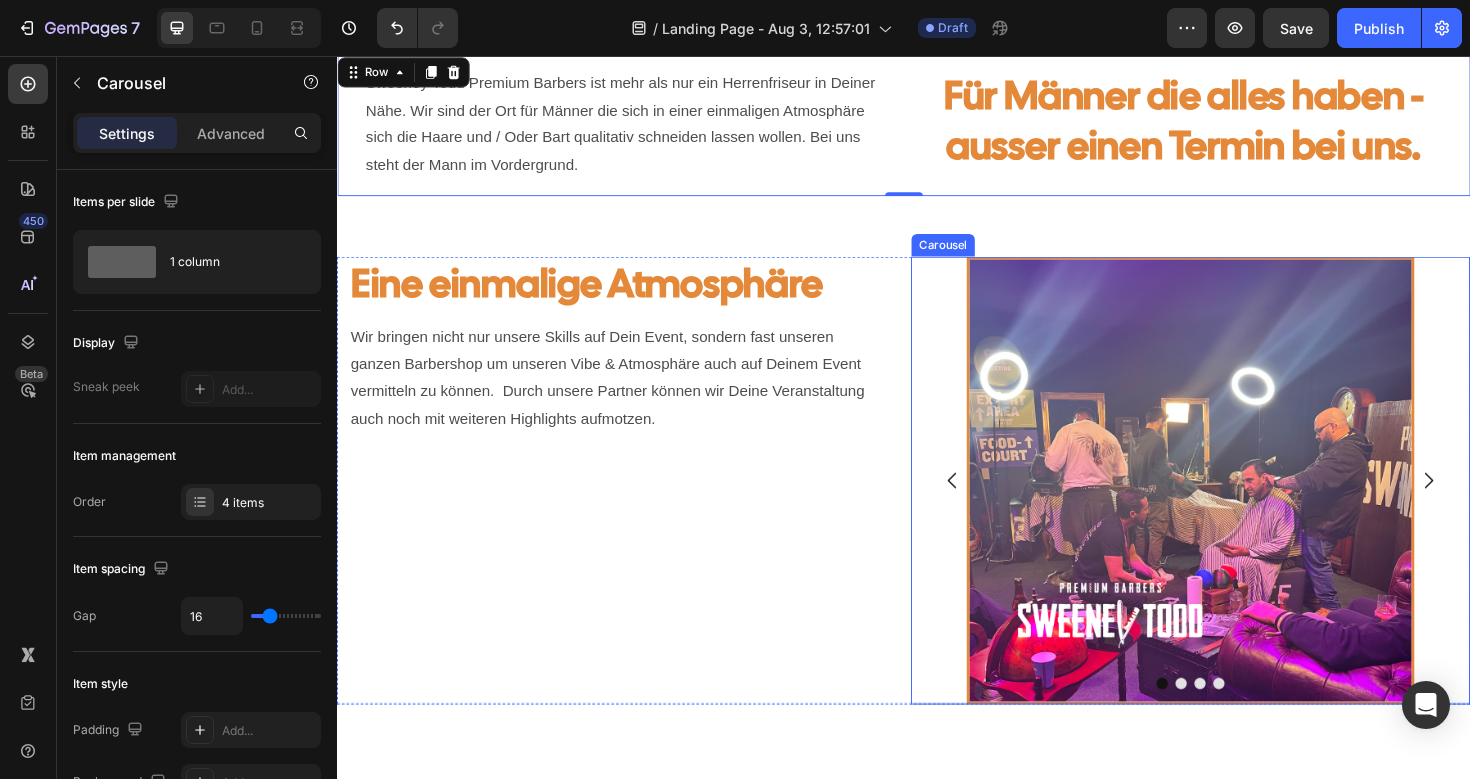 click 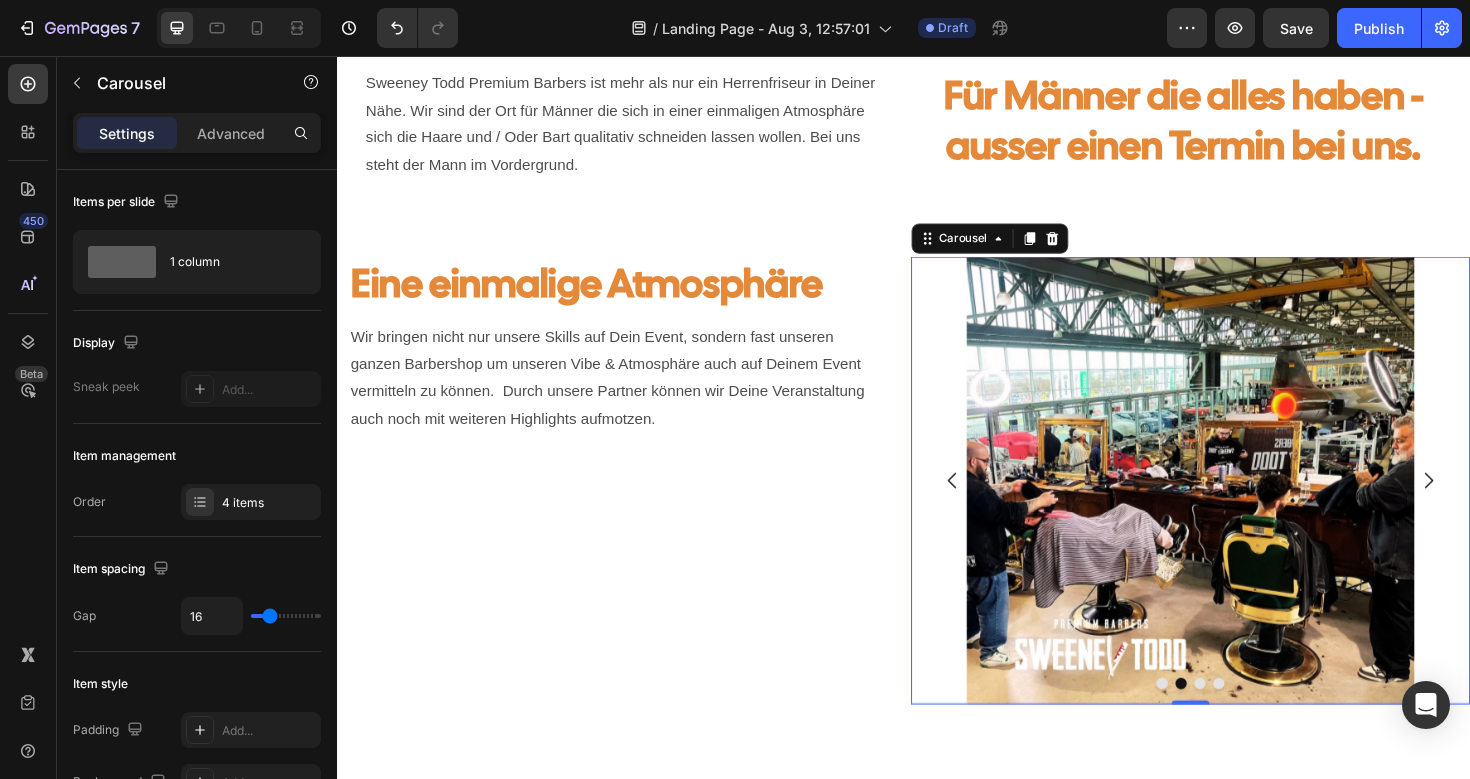 click 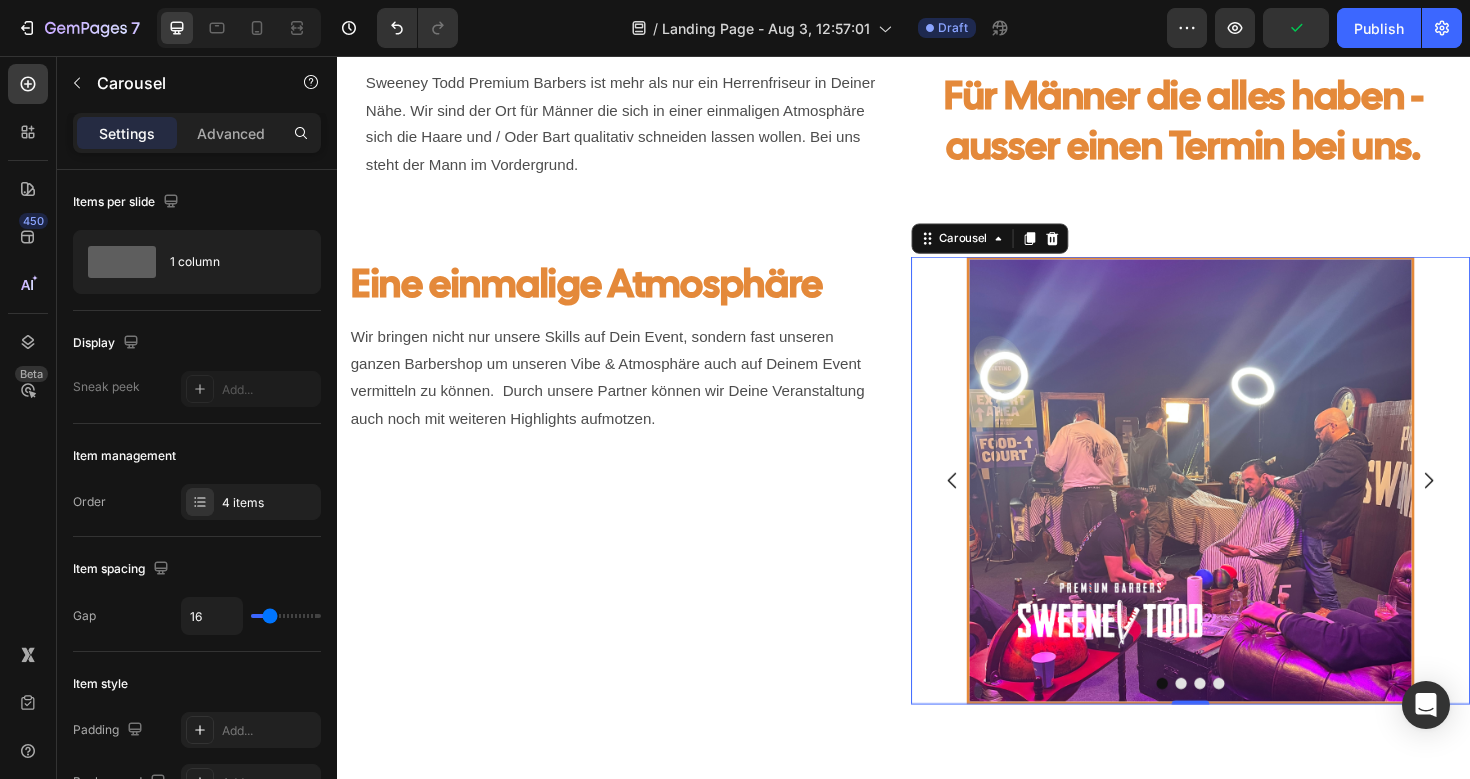 click 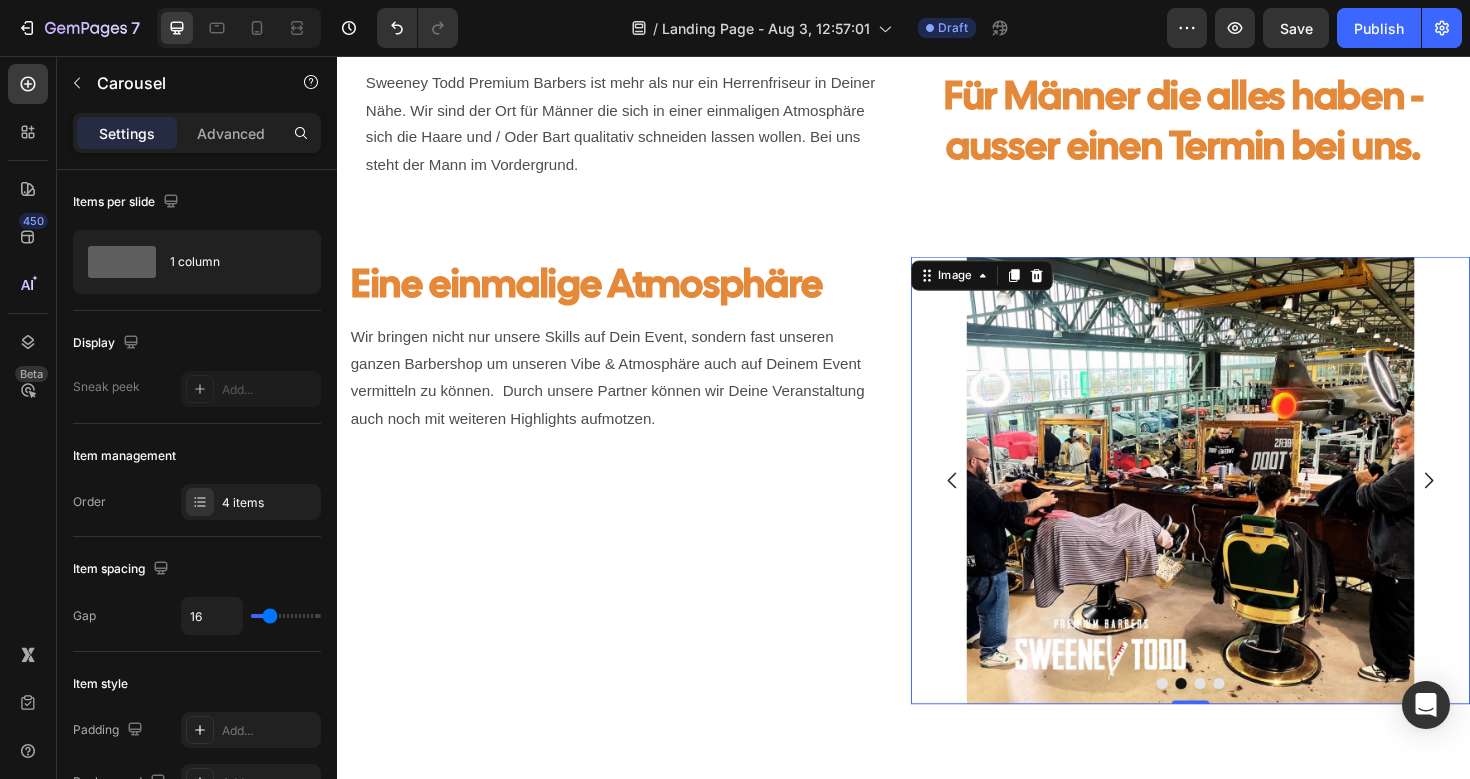 click at bounding box center [1241, 505] 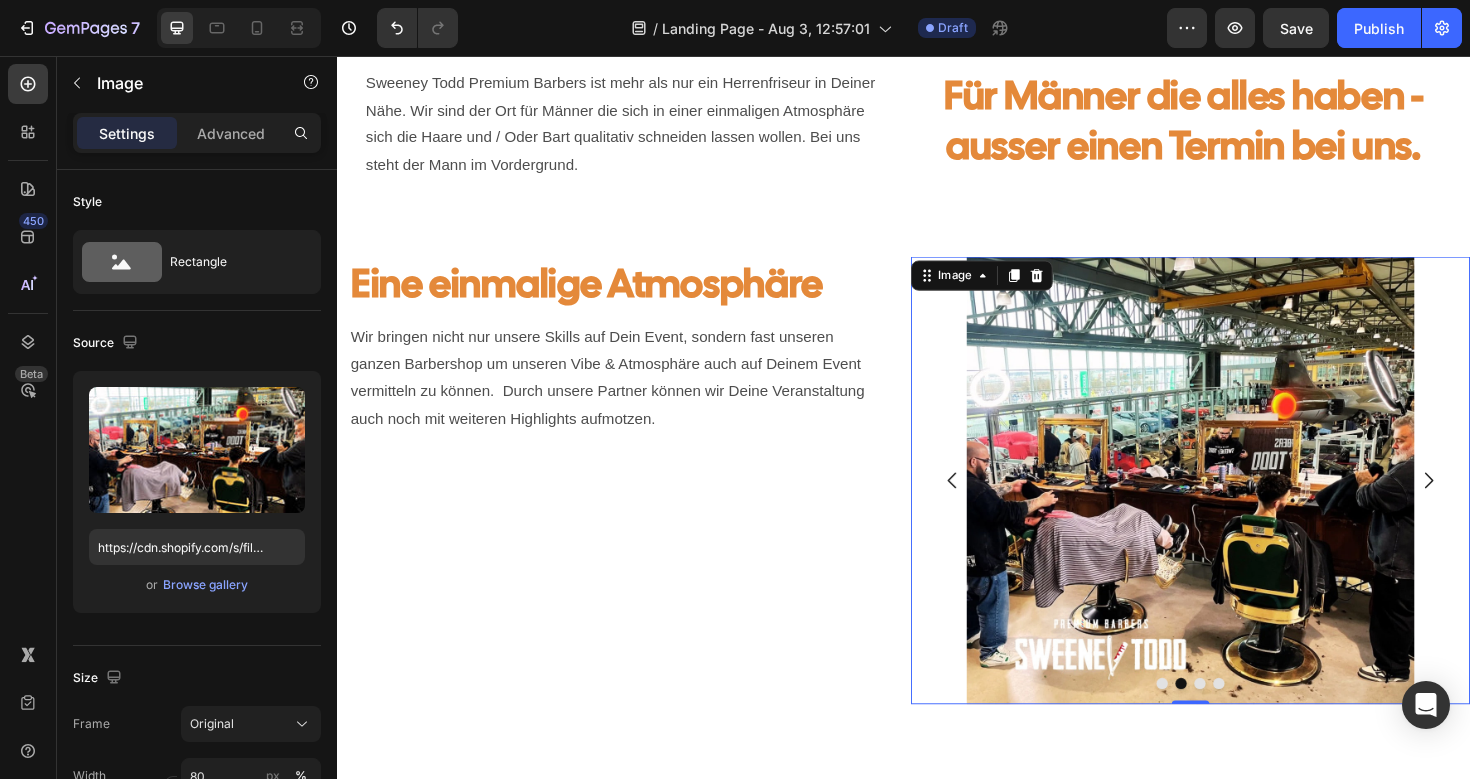 click at bounding box center (1241, 505) 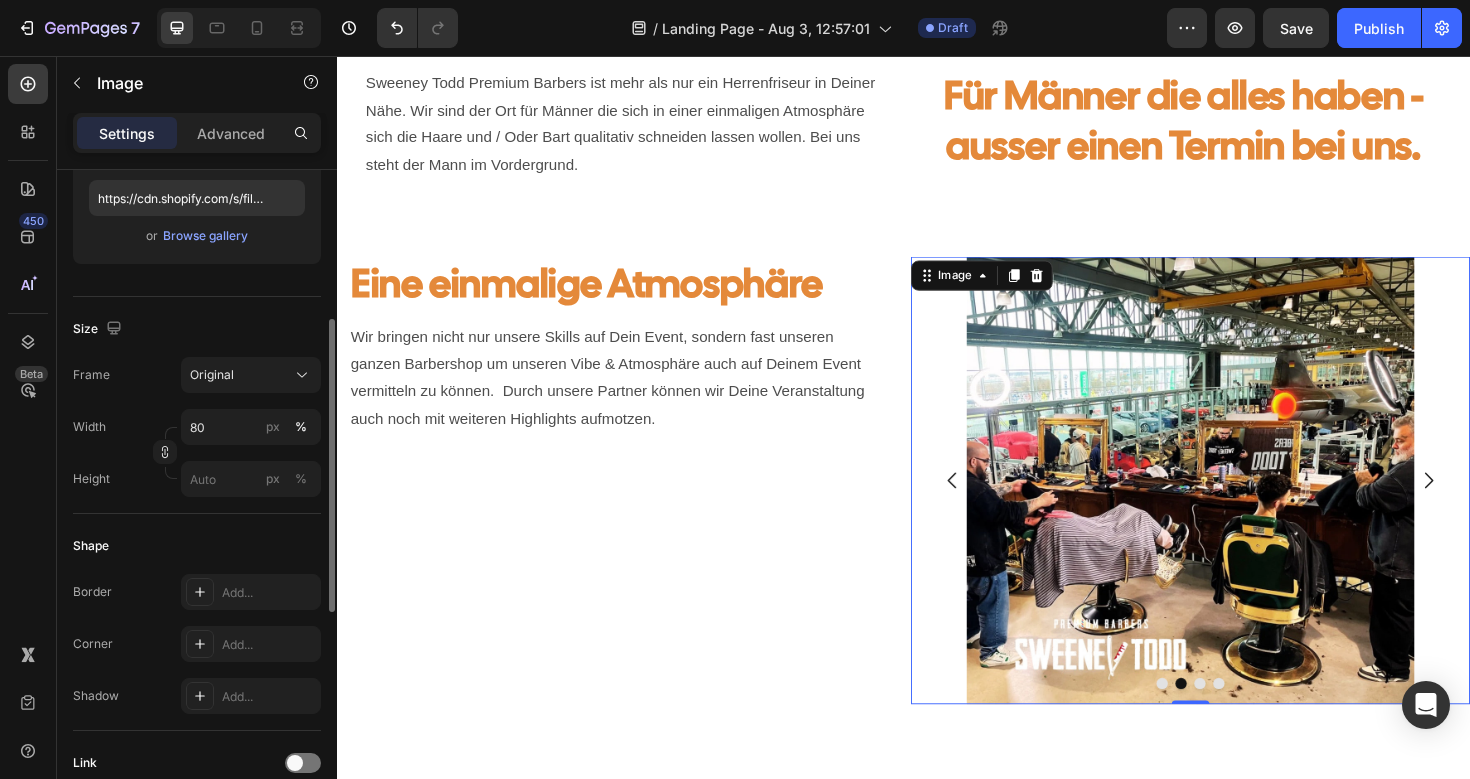 scroll, scrollTop: 350, scrollLeft: 0, axis: vertical 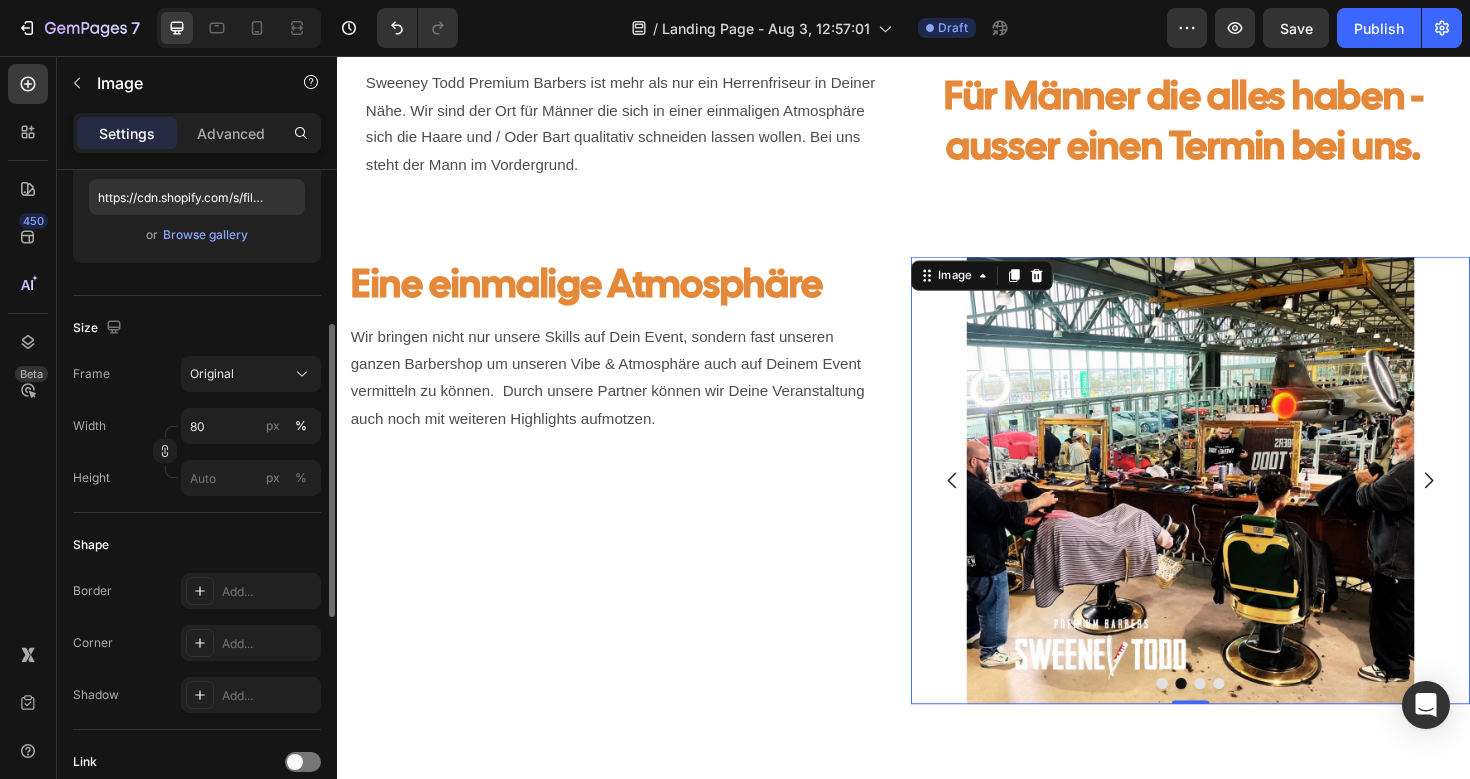 click on "Add..." at bounding box center [269, 592] 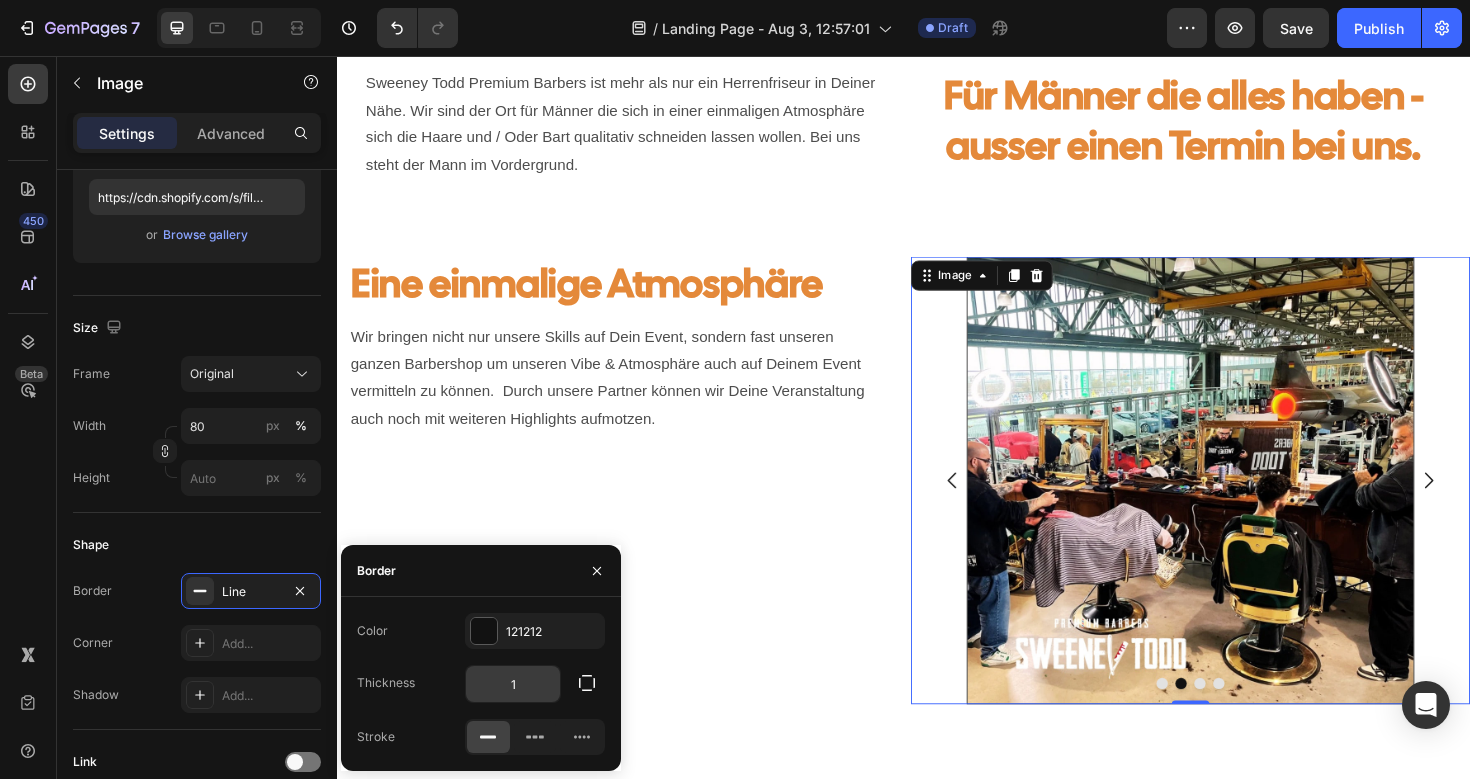 click on "1" at bounding box center [513, 684] 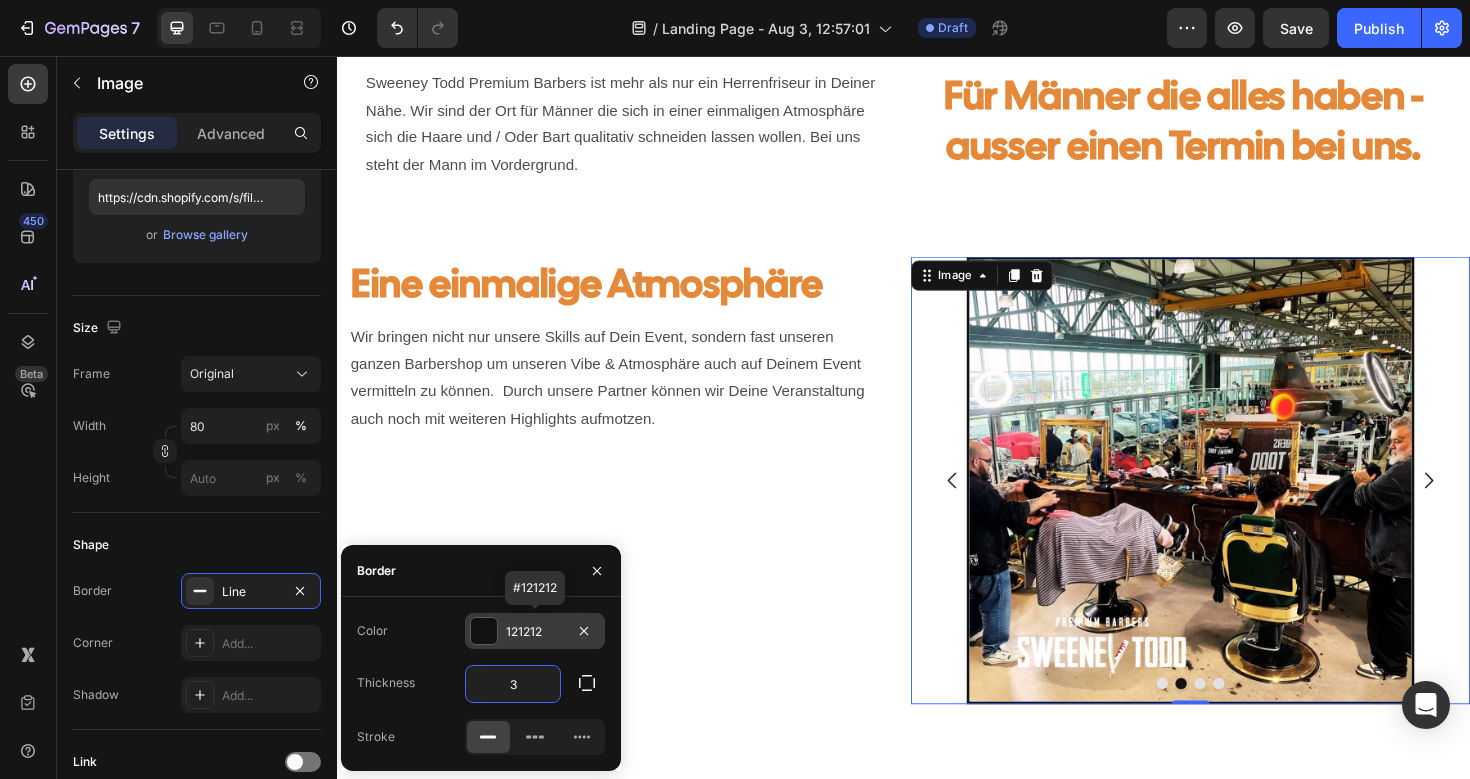 type on "3" 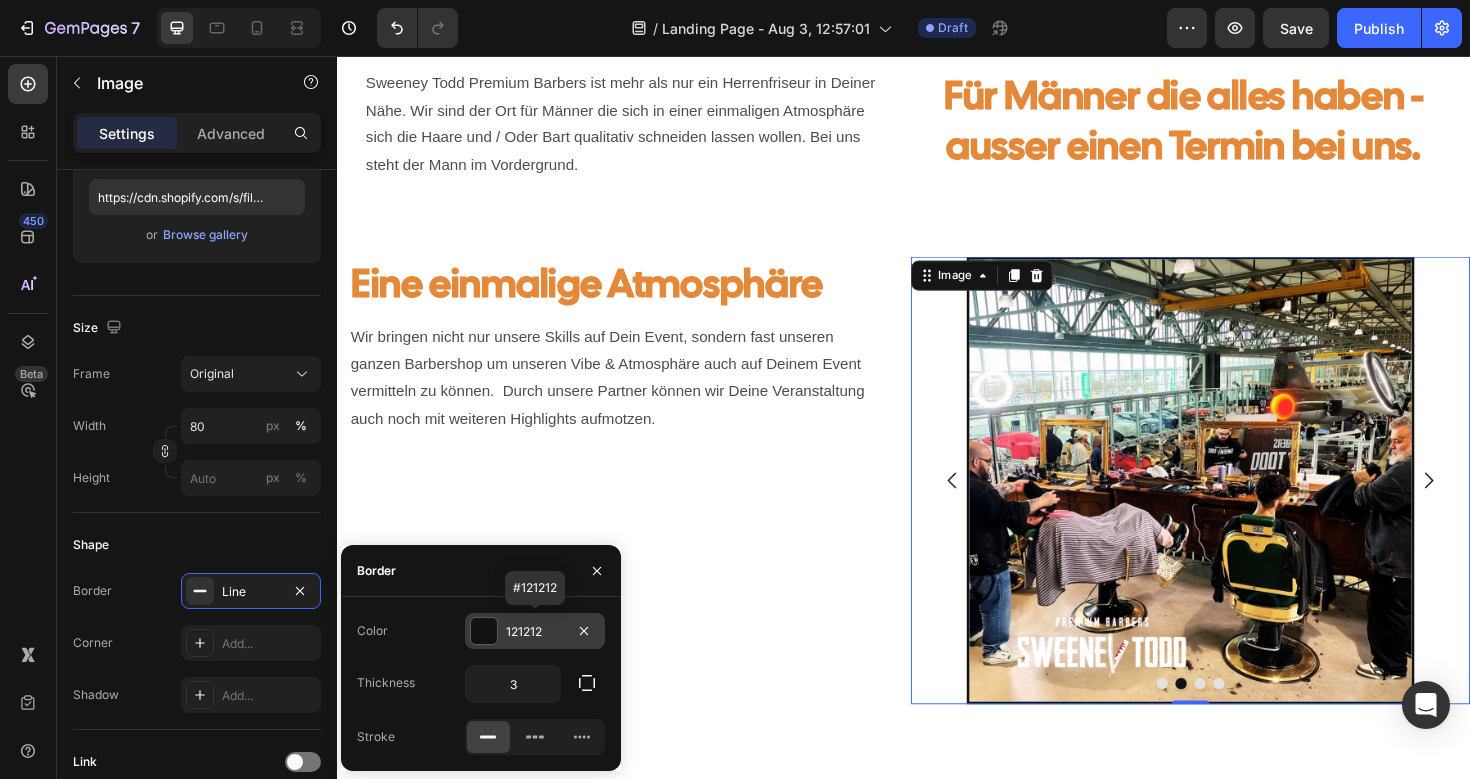 click at bounding box center (484, 631) 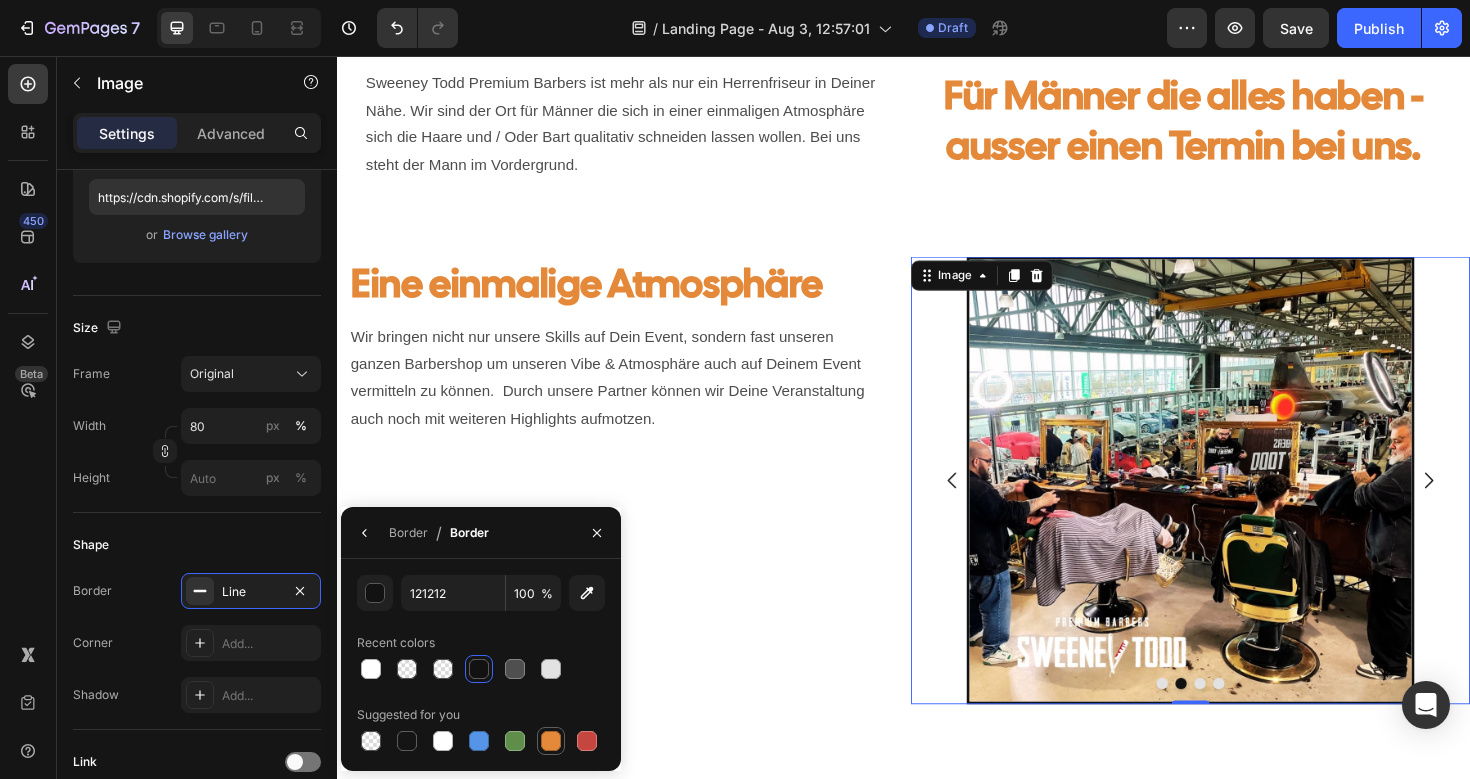 click at bounding box center (551, 741) 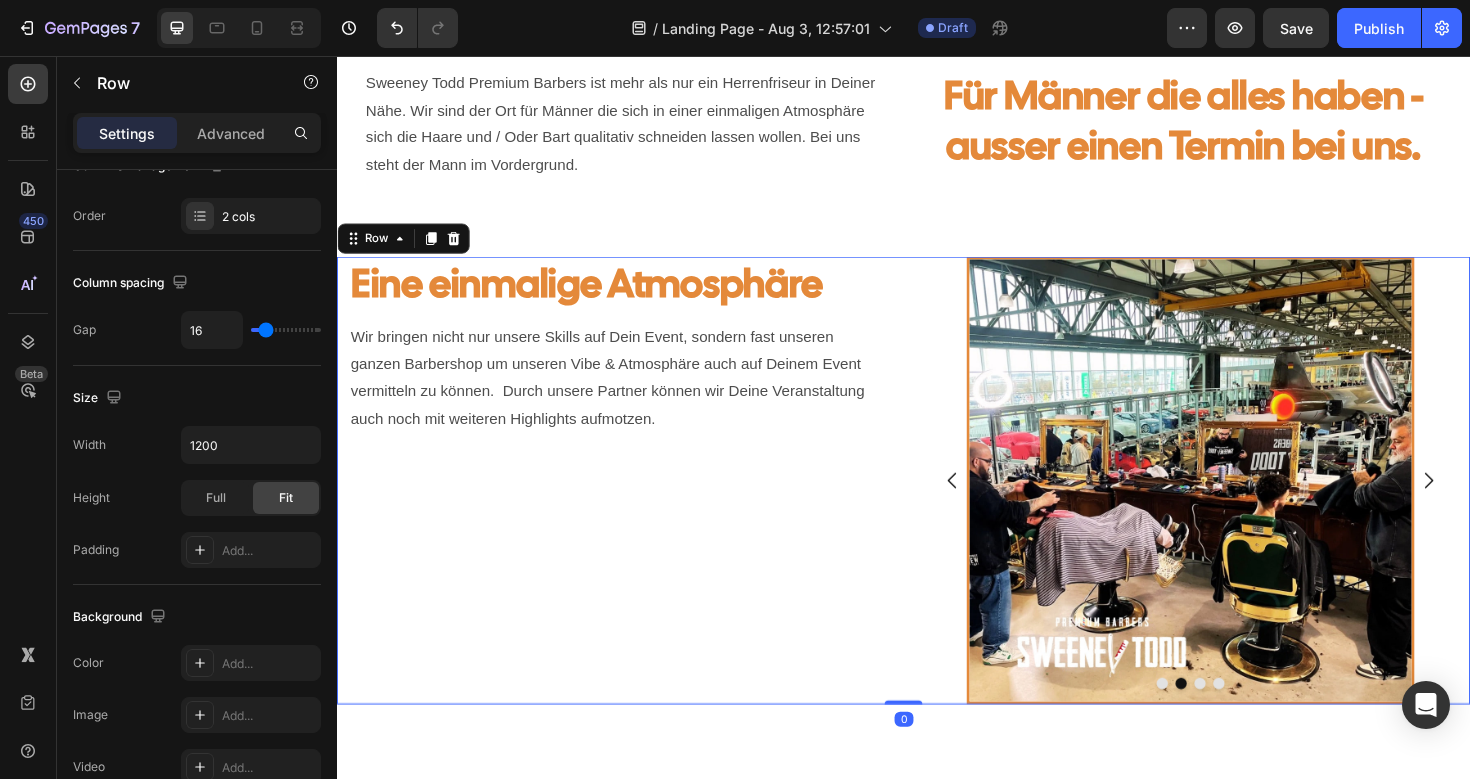 click on "Eine einmalige Atmosphäre  Heading Wir bringen nicht nur unsere Skills auf Dein Event, sondern fast unseren ganzen Barbershop um unseren Vibe & Atmosphäre auch auf Deinem Event vermitteln zu können.  Durch unsere Partner können wir Deine Veranstaltung auch noch mit weiteren Highlights aufmotzen.   Text Block" at bounding box center (633, 505) 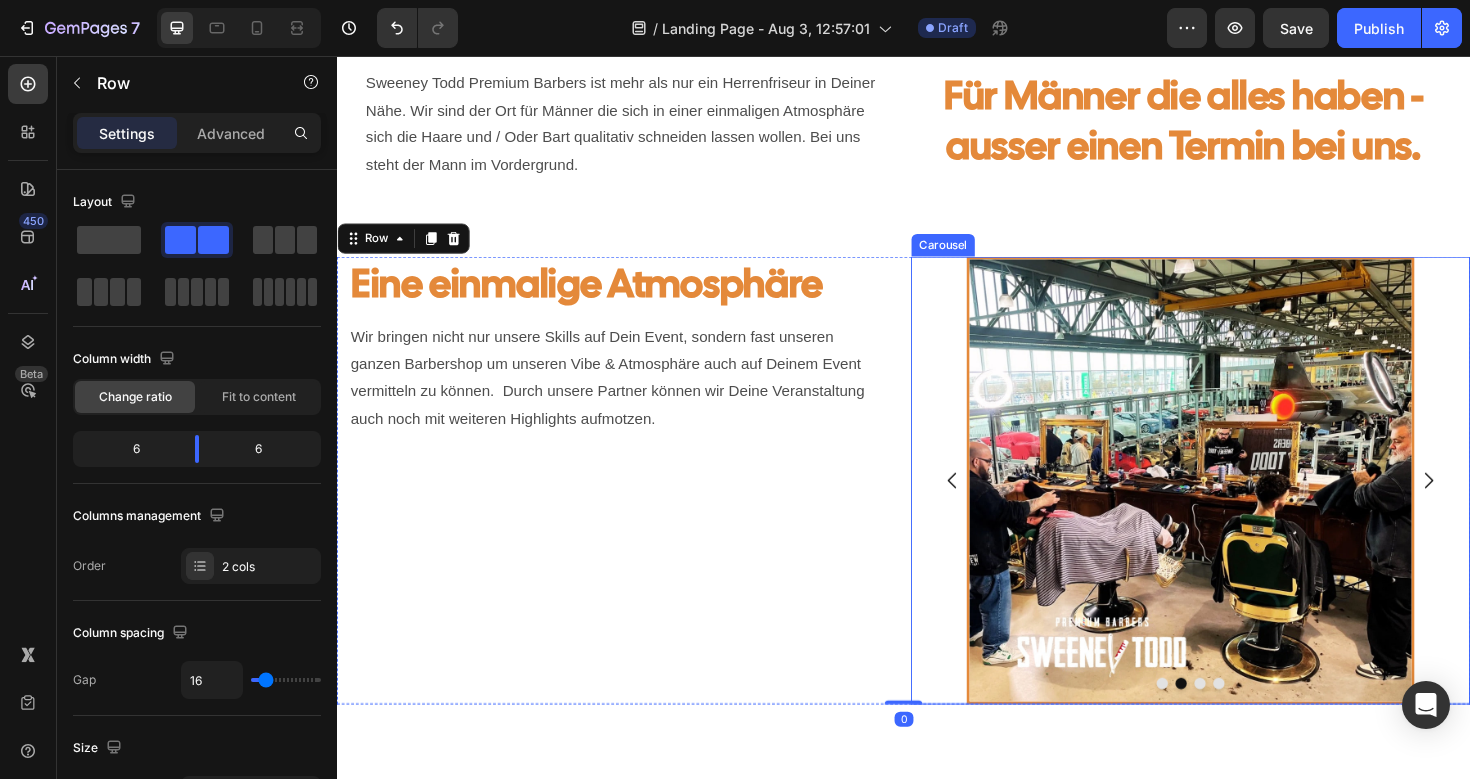 click 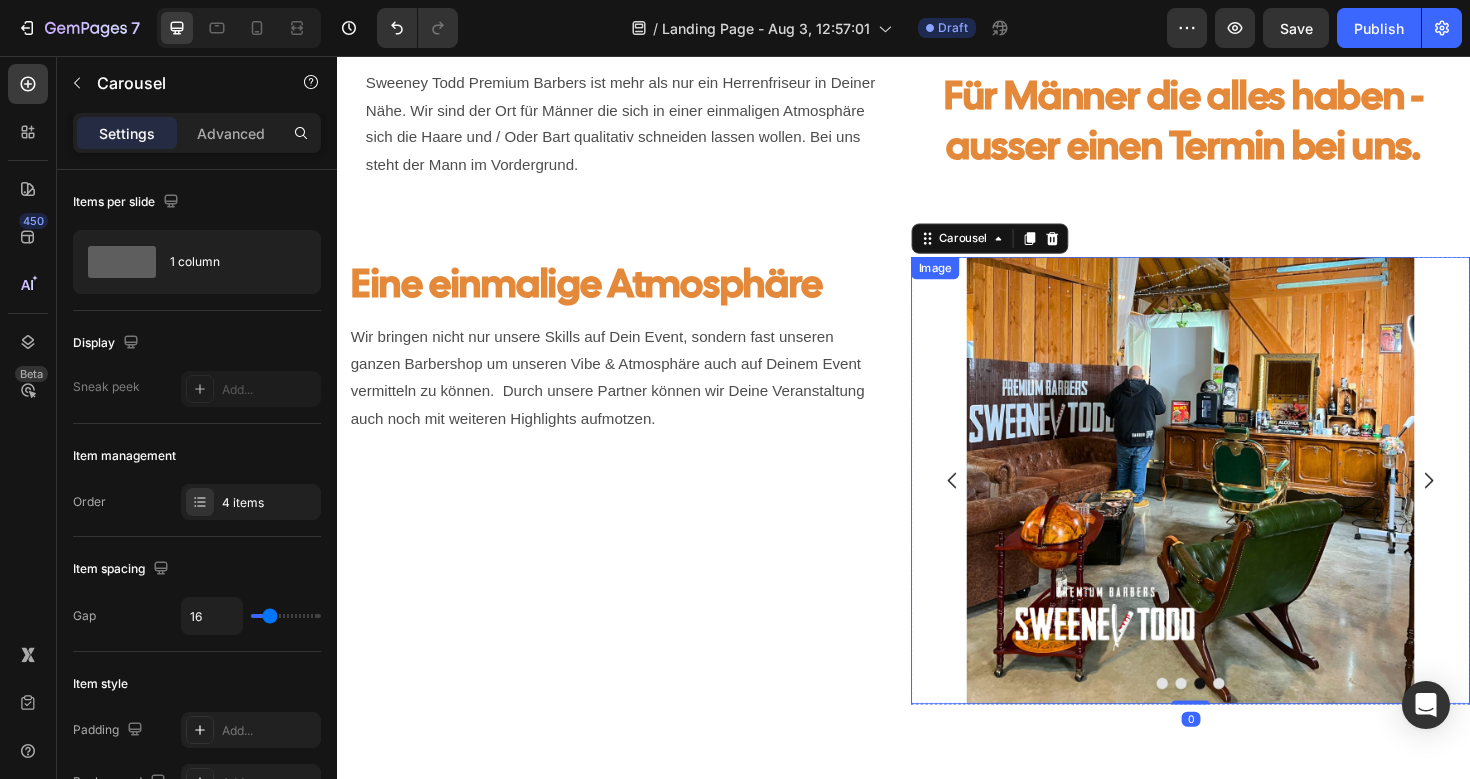 click at bounding box center [1241, 505] 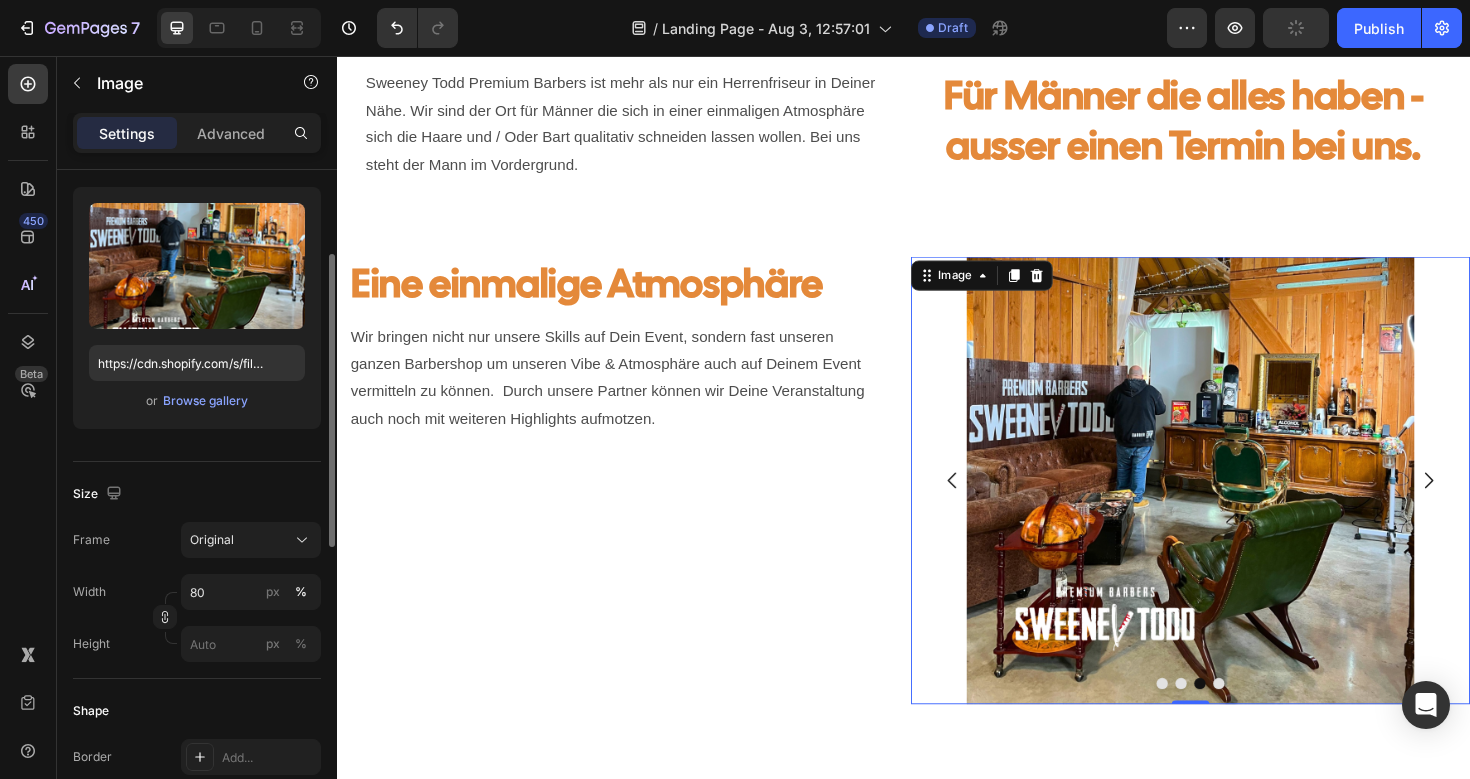scroll, scrollTop: 187, scrollLeft: 0, axis: vertical 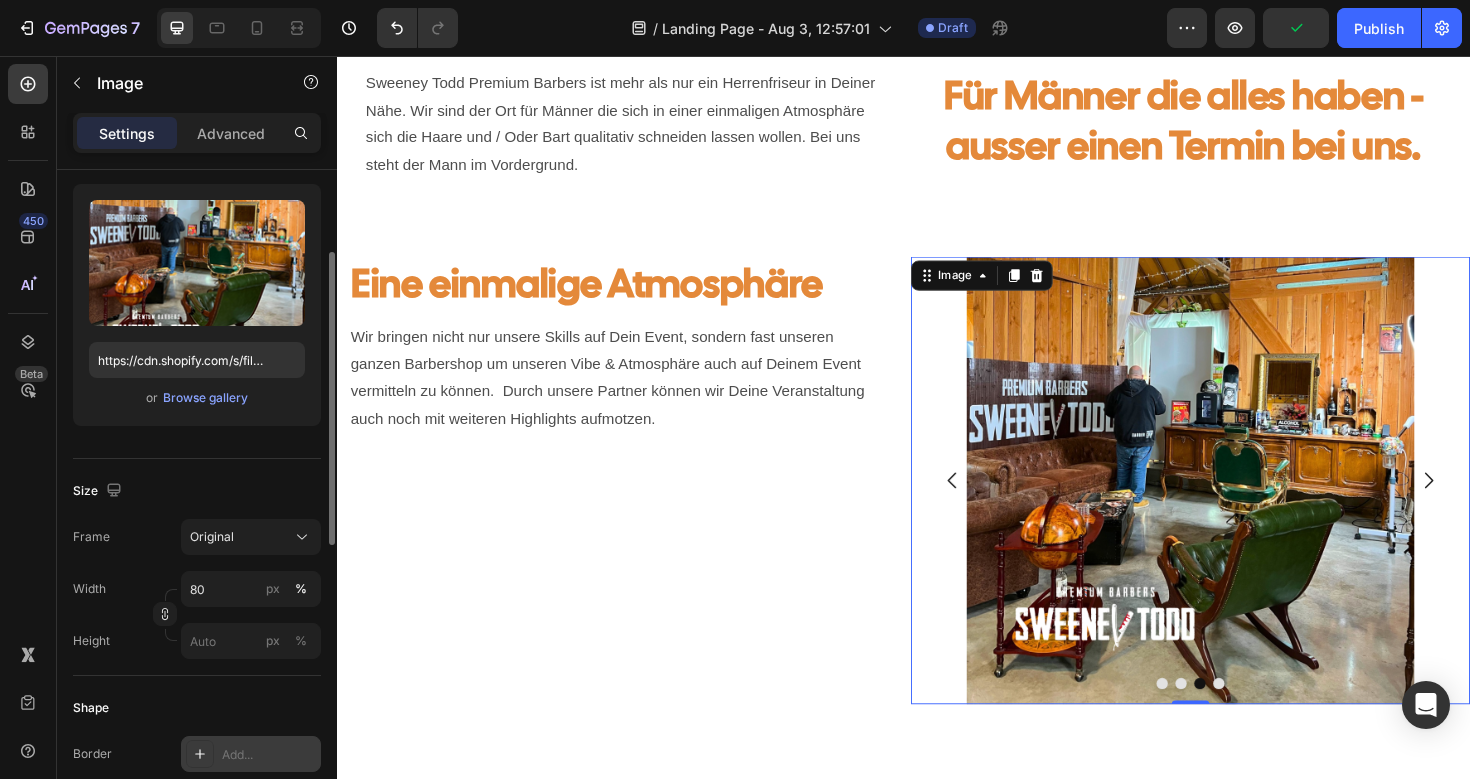 click on "Add..." at bounding box center (251, 754) 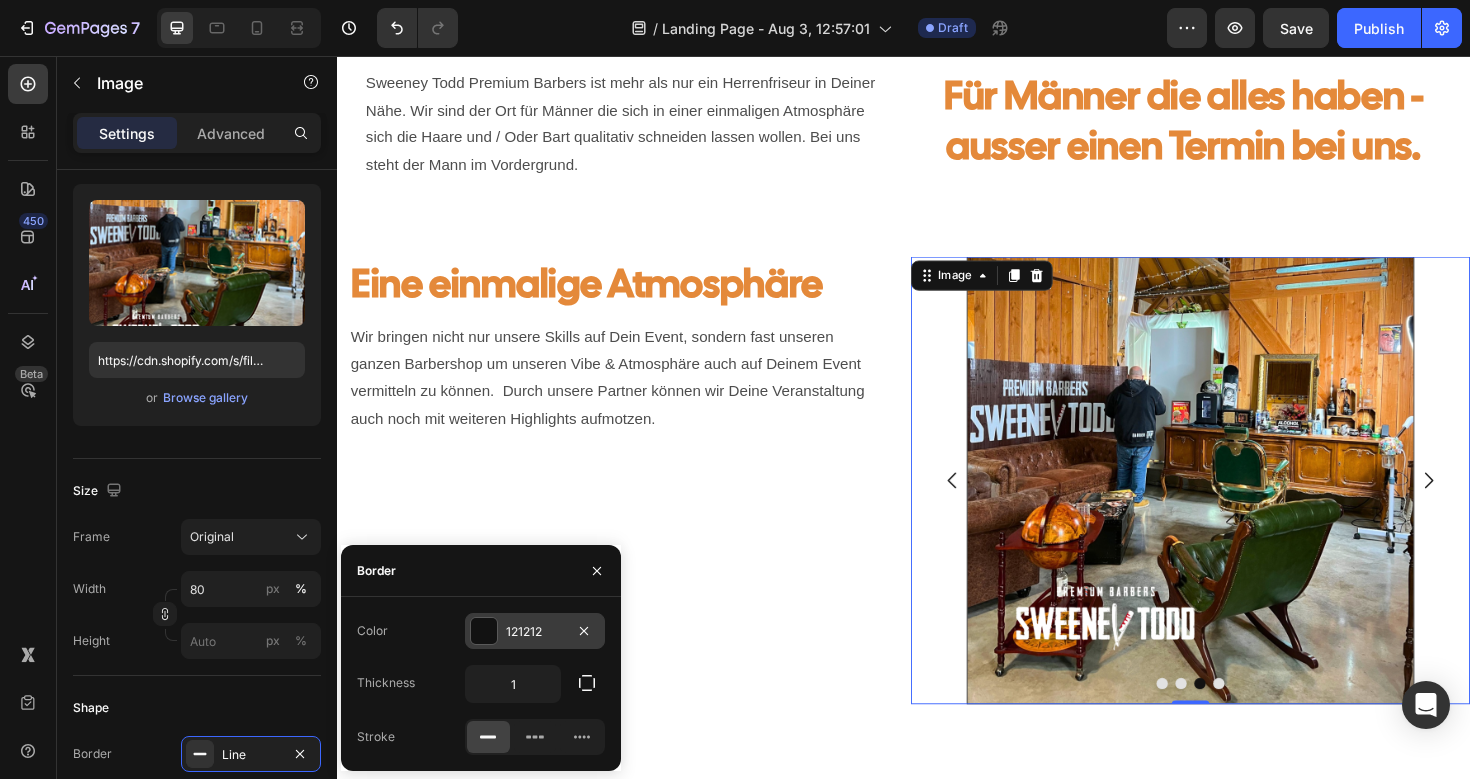 click at bounding box center (484, 631) 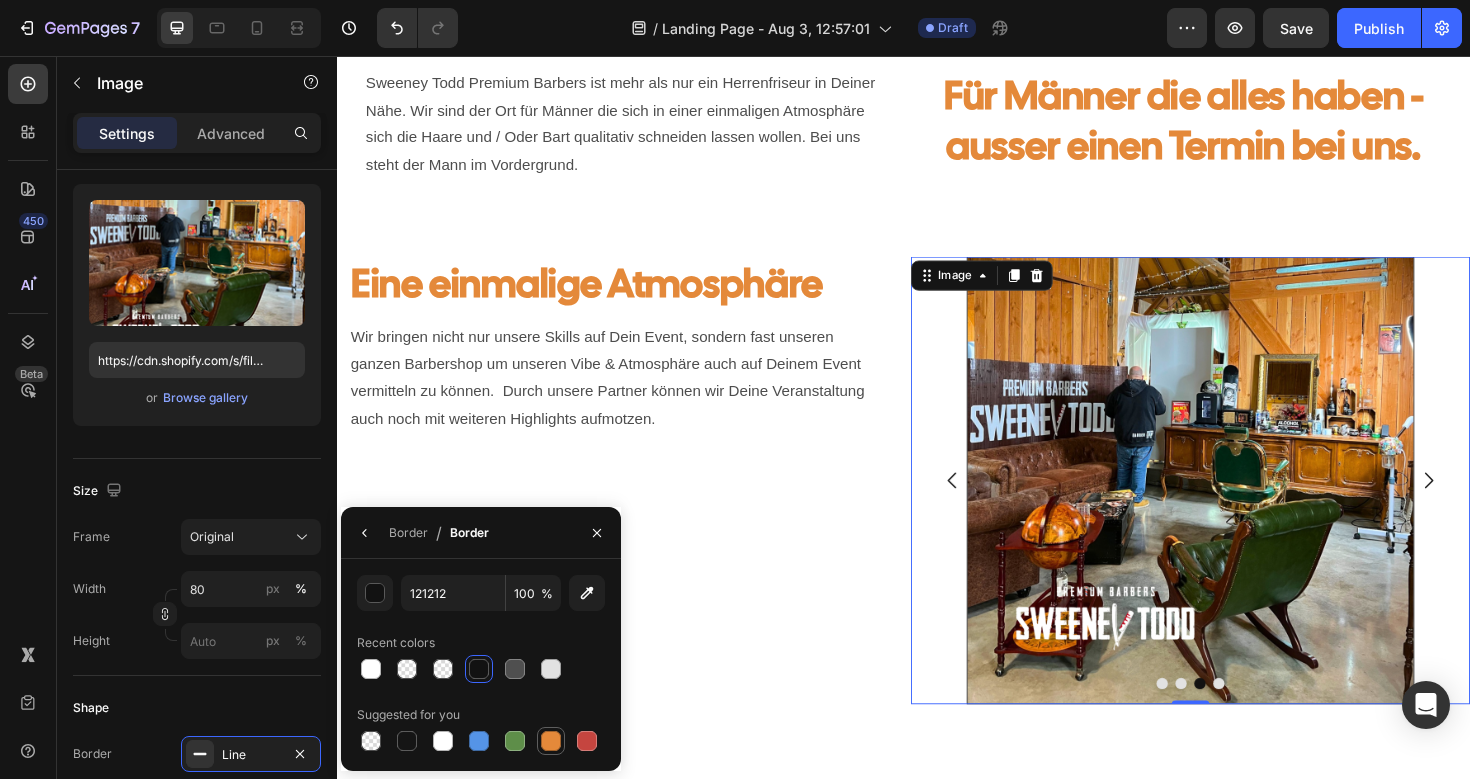 click at bounding box center (551, 741) 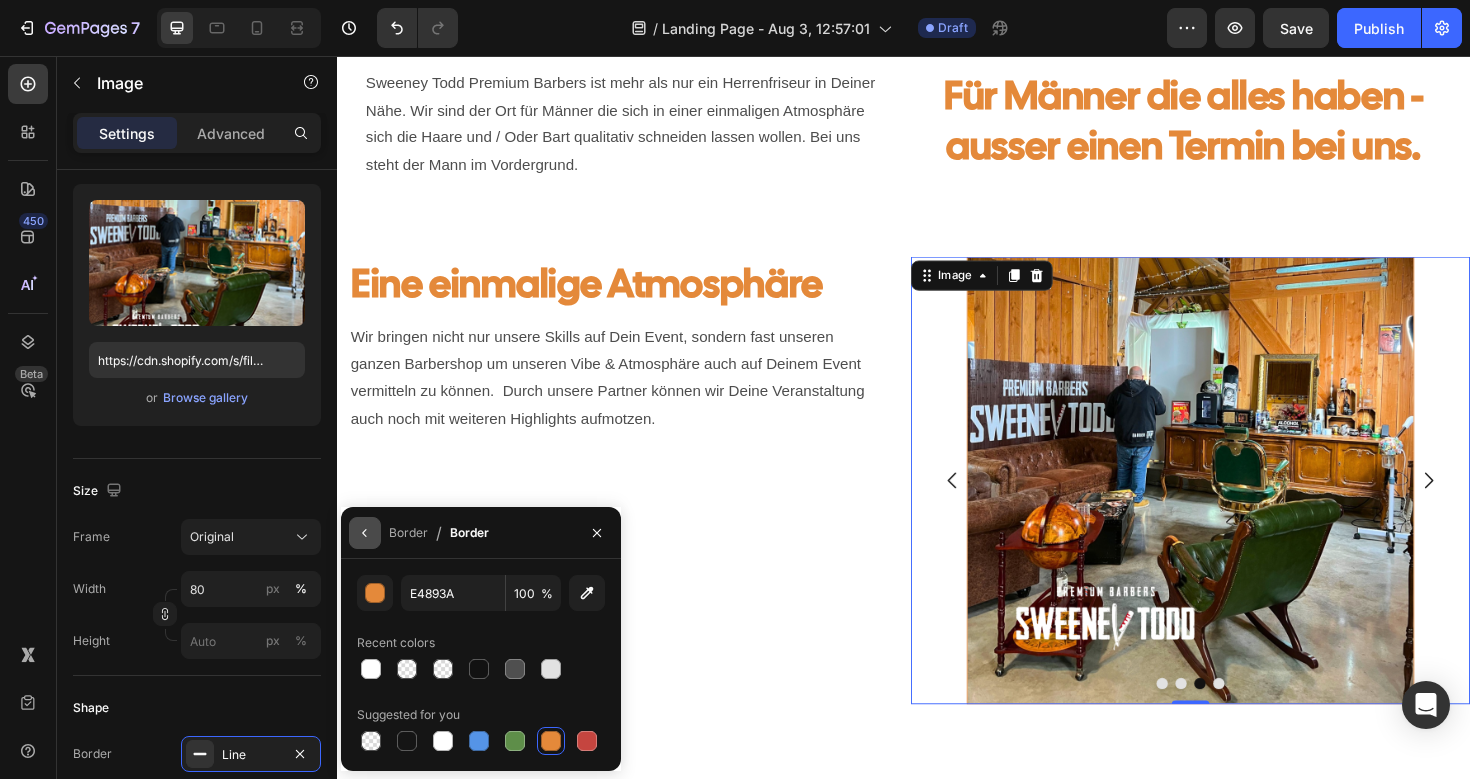 click 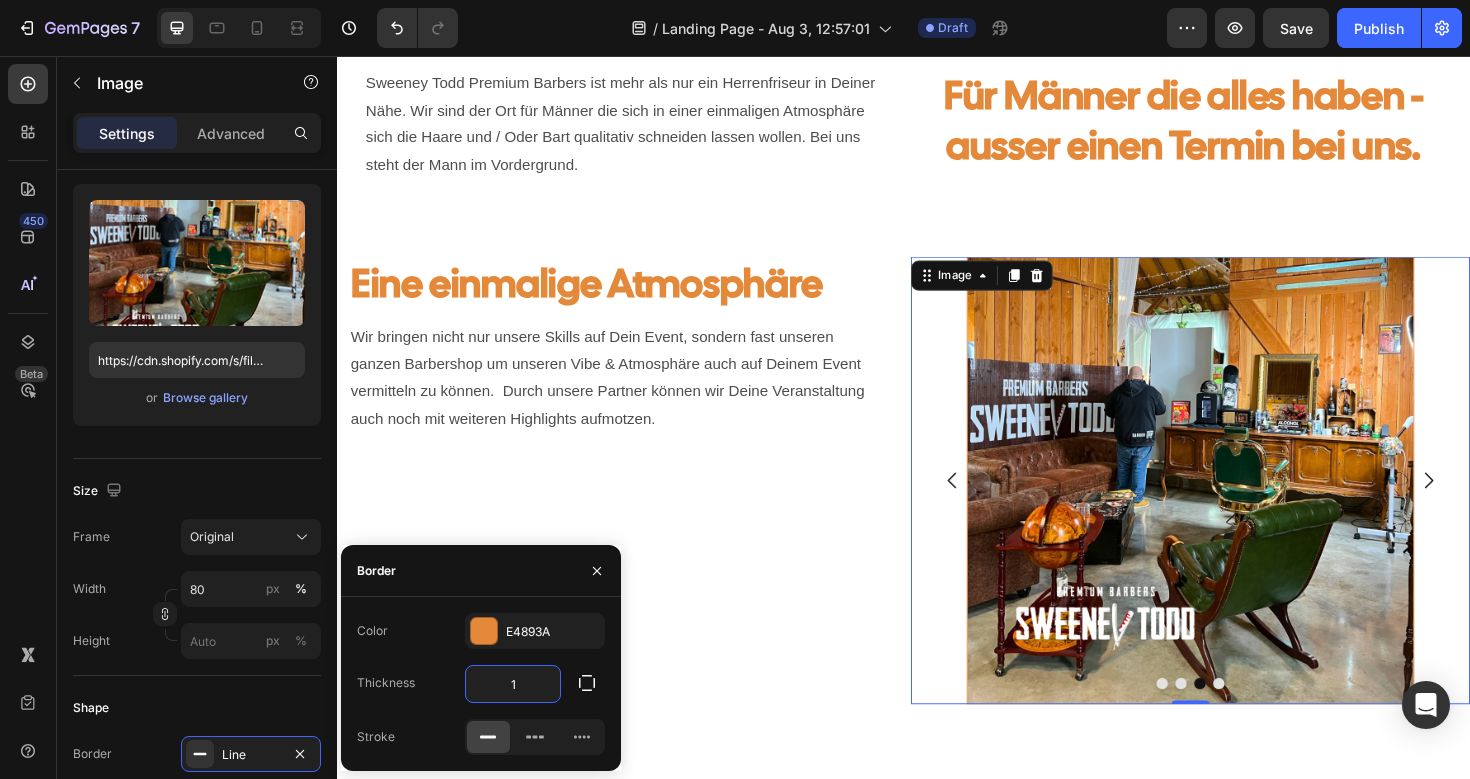 click on "1" at bounding box center [513, 684] 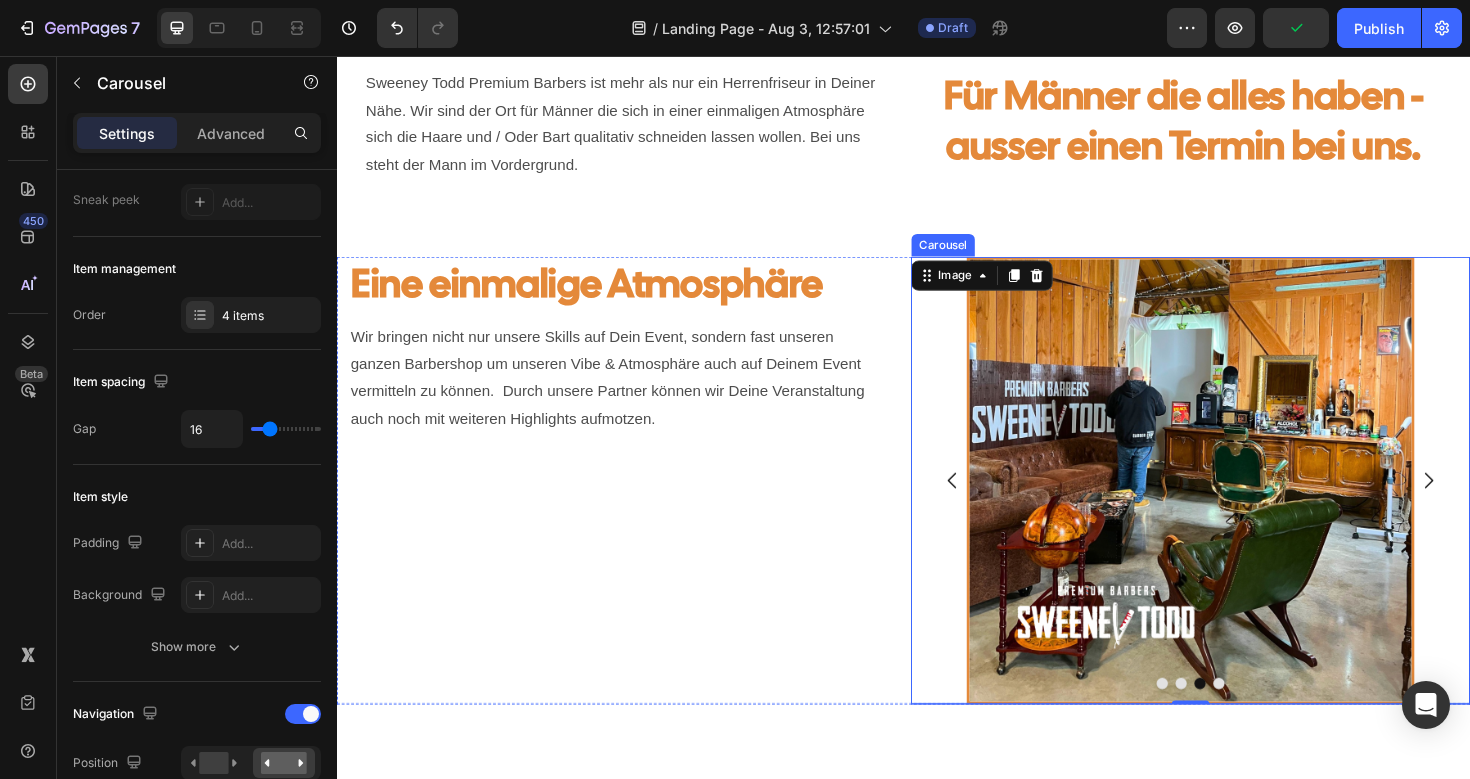 click 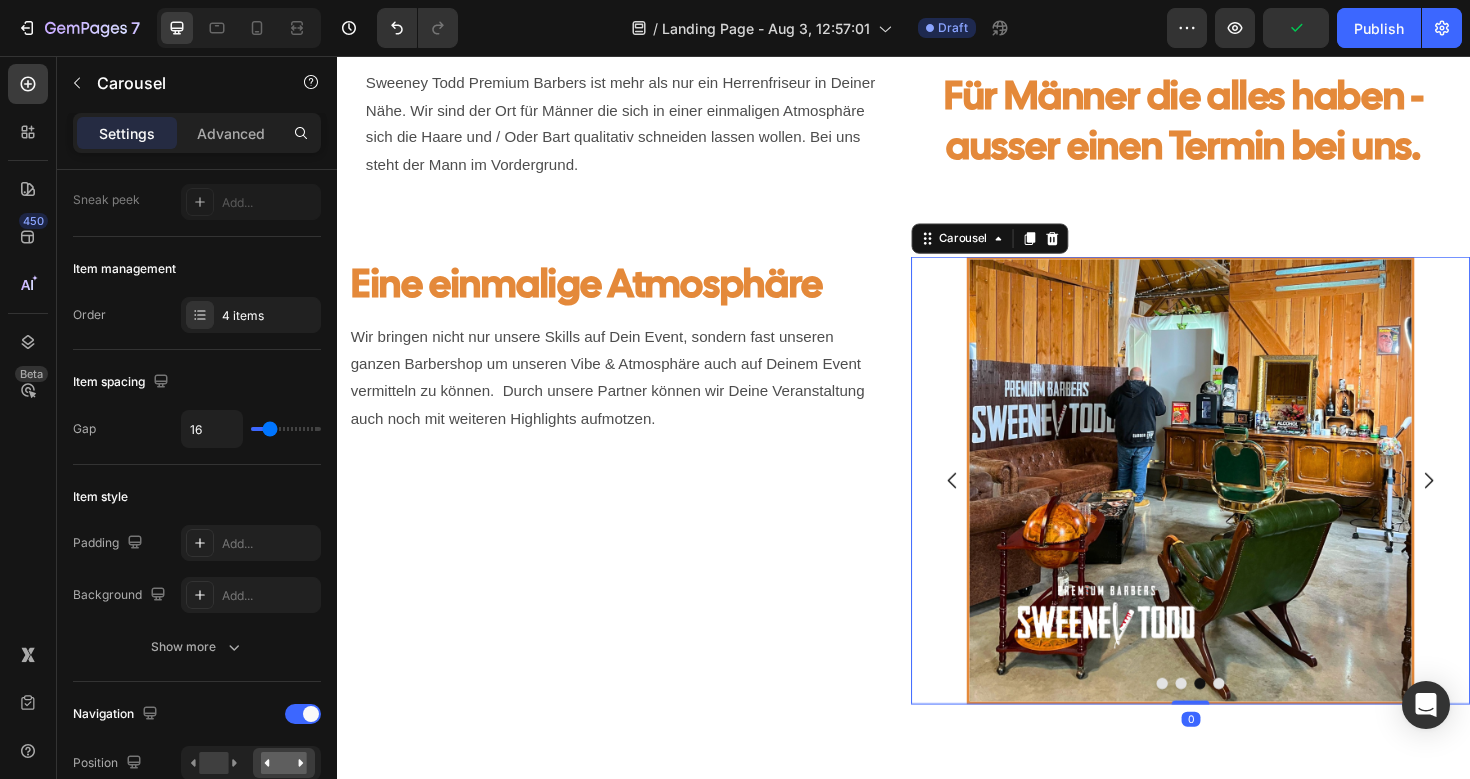 scroll, scrollTop: 0, scrollLeft: 0, axis: both 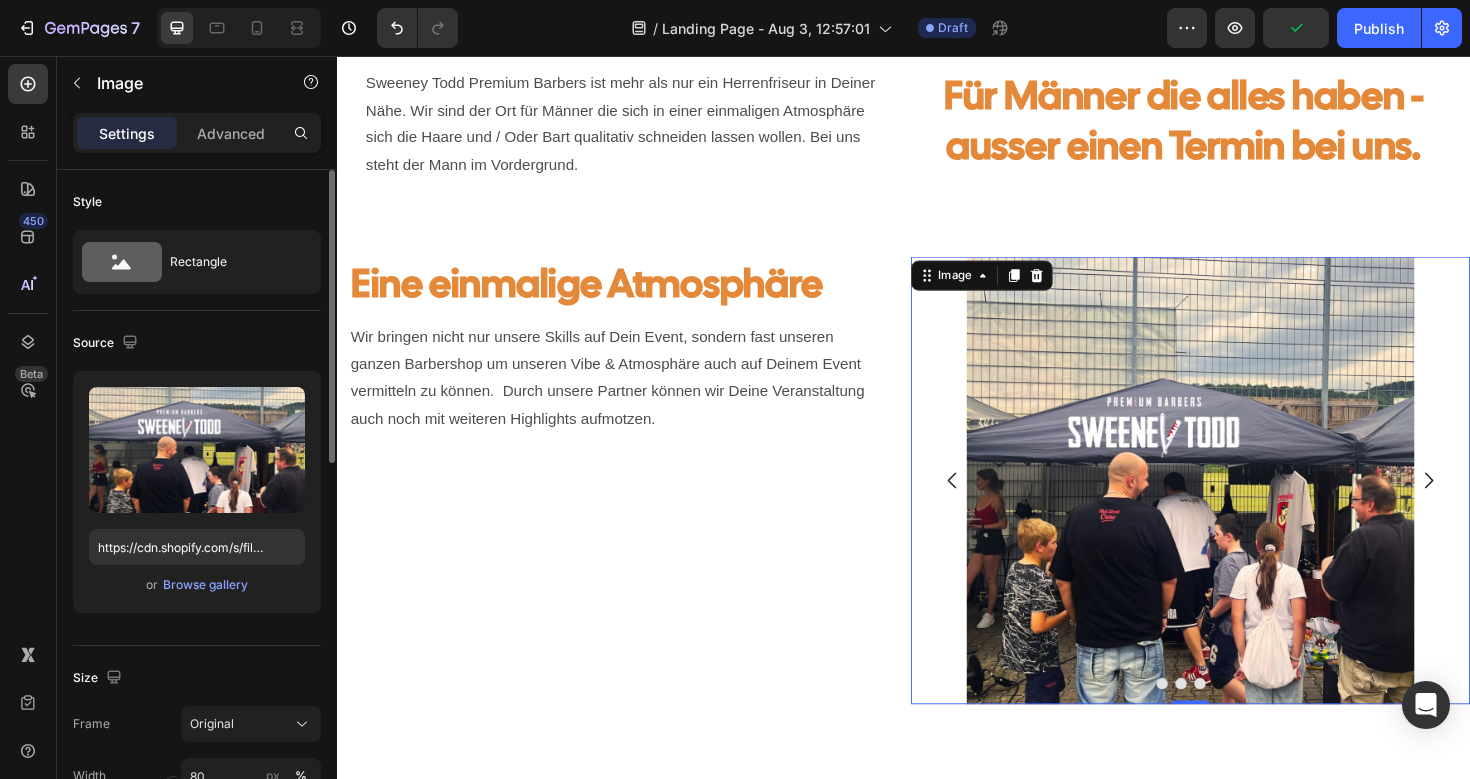 click at bounding box center [1241, 505] 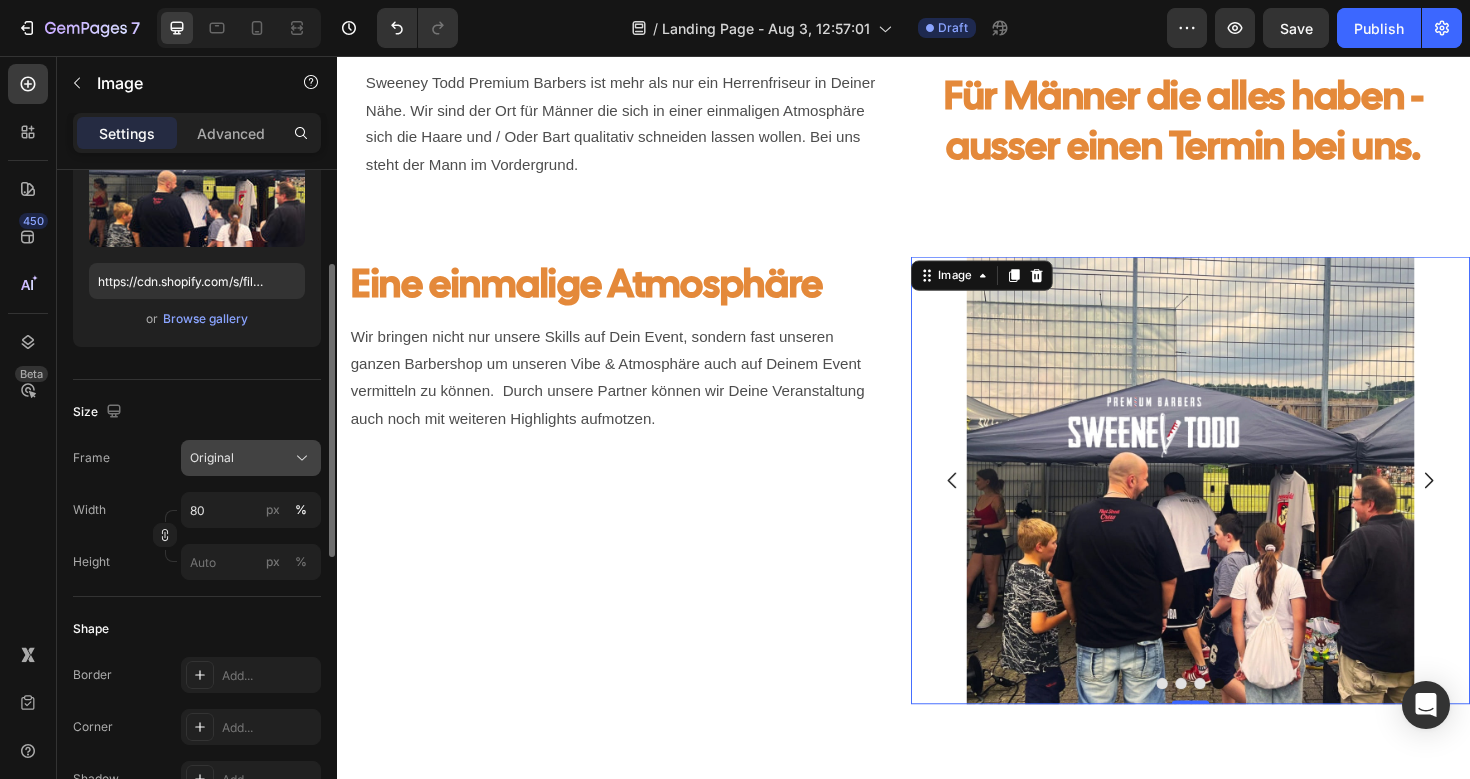 scroll, scrollTop: 270, scrollLeft: 0, axis: vertical 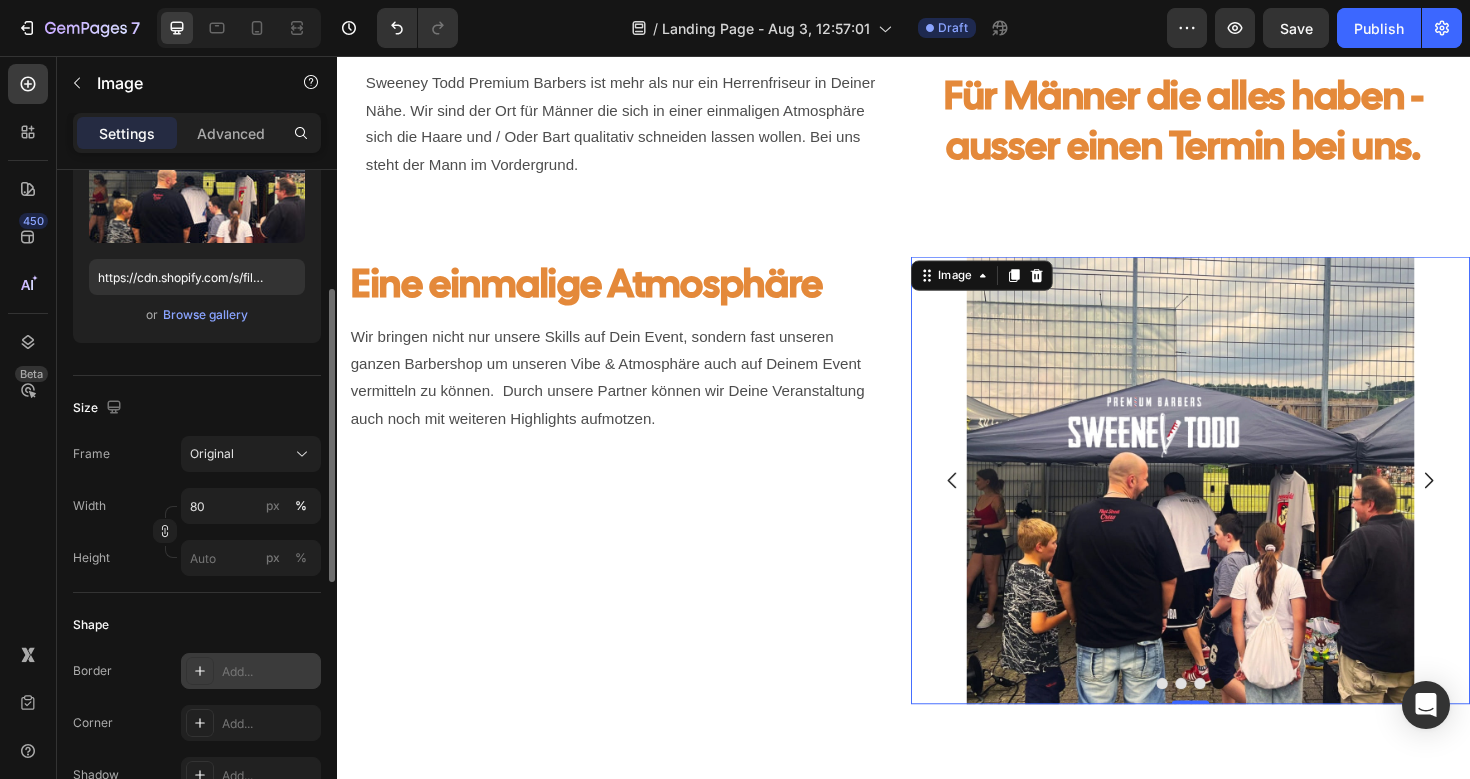 click on "Add..." at bounding box center (269, 672) 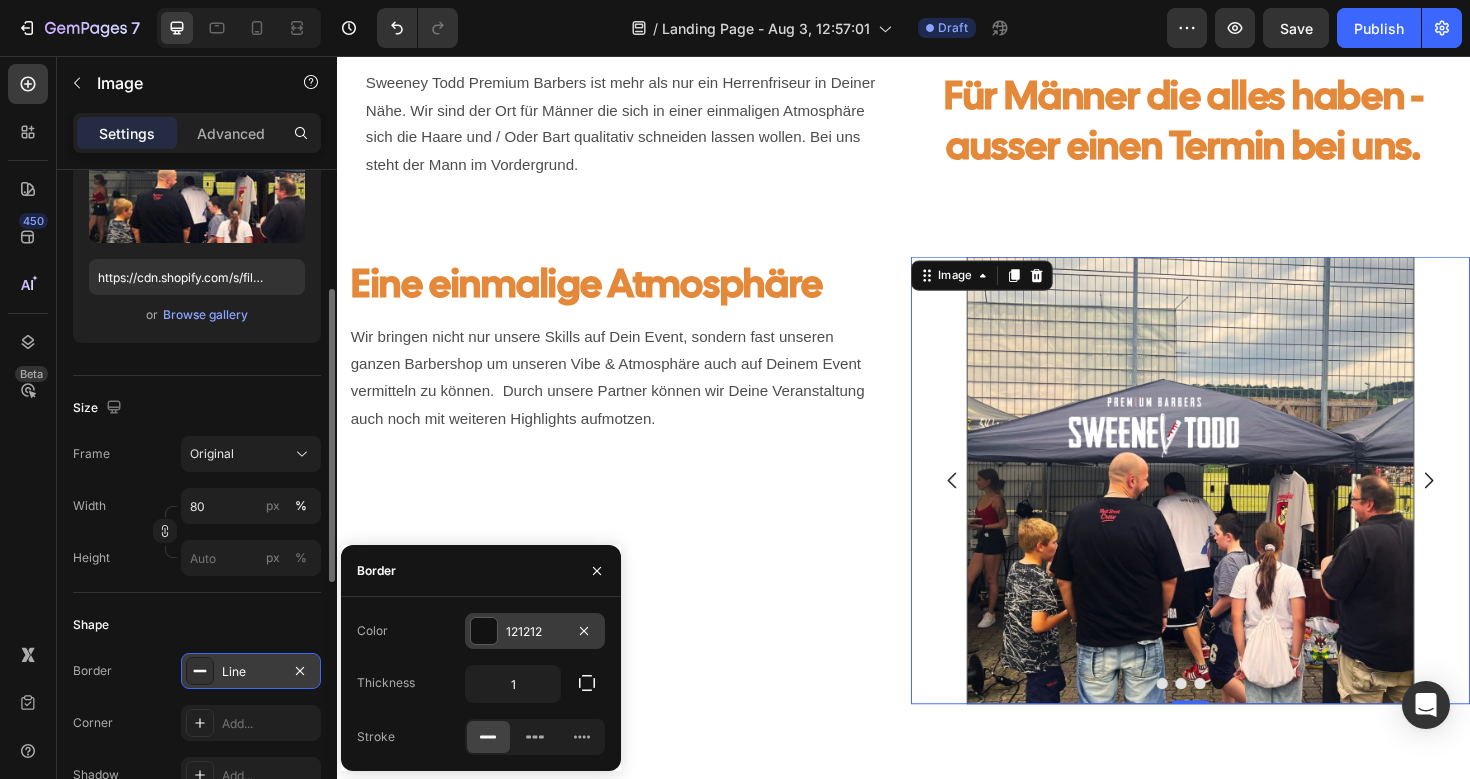 click at bounding box center [484, 631] 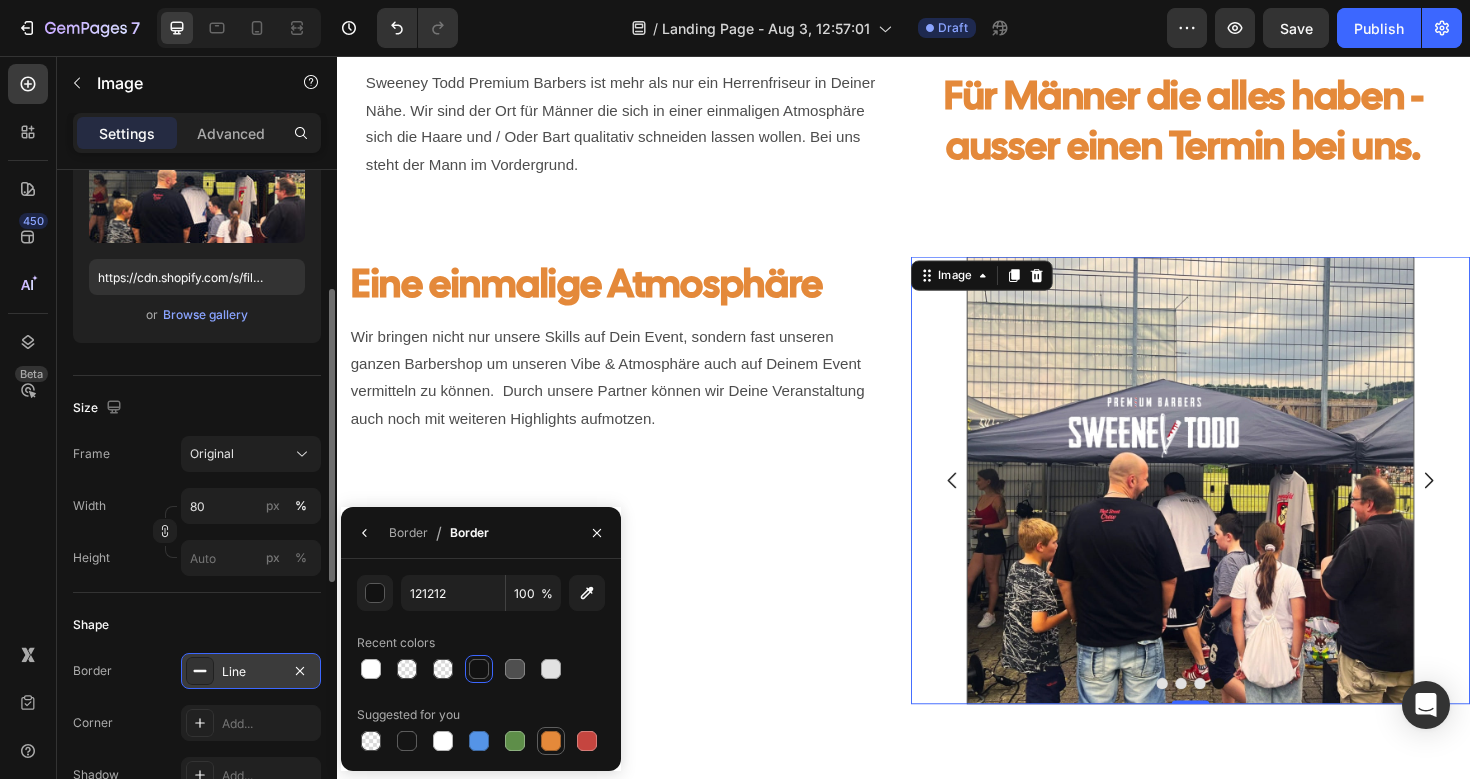 click at bounding box center (551, 741) 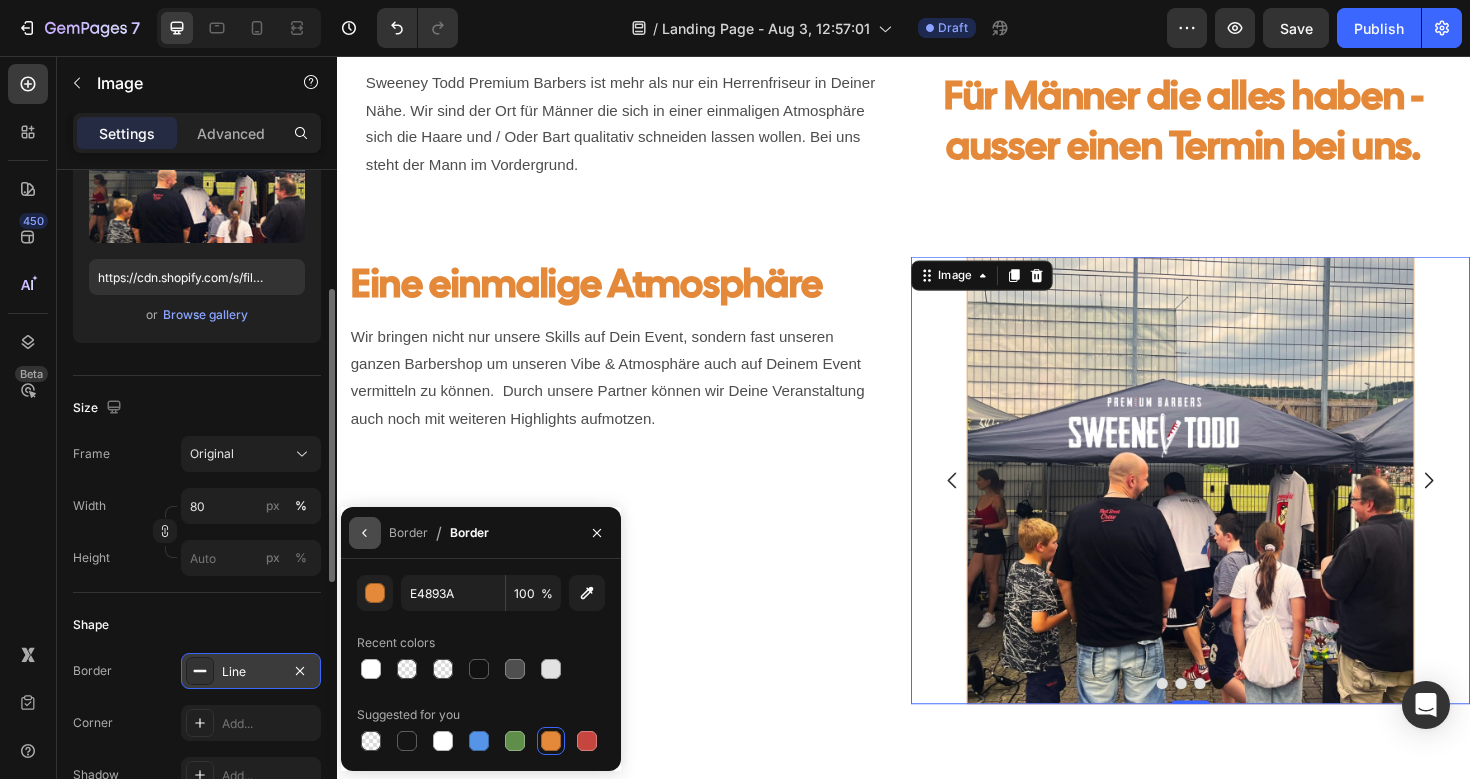 click at bounding box center (365, 533) 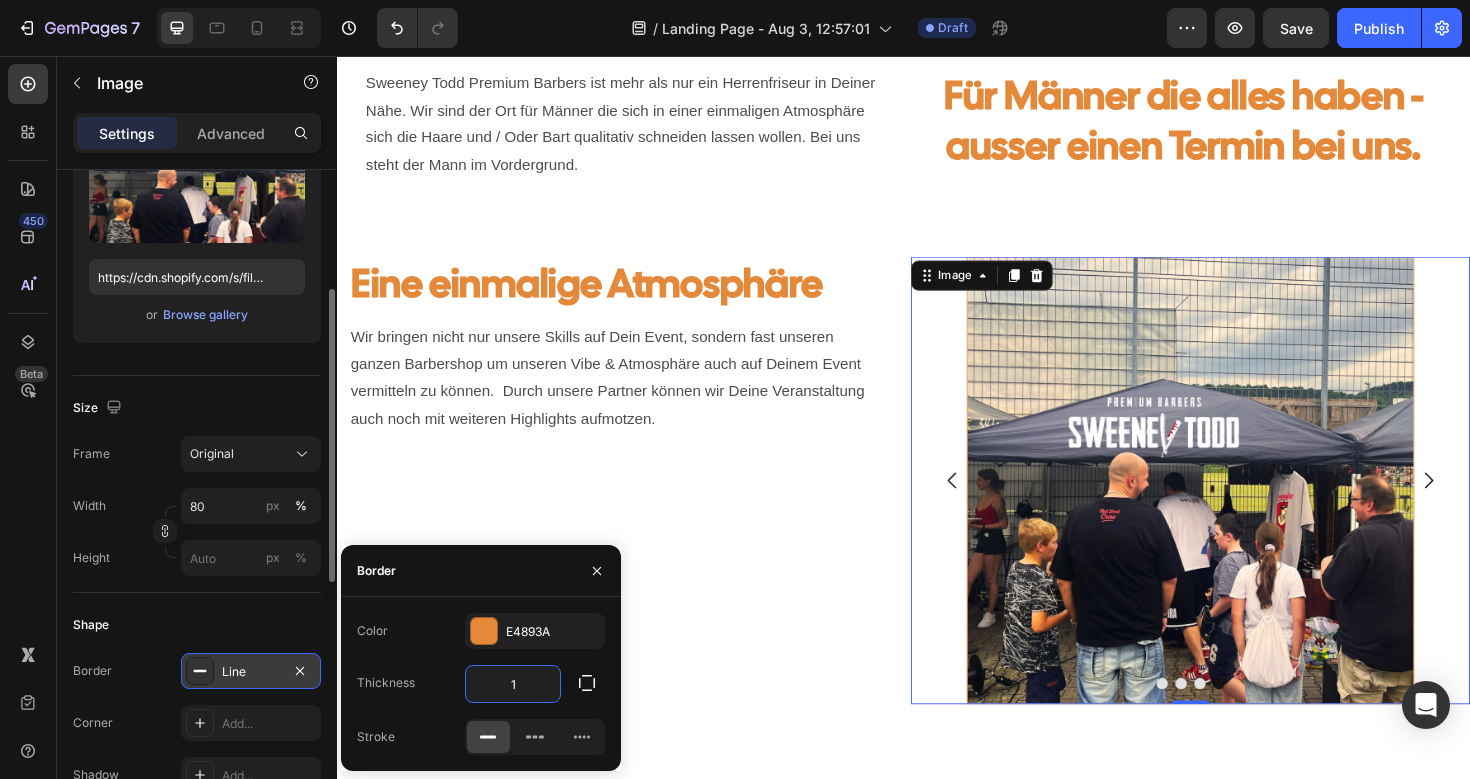 click on "1" at bounding box center (513, 684) 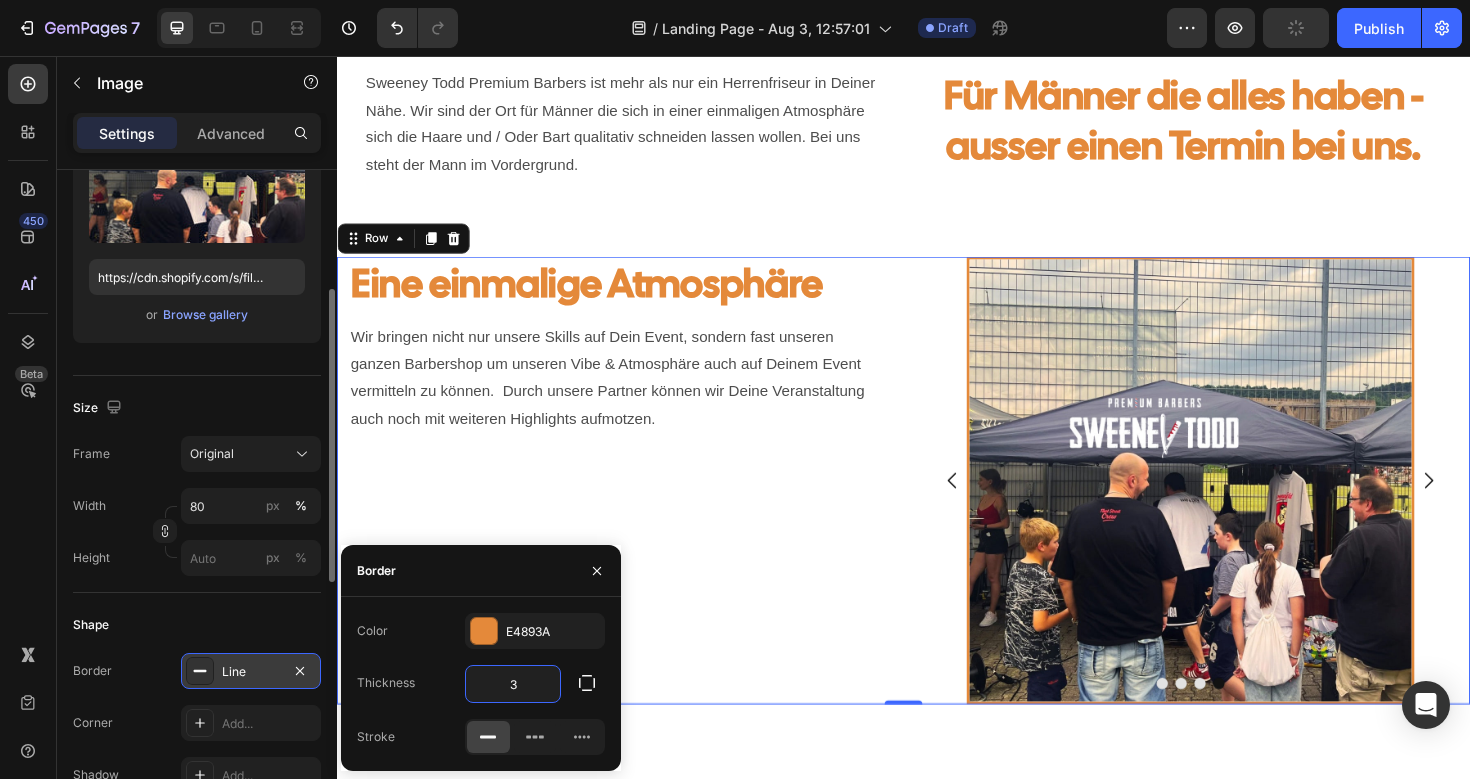 click on "Eine einmalige Atmosphäre  Heading Wir bringen nicht nur unsere Skills auf Dein Event, sondern fast unseren ganzen Barbershop um unseren Vibe & Atmosphäre auch auf Deinem Event vermitteln zu können.  Durch unsere Partner können wir Deine Veranstaltung auch noch mit weiteren Highlights aufmotzen.   Text Block" at bounding box center (633, 505) 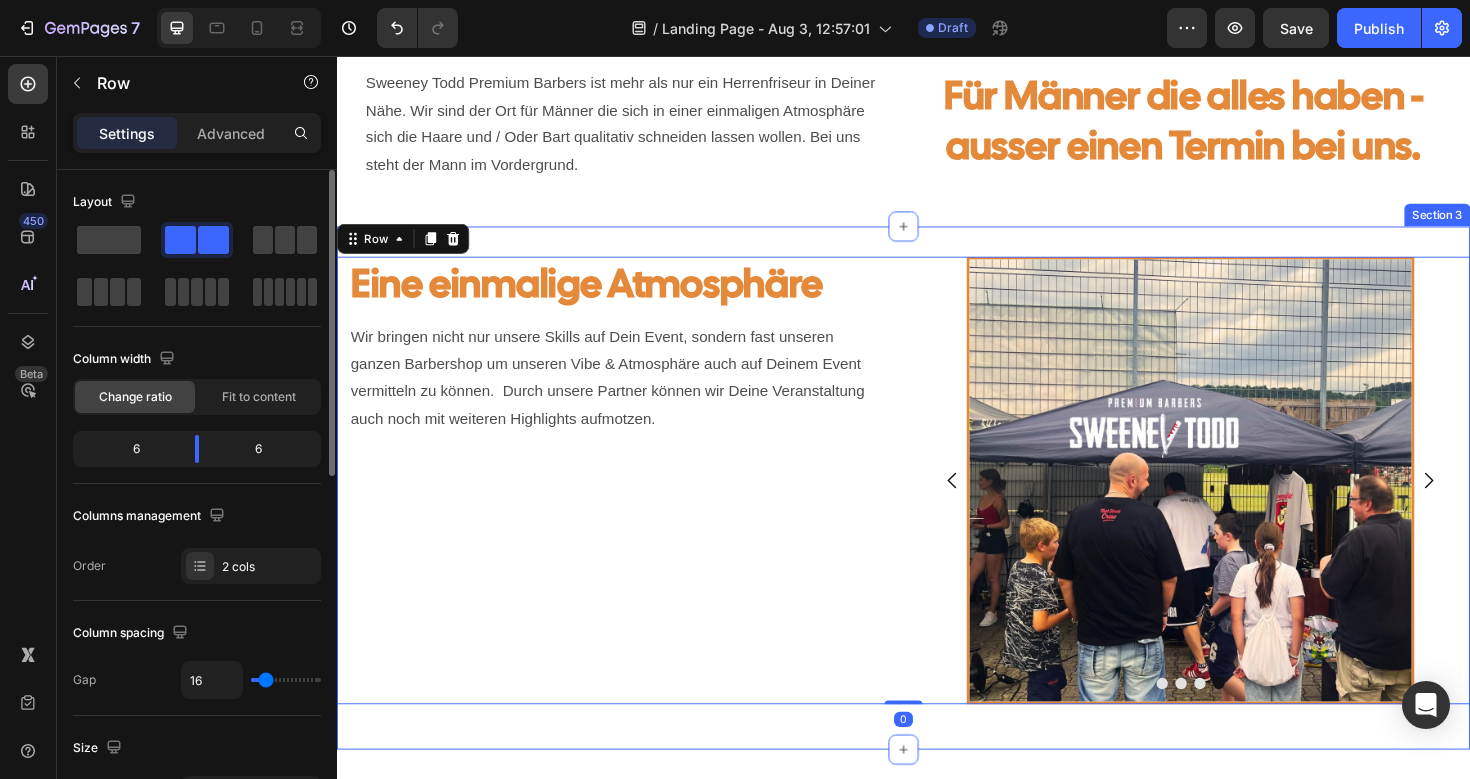 click on "Eine einmalige Atmosphäre  Heading Wir bringen nicht nur unsere Skills auf Dein Event, sondern fast unseren ganzen Barbershop um unseren Vibe & Atmosphäre auch auf Deinem Event vermitteln zu können.  Durch unsere Partner können wir Deine Veranstaltung auch noch mit weiteren Highlights aufmotzen.   Text Block
Image Image Image Image
Carousel Row   0 Row Section 3" at bounding box center [937, 513] 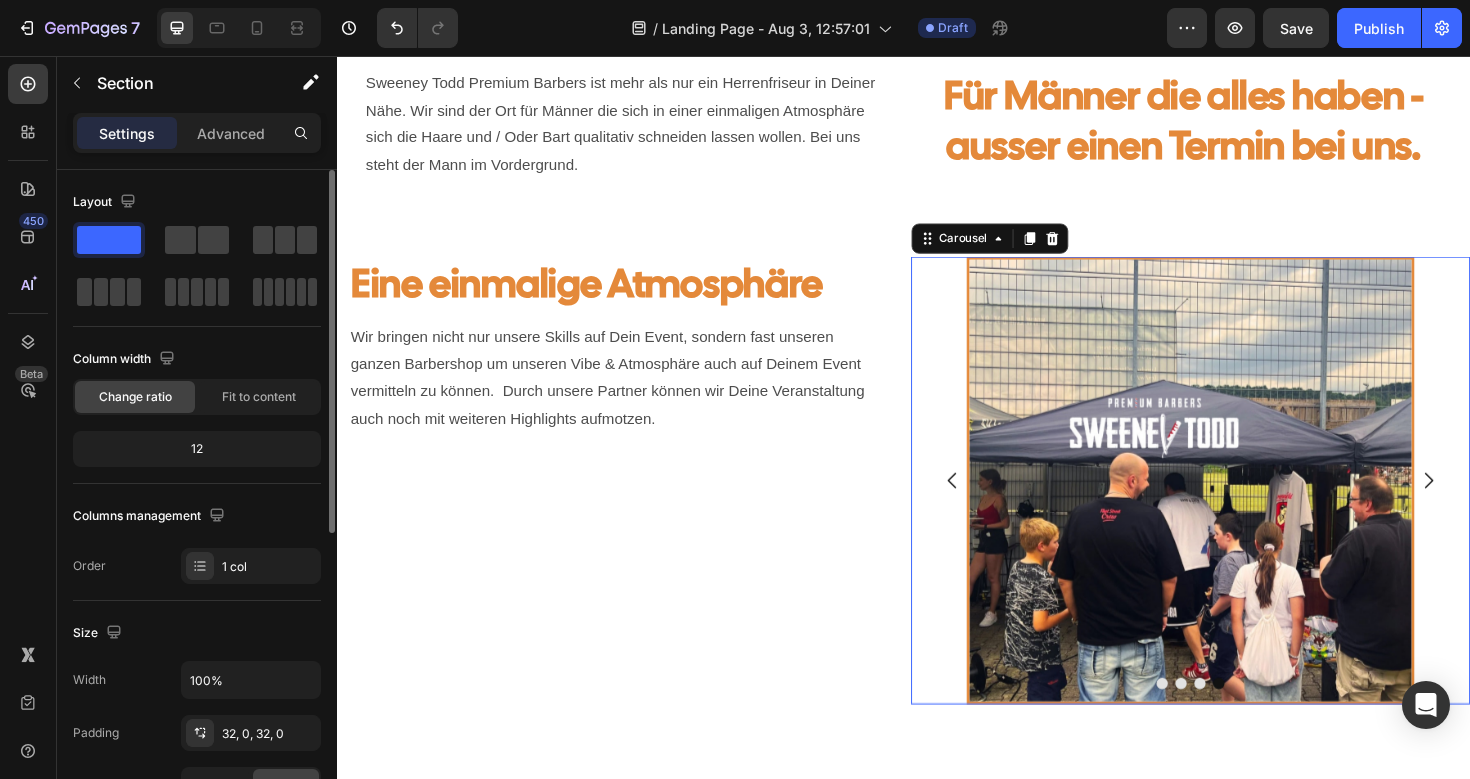 click 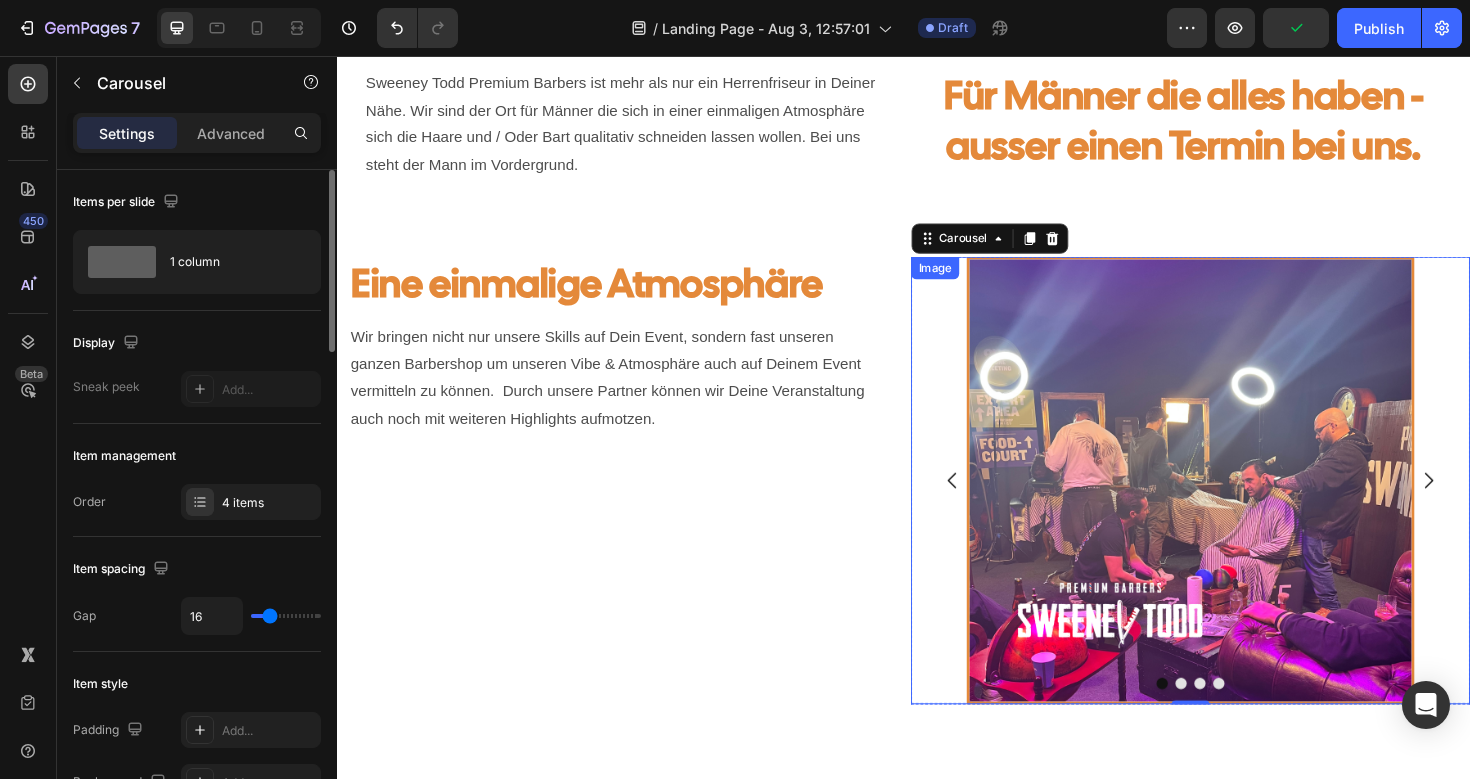 click at bounding box center [1241, 505] 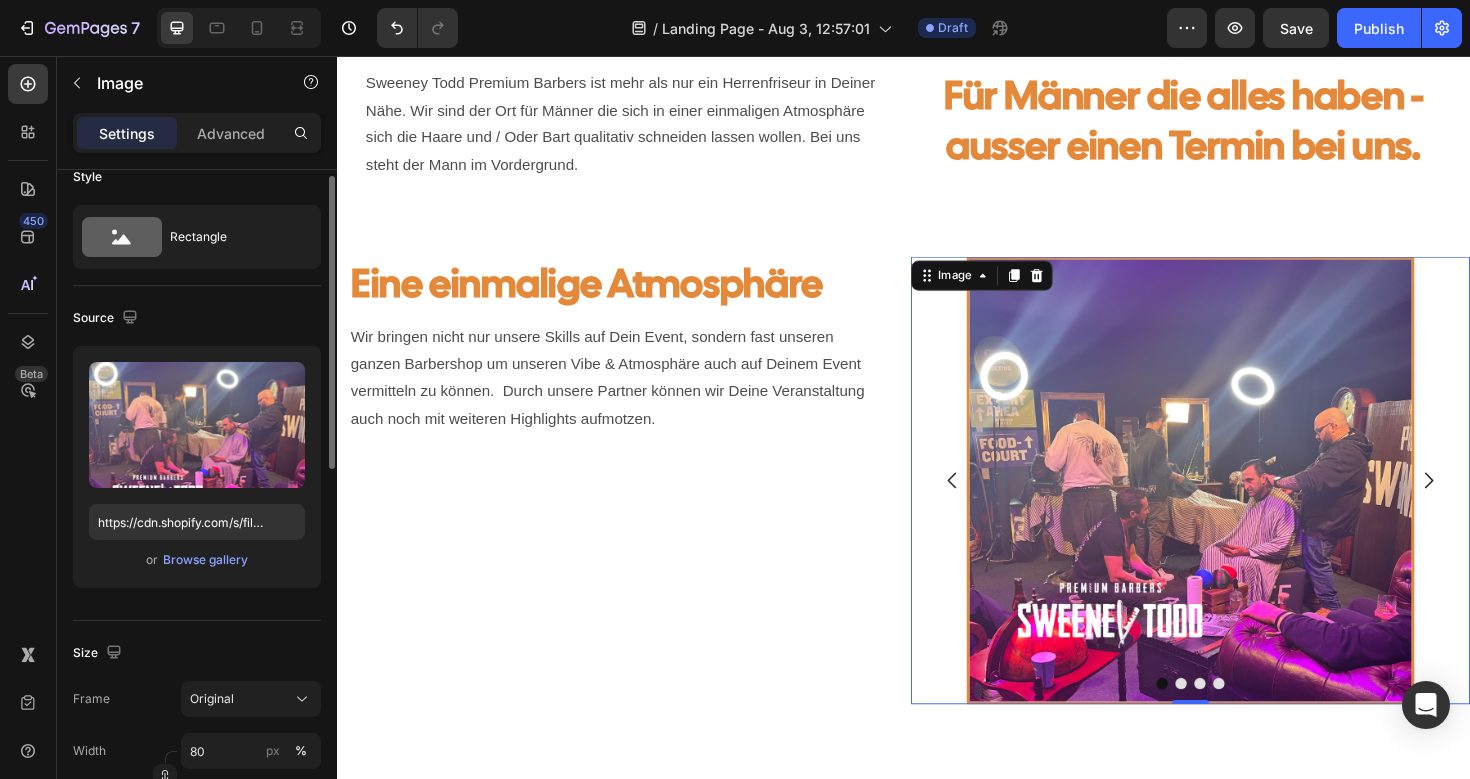 scroll, scrollTop: 22, scrollLeft: 0, axis: vertical 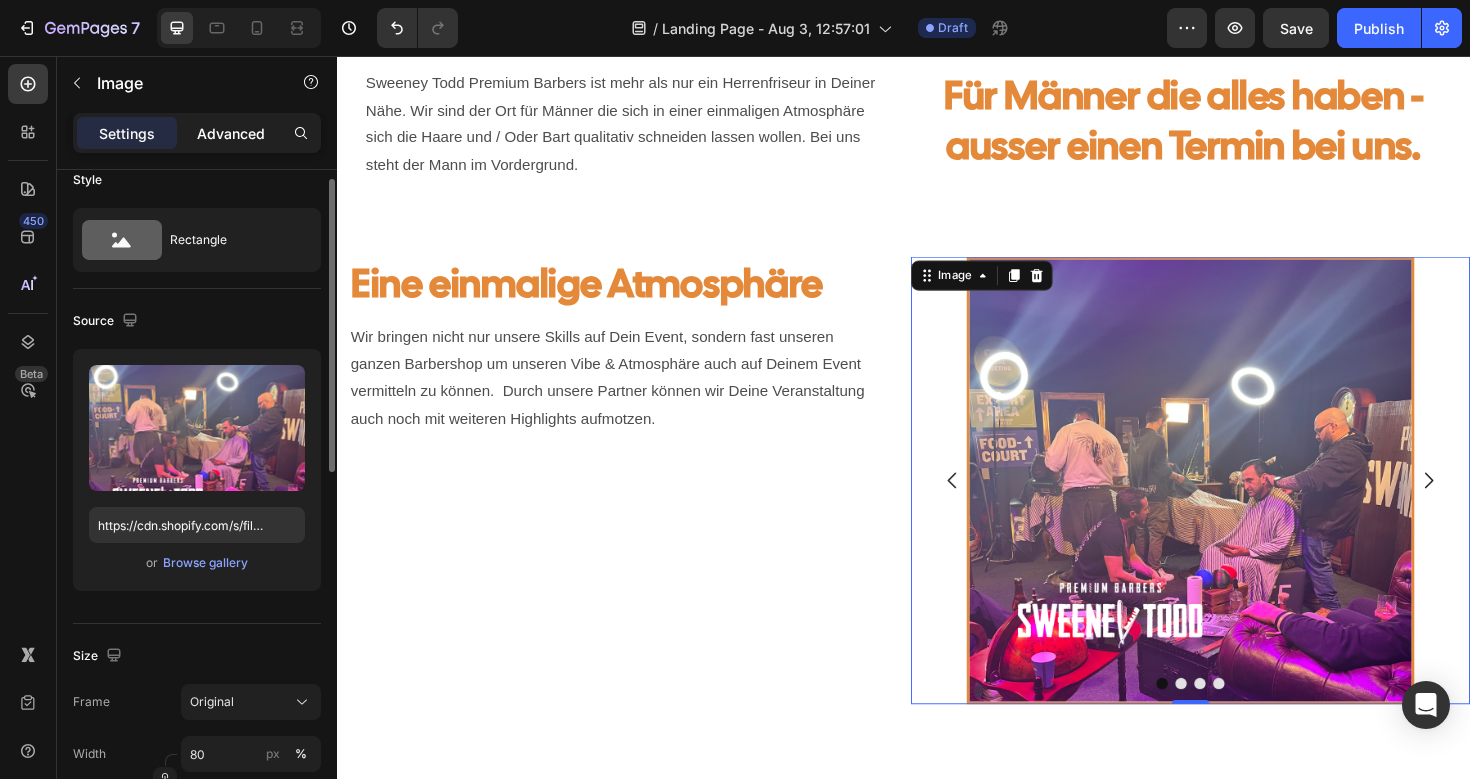 click on "Advanced" at bounding box center (231, 133) 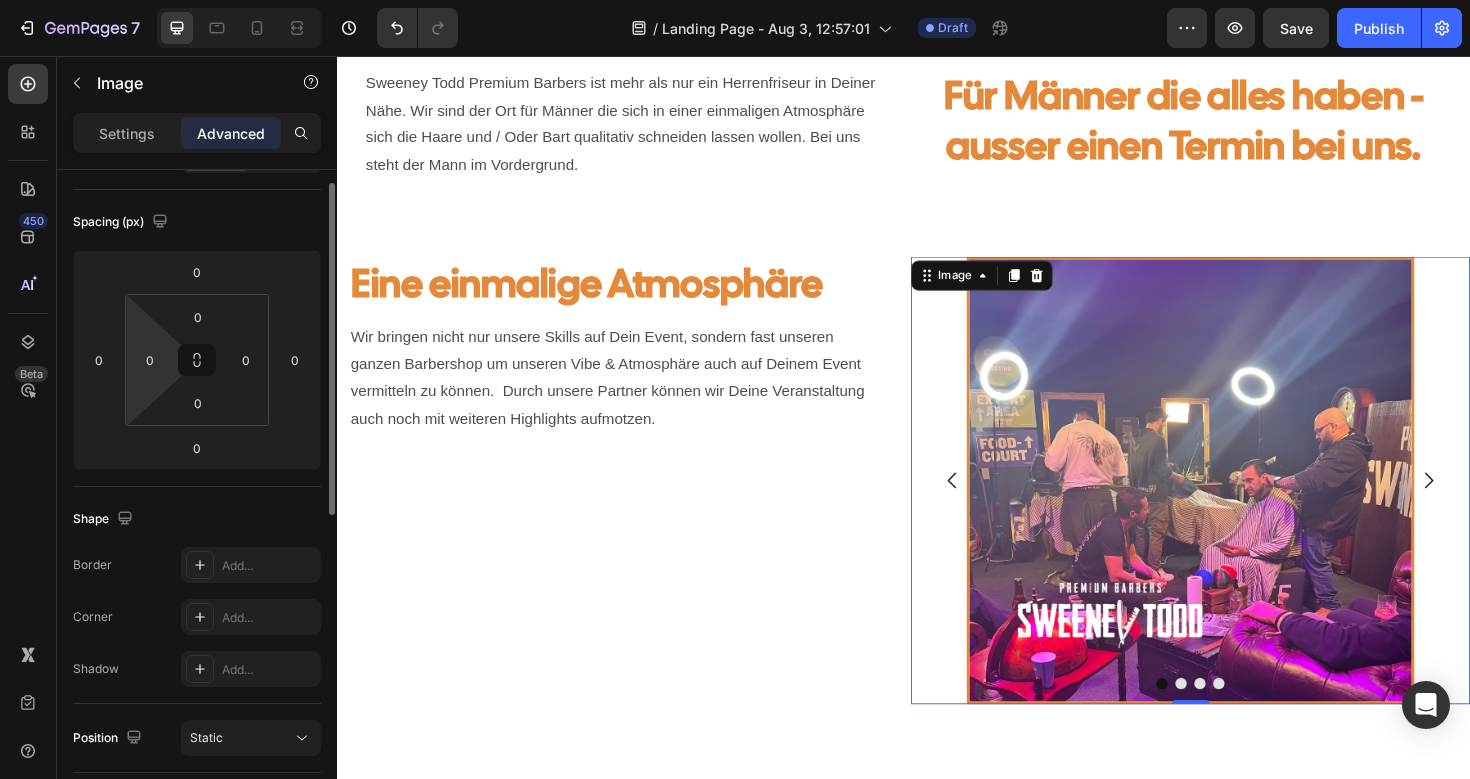 scroll, scrollTop: 0, scrollLeft: 0, axis: both 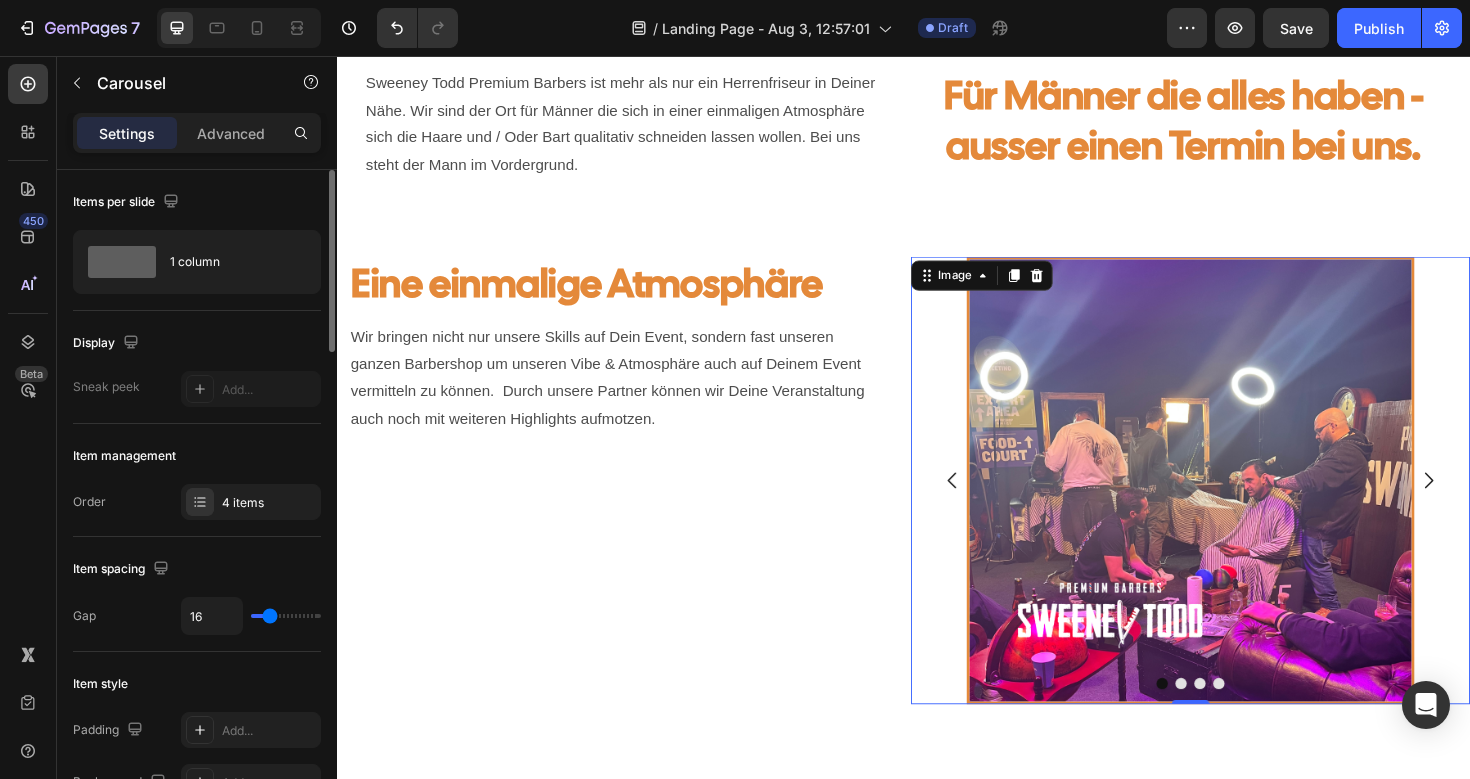 click at bounding box center [1241, 720] 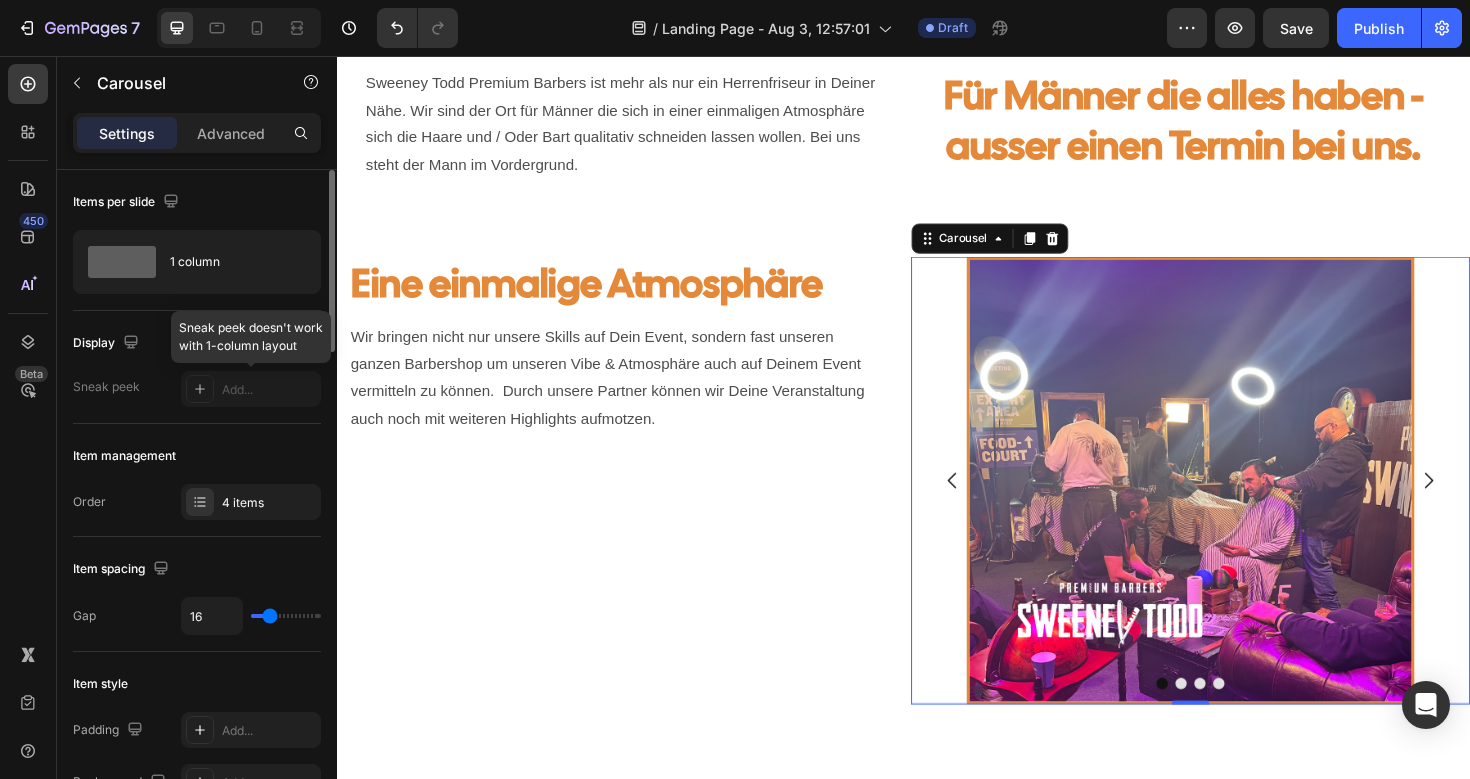 click 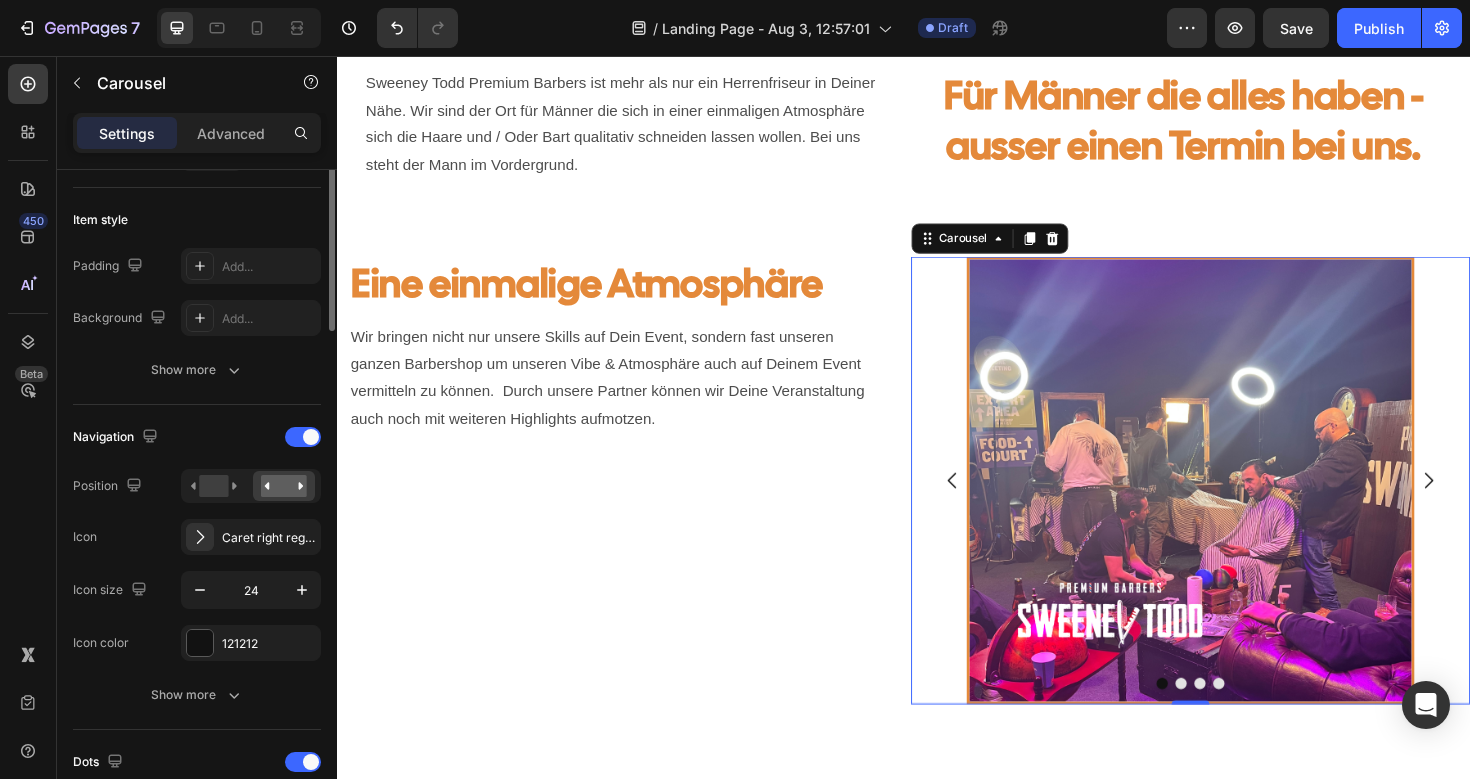 scroll, scrollTop: 471, scrollLeft: 0, axis: vertical 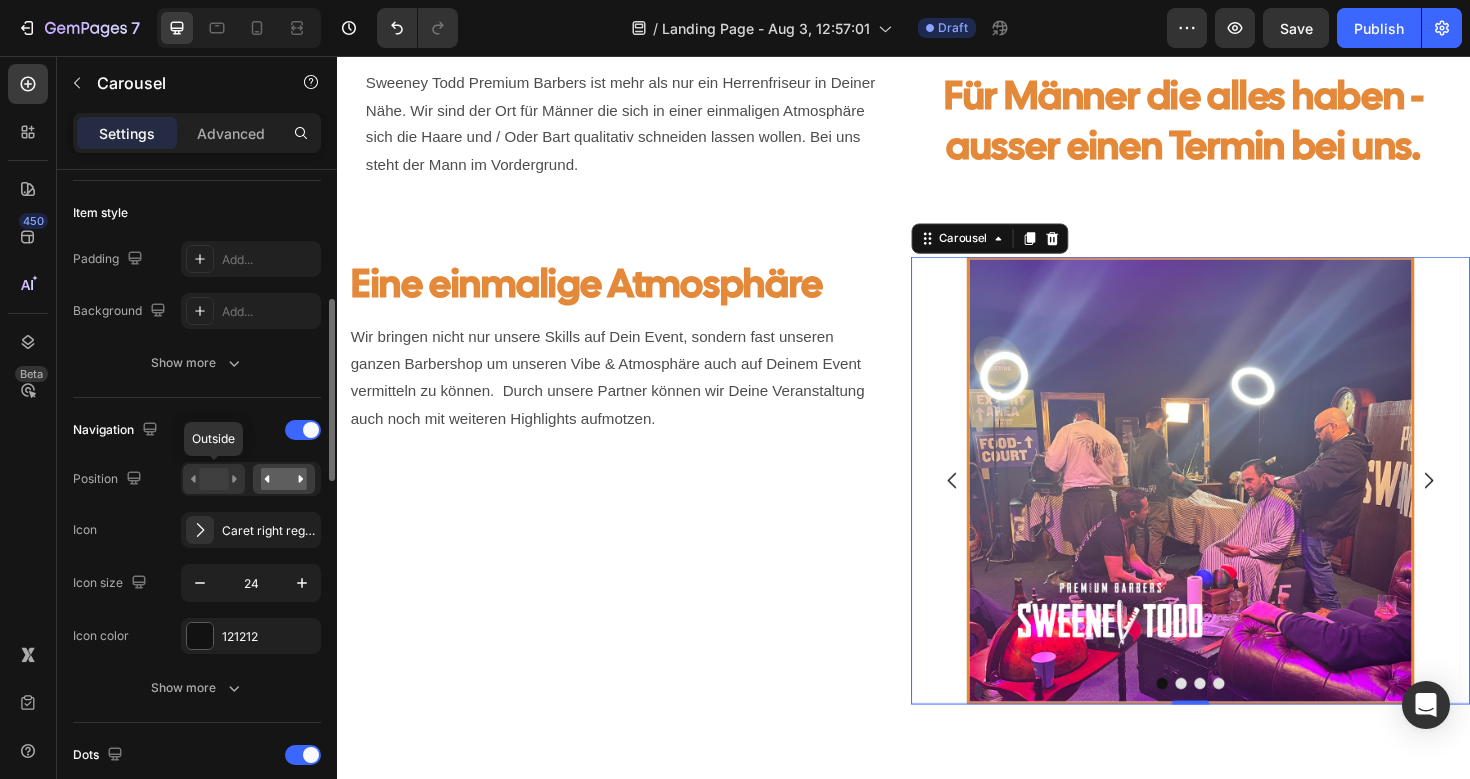 click 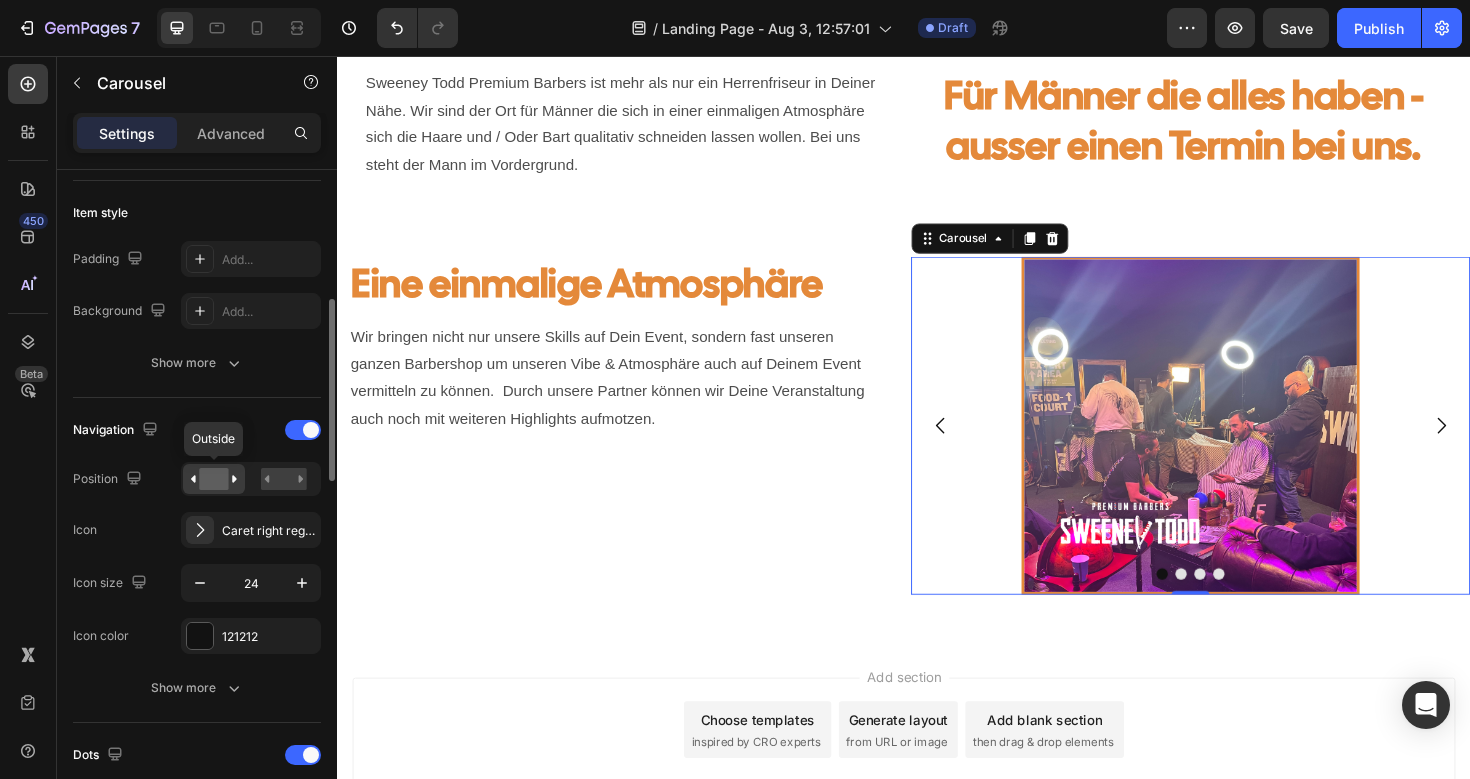 click 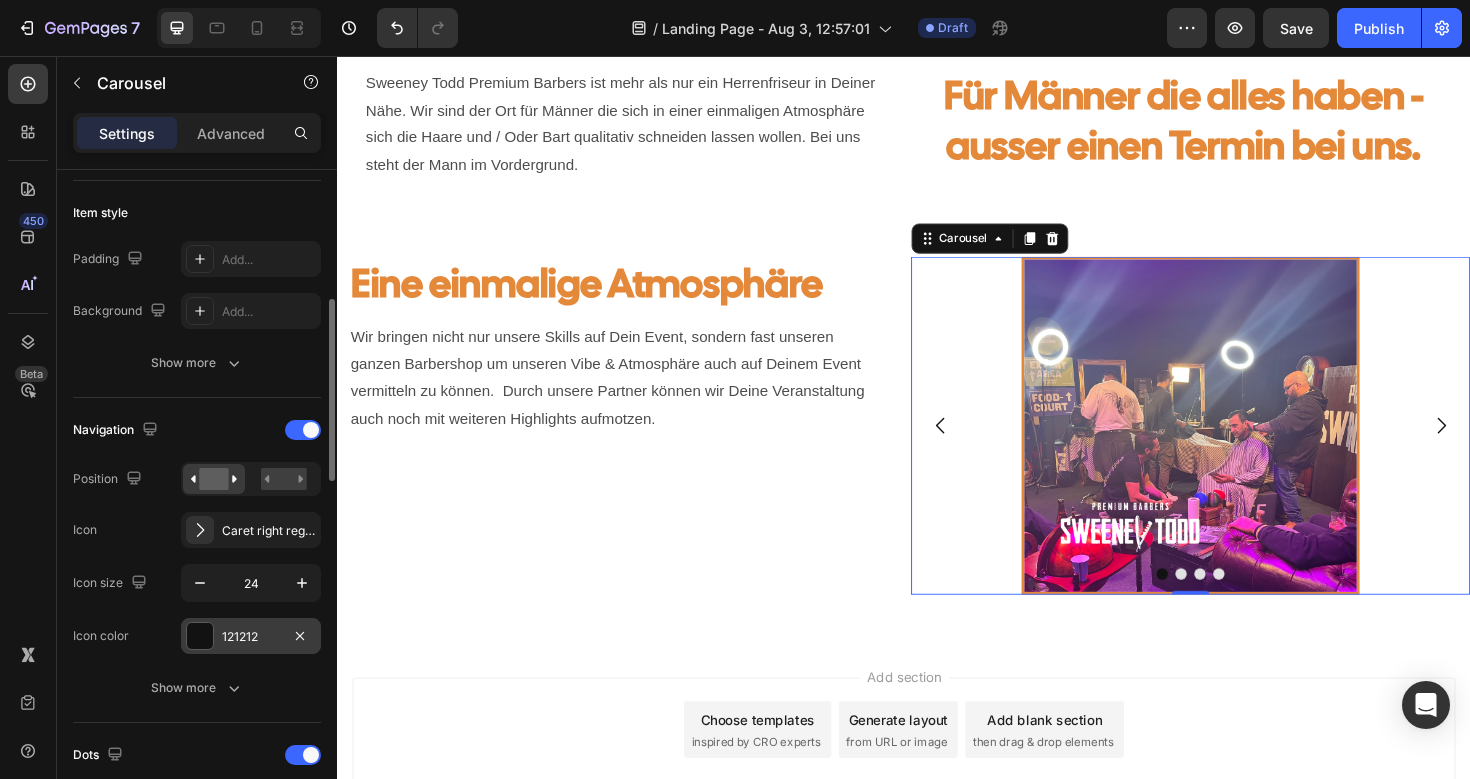 click at bounding box center (200, 636) 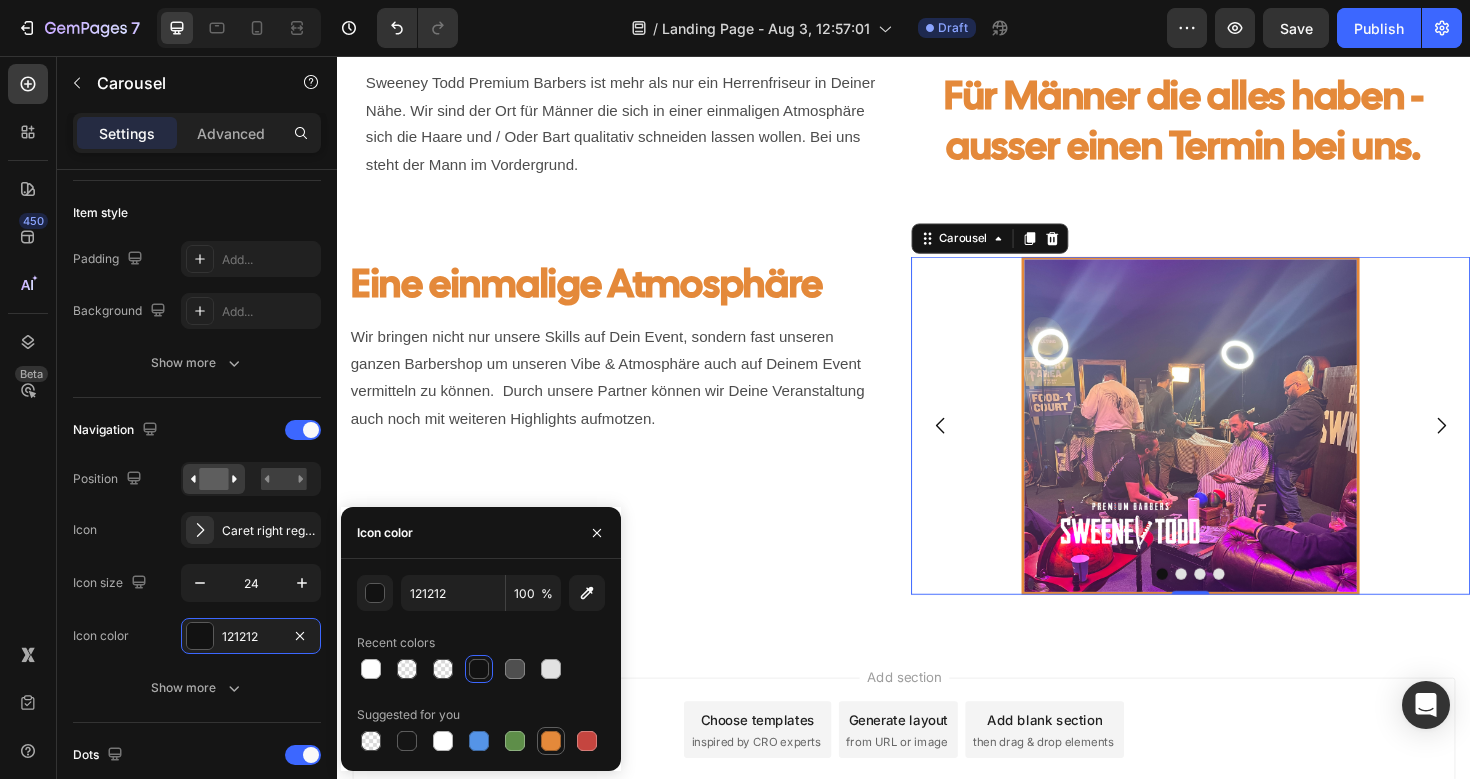 click at bounding box center [551, 741] 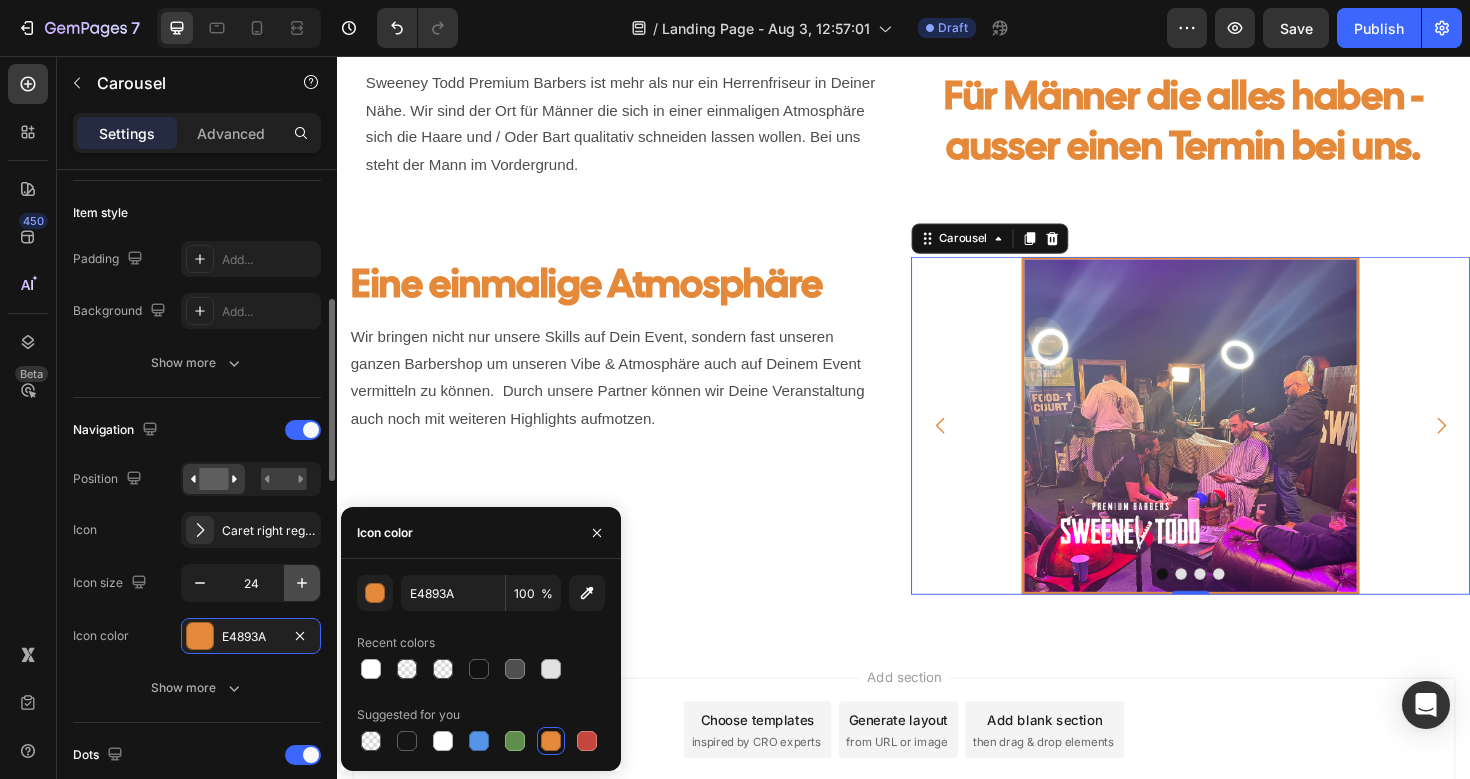 click 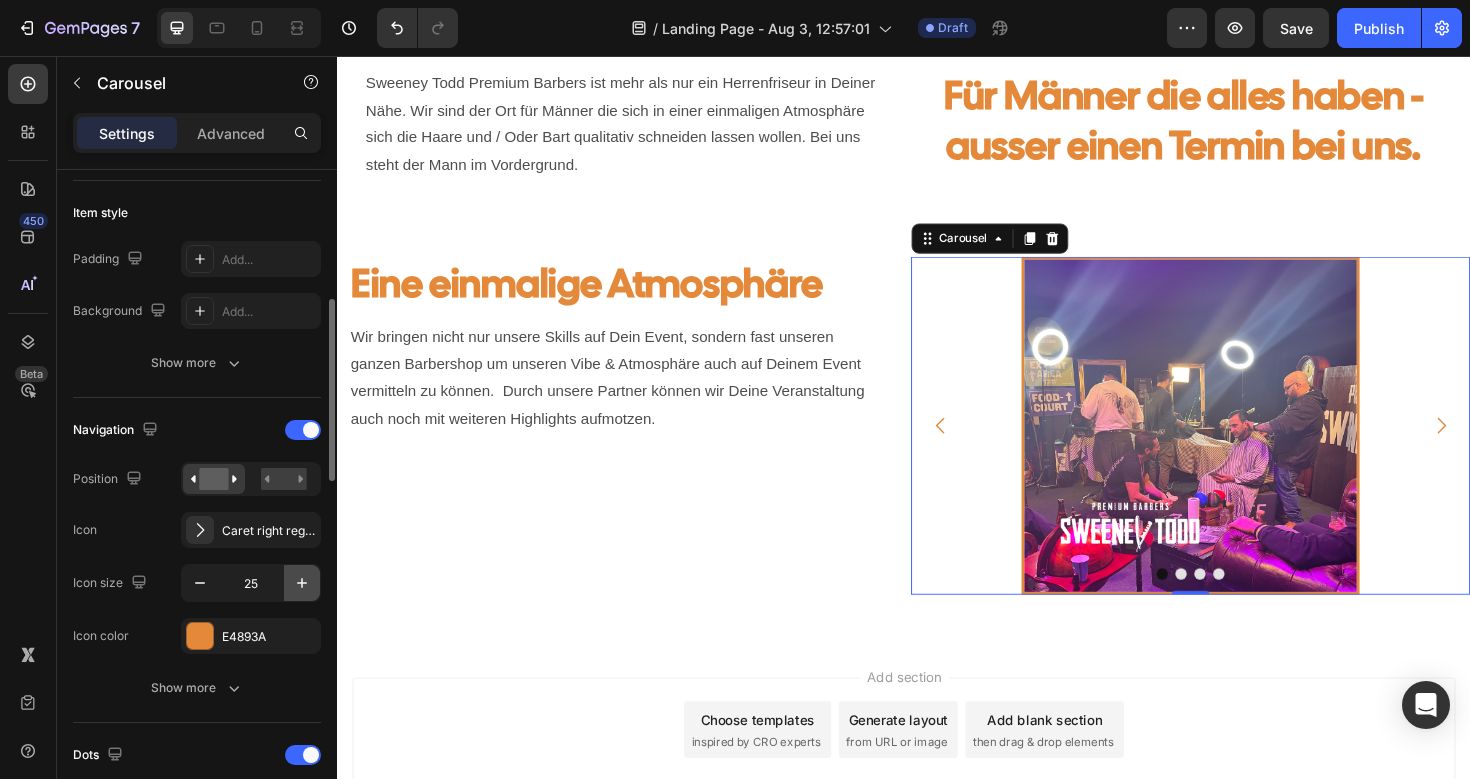 click 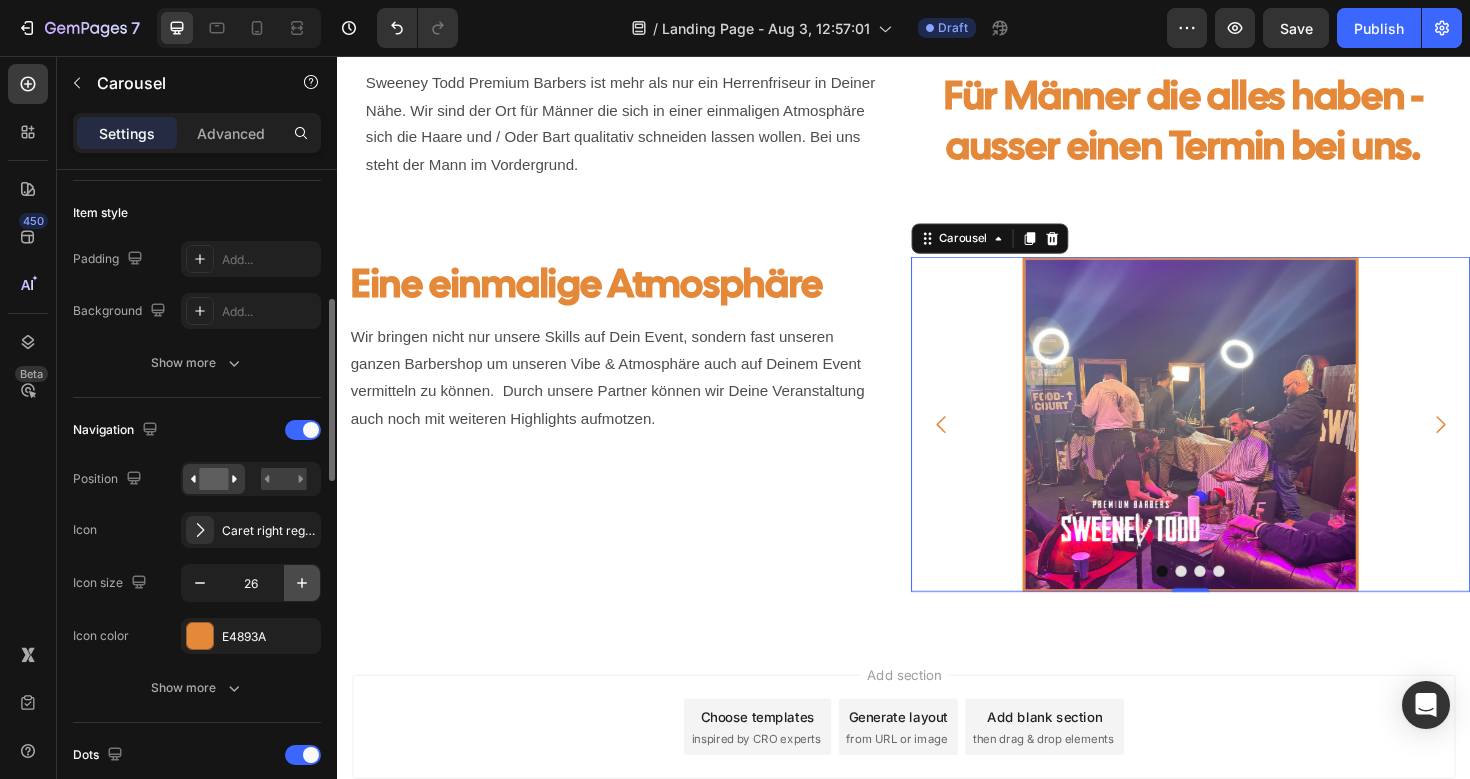 click 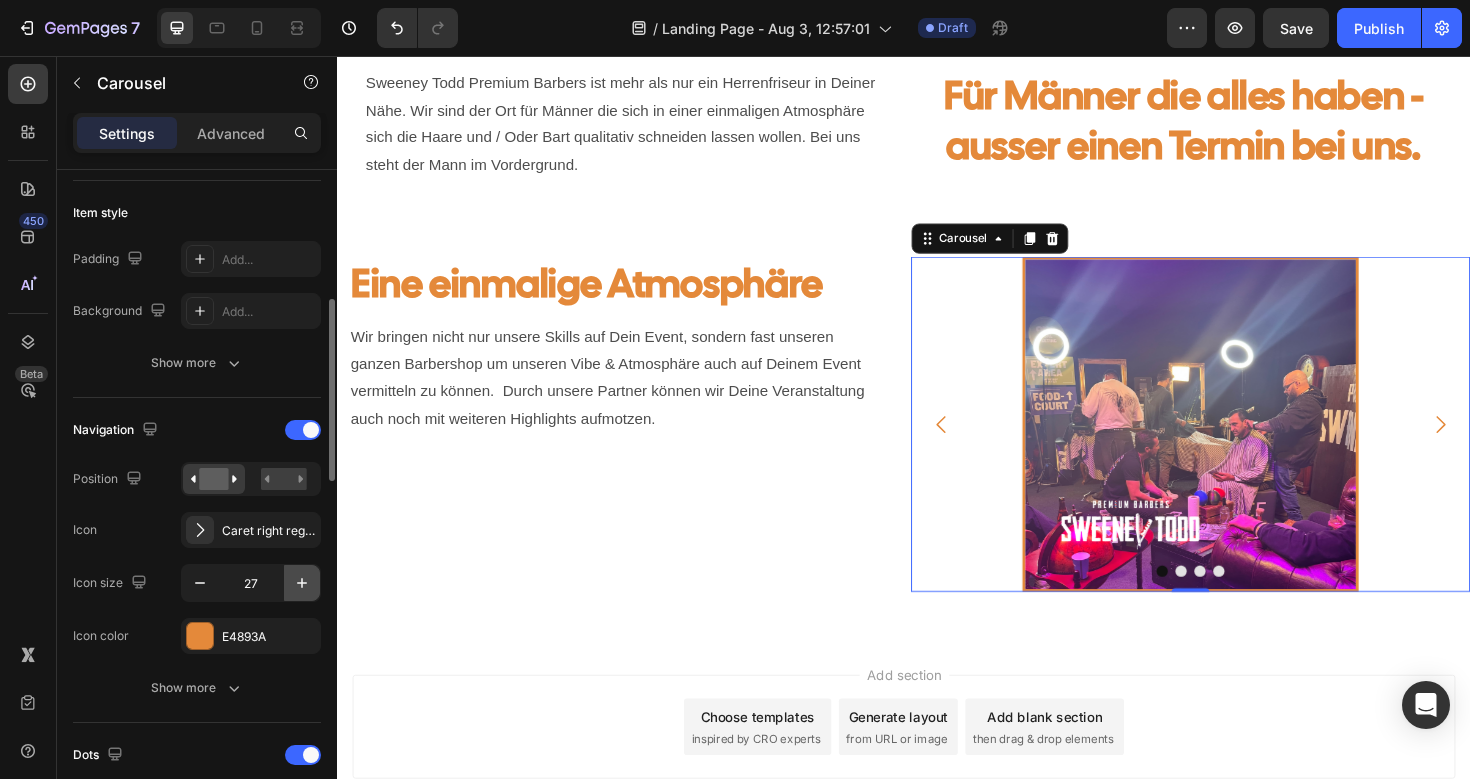 click 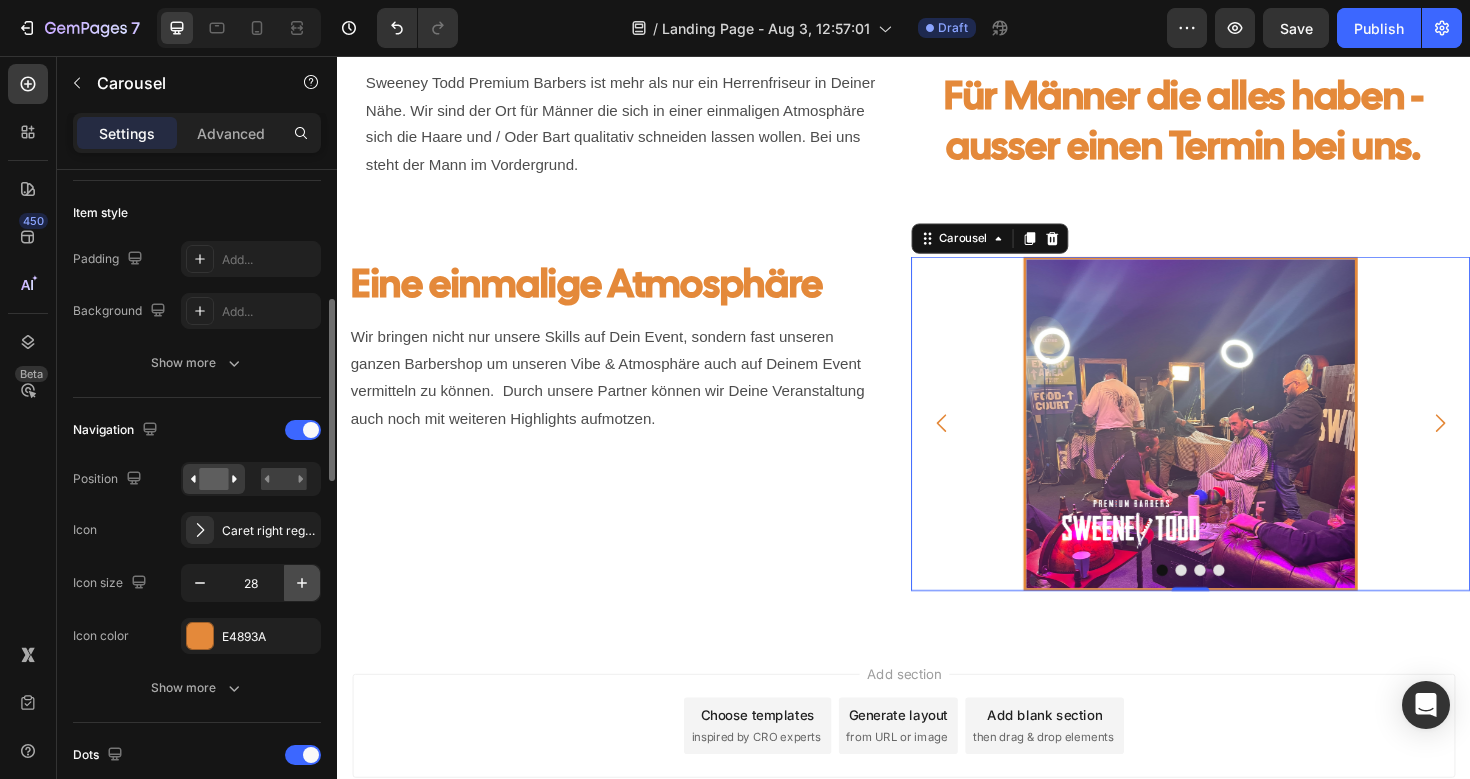 click 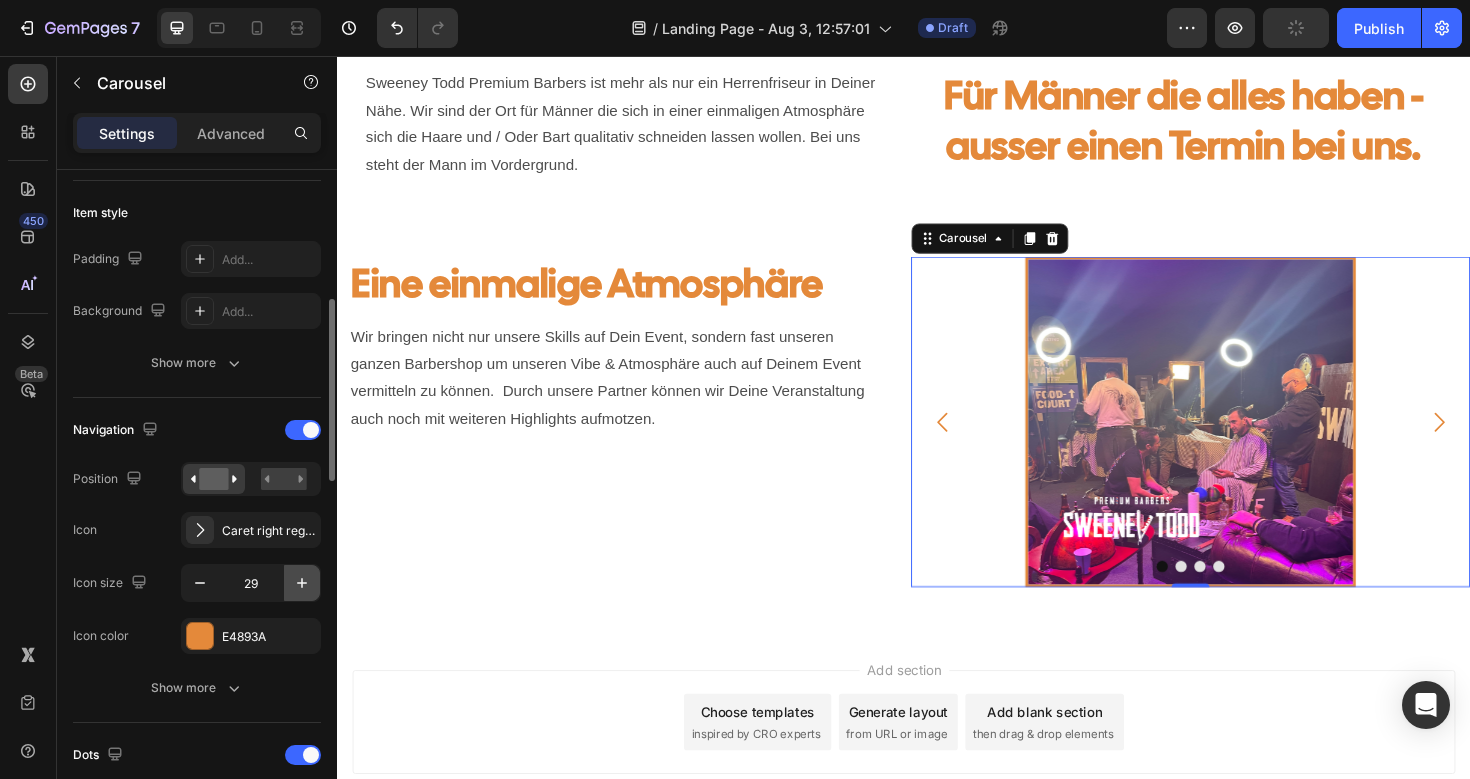 click 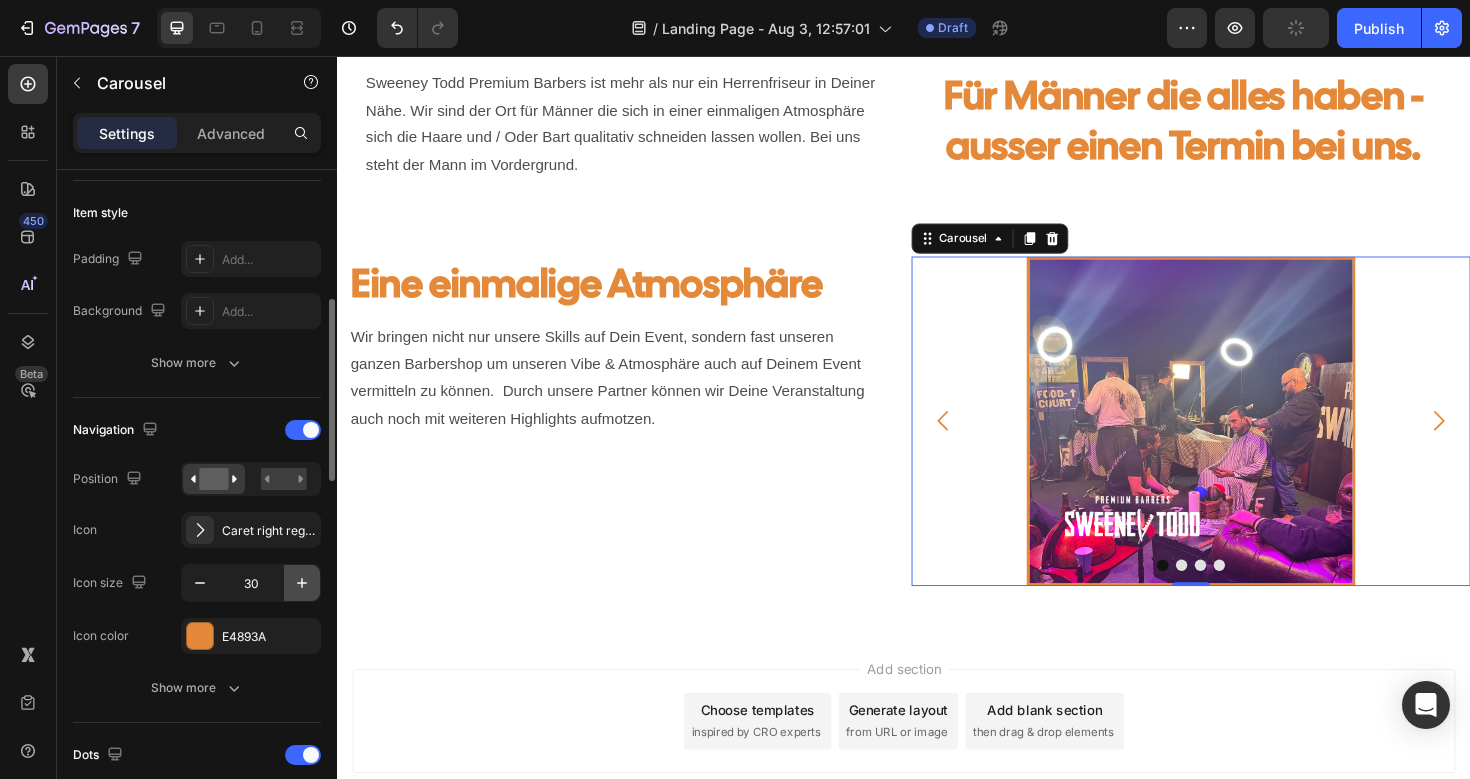 click 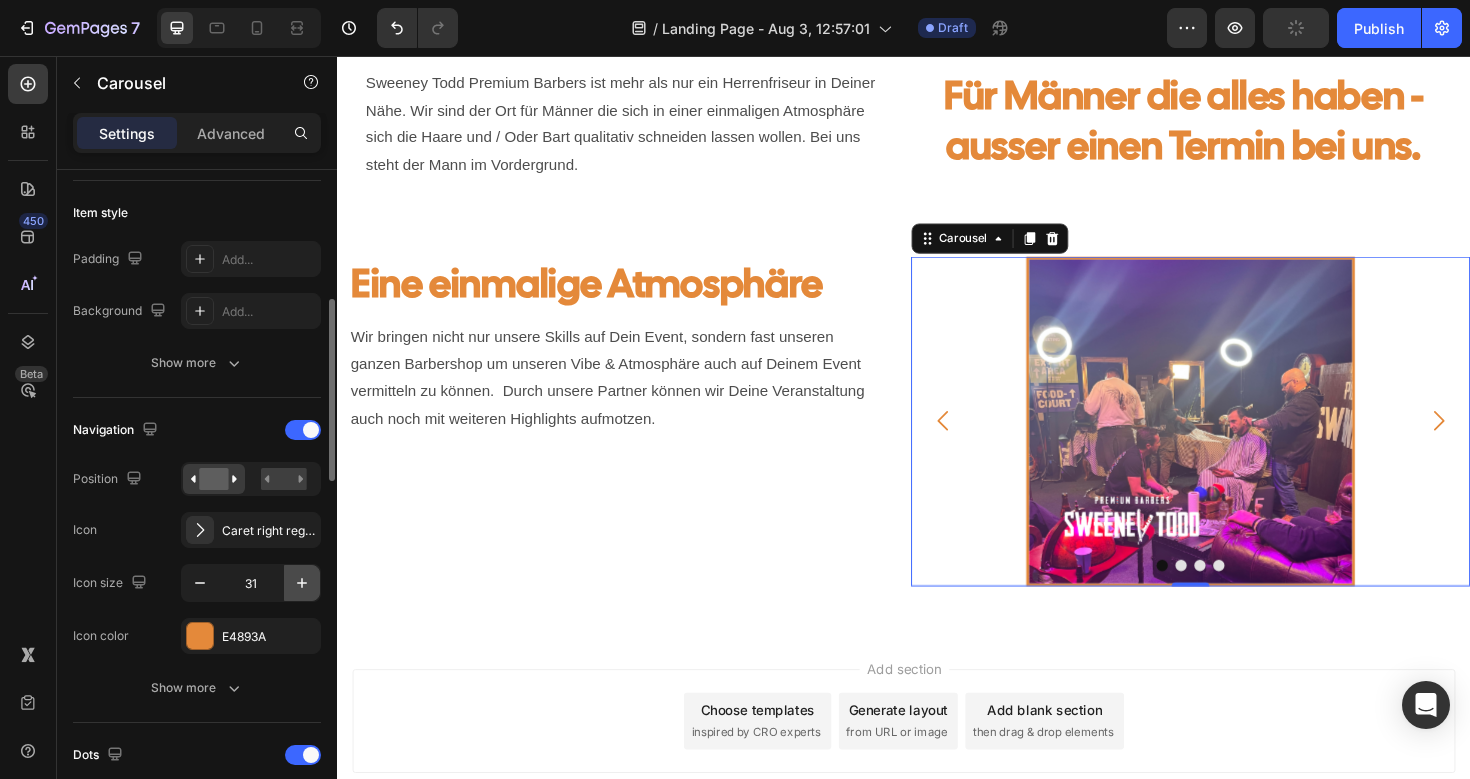 click 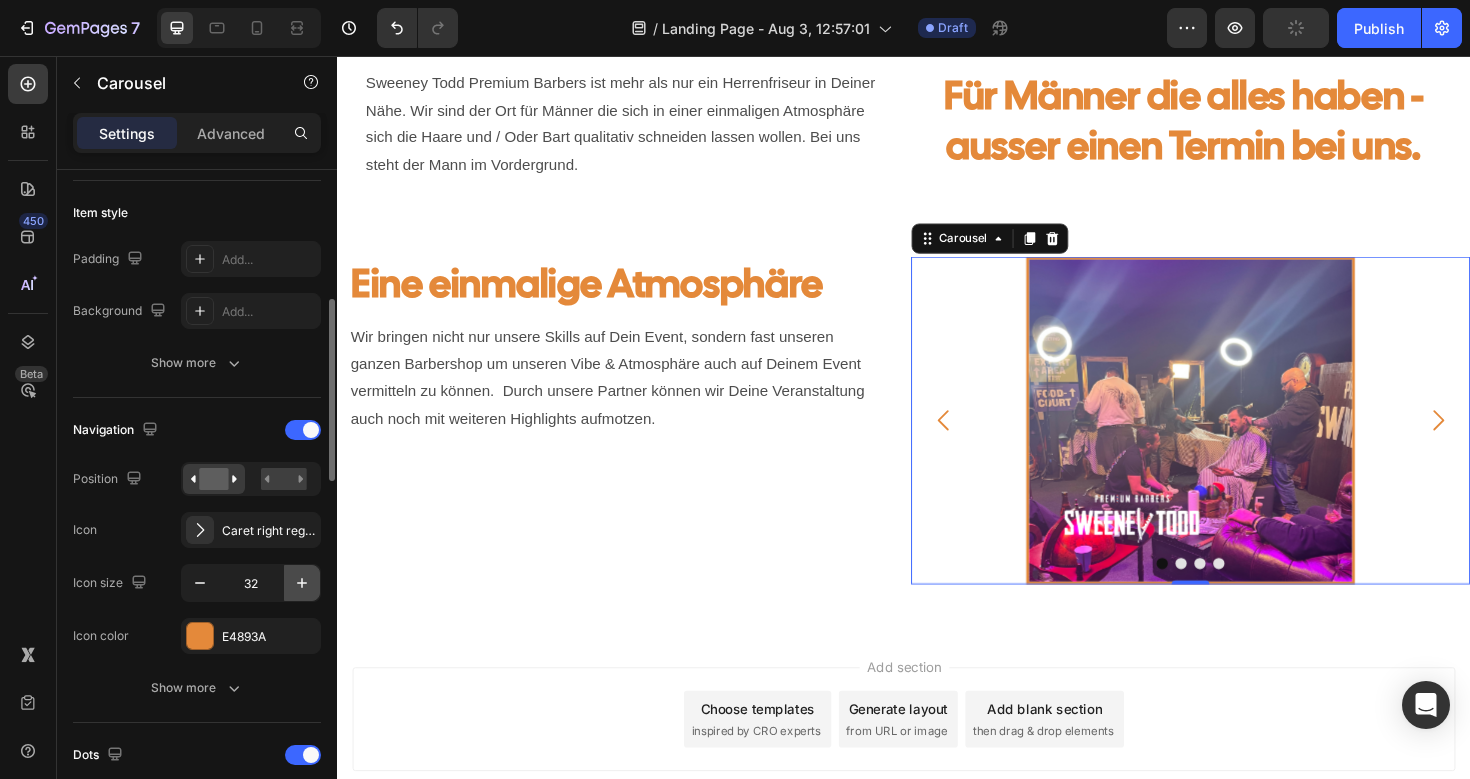 click 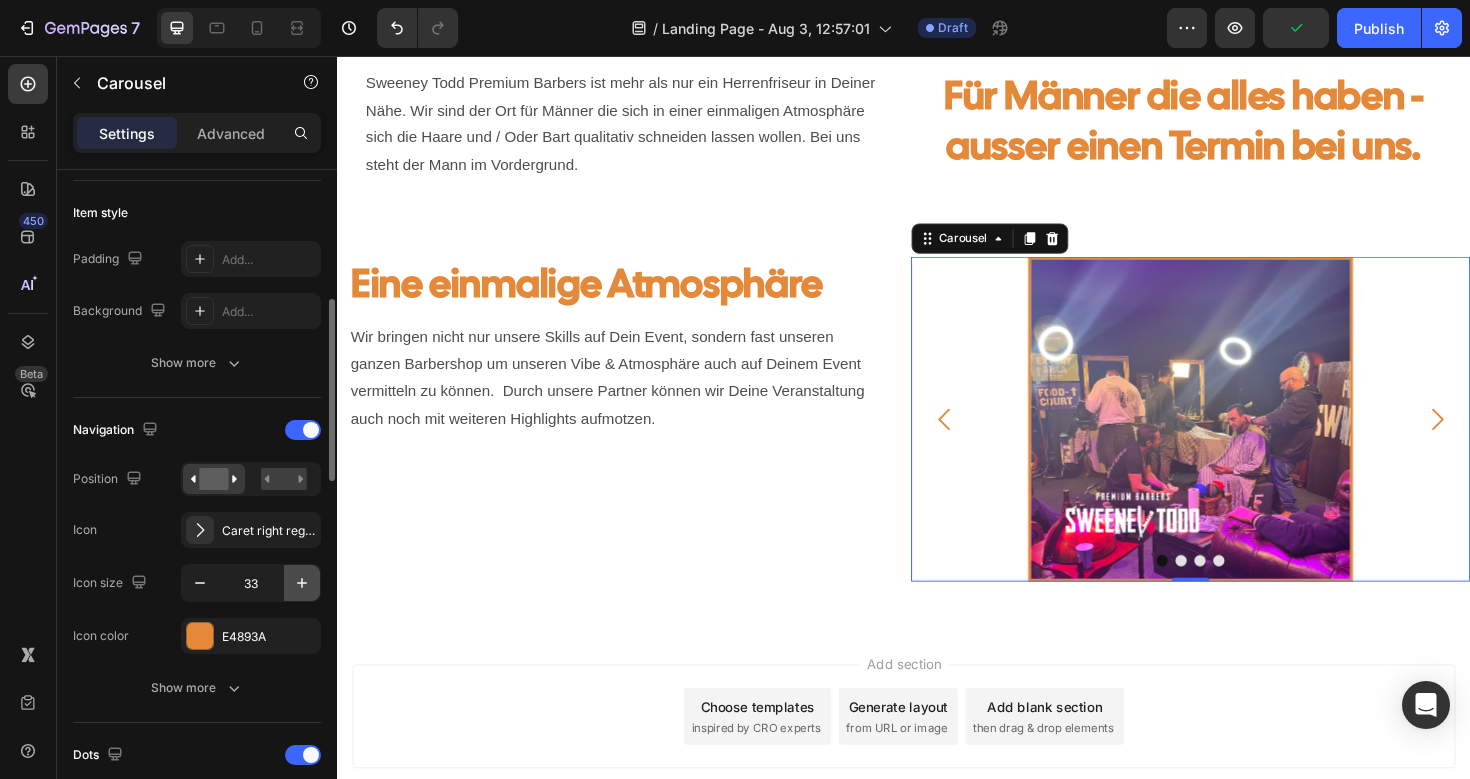 click 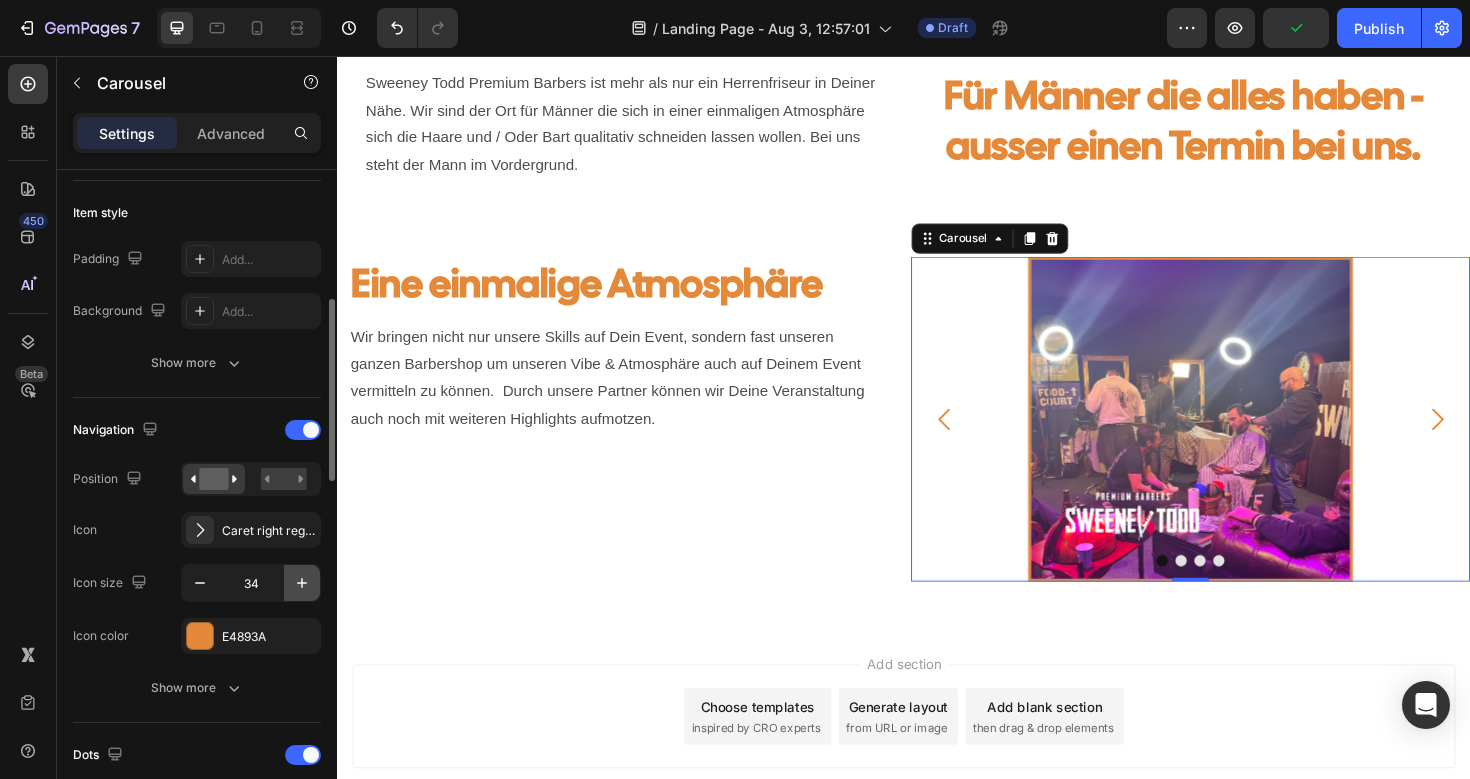 click 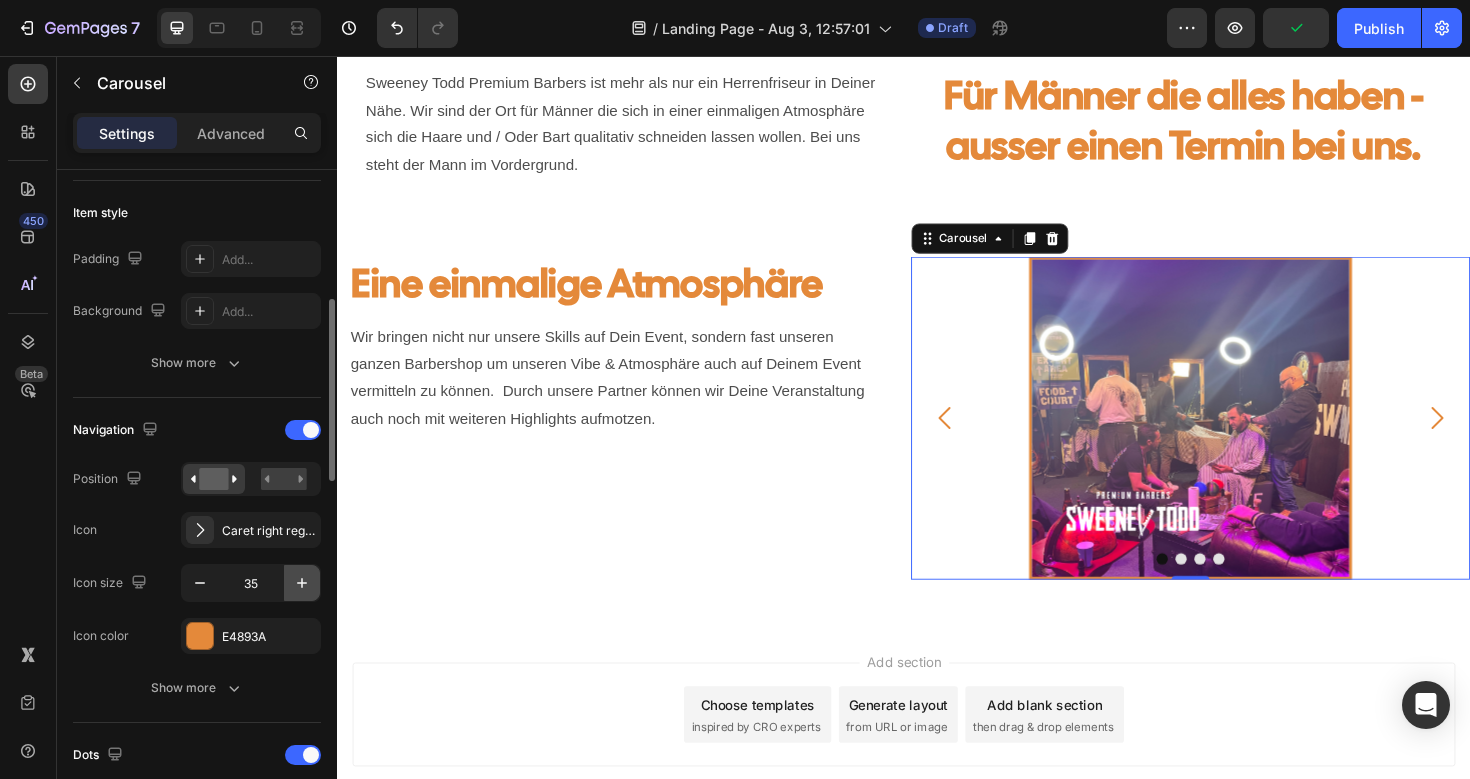 click 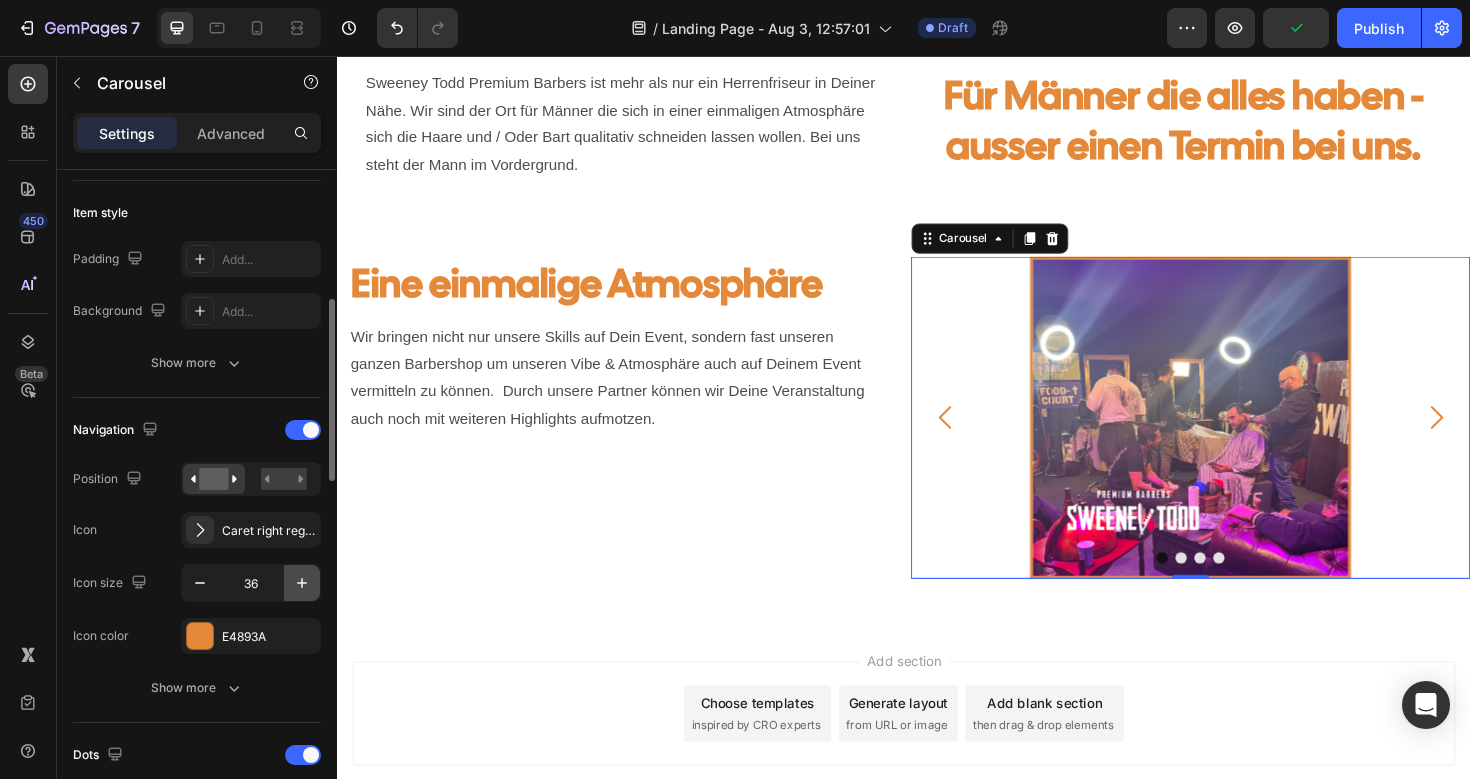 click 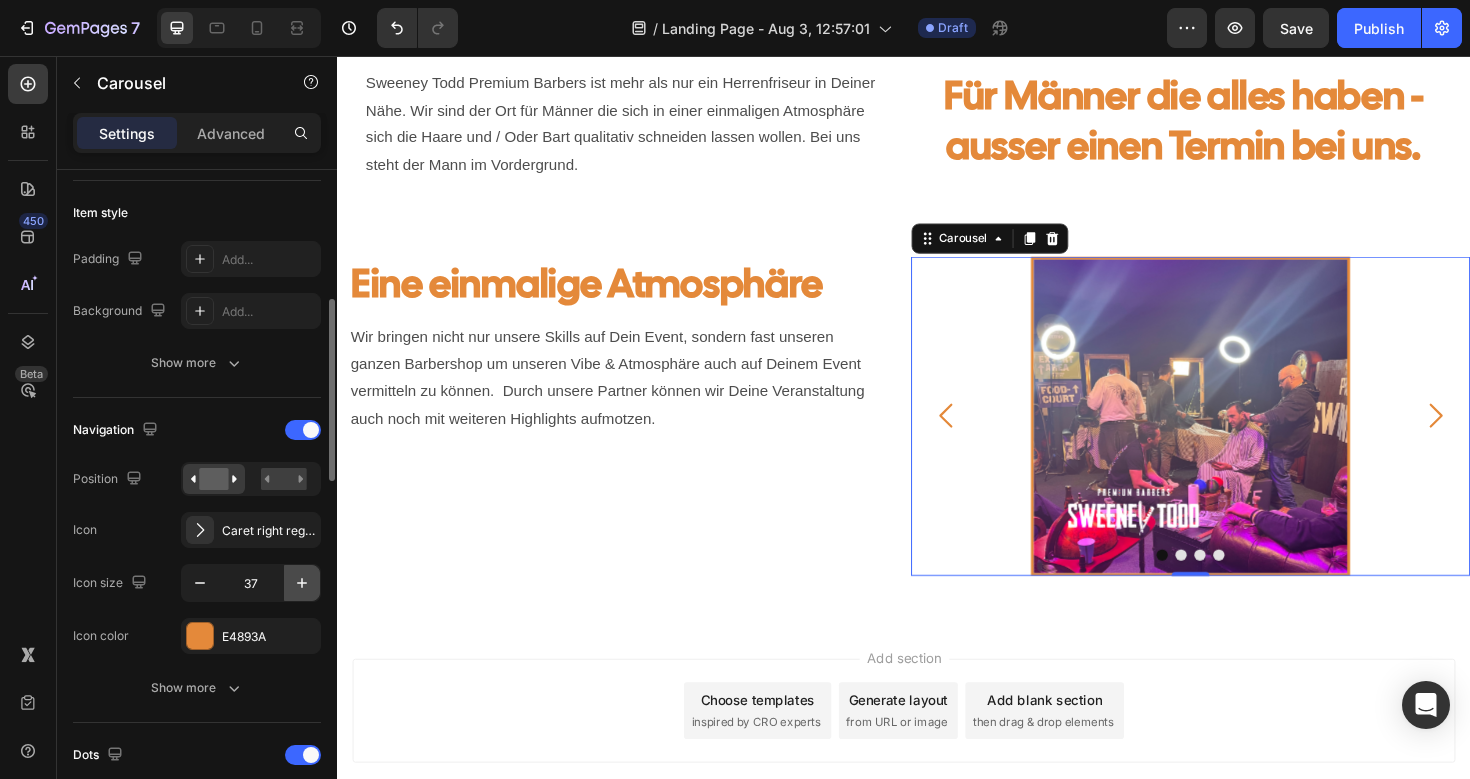 click 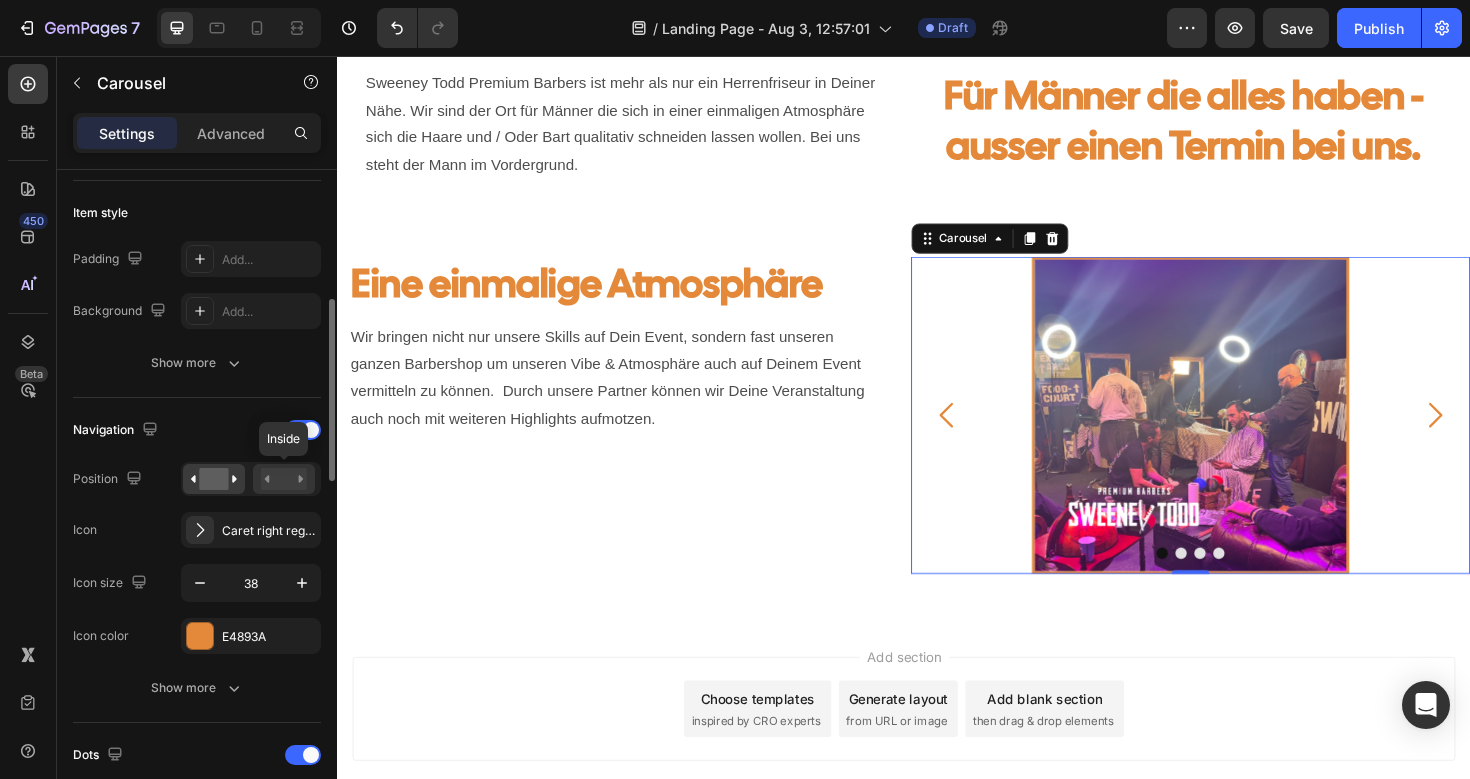 click 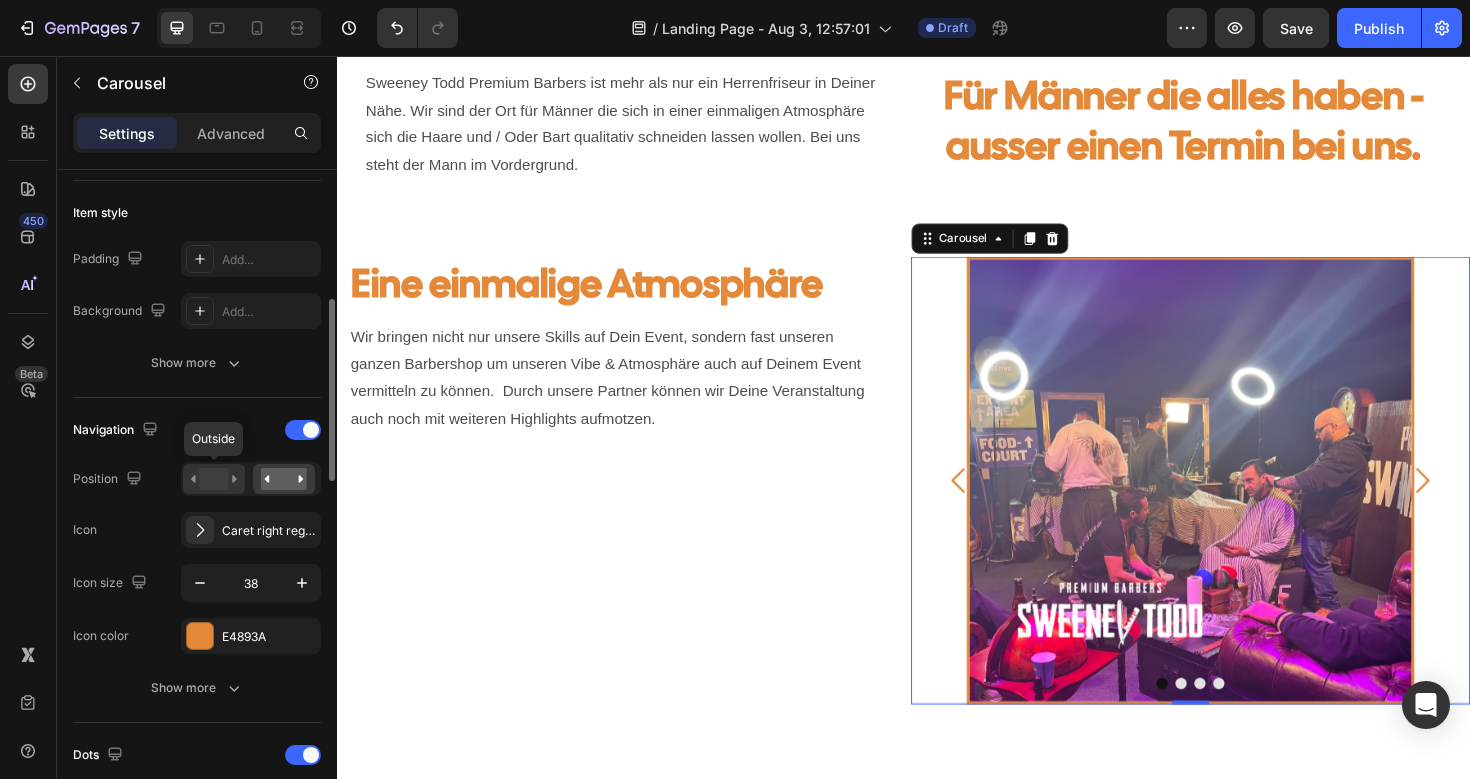 click 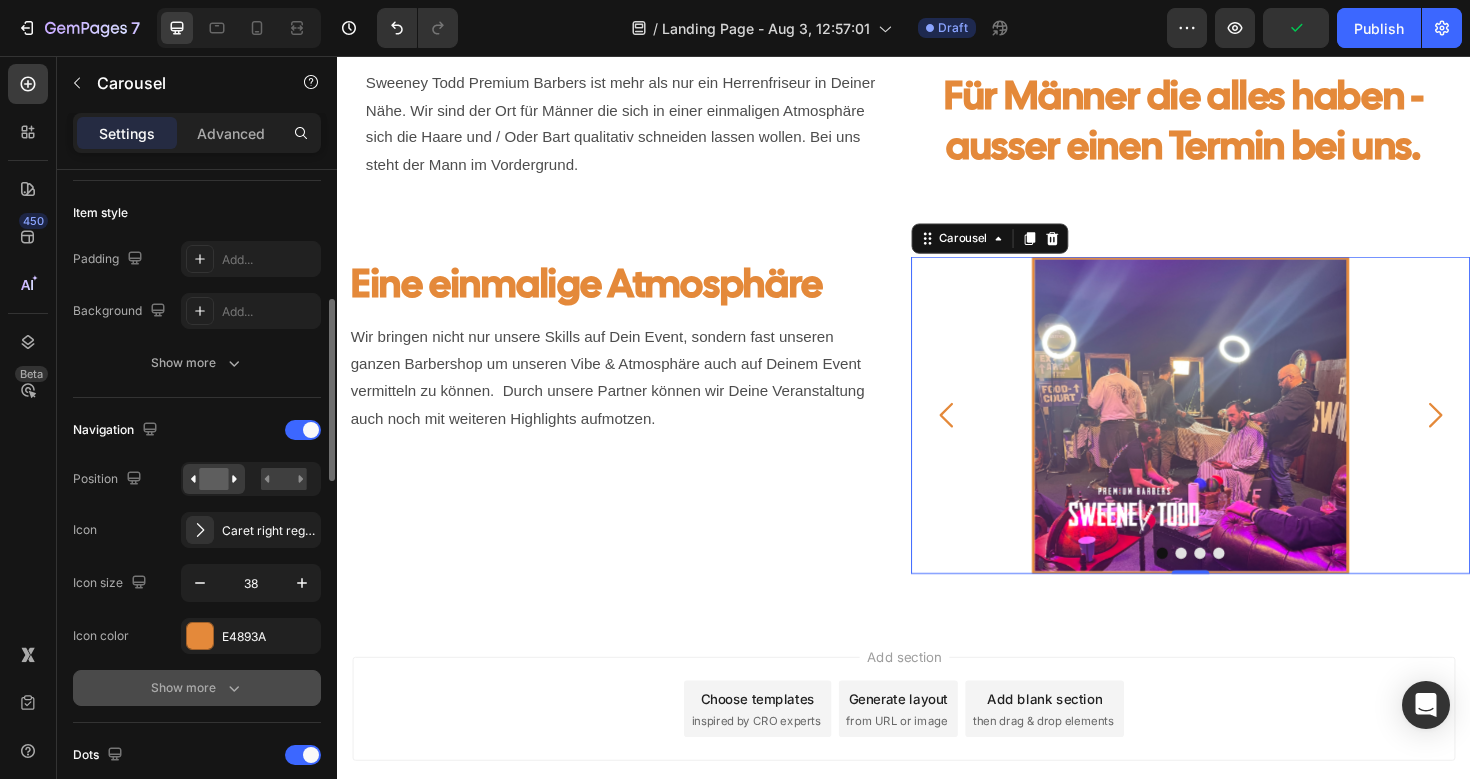 click on "Show more" at bounding box center [197, 688] 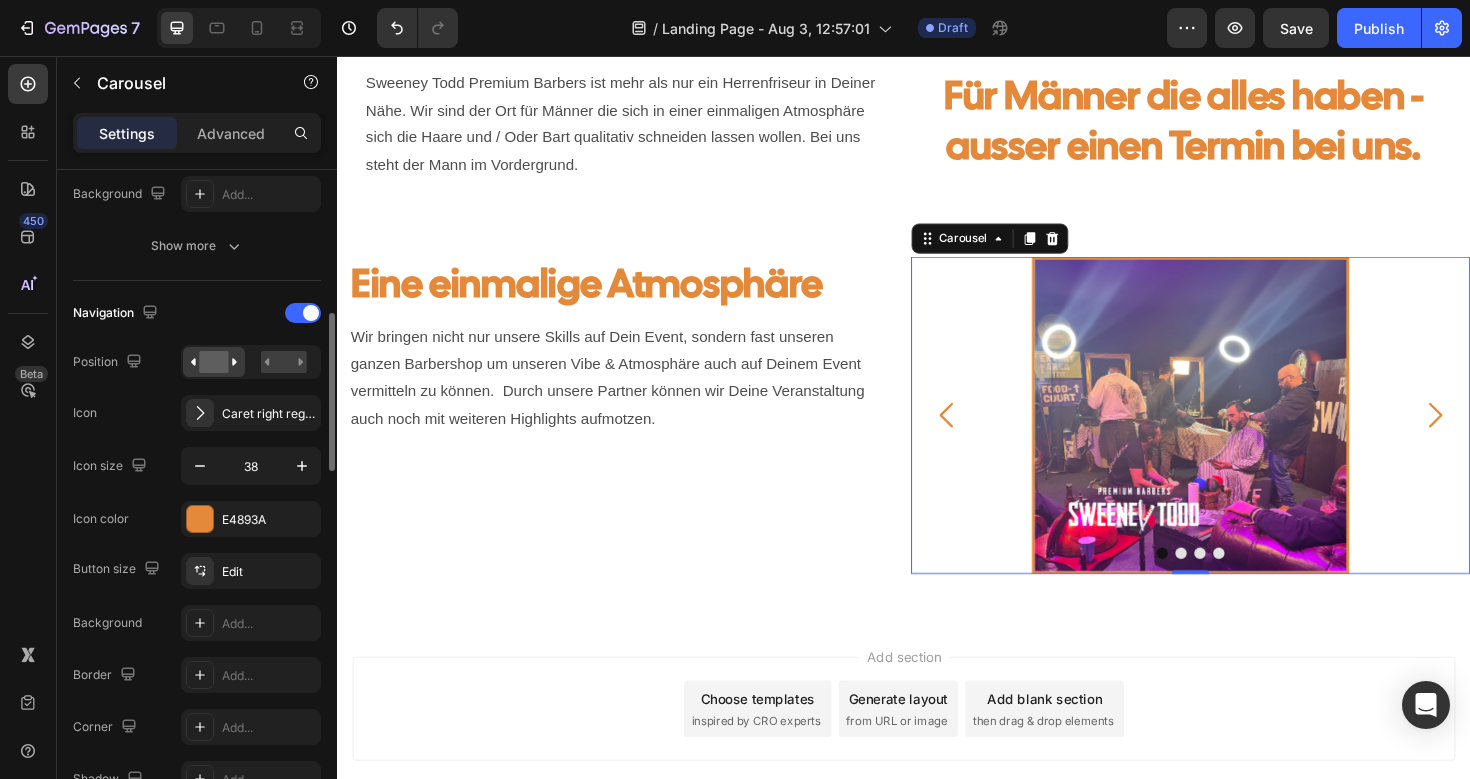 scroll, scrollTop: 590, scrollLeft: 0, axis: vertical 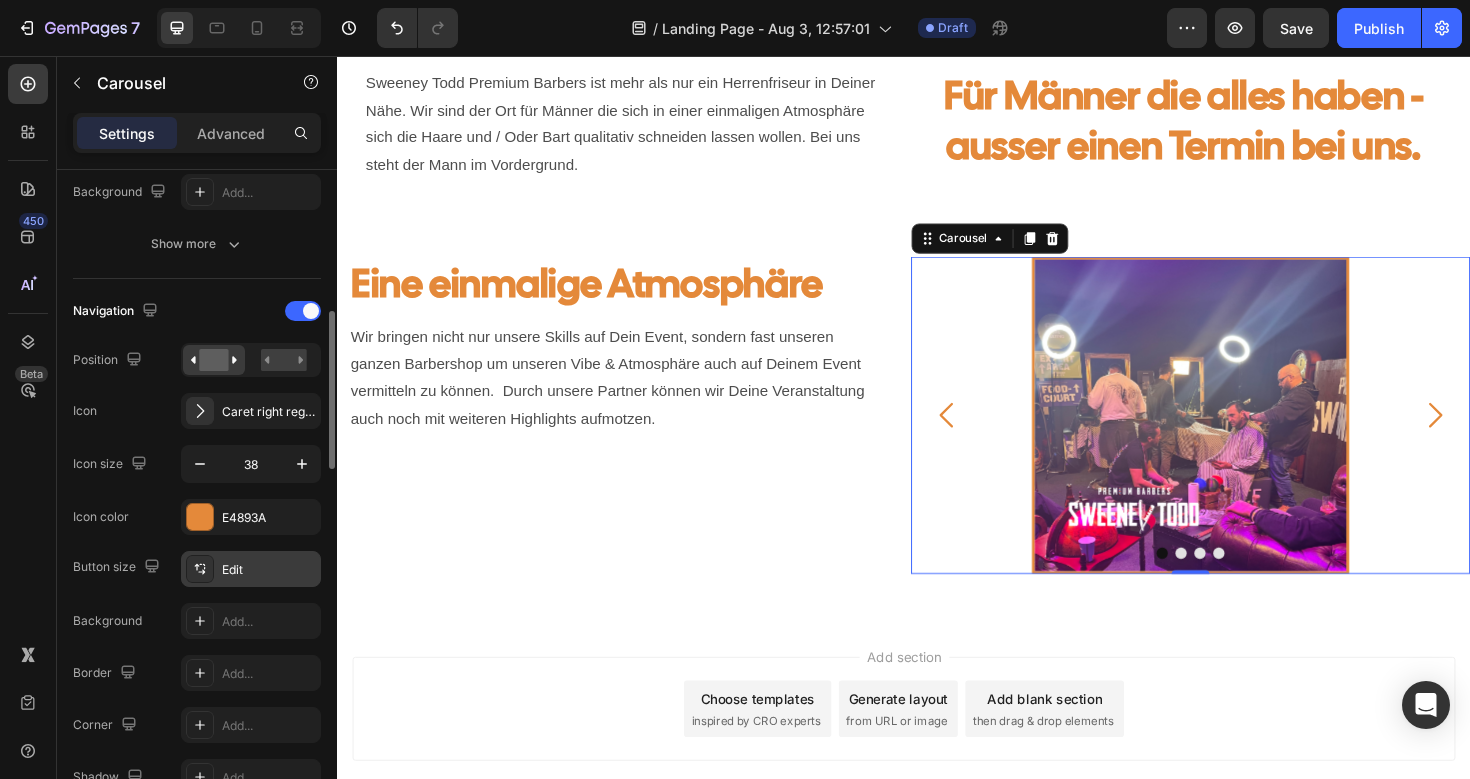 click on "Edit" at bounding box center [269, 570] 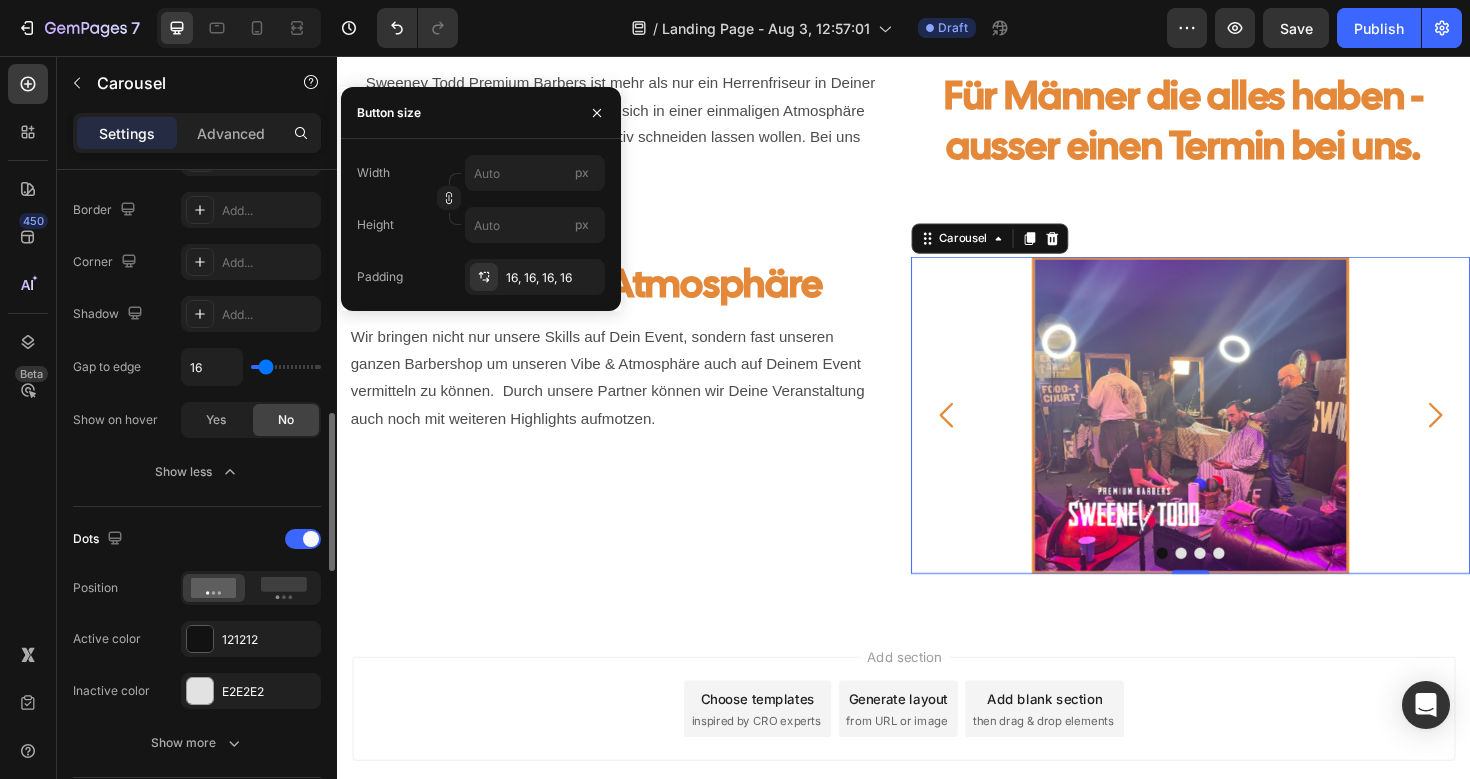 scroll, scrollTop: 1054, scrollLeft: 0, axis: vertical 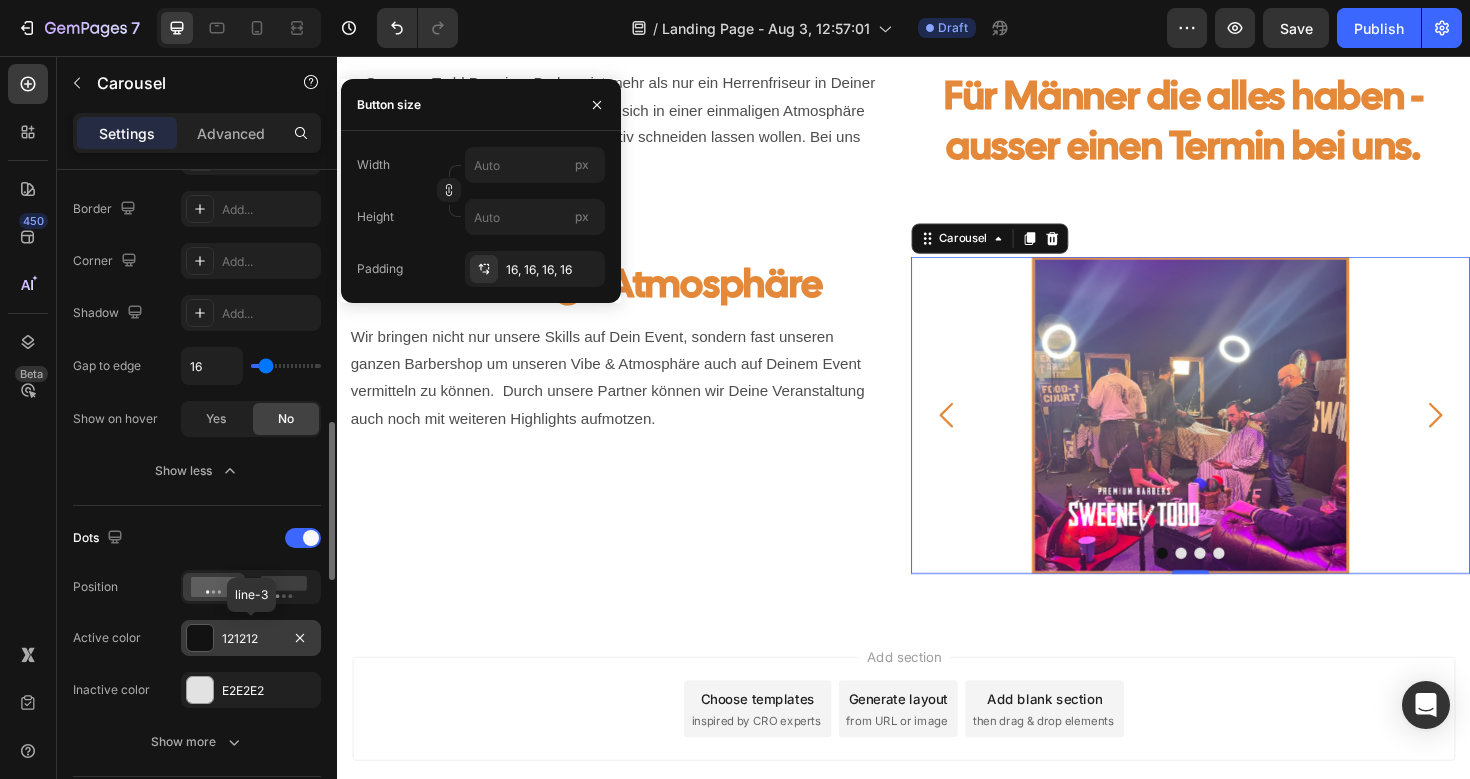 click at bounding box center (200, 638) 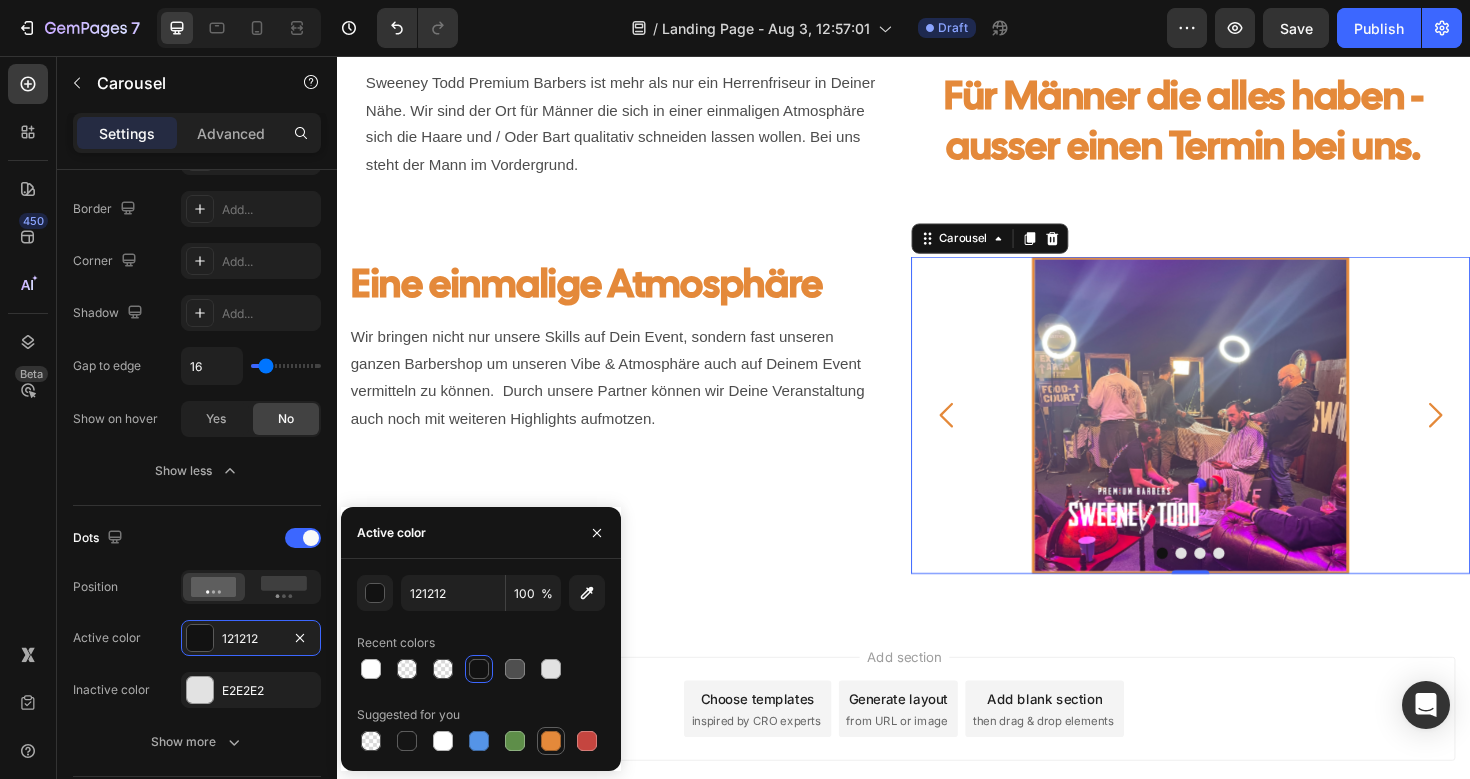 click at bounding box center [551, 741] 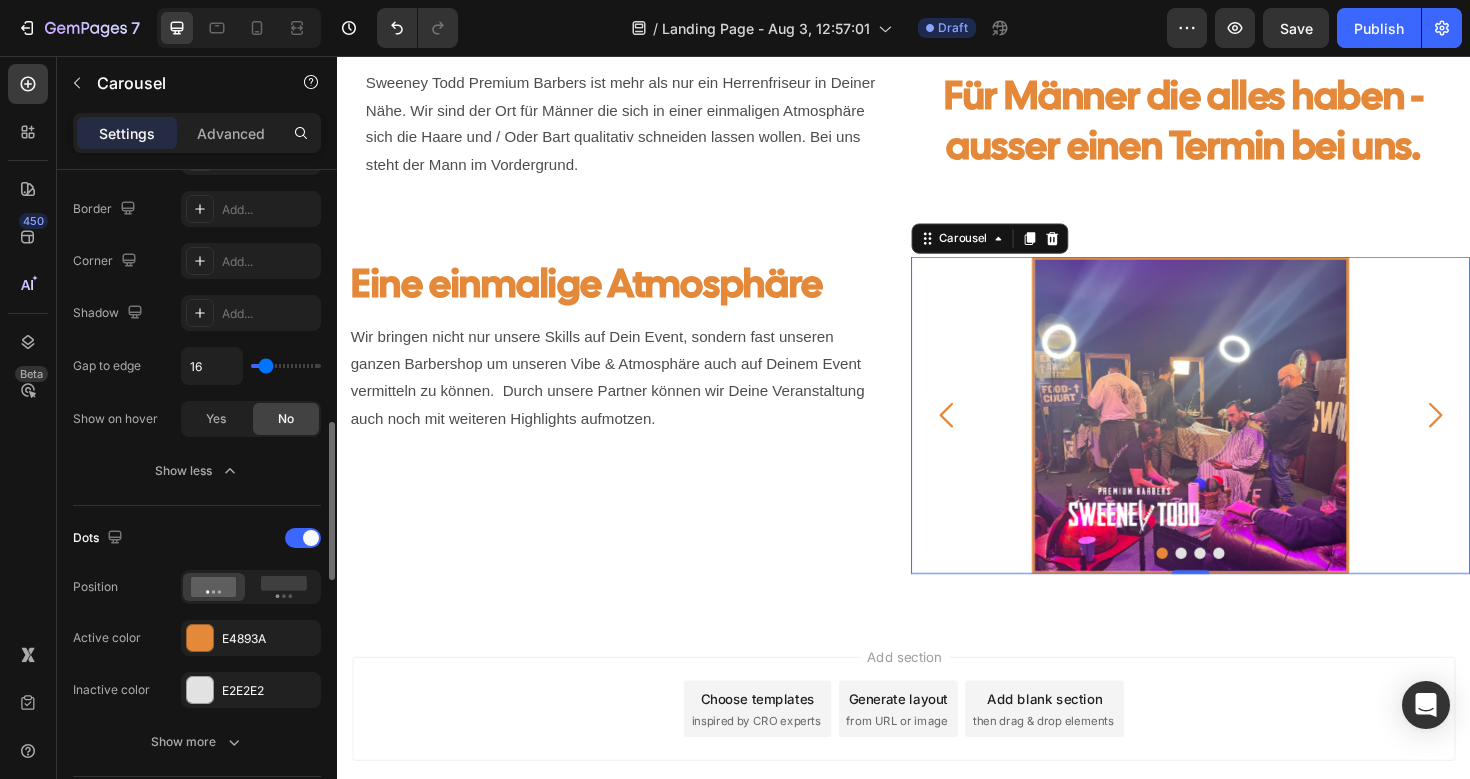 click on "Dots Position Active color E4893A Inactive color E2E2E2 Show more" 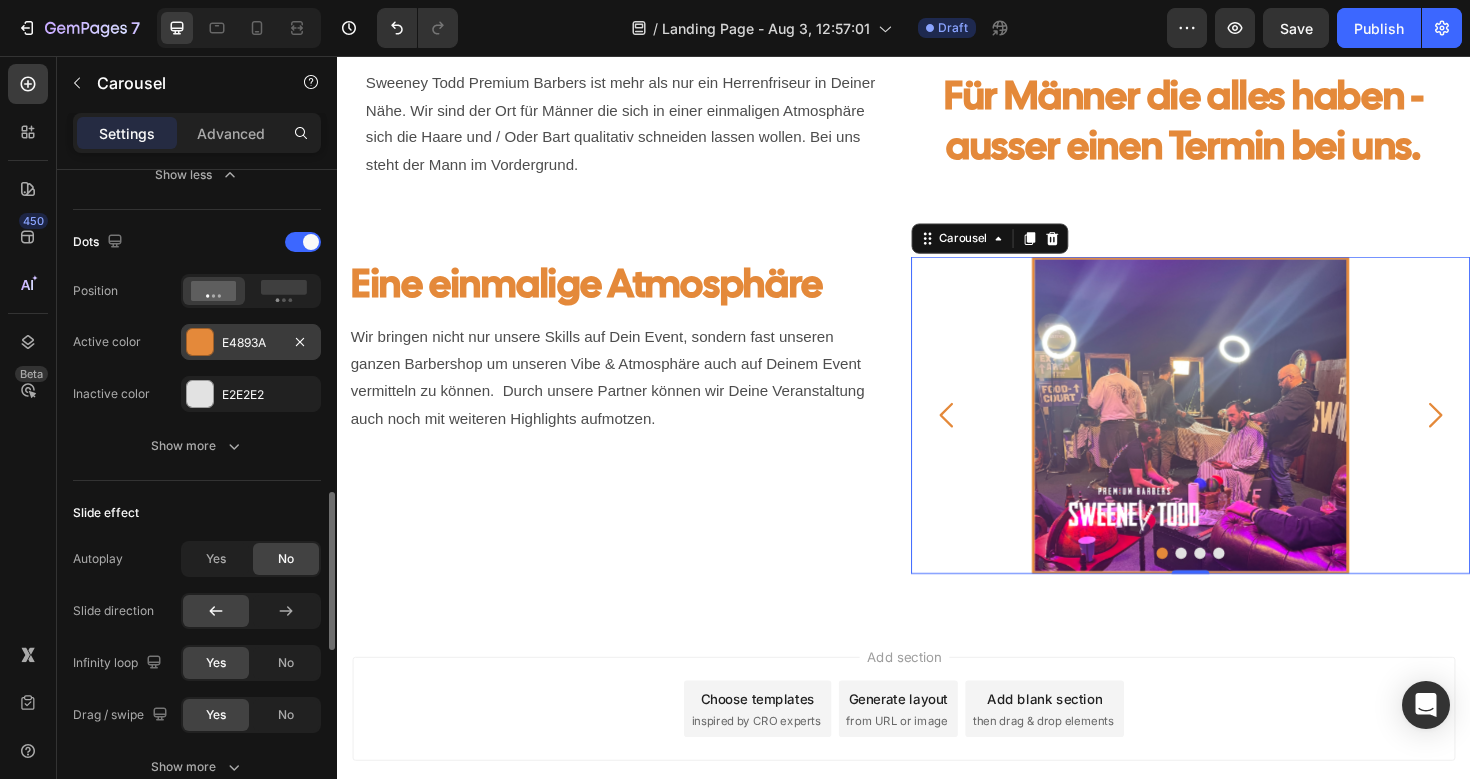 scroll, scrollTop: 1405, scrollLeft: 0, axis: vertical 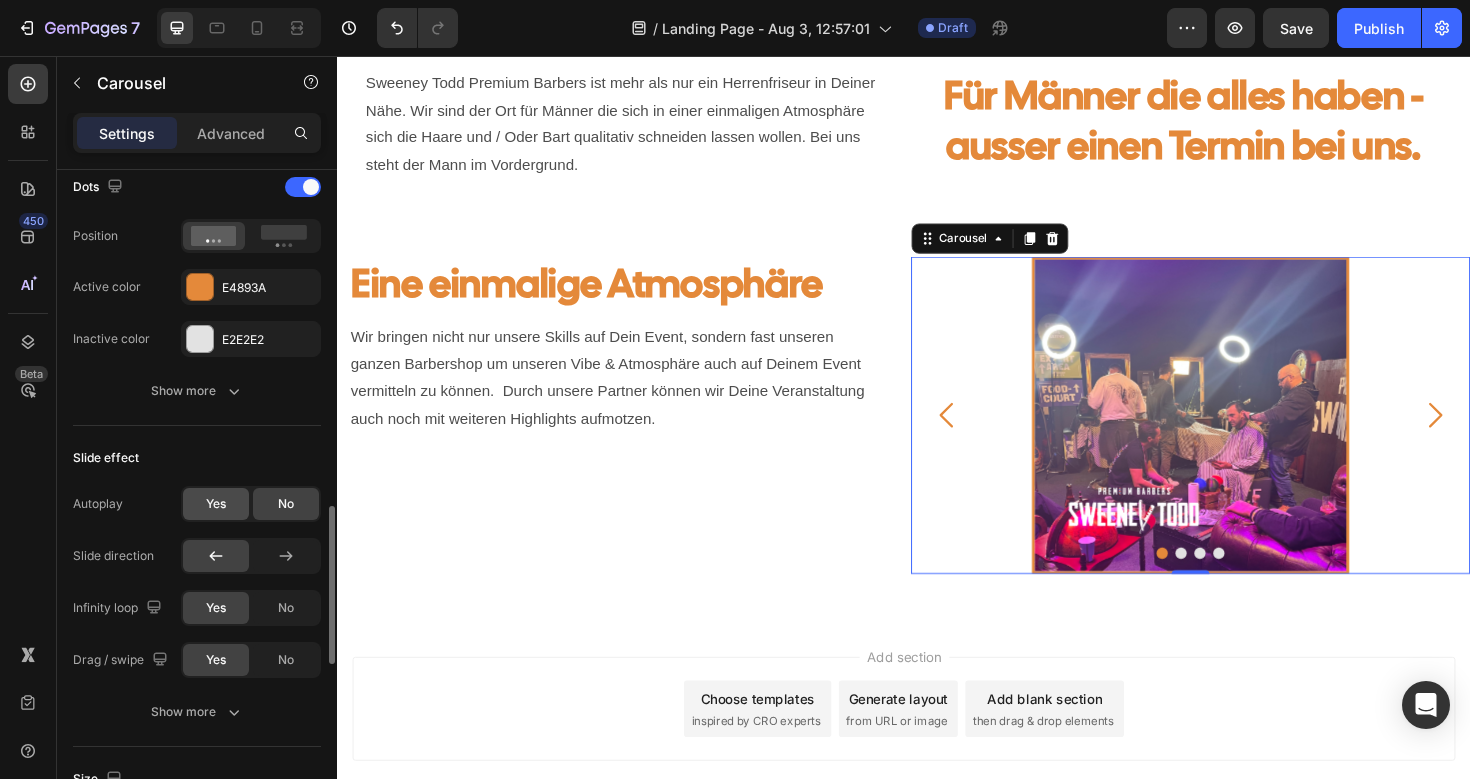 click on "Yes" 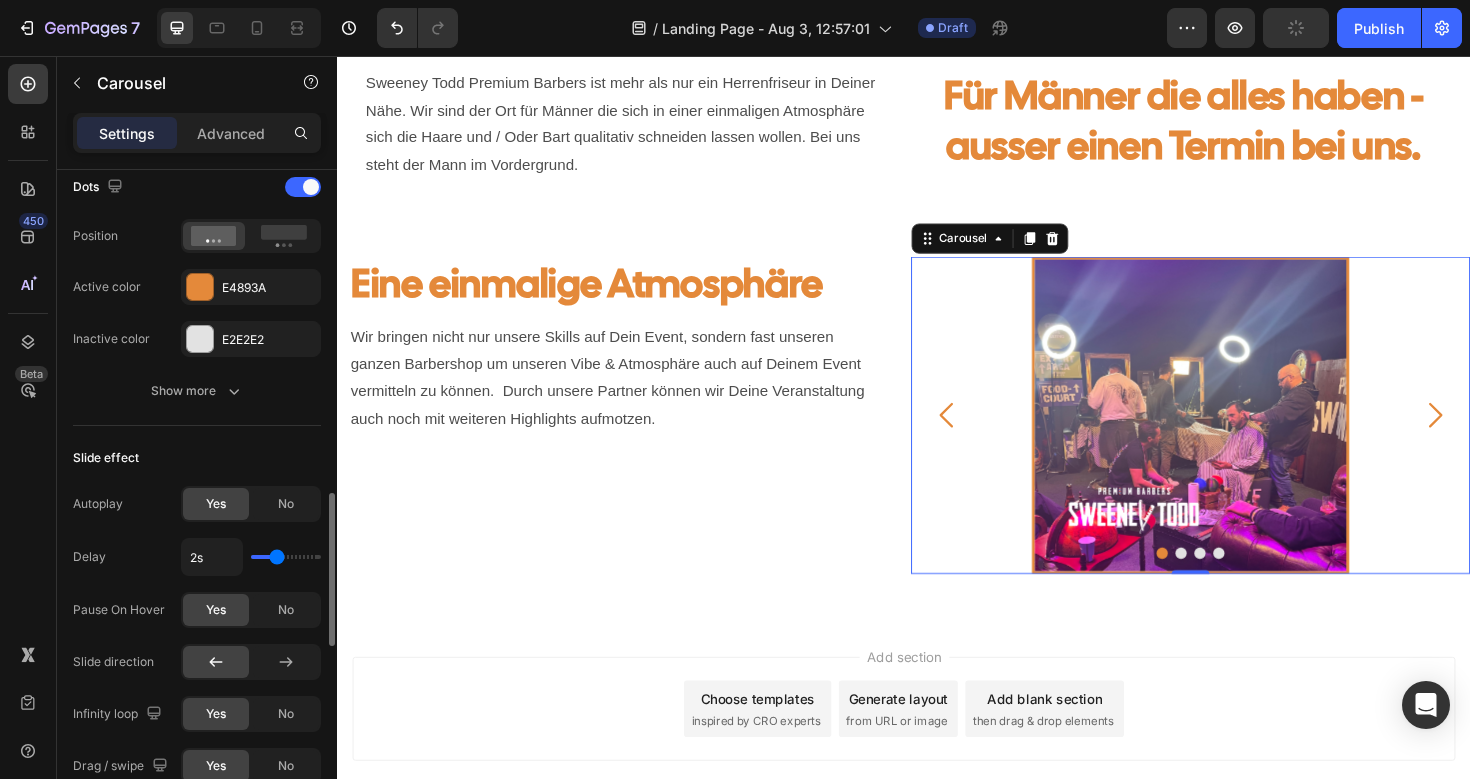 type on "2.3s" 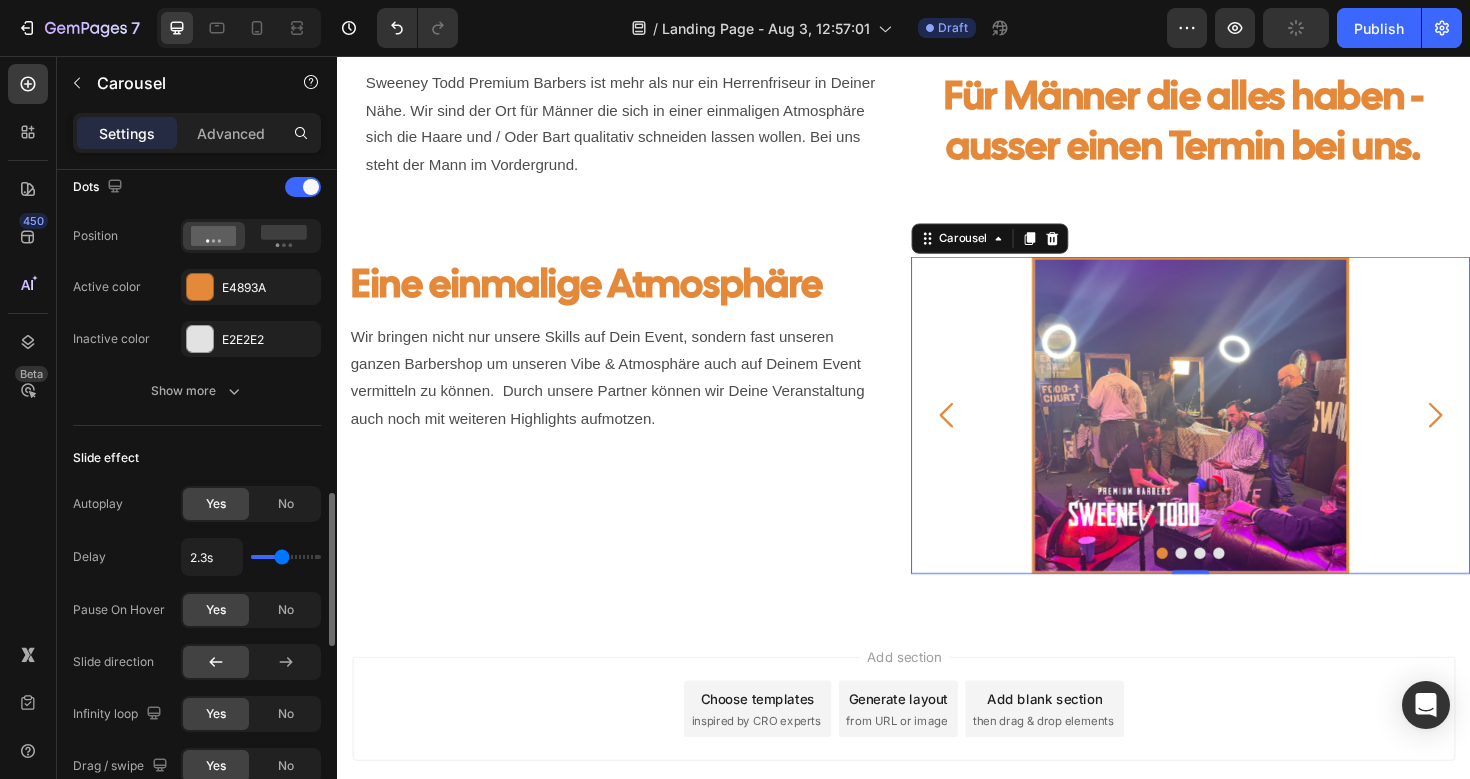 type on "2.4s" 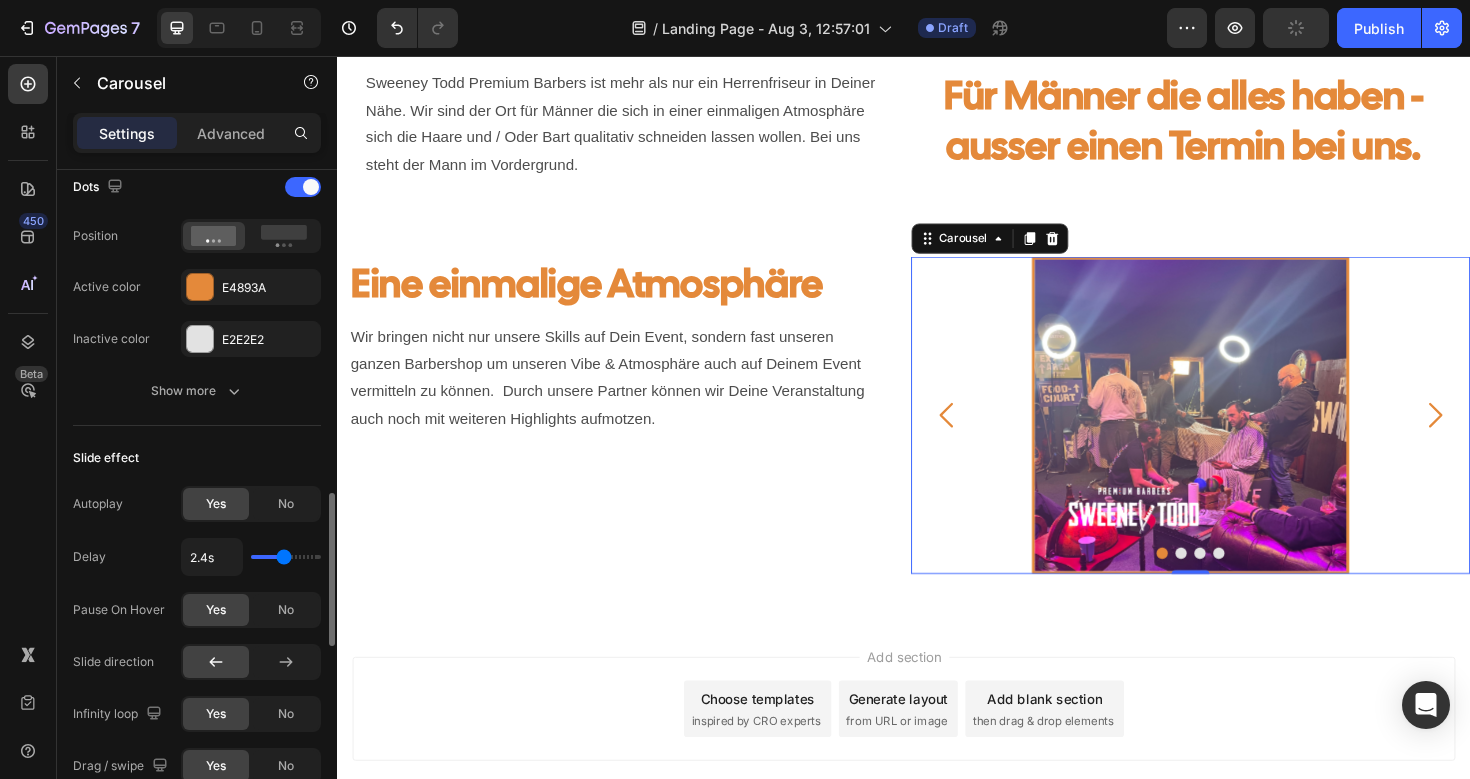 type on "2.5s" 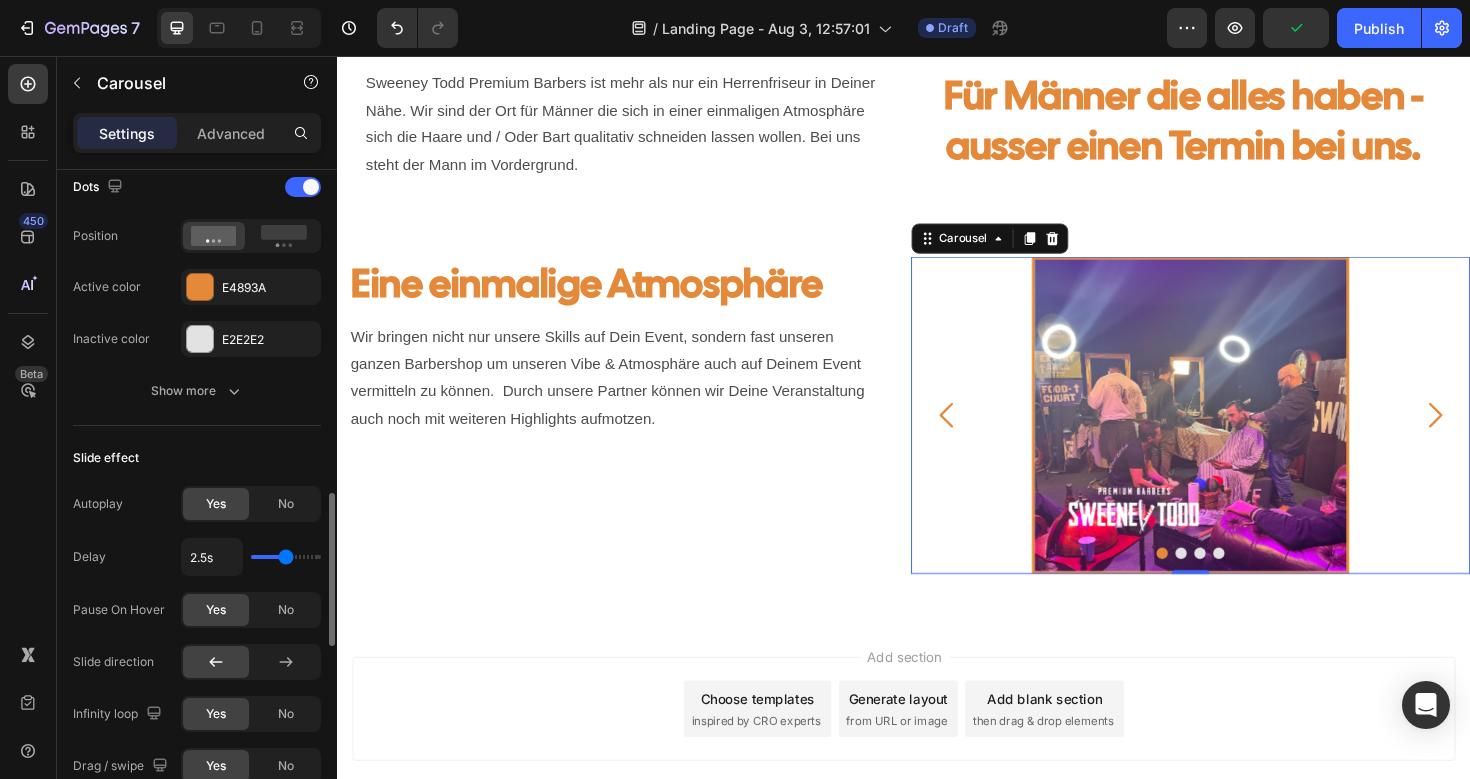 type on "2.6s" 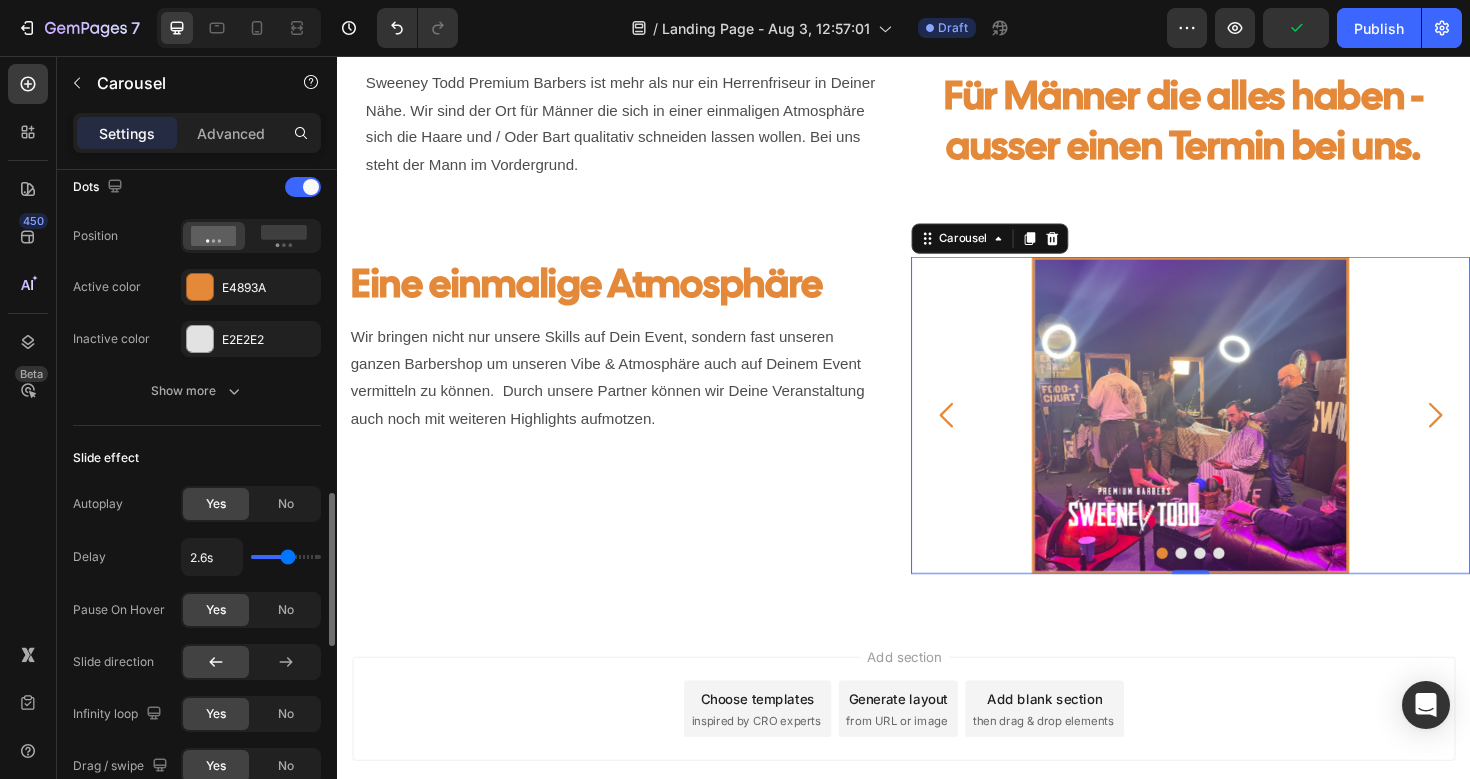 type on "2.7s" 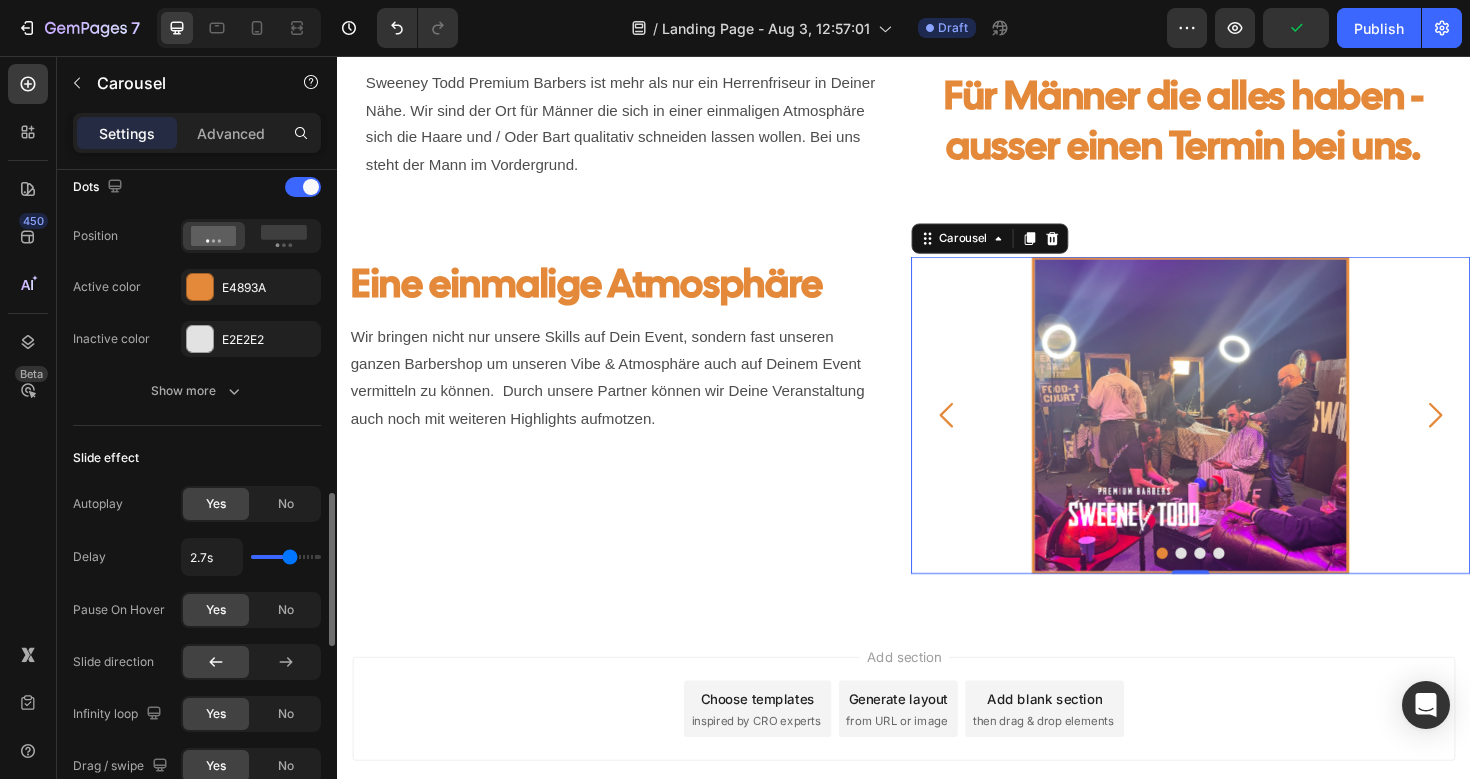 type on "2.8s" 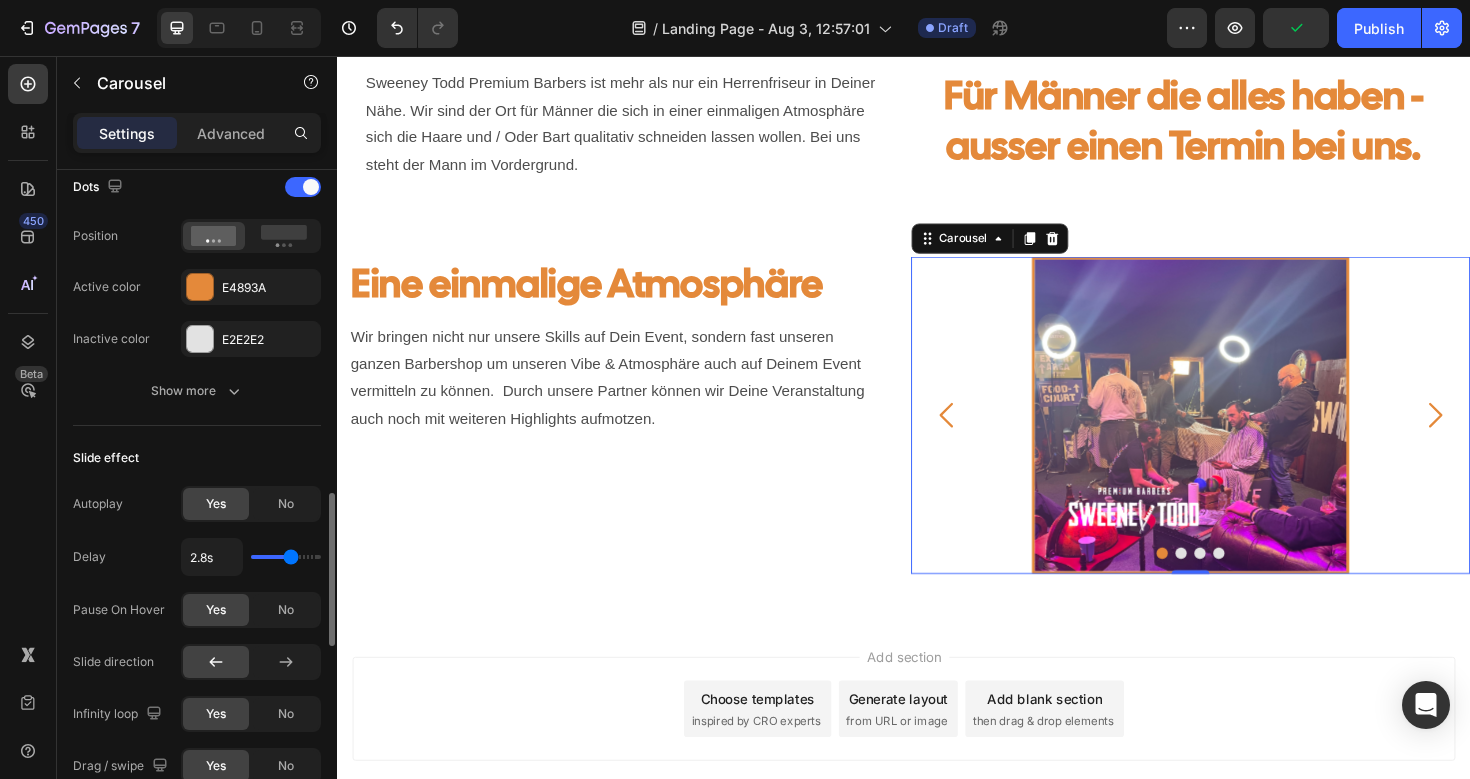 type on "2.9s" 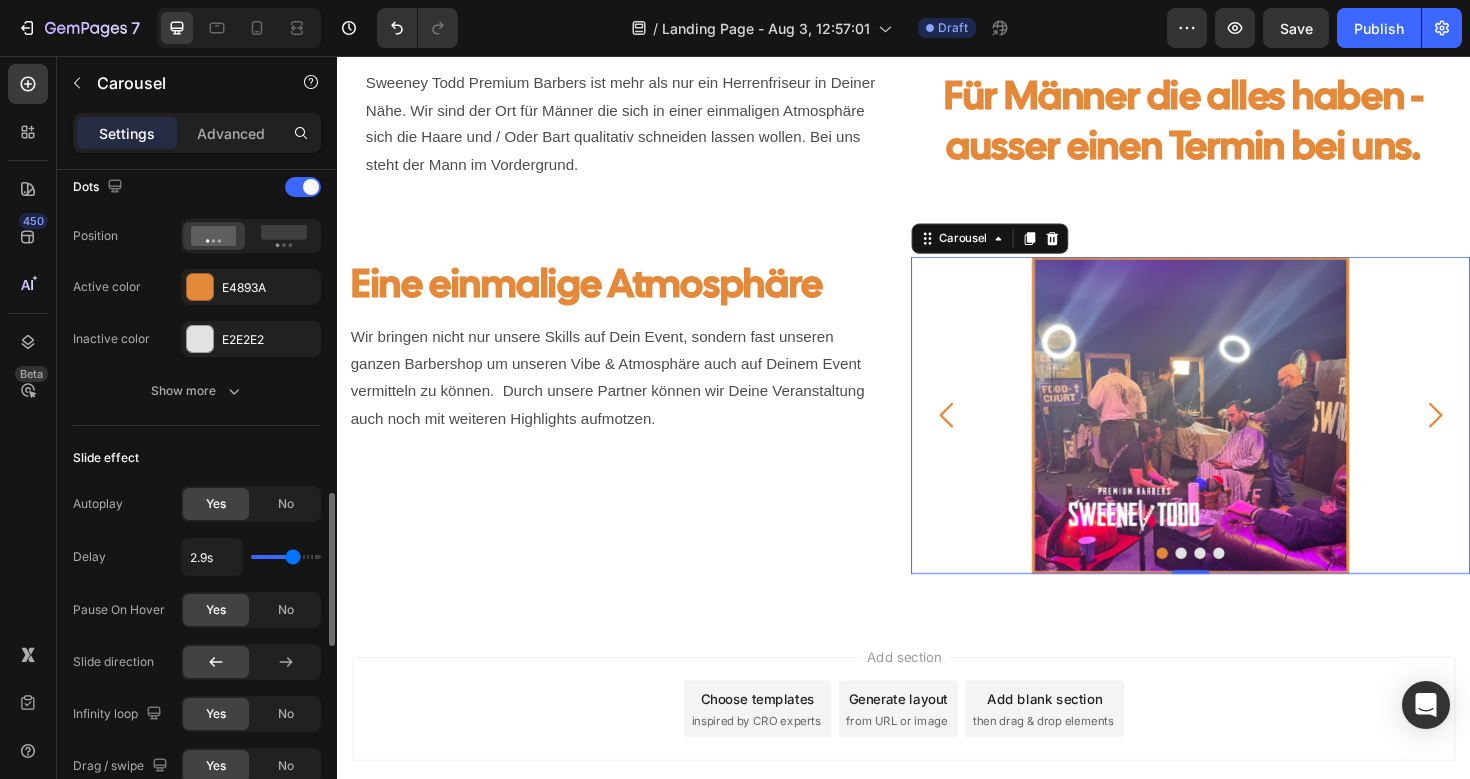type on "3s" 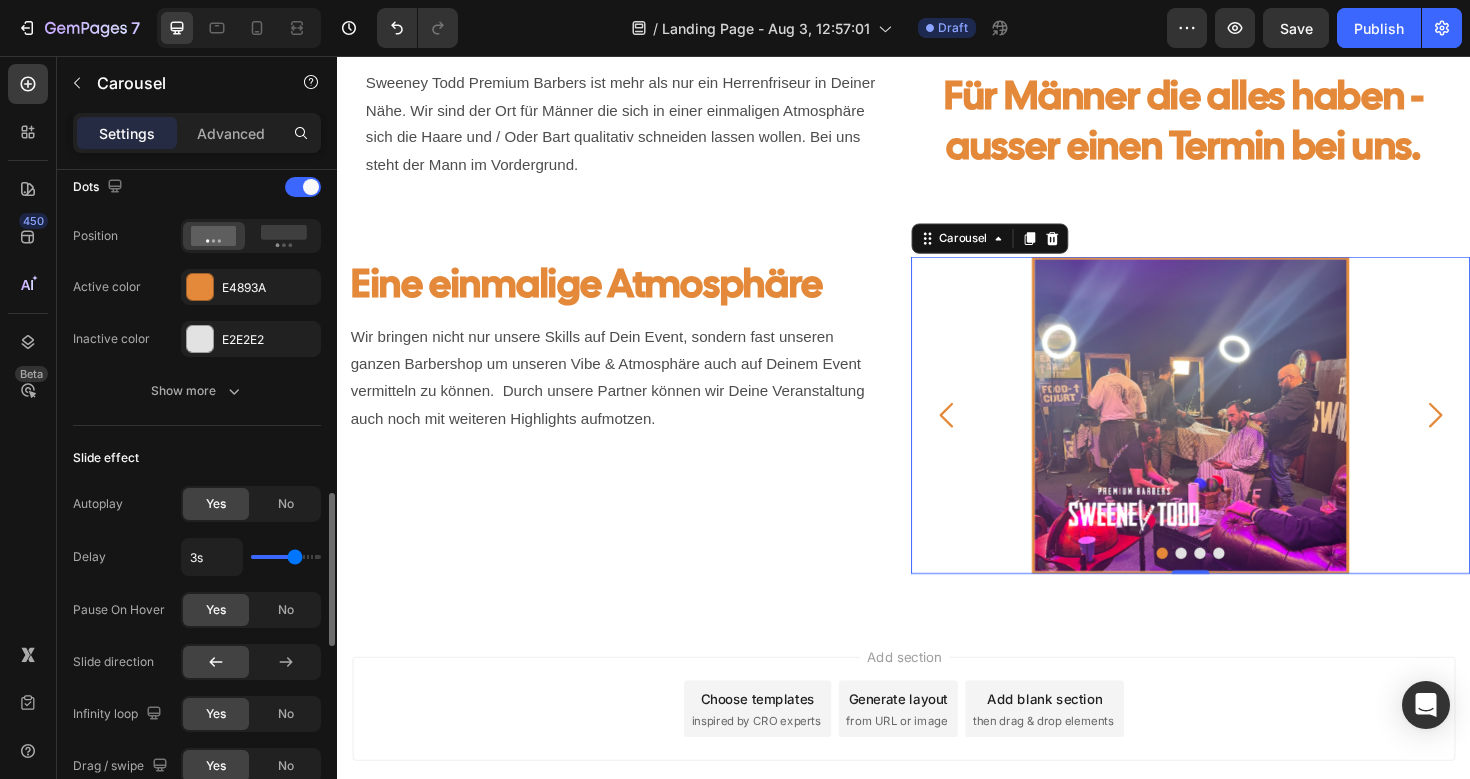 type on "3.1s" 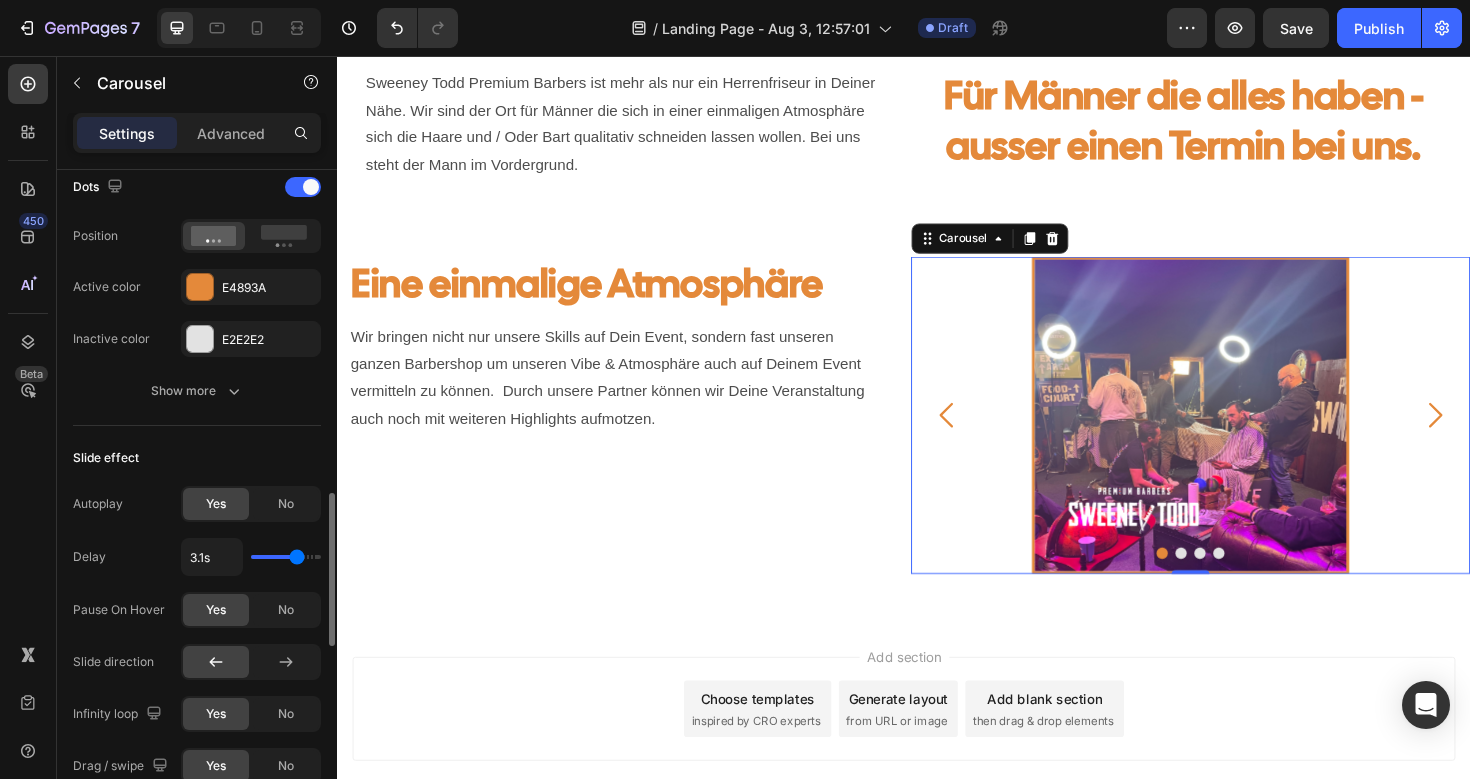 type on "3.2s" 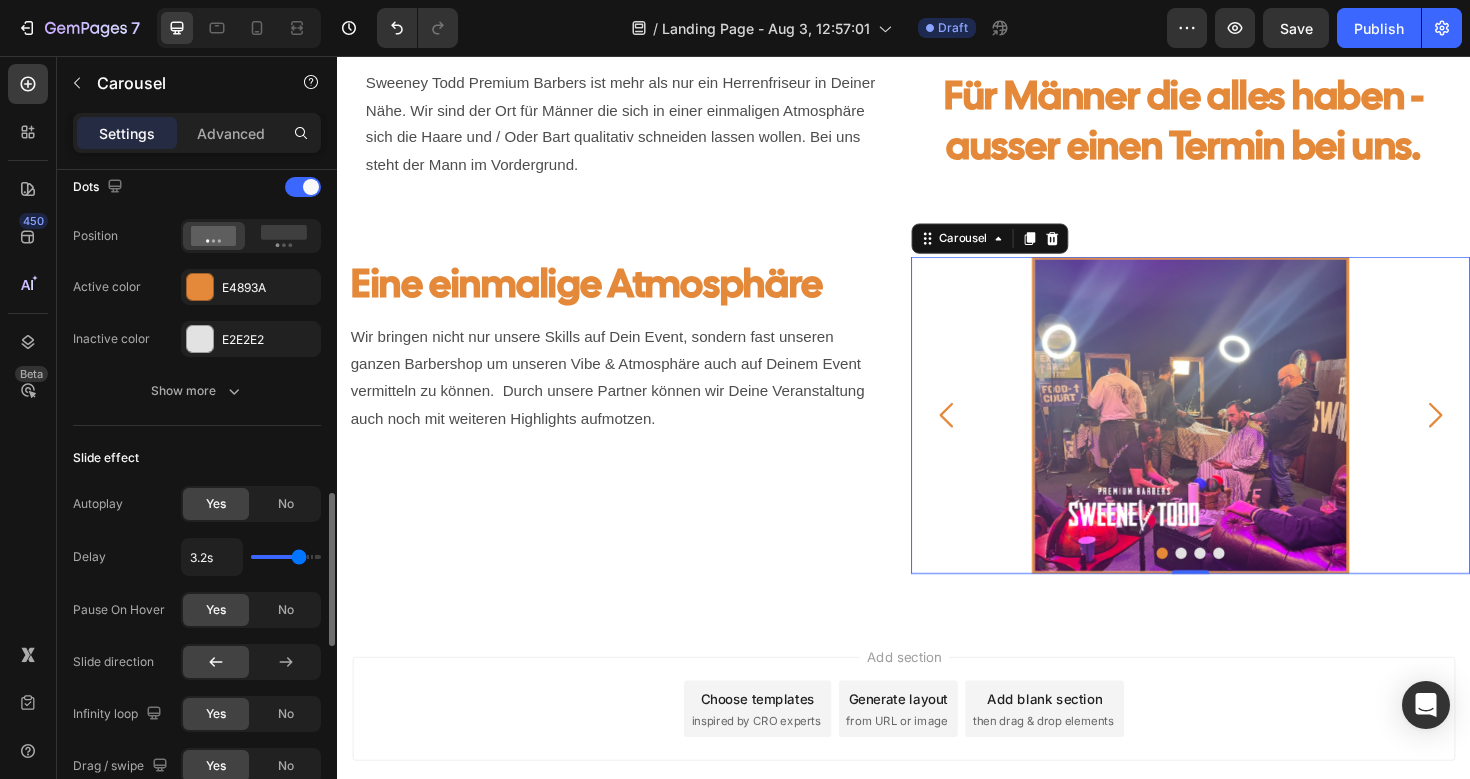 type on "3.1s" 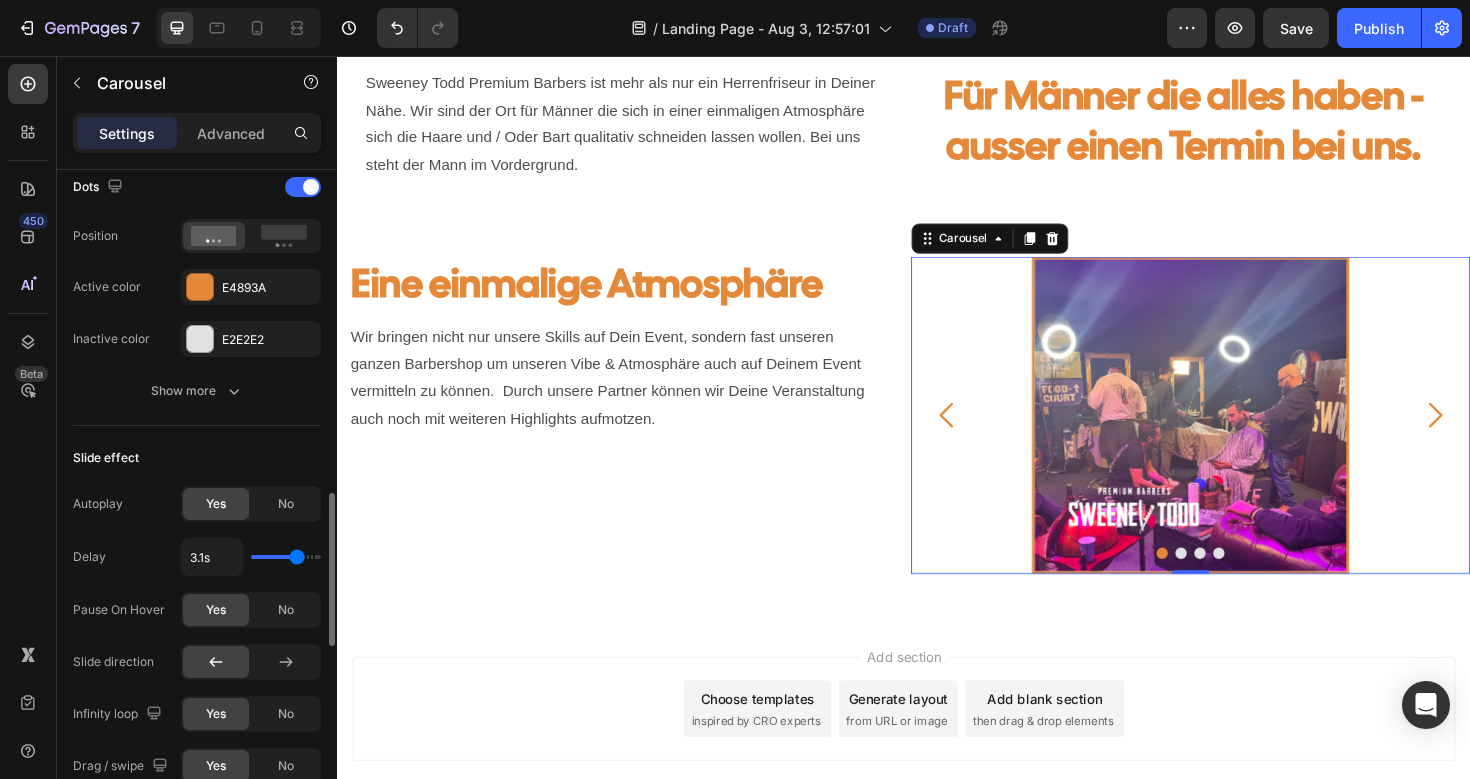 type on "3s" 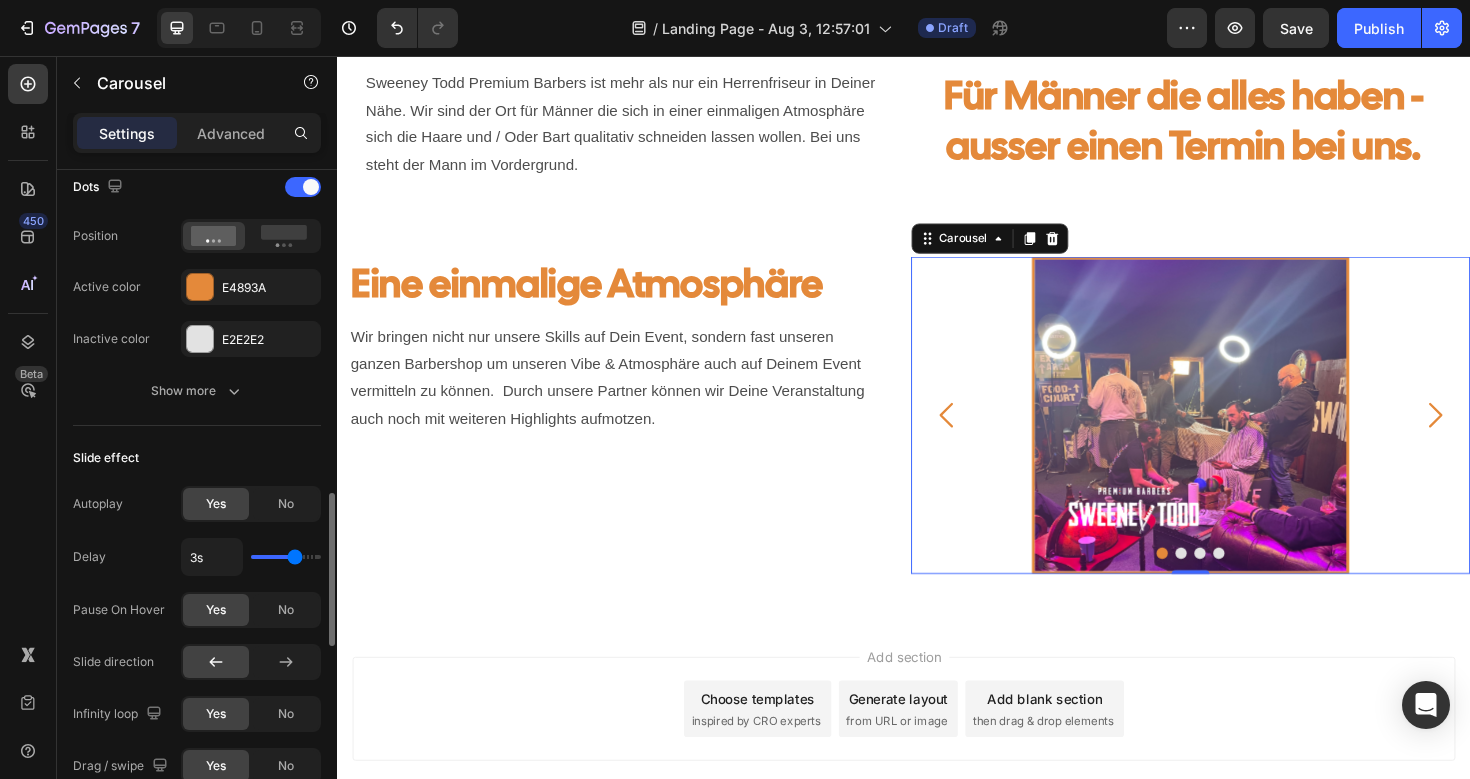 type on "2.9s" 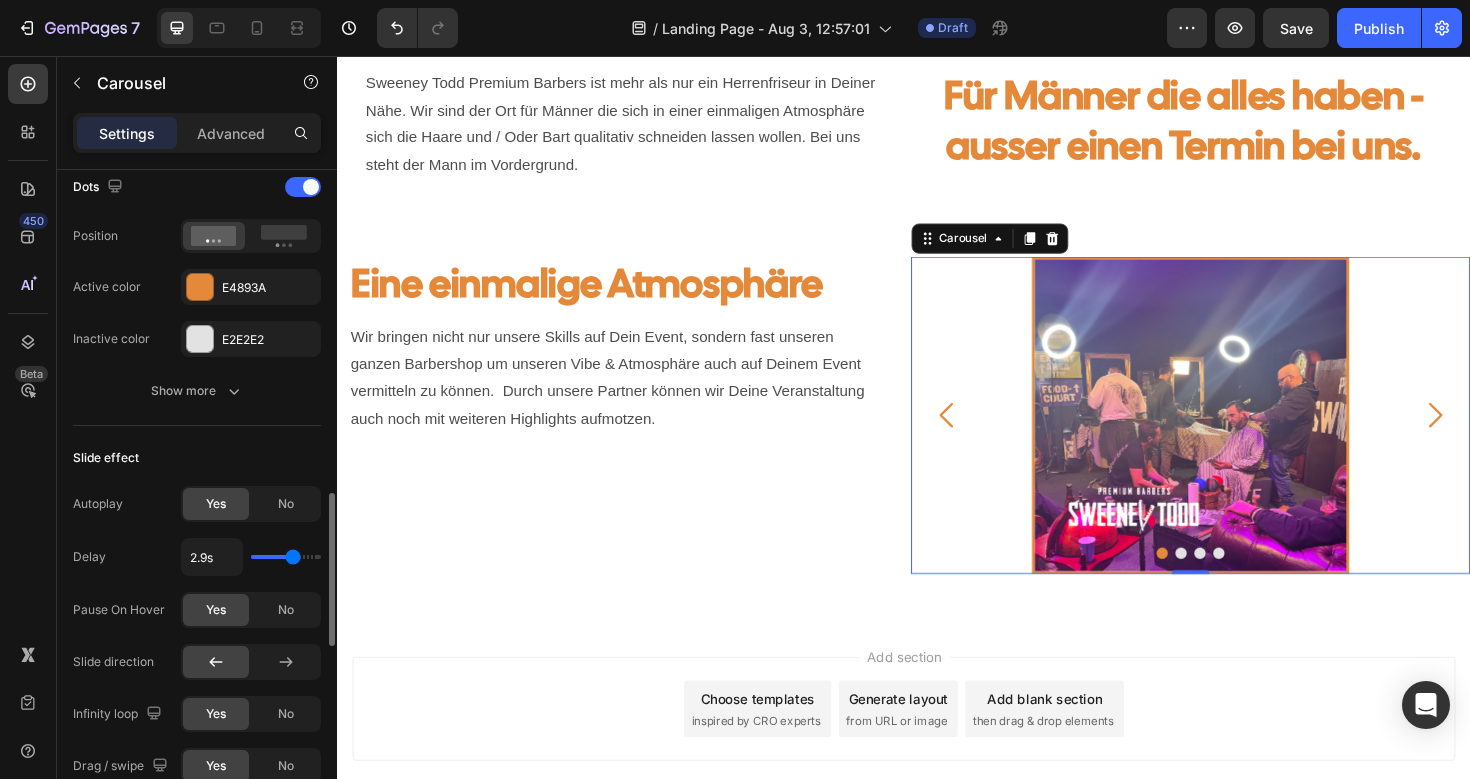 type on "3s" 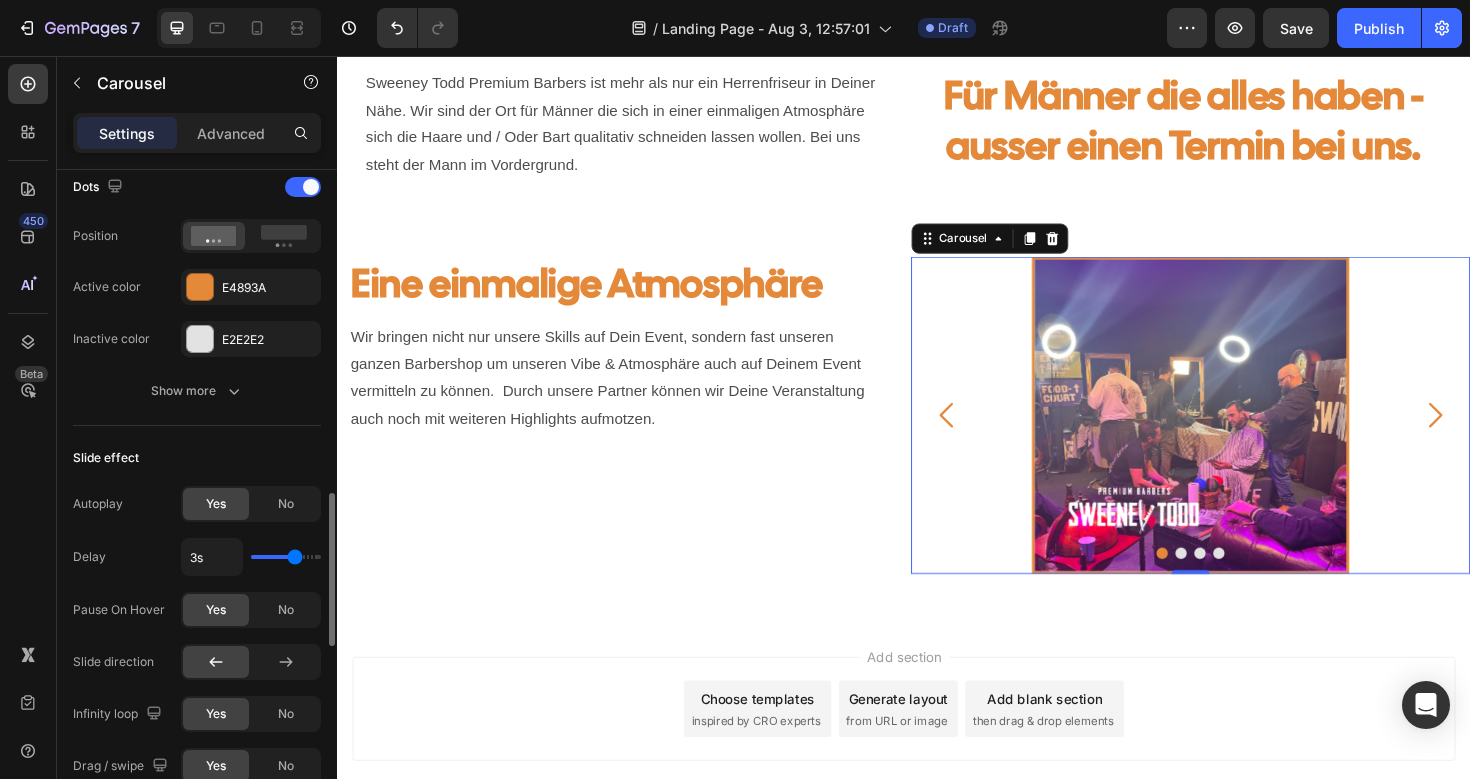 drag, startPoint x: 282, startPoint y: 562, endPoint x: 294, endPoint y: 564, distance: 12.165525 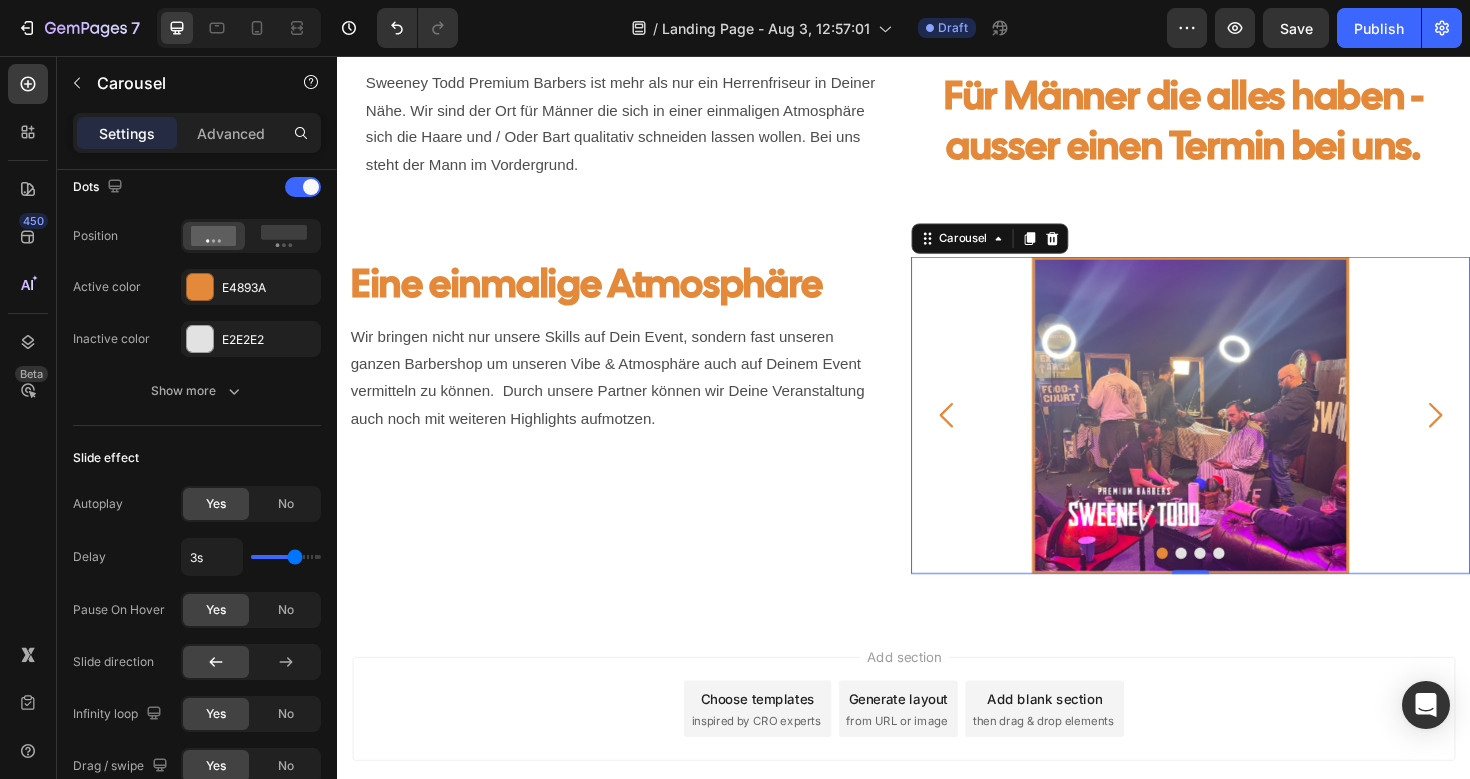 click on "Add section Choose templates inspired by CRO experts Generate layout from URL or image Add blank section then drag & drop elements" at bounding box center [937, 747] 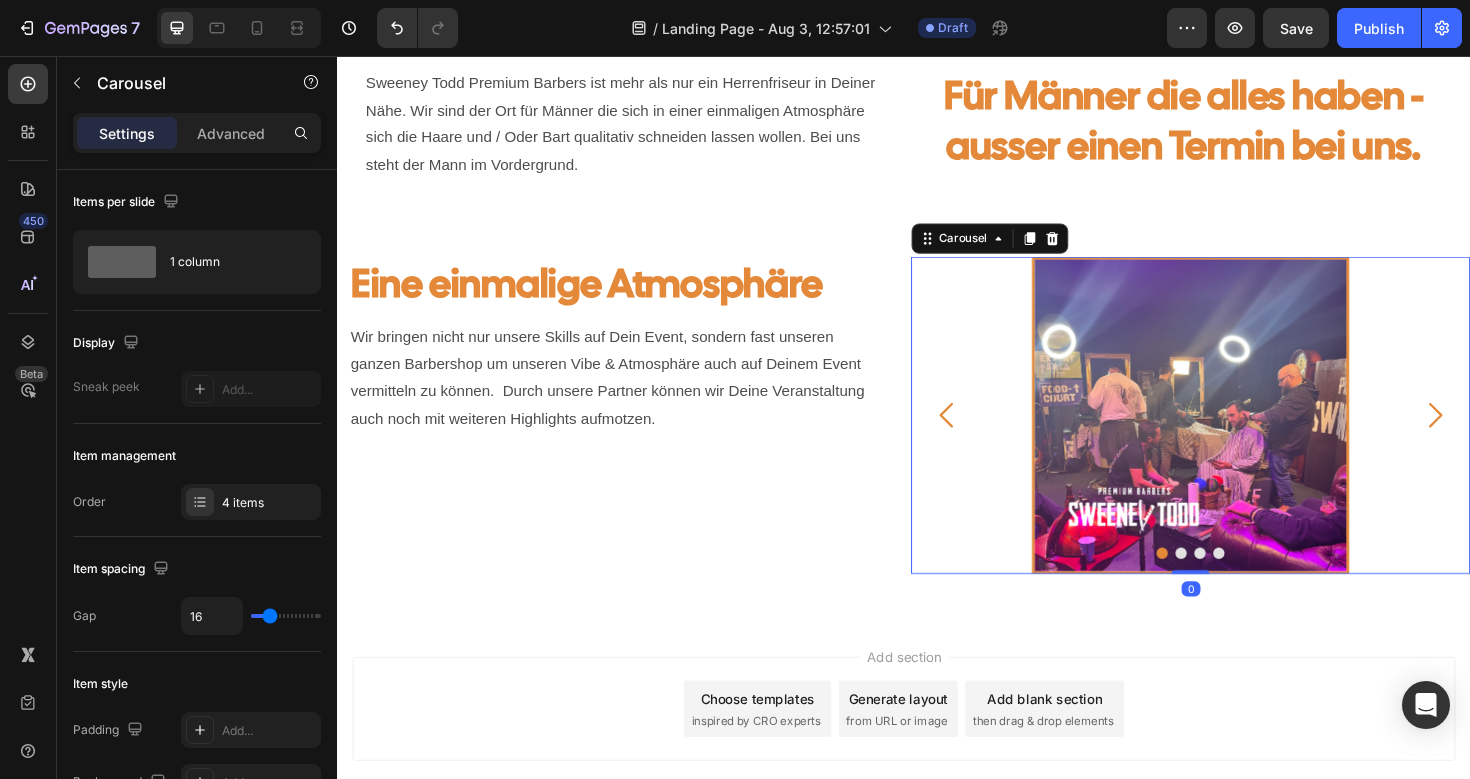 click 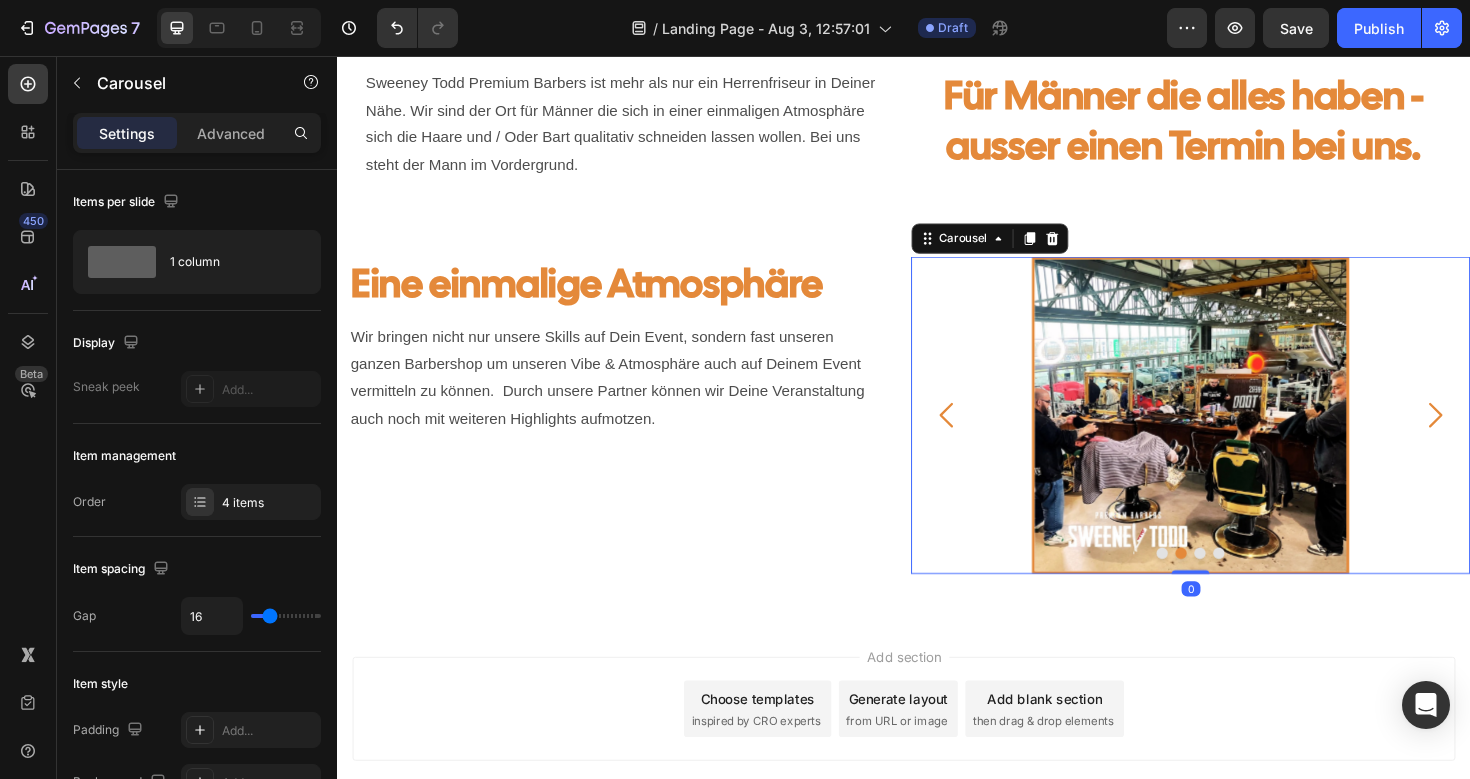 click 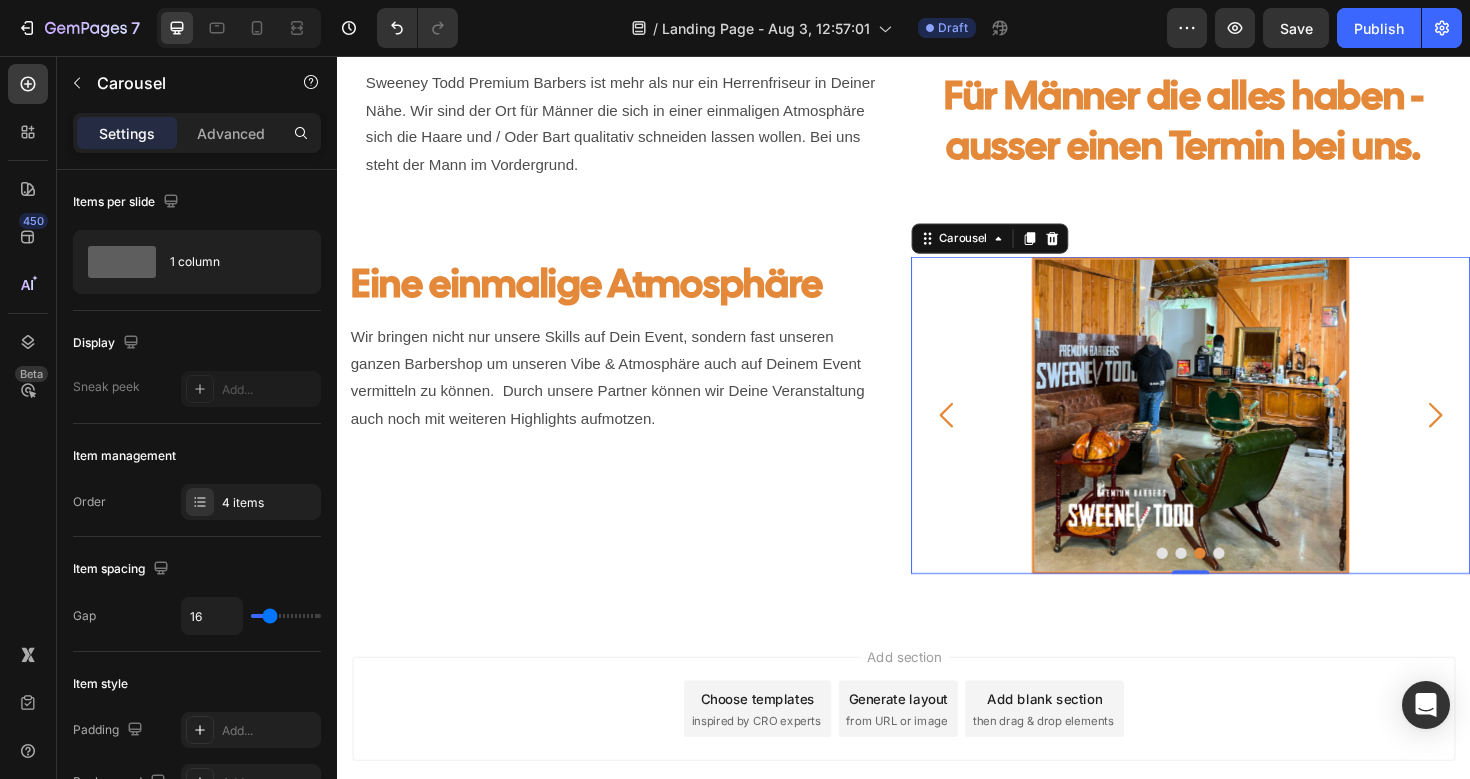 click 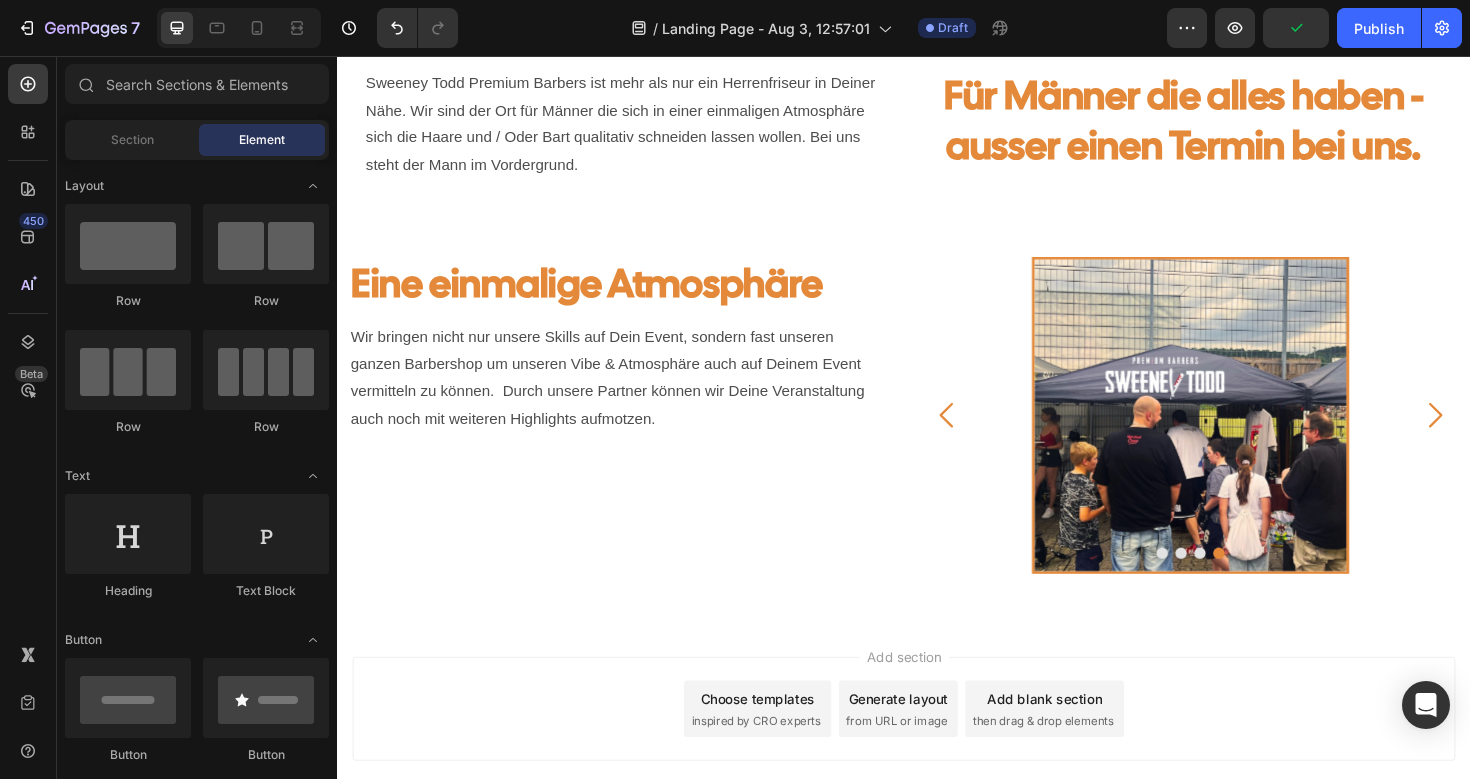 click on "Add section Choose templates inspired by CRO experts Generate layout from URL or image Add blank section then drag & drop elements" at bounding box center (937, 775) 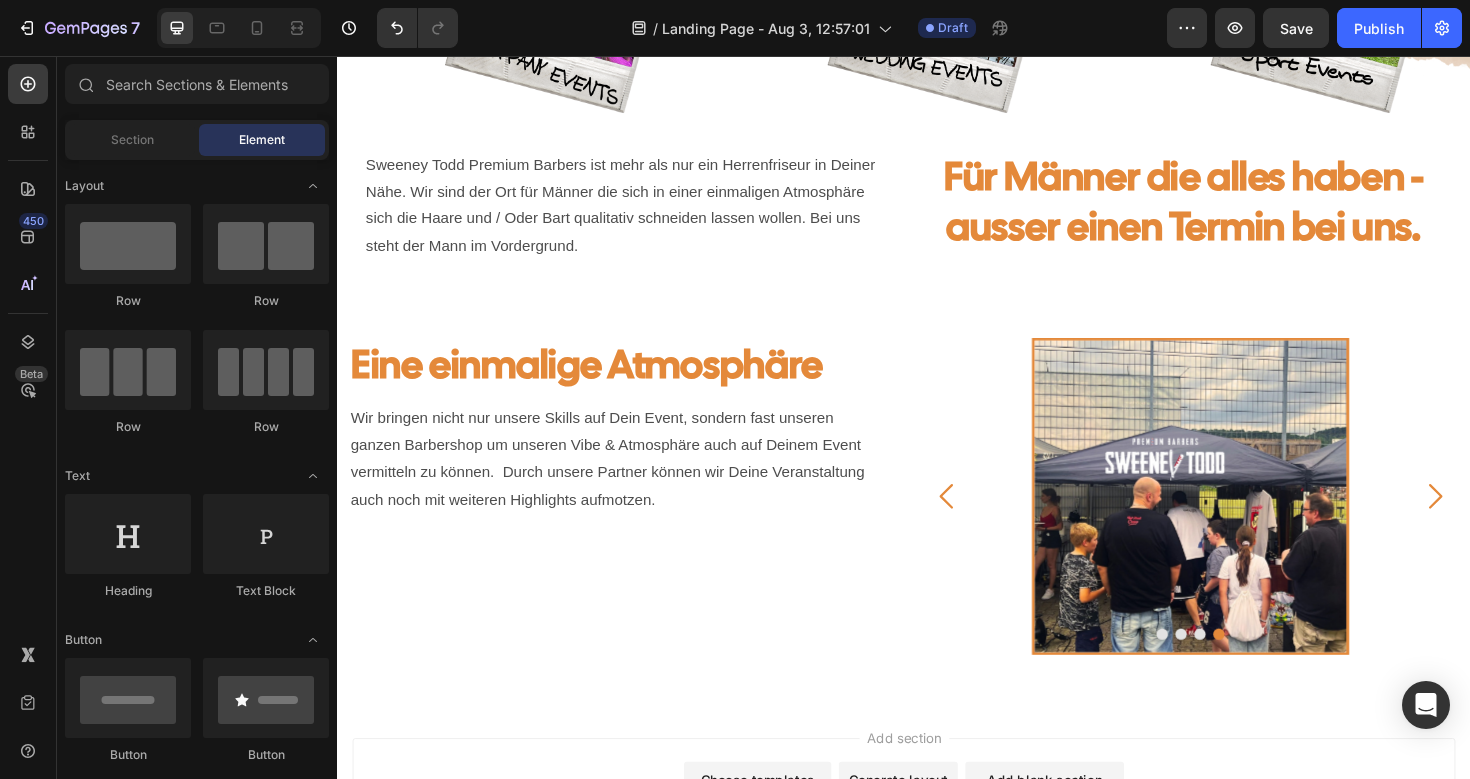 scroll, scrollTop: 467, scrollLeft: 0, axis: vertical 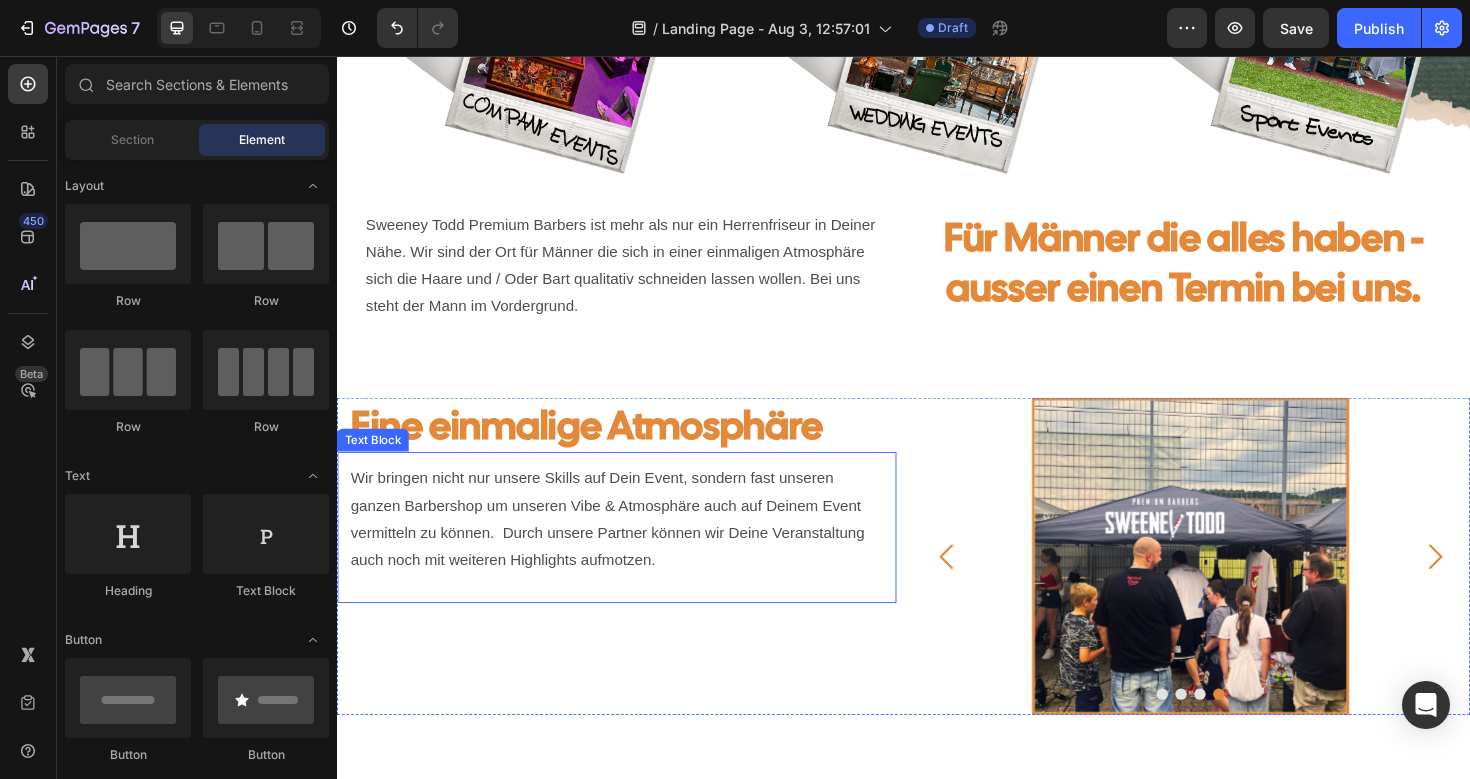 click on "Wir bringen nicht nur unsere Skills auf Dein Event, sondern fast unseren ganzen Barbershop um unseren Vibe & Atmosphäre auch auf Deinem Event vermitteln zu können. Durch unsere Partner können wir Deine Veranstaltung auch noch mit weiteren Highlights aufmotzen." at bounding box center (633, 546) 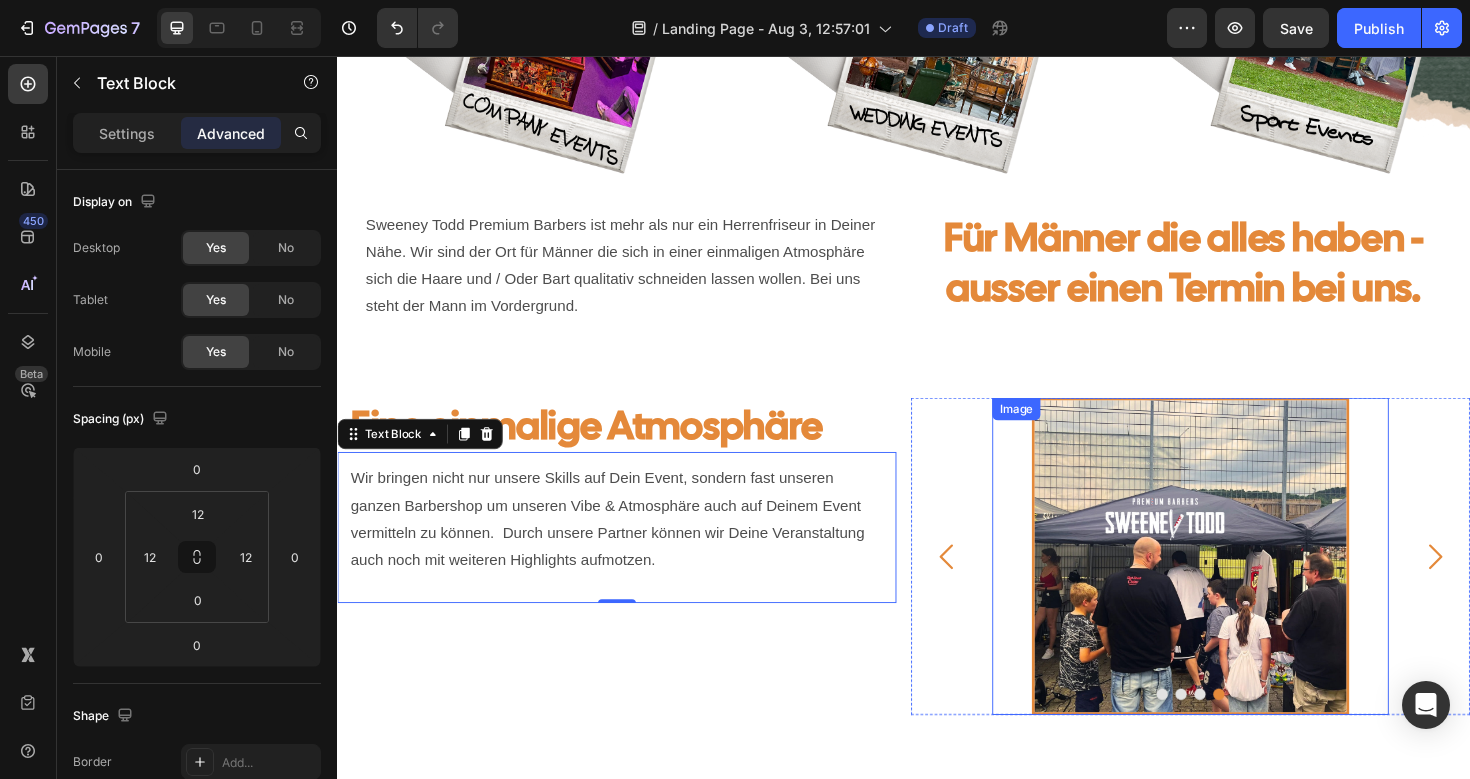 click on "Image" at bounding box center [1241, 586] 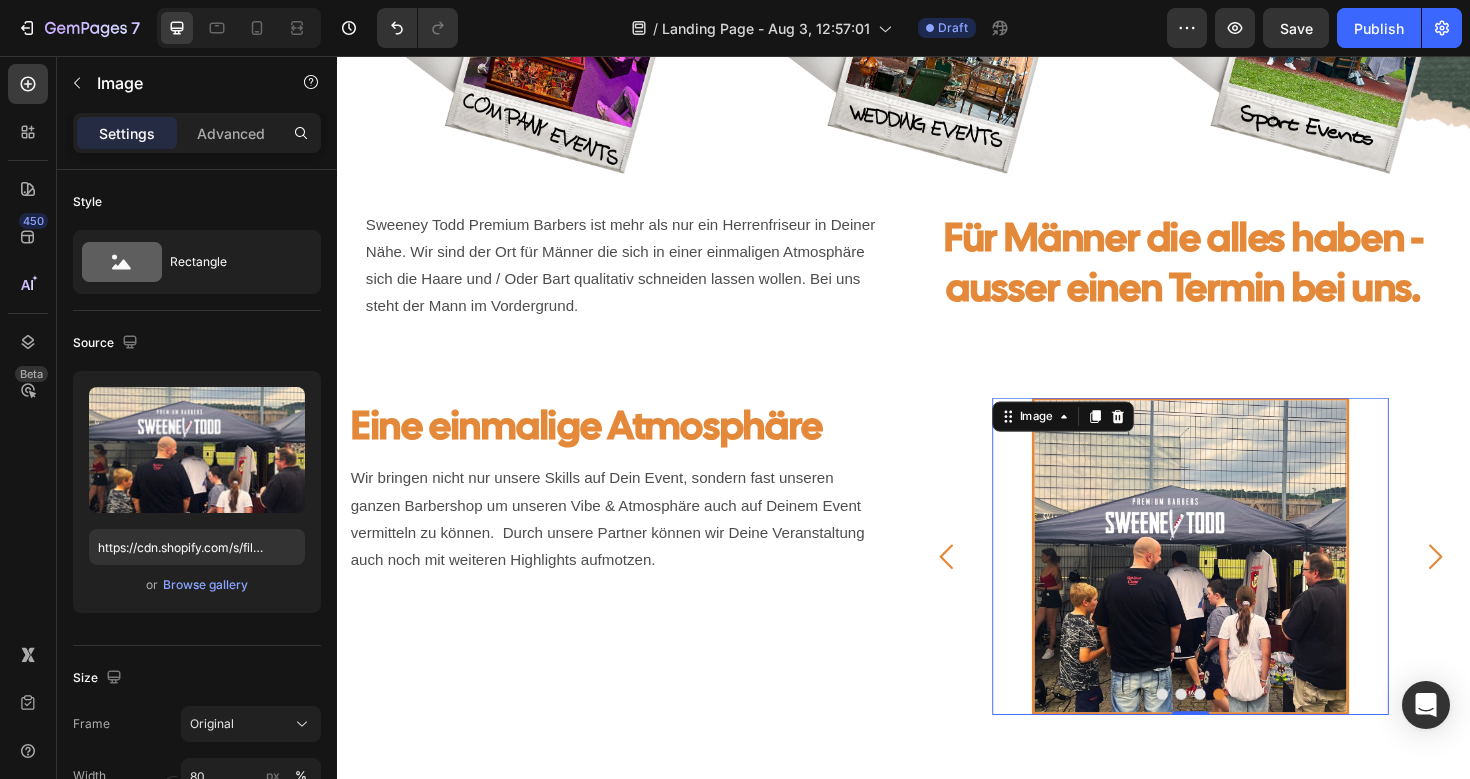 click at bounding box center [1241, 586] 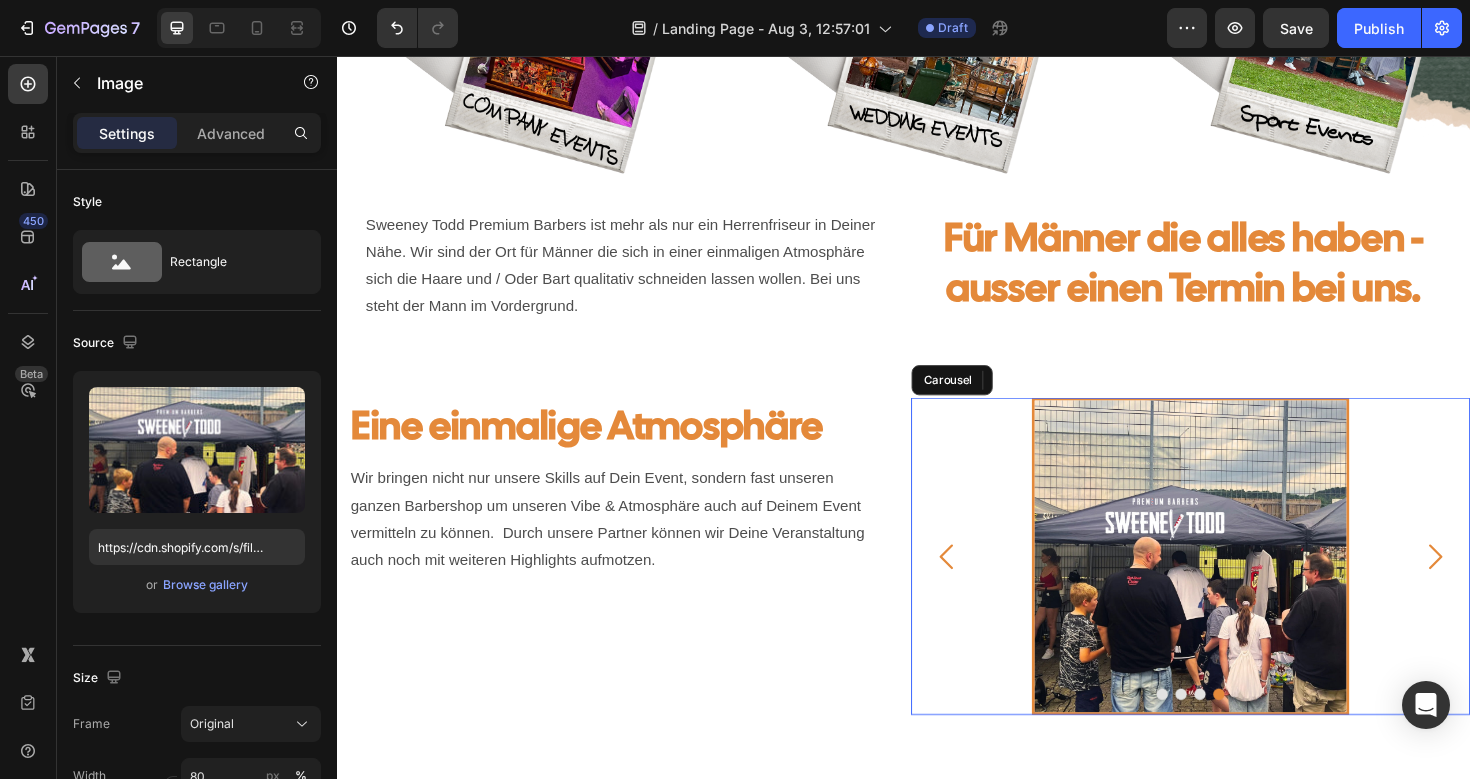 click on "Image Image Image Image   0" at bounding box center [1241, 586] 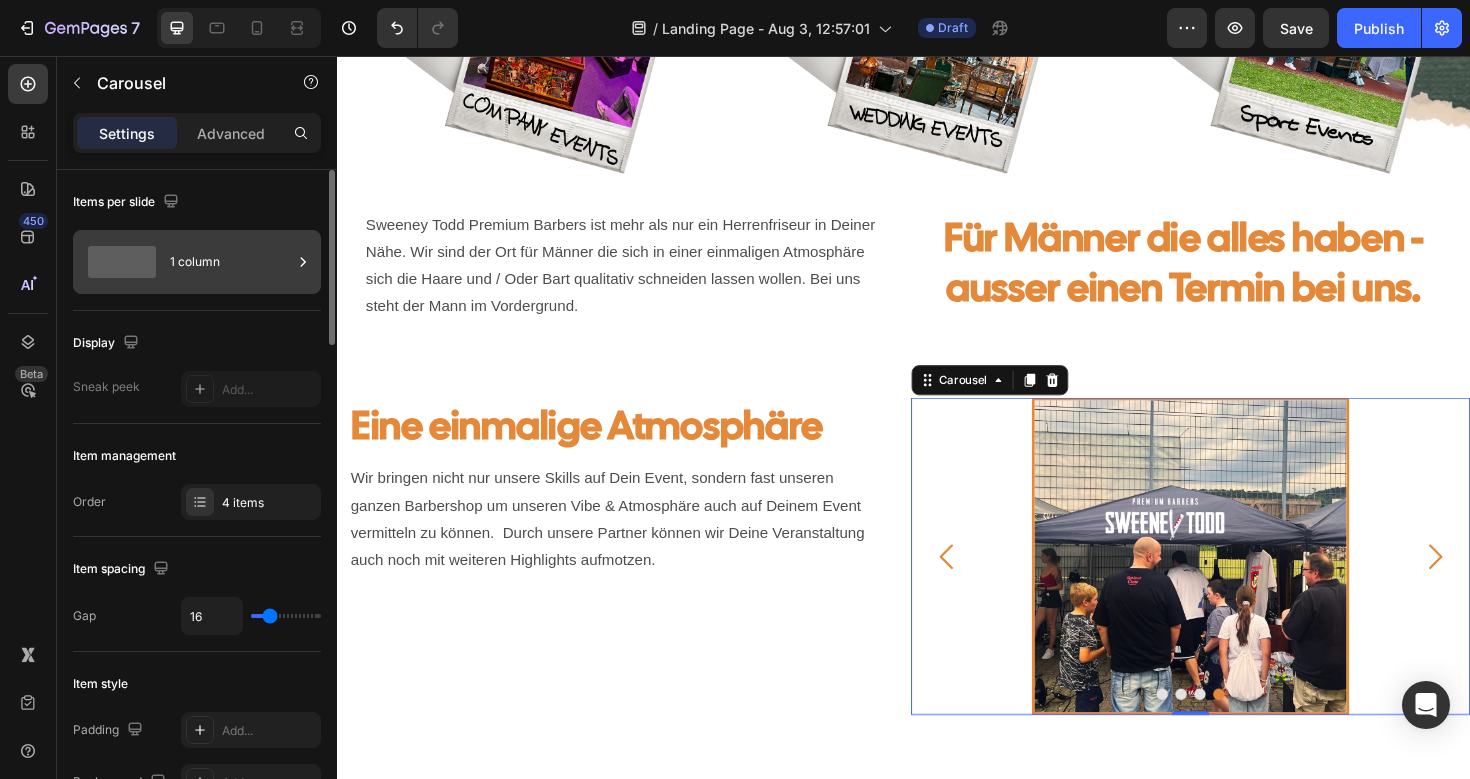 click on "1 column" at bounding box center (231, 262) 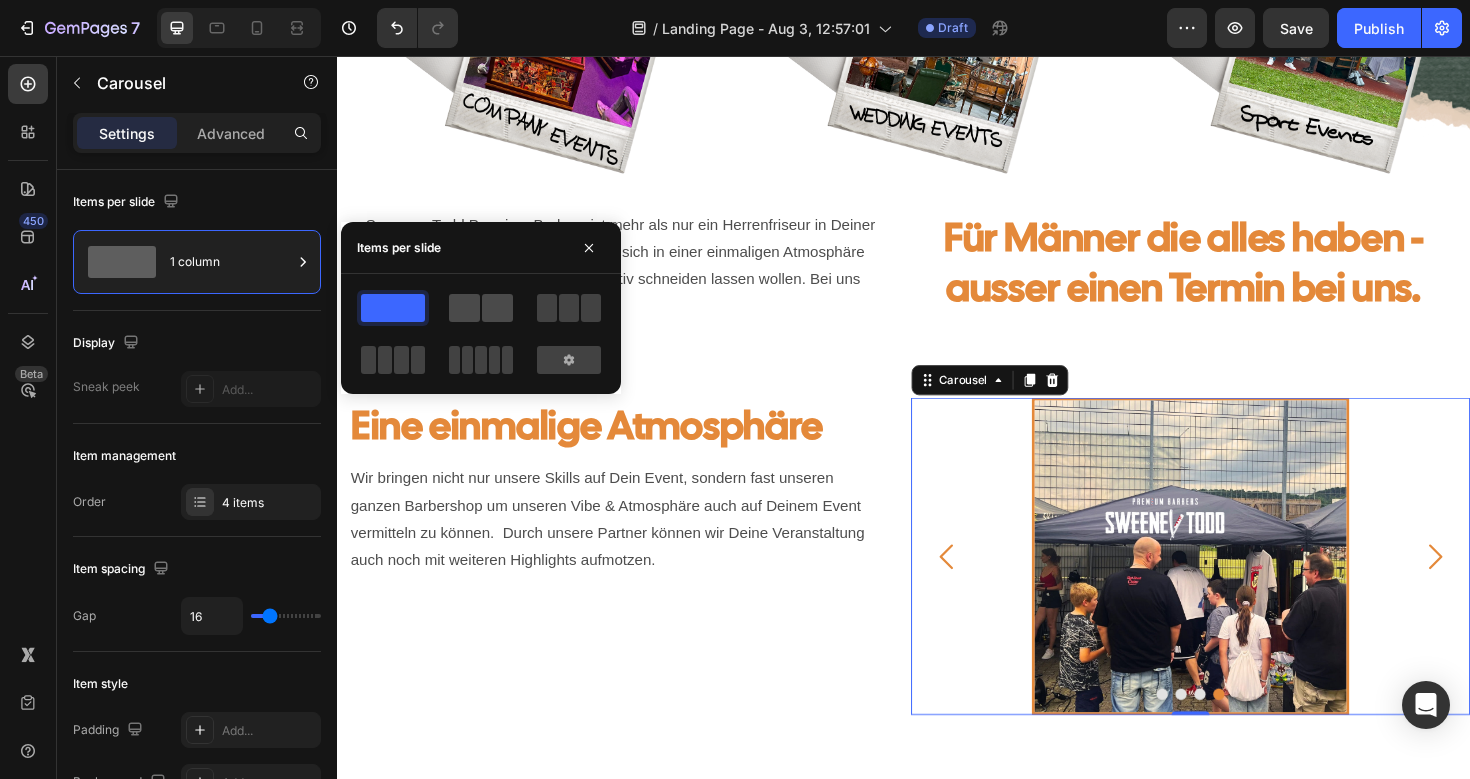 click 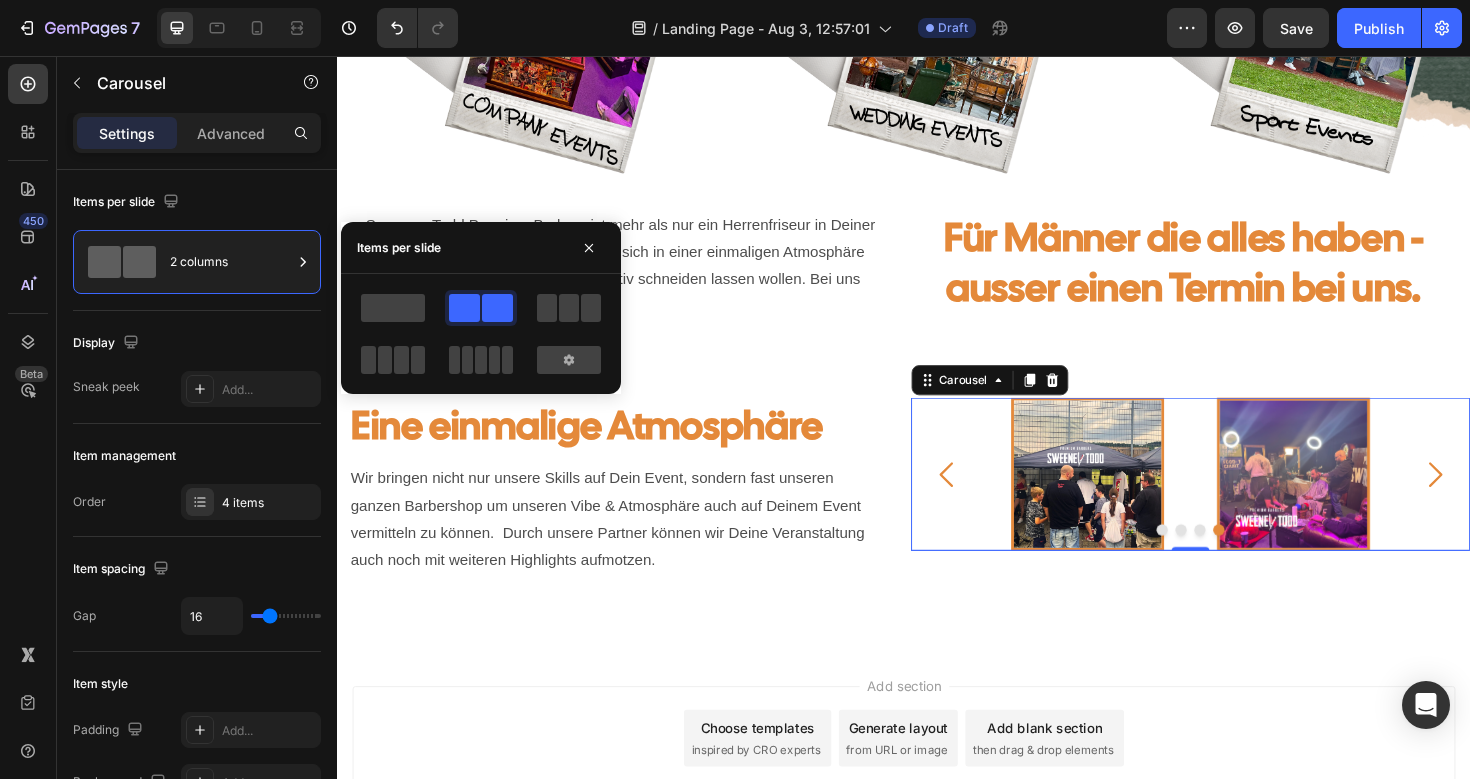 click on "Add section Choose templates inspired by CRO experts Generate layout from URL or image Add blank section then drag & drop elements" at bounding box center [937, 806] 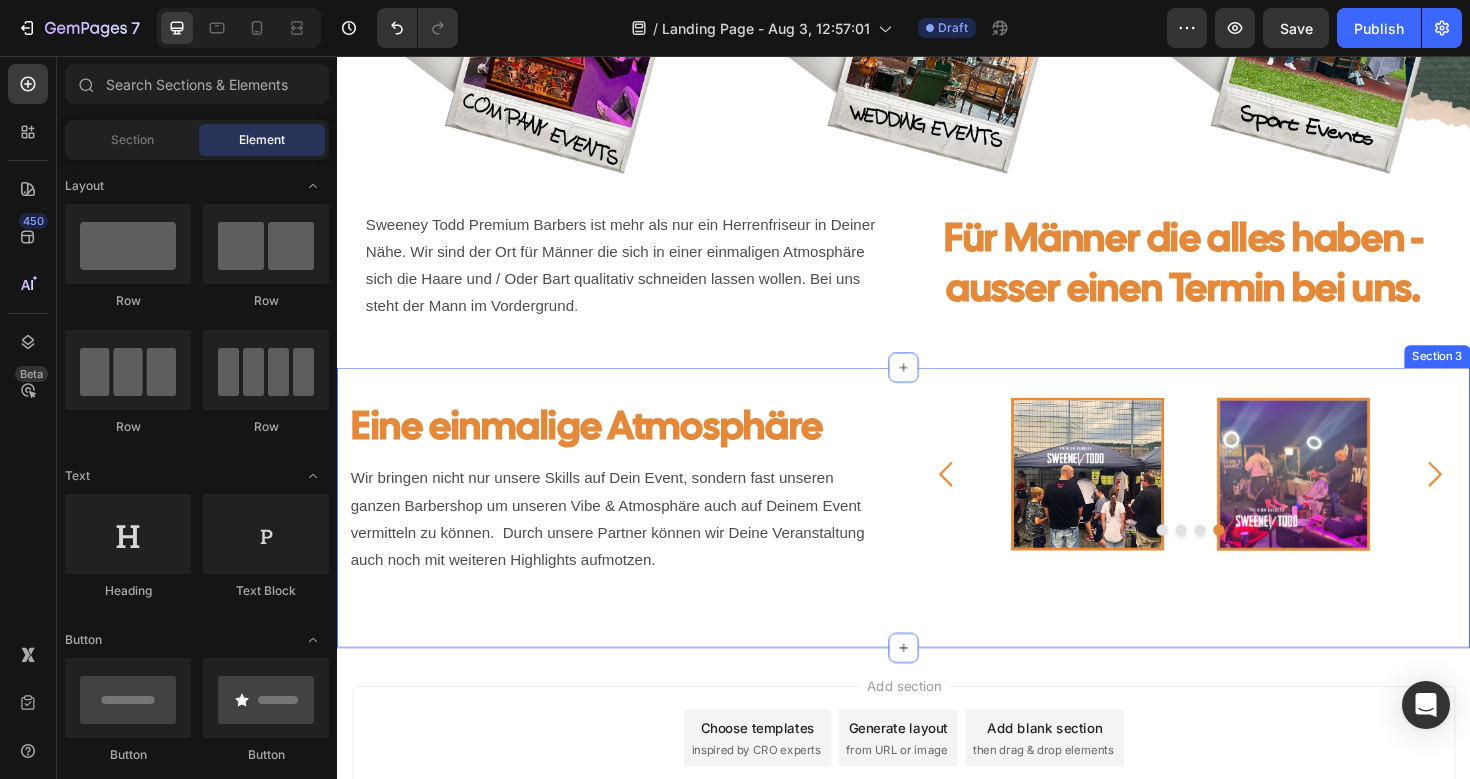 click on "Eine einmalige Atmosphäre  Heading Wir bringen nicht nur unsere Skills auf Dein Event, sondern fast unseren ganzen Barbershop um unseren Vibe & Atmosphäre auch auf Deinem Event vermitteln zu können.  Durch unsere Partner können wir Deine Veranstaltung auch noch mit weiteren Highlights aufmotzen.   Text Block
Image Image Image Image
Carousel Row Row Section 3" at bounding box center [937, 534] 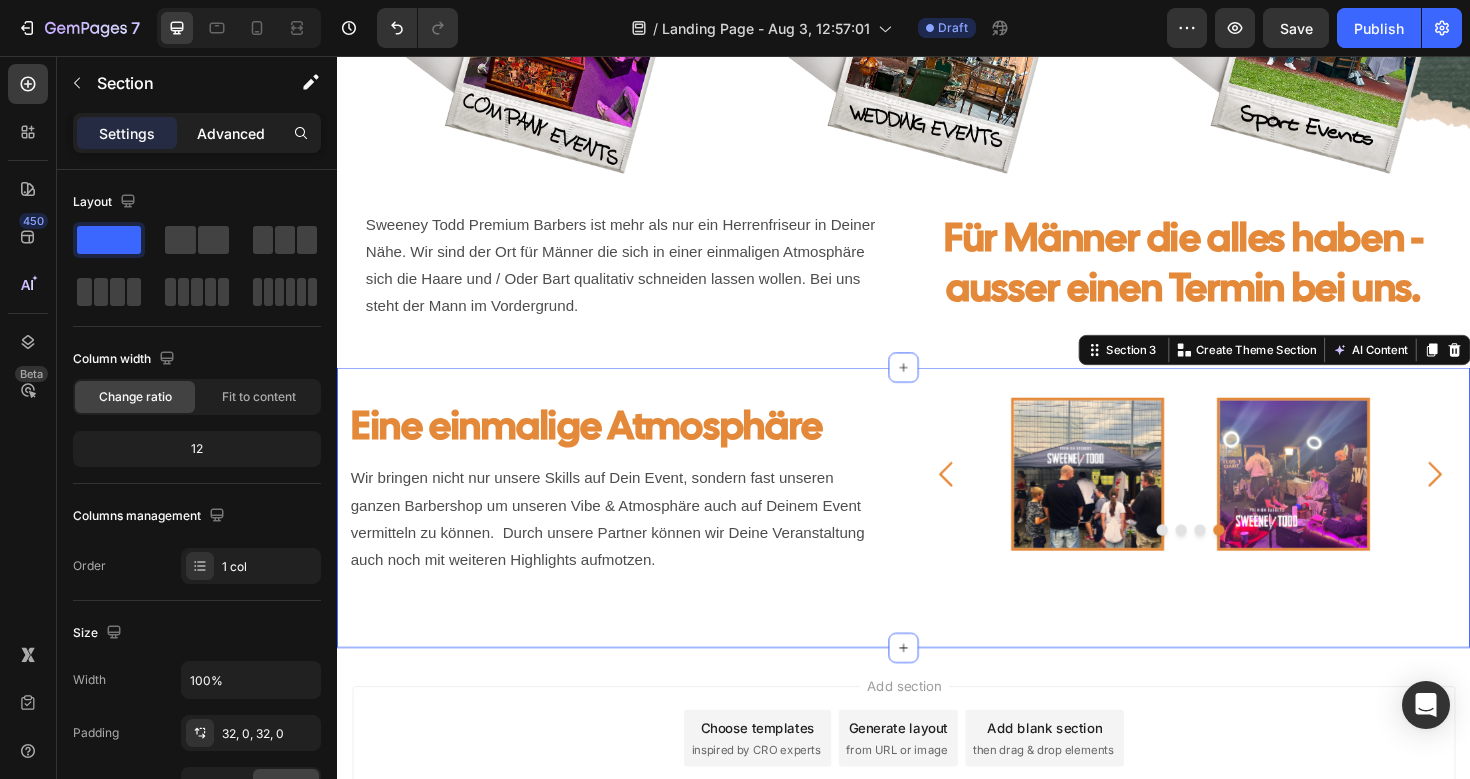 click on "Advanced" 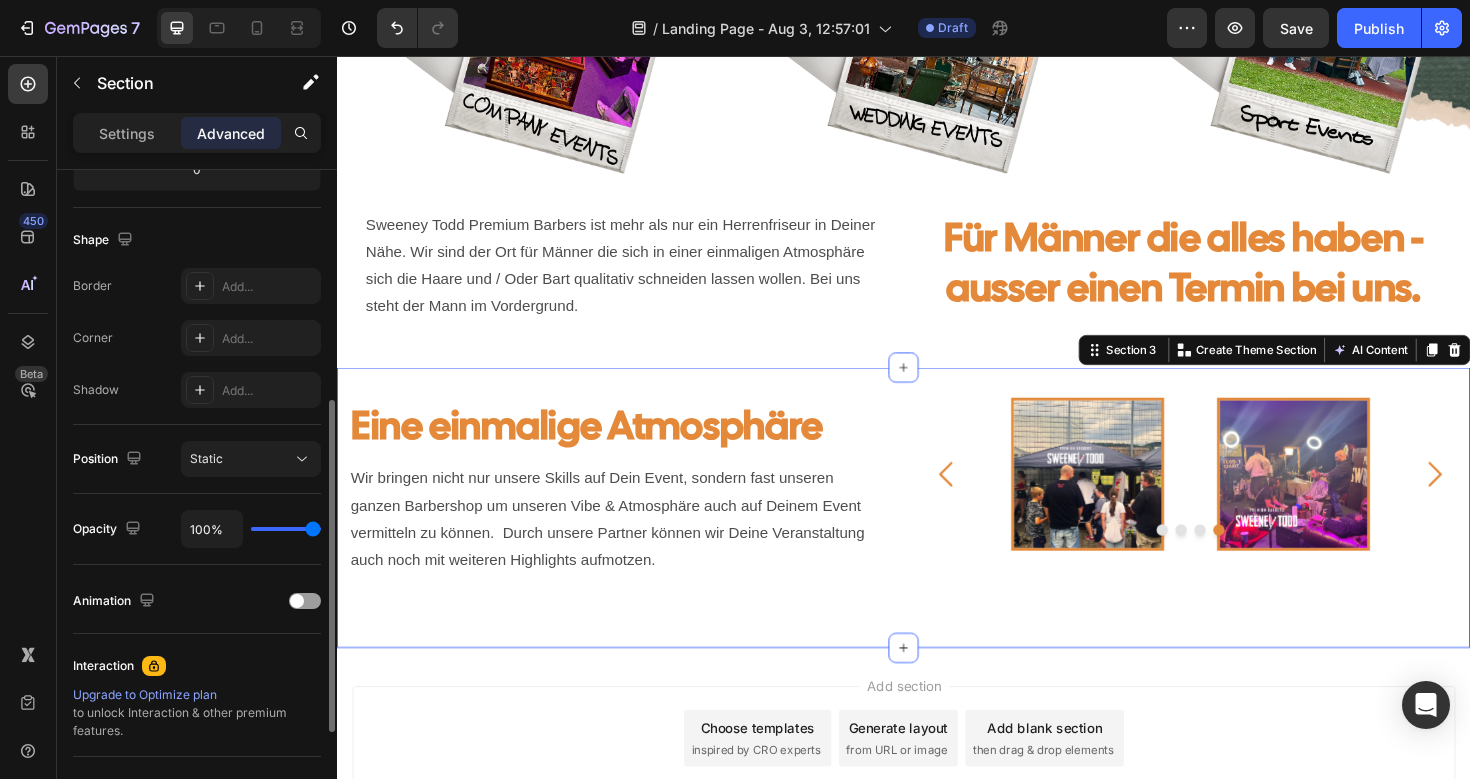 scroll, scrollTop: 477, scrollLeft: 0, axis: vertical 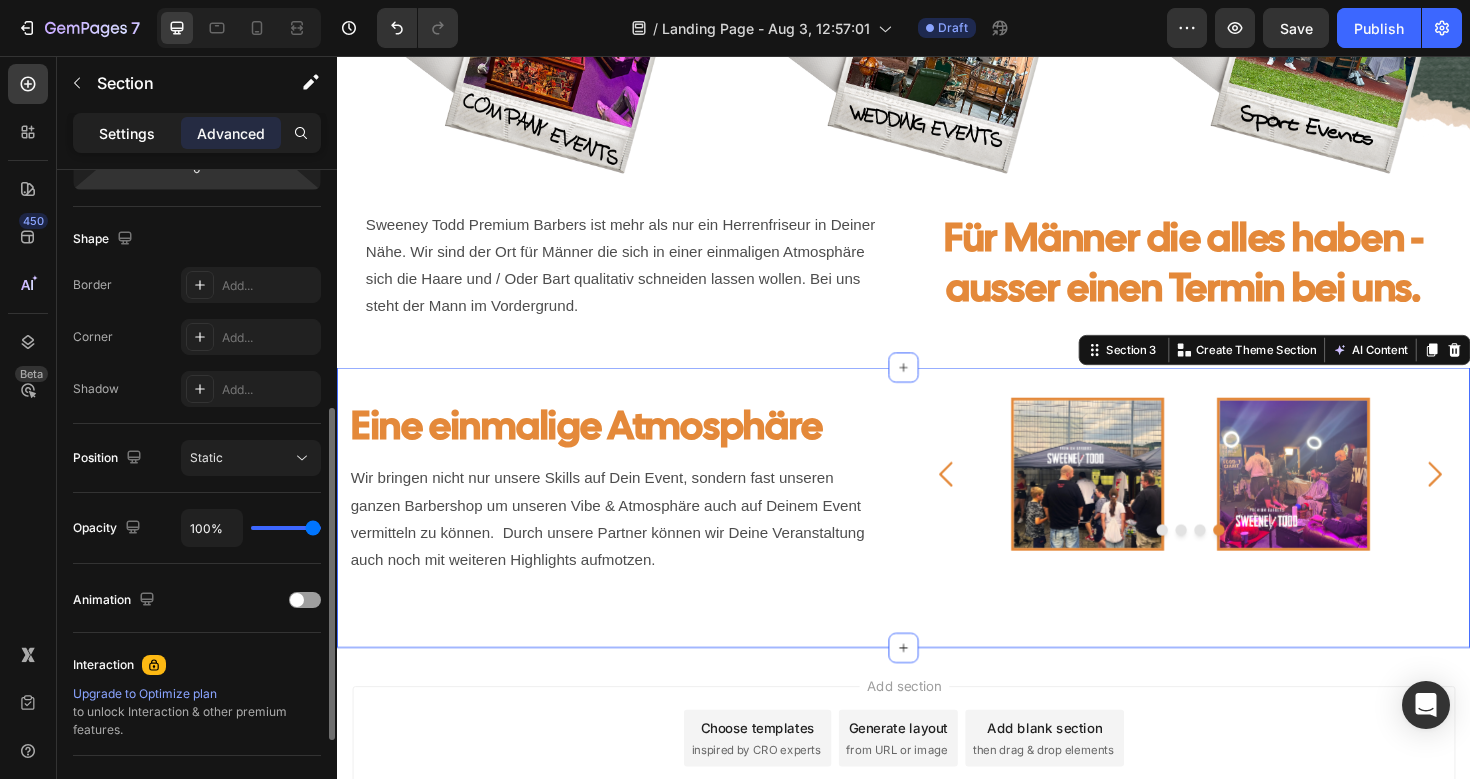 click on "Settings" at bounding box center [127, 133] 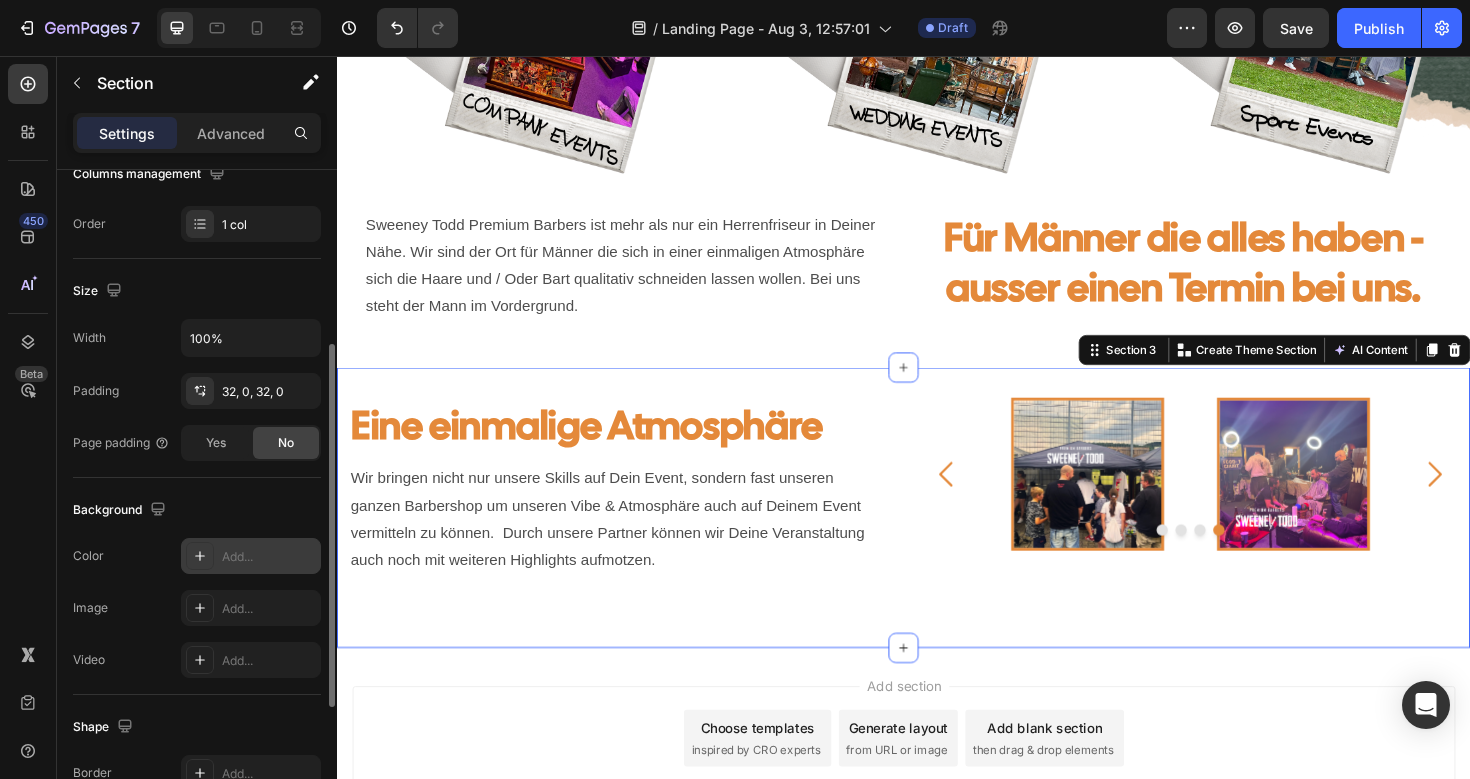 scroll, scrollTop: 334, scrollLeft: 0, axis: vertical 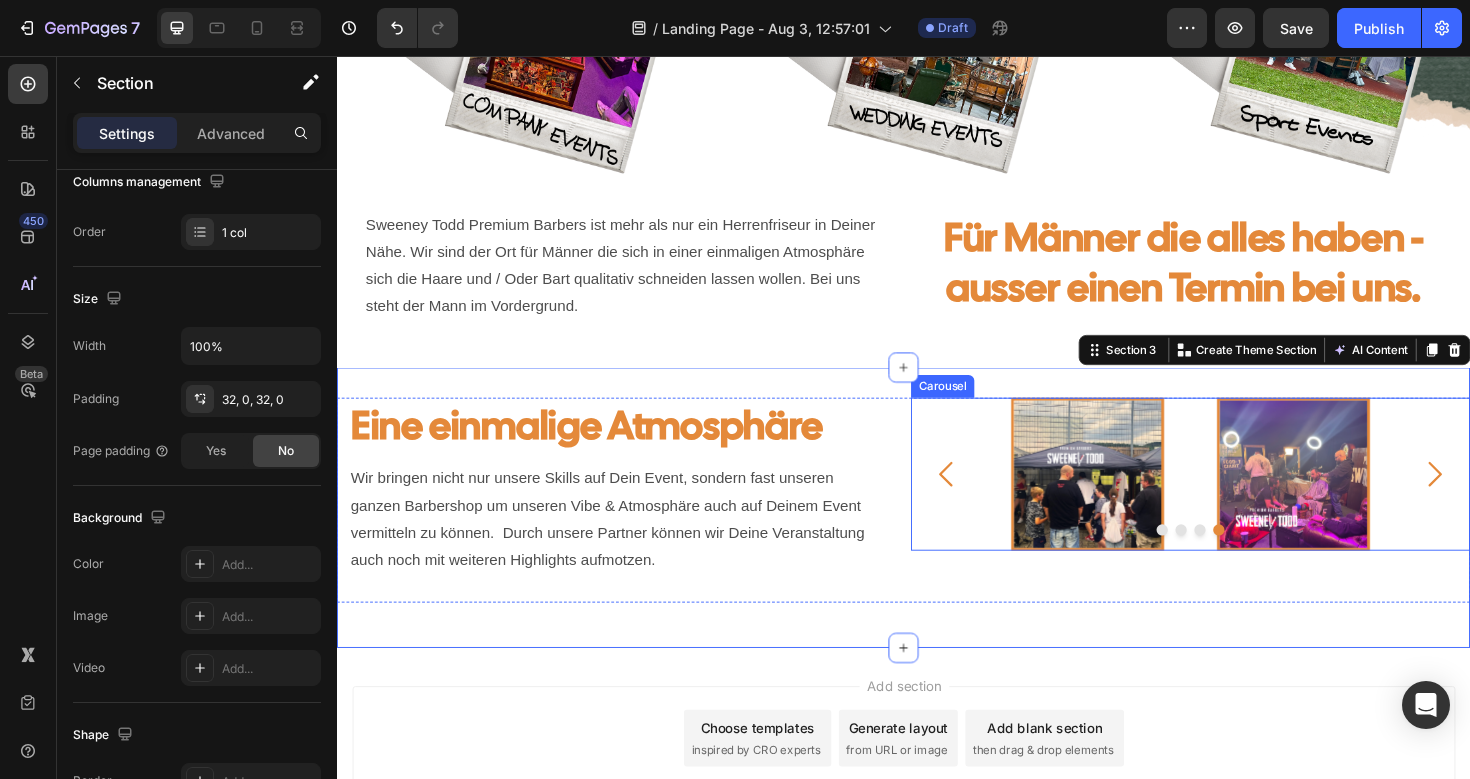 click at bounding box center [1231, 558] 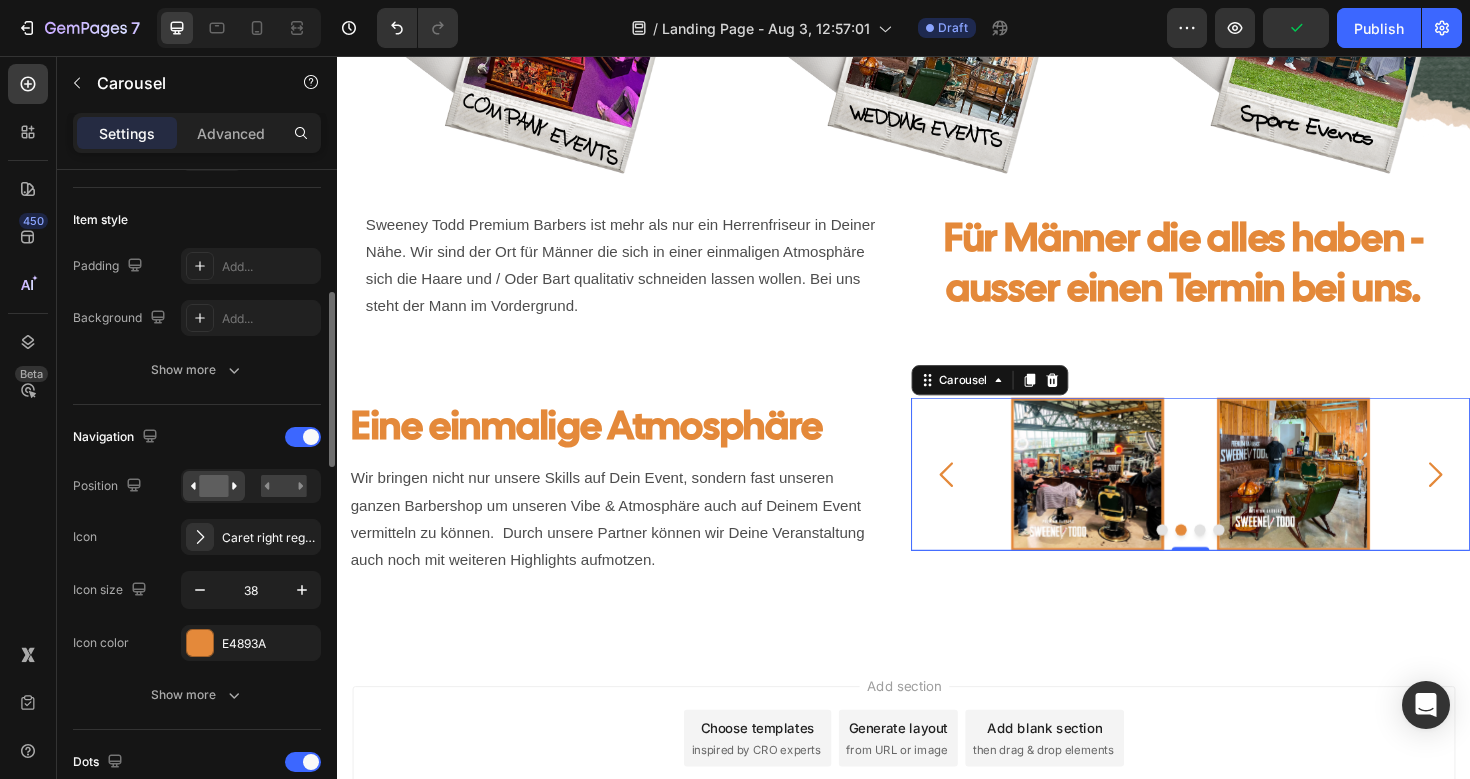 scroll, scrollTop: 466, scrollLeft: 0, axis: vertical 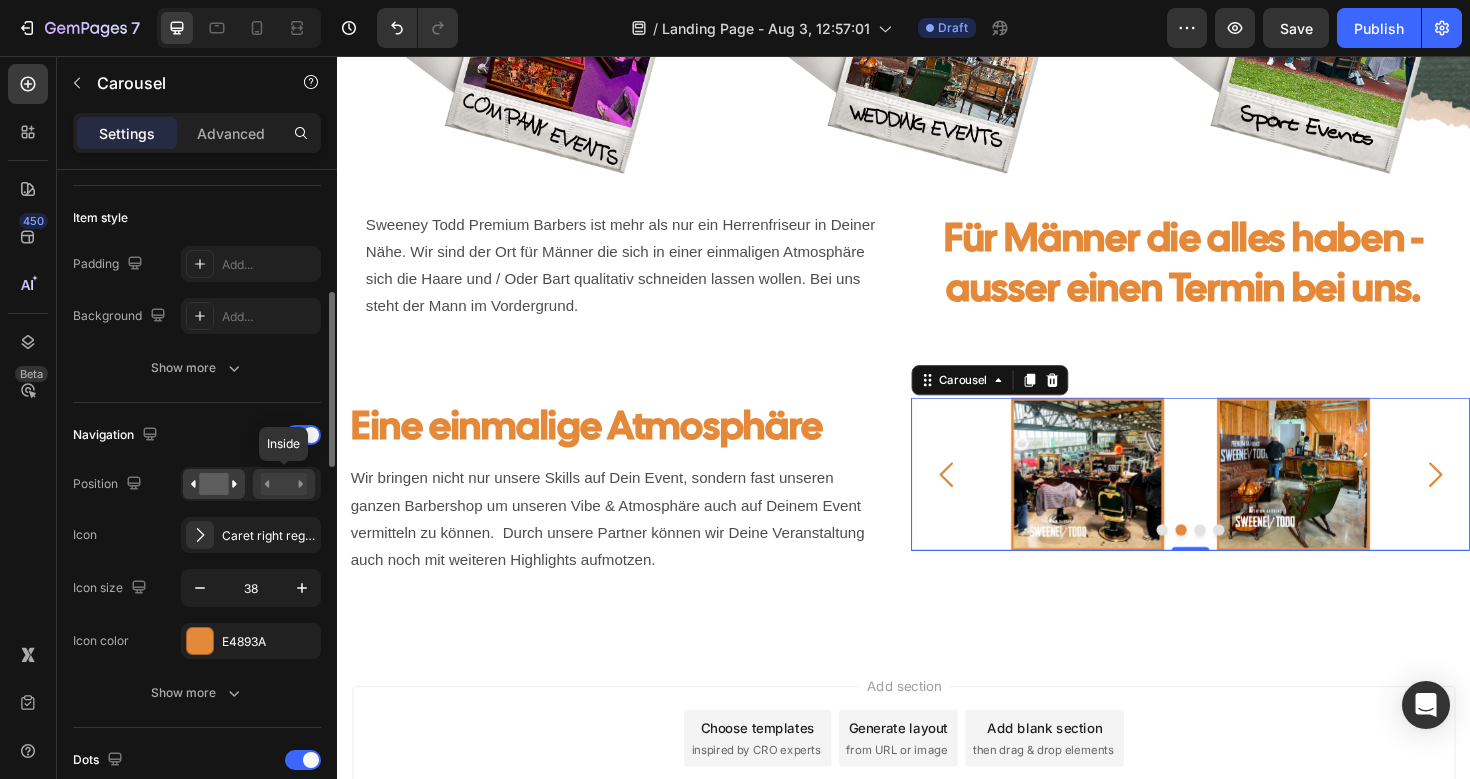 click 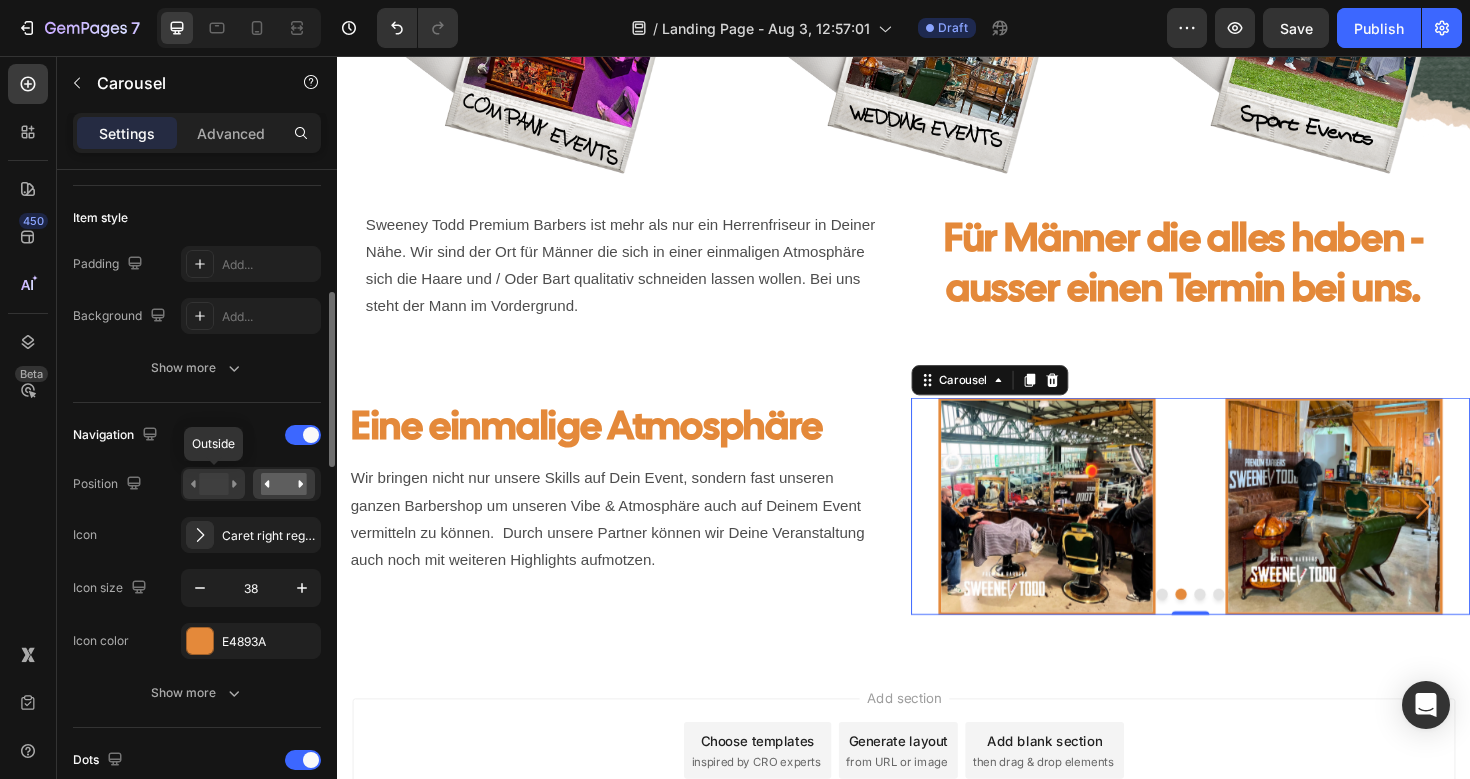 click 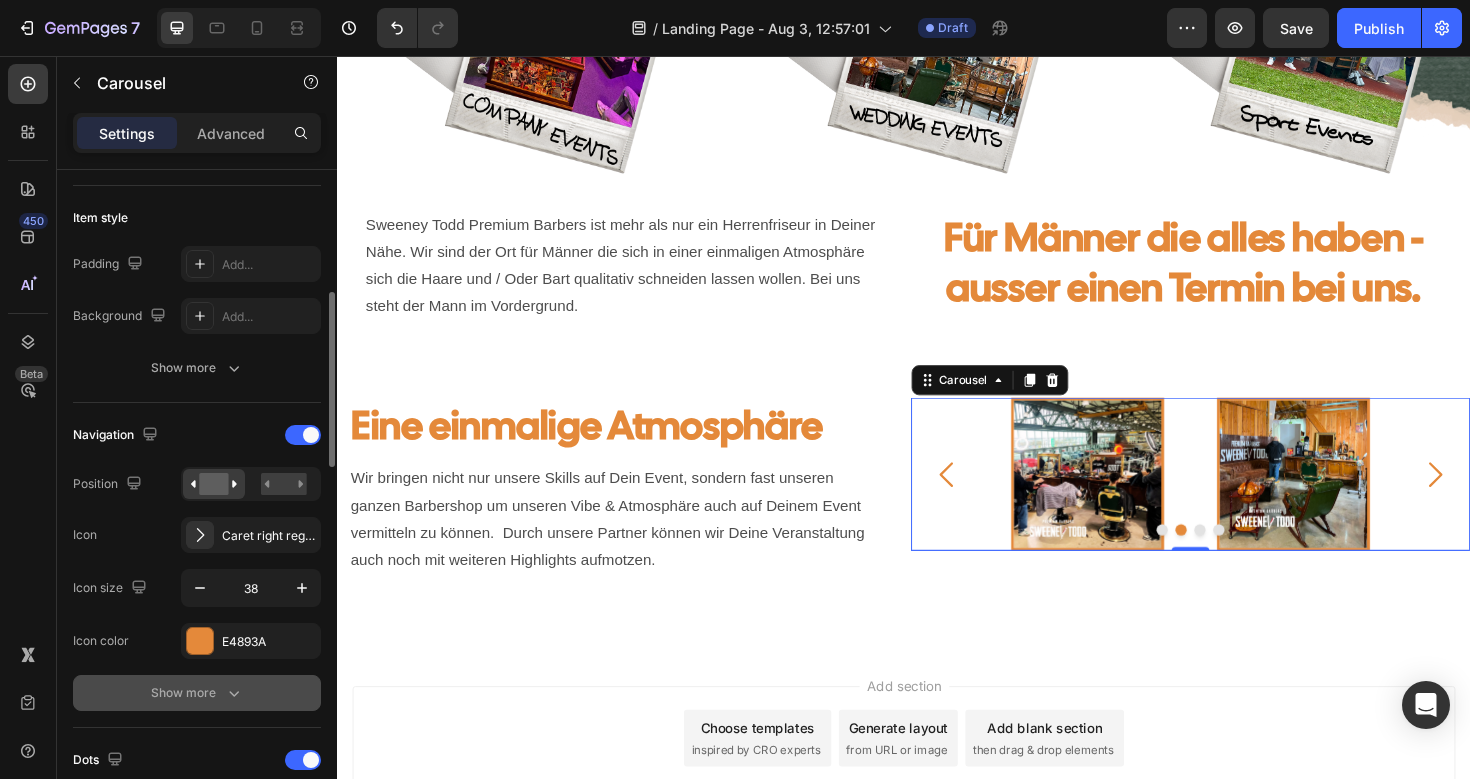 click on "Show more" at bounding box center (197, 693) 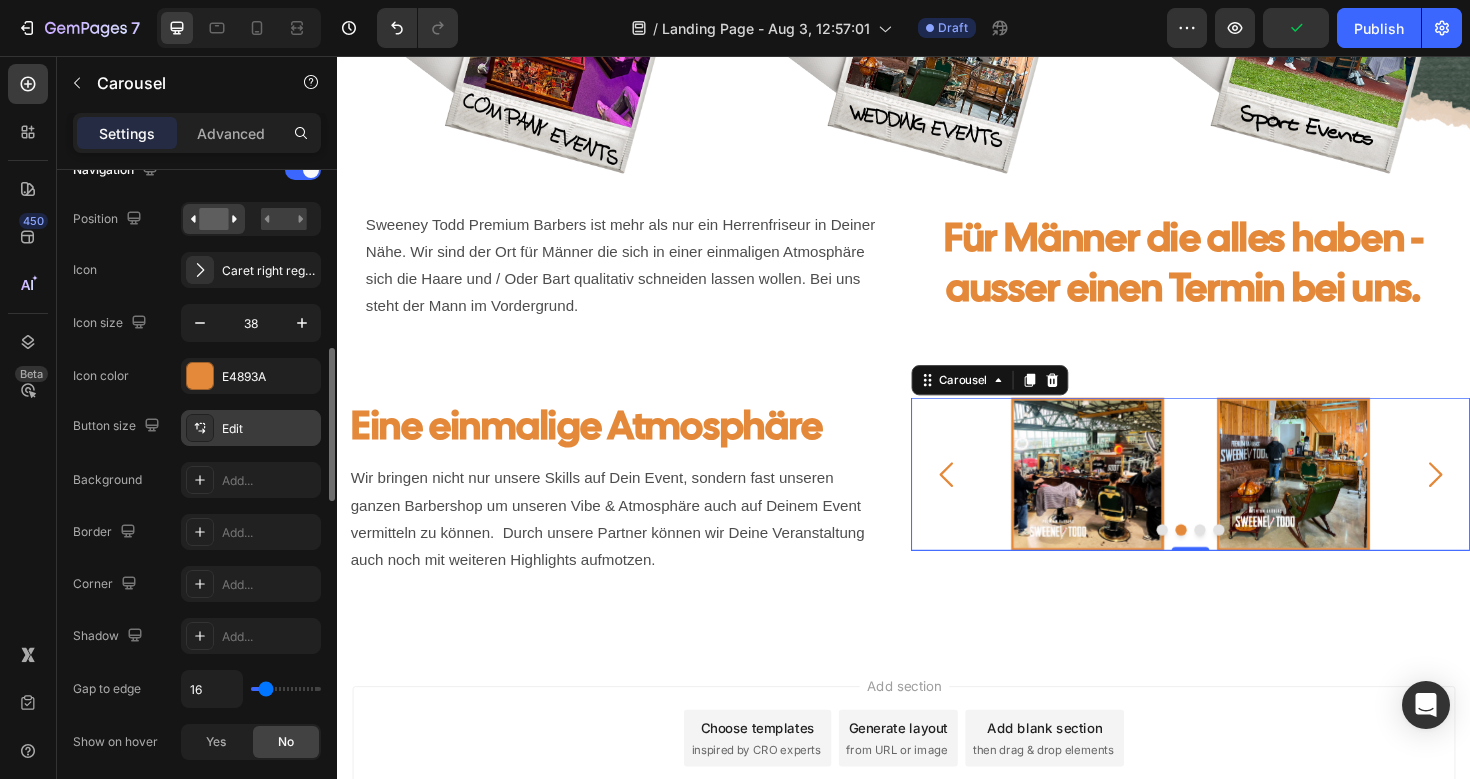 scroll, scrollTop: 739, scrollLeft: 0, axis: vertical 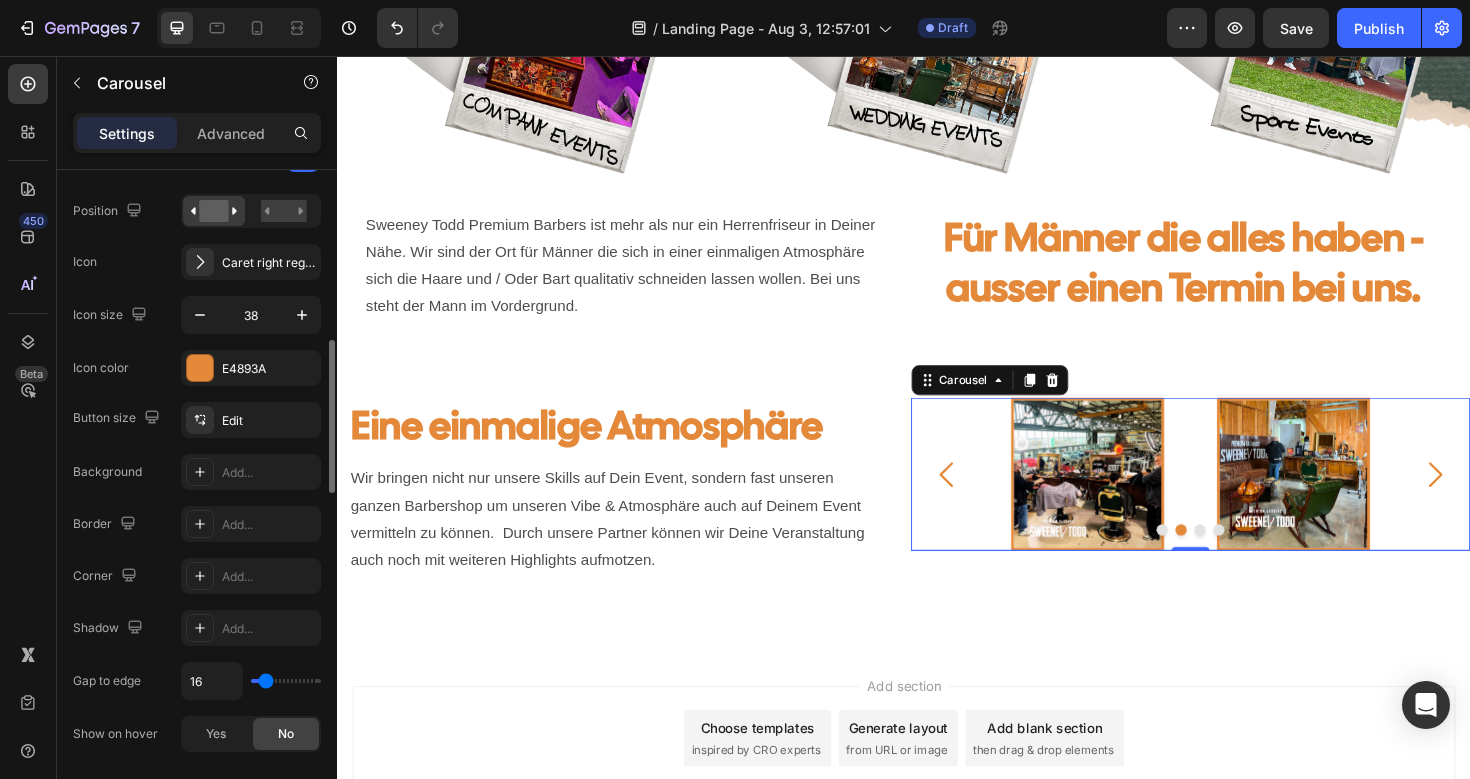 type on "24" 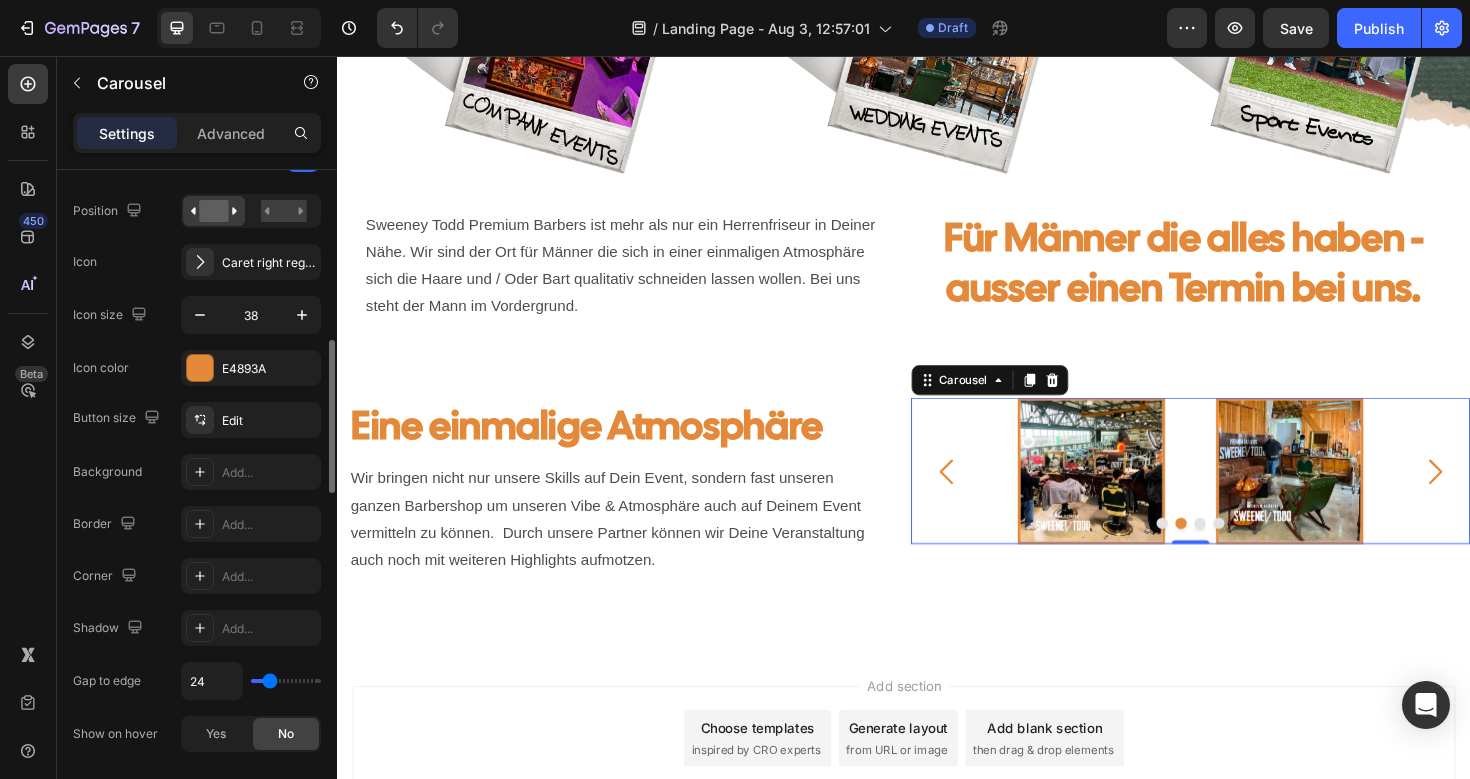 type on "25" 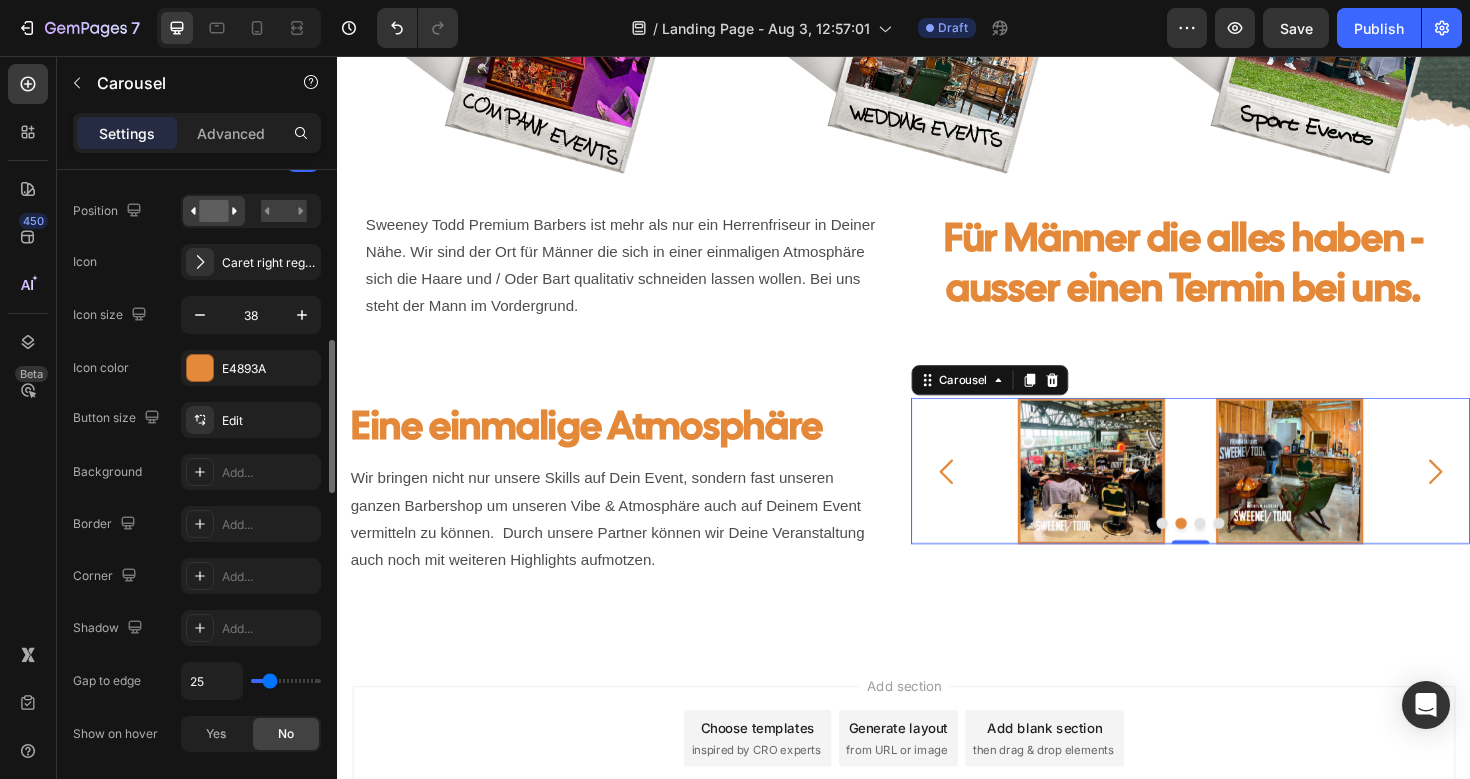 type on "28" 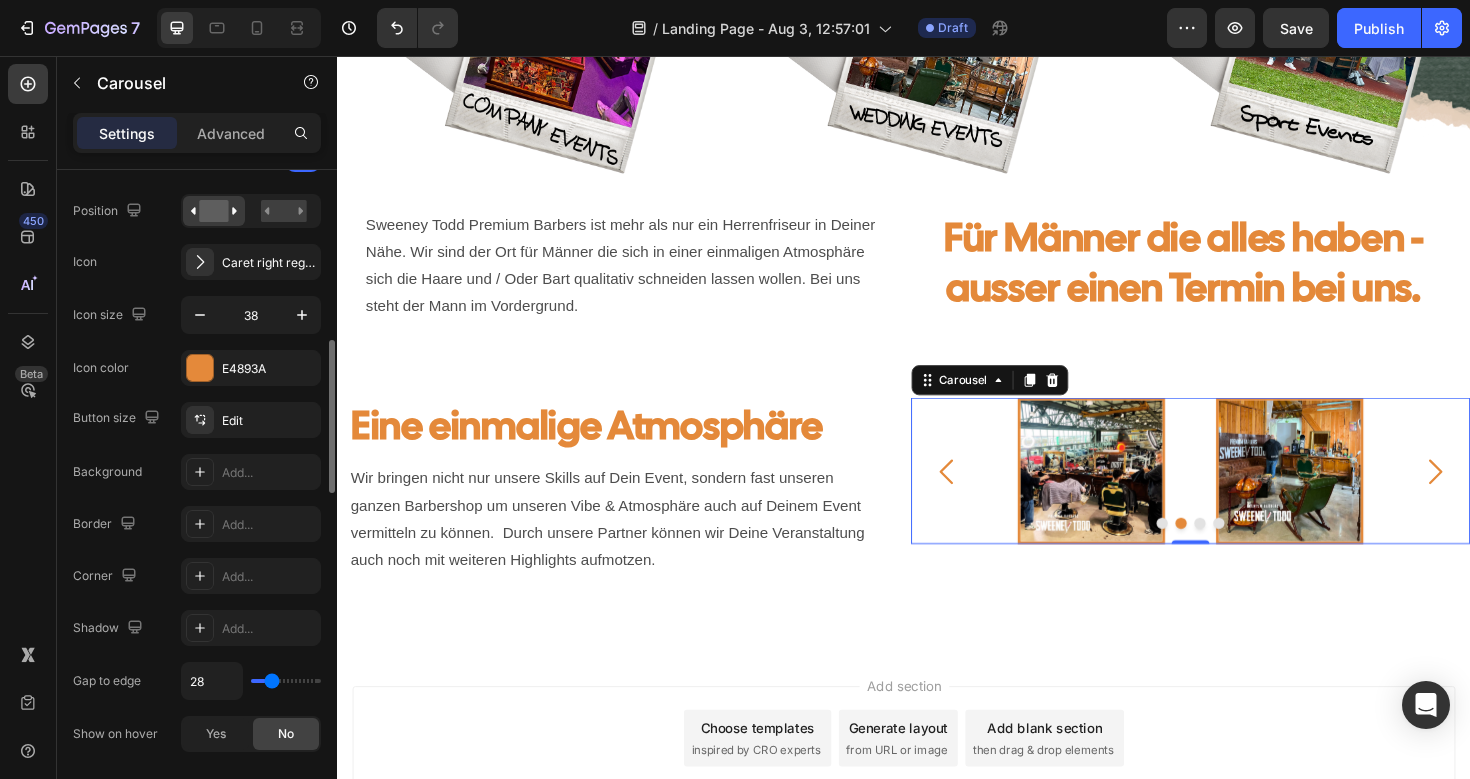 type on "29" 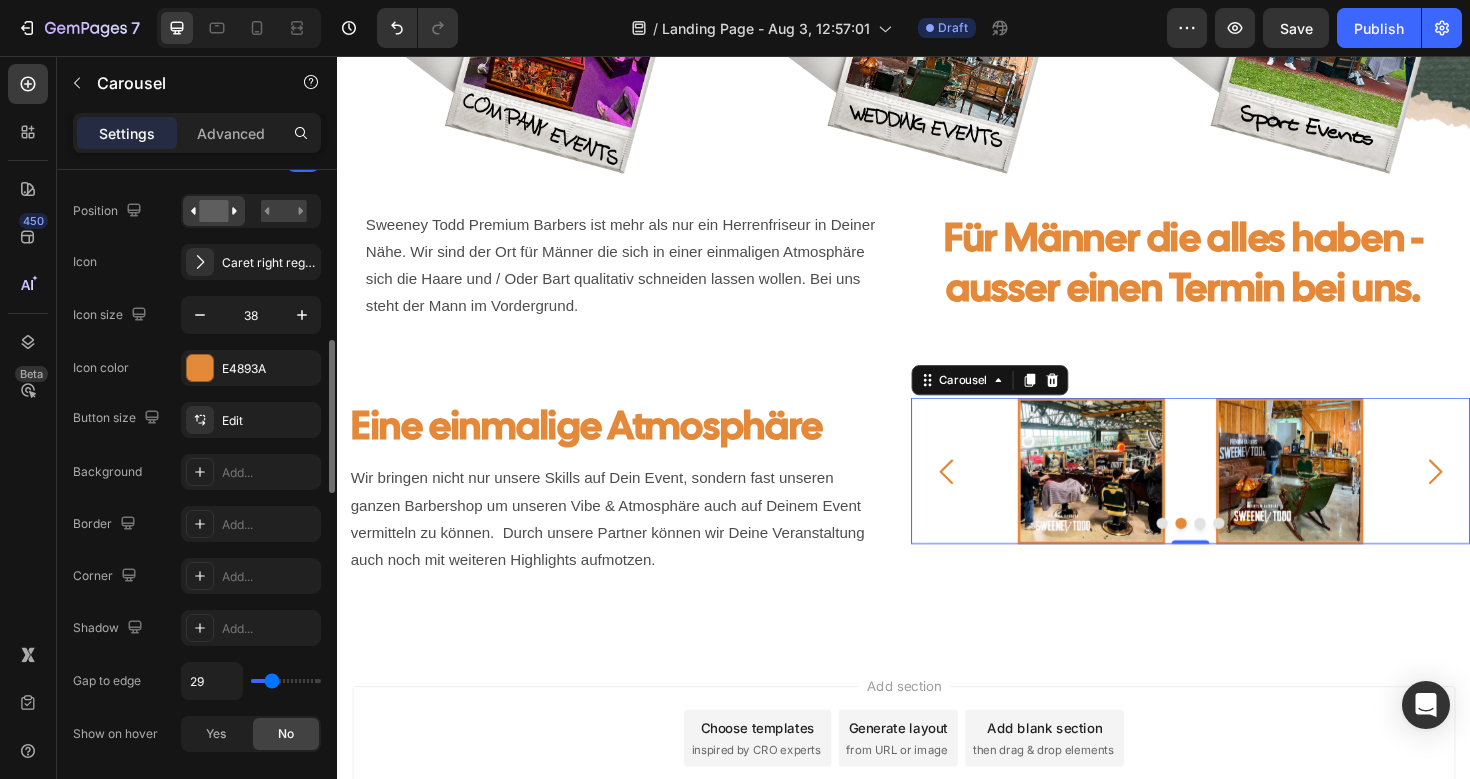 type on "30" 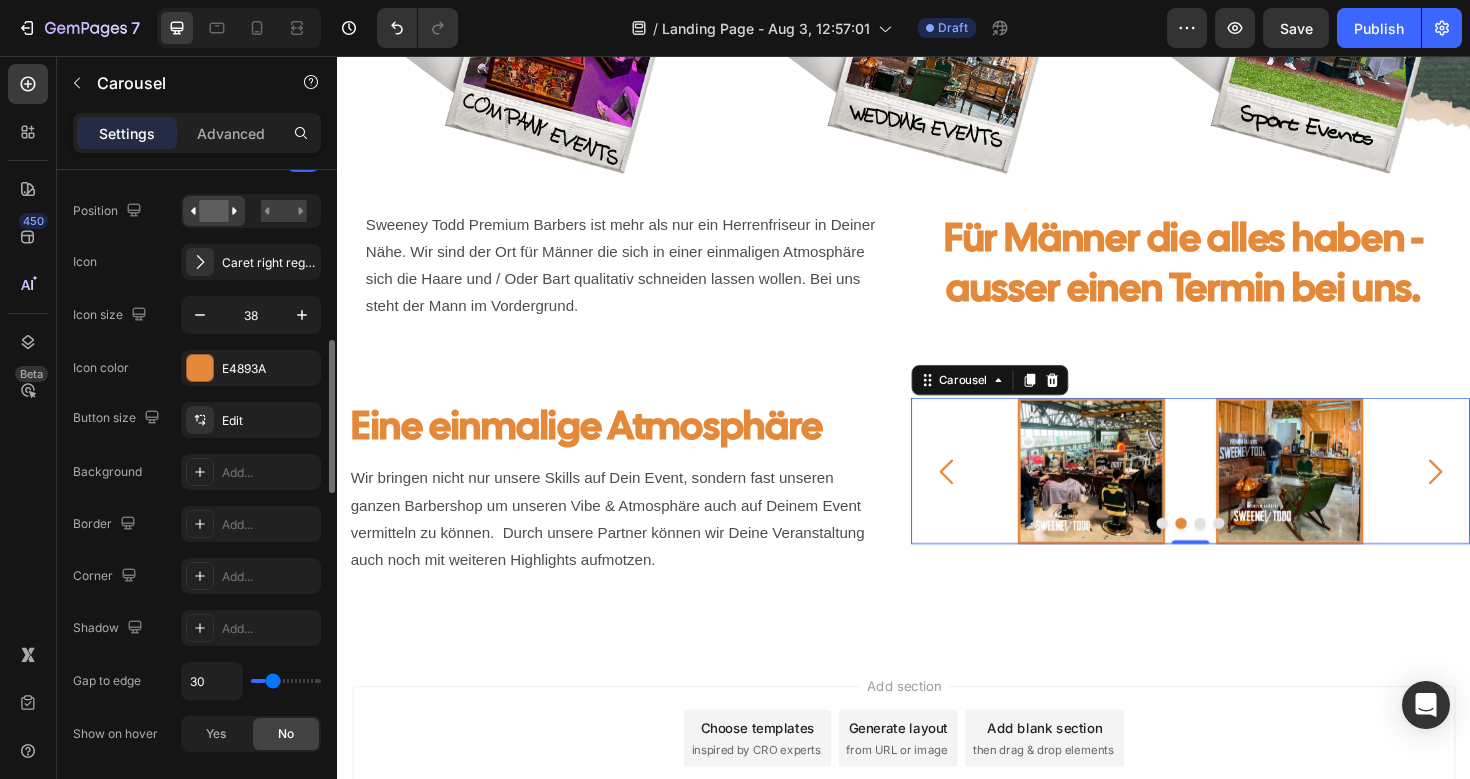 type on "32" 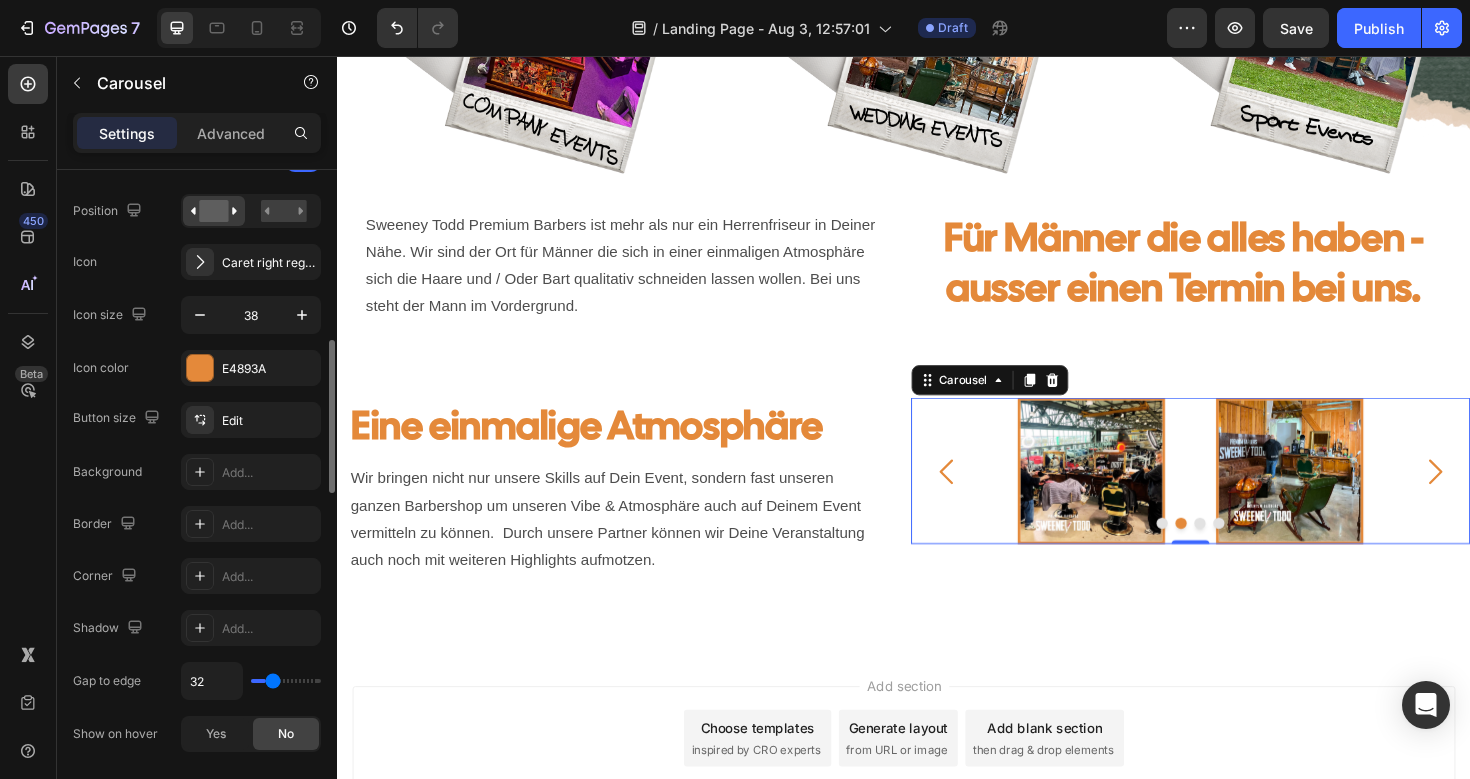 type on "36" 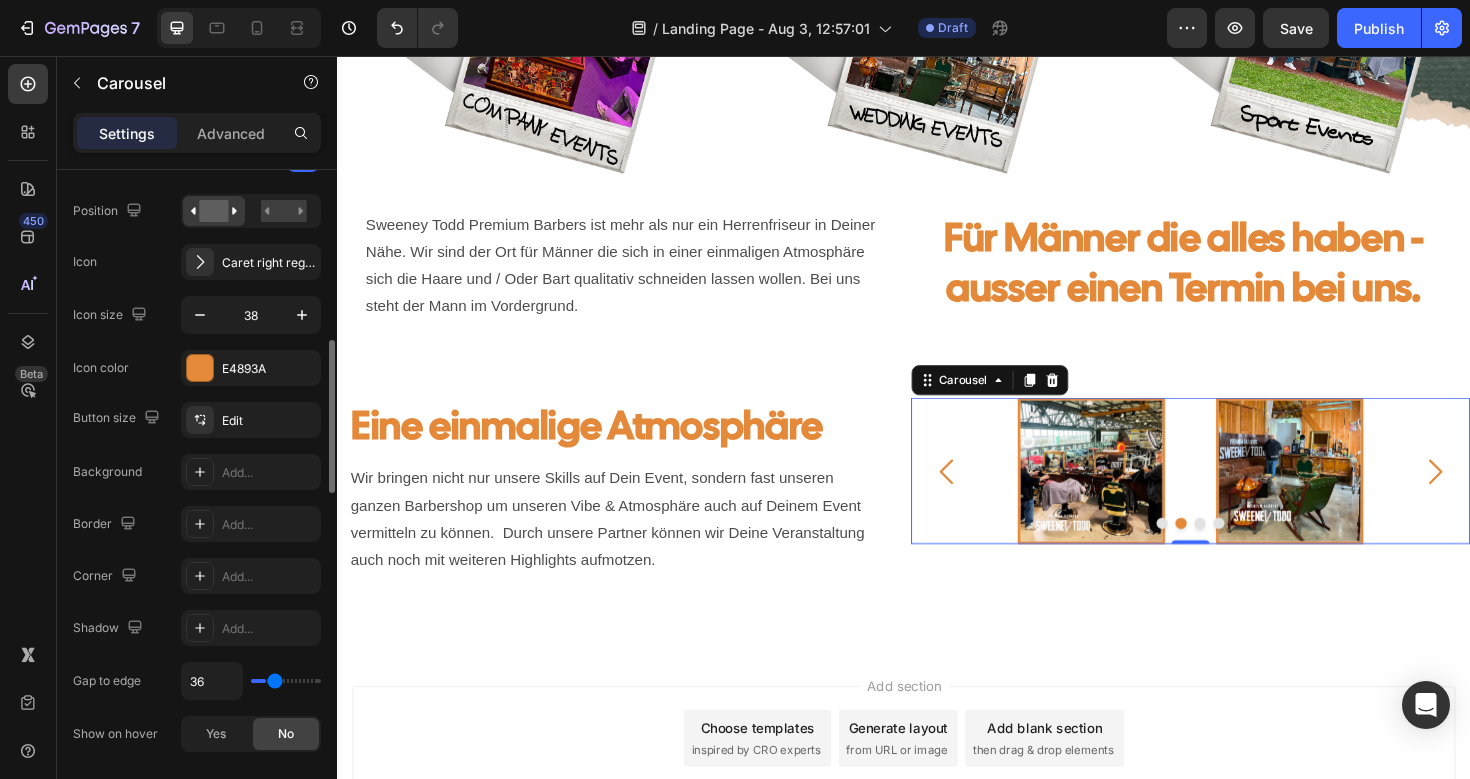 type on "42" 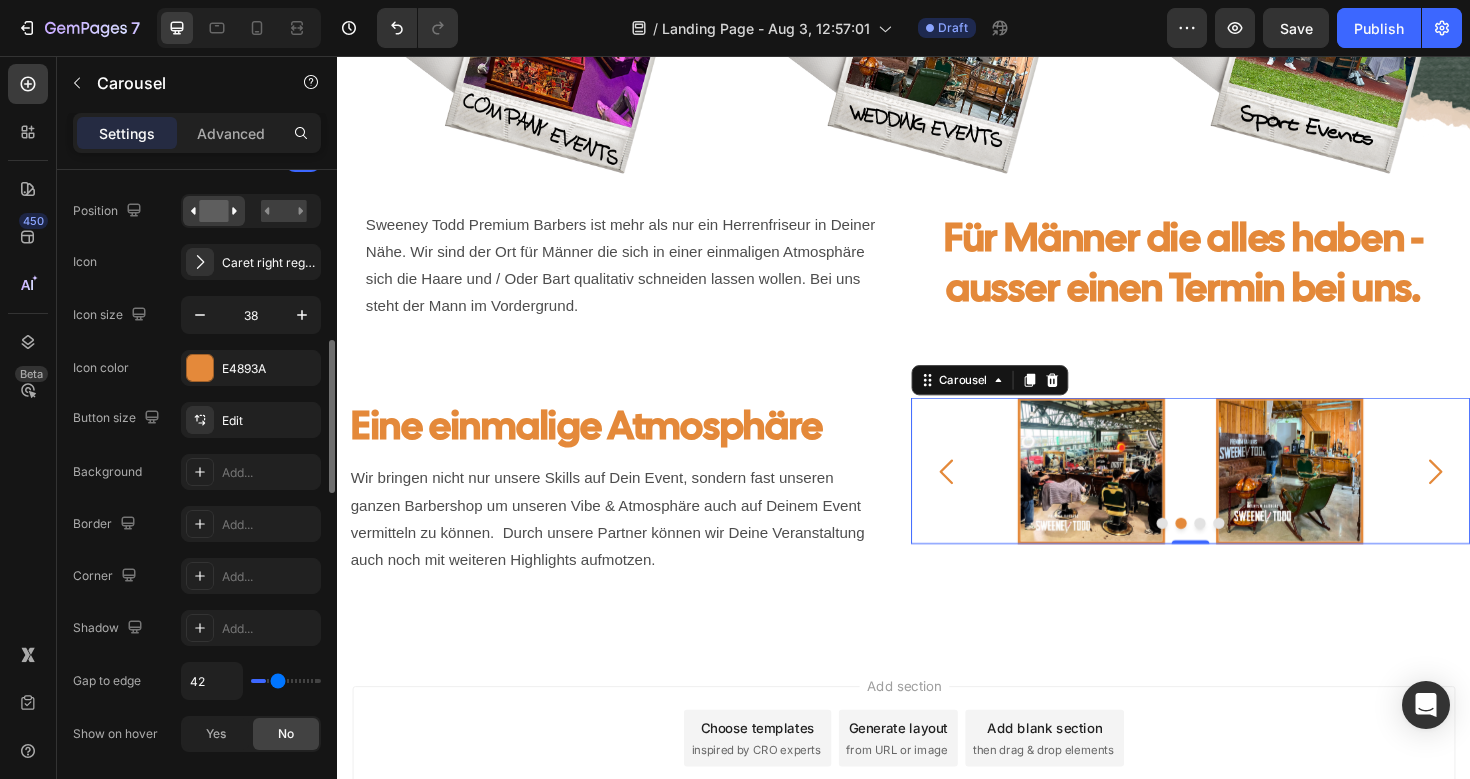 type on "48" 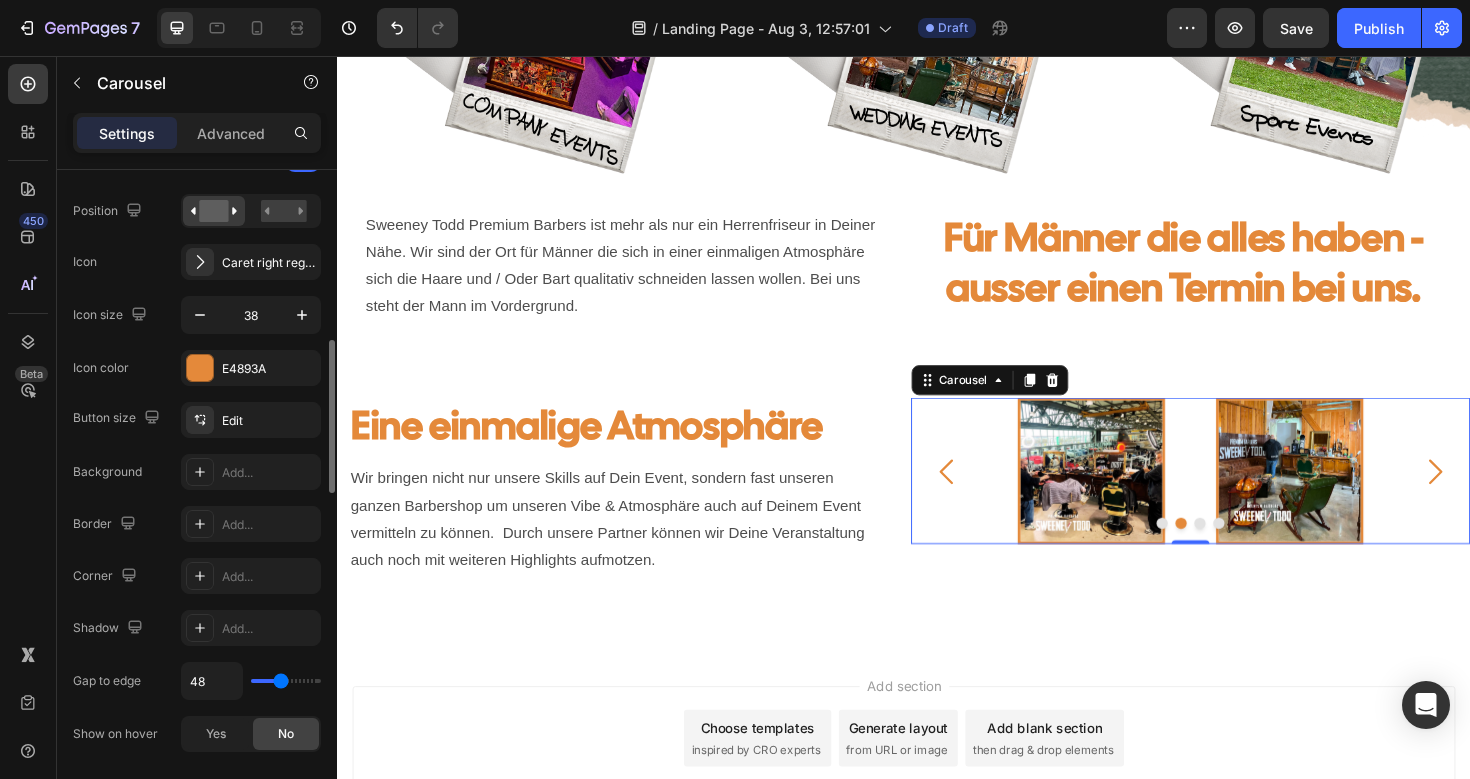 type on "53" 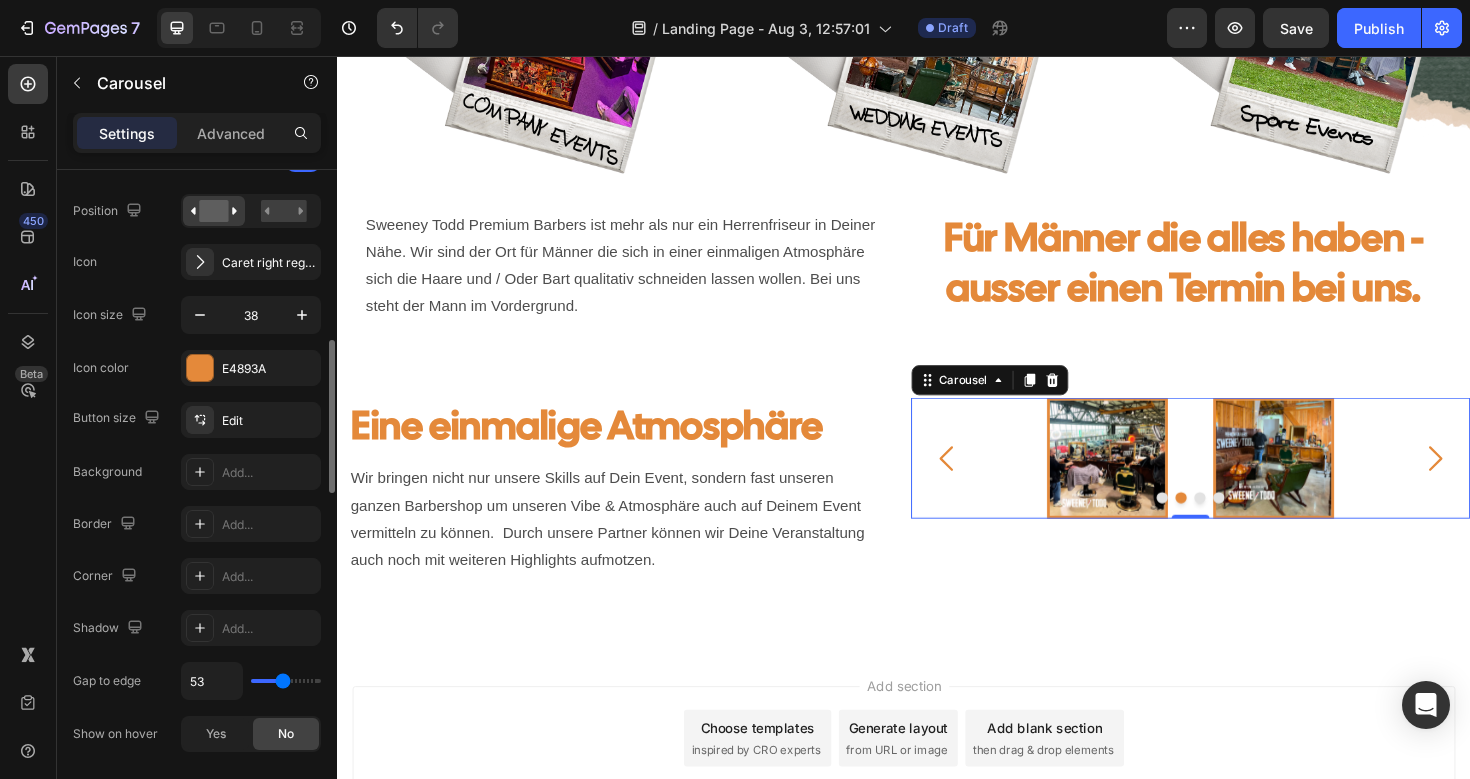 type on "58" 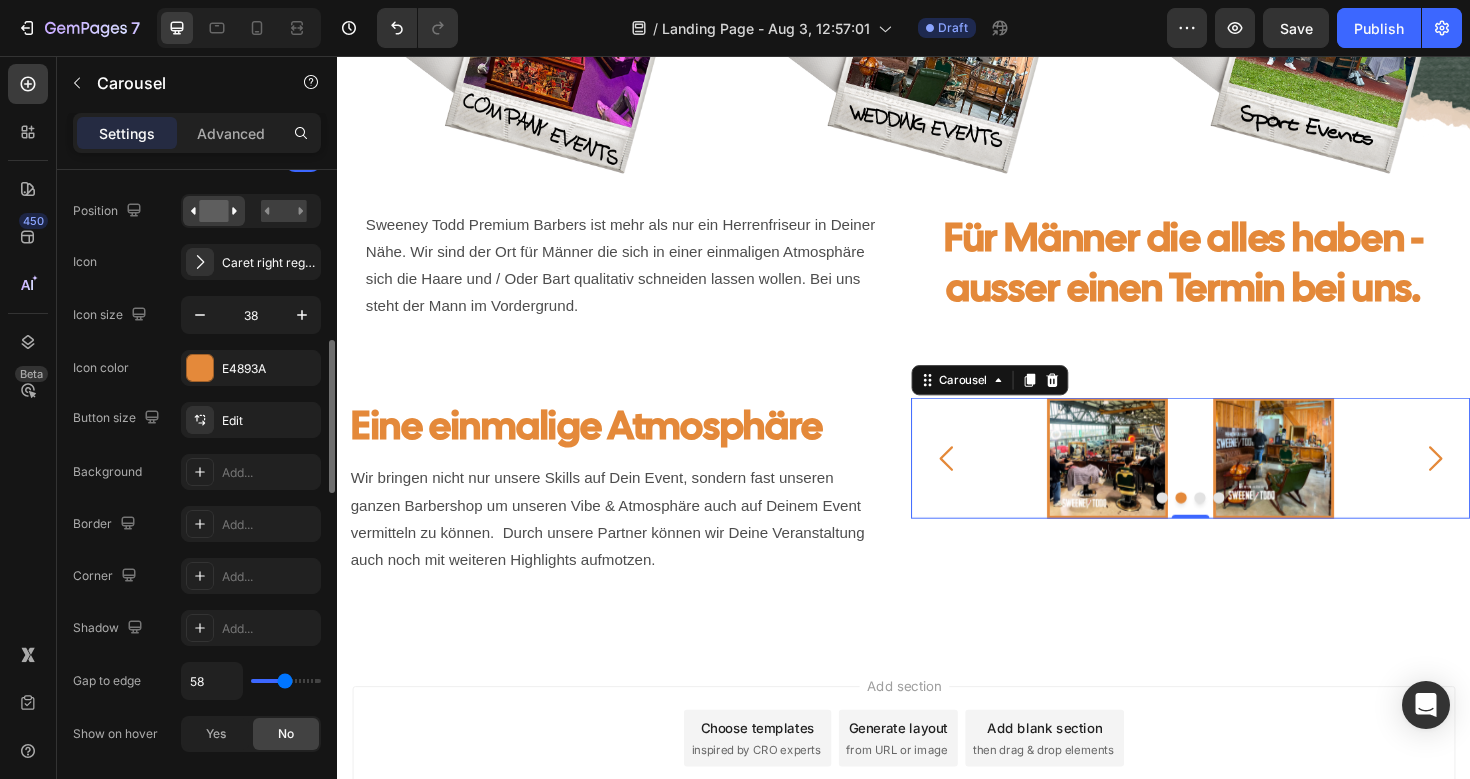 type on "60" 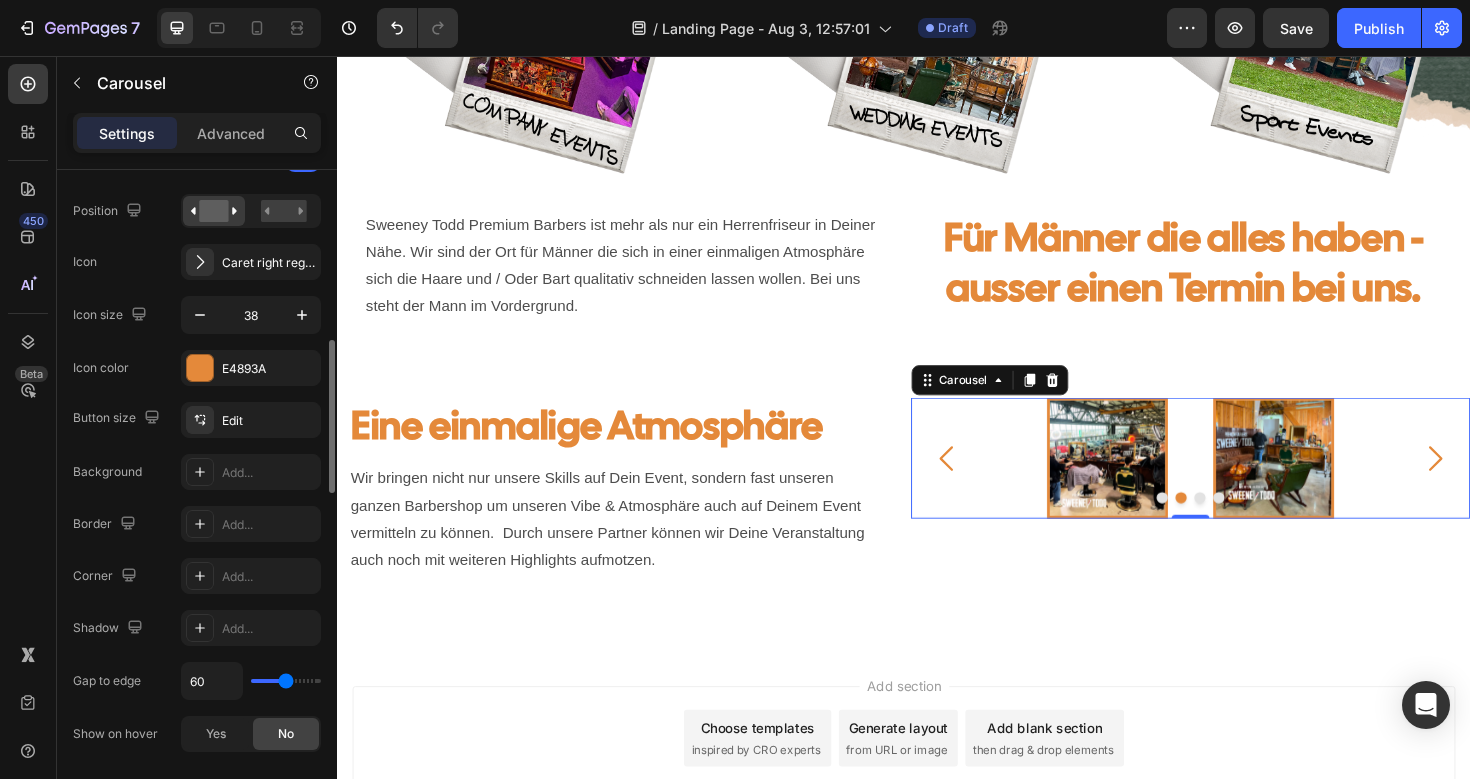 type on "63" 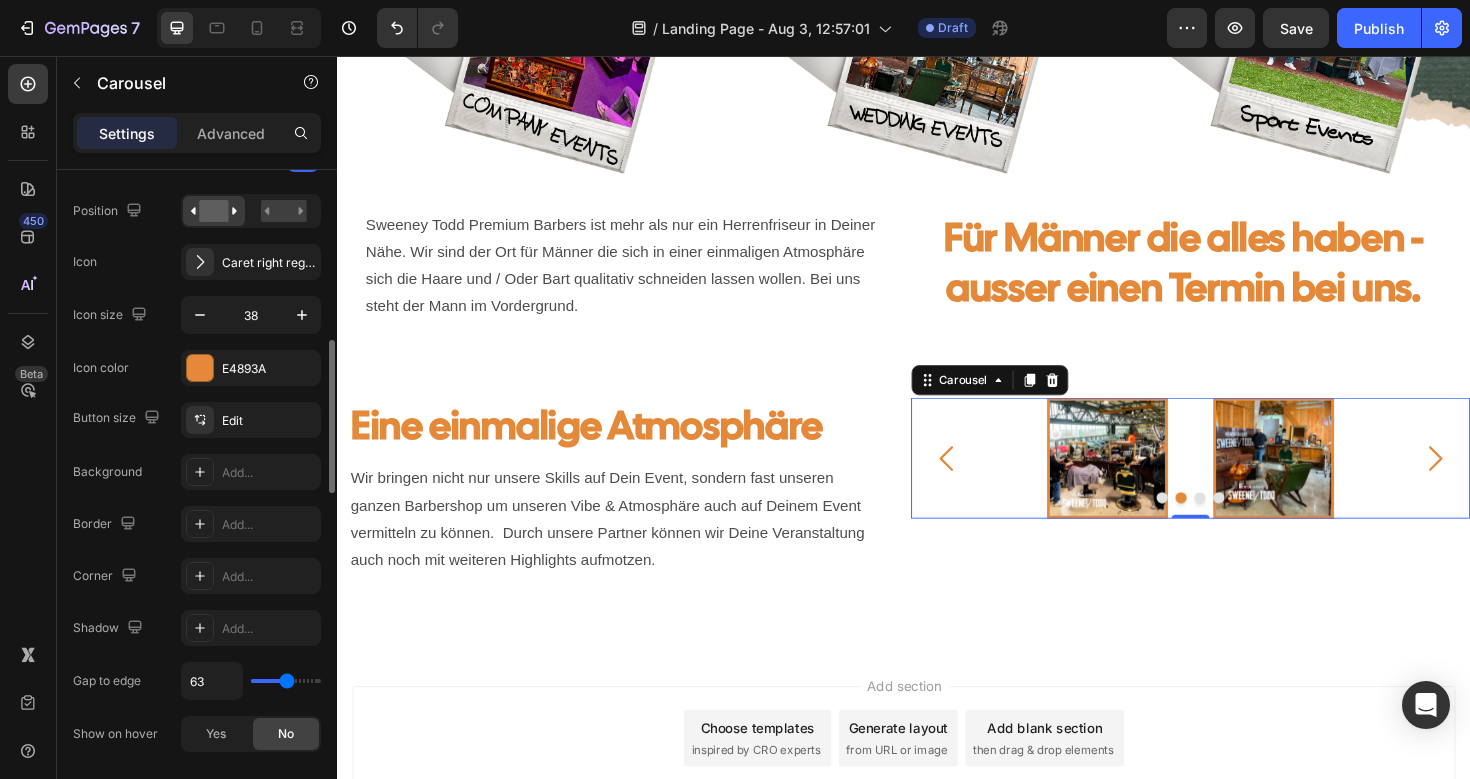 type on "65" 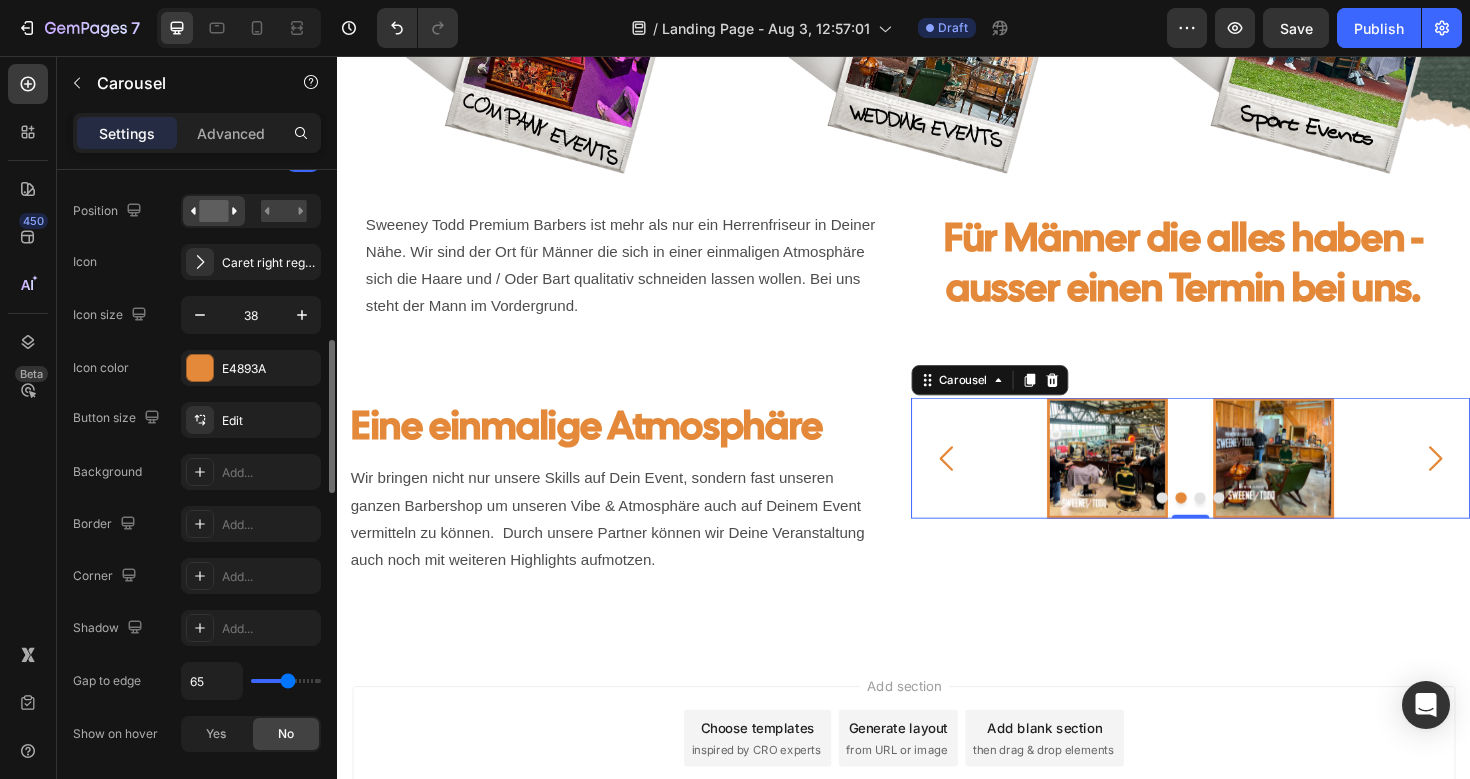 type on "67" 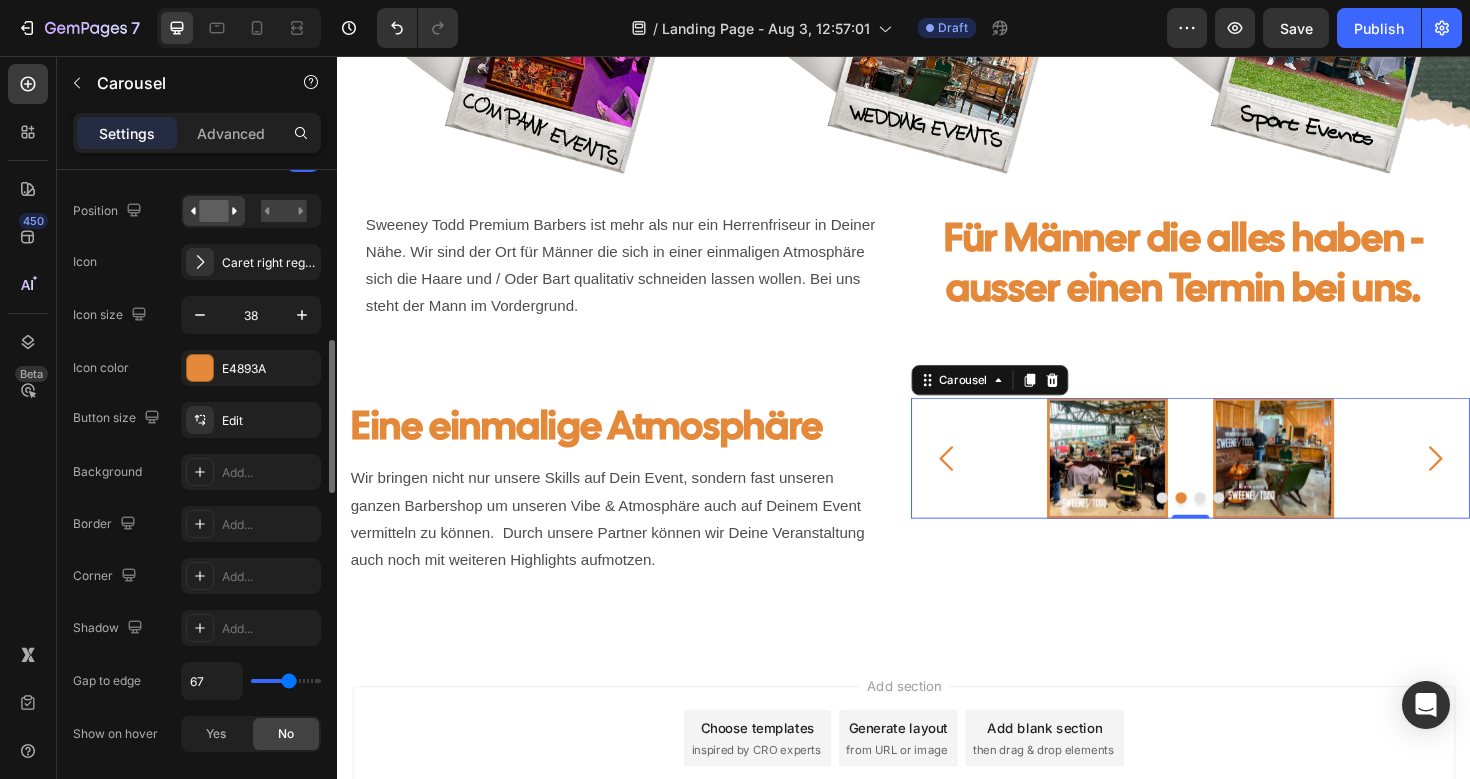 type on "68" 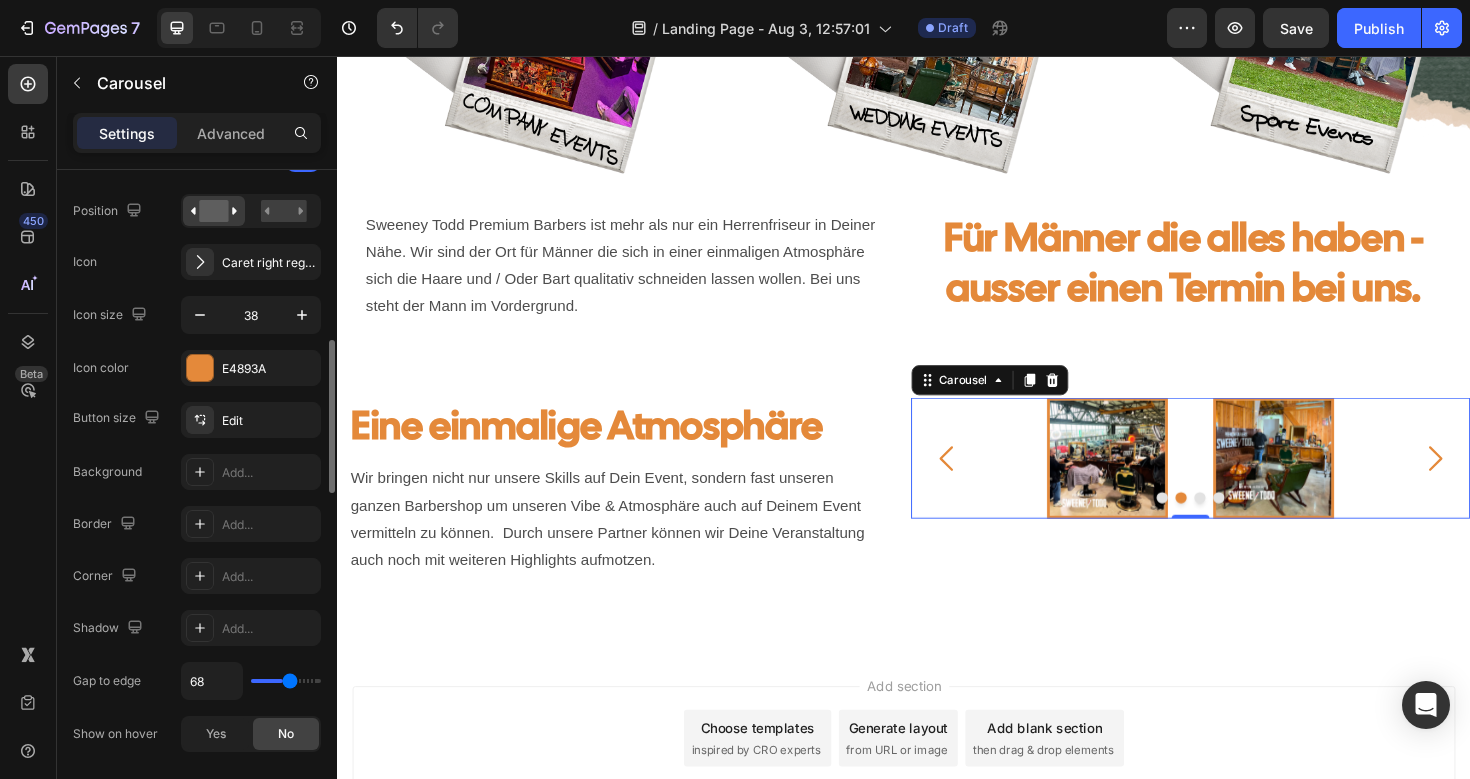 type on "69" 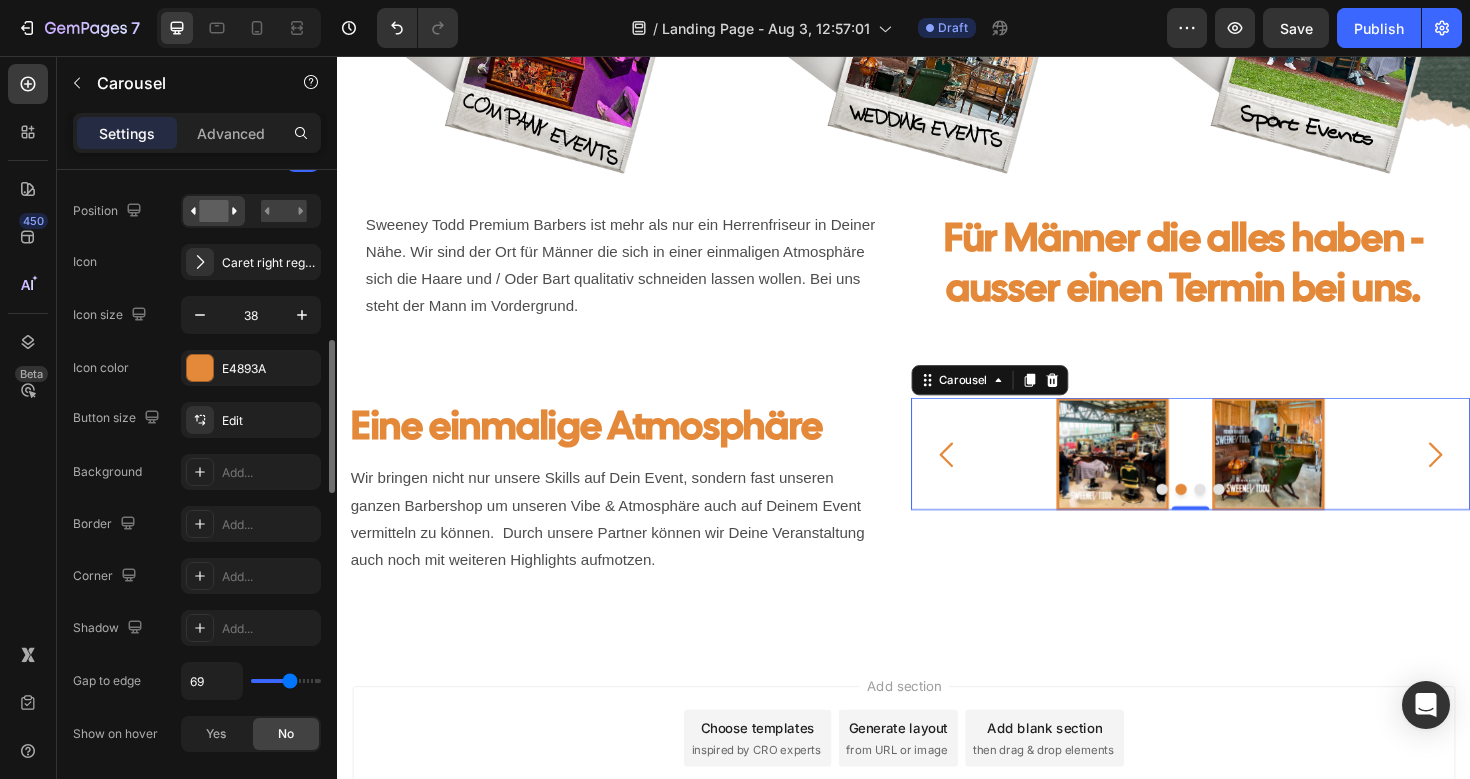 type on "68" 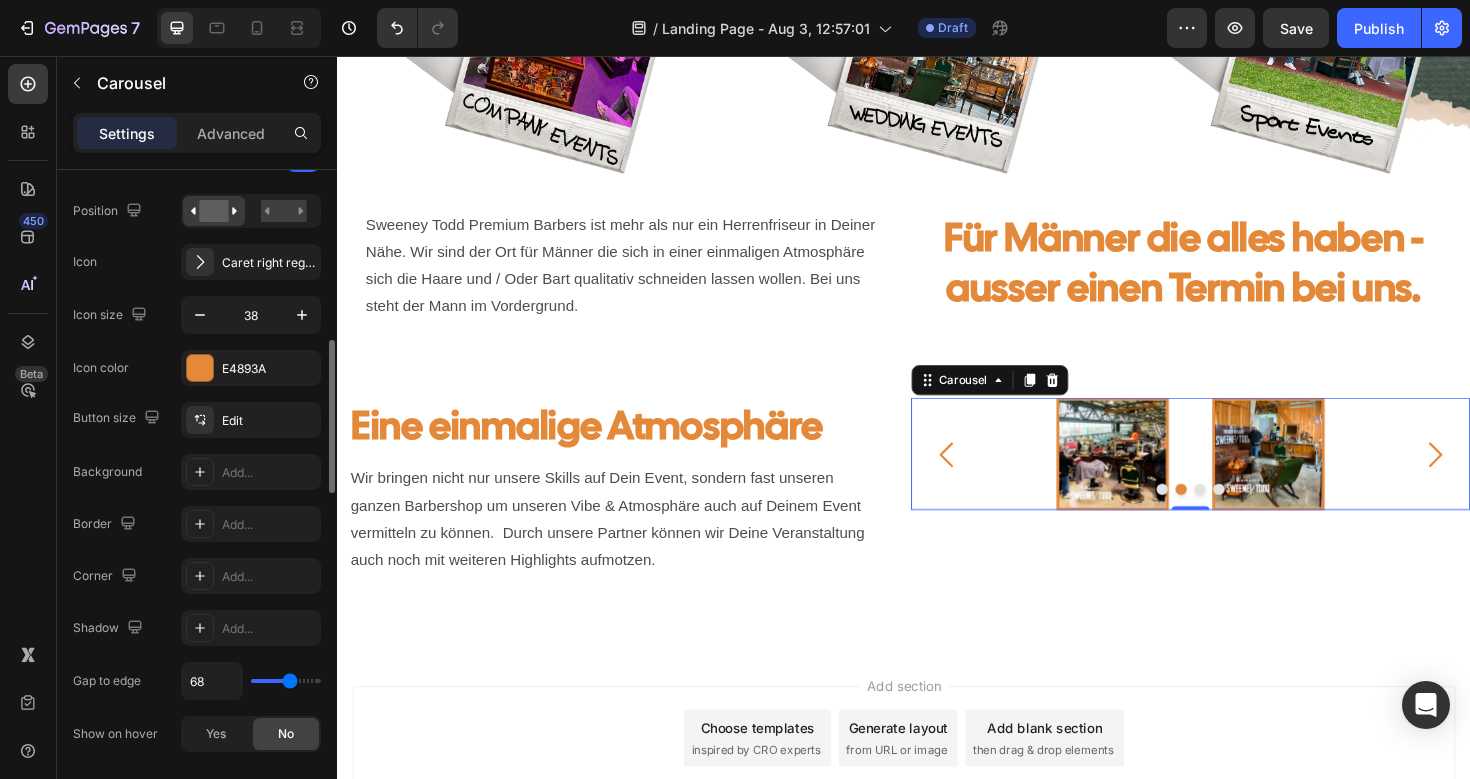 type on "66" 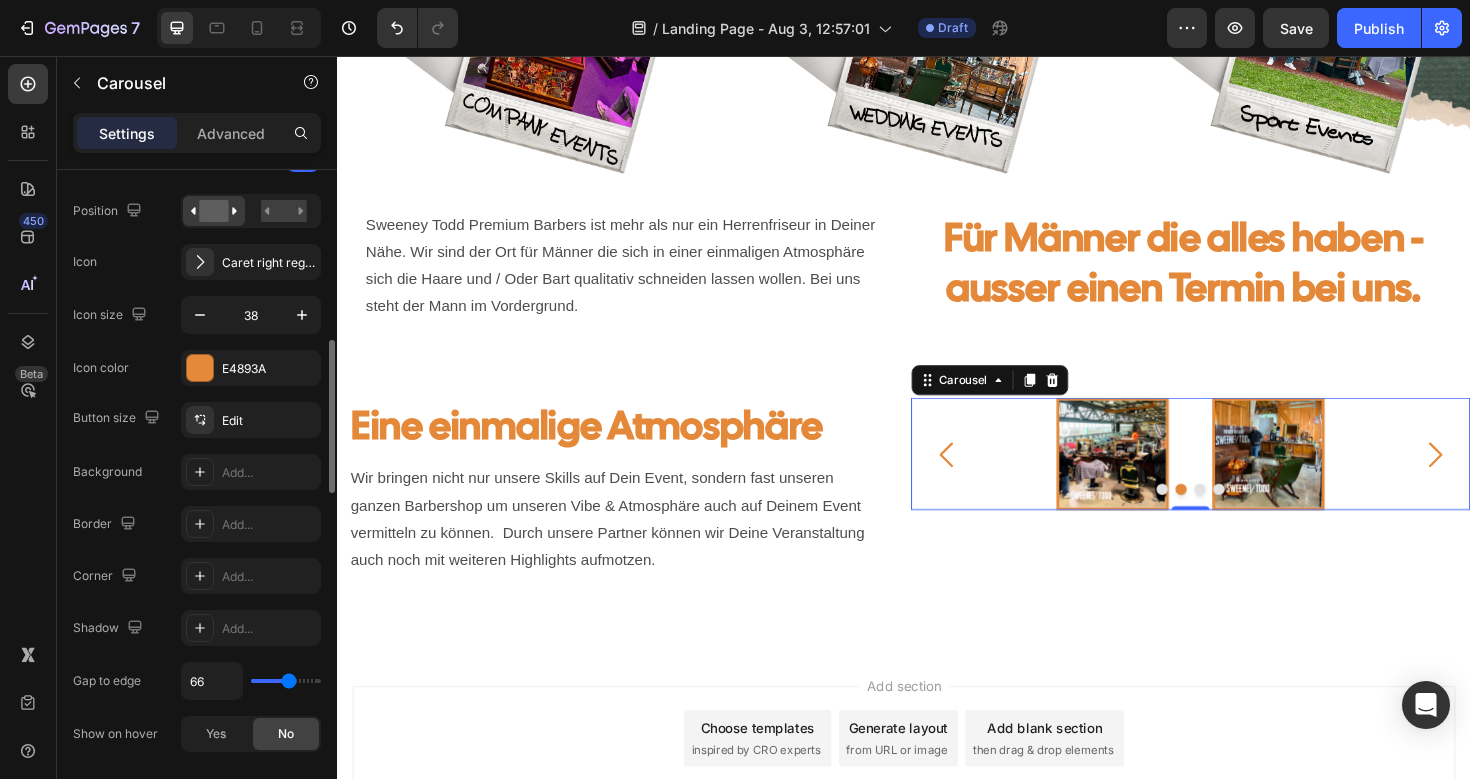 type on "35" 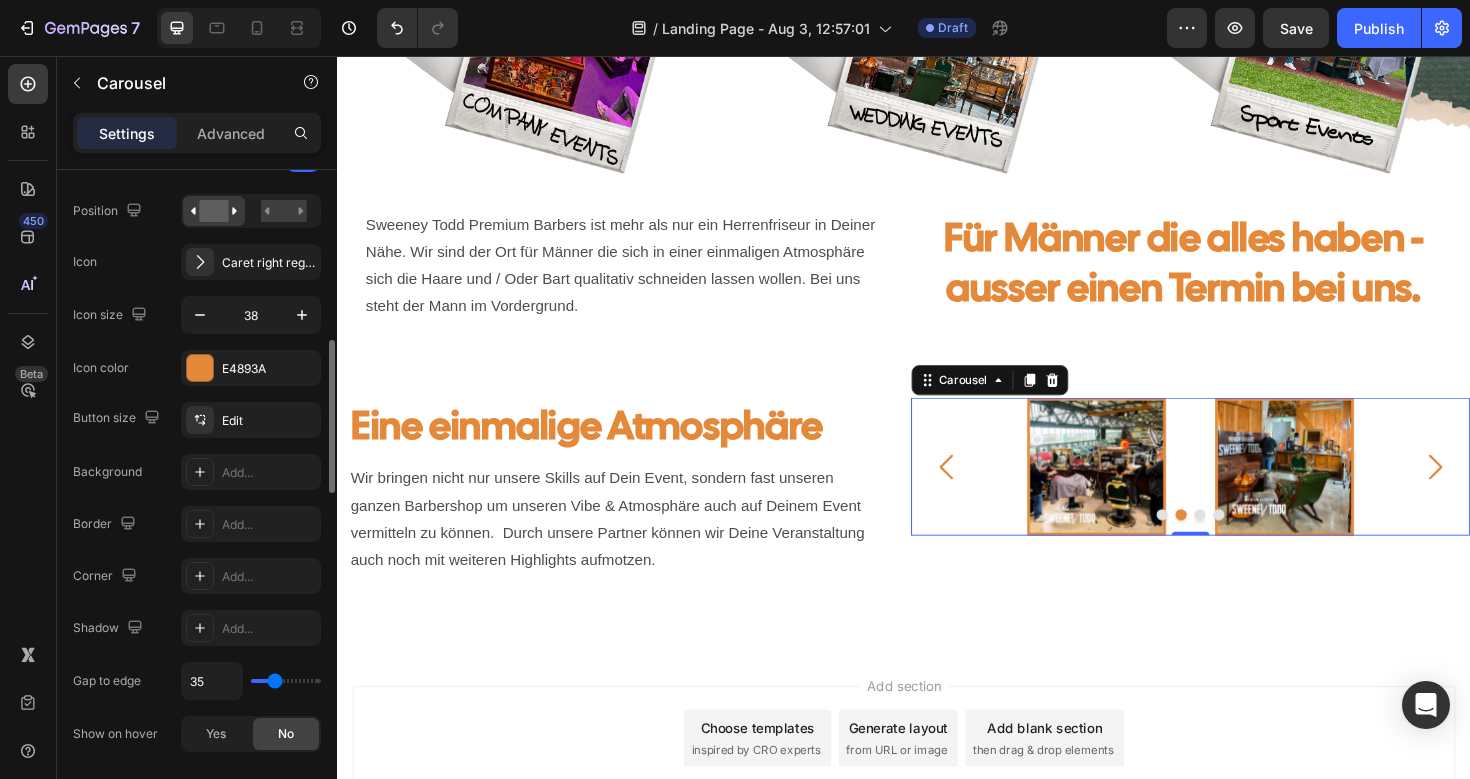 type on "30" 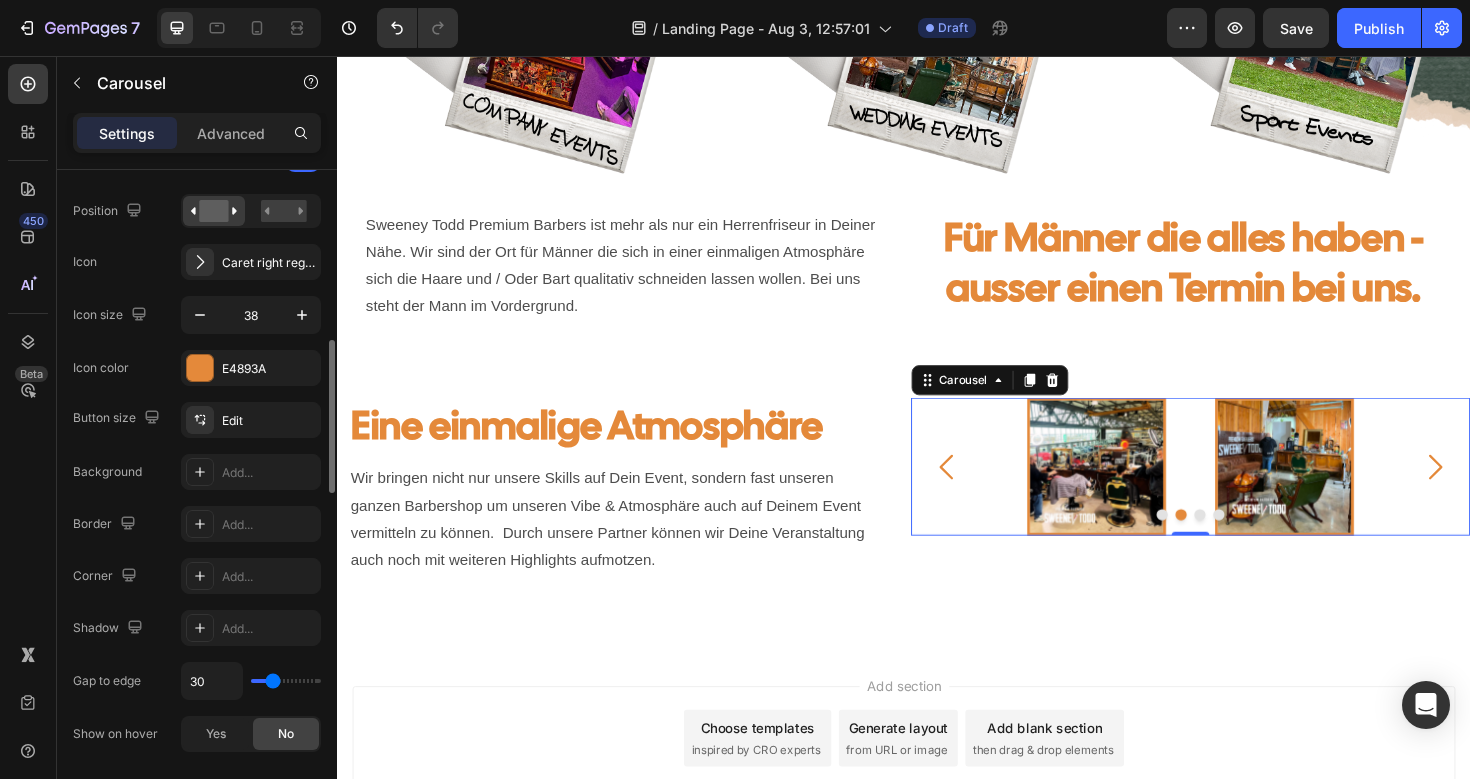 type on "24" 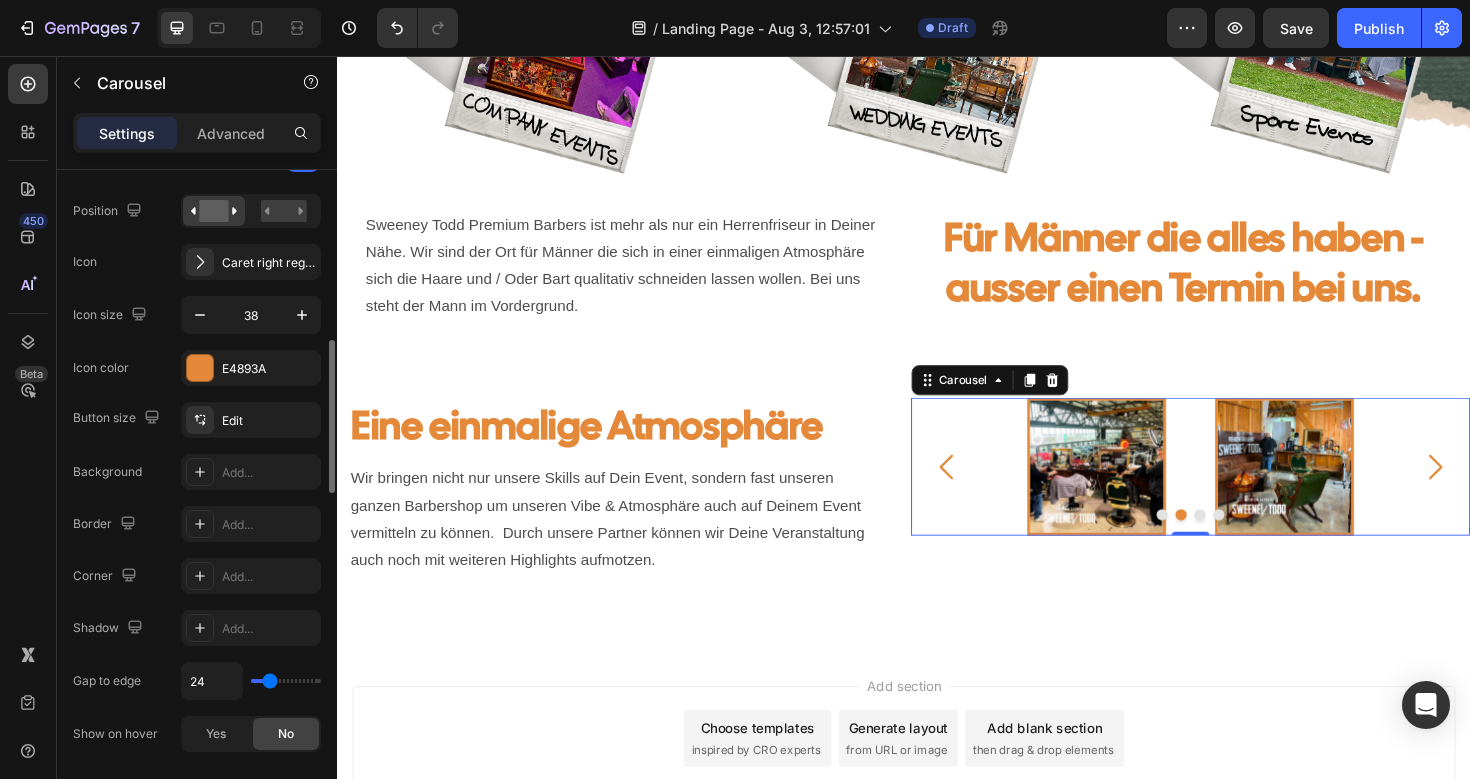 type on "20" 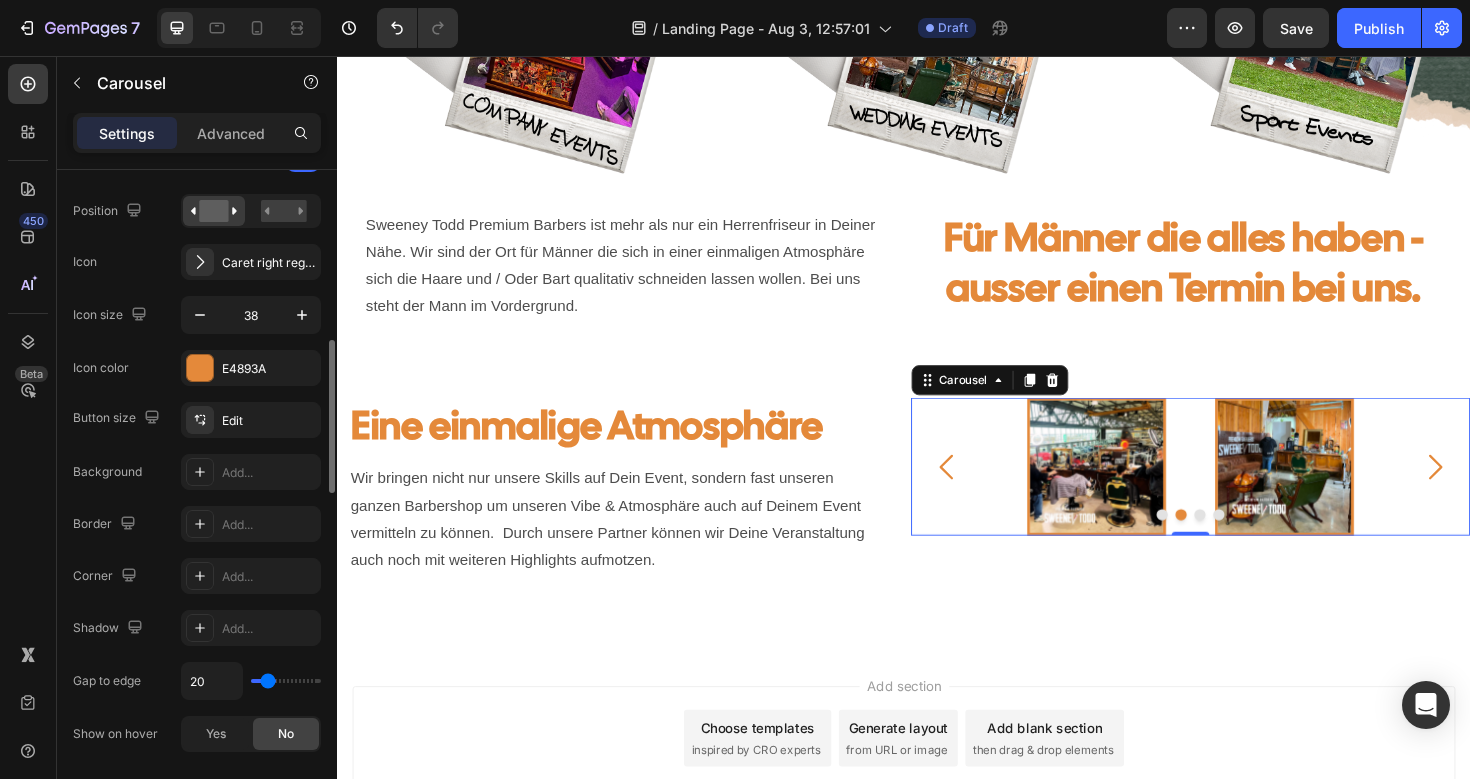 type on "15" 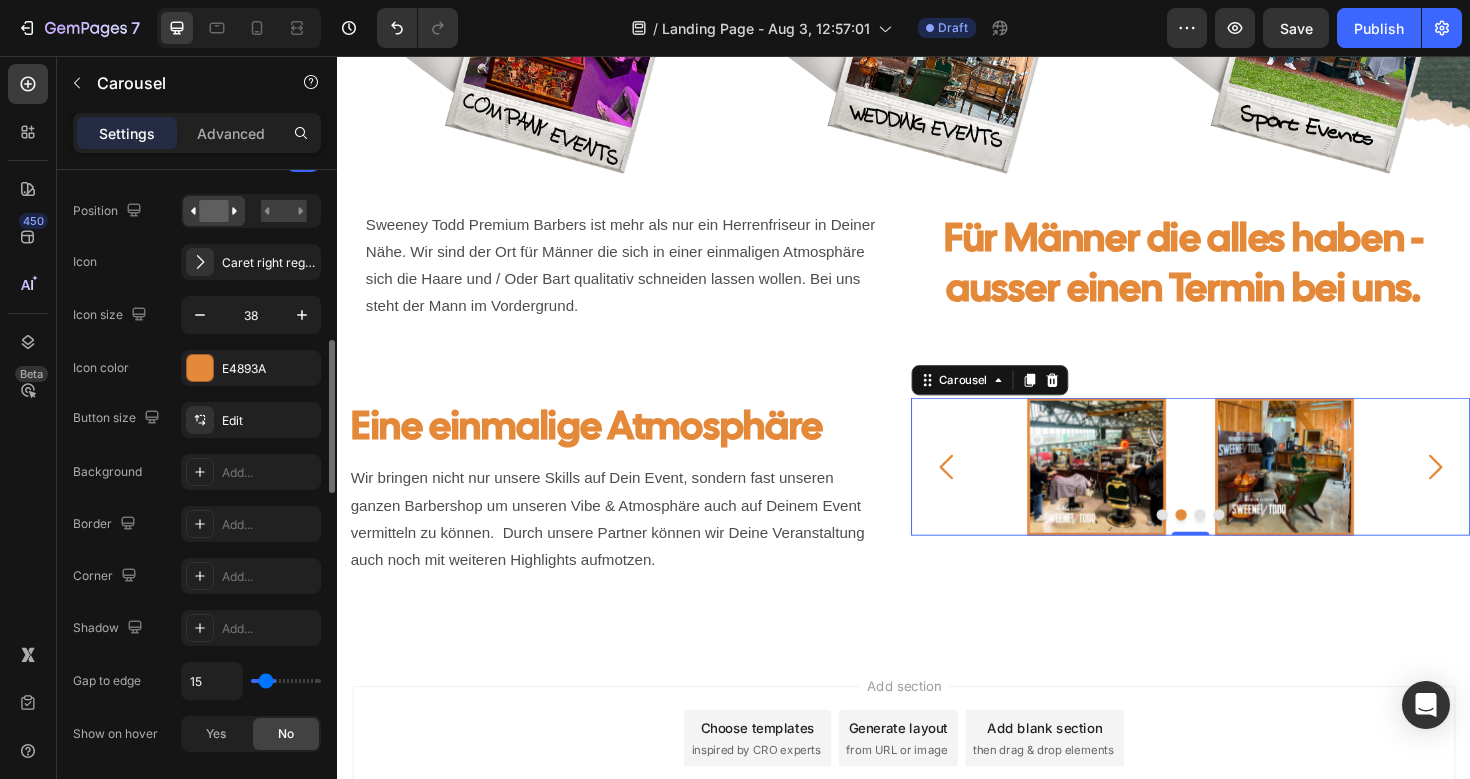 type on "11" 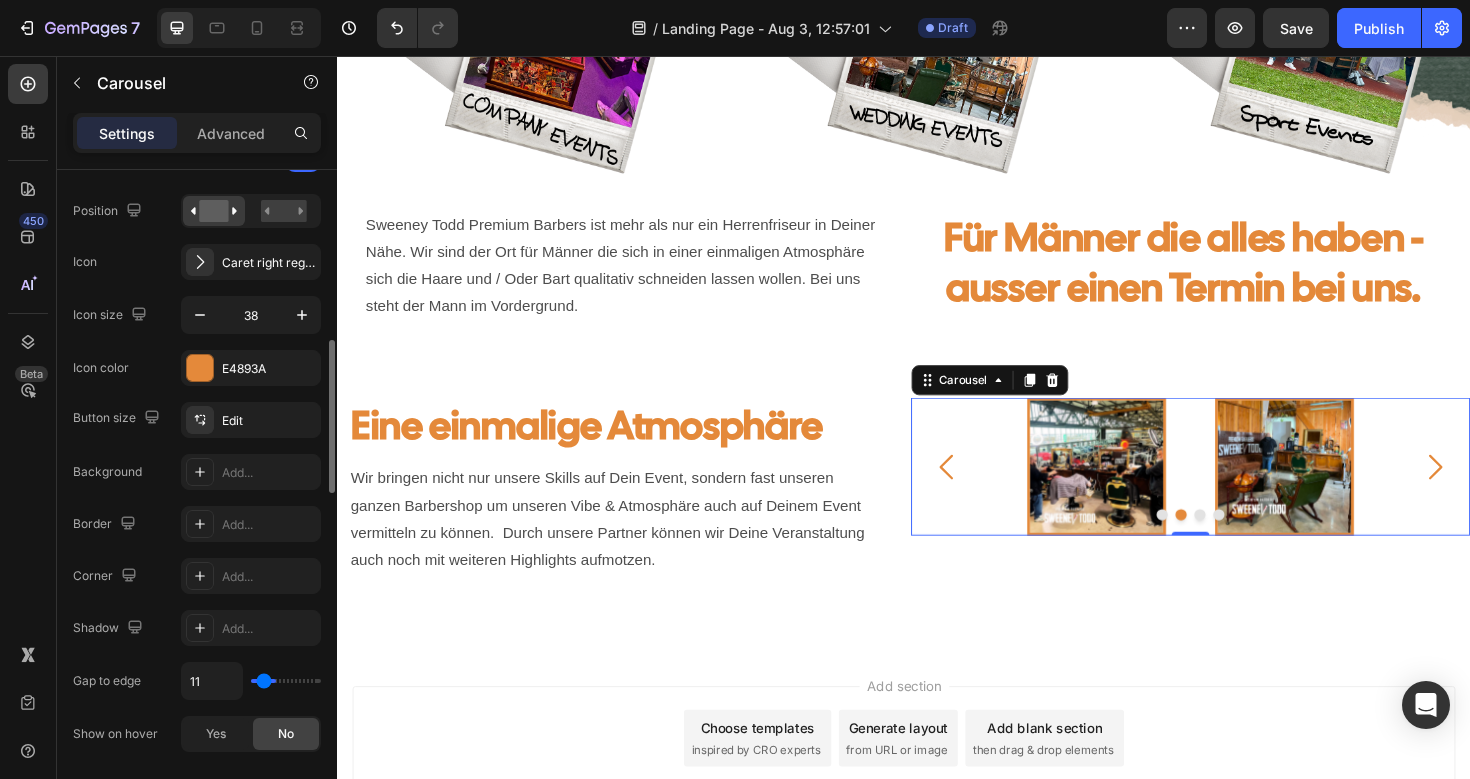 type on "7" 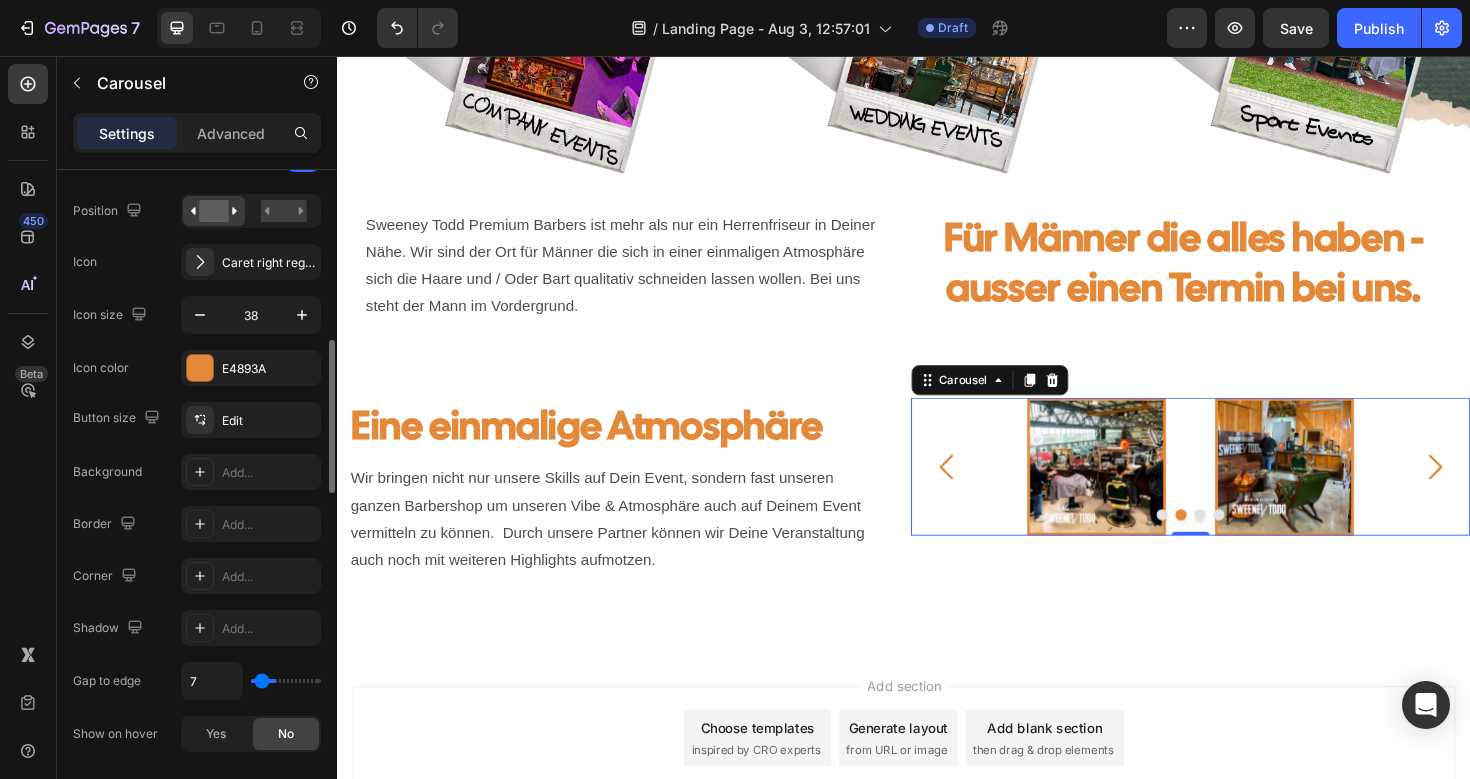 type on "2" 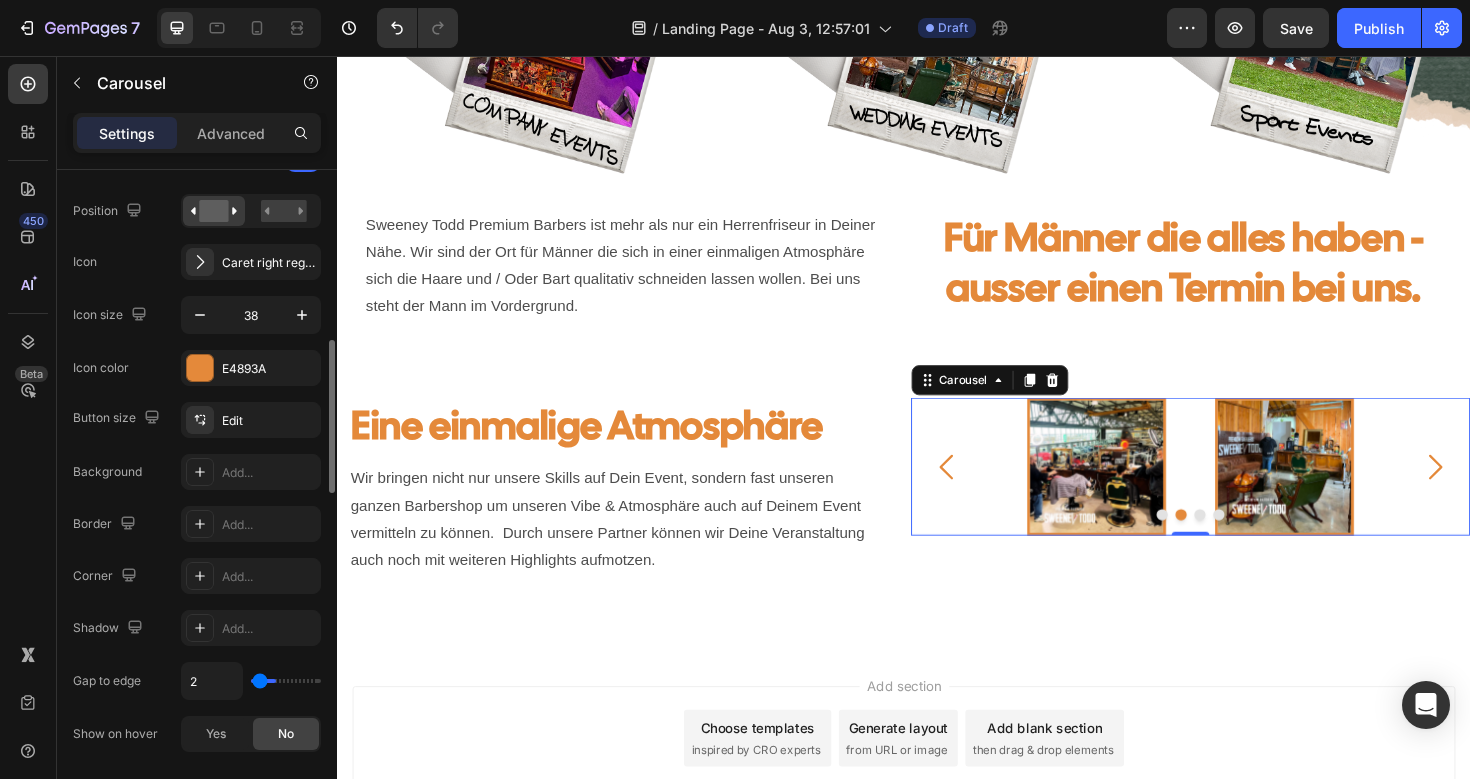type on "0" 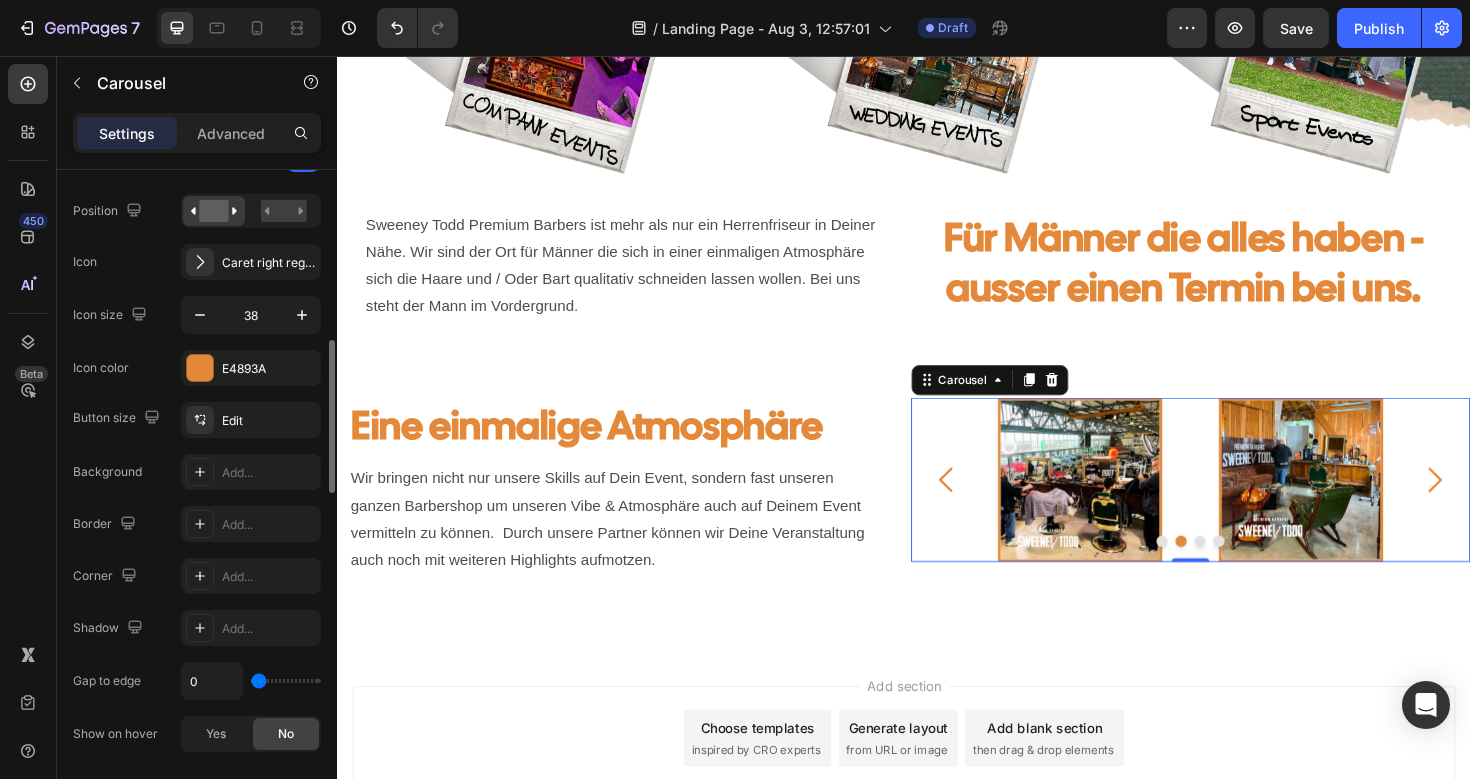 type on "15" 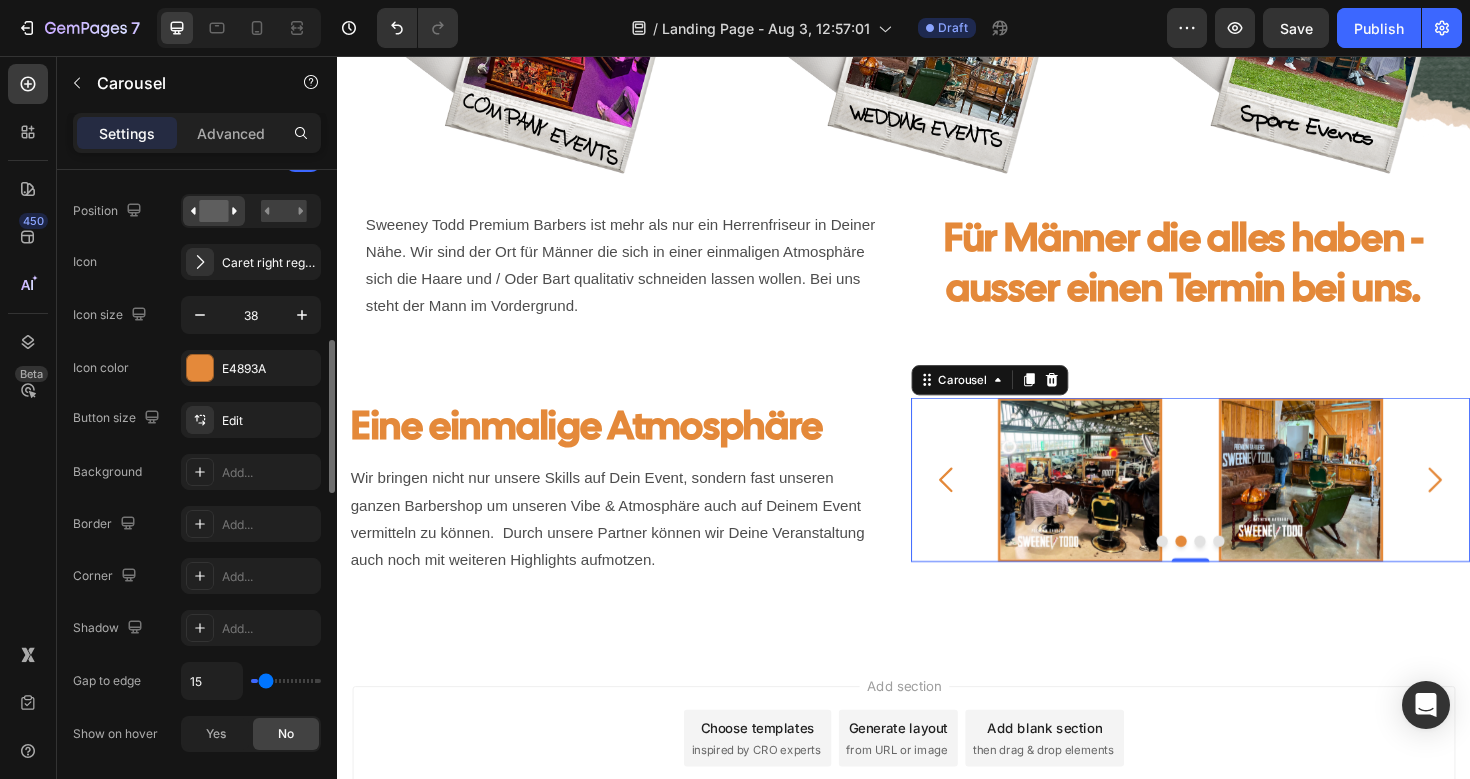 type on "27" 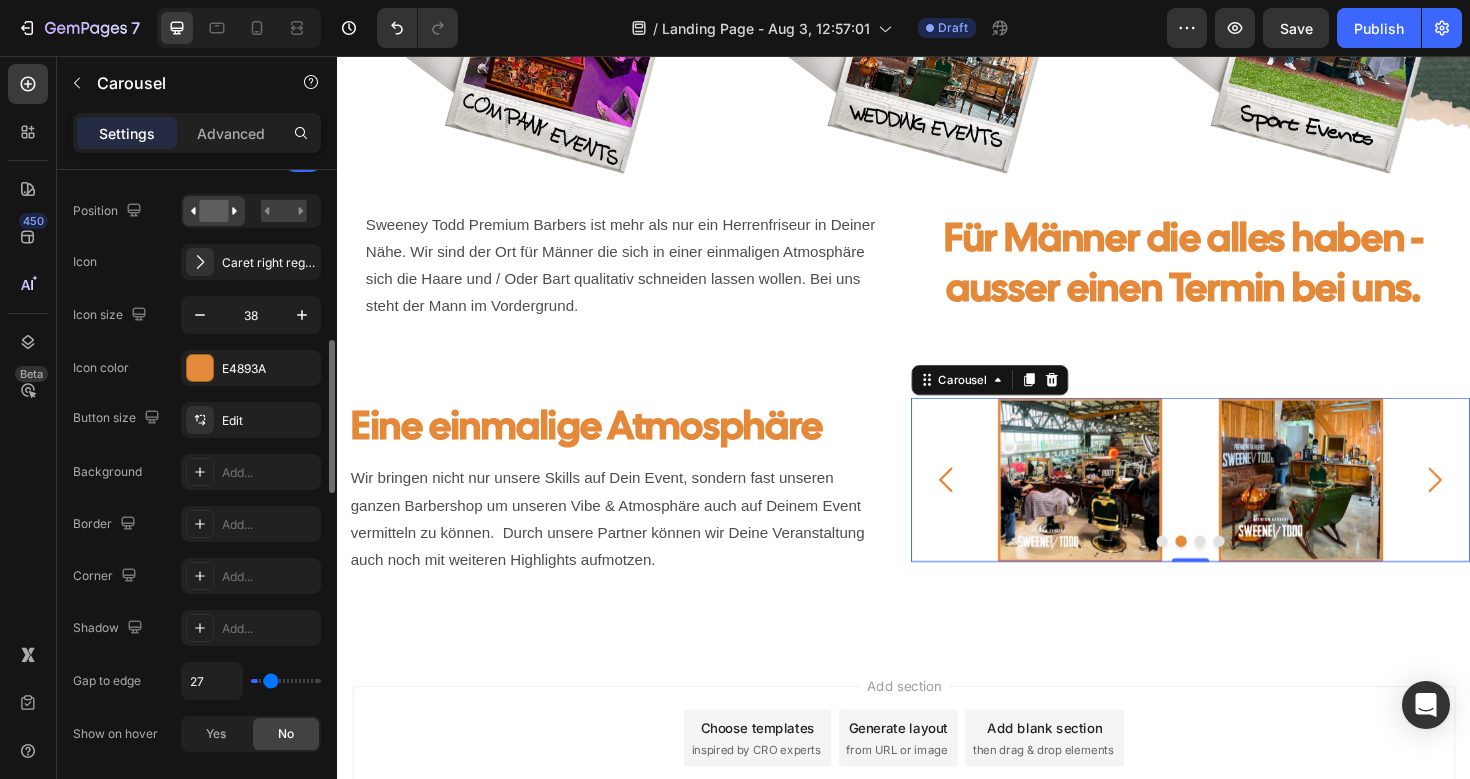 type on "33" 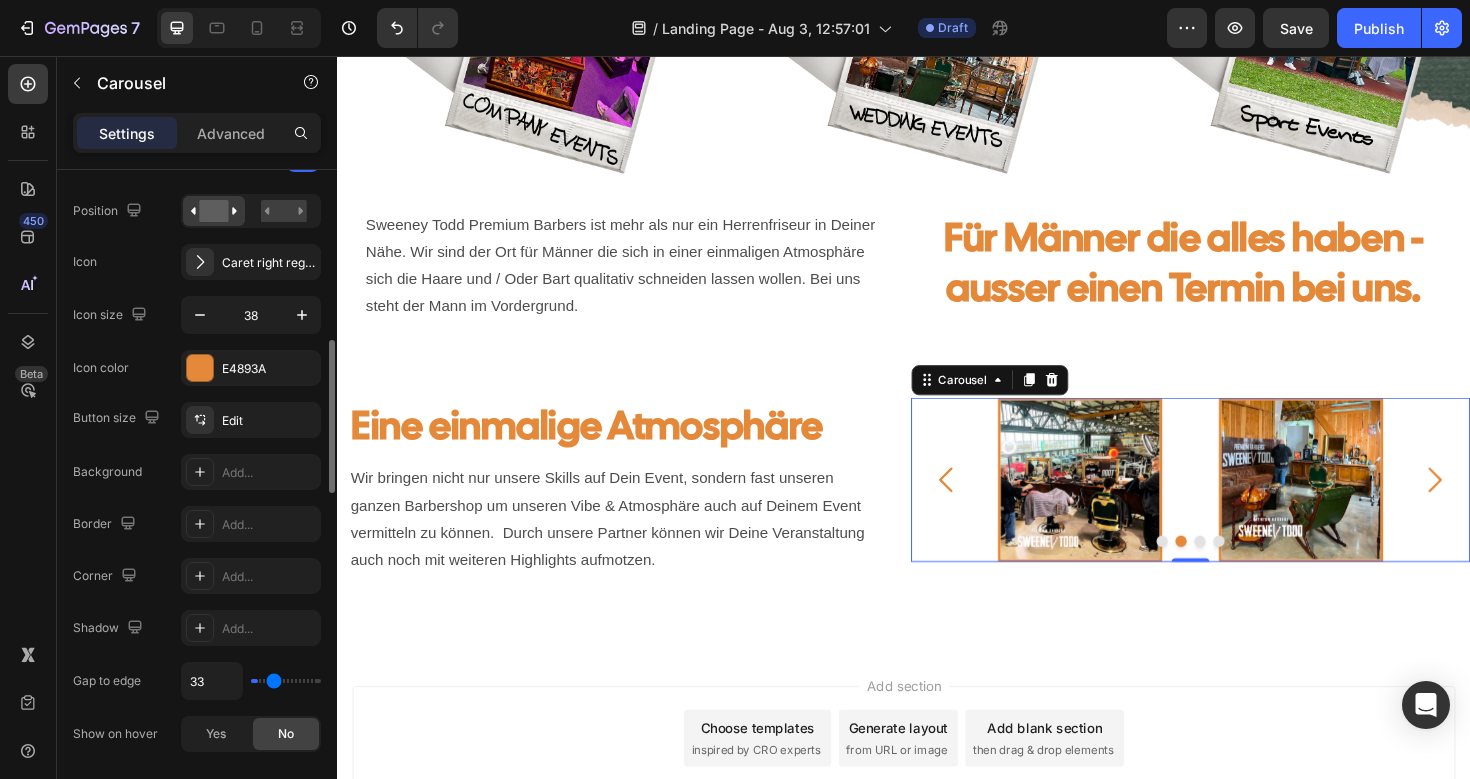 type on "39" 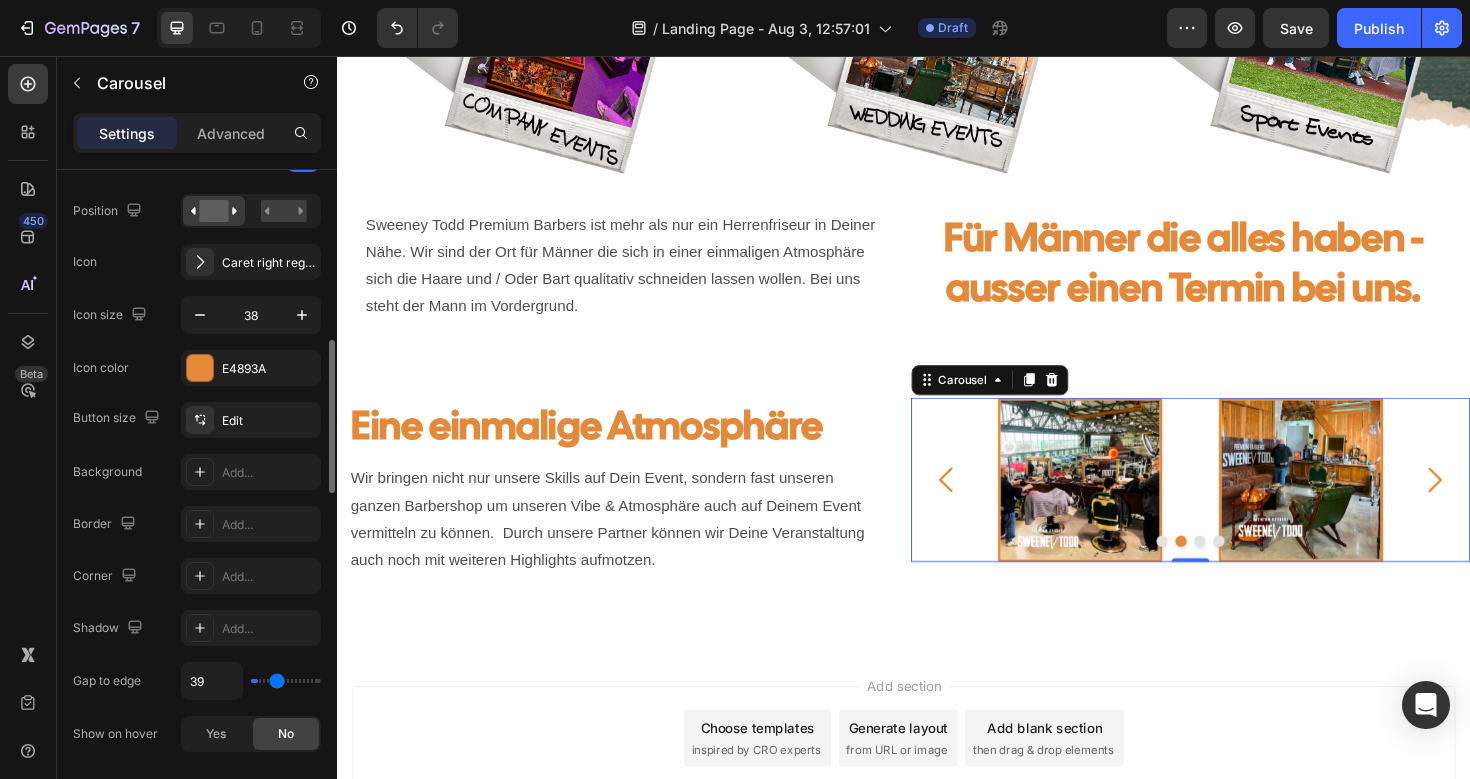 type on "44" 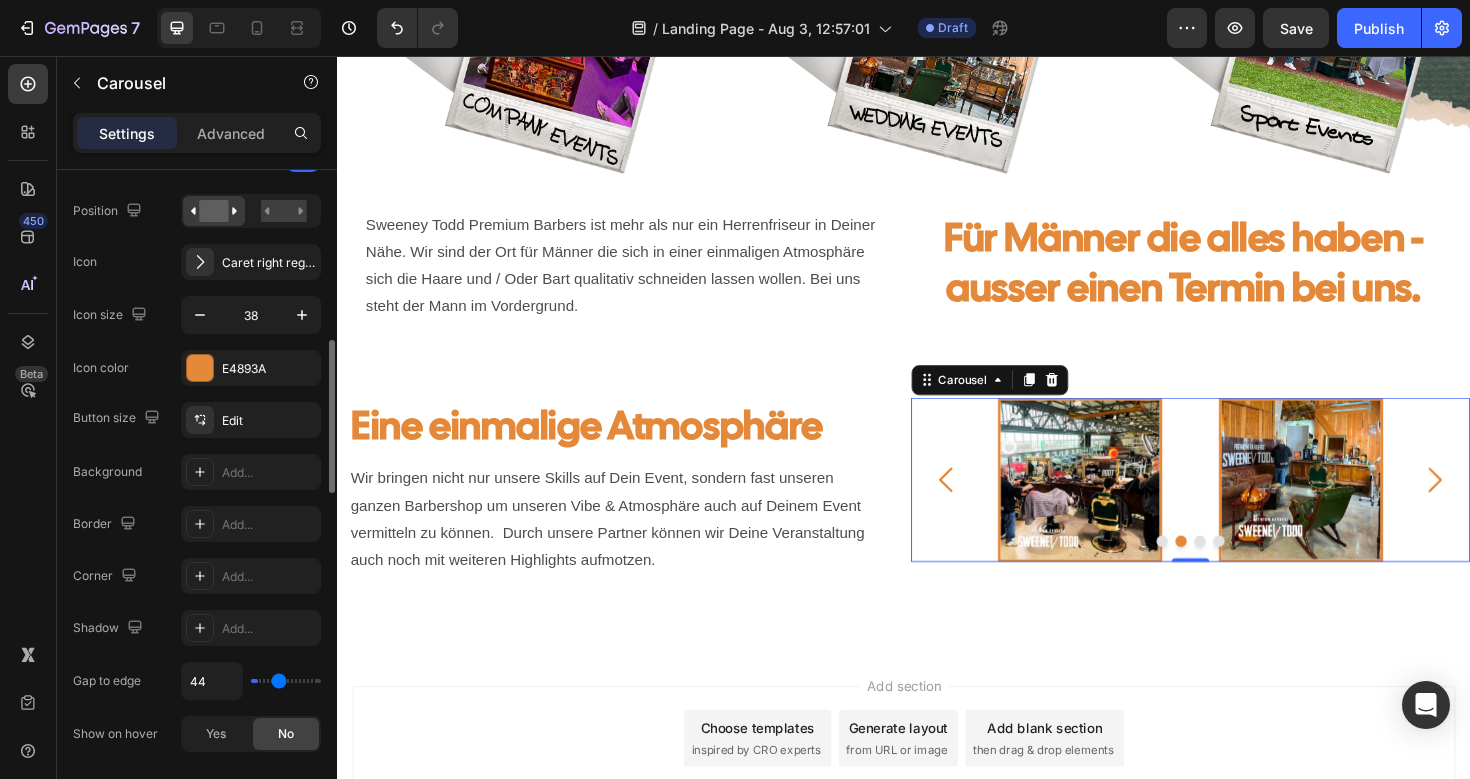 type on "47" 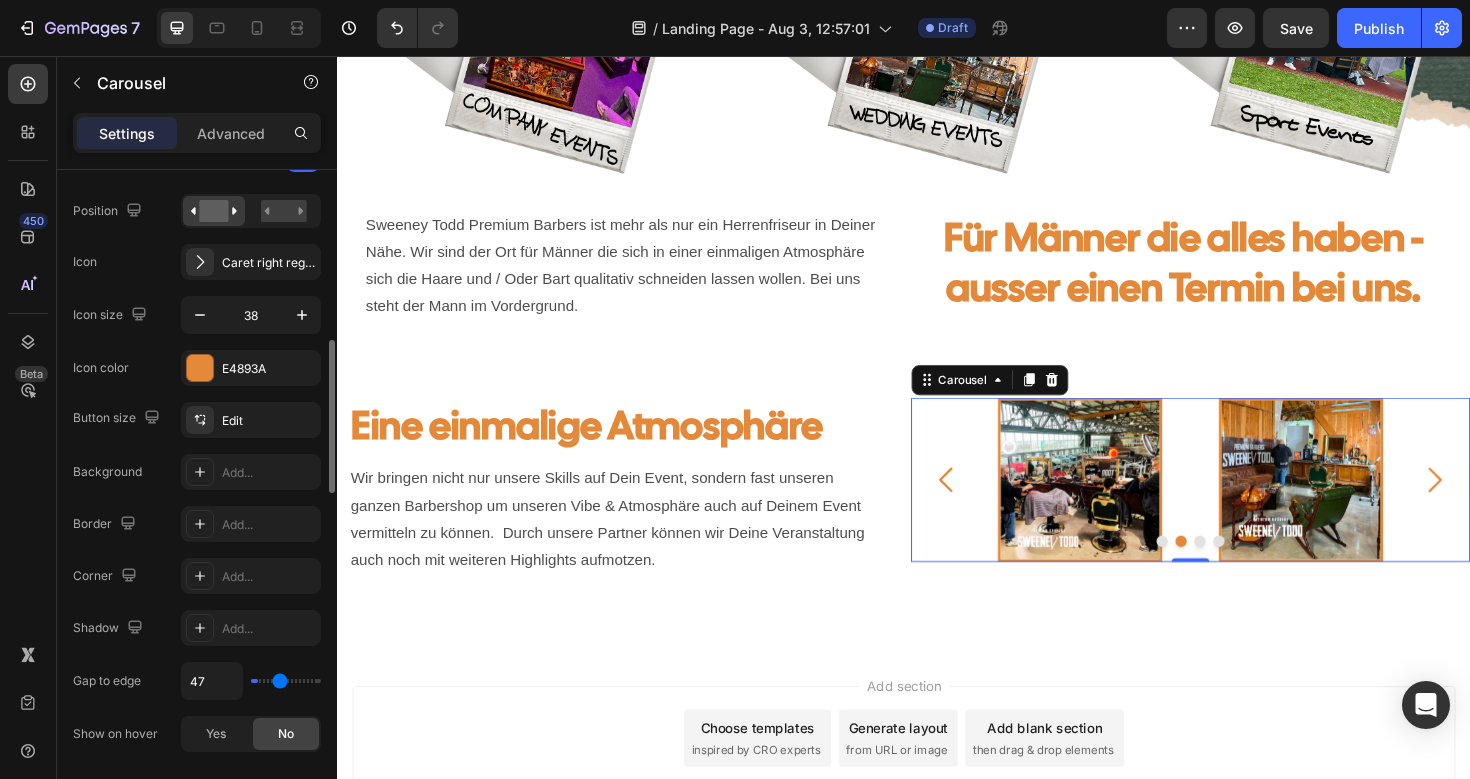 type on "49" 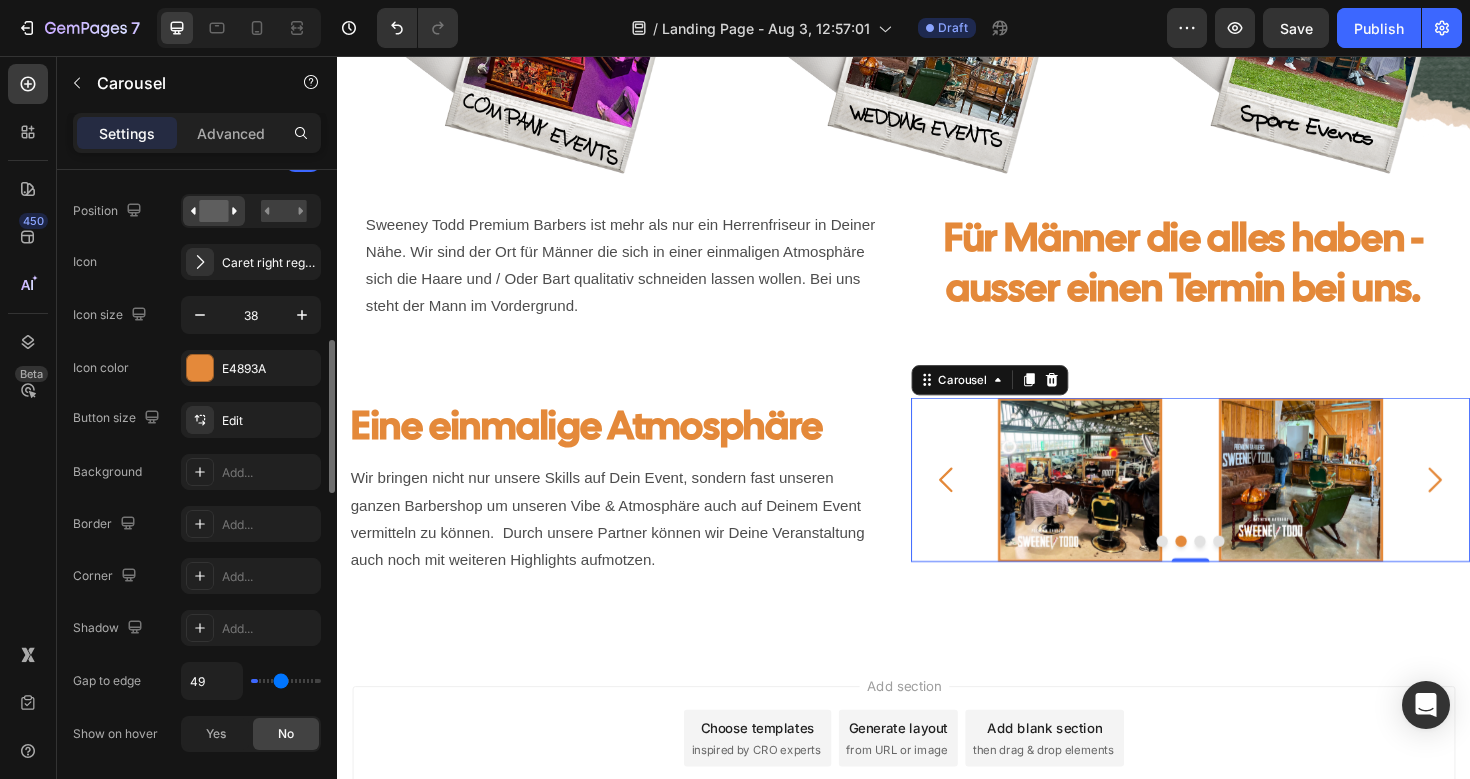 type on "51" 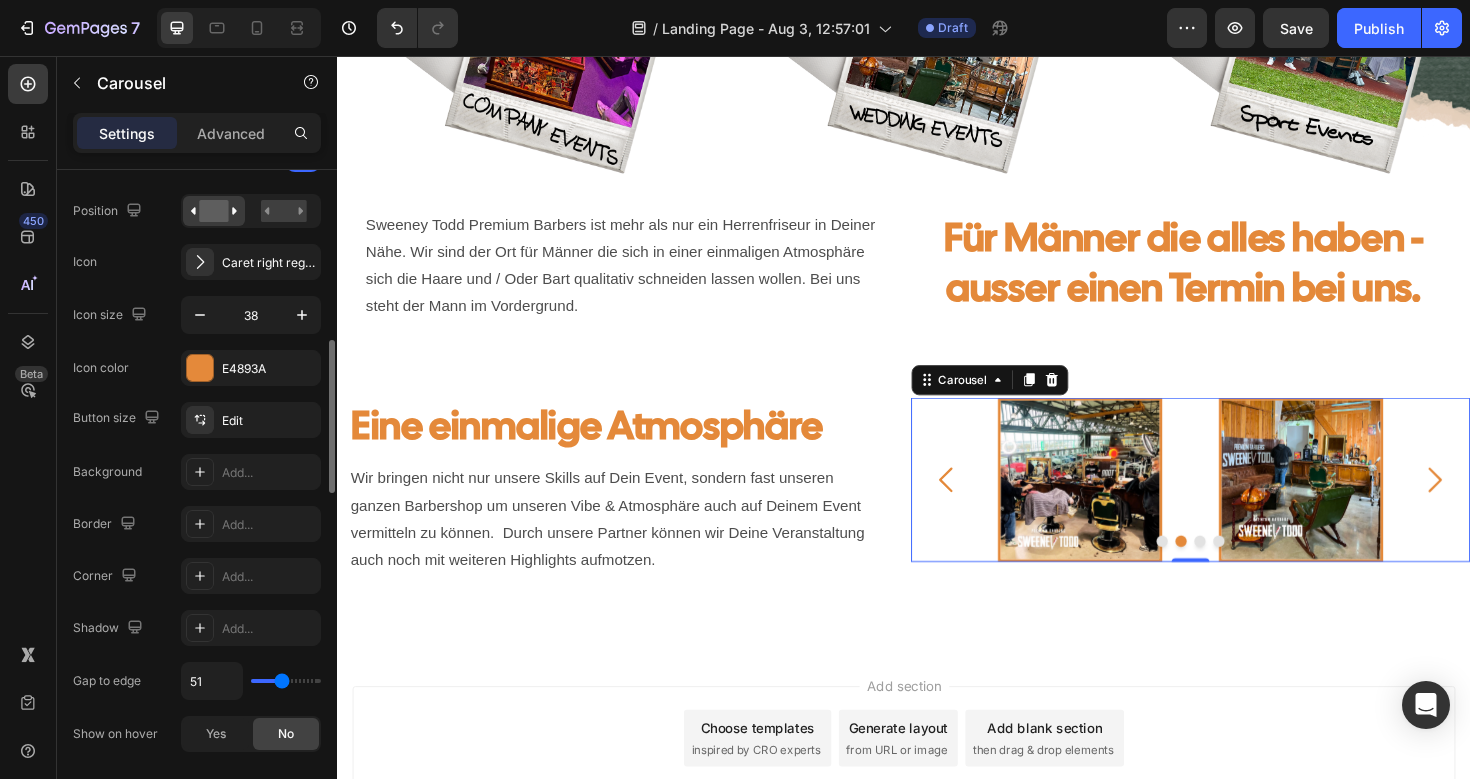 type on "52" 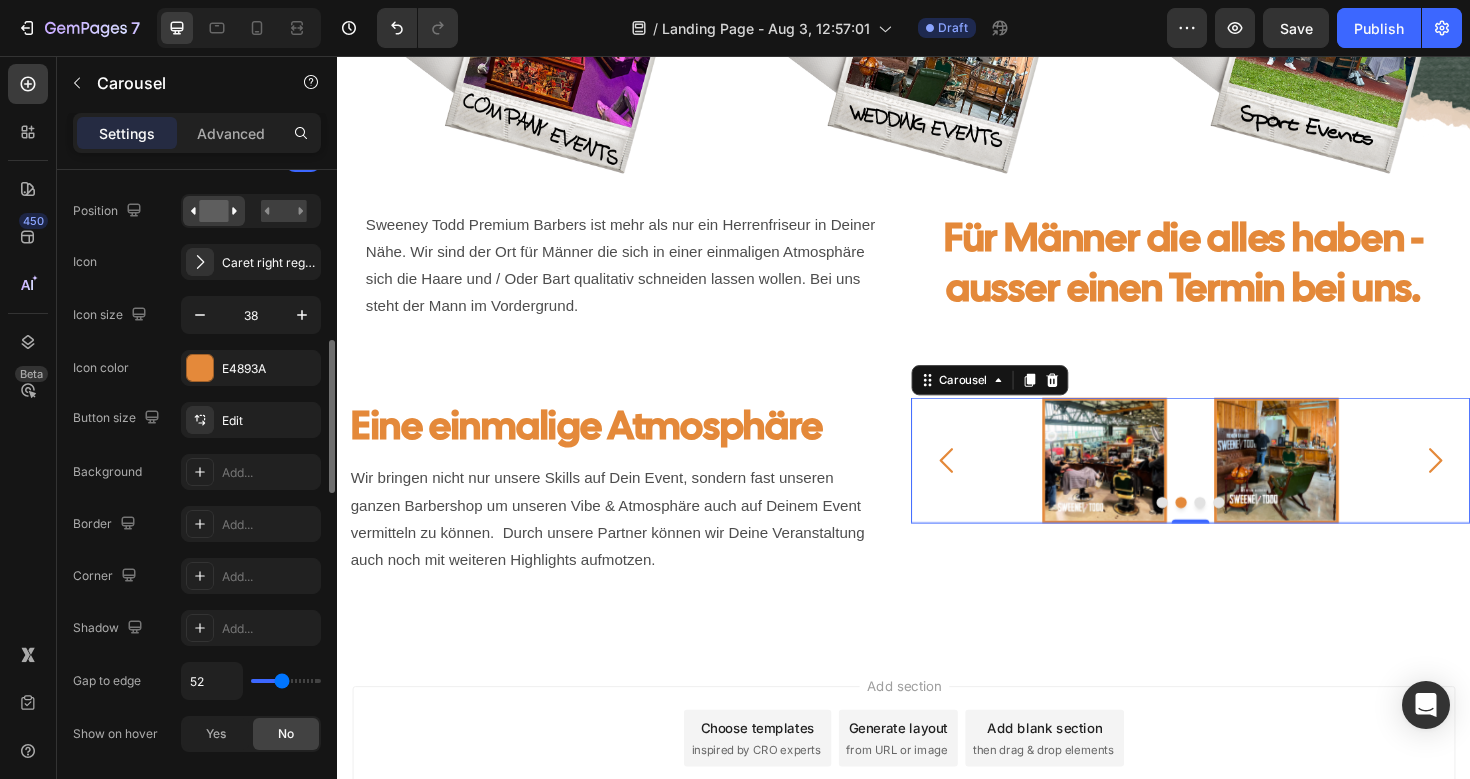 type on "53" 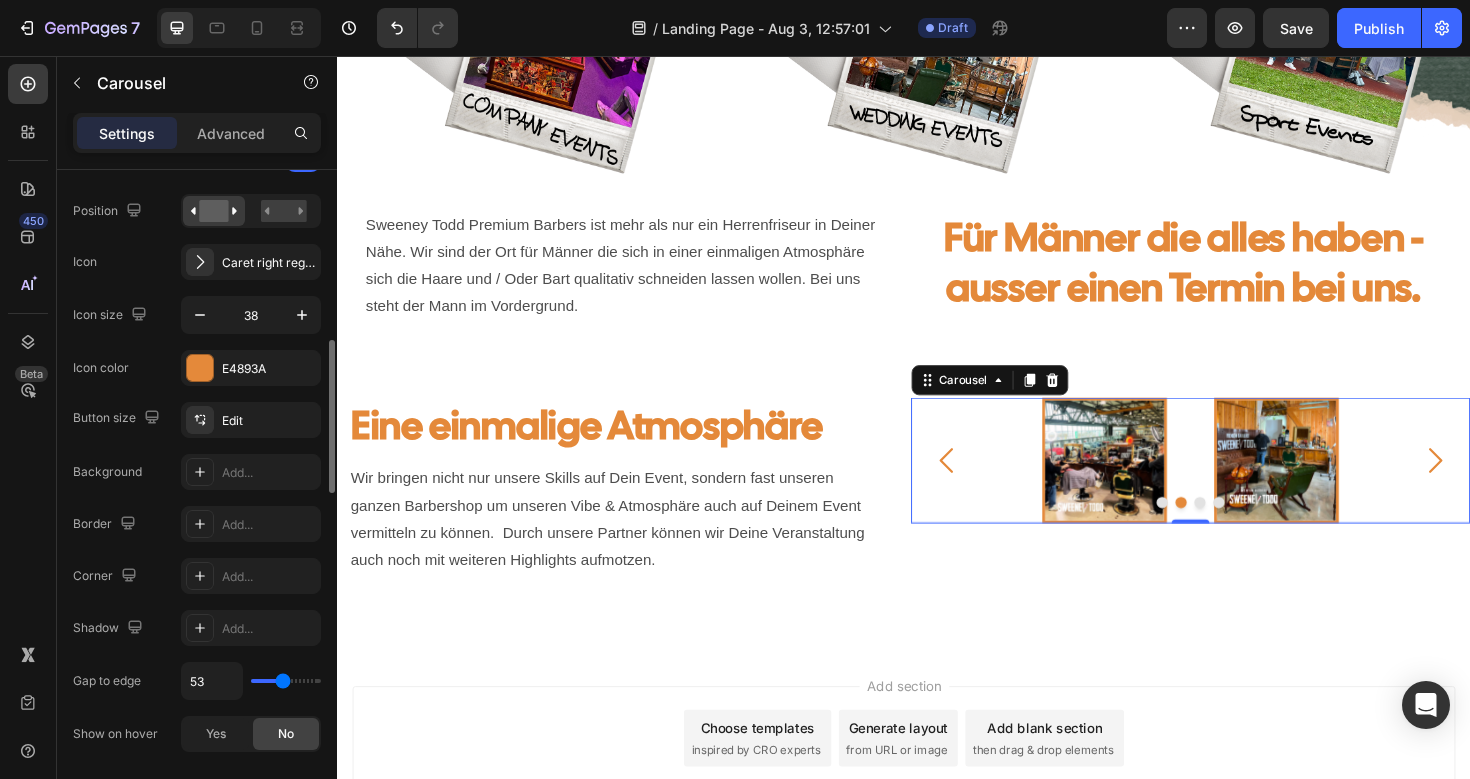 type on "55" 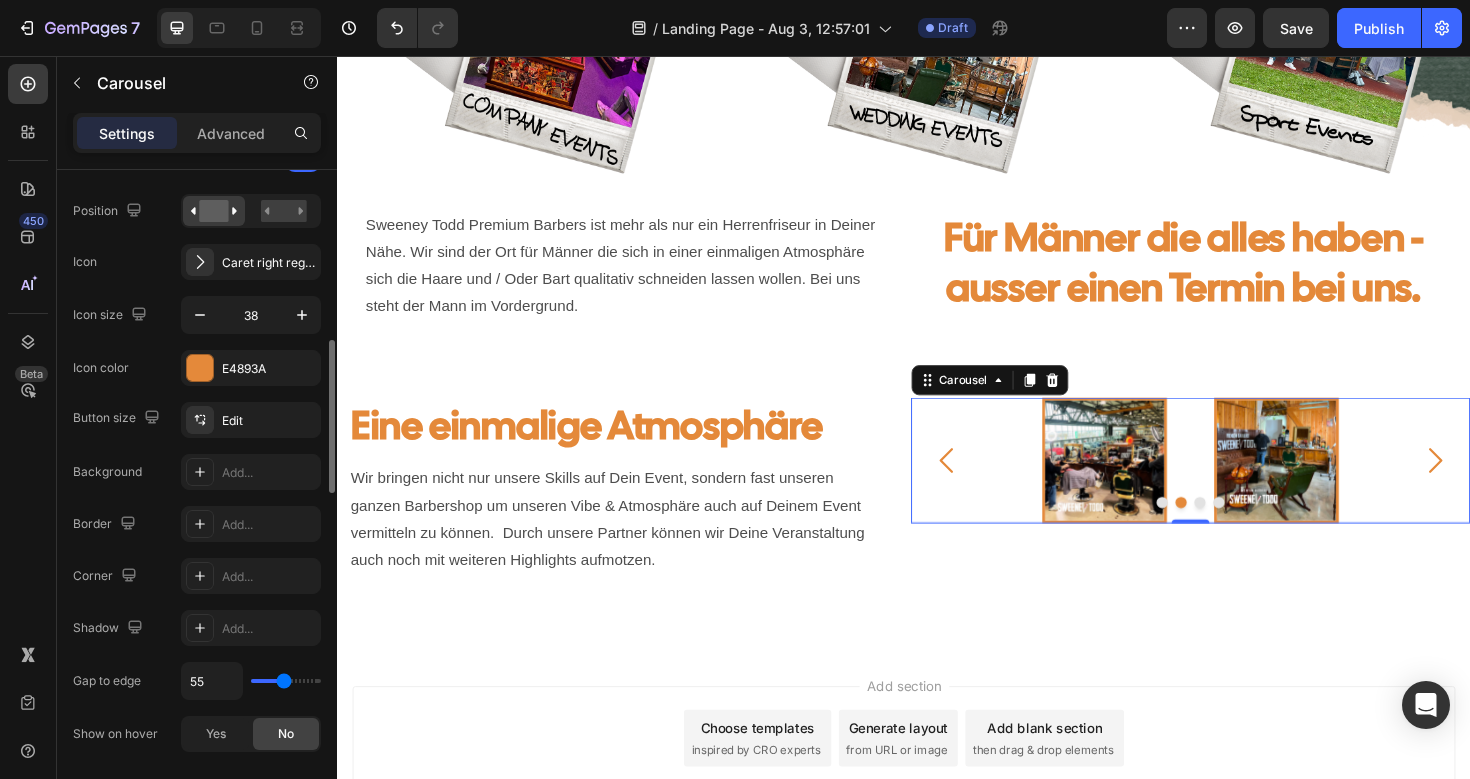 type on "59" 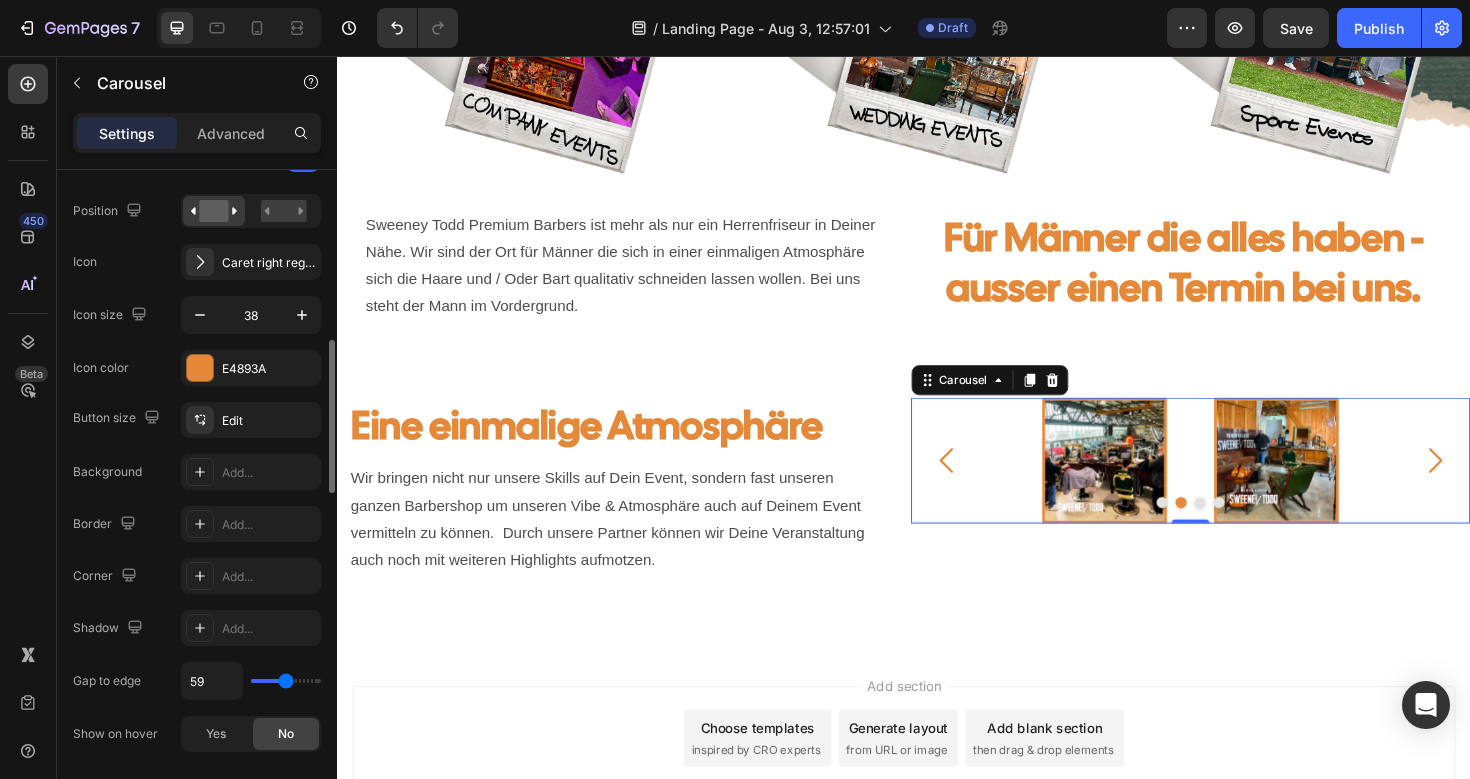 type on "63" 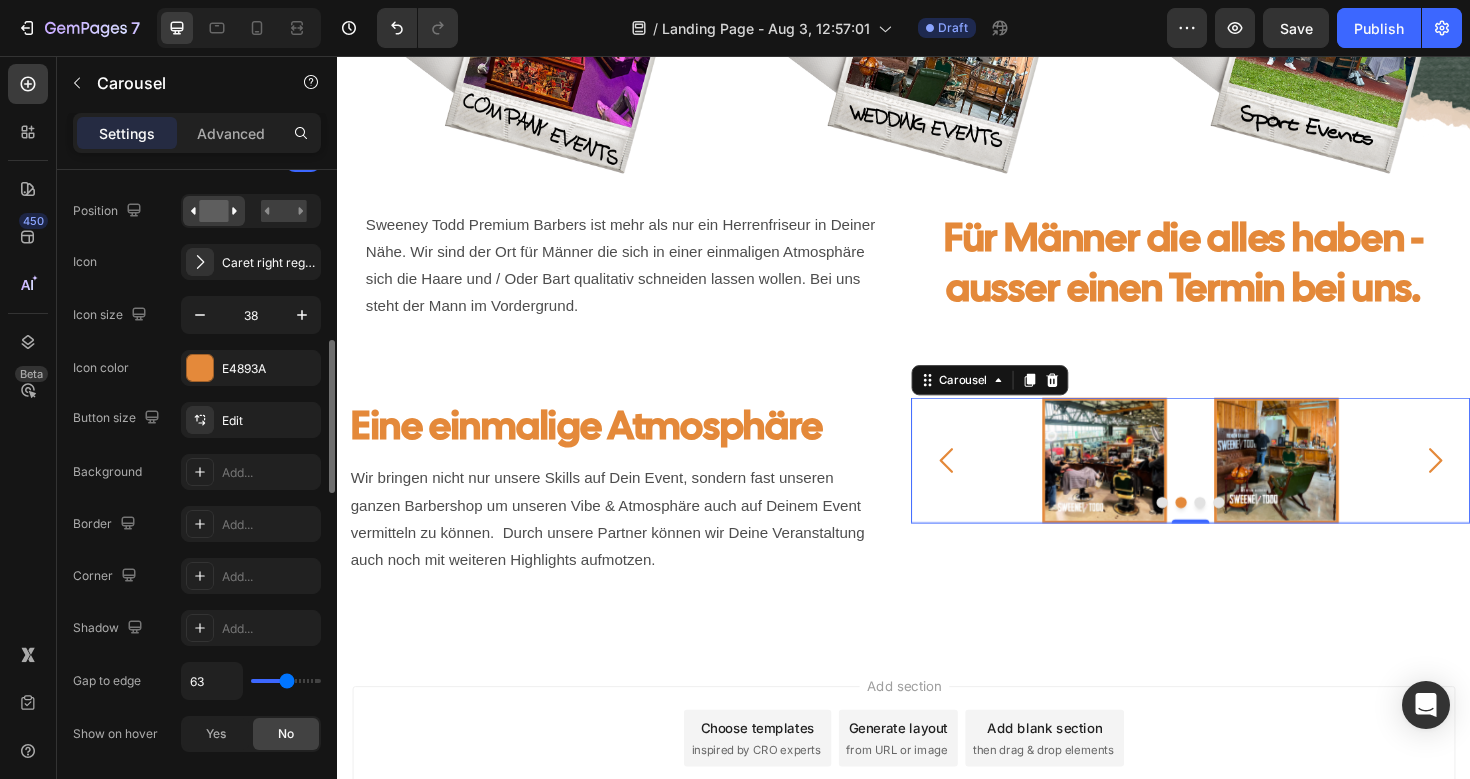 type on "68" 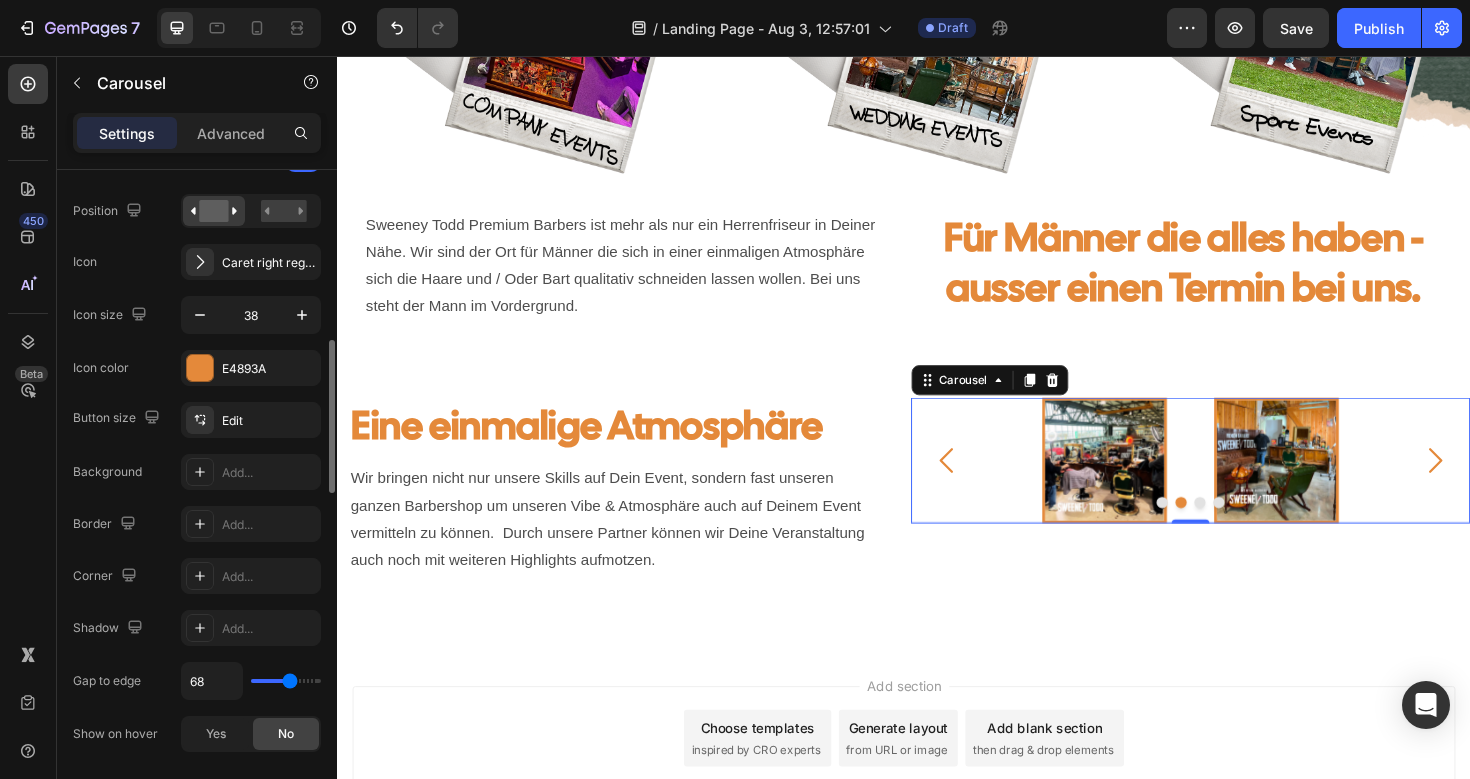 type on "72" 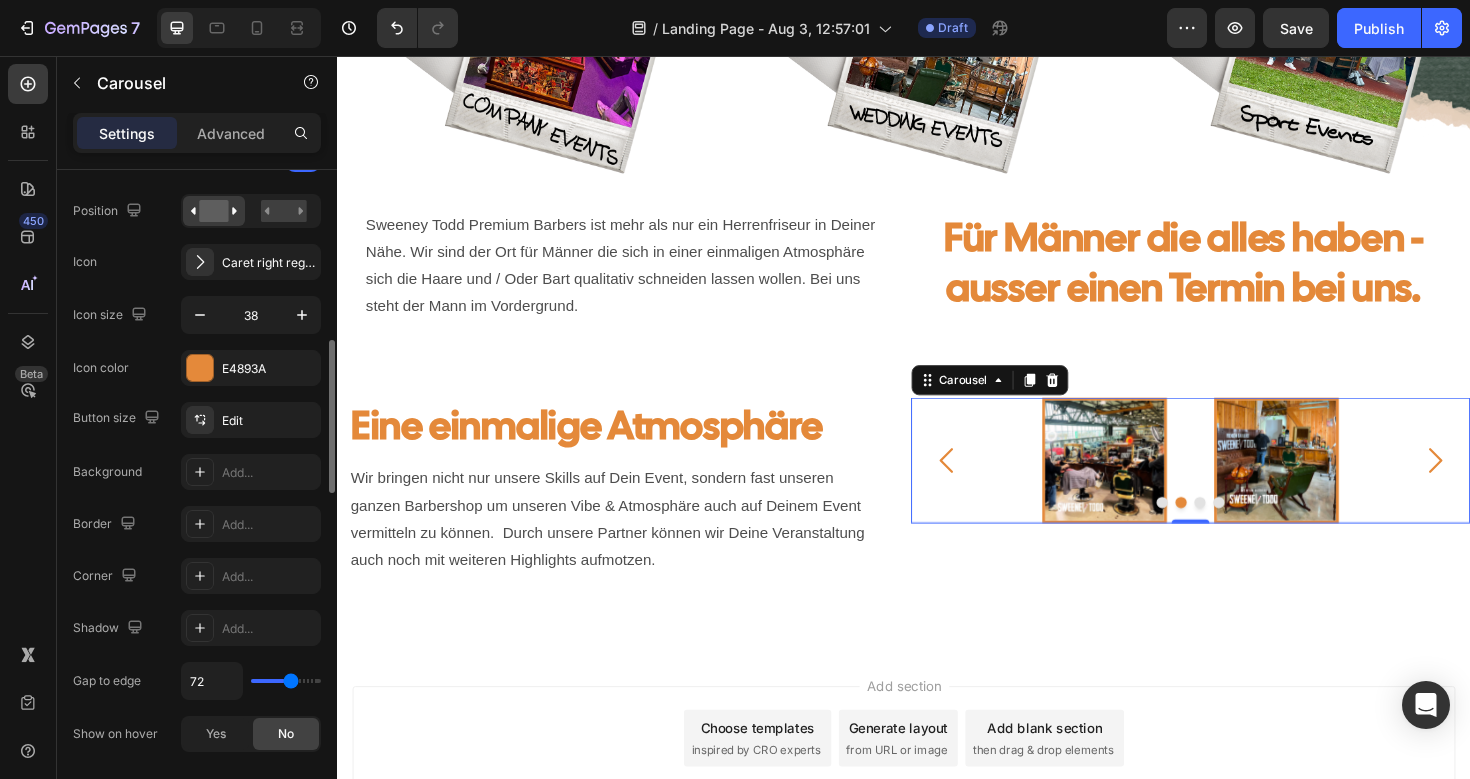 type on "76" 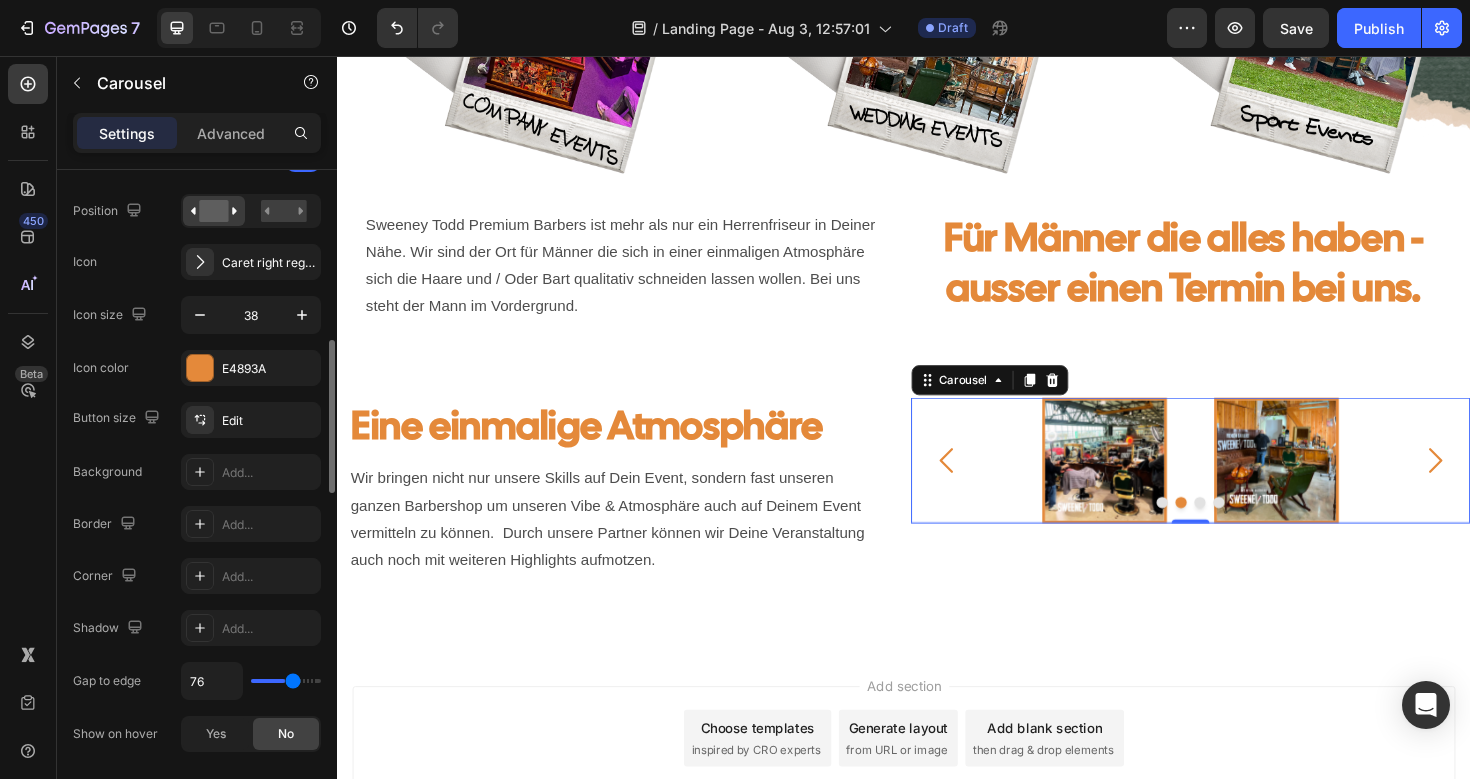 type on "79" 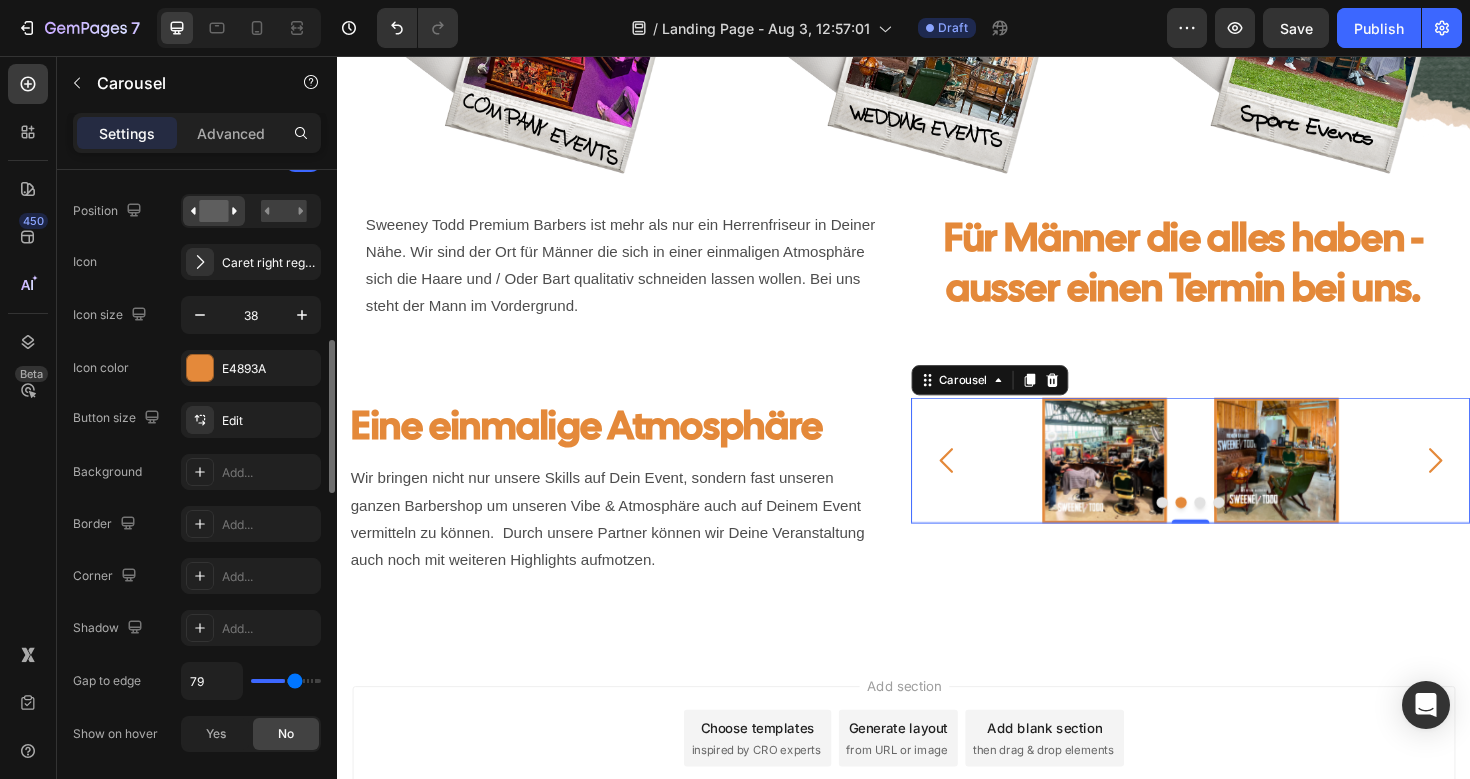 type on "82" 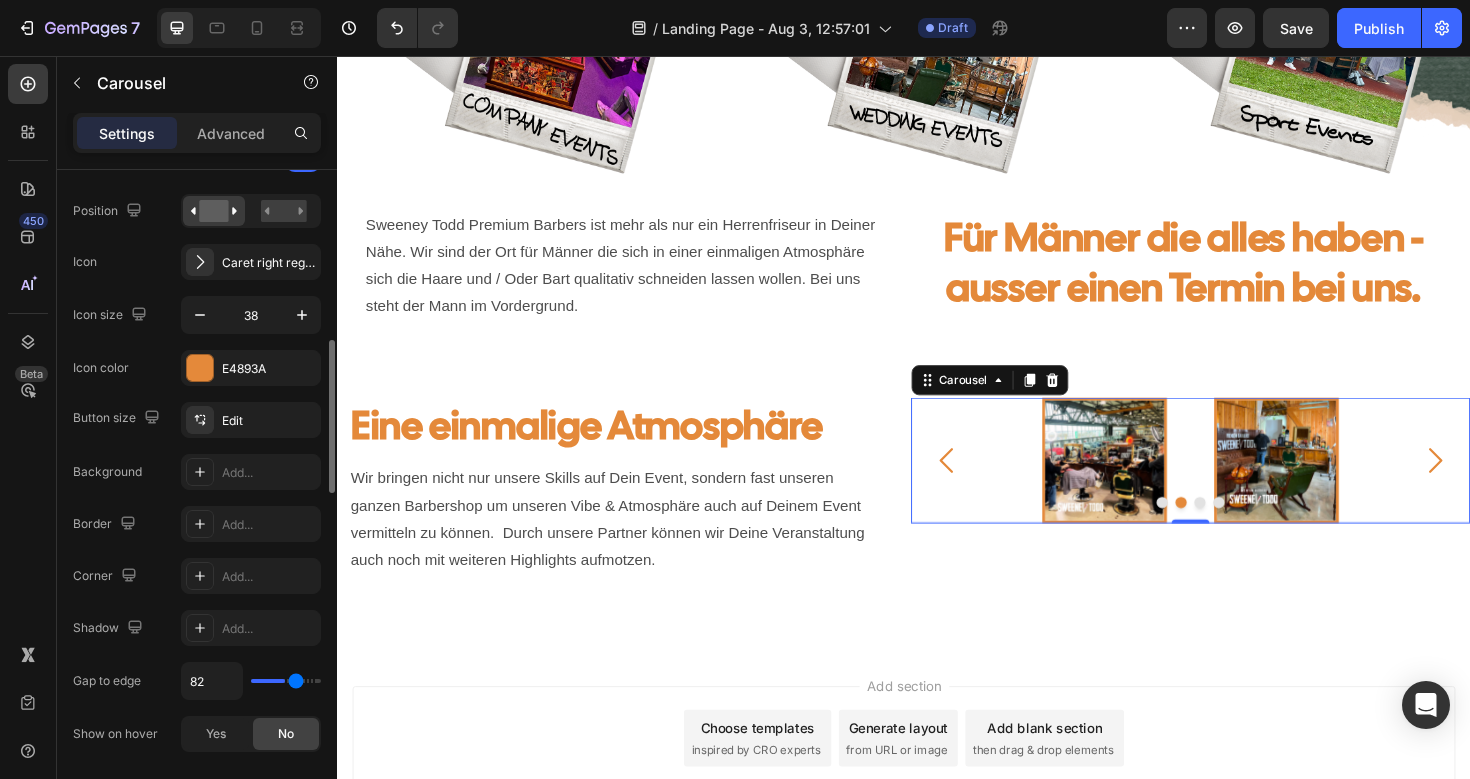 type on "85" 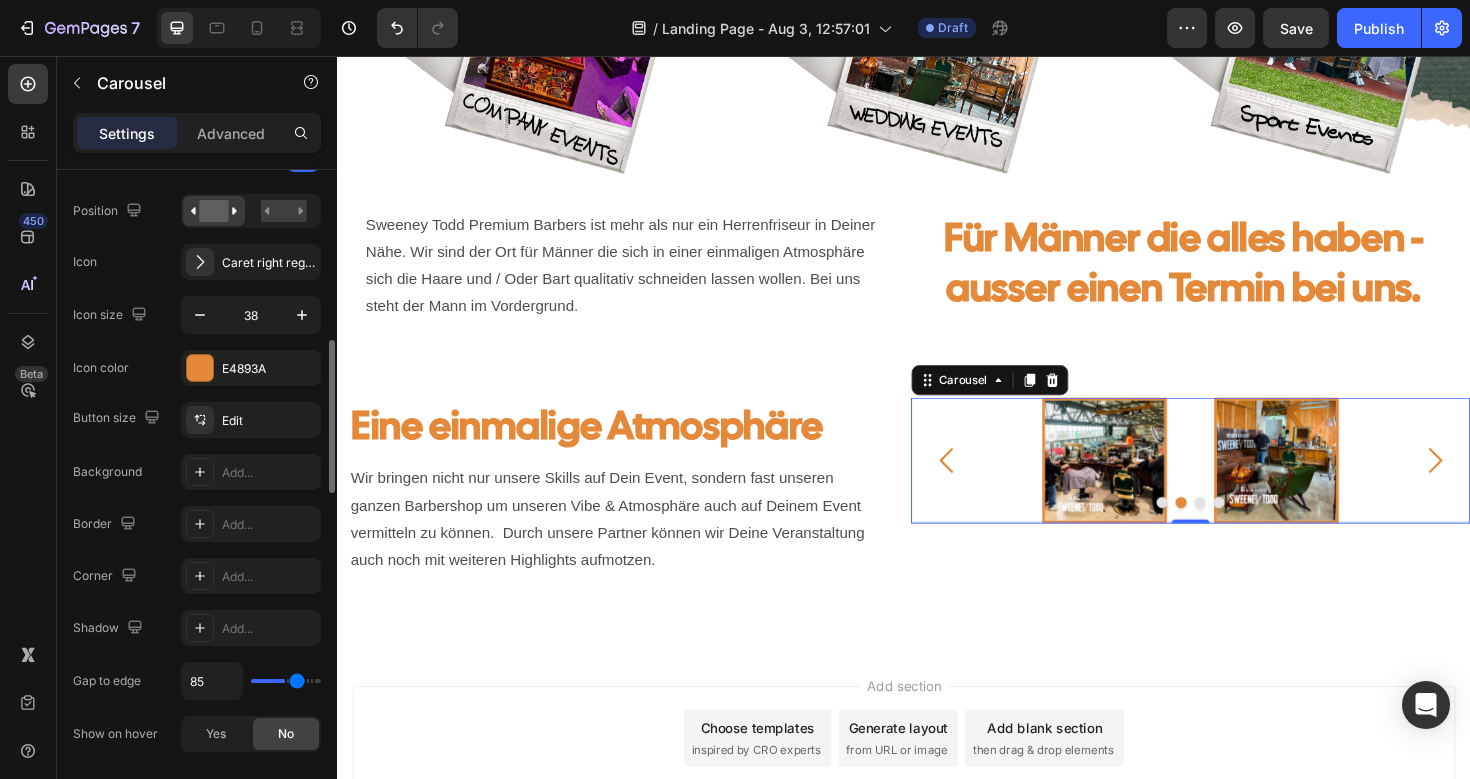 type on "88" 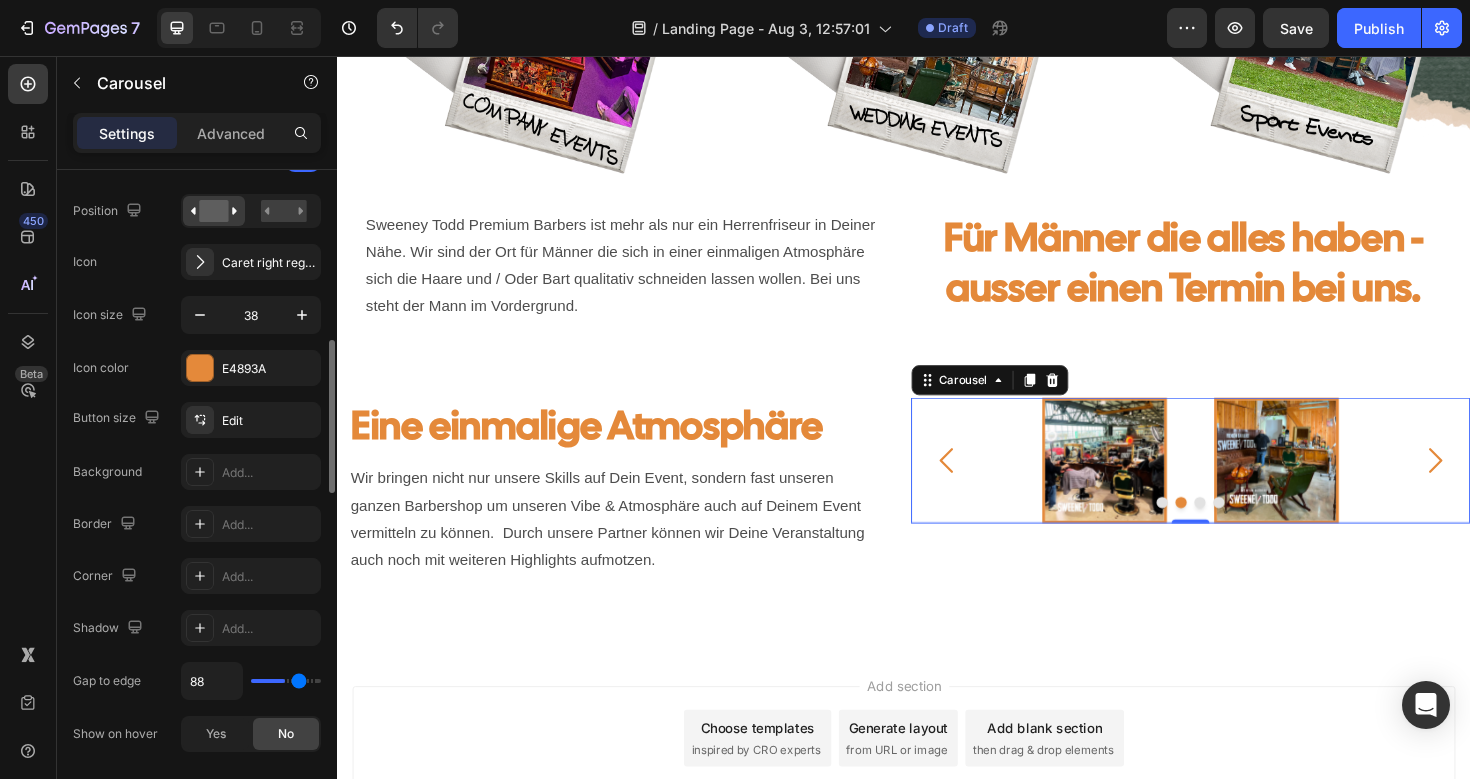 type on "89" 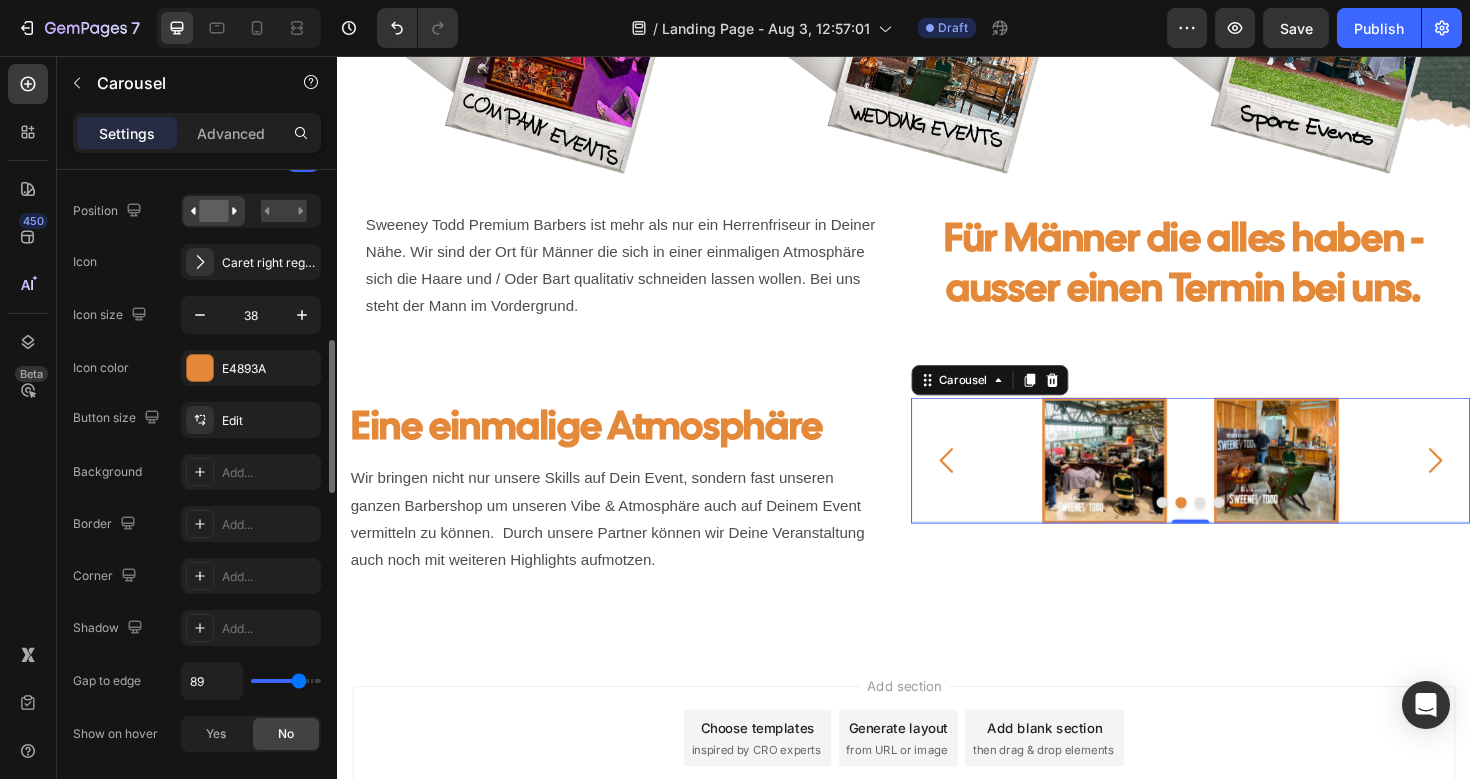 type on "91" 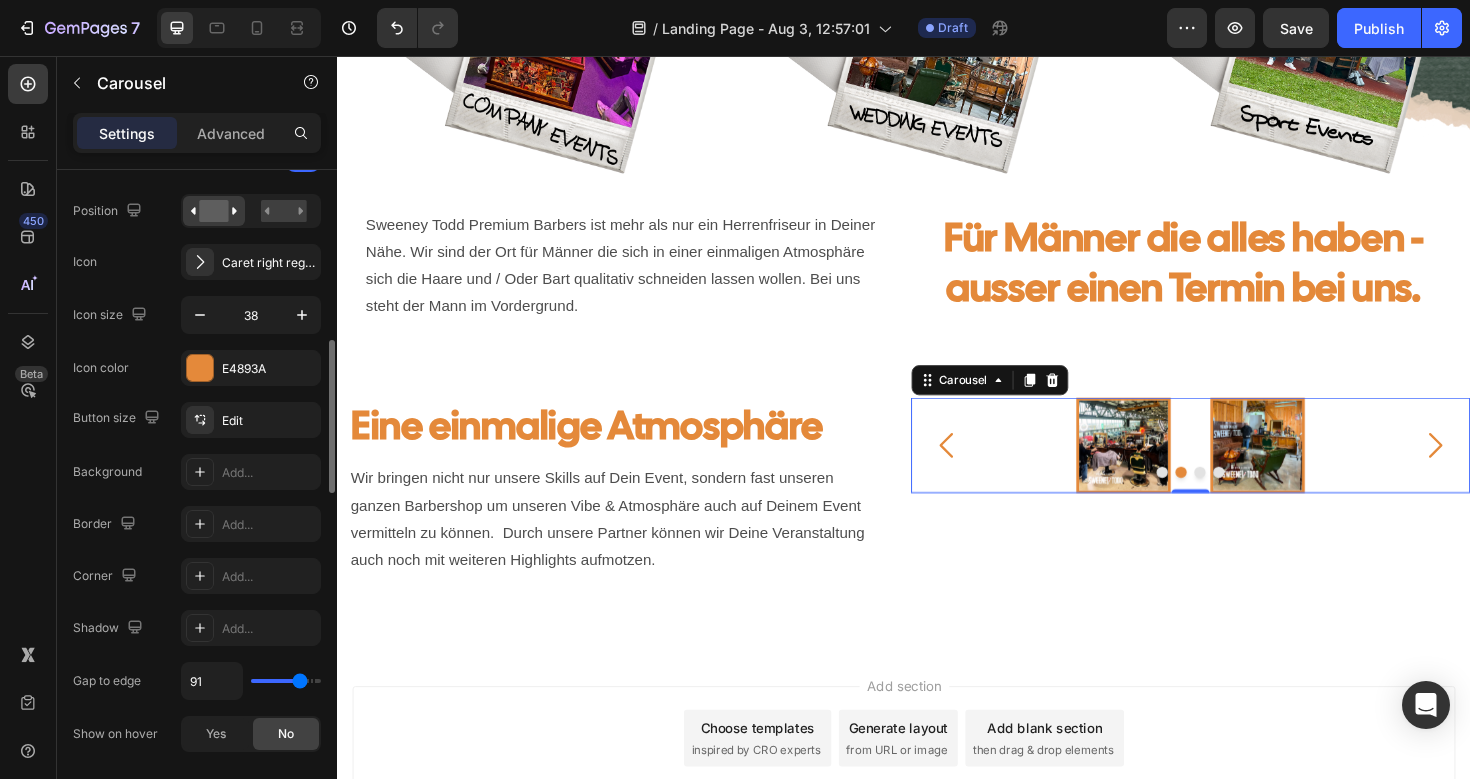 type on "92" 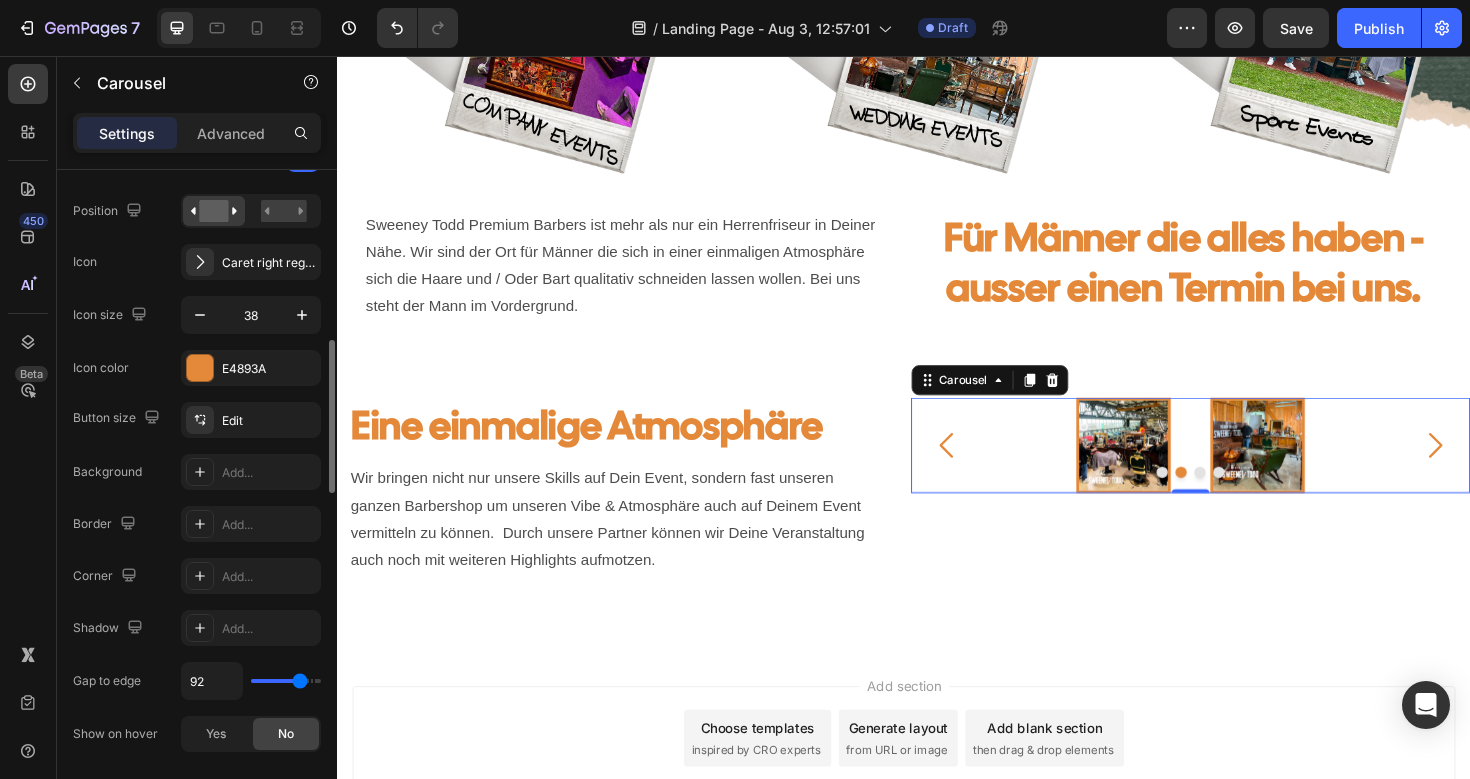 type on "93" 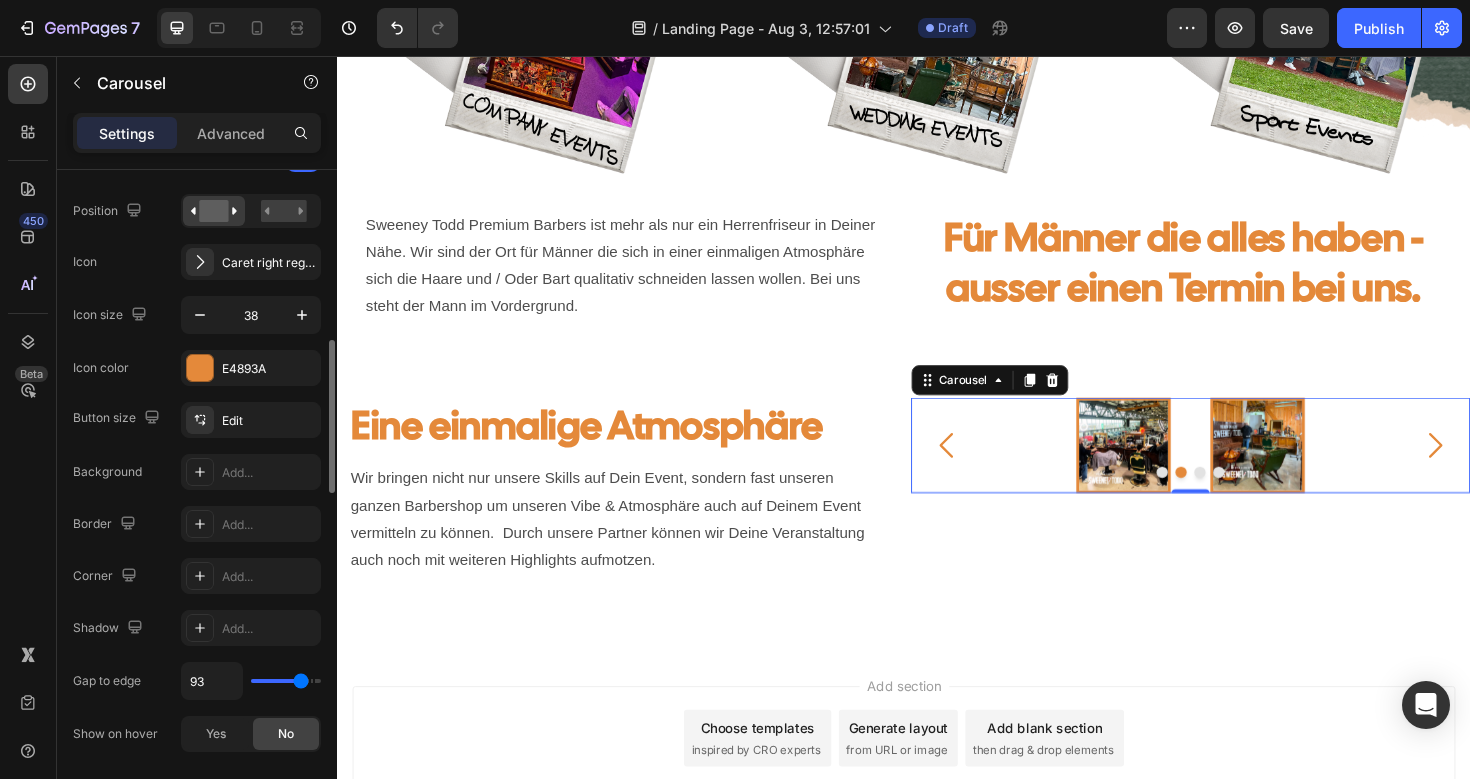 type on "95" 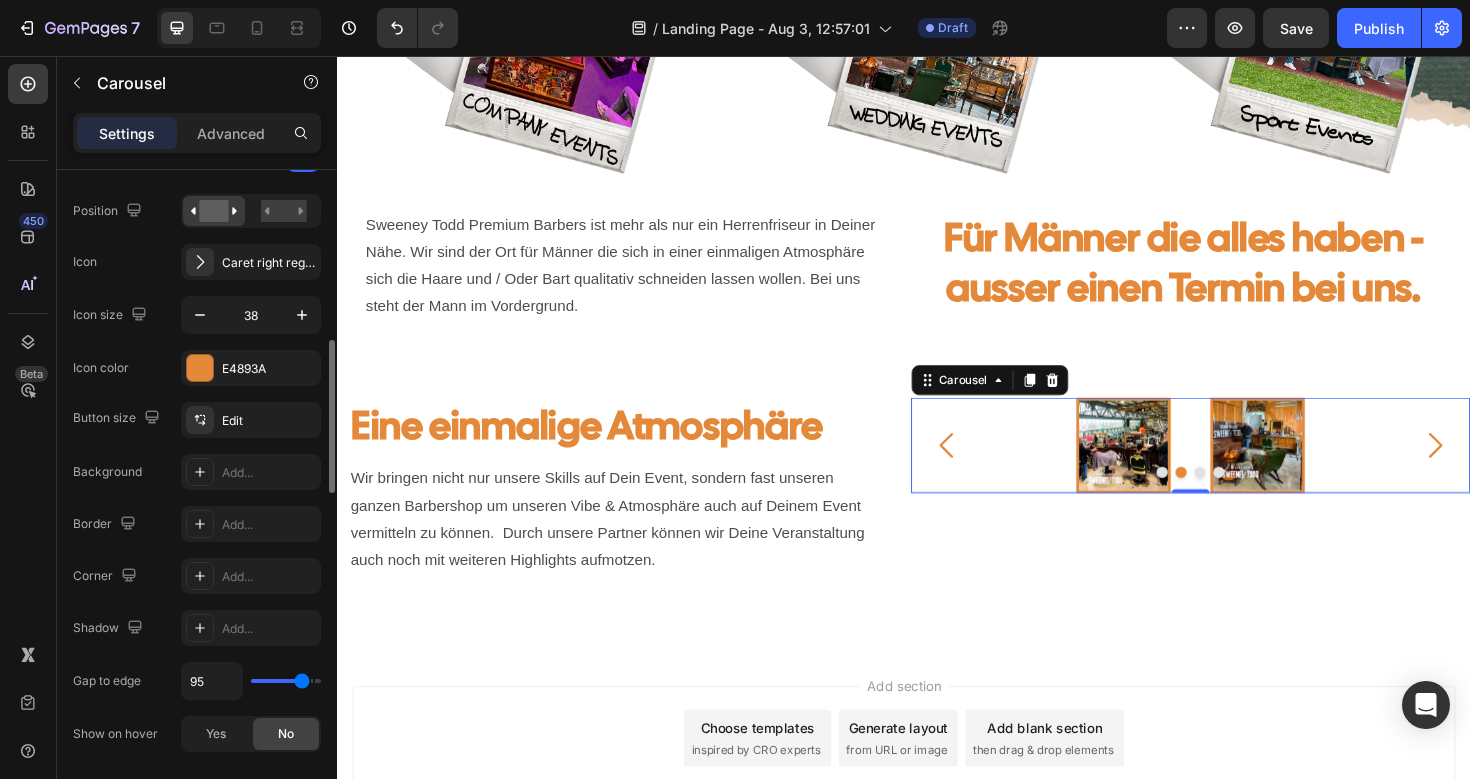 type on "96" 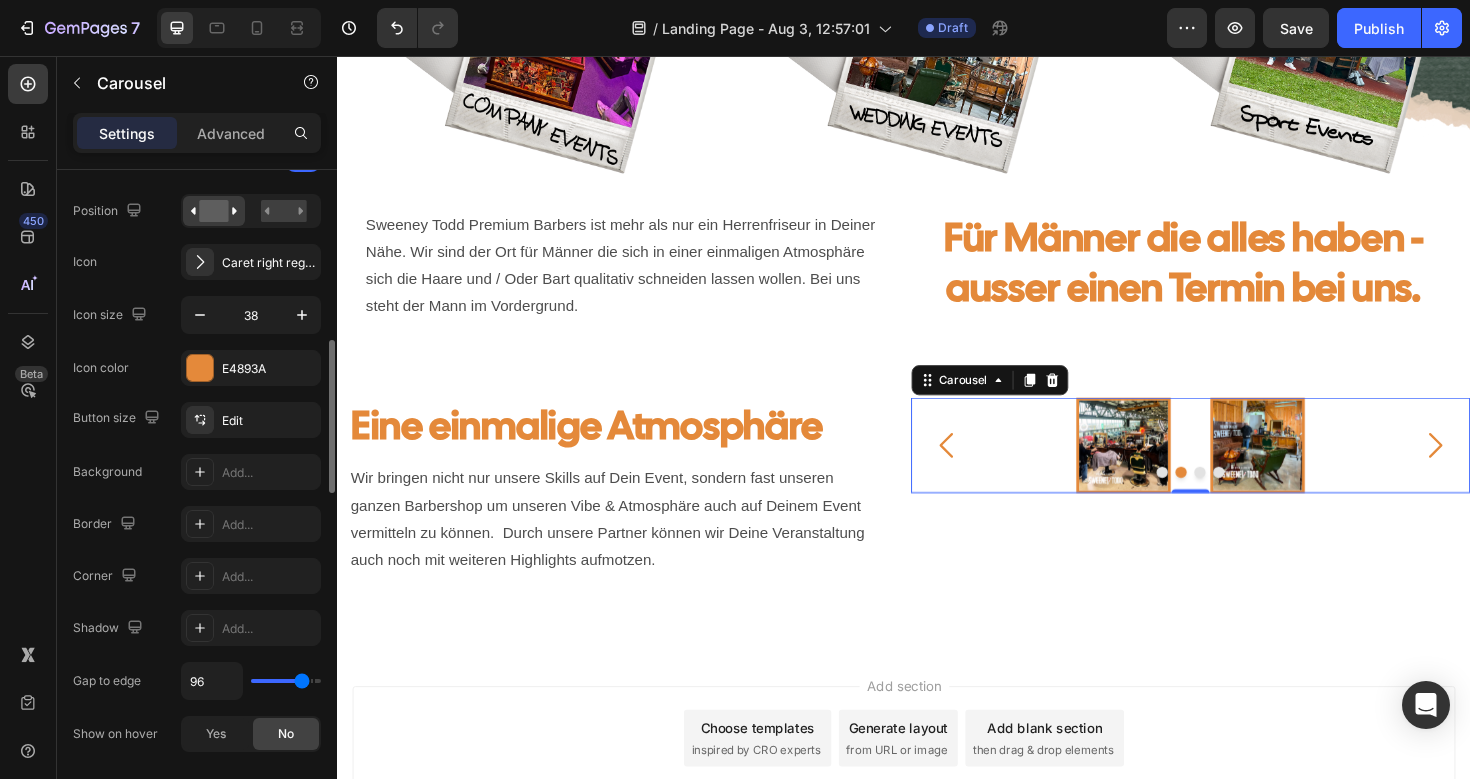 type on "97" 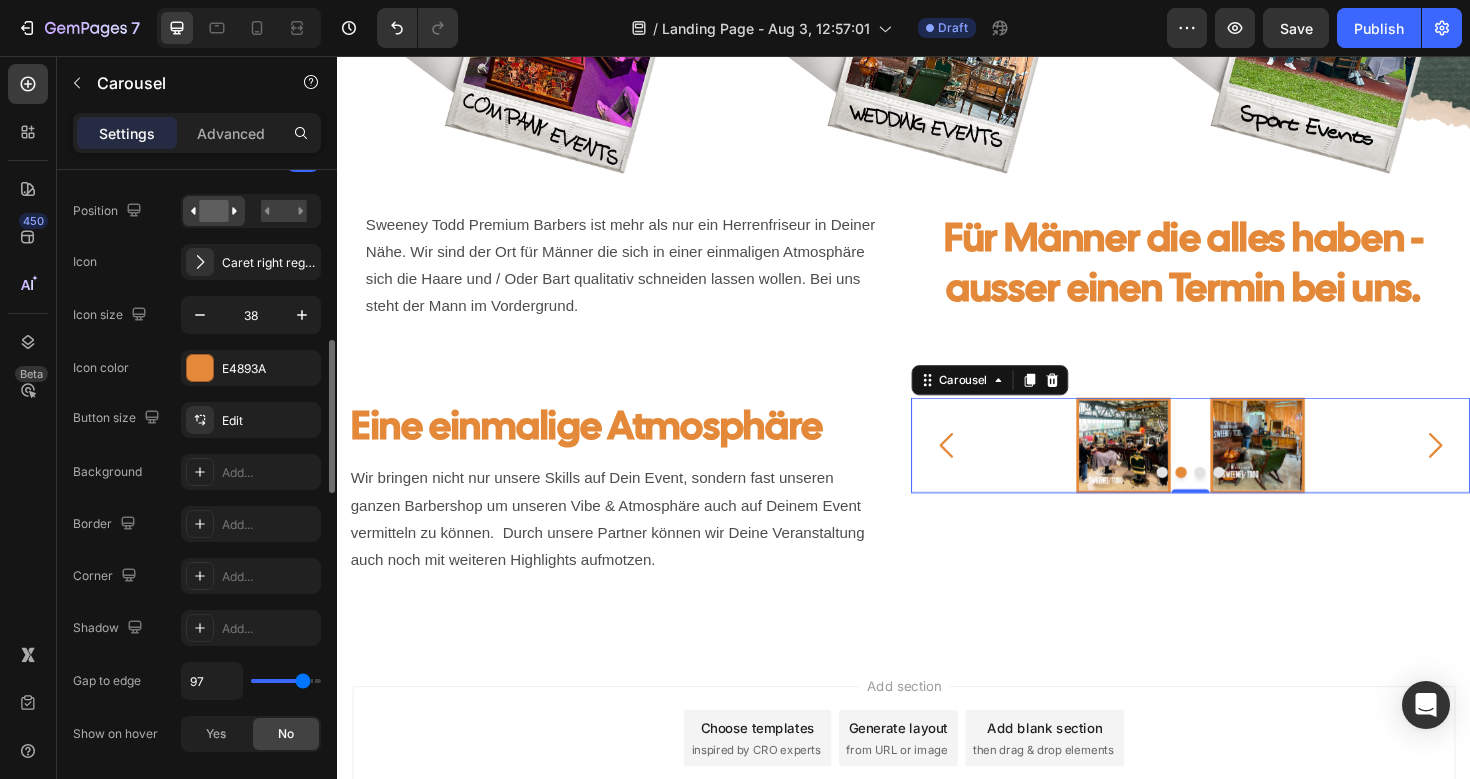 type on "99" 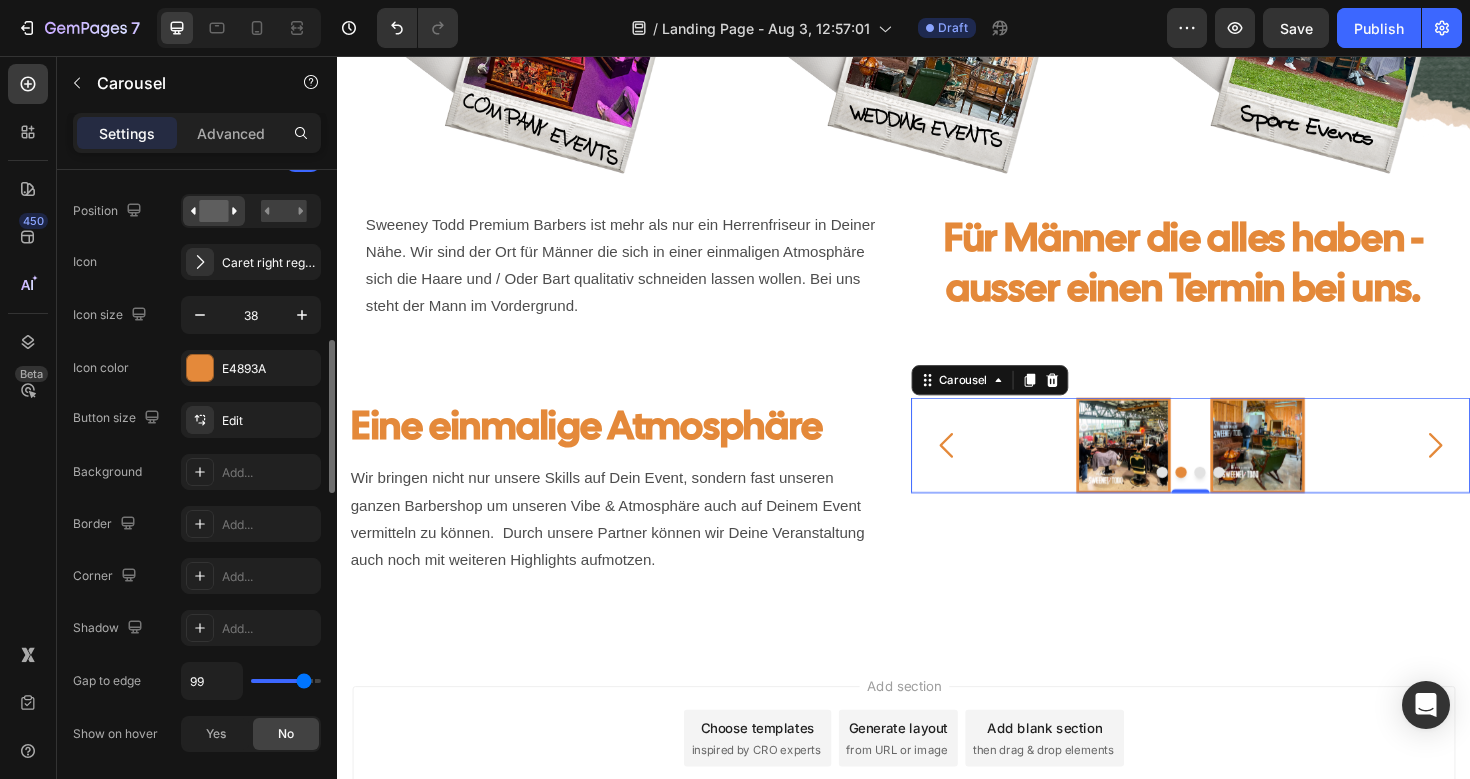 type on "101" 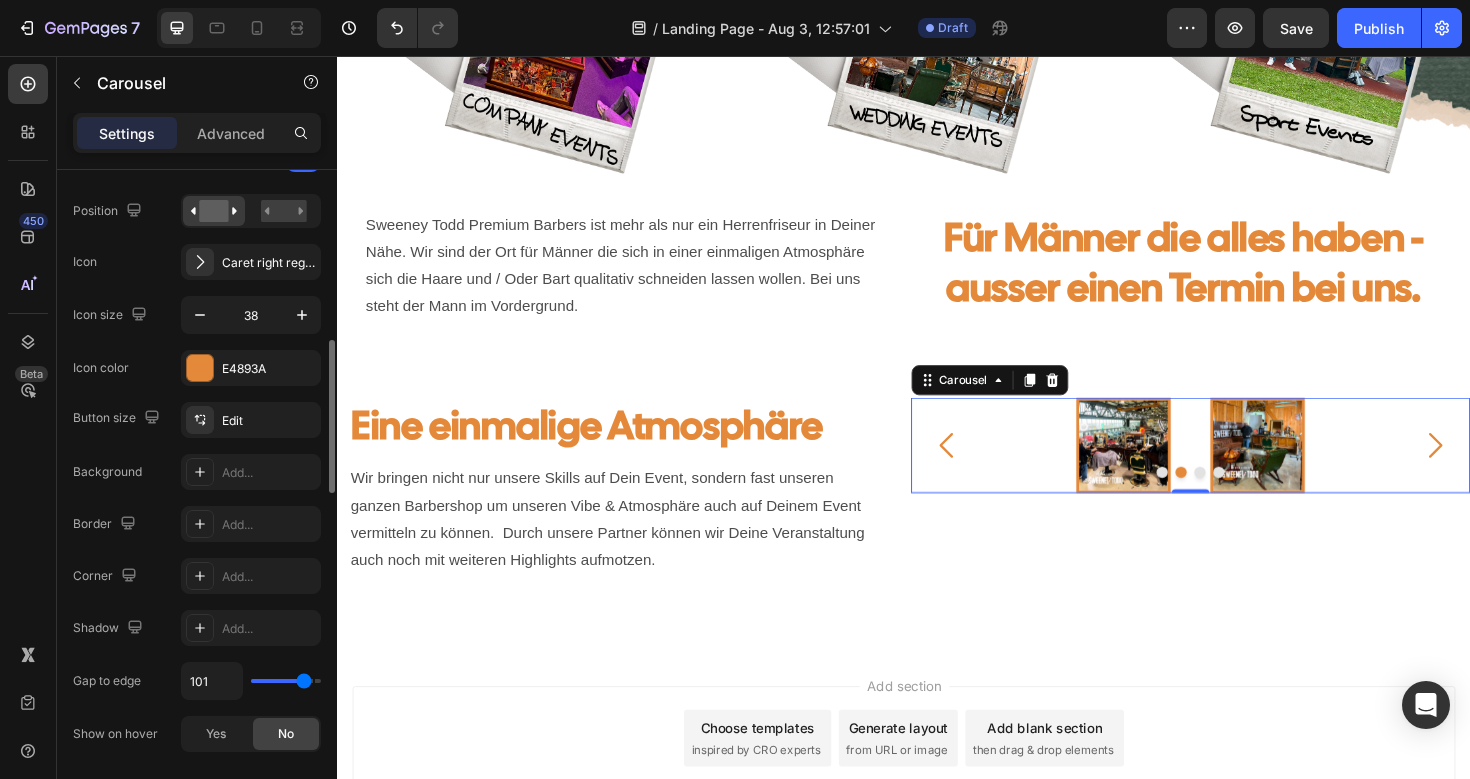 type on "103" 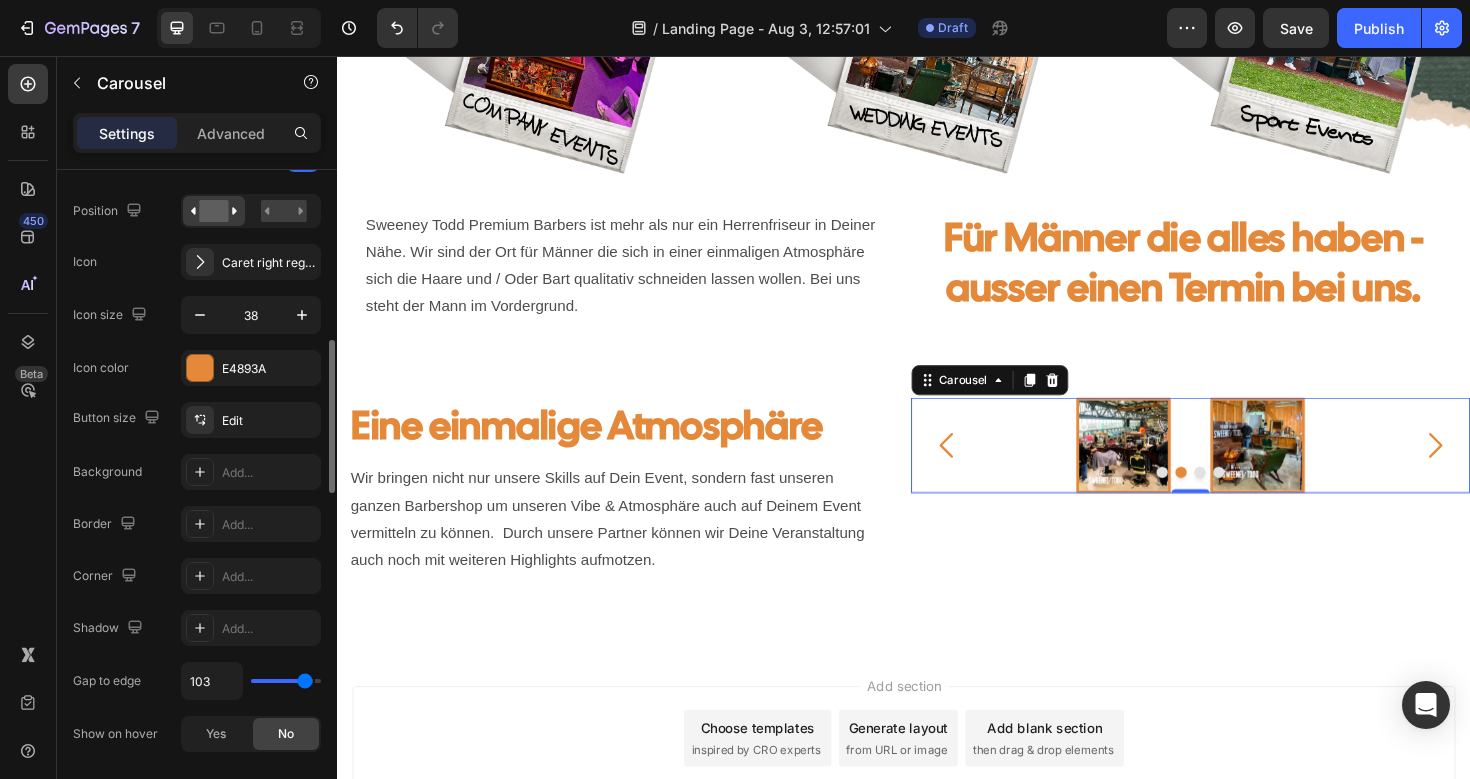 type on "105" 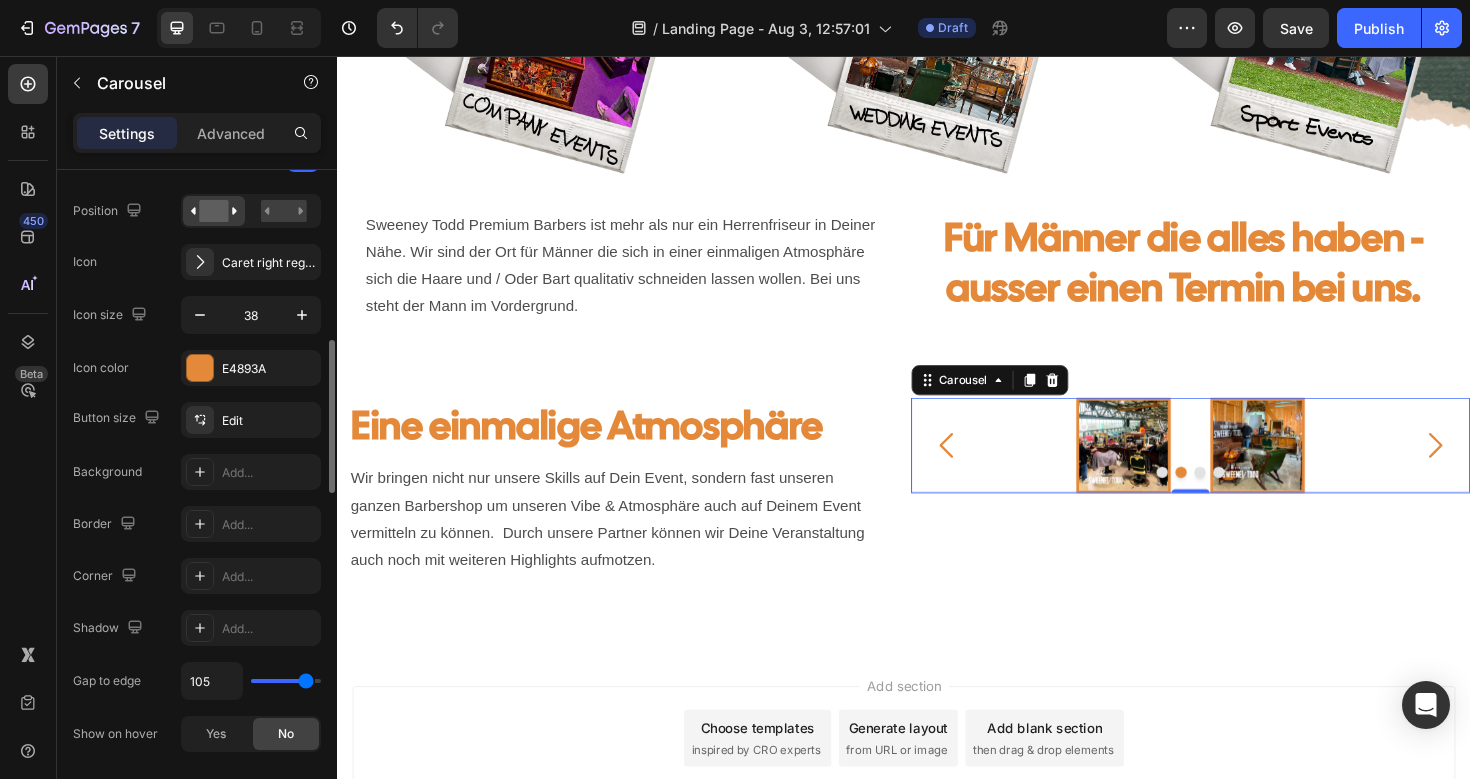 type on "108" 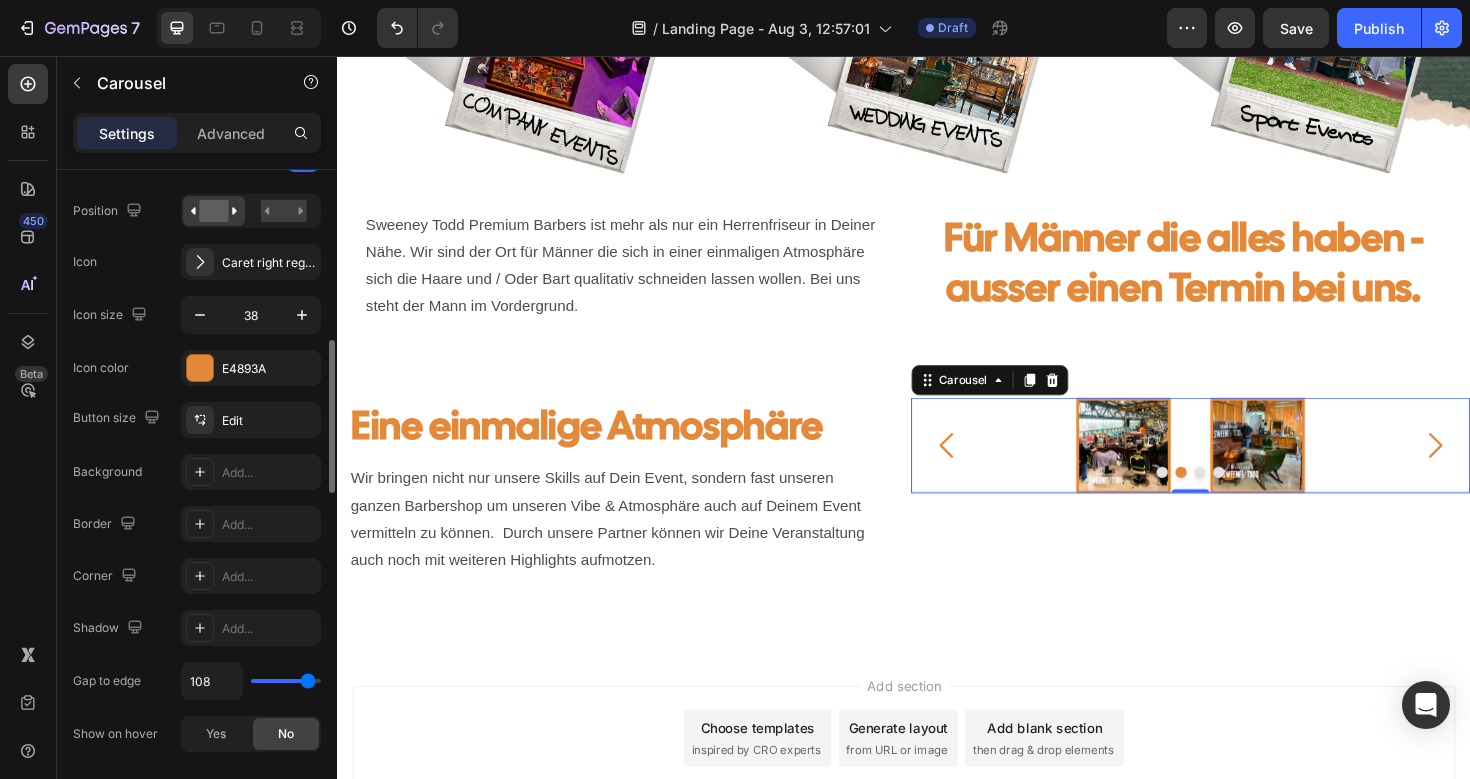 type on "110" 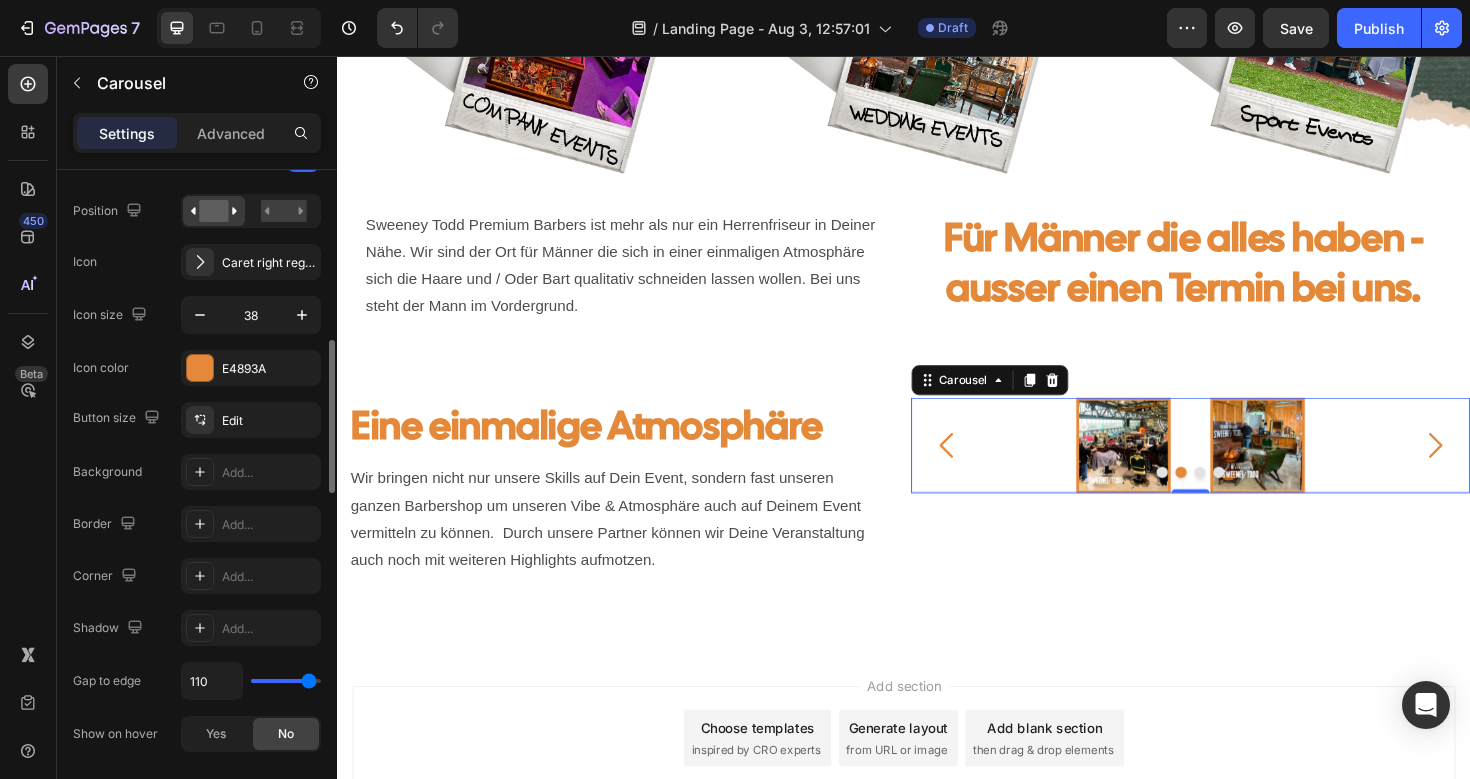 type on "113" 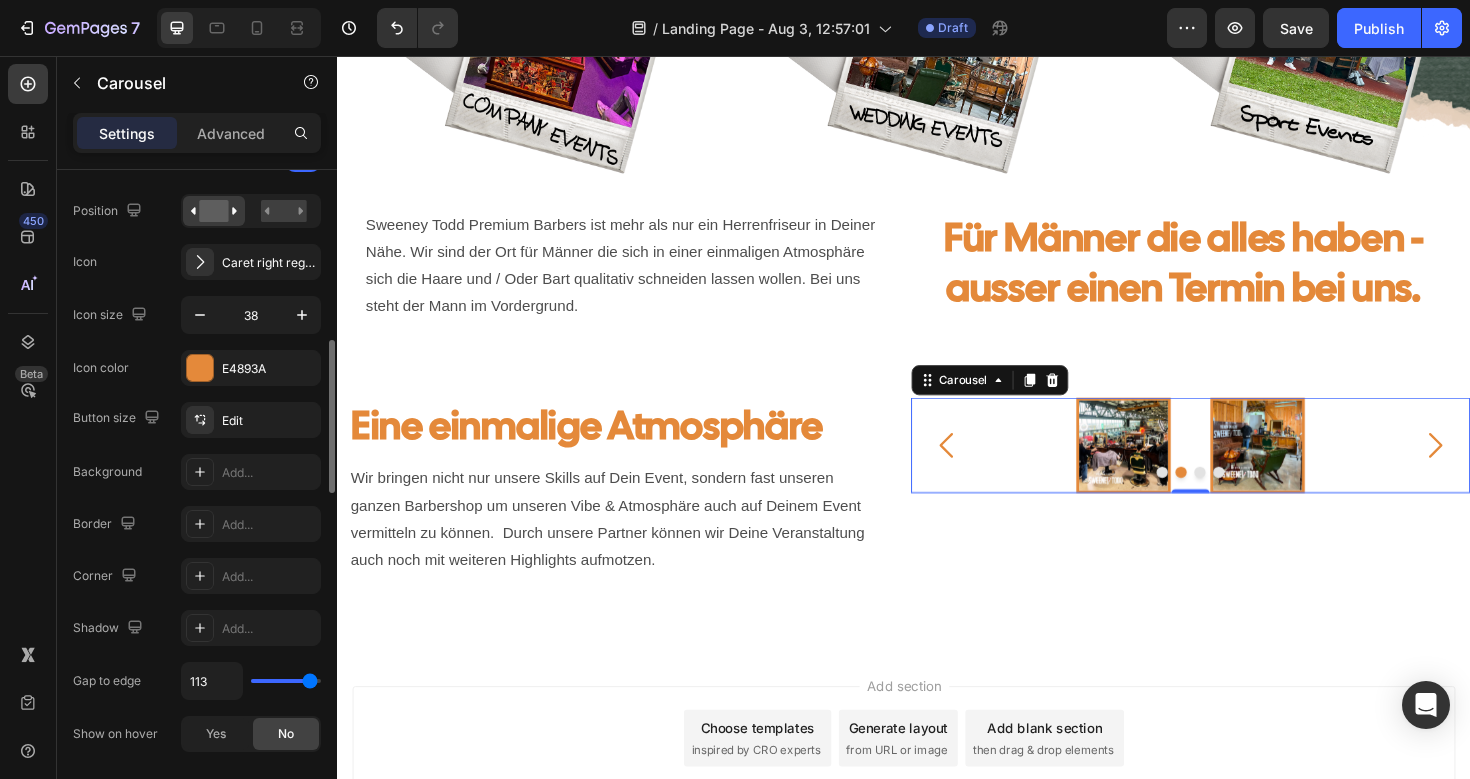 type on "116" 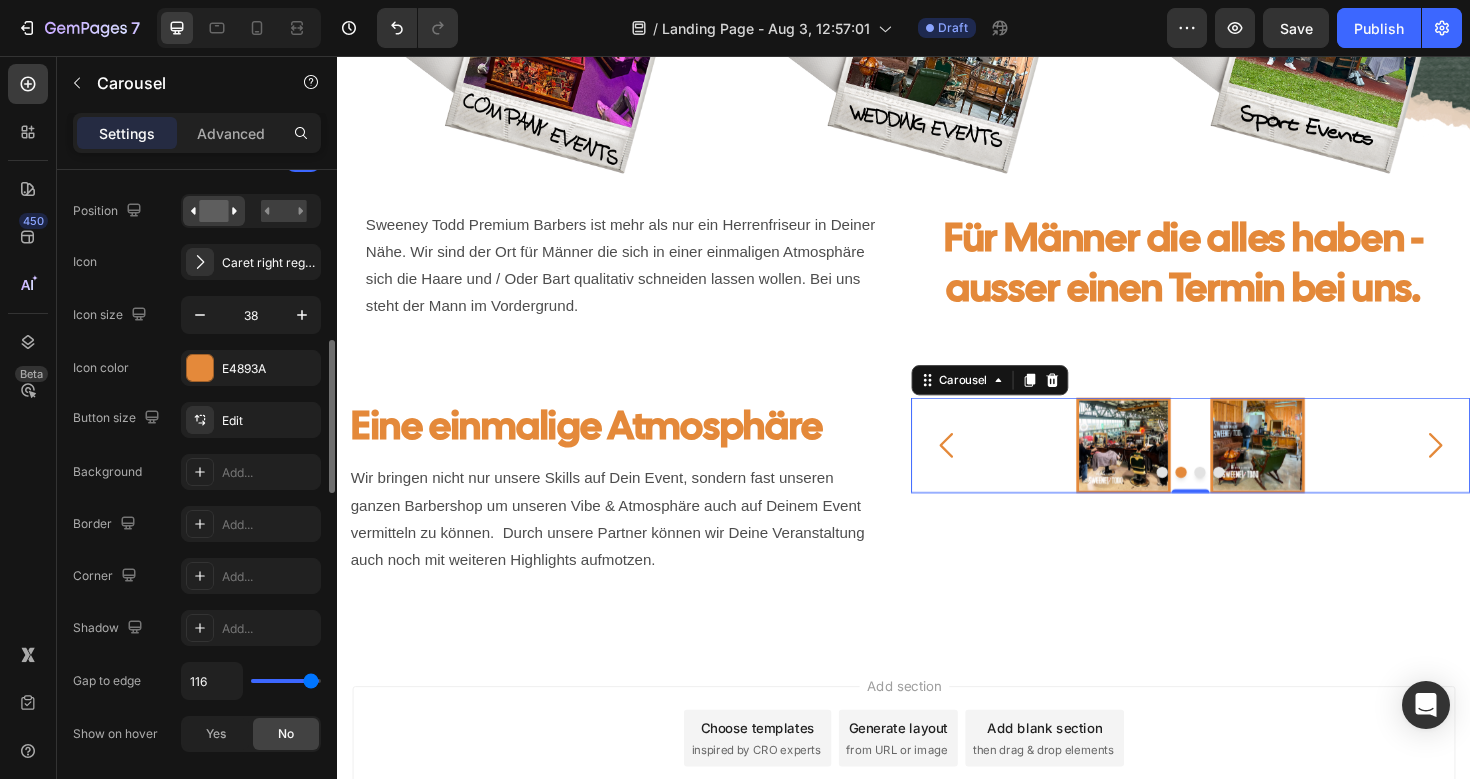 type on "119" 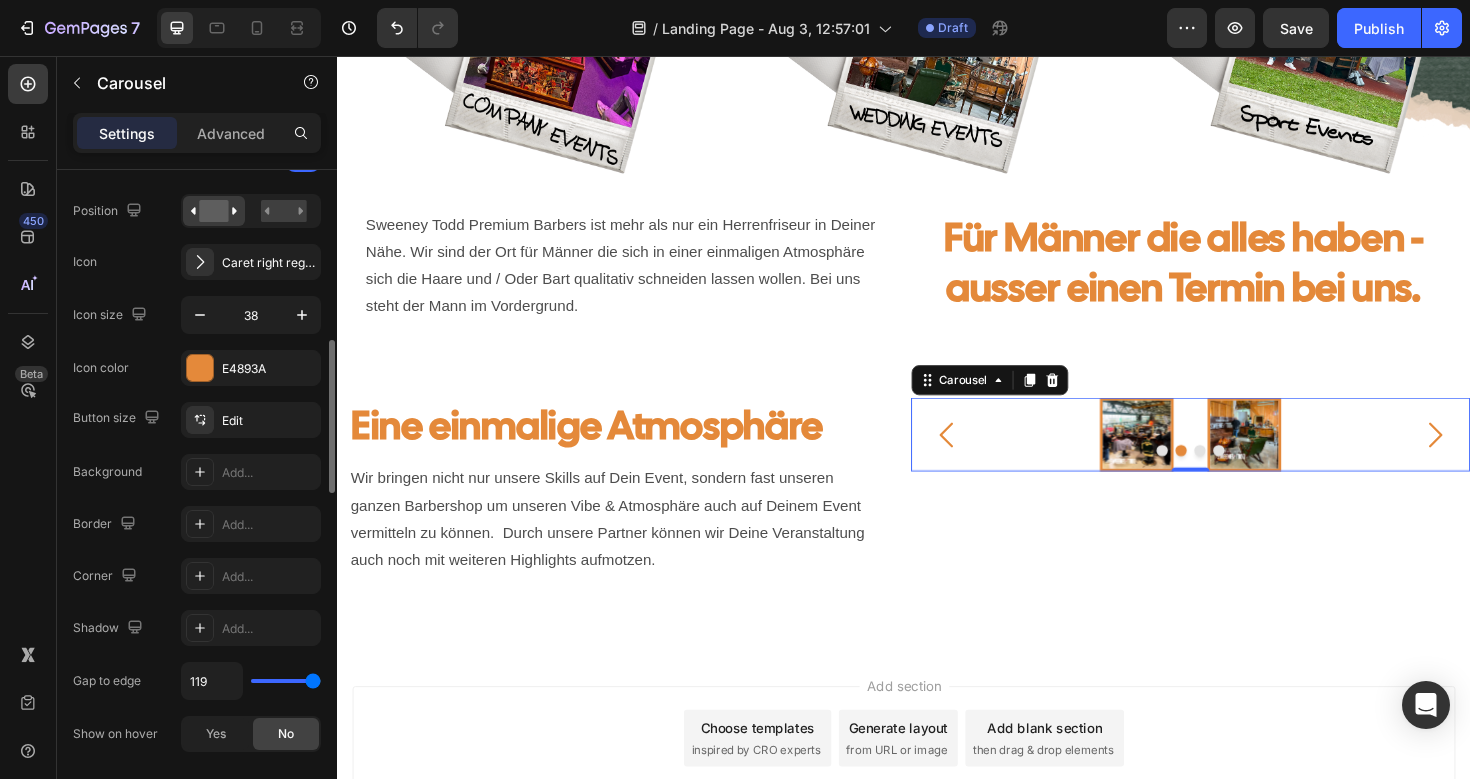 type on "120" 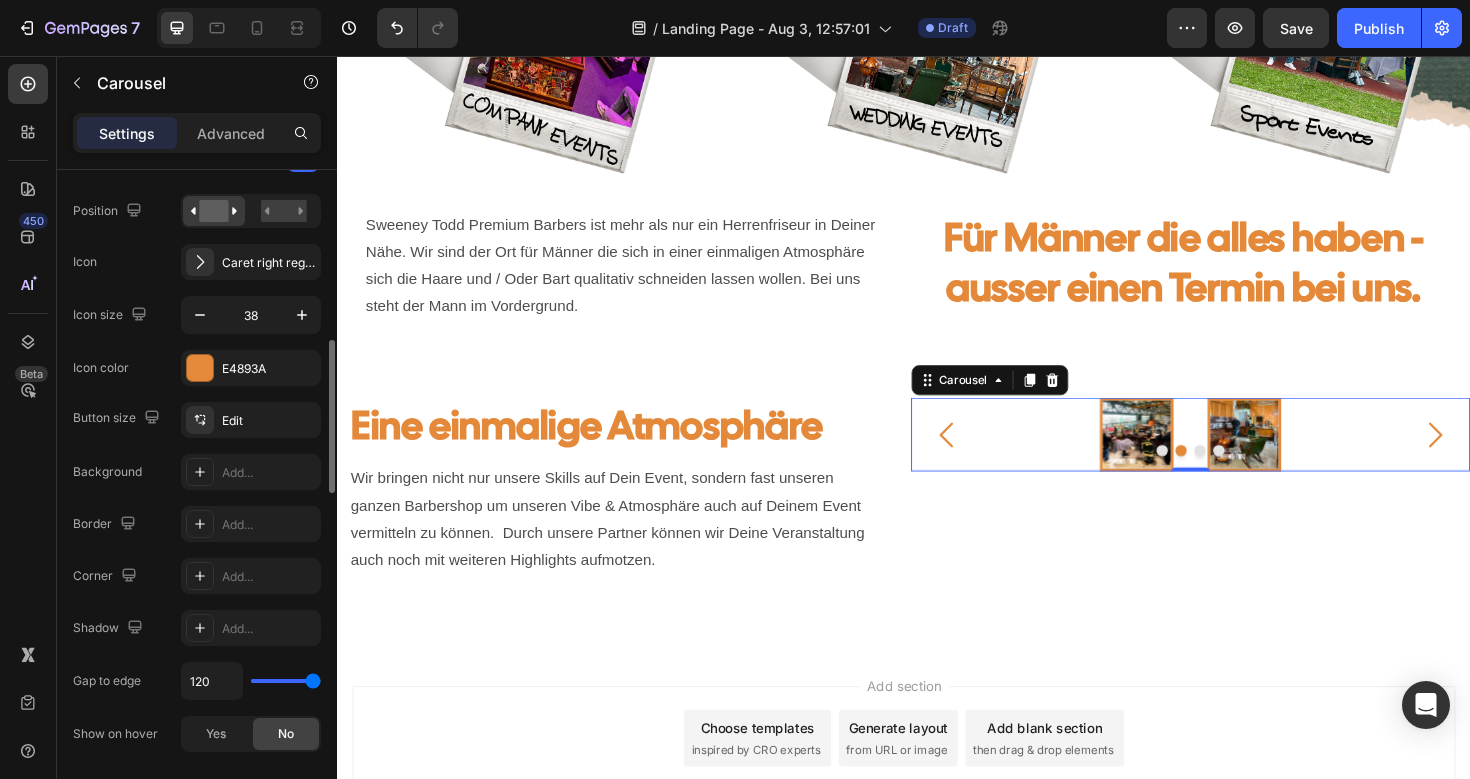 type on "118" 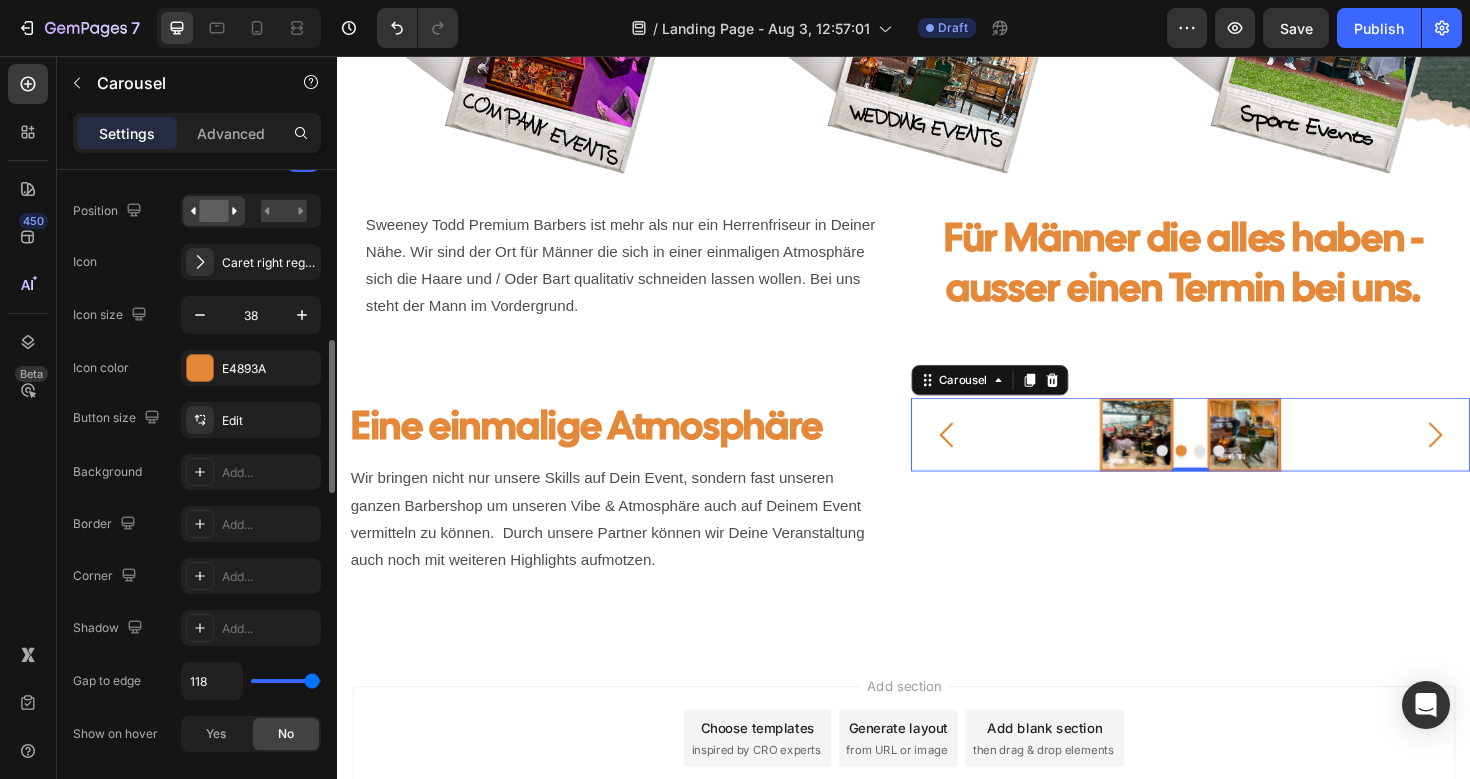 type on "0" 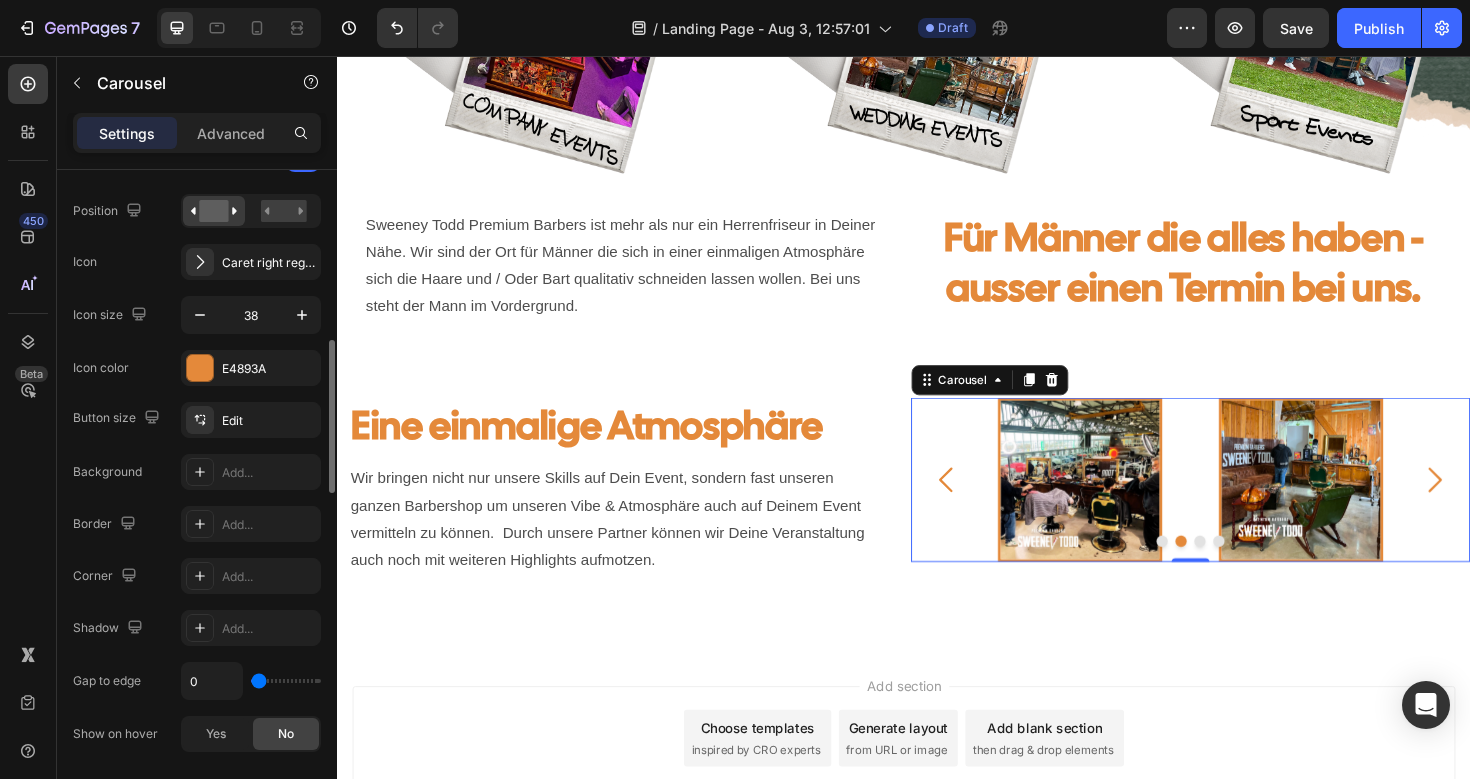 drag, startPoint x: 269, startPoint y: 679, endPoint x: 170, endPoint y: 656, distance: 101.636604 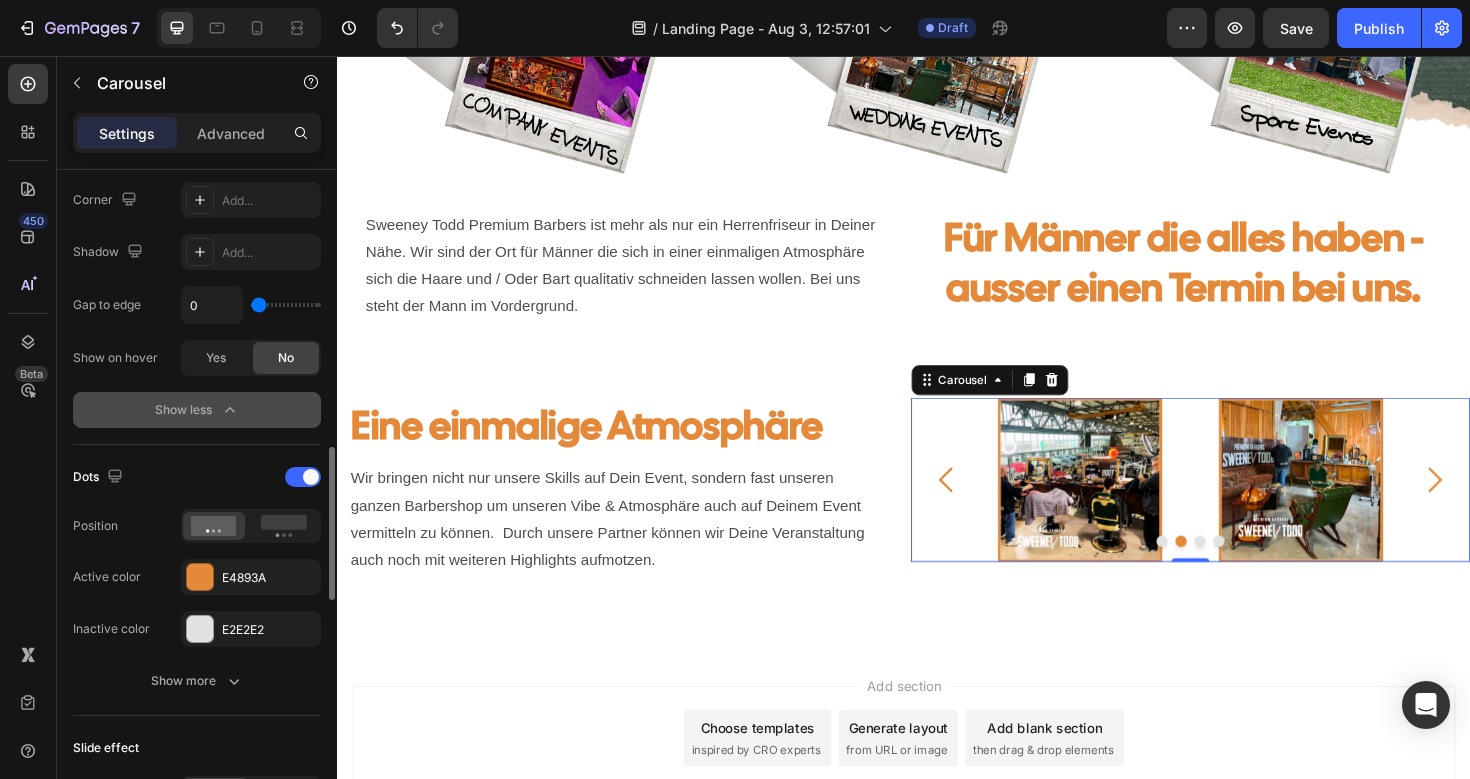 scroll, scrollTop: 1154, scrollLeft: 0, axis: vertical 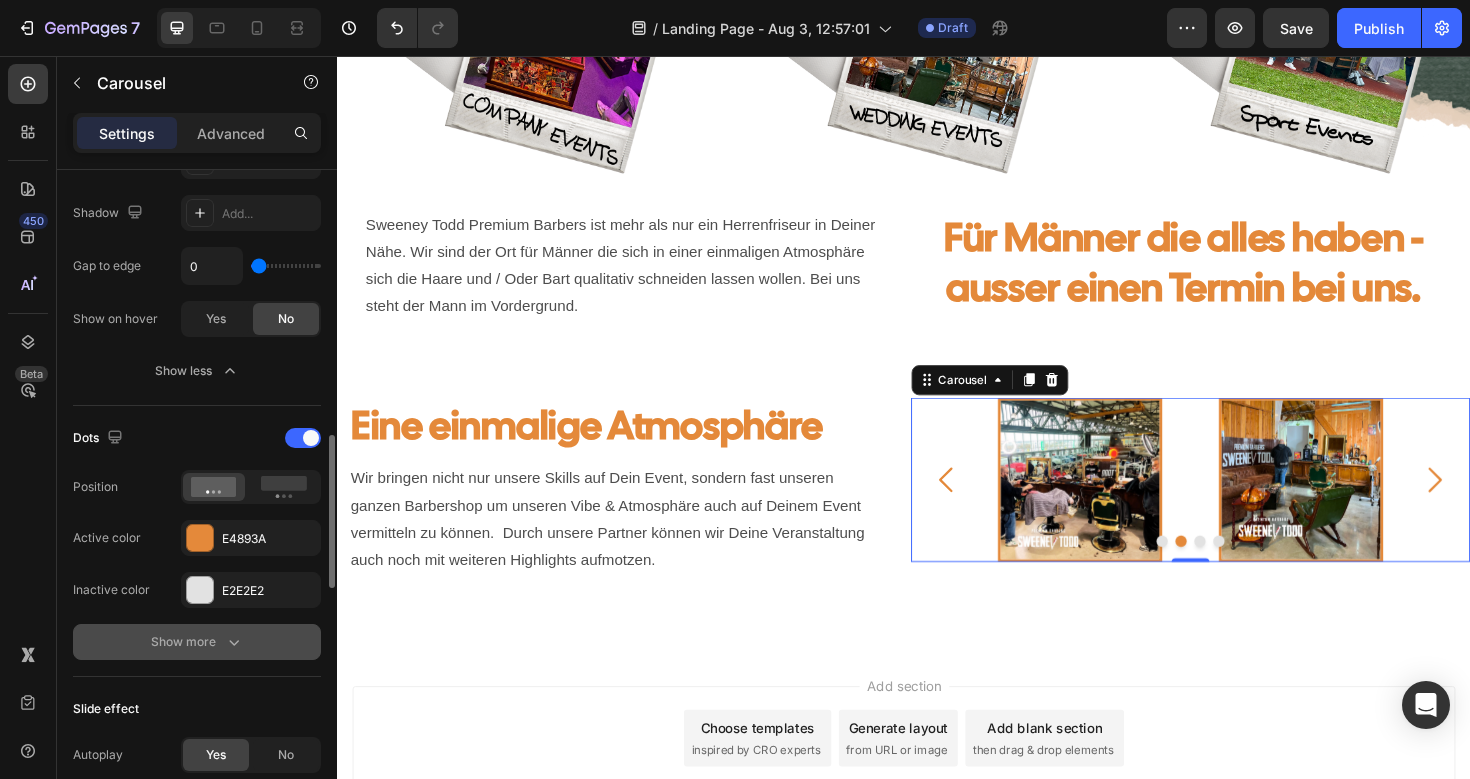 click on "Show more" at bounding box center (197, 642) 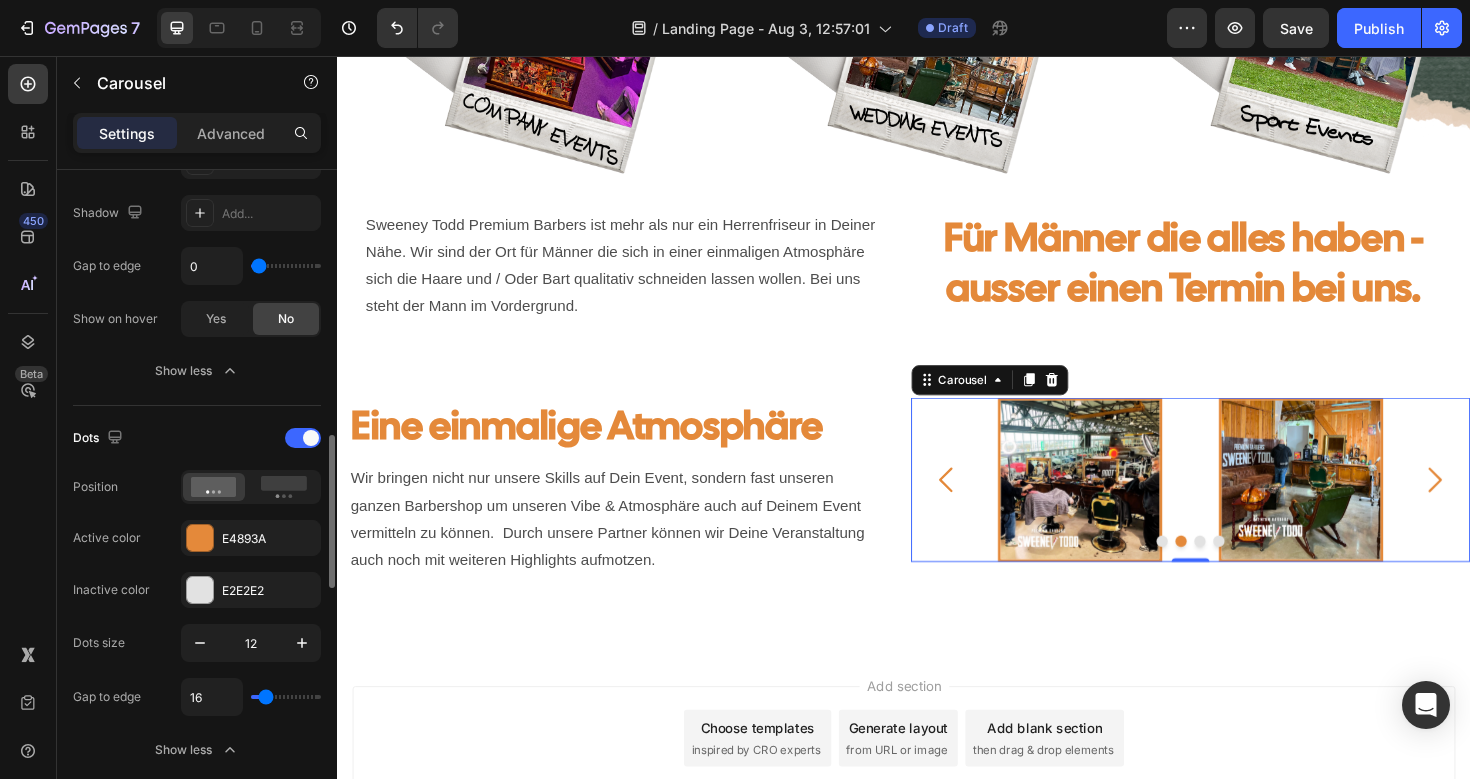 type on "17" 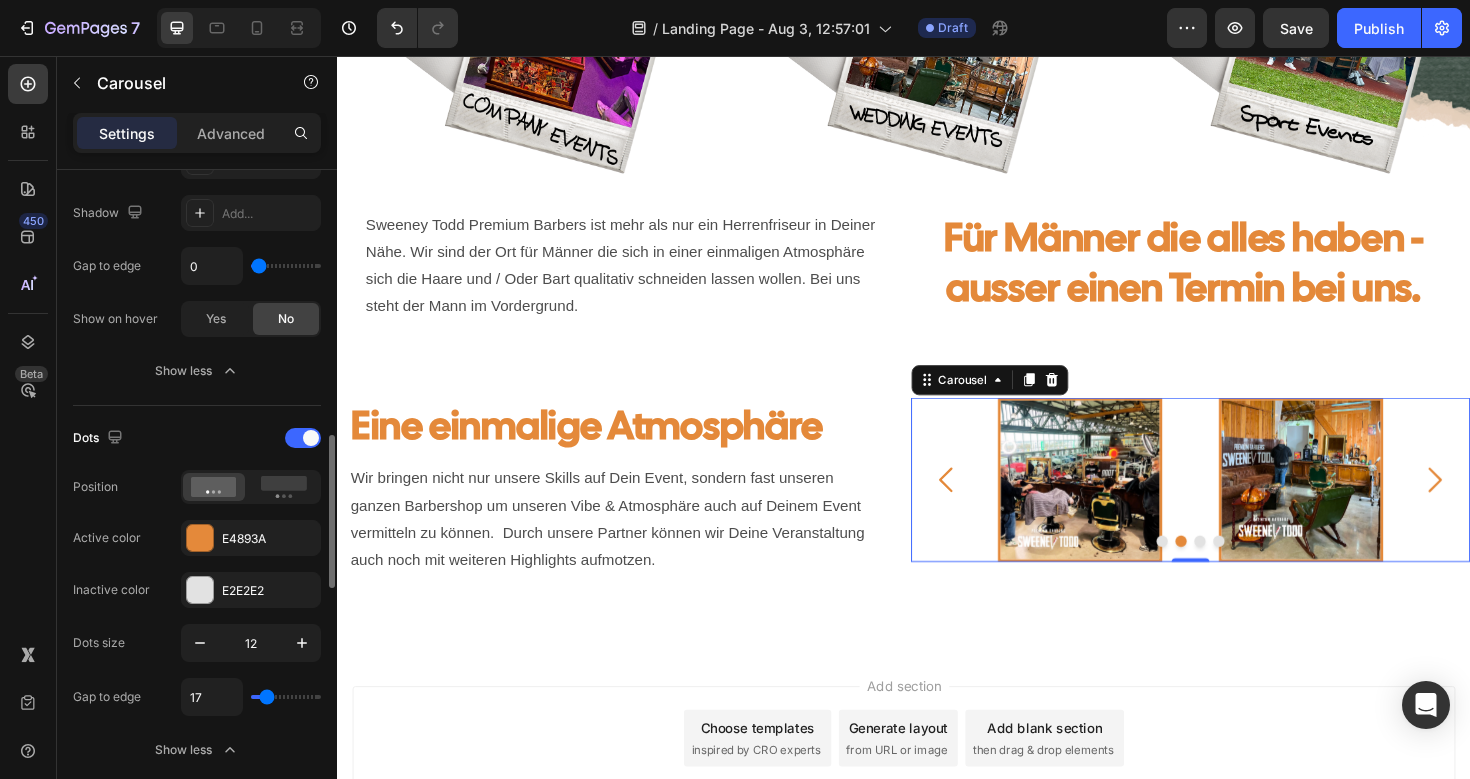 type on "16" 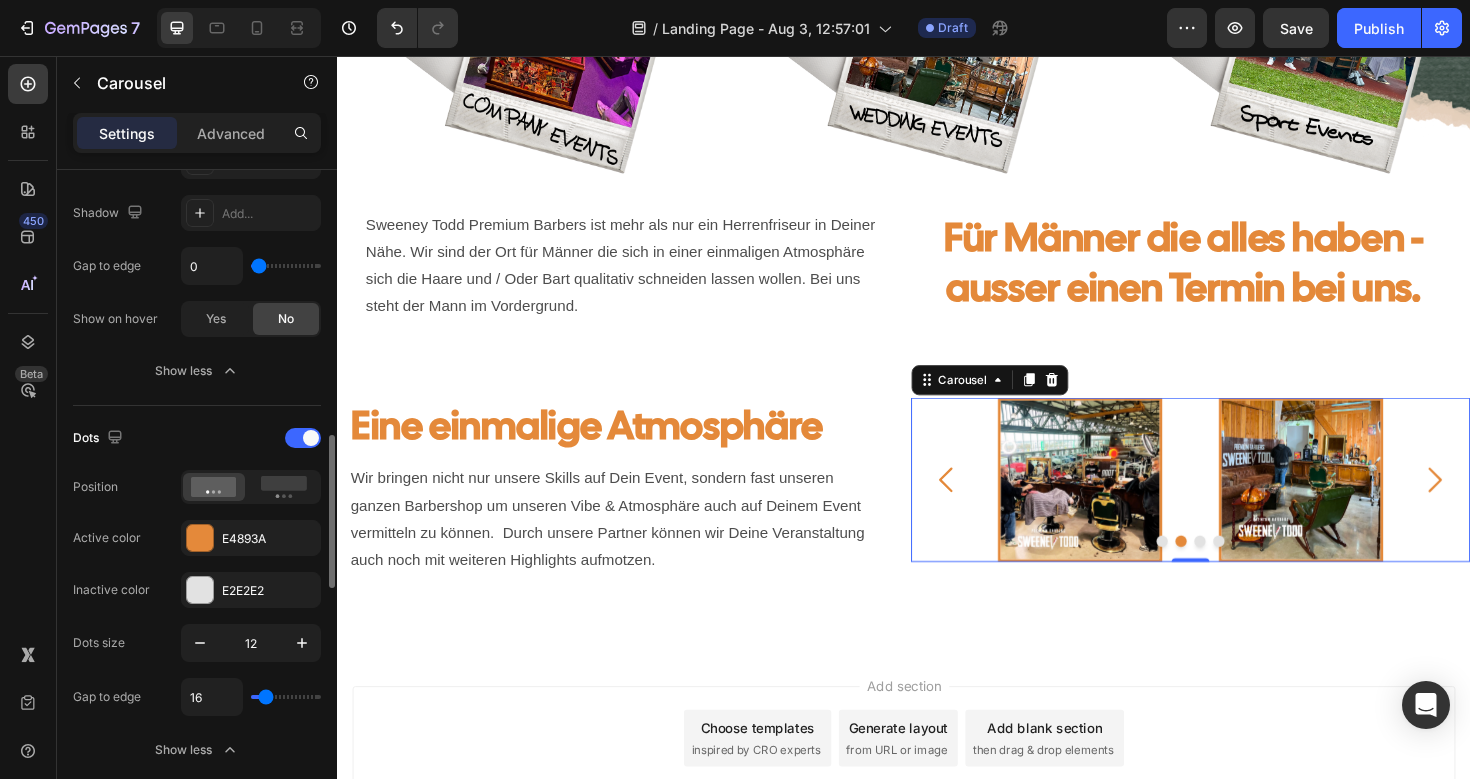 type on "12" 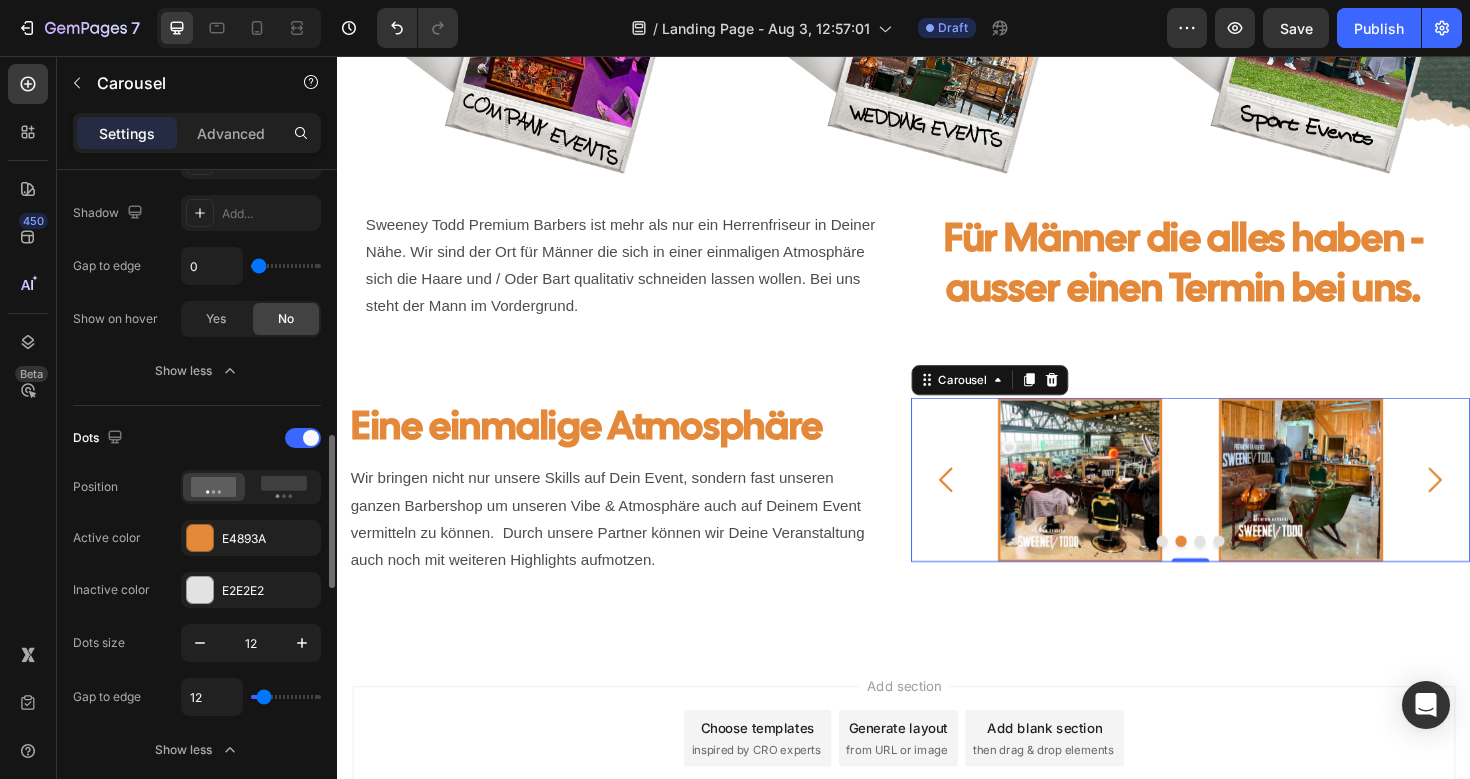 type on "9" 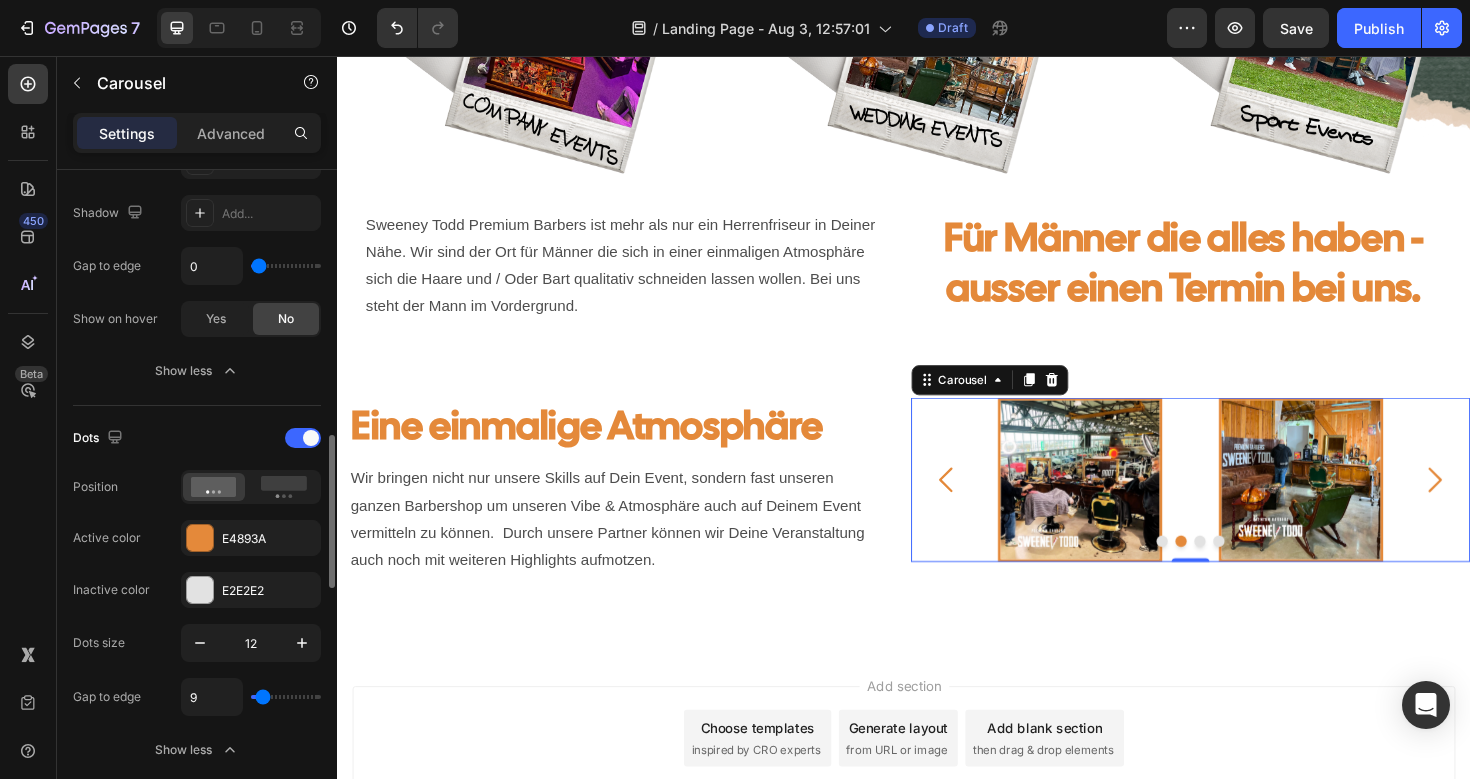 type on "0" 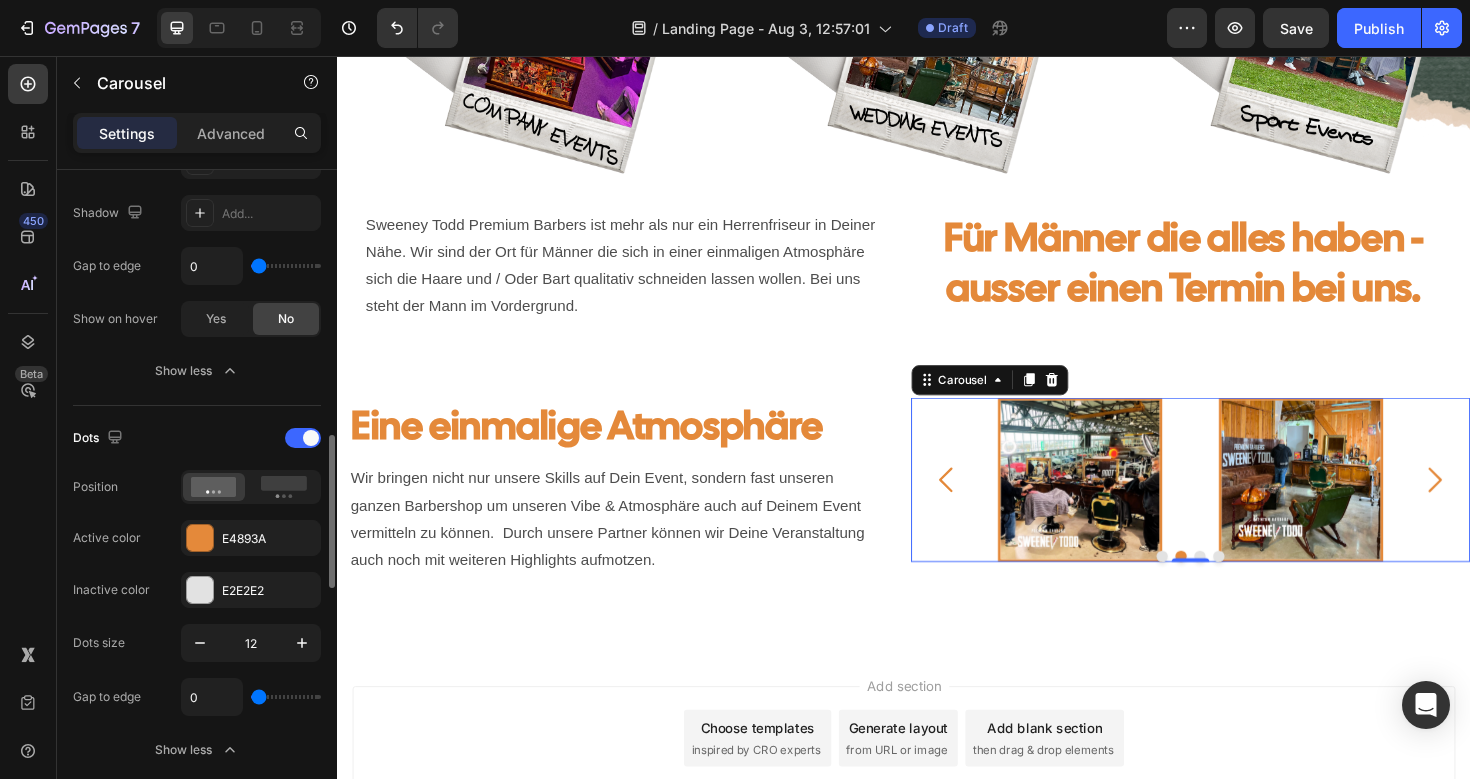 type 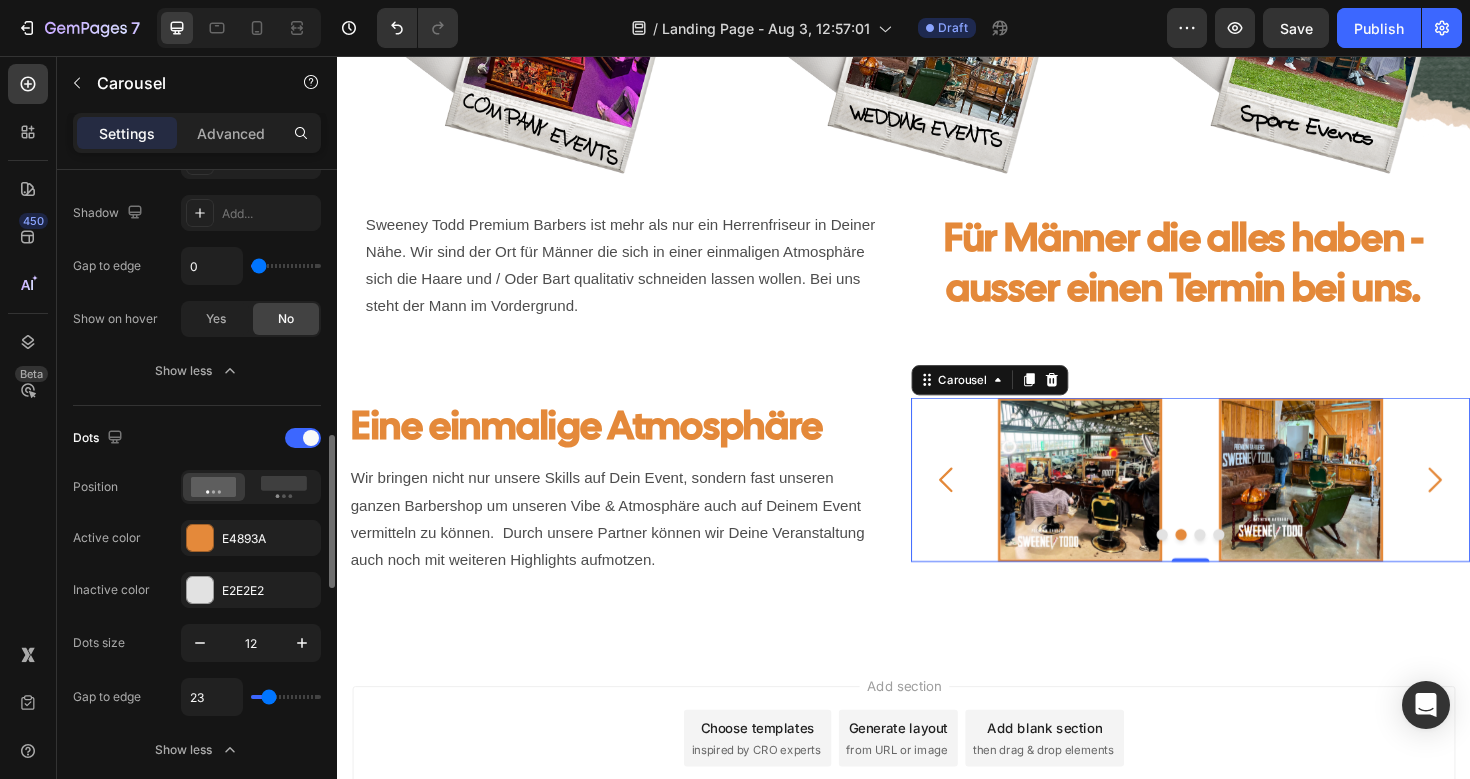 click at bounding box center [286, 697] 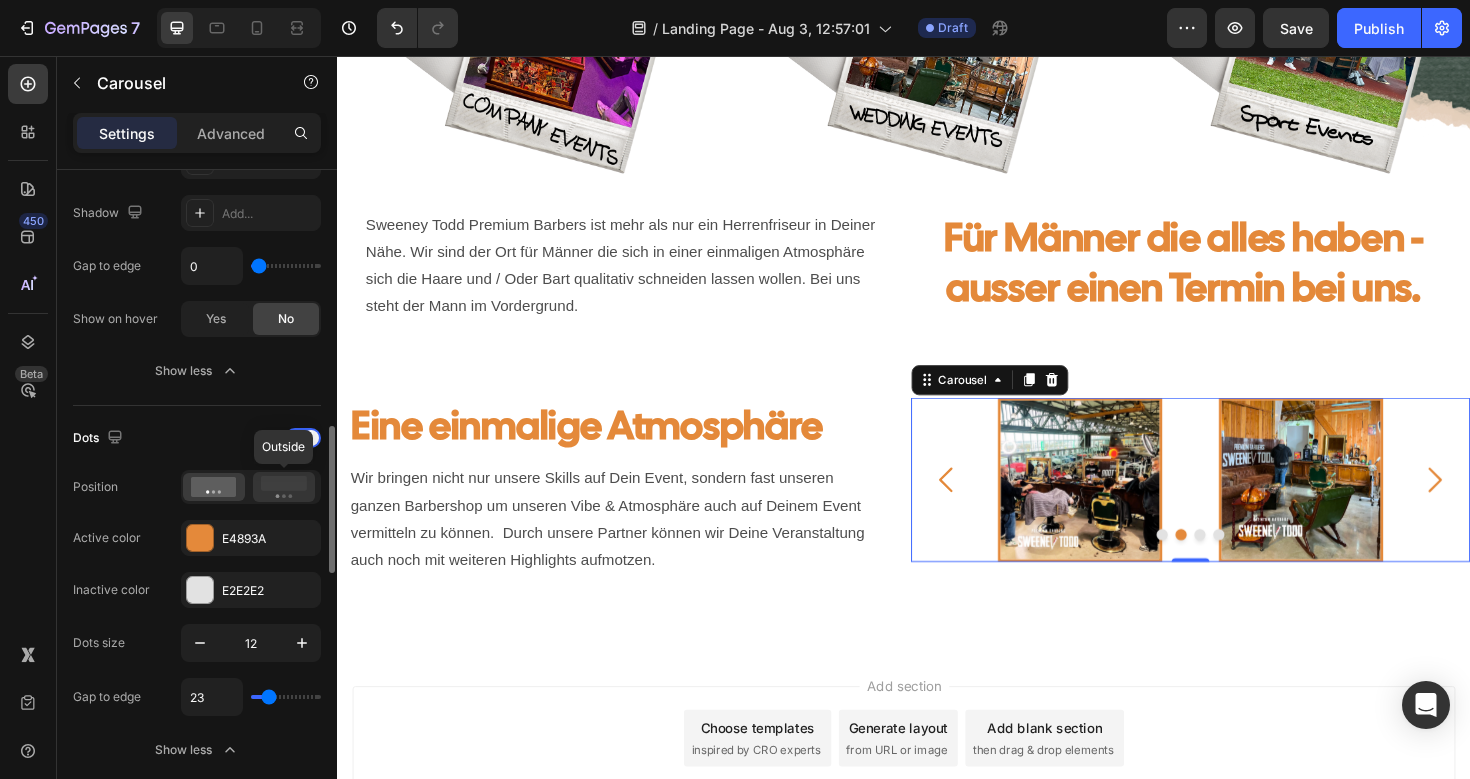 click 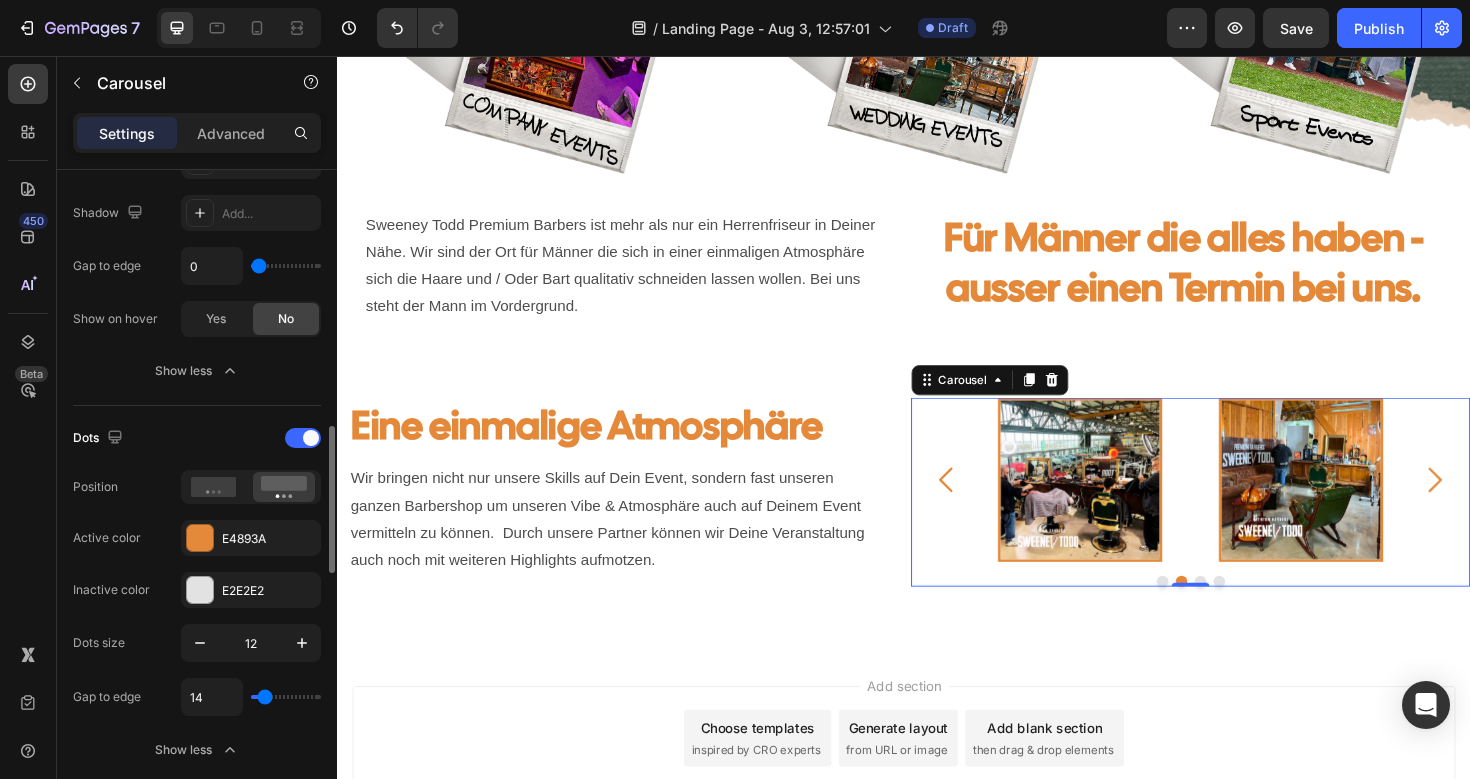 click at bounding box center (286, 697) 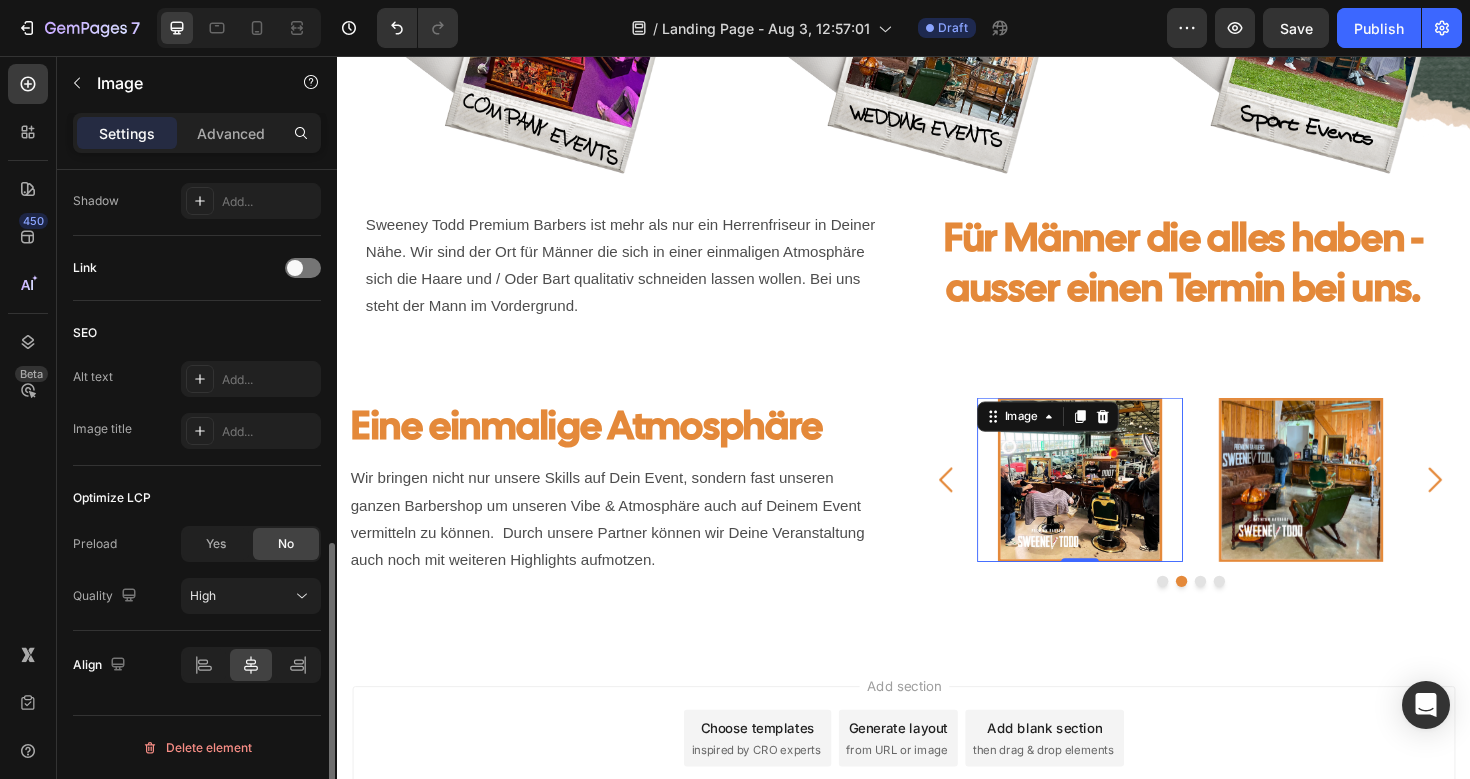 click at bounding box center (1124, 505) 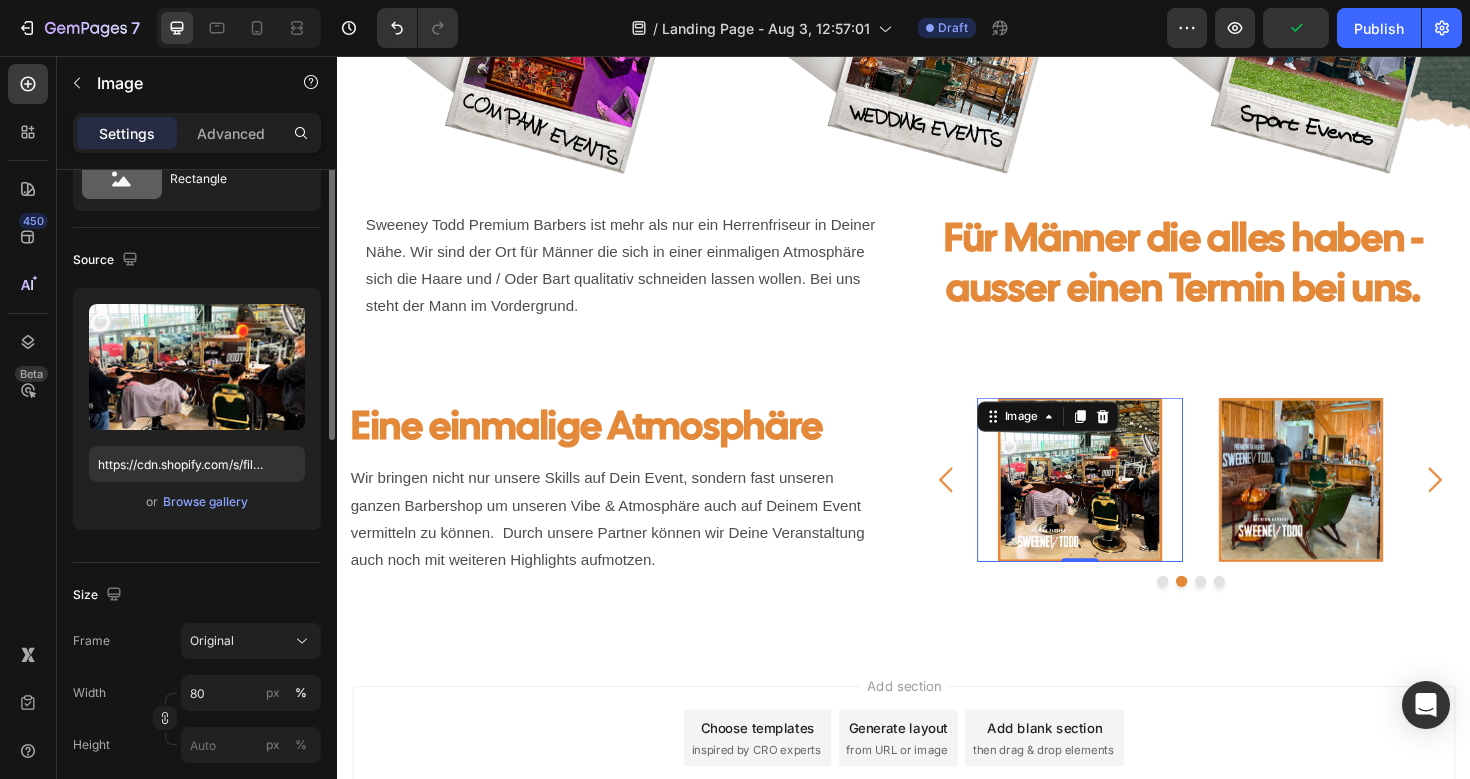 scroll, scrollTop: 86, scrollLeft: 0, axis: vertical 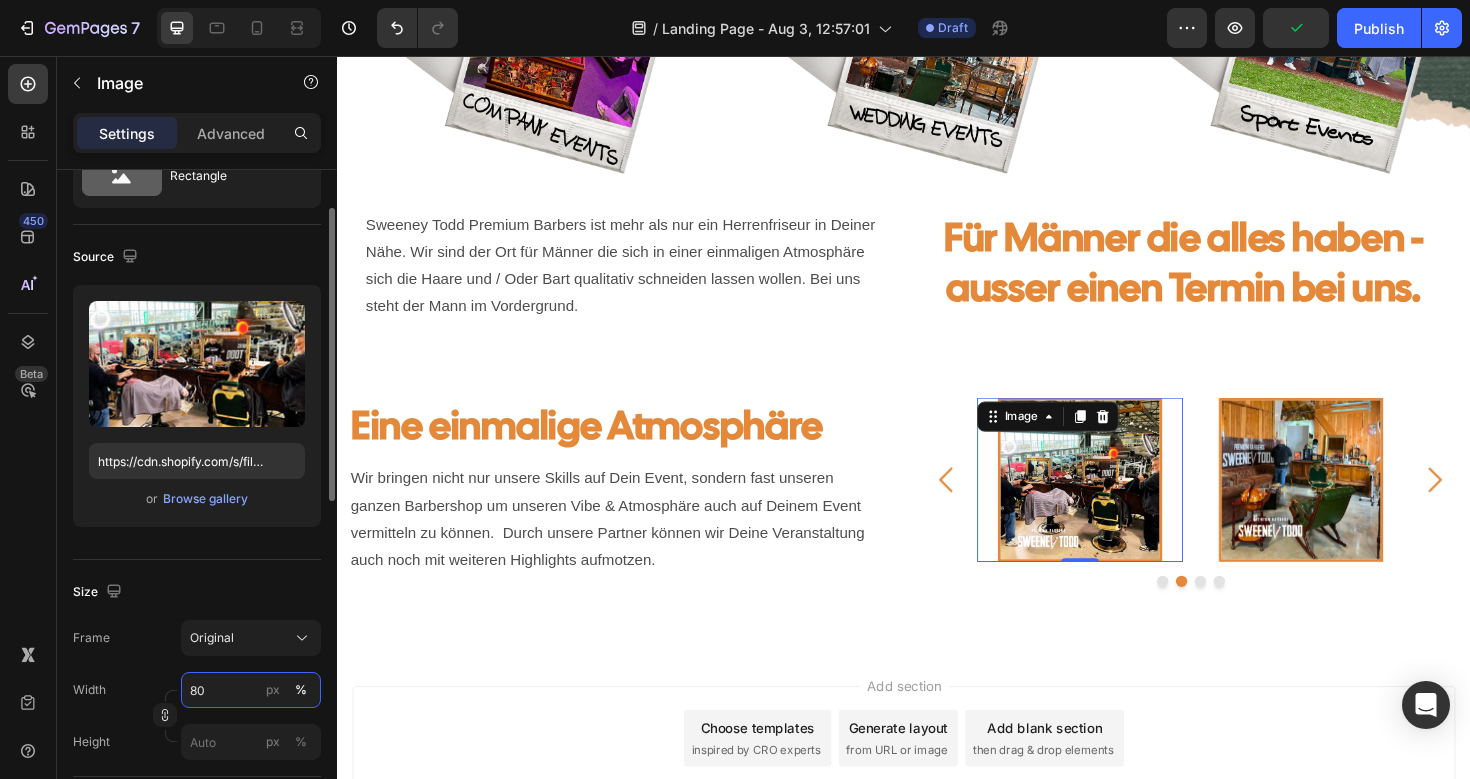 click on "80" at bounding box center (251, 690) 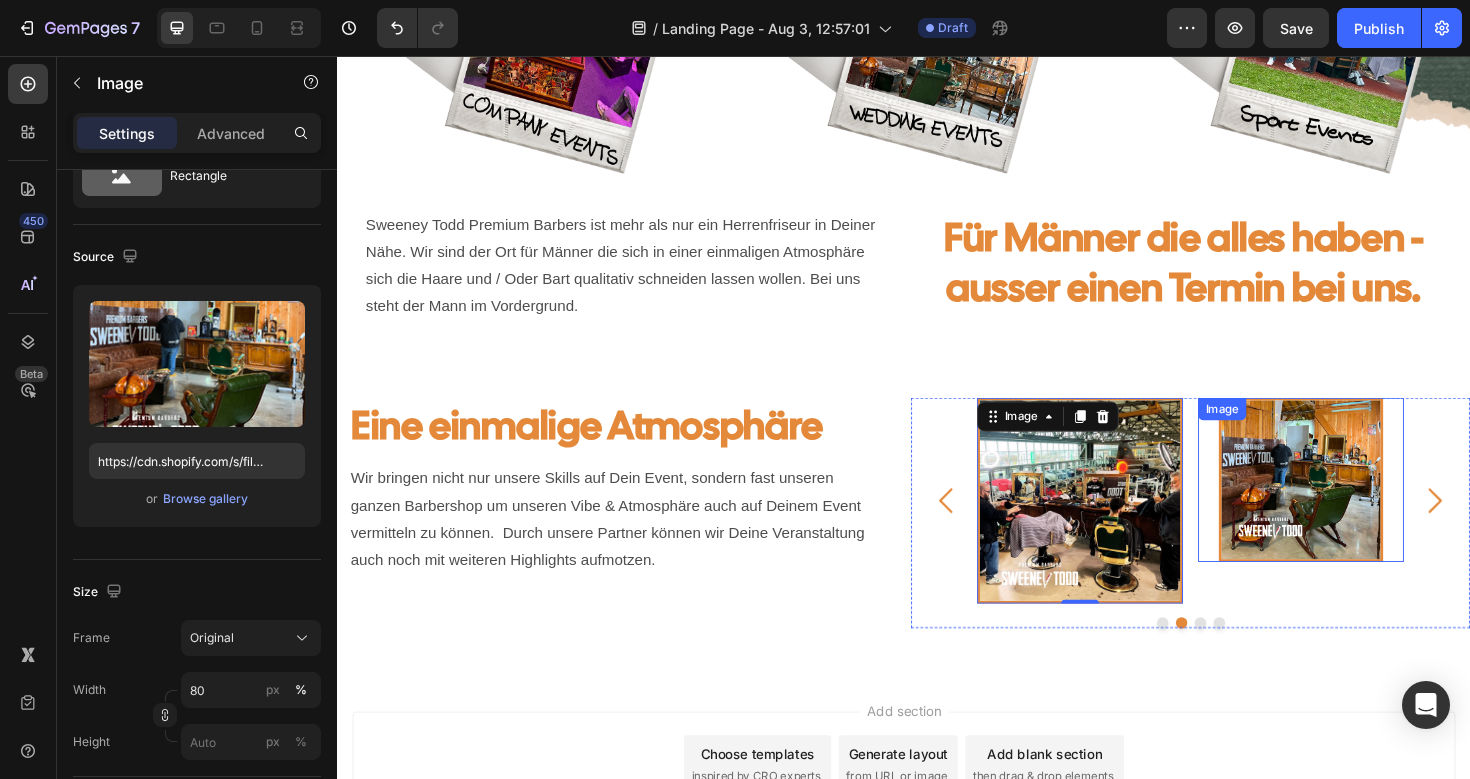 click at bounding box center [1358, 505] 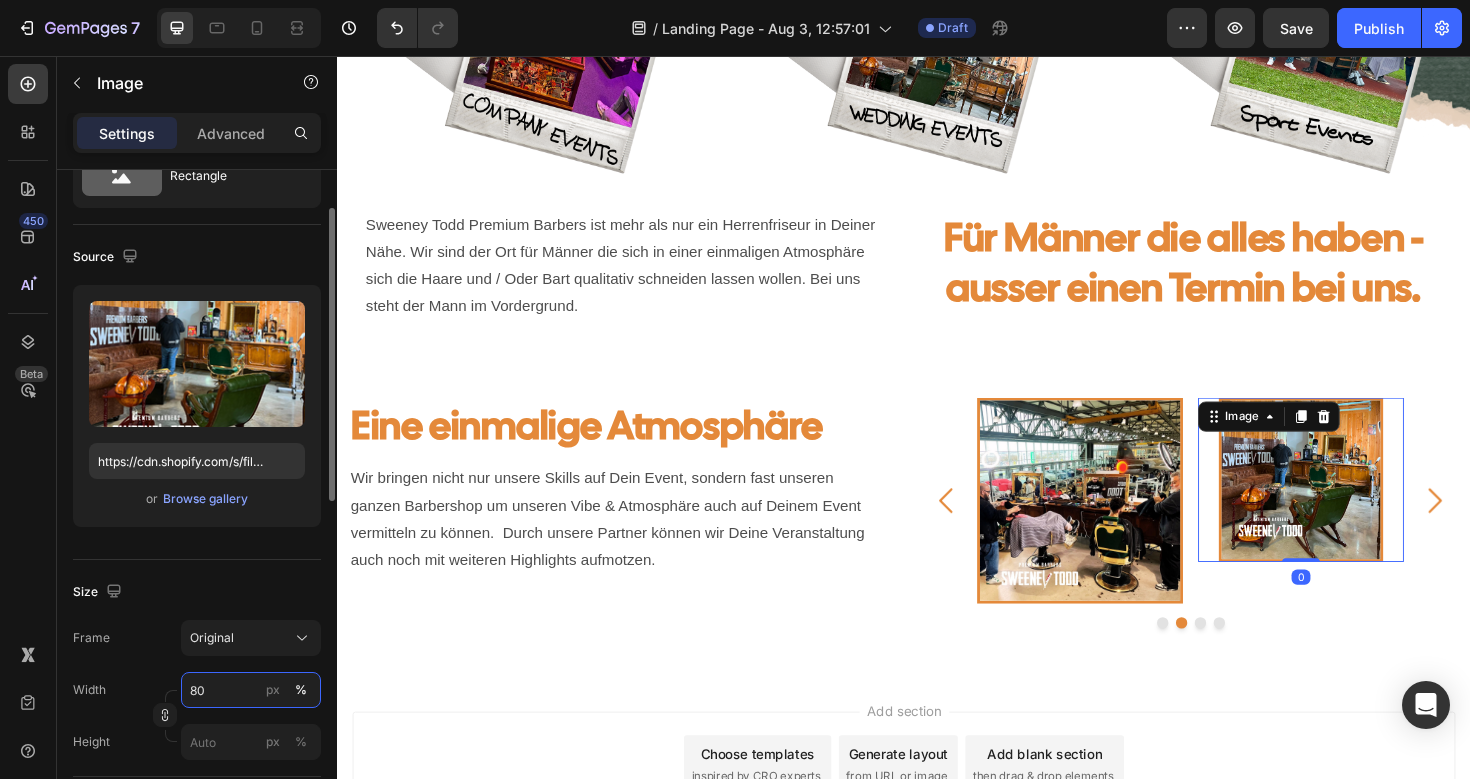 click on "80" at bounding box center [251, 690] 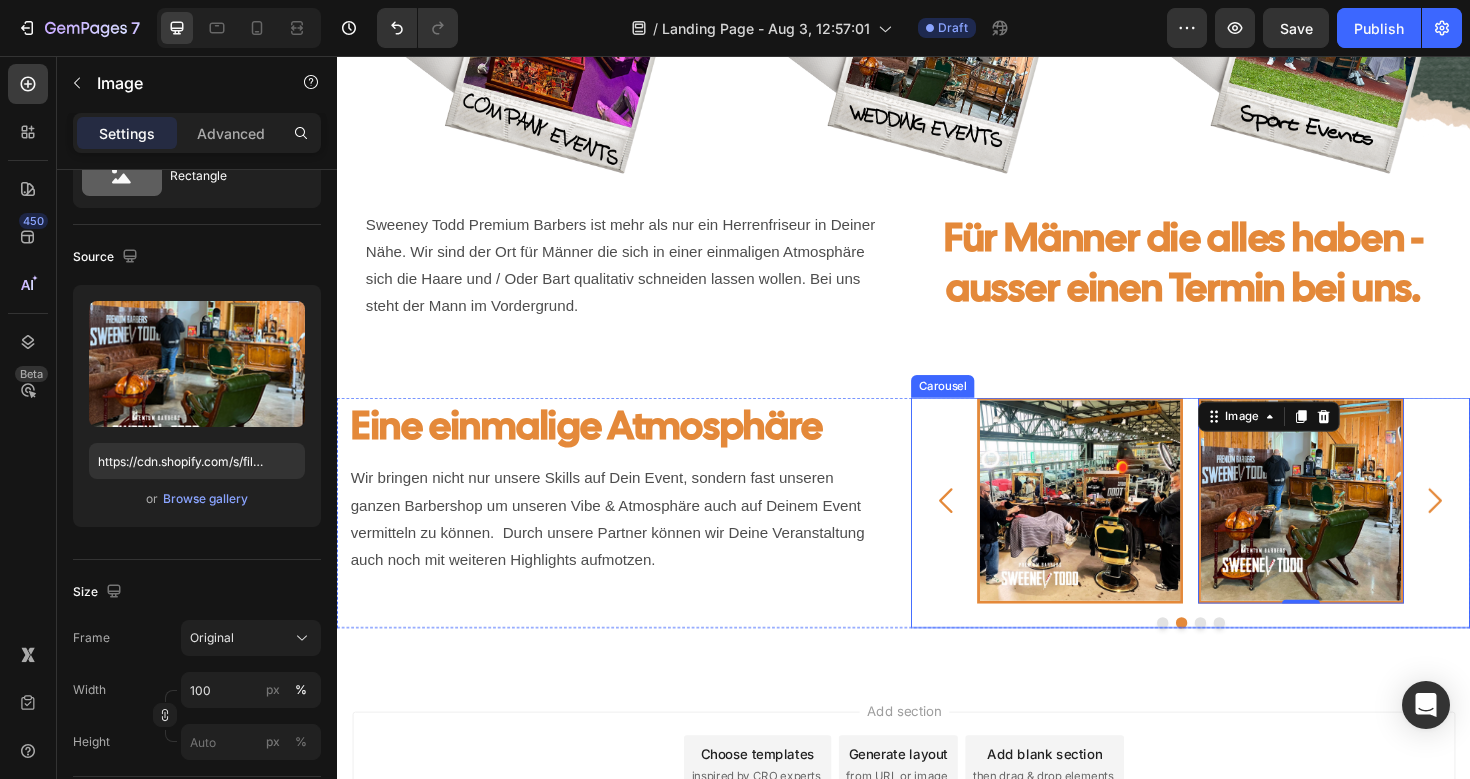 click 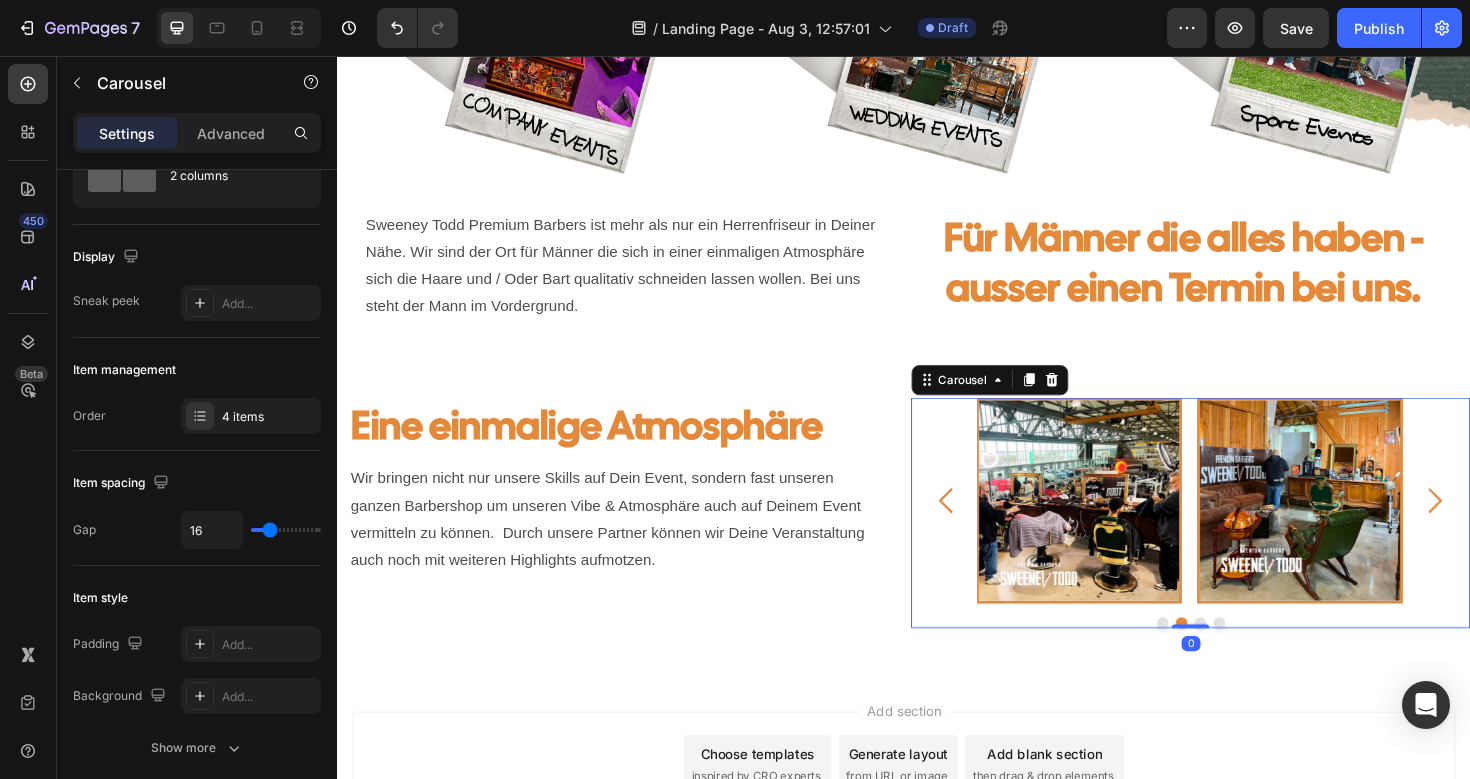 scroll, scrollTop: 0, scrollLeft: 0, axis: both 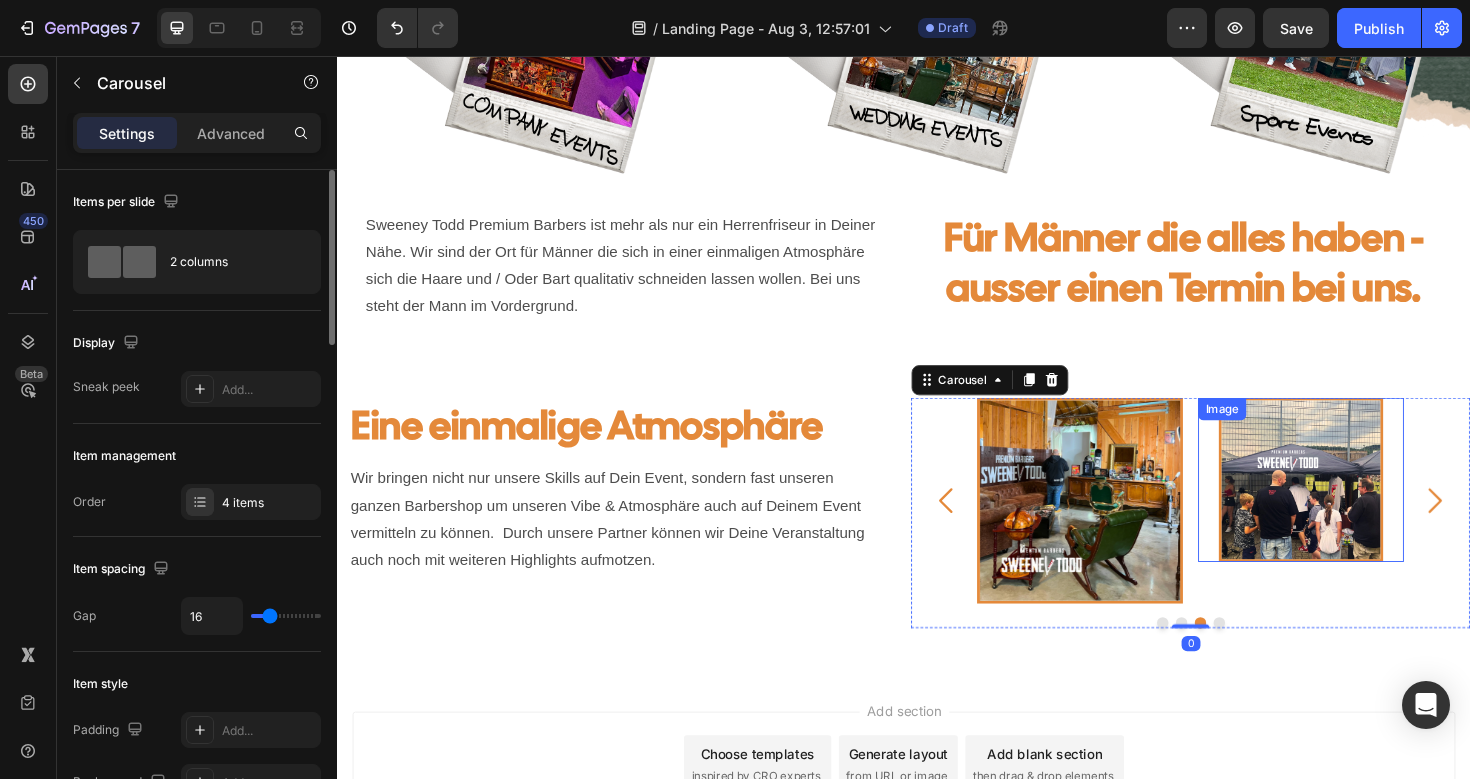 click at bounding box center [1358, 505] 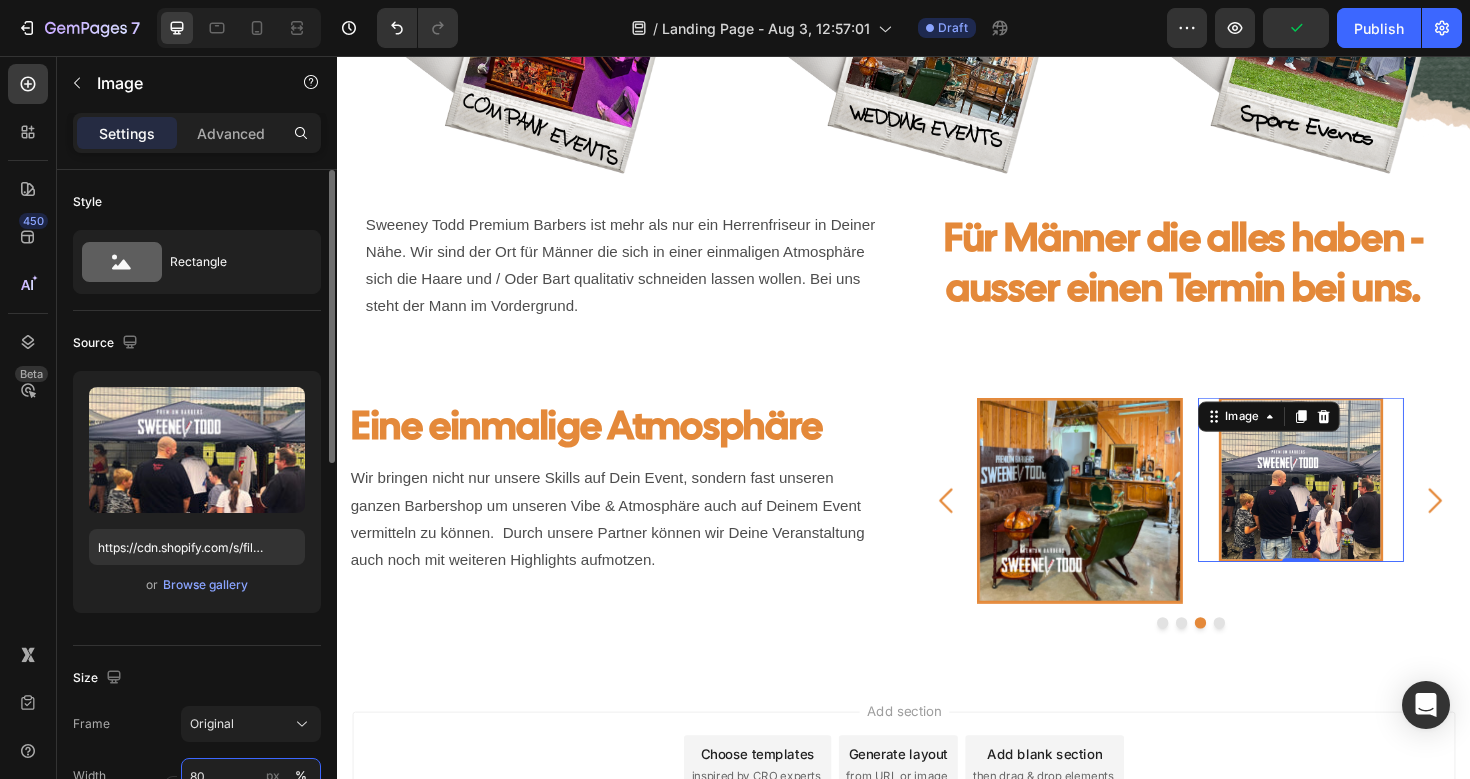 click on "80" at bounding box center [251, 776] 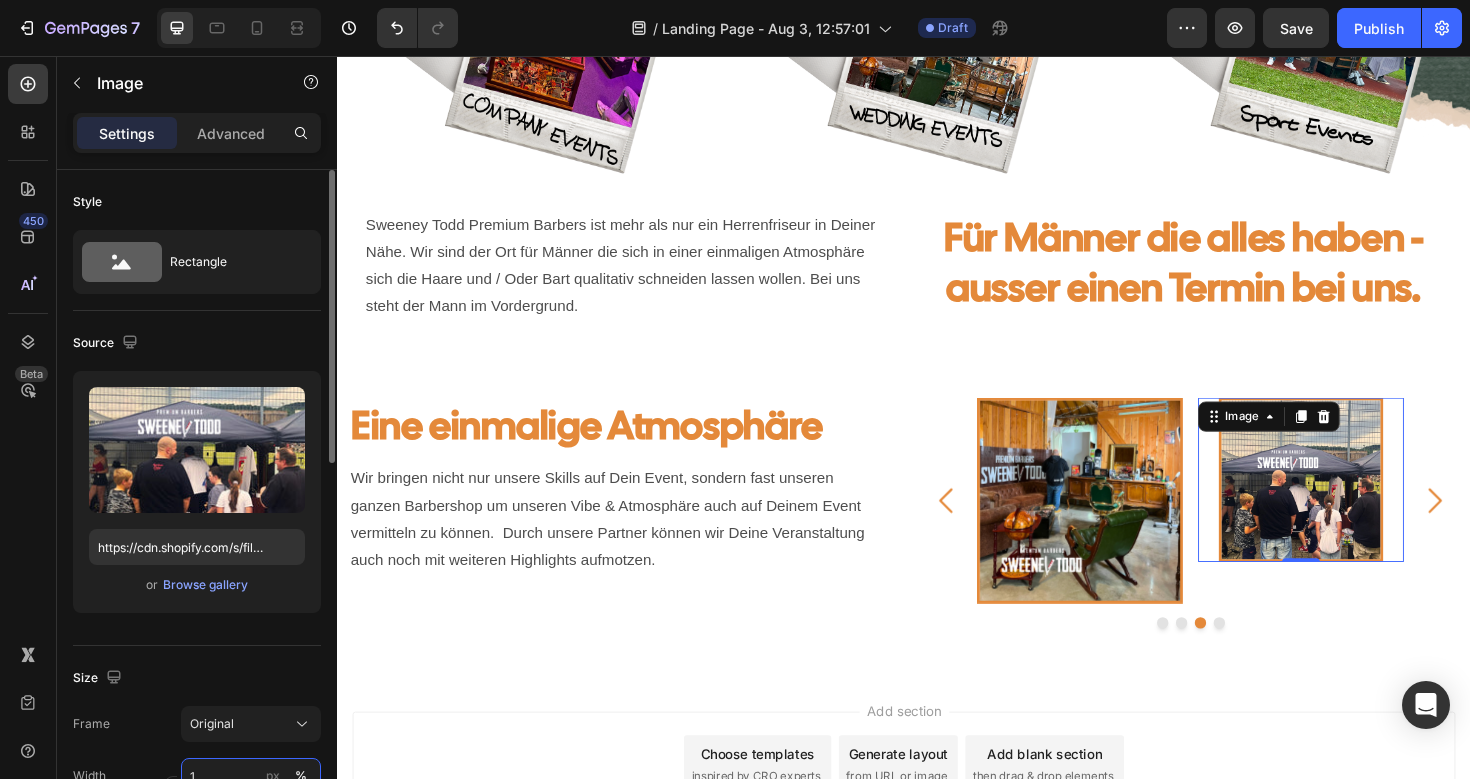 scroll, scrollTop: 4, scrollLeft: 0, axis: vertical 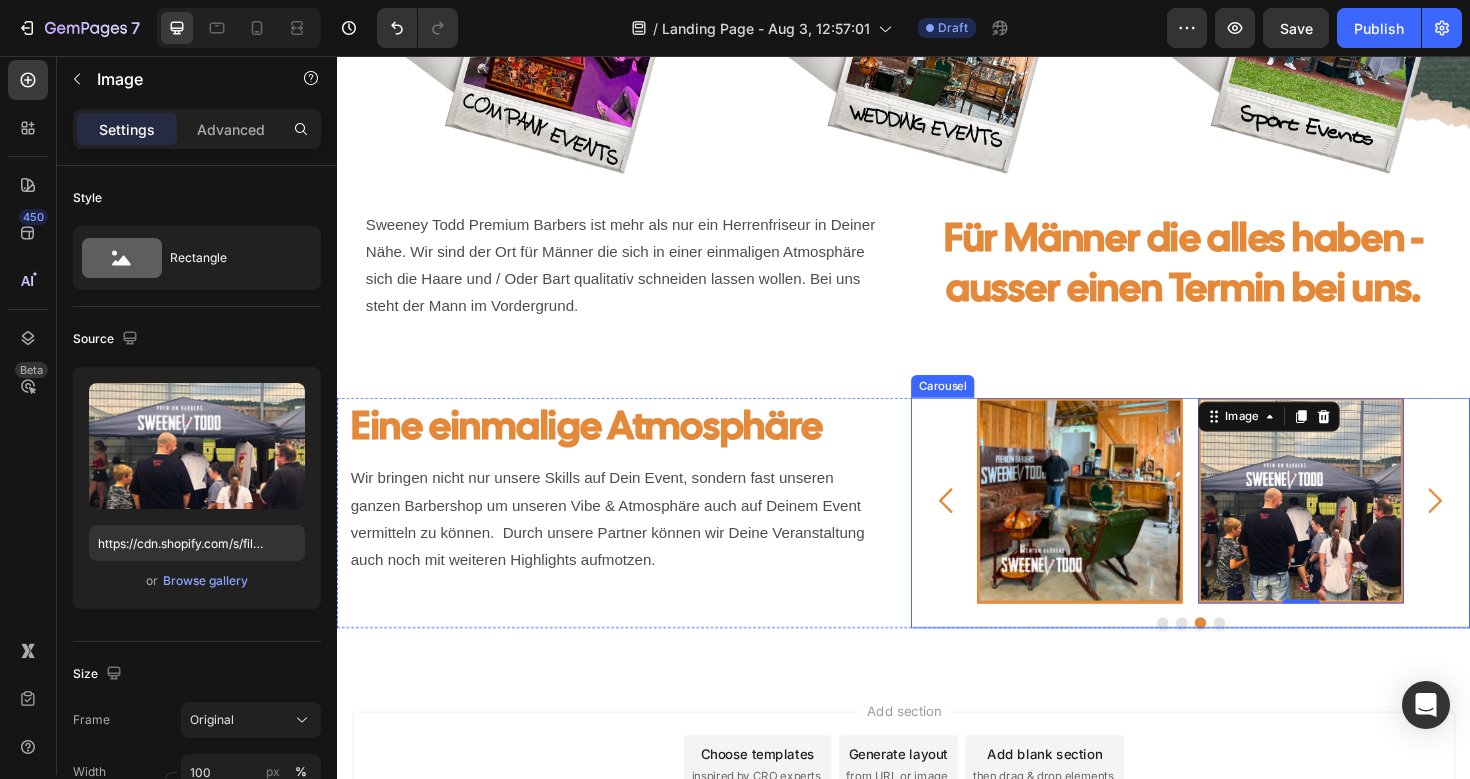 click 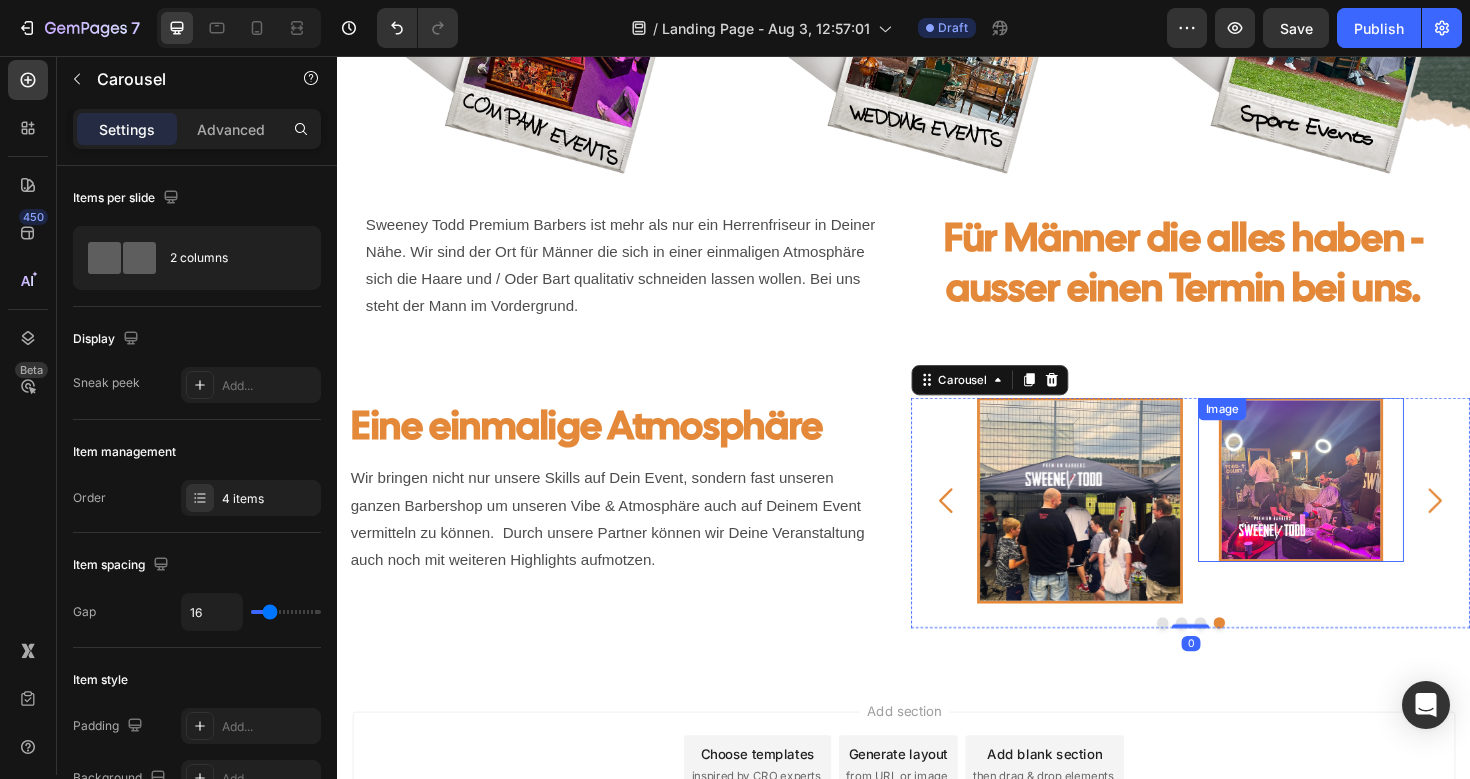 click at bounding box center (1358, 505) 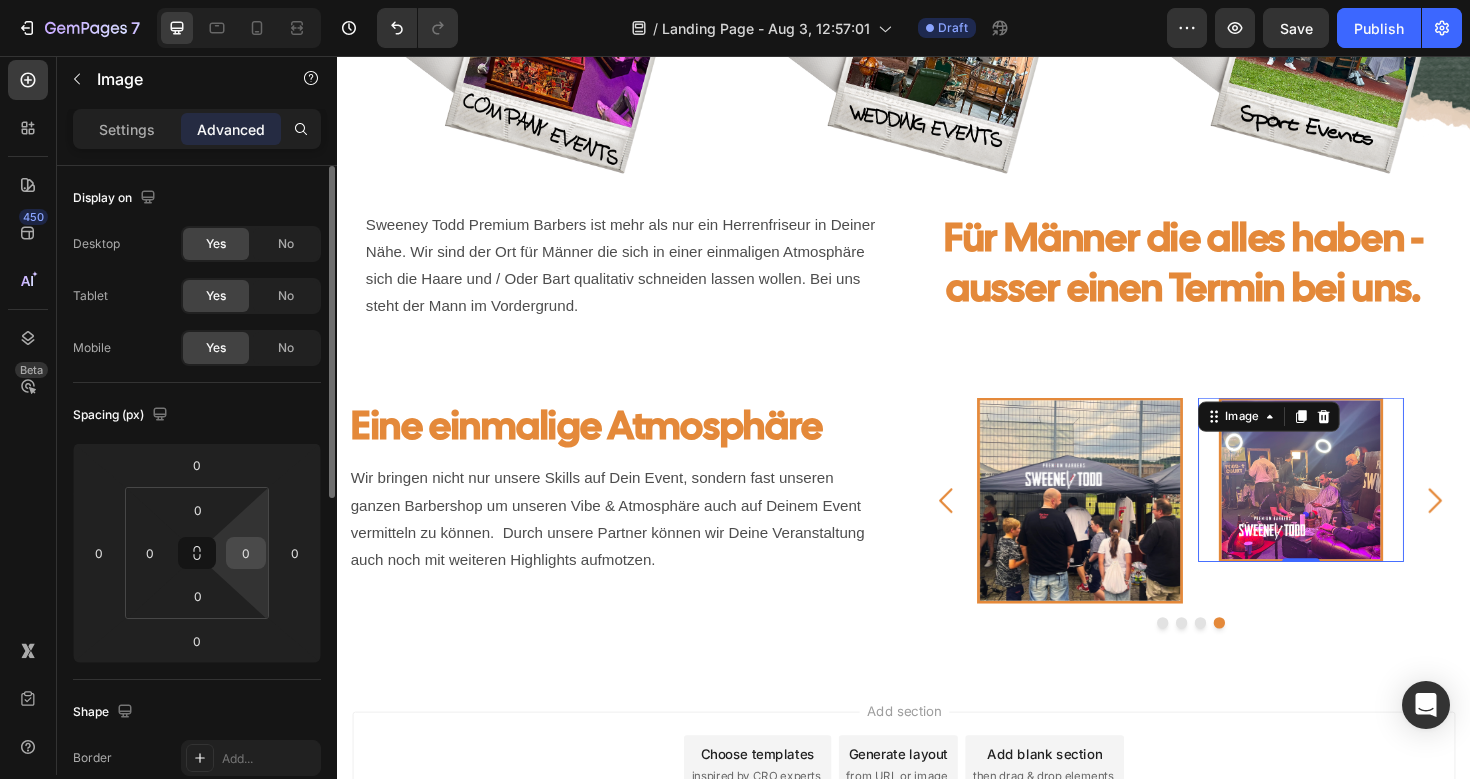 scroll, scrollTop: 1, scrollLeft: 0, axis: vertical 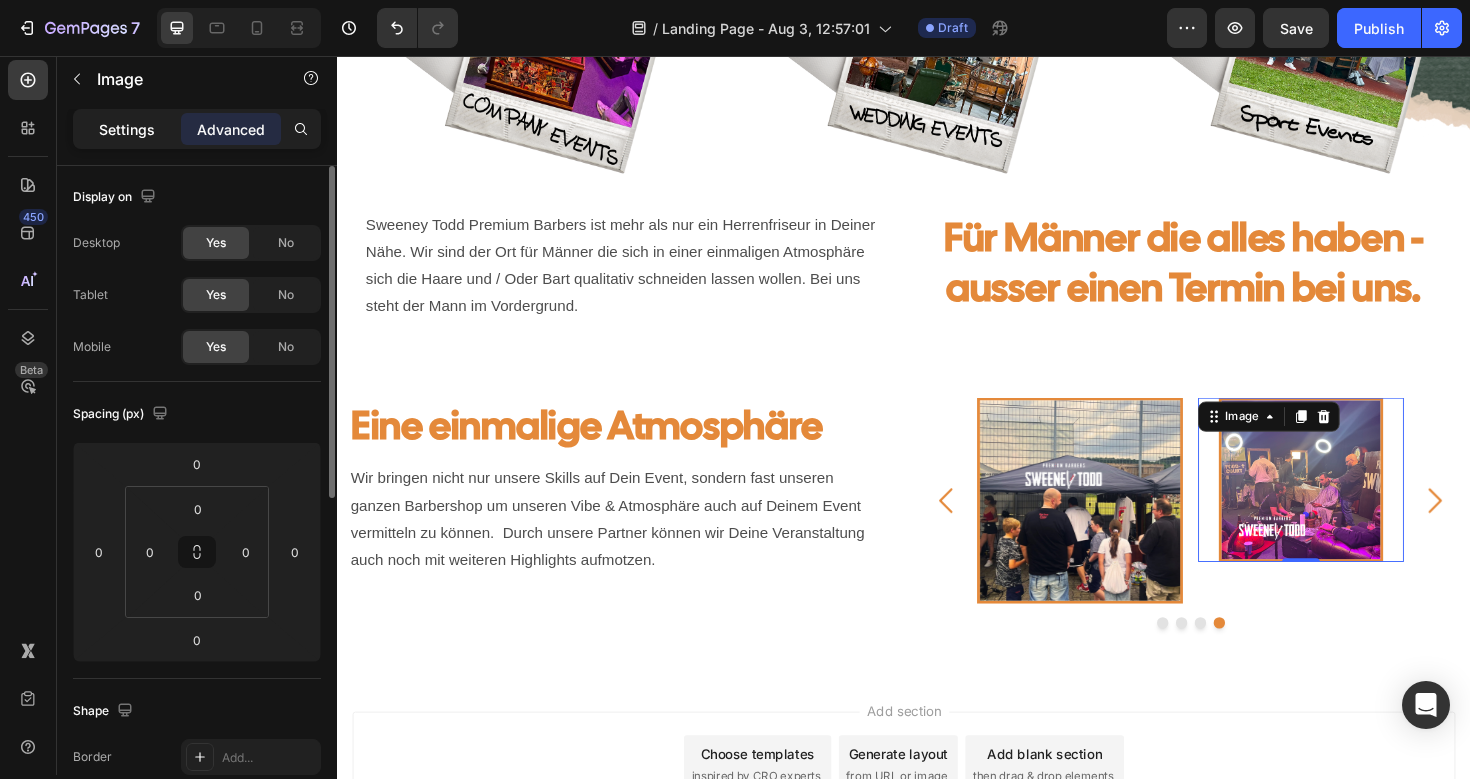 click on "Settings" at bounding box center [127, 129] 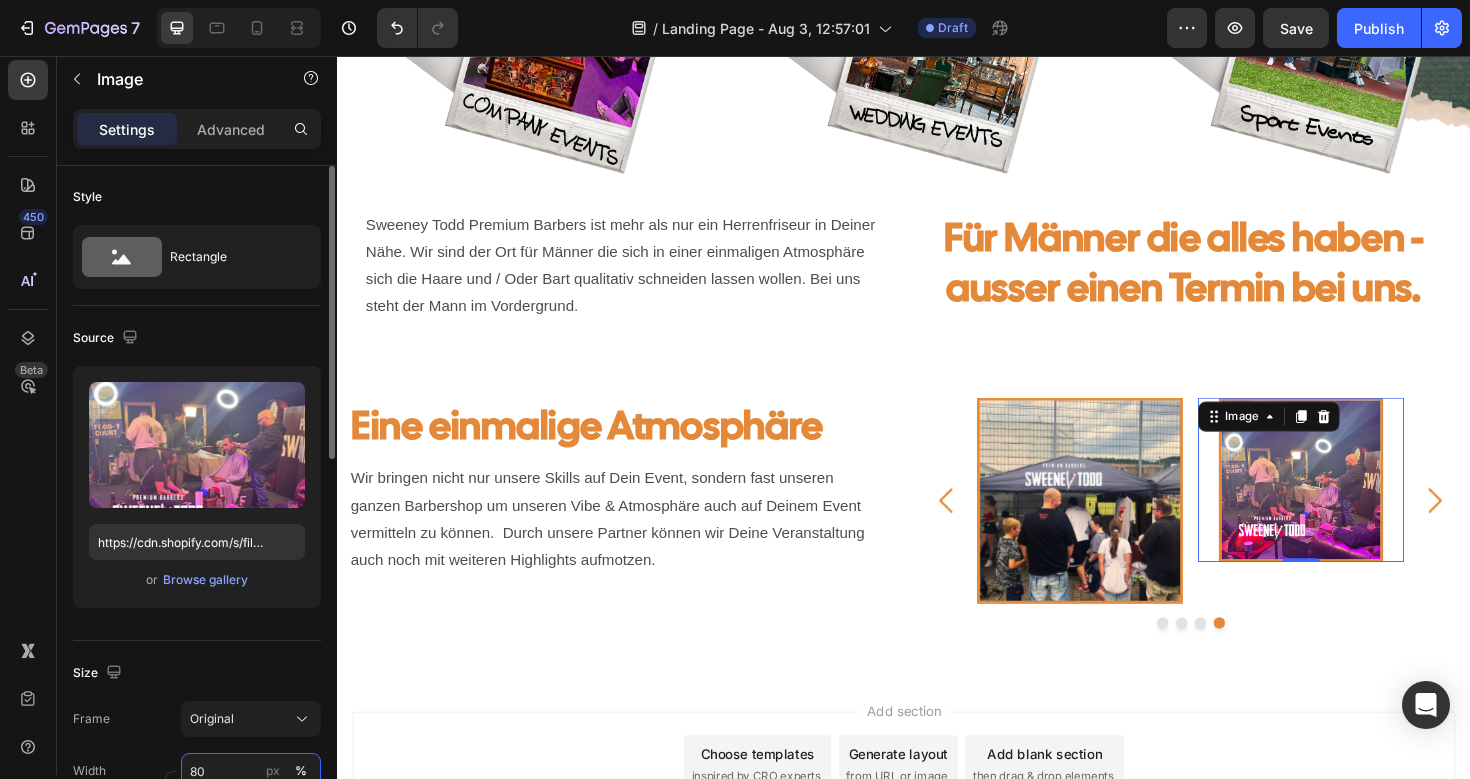 click on "80" at bounding box center [251, 771] 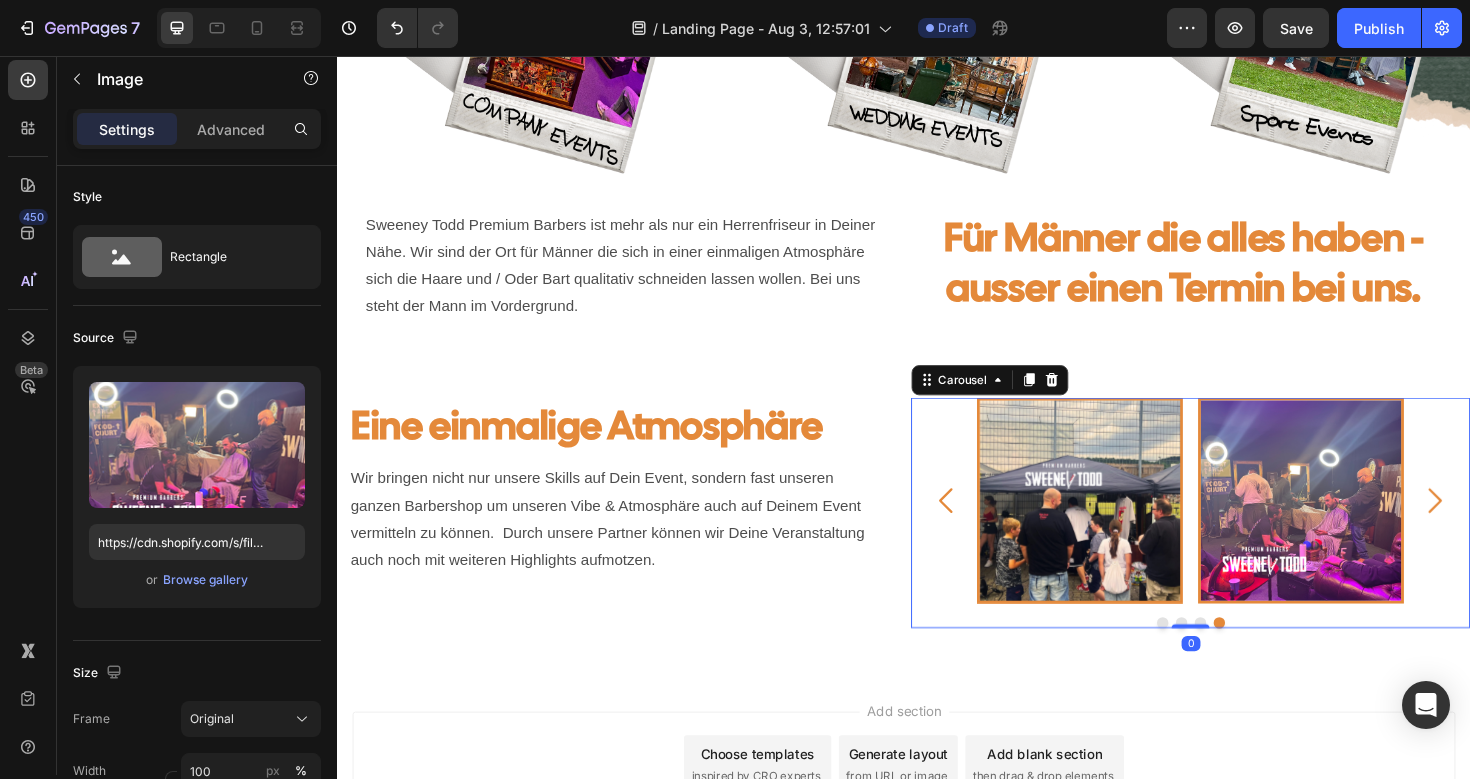 click 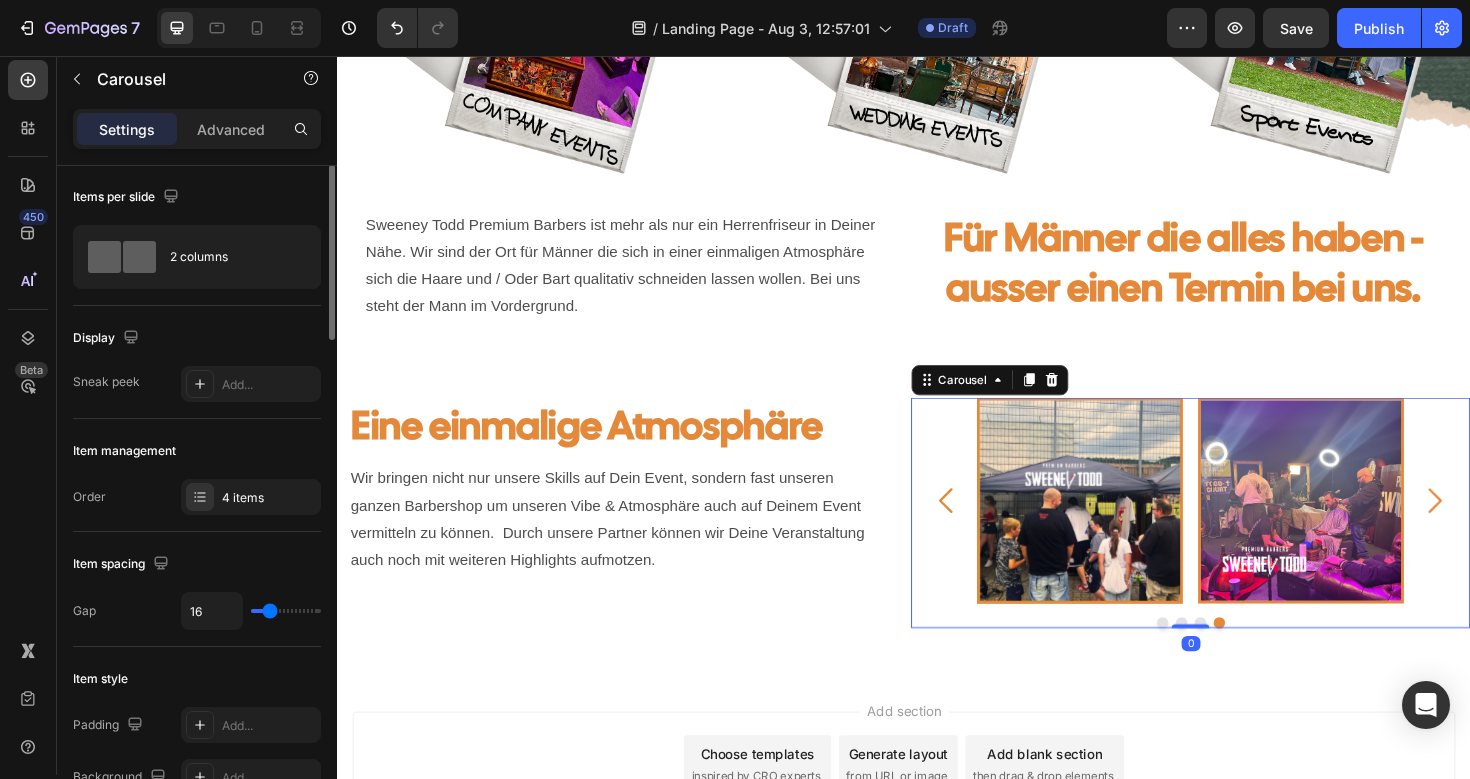 scroll, scrollTop: 0, scrollLeft: 0, axis: both 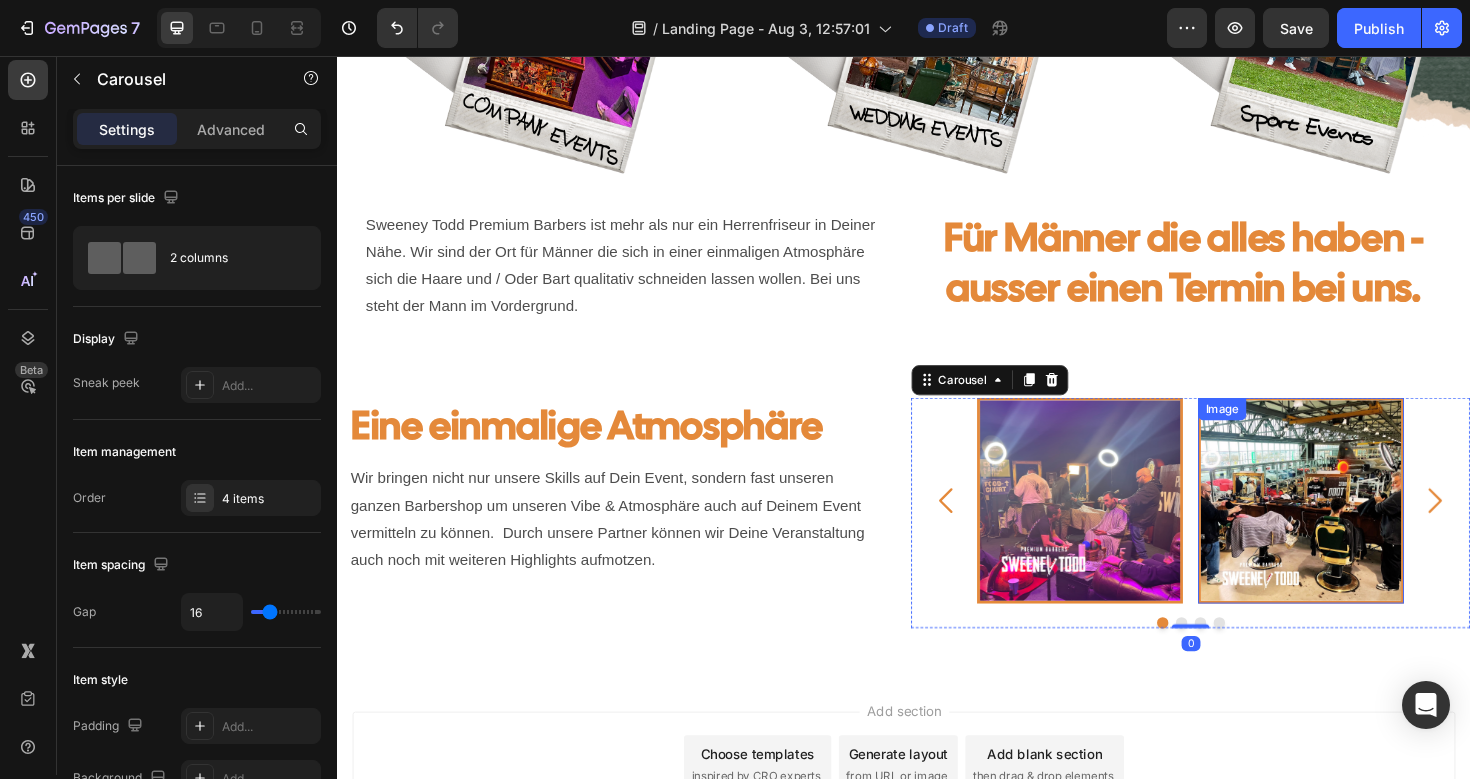 click at bounding box center (1358, 527) 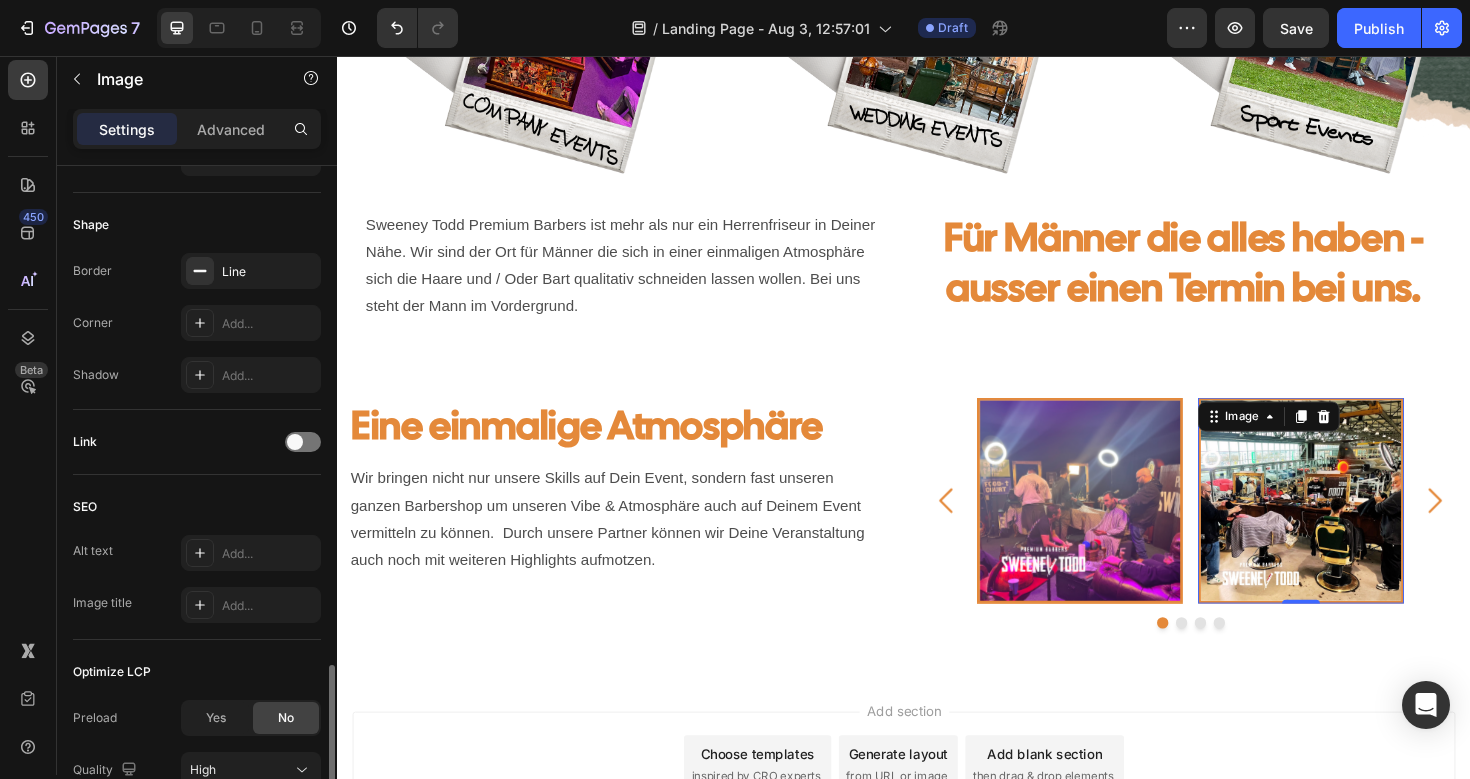 scroll, scrollTop: 661, scrollLeft: 0, axis: vertical 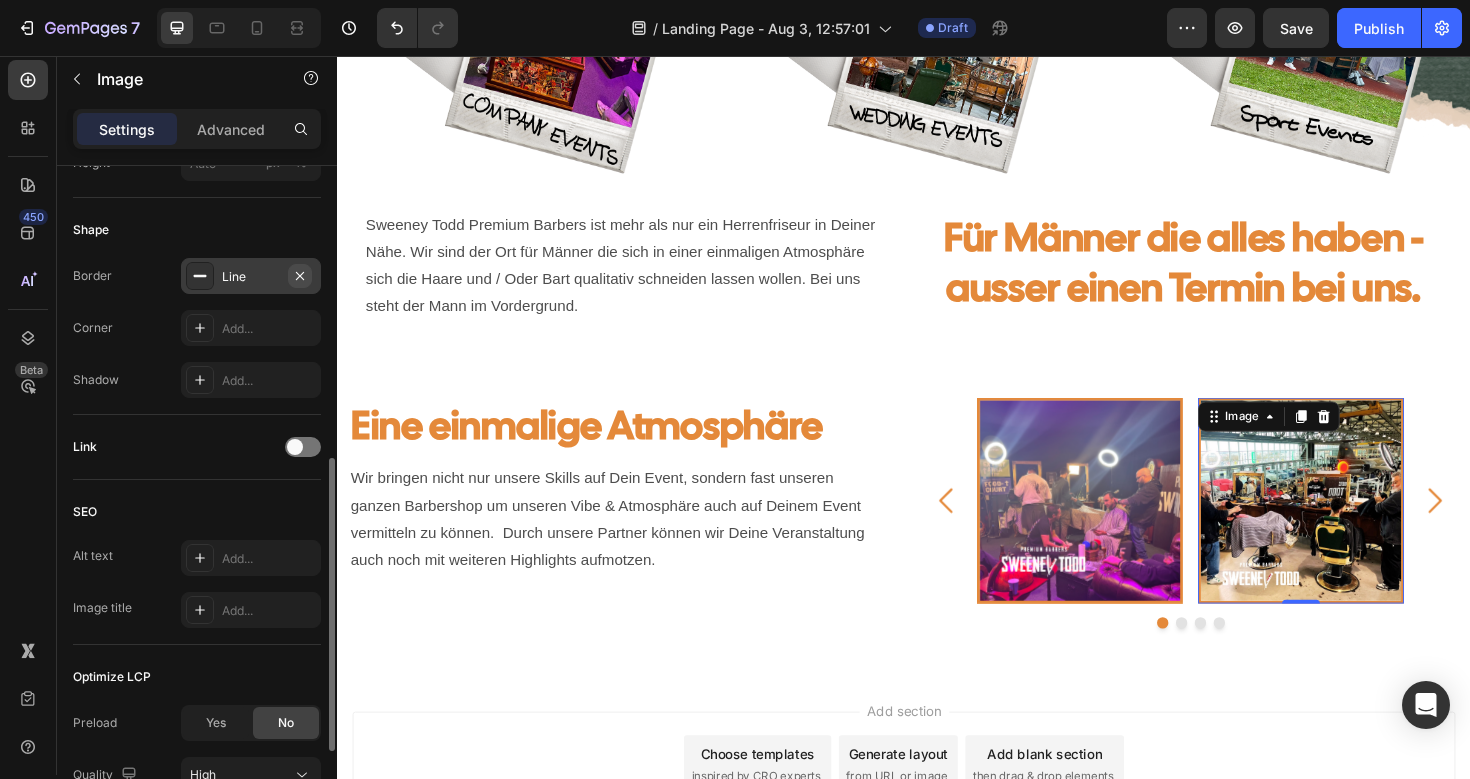 click 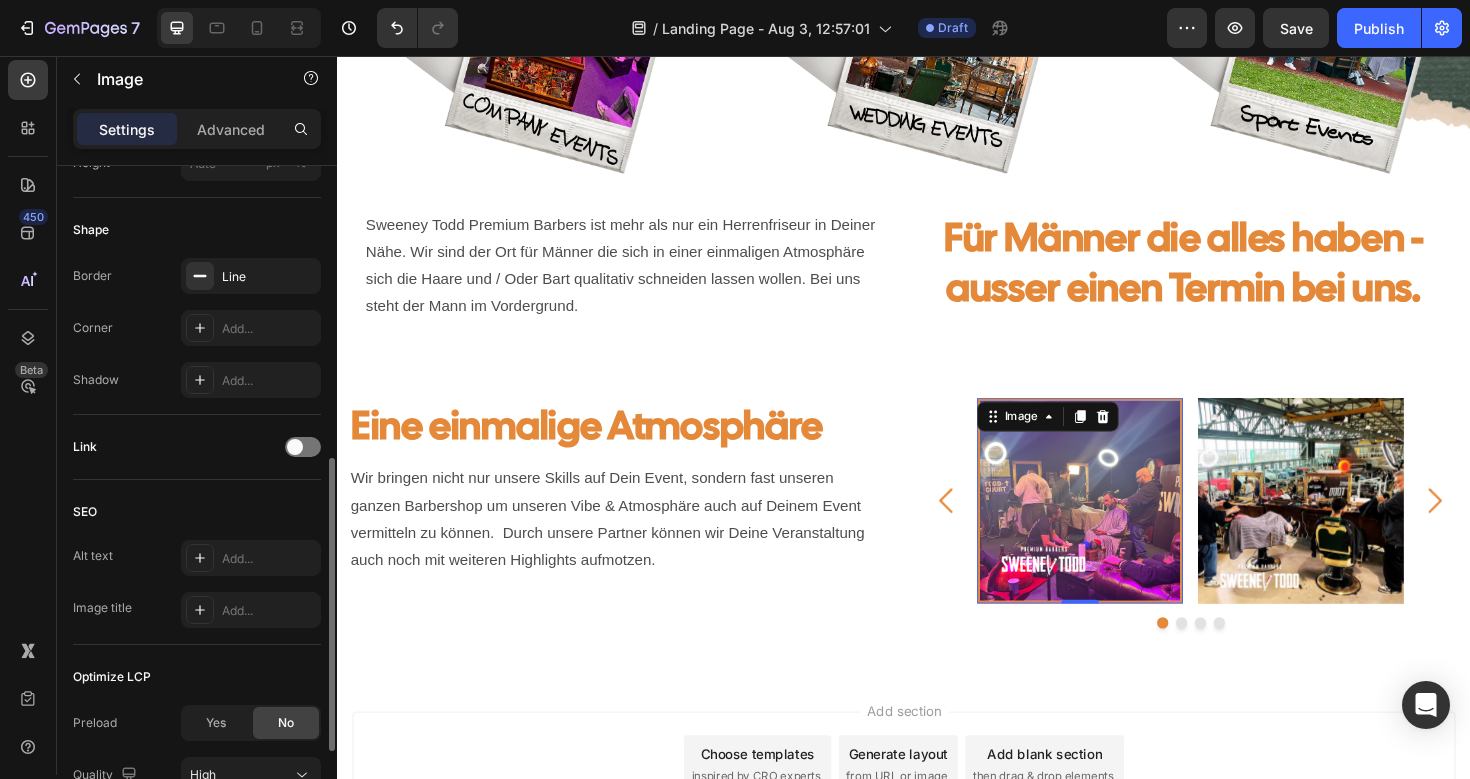 click at bounding box center [1124, 527] 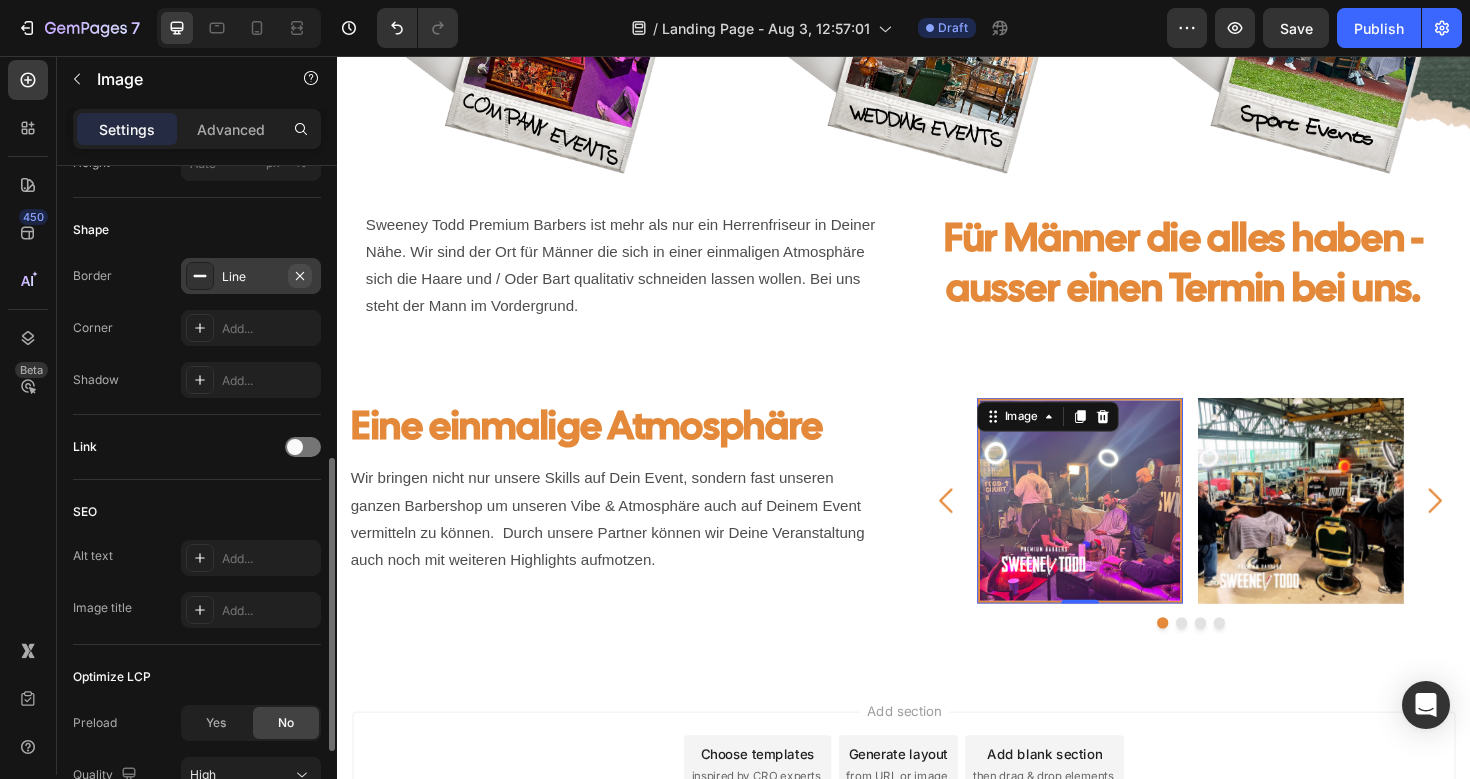 click 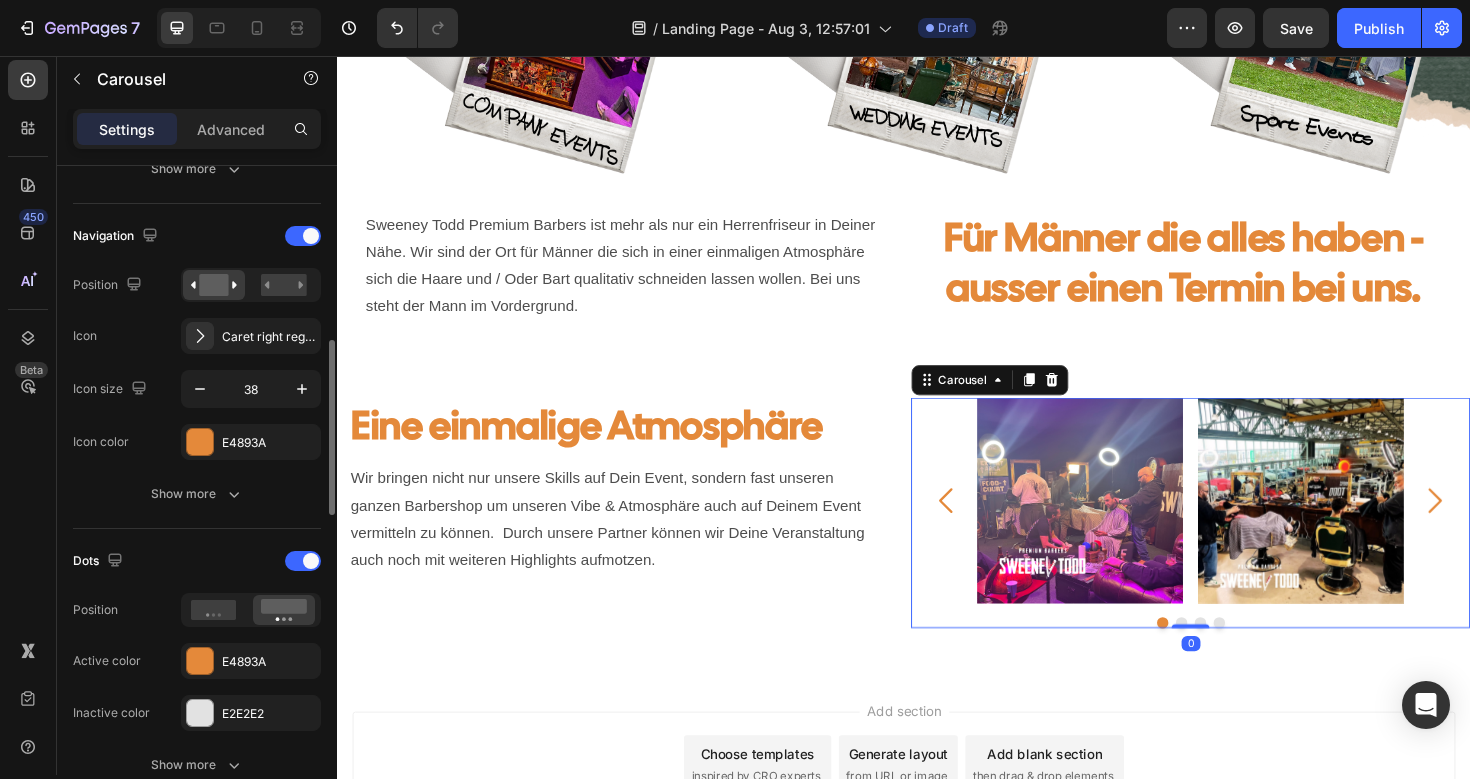 click 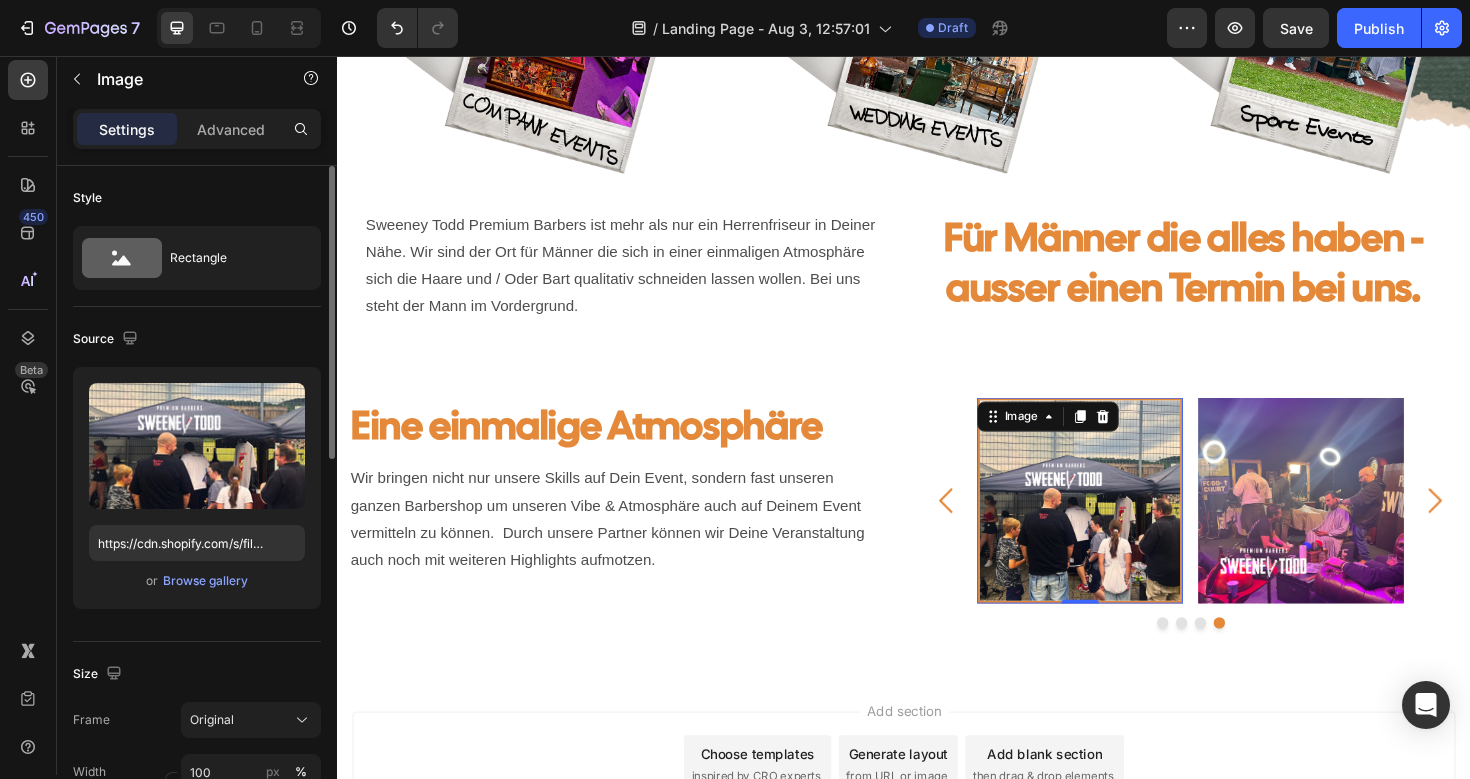 click at bounding box center [1124, 527] 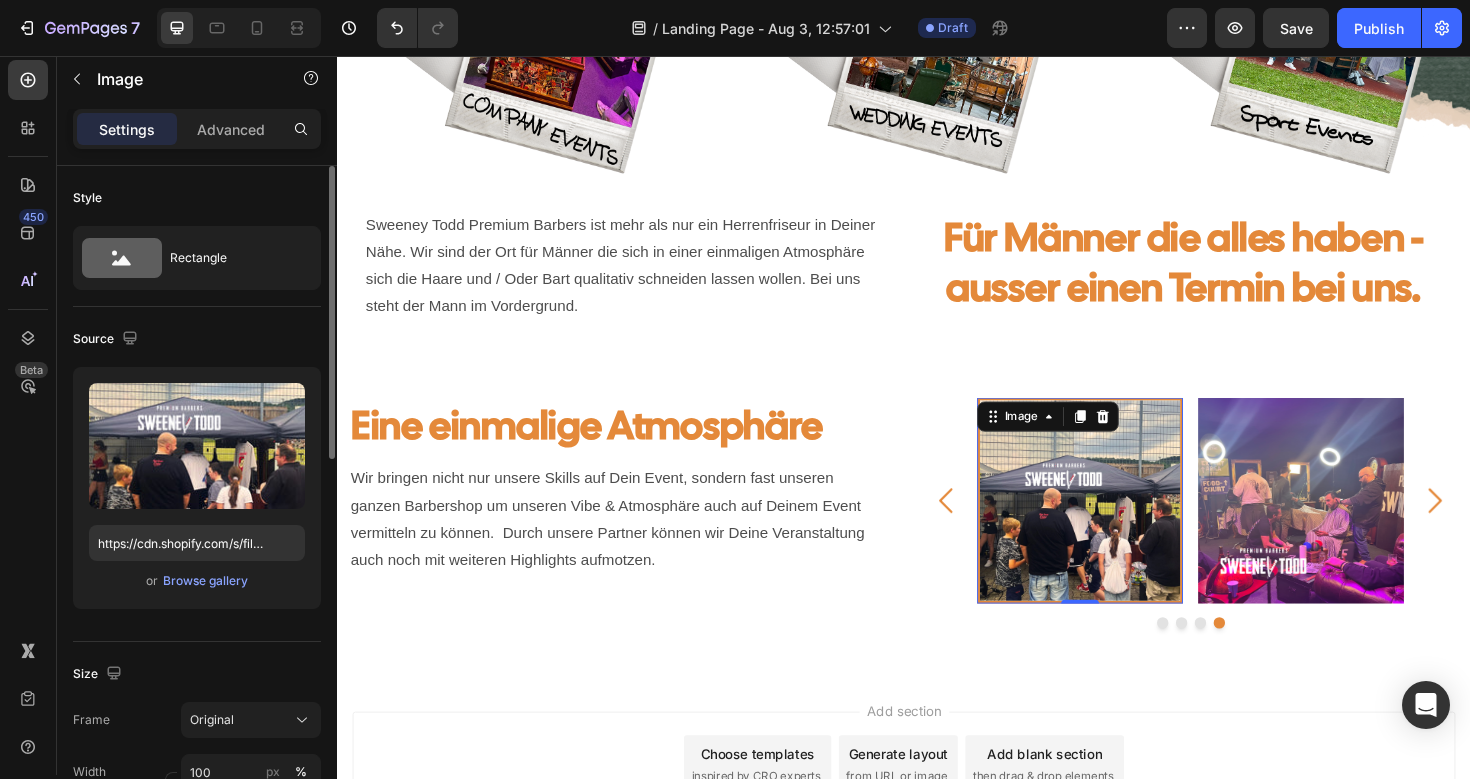 click at bounding box center [1124, 527] 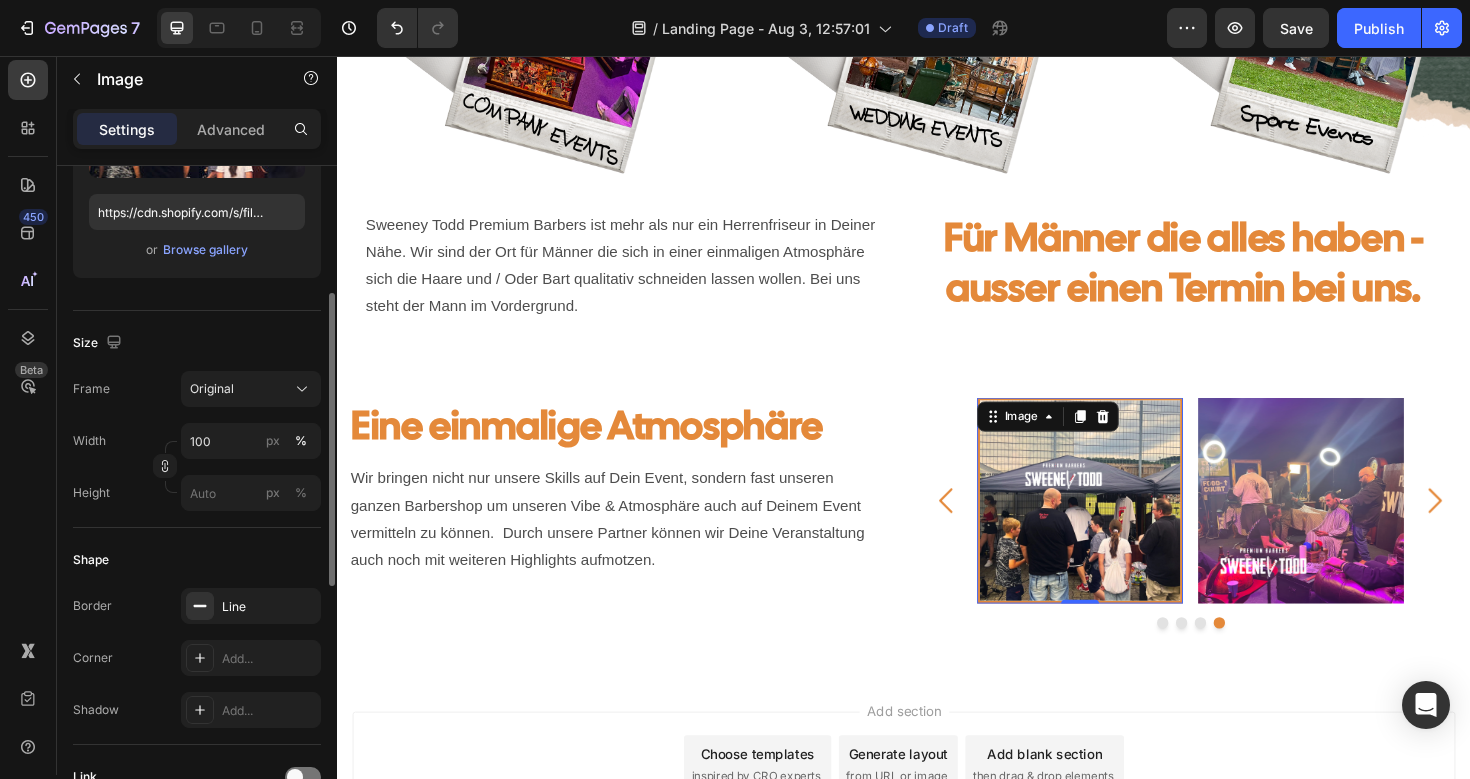scroll, scrollTop: 333, scrollLeft: 0, axis: vertical 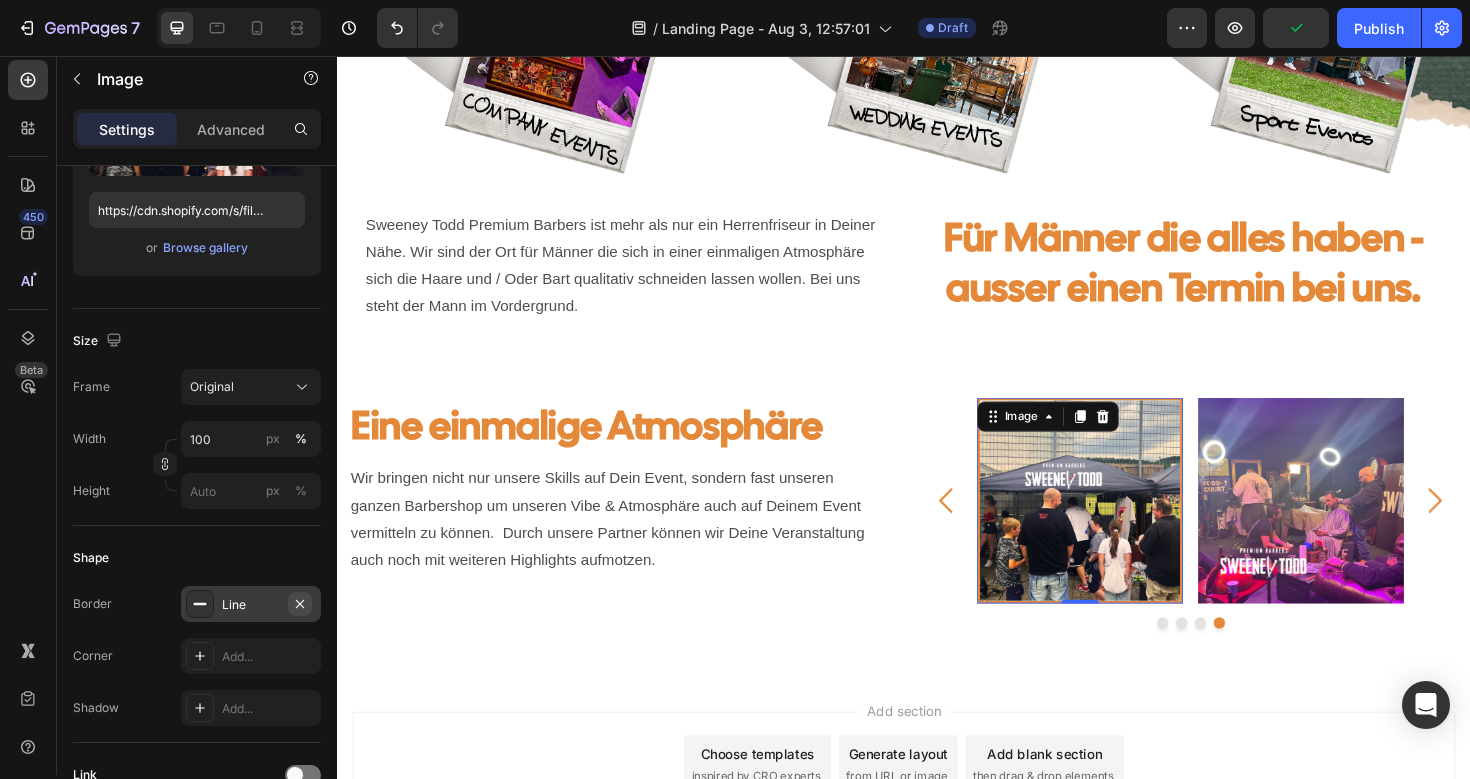 click 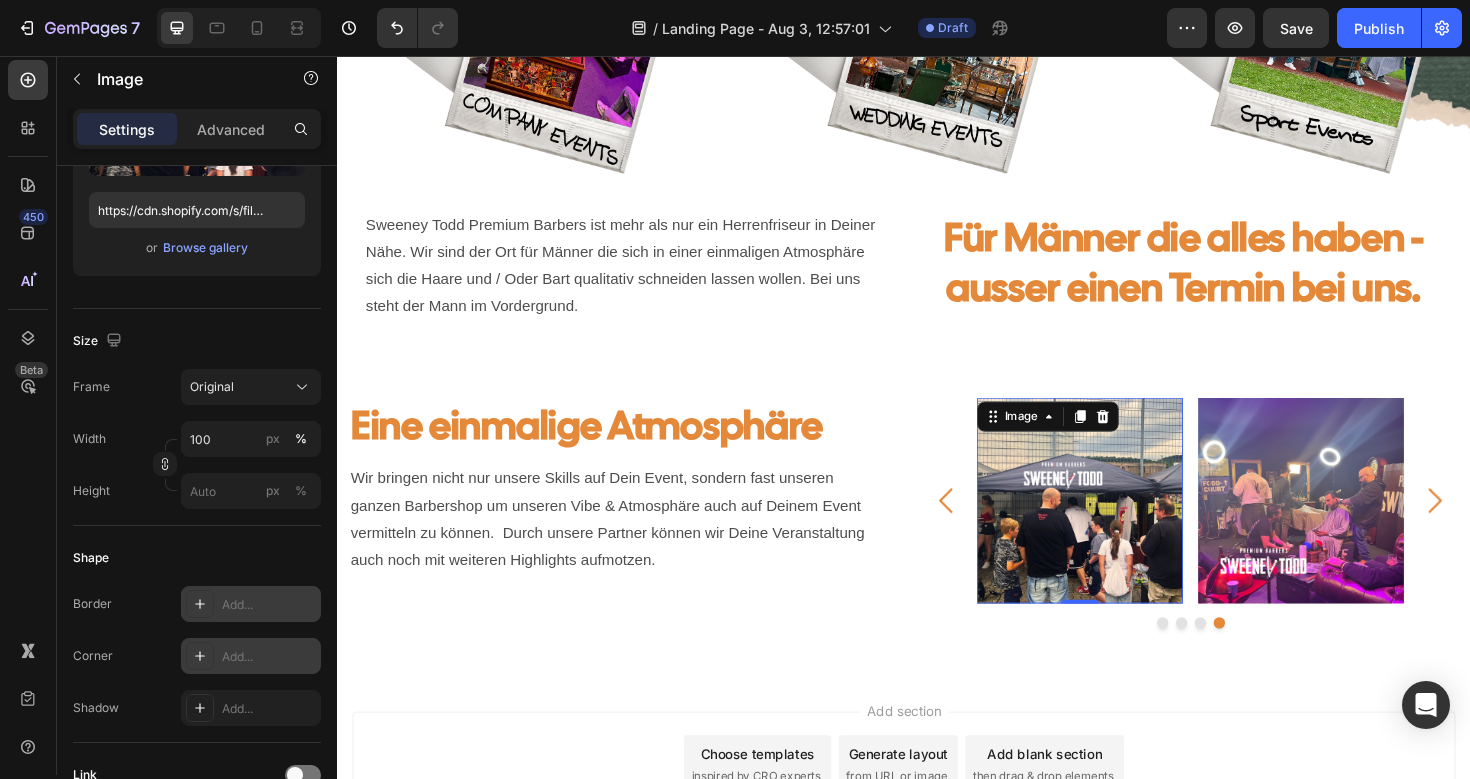 click on "Add..." at bounding box center (269, 657) 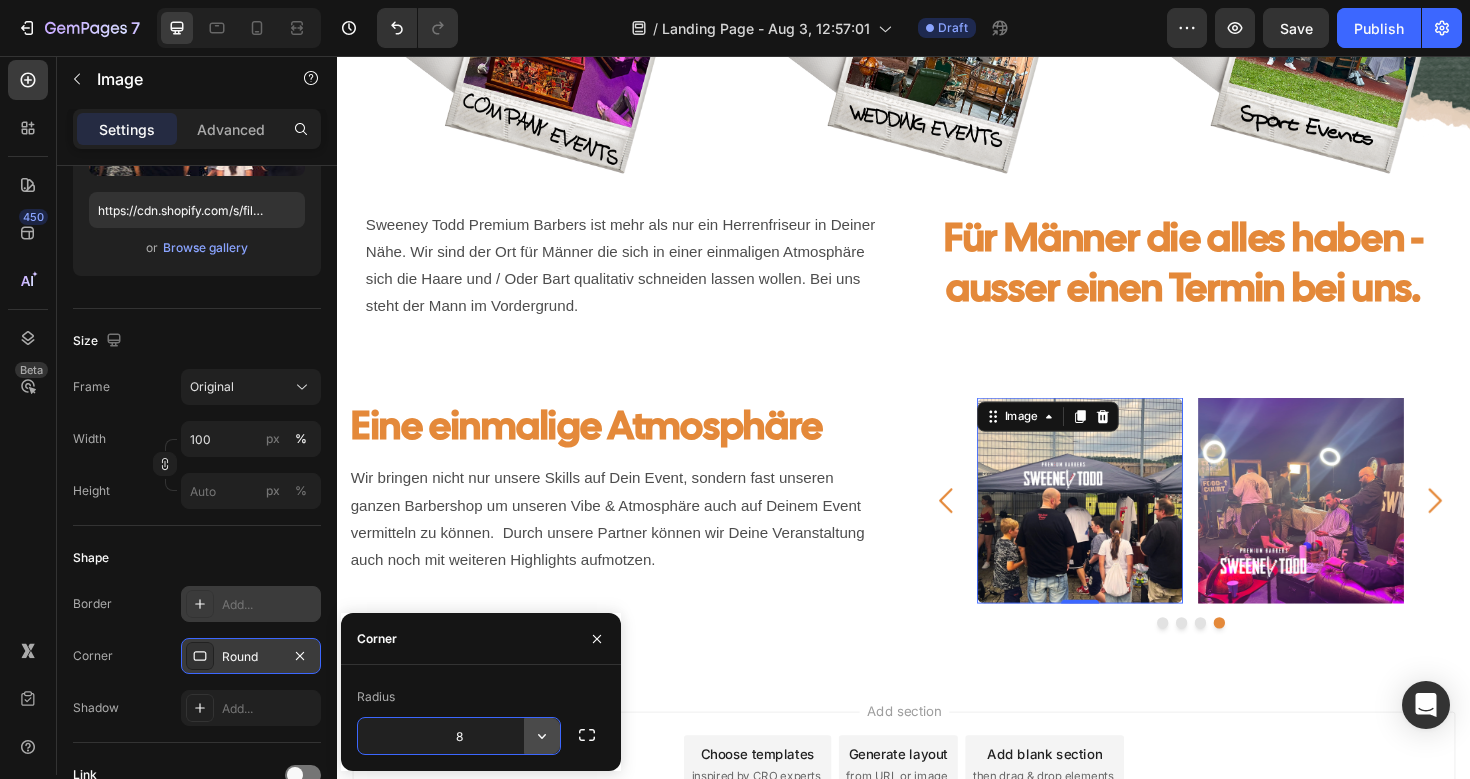 click 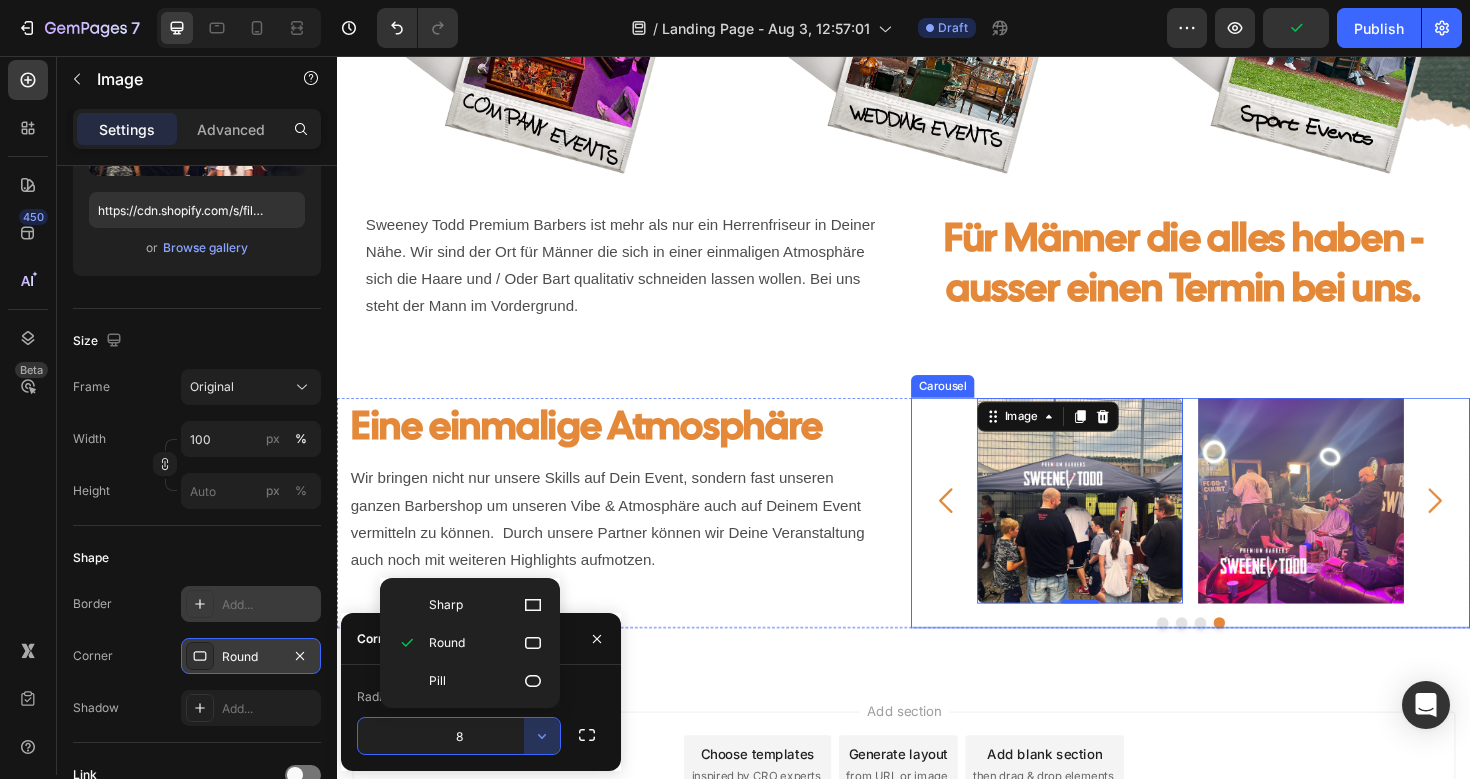 click 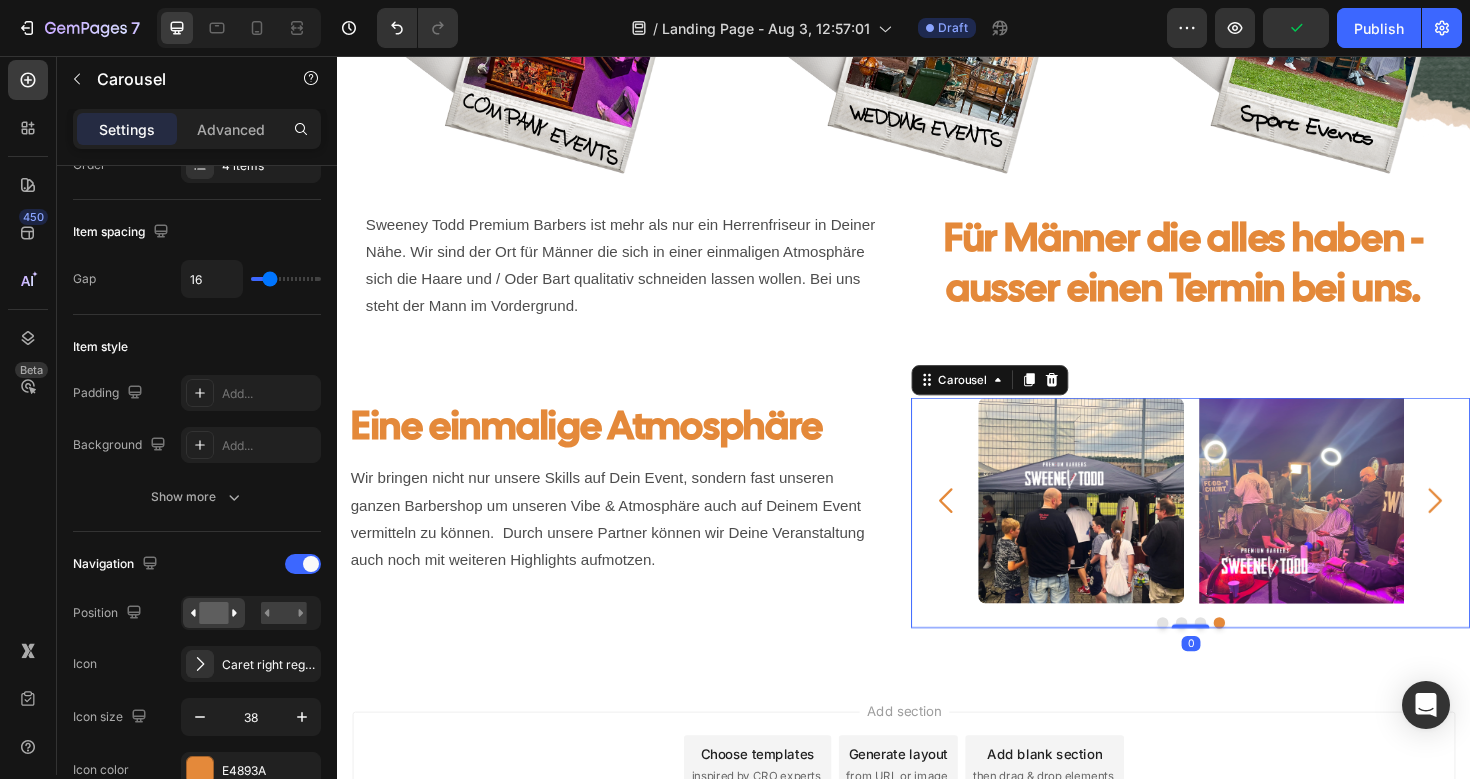 scroll, scrollTop: 0, scrollLeft: 0, axis: both 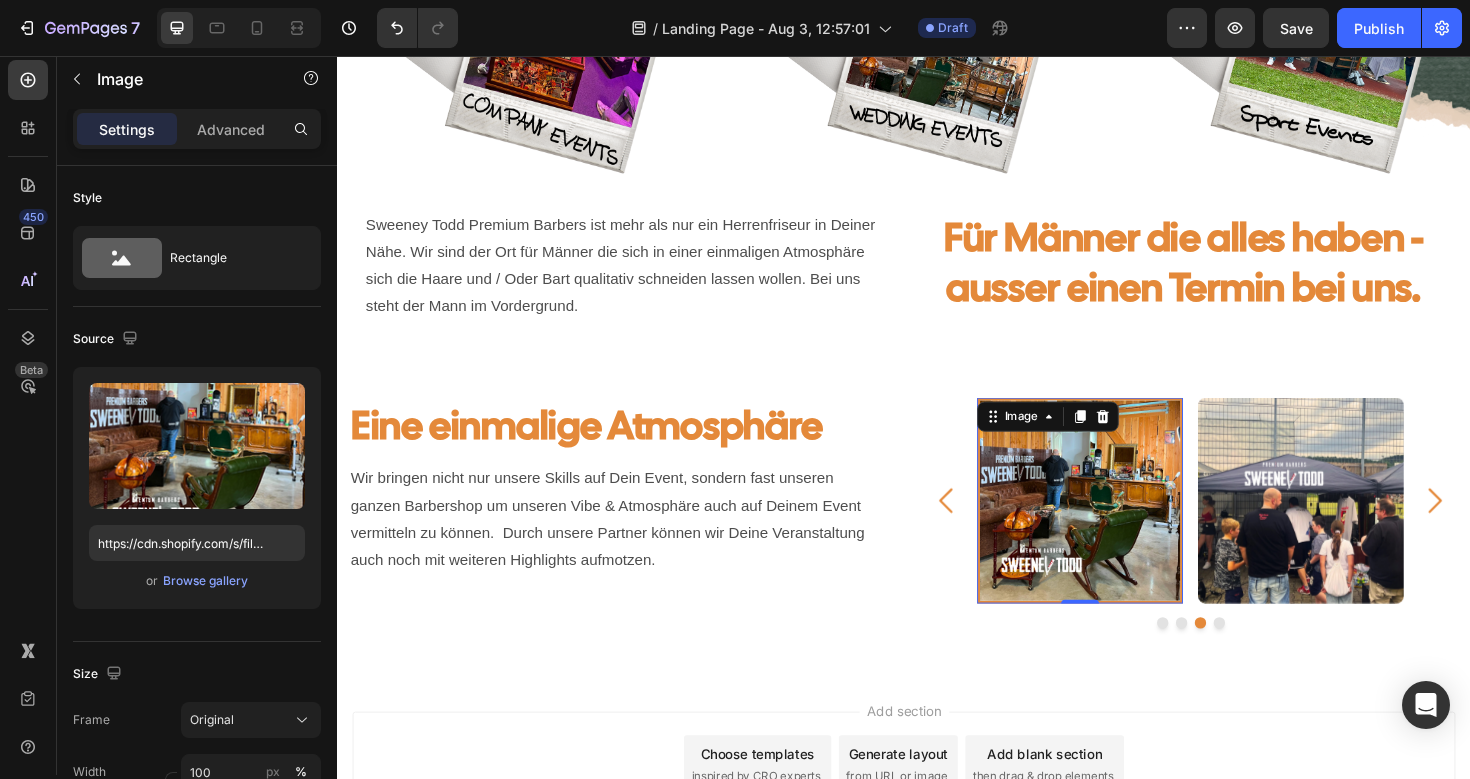 click at bounding box center (1124, 527) 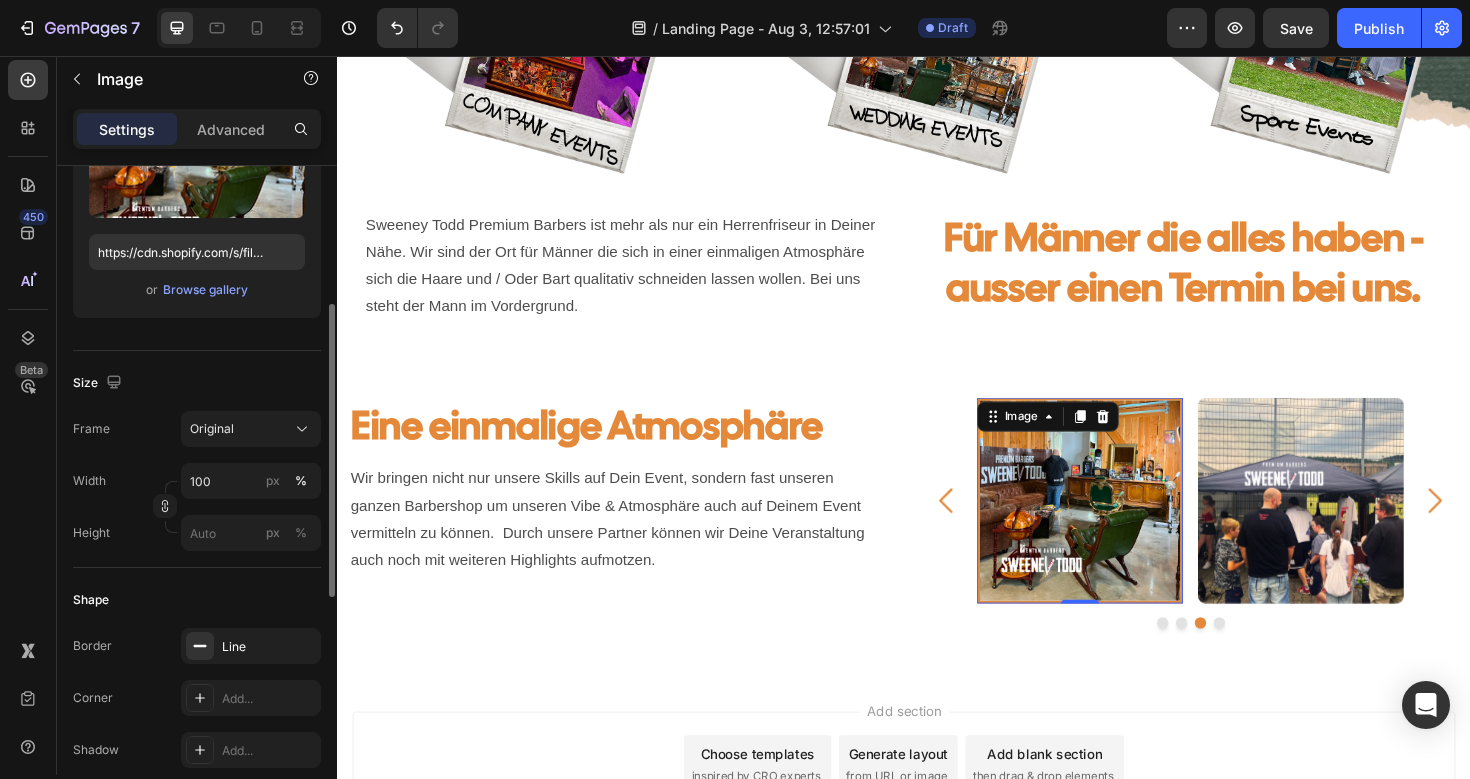 scroll, scrollTop: 298, scrollLeft: 0, axis: vertical 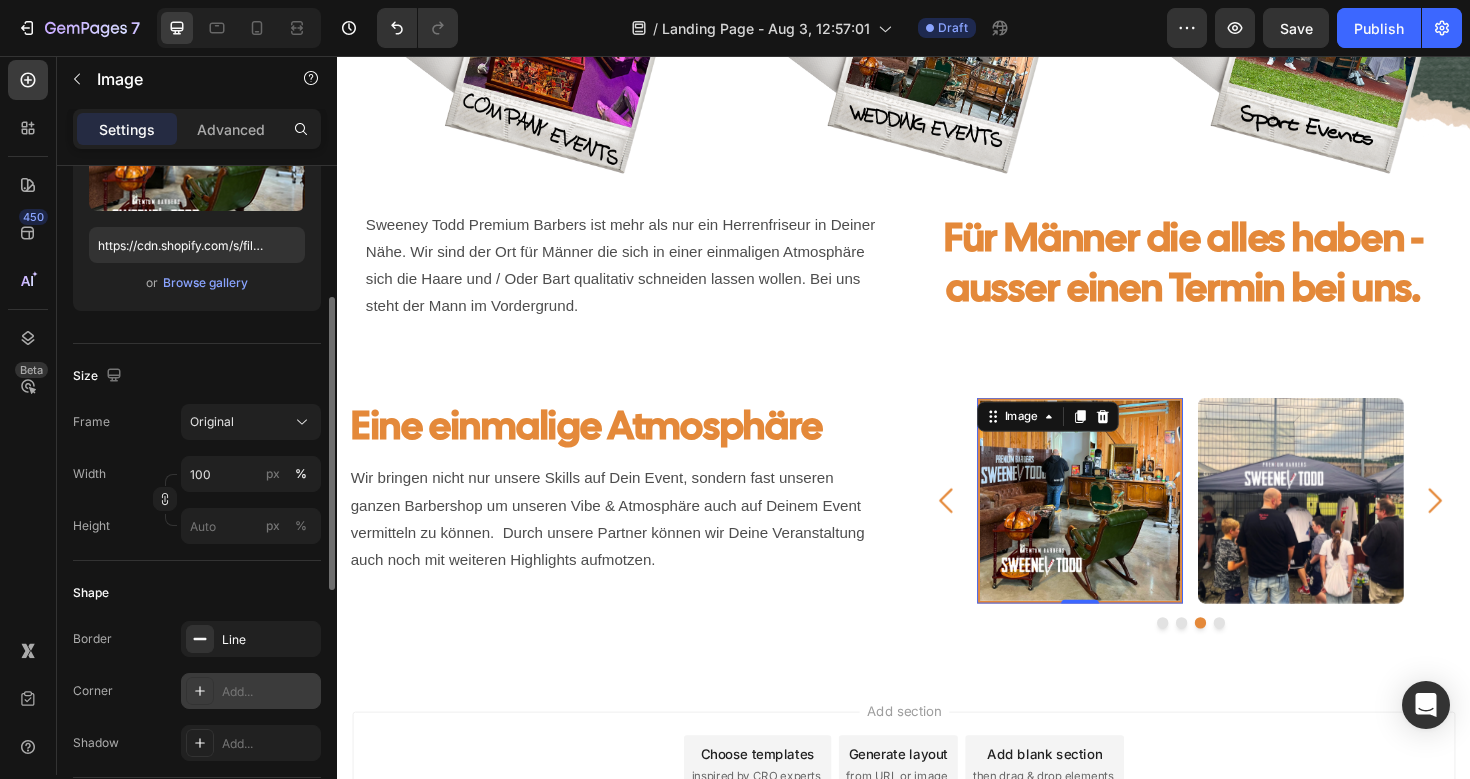 click on "Add..." at bounding box center [269, 692] 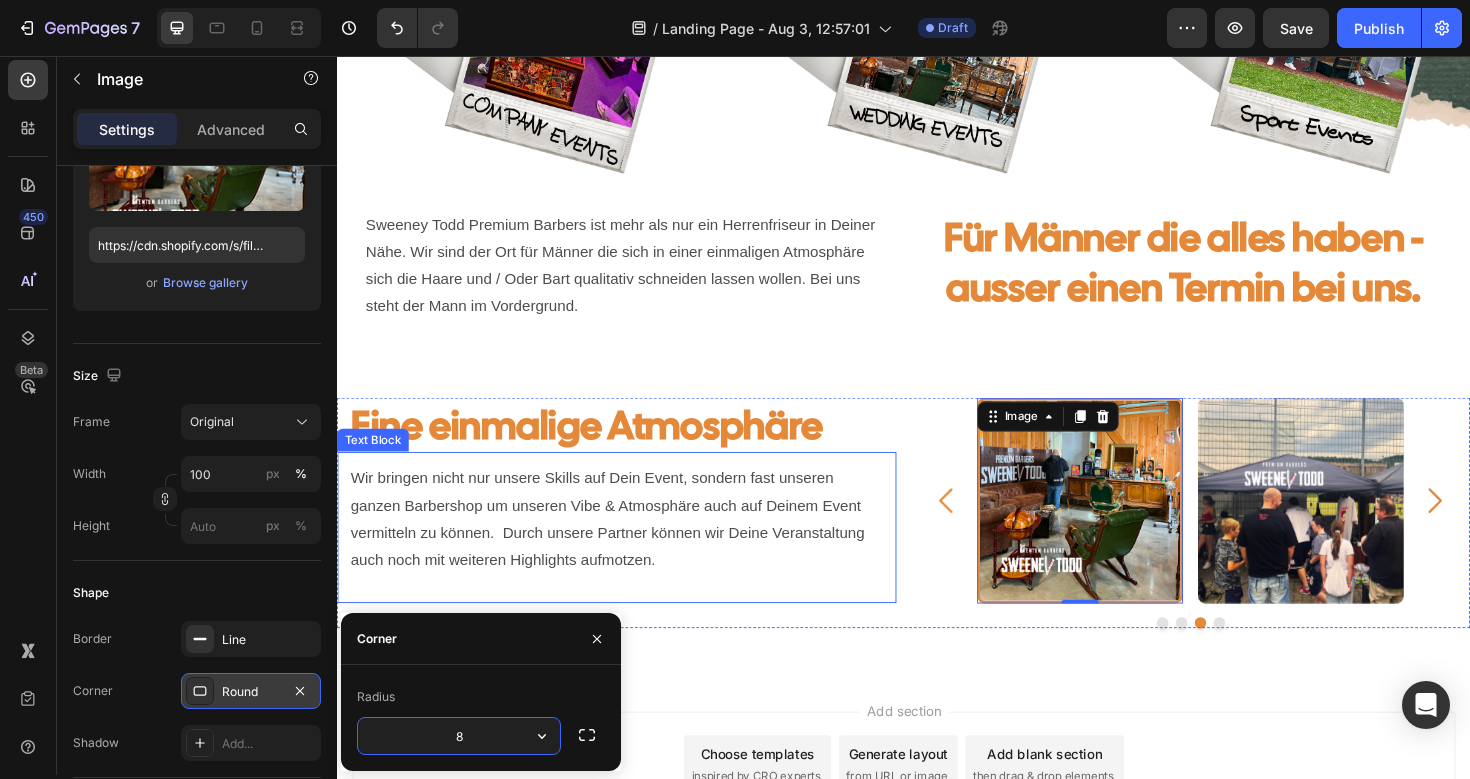 click on "Wir bringen nicht nur unsere Skills auf Dein Event, sondern fast unseren ganzen Barbershop um unseren Vibe & Atmosphäre auch auf Deinem Event vermitteln zu können. Durch unsere Partner können wir Deine Veranstaltung auch noch mit weiteren Highlights aufmotzen." at bounding box center [633, 546] 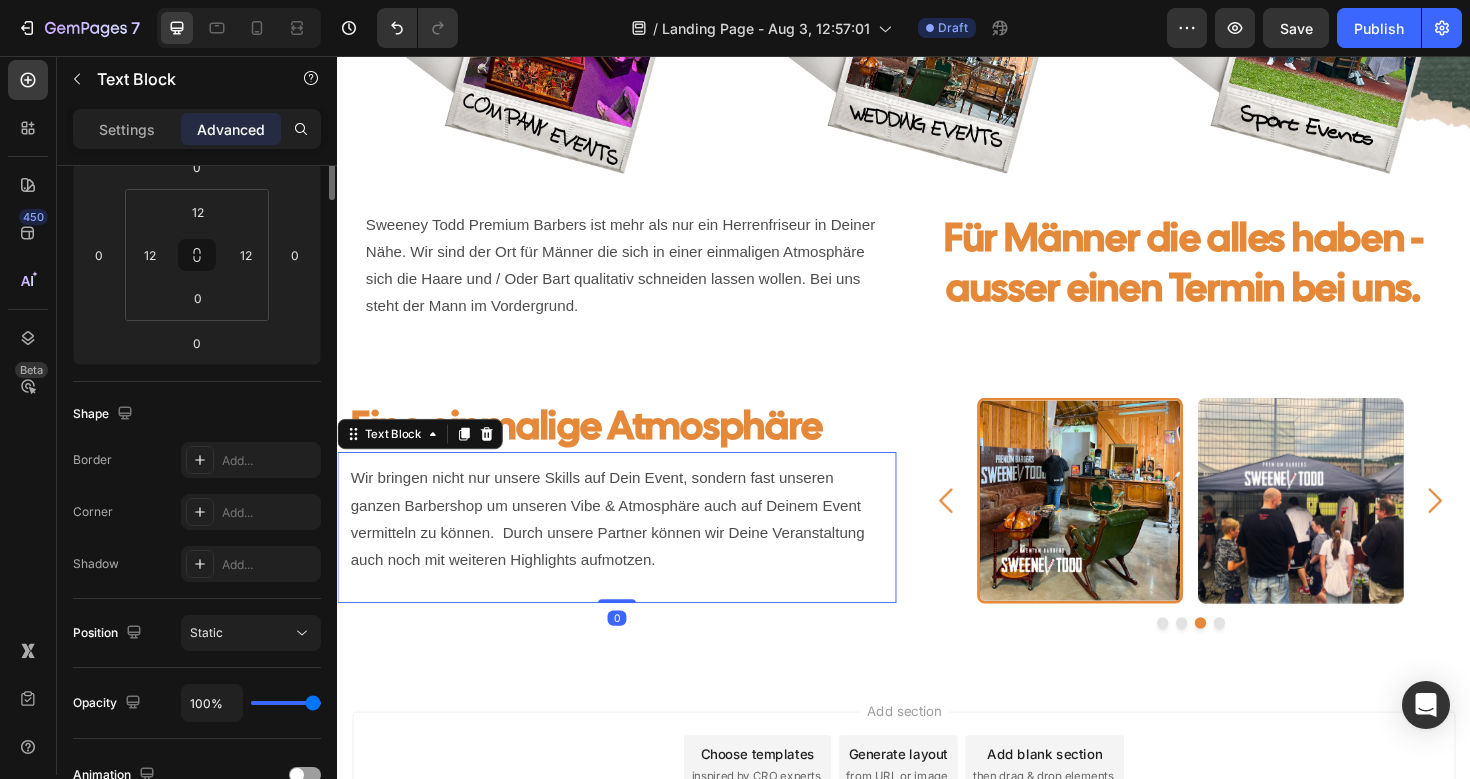 scroll, scrollTop: 0, scrollLeft: 0, axis: both 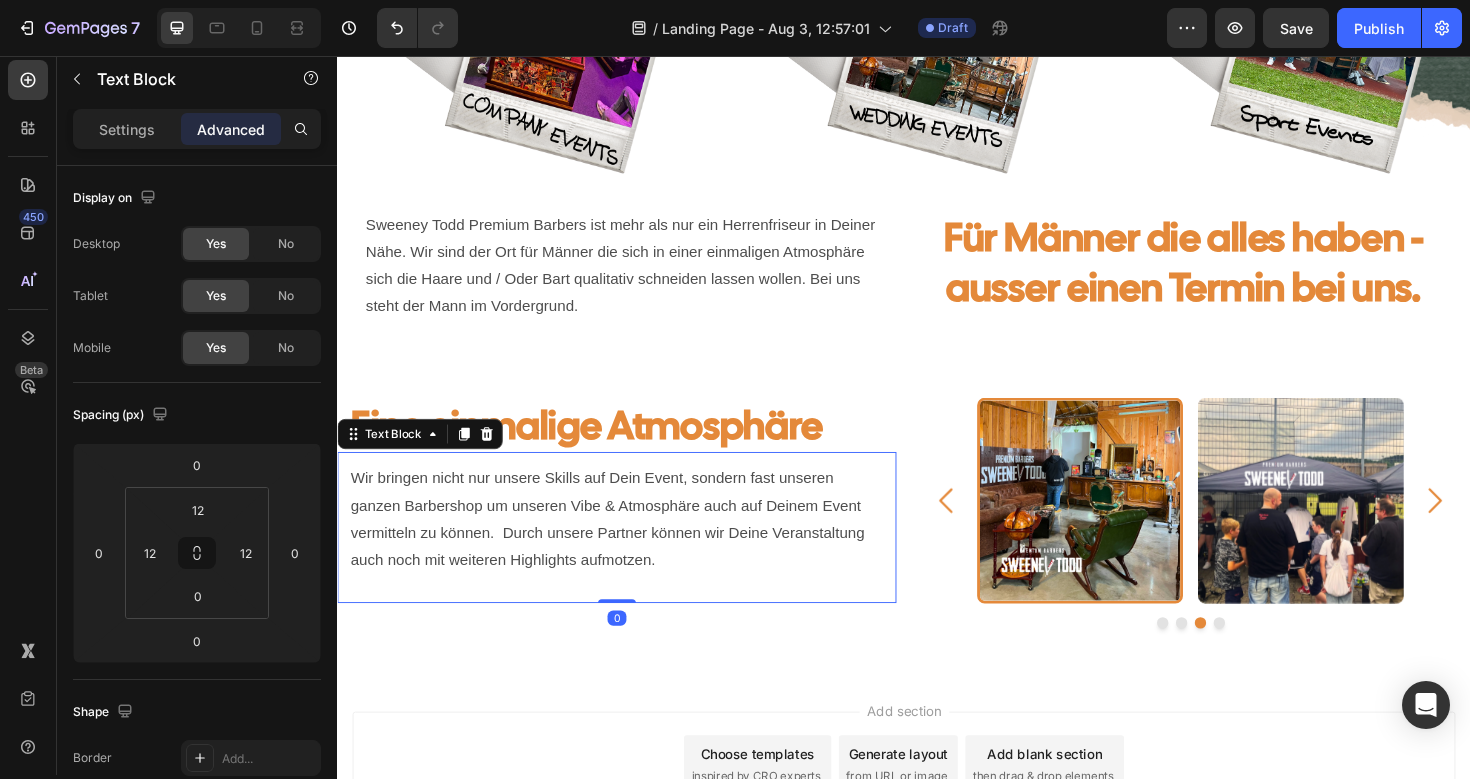 click on "Wir bringen nicht nur unsere Skills auf Dein Event, sondern fast unseren ganzen Barbershop um unseren Vibe & Atmosphäre auch auf Deinem Event vermitteln zu können. Durch unsere Partner können wir Deine Veranstaltung auch noch mit weiteren Highlights aufmotzen." at bounding box center (633, 546) 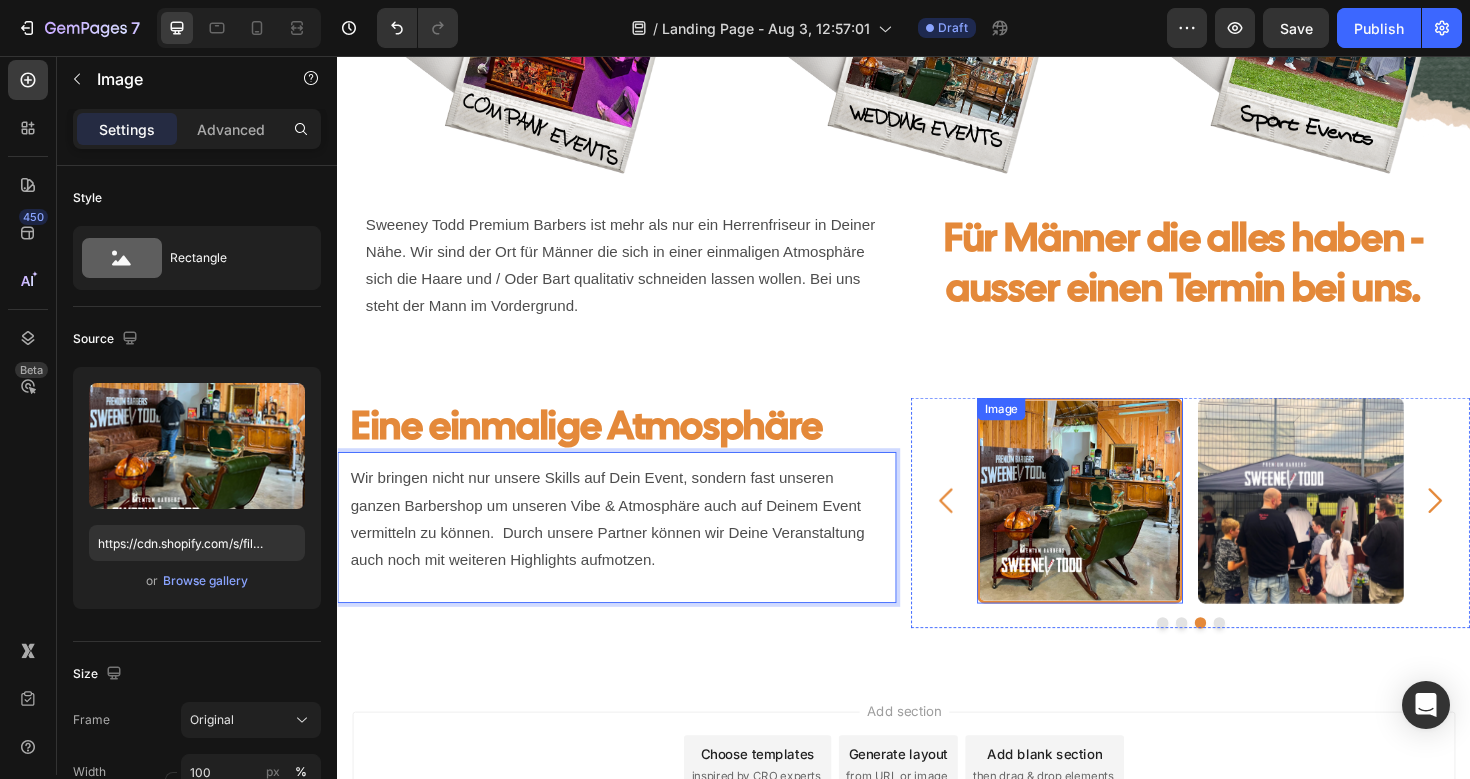 click at bounding box center (1124, 527) 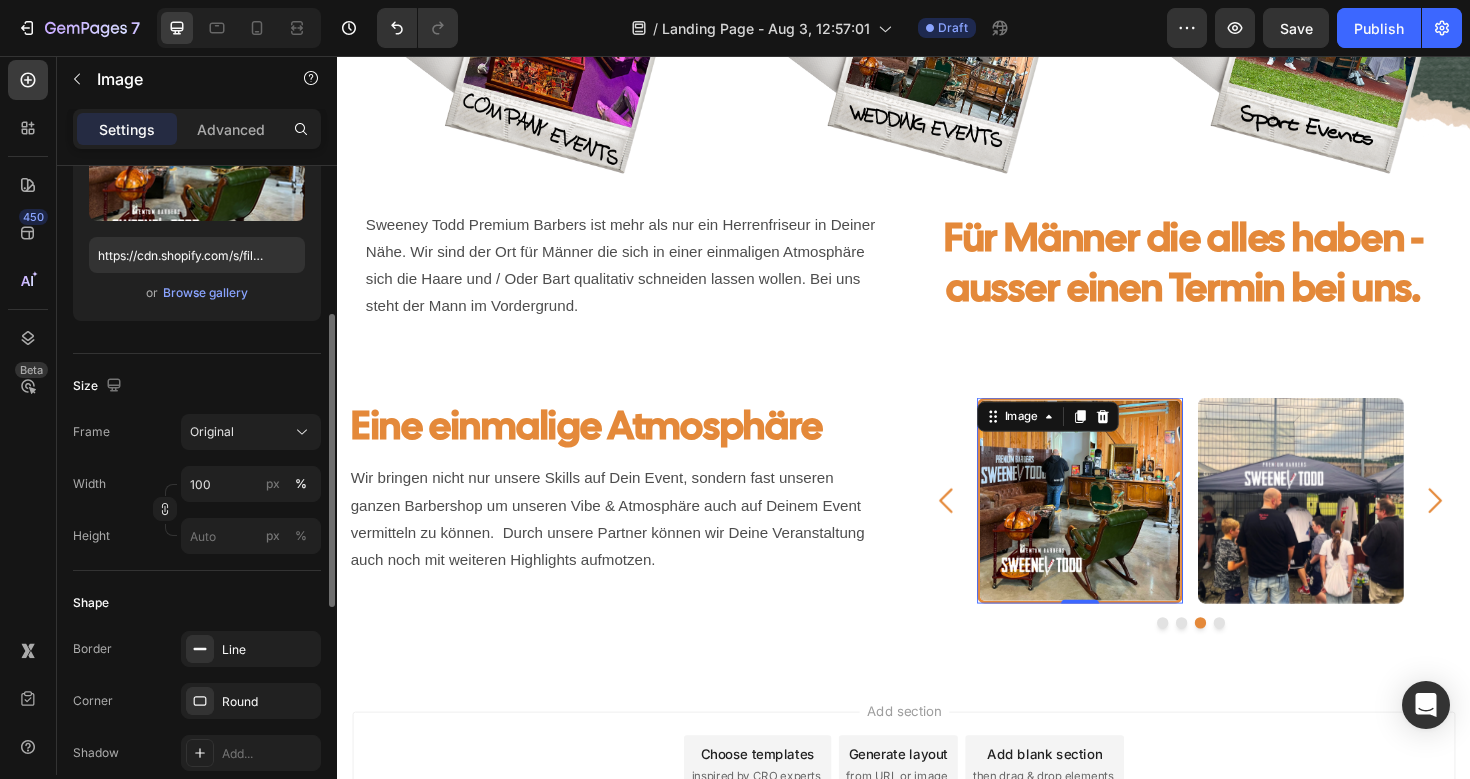 scroll, scrollTop: 331, scrollLeft: 0, axis: vertical 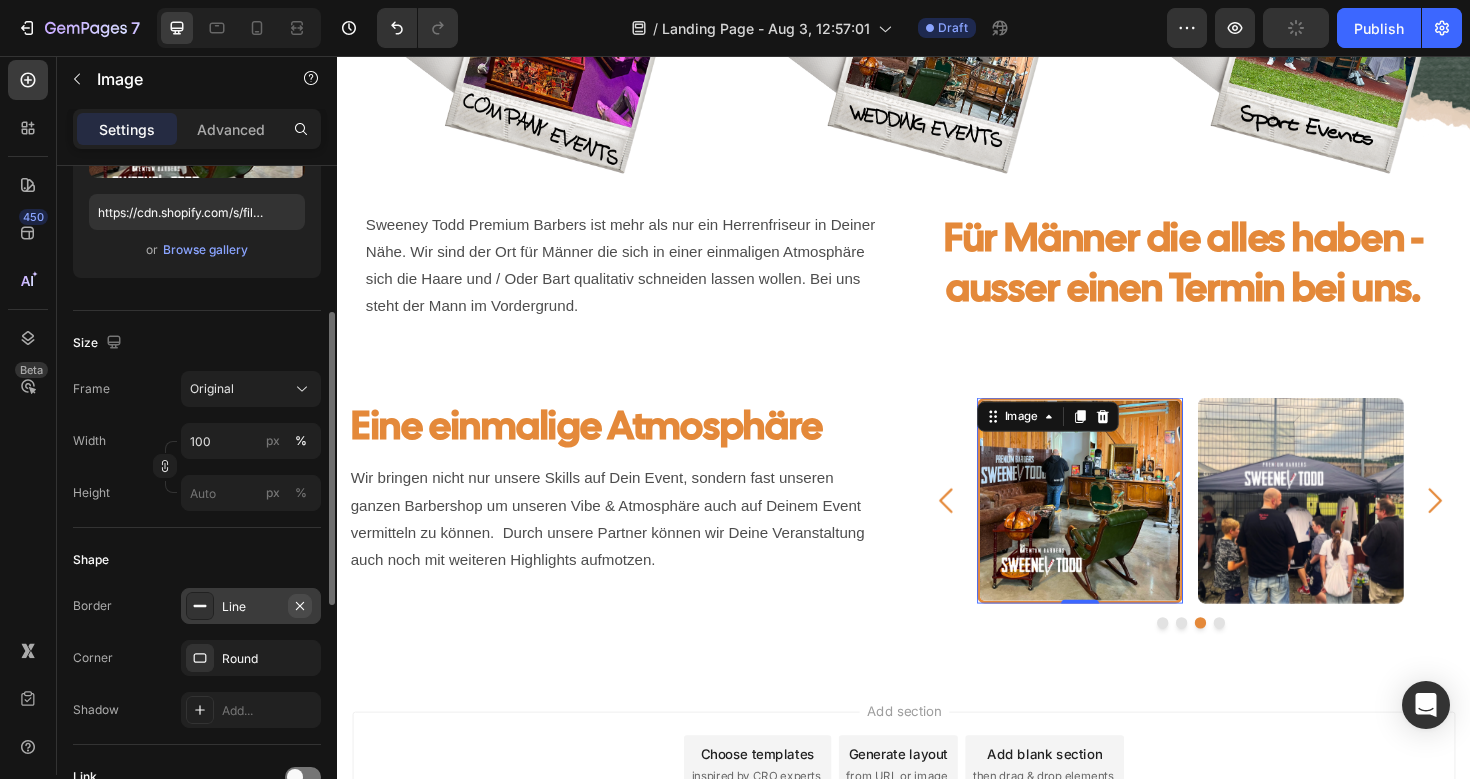 click 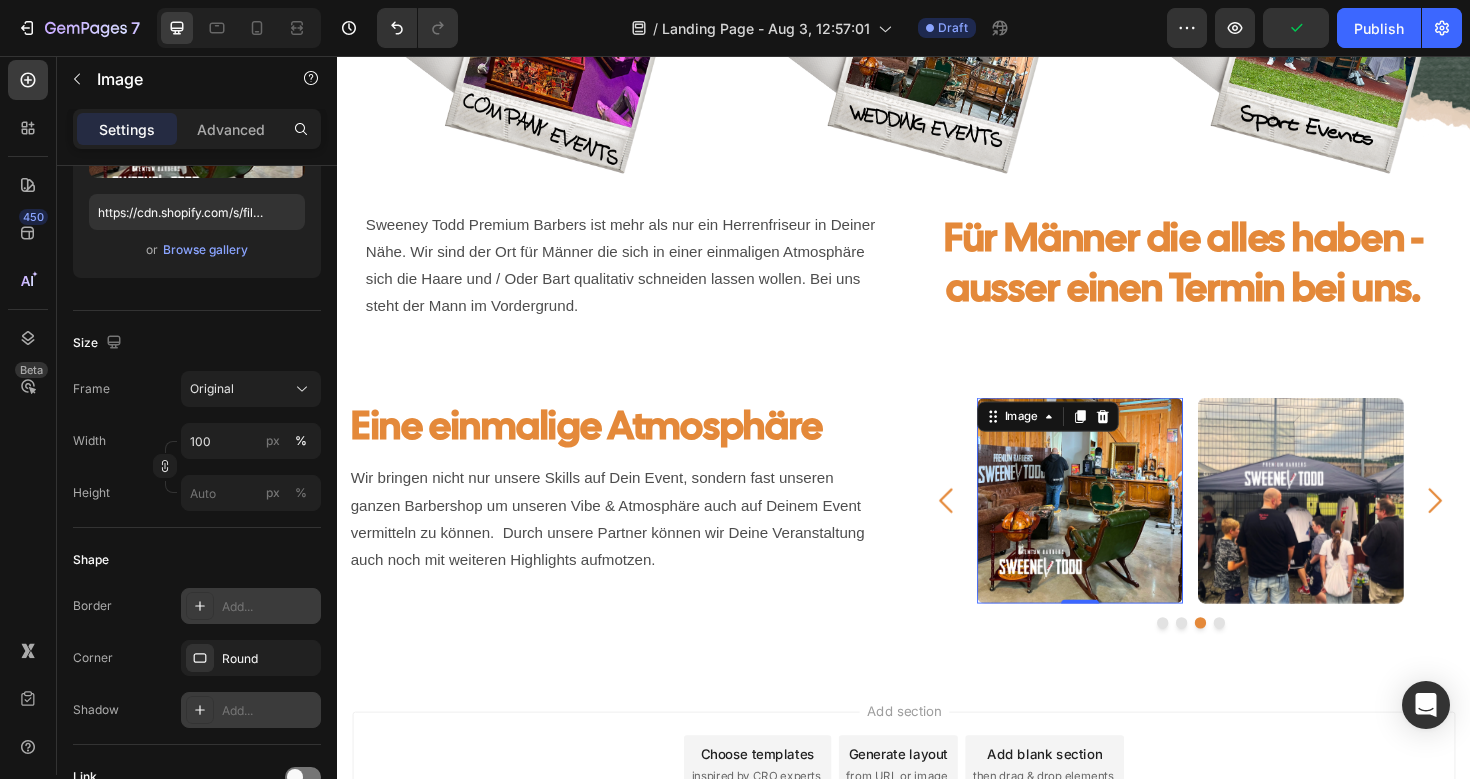 click on "Add..." at bounding box center (269, 711) 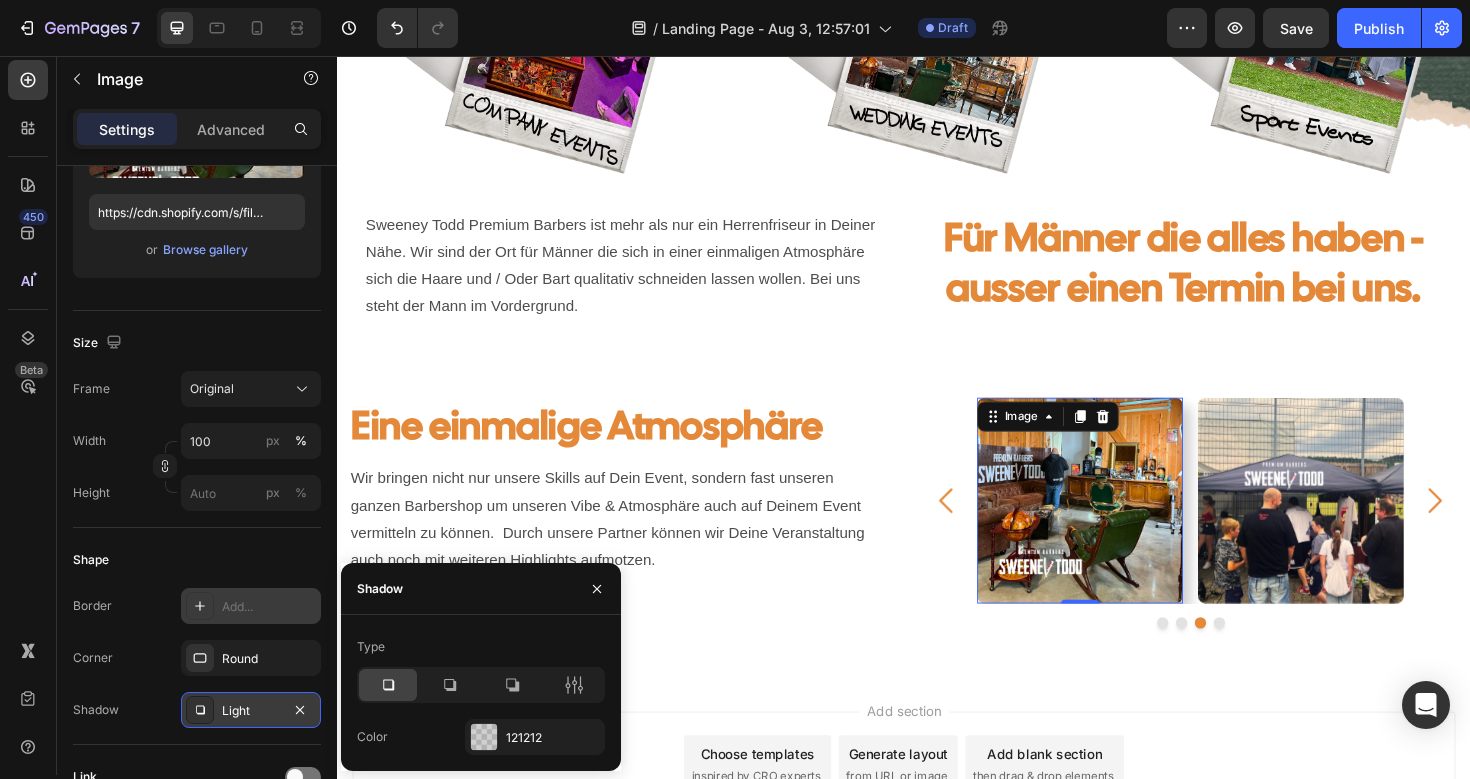 click 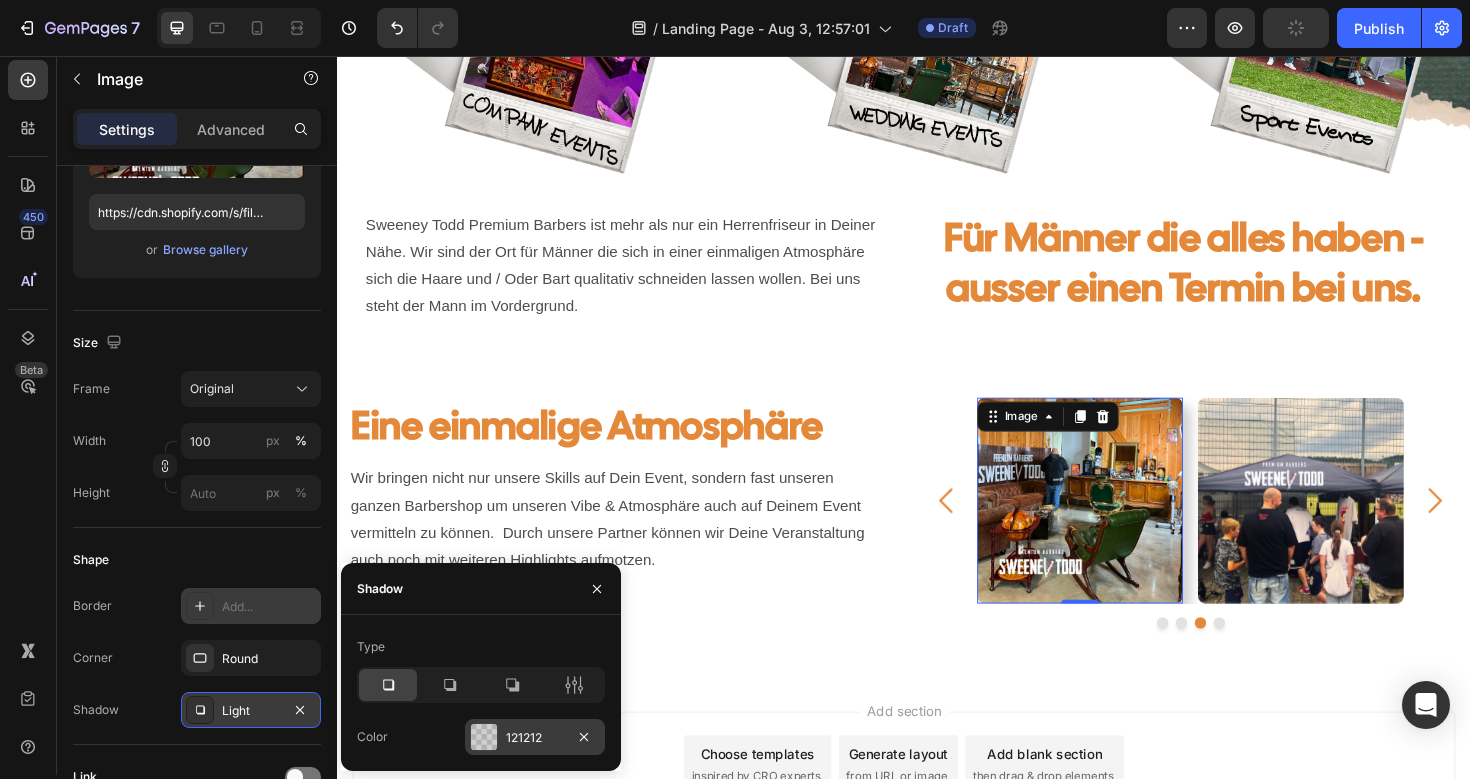 click at bounding box center [484, 737] 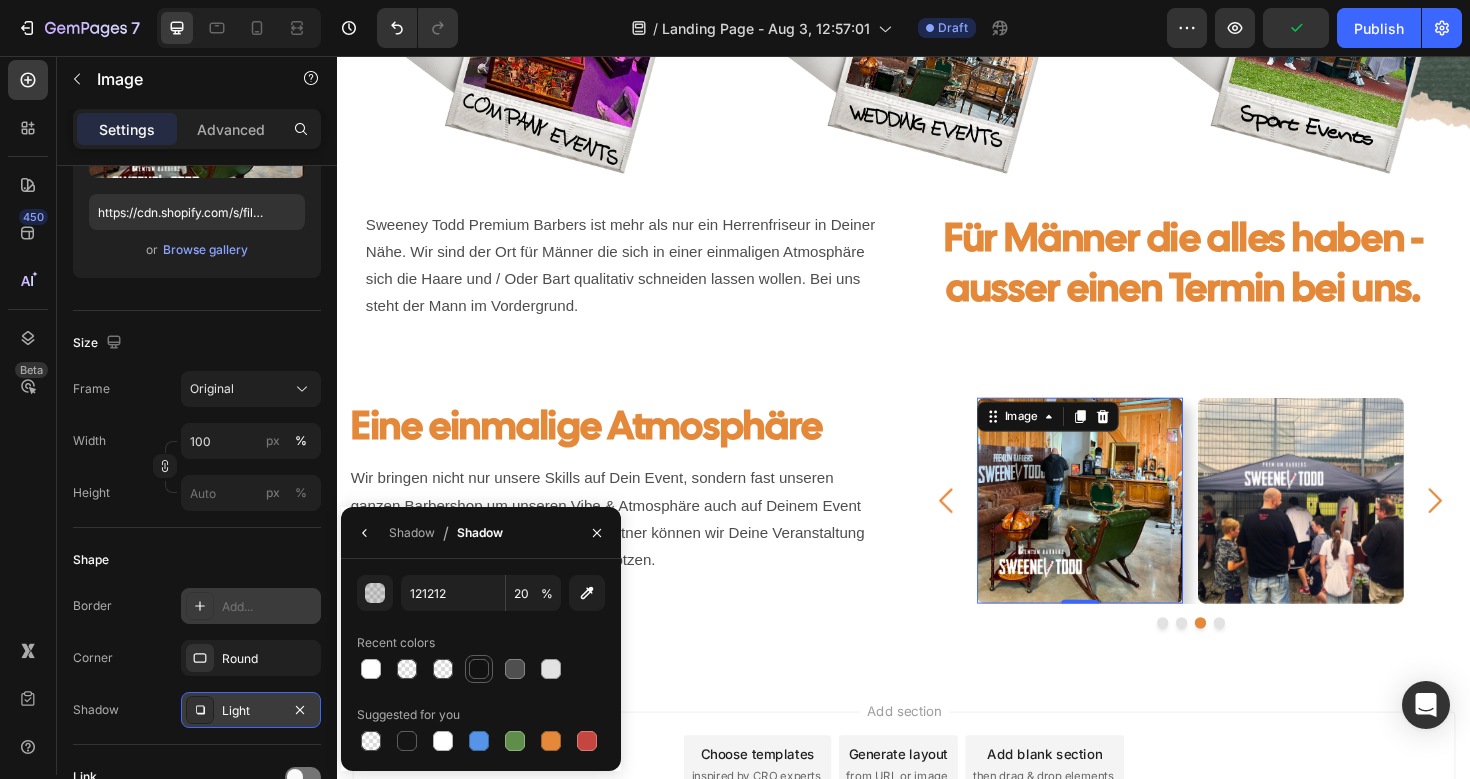 click at bounding box center [479, 669] 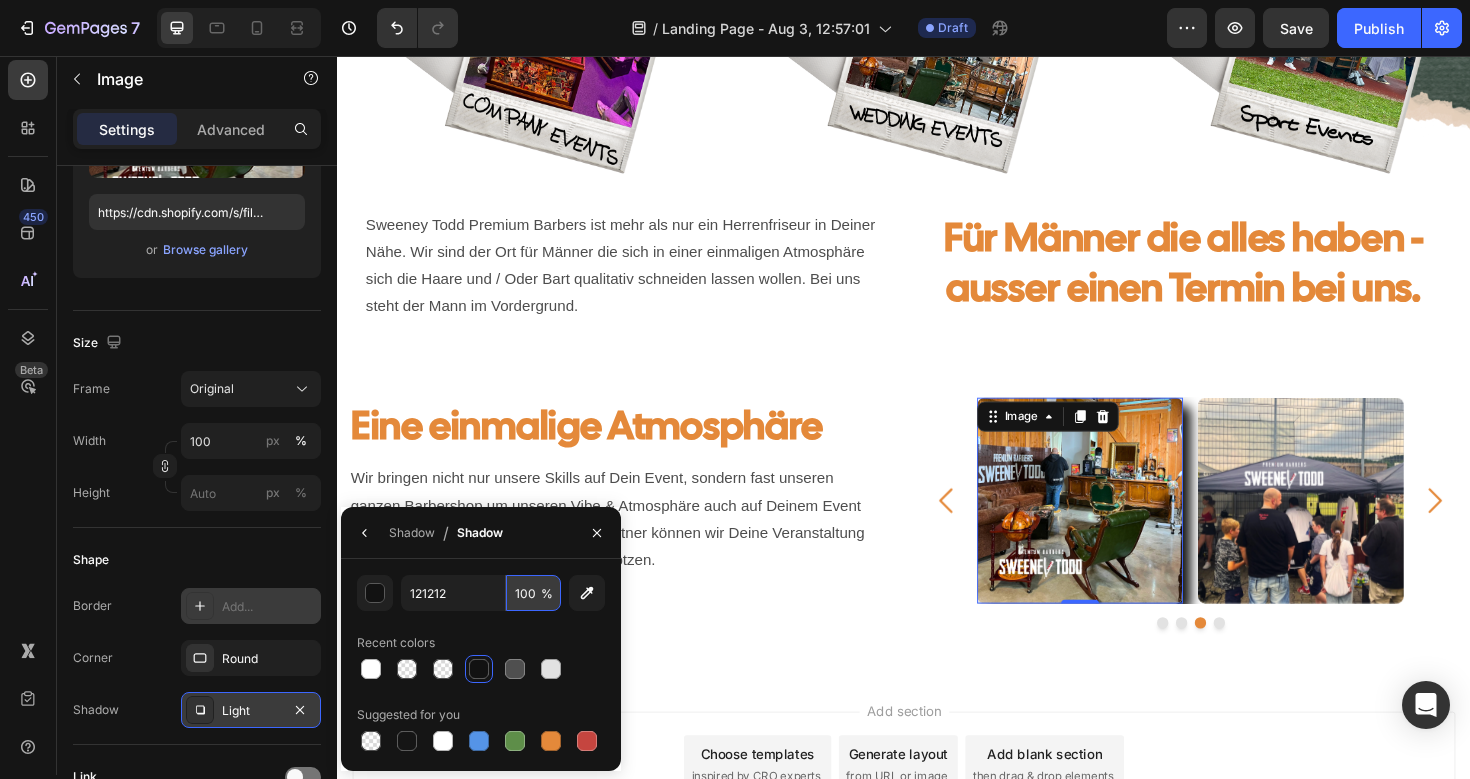 click on "100" at bounding box center [533, 593] 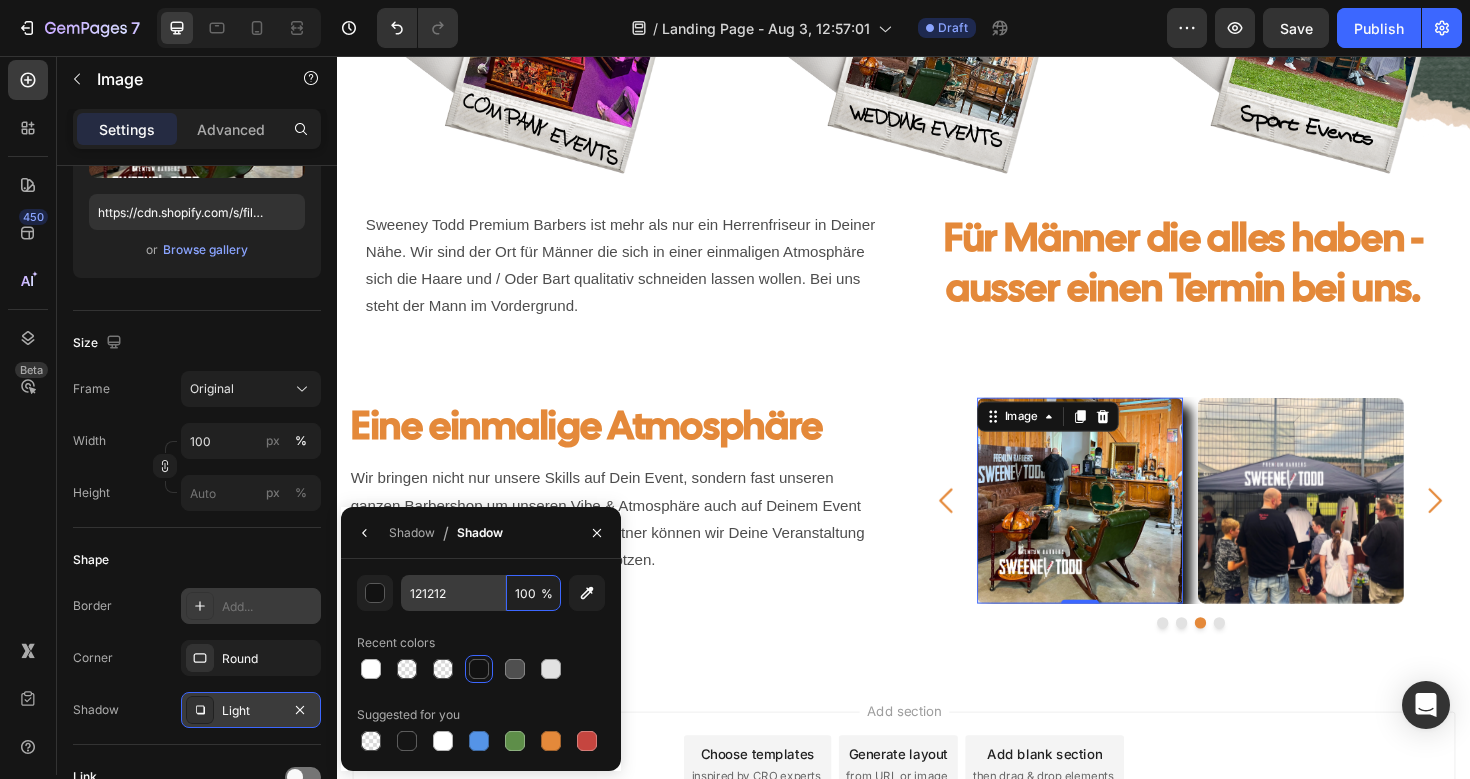 drag, startPoint x: 537, startPoint y: 594, endPoint x: 477, endPoint y: 594, distance: 60 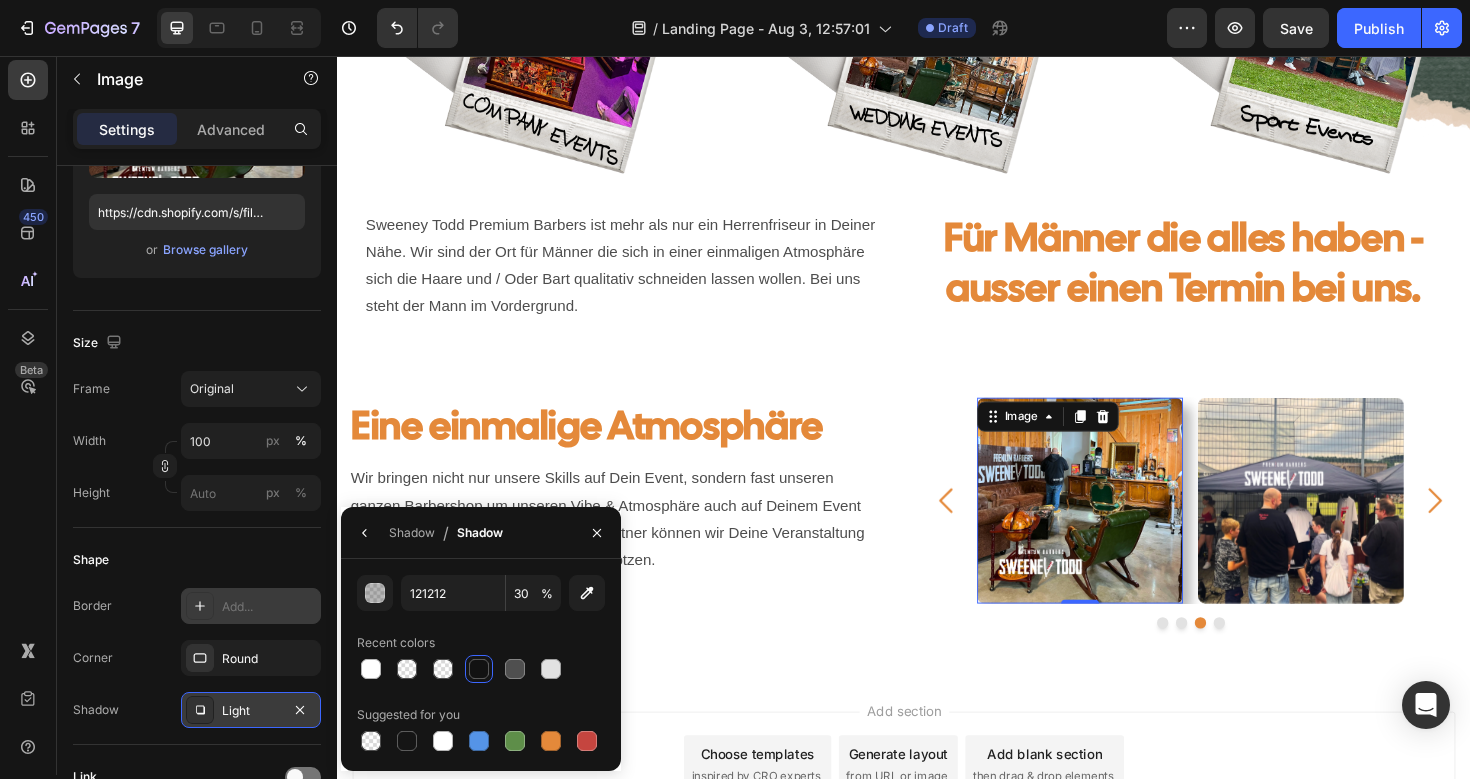 click on "Add section Choose templates inspired by CRO experts Generate layout from URL or image Add blank section then drag & drop elements" at bounding box center [937, 833] 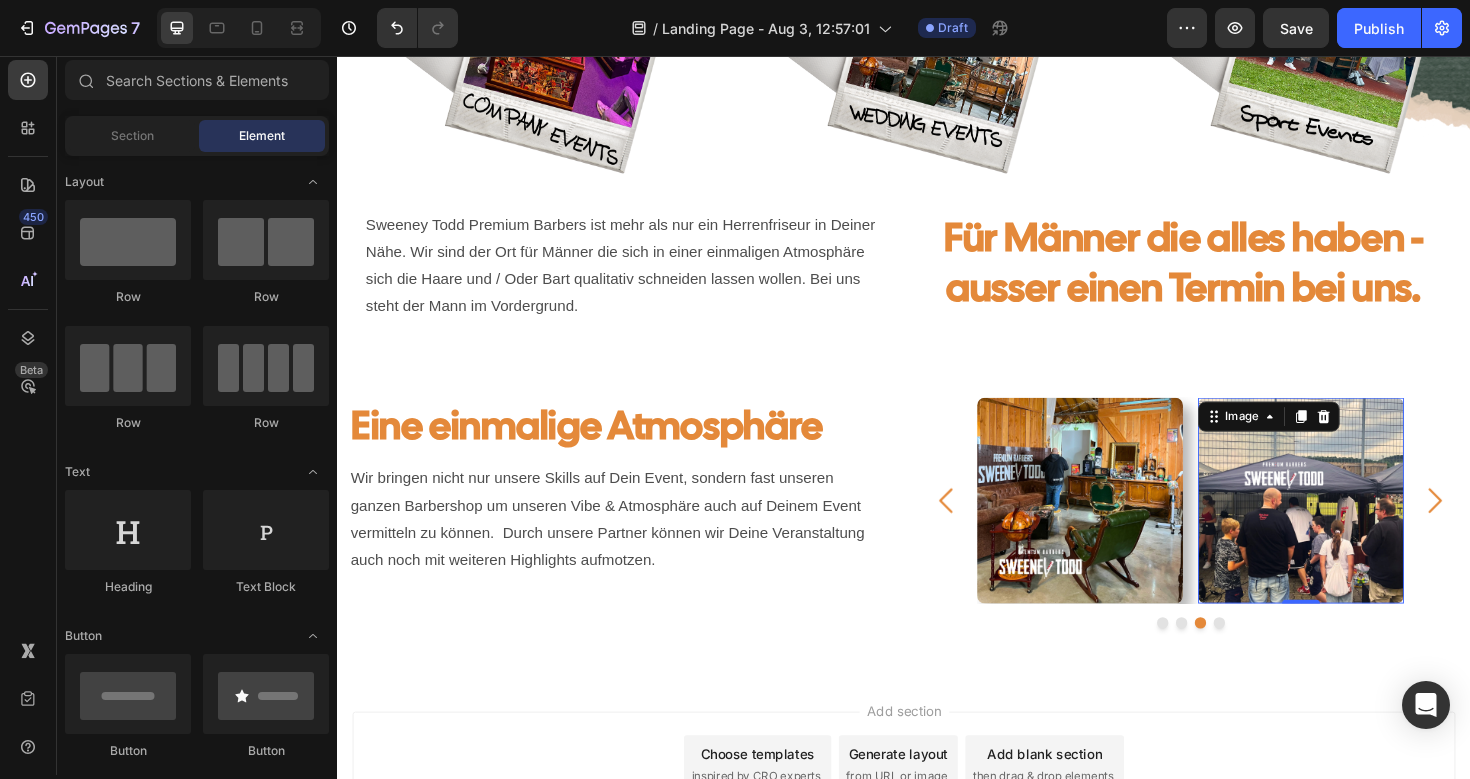 click at bounding box center [1358, 527] 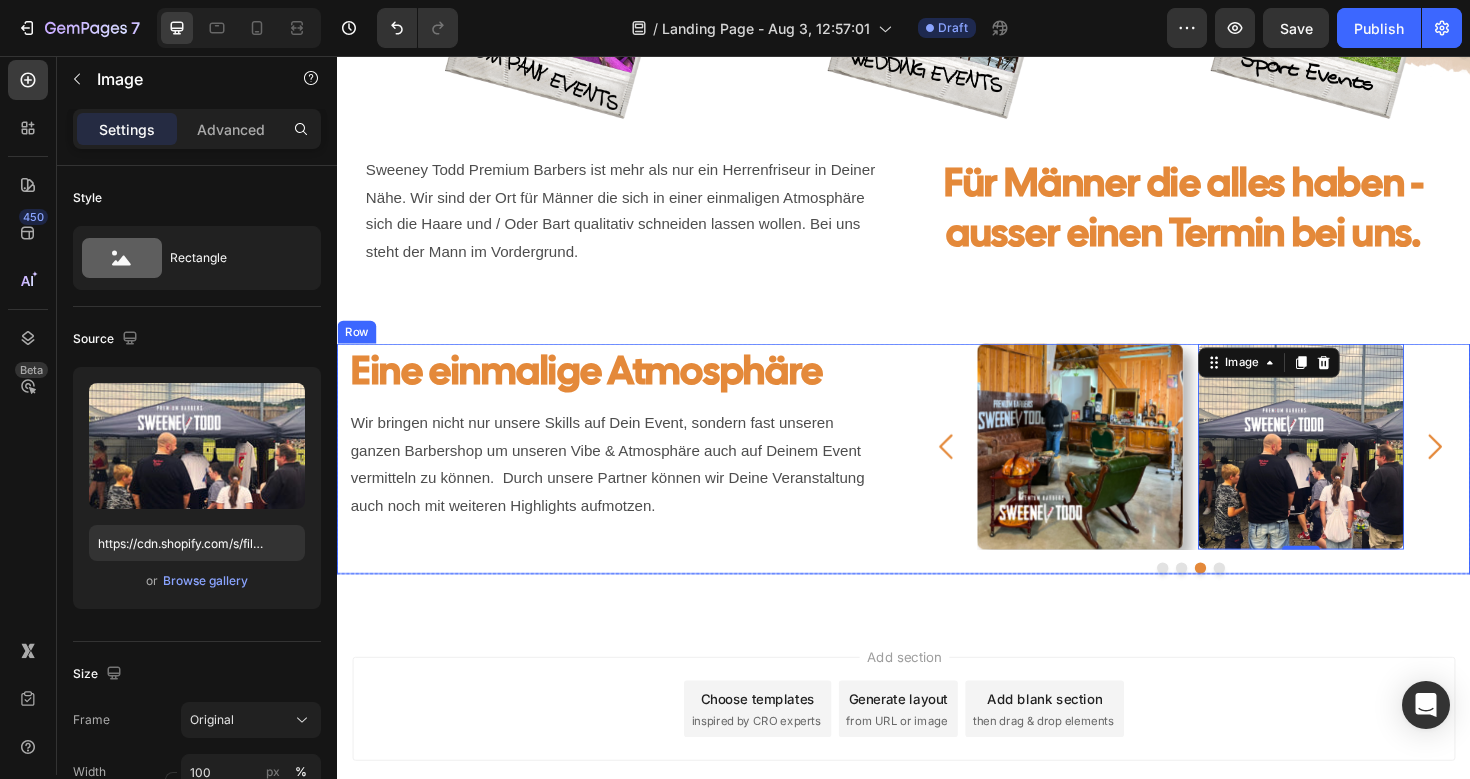 scroll, scrollTop: 566, scrollLeft: 0, axis: vertical 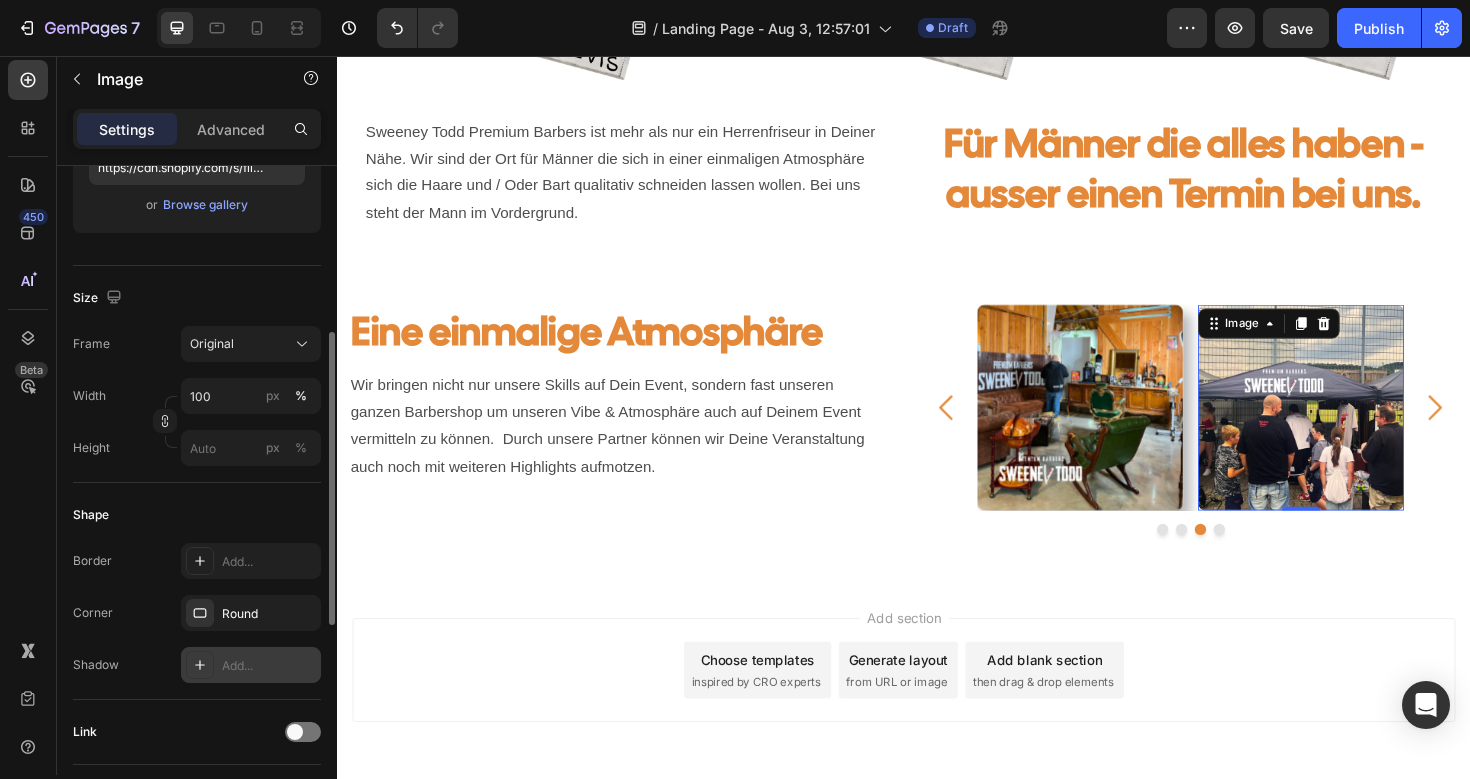 click on "Add..." at bounding box center [269, 666] 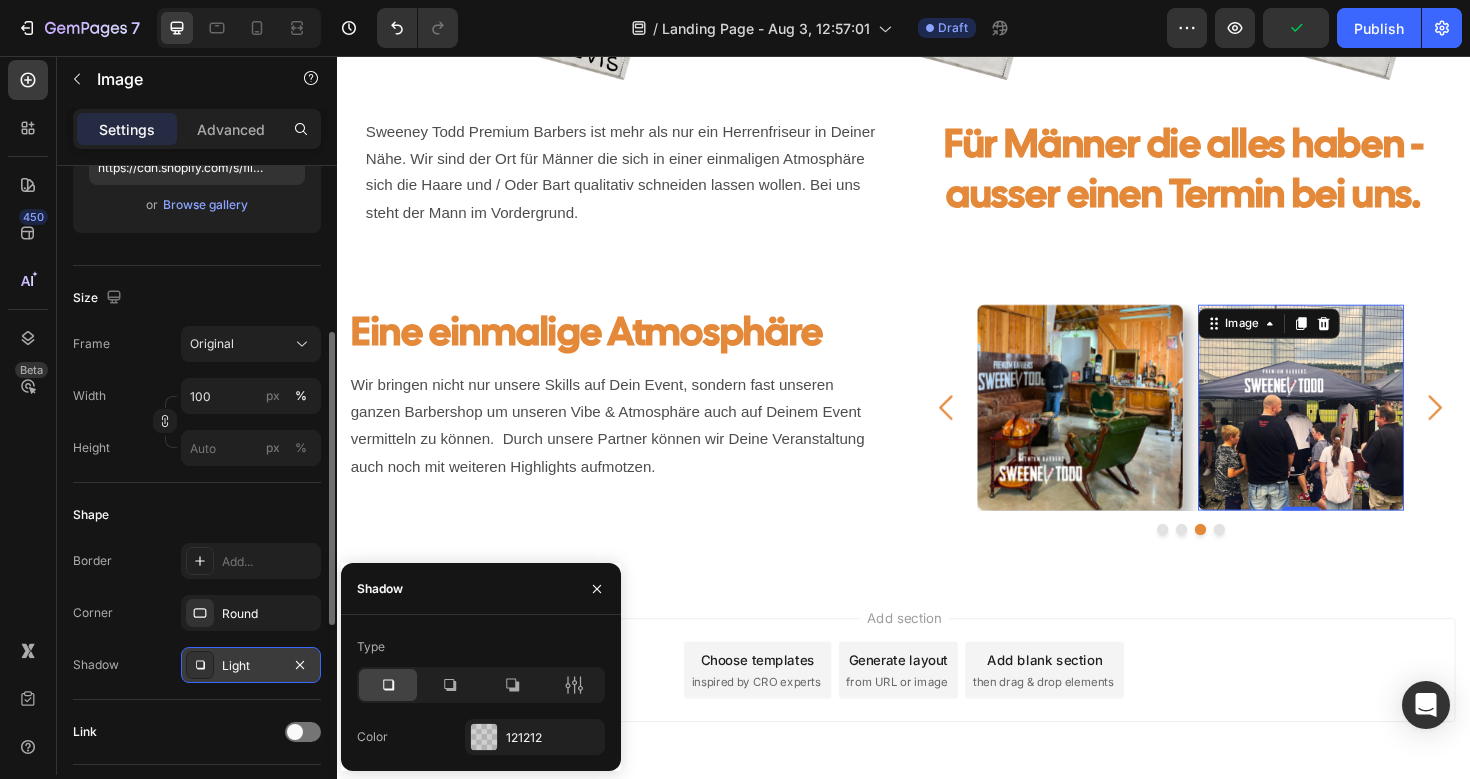click 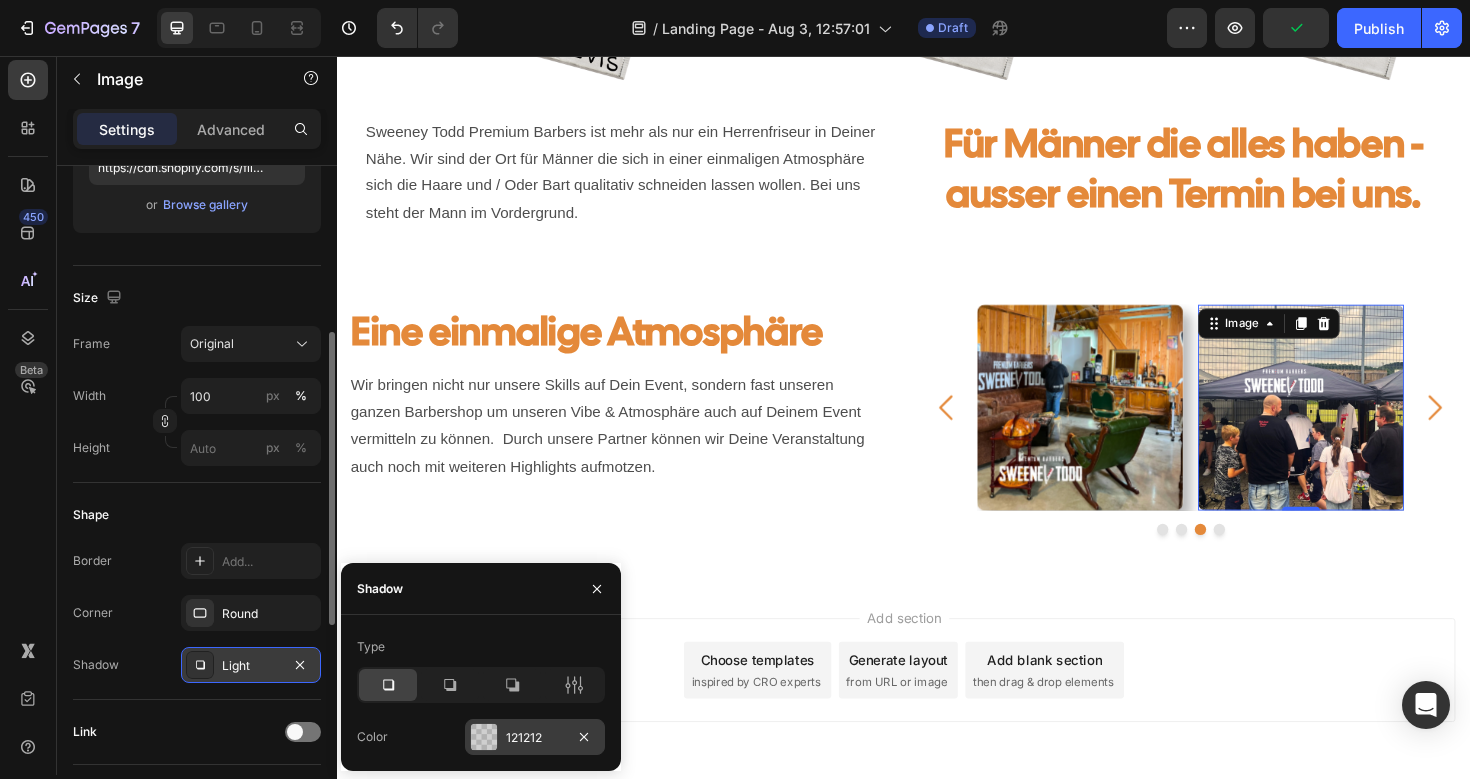 click at bounding box center (484, 737) 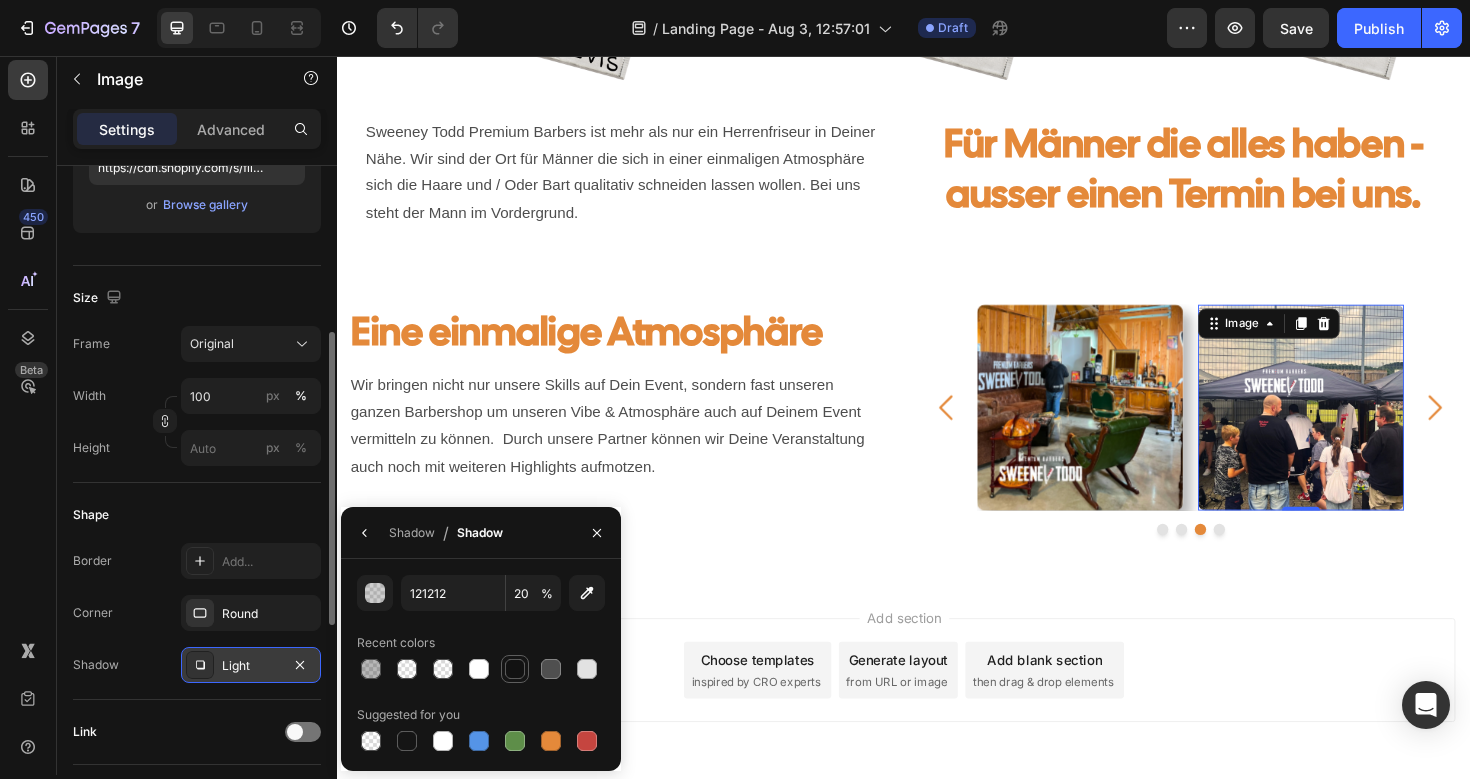 click at bounding box center [515, 669] 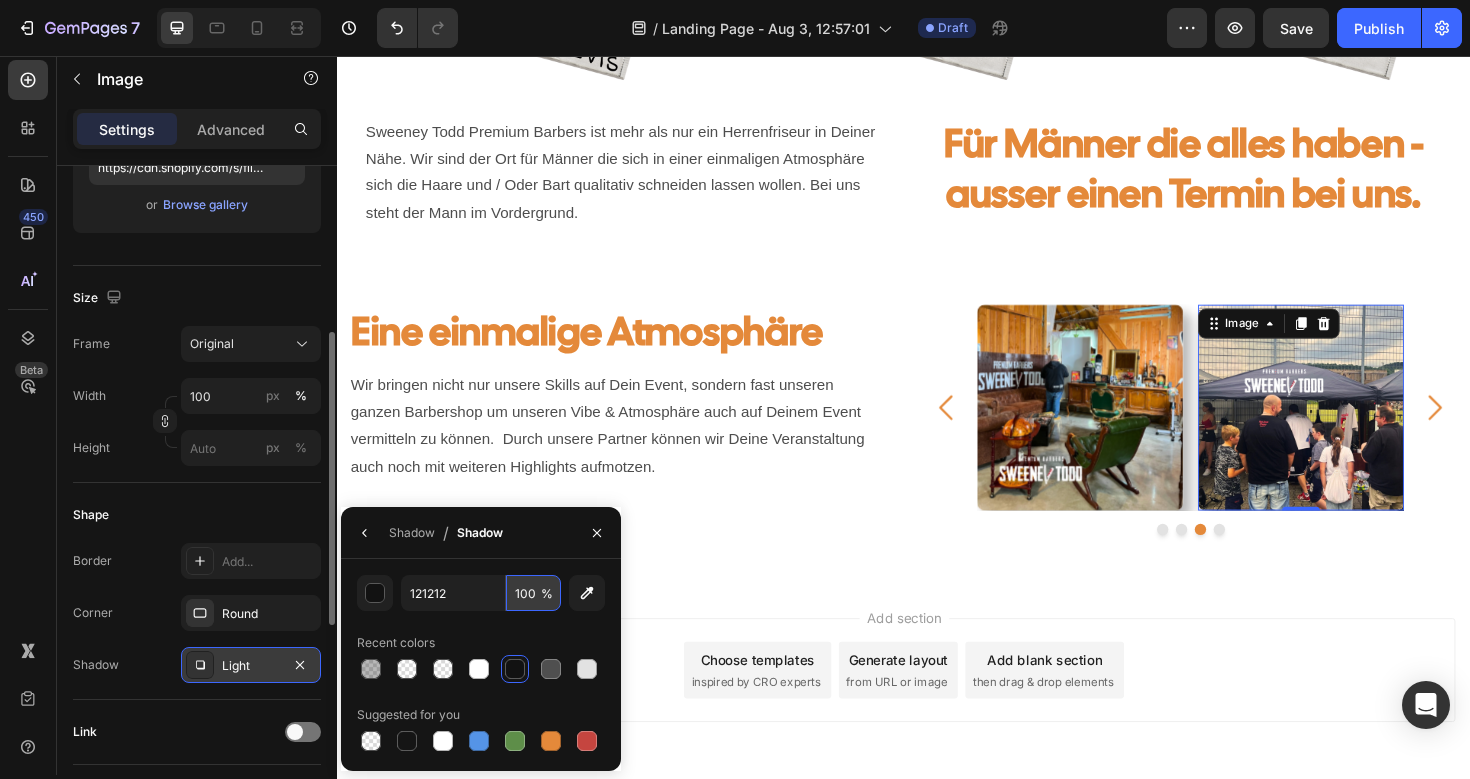 click on "100" at bounding box center (533, 593) 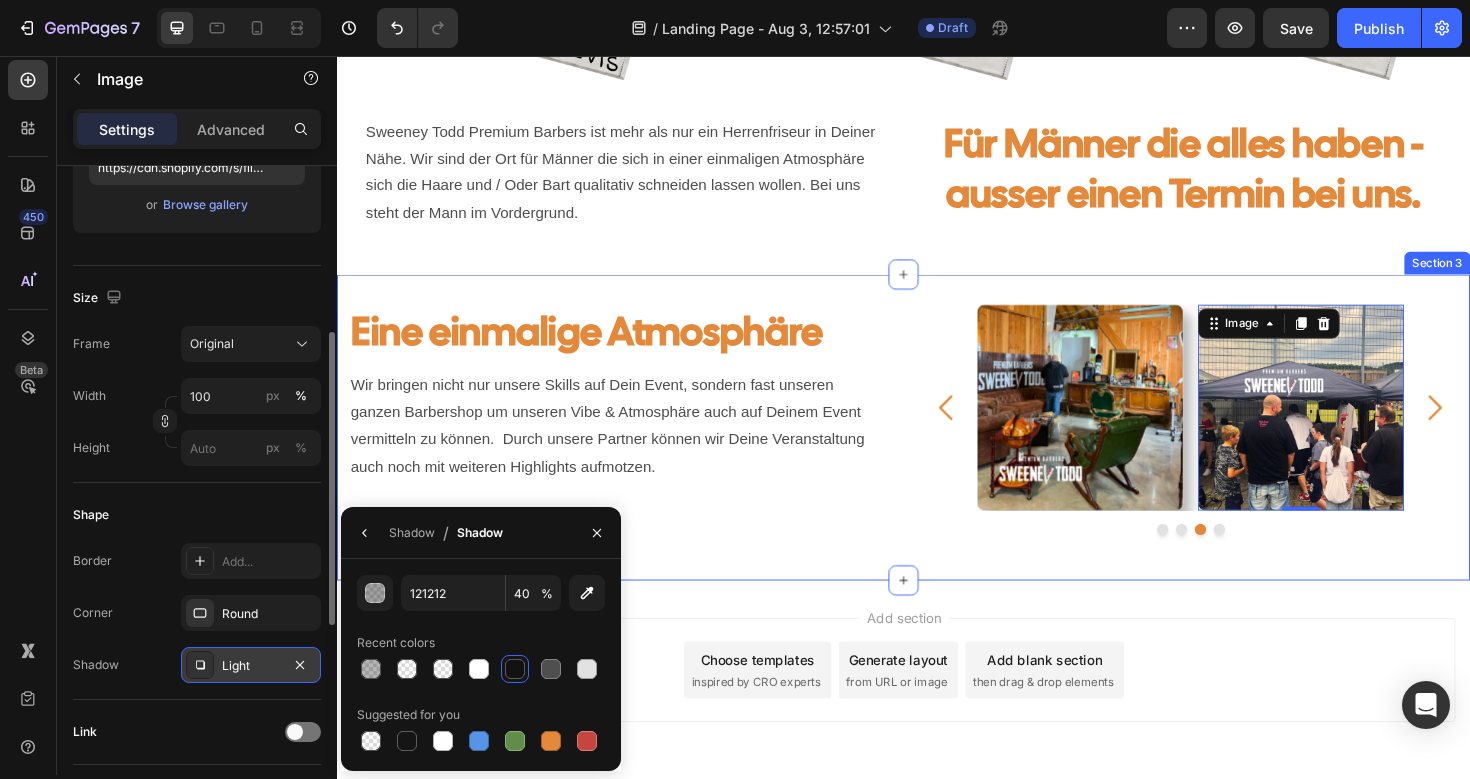 click on "Eine einmalige Atmosphäre  Heading Wir bringen nicht nur unsere Skills auf Dein Event, sondern fast unseren ganzen Barbershop um unseren Vibe & Atmosphäre auch auf Deinem Event vermitteln zu können.  Durch unsere Partner können wir Deine Veranstaltung auch noch mit weiteren Highlights aufmotzen. Text Block
Image Image Image Image   0
Carousel Row Row Section 3" at bounding box center [937, 449] 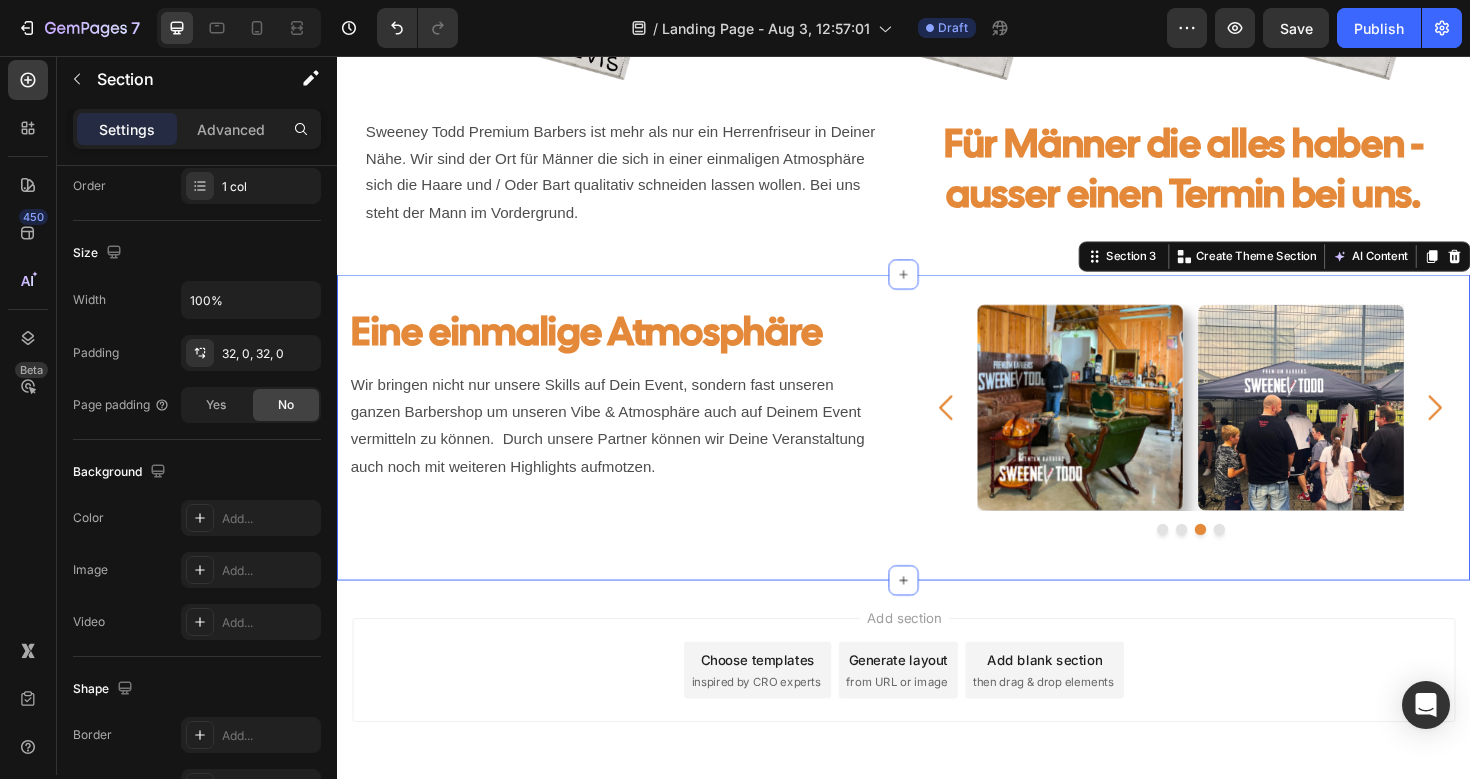 scroll, scrollTop: 0, scrollLeft: 0, axis: both 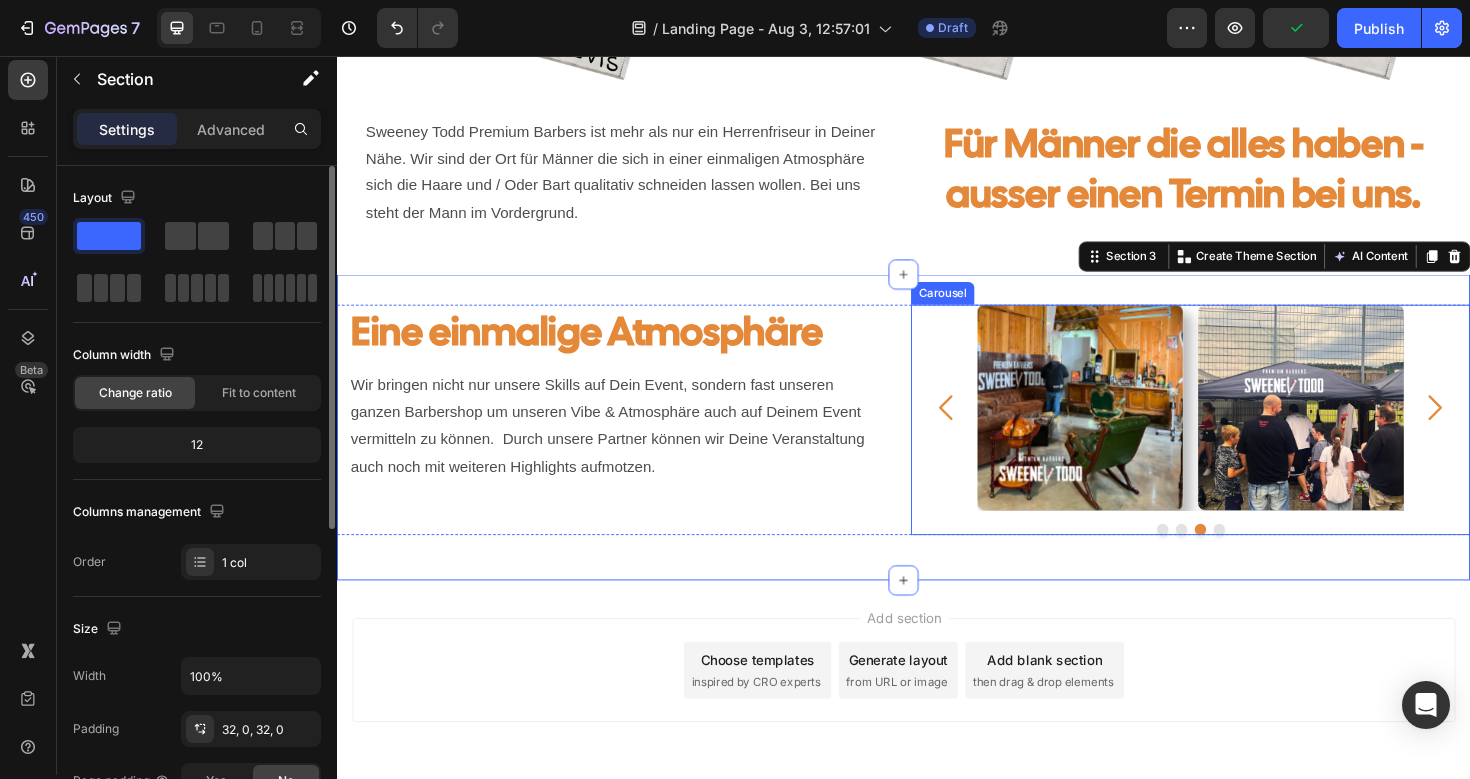 click 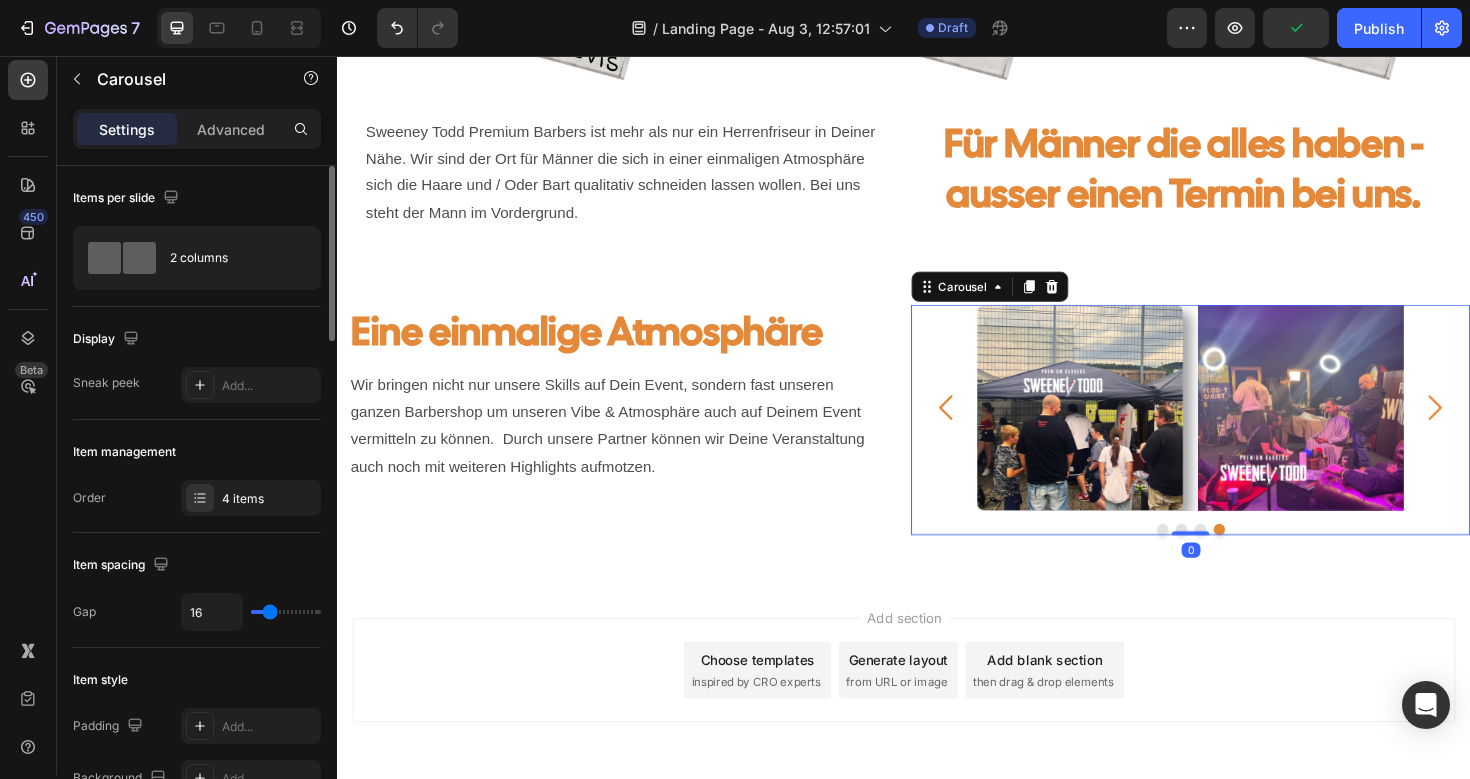 click 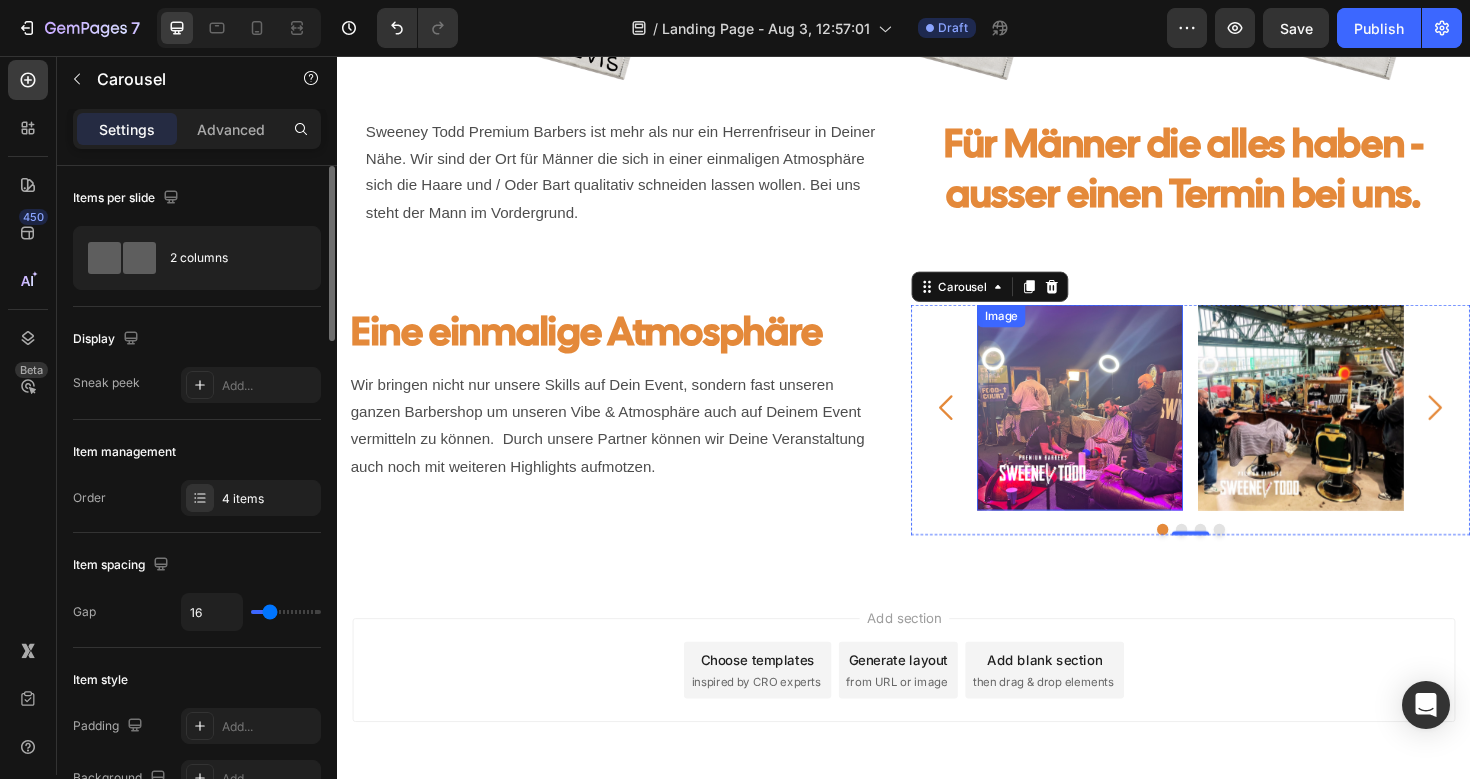click at bounding box center [1124, 428] 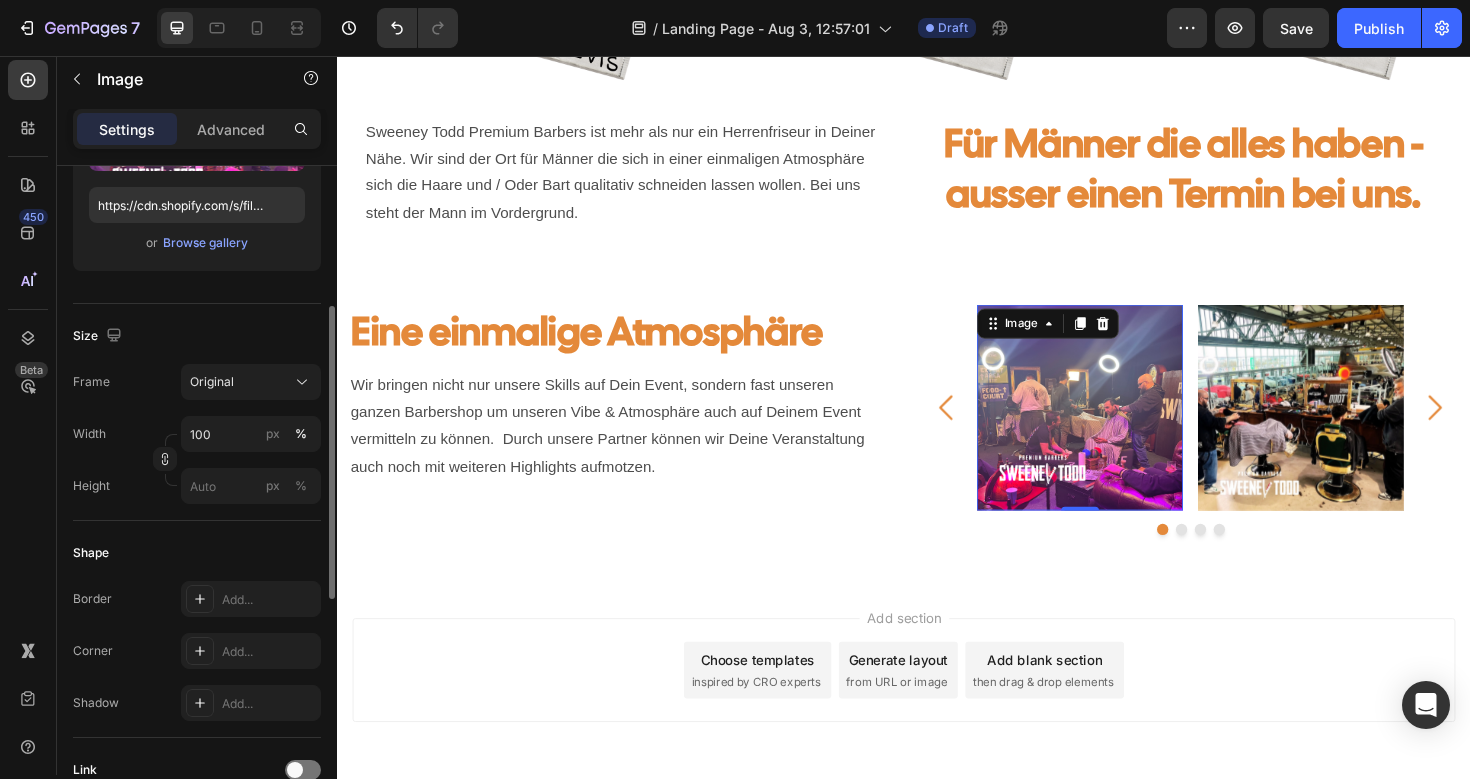 scroll, scrollTop: 340, scrollLeft: 0, axis: vertical 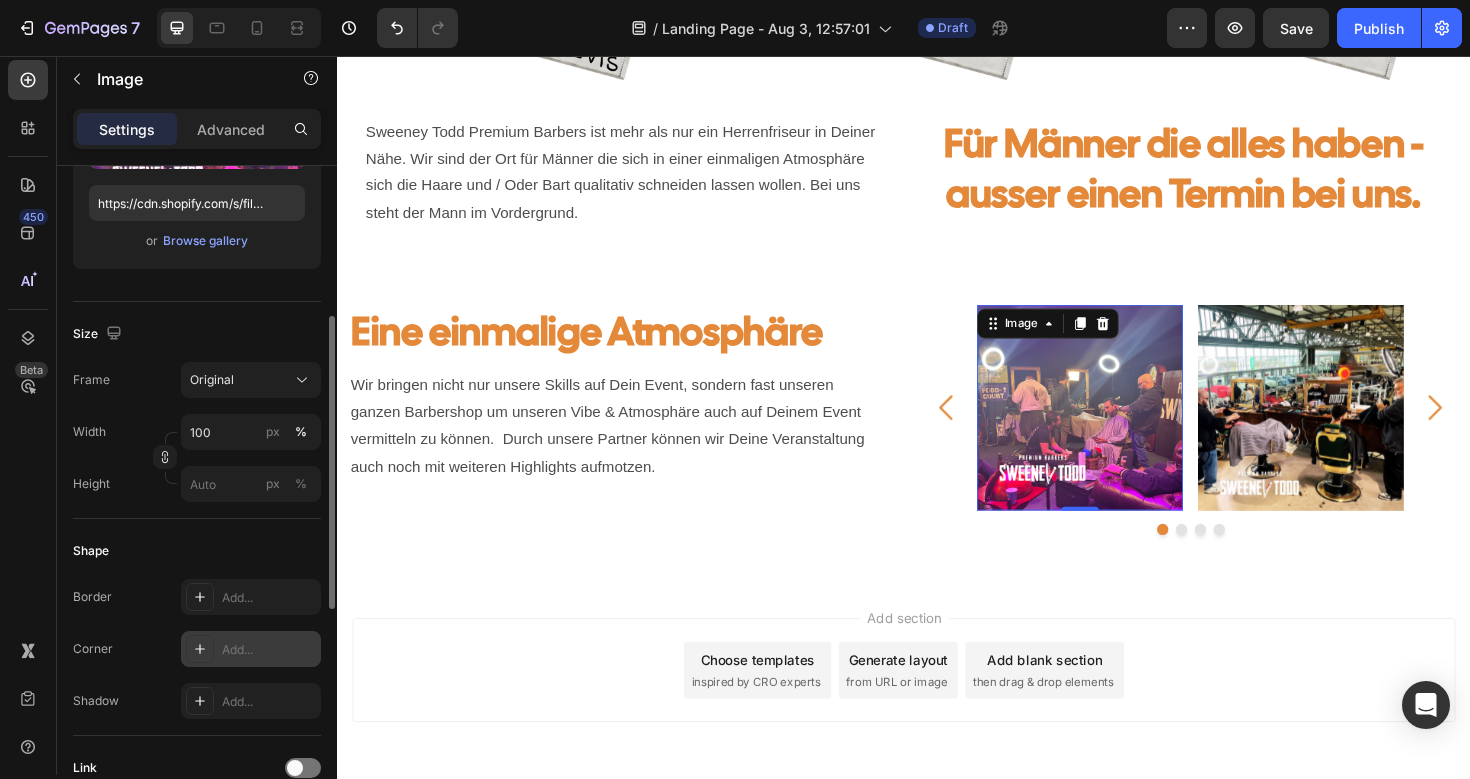 click on "Add..." at bounding box center [251, 649] 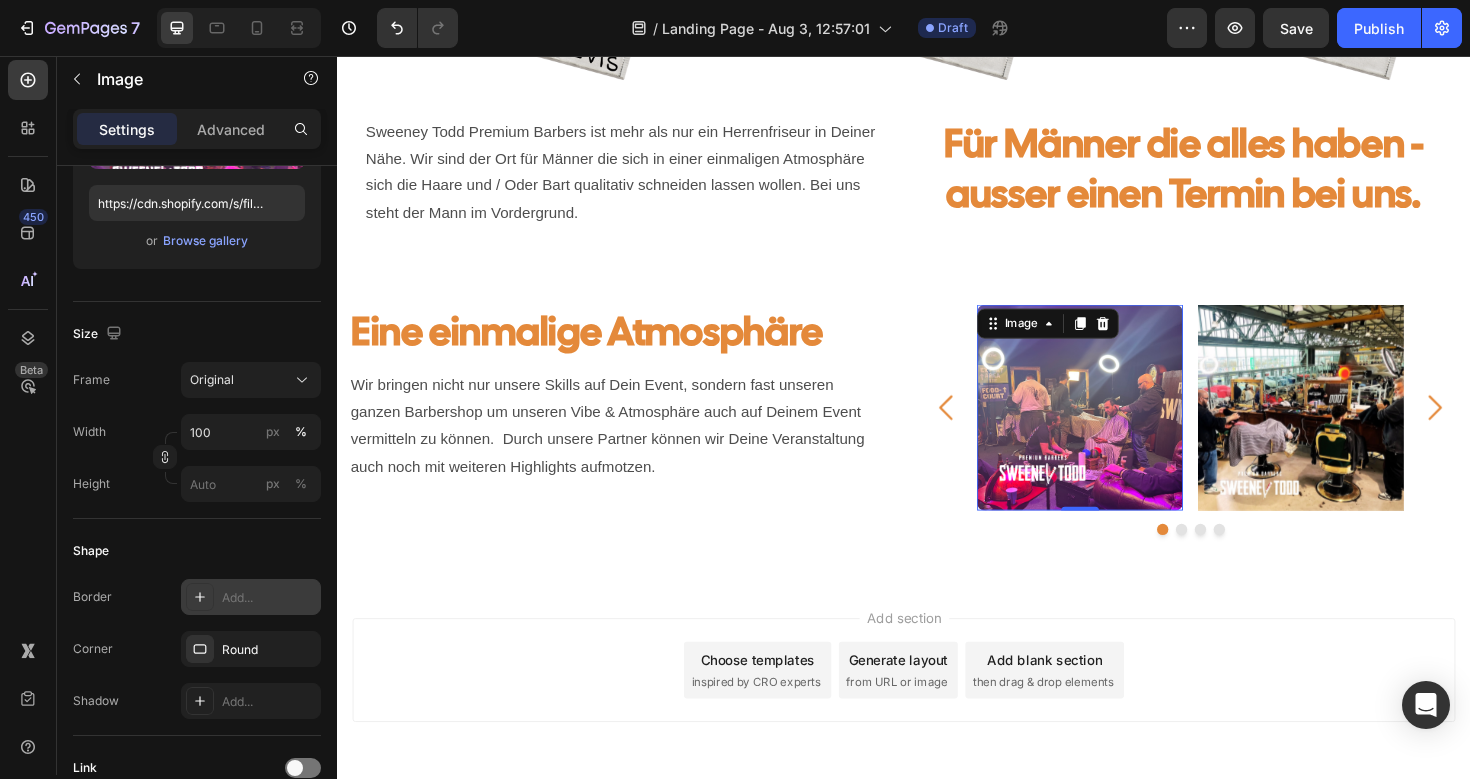 click on "Add..." at bounding box center [269, 598] 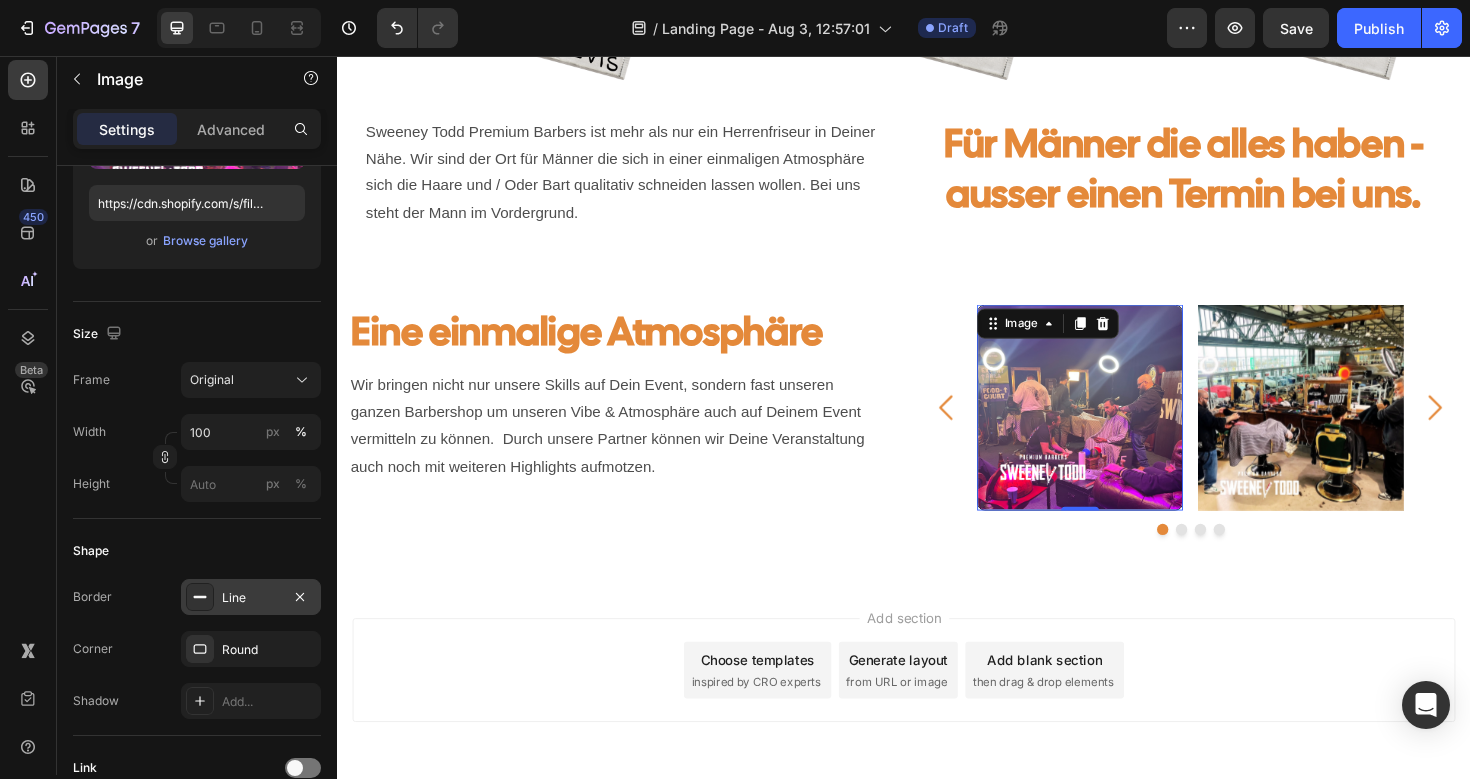 click on "Shape" at bounding box center [197, 551] 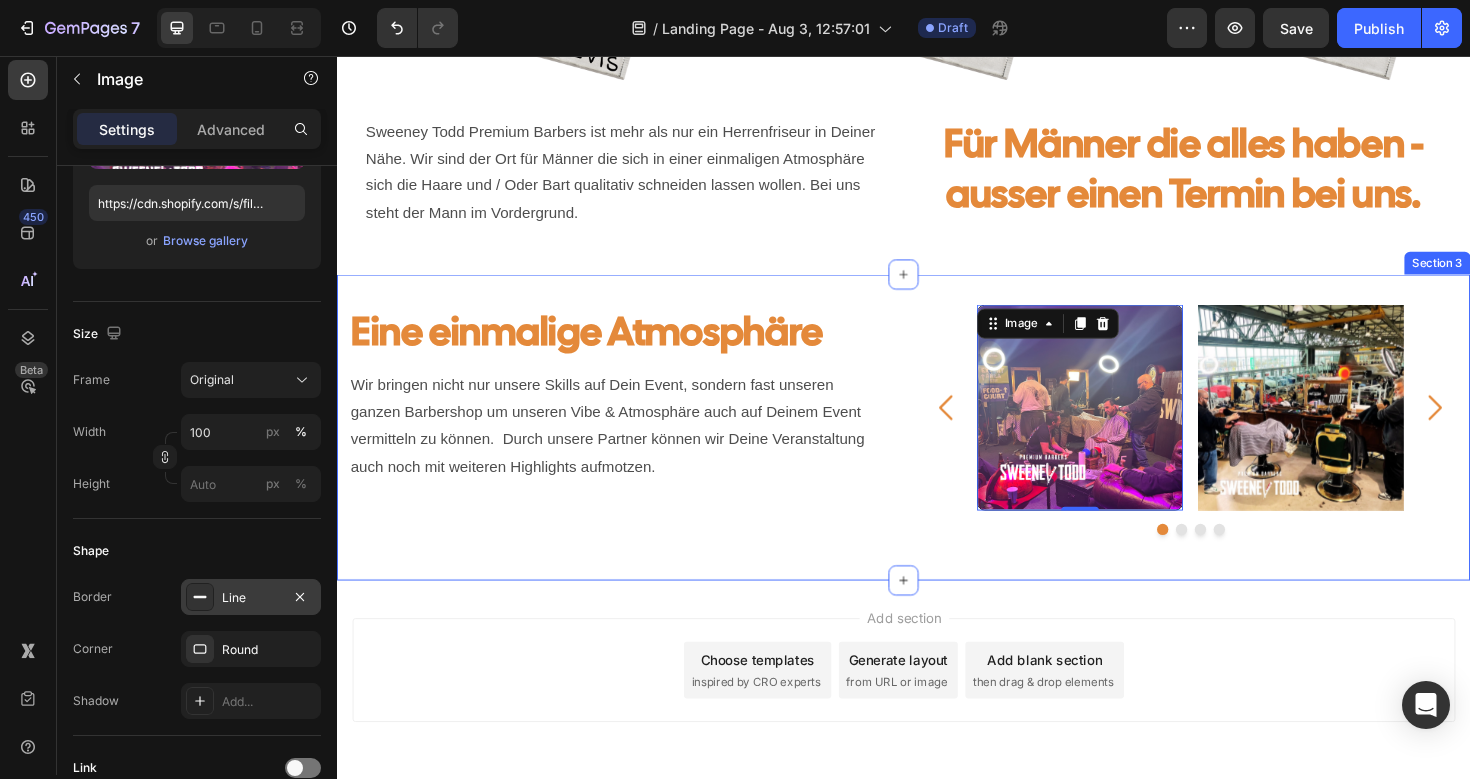 click on "Eine einmalige Atmosphäre  Heading Wir bringen nicht nur unsere Skills auf Dein Event, sondern fast unseren ganzen Barbershop um unseren Vibe & Atmosphäre auch auf Deinem Event vermitteln zu können.  Durch unsere Partner können wir Deine Veranstaltung auch noch mit weiteren Highlights aufmotzen. Text Block
Image   0 Image Image Image
Carousel Row Row Section 3" at bounding box center (937, 449) 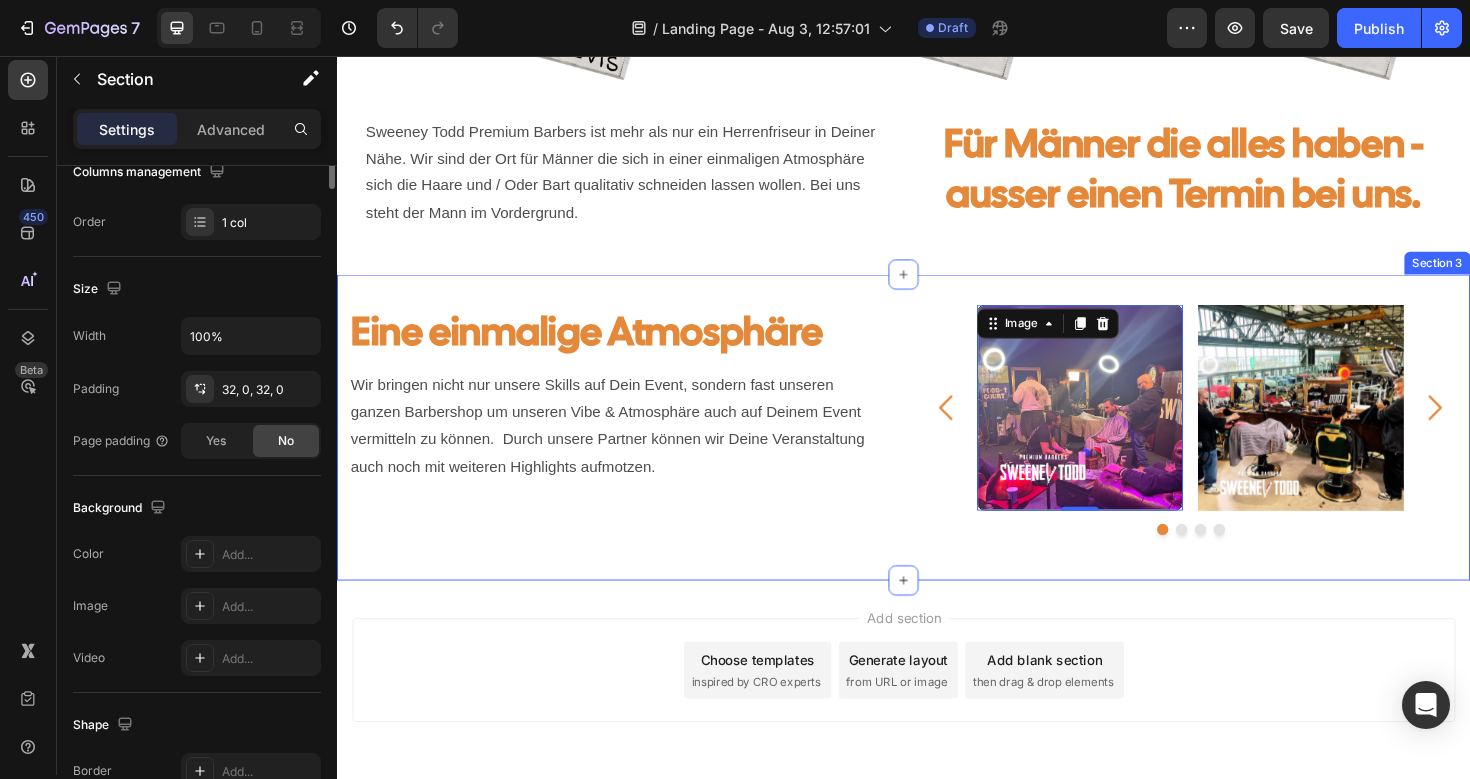 scroll, scrollTop: 0, scrollLeft: 0, axis: both 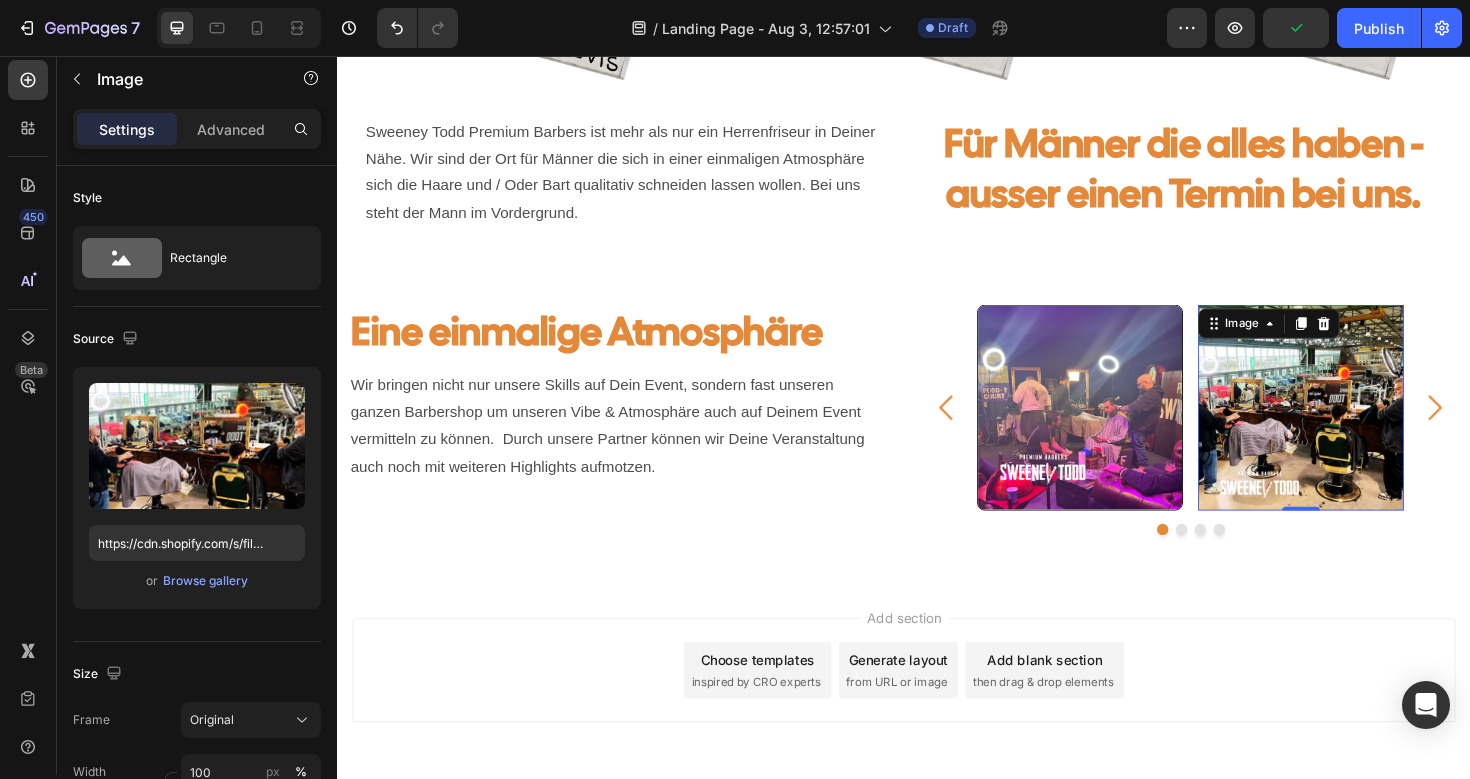 click at bounding box center (1358, 428) 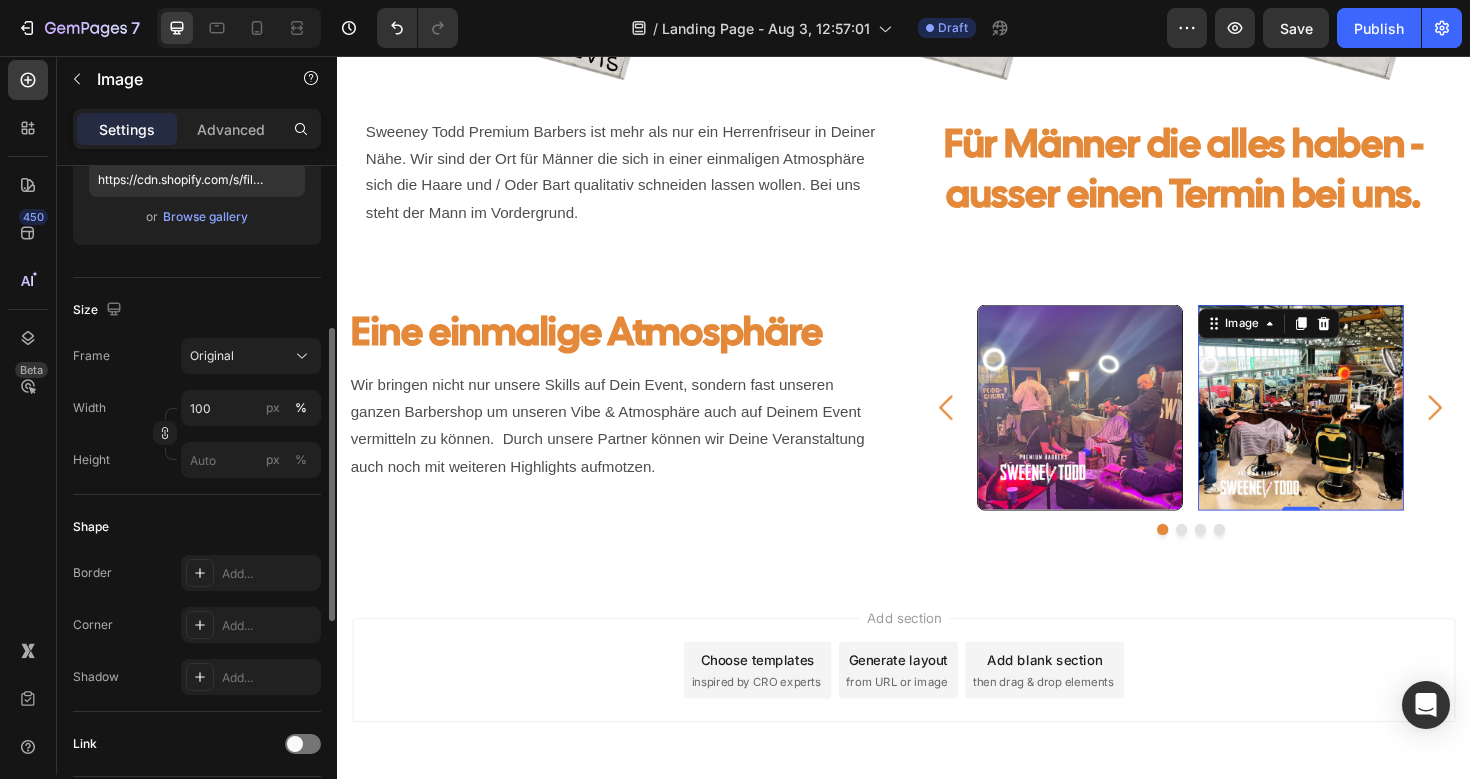 scroll, scrollTop: 365, scrollLeft: 0, axis: vertical 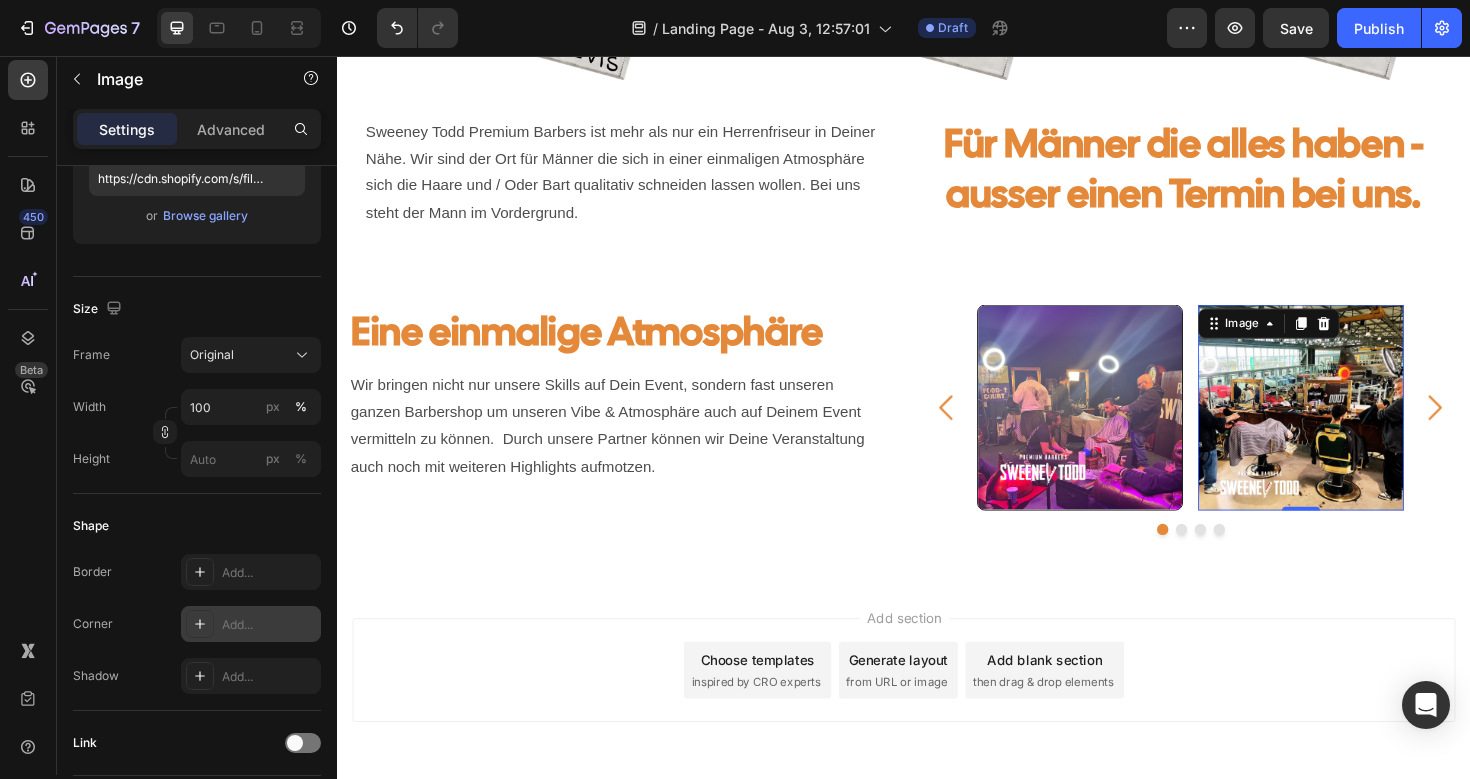 click on "Add..." at bounding box center (269, 625) 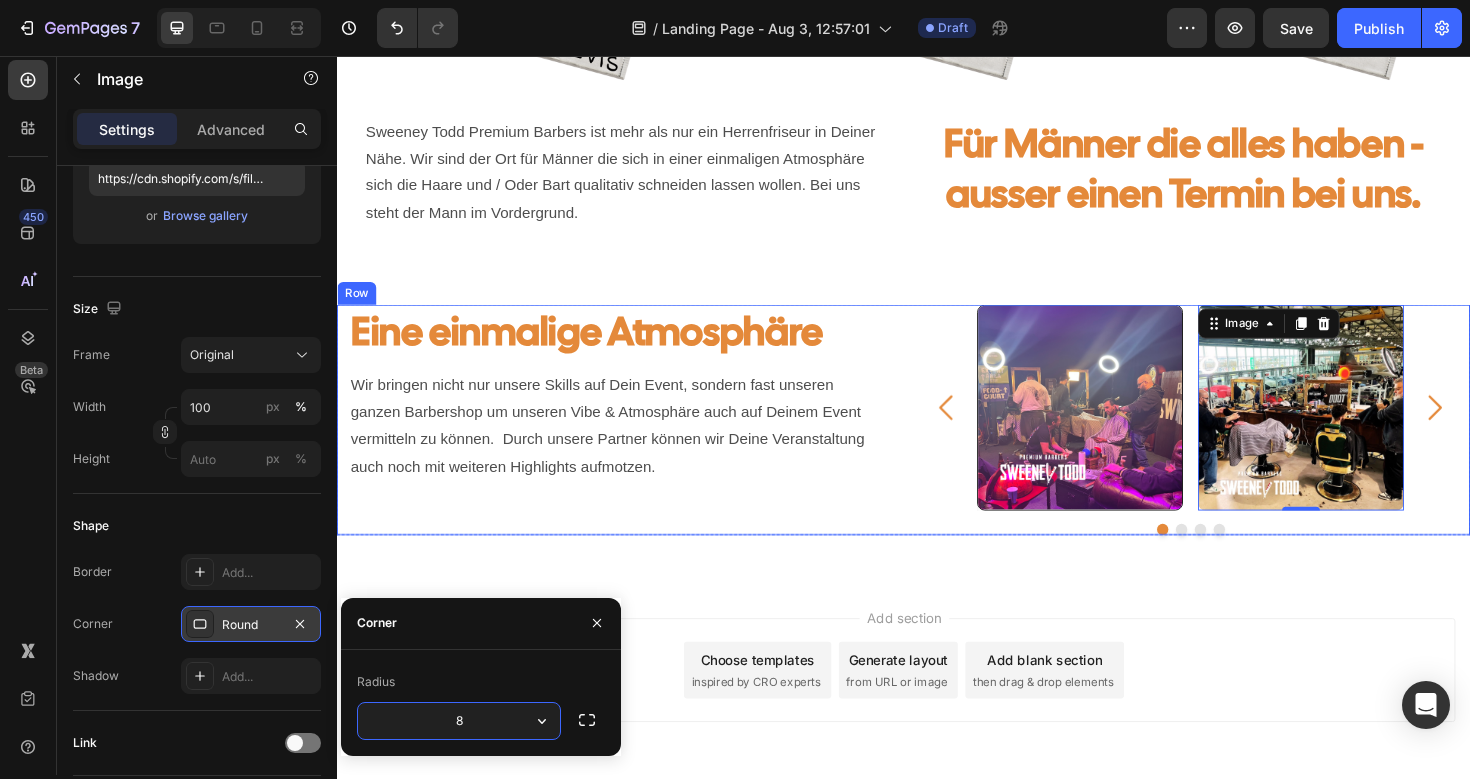 click on "Eine einmalige Atmosphäre  Heading Wir bringen nicht nur unsere Skills auf Dein Event, sondern fast unseren ganzen Barbershop um unseren Vibe & Atmosphäre auch auf Deinem Event vermitteln zu können.  Durch unsere Partner können wir Deine Veranstaltung auch noch mit weiteren Highlights aufmotzen. Text Block" at bounding box center [633, 441] 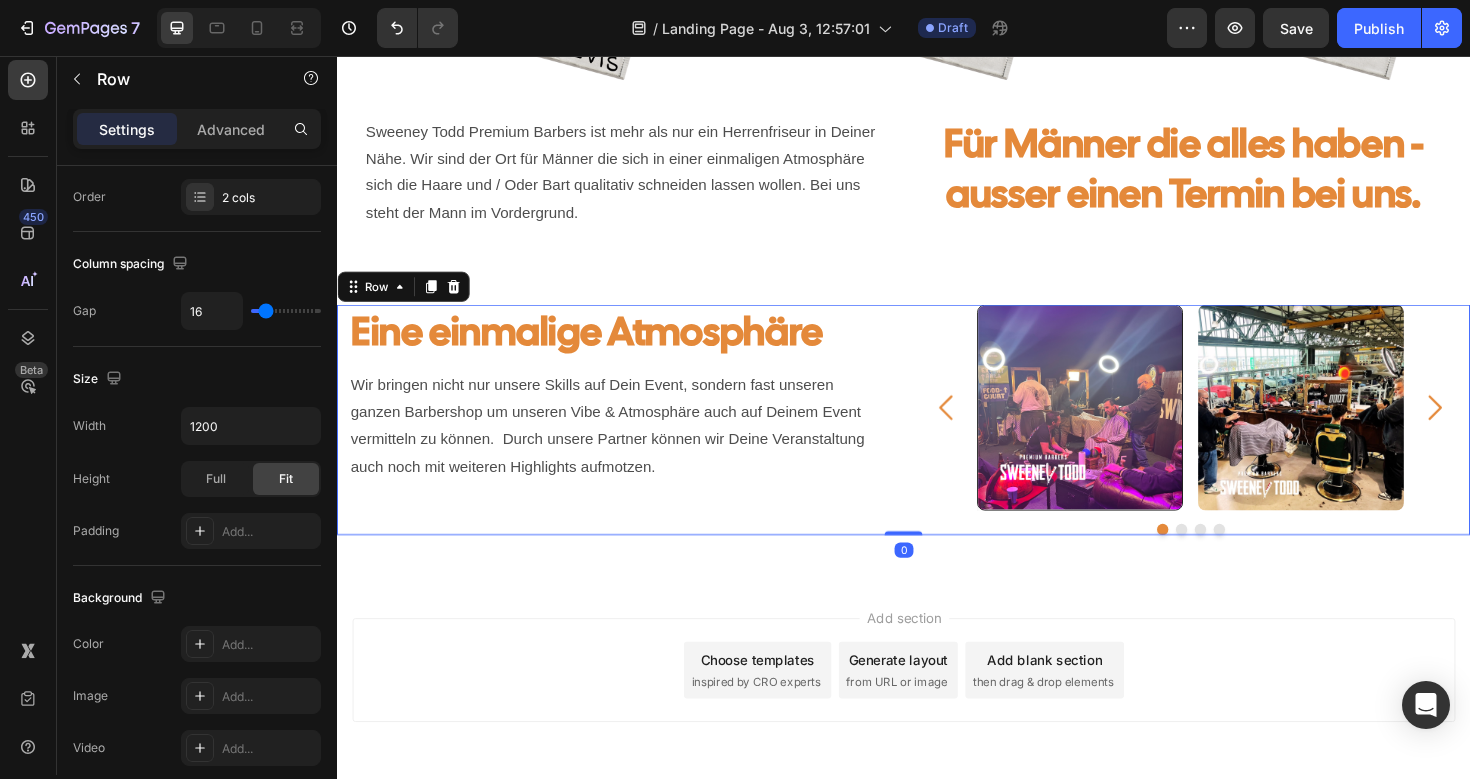 scroll, scrollTop: 0, scrollLeft: 0, axis: both 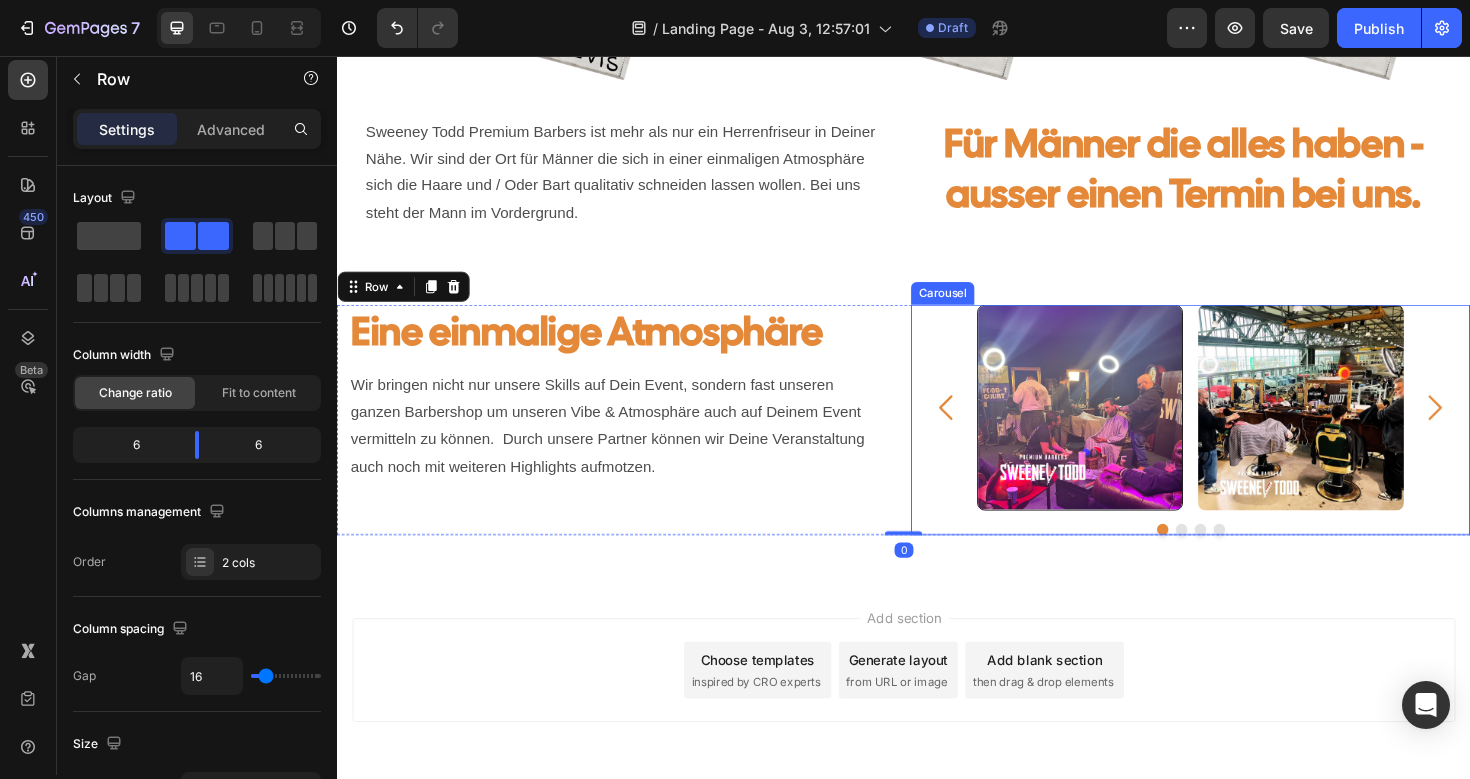 click 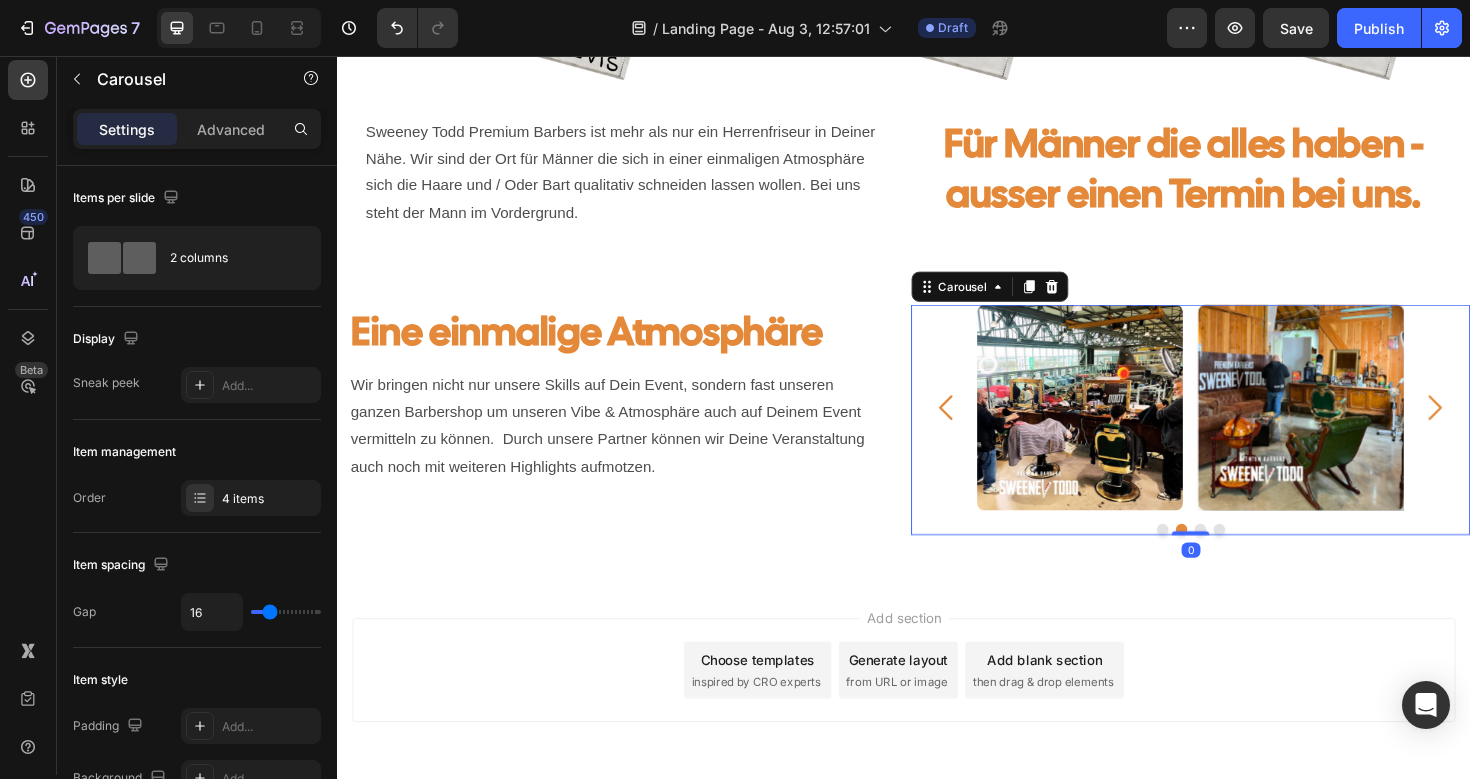 click 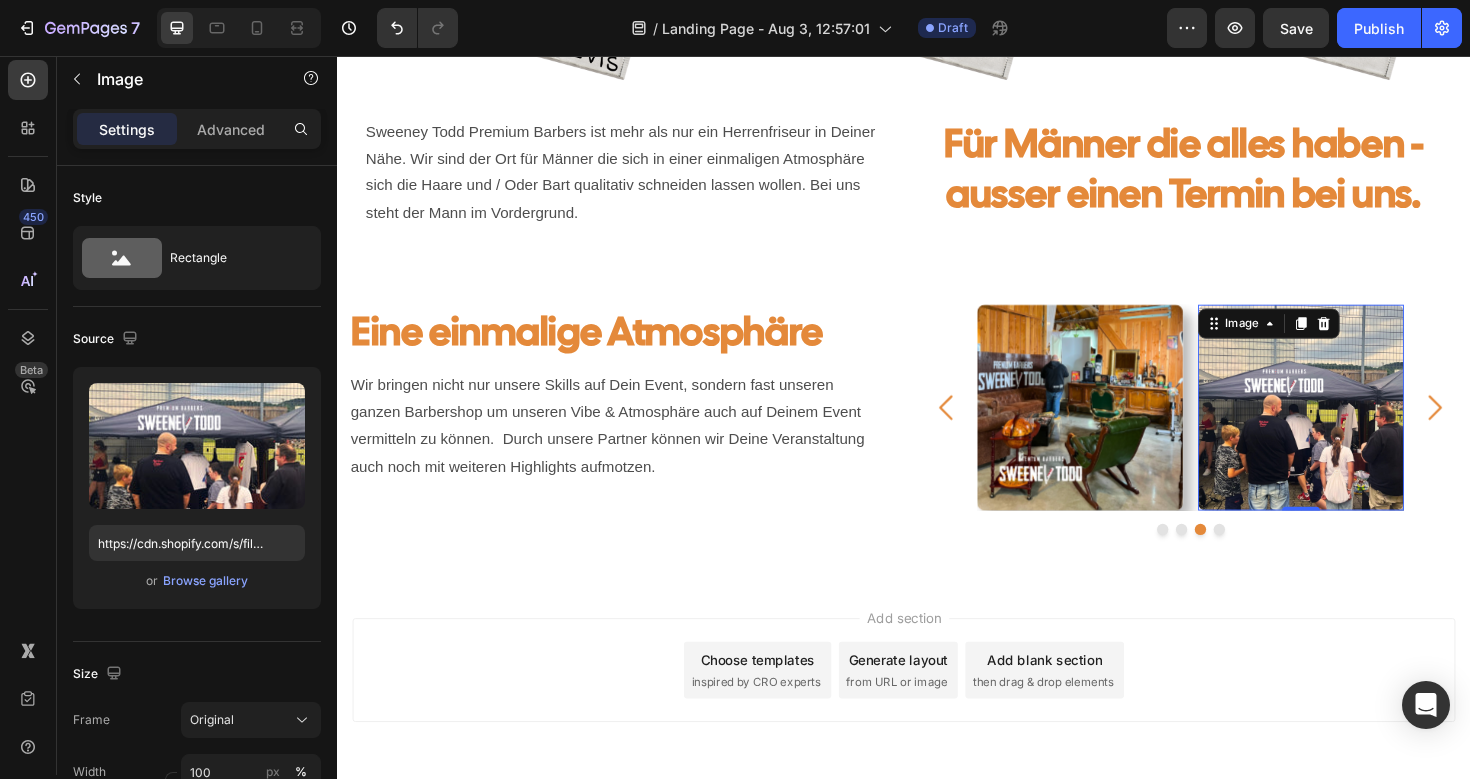 click at bounding box center [1358, 428] 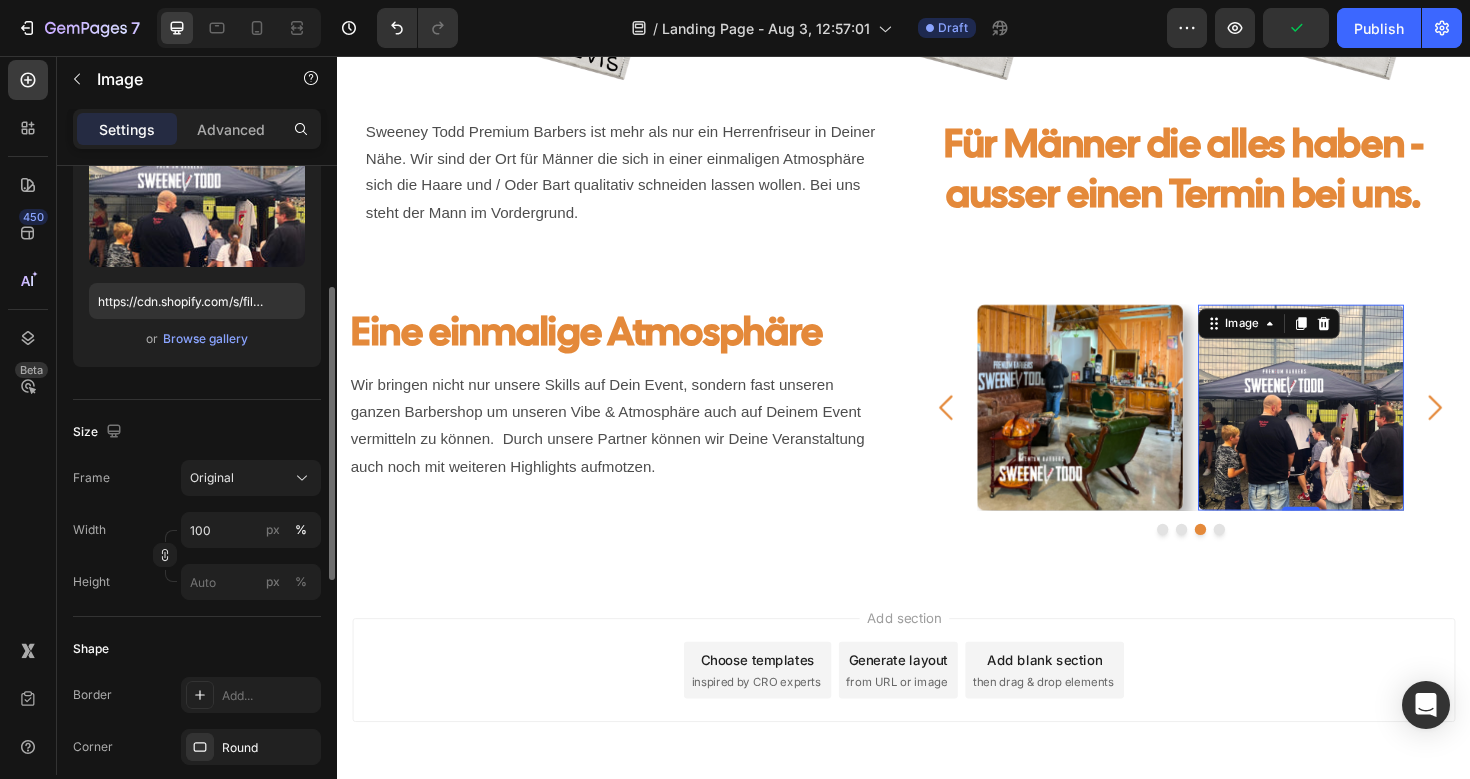 scroll, scrollTop: 257, scrollLeft: 0, axis: vertical 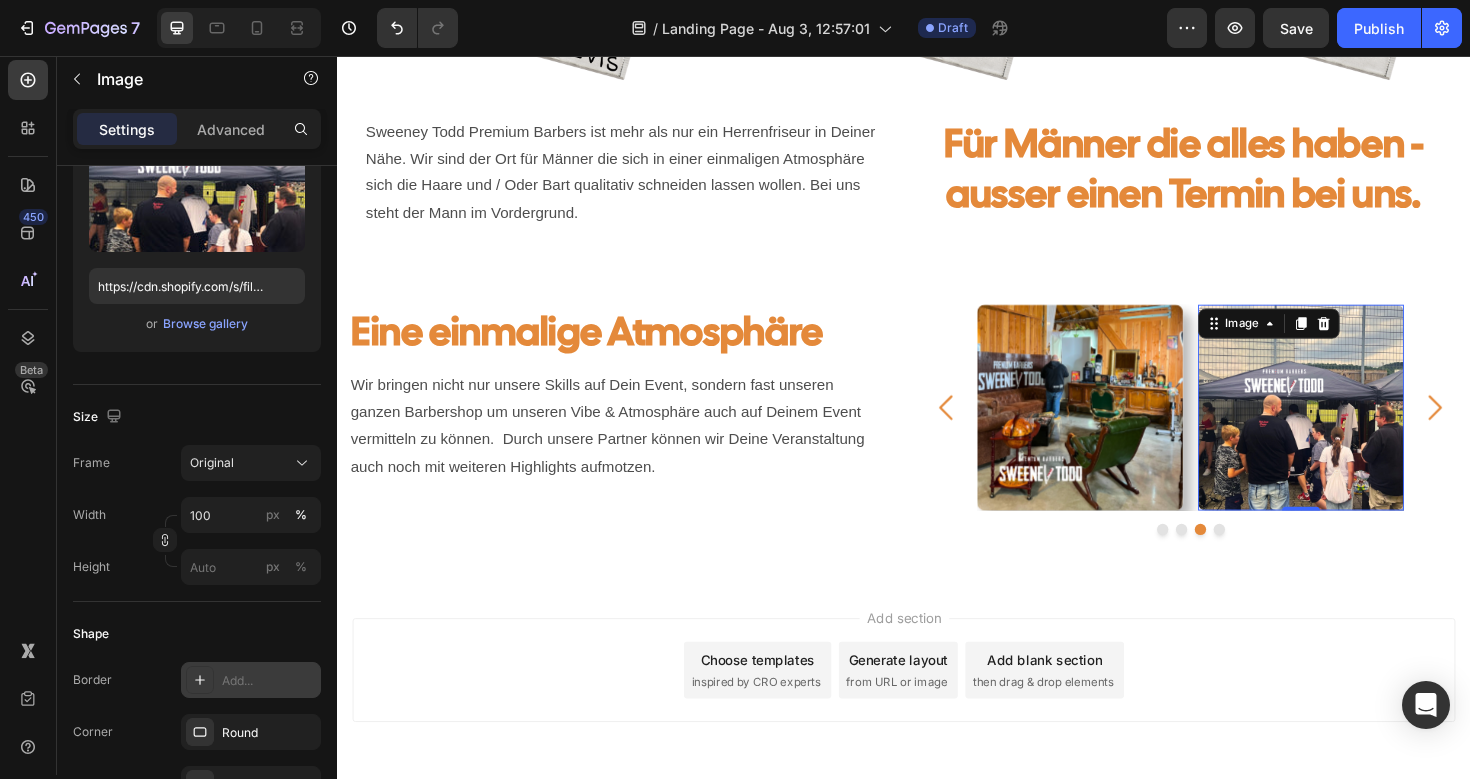 click on "Add..." at bounding box center (269, 681) 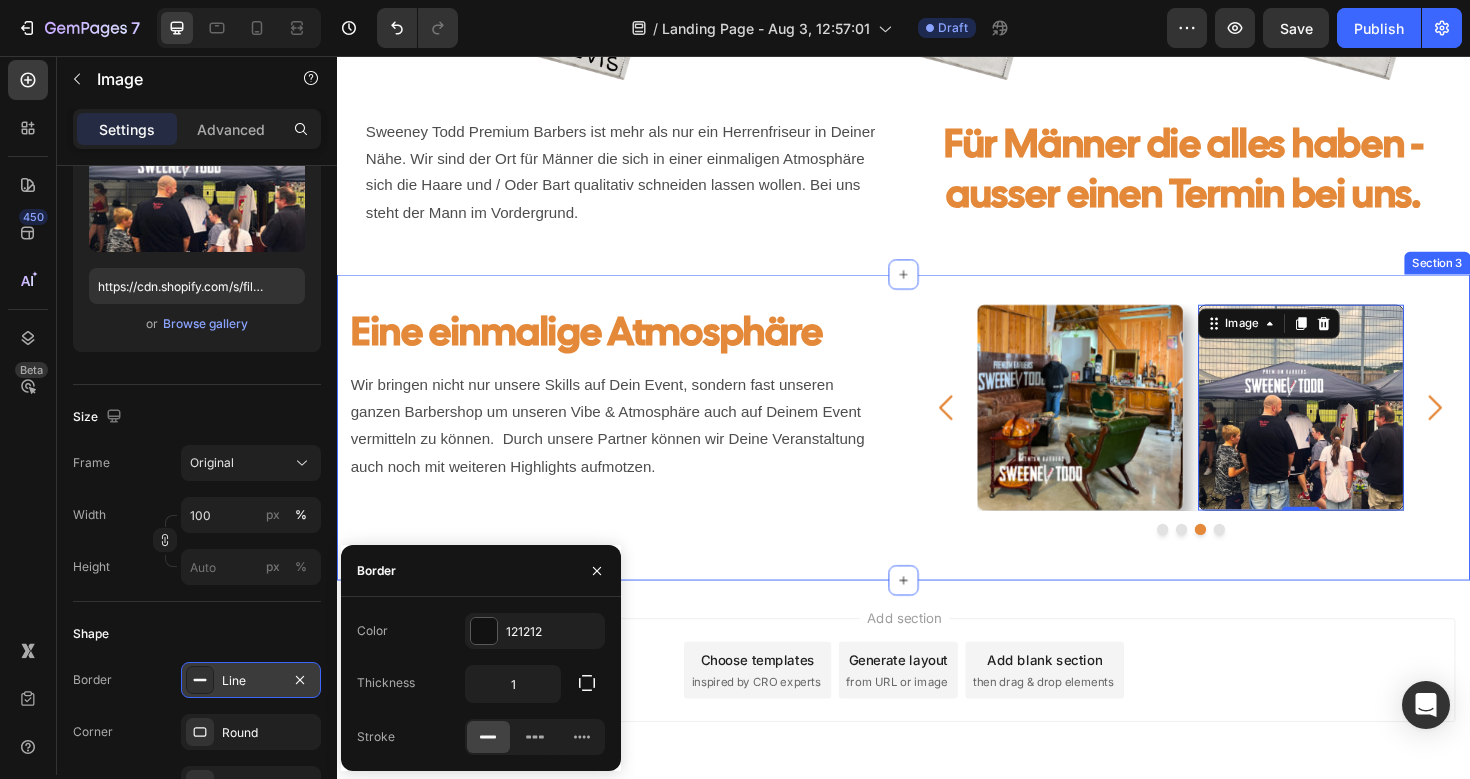 click on "Eine einmalige Atmosphäre  Heading Wir bringen nicht nur unsere Skills auf Dein Event, sondern fast unseren ganzen Barbershop um unseren Vibe & Atmosphäre auch auf Deinem Event vermitteln zu können.  Durch unsere Partner können wir Deine Veranstaltung auch noch mit weiteren Highlights aufmotzen. Text Block
Image Image Image Image   0
Carousel Row Row Section 3" at bounding box center [937, 449] 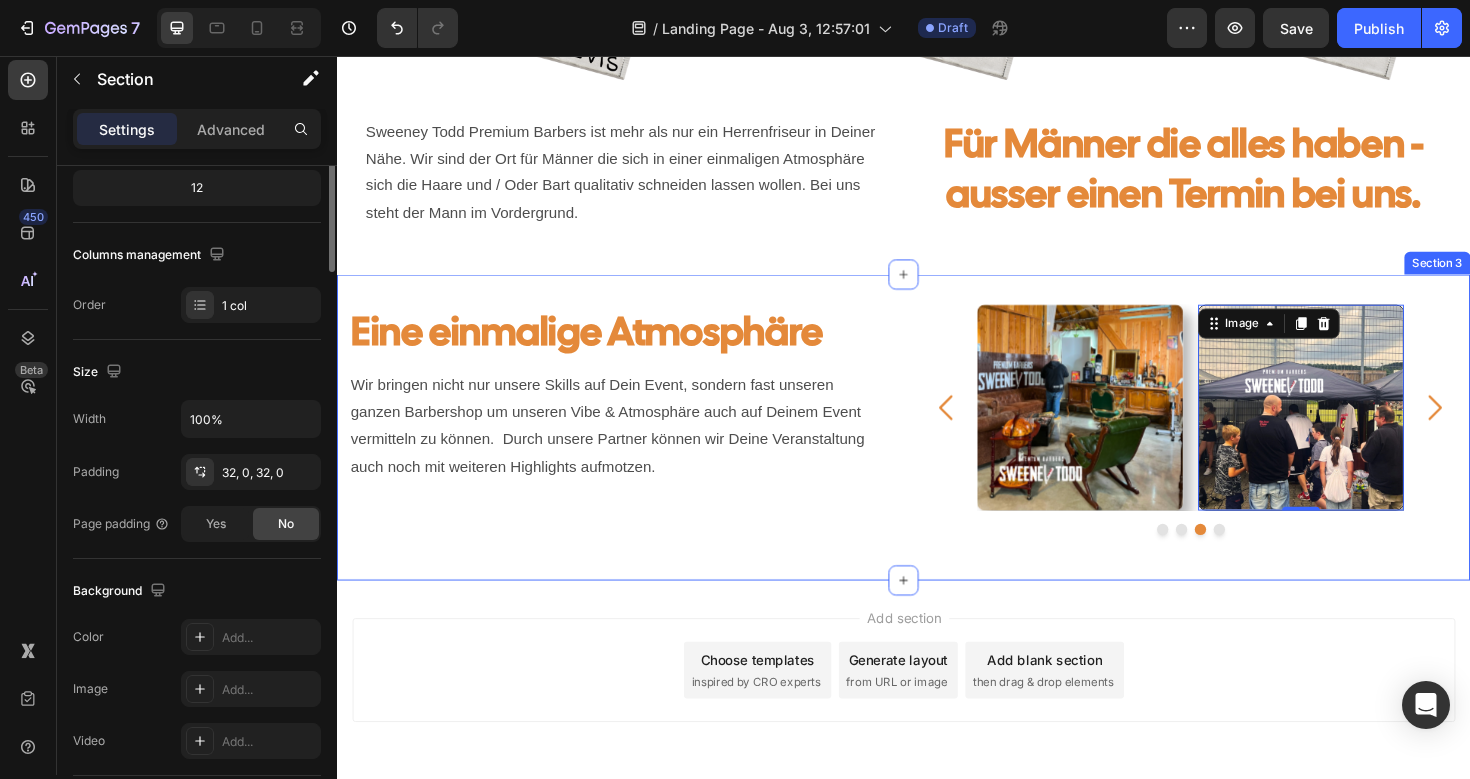scroll, scrollTop: 0, scrollLeft: 0, axis: both 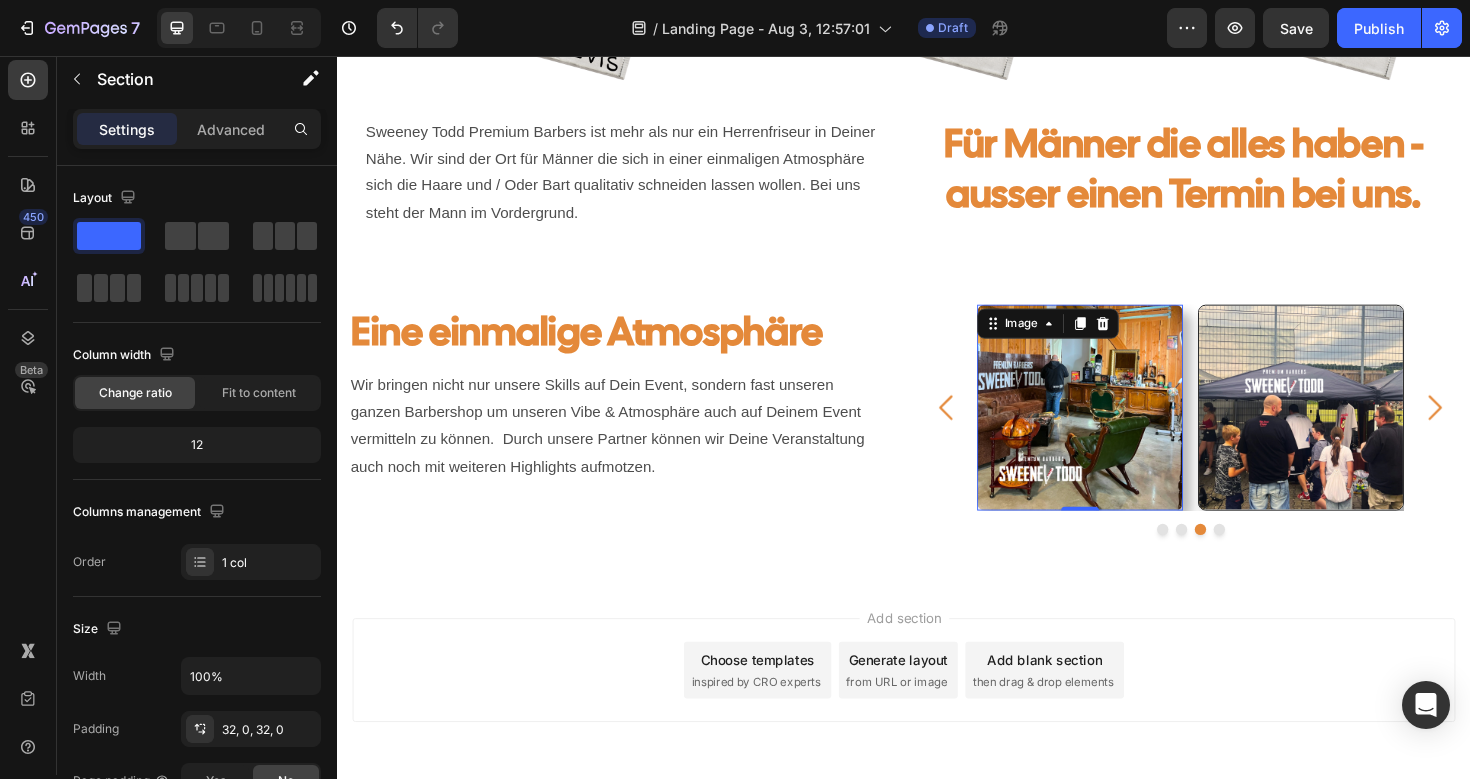 click at bounding box center (1124, 428) 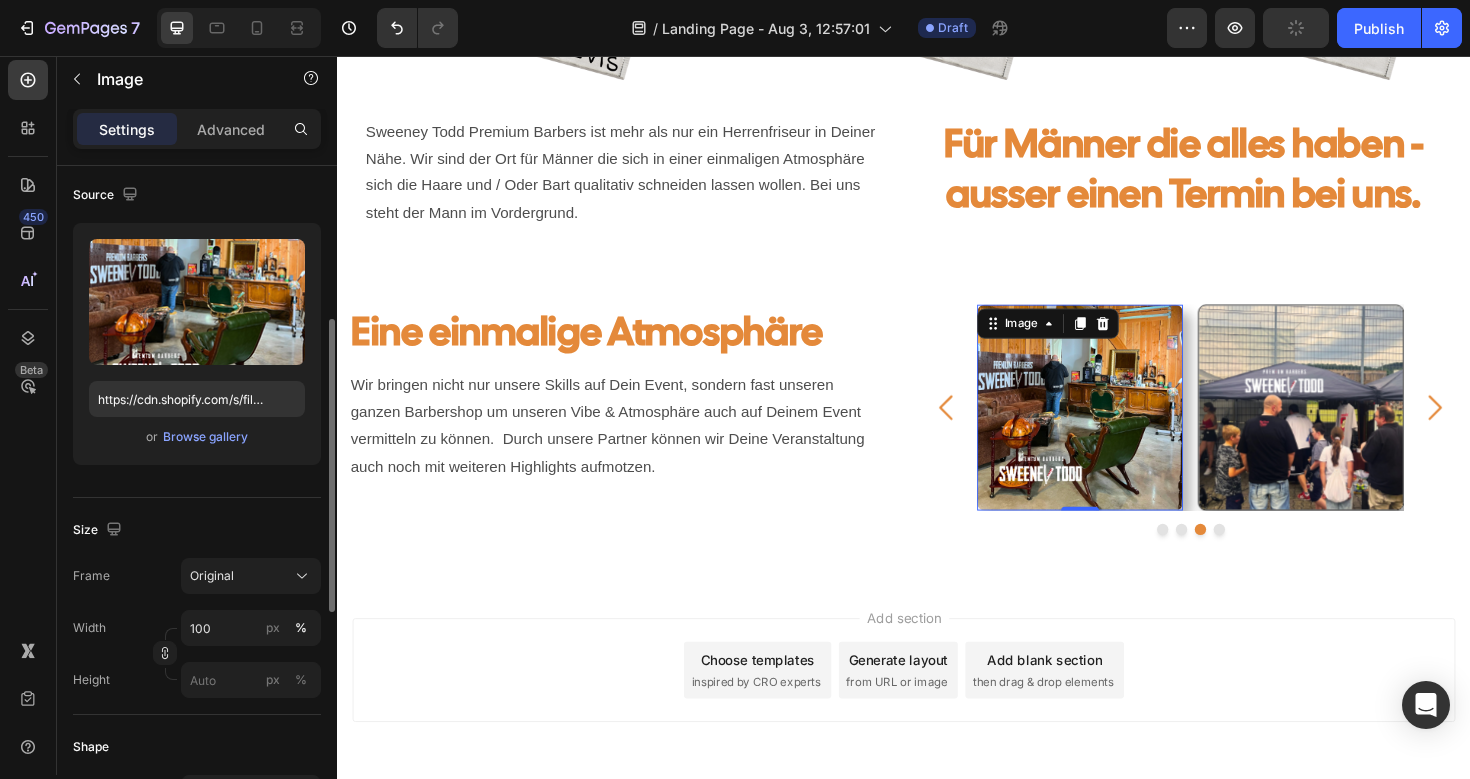scroll, scrollTop: 308, scrollLeft: 0, axis: vertical 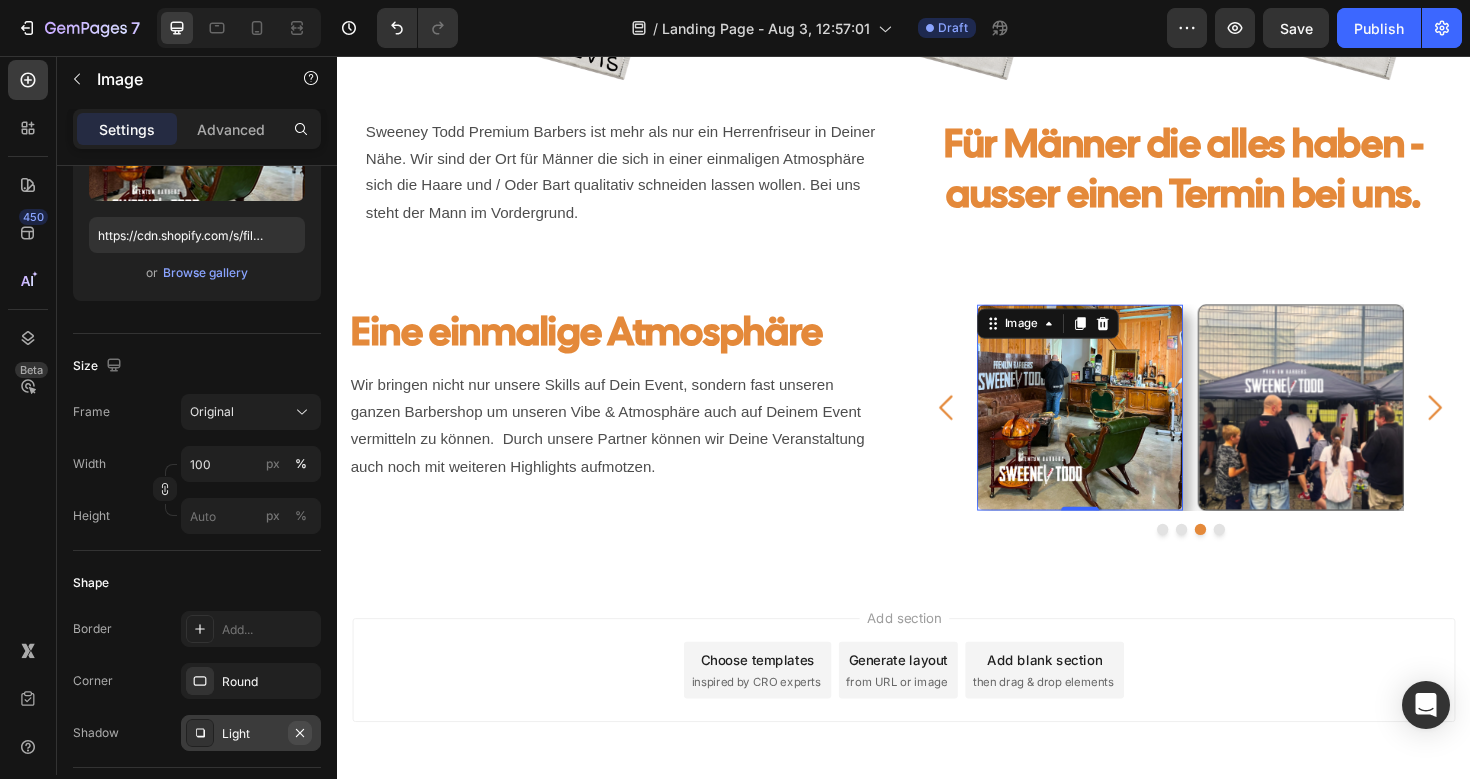 click 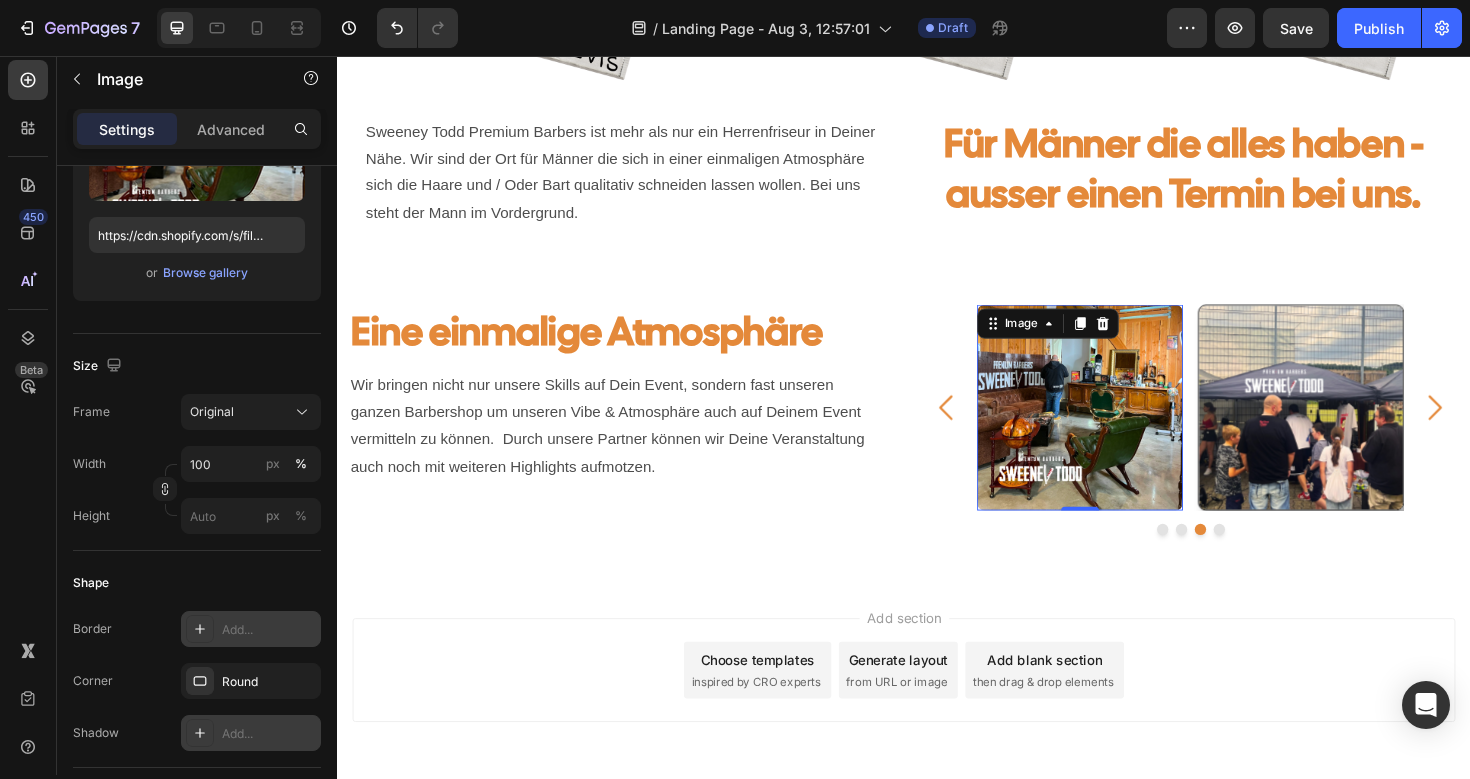 click on "Add..." at bounding box center [269, 630] 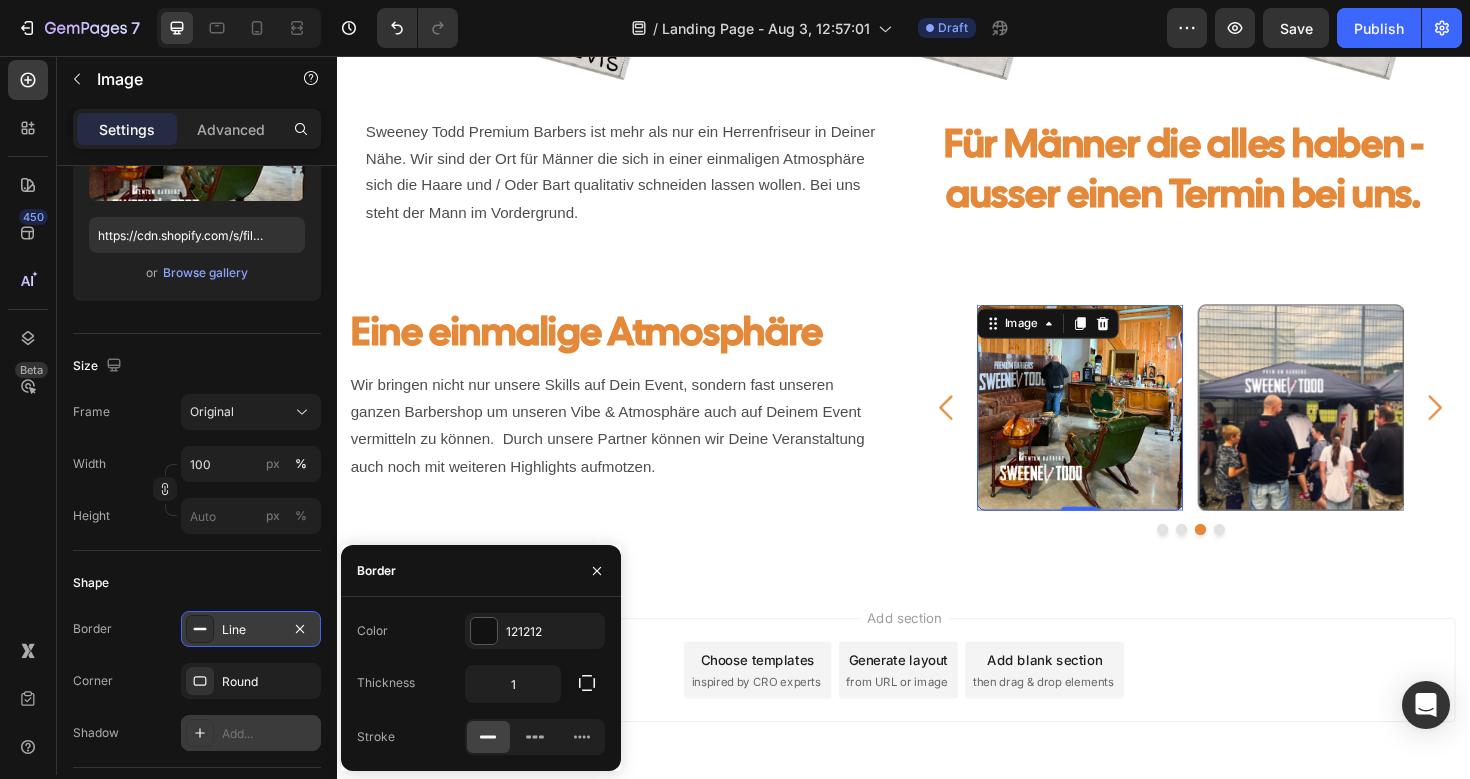 click on "Add section Choose templates inspired by CRO experts Generate layout from URL or image Add blank section then drag & drop elements" at bounding box center [937, 734] 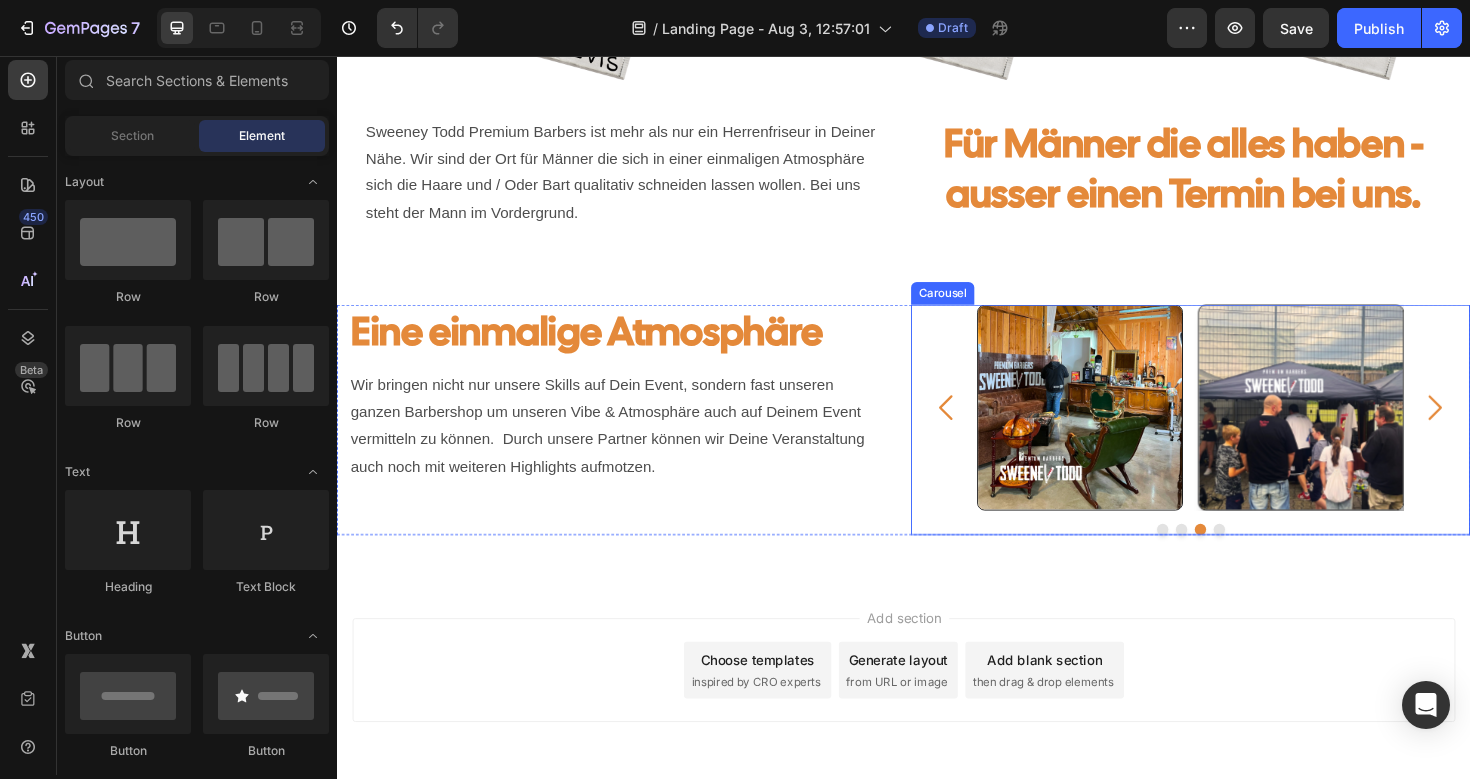 click 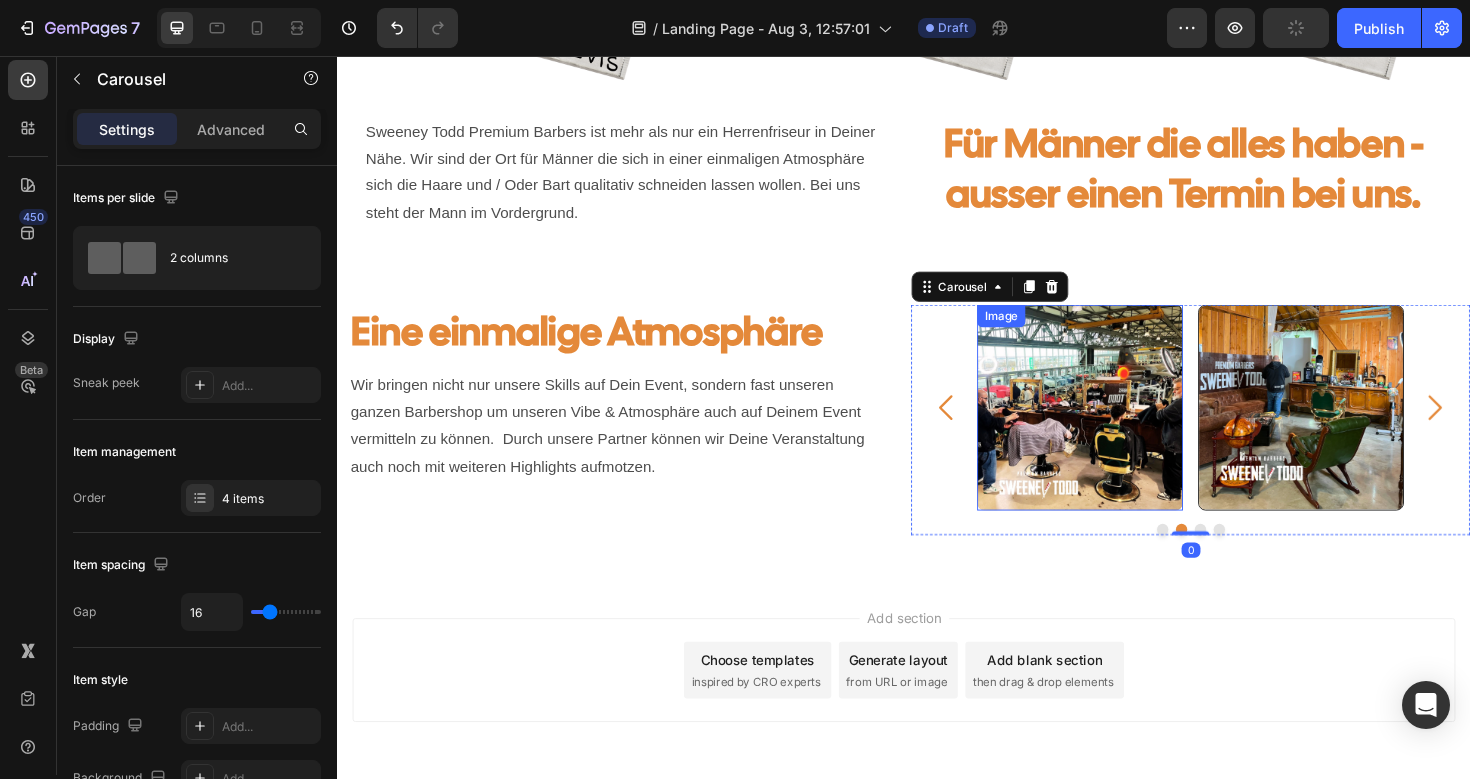 click at bounding box center [1124, 428] 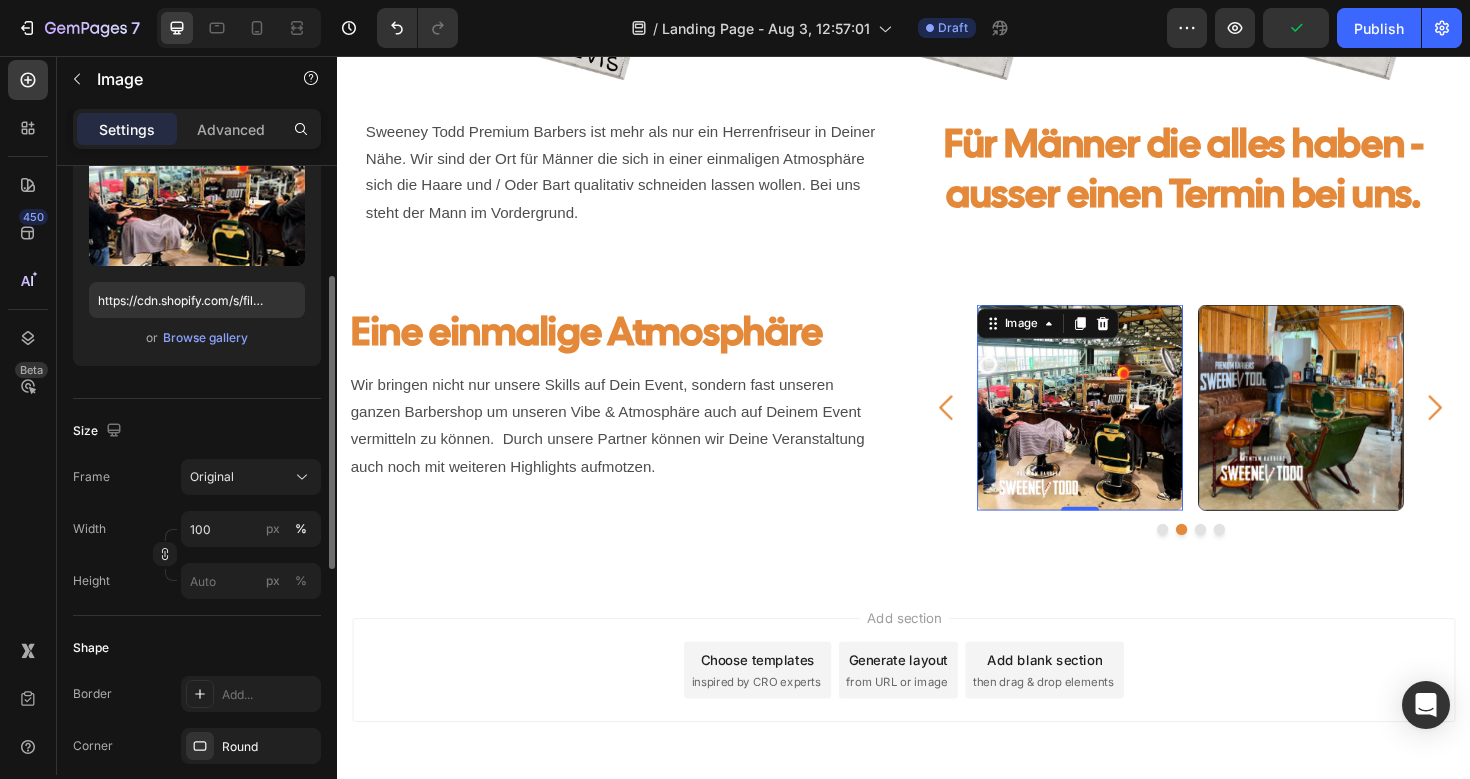 scroll, scrollTop: 245, scrollLeft: 0, axis: vertical 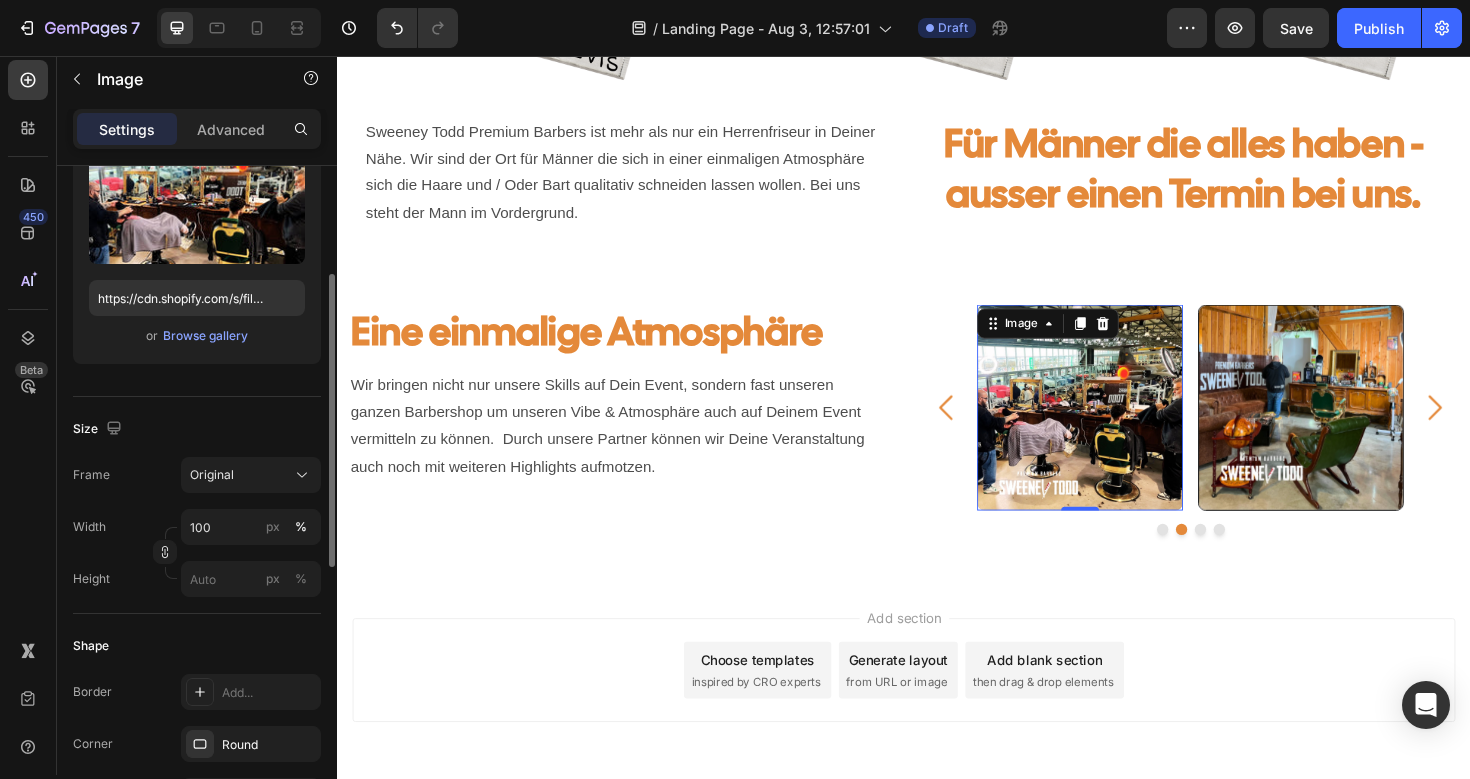 click on "Add..." at bounding box center [269, 693] 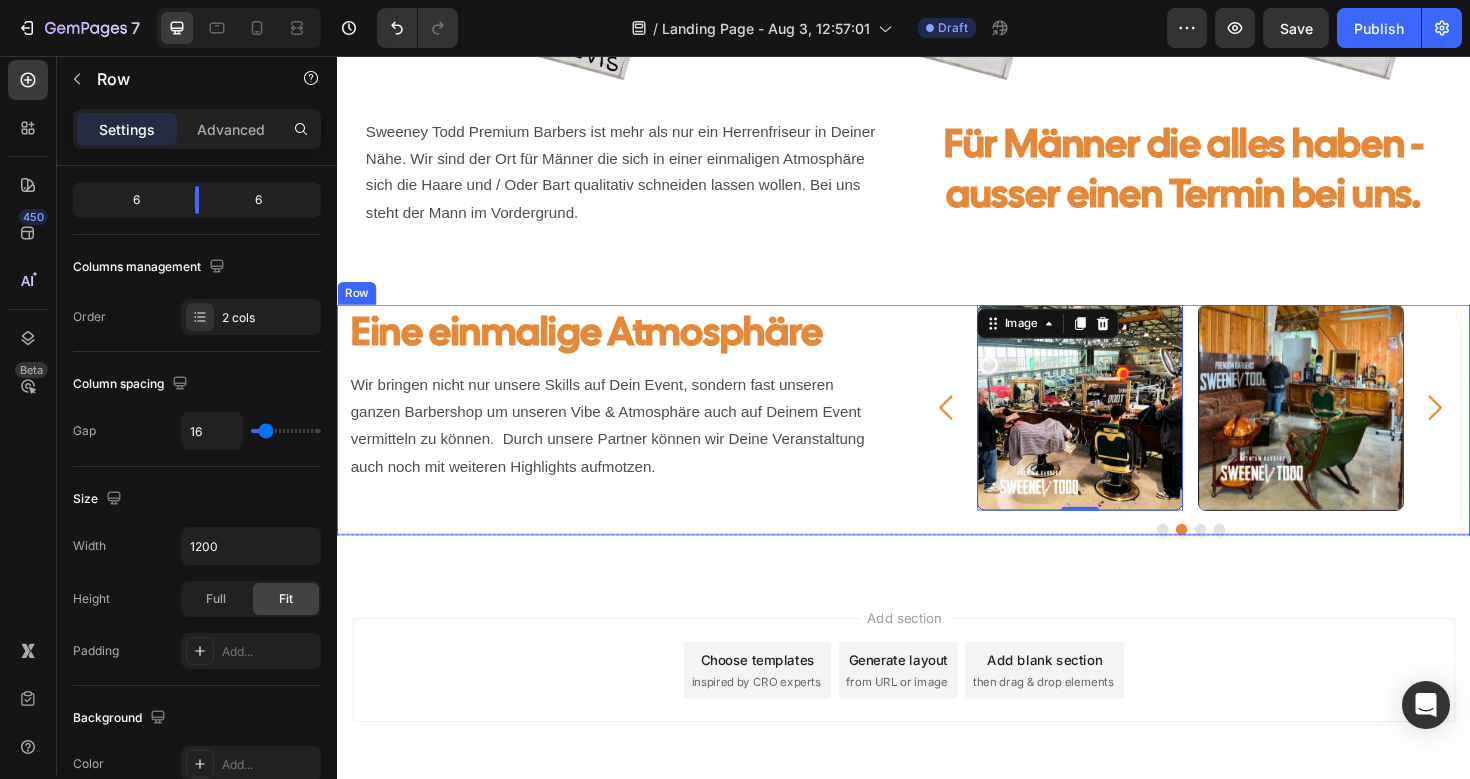 click on "Eine einmalige Atmosphäre  Heading Wir bringen nicht nur unsere Skills auf Dein Event, sondern fast unseren ganzen Barbershop um unseren Vibe & Atmosphäre auch auf Deinem Event vermitteln zu können.  Durch unsere Partner können wir Deine Veranstaltung auch noch mit weiteren Highlights aufmotzen. Text Block" at bounding box center (633, 441) 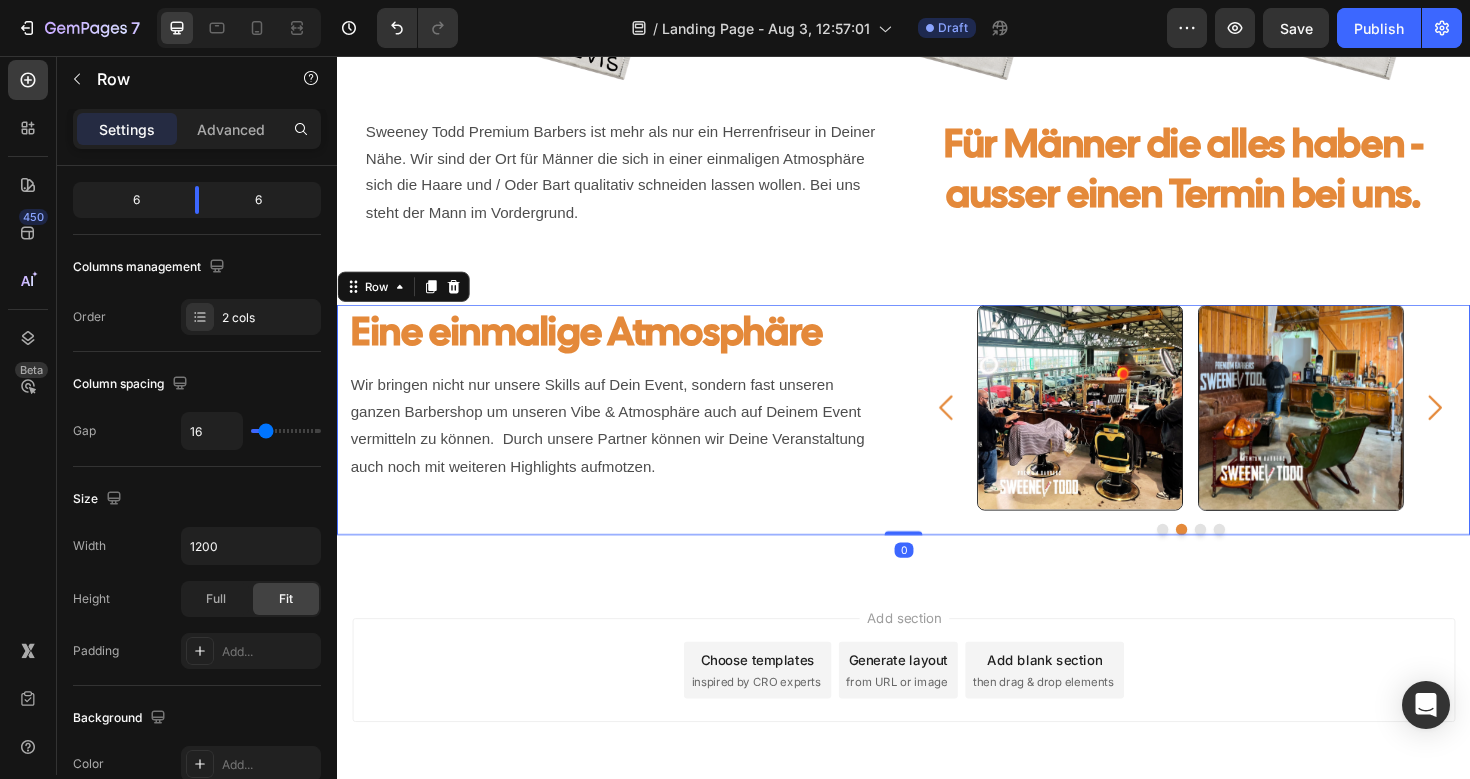 scroll, scrollTop: 0, scrollLeft: 0, axis: both 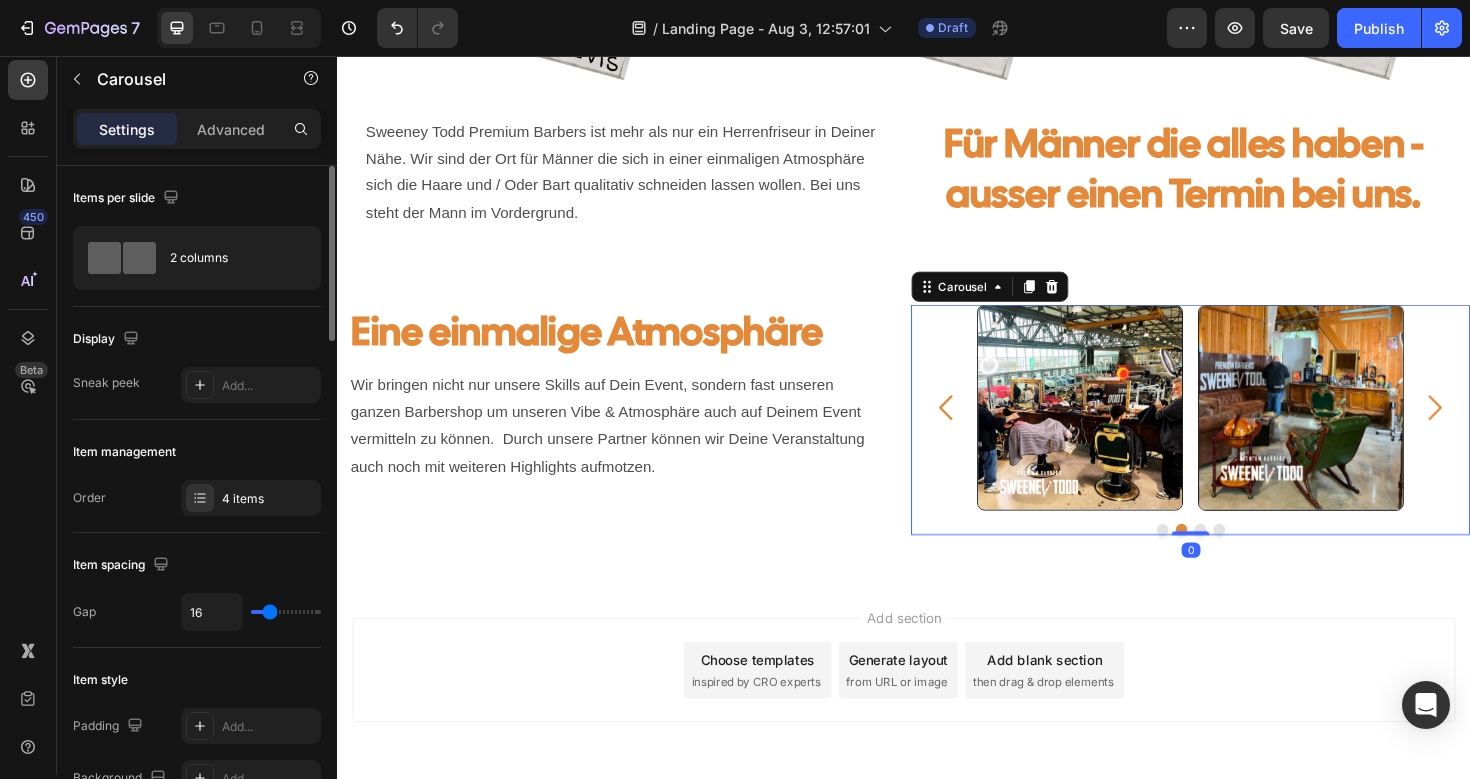 click 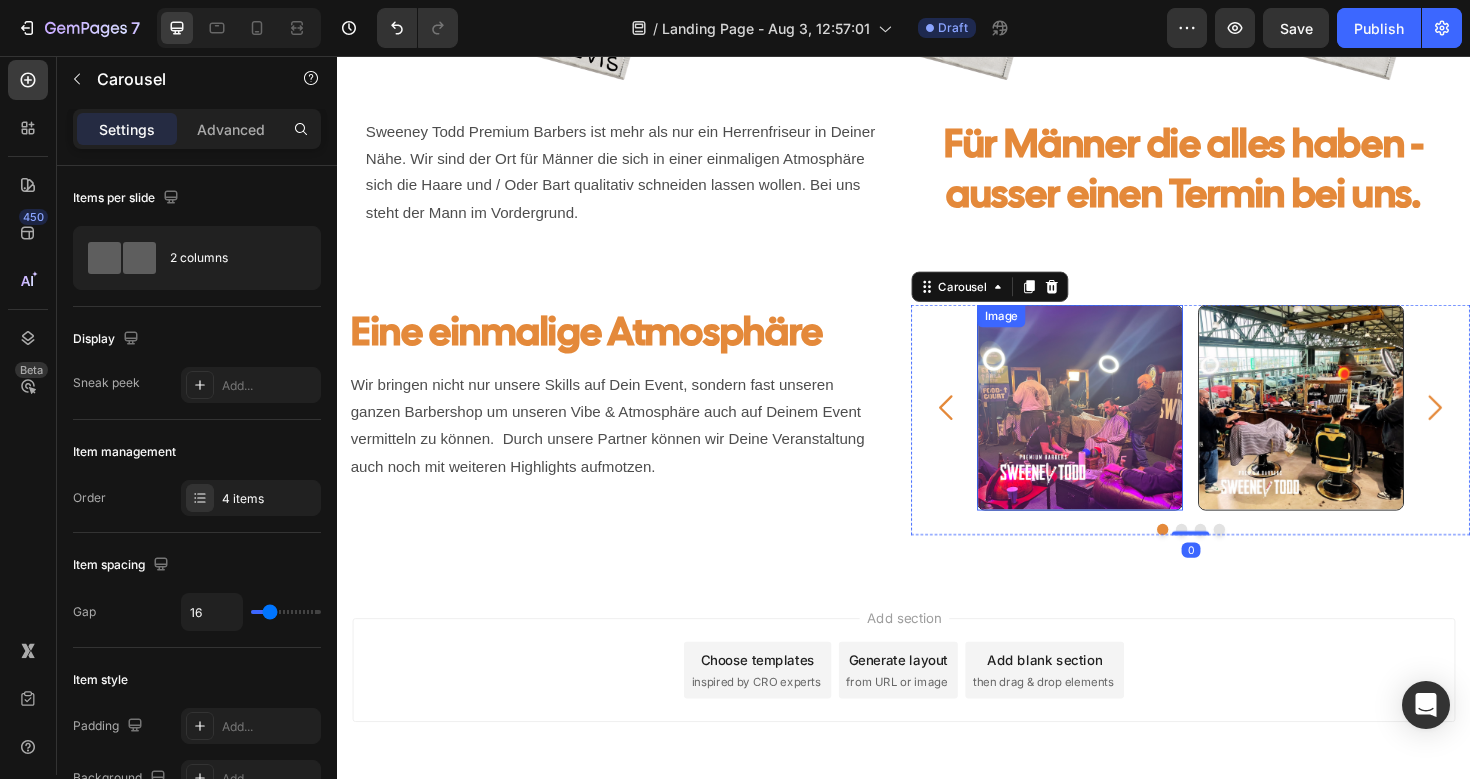 click at bounding box center [1124, 428] 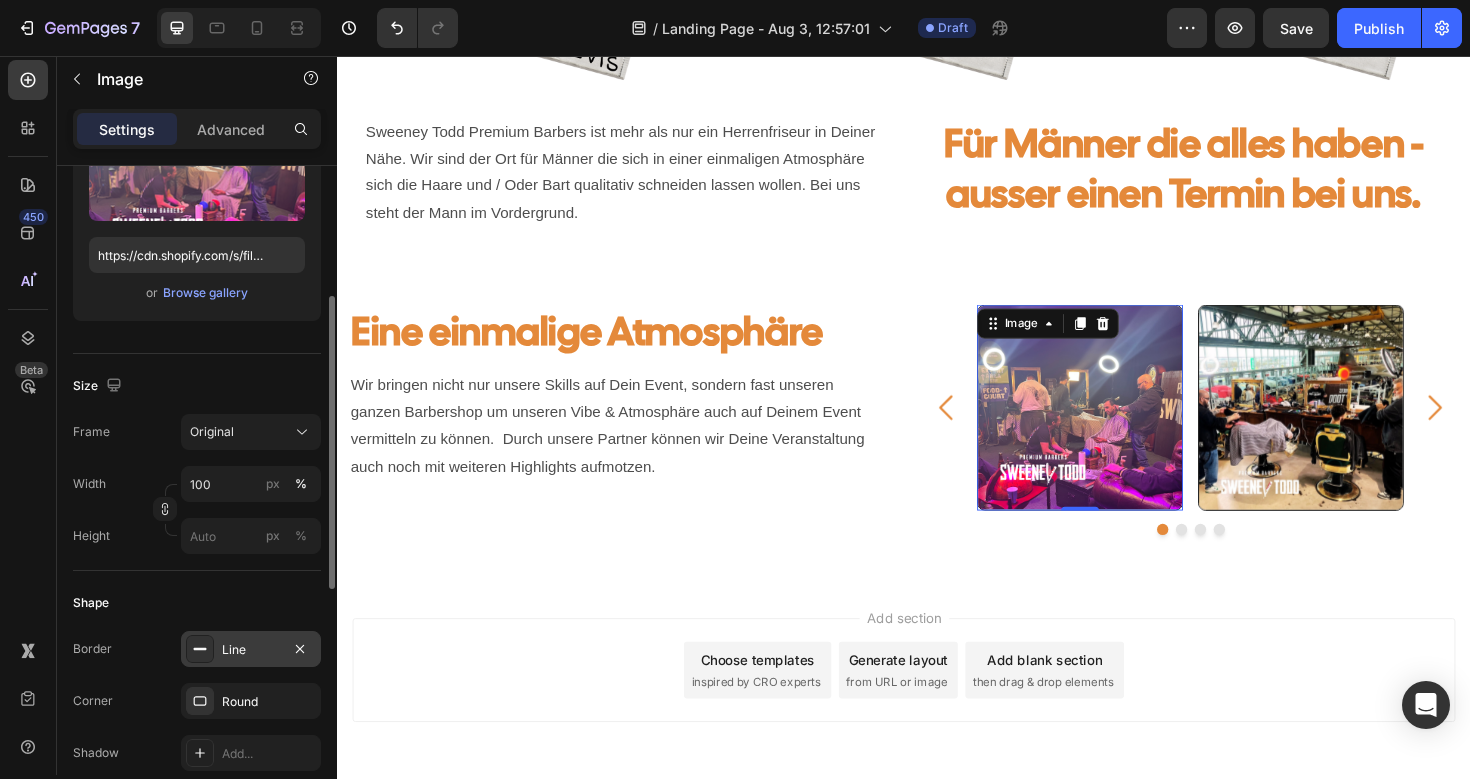 scroll, scrollTop: 290, scrollLeft: 0, axis: vertical 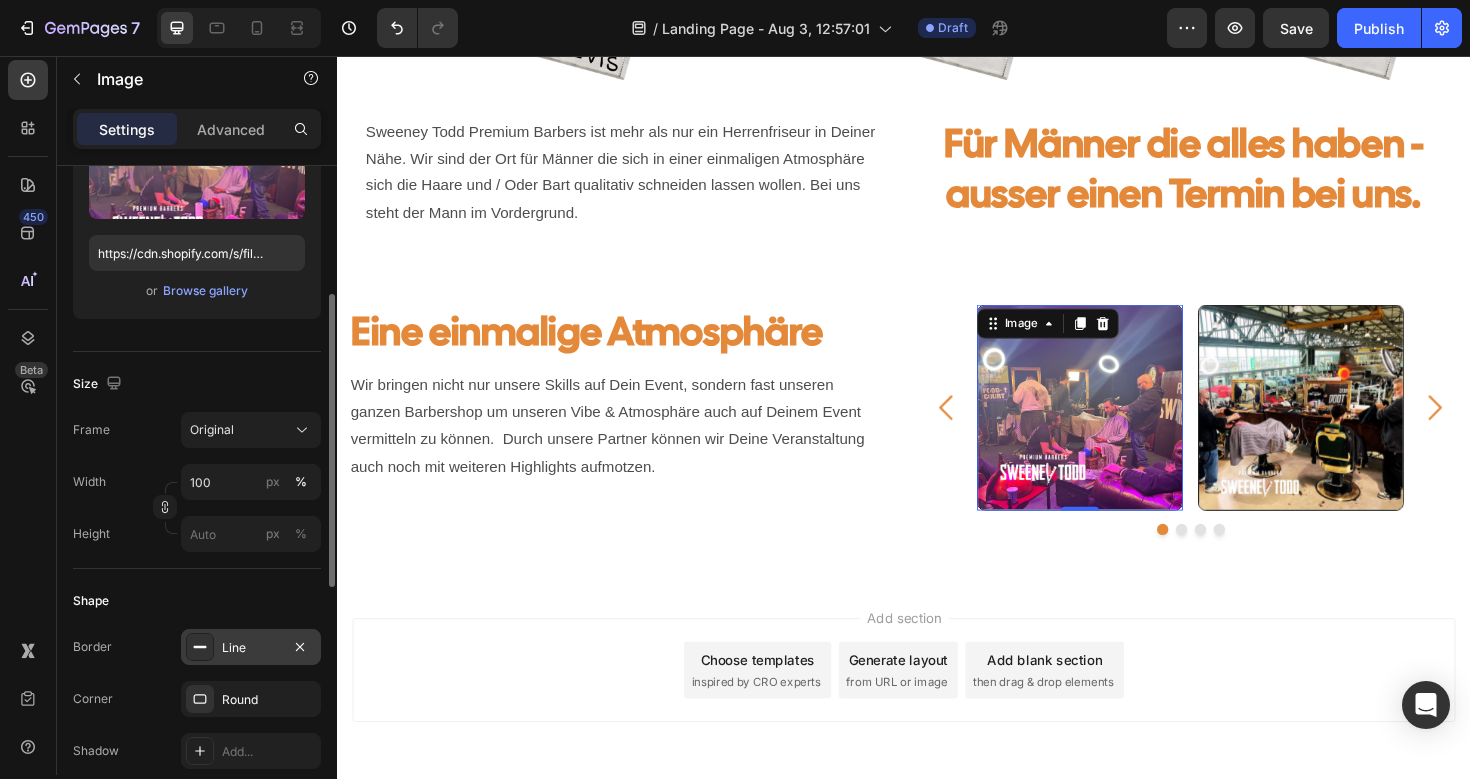 click on "Line" at bounding box center (251, 648) 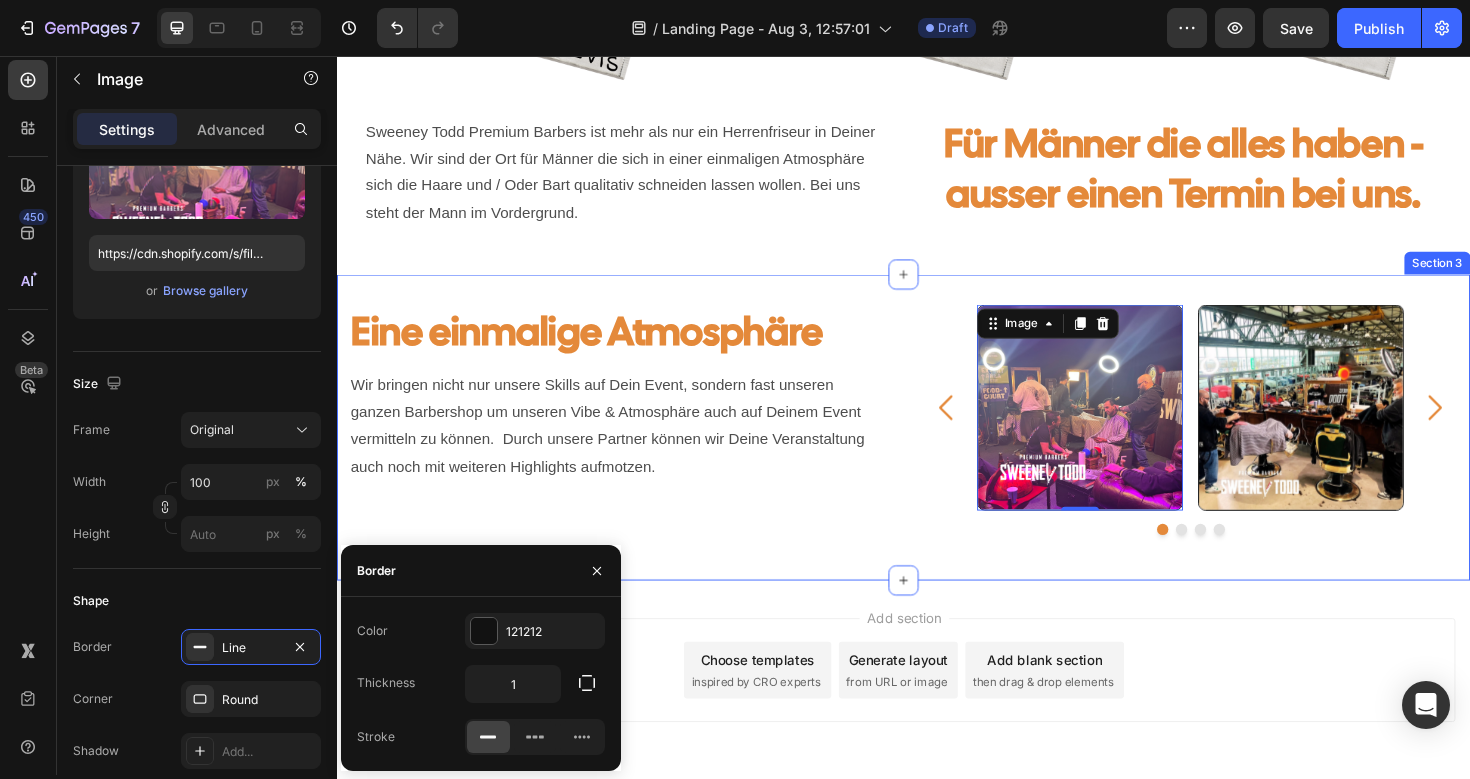 click on "Eine einmalige Atmosphäre  Heading Wir bringen nicht nur unsere Skills auf Dein Event, sondern fast unseren ganzen Barbershop um unseren Vibe & Atmosphäre auch auf Deinem Event vermitteln zu können.  Durch unsere Partner können wir Deine Veranstaltung auch noch mit weiteren Highlights aufmotzen. Text Block
Image   0 Image Image Image
Carousel Row Row" at bounding box center [937, 449] 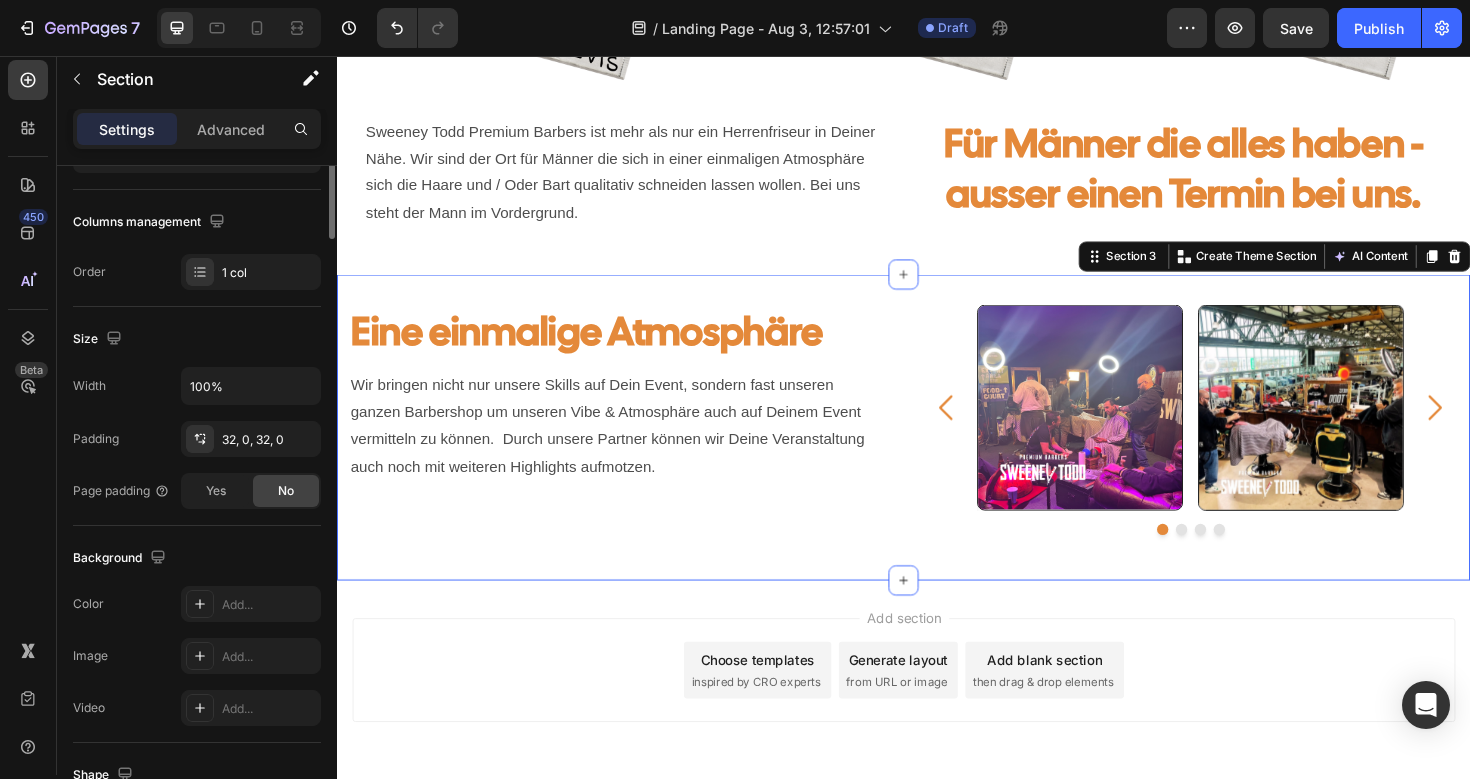 scroll, scrollTop: 0, scrollLeft: 0, axis: both 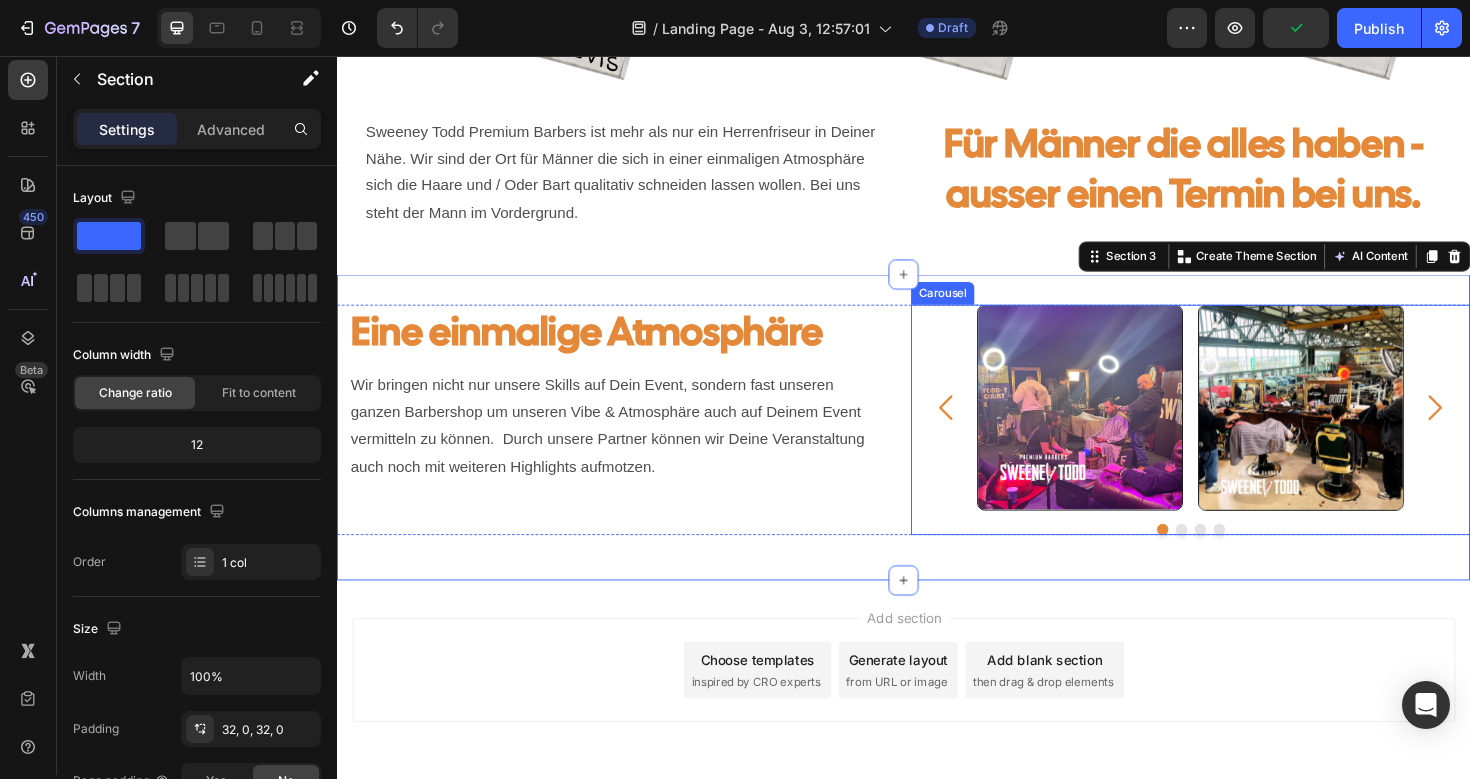 click 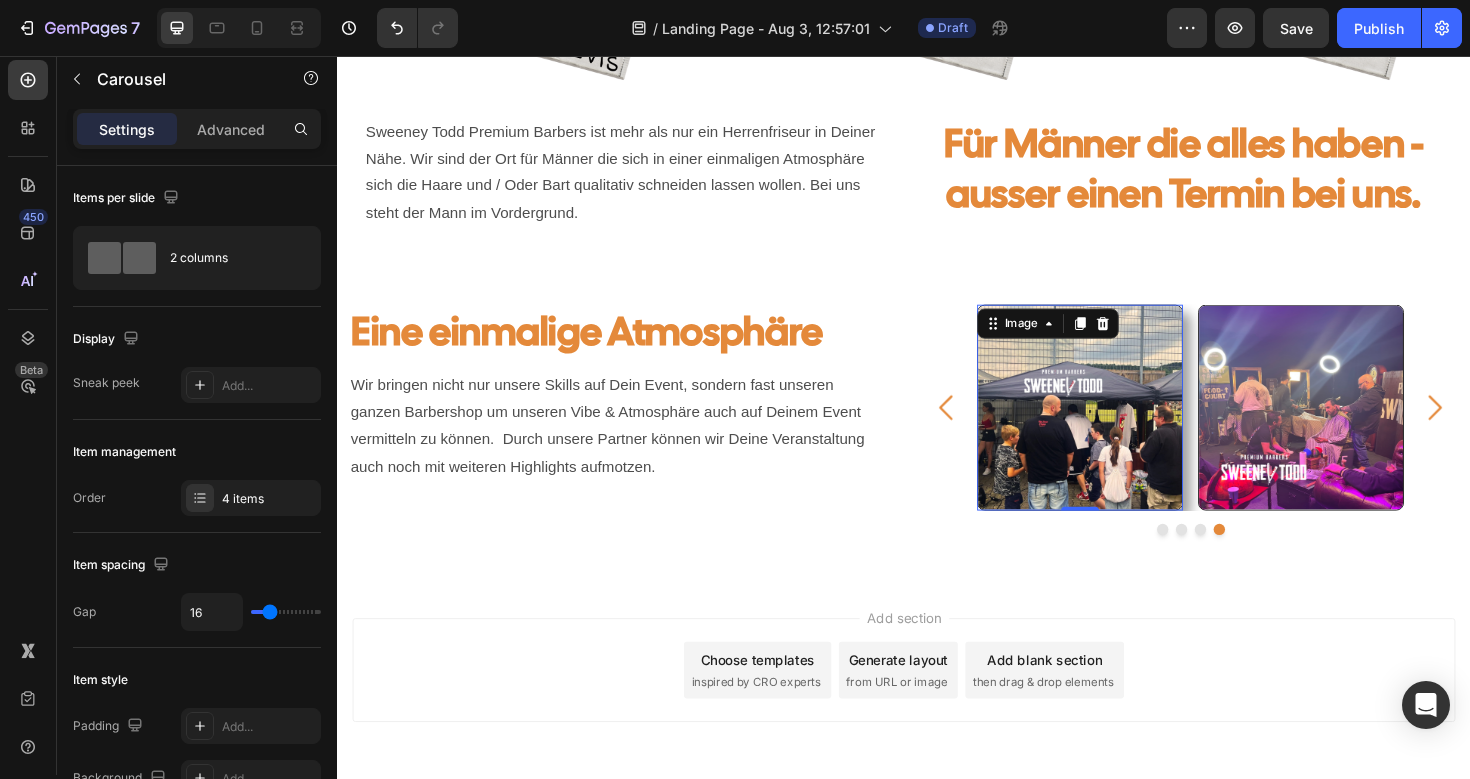 click at bounding box center (1124, 428) 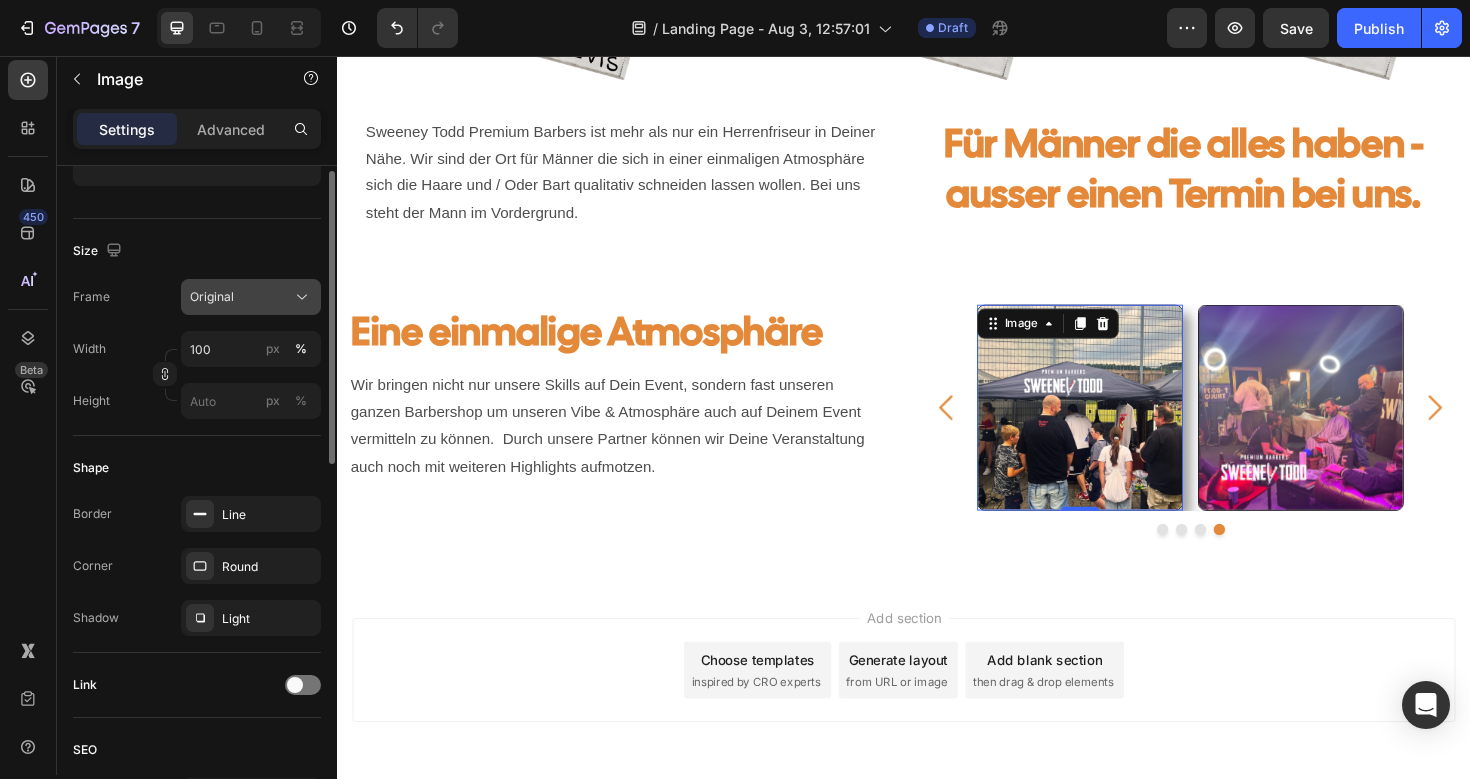 scroll, scrollTop: 425, scrollLeft: 0, axis: vertical 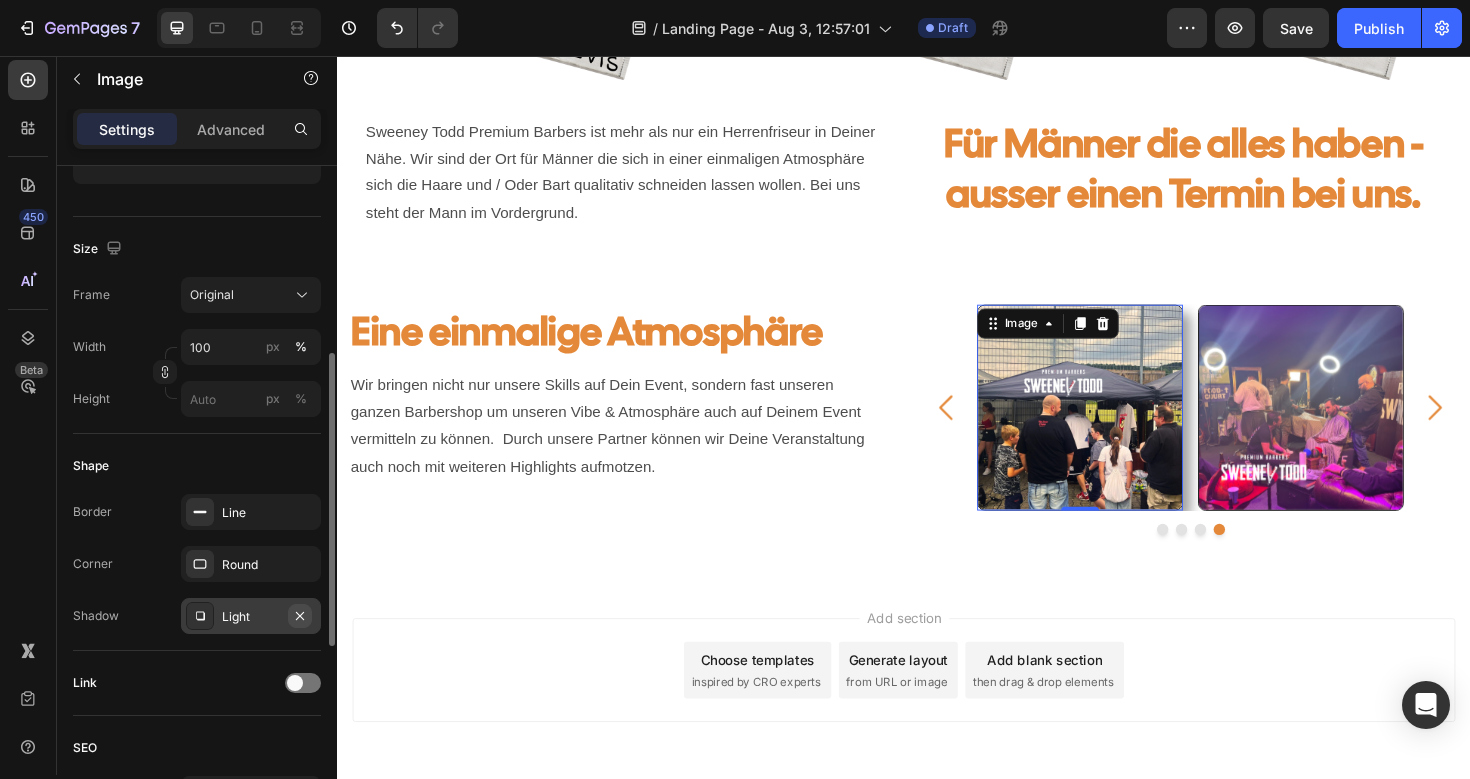 click 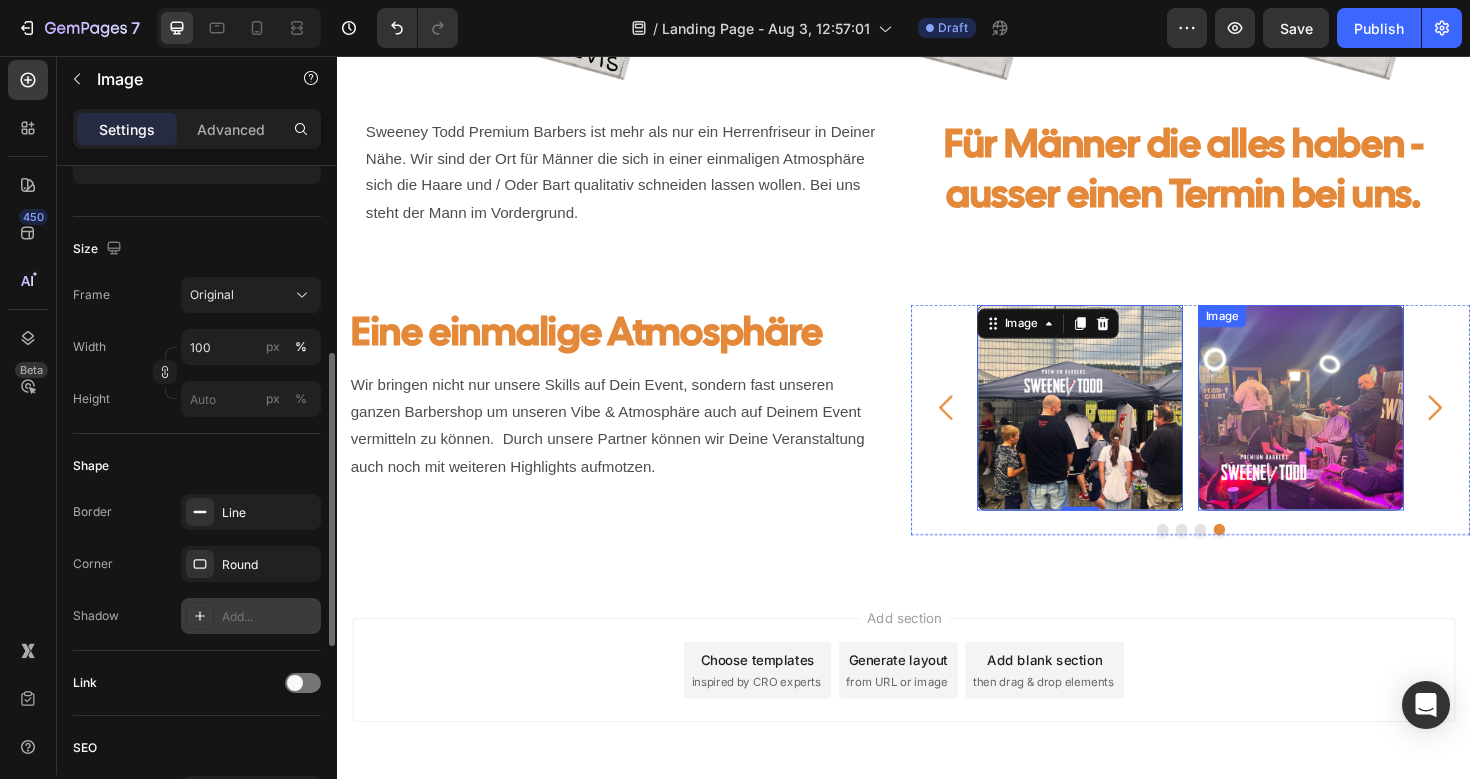 click at bounding box center (1358, 428) 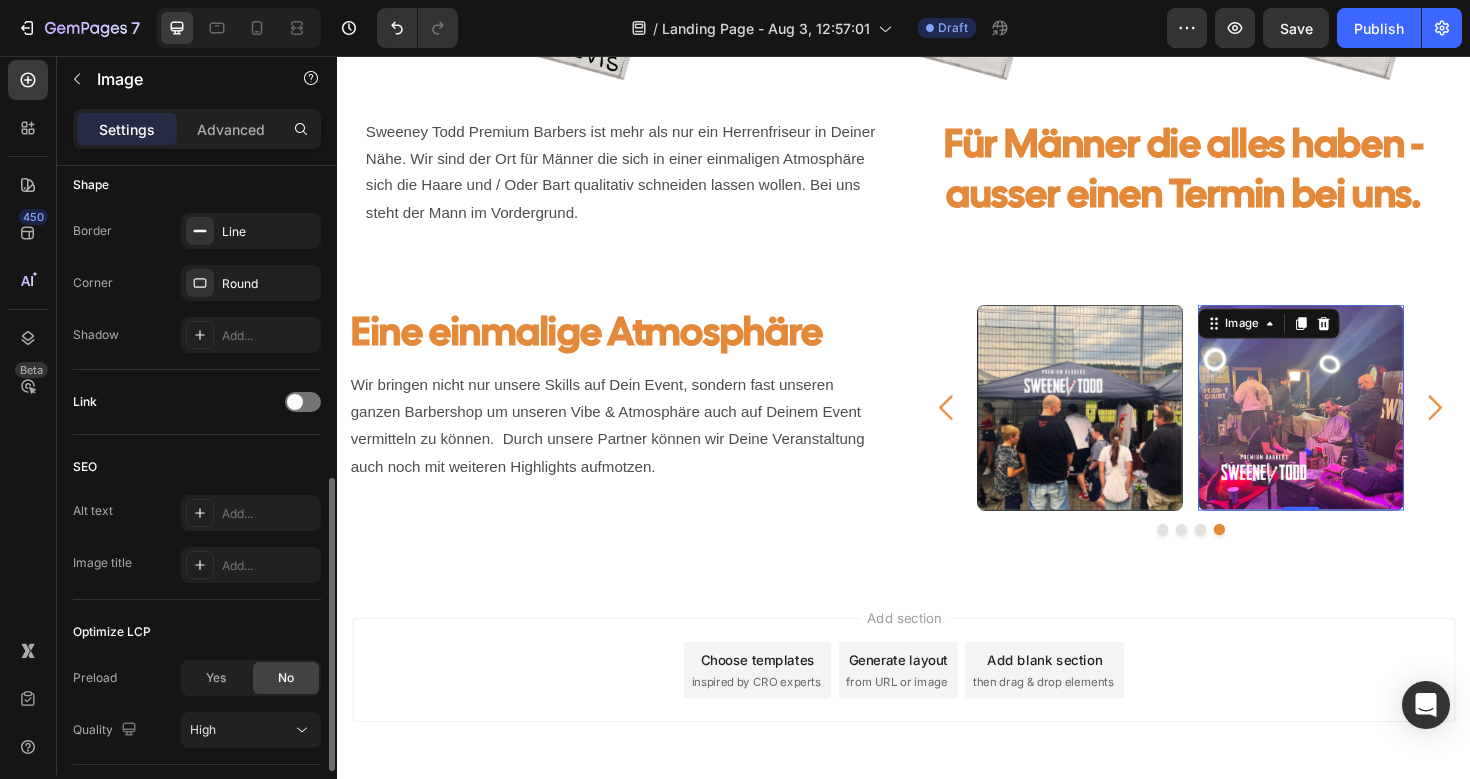 scroll, scrollTop: 692, scrollLeft: 0, axis: vertical 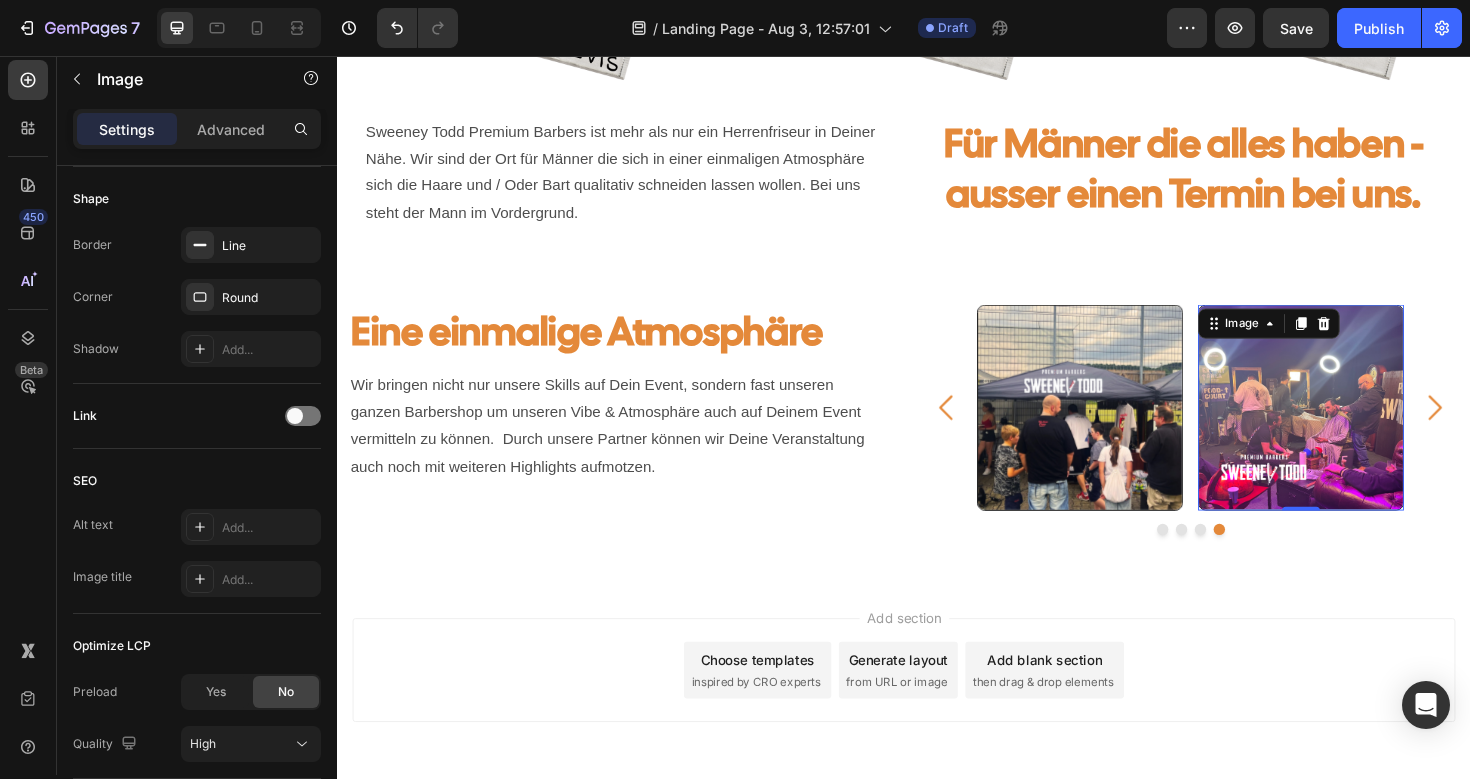 click on "Add section Choose templates inspired by CRO experts Generate layout from URL or image Add blank section then drag & drop elements" at bounding box center [937, 734] 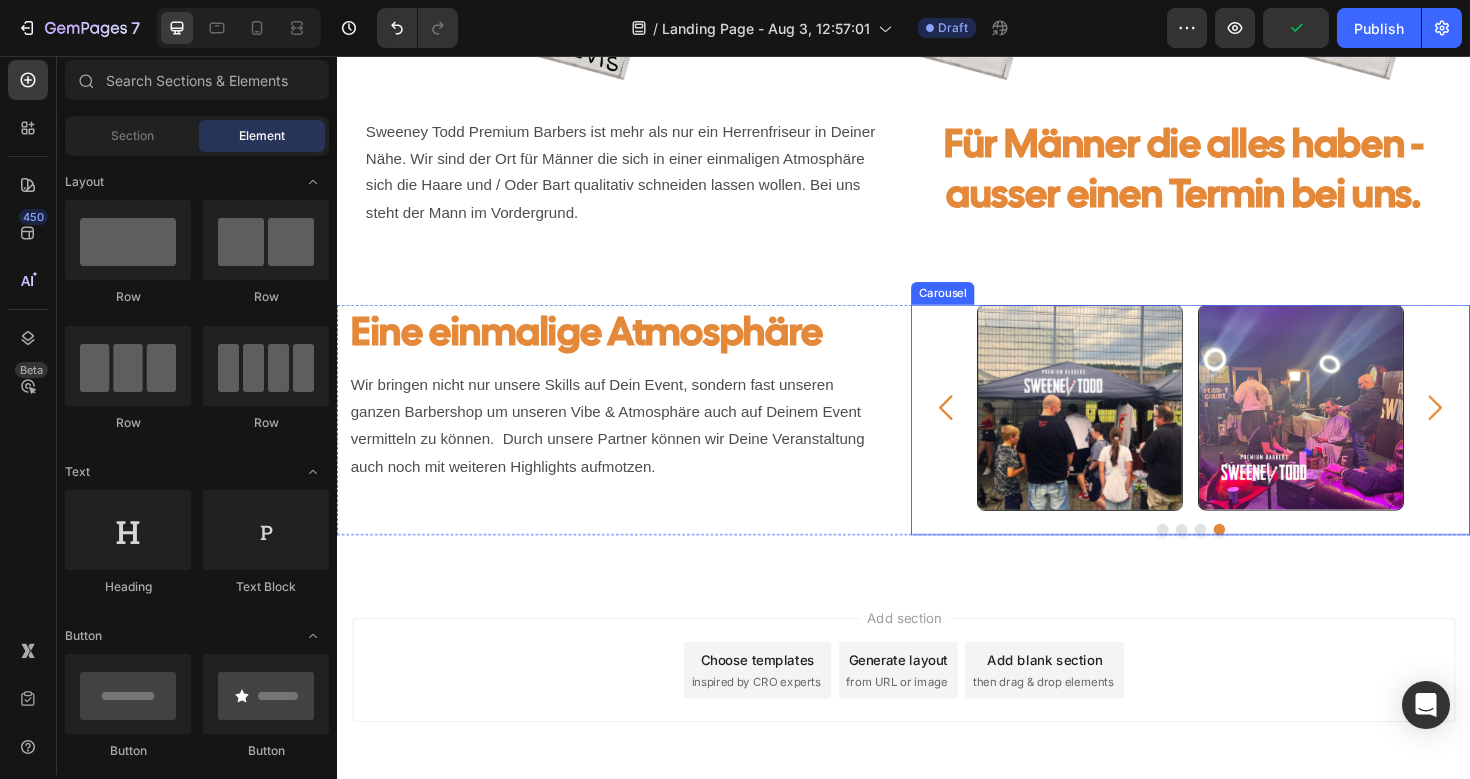 click 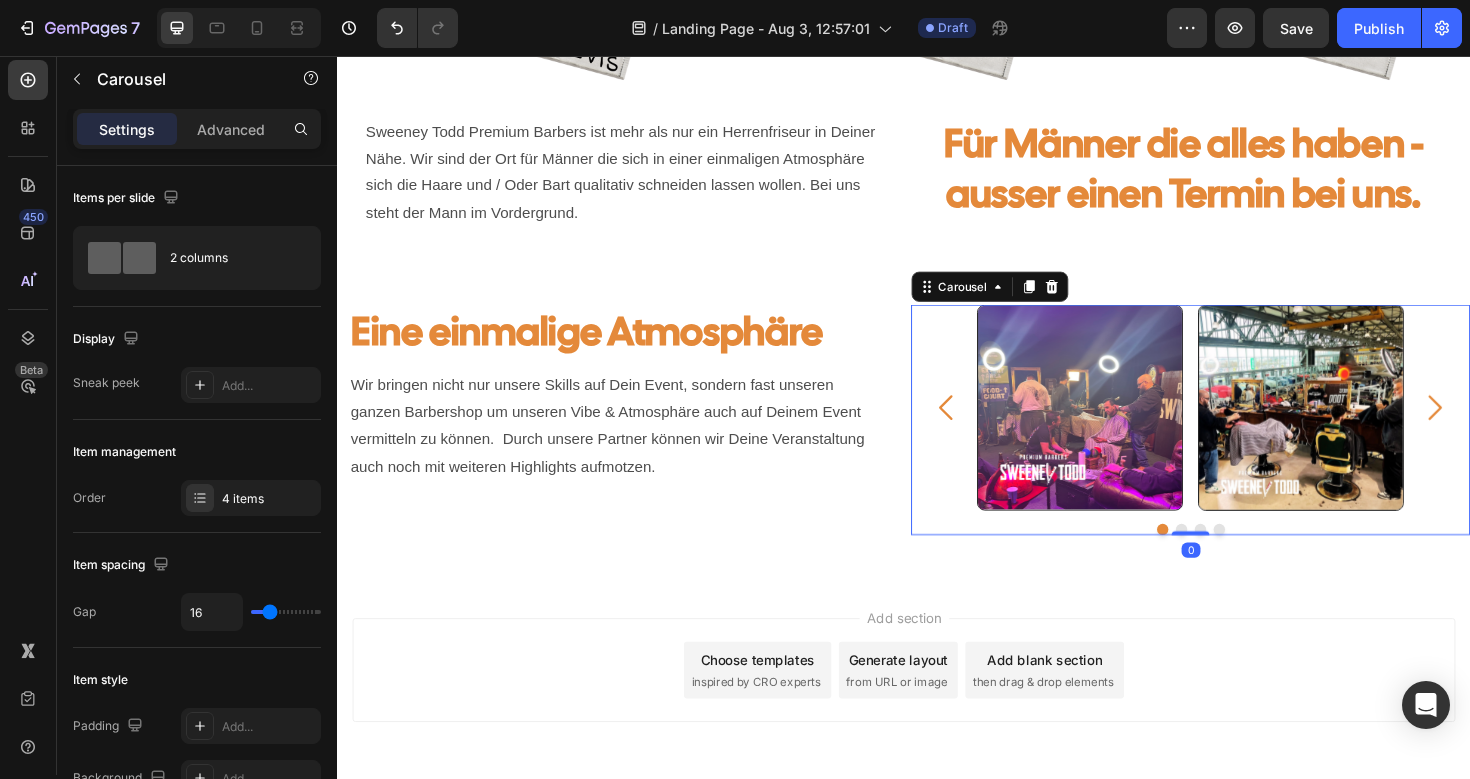 click 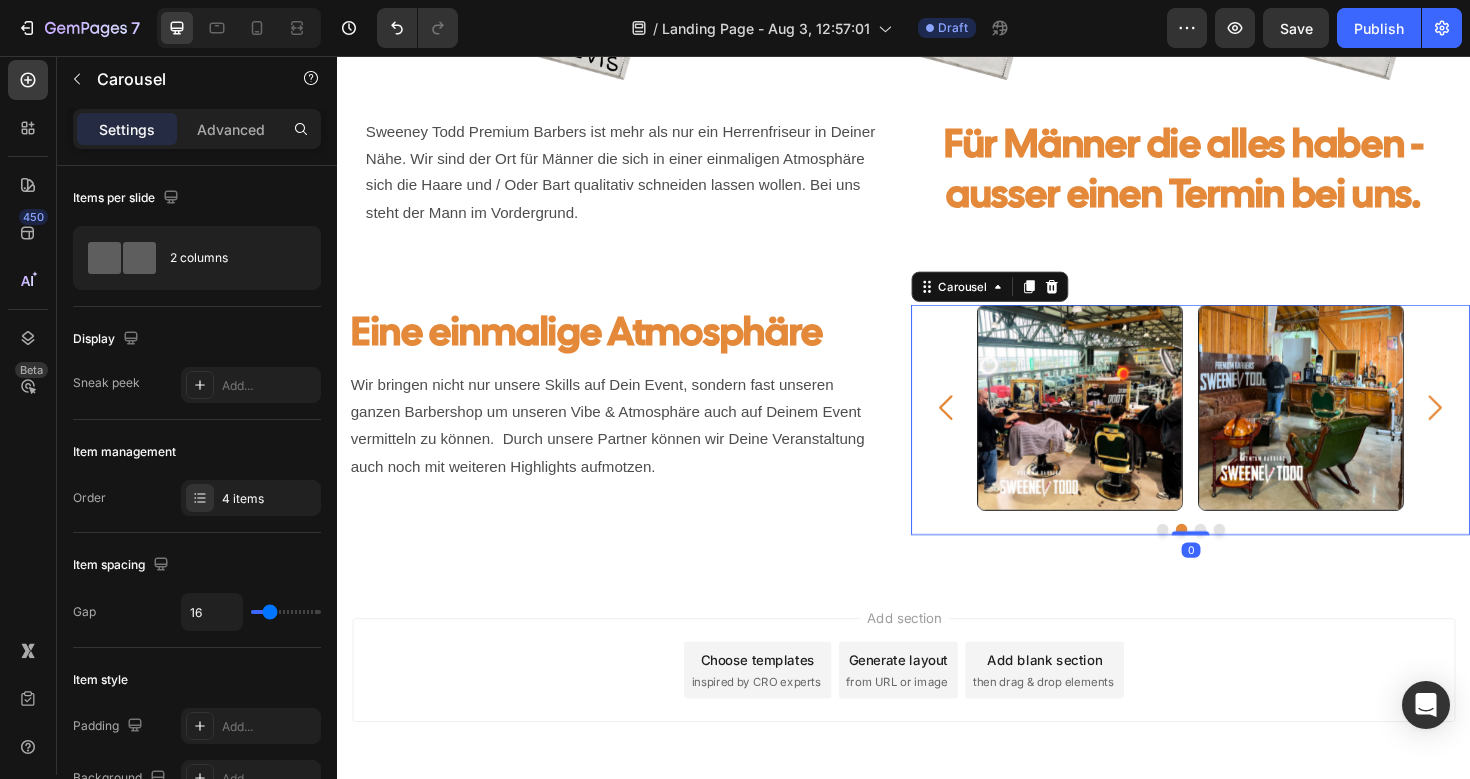 click 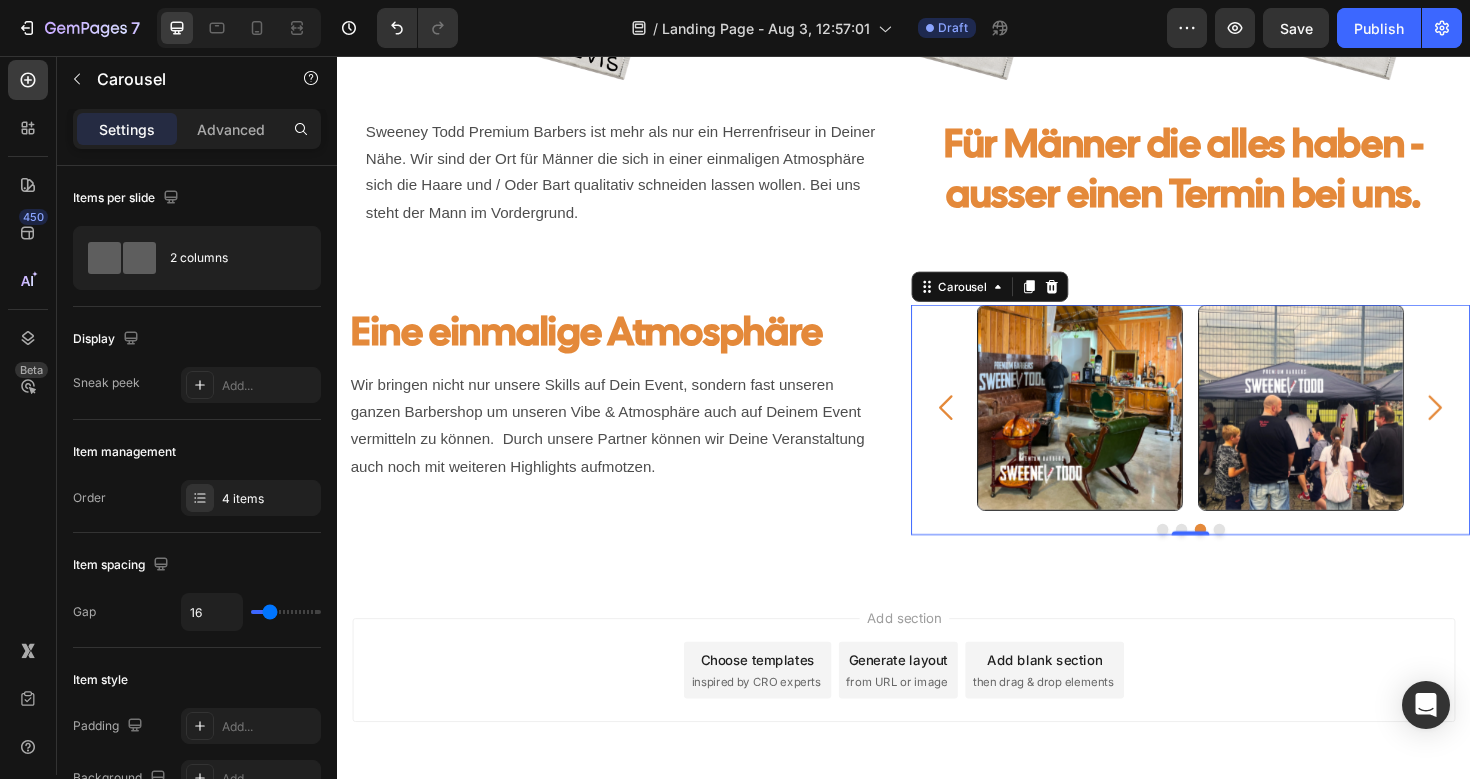 click 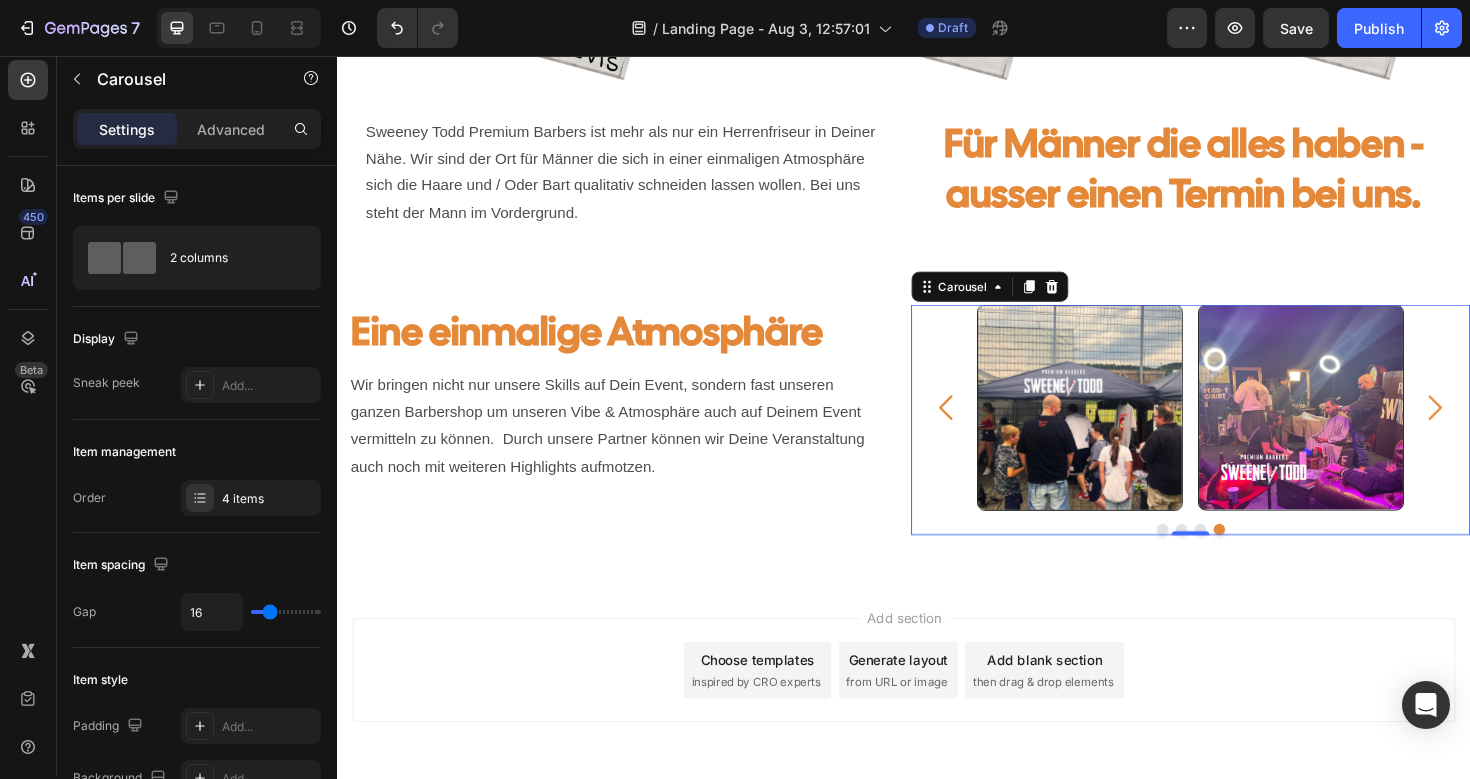 click 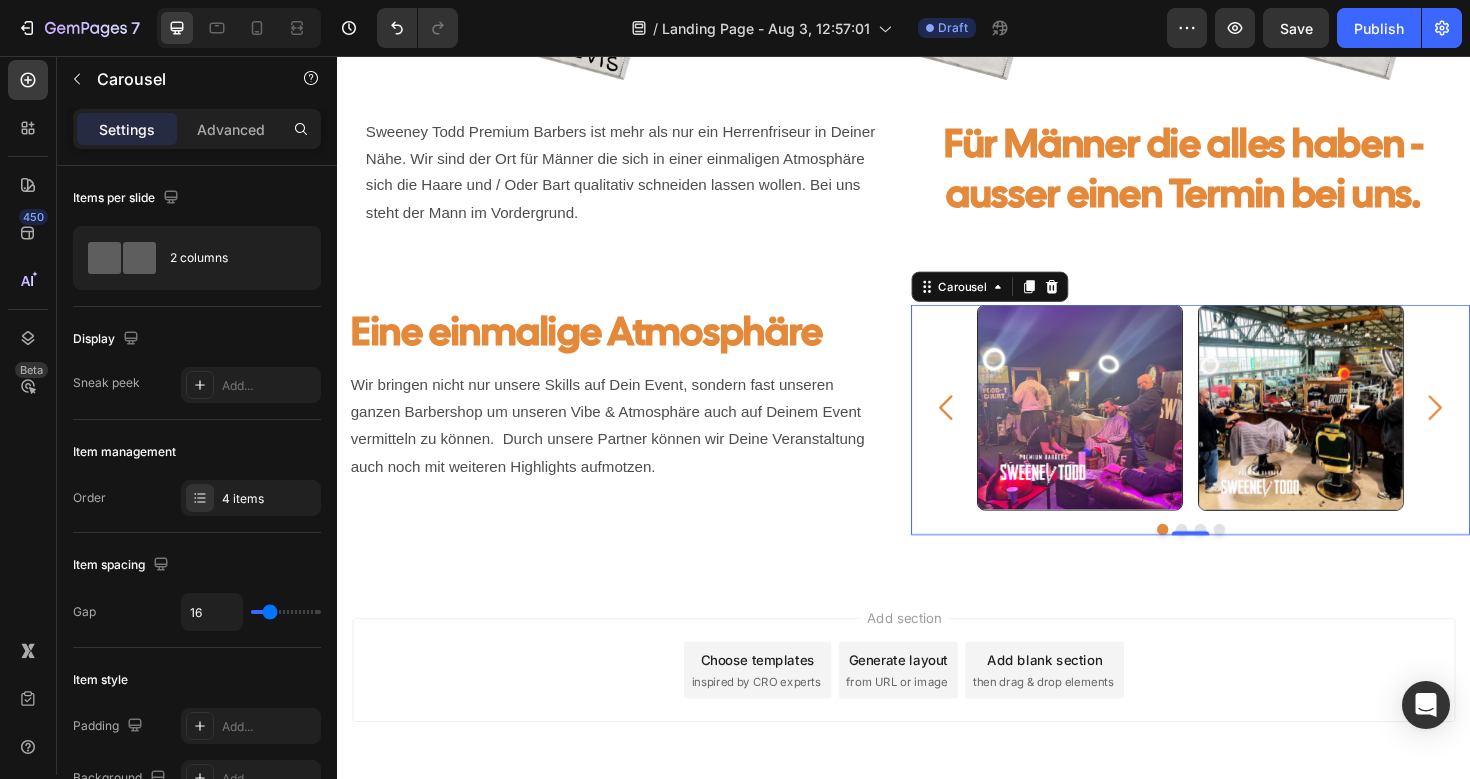 click 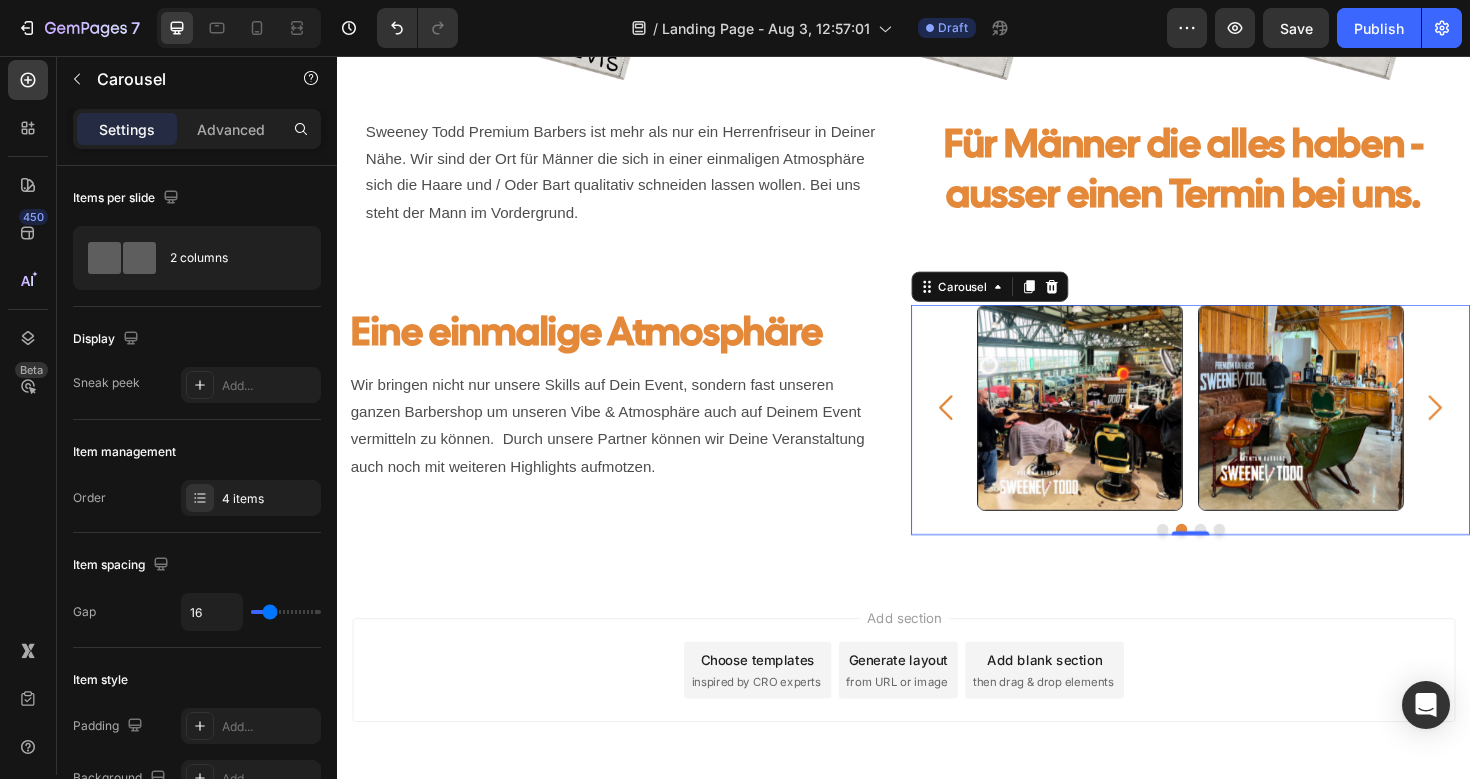 click 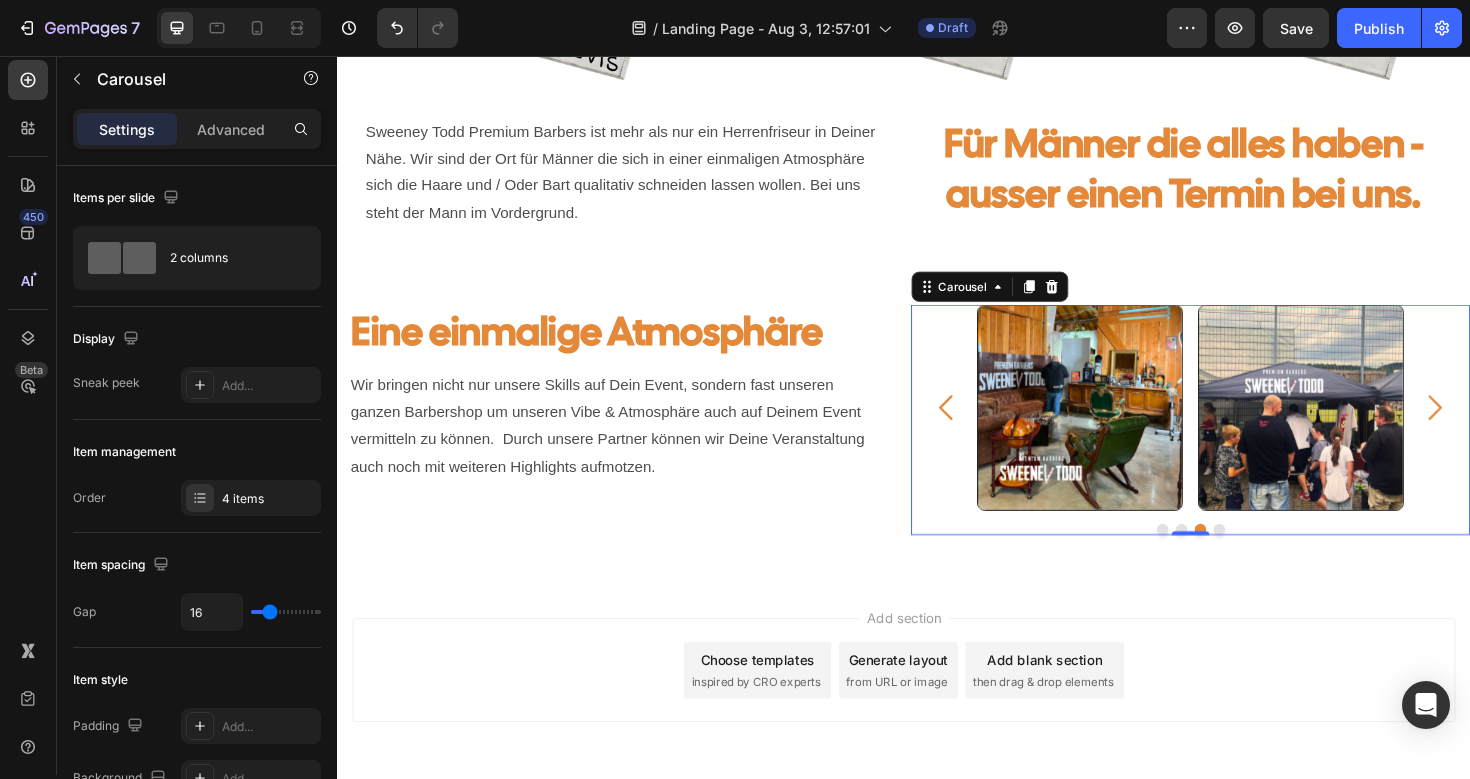 click 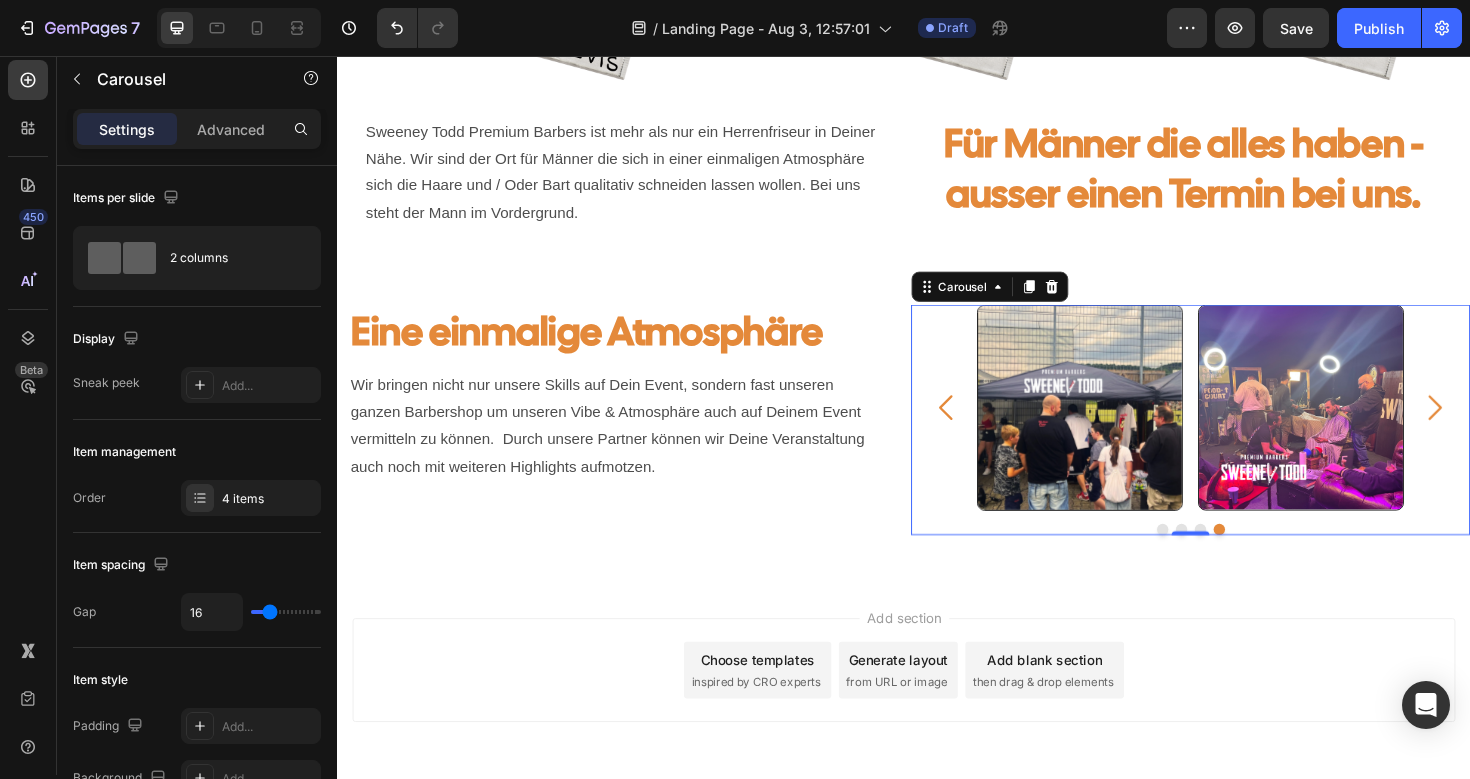 click 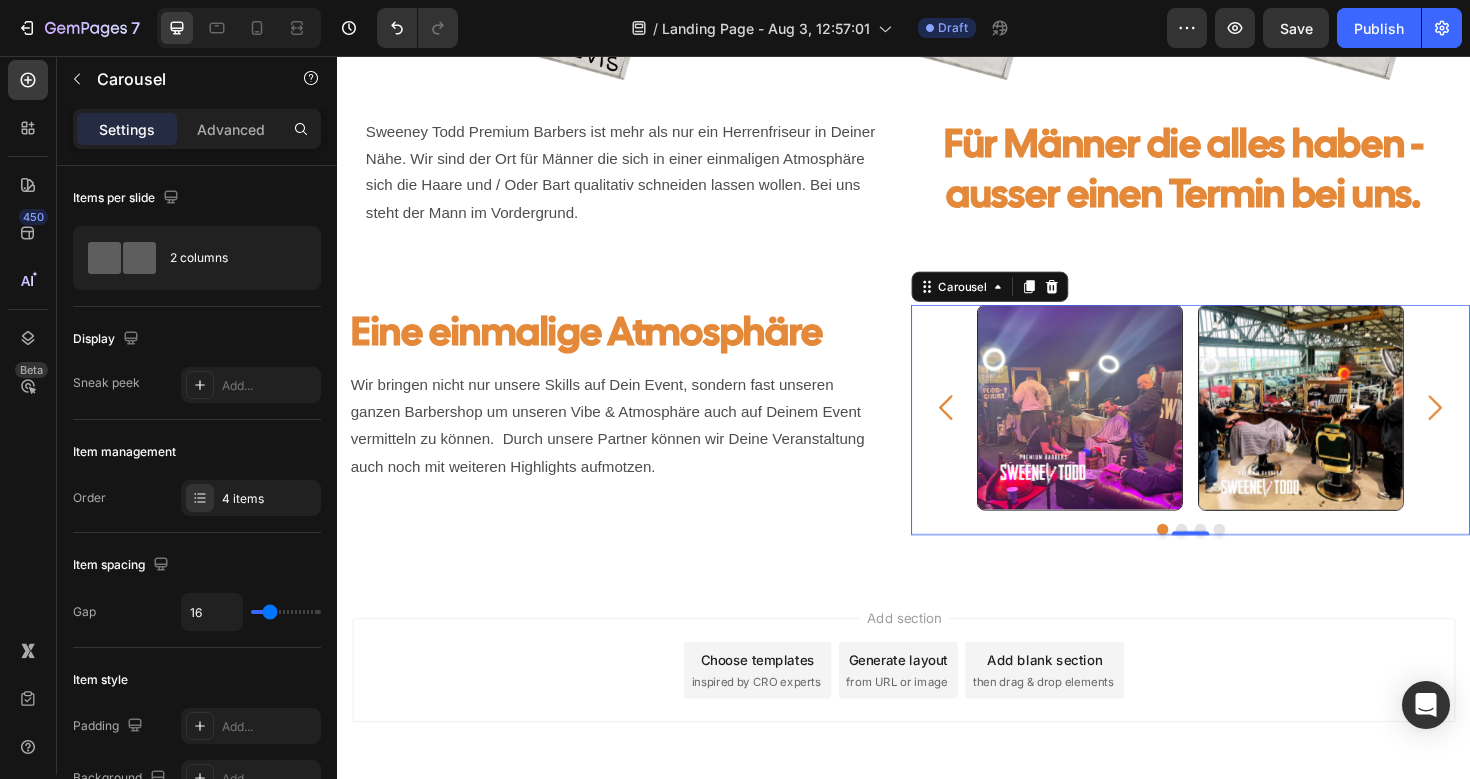 click 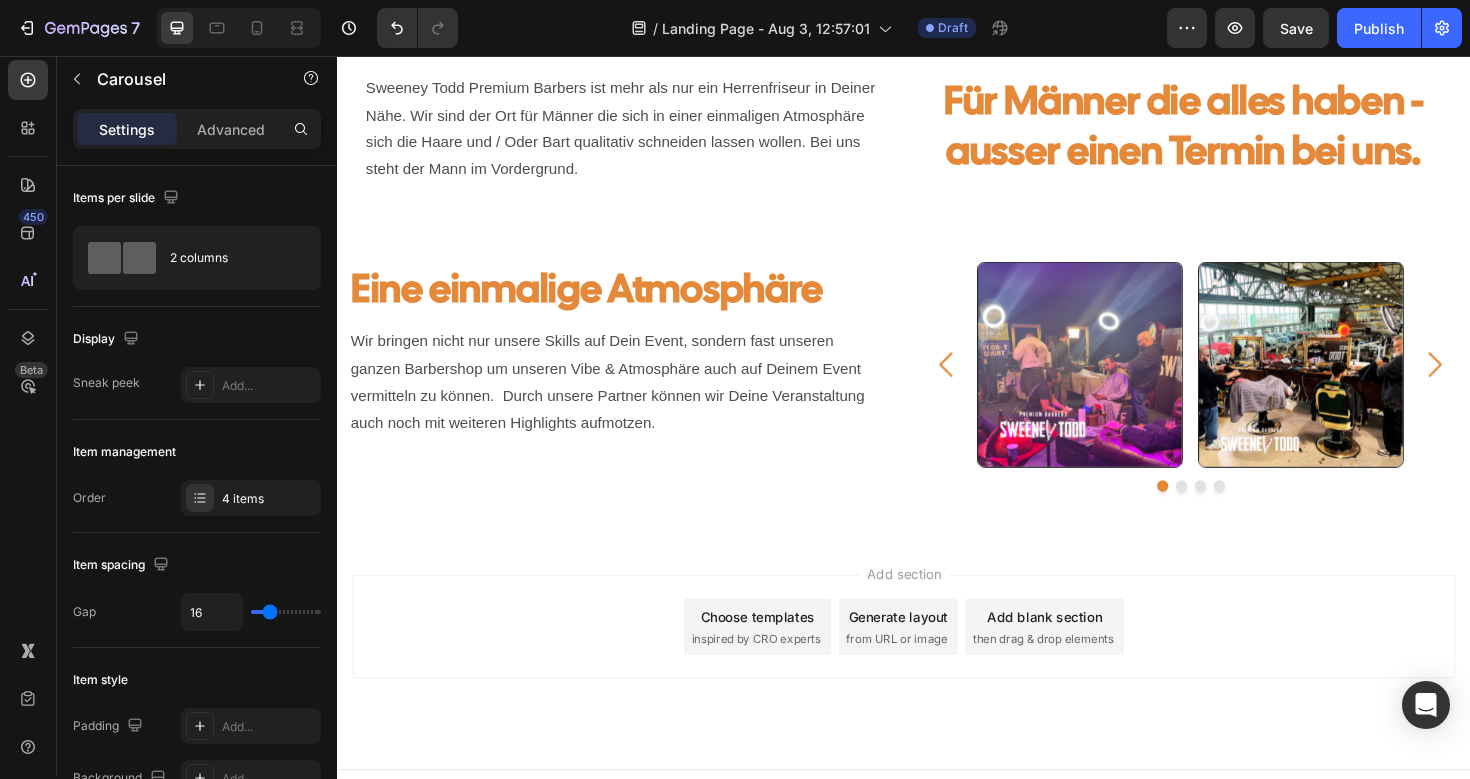 scroll, scrollTop: 584, scrollLeft: 0, axis: vertical 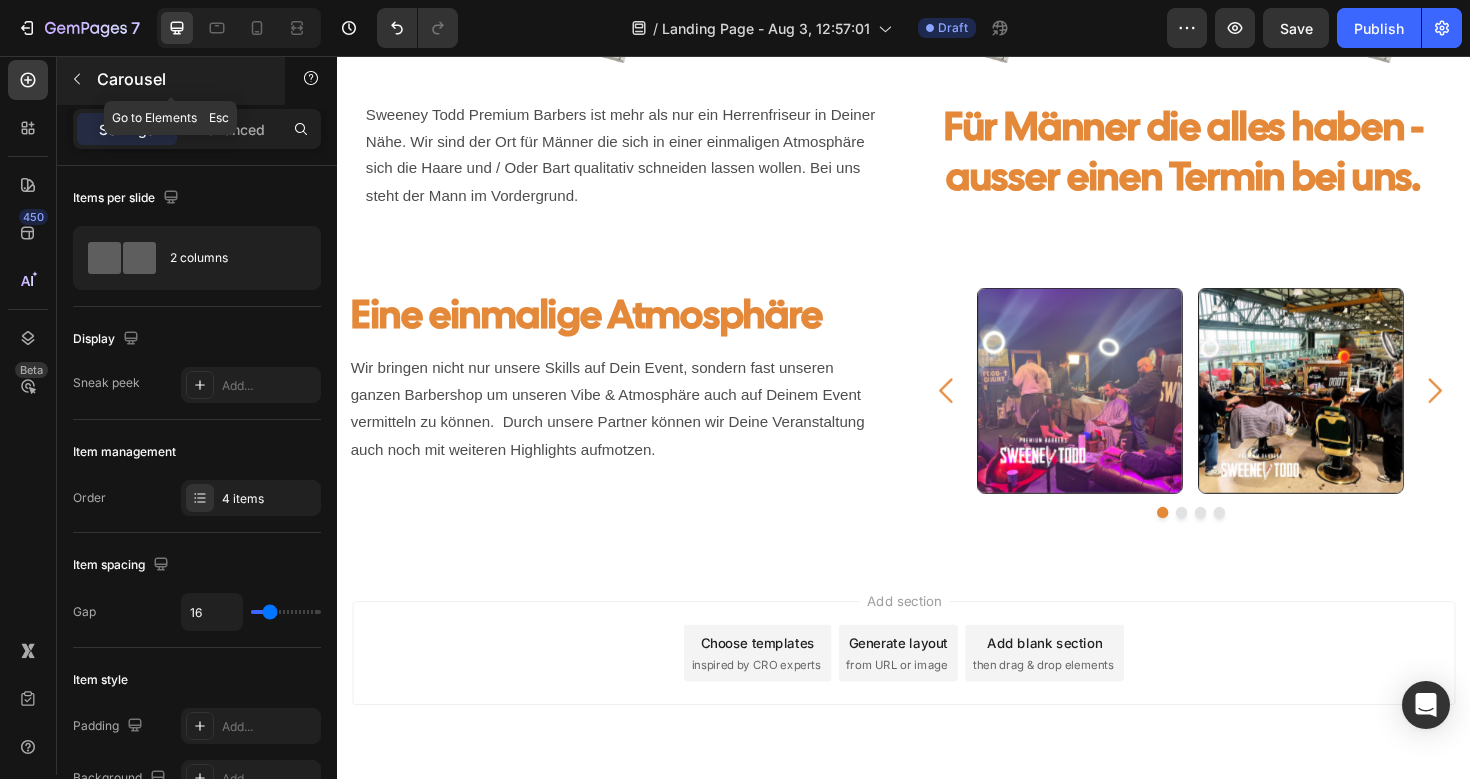 click 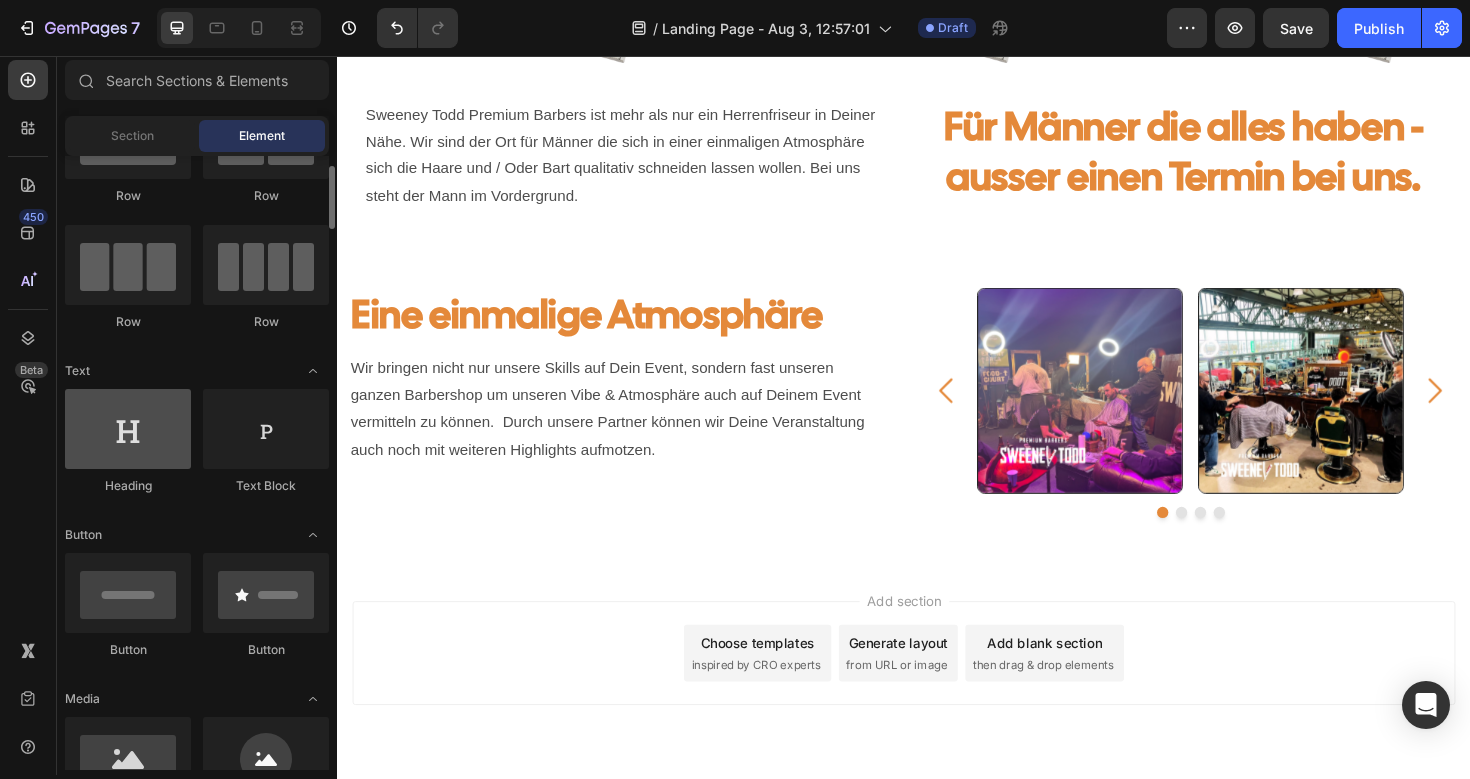 scroll, scrollTop: 0, scrollLeft: 0, axis: both 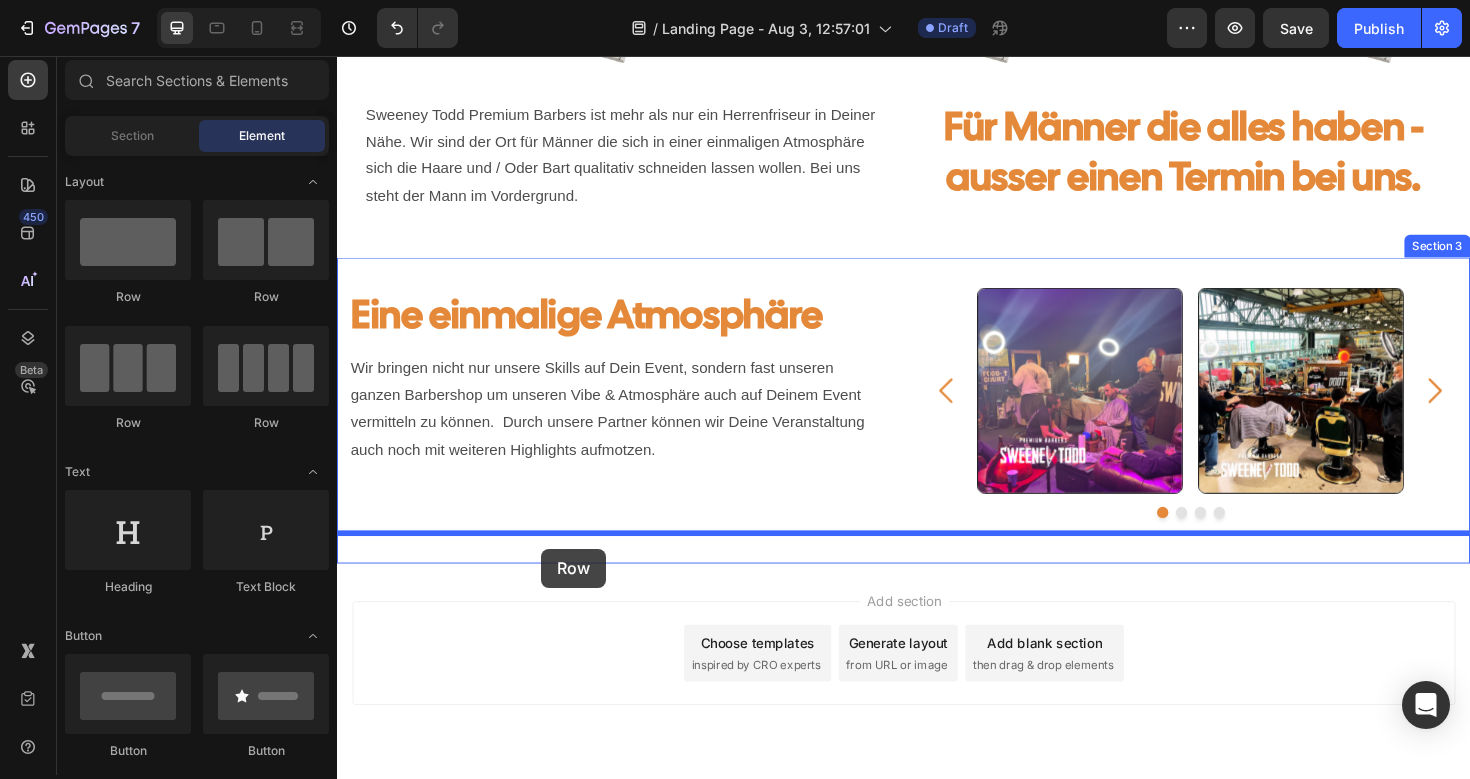 drag, startPoint x: 475, startPoint y: 294, endPoint x: 553, endPoint y: 578, distance: 294.51654 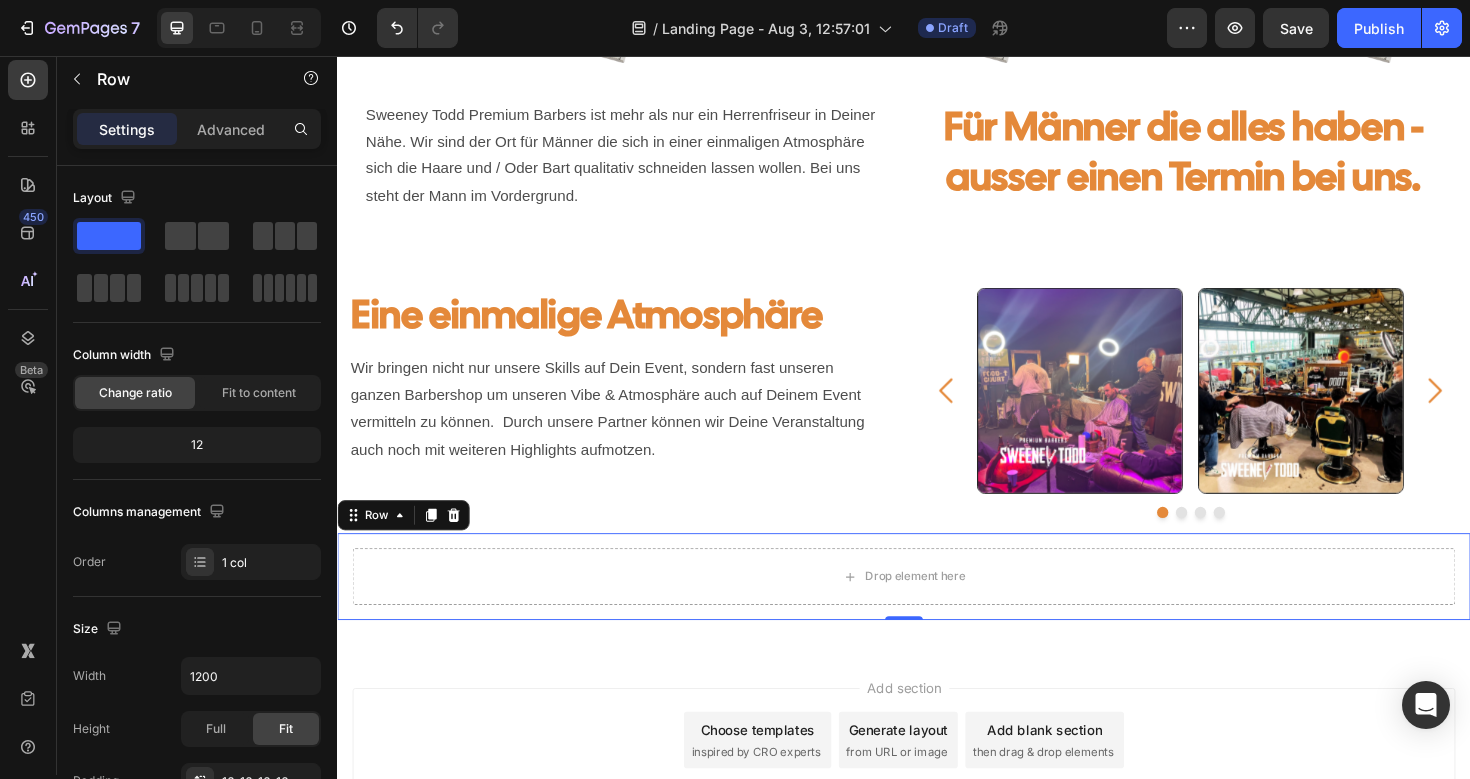 click on "Drop element here Row   0" at bounding box center (937, 607) 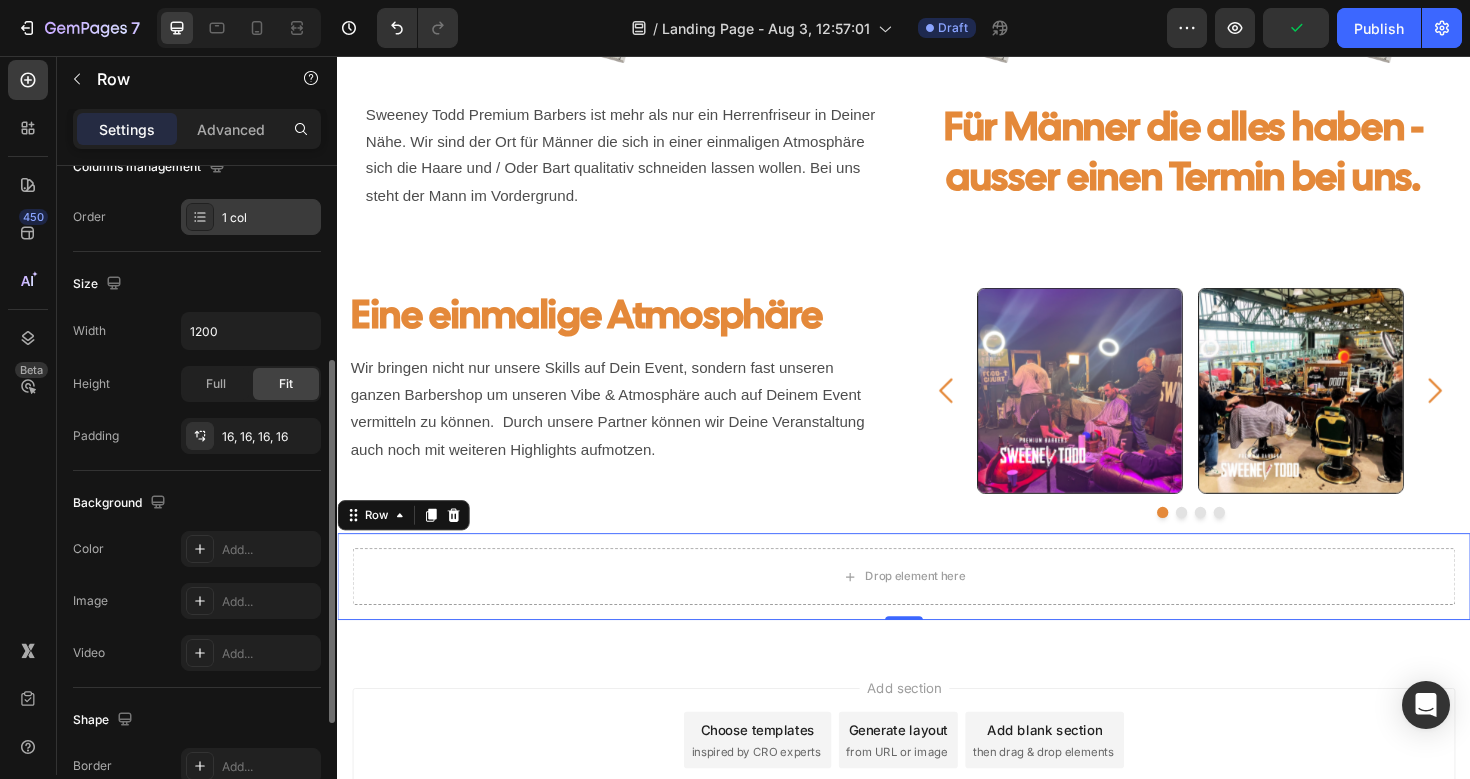 scroll, scrollTop: 358, scrollLeft: 0, axis: vertical 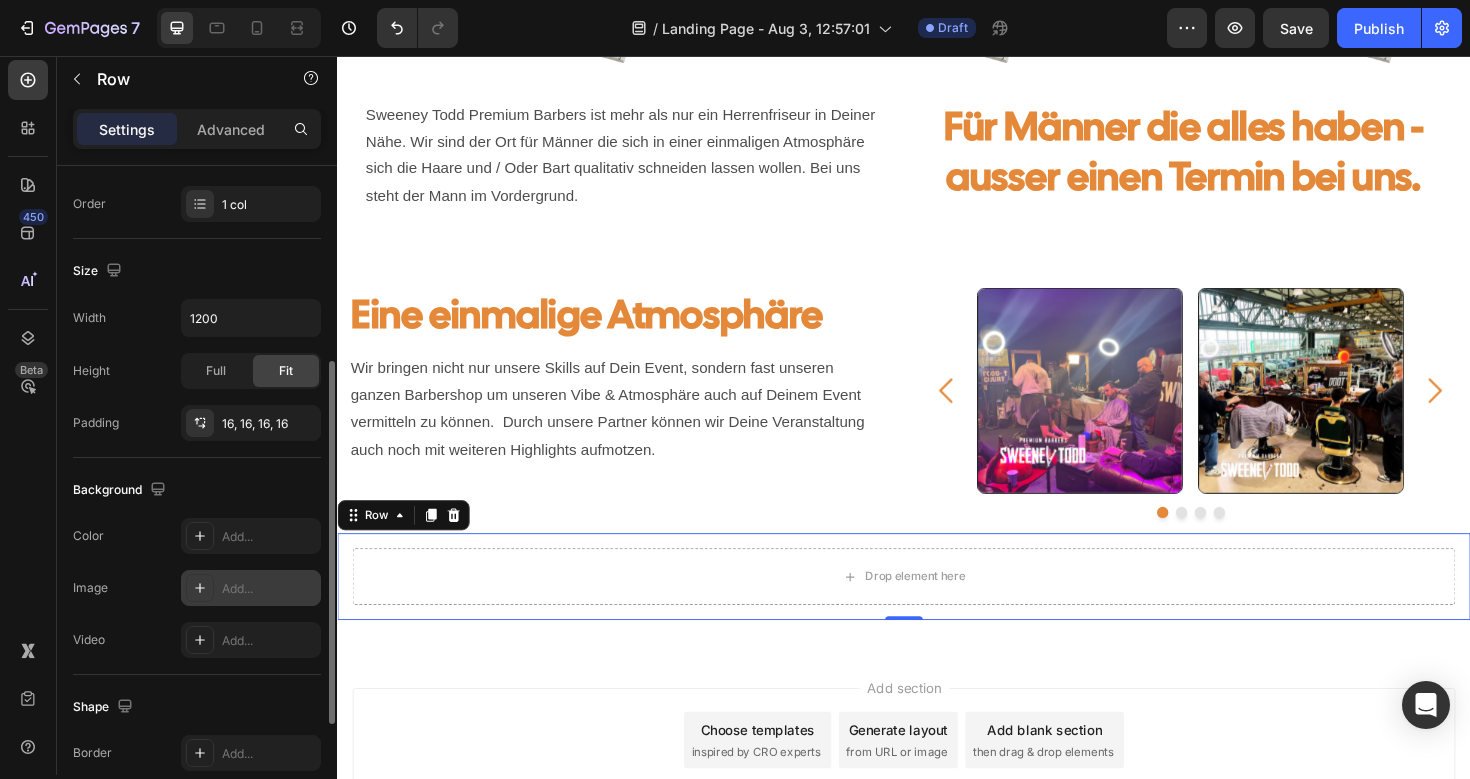 click on "Add..." at bounding box center [269, 589] 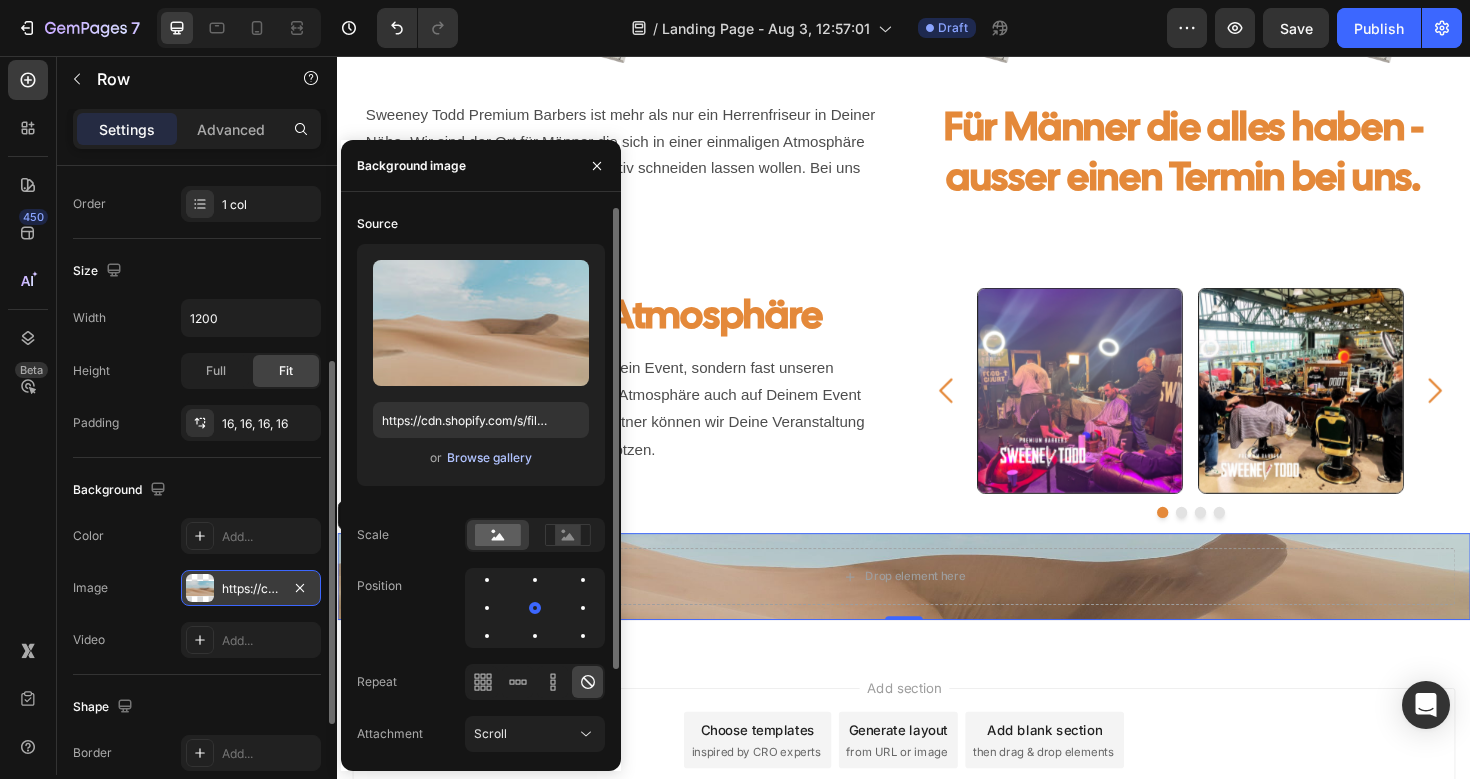click on "Browse gallery" at bounding box center (489, 458) 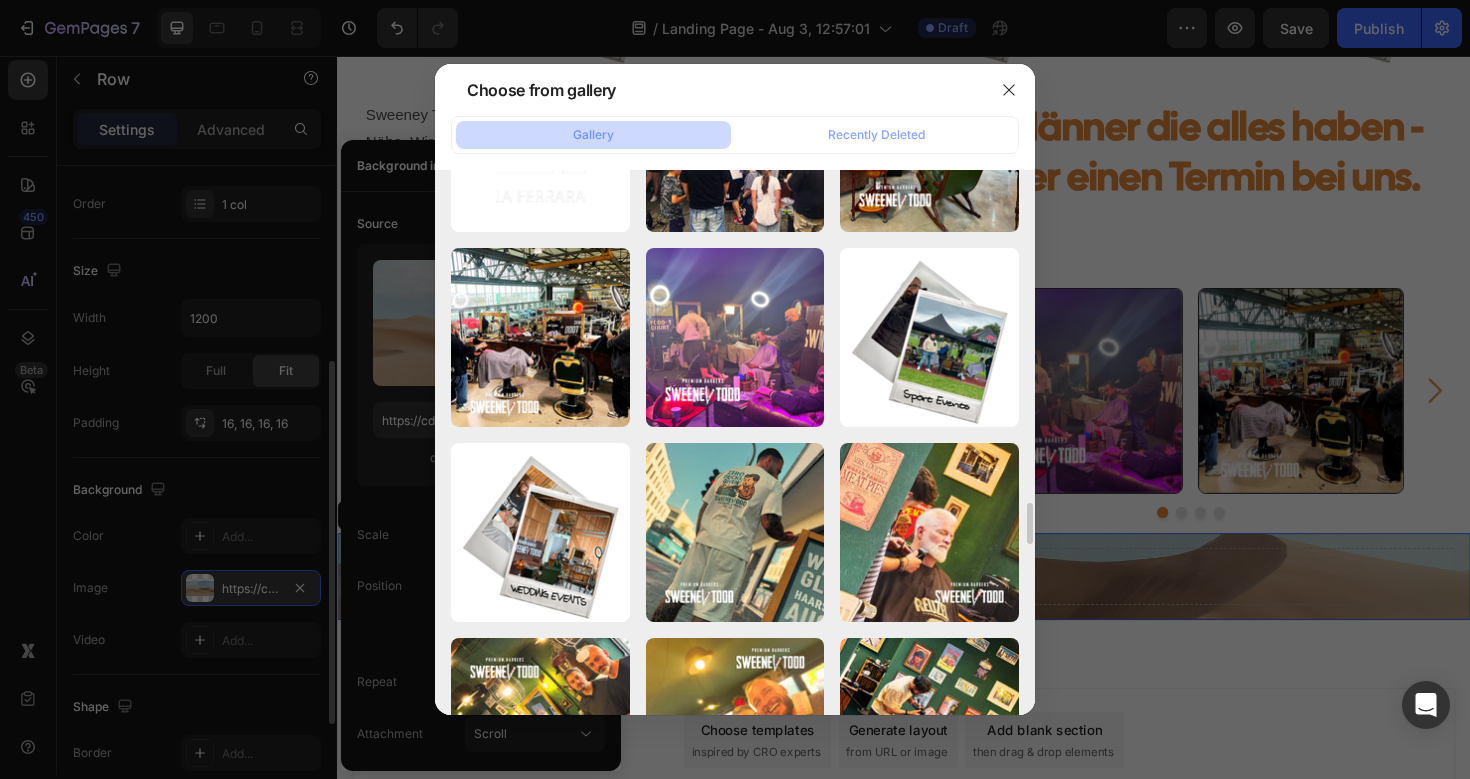 scroll, scrollTop: 4425, scrollLeft: 0, axis: vertical 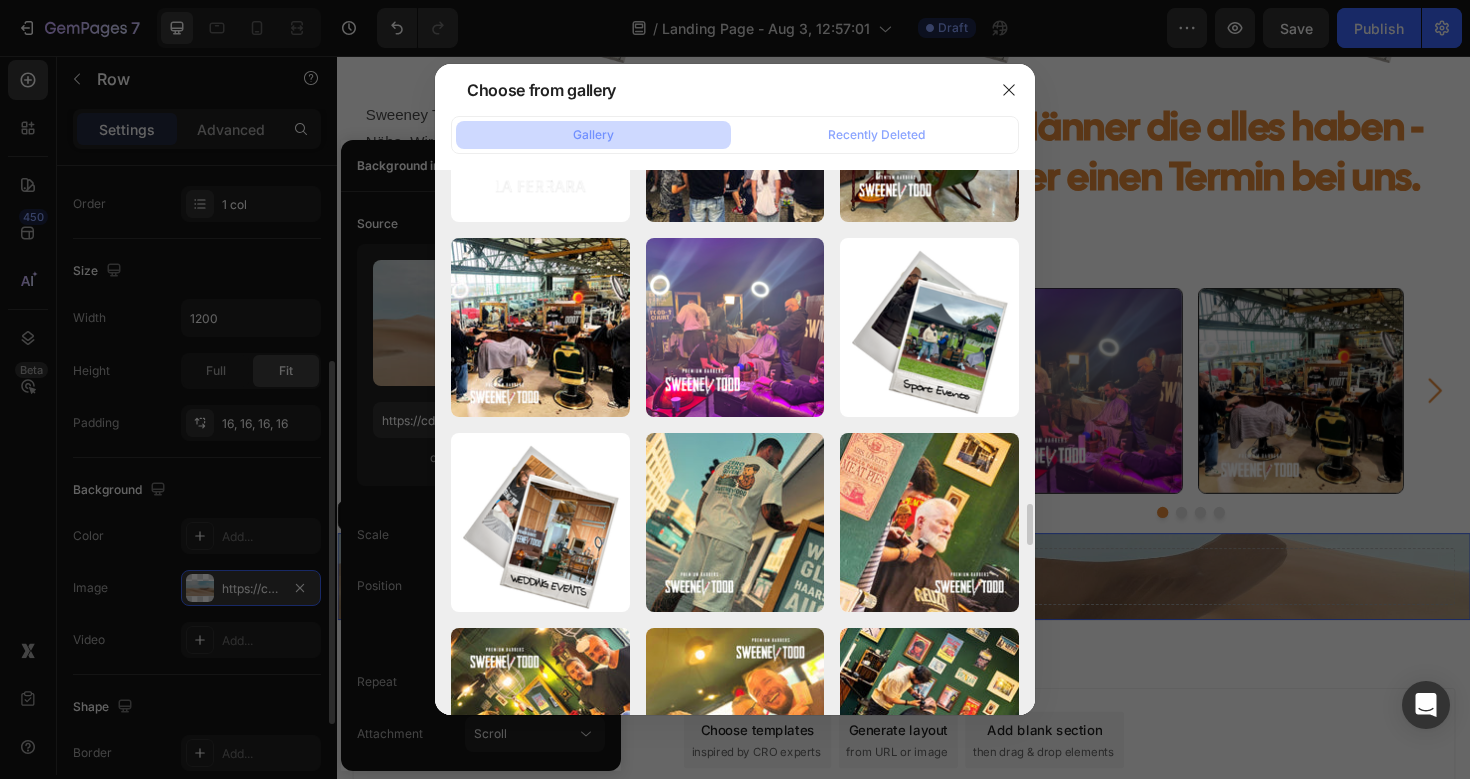 click at bounding box center [735, 389] 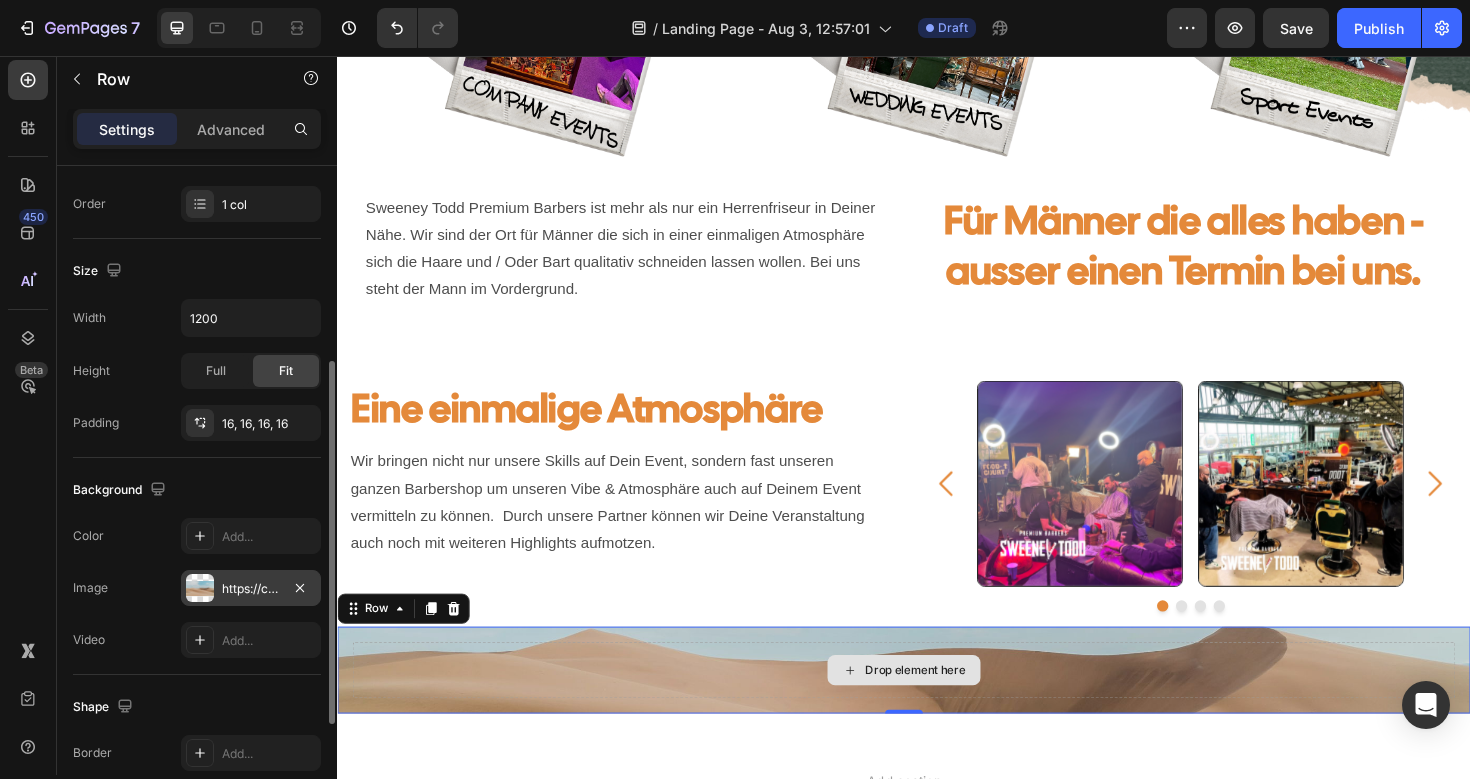 scroll, scrollTop: 0, scrollLeft: 0, axis: both 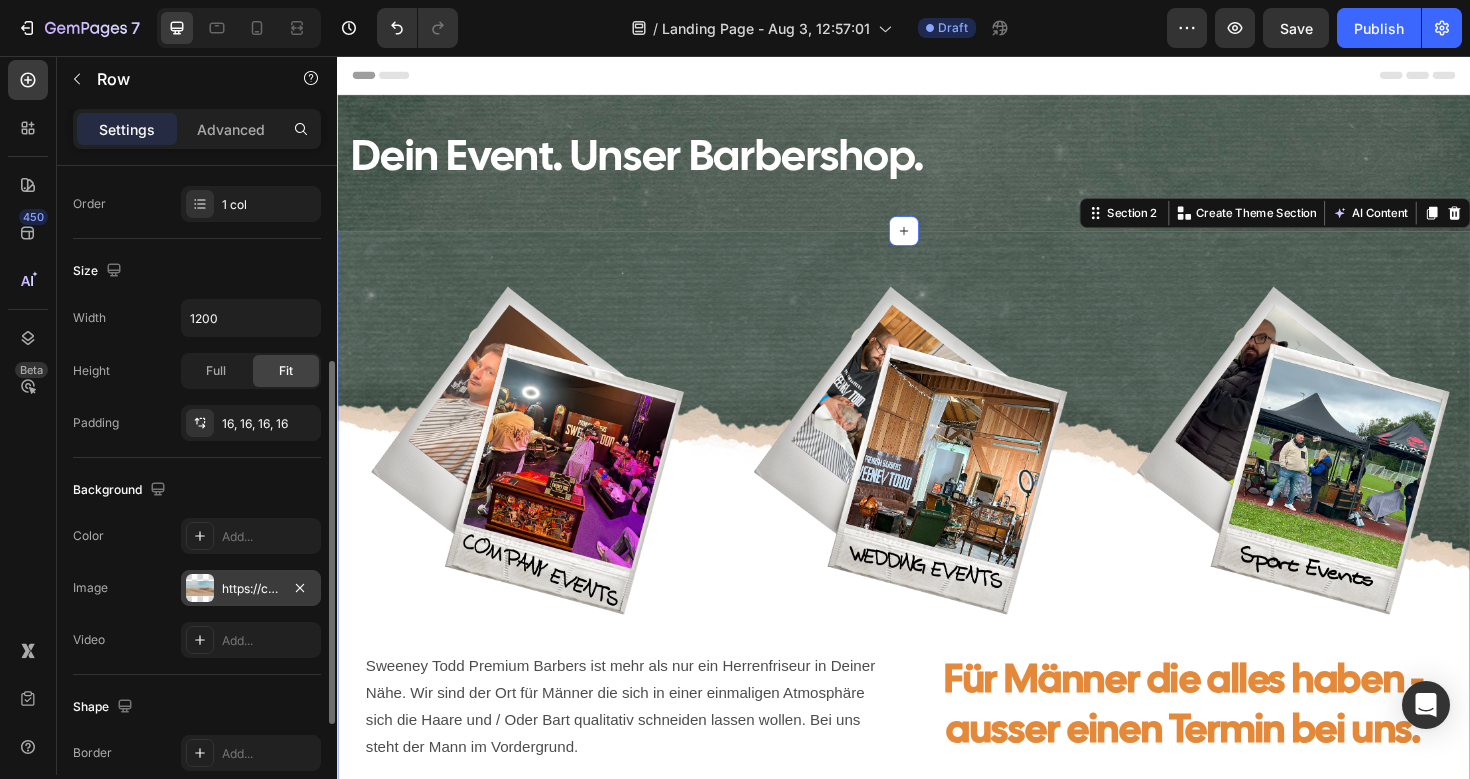 click on "Image Image Image Row Sweeney Todd Premium Barbers ist mehr als nur ein Herrenfriseur in Deiner Nähe. Wir sind der Ort für Männer die sich in einer einmaligen Atmosphäre sich die Haare und / Oder Bart qualitativ schneiden lassen wollen. Bei uns steht der Mann im Vordergrund. Text Block Für Männer die alles haben - ausser einen Termin bei uns. Heading Row Row Section 2   You can create reusable sections Create Theme Section AI Content Write with GemAI What would you like to describe here? Tone and Voice Persuasive Product No Shows - May they burn in hell Show more Generate" at bounding box center [937, 547] 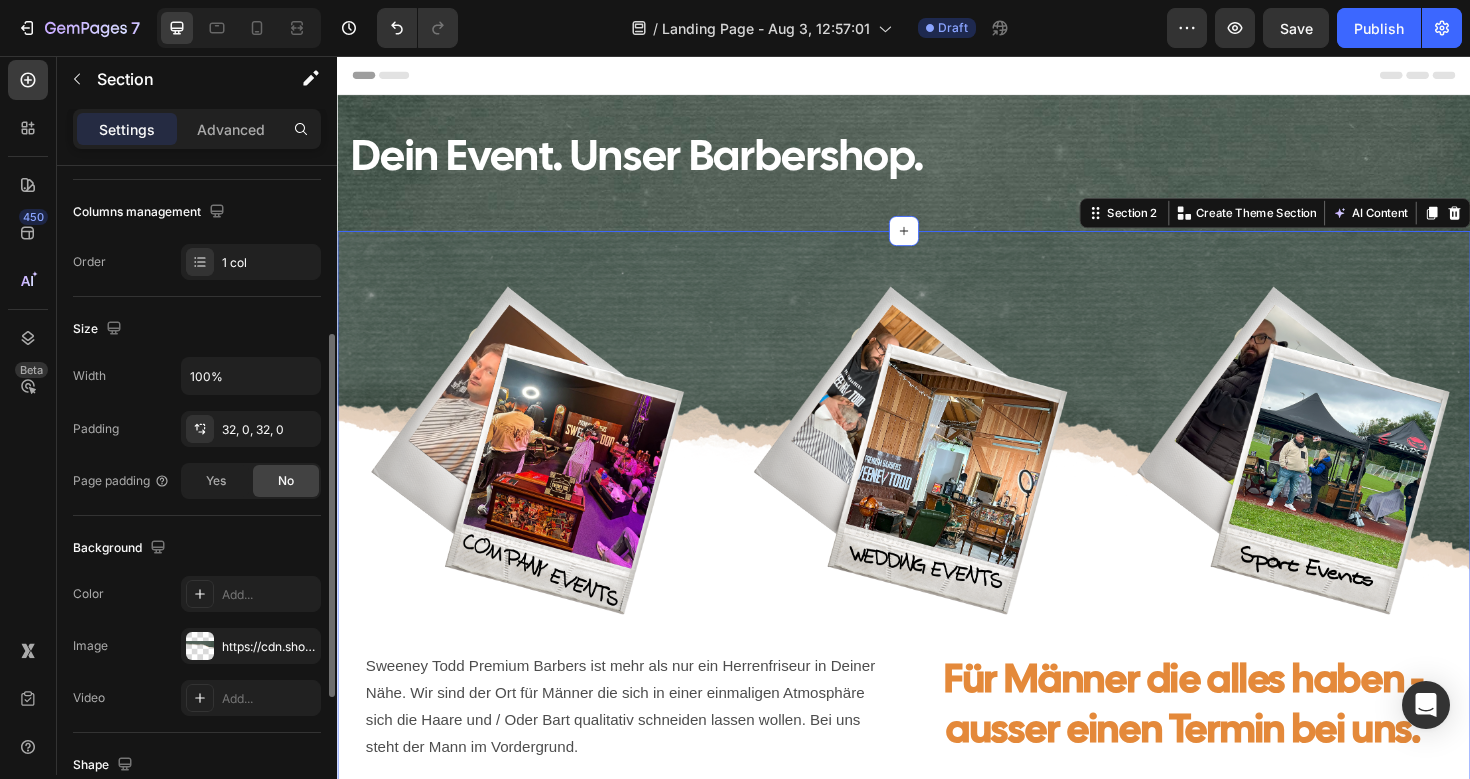 scroll, scrollTop: 303, scrollLeft: 0, axis: vertical 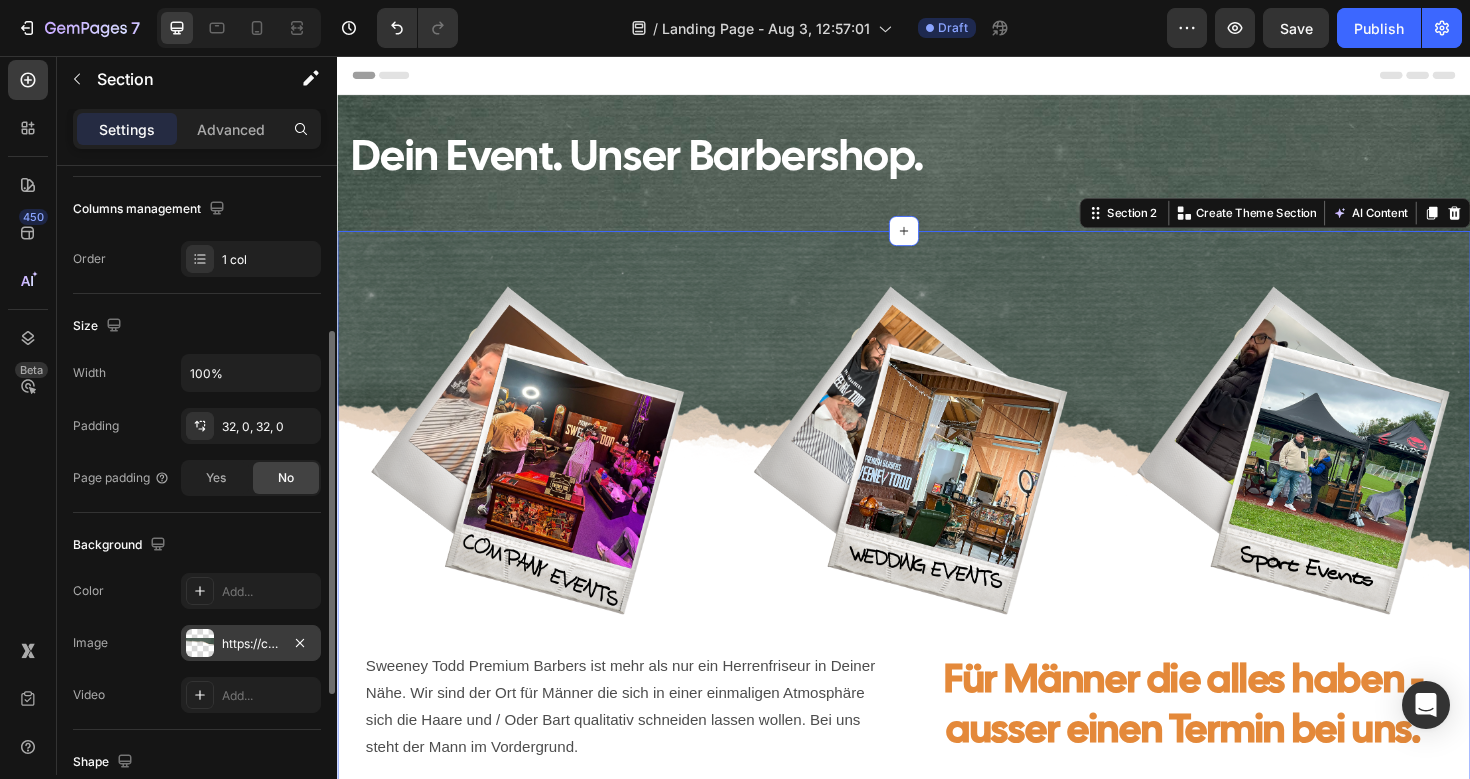 click on "https://cdn.shopify.com/s/files/1/0910/3386/2467/files/gempages_540342684171109508-cb861c71-2033-4f67-8065-a4b9b094bcb5.png" at bounding box center [251, 644] 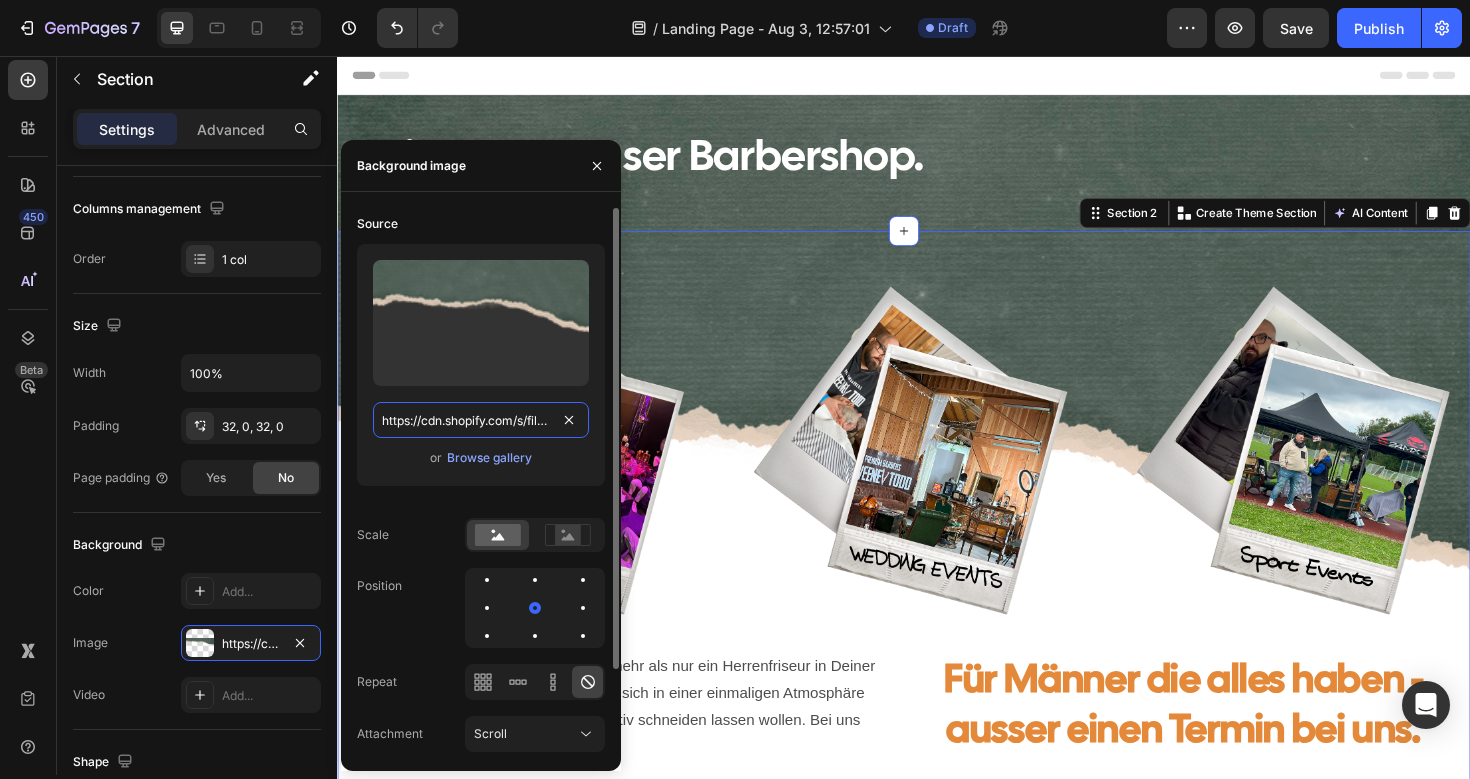 click on "https://cdn.shopify.com/s/files/1/0910/3386/2467/files/gempages_540342684171109508-cb861c71-2033-4f67-8065-a4b9b094bcb5.png" at bounding box center [481, 420] 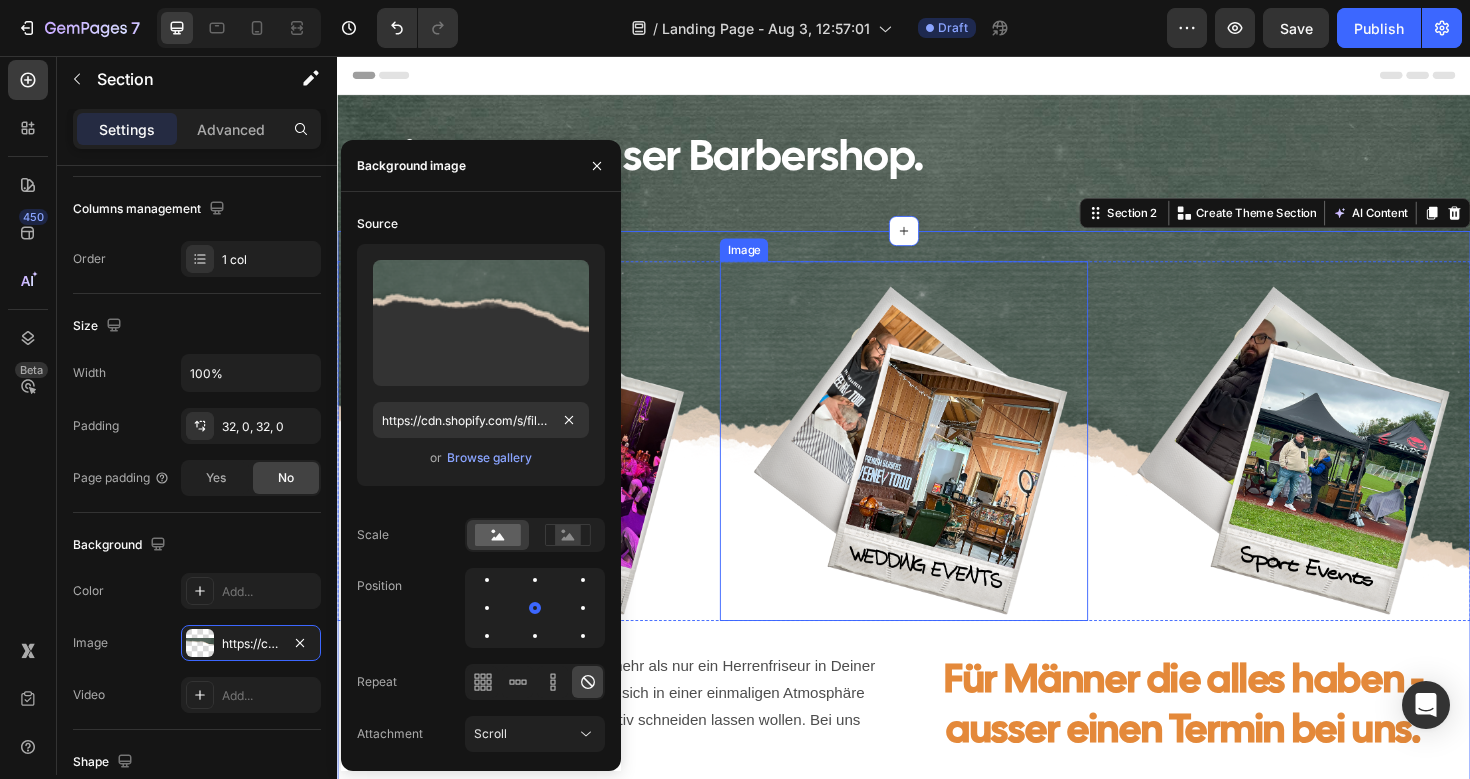 click at bounding box center (942, 463) 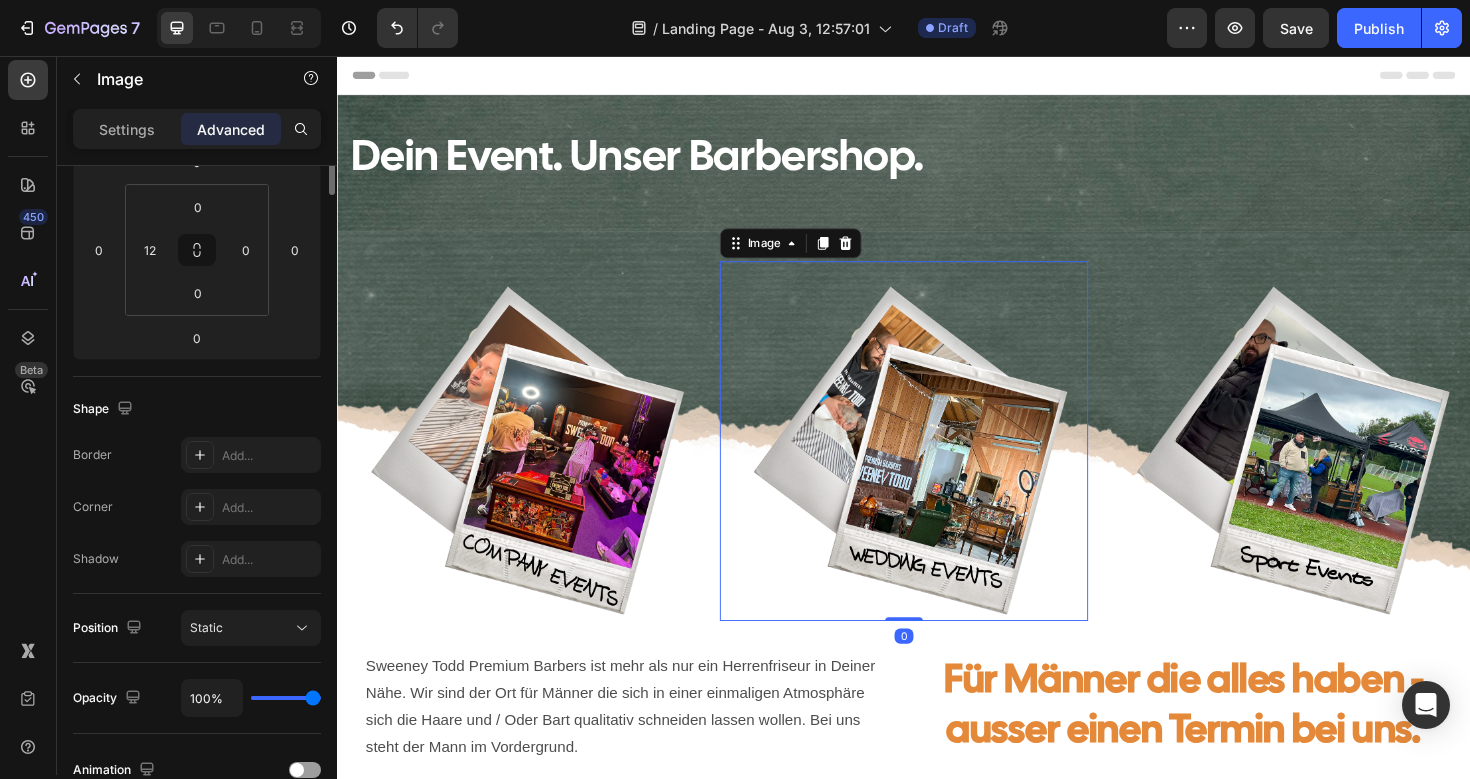 scroll, scrollTop: 0, scrollLeft: 0, axis: both 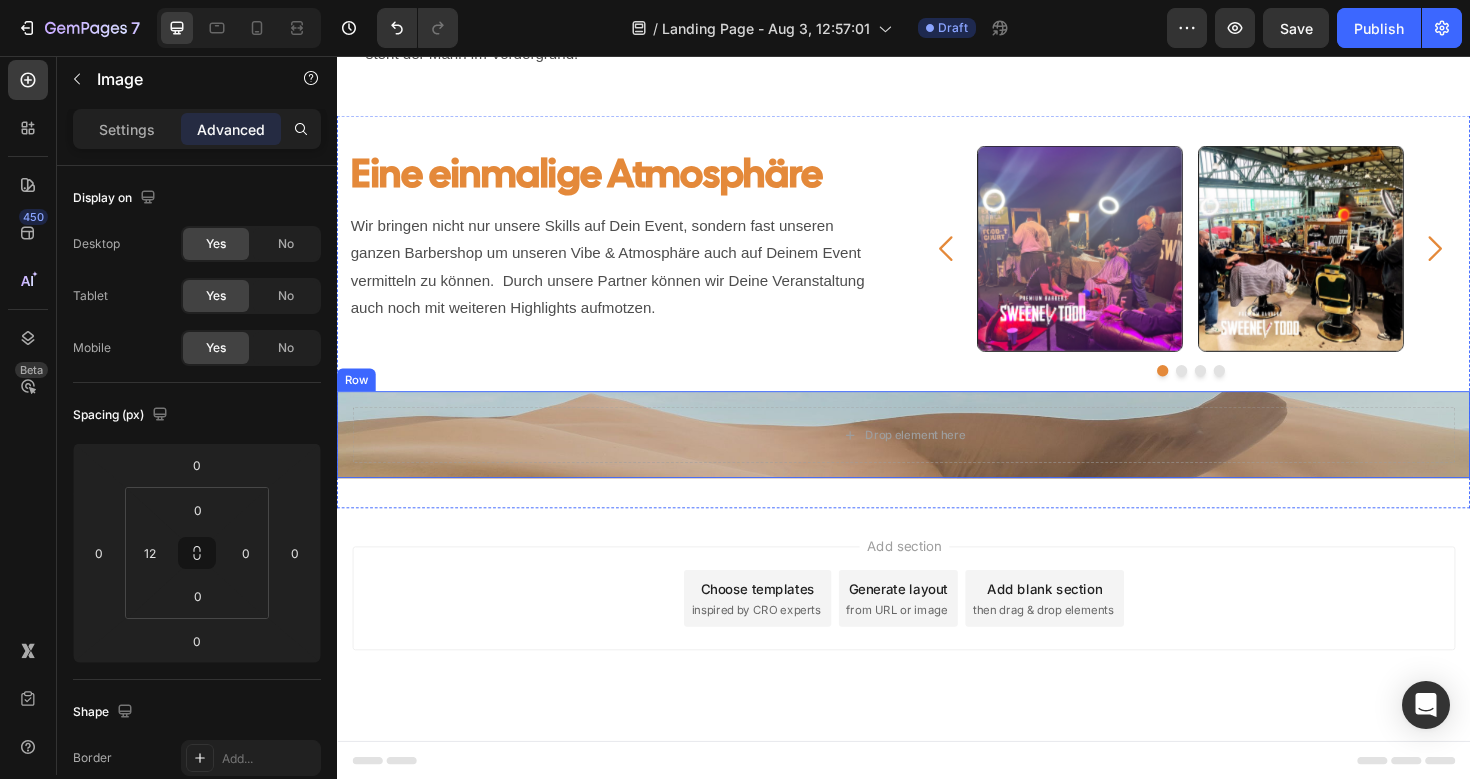 click on "Drop element here Row" at bounding box center [937, 457] 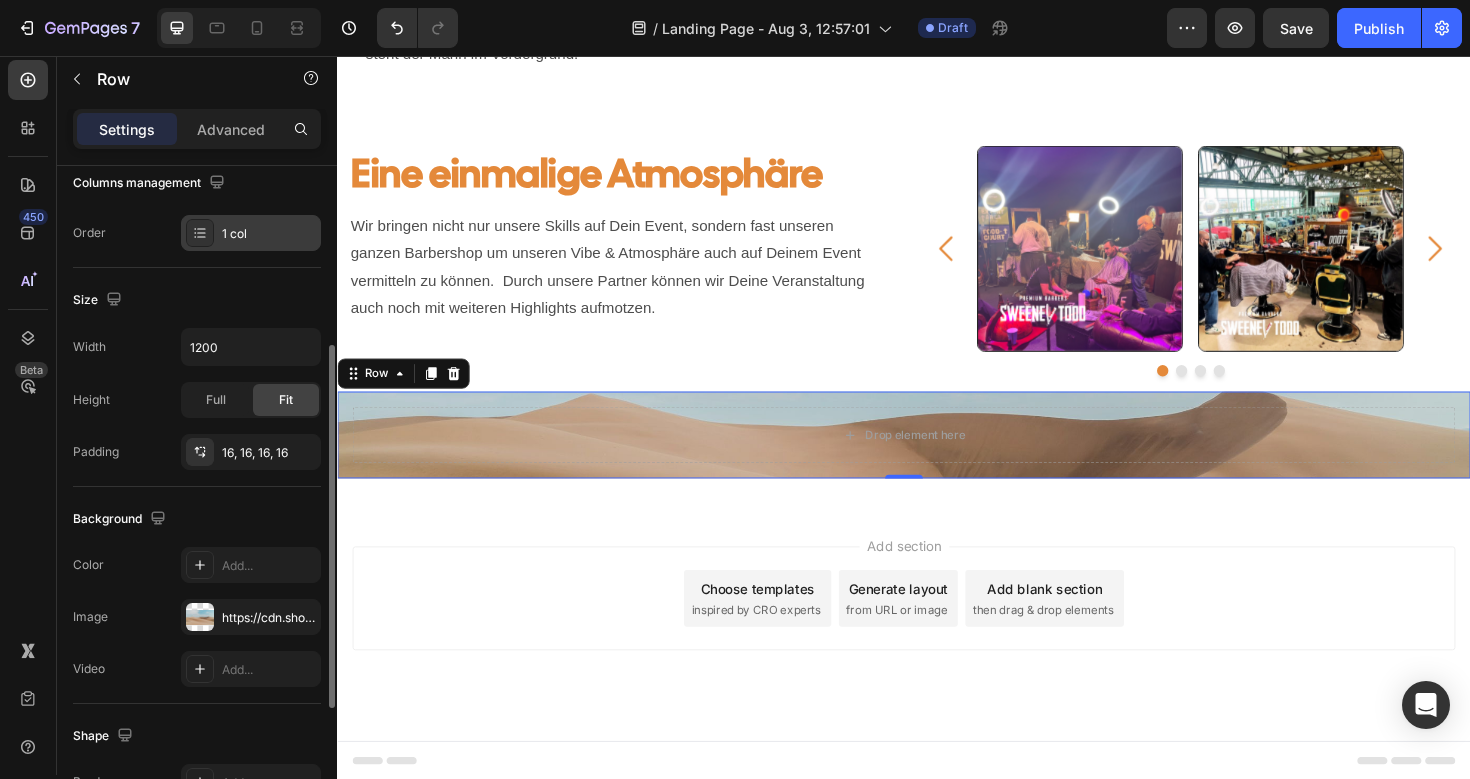 scroll, scrollTop: 333, scrollLeft: 0, axis: vertical 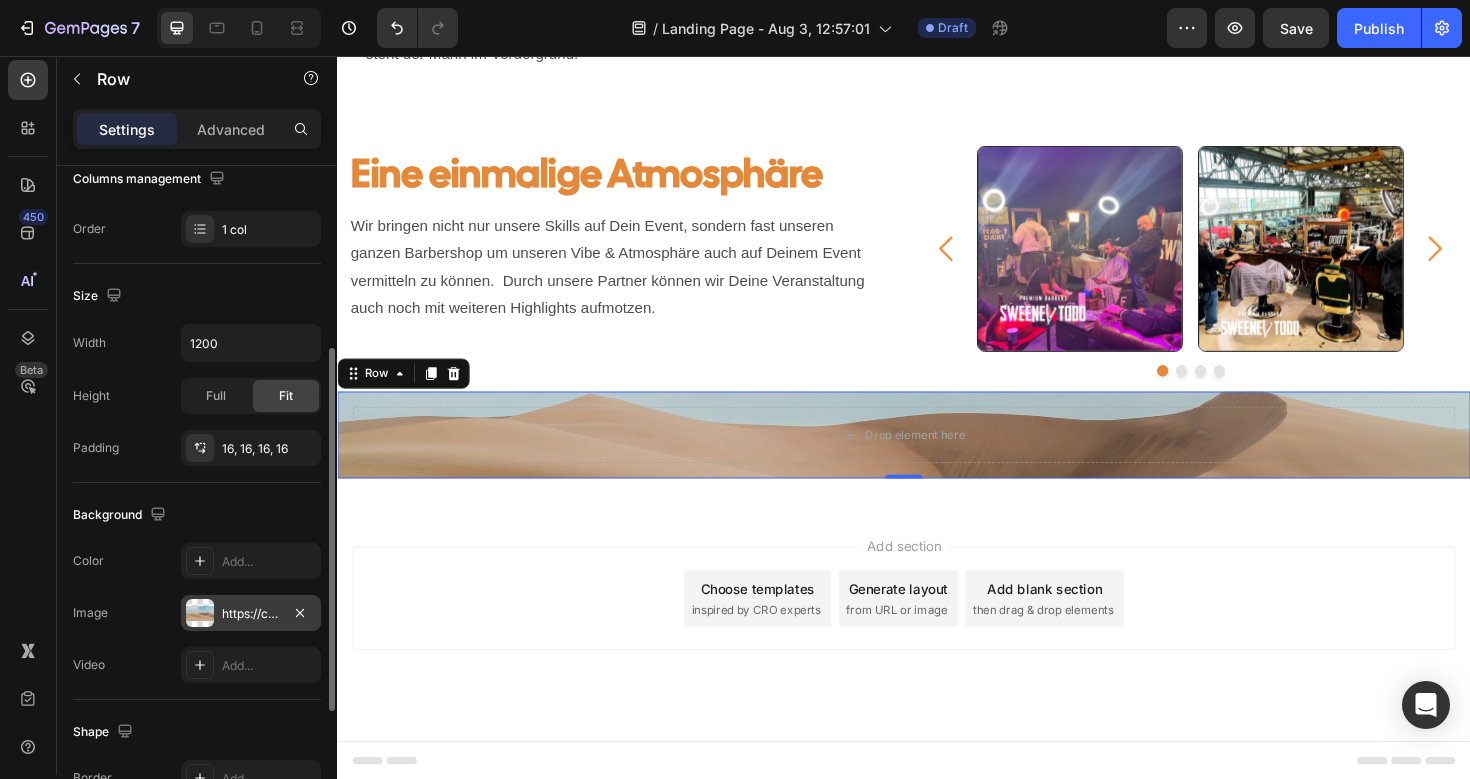 click on "https://cdn.shopify.com/s/files/1/2005/9307/files/background_settings.jpg" at bounding box center [251, 614] 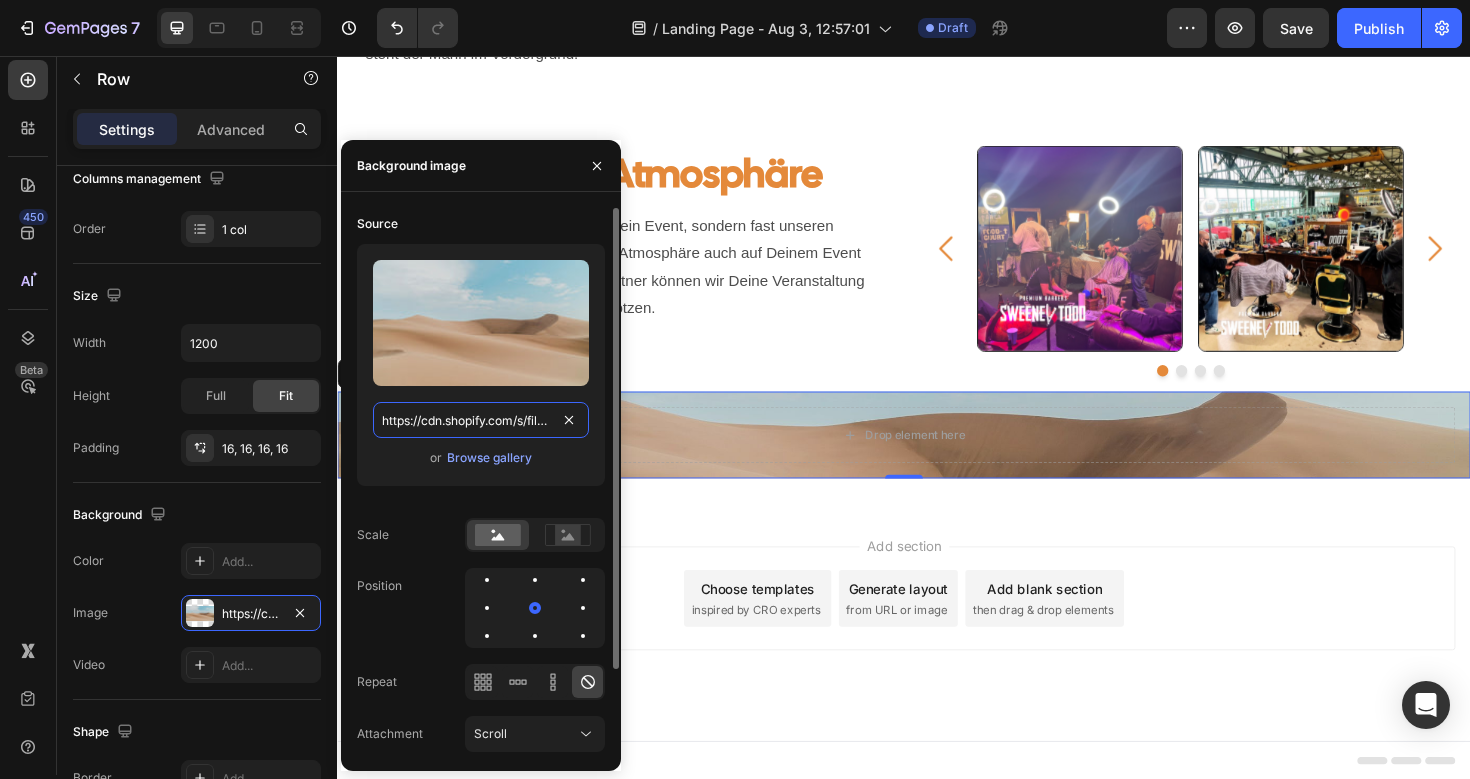 click on "https://cdn.shopify.com/s/files/1/2005/9307/files/background_settings.jpg" at bounding box center (481, 420) 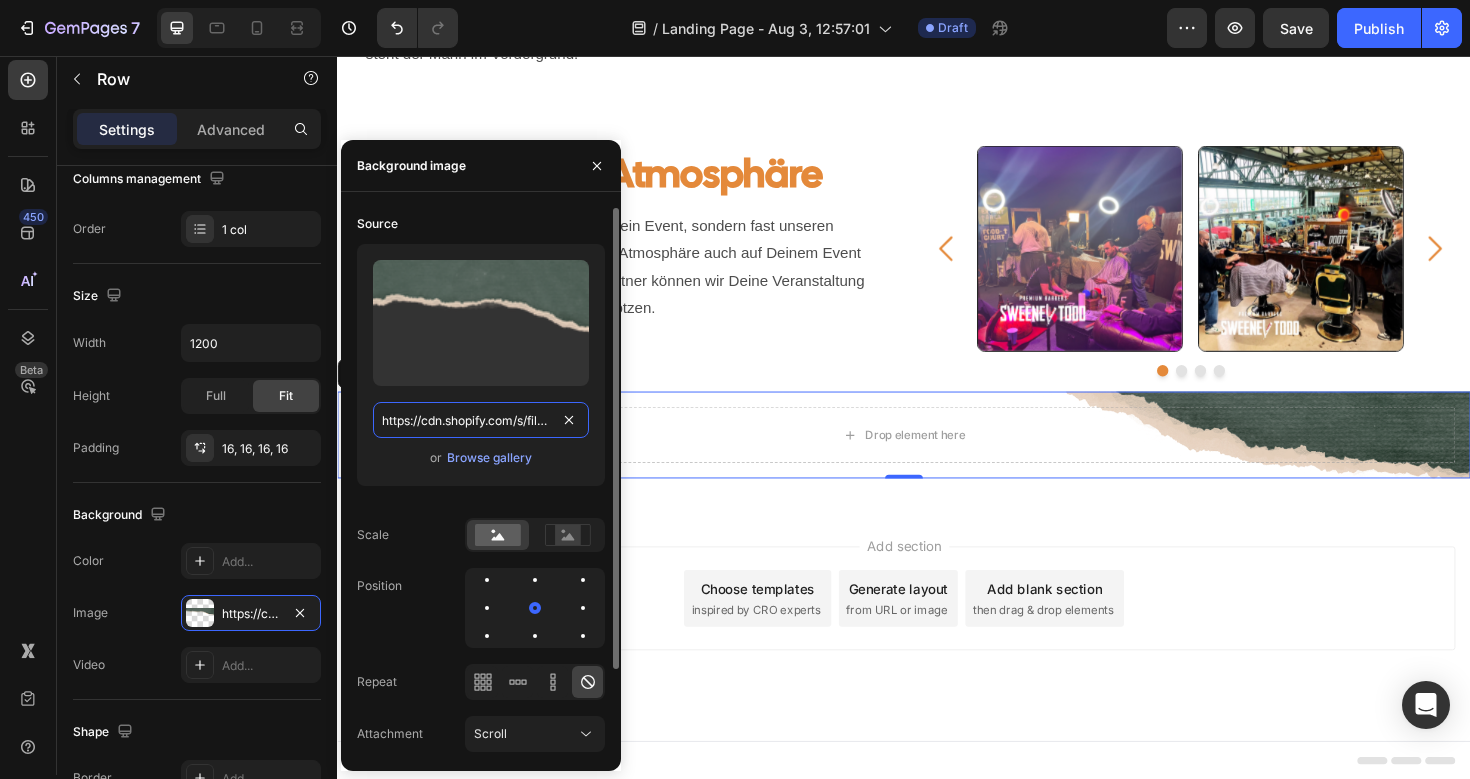 scroll, scrollTop: 0, scrollLeft: 617, axis: horizontal 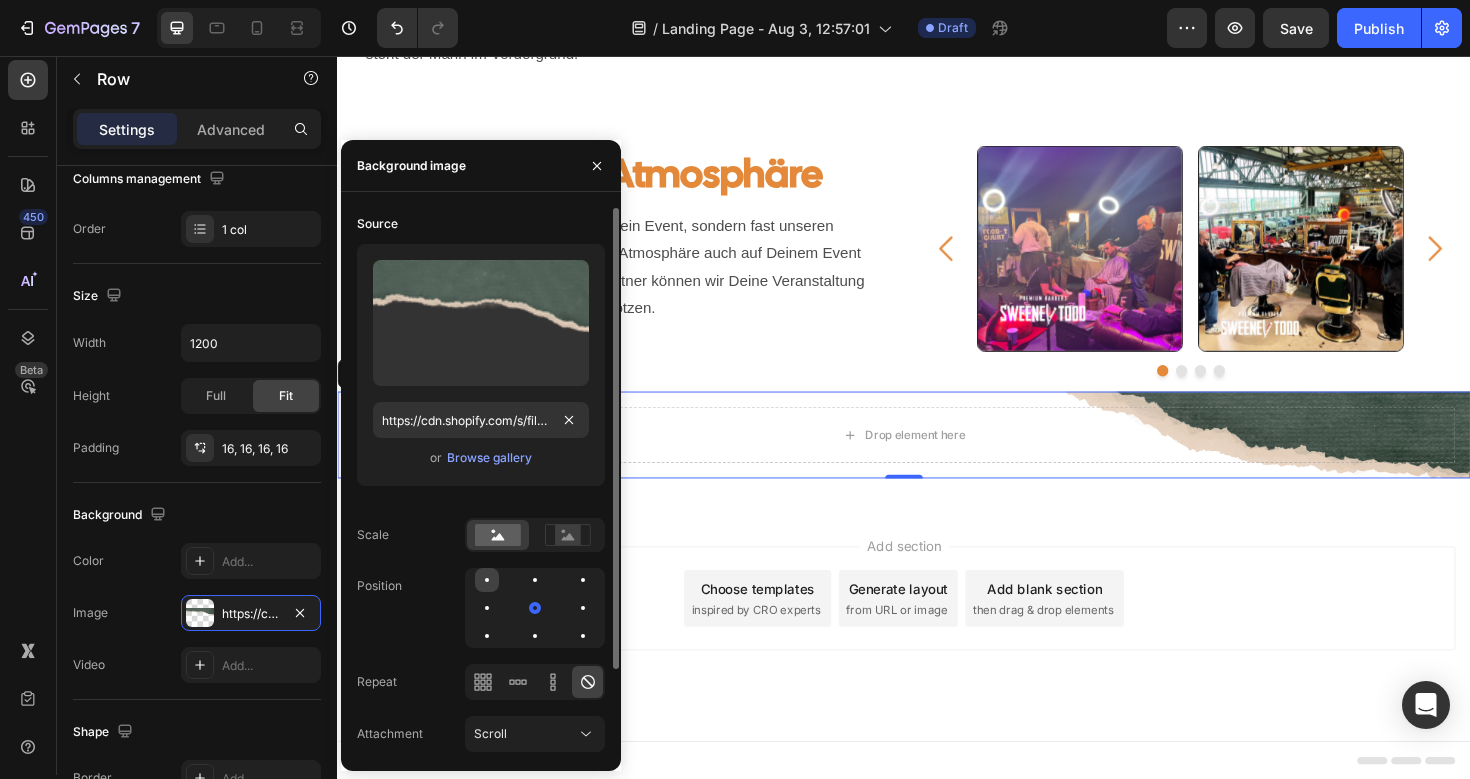 click 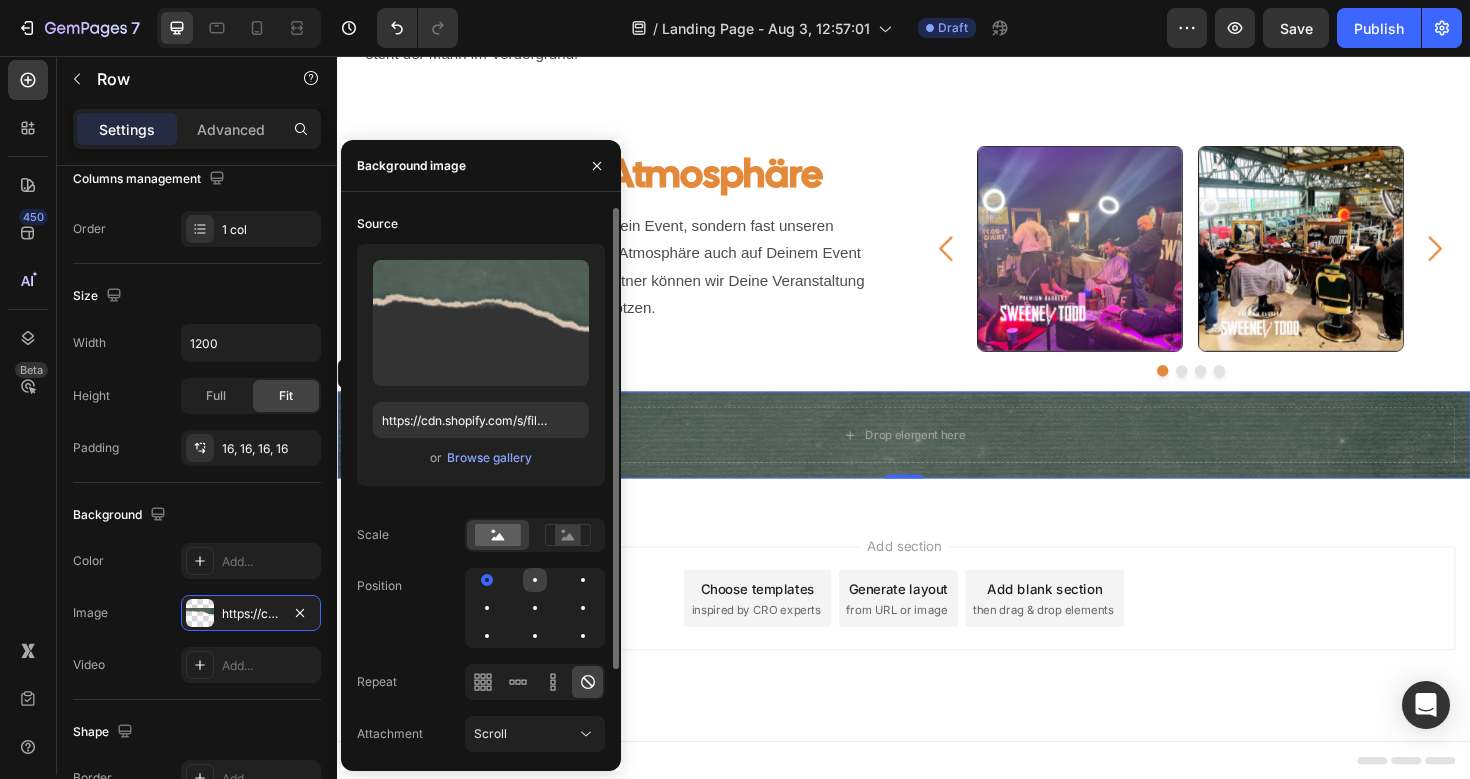 click 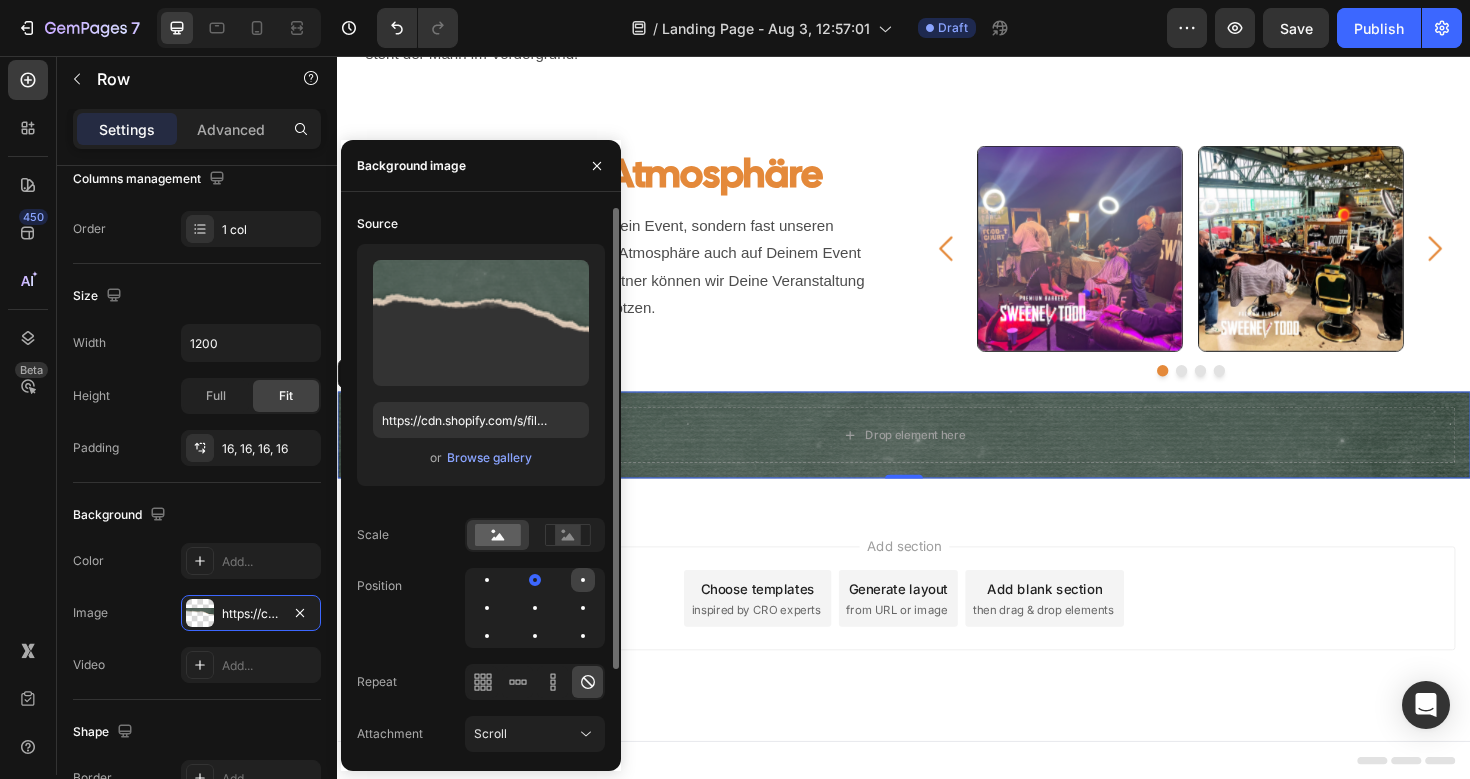 click at bounding box center [583, 580] 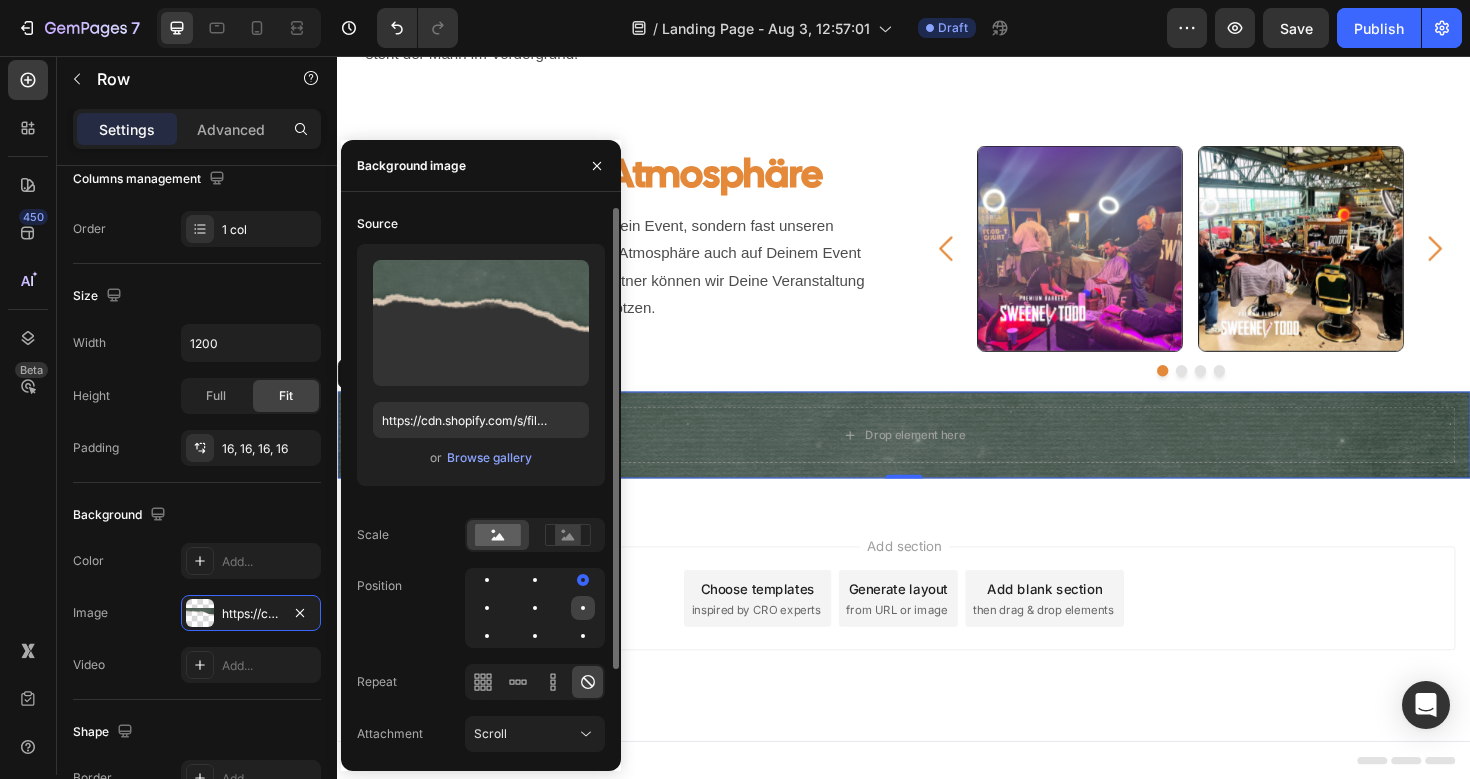 click 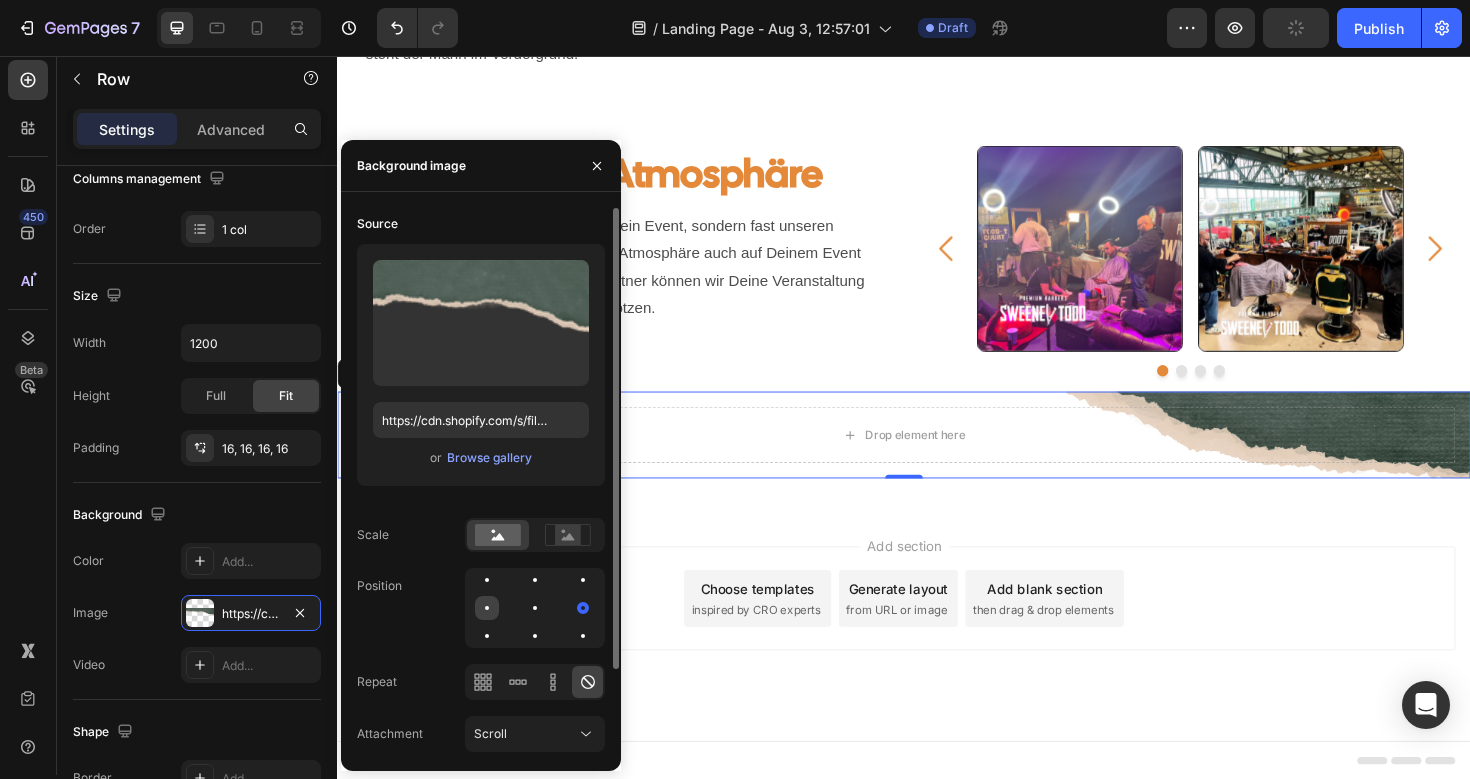 click 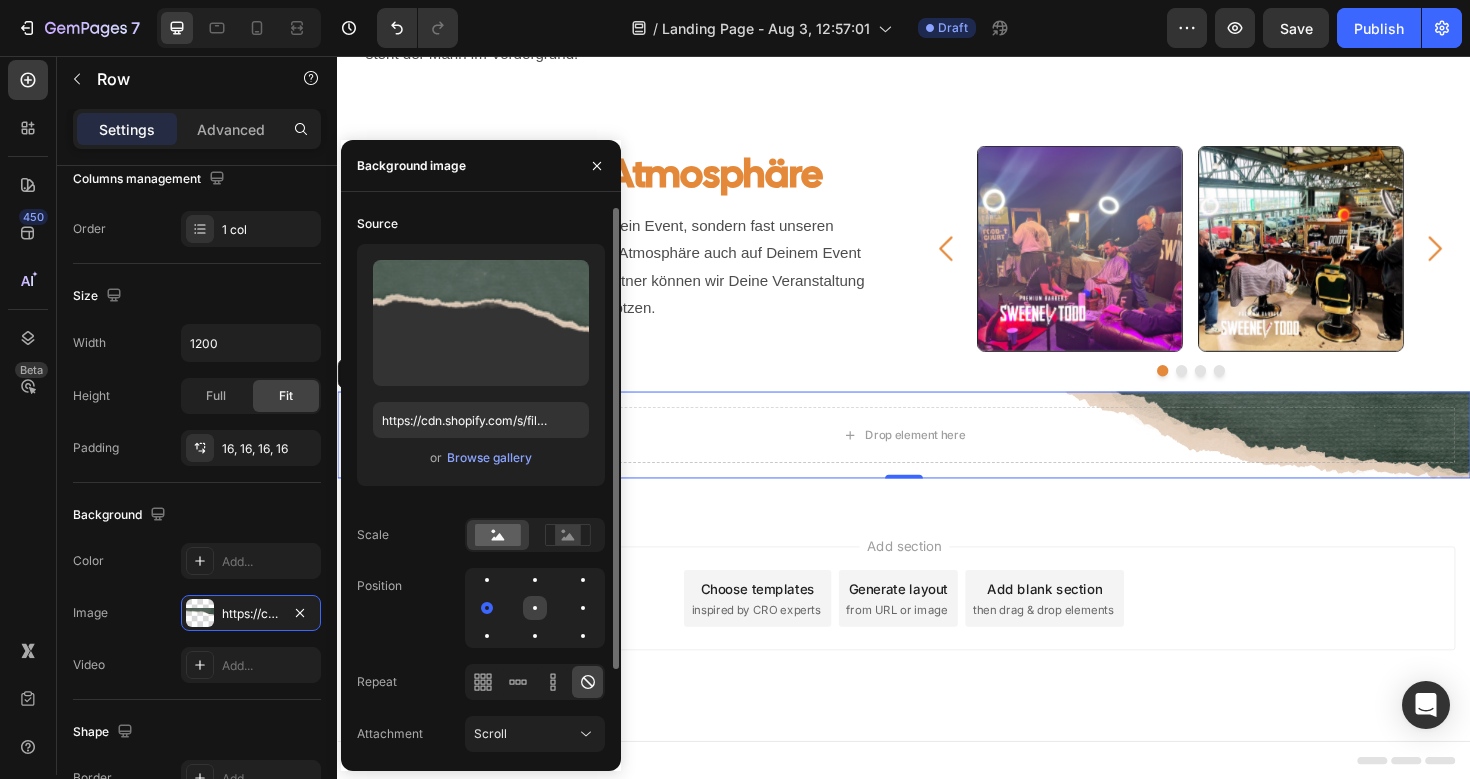 click 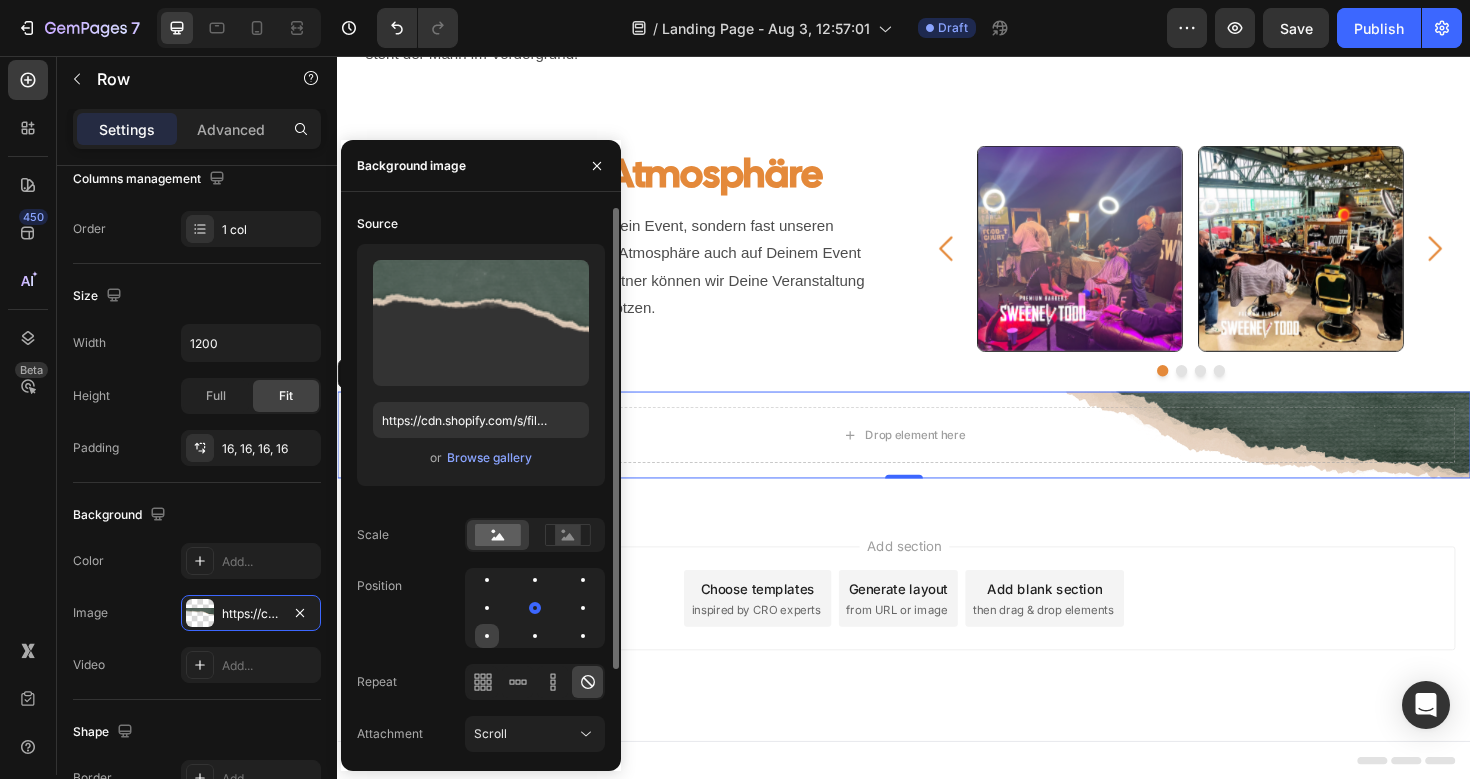 click 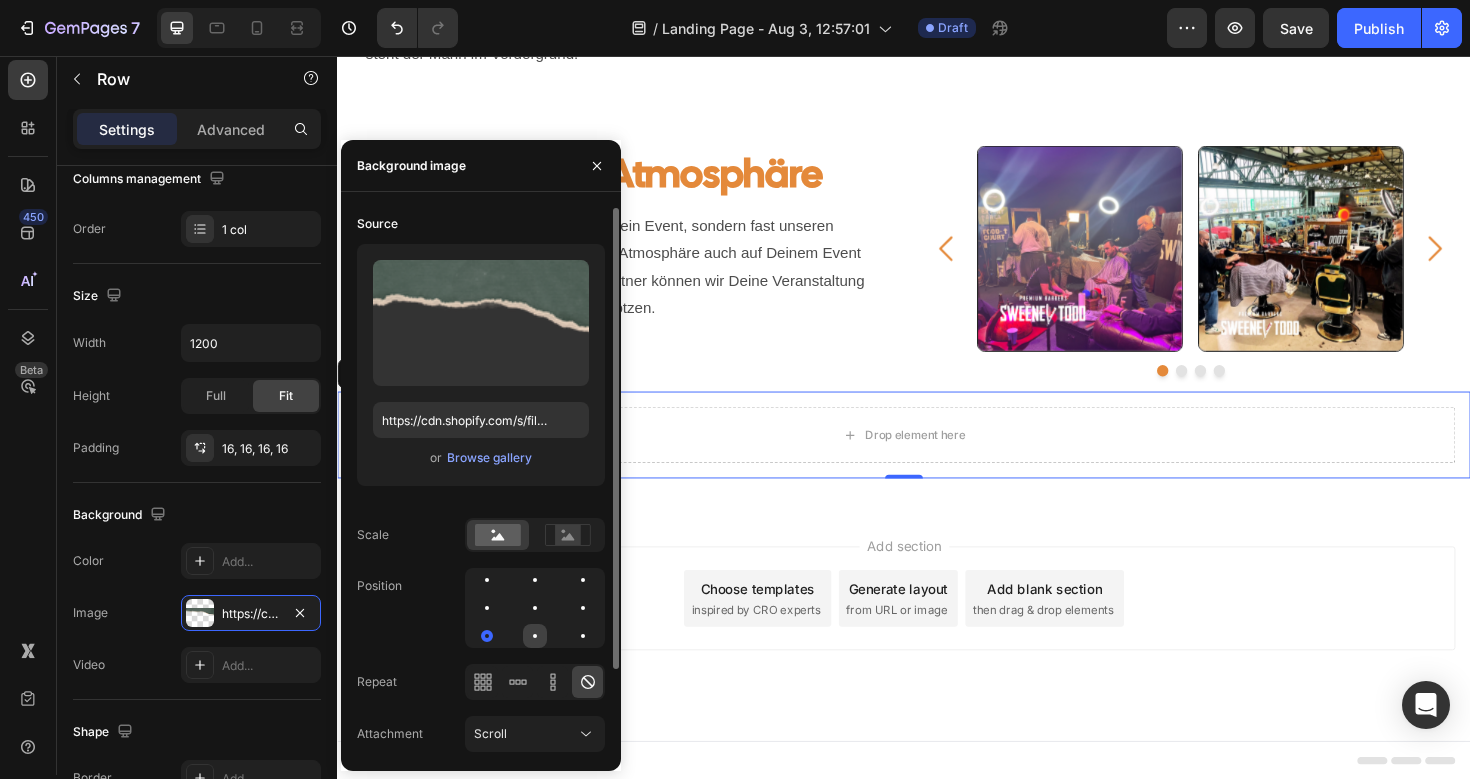 click 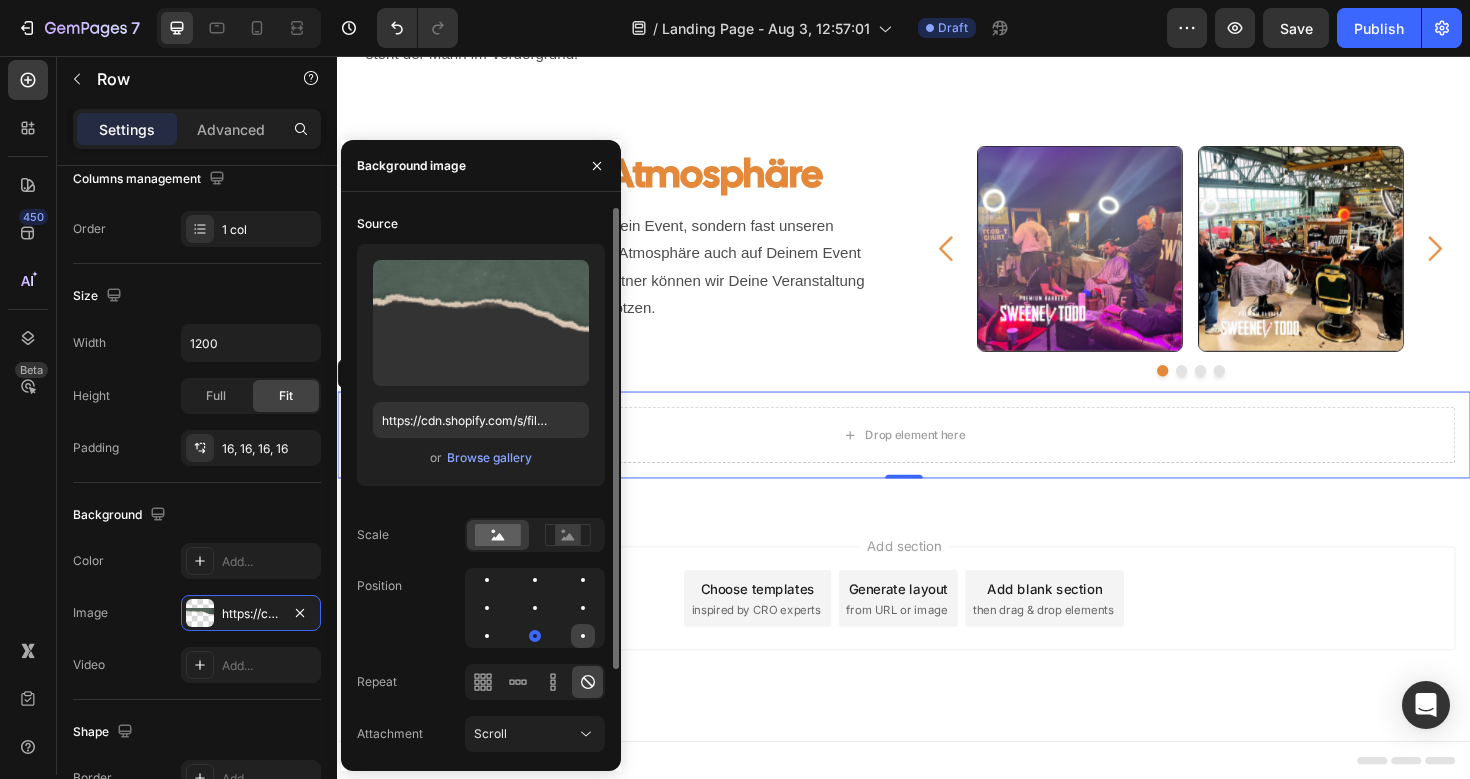 click 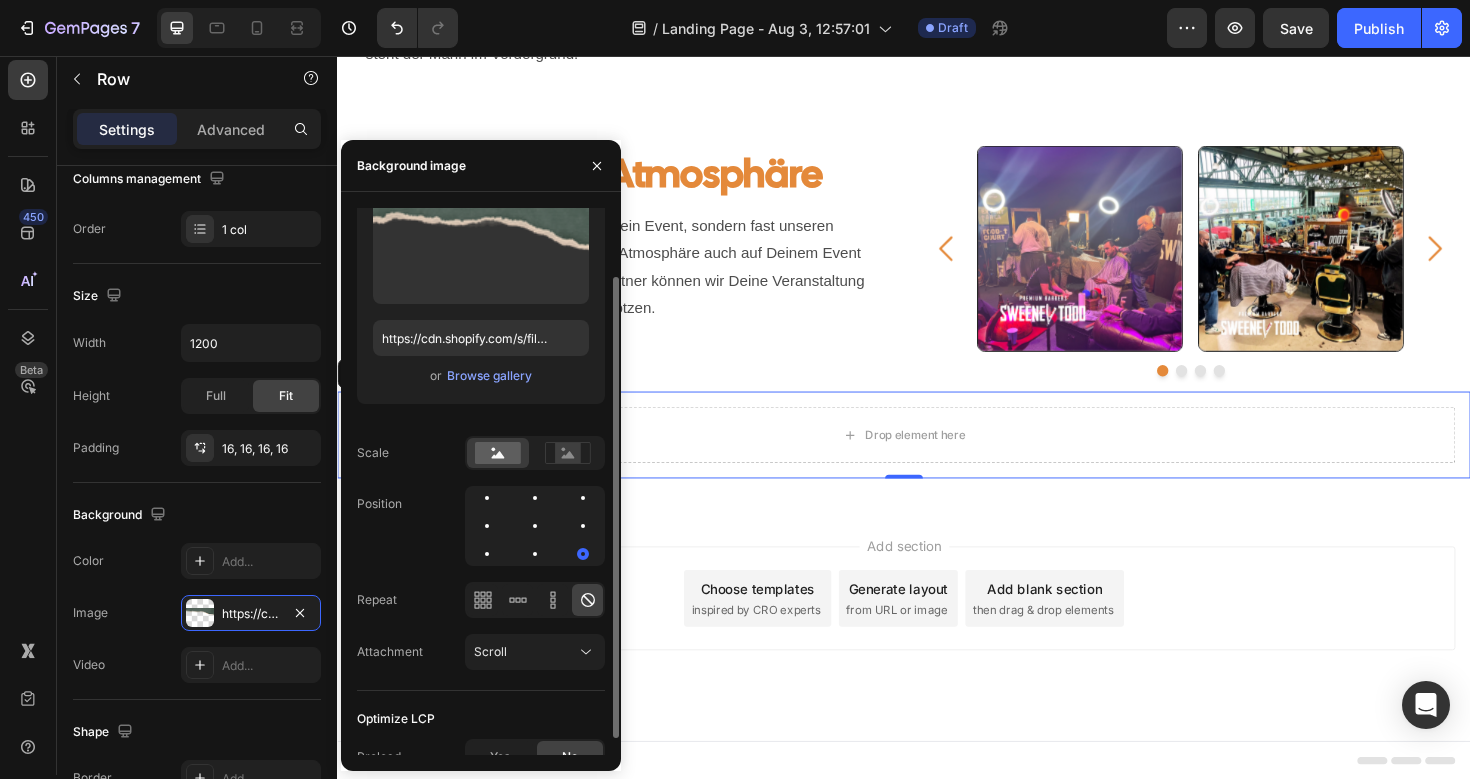 scroll, scrollTop: 102, scrollLeft: 0, axis: vertical 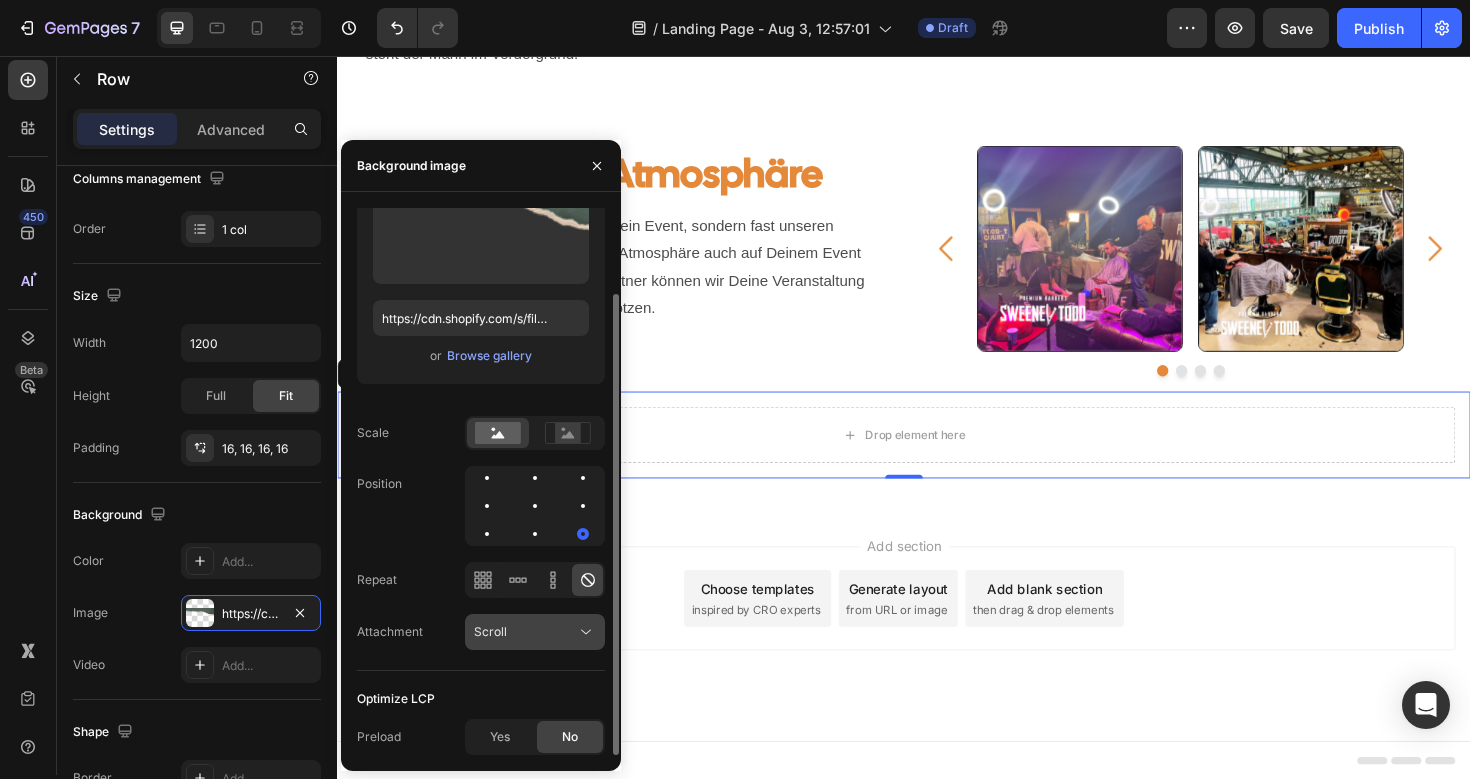 click 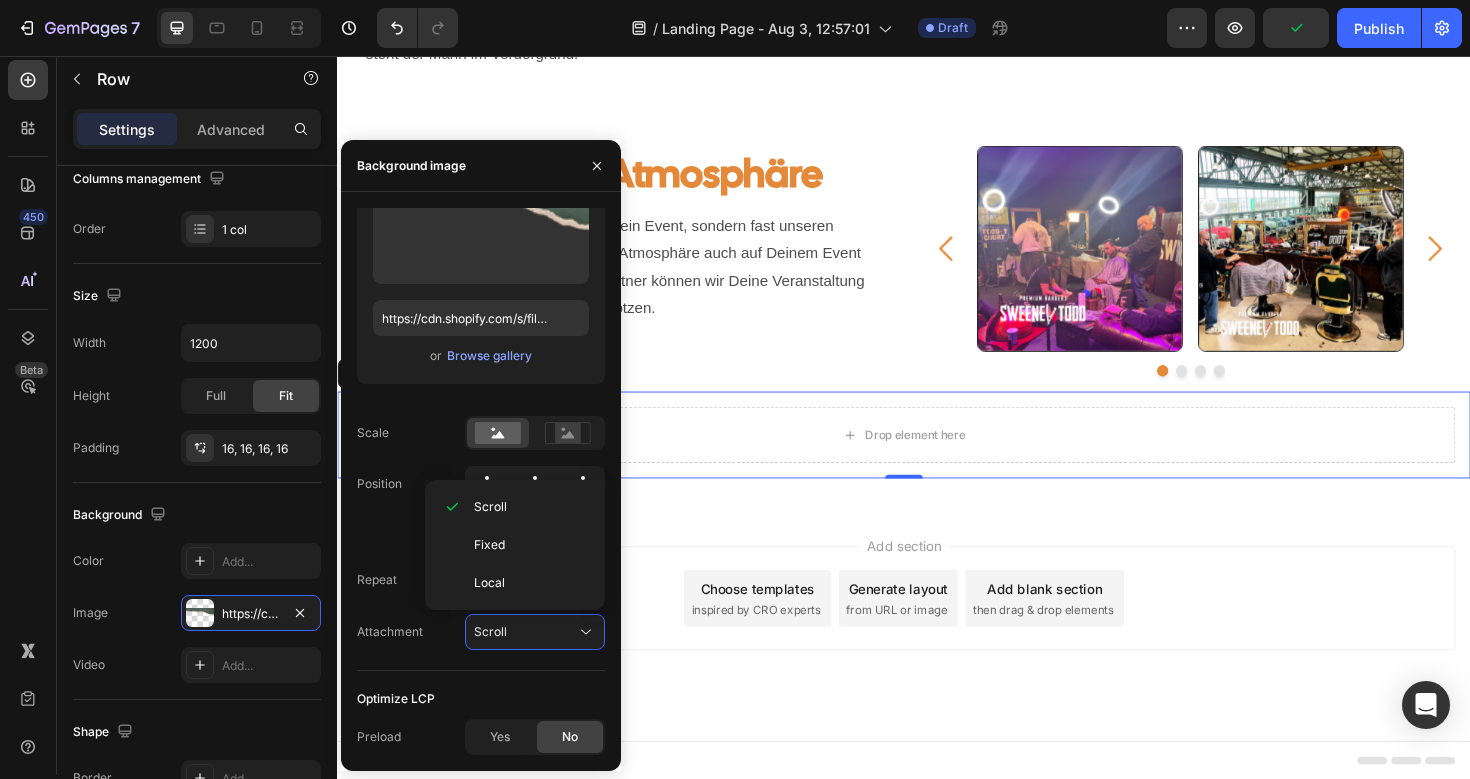 click on "Add section Choose templates inspired by CRO experts Generate layout from URL or image Add blank section then drag & drop elements" at bounding box center (937, 658) 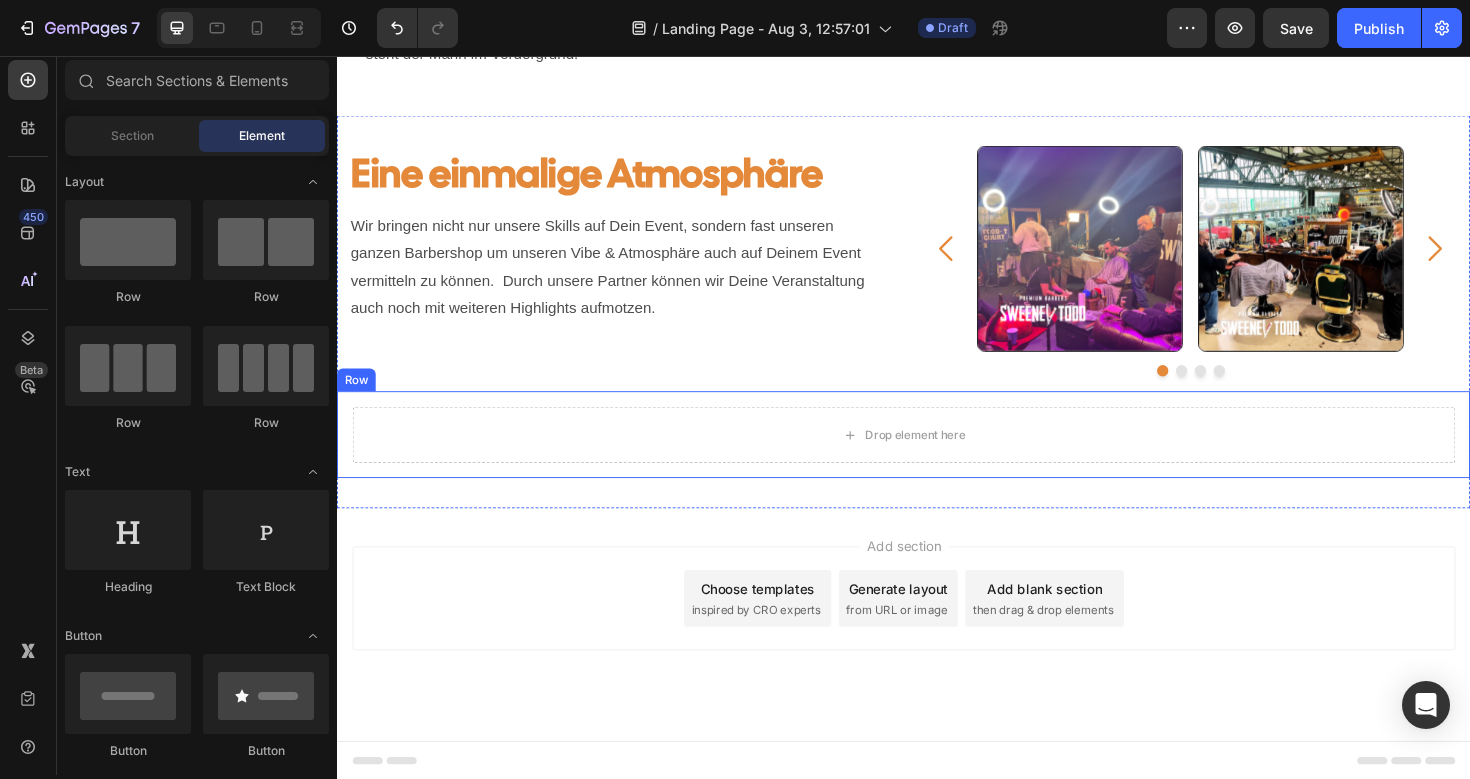 click on "Drop element here Row" at bounding box center (937, 457) 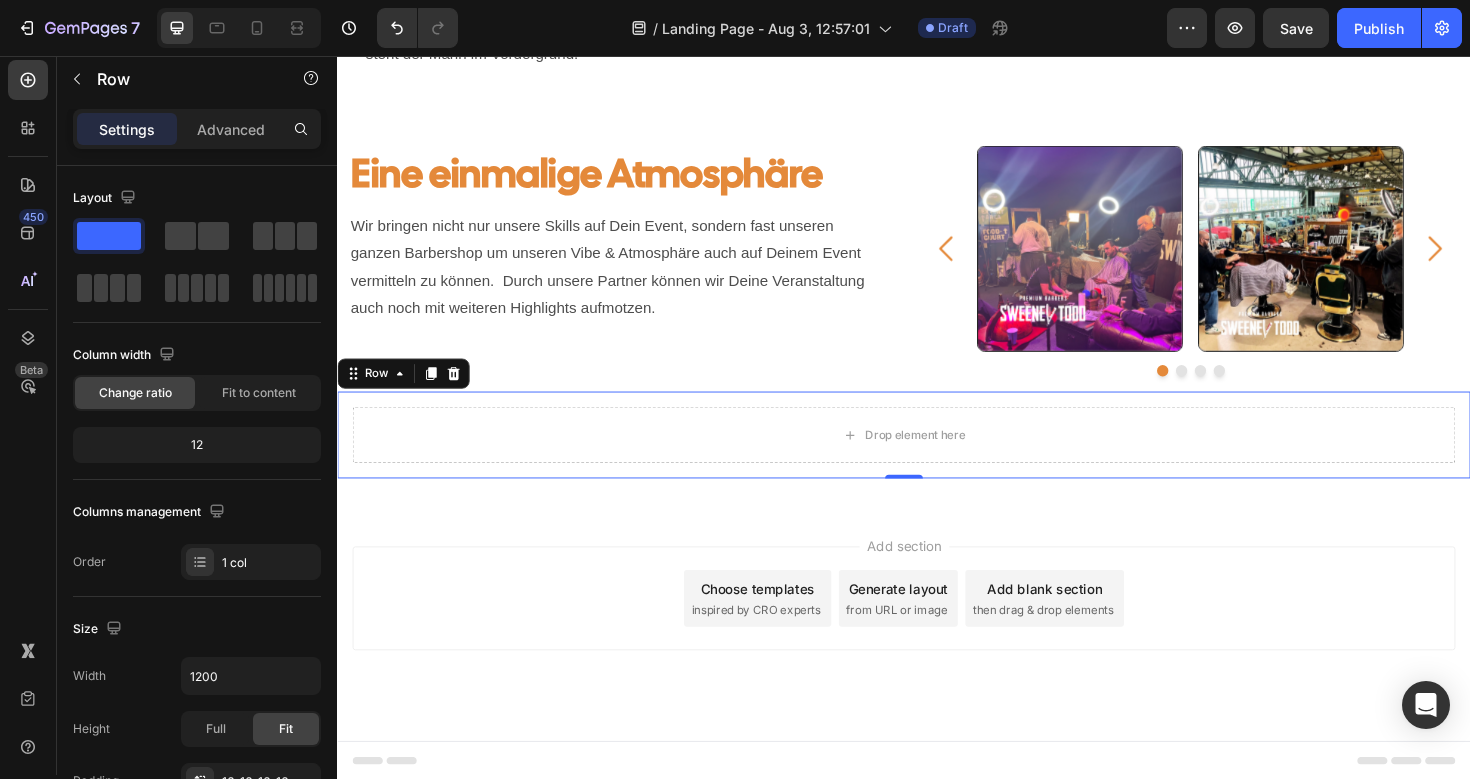 click on "Drop element here Row   0" at bounding box center (937, 457) 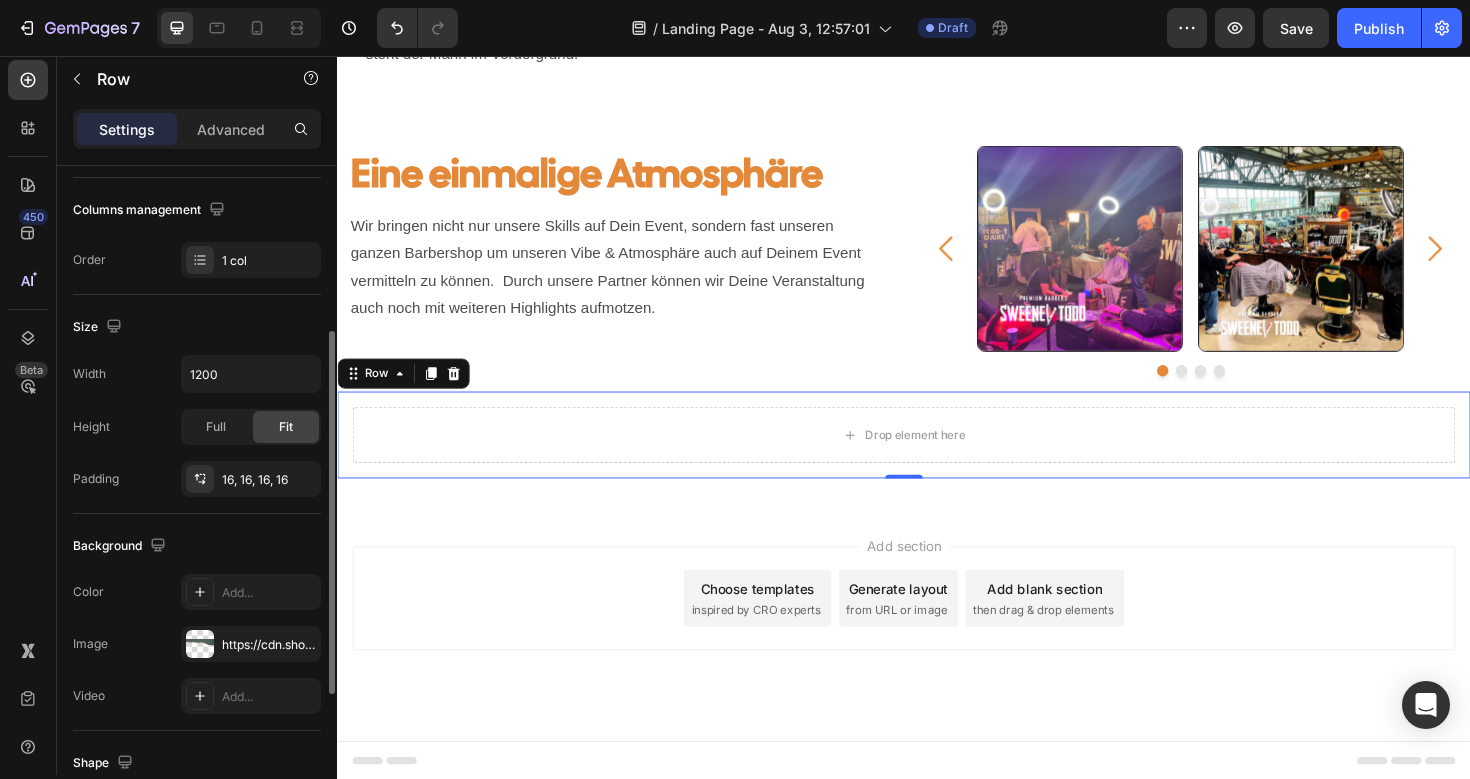 scroll, scrollTop: 304, scrollLeft: 0, axis: vertical 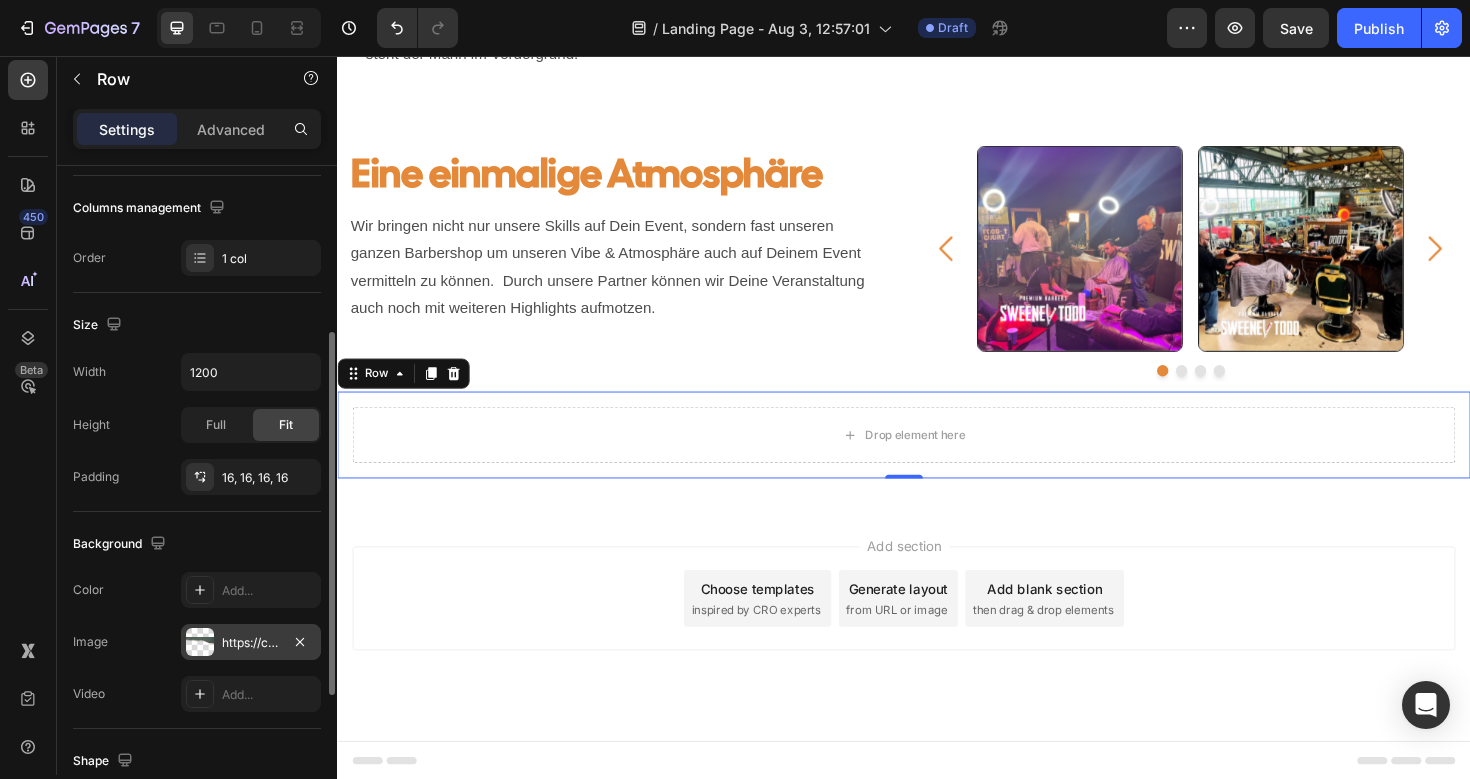 click on "https://cdn.shopify.com/s/files/1/0910/3386/2467/files/gempages_540342684171109508-cb861c71-2033-4f67-8065-a4b9b094bcb5.png" at bounding box center (251, 643) 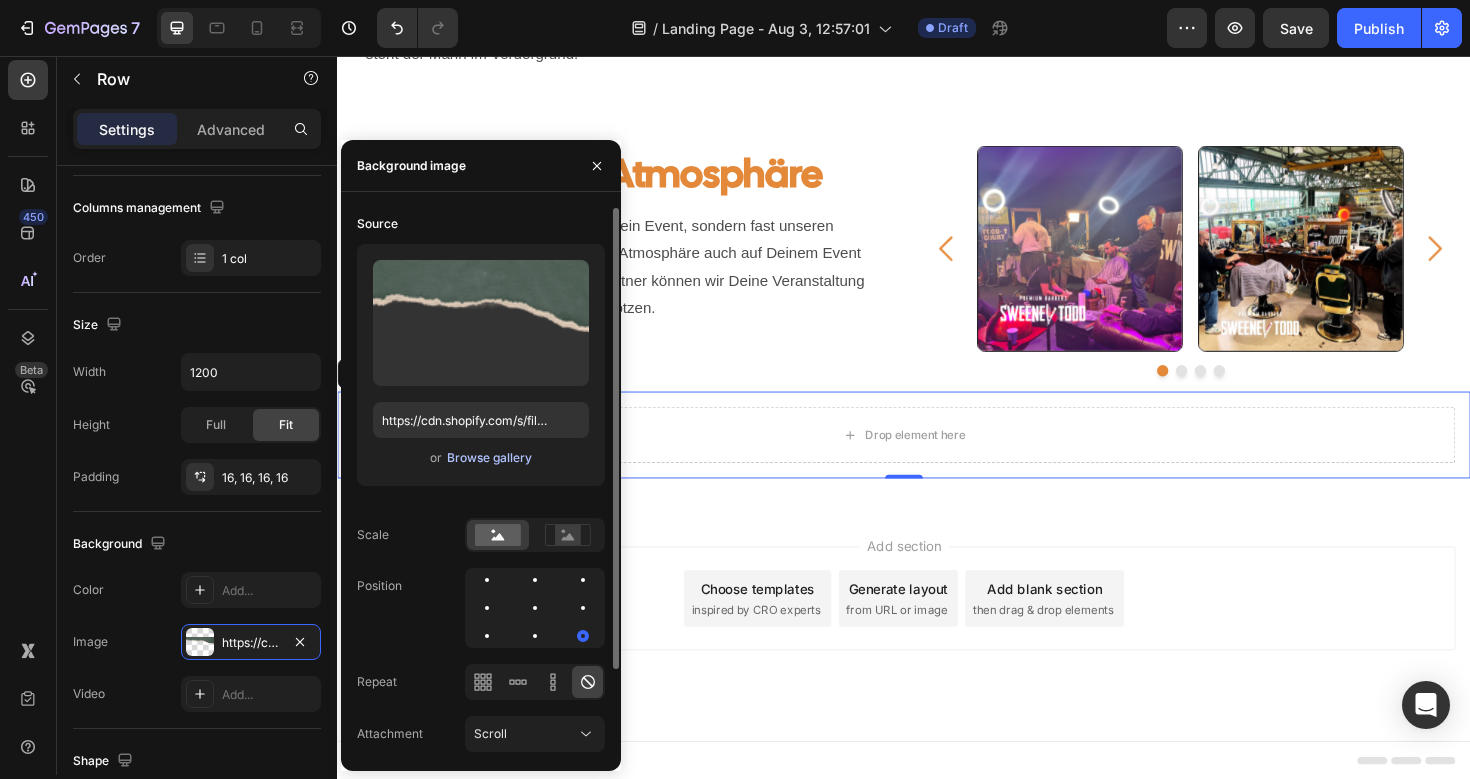click on "Browse gallery" at bounding box center [489, 458] 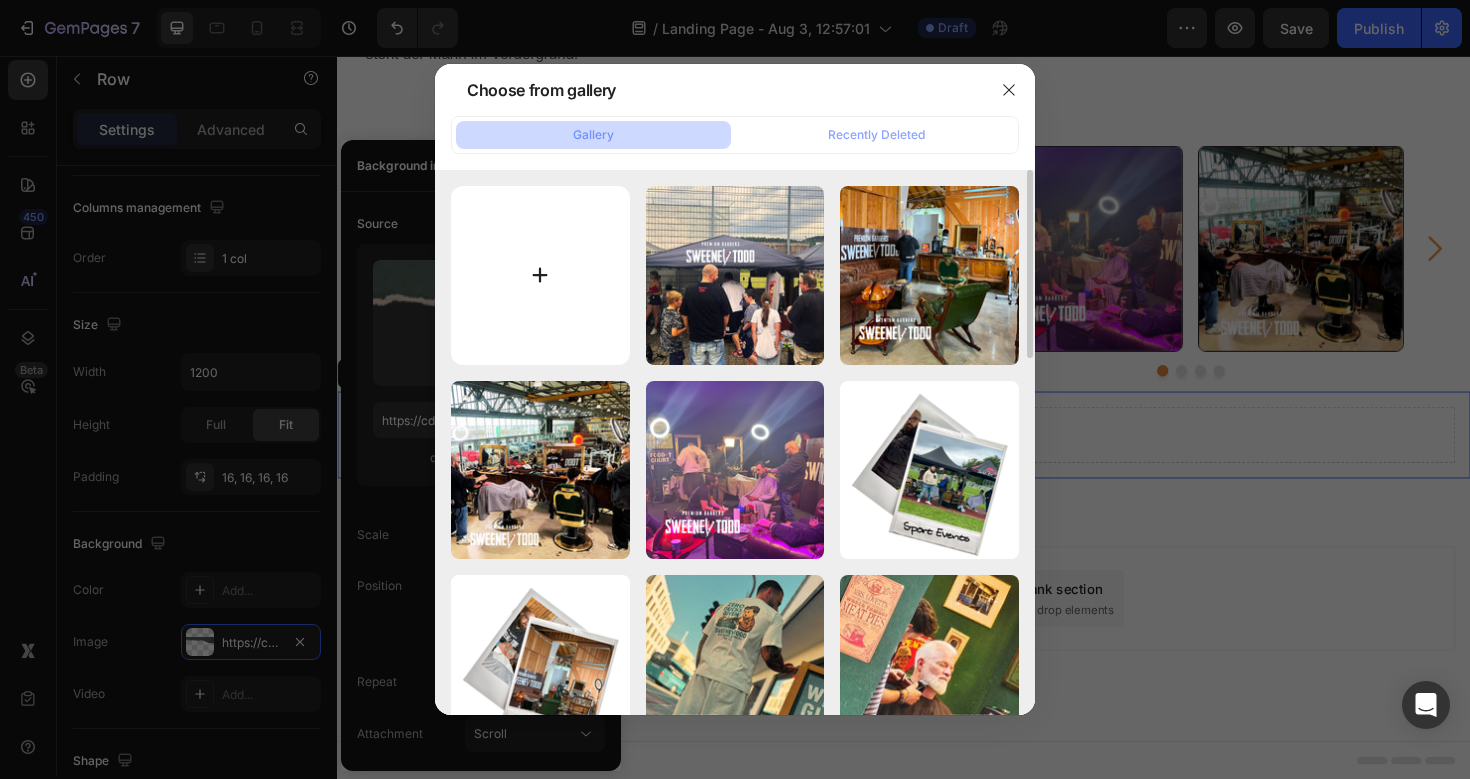 click at bounding box center [540, 275] 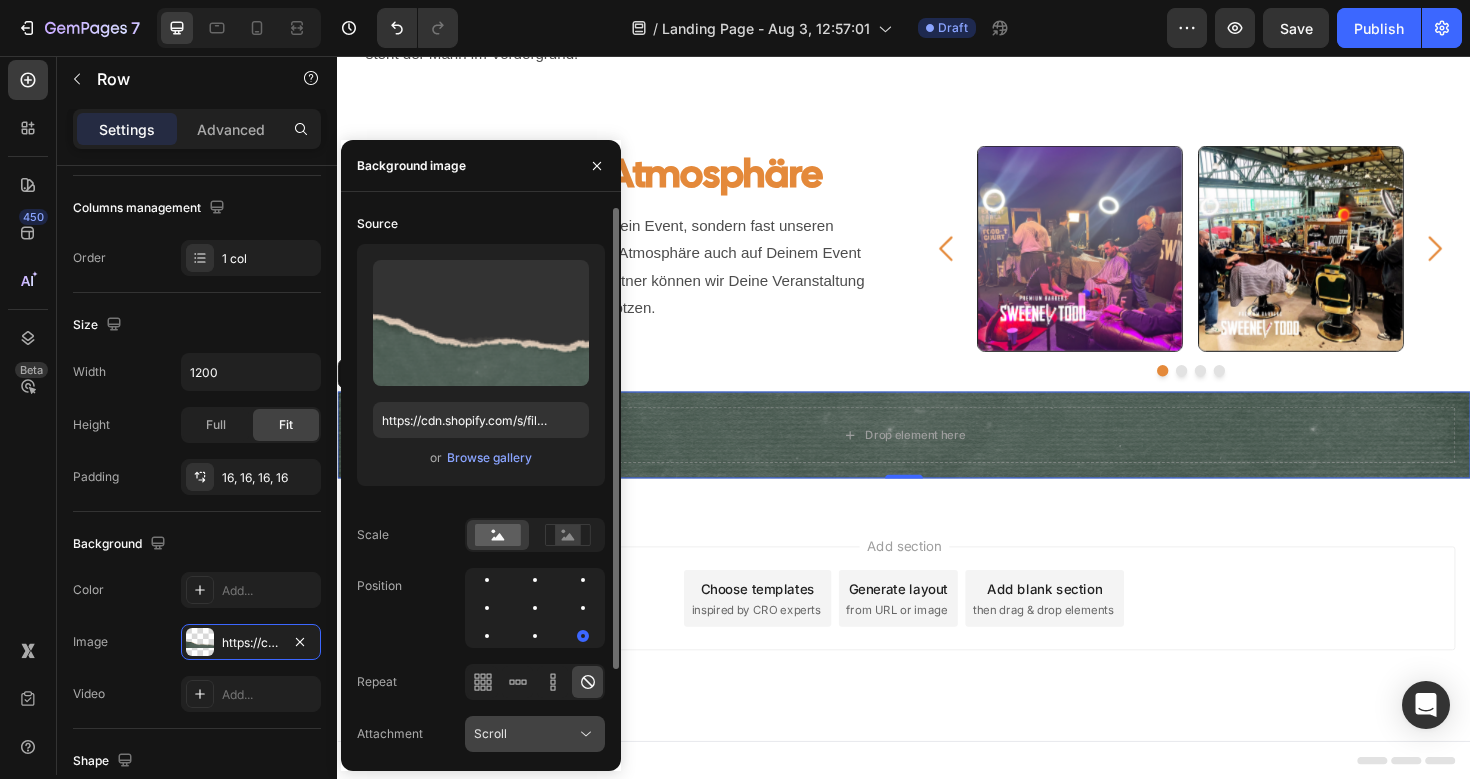 click on "Scroll" 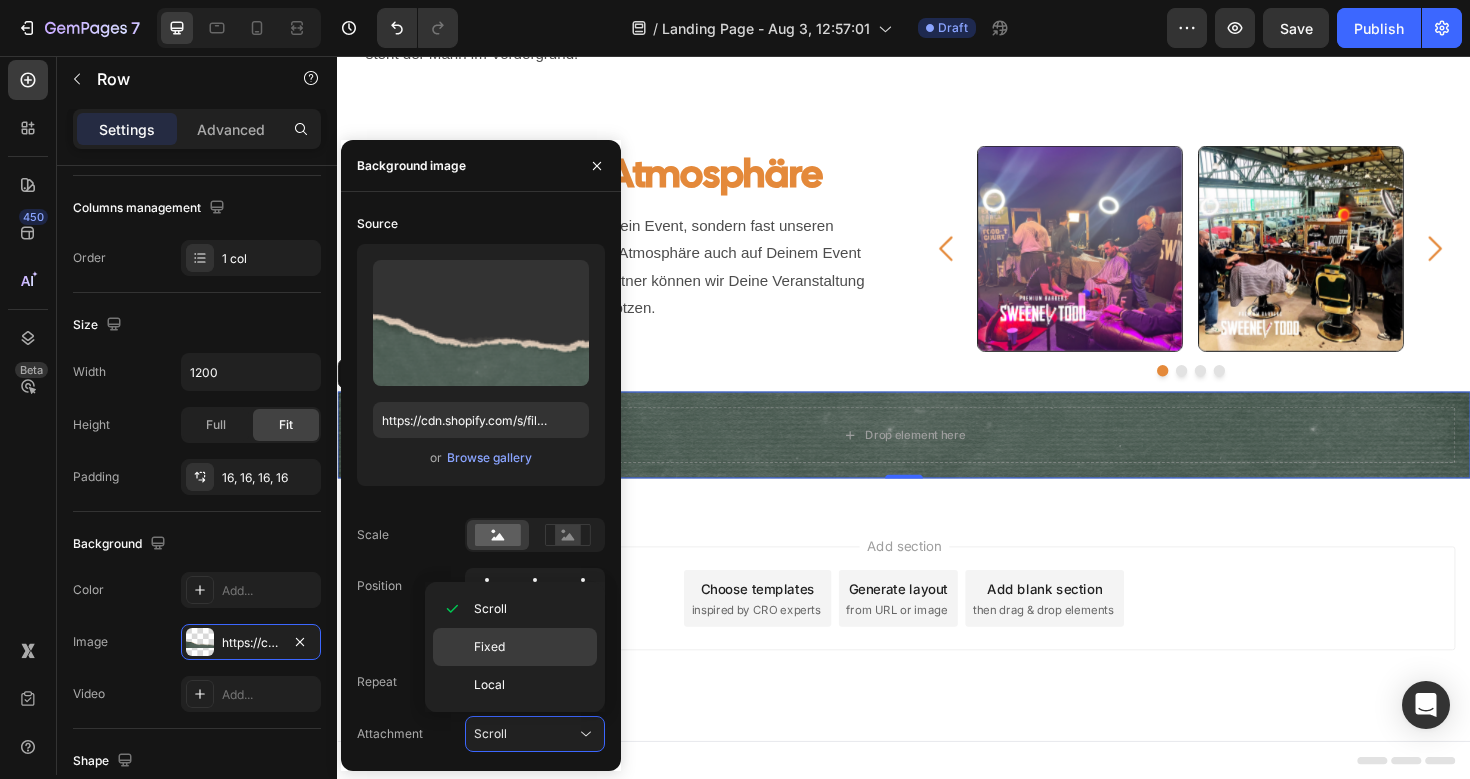 click on "Fixed" 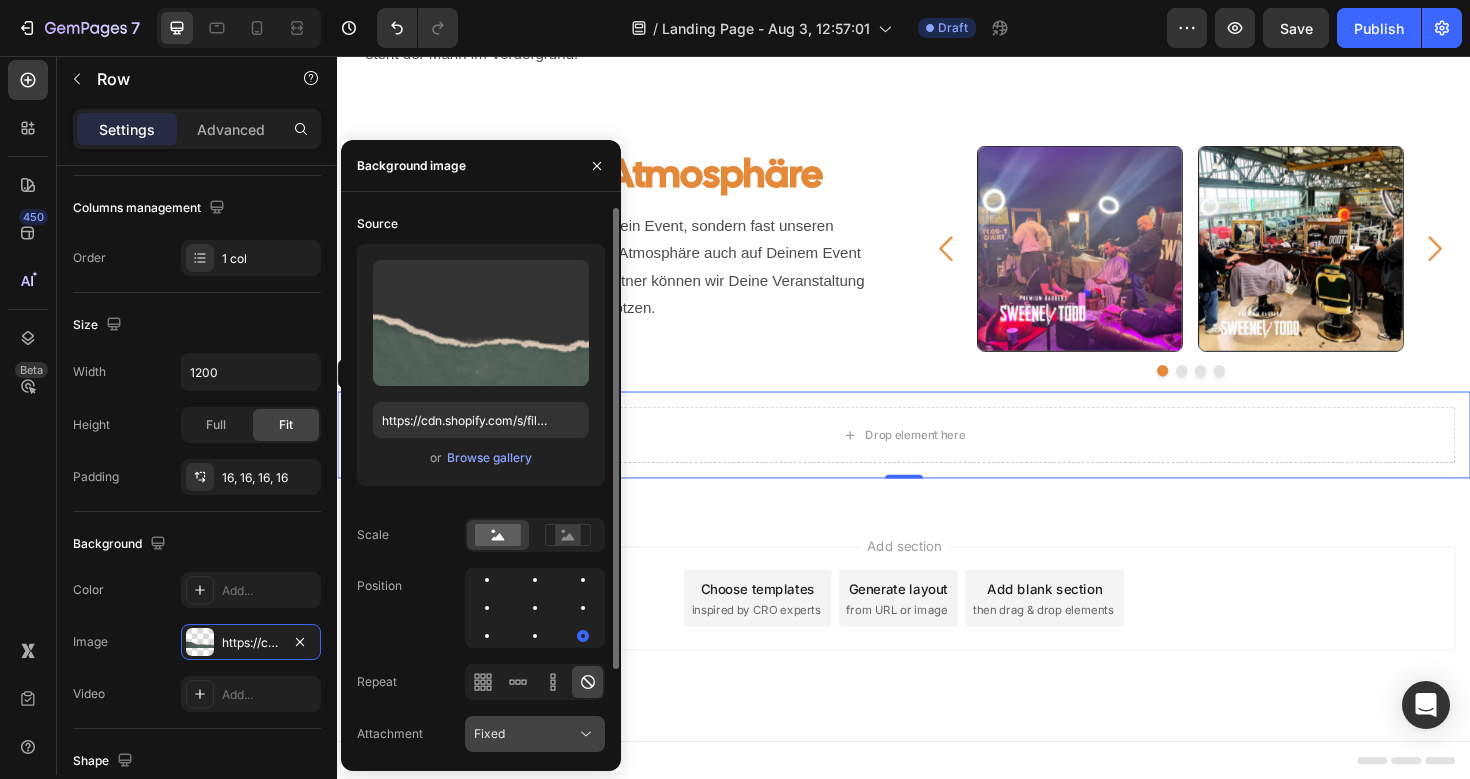 click on "Fixed" at bounding box center (525, 734) 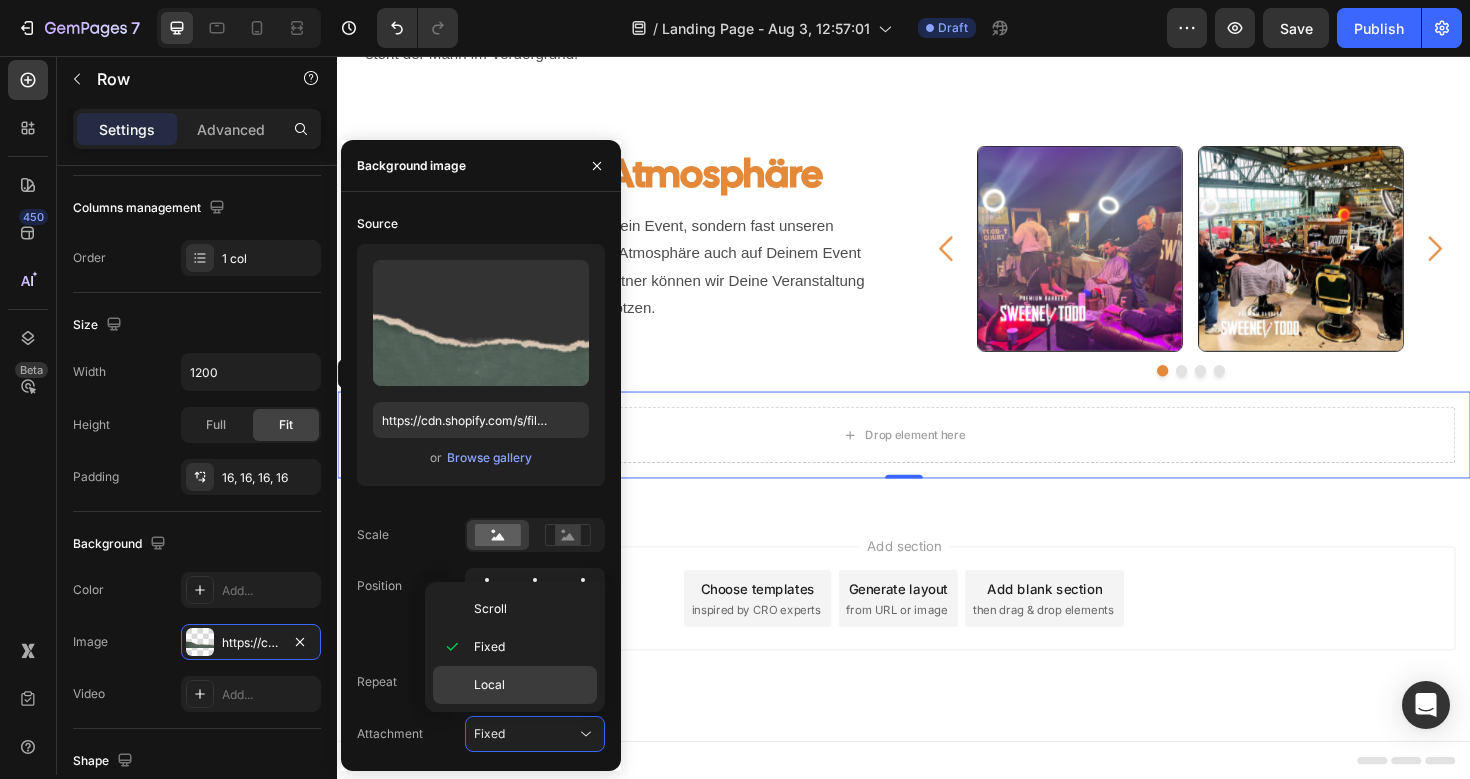 click on "Local" 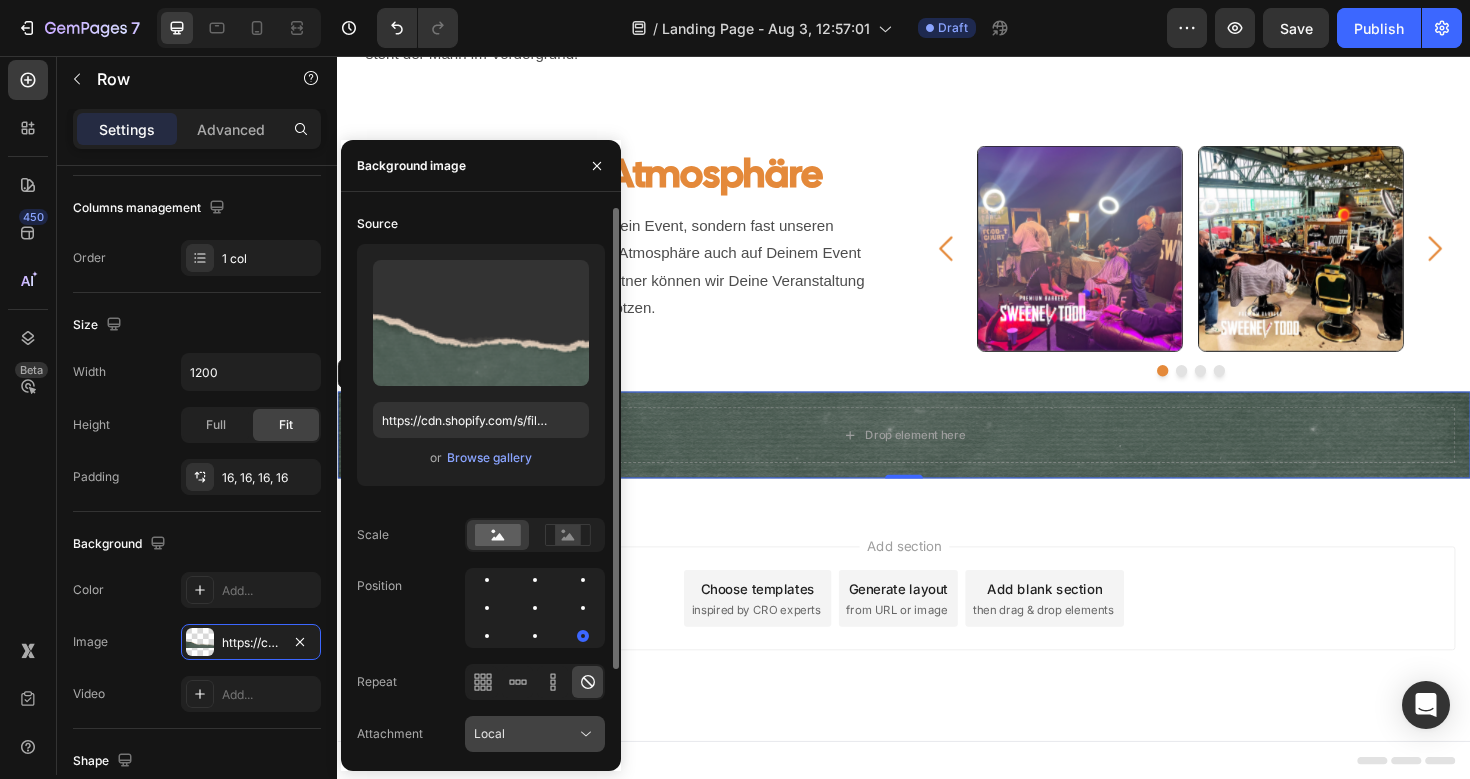 click on "Local" at bounding box center [525, 734] 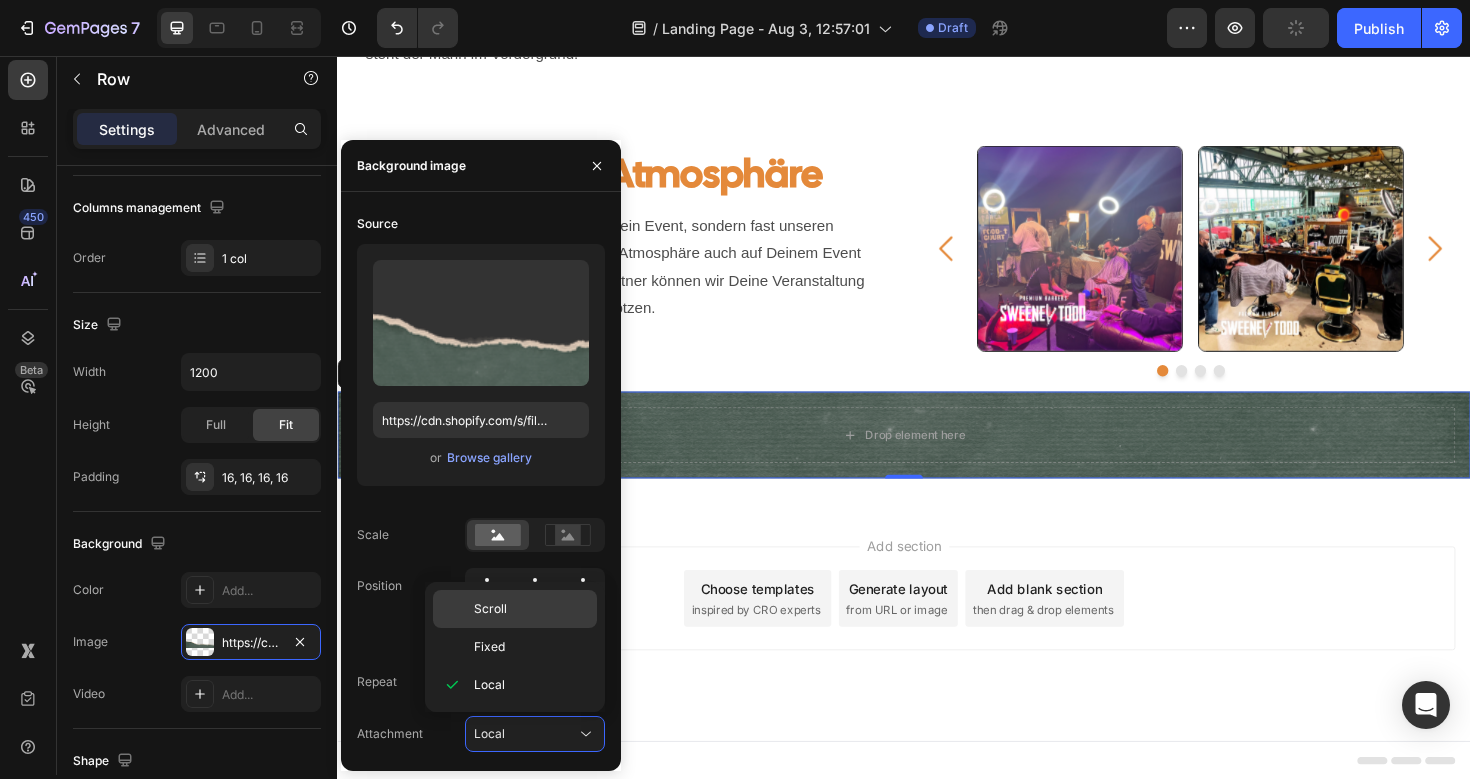 click on "Scroll" at bounding box center [531, 609] 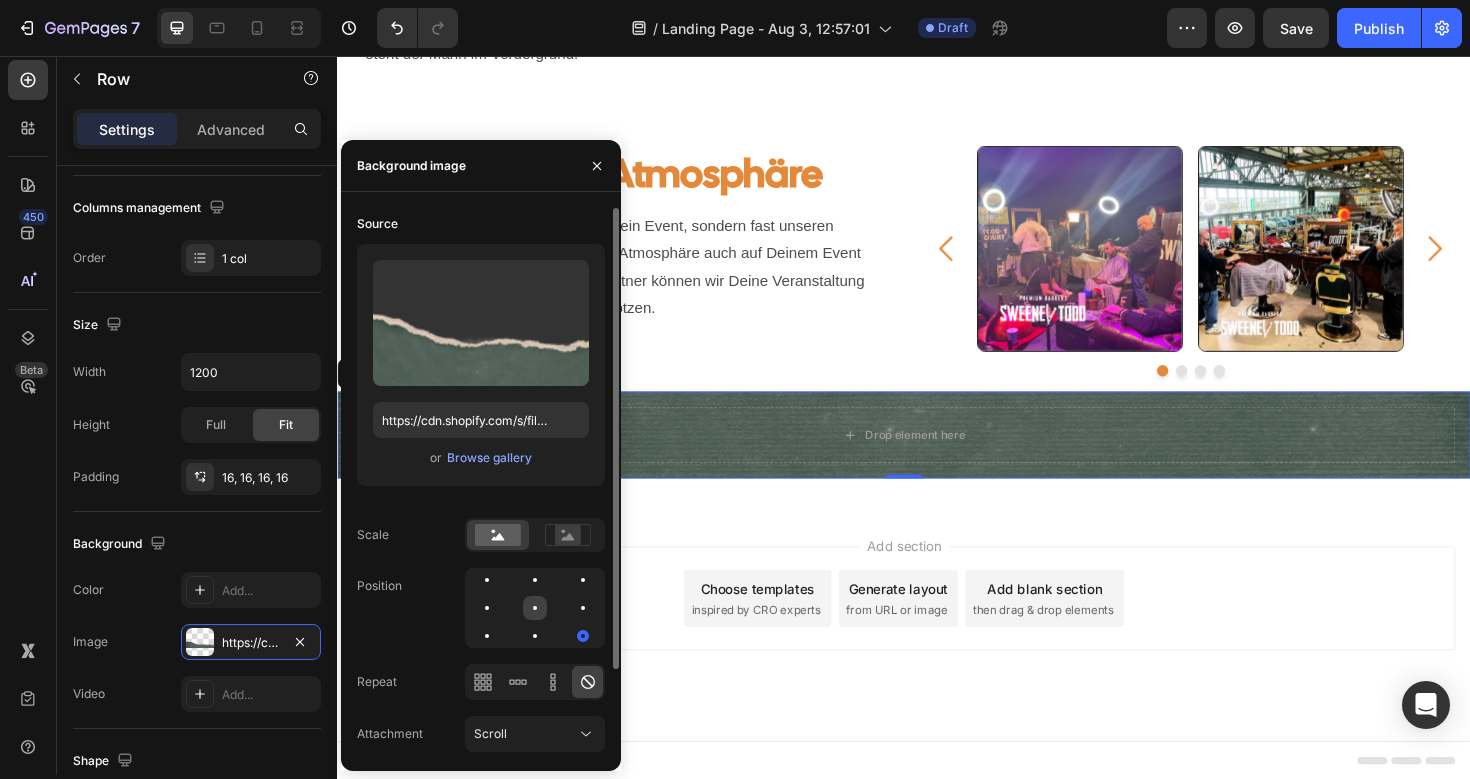 click 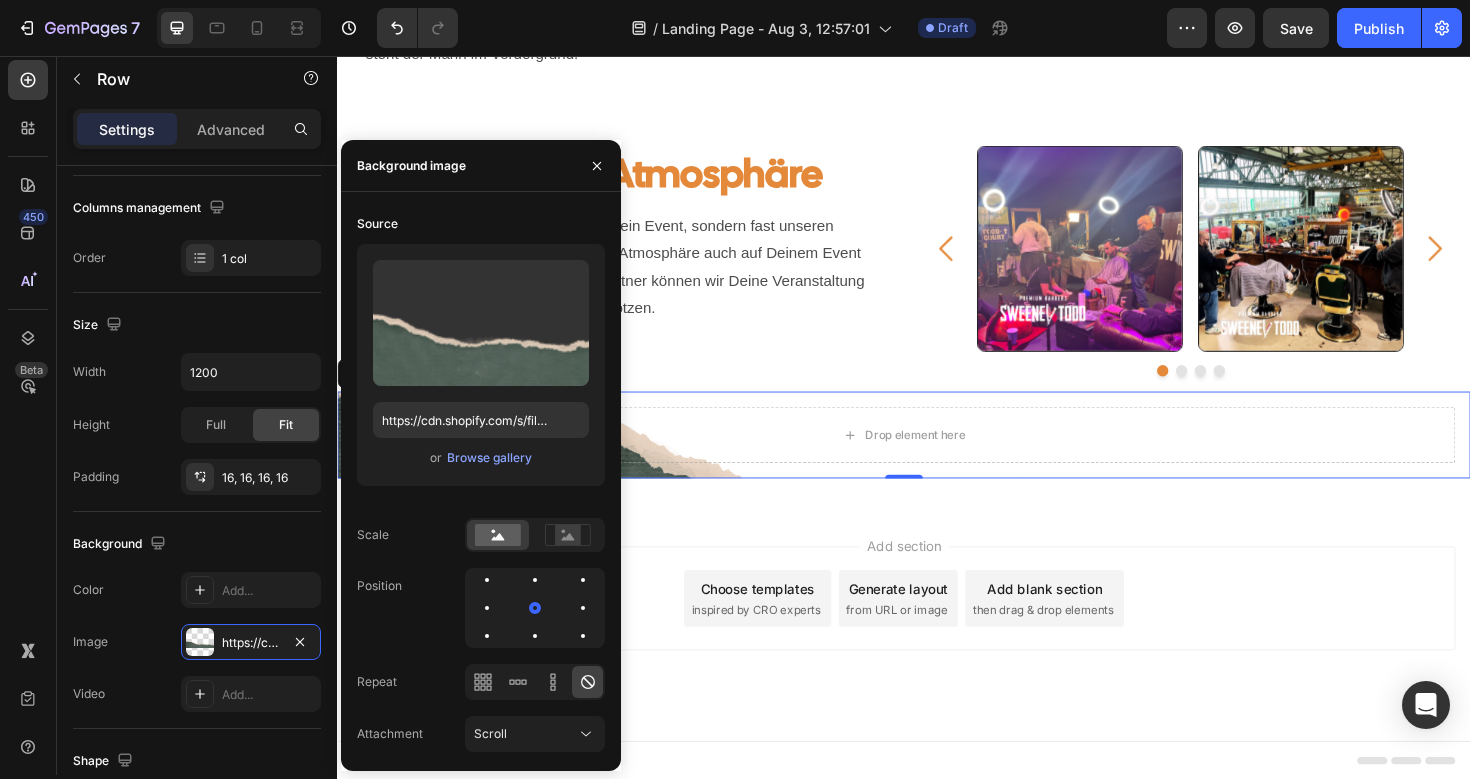 click on "Add section Choose templates inspired by CRO experts Generate layout from URL or image Add blank section then drag & drop elements" at bounding box center [937, 658] 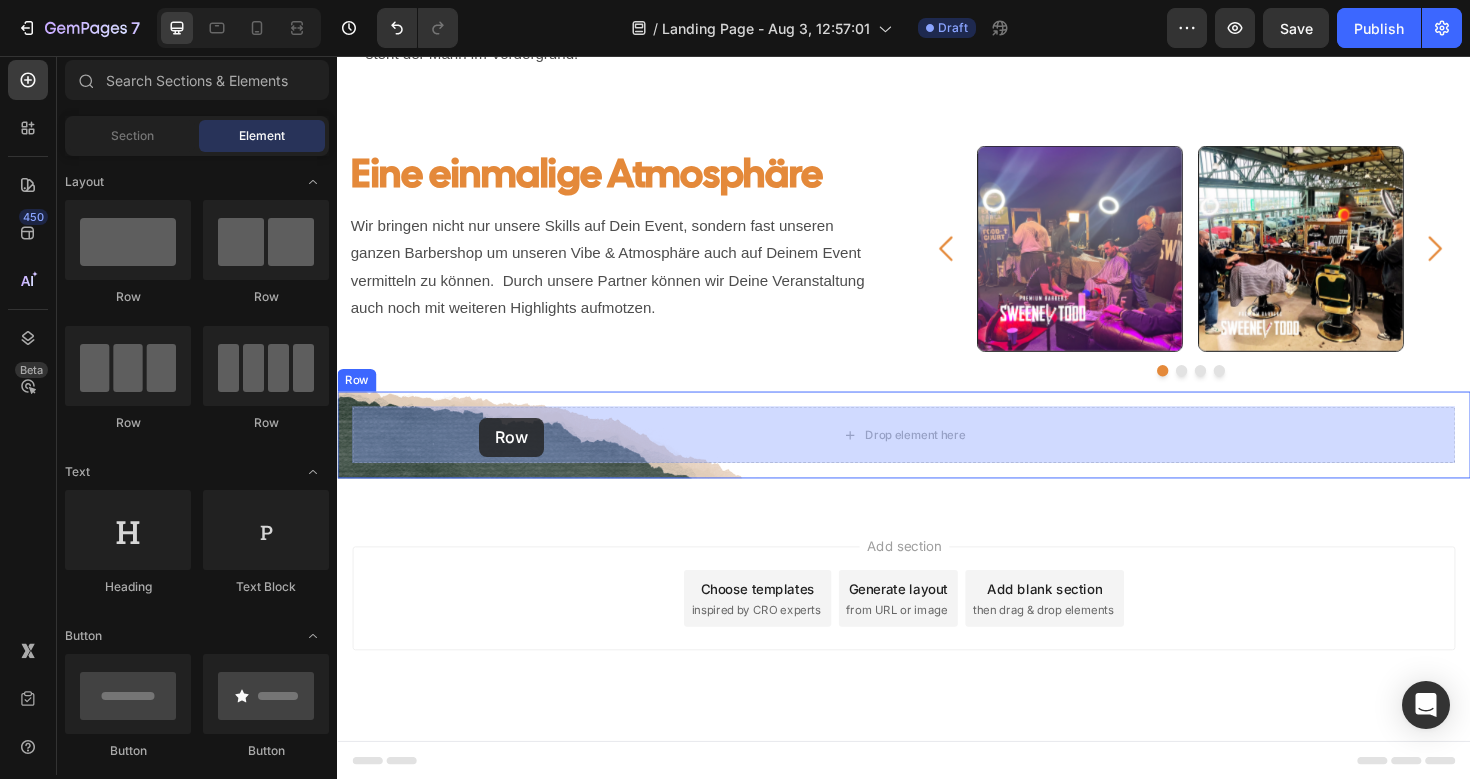drag, startPoint x: 569, startPoint y: 312, endPoint x: 487, endPoint y: 439, distance: 151.17209 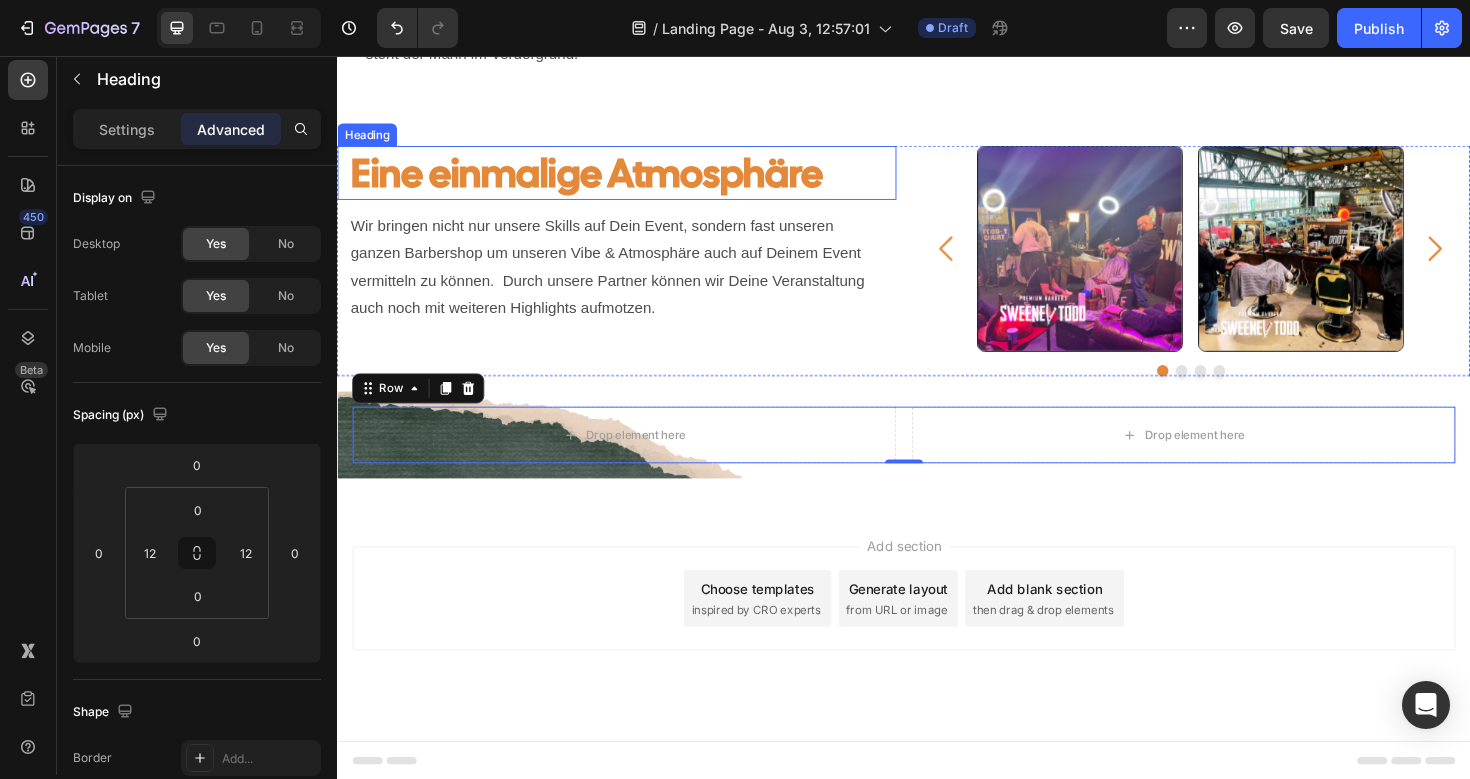 click on "Eine einmalige Atmosphäre" at bounding box center (633, 179) 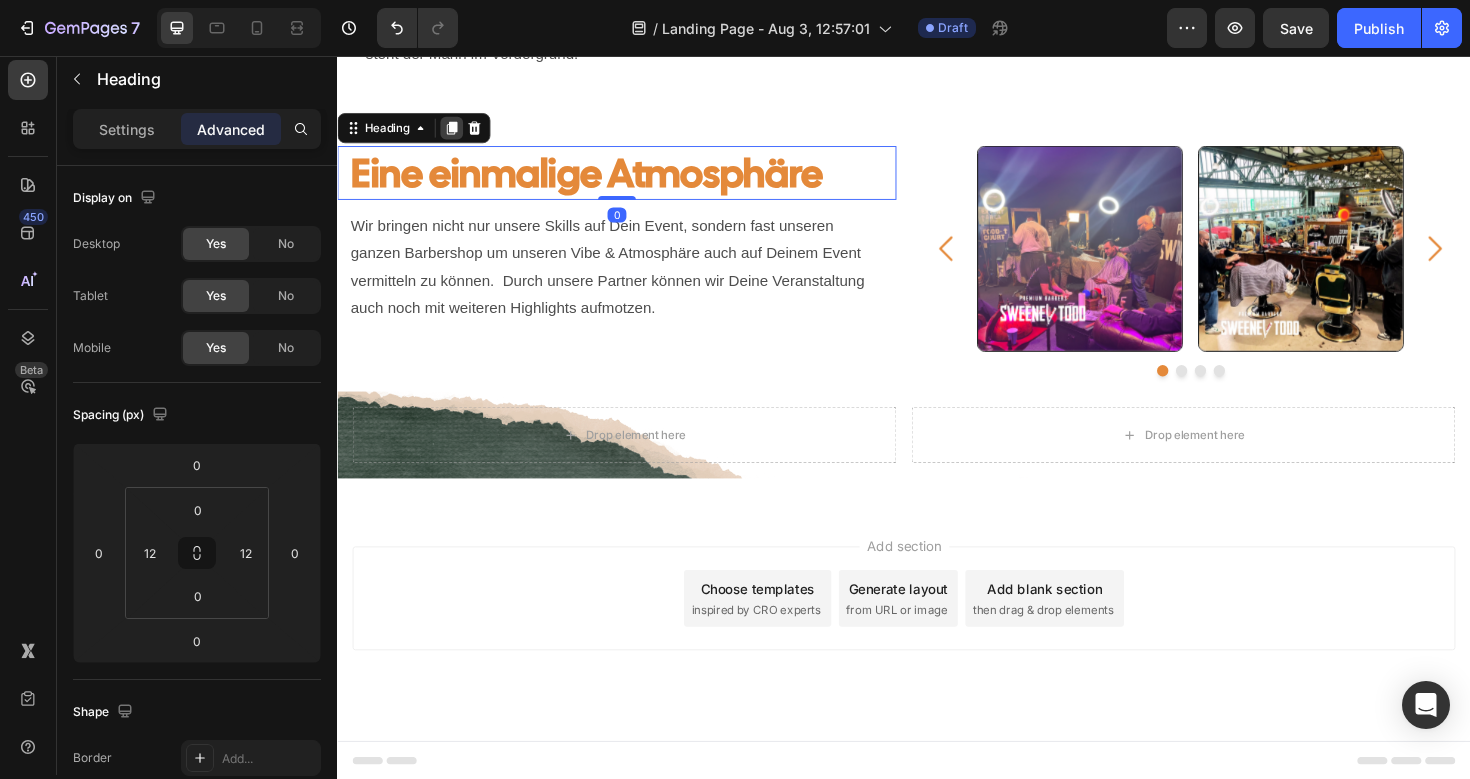 click 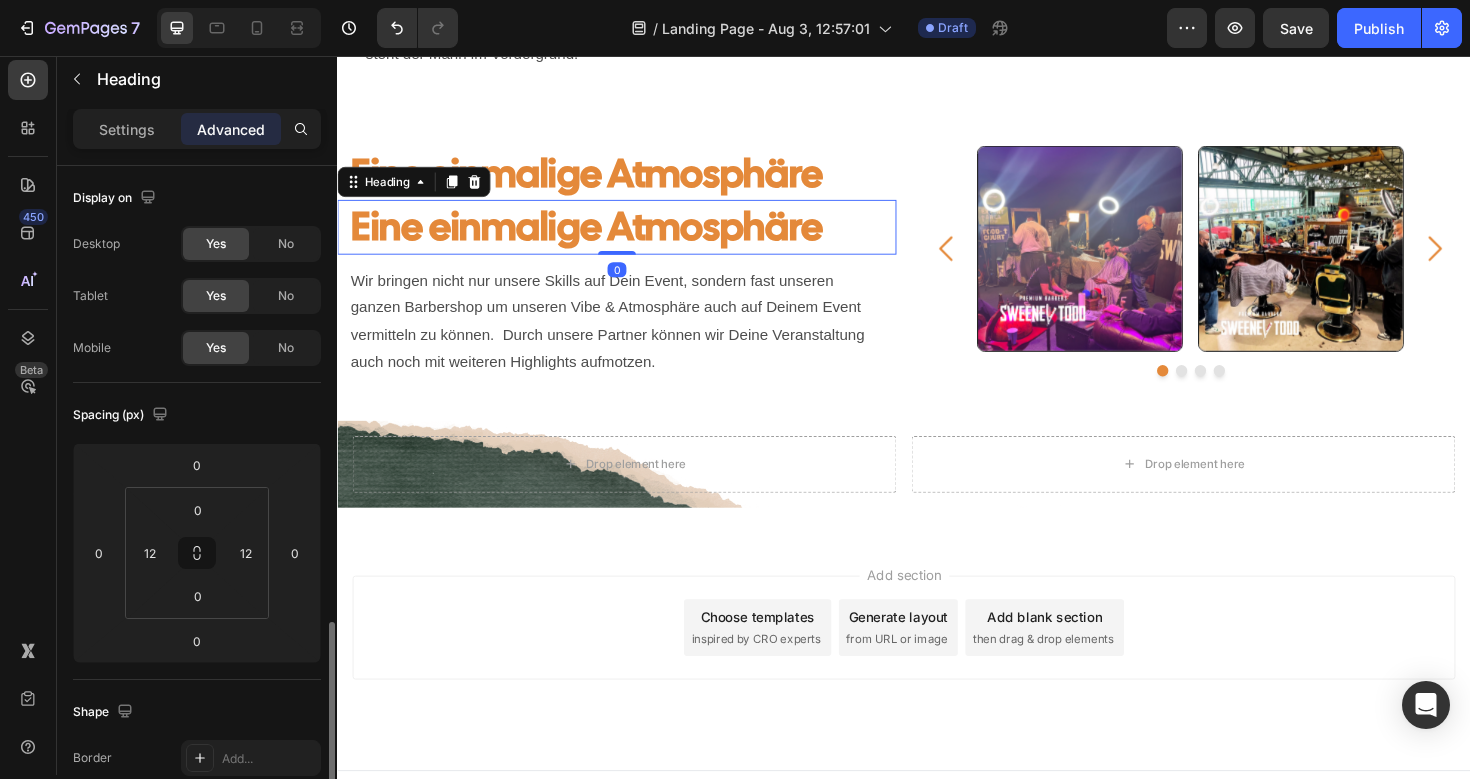 scroll, scrollTop: 304, scrollLeft: 0, axis: vertical 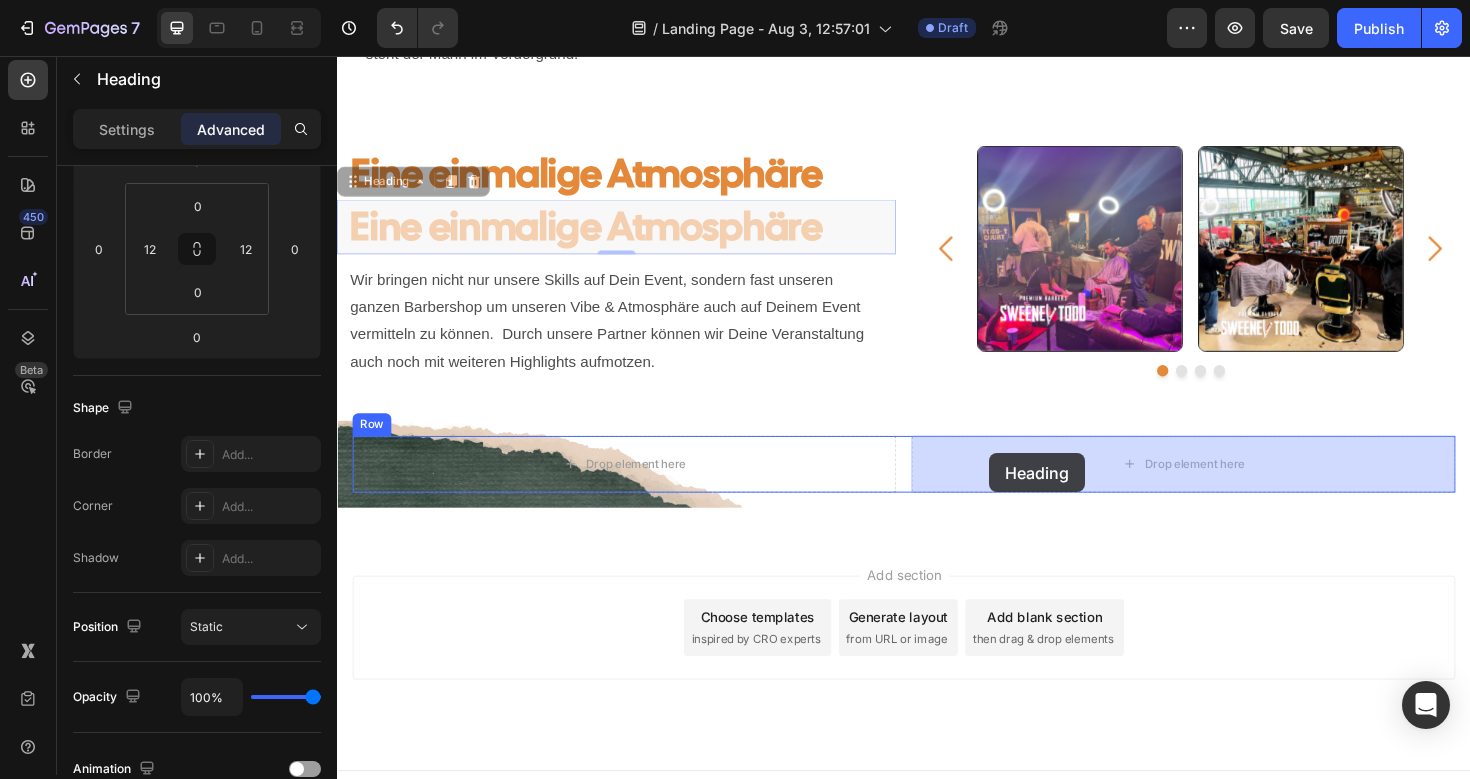 drag, startPoint x: 356, startPoint y: 182, endPoint x: 1028, endPoint y: 477, distance: 733.89984 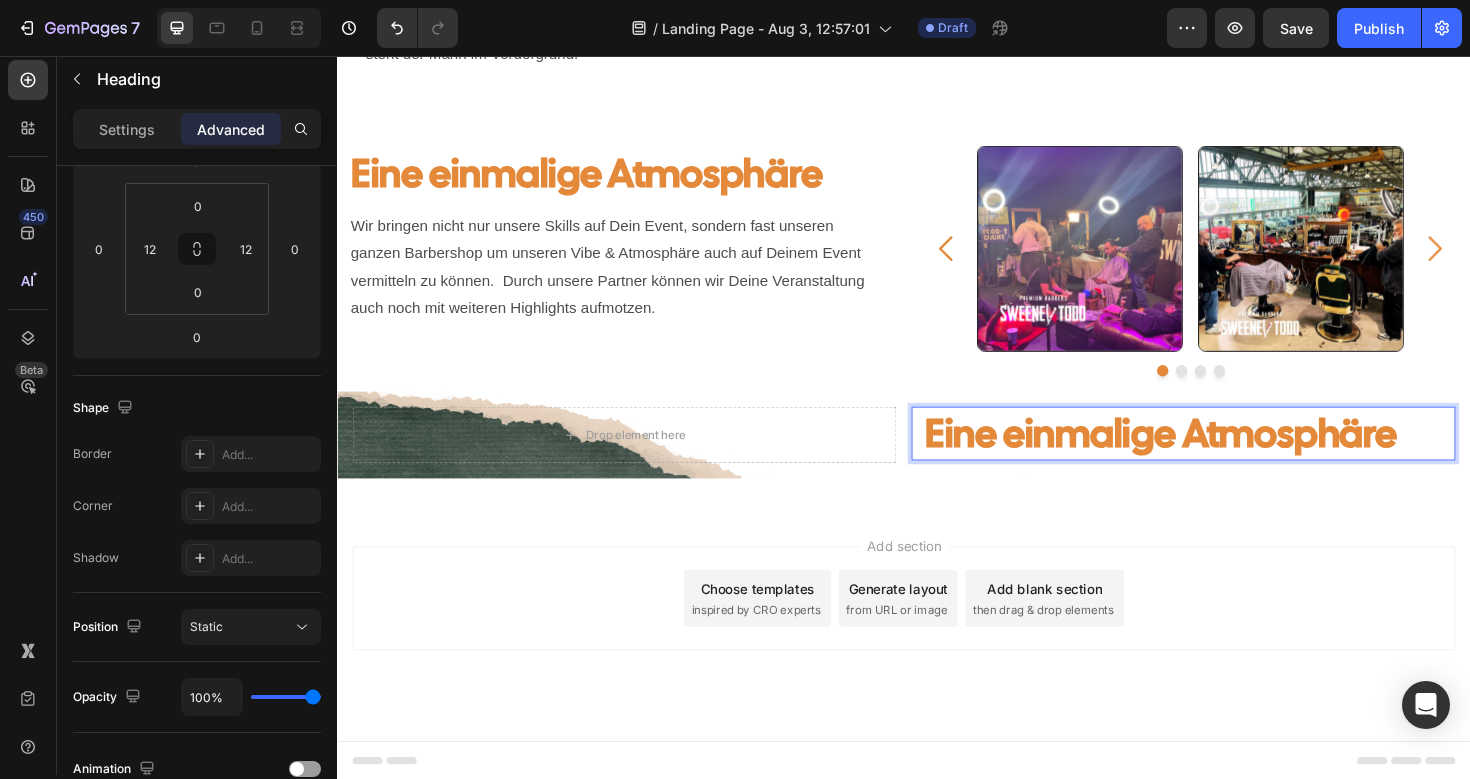 click on "Eine einmalige Atmosphäre" at bounding box center (1233, 455) 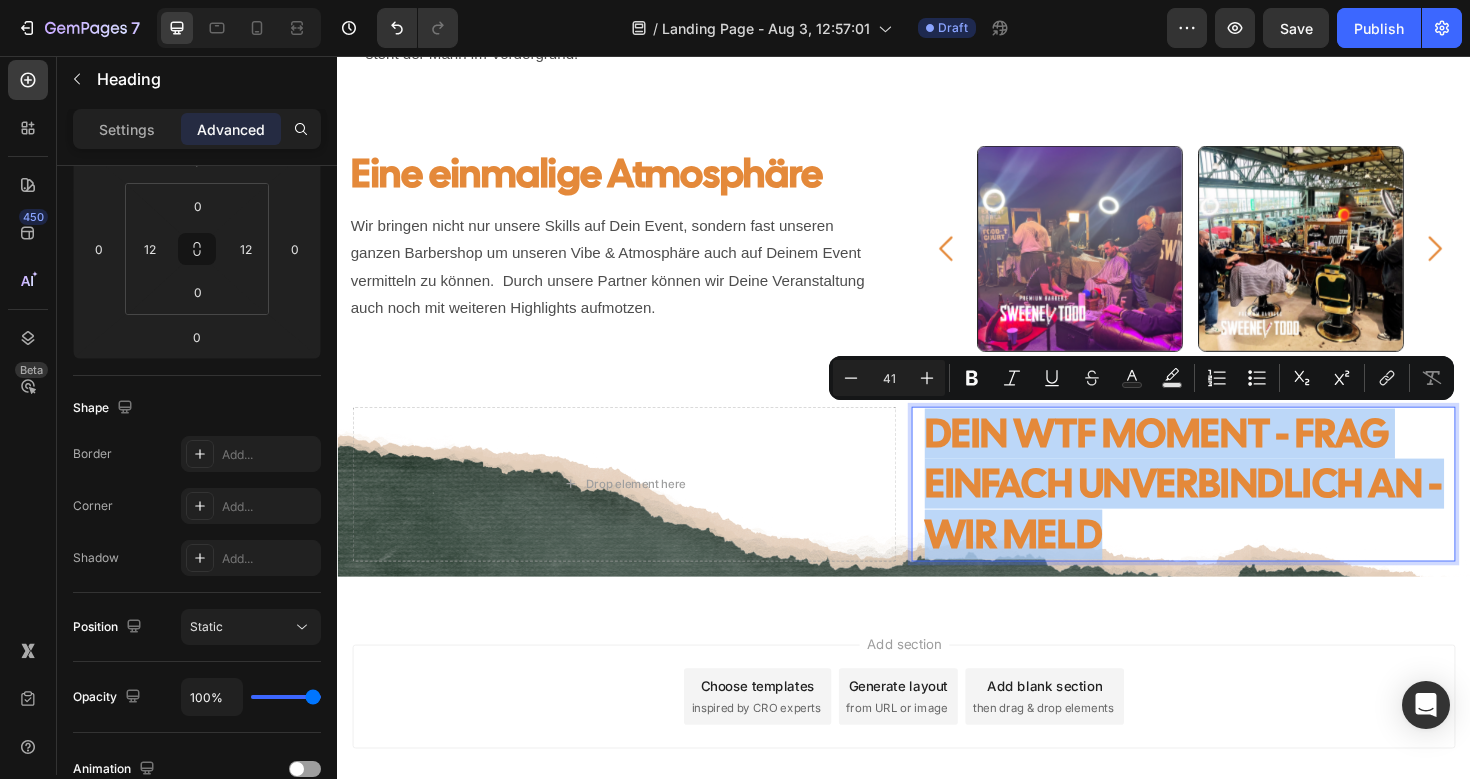 drag, startPoint x: 1153, startPoint y: 554, endPoint x: 966, endPoint y: 454, distance: 212.05896 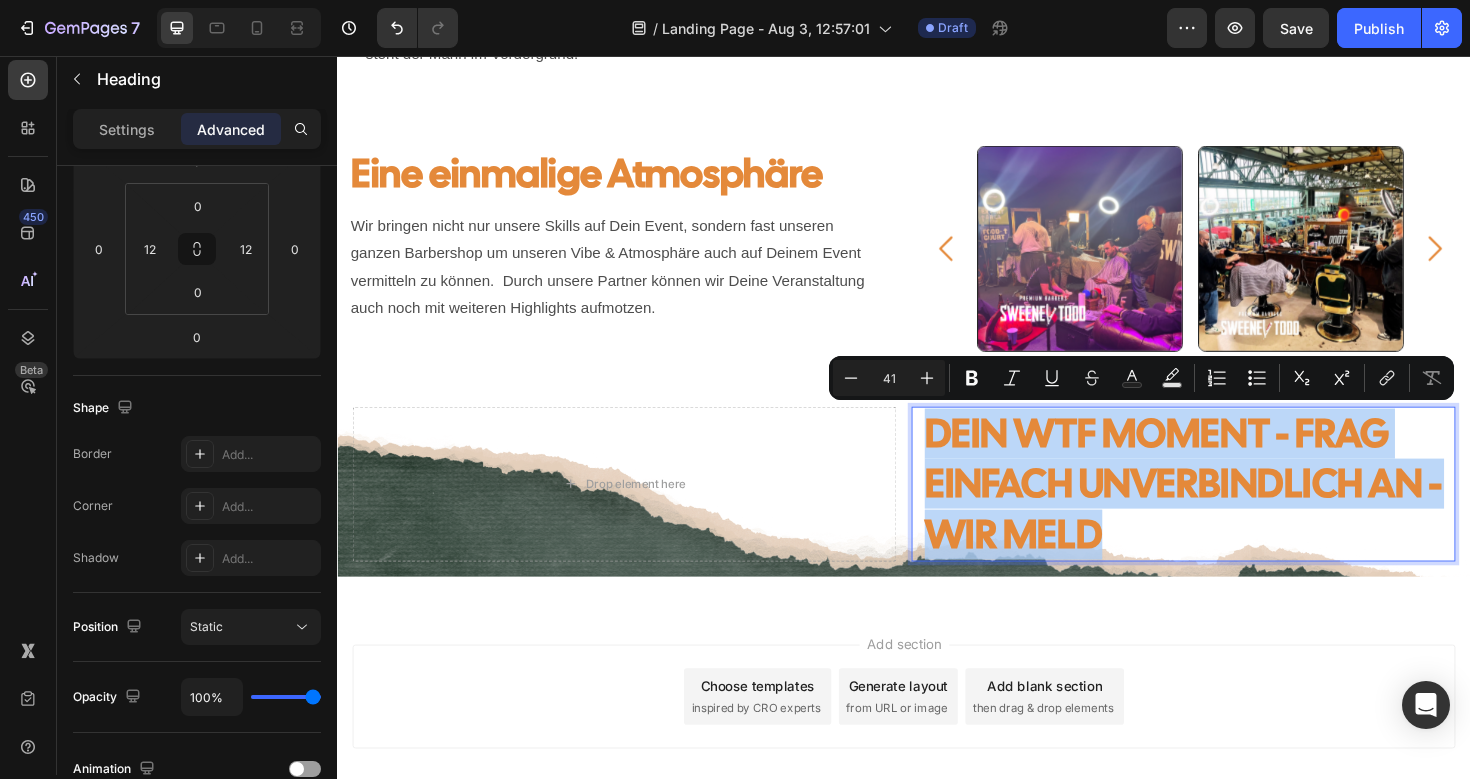 click on "DEIN WTF MOMENT - FRAG EINFACH UNVERBINDLICH AN - WIR MELD" at bounding box center [1233, 509] 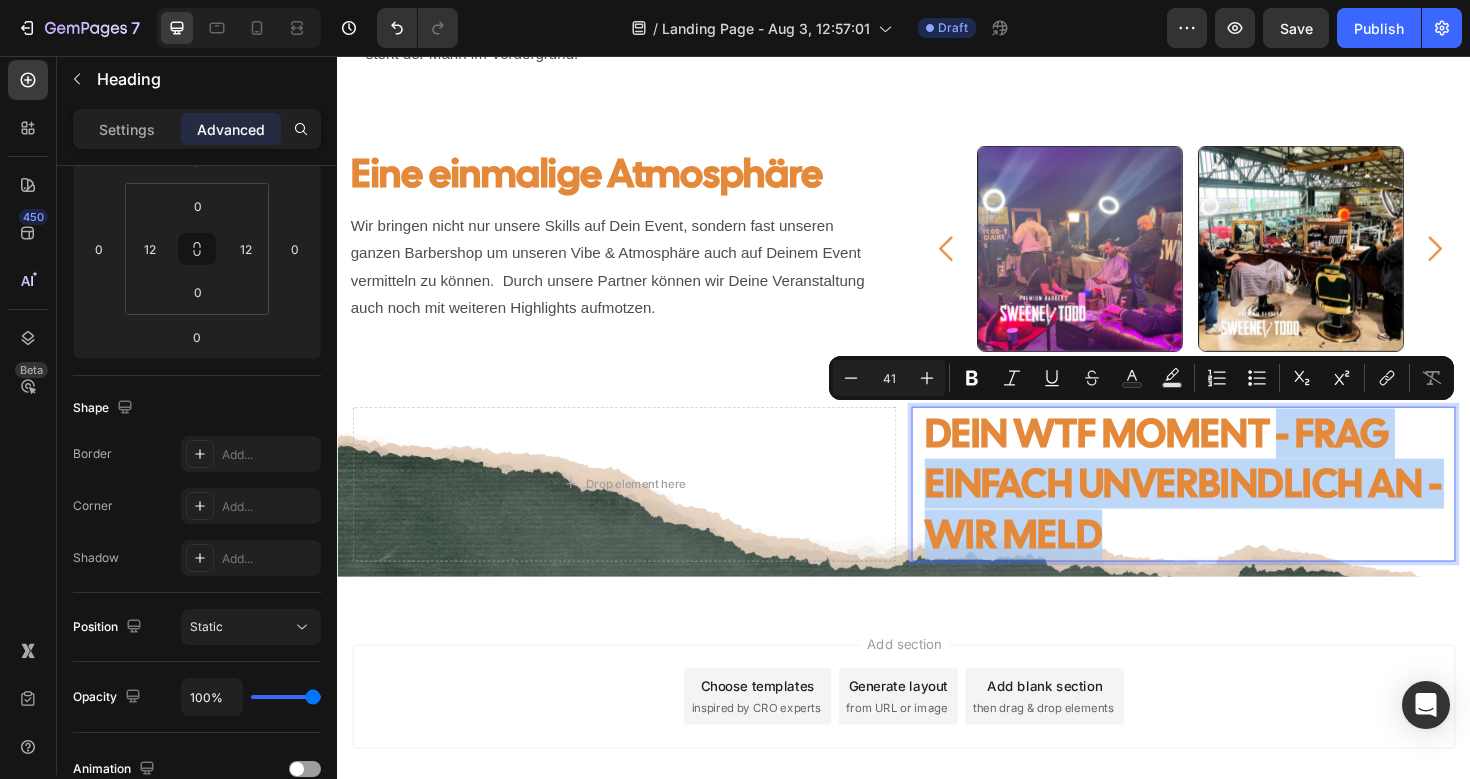 drag, startPoint x: 1329, startPoint y: 460, endPoint x: 1333, endPoint y: 562, distance: 102.0784 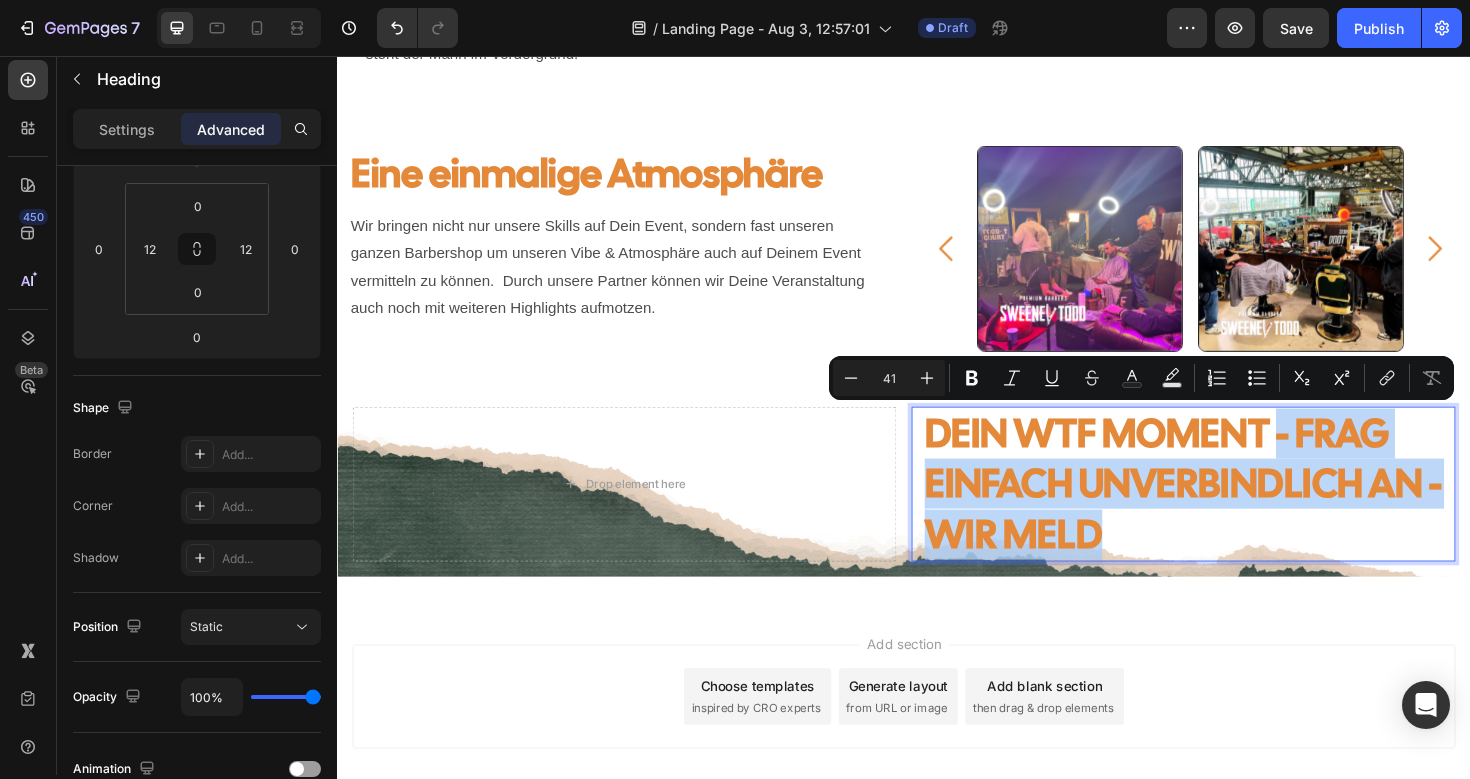 click on "DEIN WTF MOMENT - FRAG EINFACH UNVERBINDLICH AN - WIR MELD" at bounding box center [1233, 509] 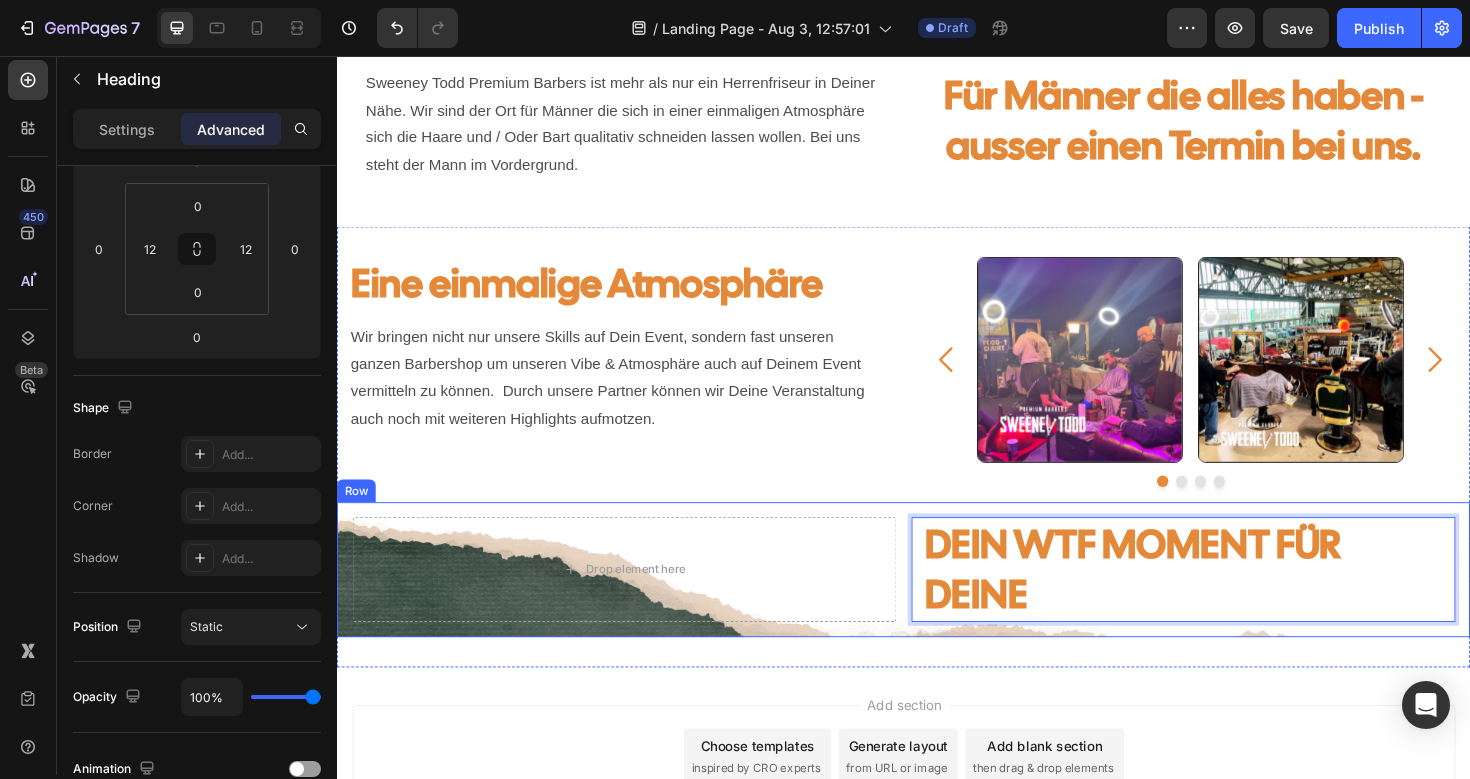 scroll, scrollTop: 622, scrollLeft: 0, axis: vertical 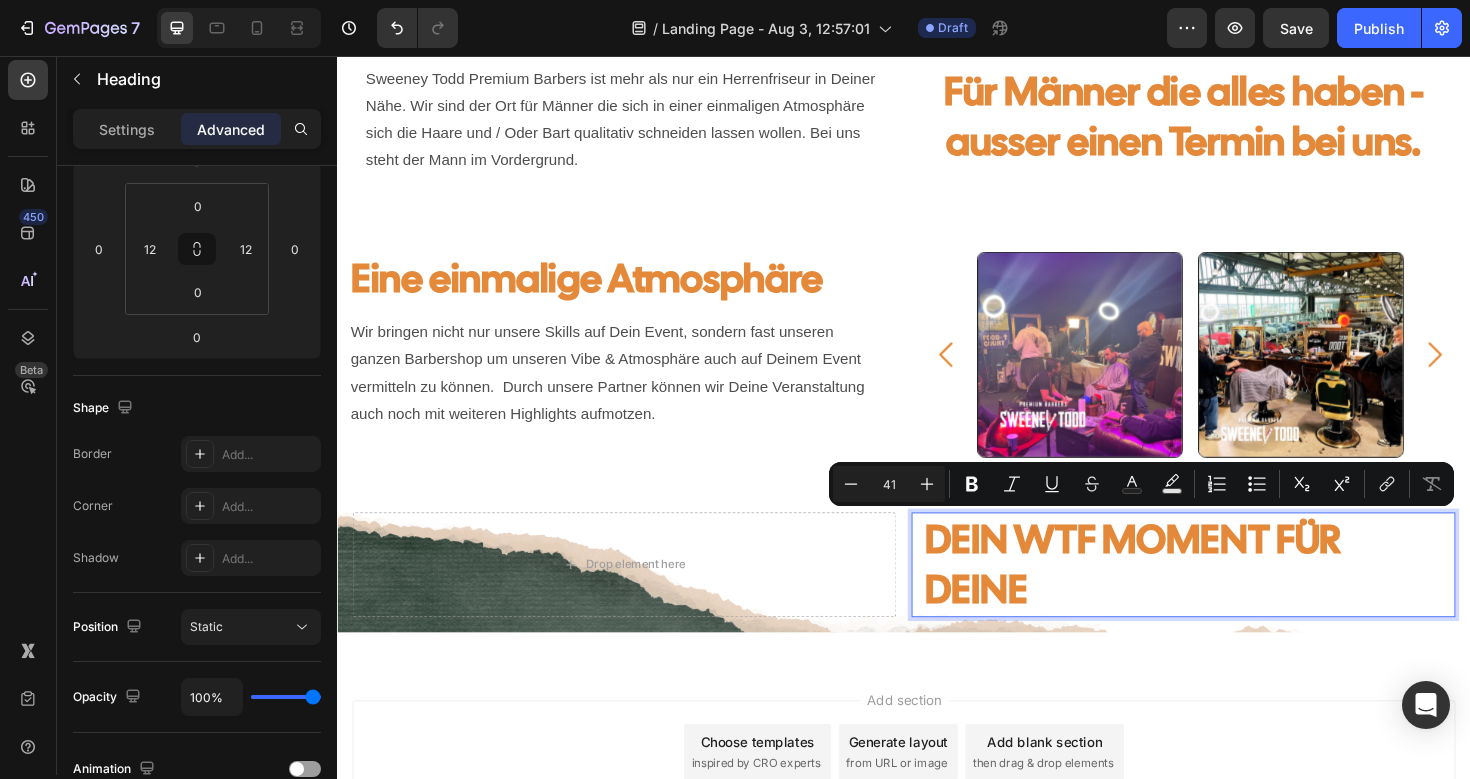 drag, startPoint x: 1071, startPoint y: 625, endPoint x: 950, endPoint y: 580, distance: 129.09686 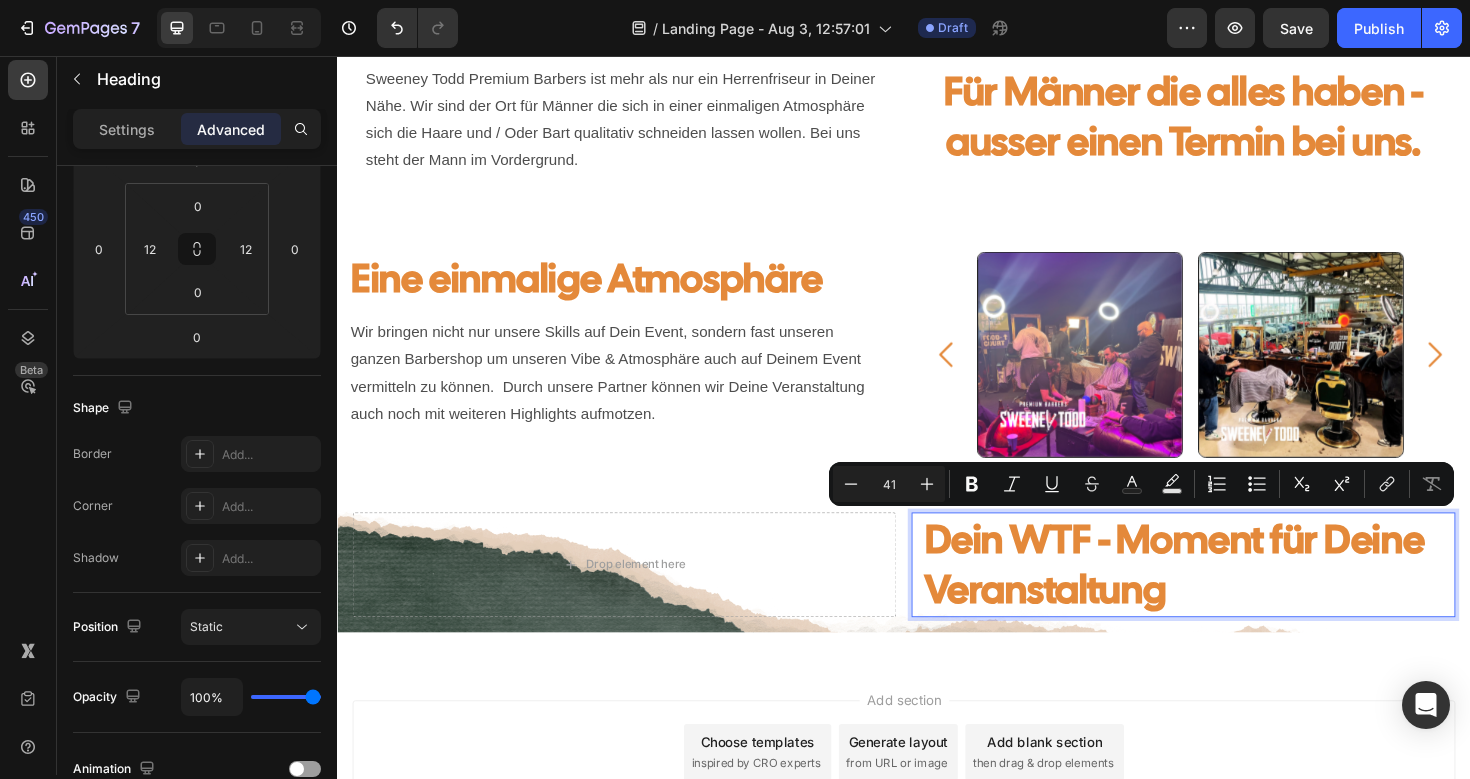 drag, startPoint x: 1242, startPoint y: 628, endPoint x: 949, endPoint y: 582, distance: 296.58893 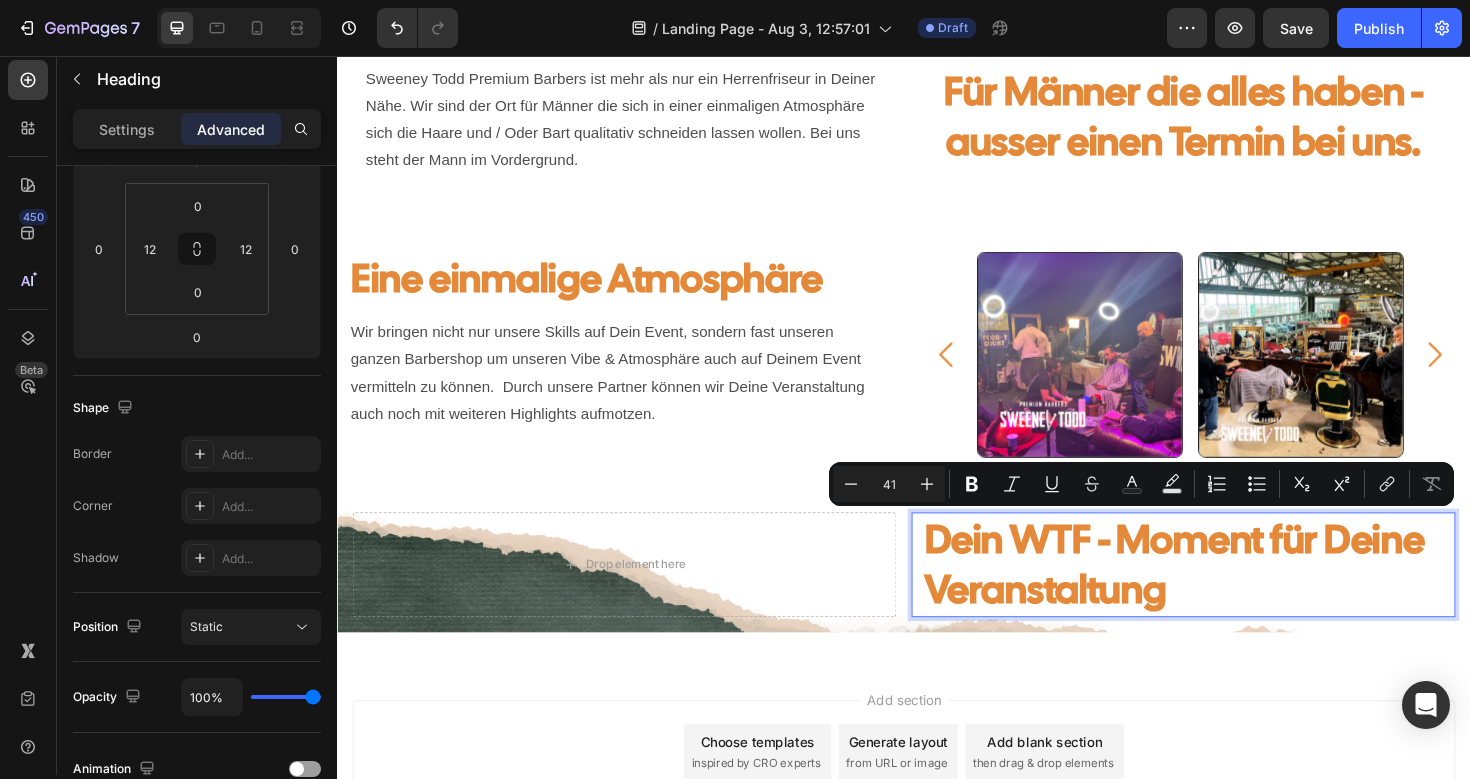 click on "Dein WTF - Moment für Deine Veranstaltung  Heading   0" at bounding box center [1233, 594] 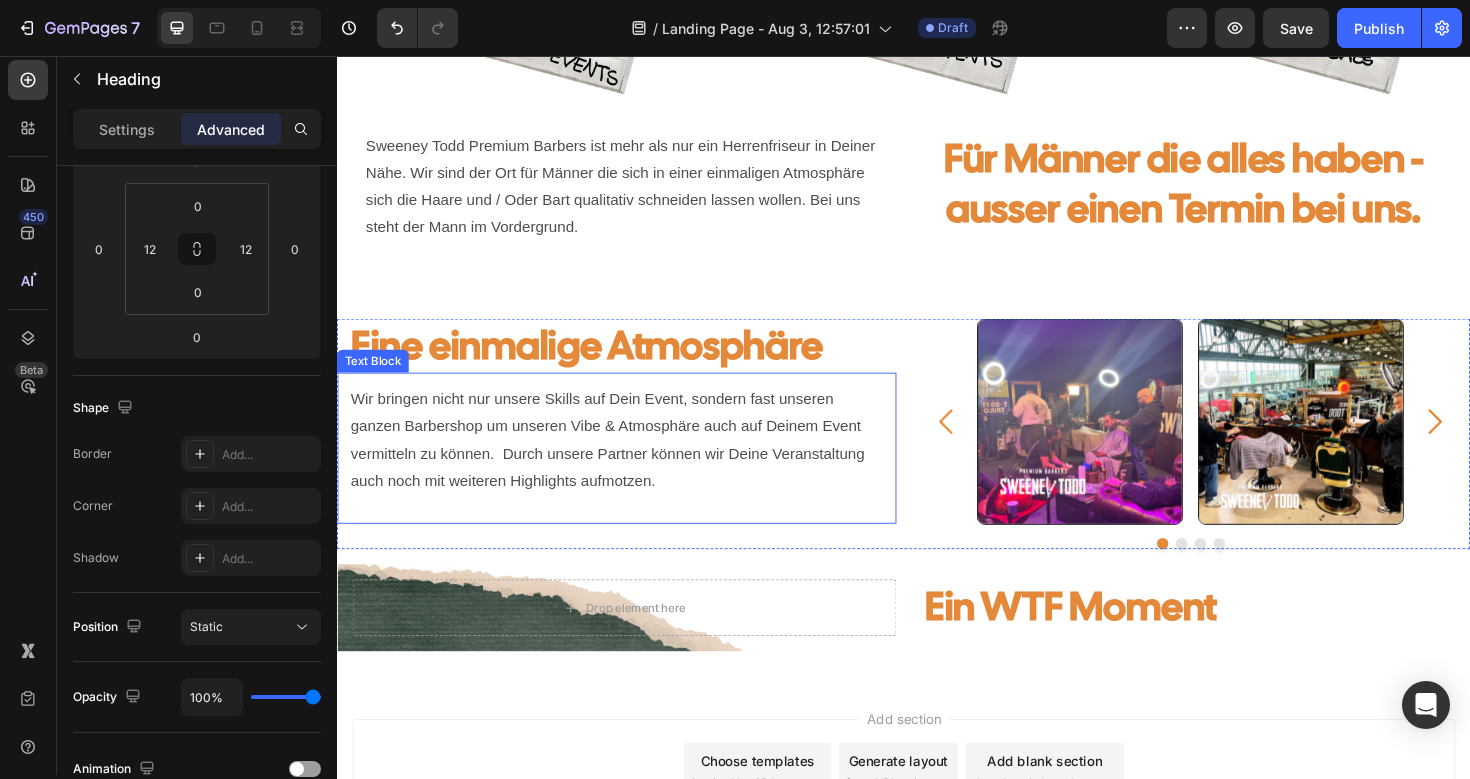 scroll, scrollTop: 545, scrollLeft: 0, axis: vertical 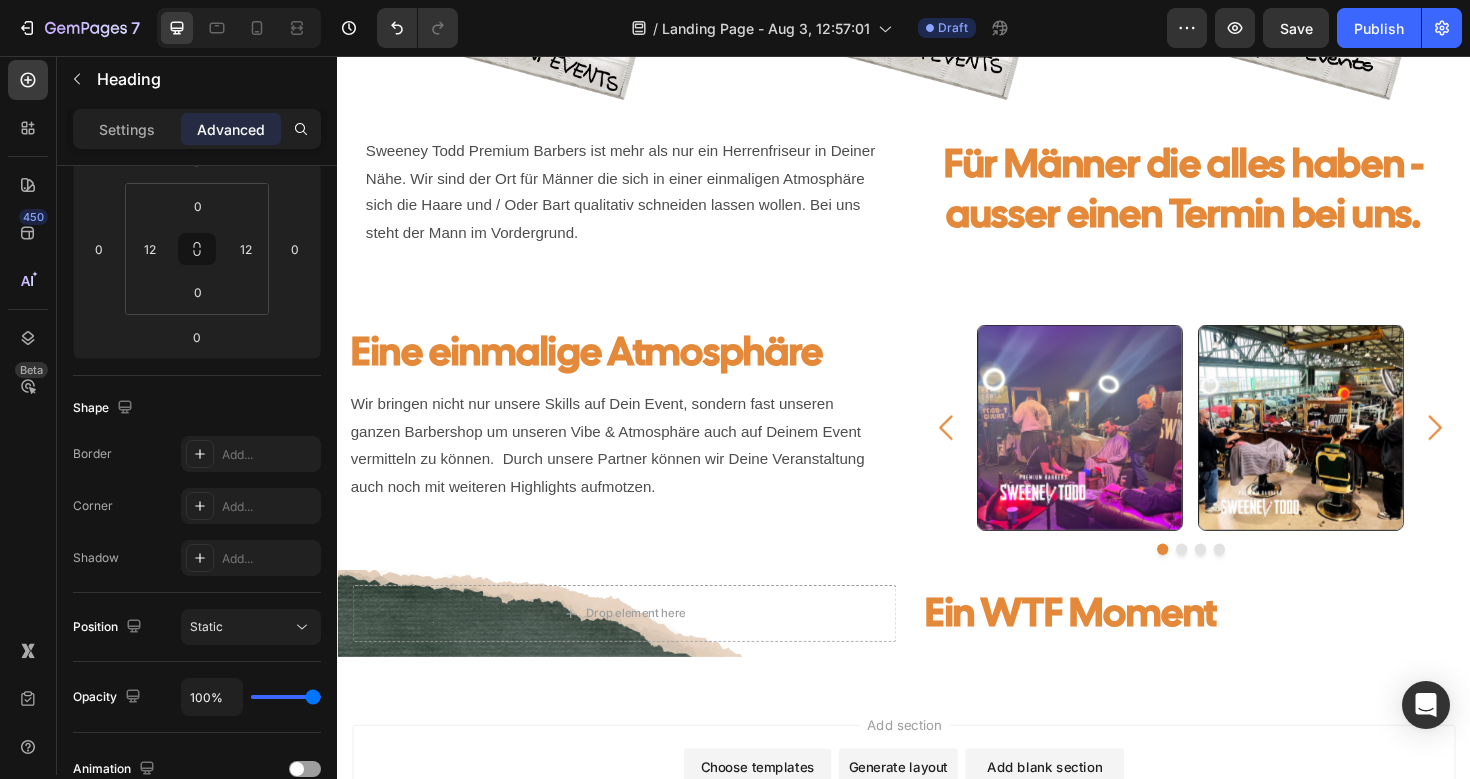 click on "Ein WTF Moment" at bounding box center [1233, 644] 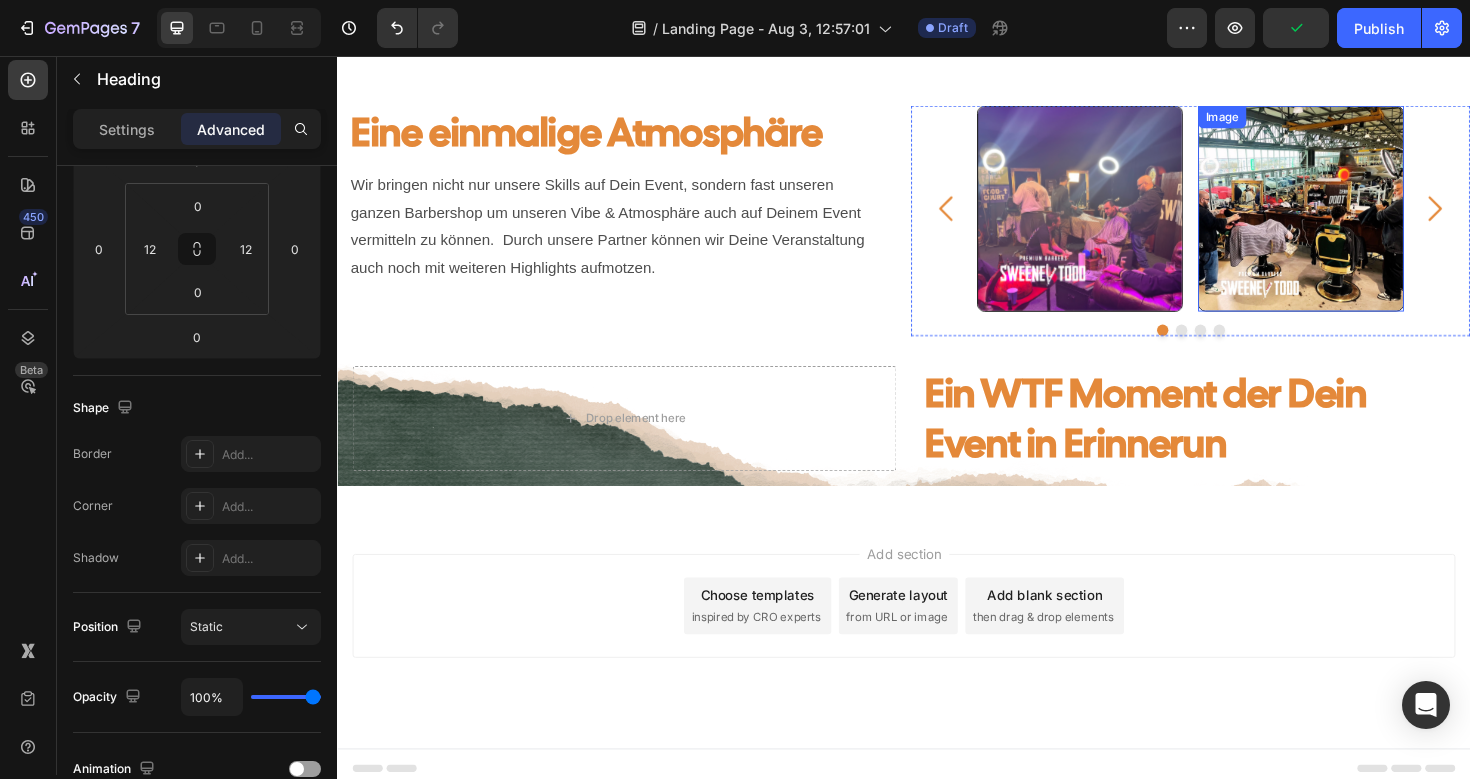 scroll, scrollTop: 785, scrollLeft: 0, axis: vertical 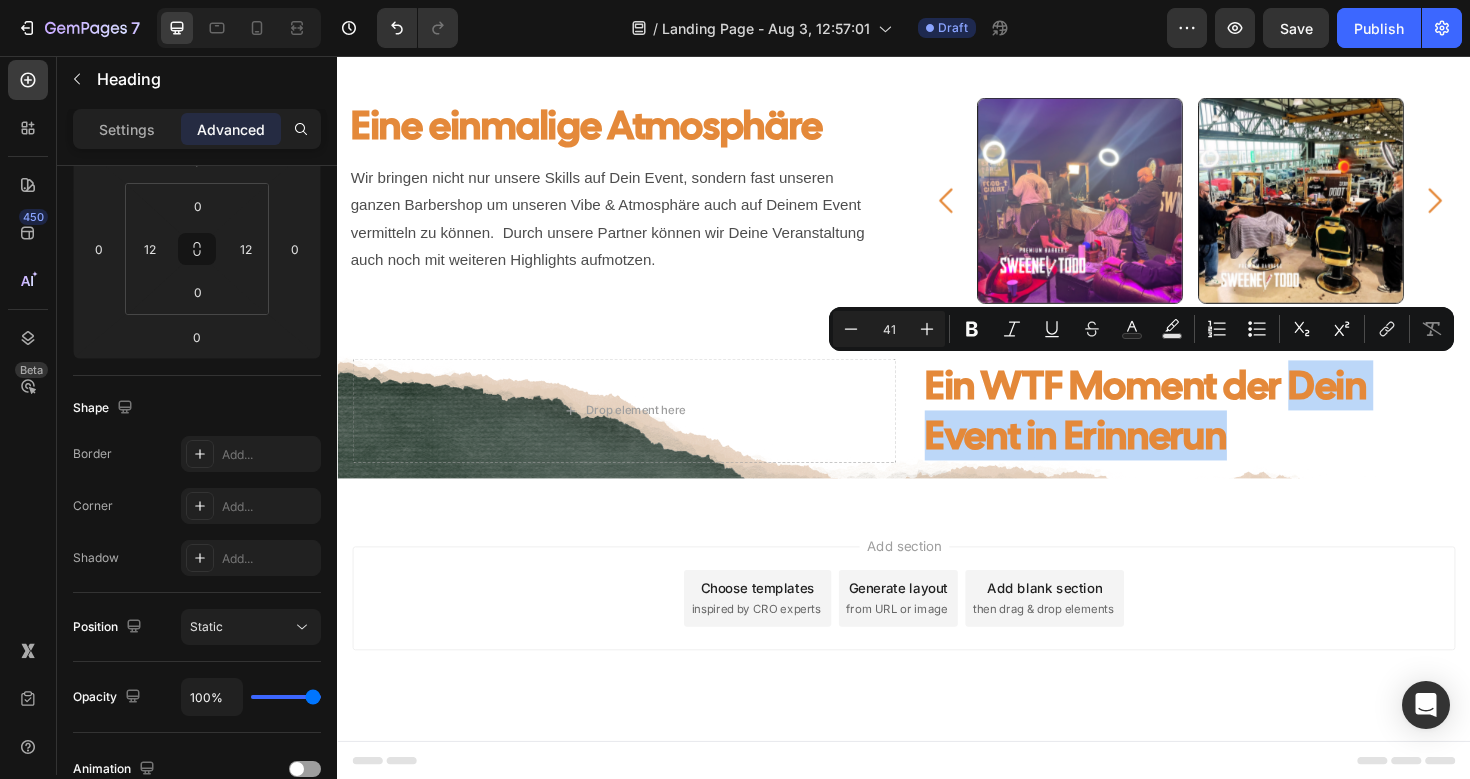 drag, startPoint x: 1280, startPoint y: 457, endPoint x: 1347, endPoint y: 409, distance: 82.419655 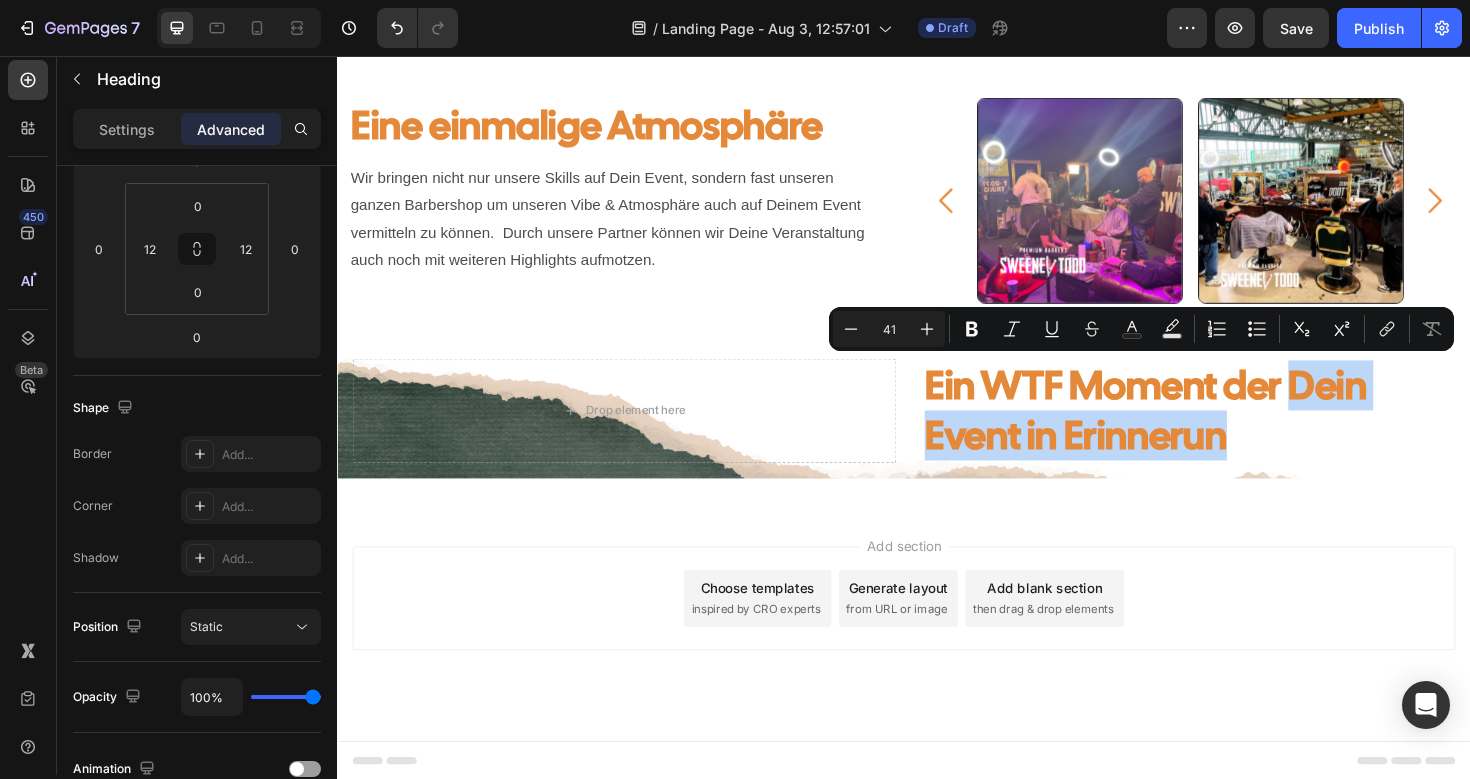 click on "Ein WTF Moment der Dein Event in Erinnerun" at bounding box center [1233, 431] 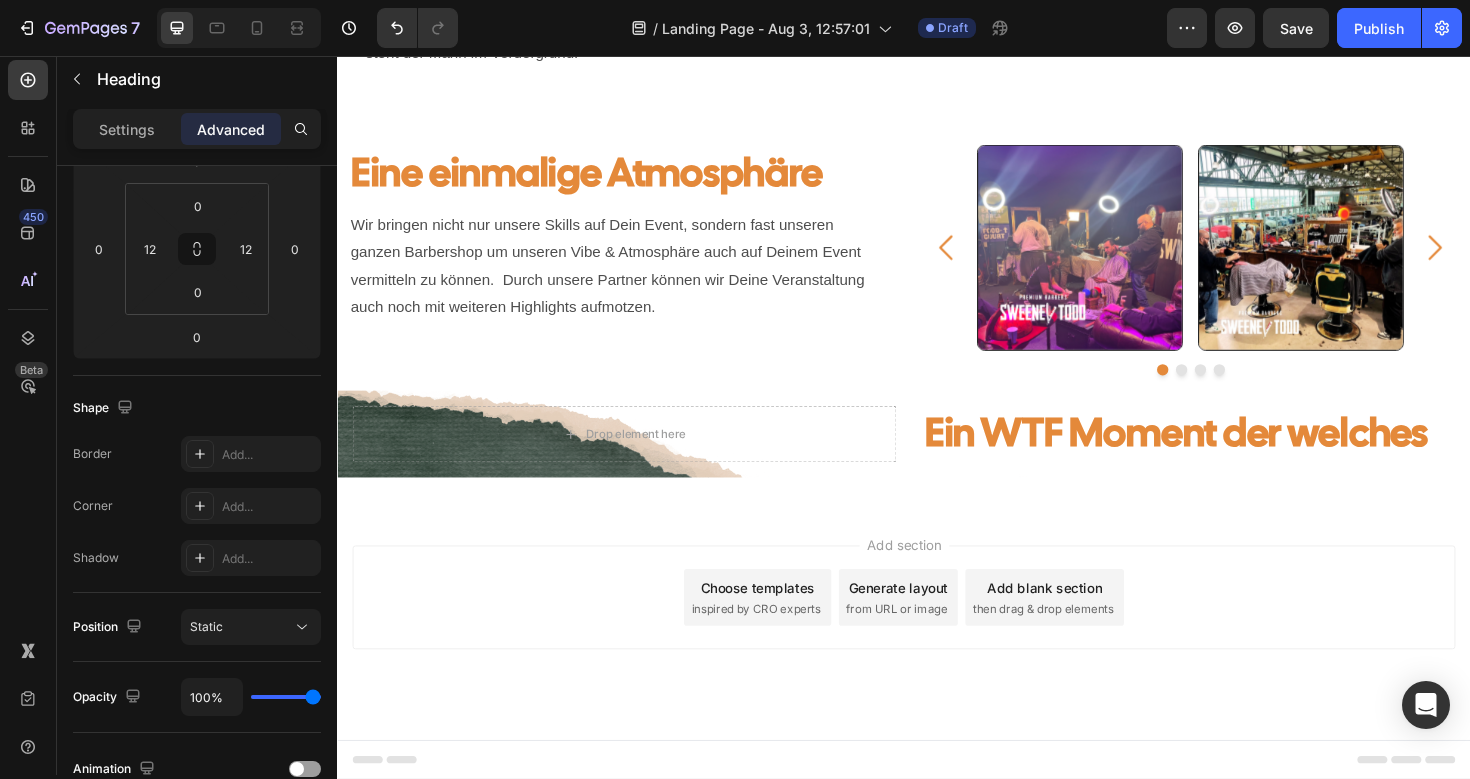 scroll, scrollTop: 785, scrollLeft: 0, axis: vertical 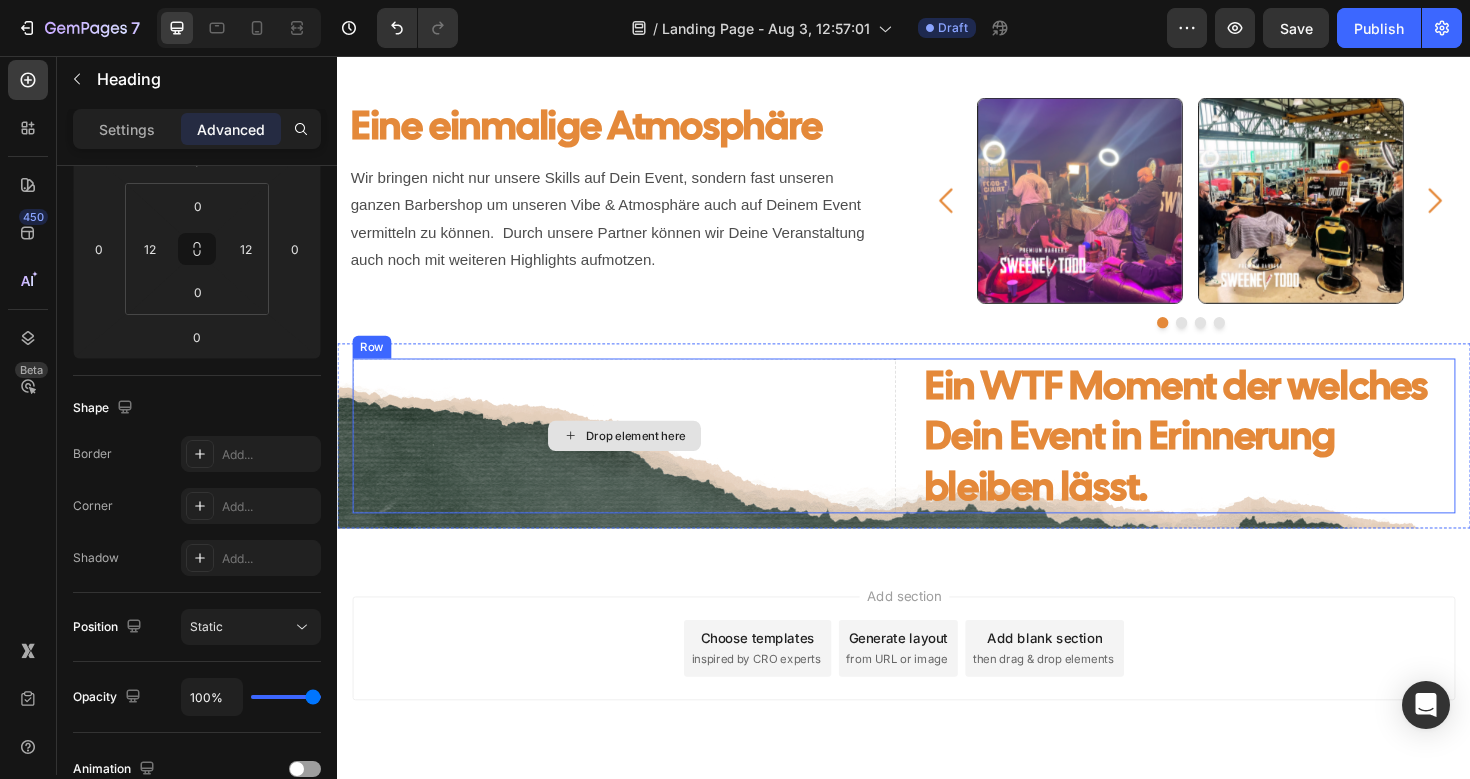 click on "Drop element here" at bounding box center (653, 458) 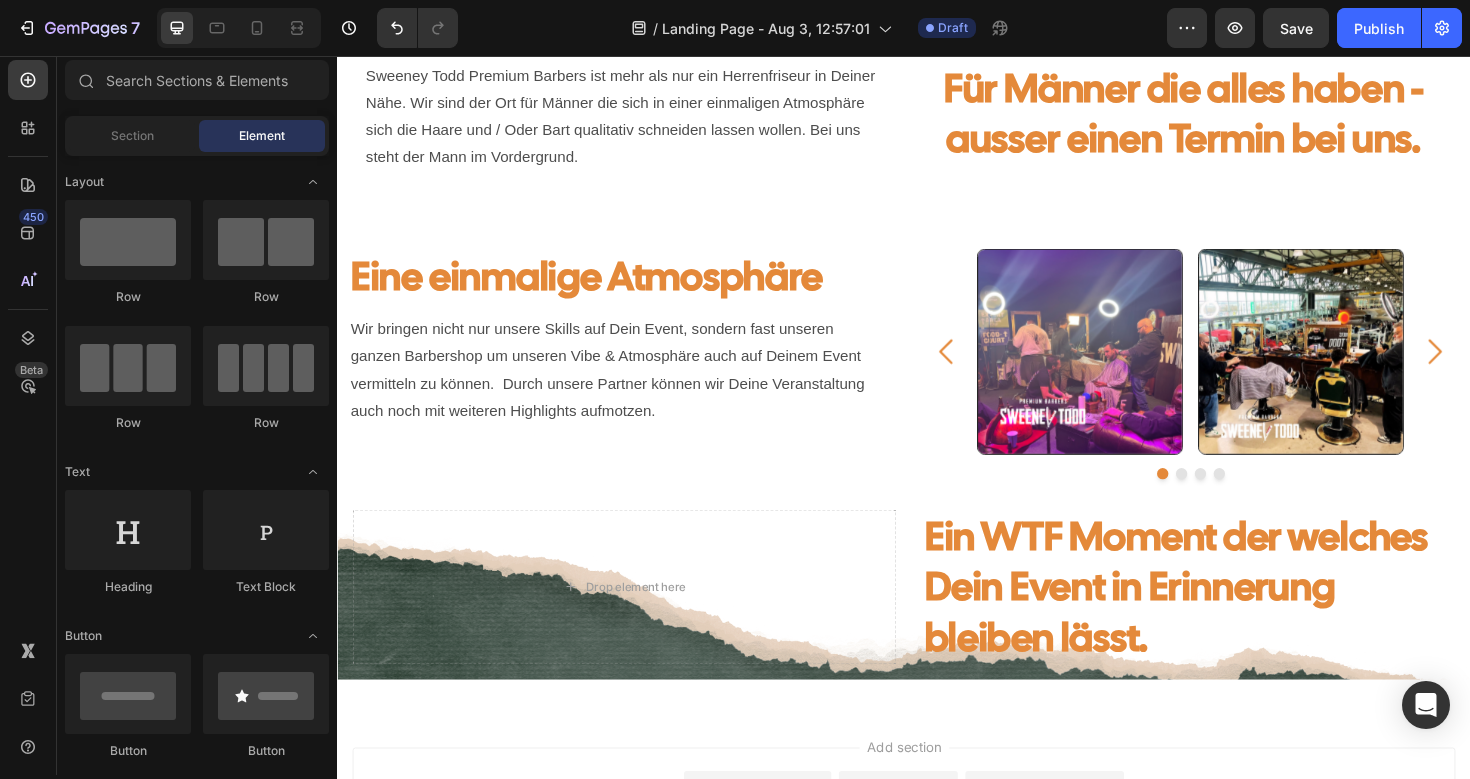scroll, scrollTop: 623, scrollLeft: 0, axis: vertical 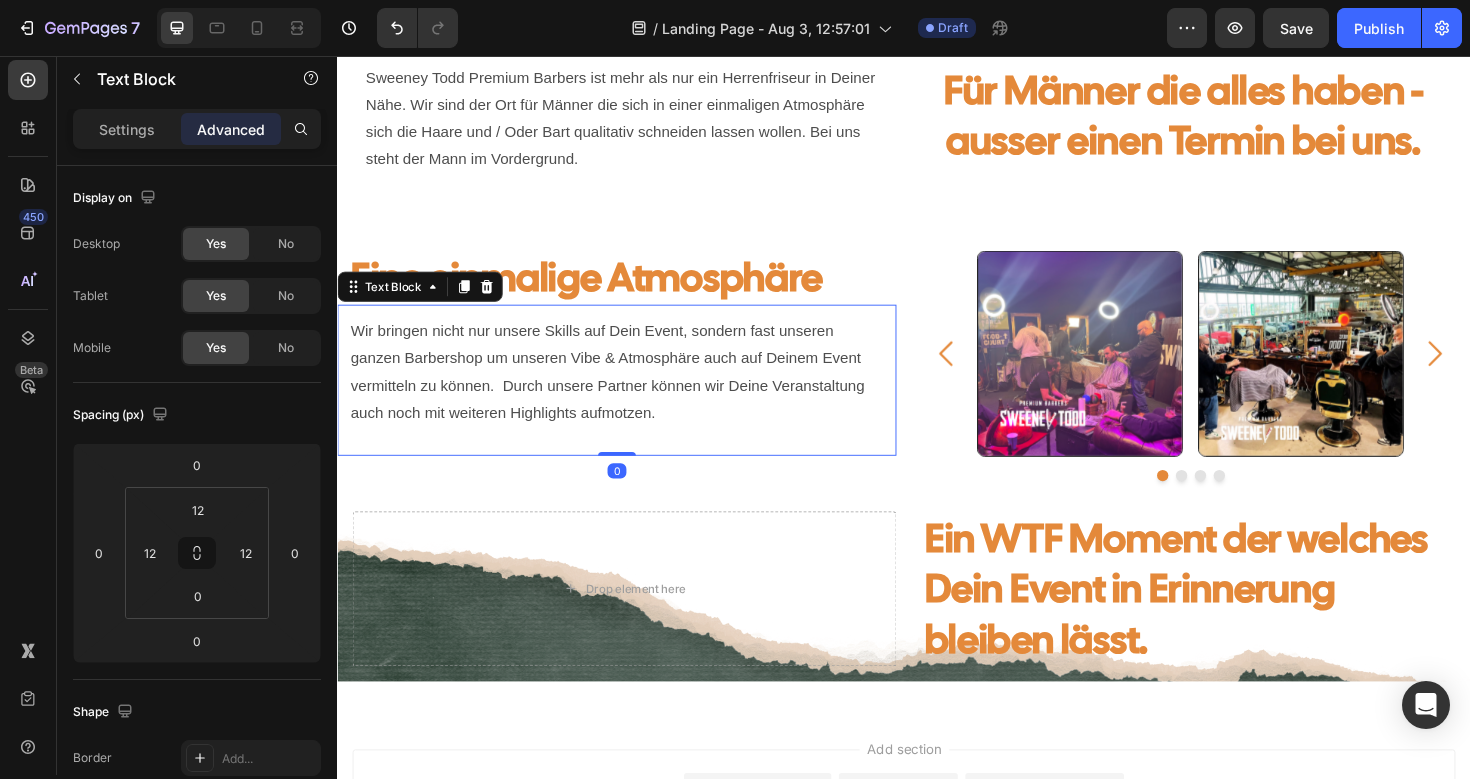 click on "Wir bringen nicht nur unsere Skills auf Dein Event, sondern fast unseren ganzen Barbershop um unseren Vibe & Atmosphäre auch auf Deinem Event vermitteln zu können. Durch unsere Partner können wir Deine Veranstaltung auch noch mit weiteren Highlights aufmotzen." at bounding box center (633, 390) 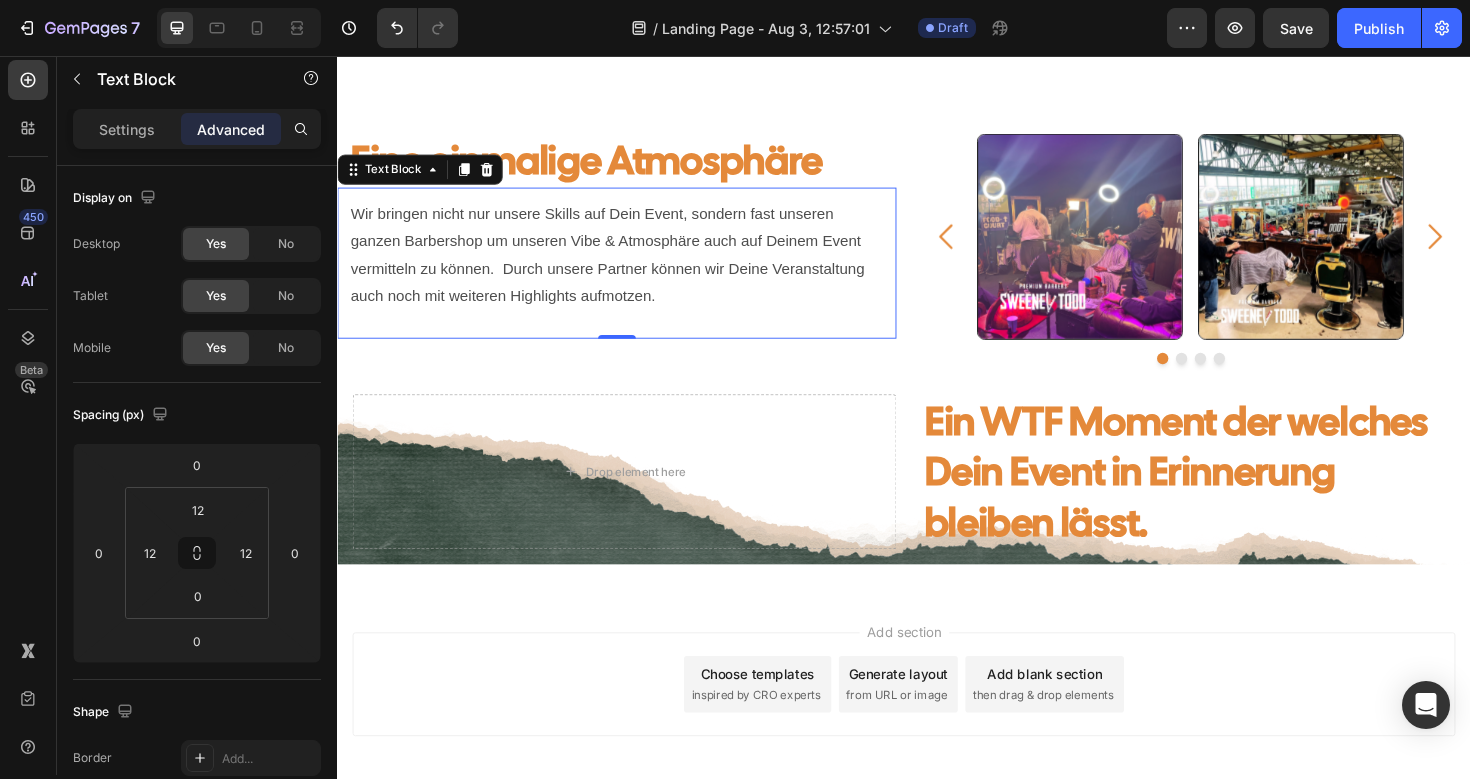 scroll, scrollTop: 749, scrollLeft: 0, axis: vertical 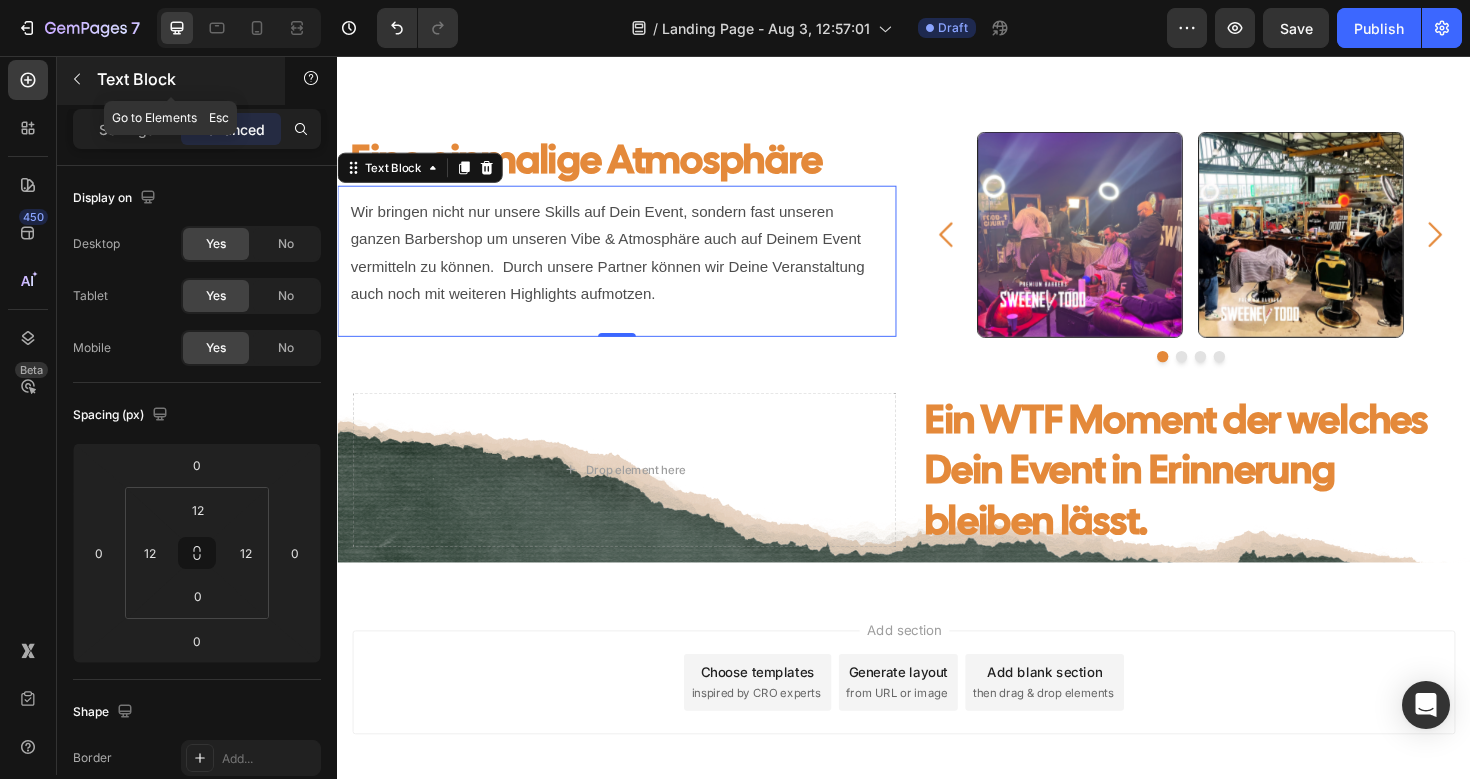 click 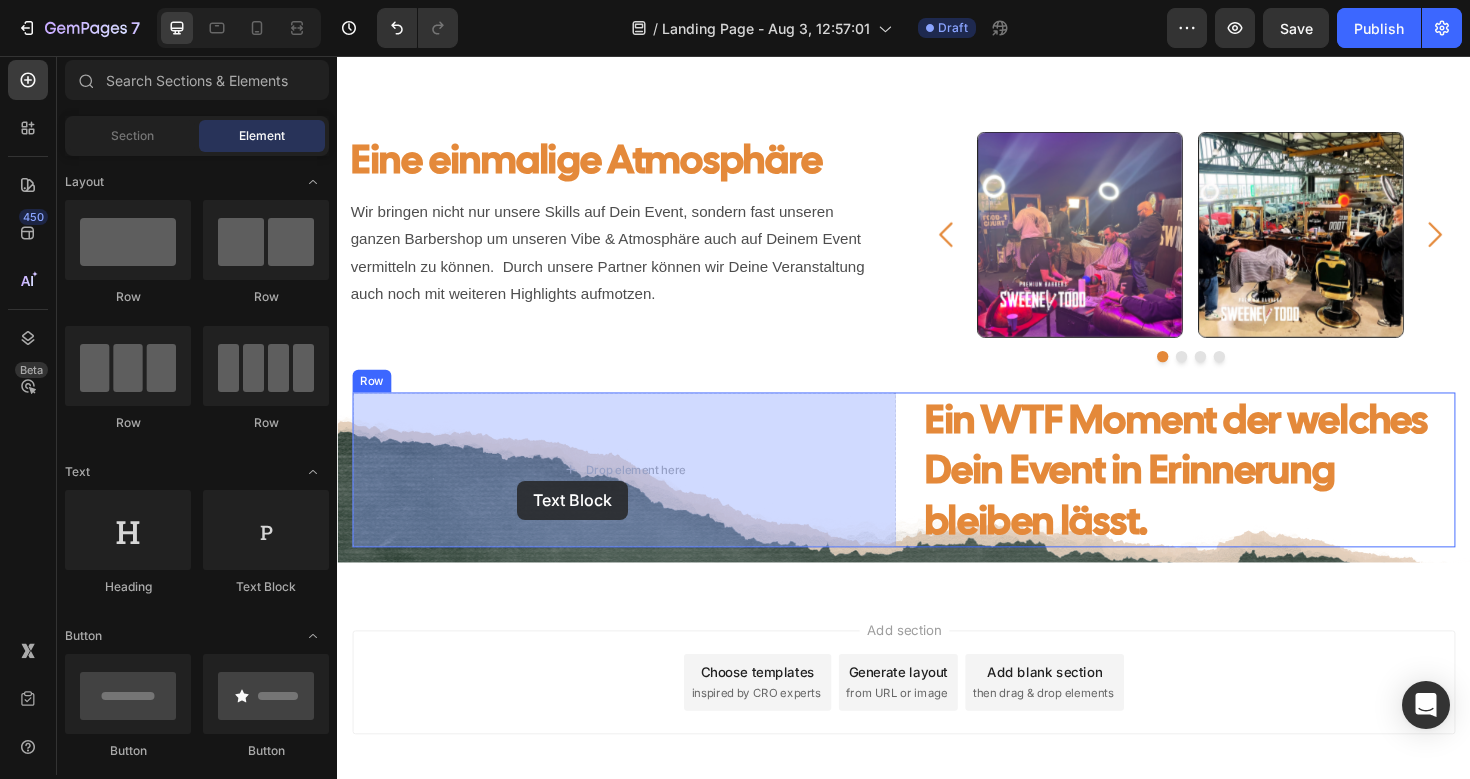 drag, startPoint x: 570, startPoint y: 563, endPoint x: 527, endPoint y: 506, distance: 71.40028 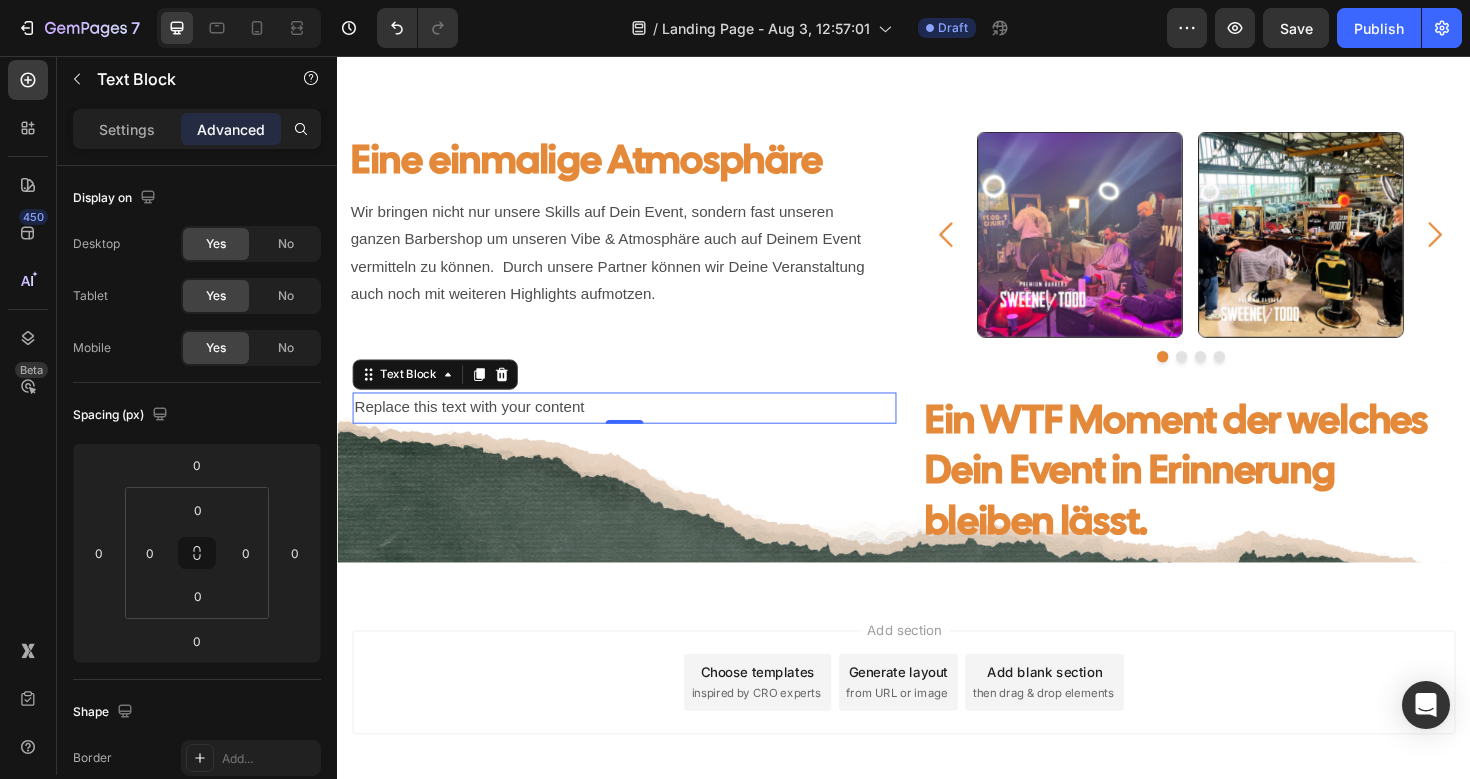 click on "Replace this text with your content" at bounding box center (641, 428) 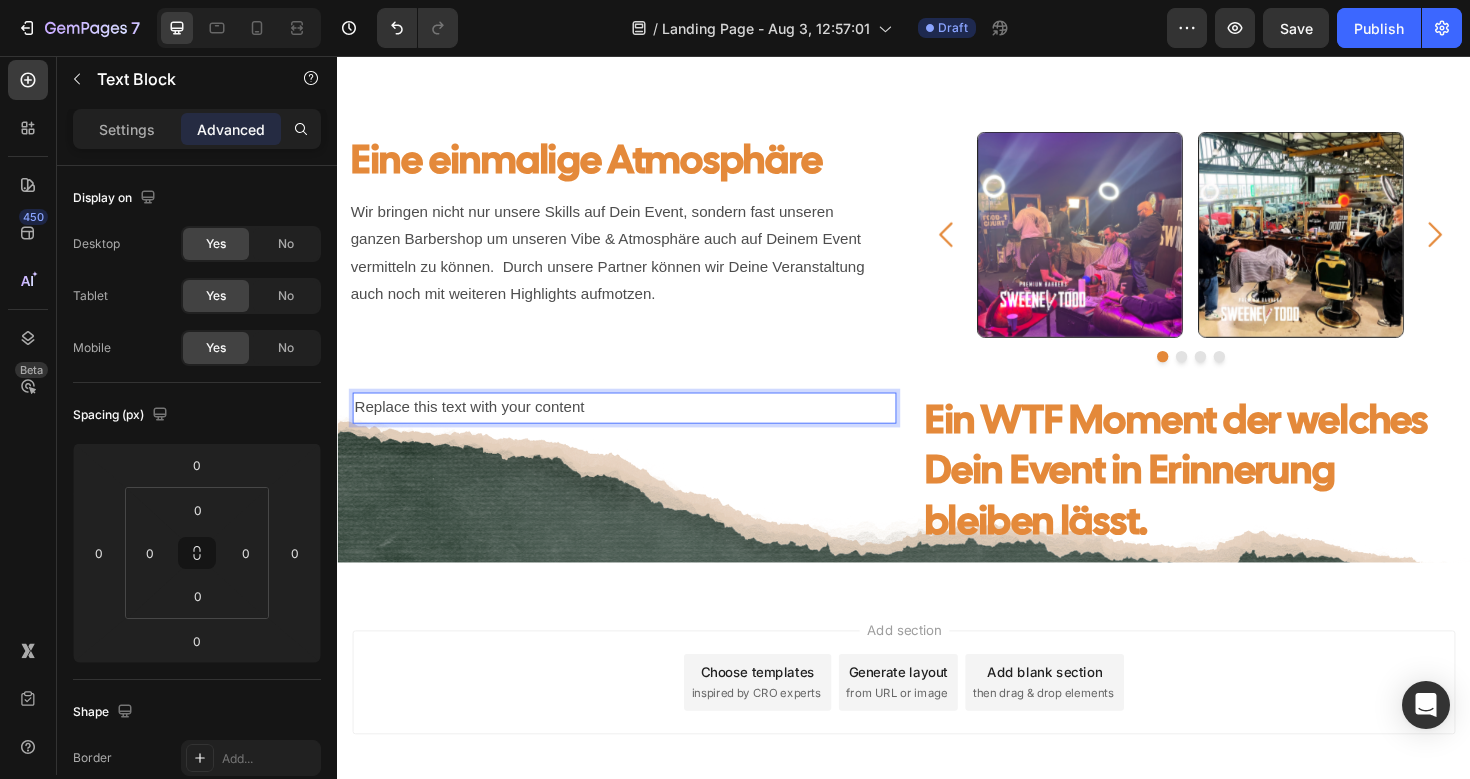 click on "Replace this text with your content" at bounding box center [641, 428] 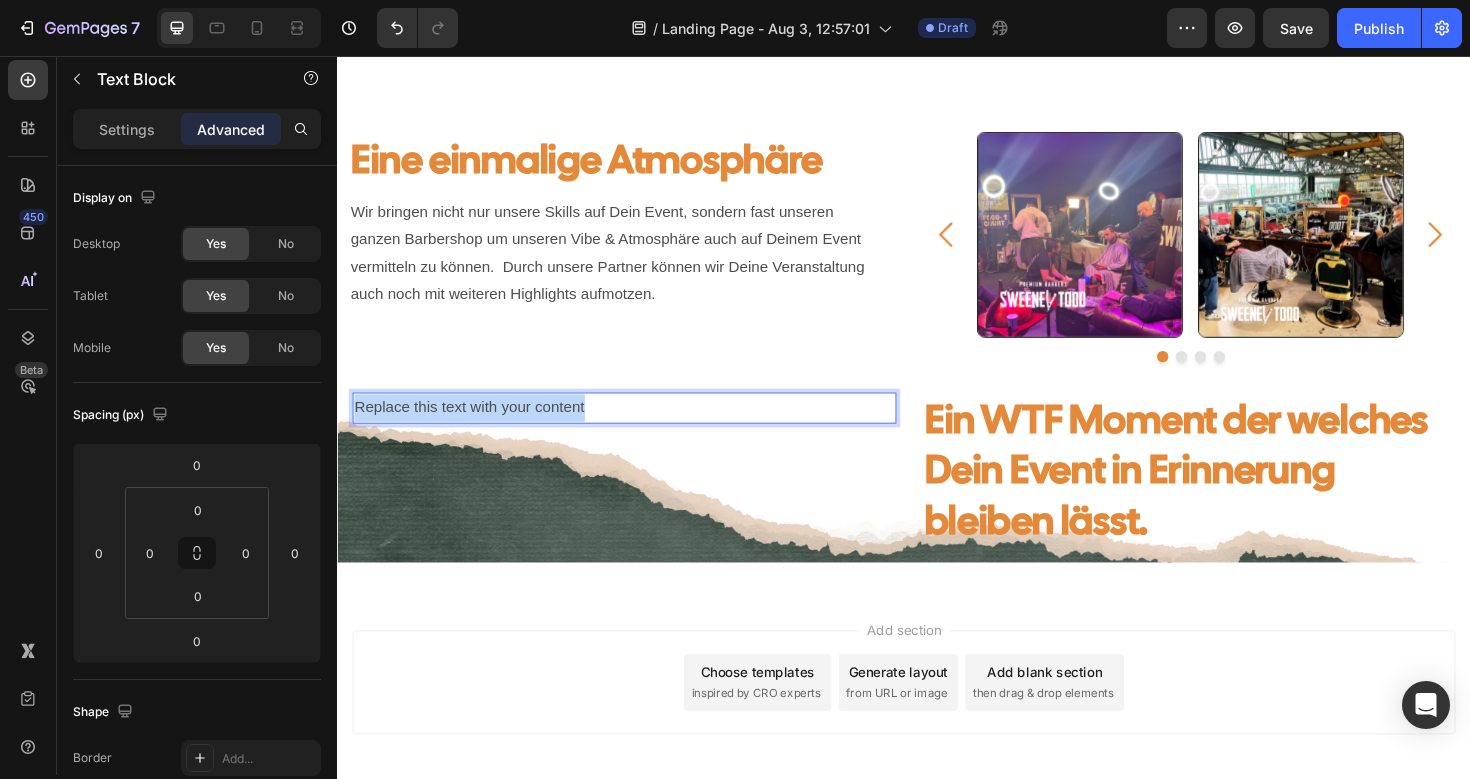 click on "Replace this text with your content" at bounding box center [641, 428] 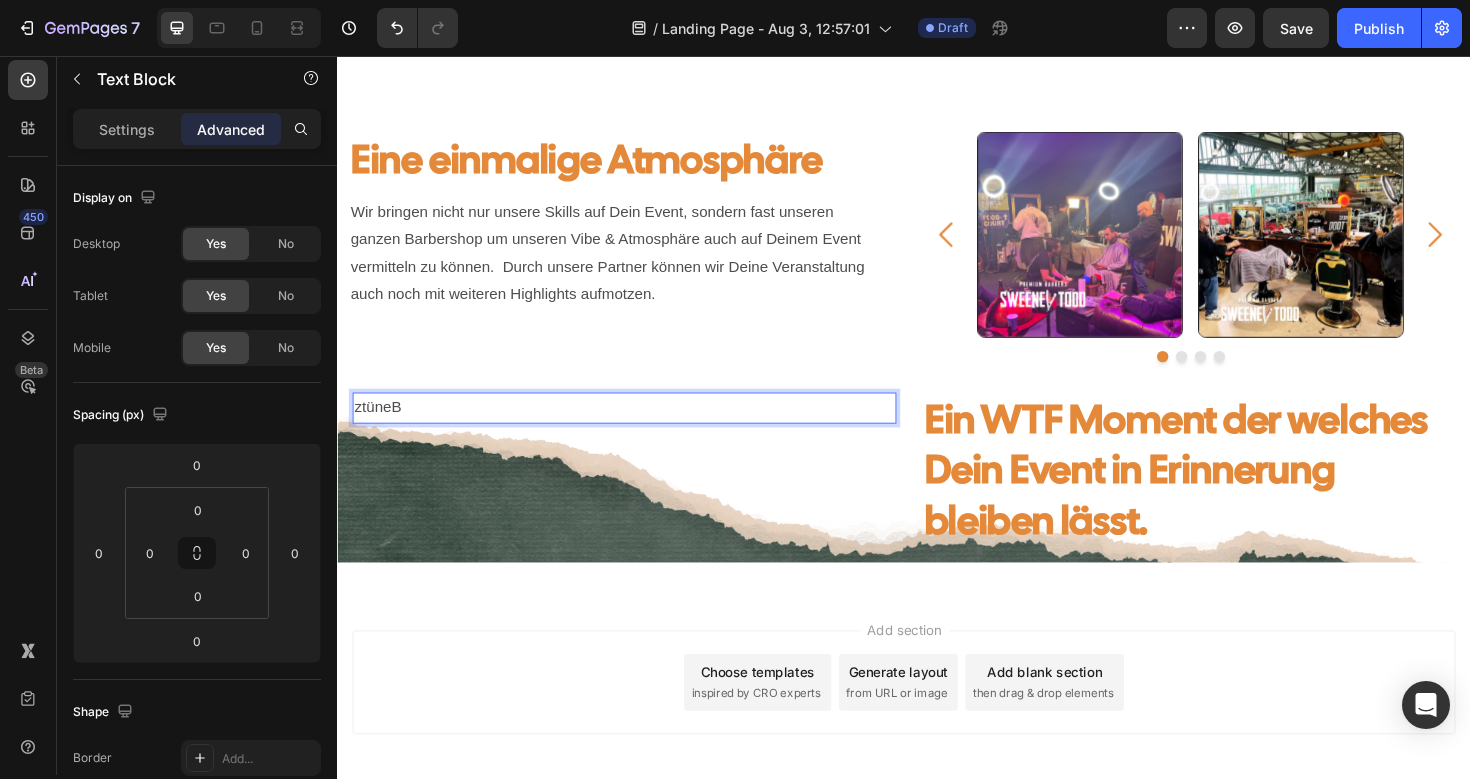click on "ztüneB" at bounding box center [641, 428] 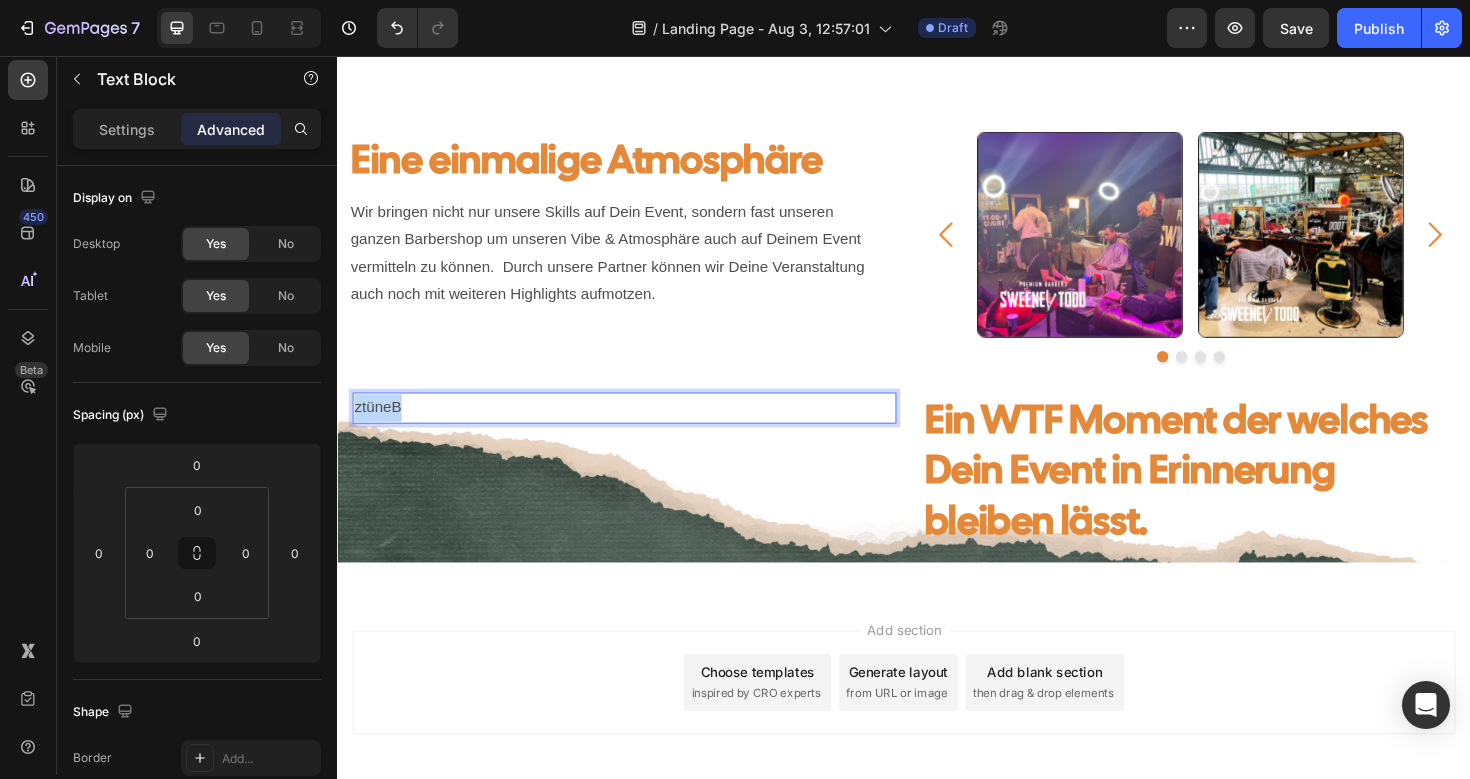 click on "ztüneB" at bounding box center (641, 428) 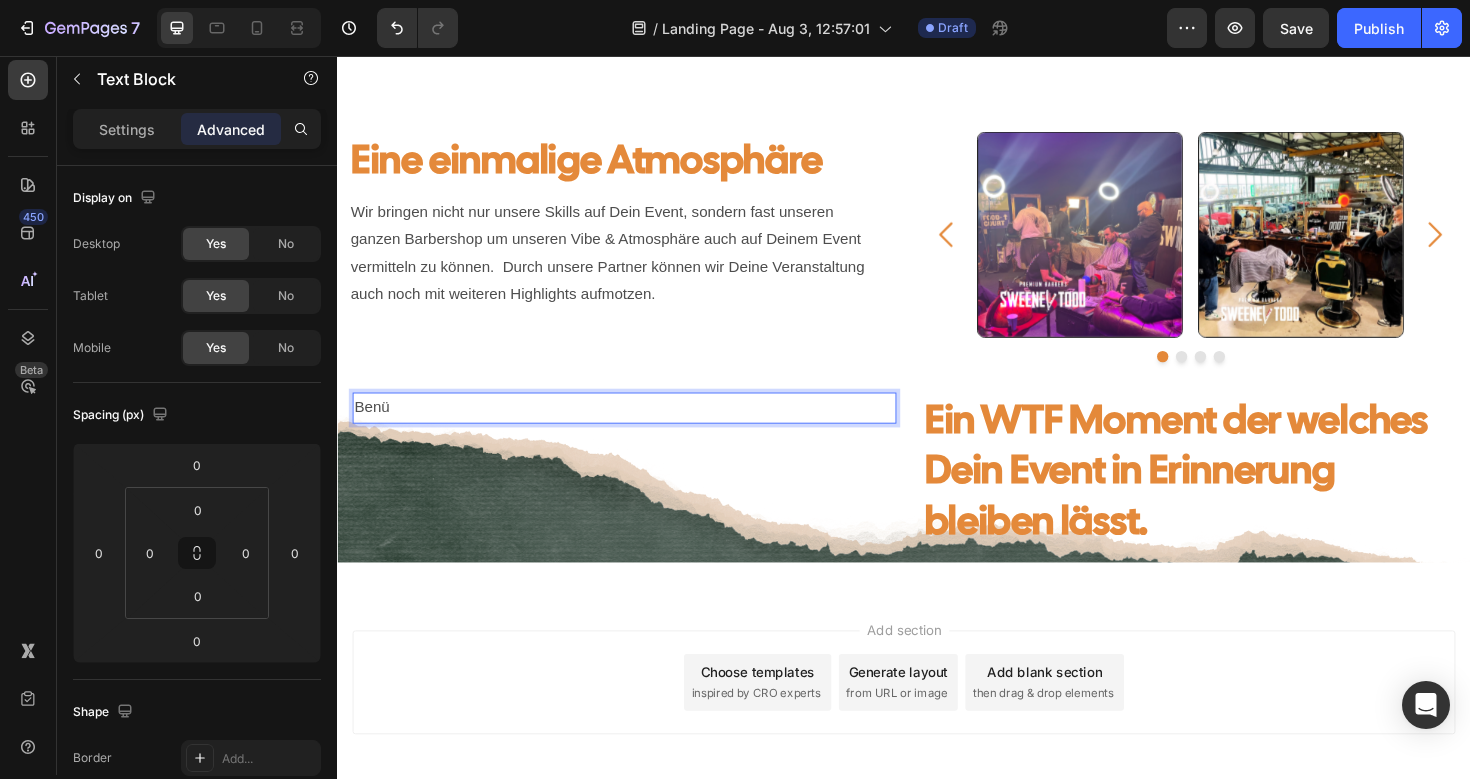 click on "Benü" at bounding box center (641, 428) 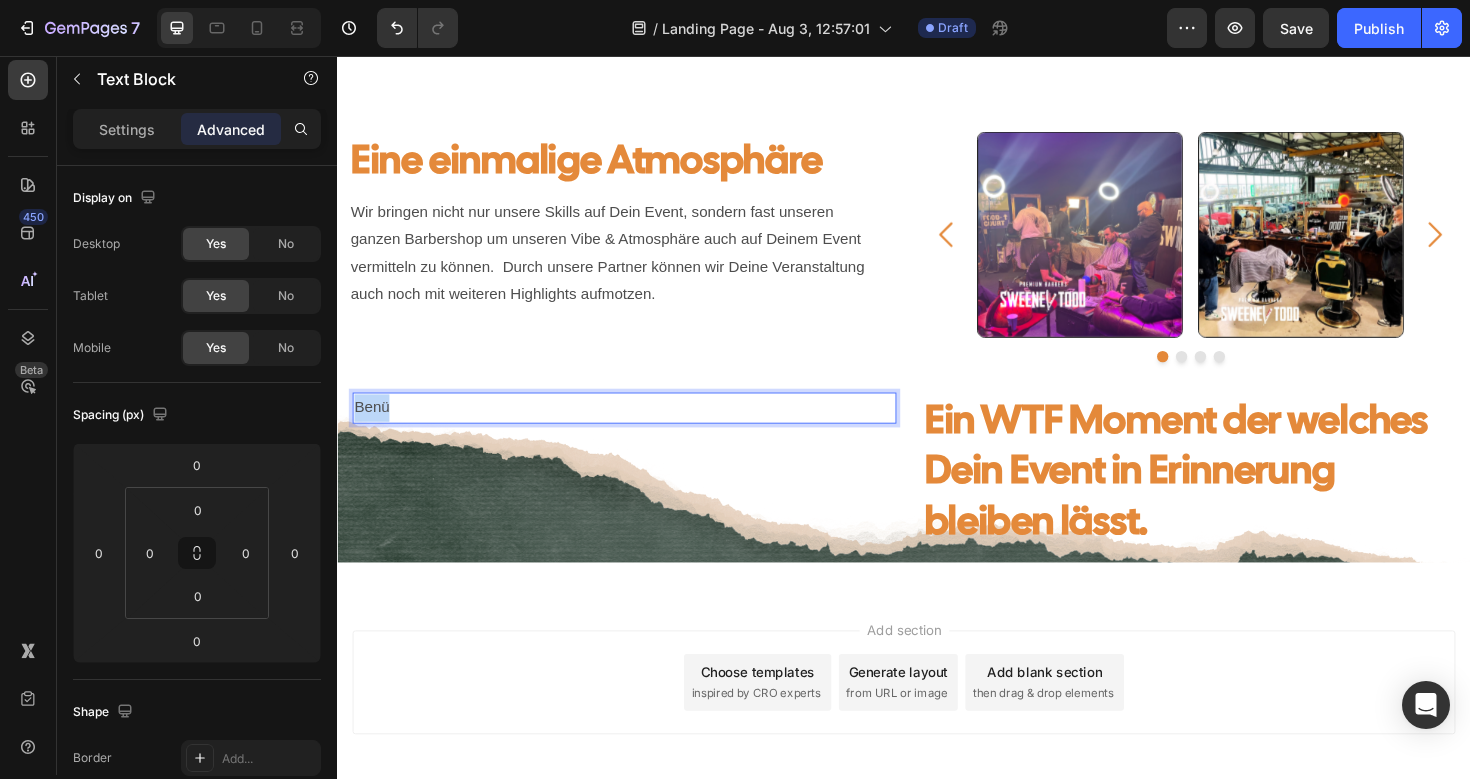 click on "Benü" at bounding box center [641, 428] 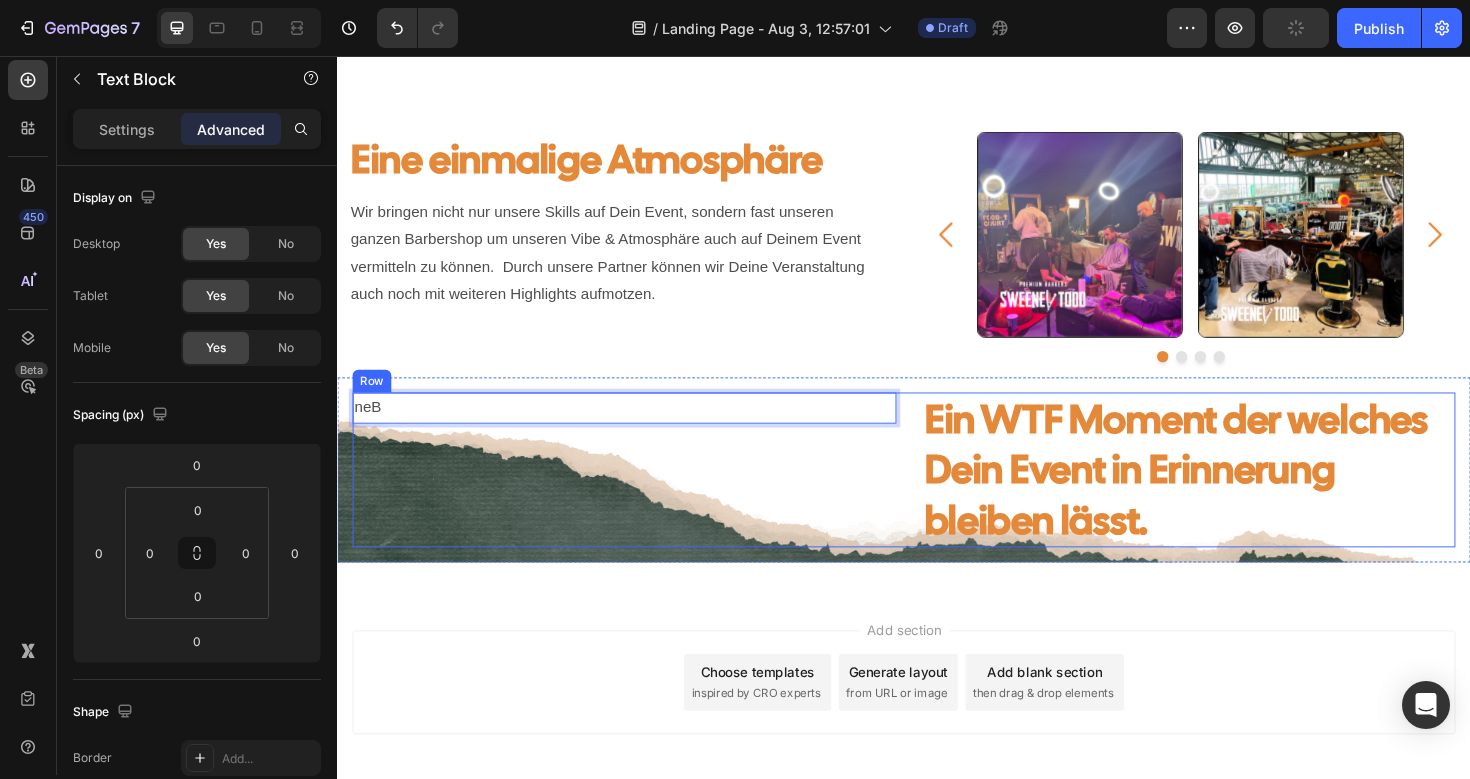 click on "neB Text Block   0" at bounding box center [641, 494] 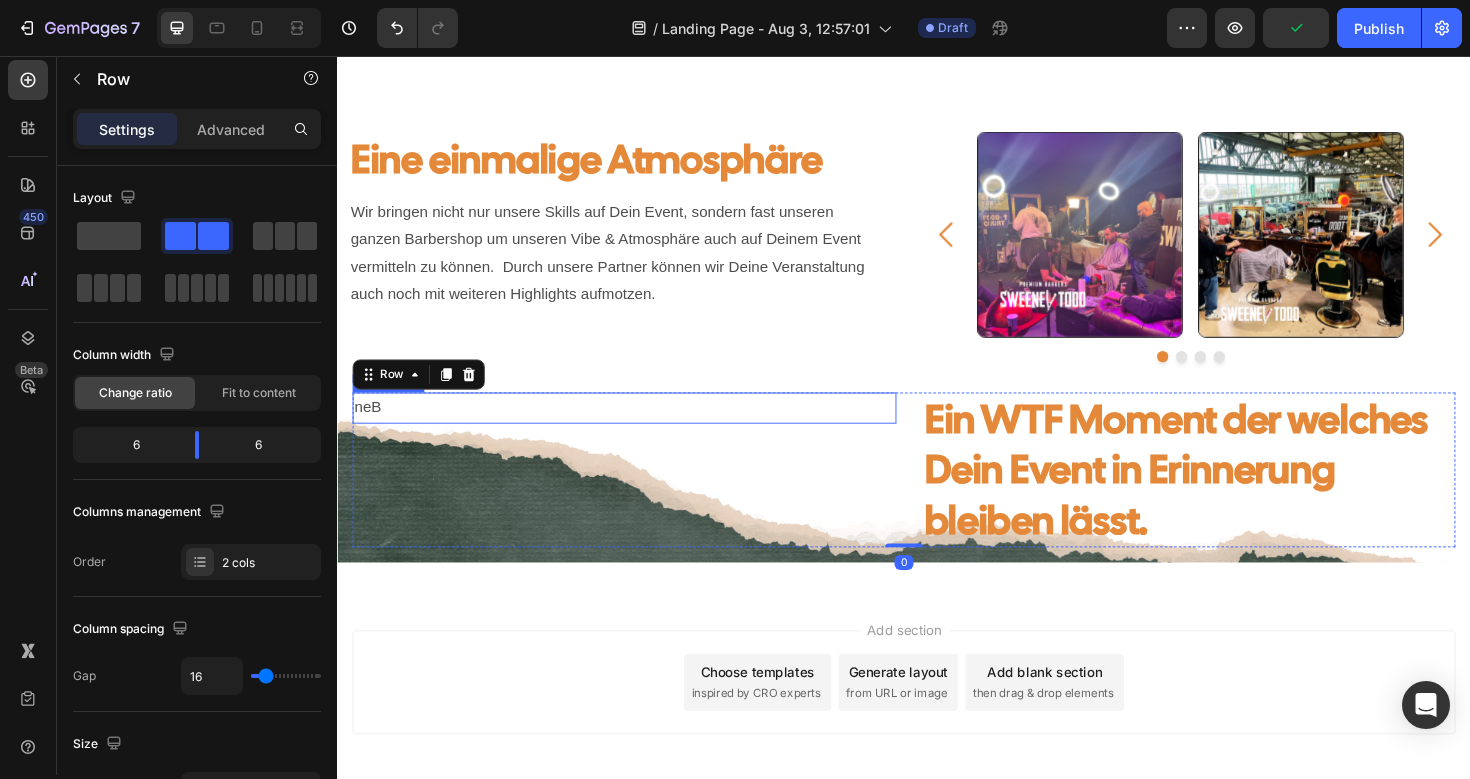 click on "neB" at bounding box center (641, 428) 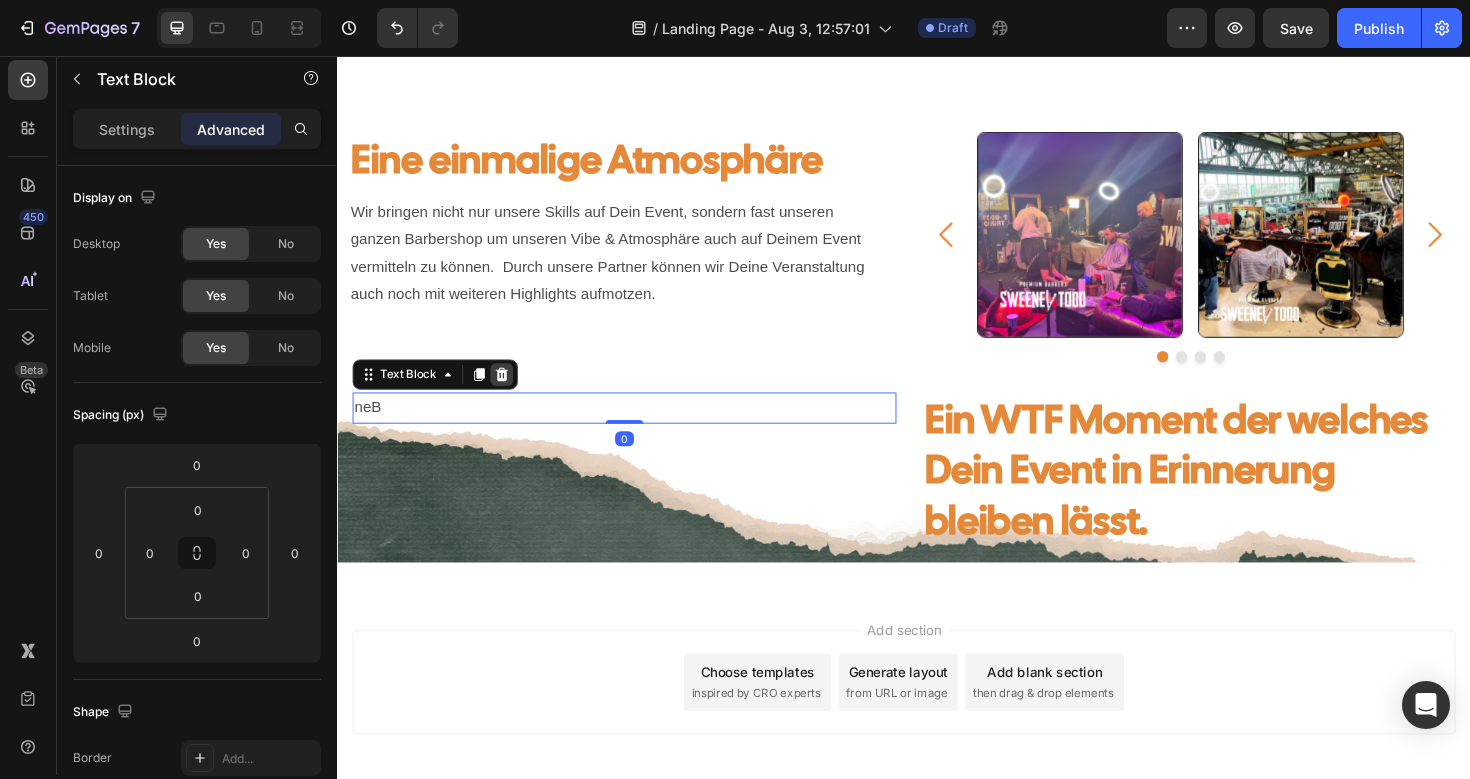 click 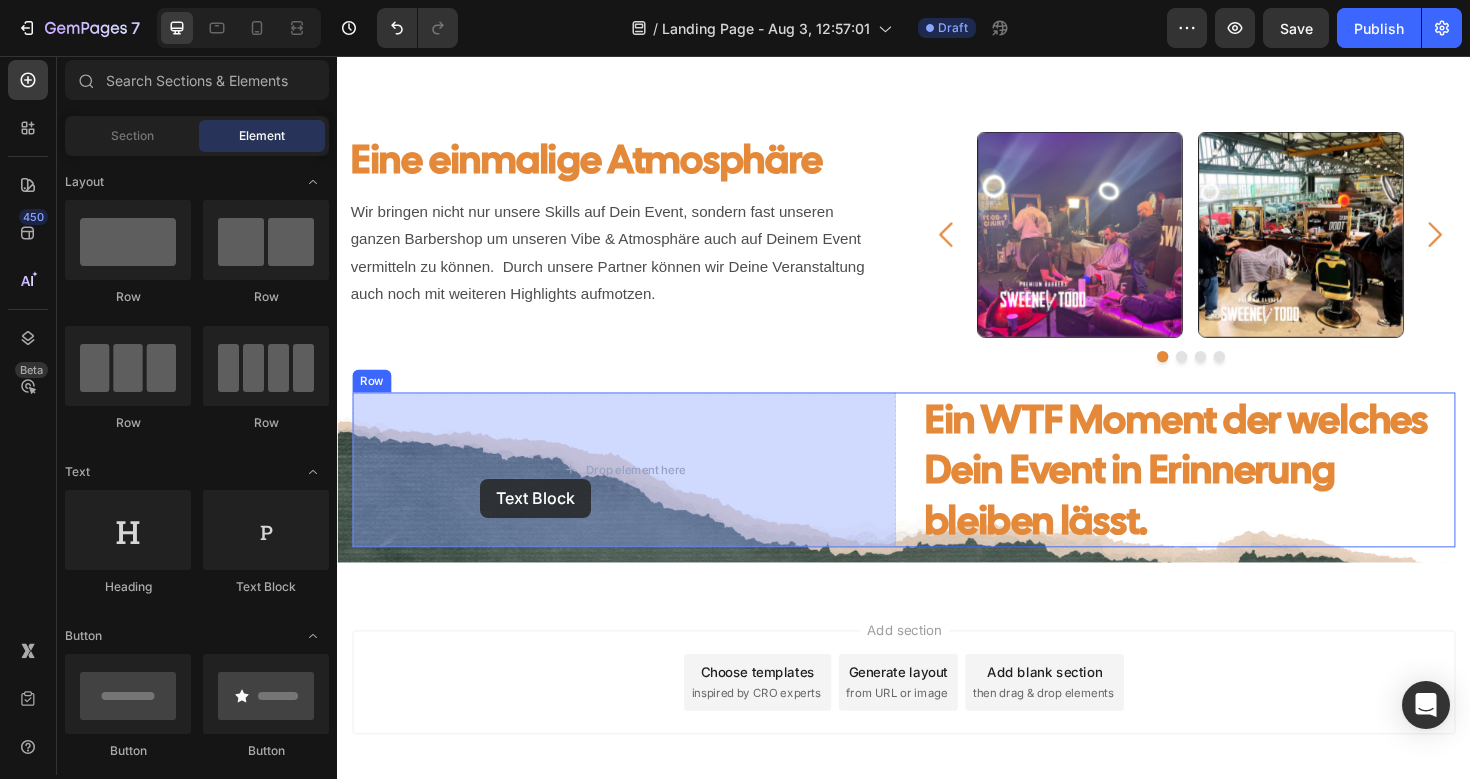 drag, startPoint x: 569, startPoint y: 581, endPoint x: 487, endPoint y: 503, distance: 113.17243 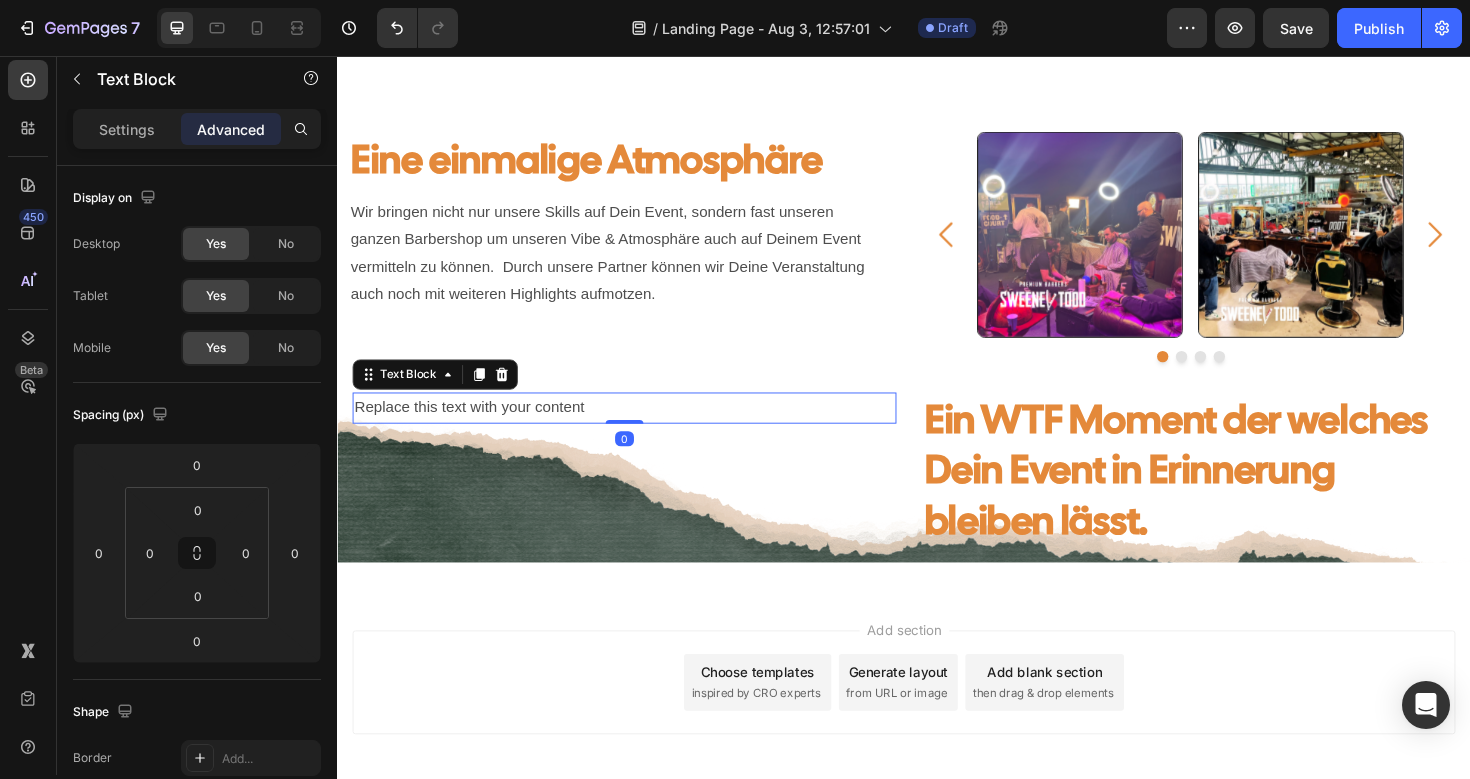 click on "Replace this text with your content" at bounding box center [641, 428] 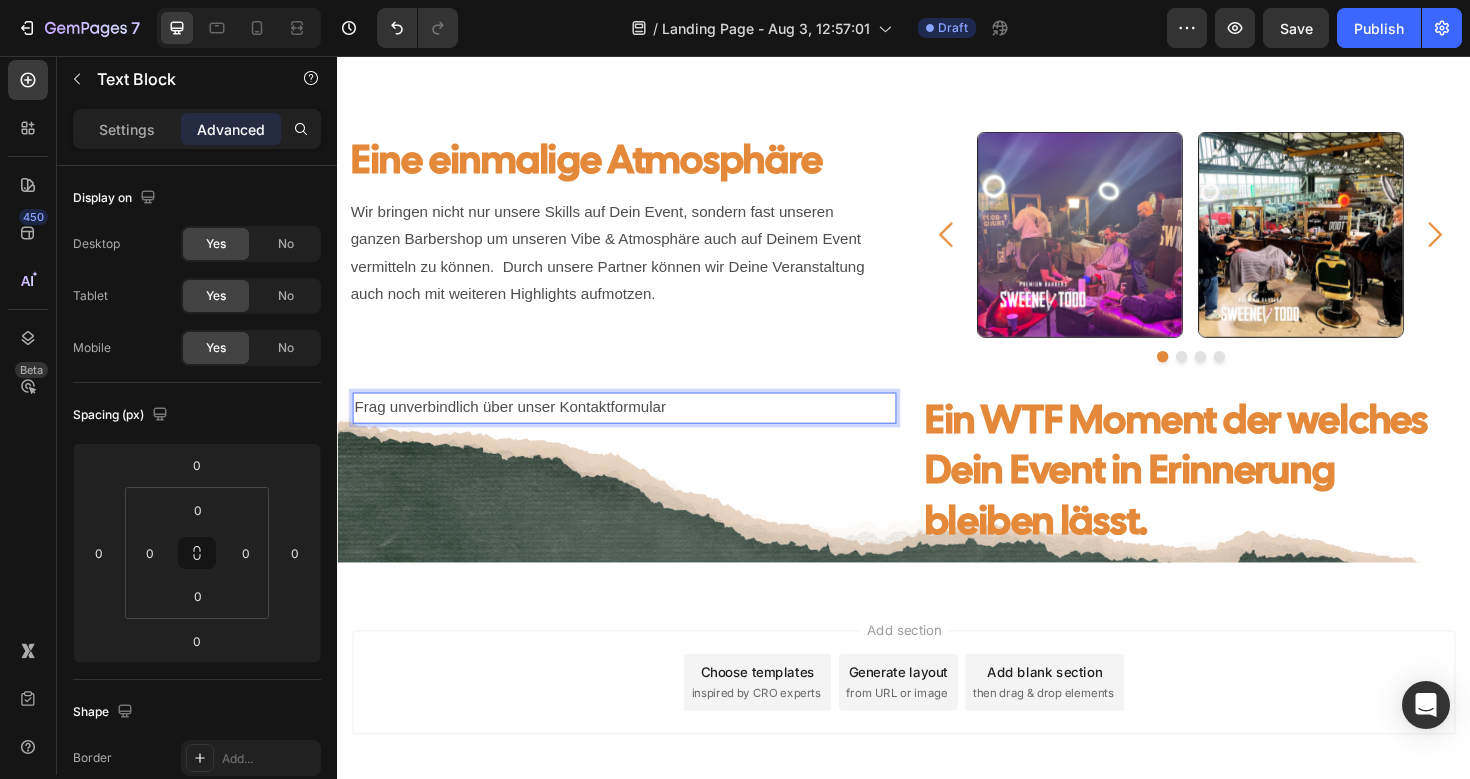 click on "Fra unverbindlich über unser Kontaktformular" at bounding box center [641, 428] 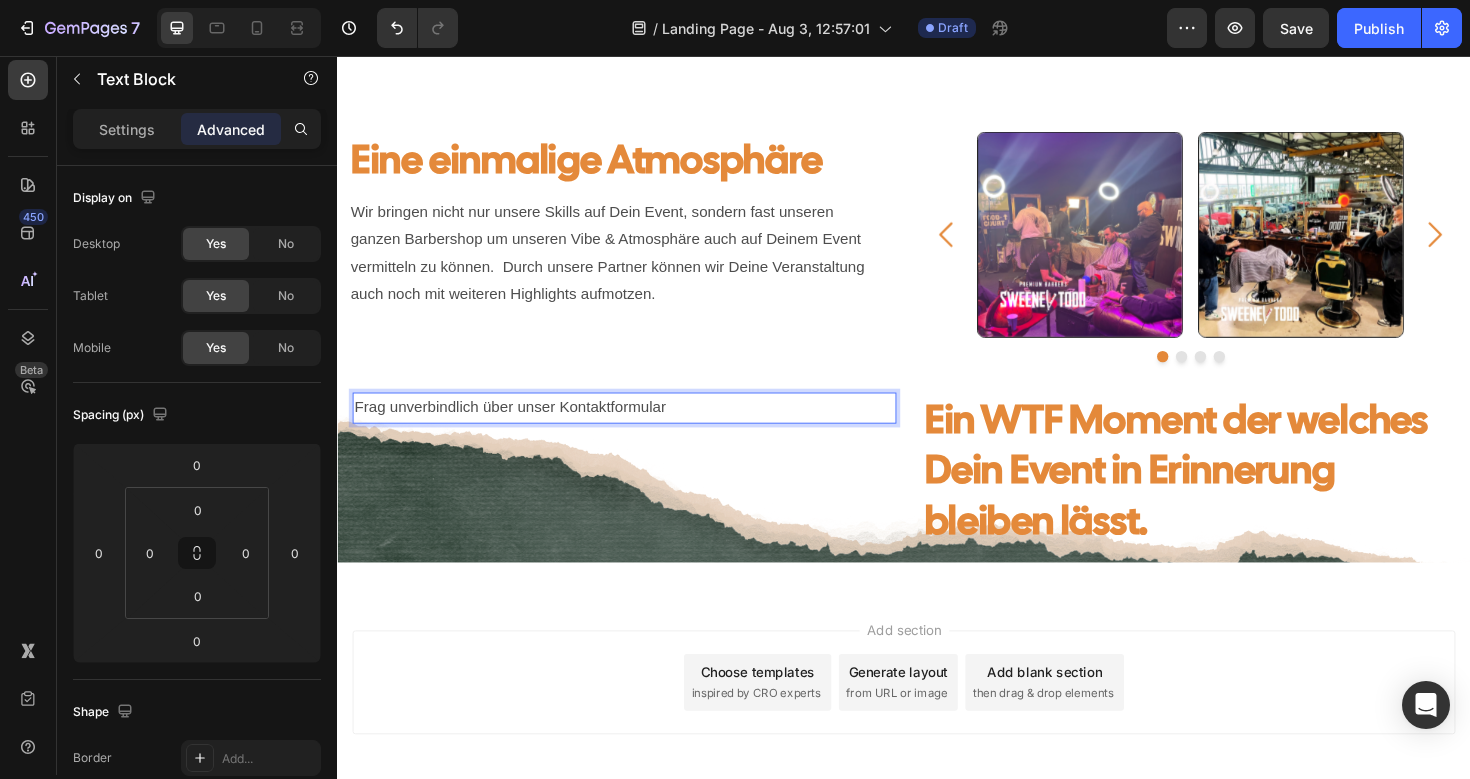 click on "Fra unverbindlich über unser Kontaktformular" at bounding box center [641, 428] 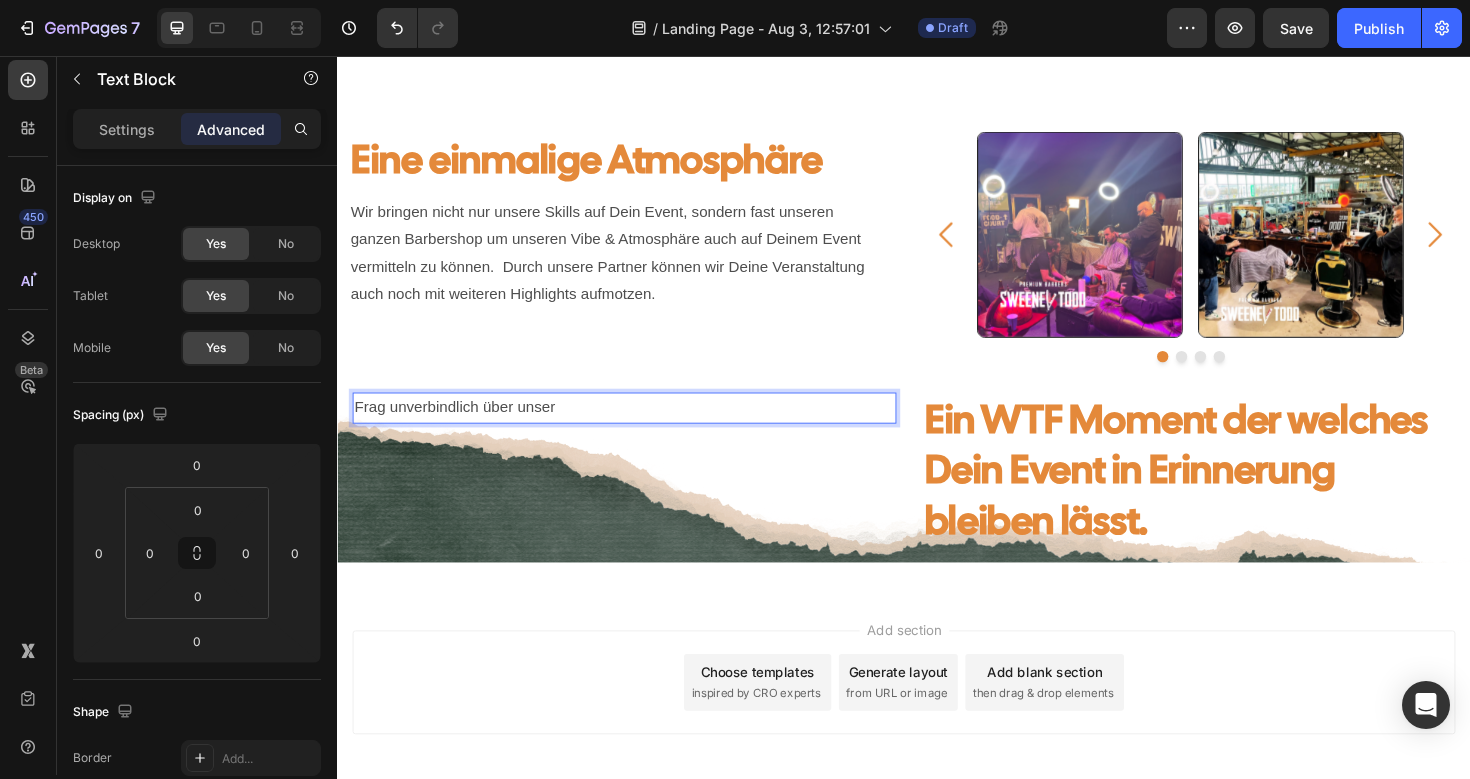 click on "Frag unverbindlich über unser" at bounding box center [641, 428] 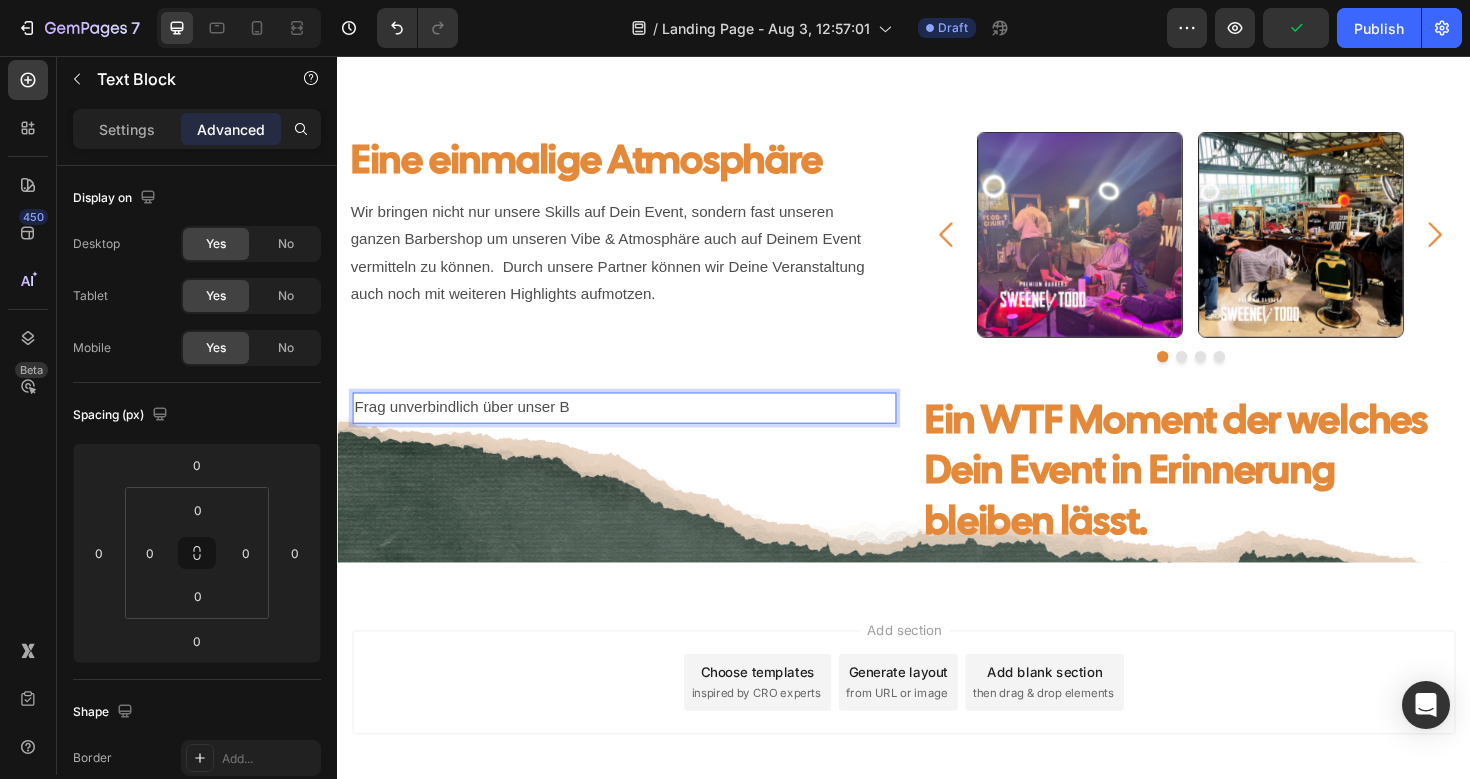 click on "Frag unverbindlich über unser B" at bounding box center (641, 428) 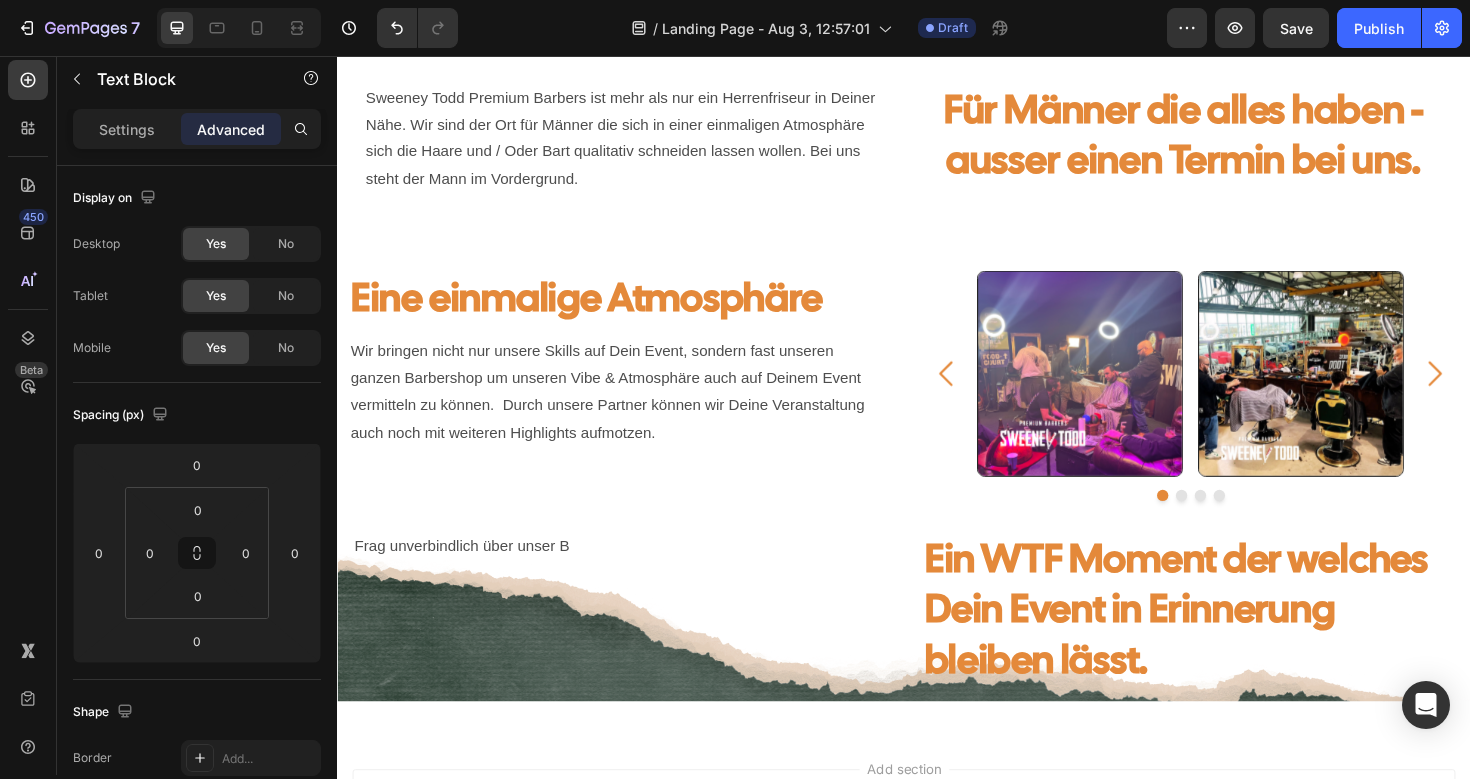 scroll, scrollTop: 603, scrollLeft: 0, axis: vertical 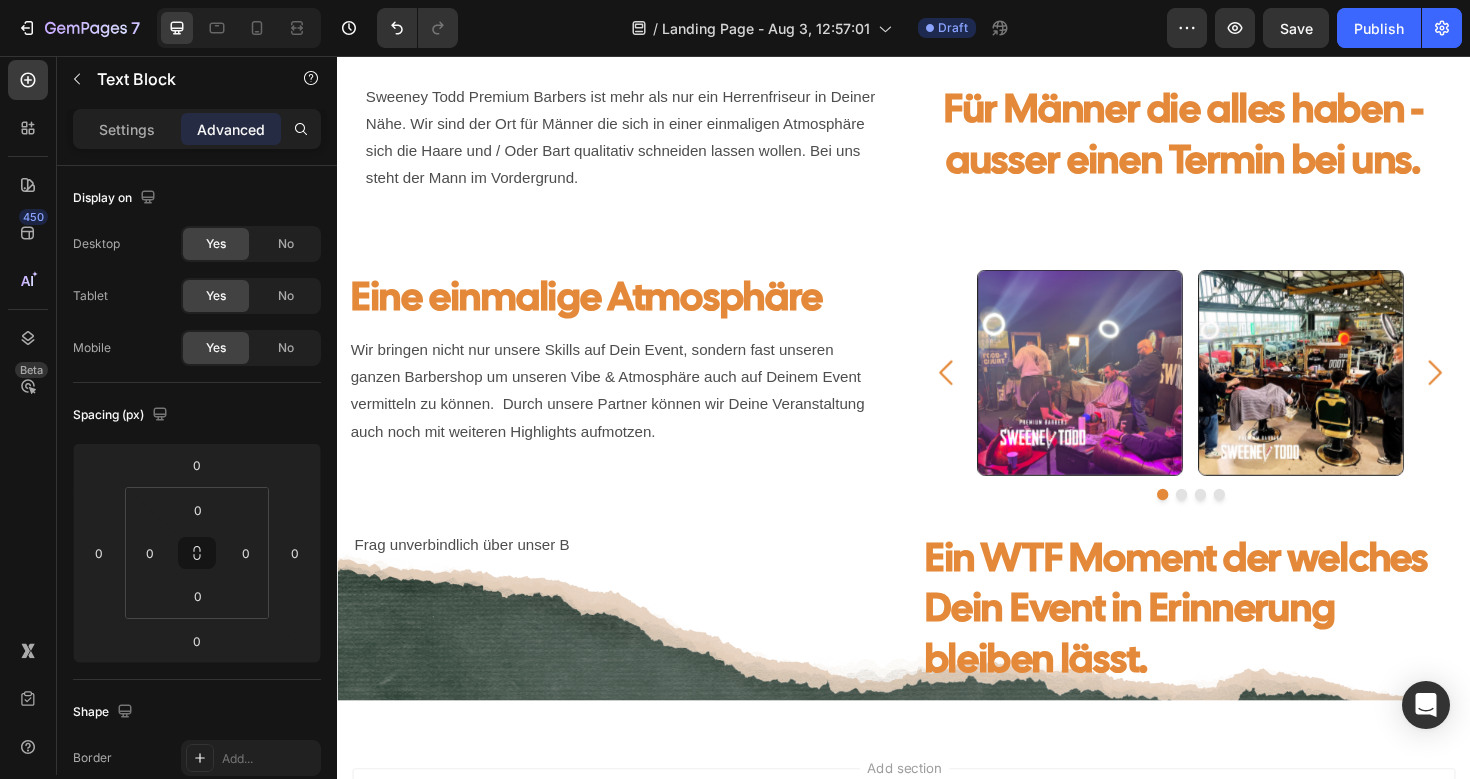 click on "Frag unverbindlich über unser B" at bounding box center [641, 574] 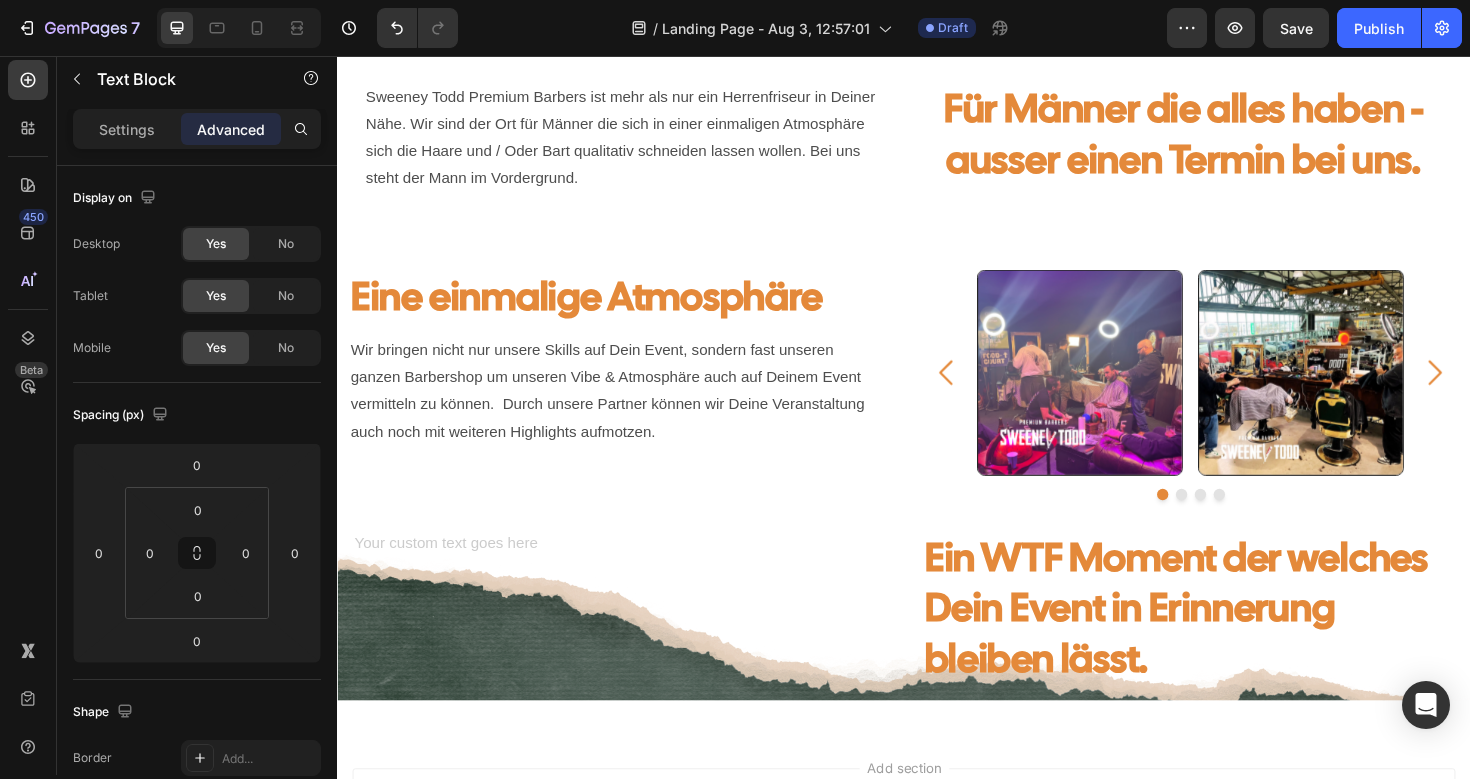 click at bounding box center [641, 574] 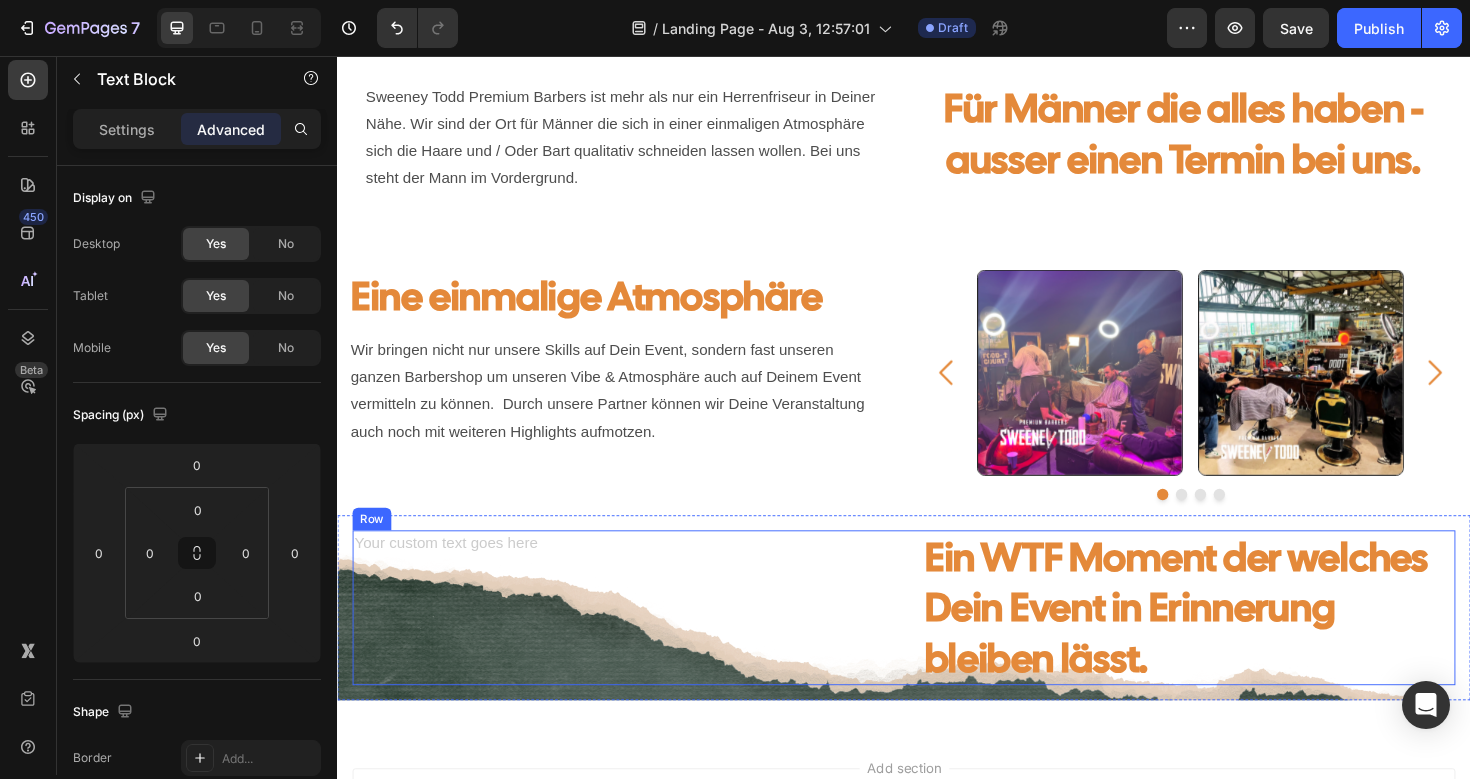 click on "Text Block" at bounding box center [641, 640] 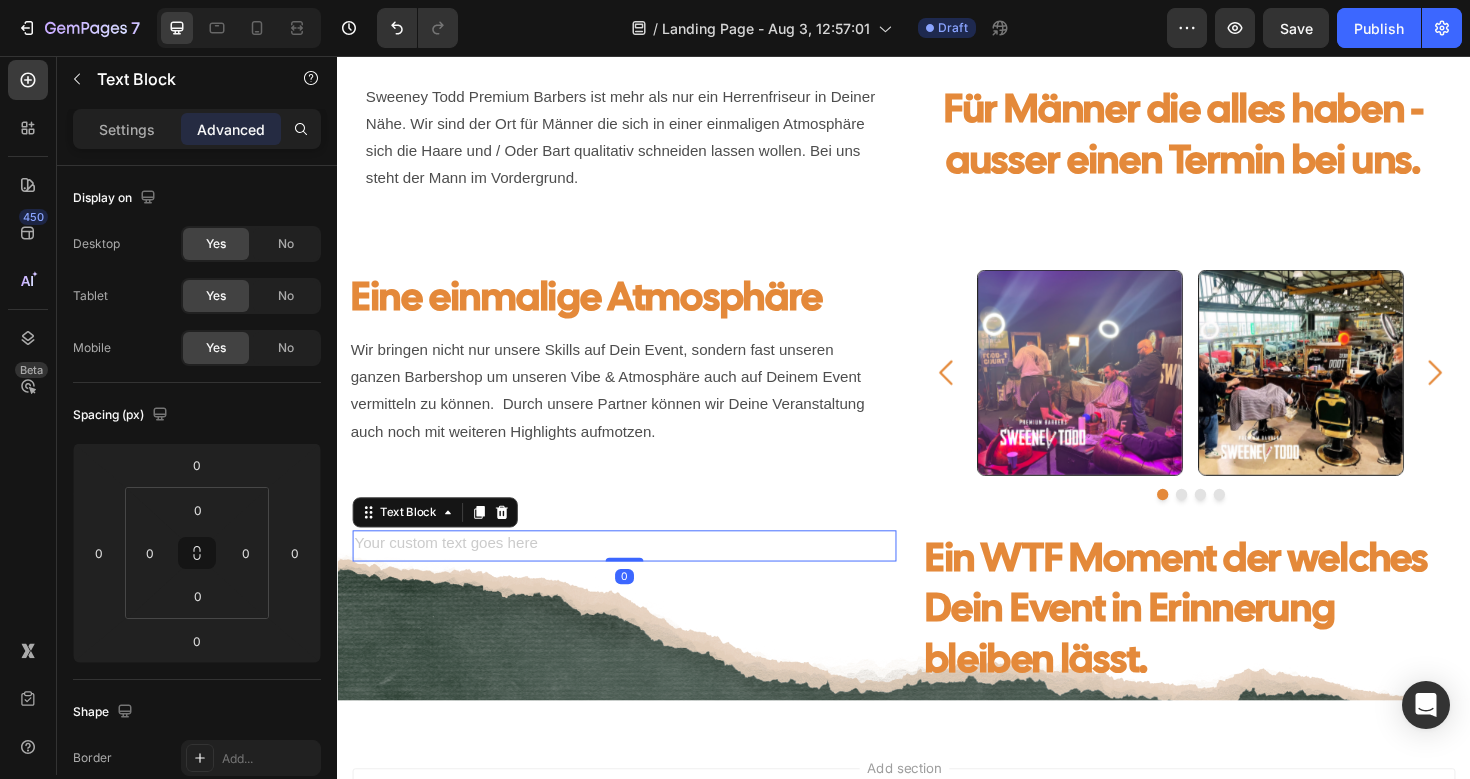 click at bounding box center [641, 574] 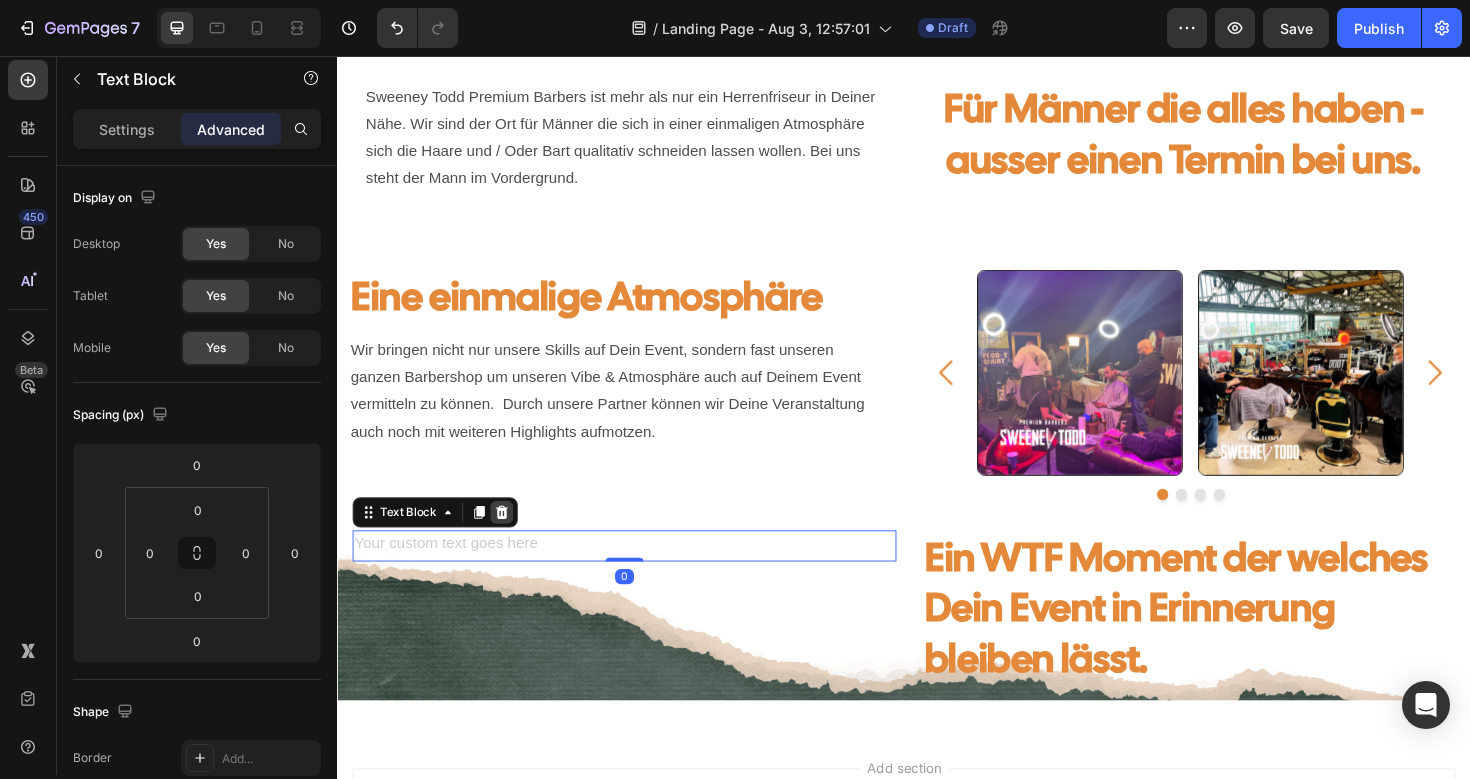 click 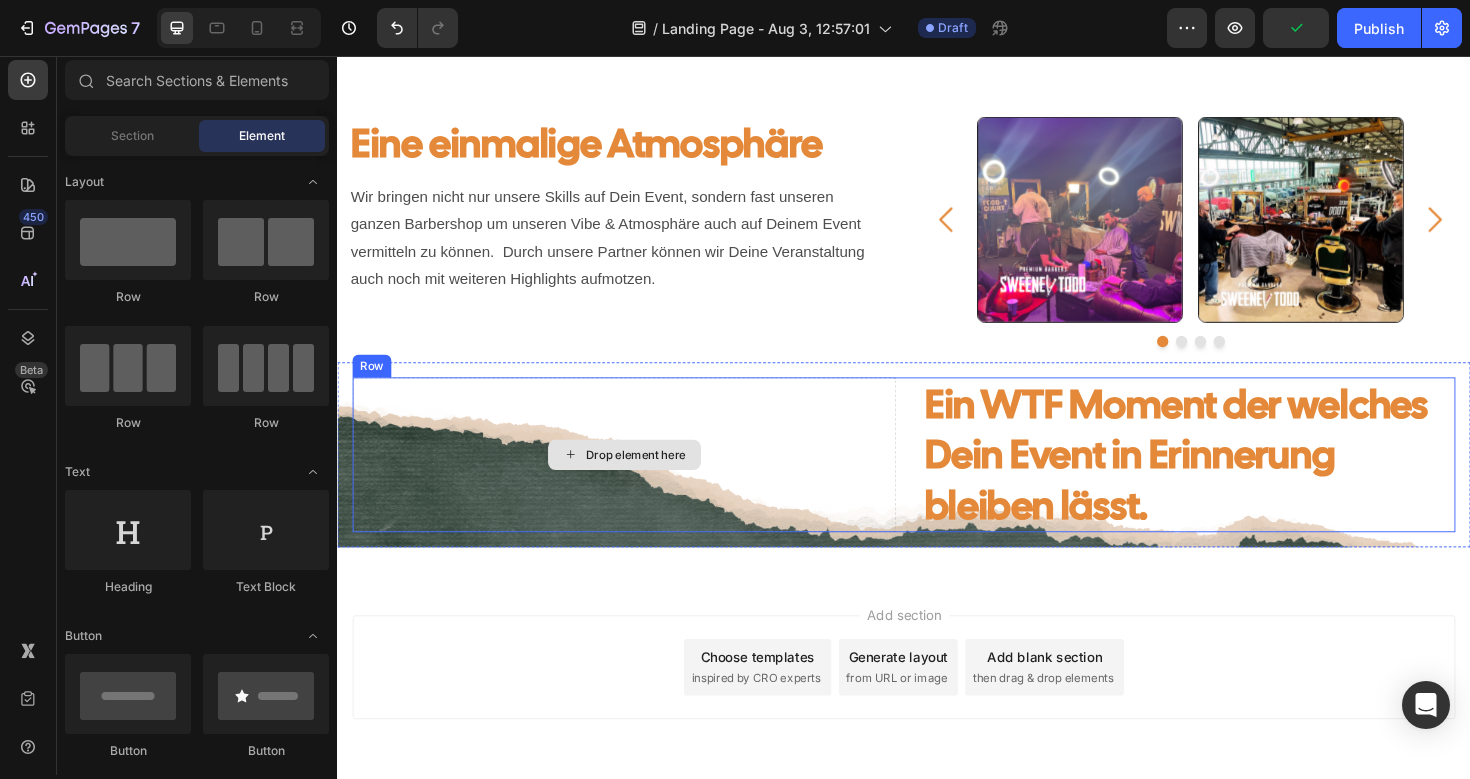 scroll, scrollTop: 766, scrollLeft: 0, axis: vertical 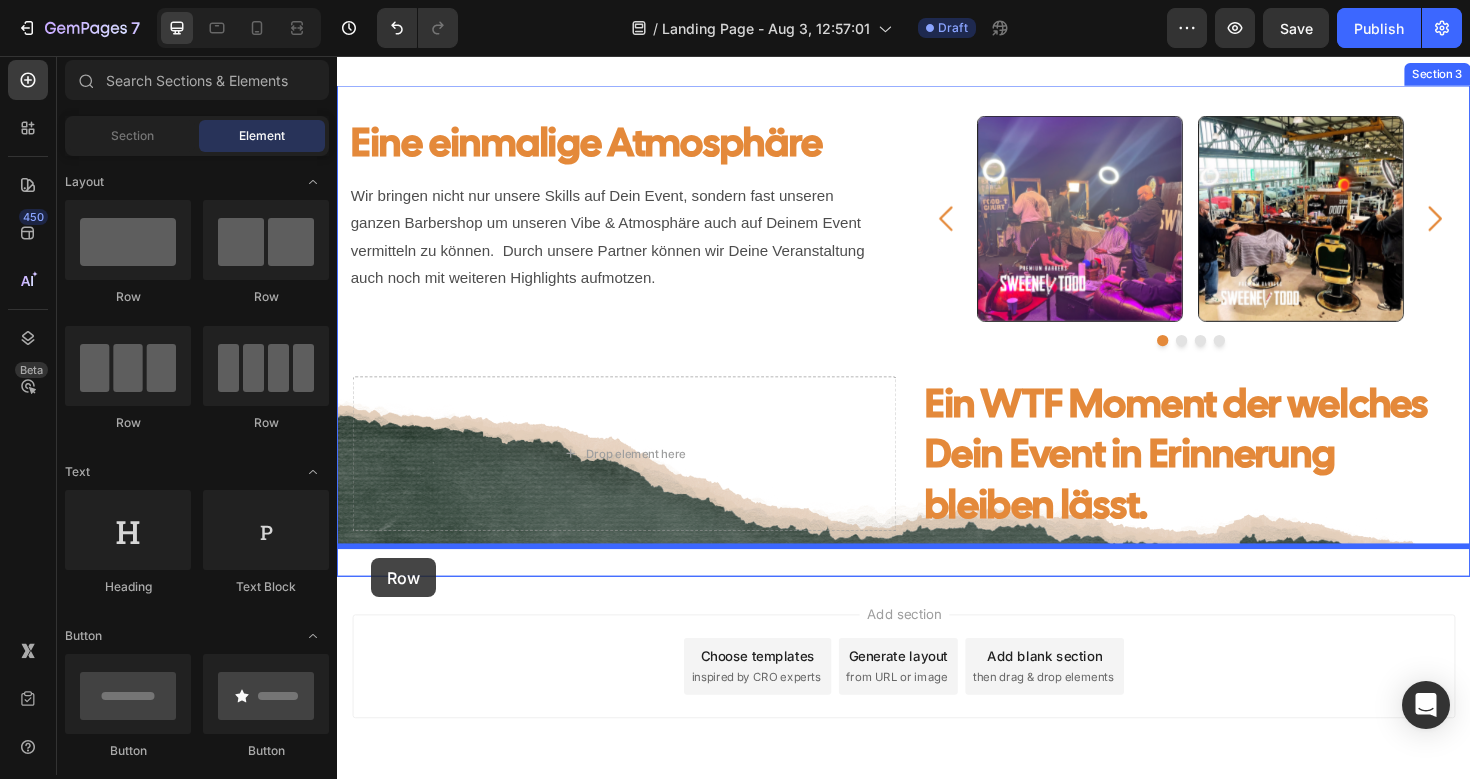 drag, startPoint x: 427, startPoint y: 321, endPoint x: 373, endPoint y: 588, distance: 272.40594 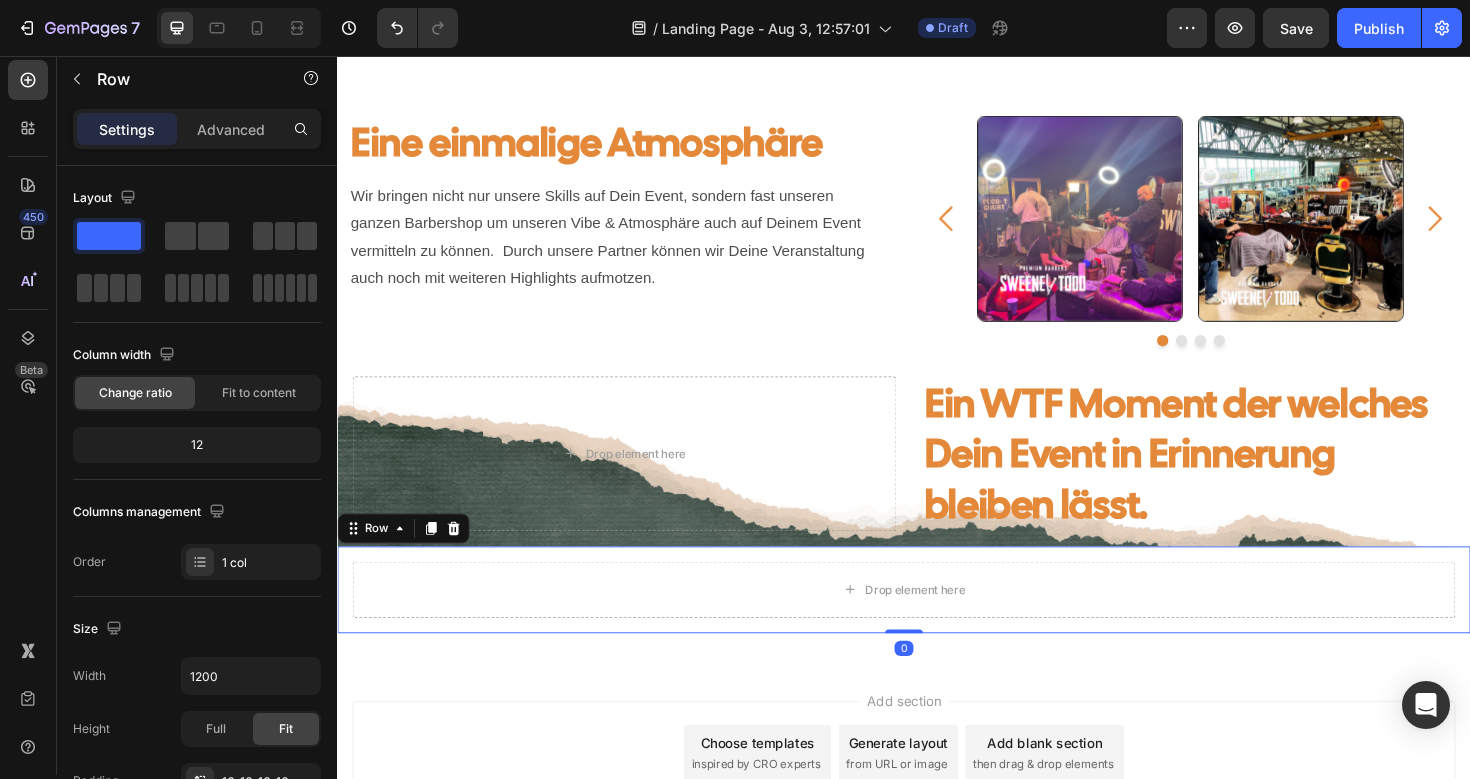 click on "Drop element here Row   0" at bounding box center [937, 621] 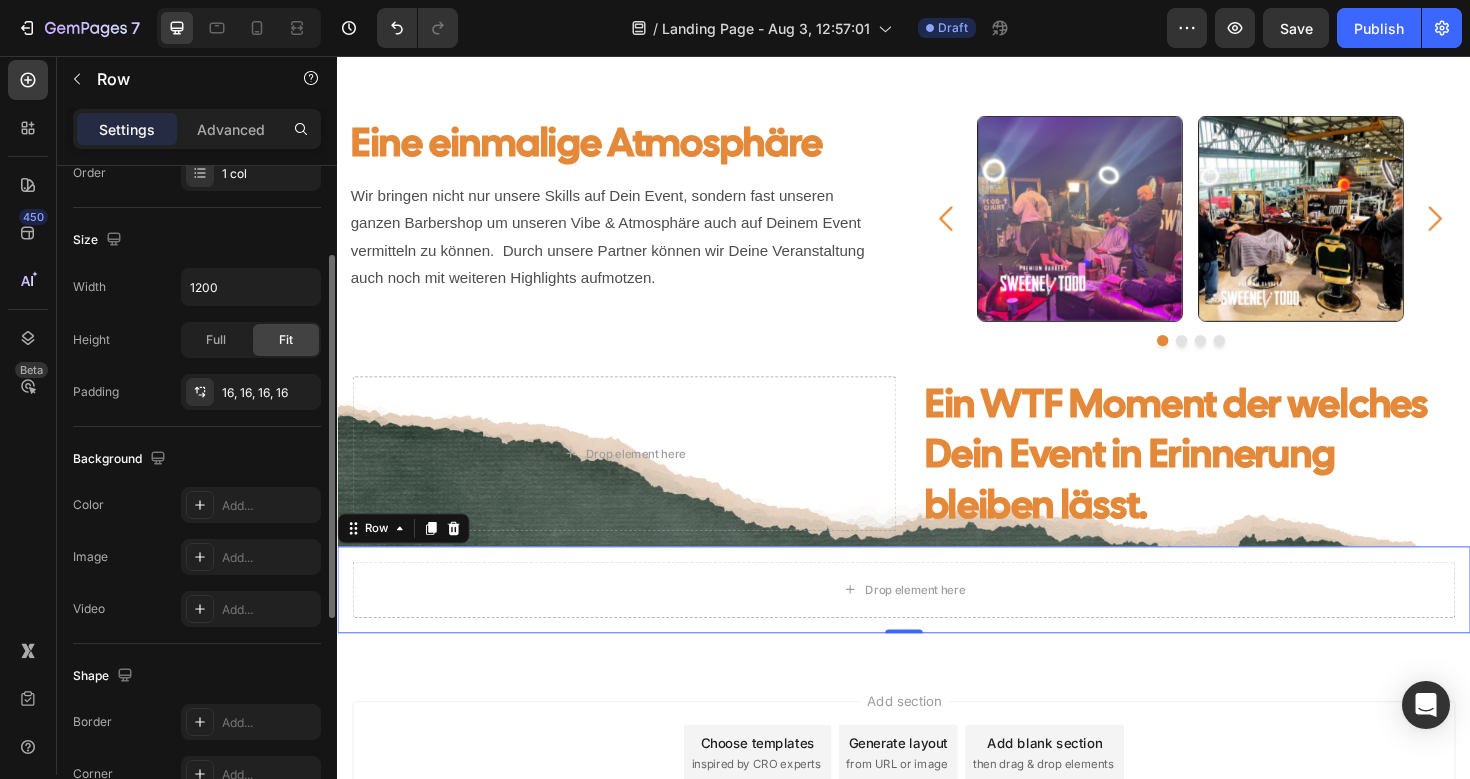 scroll, scrollTop: 554, scrollLeft: 0, axis: vertical 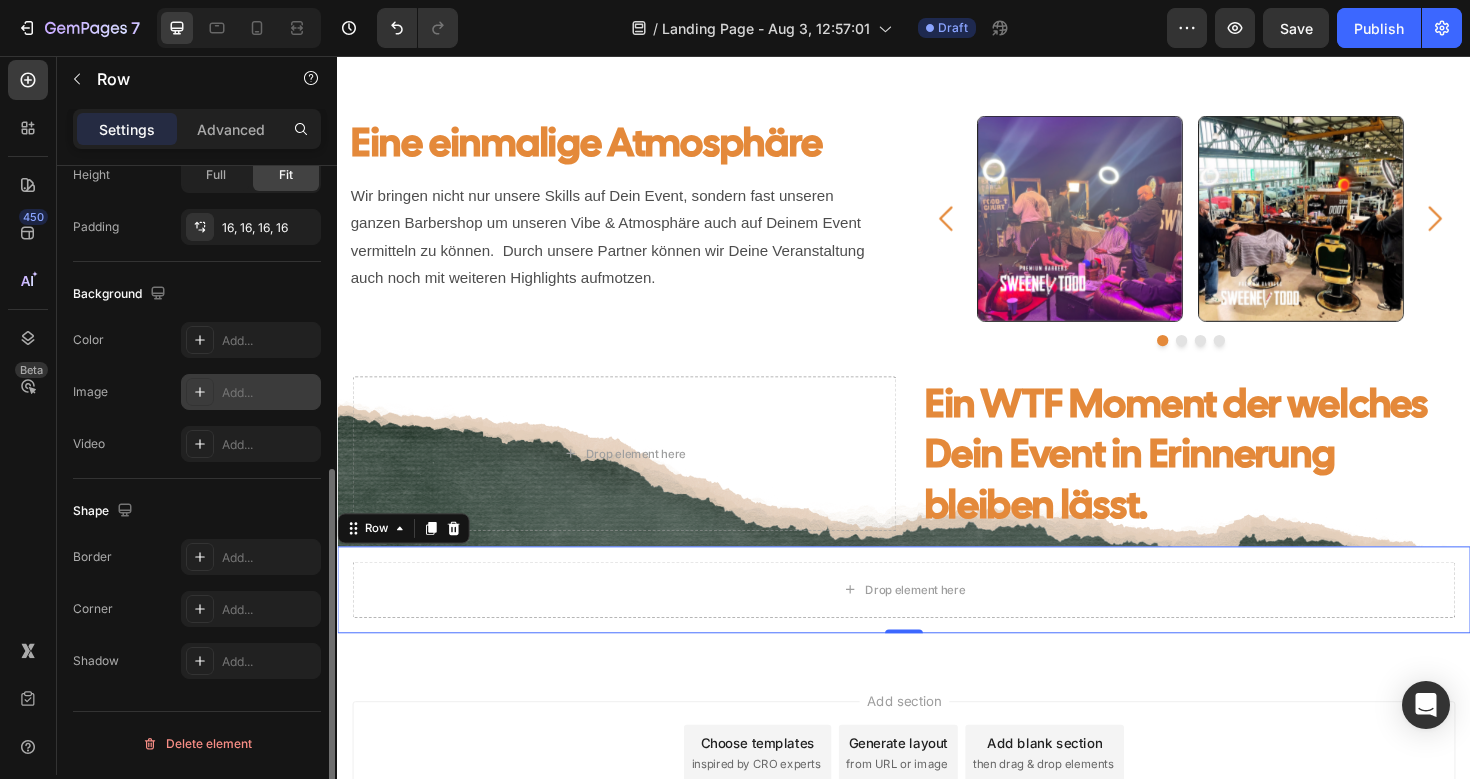 click on "Add..." at bounding box center [269, 393] 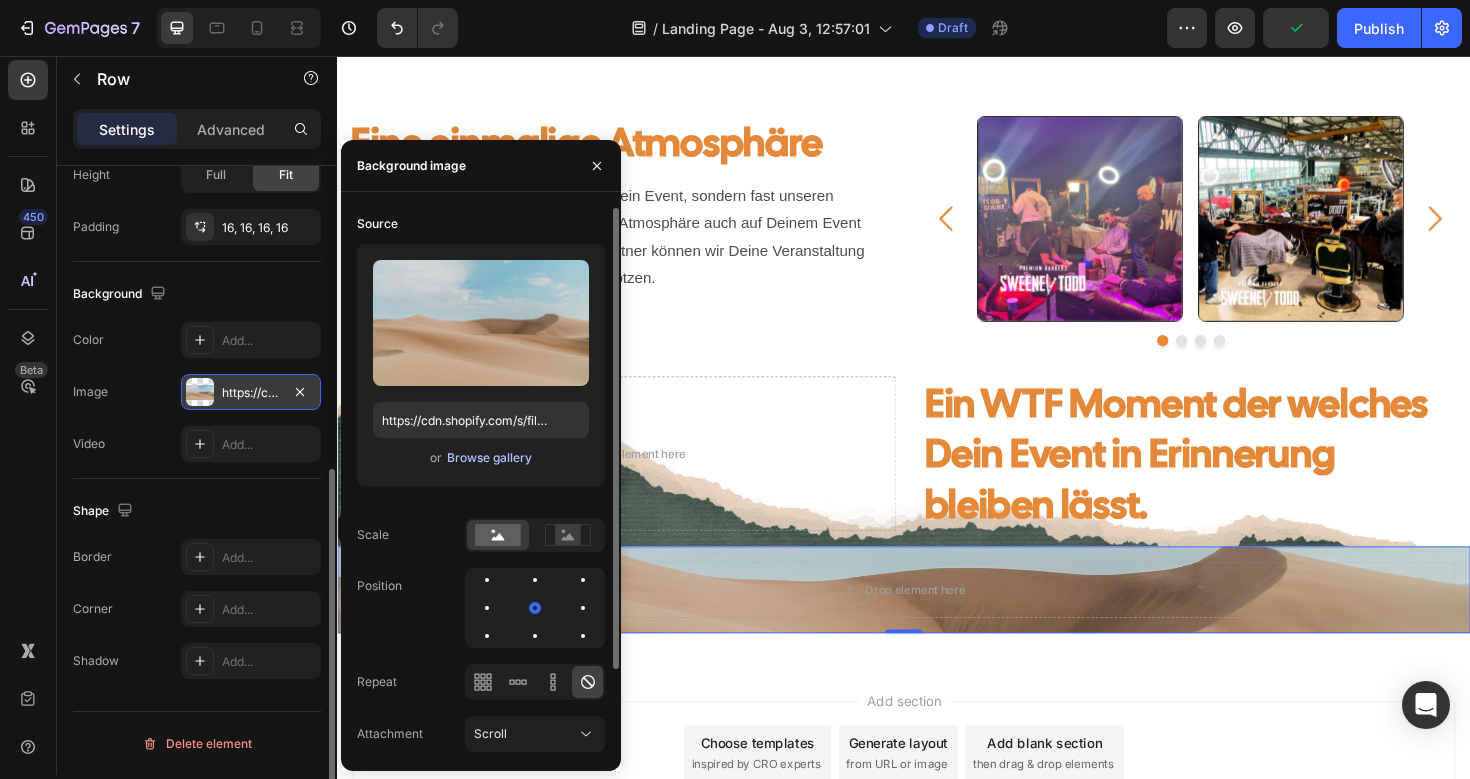 click on "Browse gallery" at bounding box center [489, 458] 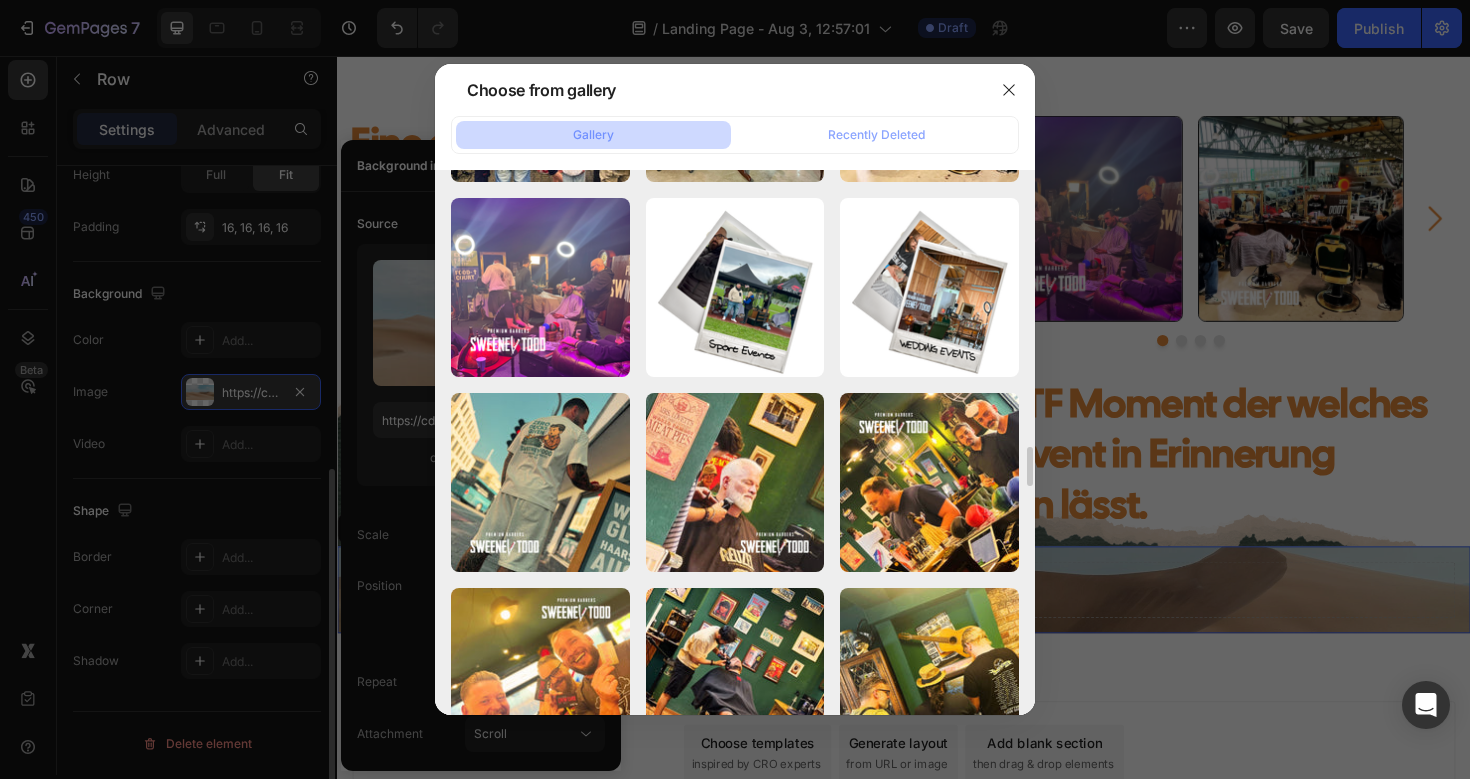 scroll, scrollTop: 3295, scrollLeft: 0, axis: vertical 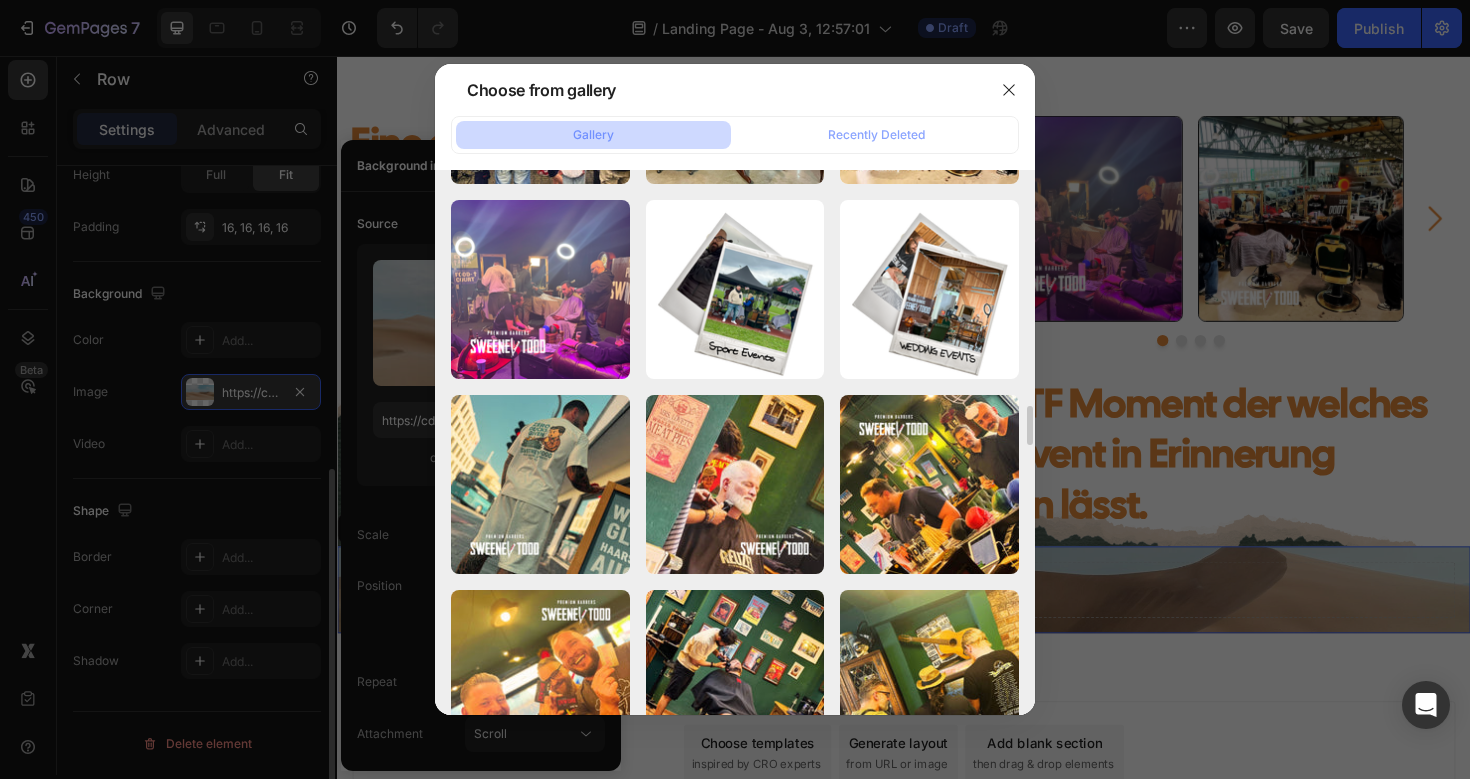 click at bounding box center [735, 389] 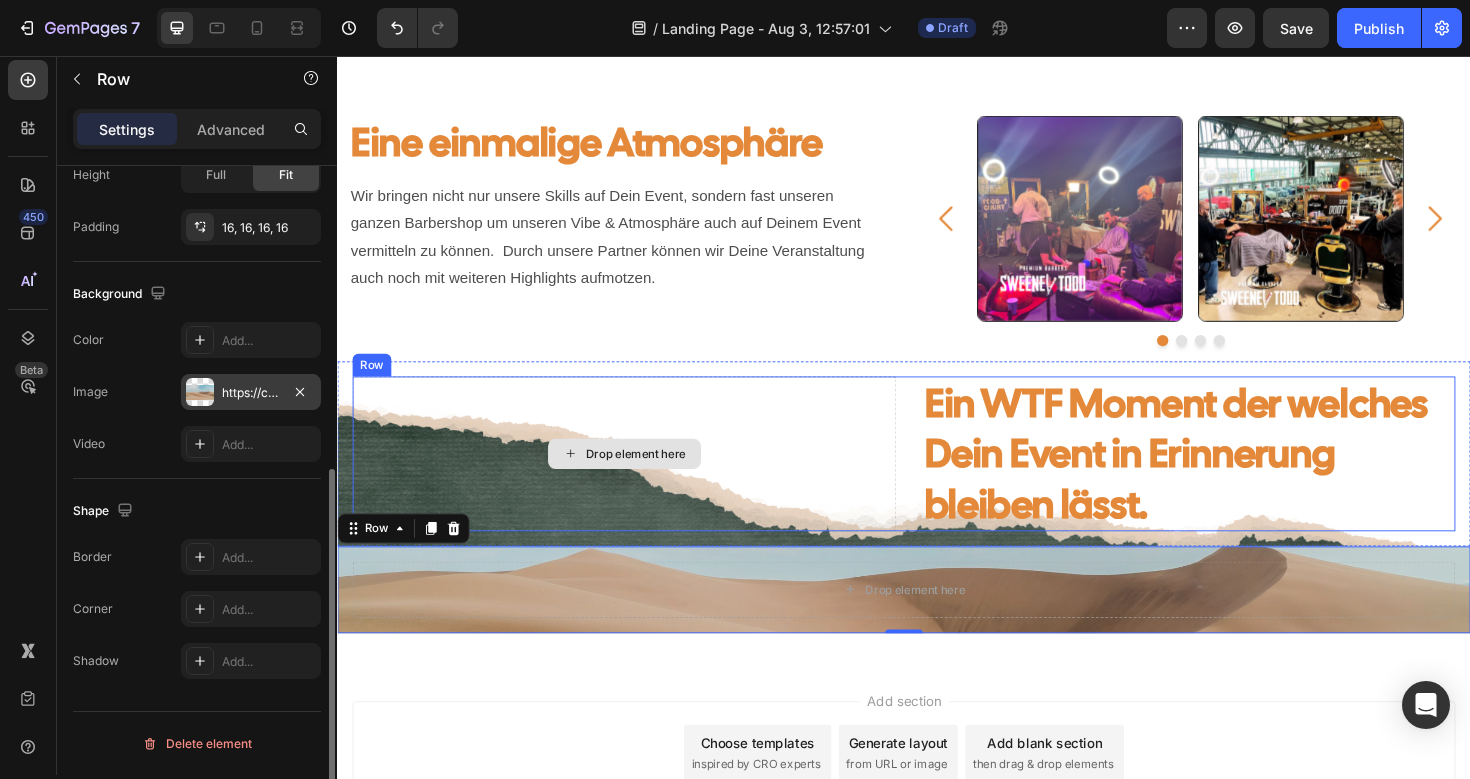 scroll, scrollTop: 0, scrollLeft: 0, axis: both 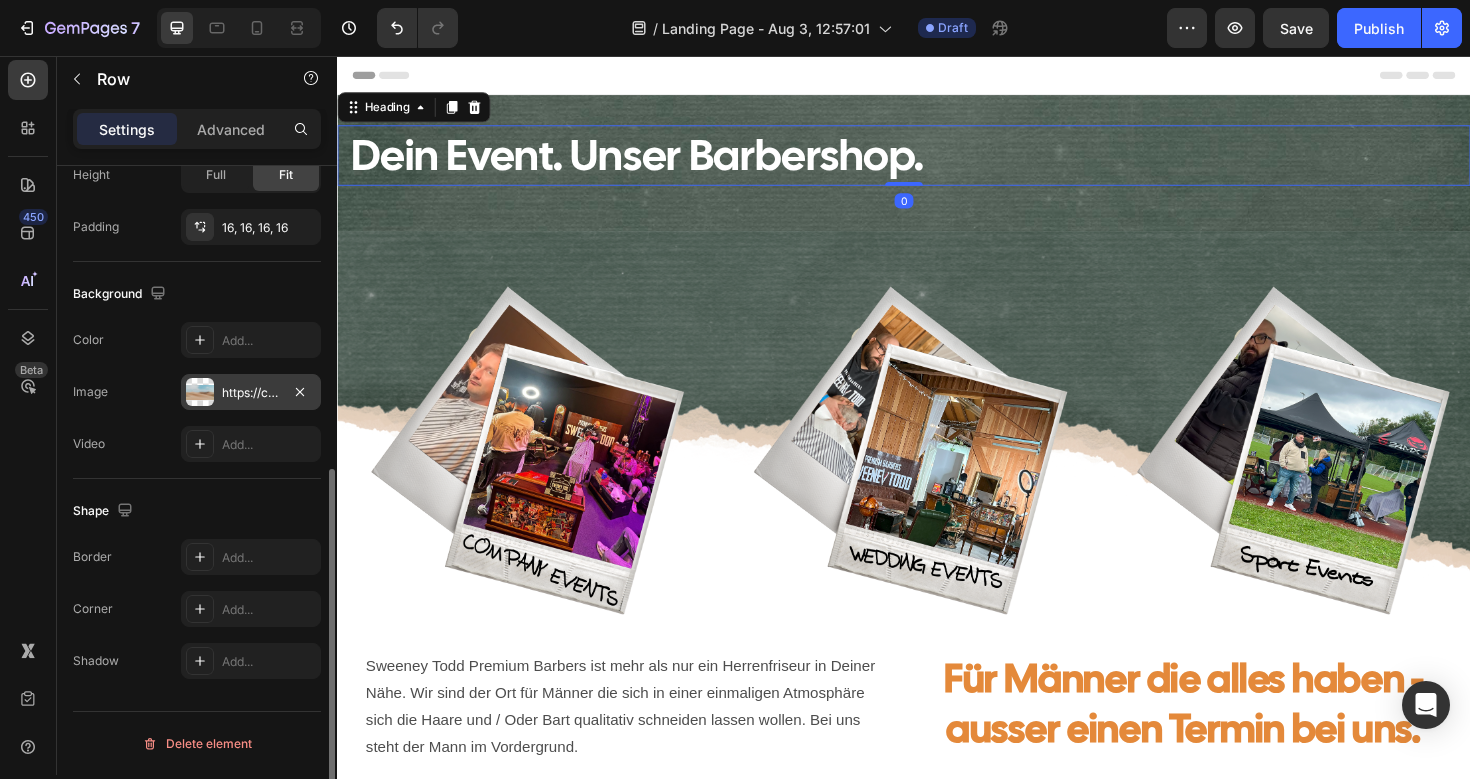 click on "Dein Event. Unser Barbershop." at bounding box center (943, 161) 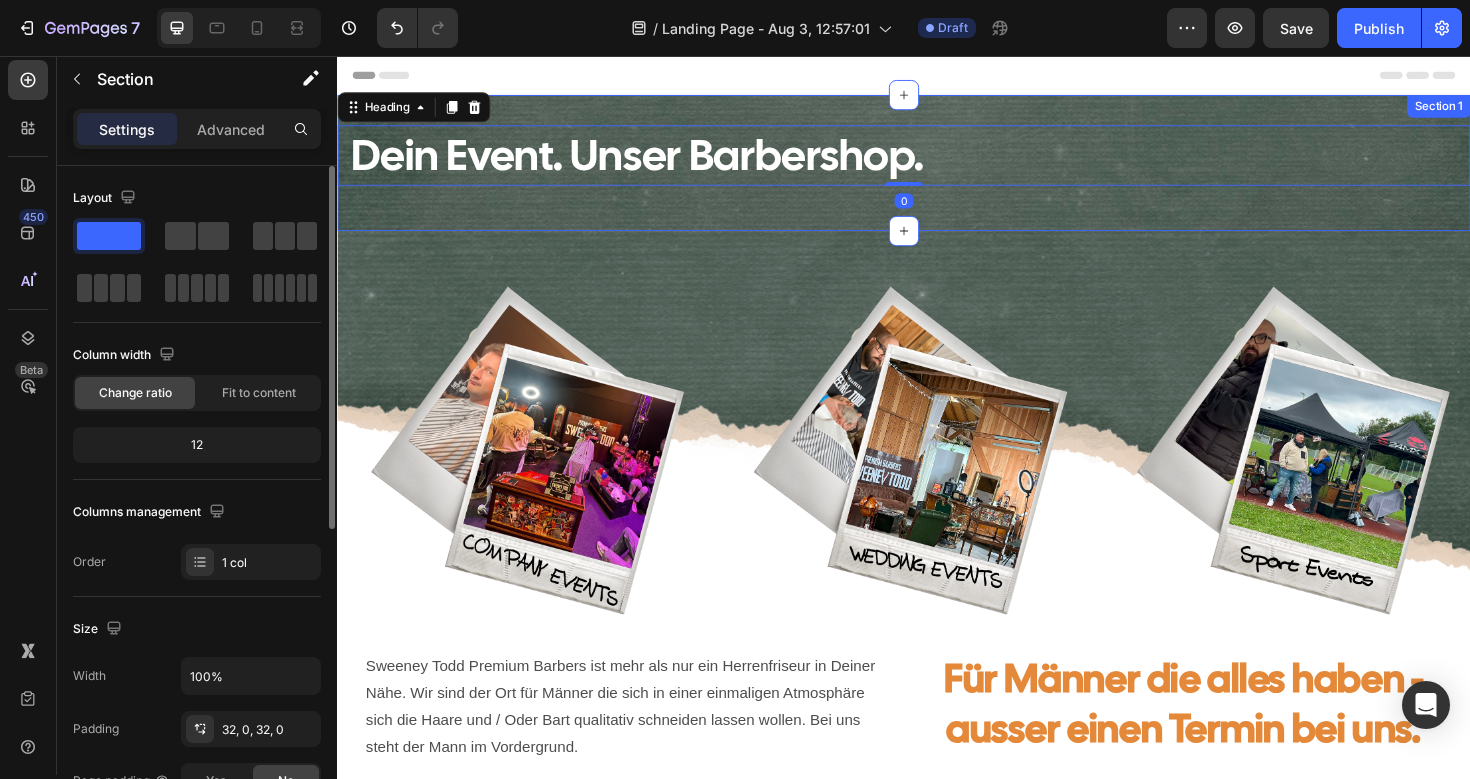 click on "Dein Event. Unser Barbershop. Heading   0 Row Section 1" at bounding box center (937, 169) 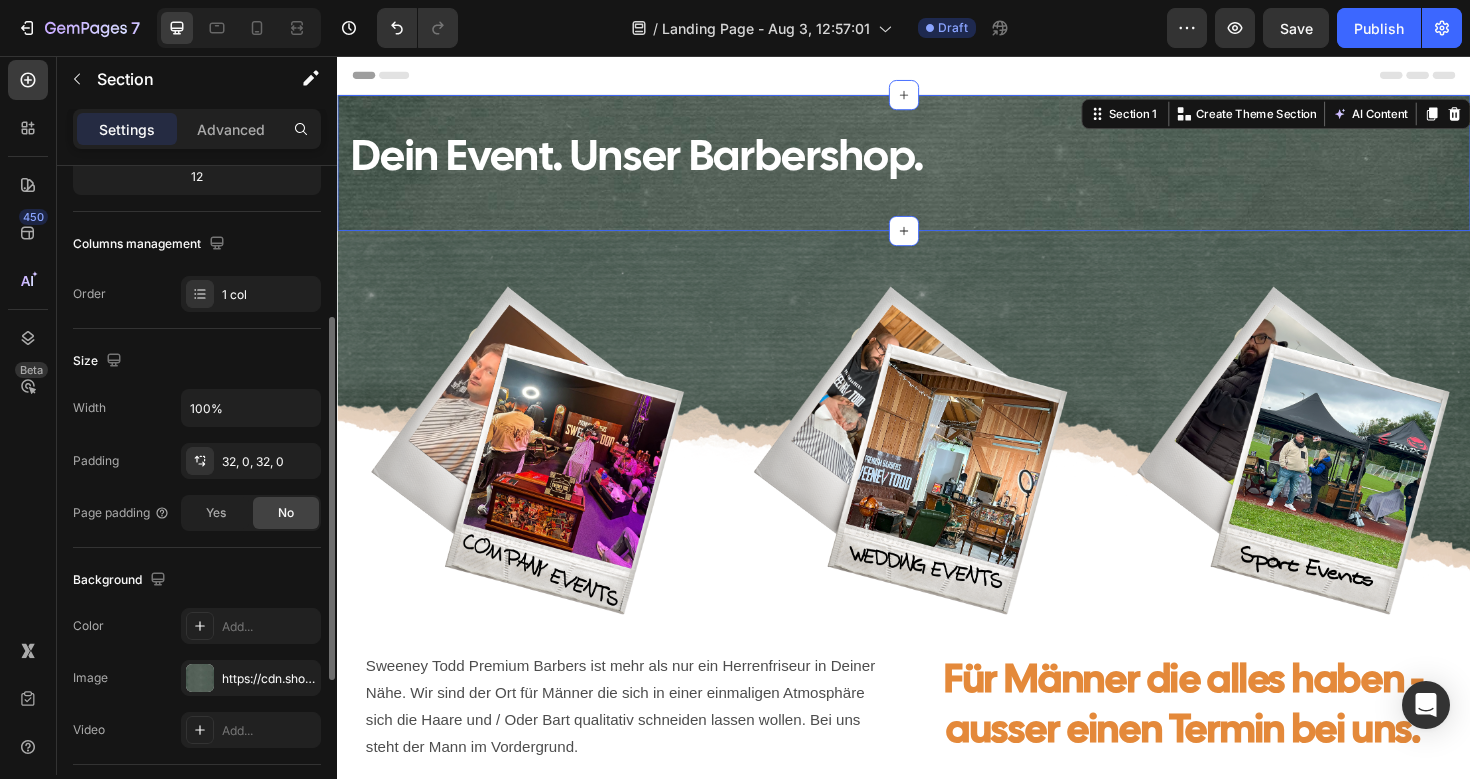 scroll, scrollTop: 274, scrollLeft: 0, axis: vertical 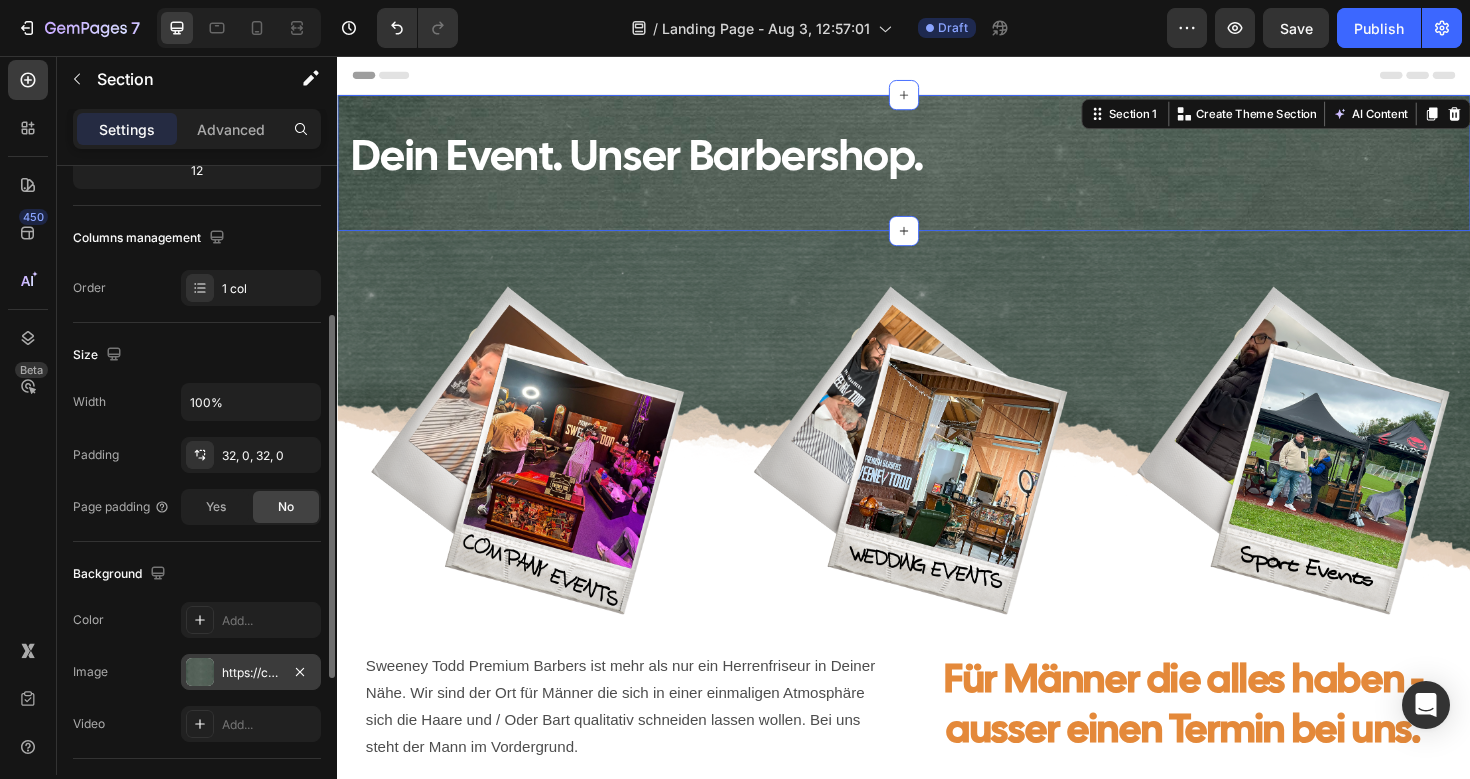 click on "https://cdn.shopify.com/s/files/1/0910/3386/2467/files/gempages_540342684171109508-fe8a7998-ae4d-4eb0-81df-d92af5bde5f8.jpg" at bounding box center [251, 673] 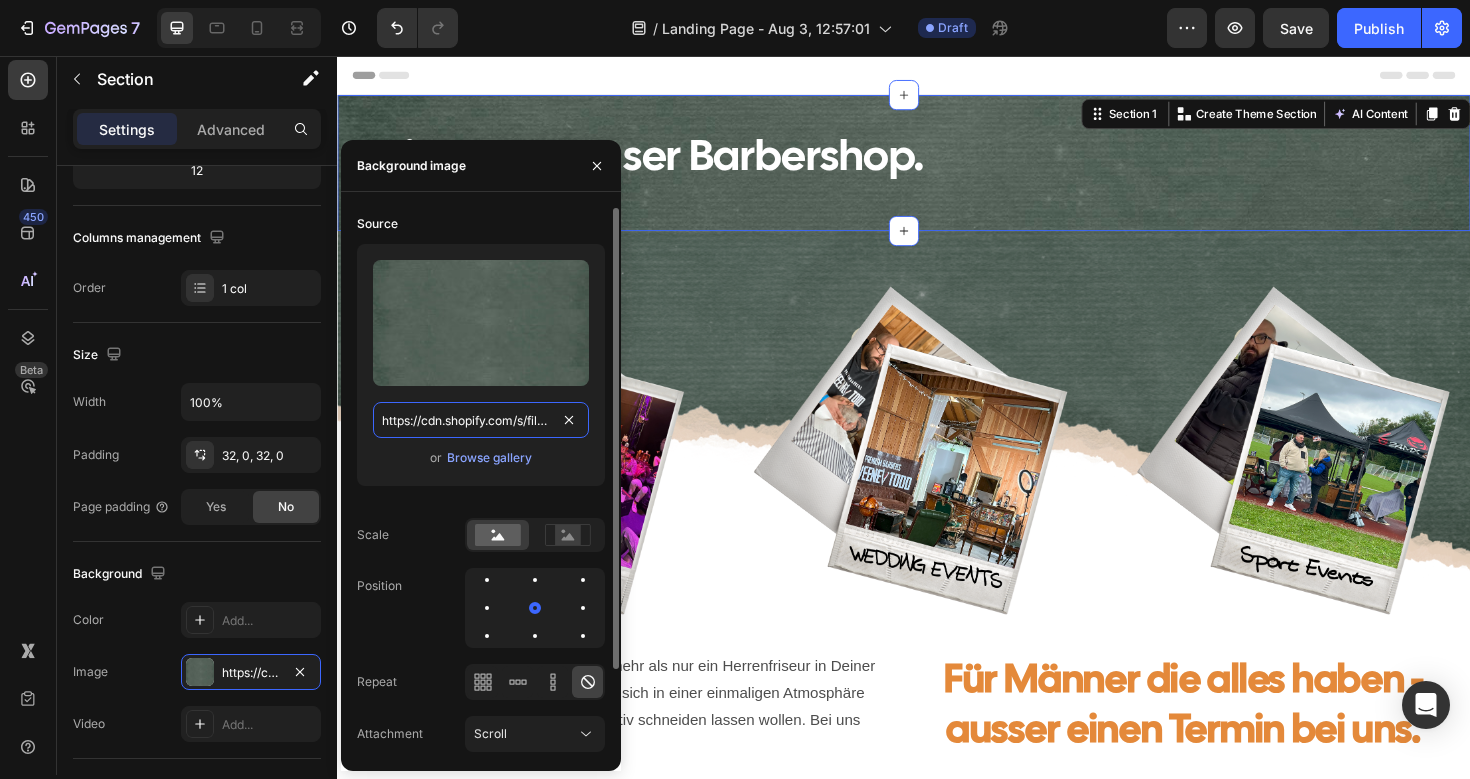 click on "https://cdn.shopify.com/s/files/1/0910/3386/2467/files/gempages_540342684171109508-fe8a7998-ae4d-4eb0-81df-d92af5bde5f8.jpg" at bounding box center [481, 420] 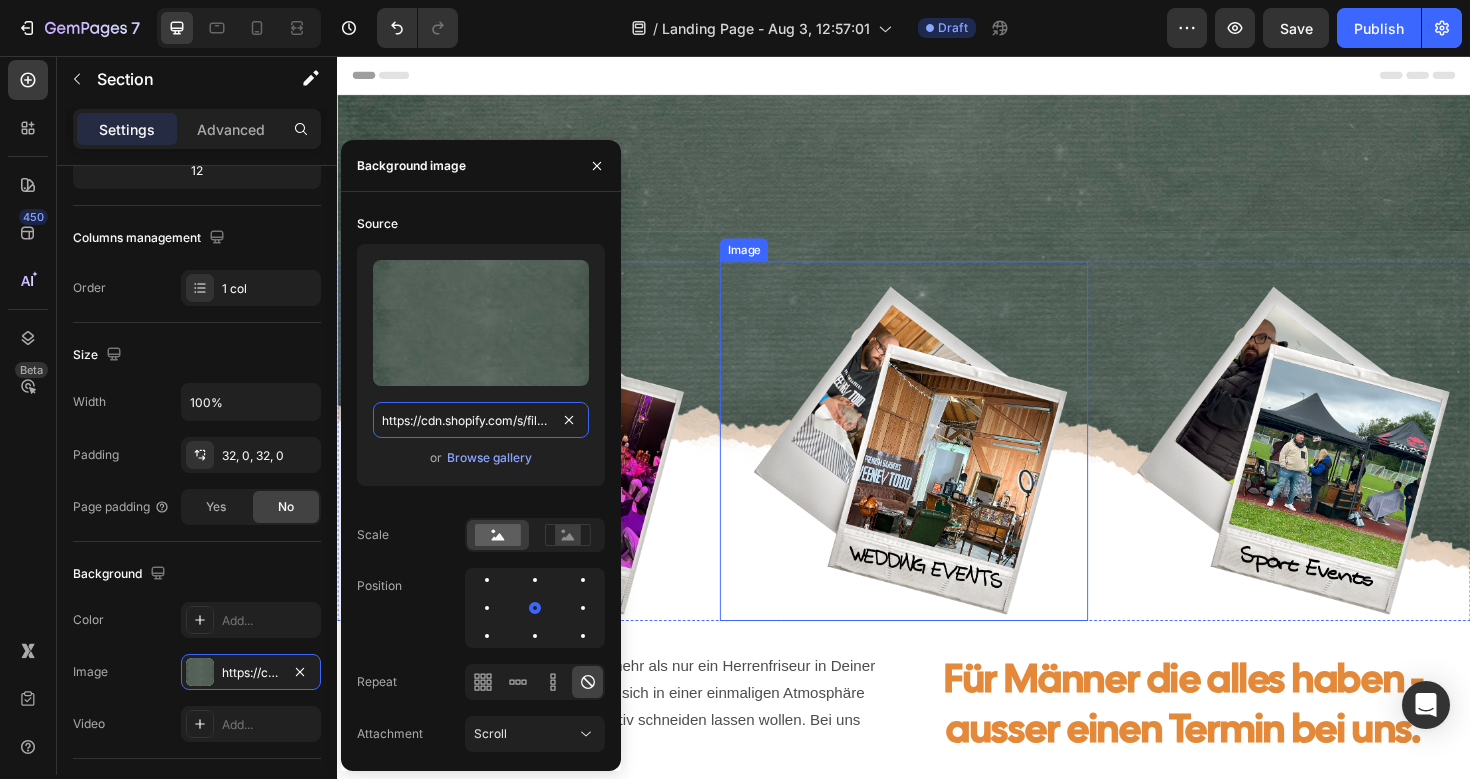 scroll, scrollTop: 931, scrollLeft: 0, axis: vertical 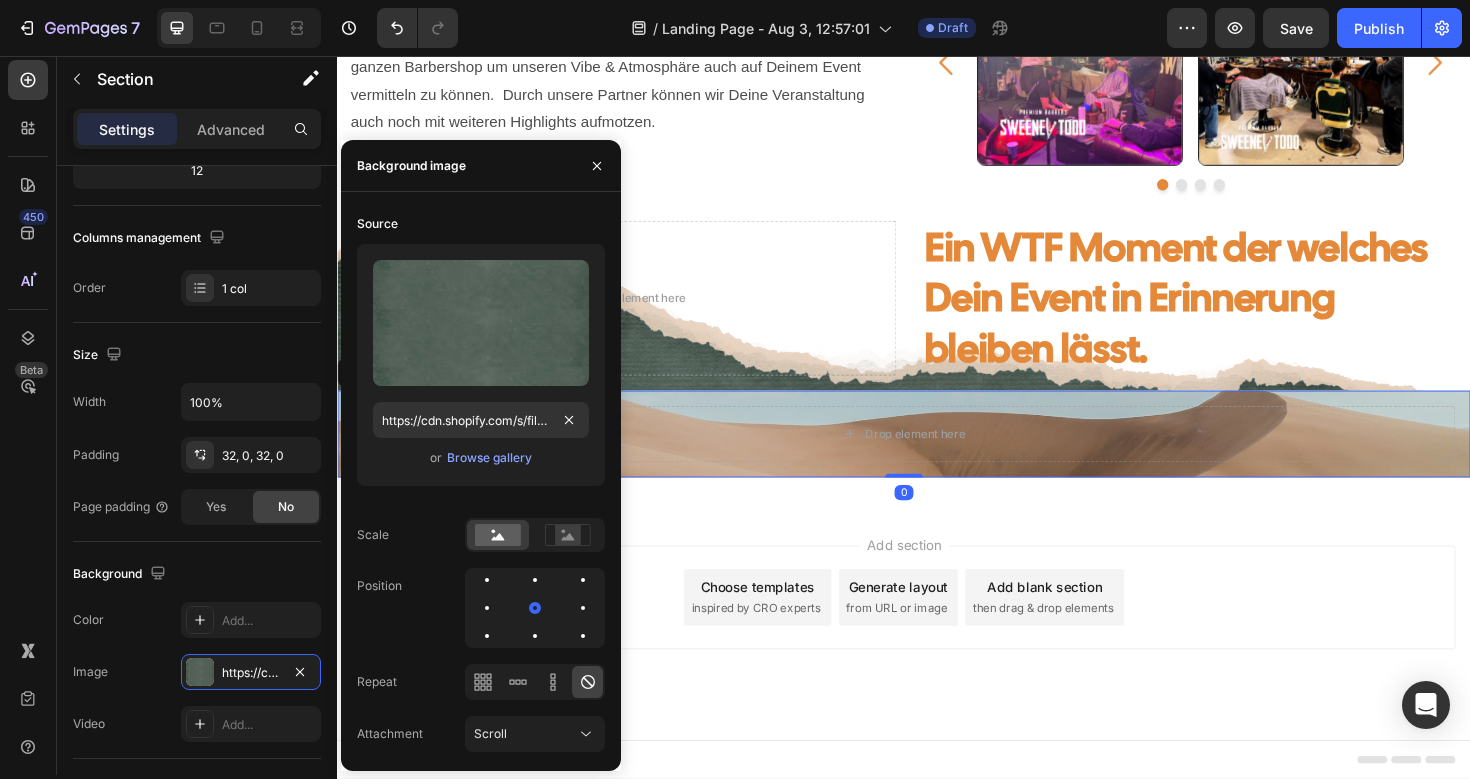 click on "Drop element here Row   0" at bounding box center [937, 456] 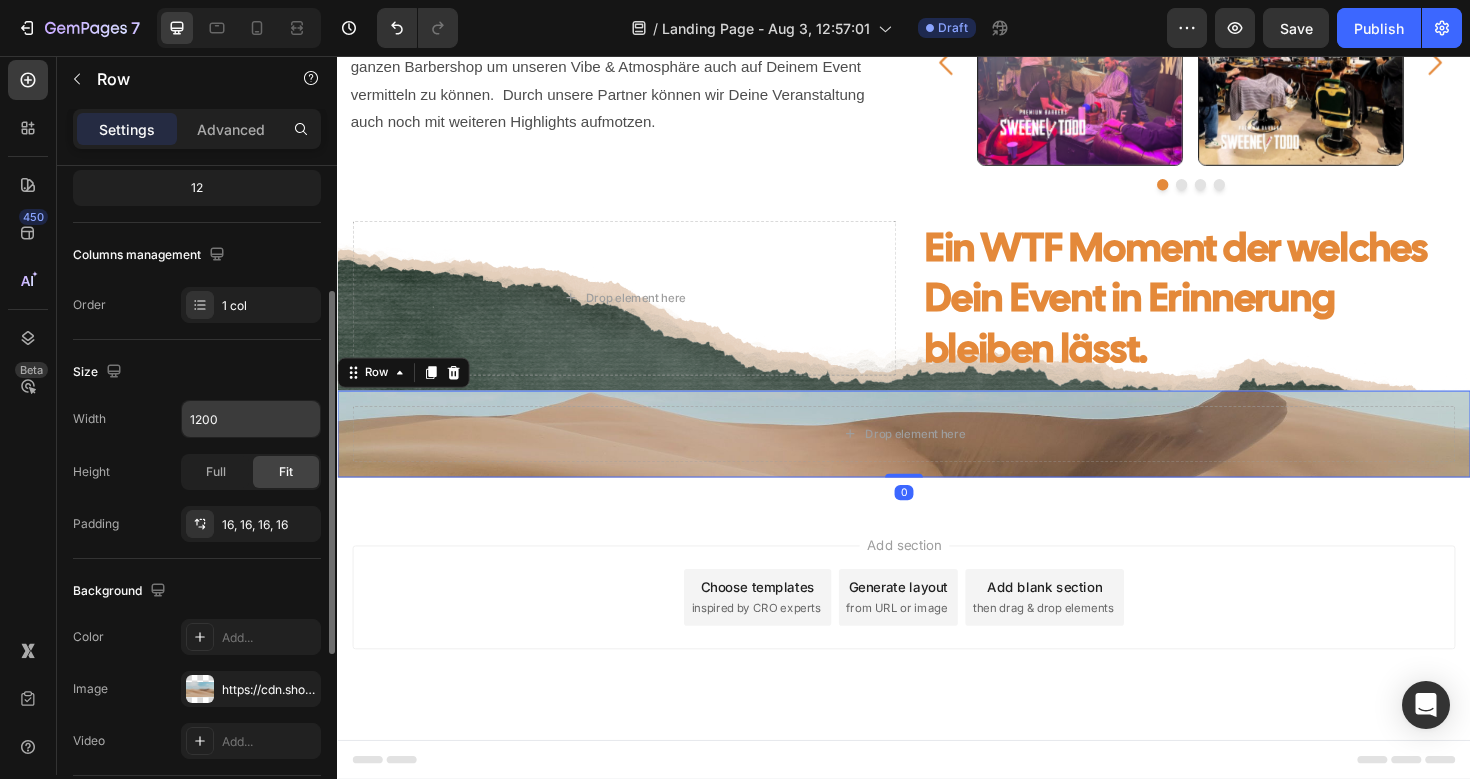 scroll, scrollTop: 264, scrollLeft: 0, axis: vertical 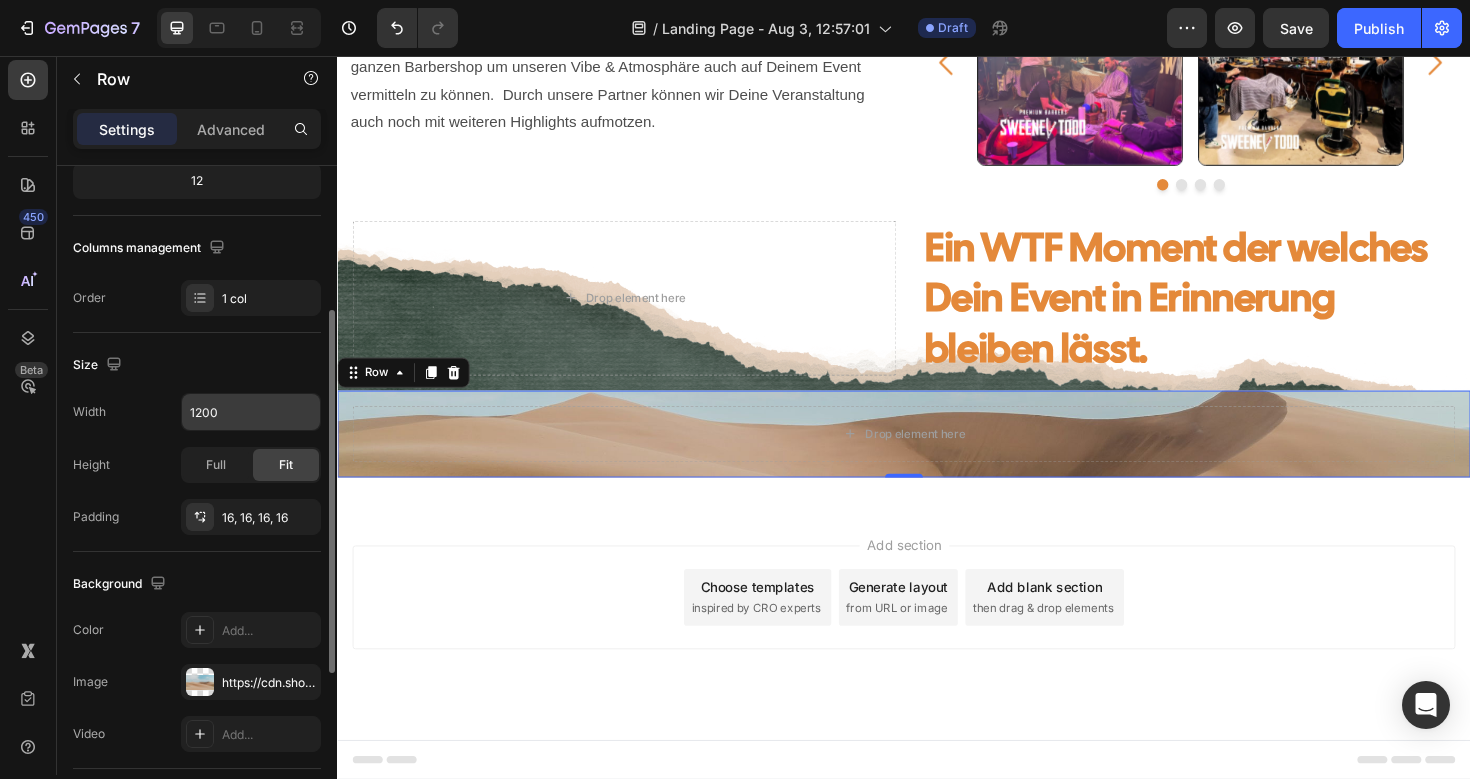 click on "https://cdn.shopify.com/s/files/1/2005/9307/files/background_settings.jpg" at bounding box center [251, 682] 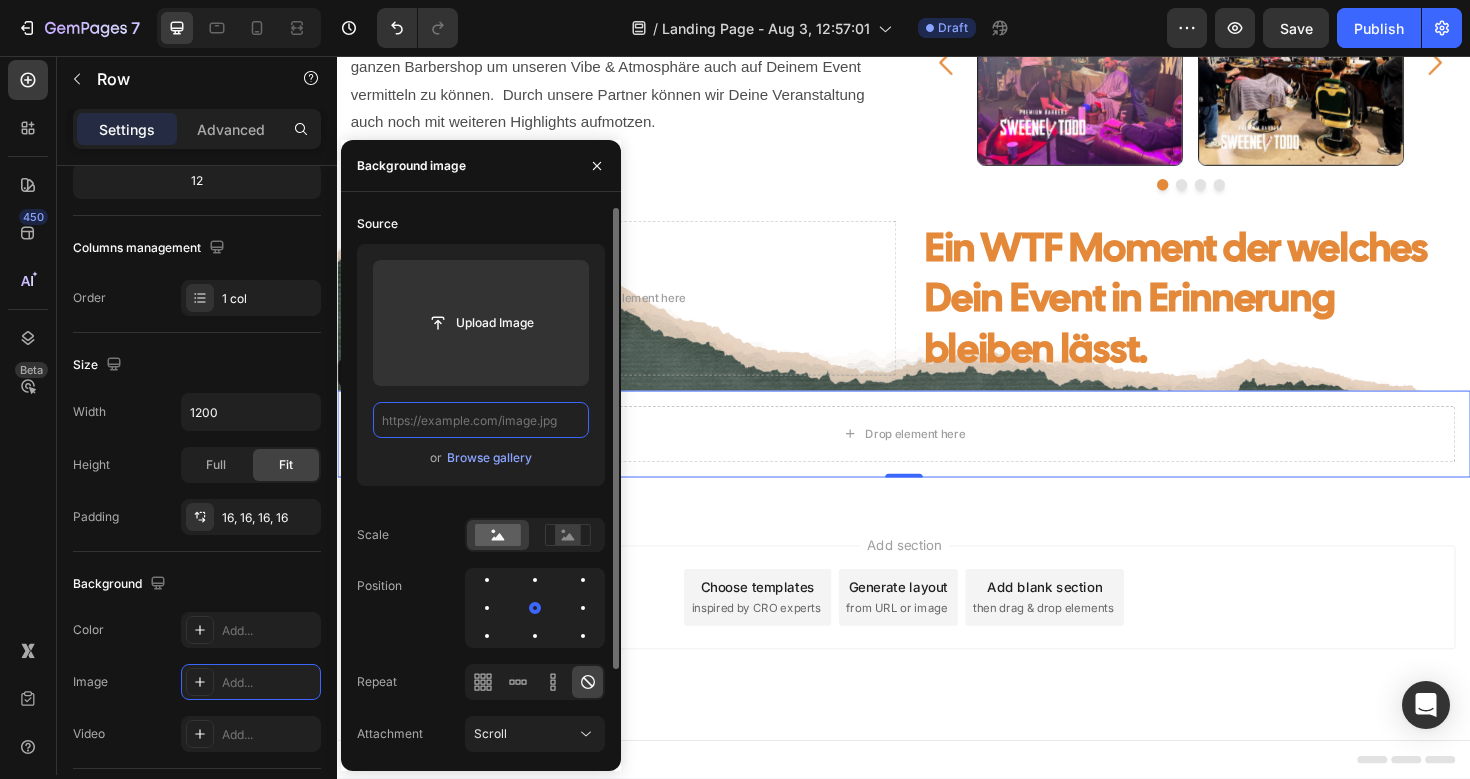 scroll, scrollTop: 0, scrollLeft: 0, axis: both 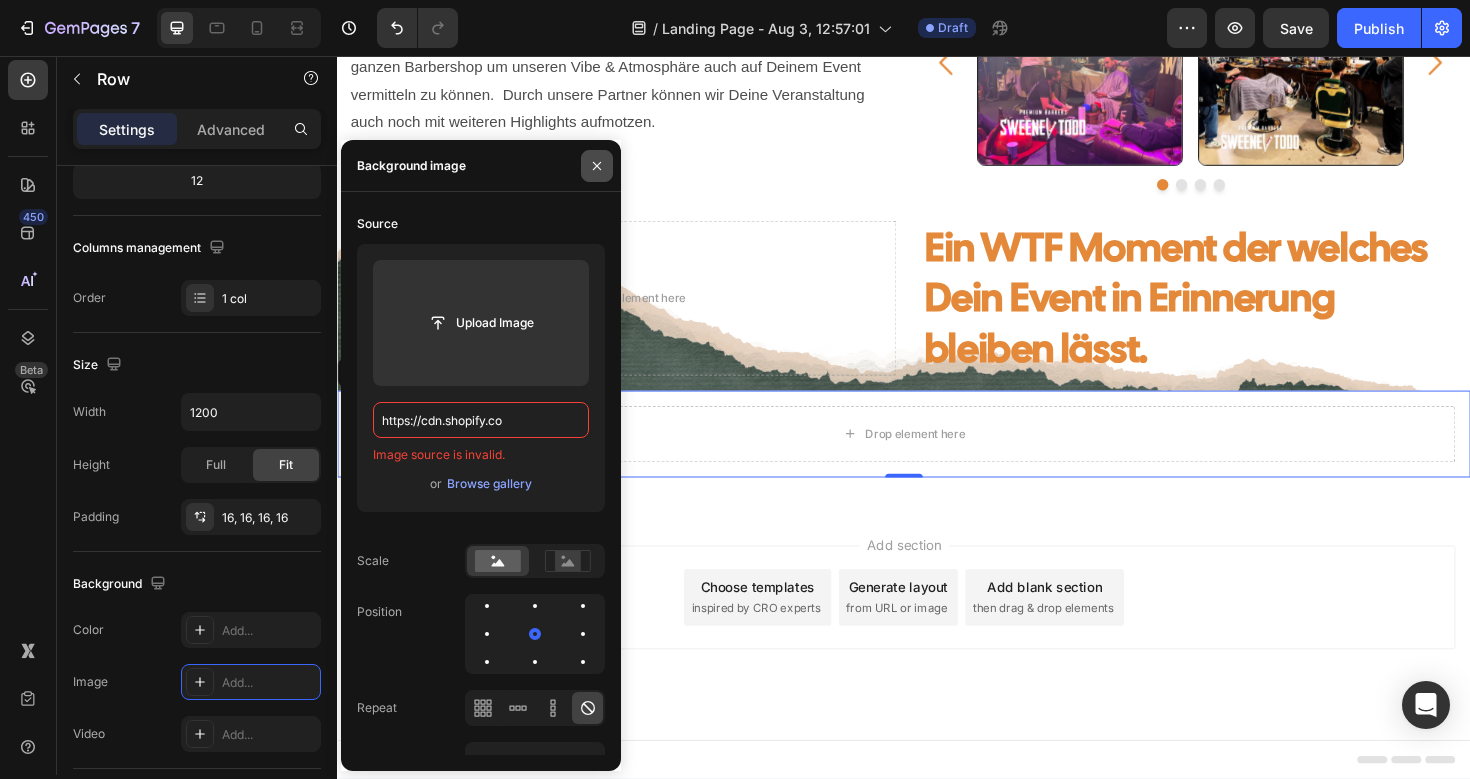 click 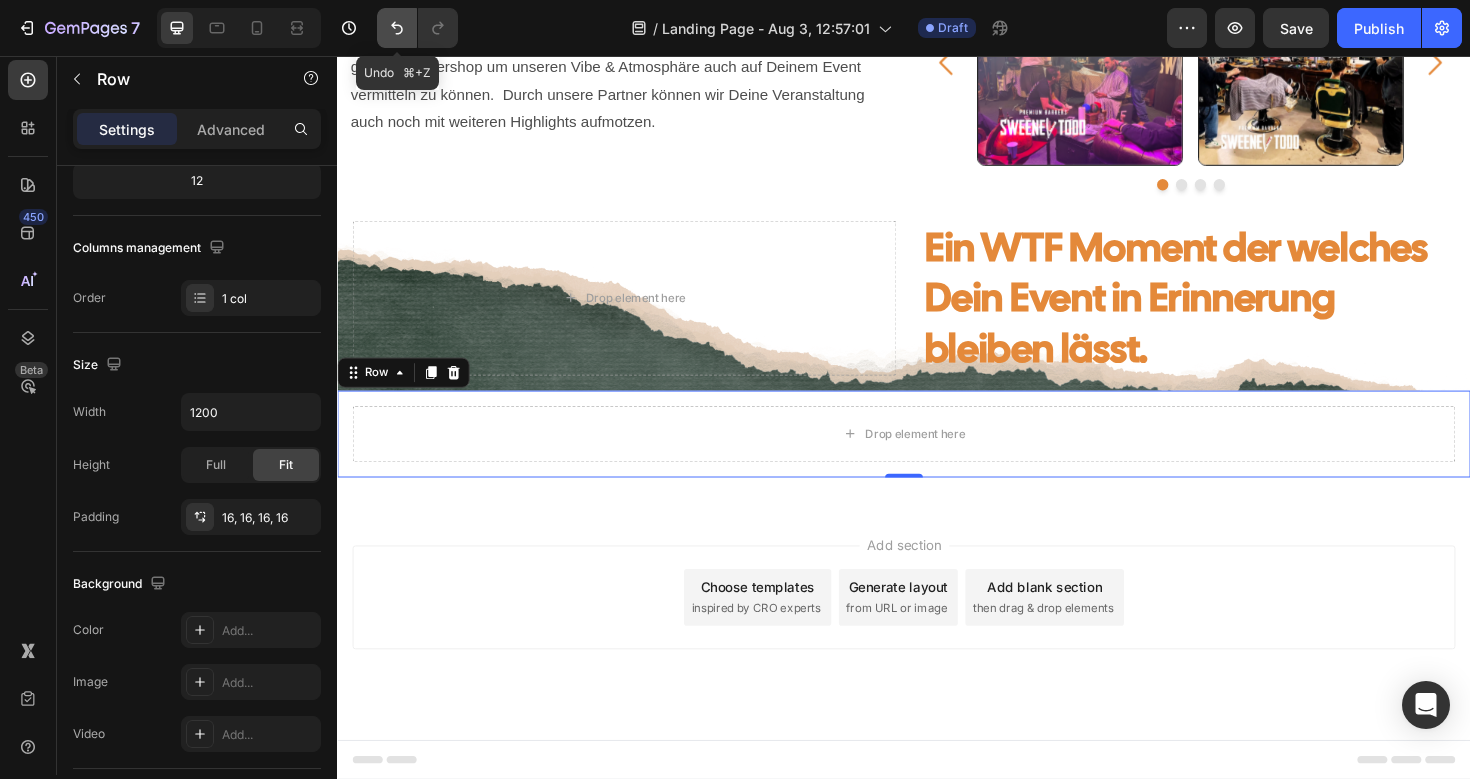 click 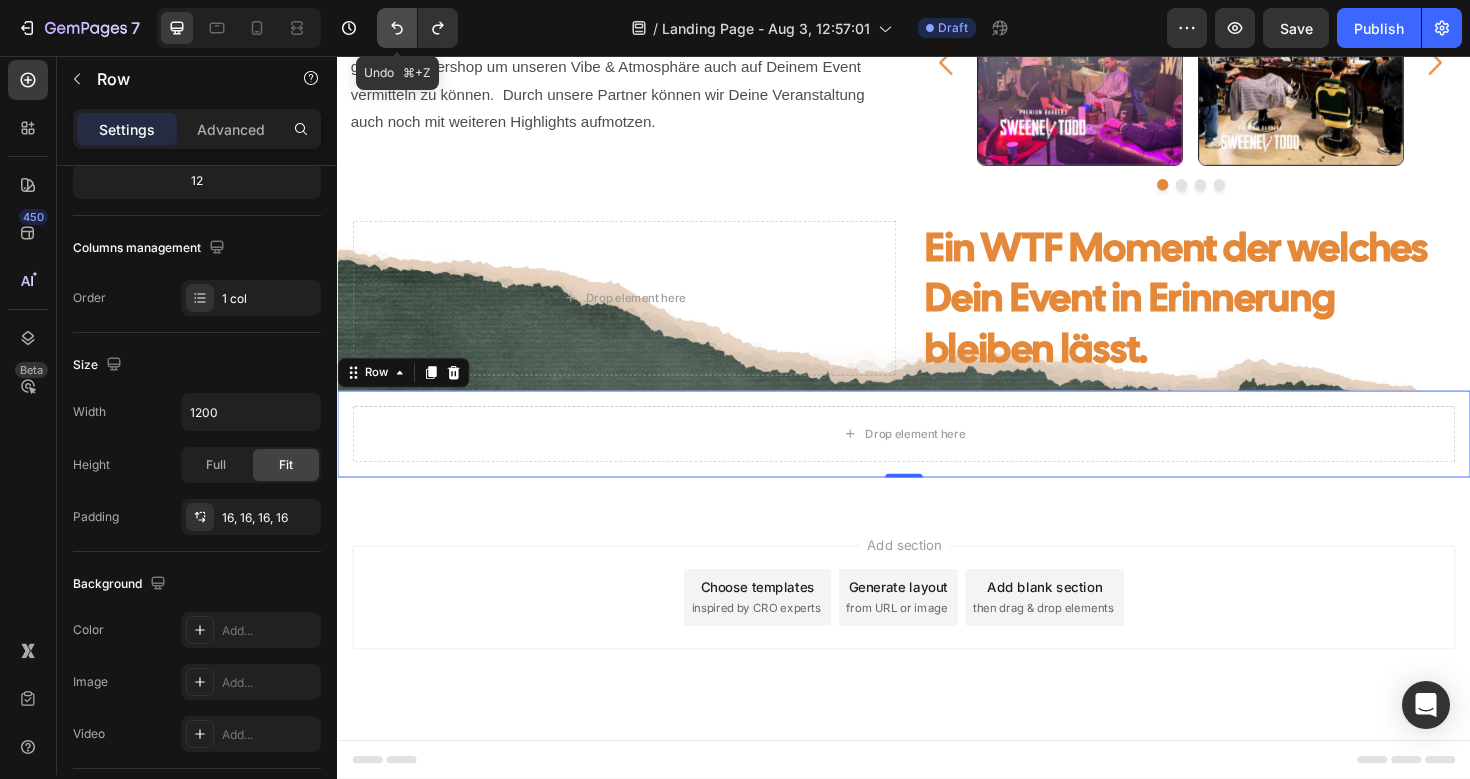 click 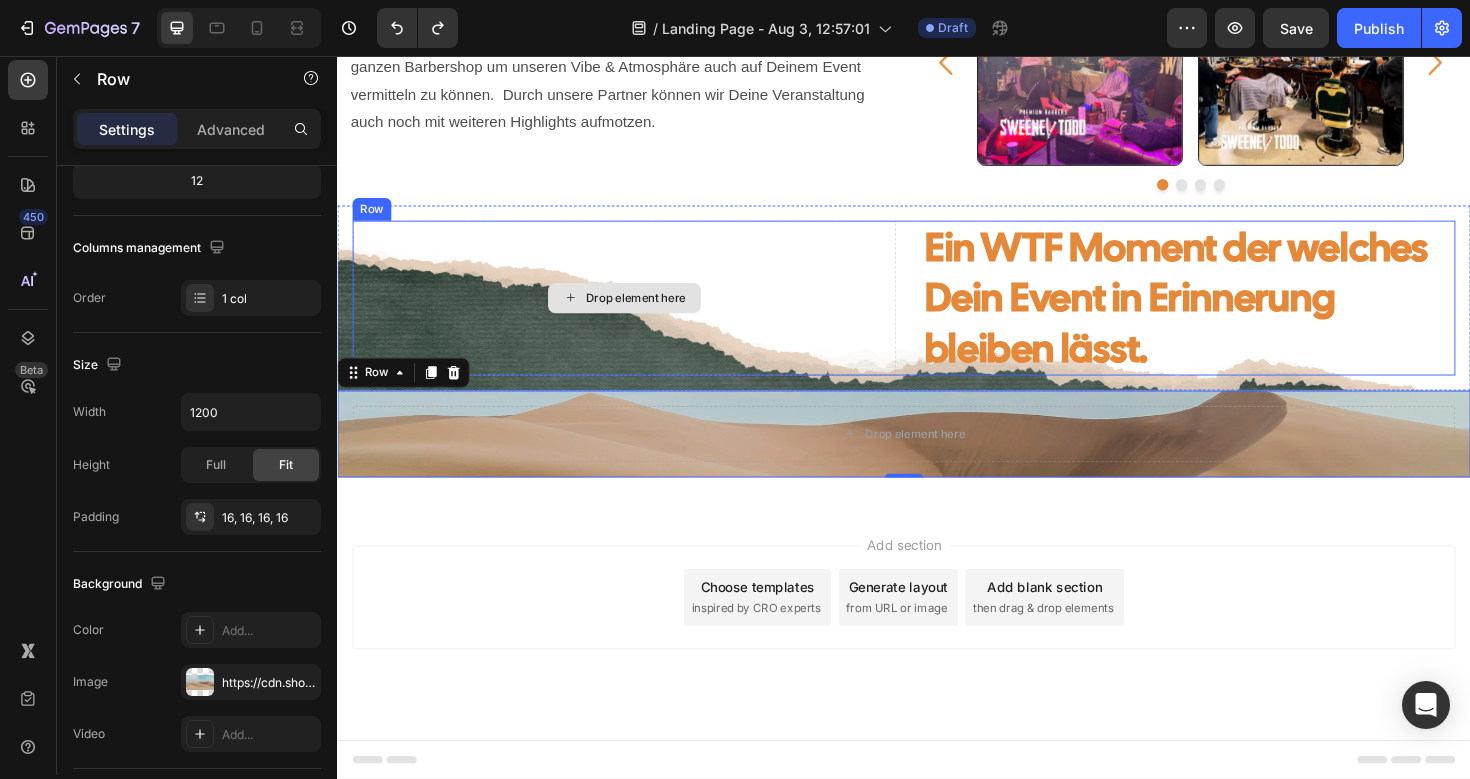 scroll, scrollTop: 0, scrollLeft: 0, axis: both 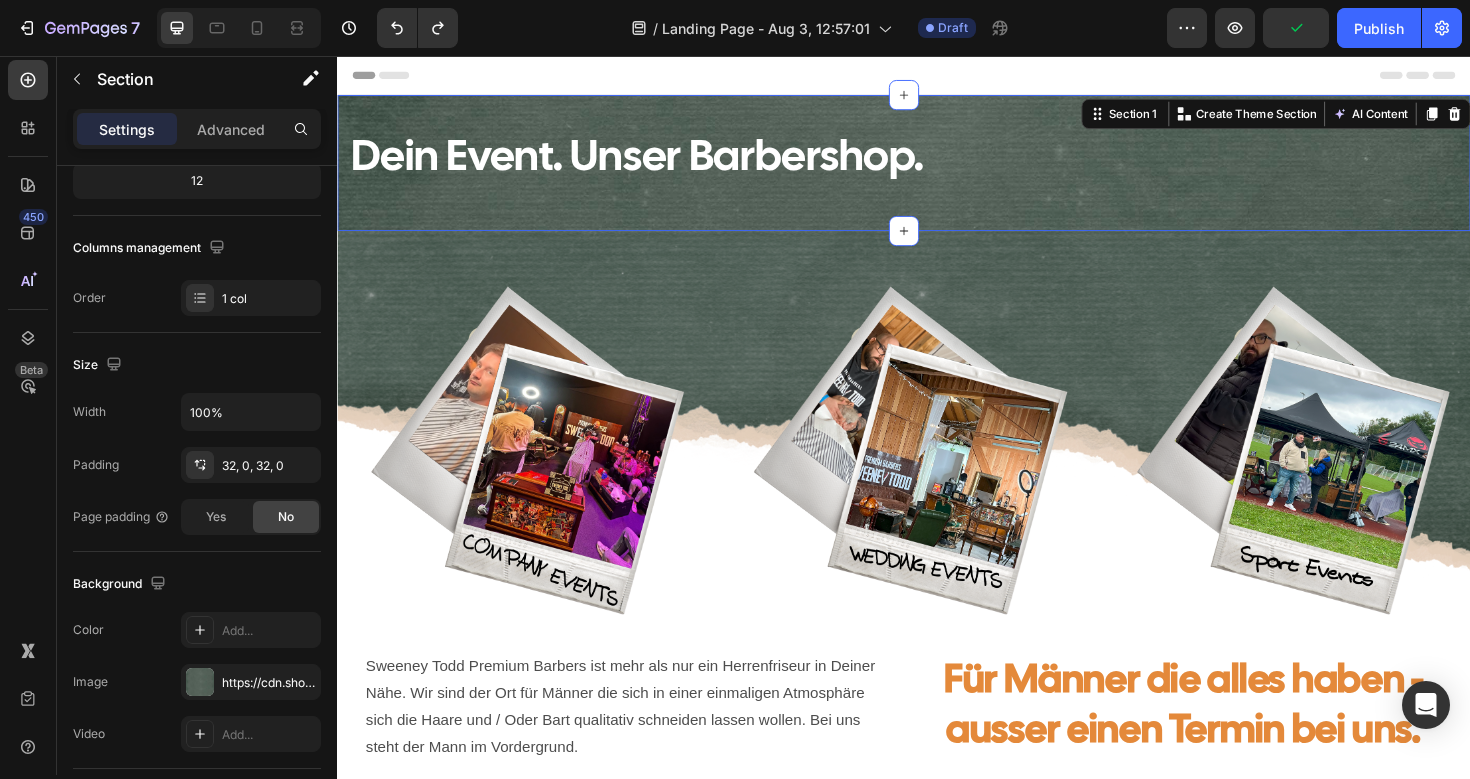 click on "Dein Event. Unser Barbershop. Heading Row Section 1   You can create reusable sections Create Theme Section AI Content Write with GemAI What would you like to describe here? Tone and Voice Persuasive Product No Shows - May they burn in hell Show more Generate" at bounding box center (937, 169) 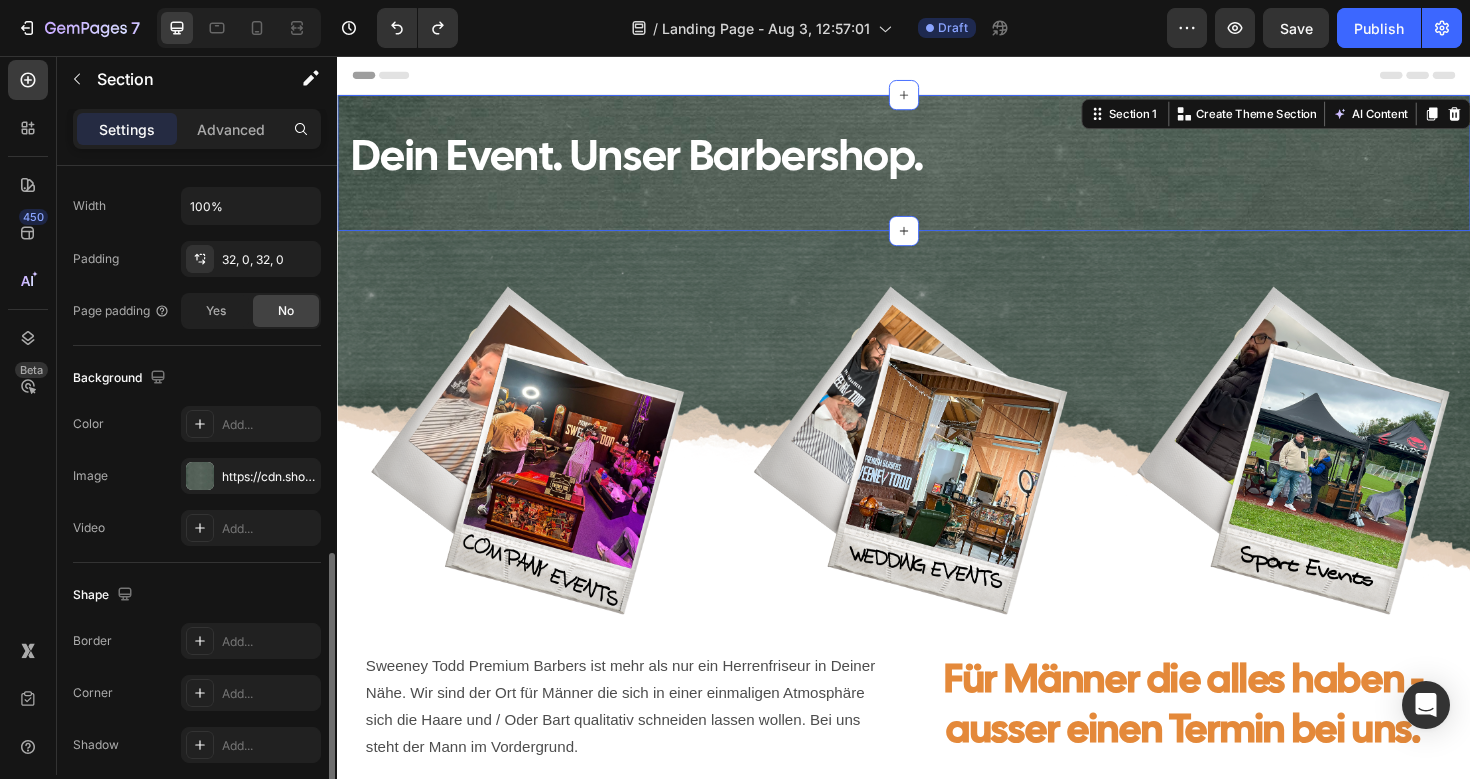 scroll, scrollTop: 554, scrollLeft: 0, axis: vertical 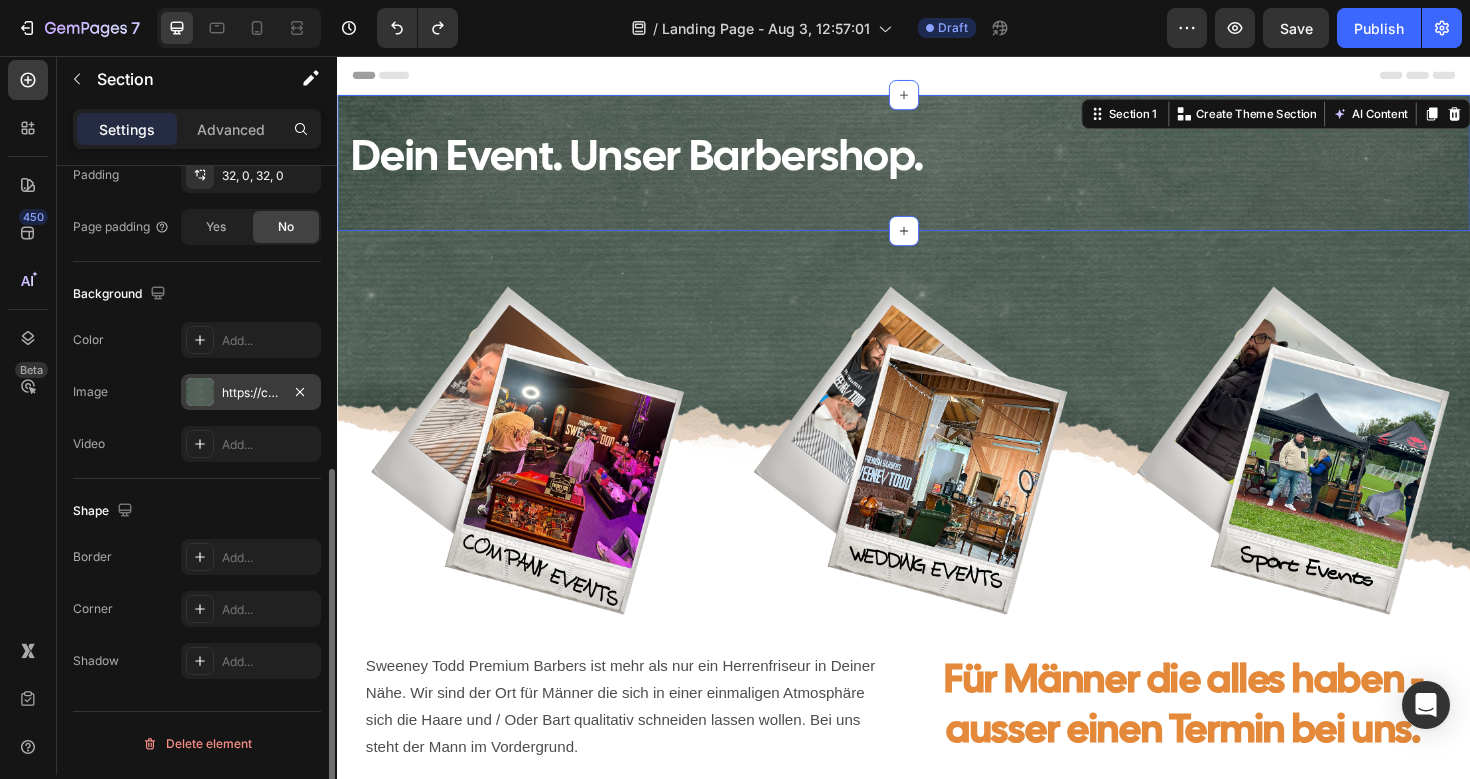 click on "https://cdn.shopify.com/s/files/1/0910/3386/2467/files/gempages_540342684171109508-fe8a7998-ae4d-4eb0-81df-d92af5bde5f8.jpg" at bounding box center [251, 393] 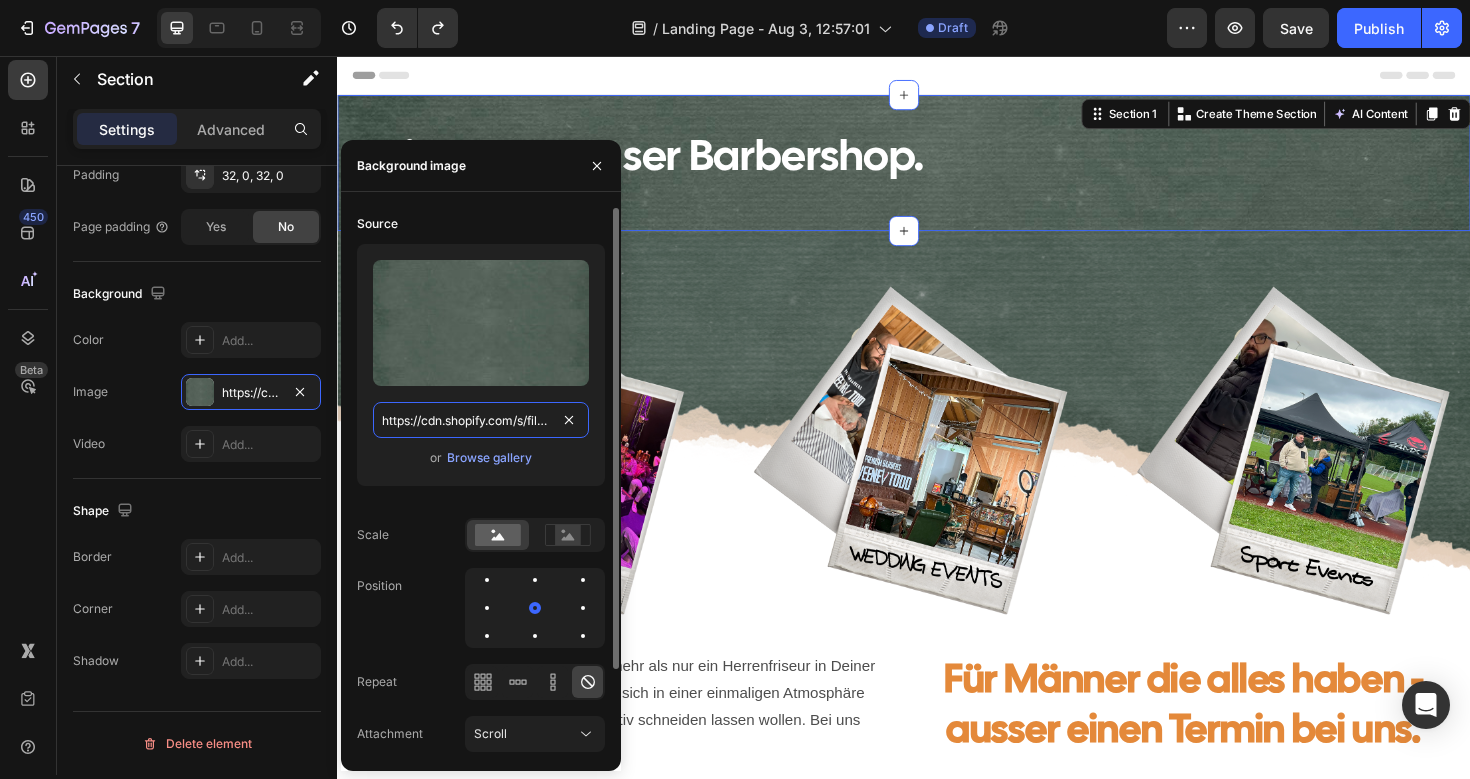 click on "https://cdn.shopify.com/s/files/1/0910/3386/2467/files/gempages_540342684171109508-fe8a7998-ae4d-4eb0-81df-d92af5bde5f8.jpg" at bounding box center [481, 420] 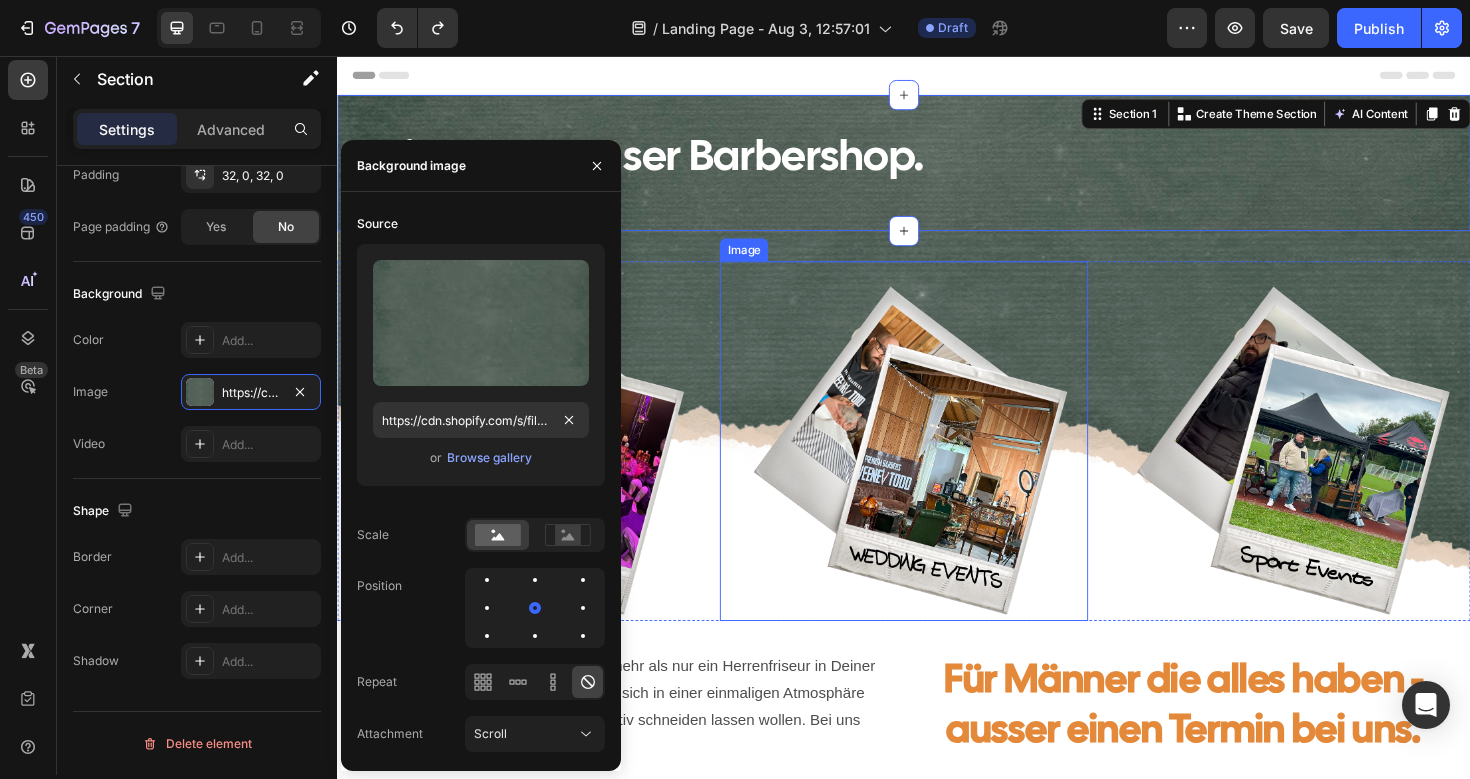 click at bounding box center [942, 463] 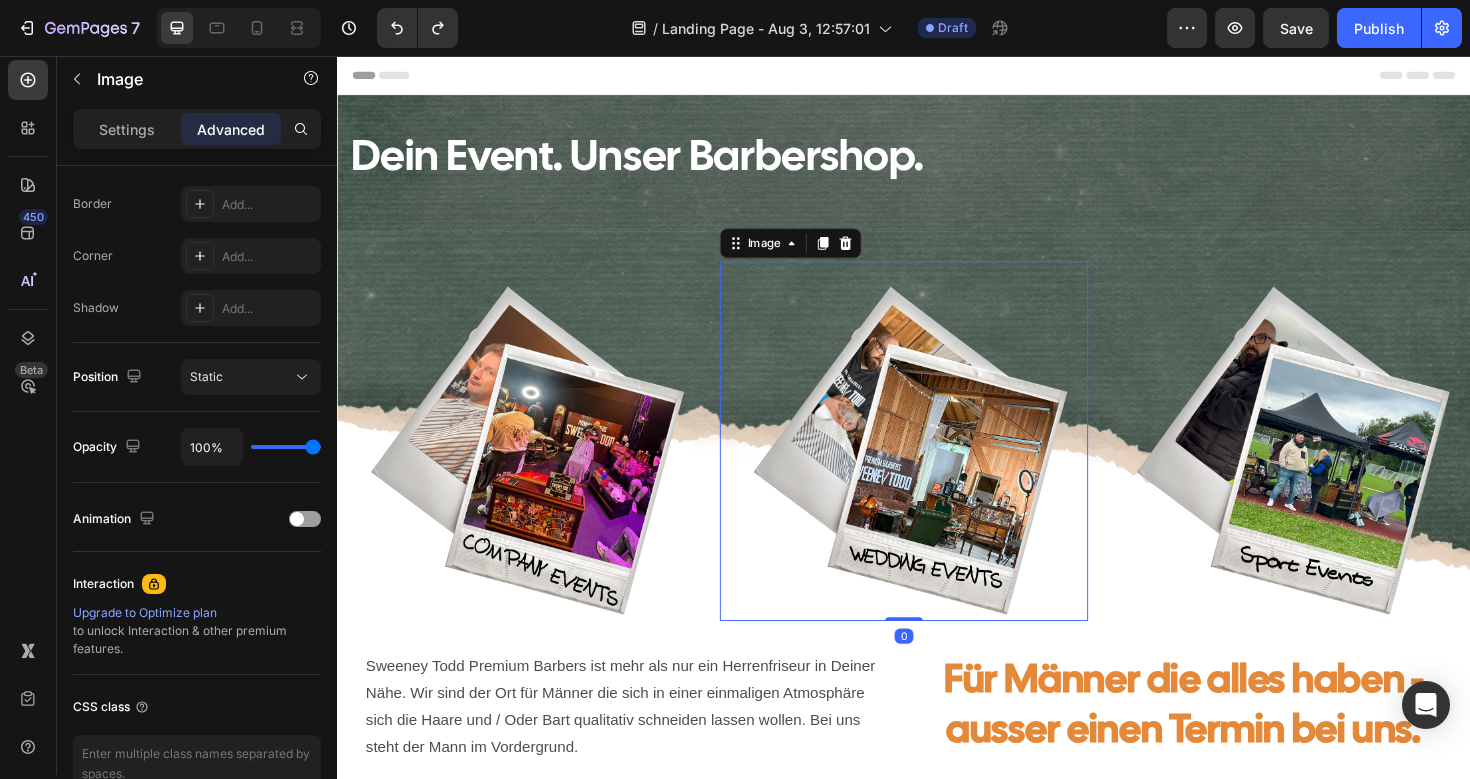 scroll, scrollTop: 0, scrollLeft: 0, axis: both 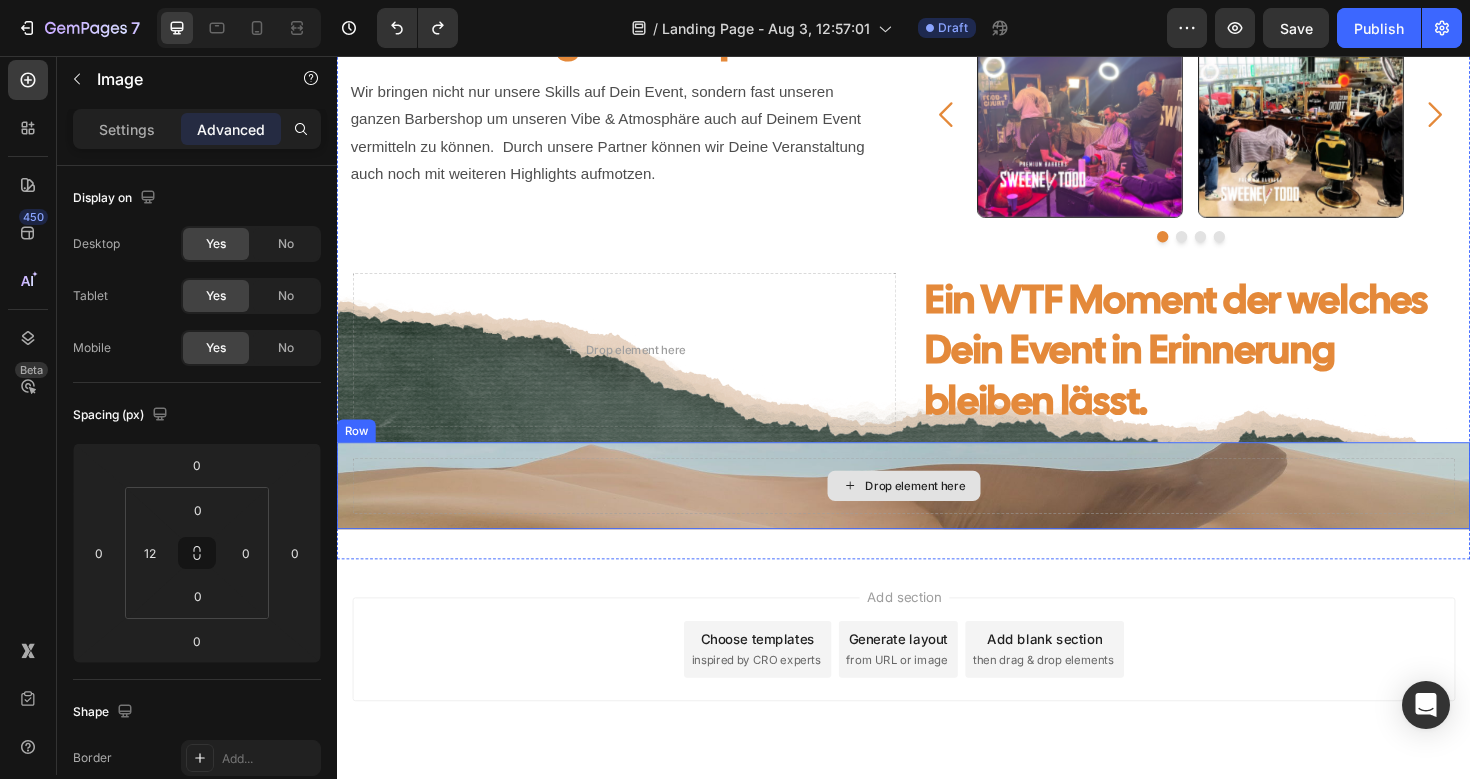 click on "Drop element here" at bounding box center [937, 511] 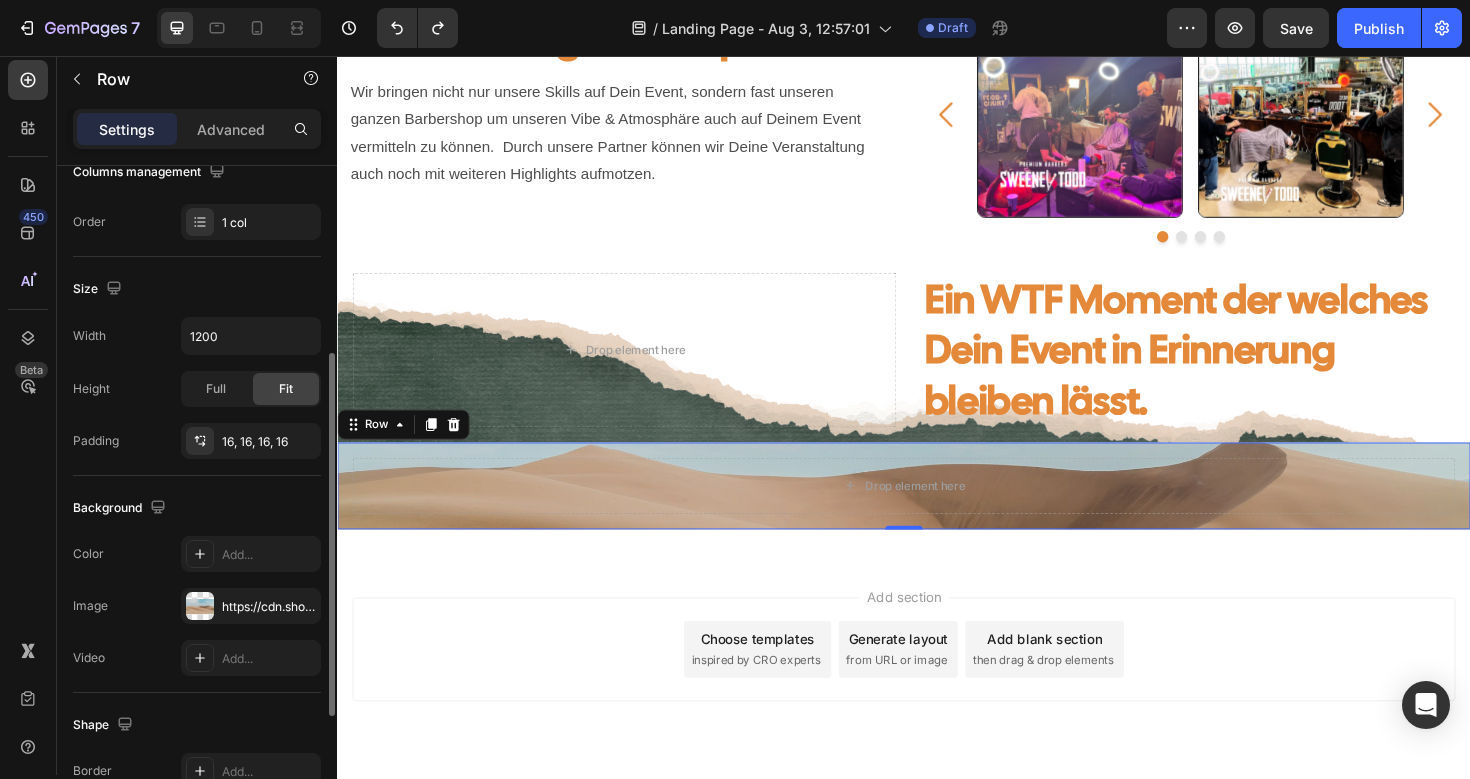scroll, scrollTop: 341, scrollLeft: 0, axis: vertical 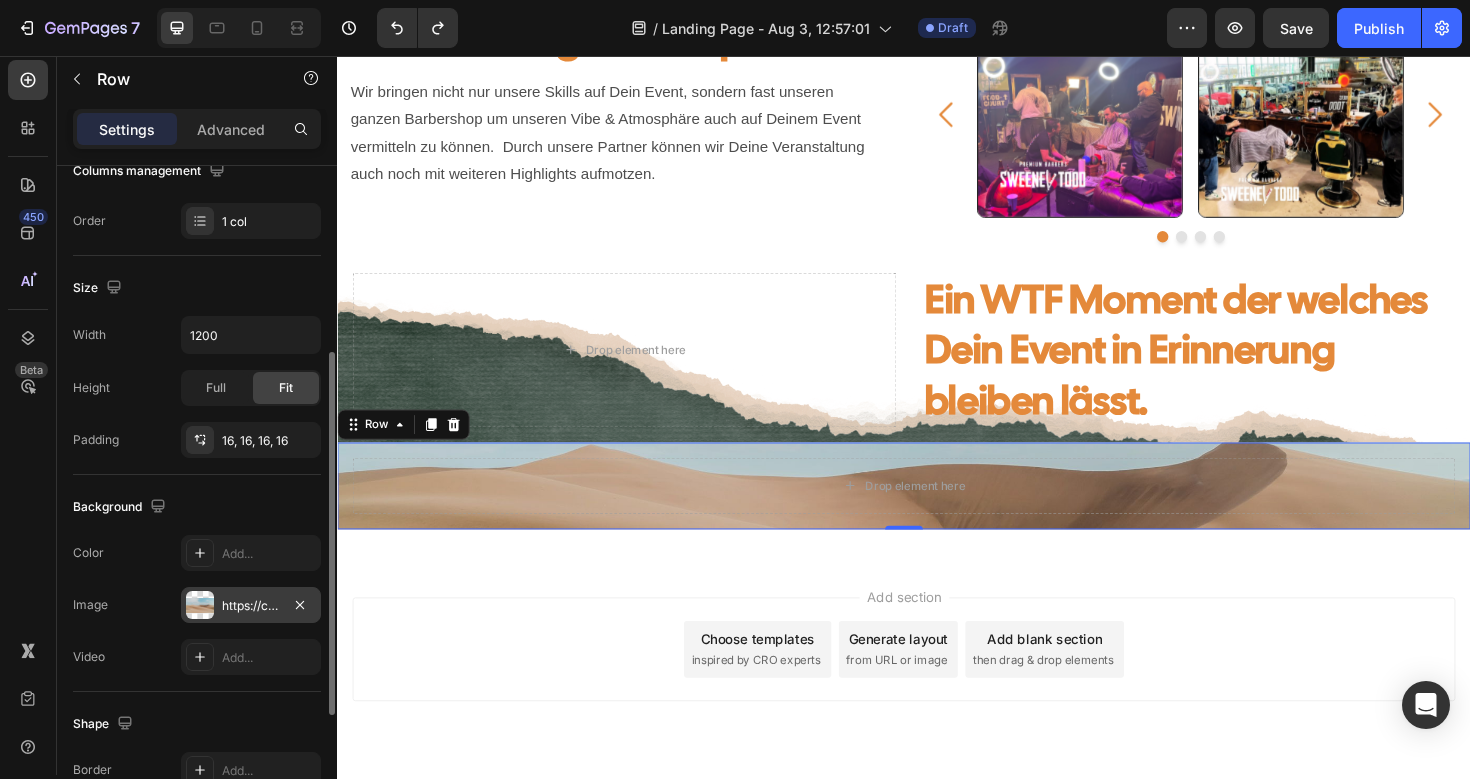 click on "https://cdn.shopify.com/s/files/1/2005/9307/files/background_settings.jpg" at bounding box center [251, 606] 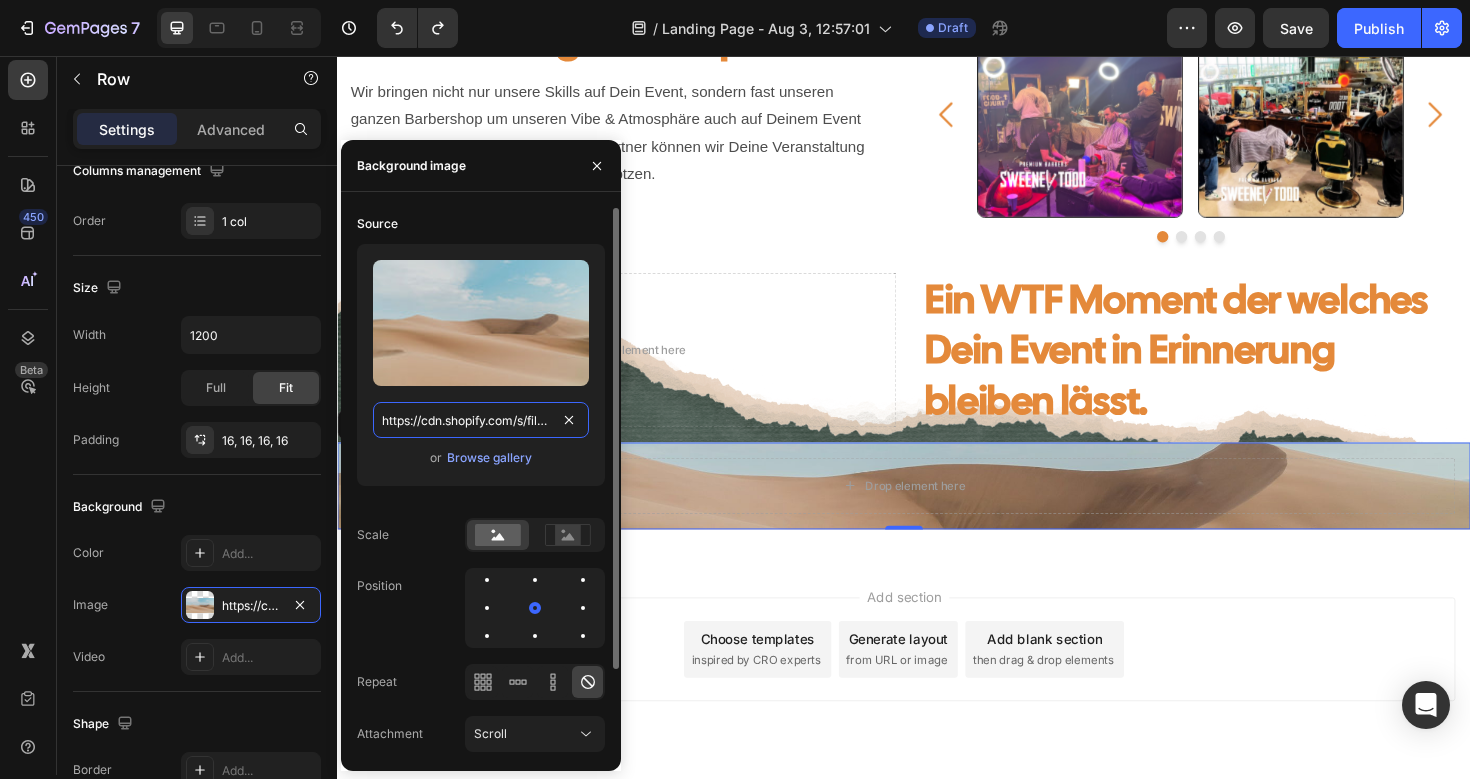 click on "https://cdn.shopify.com/s/files/1/2005/9307/files/background_settings.jpg" at bounding box center [481, 420] 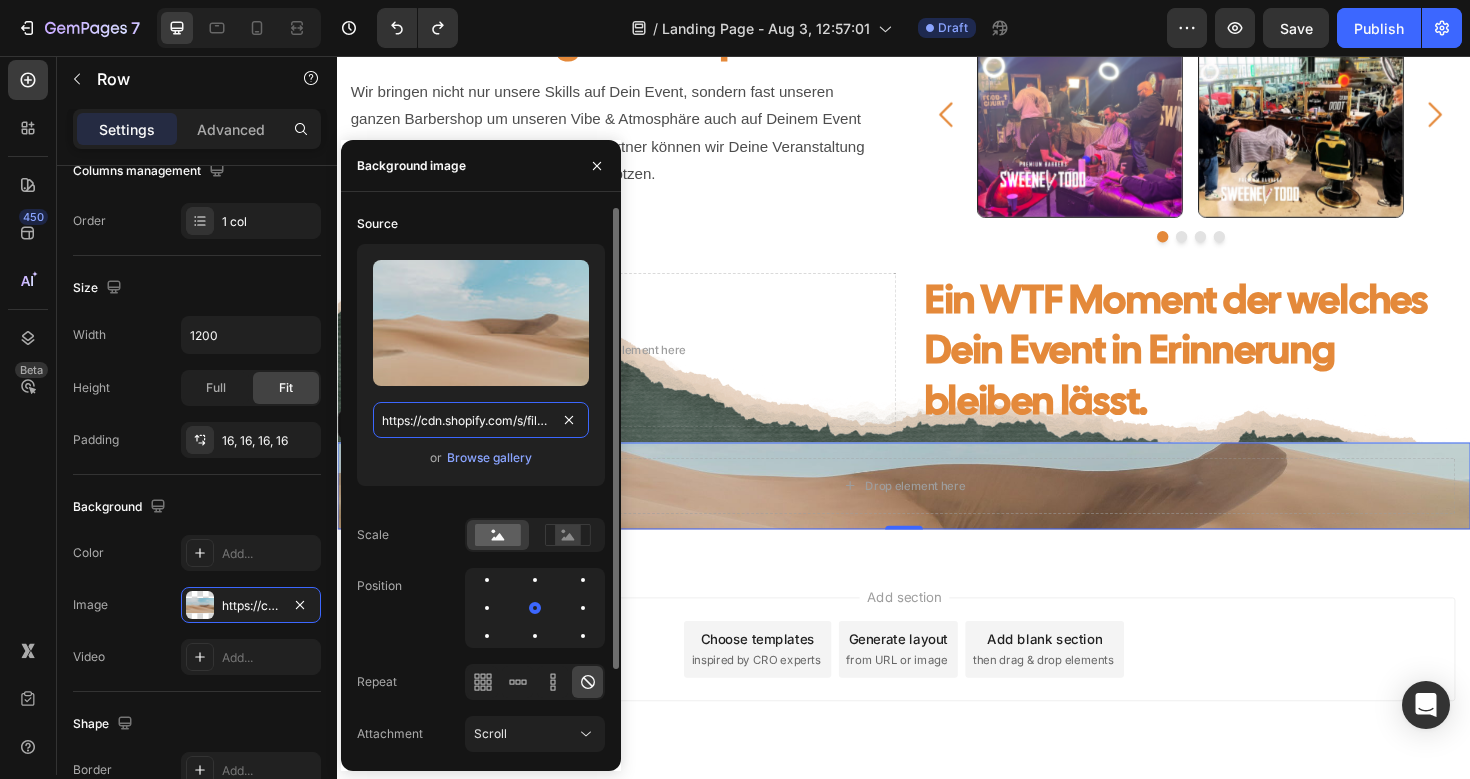 paste on "0910/3386/2467/files/gempages_540342684171109508-fe8a7998-ae4d-4eb0-81df-d92af5bde5f8" 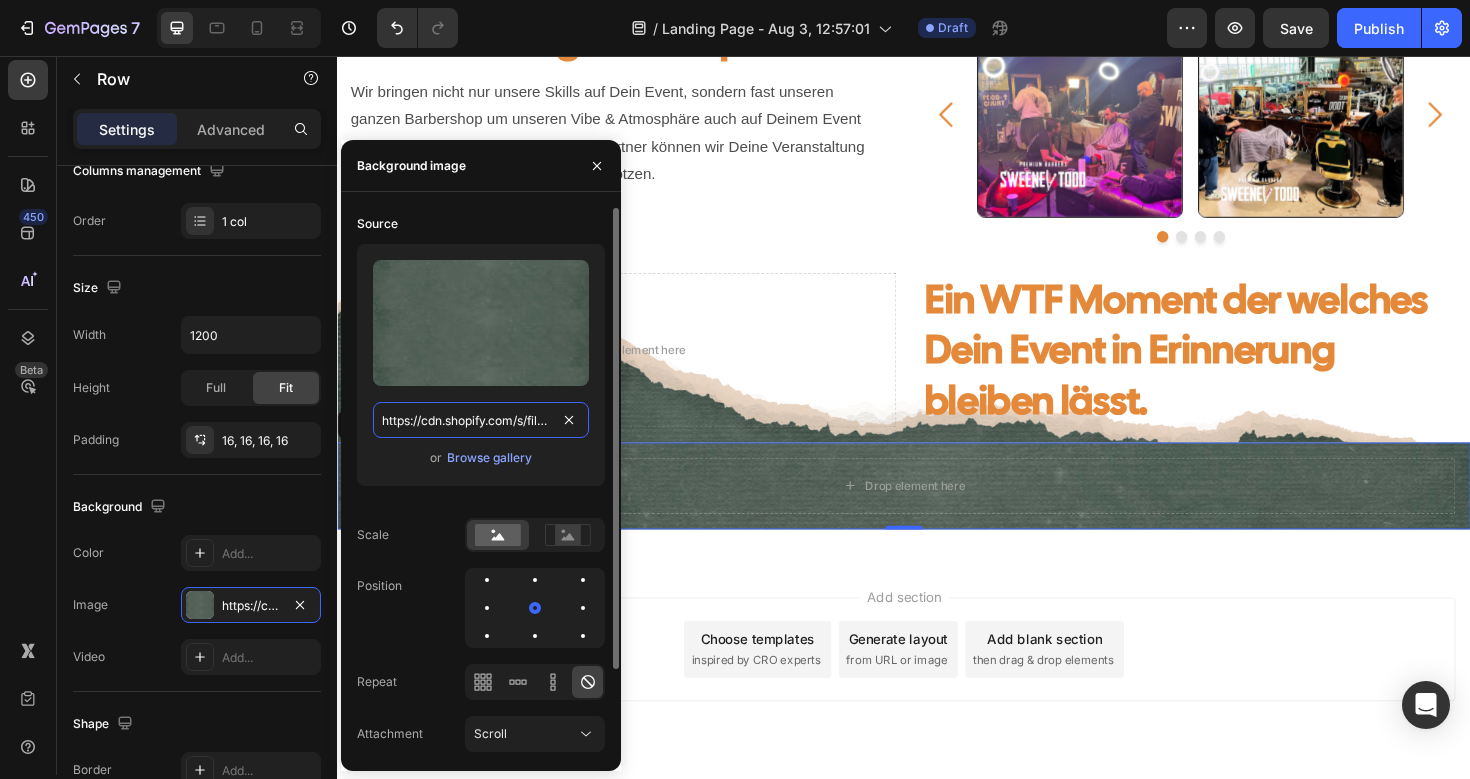 scroll, scrollTop: 0, scrollLeft: 604, axis: horizontal 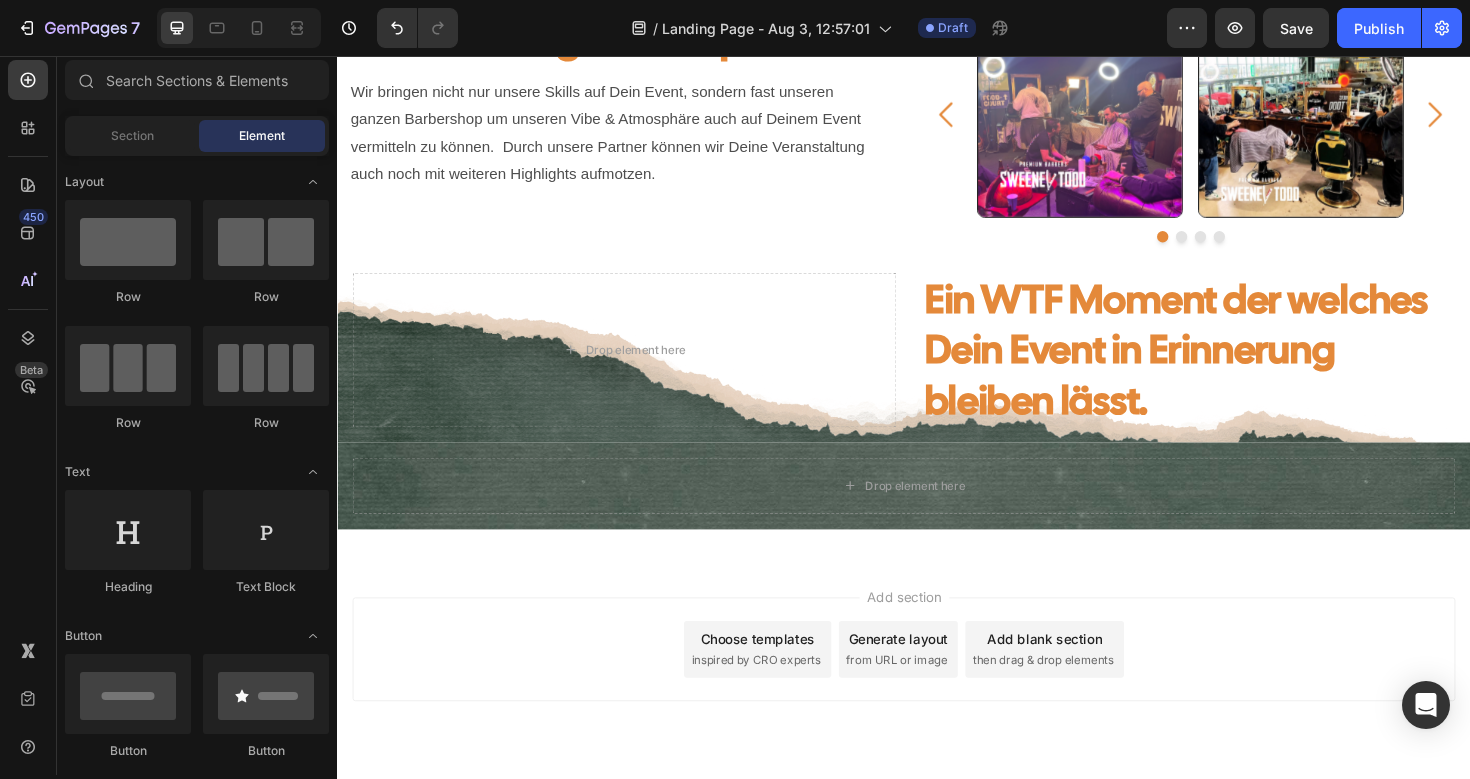 click on "Add section Choose templates inspired by CRO experts Generate layout from URL or image Add blank section then drag & drop elements" at bounding box center [937, 684] 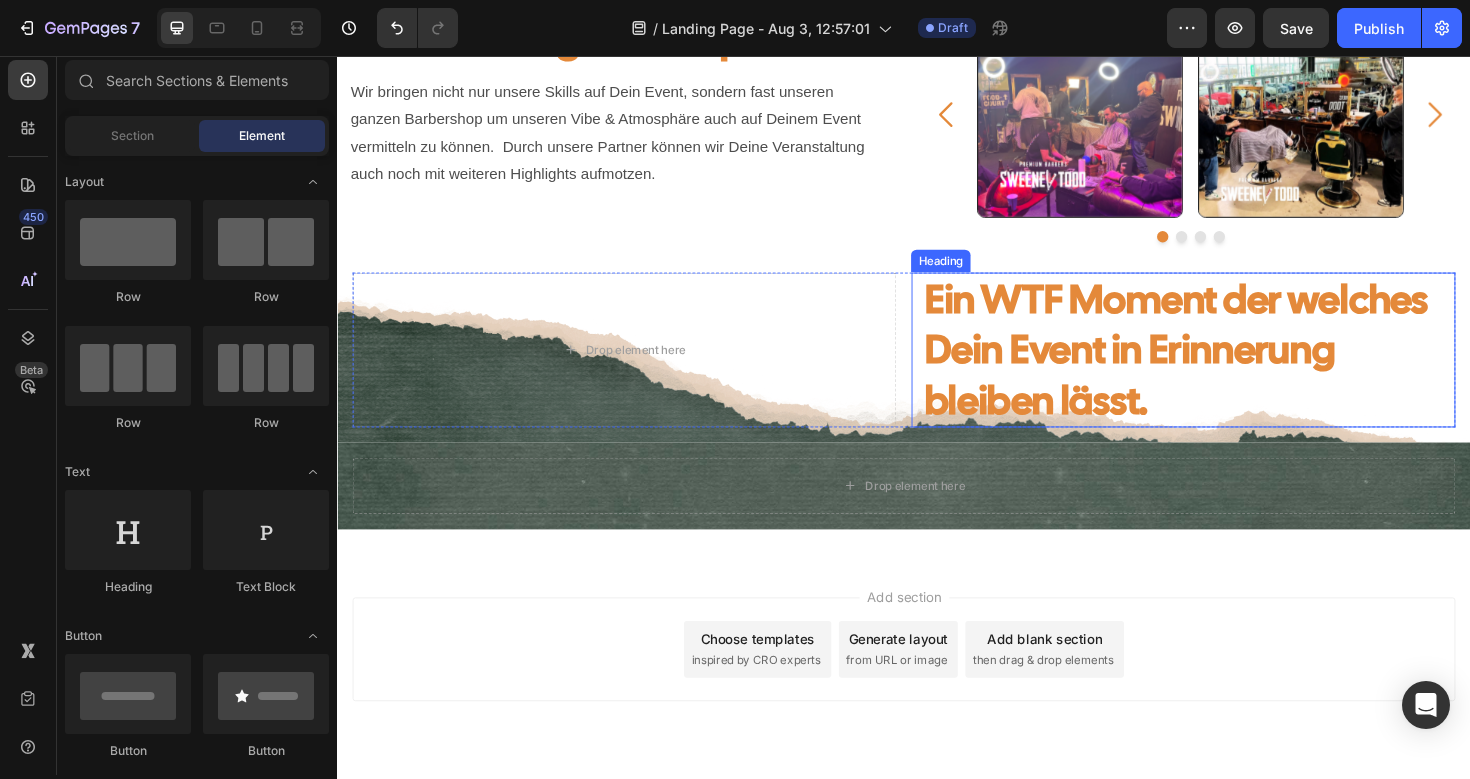 click on "Ein WTF Moment der welches Dein Event in Erinnerung bleiben lässt." at bounding box center [1233, 367] 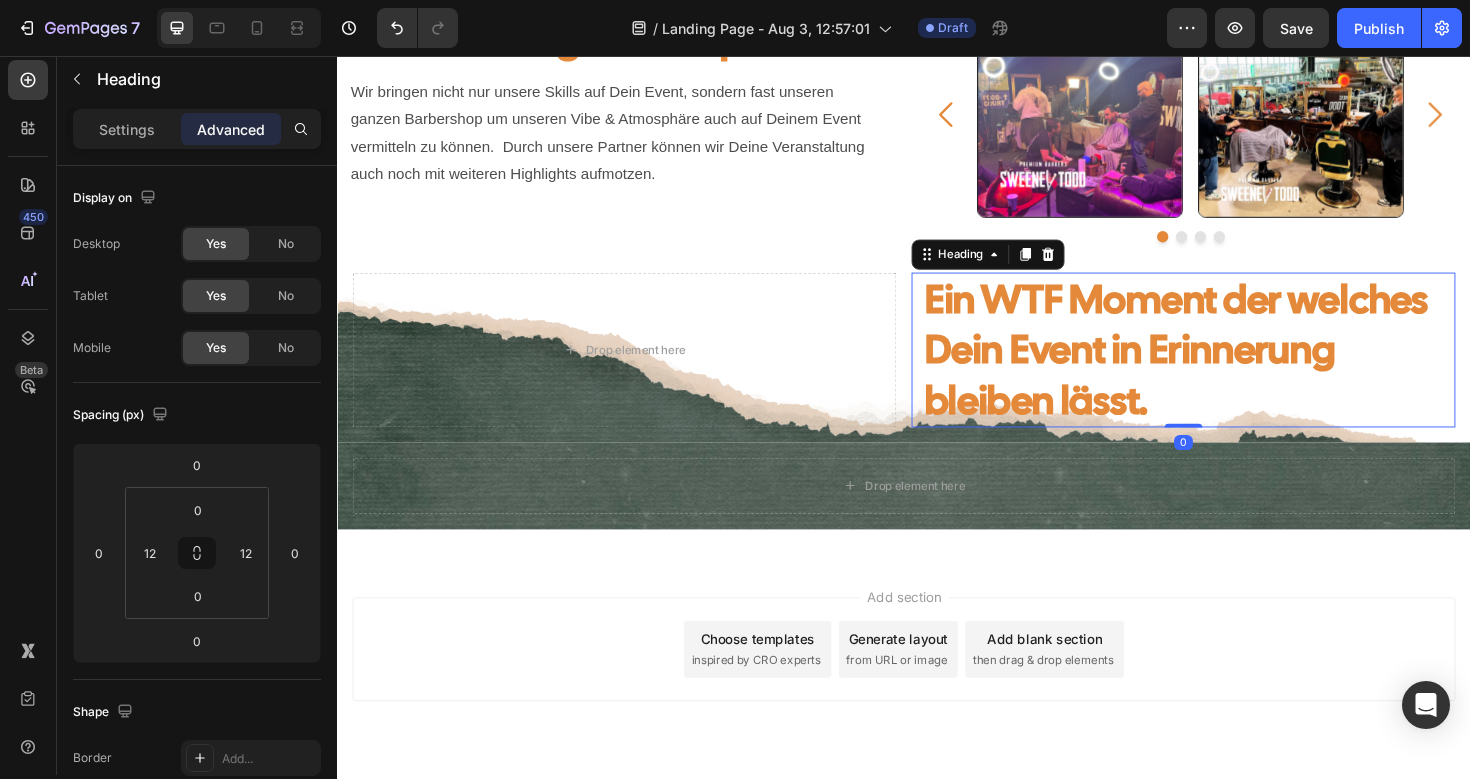 click on "Ein WTF Moment der welches Dein Event in Erinnerung bleiben lässt." at bounding box center [1233, 367] 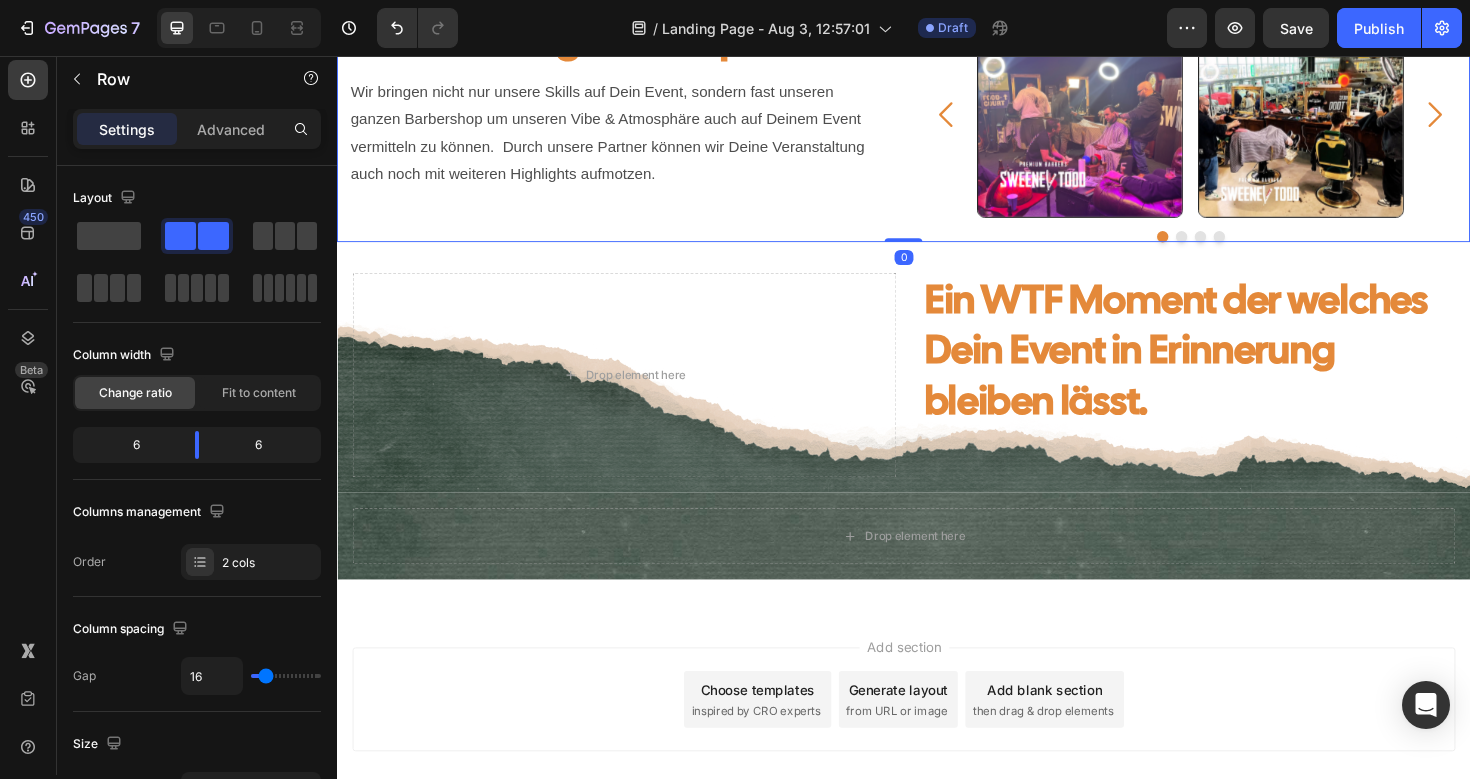 click on "Eine einmalige Atmosphäre  Heading Wir bringen nicht nur unsere Skills auf Dein Event, sondern fast unseren ganzen Barbershop um unseren Vibe & Atmosphäre auch auf Deinem Event vermitteln zu können.  Durch unsere Partner können wir Deine Veranstaltung auch noch mit weiteren Highlights aufmotzen.   Text Block" at bounding box center [633, 131] 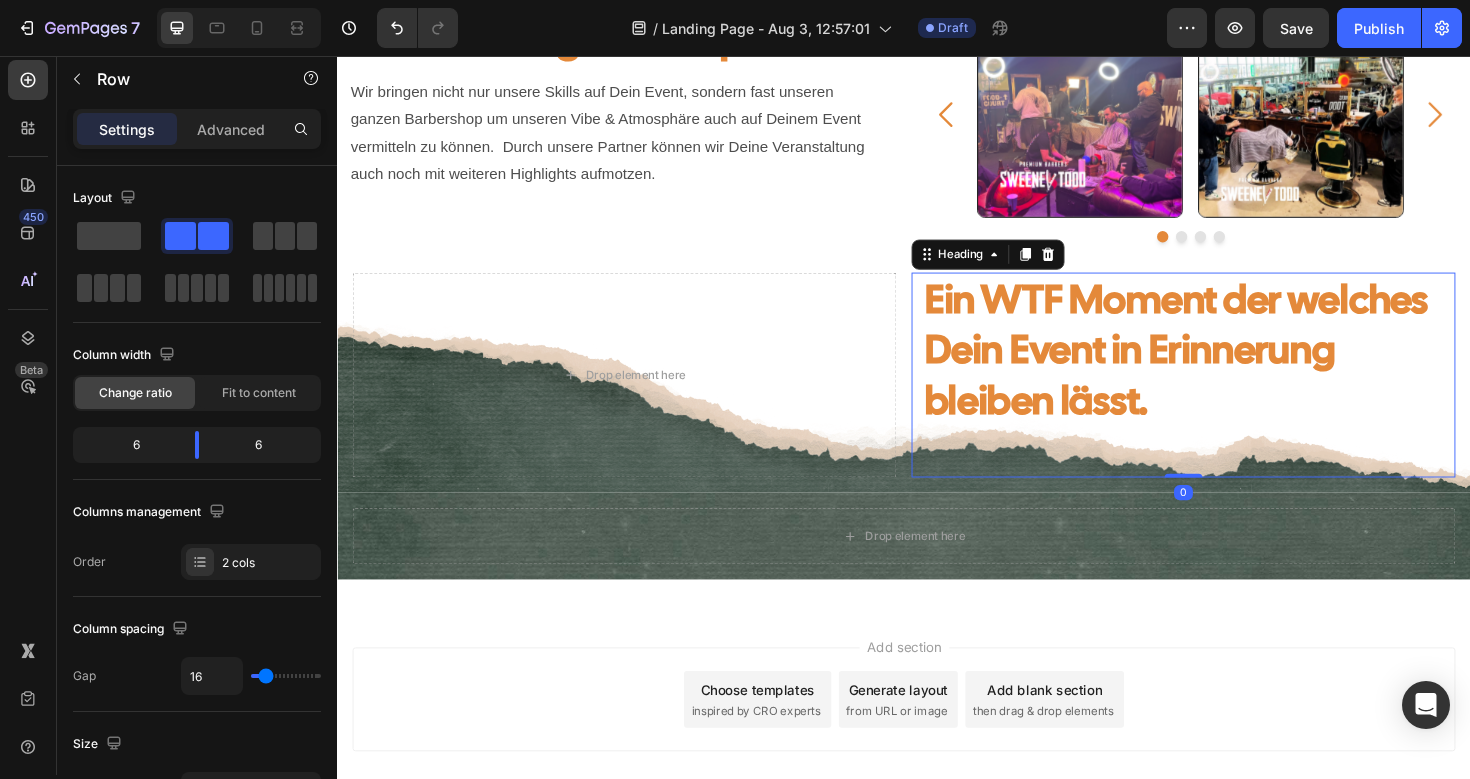 click on "Ein WTF Moment der welches Dein Event in Erinnerung bleiben lässt." at bounding box center [1233, 393] 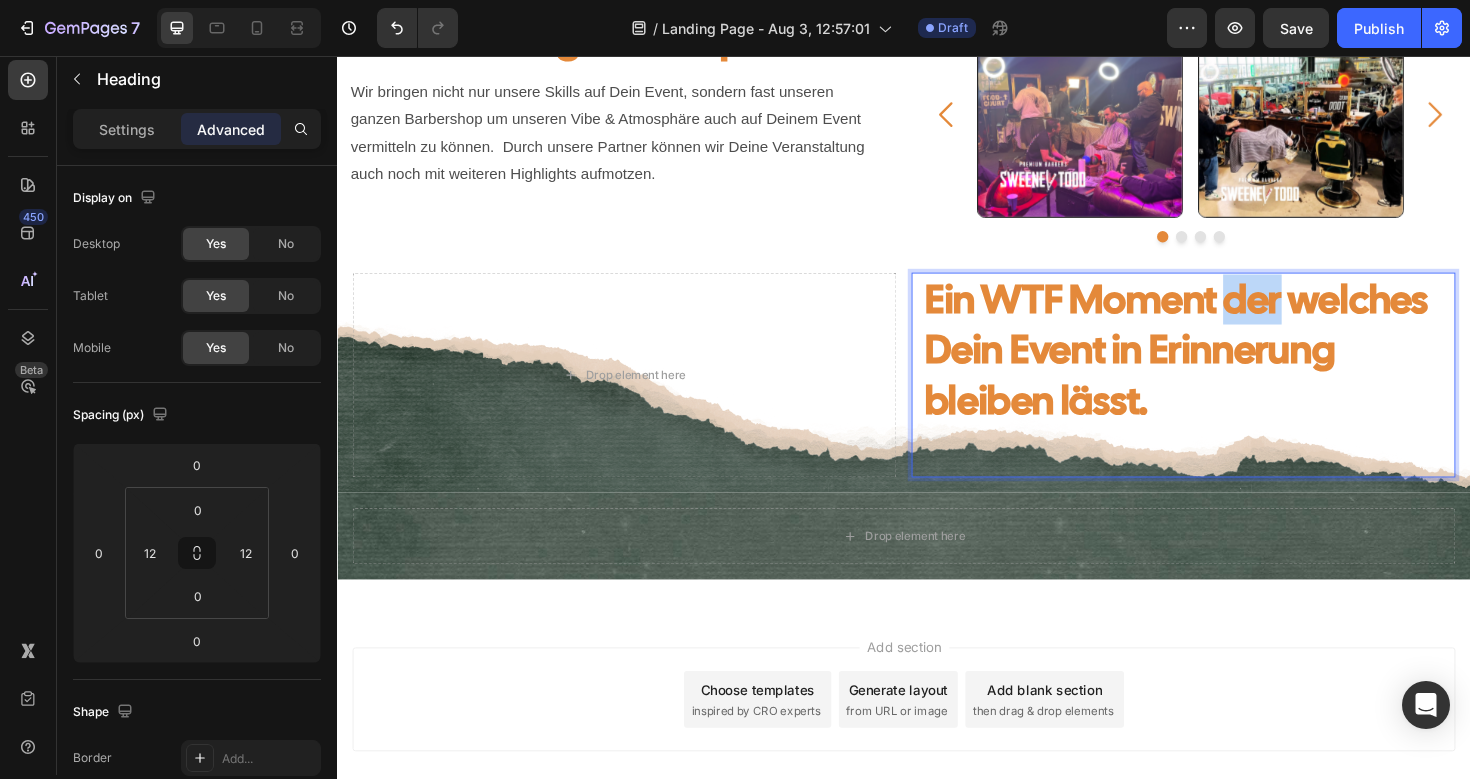 click on "Ein WTF Moment der welches Dein Event in Erinnerung bleiben lässt." at bounding box center [1233, 393] 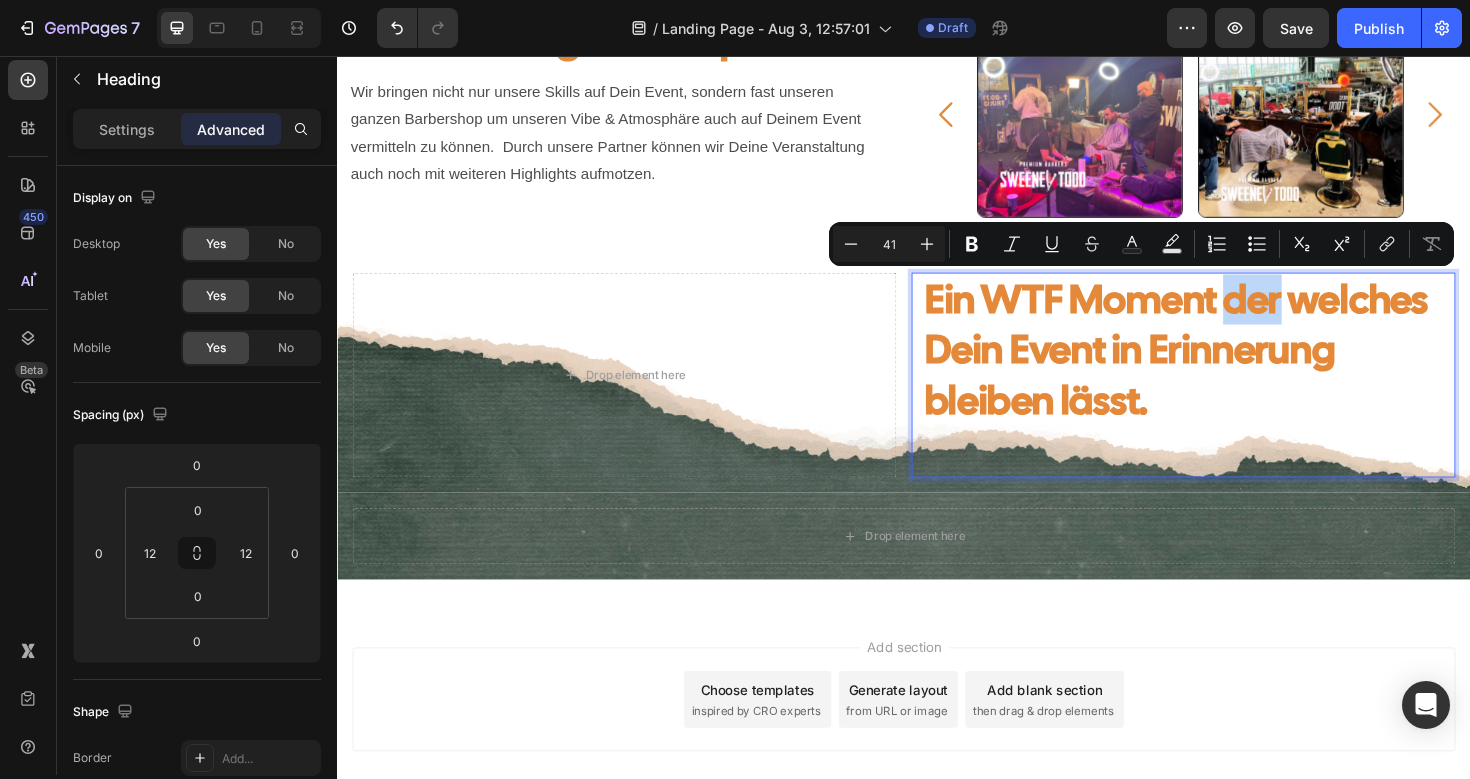click on "Ein WTF Moment der welches Dein Event in Erinnerung bleiben lässt." at bounding box center [1233, 393] 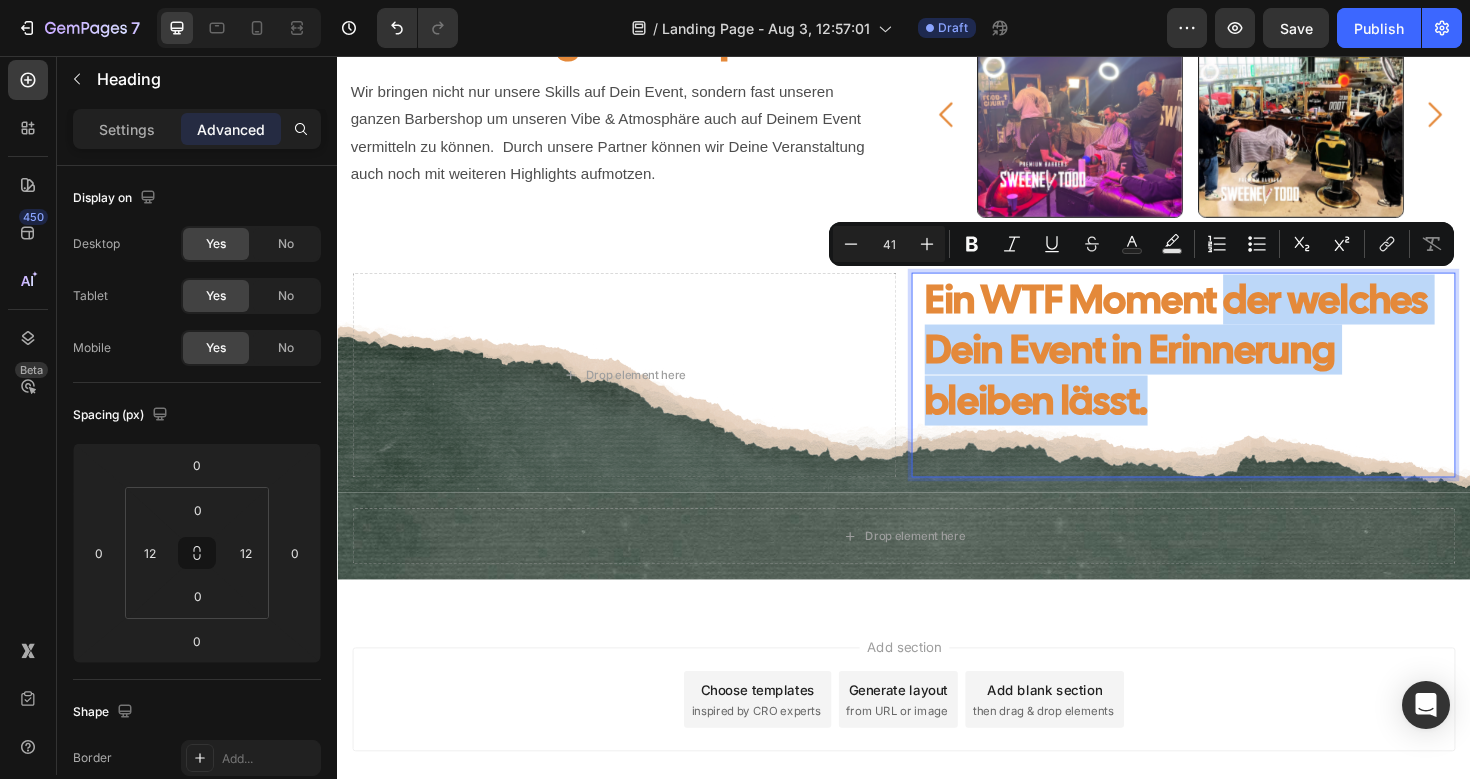 drag, startPoint x: 1281, startPoint y: 321, endPoint x: 1352, endPoint y: 399, distance: 105.47511 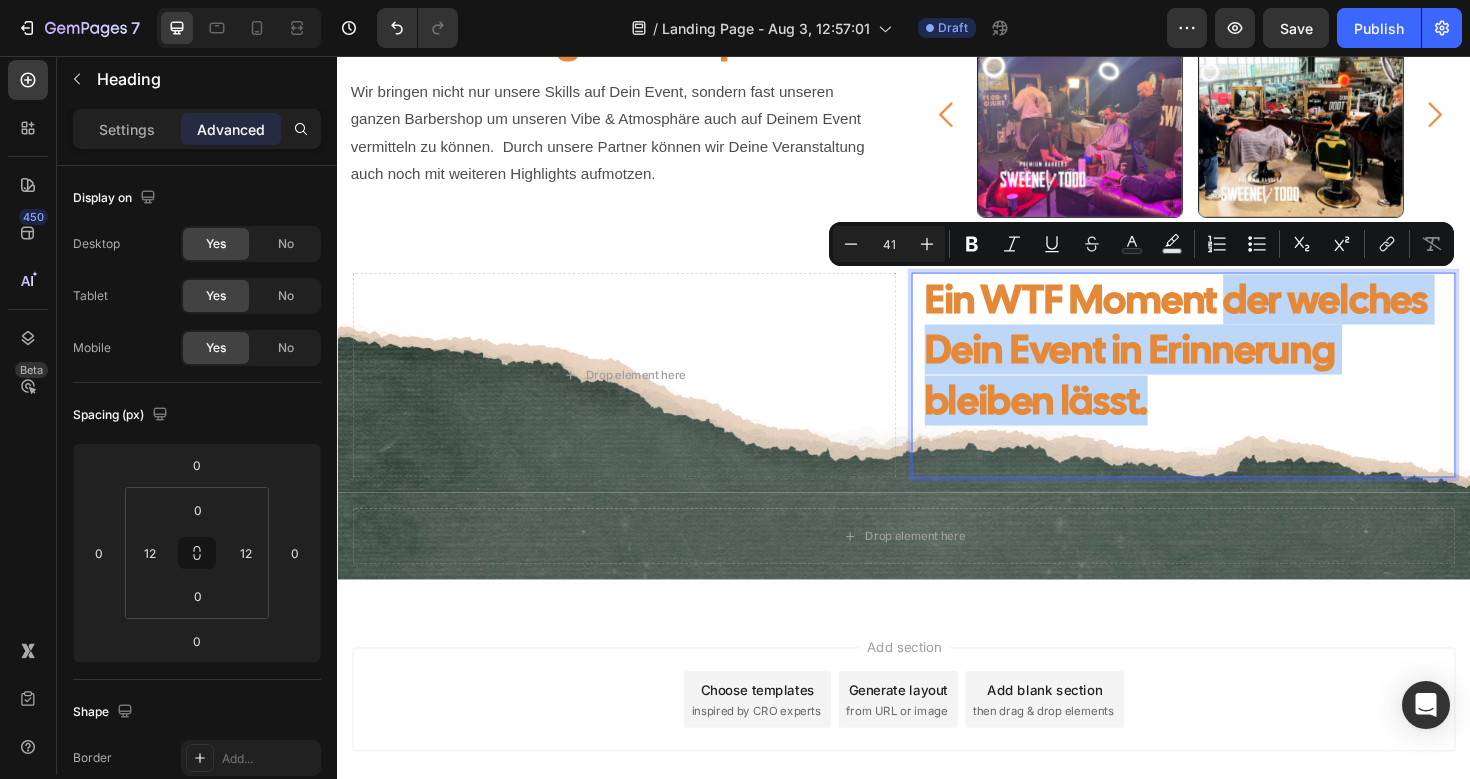 click on "Ein WTF Moment der welches Dein Event in Erinnerung bleiben lässt." at bounding box center [1233, 393] 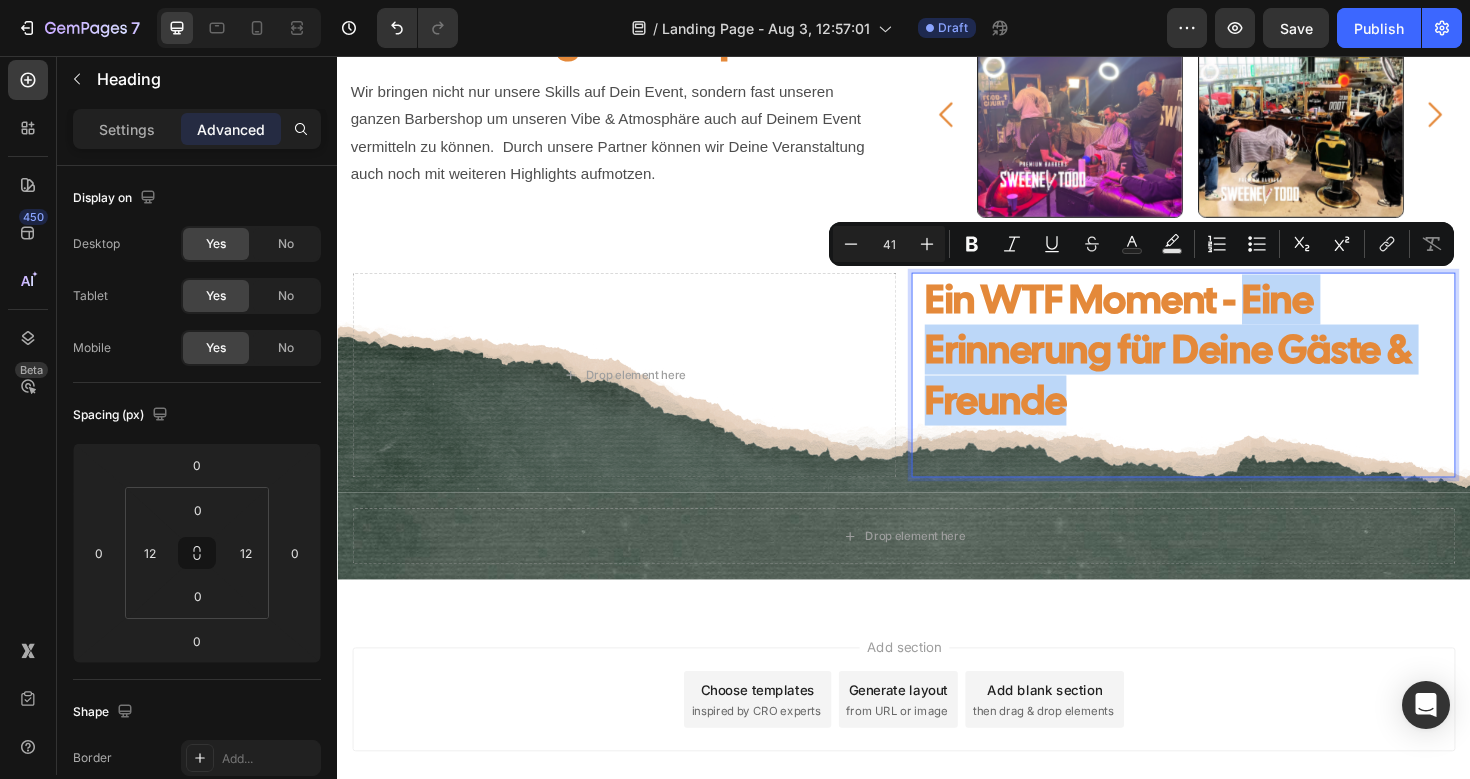 drag, startPoint x: 1299, startPoint y: 313, endPoint x: 1428, endPoint y: 408, distance: 160.20612 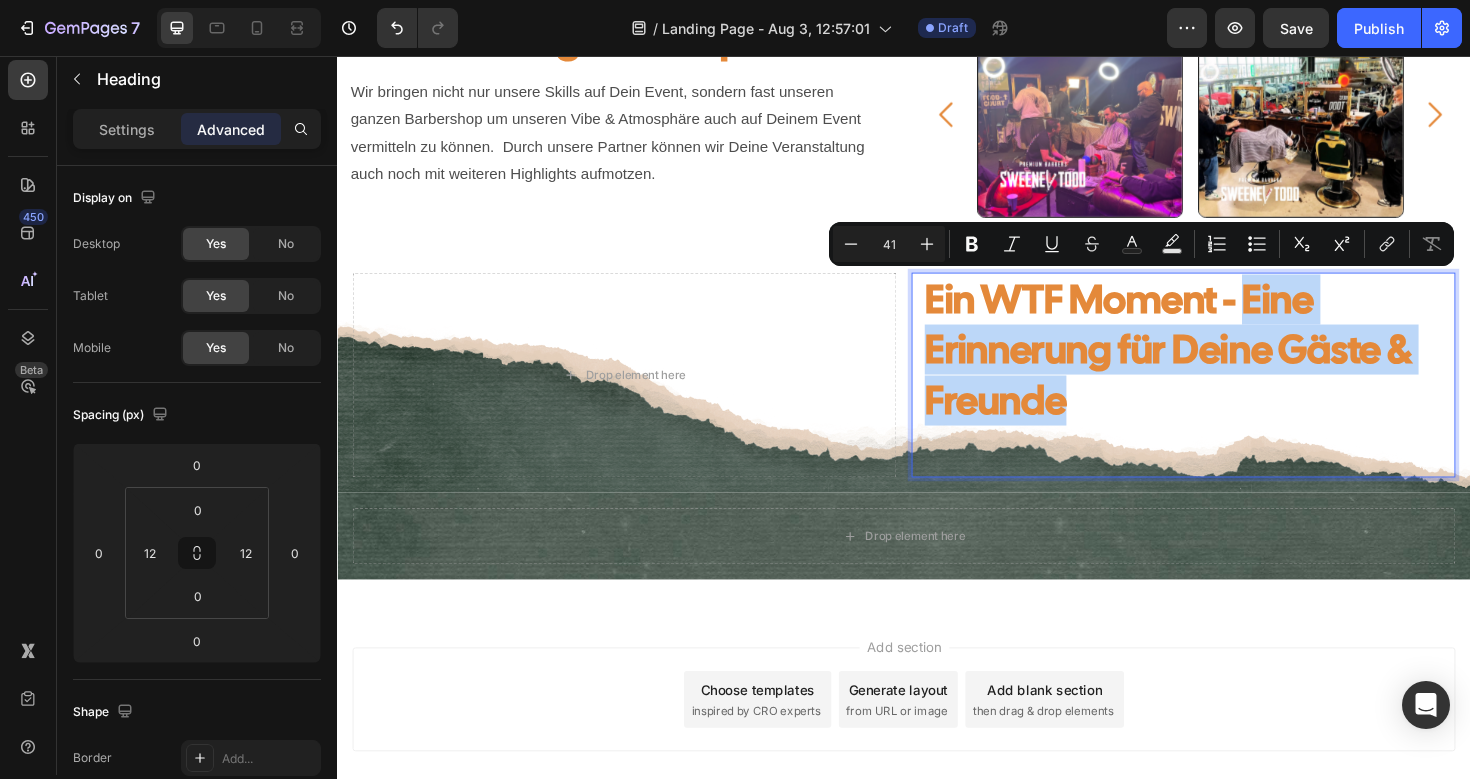 click on "Ein WTF Moment - Eine Erinnerung für Deine Gäste & Freunde" at bounding box center (1233, 393) 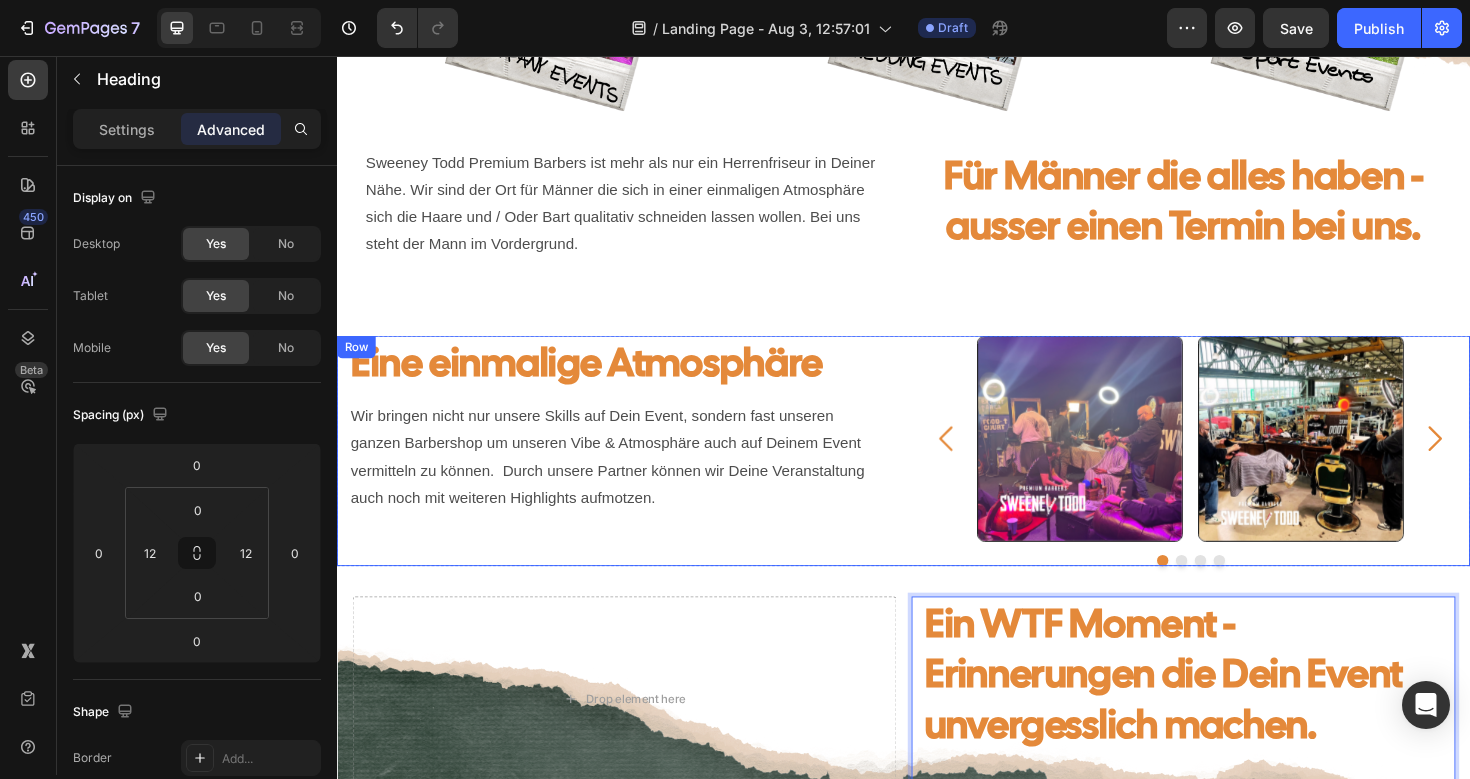 scroll, scrollTop: 984, scrollLeft: 0, axis: vertical 